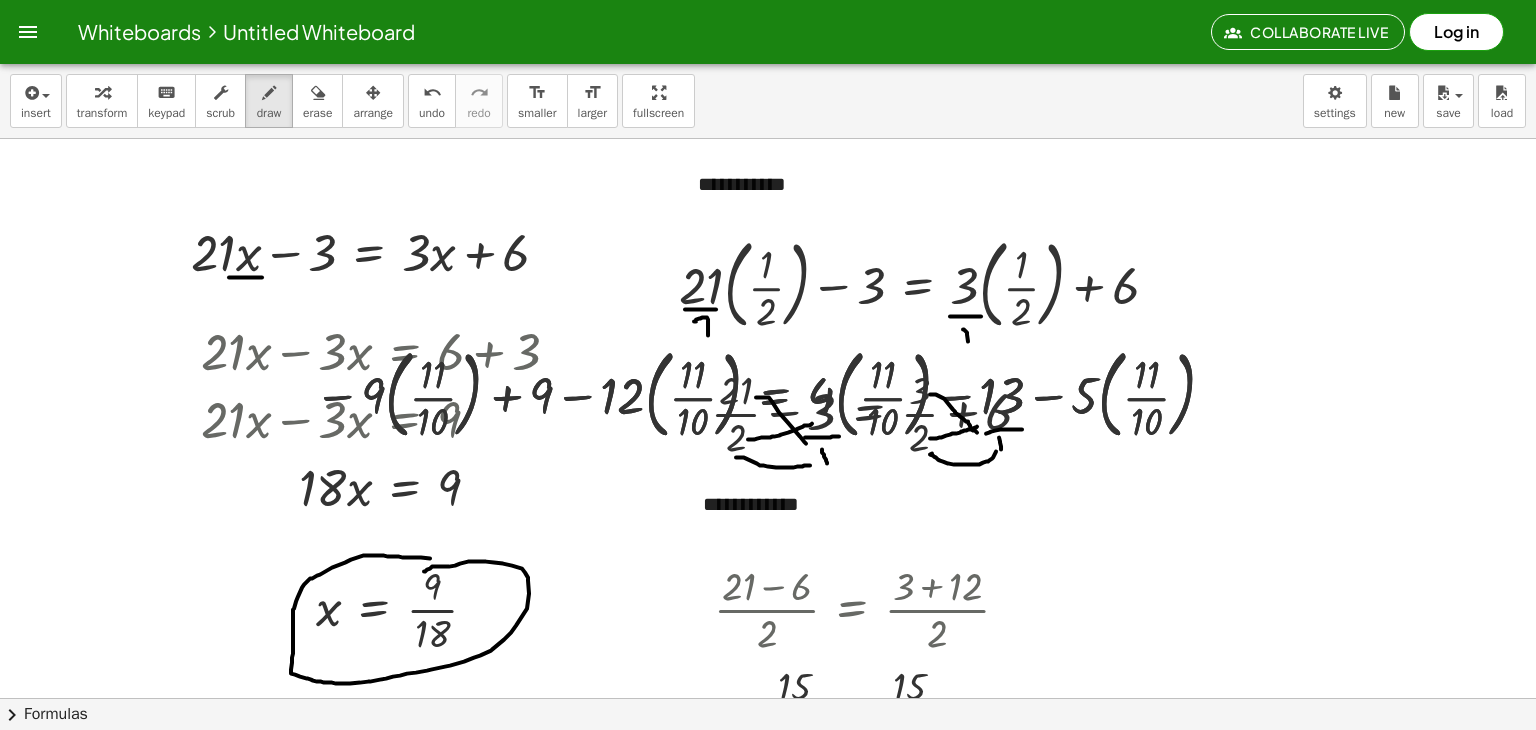 scroll, scrollTop: 0, scrollLeft: 0, axis: both 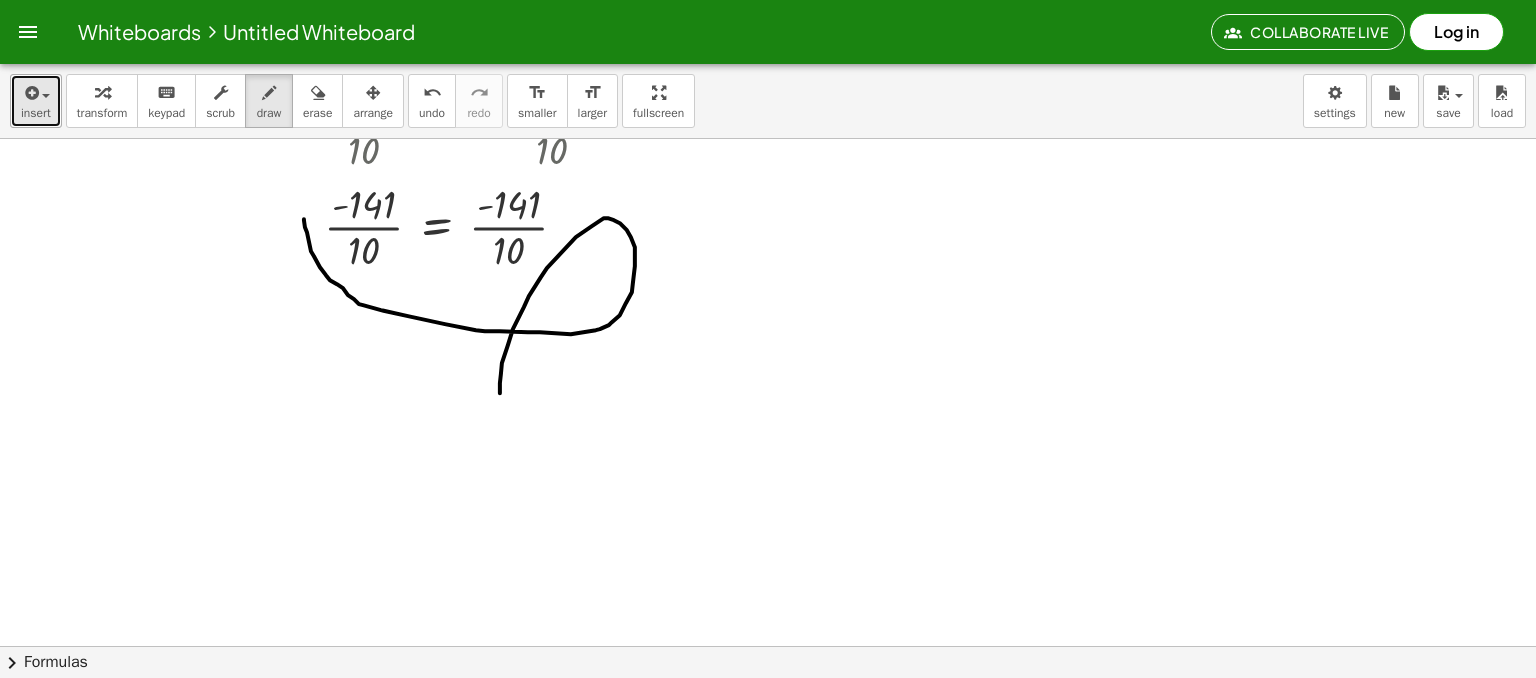 click on "insert" at bounding box center (36, 101) 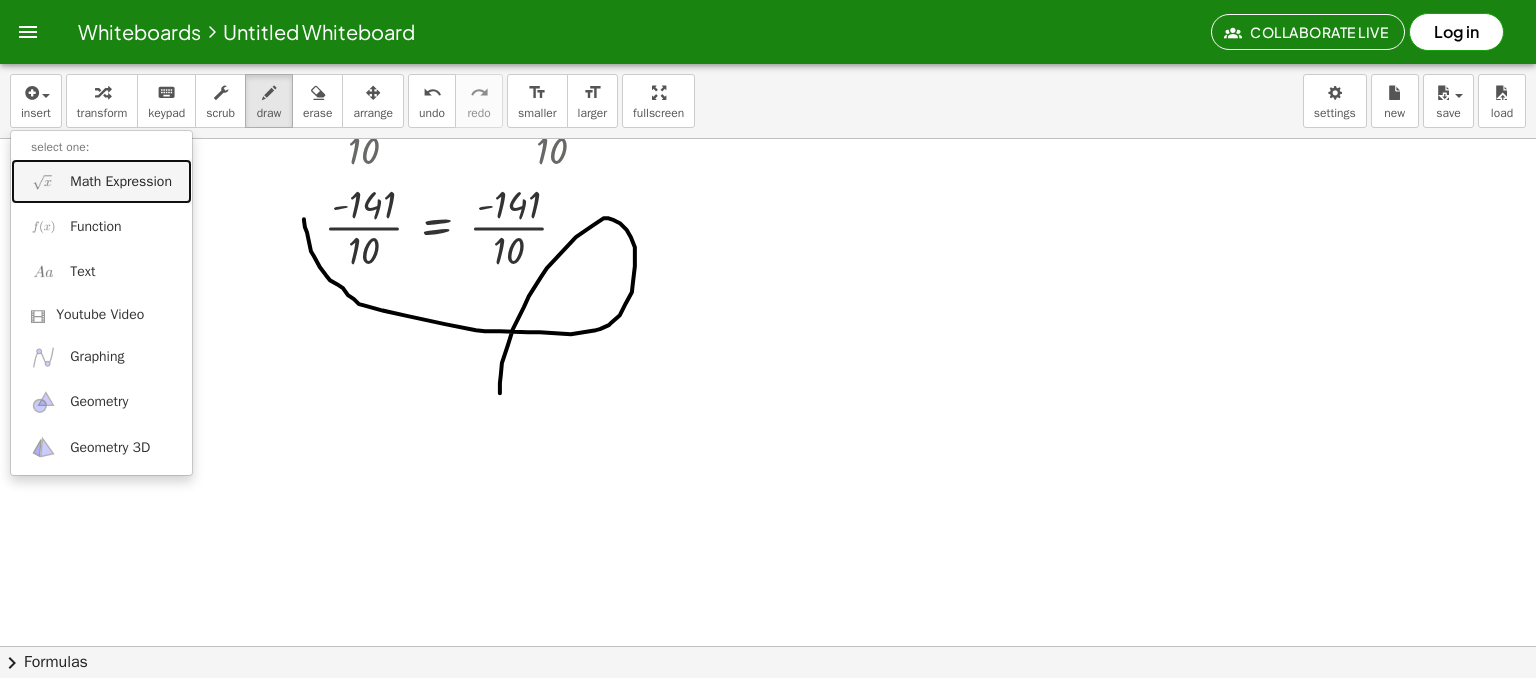 click on "Math Expression" at bounding box center (101, 181) 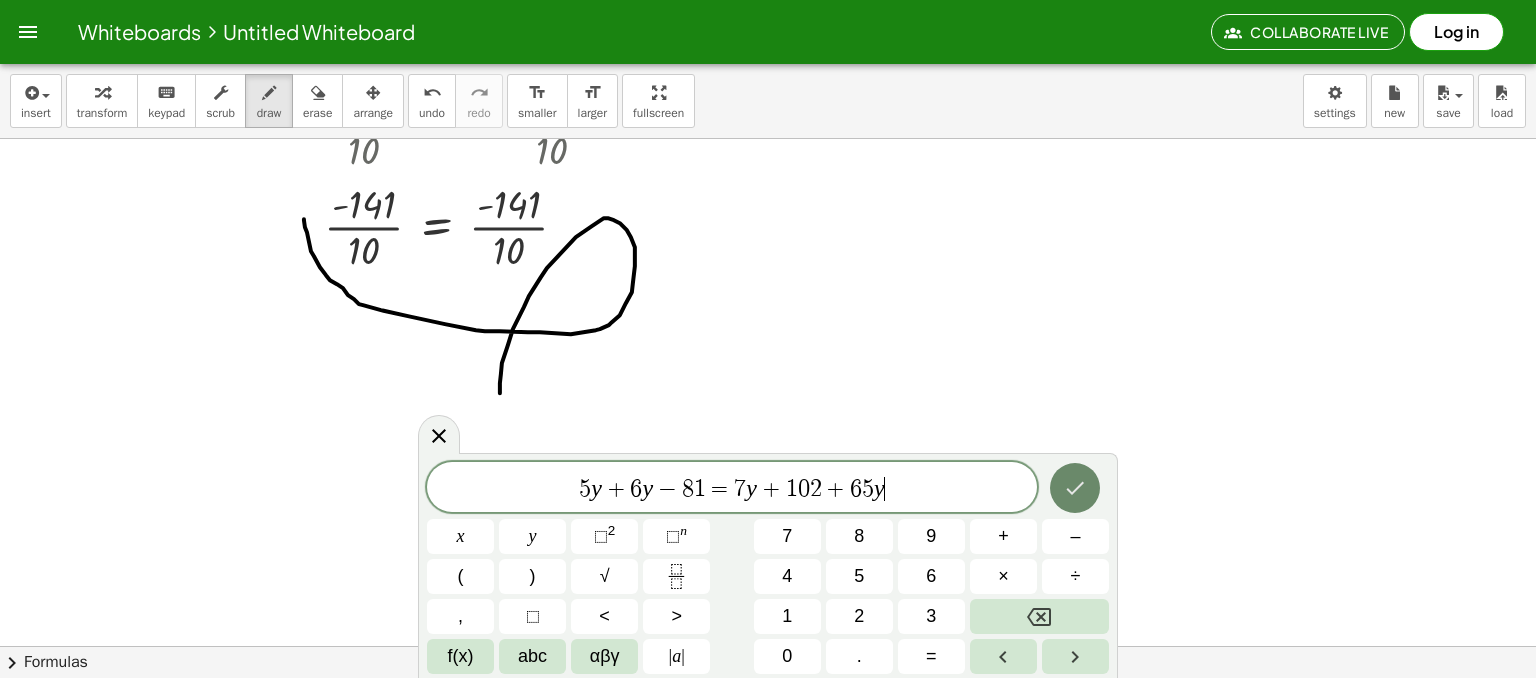 click 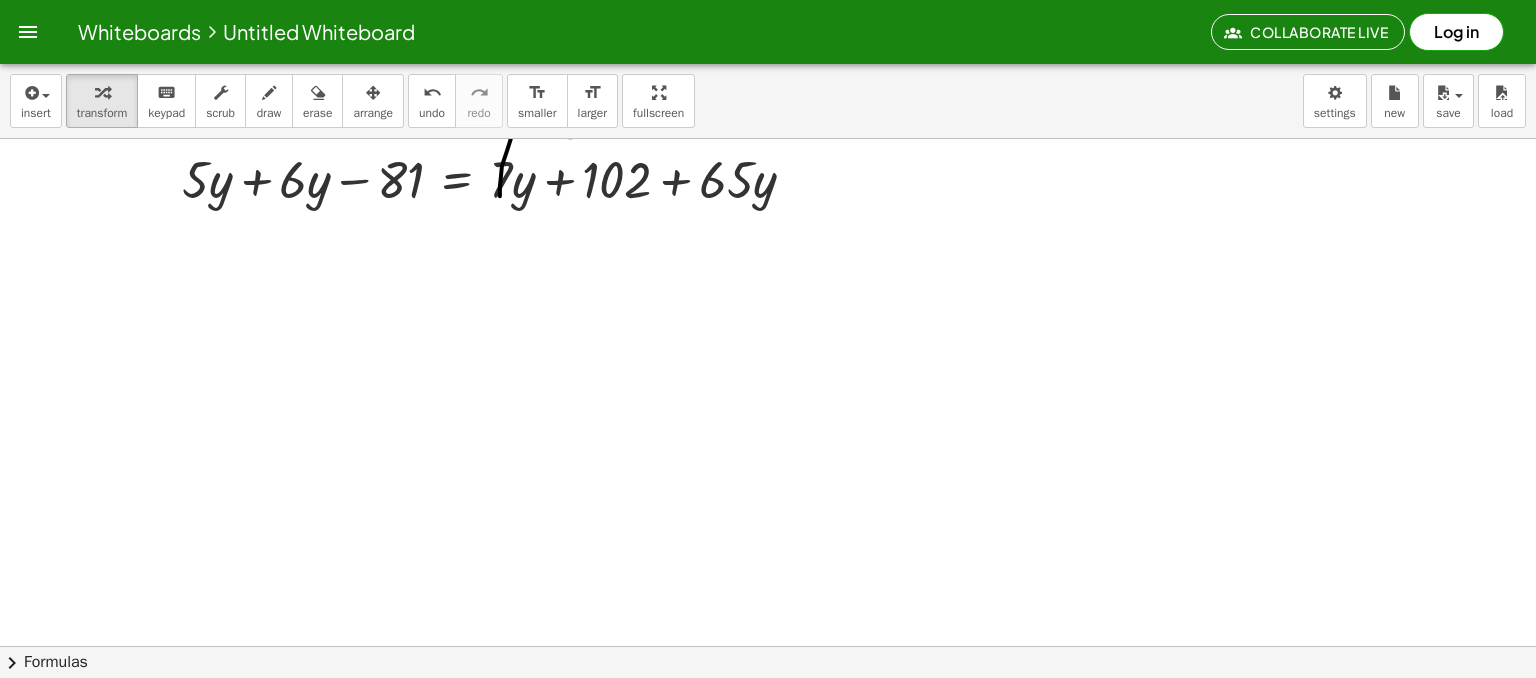 scroll, scrollTop: 3900, scrollLeft: 0, axis: vertical 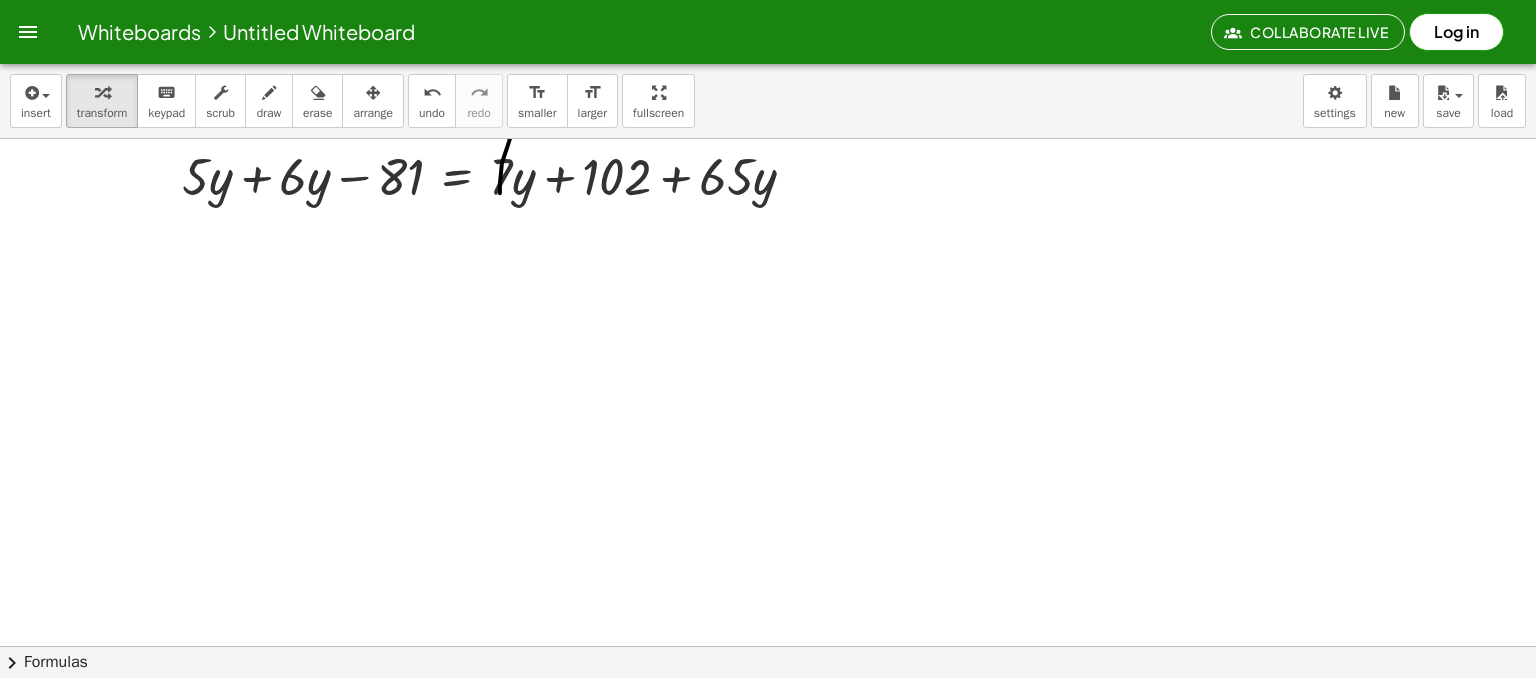 click on "arrange" at bounding box center [373, 113] 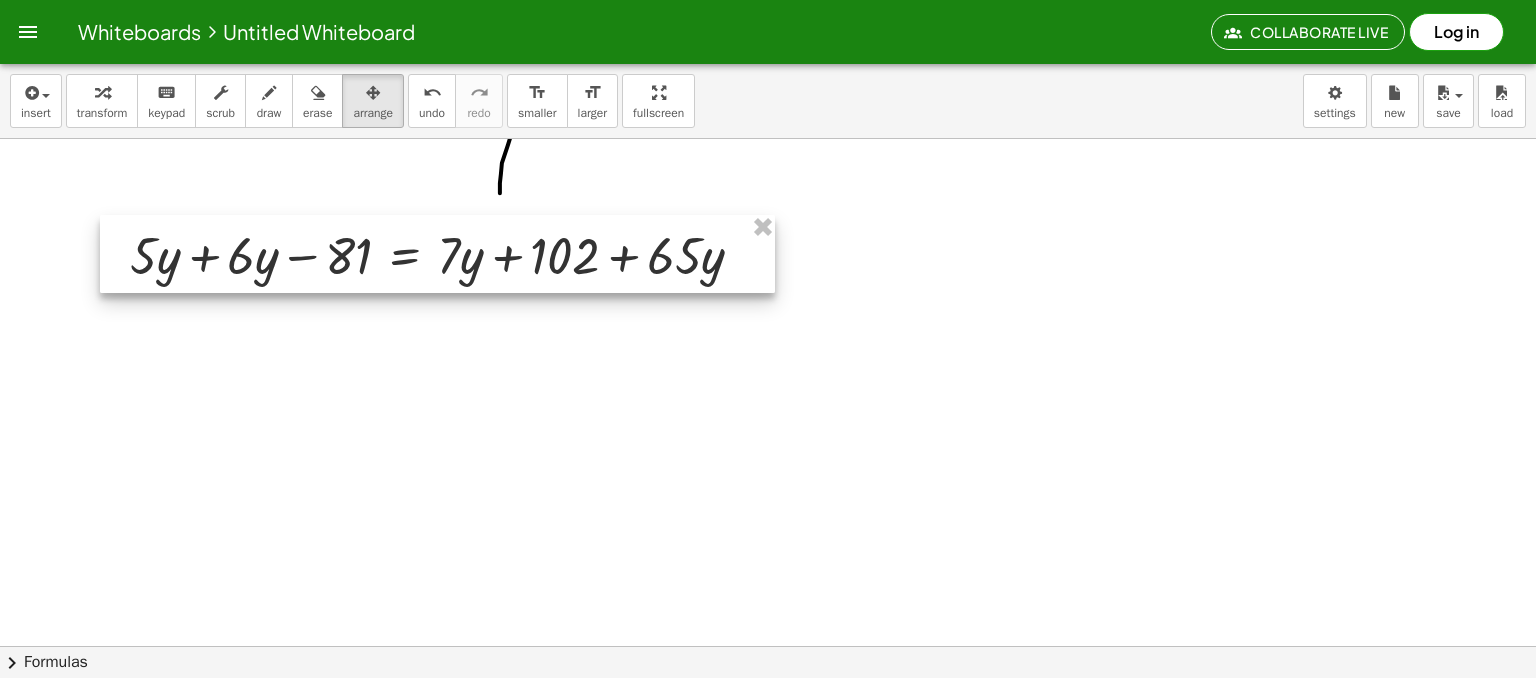 drag, startPoint x: 328, startPoint y: 227, endPoint x: 289, endPoint y: 245, distance: 42.953465 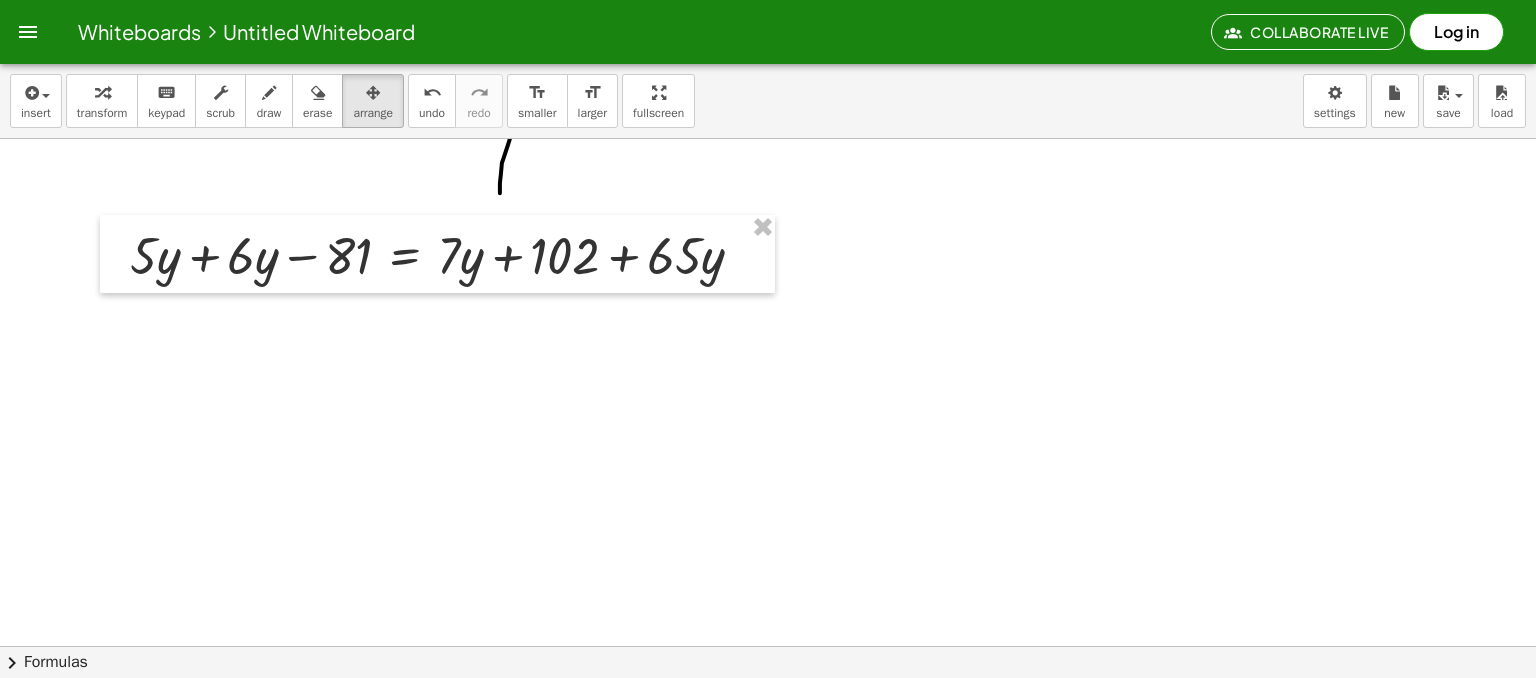 click on "draw" at bounding box center (269, 113) 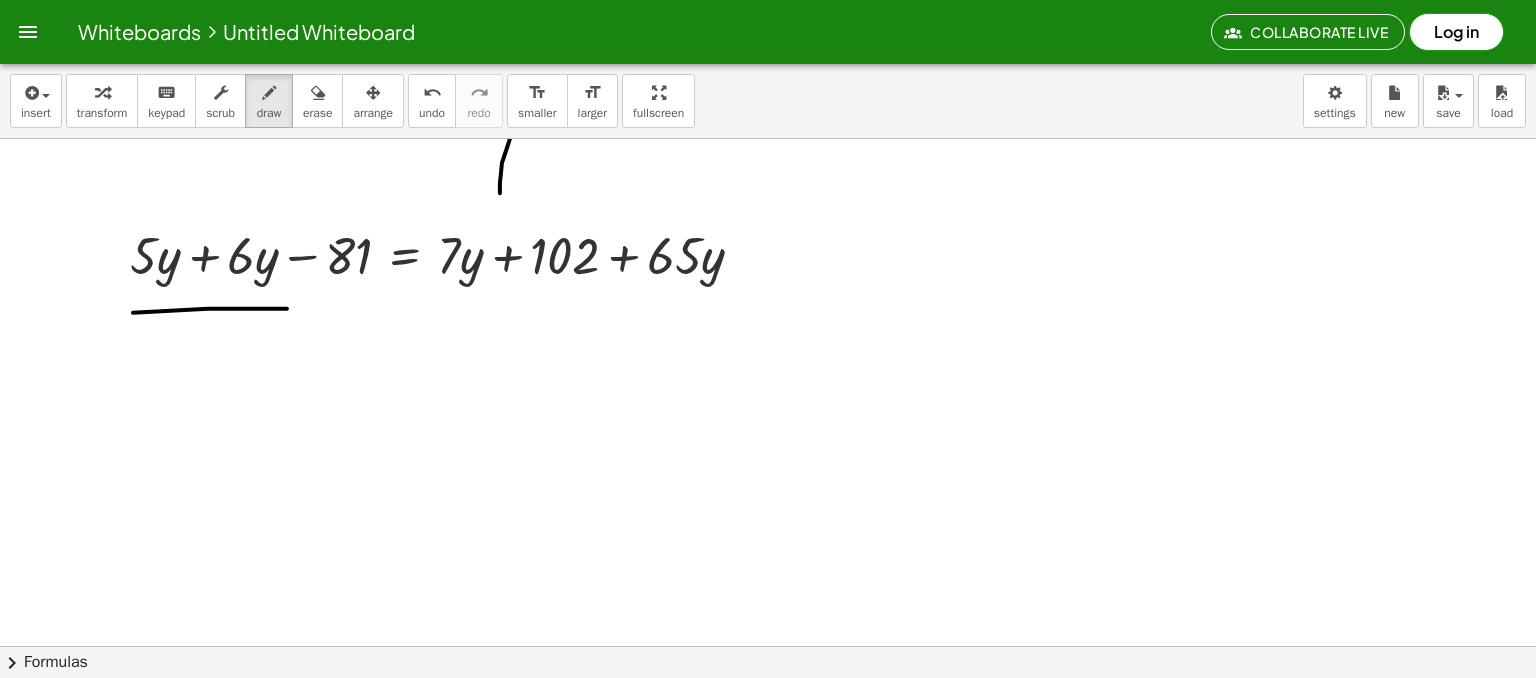 click at bounding box center [805, -1479] 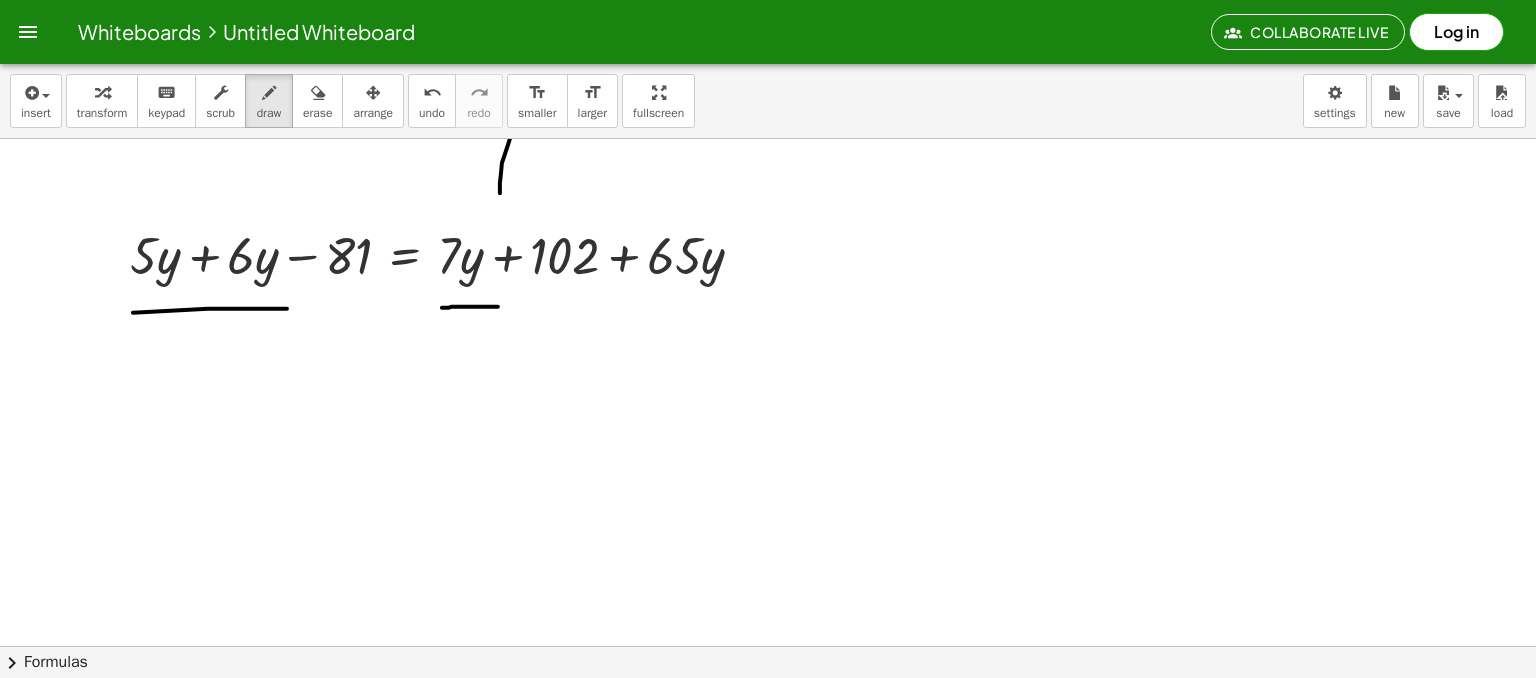 drag, startPoint x: 442, startPoint y: 308, endPoint x: 516, endPoint y: 306, distance: 74.02702 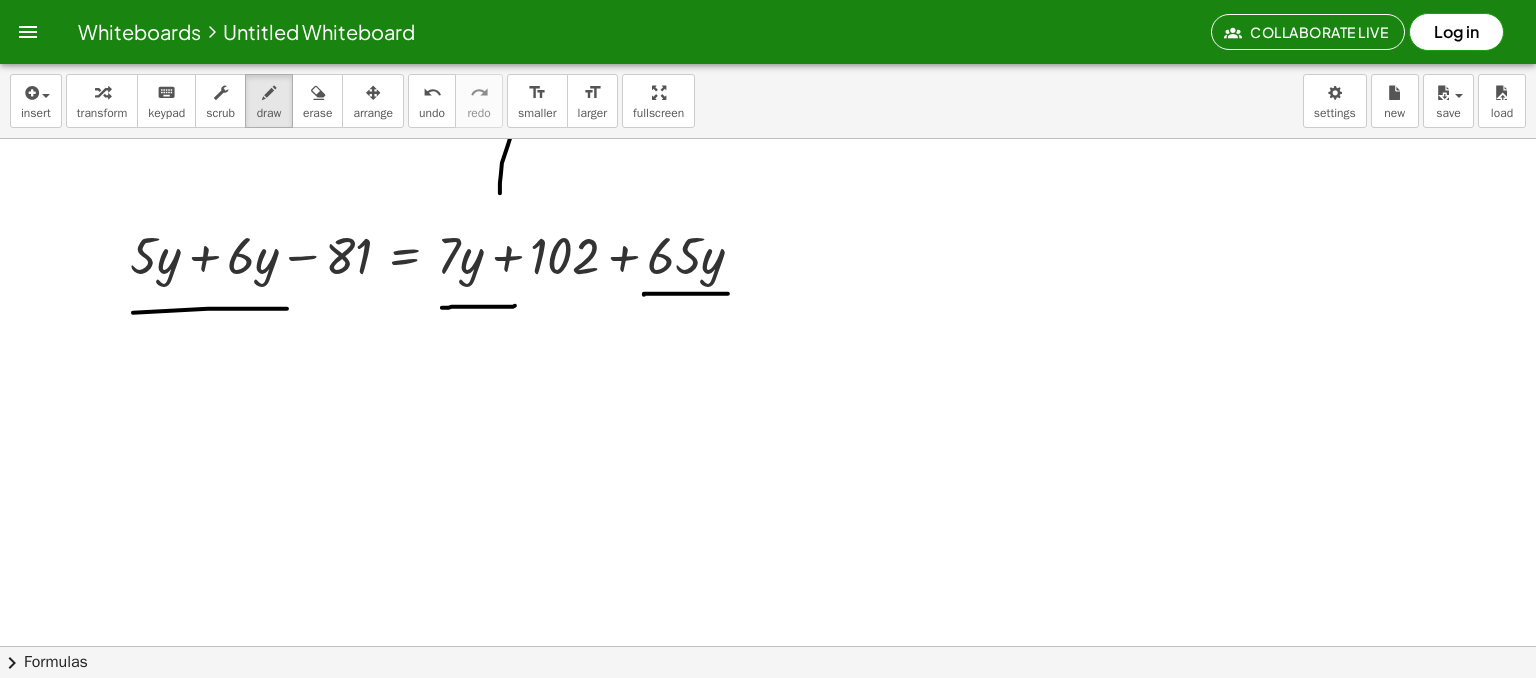 drag, startPoint x: 644, startPoint y: 295, endPoint x: 728, endPoint y: 294, distance: 84.00595 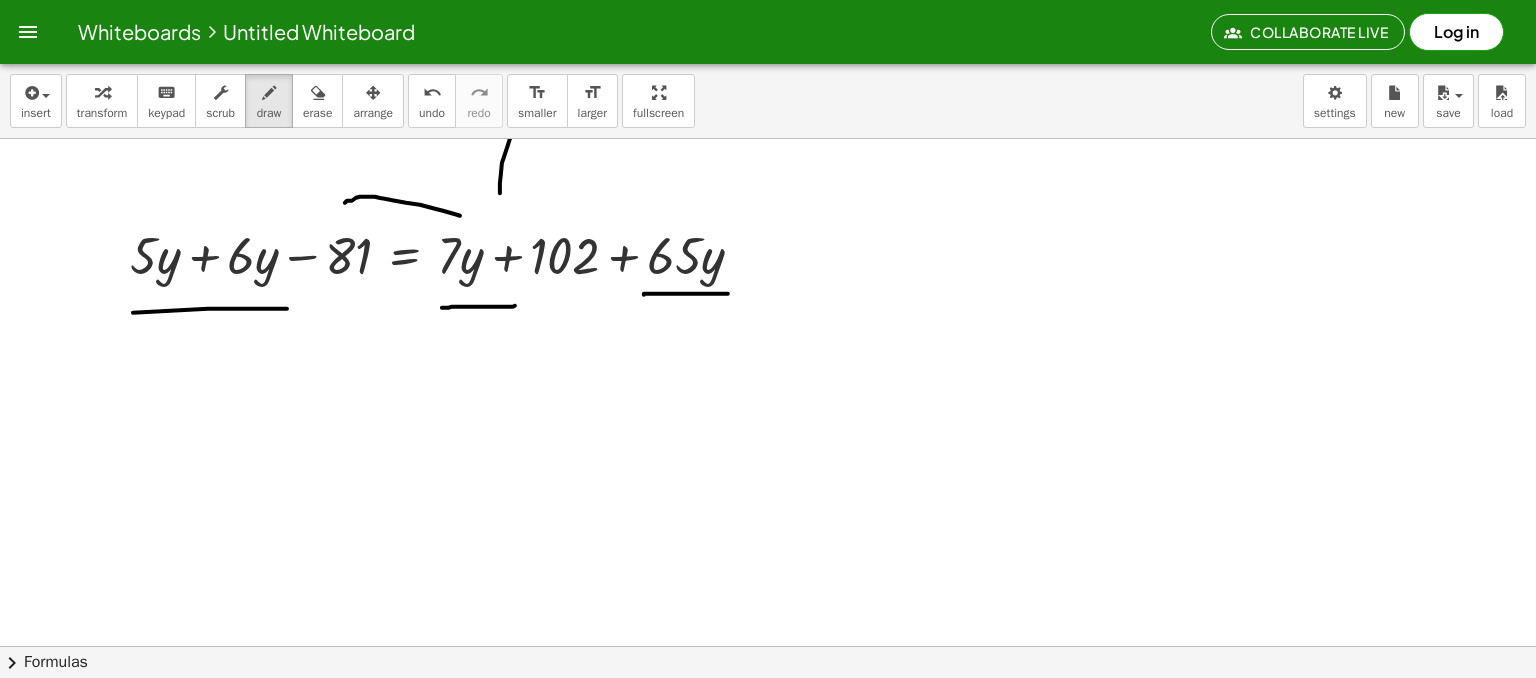 drag, startPoint x: 460, startPoint y: 216, endPoint x: 344, endPoint y: 203, distance: 116.72617 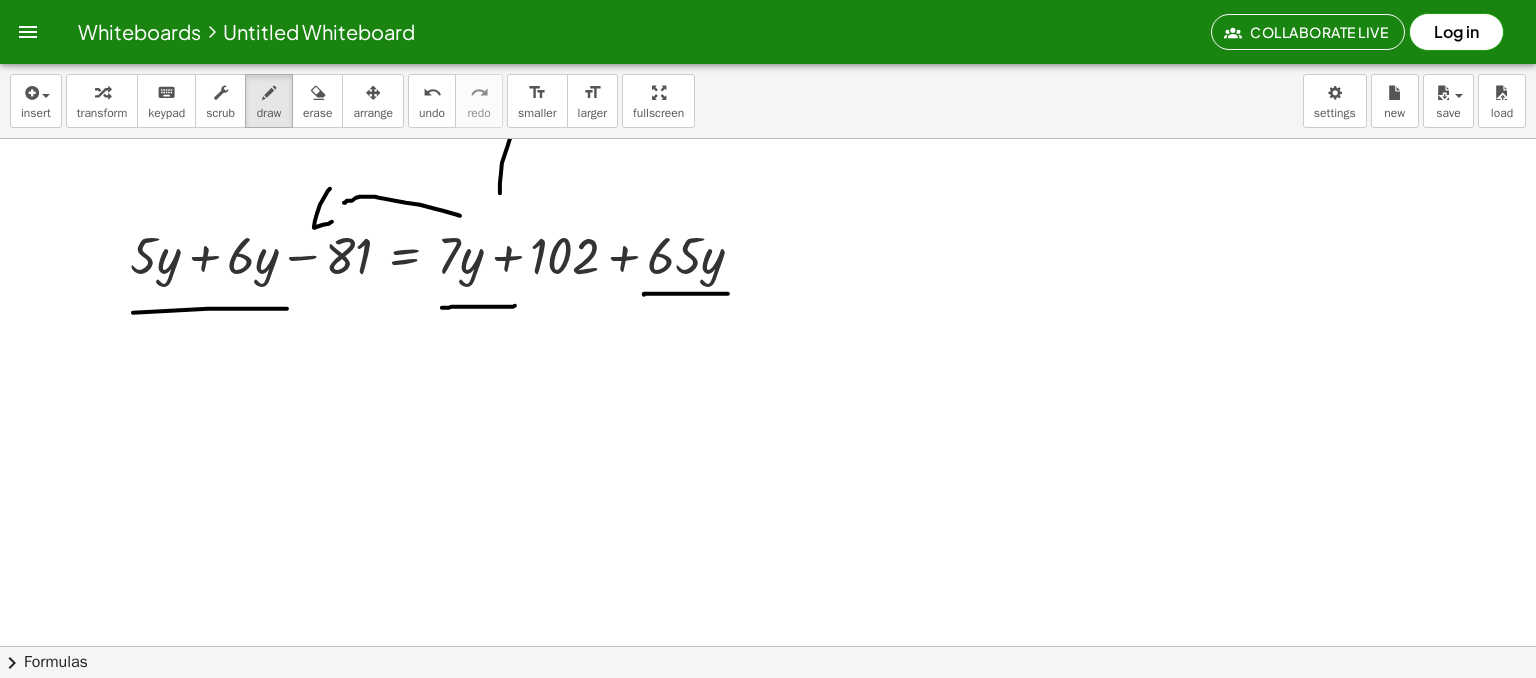 drag, startPoint x: 317, startPoint y: 214, endPoint x: 352, endPoint y: 221, distance: 35.69314 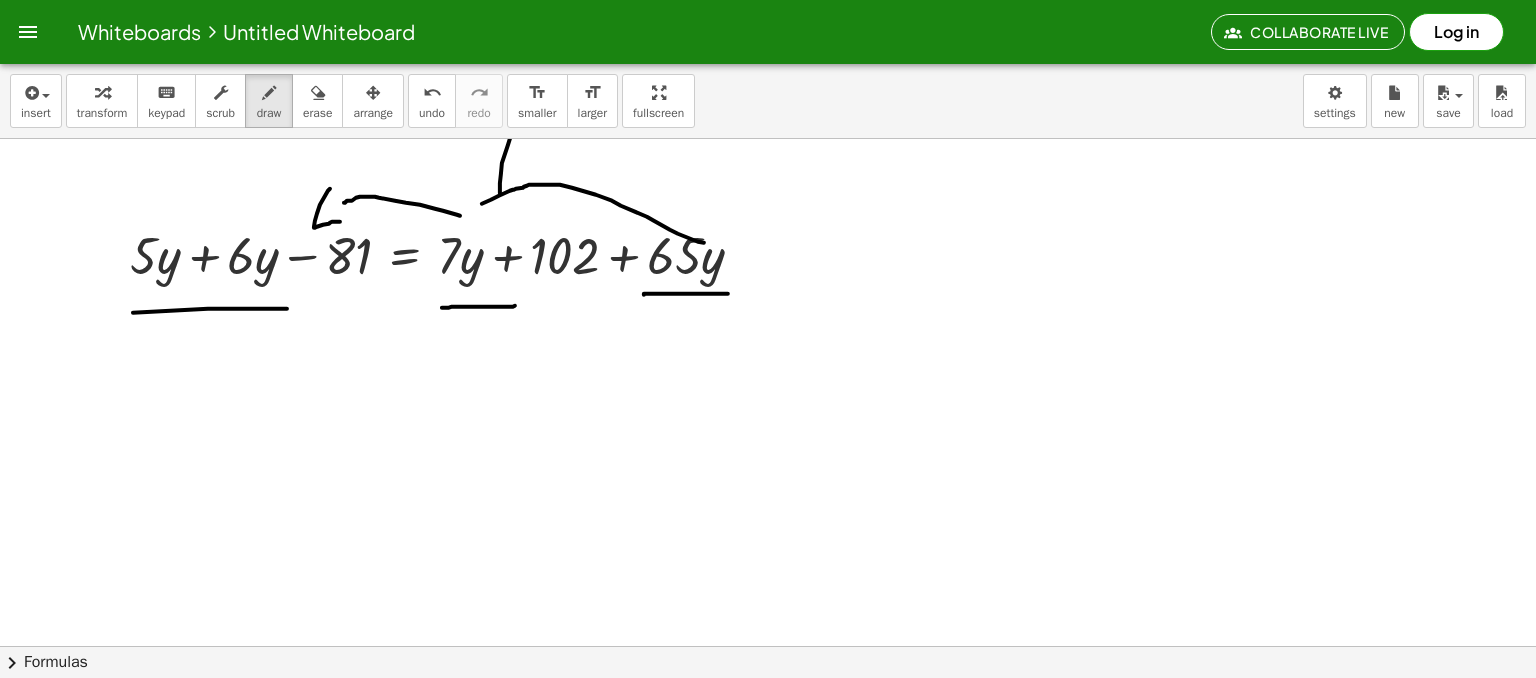 drag, startPoint x: 704, startPoint y: 243, endPoint x: 479, endPoint y: 205, distance: 228.18633 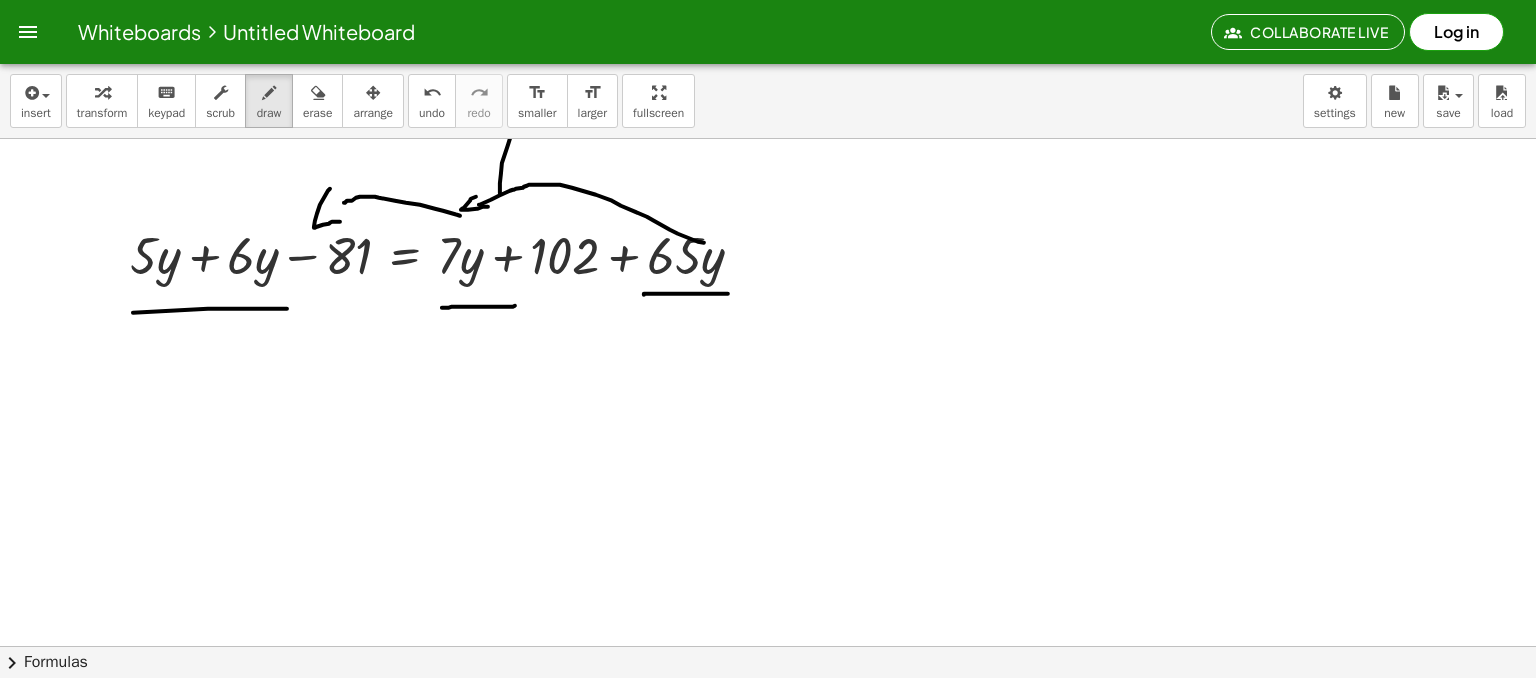drag, startPoint x: 461, startPoint y: 210, endPoint x: 488, endPoint y: 207, distance: 27.166155 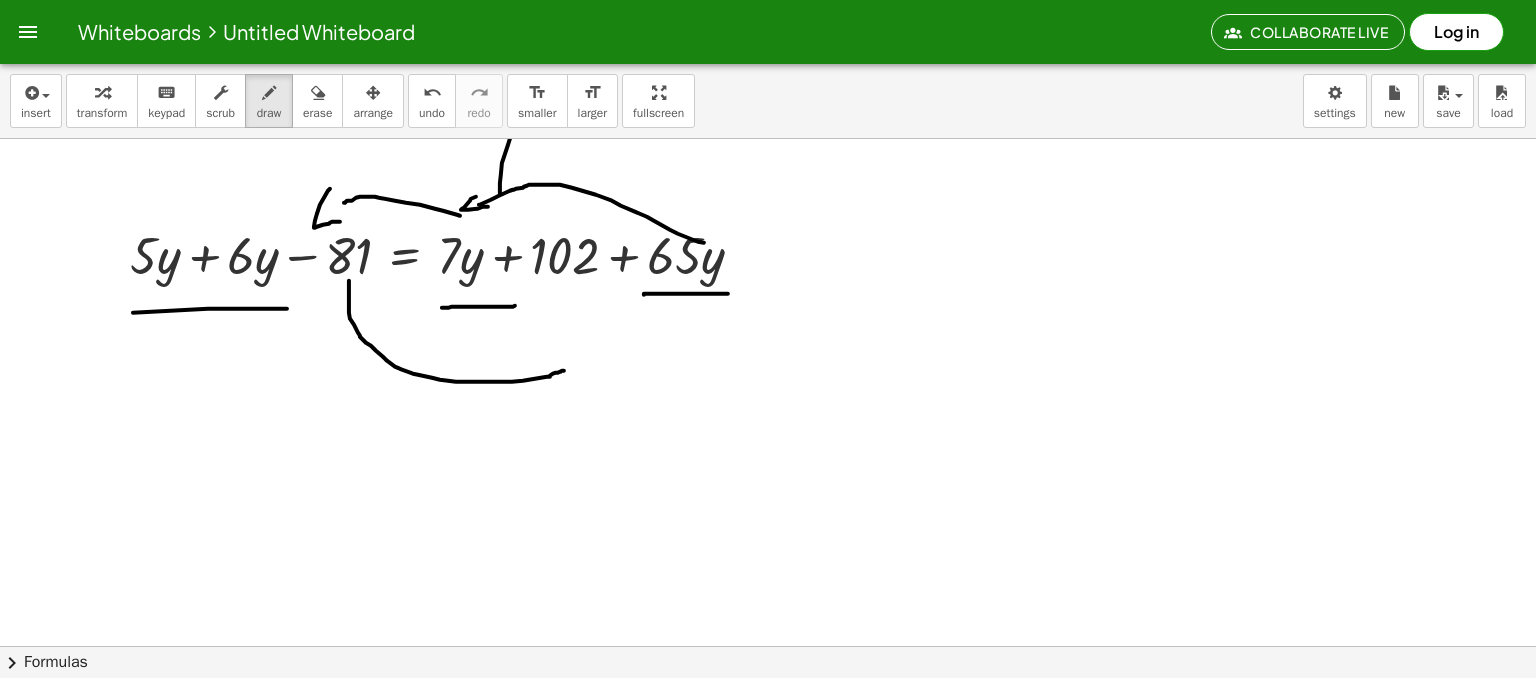 drag, startPoint x: 349, startPoint y: 281, endPoint x: 564, endPoint y: 371, distance: 233.07724 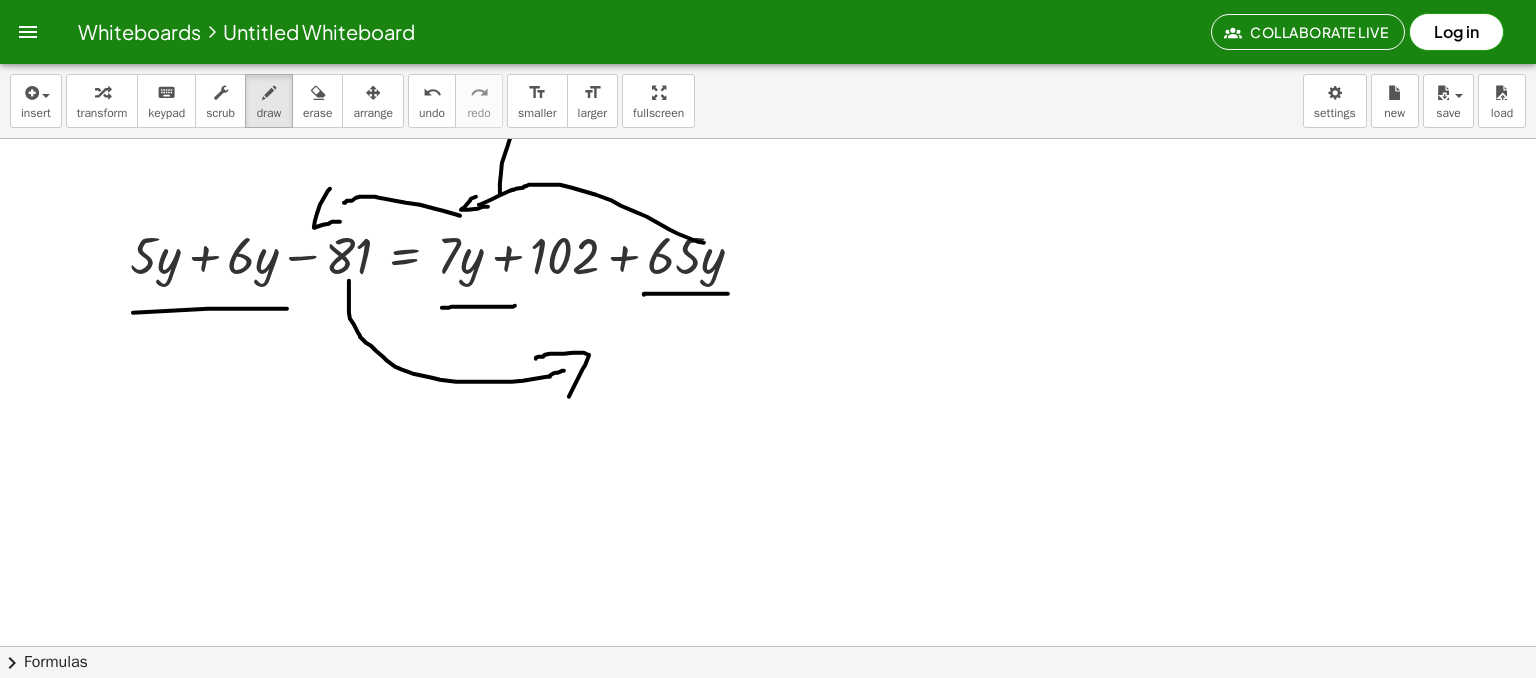drag, startPoint x: 536, startPoint y: 359, endPoint x: 569, endPoint y: 397, distance: 50.32892 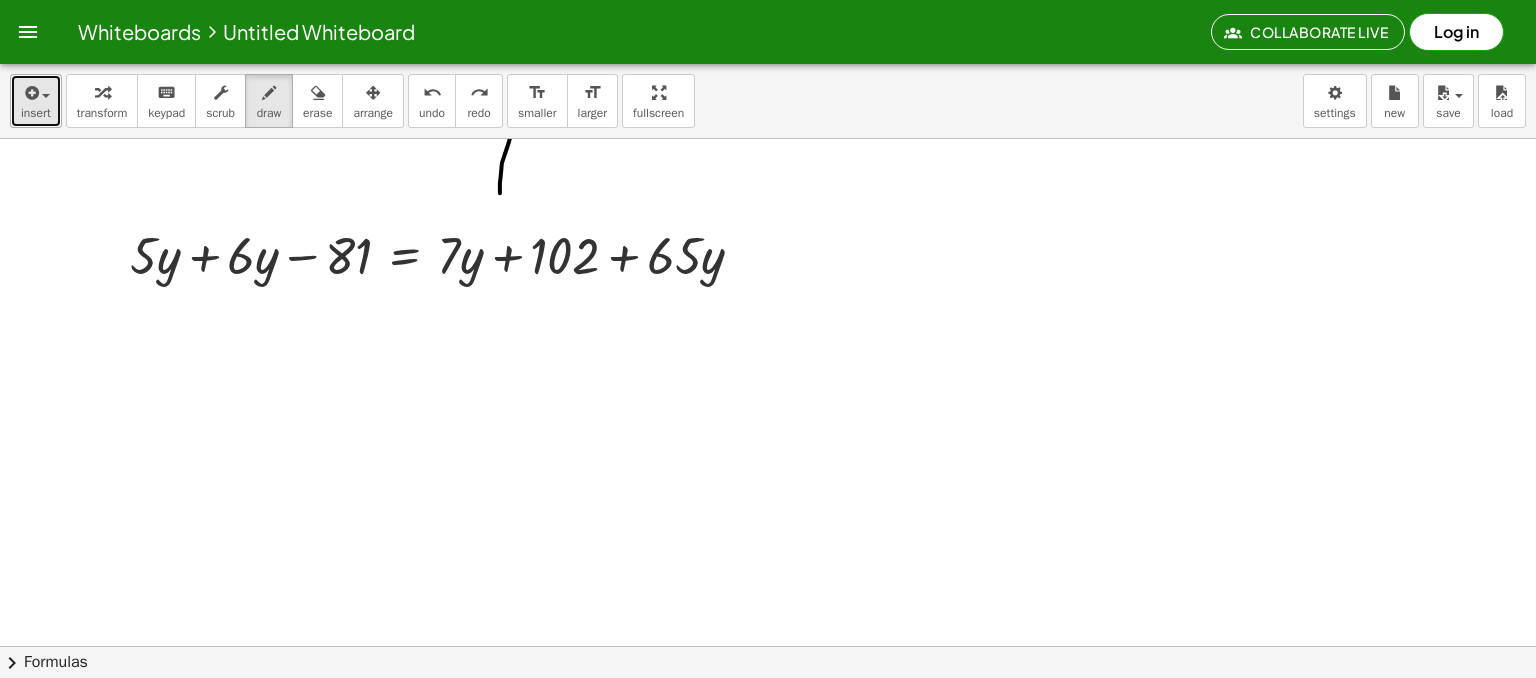 click on "insert" at bounding box center (36, 113) 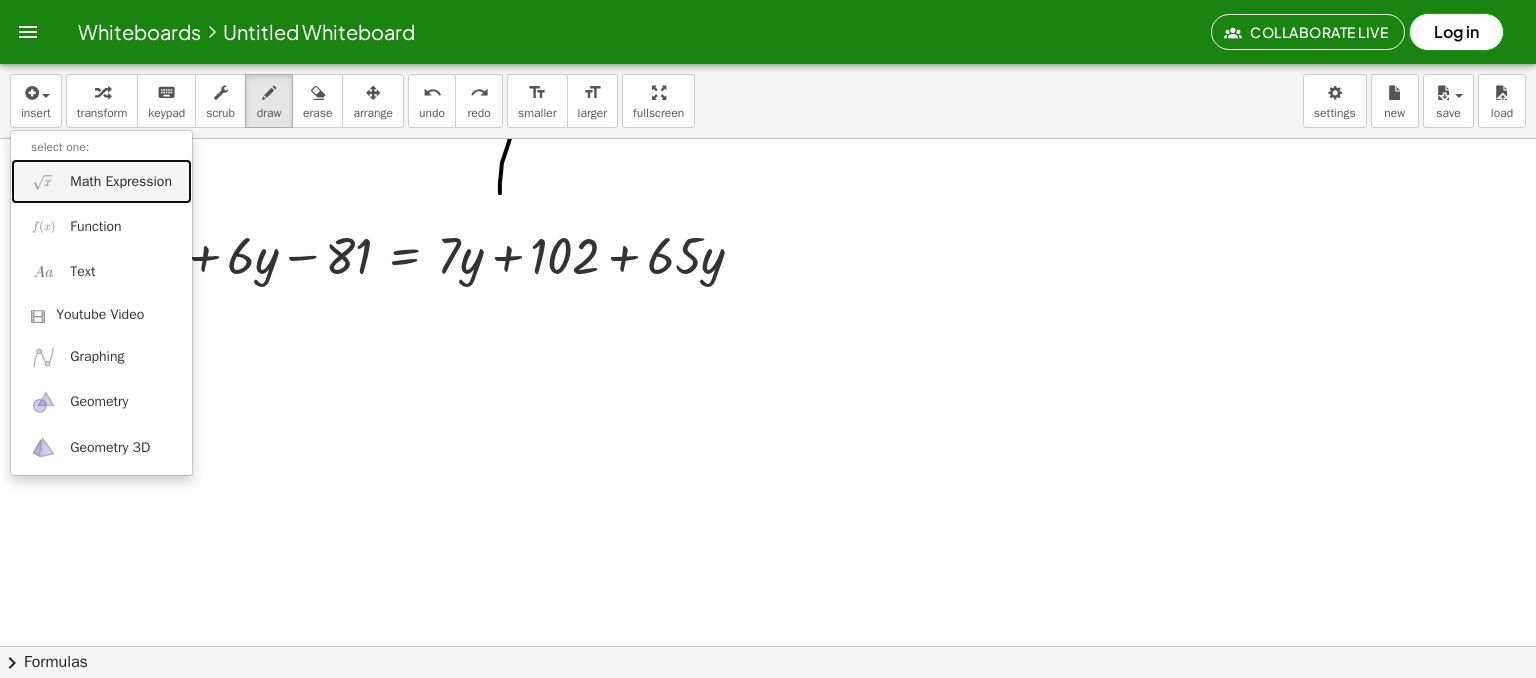 click on "Math Expression" at bounding box center (121, 182) 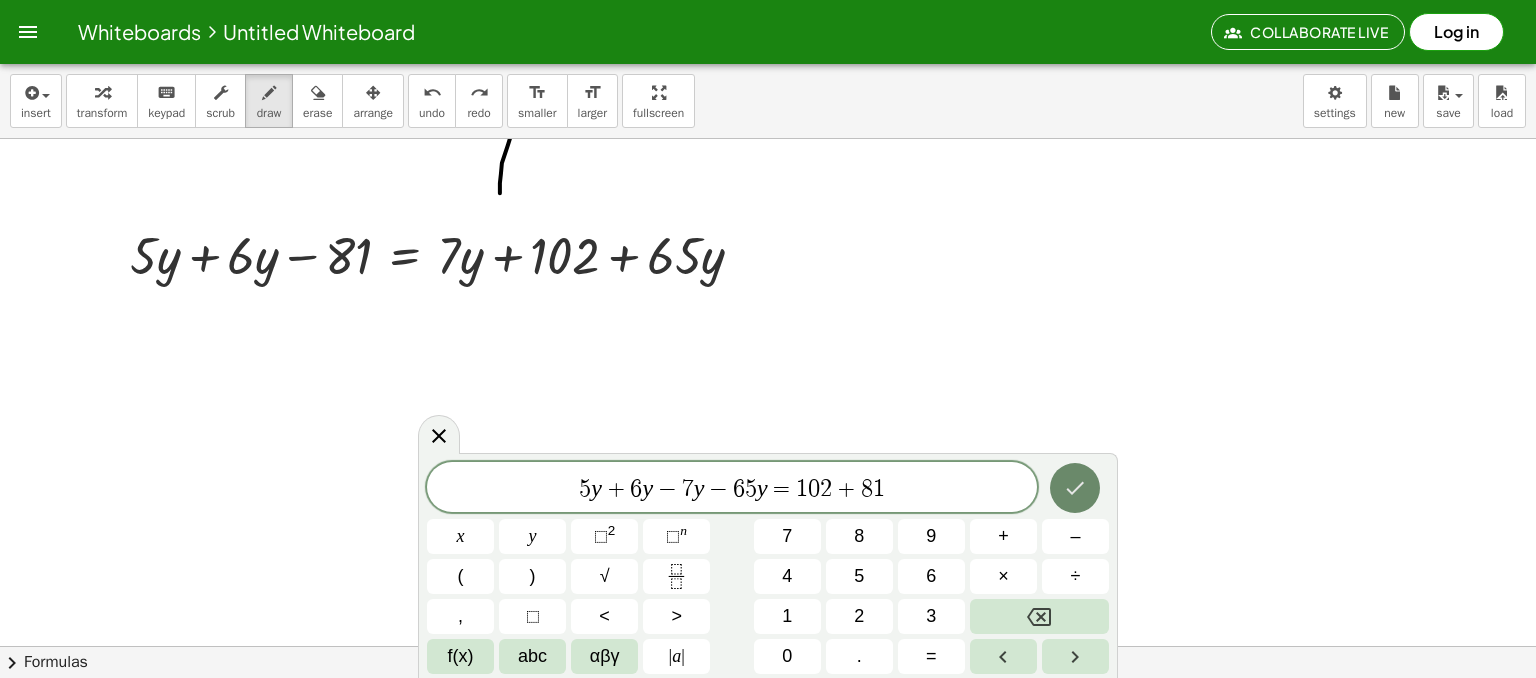 click 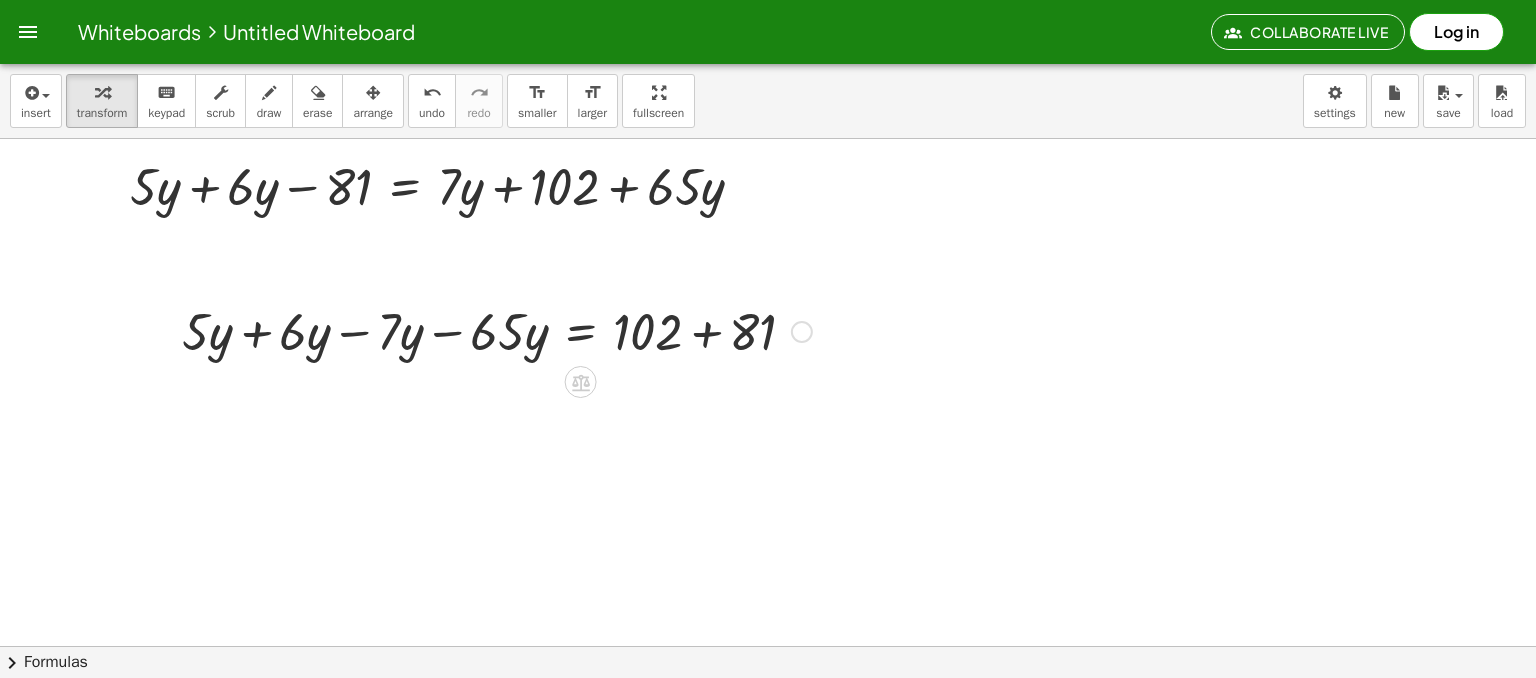 scroll, scrollTop: 4000, scrollLeft: 0, axis: vertical 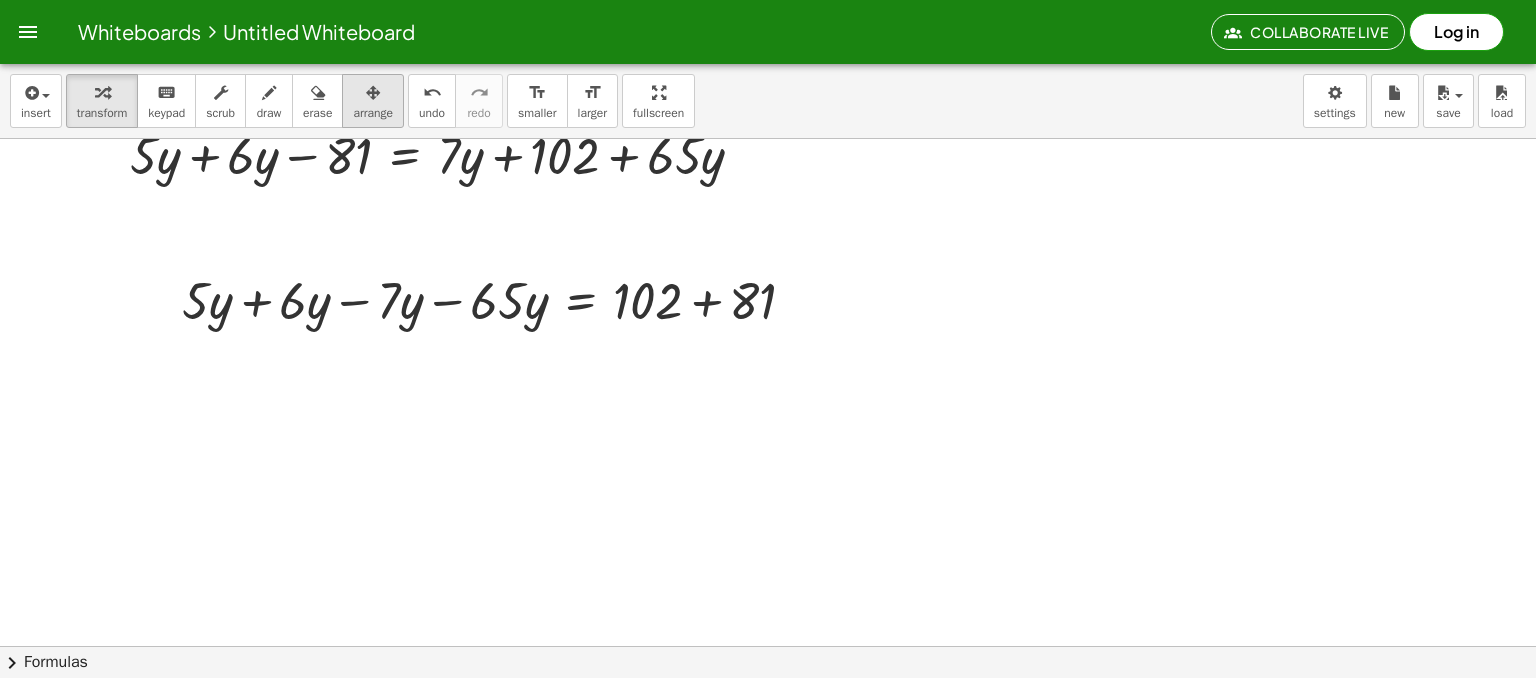 click on "arrange" at bounding box center (373, 113) 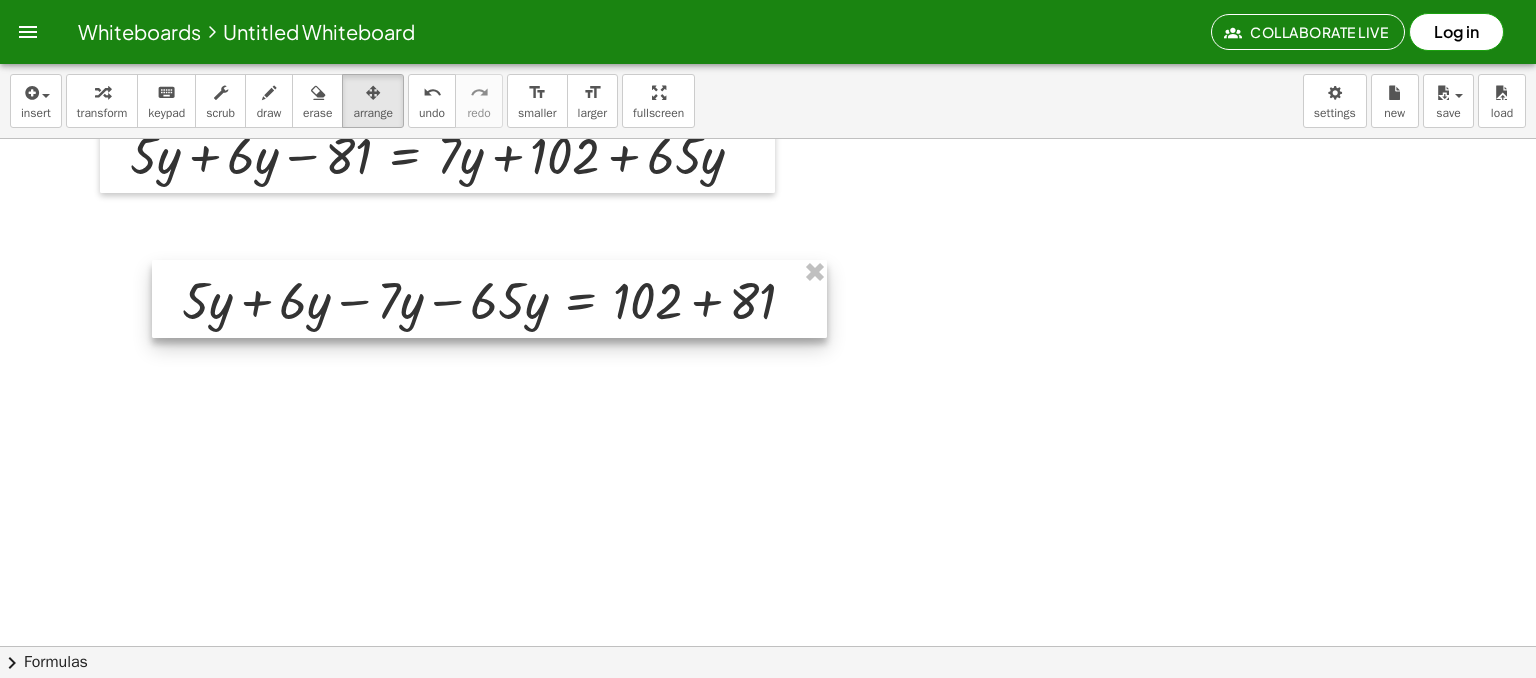 scroll, scrollTop: 3900, scrollLeft: 0, axis: vertical 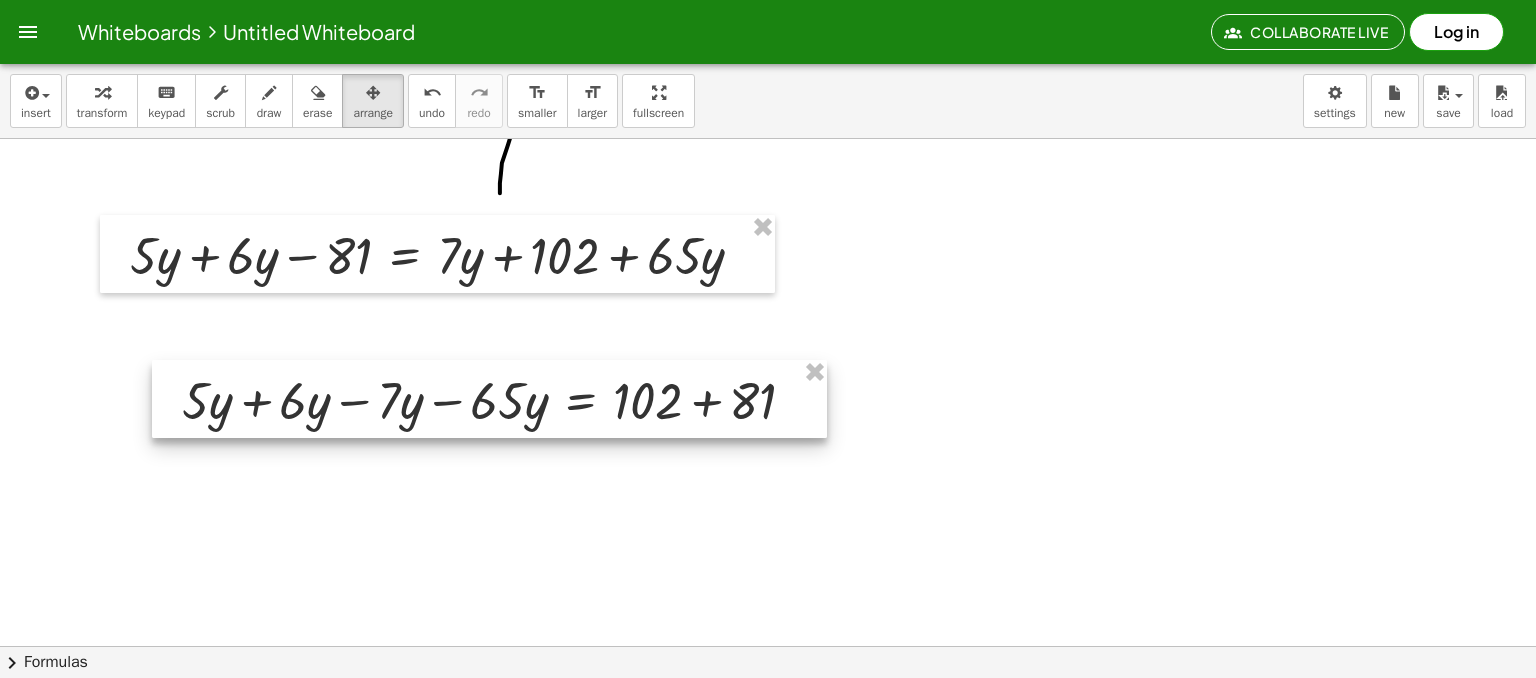 drag, startPoint x: 434, startPoint y: 405, endPoint x: 427, endPoint y: 375, distance: 30.805843 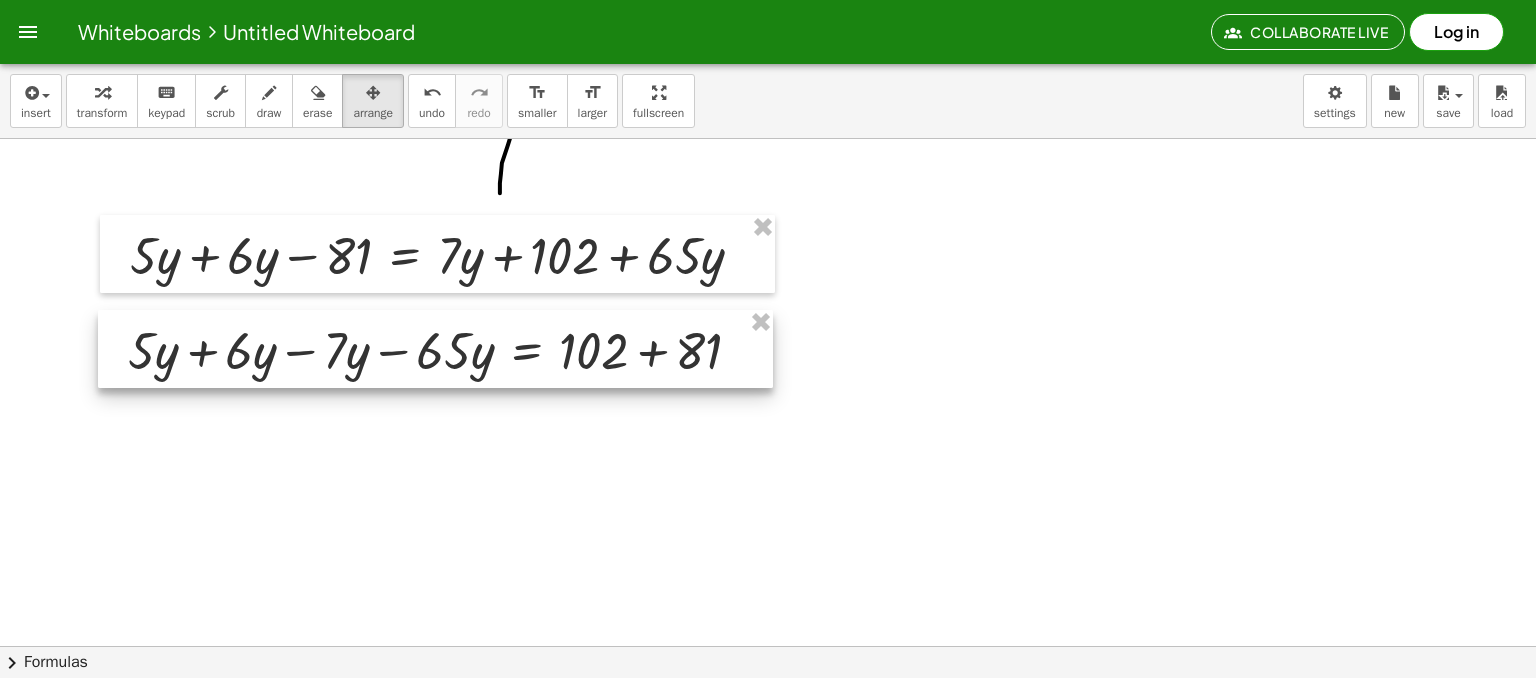 drag, startPoint x: 428, startPoint y: 400, endPoint x: 402, endPoint y: 364, distance: 44.407207 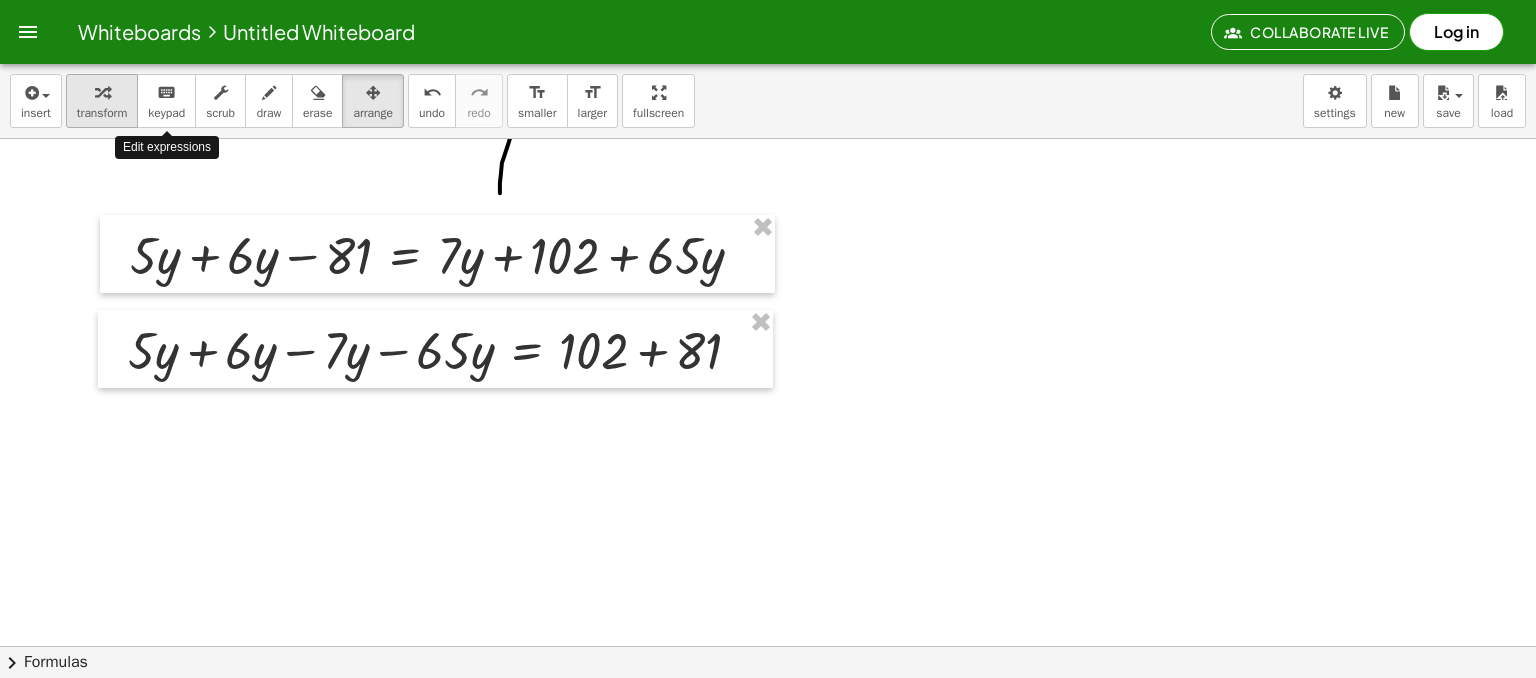 click on "transform" at bounding box center [102, 113] 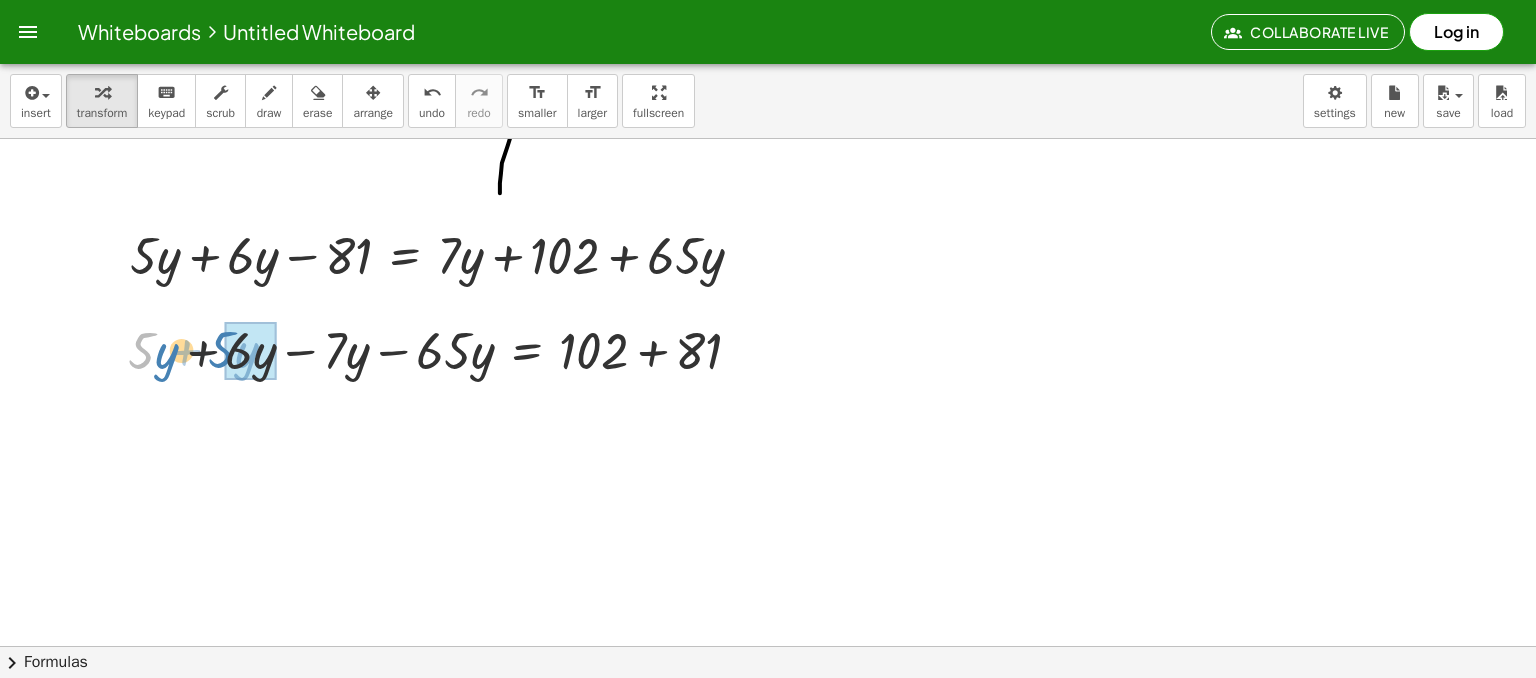 drag, startPoint x: 140, startPoint y: 365, endPoint x: 220, endPoint y: 364, distance: 80.00625 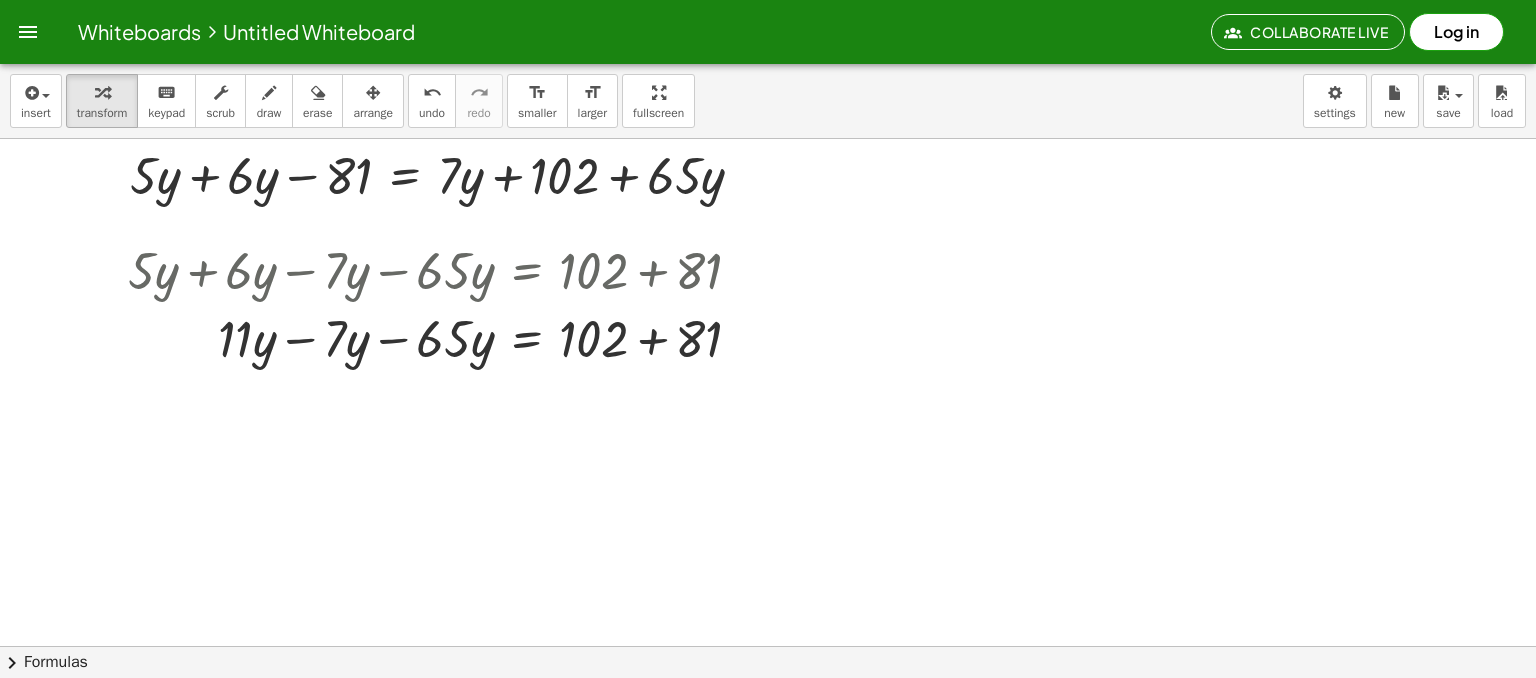 scroll, scrollTop: 4000, scrollLeft: 0, axis: vertical 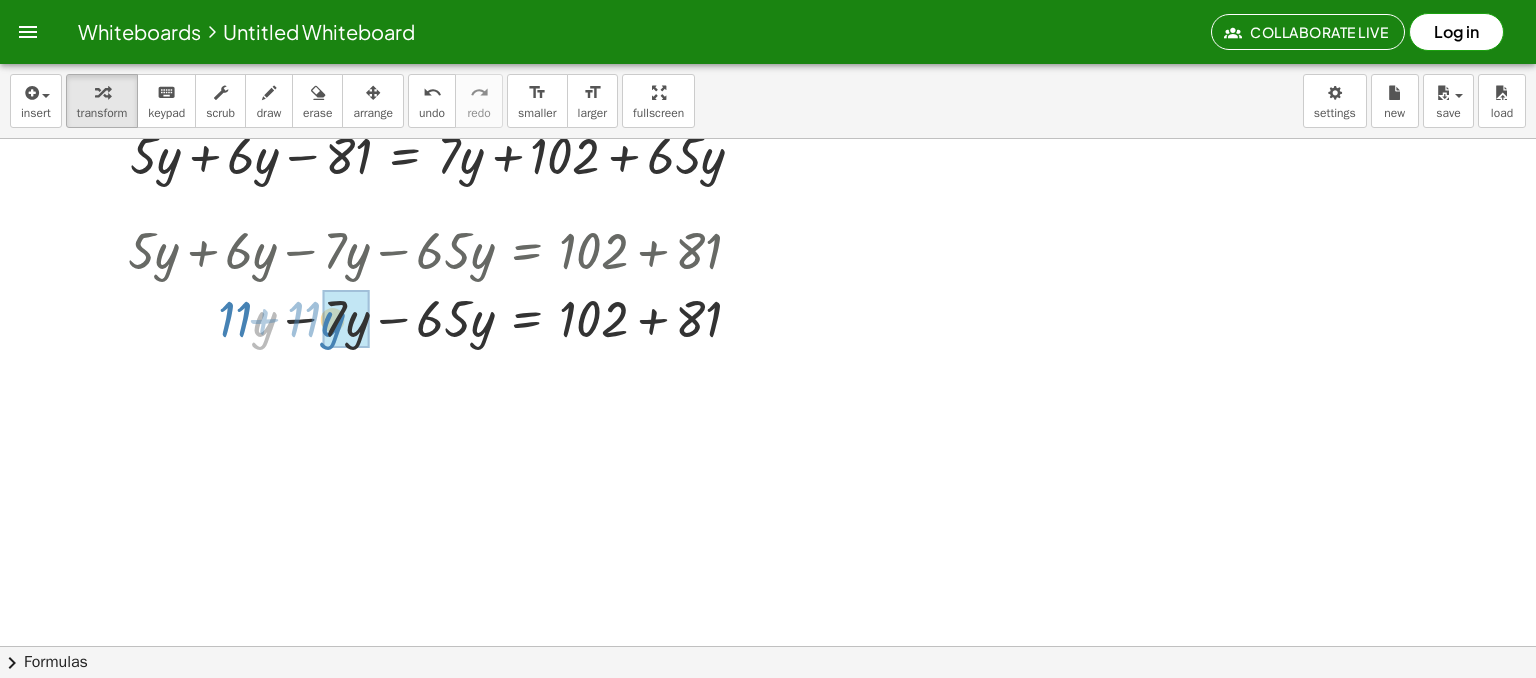 drag, startPoint x: 255, startPoint y: 329, endPoint x: 364, endPoint y: 434, distance: 151.34729 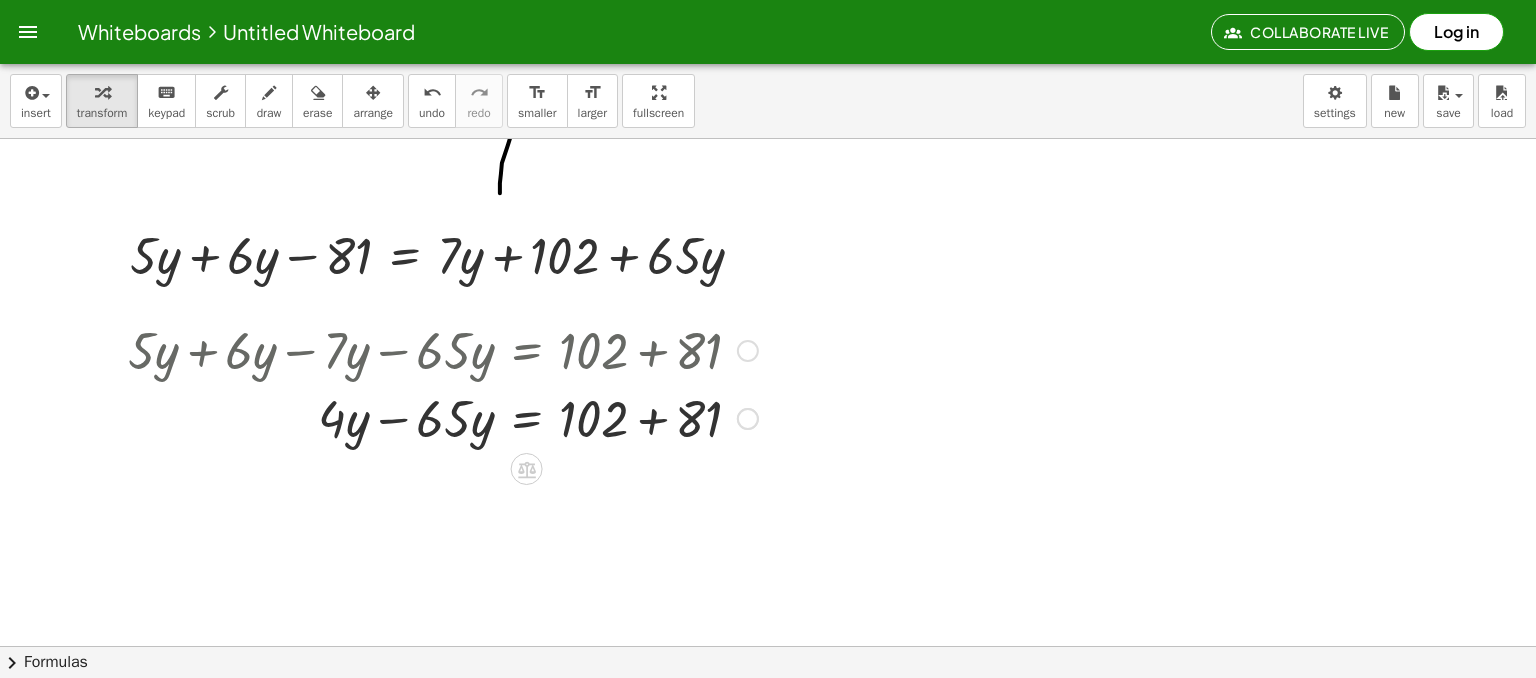 scroll, scrollTop: 4000, scrollLeft: 0, axis: vertical 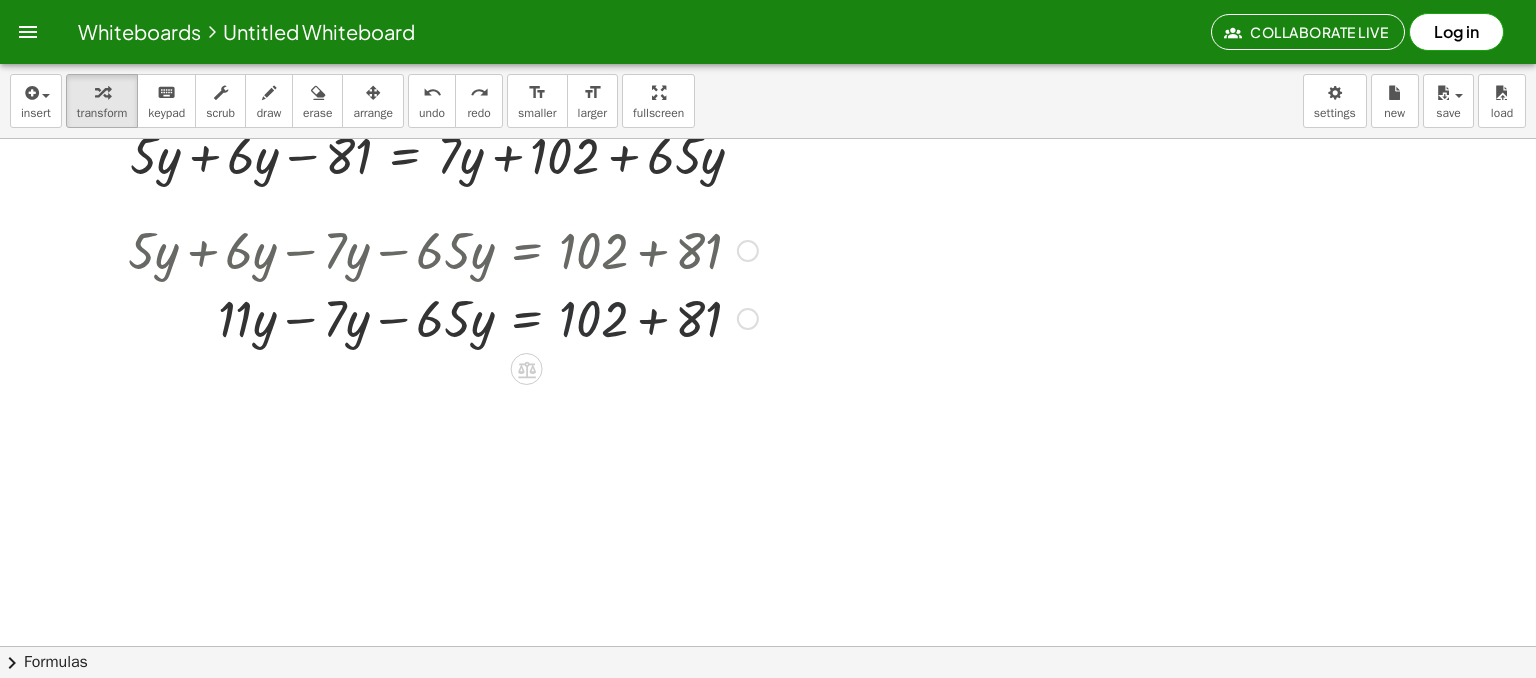 drag, startPoint x: 574, startPoint y: 324, endPoint x: 667, endPoint y: 402, distance: 121.37957 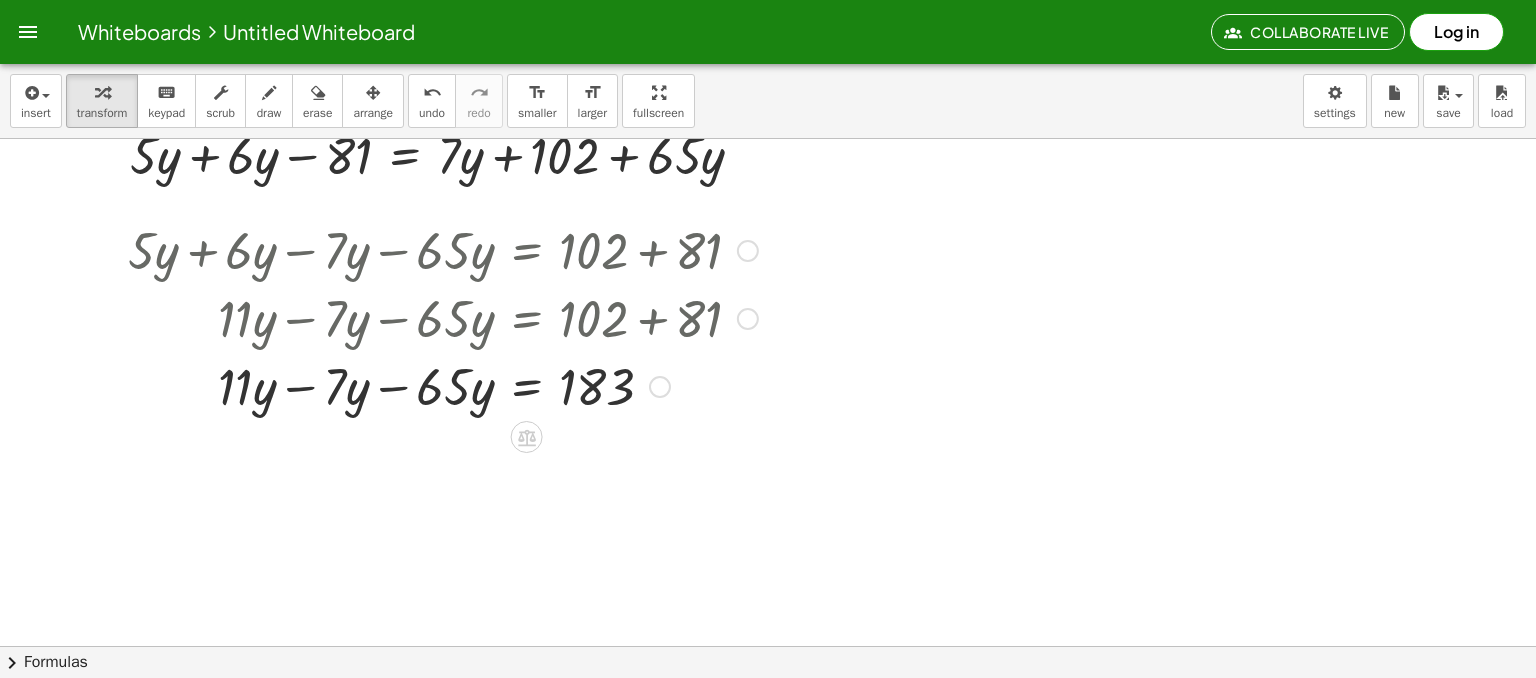 drag, startPoint x: 260, startPoint y: 393, endPoint x: 340, endPoint y: 404, distance: 80.75271 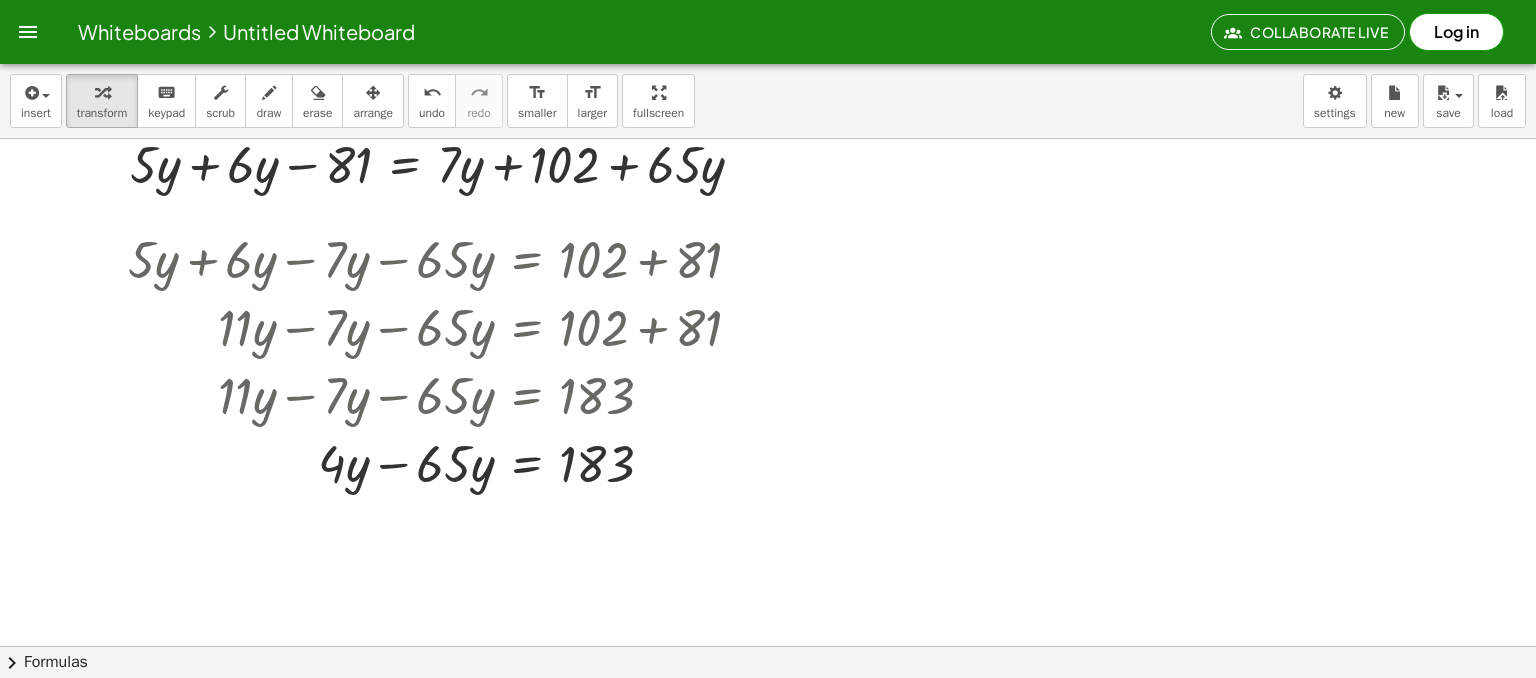 scroll, scrollTop: 3972, scrollLeft: 0, axis: vertical 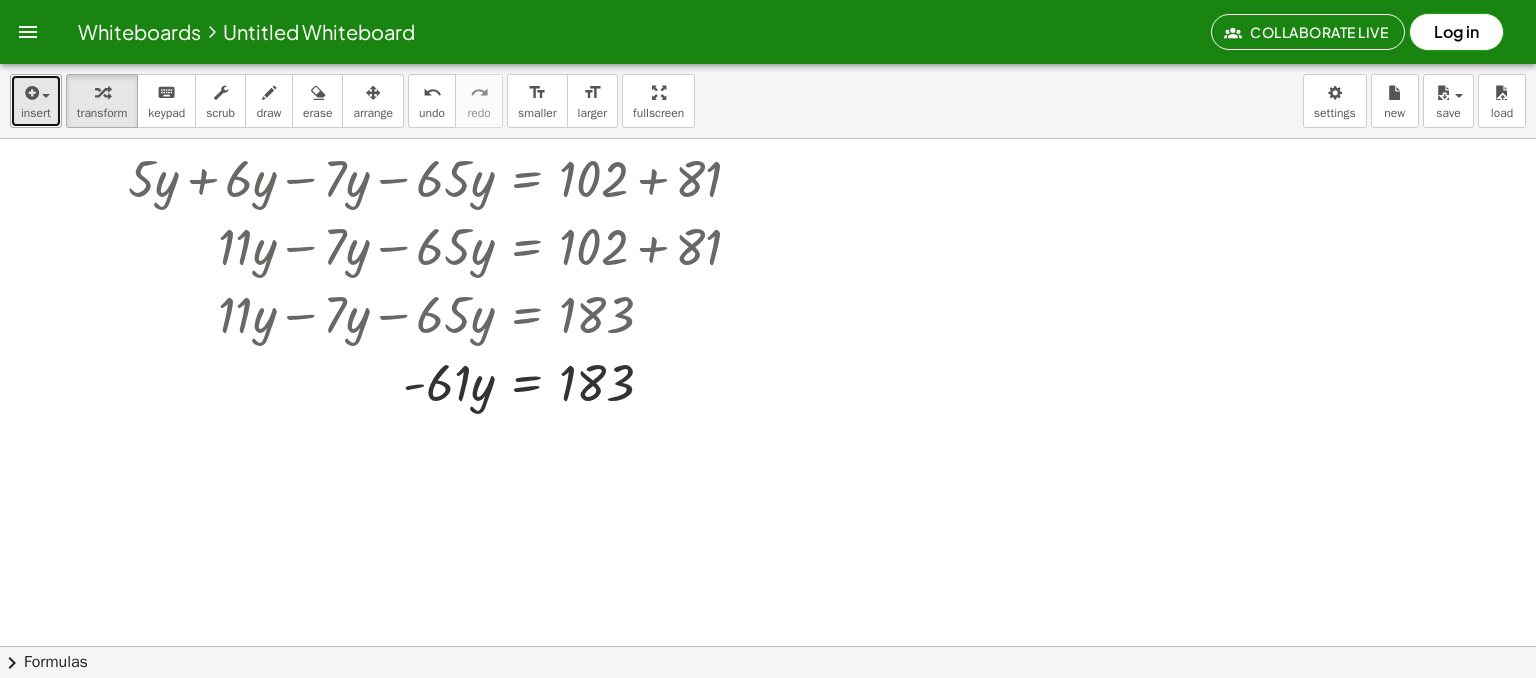click on "insert" at bounding box center [36, 101] 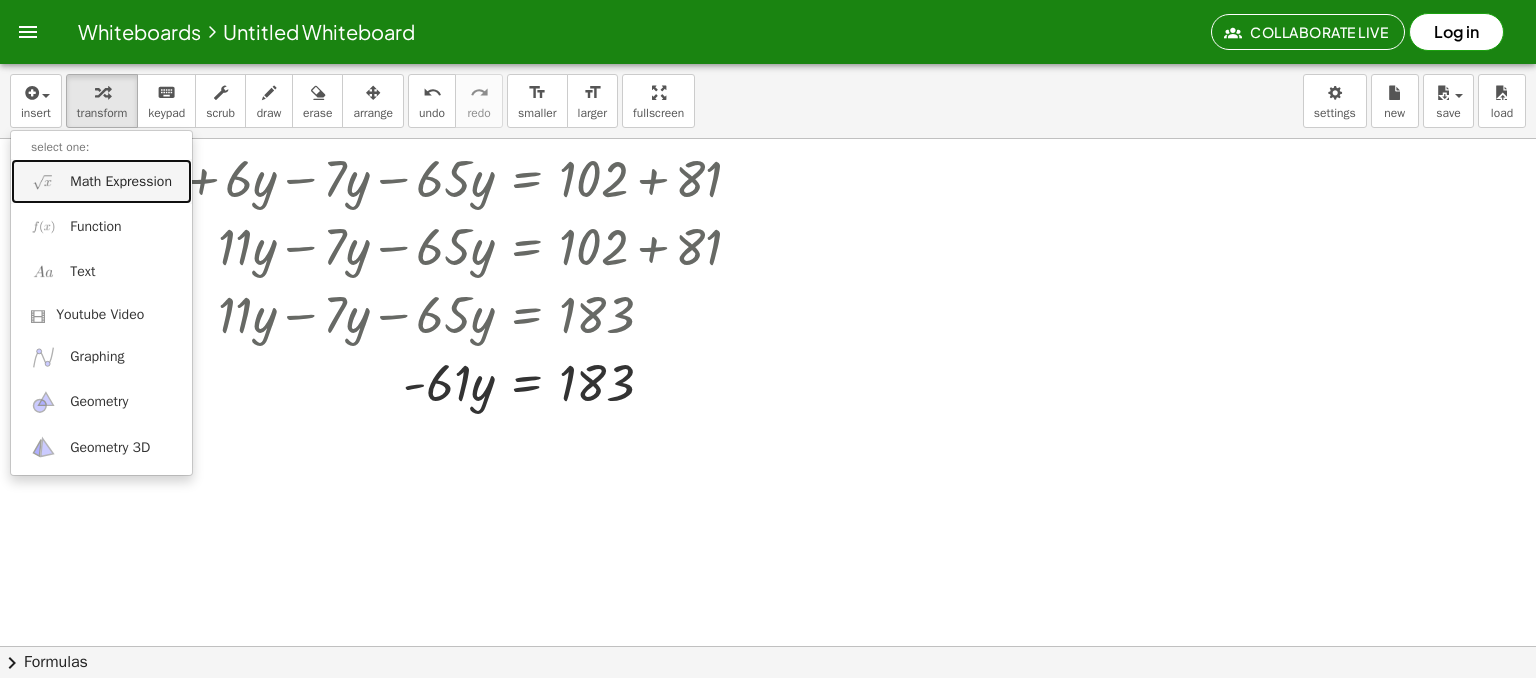 click on "Math Expression" at bounding box center (121, 182) 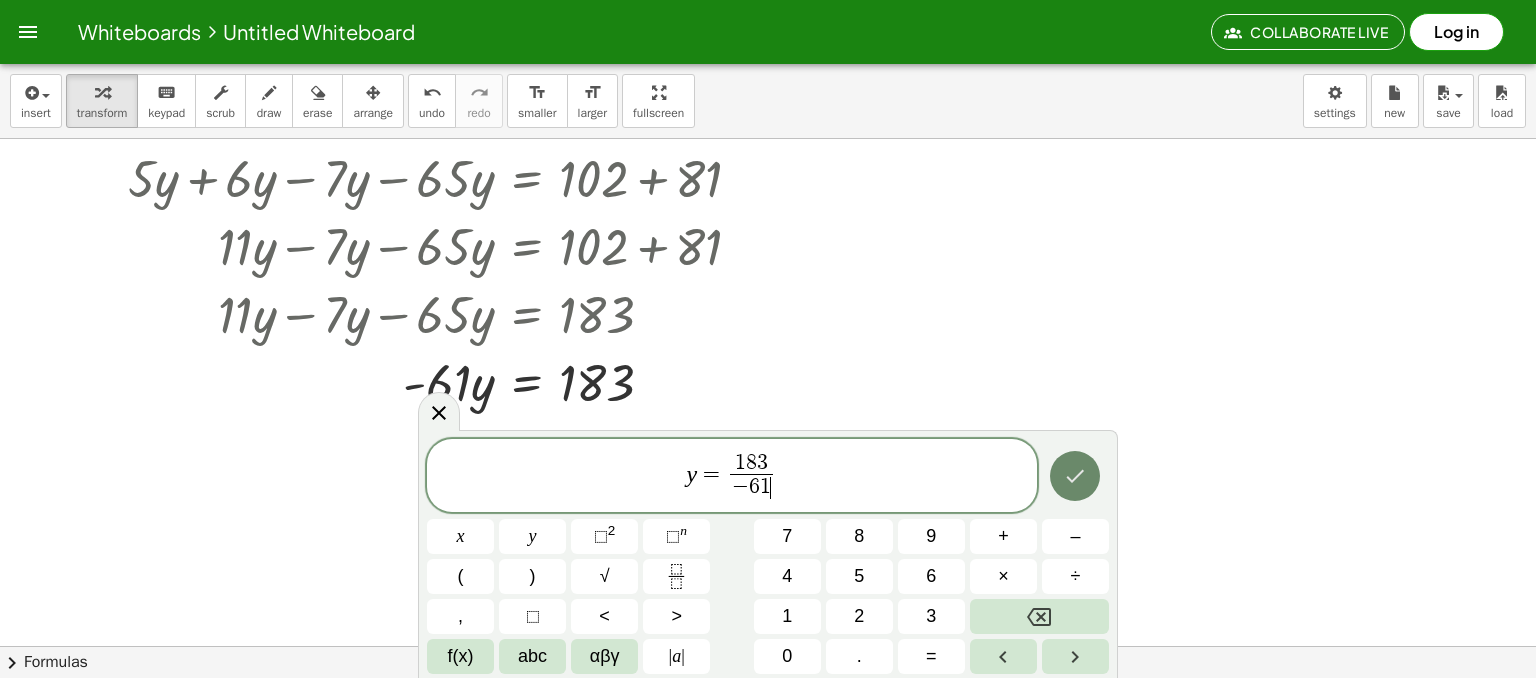 click 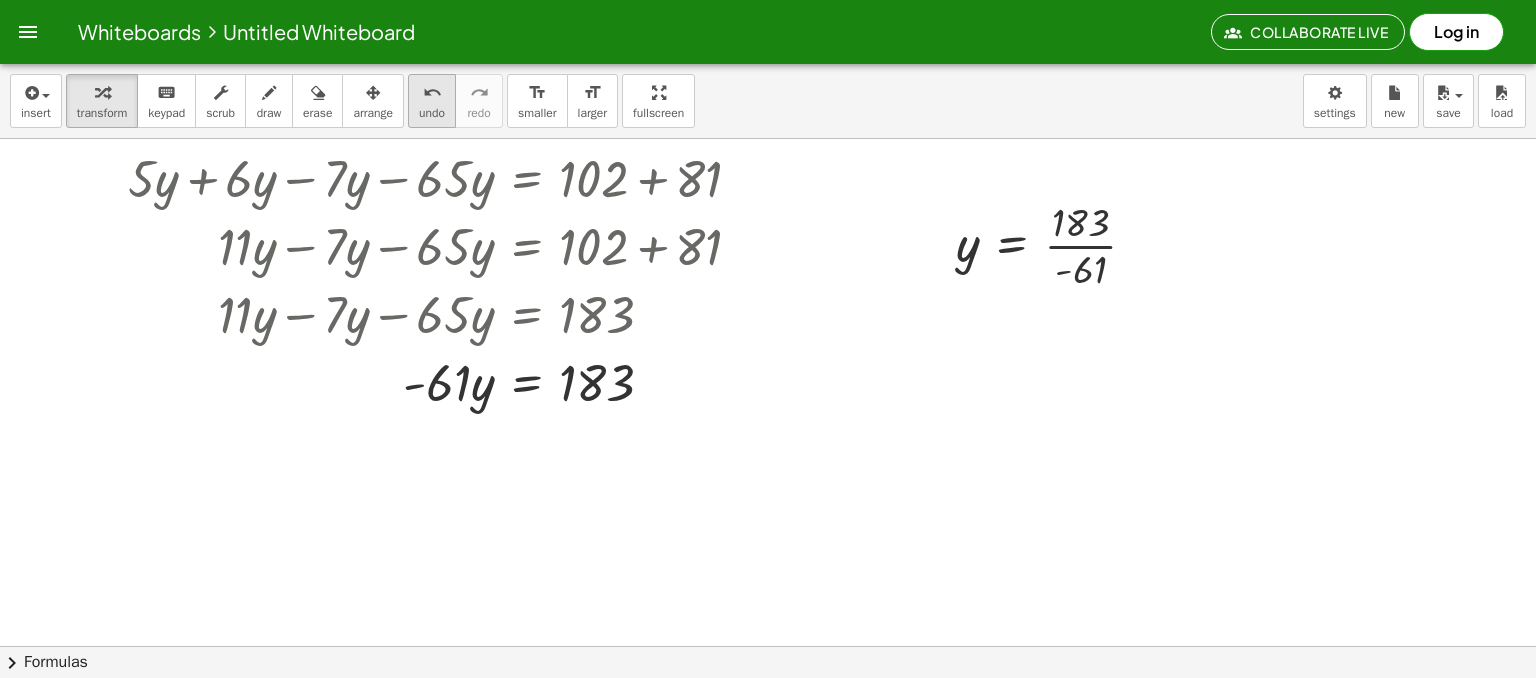 click on "arrange" at bounding box center [373, 113] 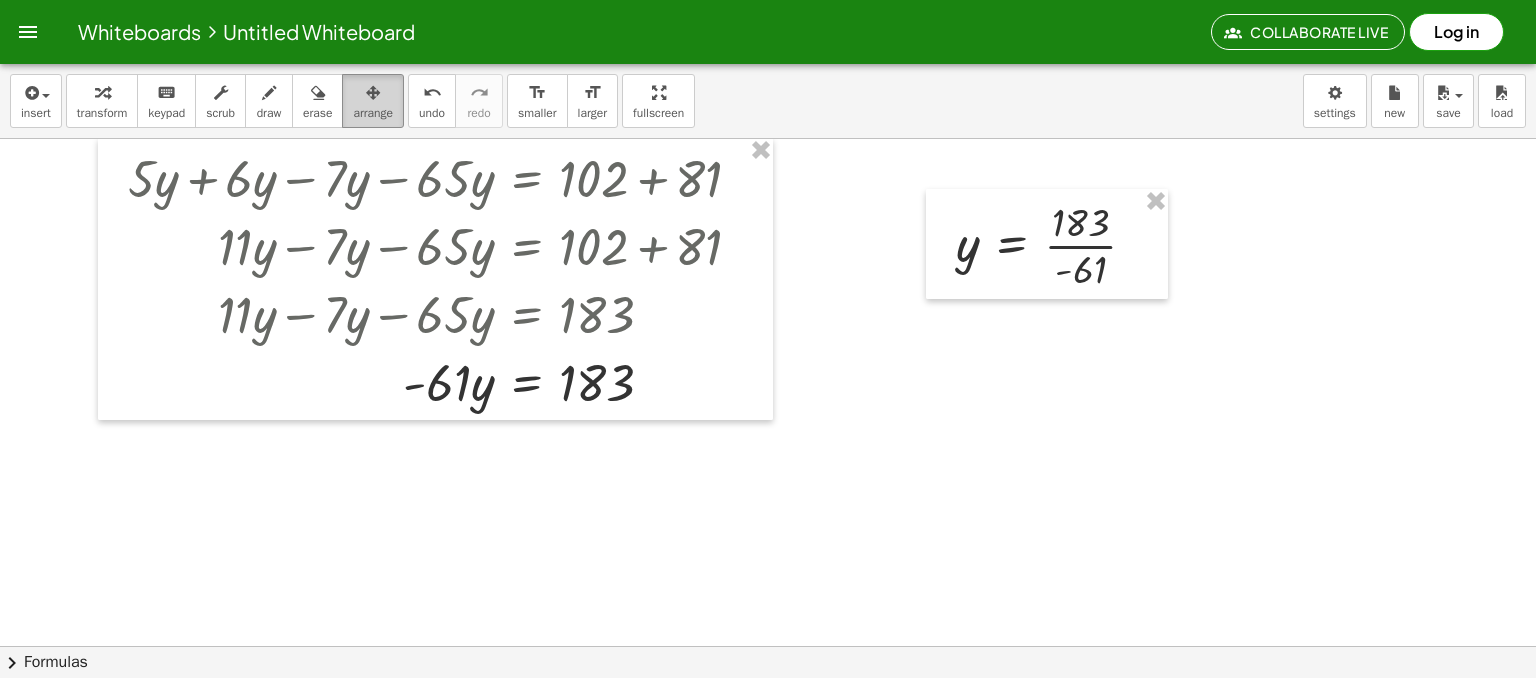 scroll, scrollTop: 3972, scrollLeft: 0, axis: vertical 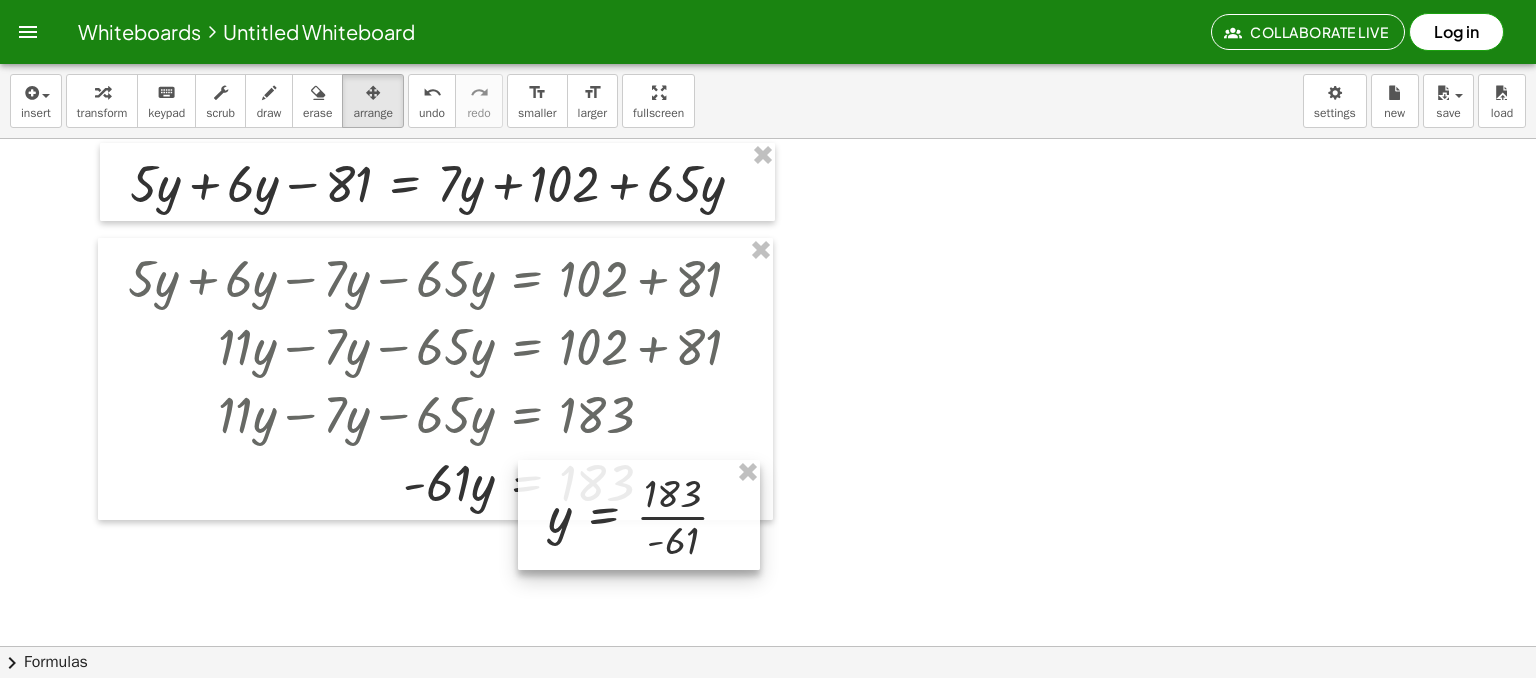 drag, startPoint x: 997, startPoint y: 395, endPoint x: 656, endPoint y: 520, distance: 363.18866 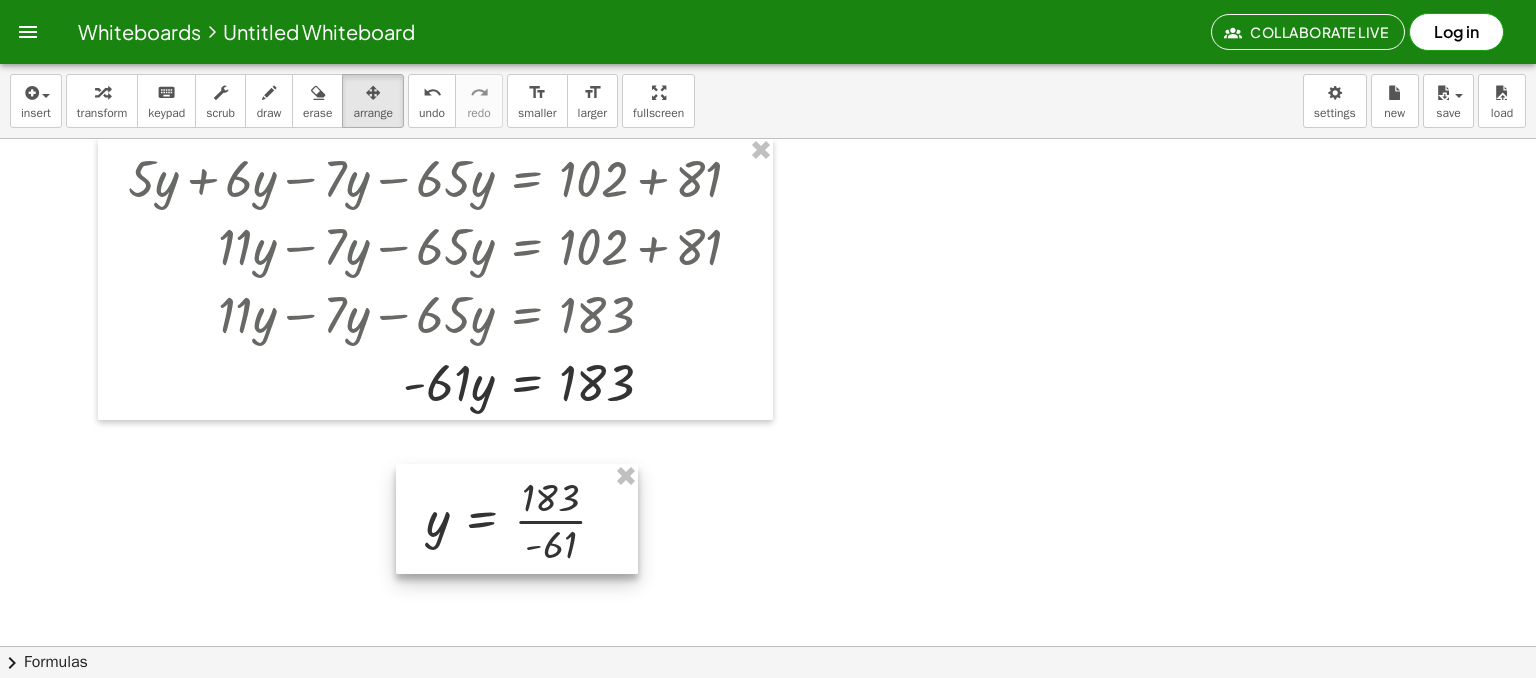 drag, startPoint x: 599, startPoint y: 422, endPoint x: 534, endPoint y: 497, distance: 99.24717 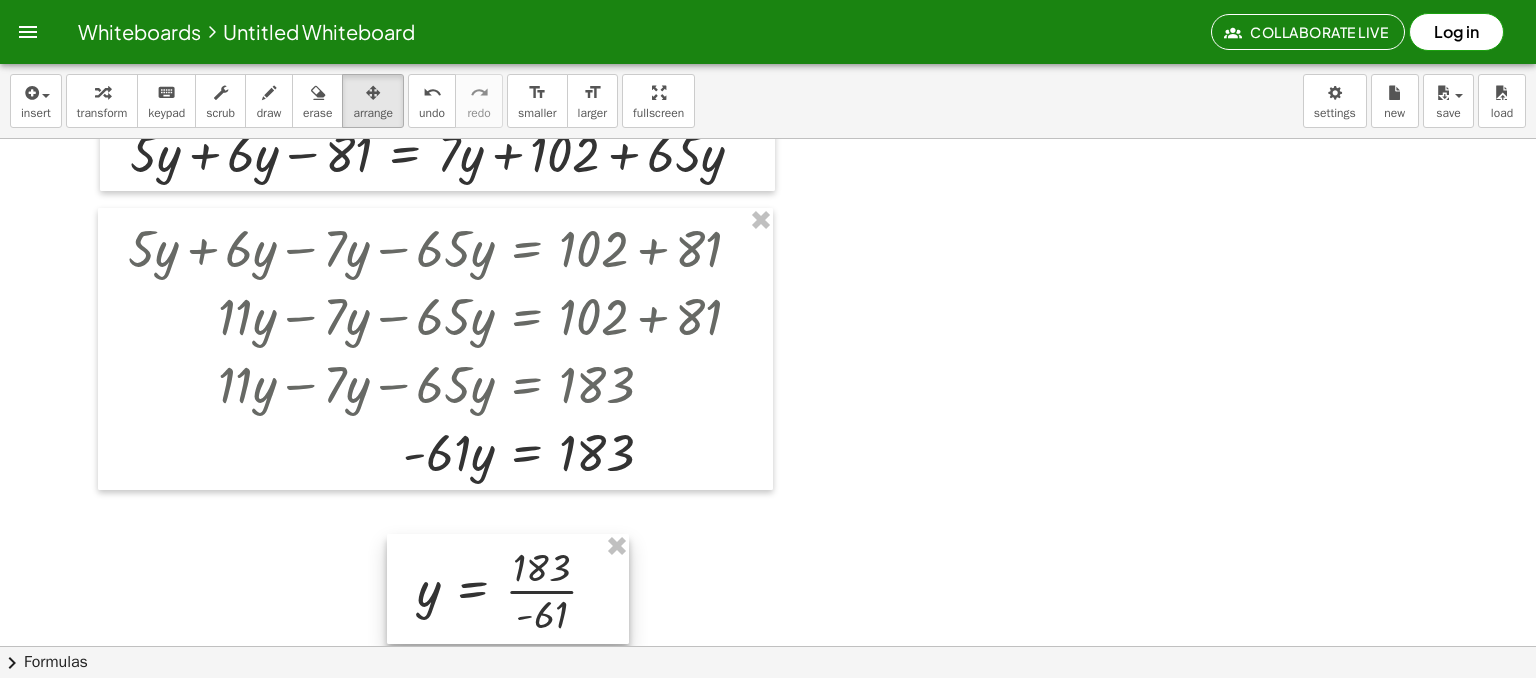 scroll, scrollTop: 3972, scrollLeft: 0, axis: vertical 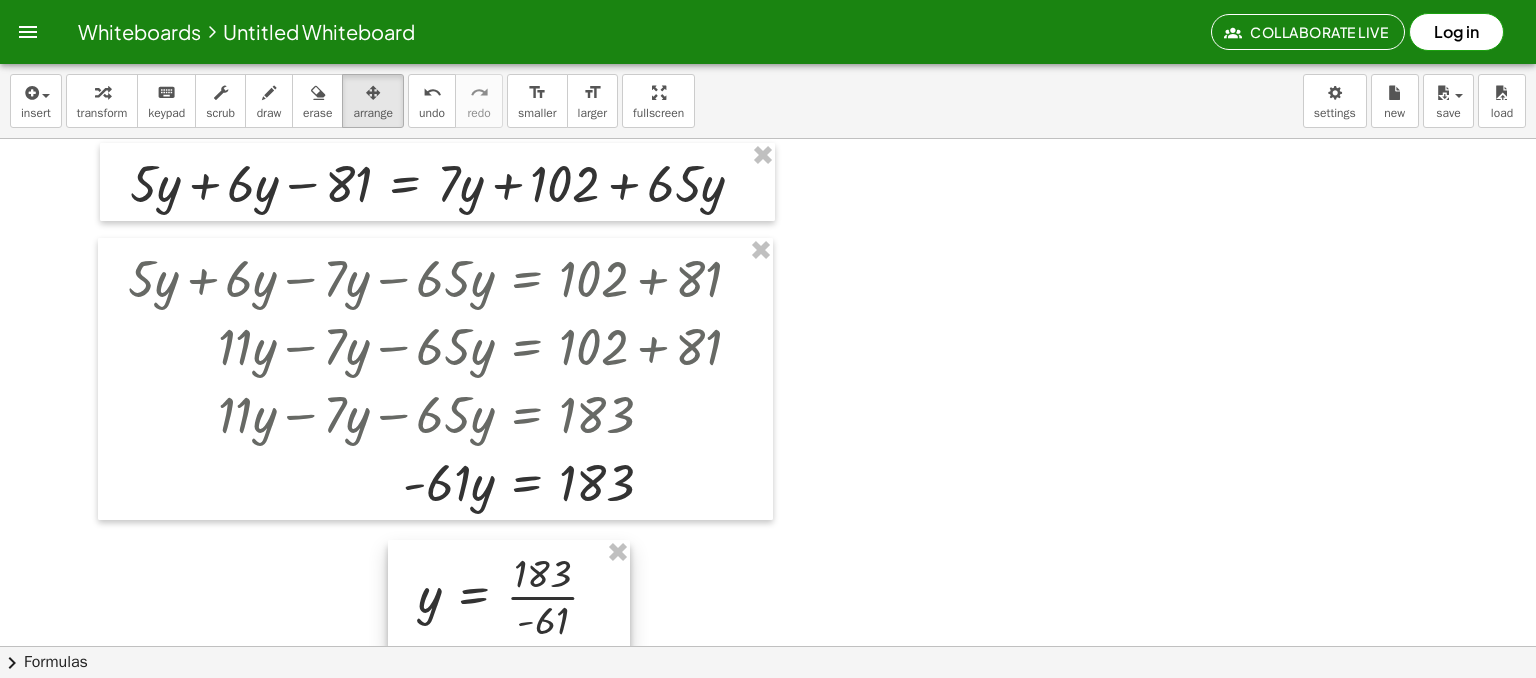 drag, startPoint x: 521, startPoint y: 571, endPoint x: 522, endPoint y: 548, distance: 23.021729 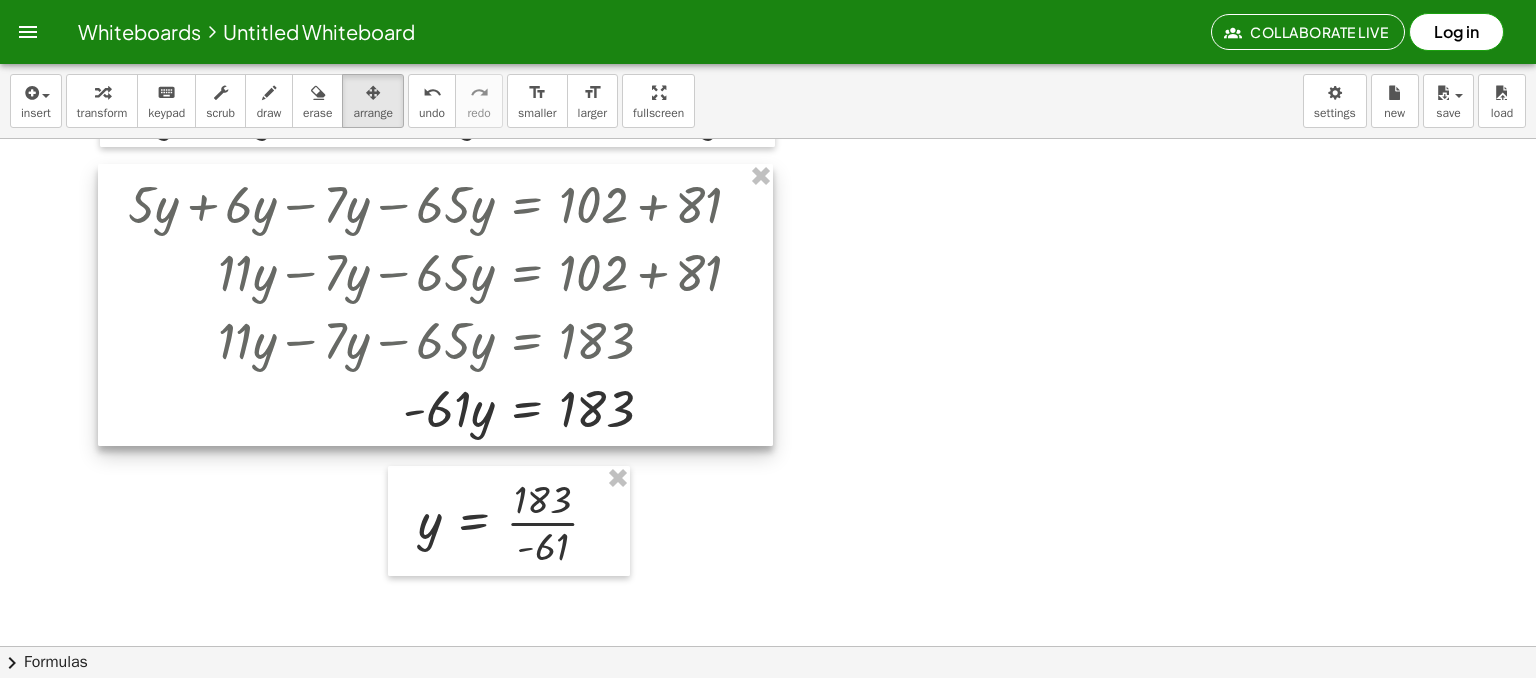scroll, scrollTop: 4072, scrollLeft: 0, axis: vertical 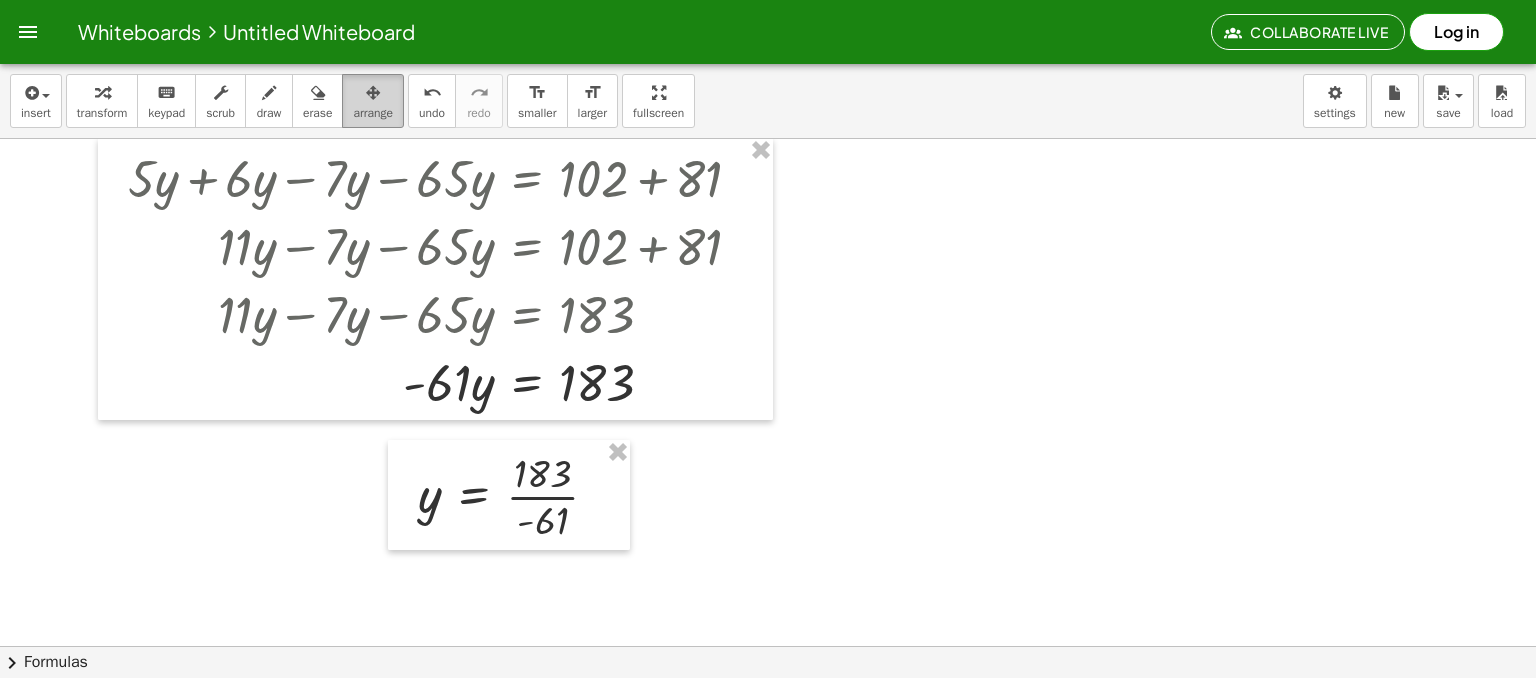 click on "arrange" at bounding box center (373, 113) 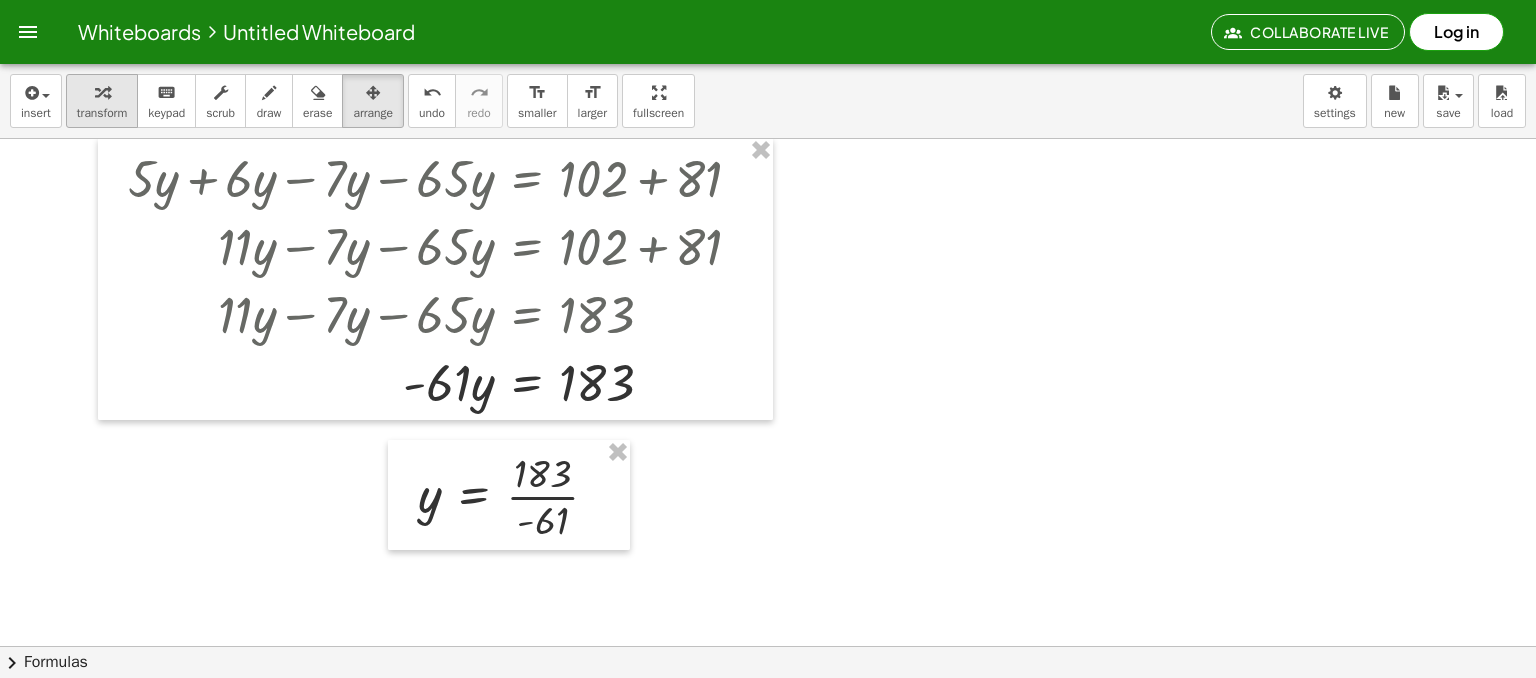 click on "transform" at bounding box center [102, 113] 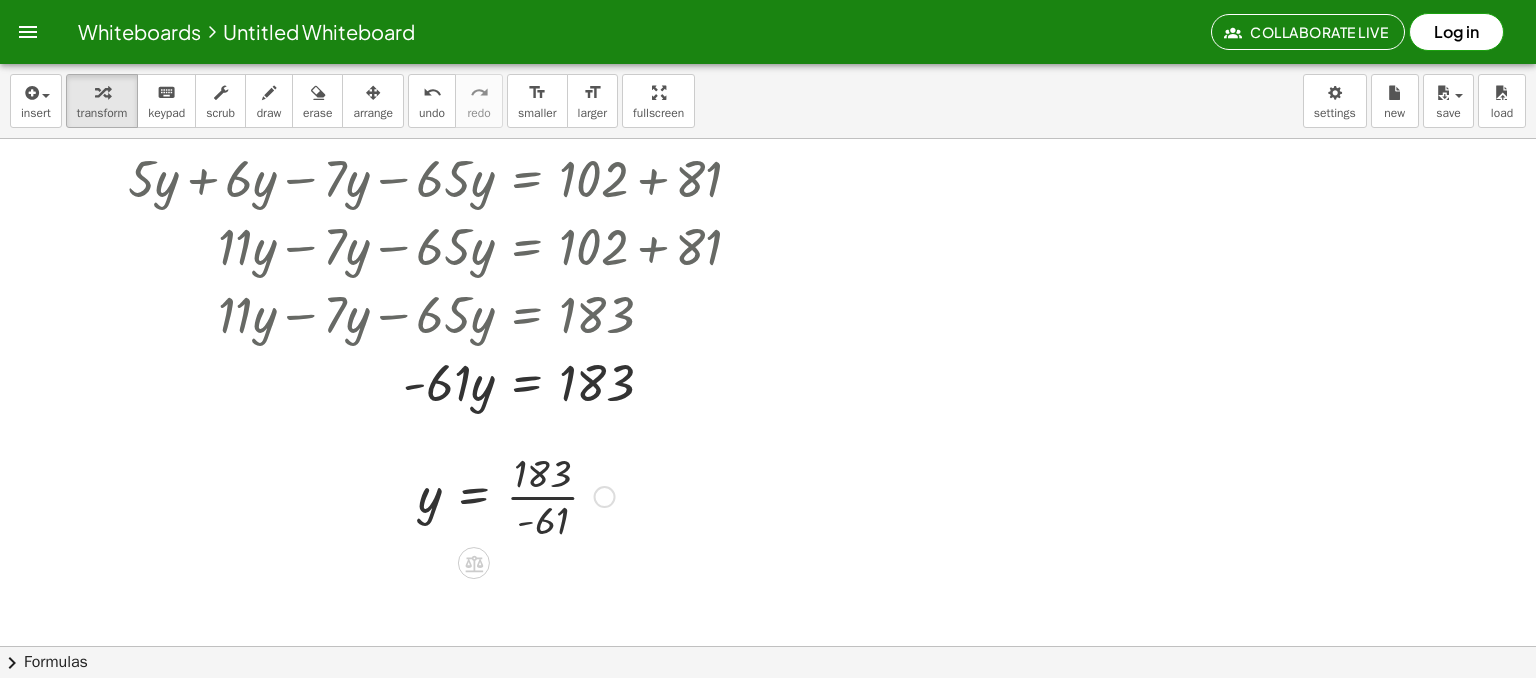 click at bounding box center [516, 495] 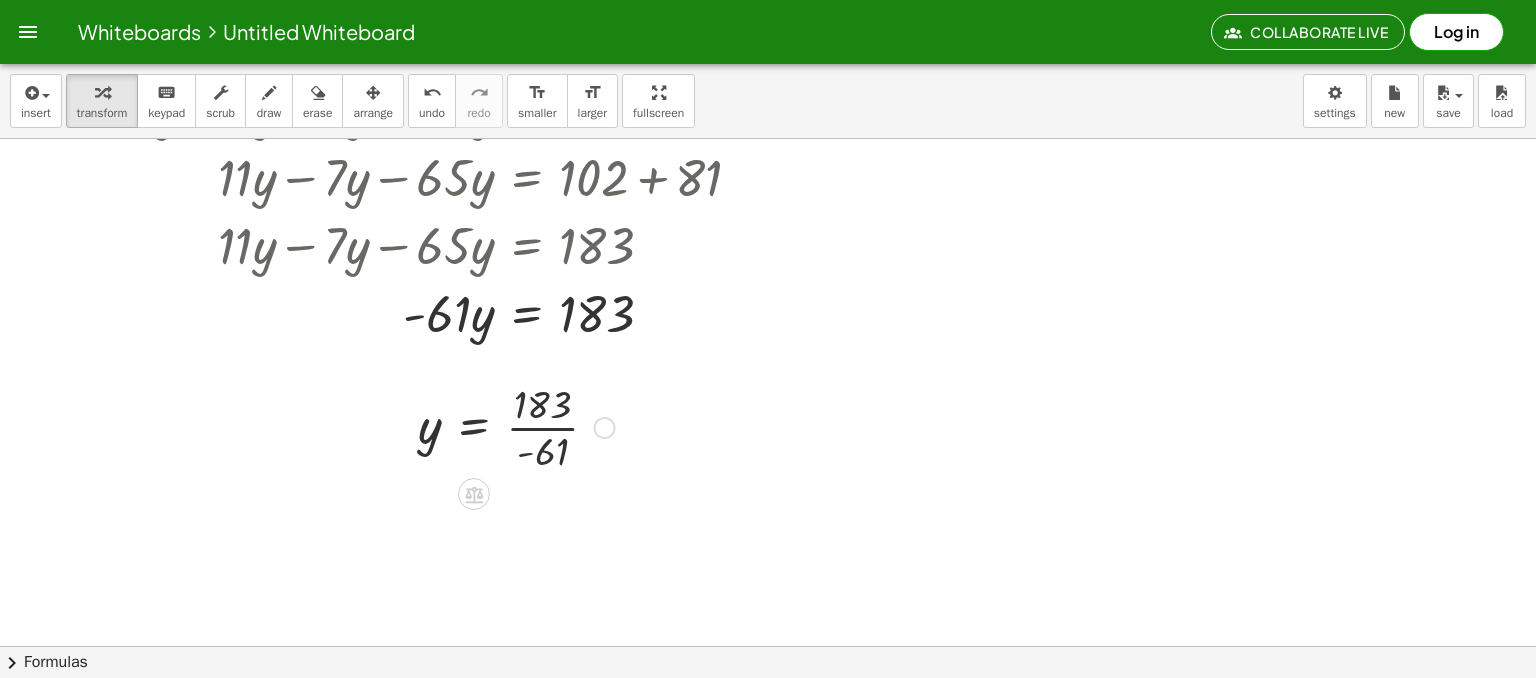 scroll, scrollTop: 4172, scrollLeft: 0, axis: vertical 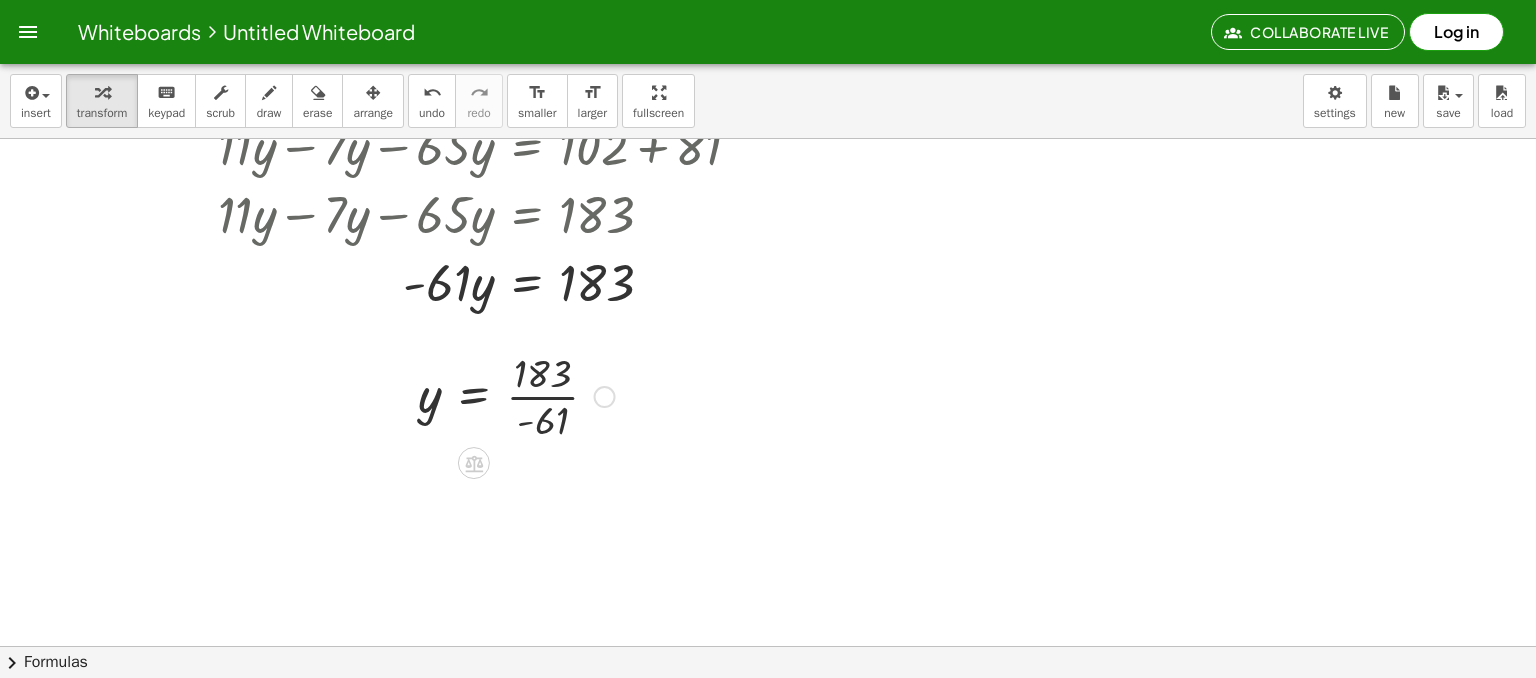 click at bounding box center (516, 395) 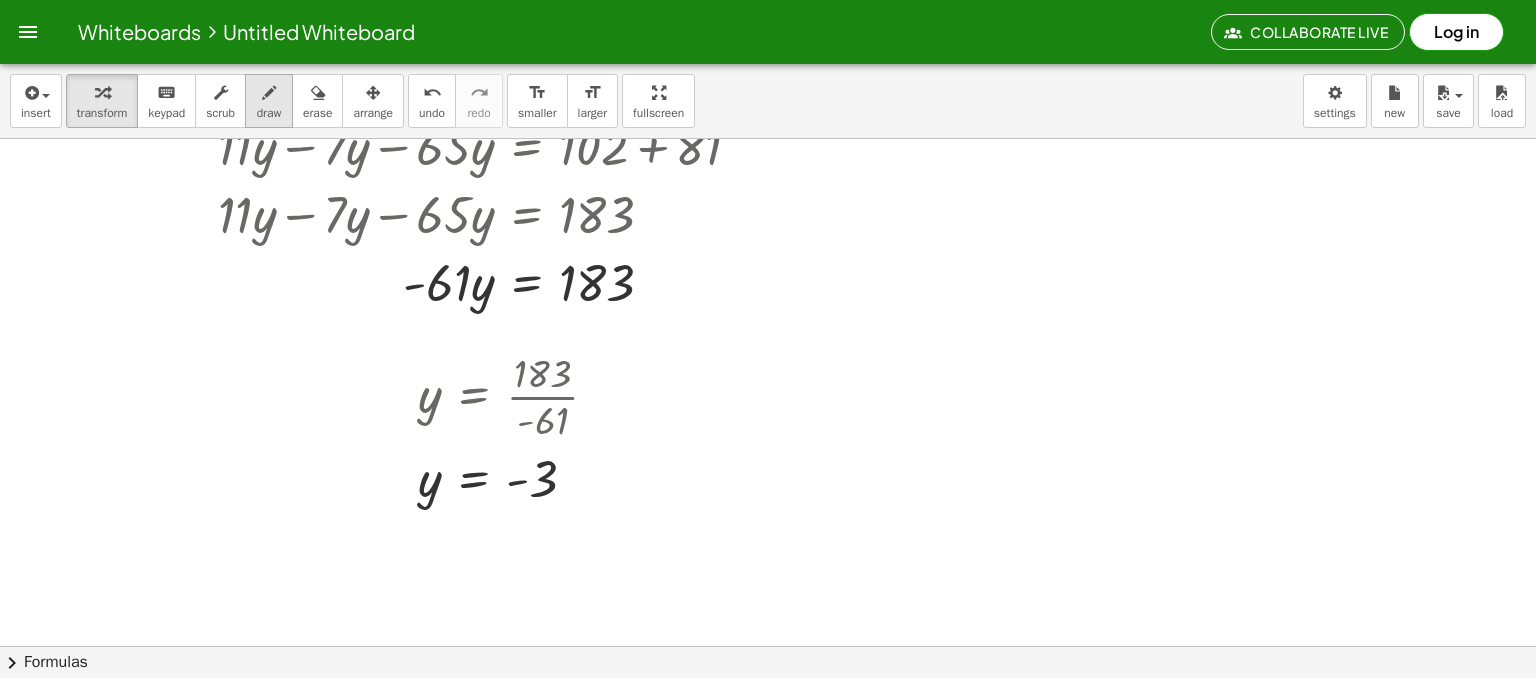 click on "draw" at bounding box center (269, 113) 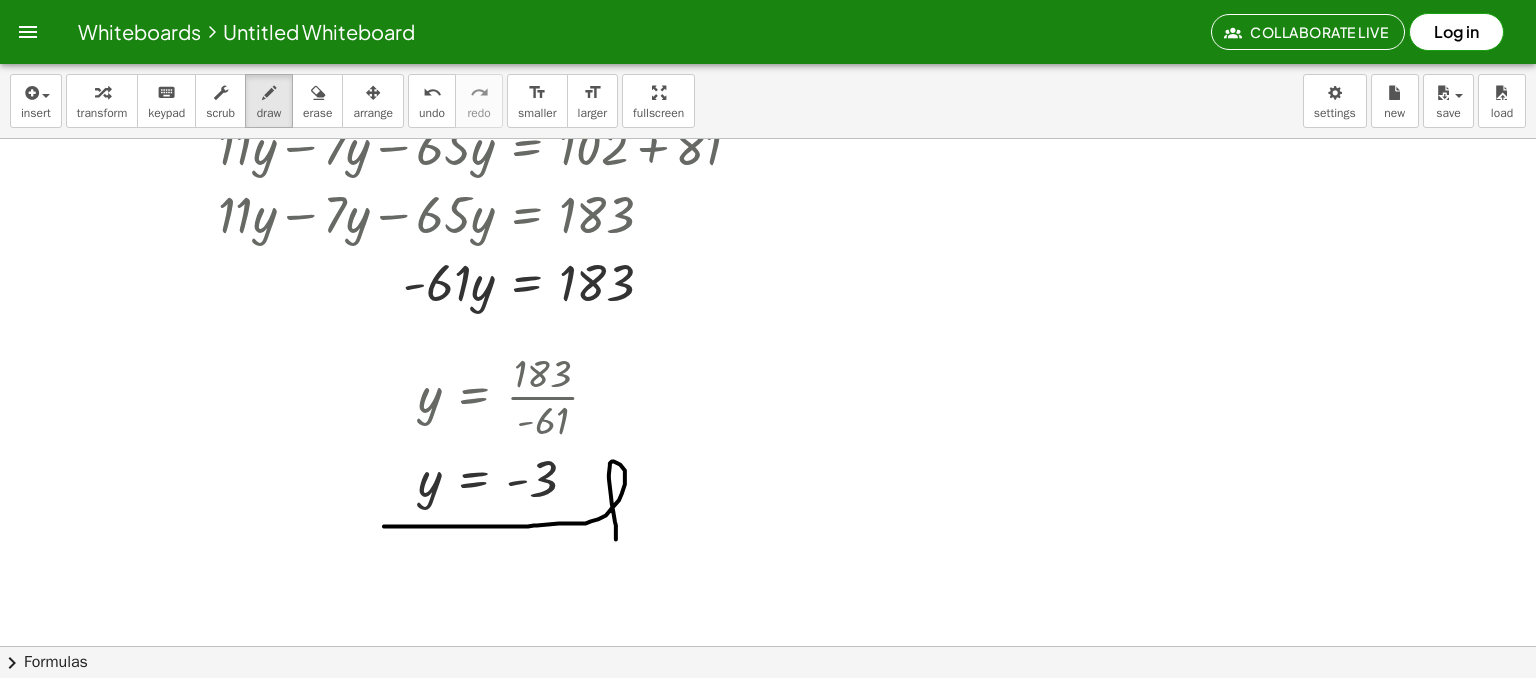 drag, startPoint x: 384, startPoint y: 526, endPoint x: 616, endPoint y: 539, distance: 232.36394 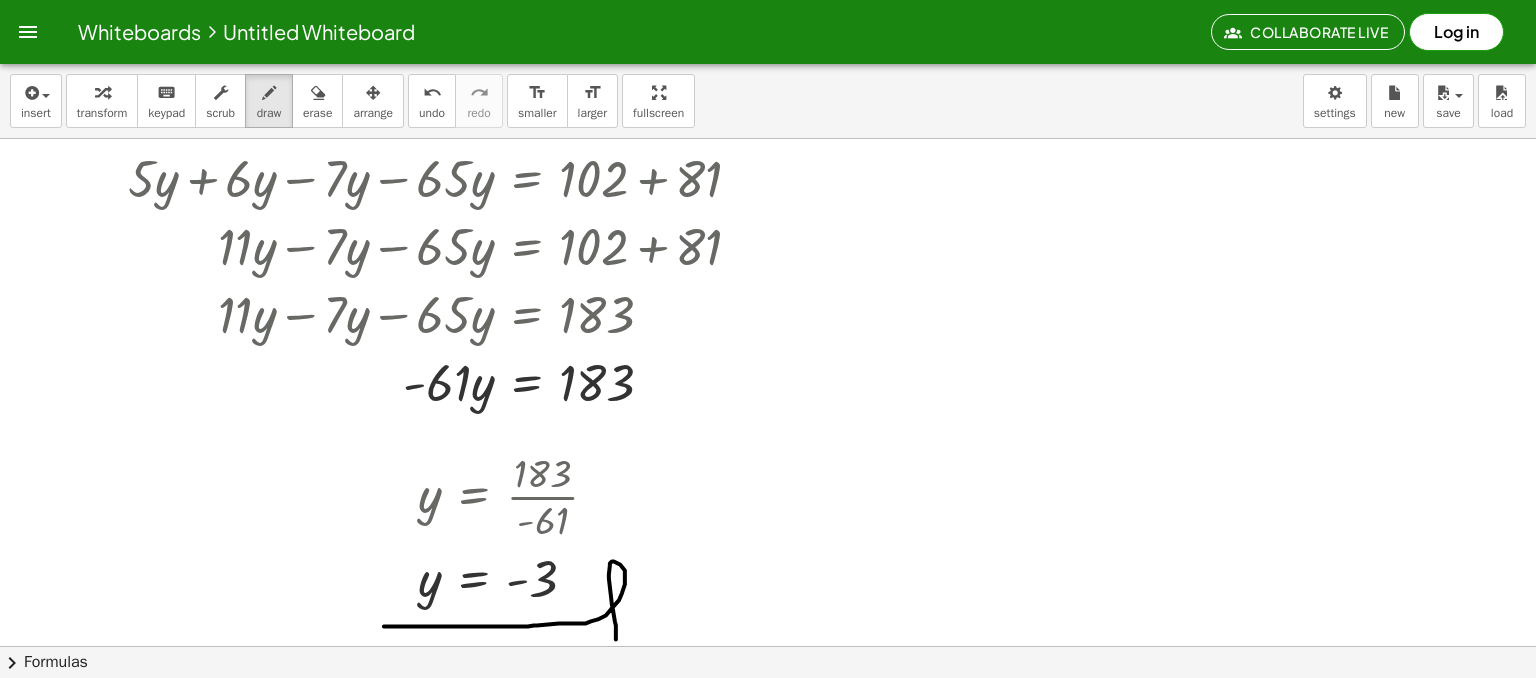 scroll, scrollTop: 3972, scrollLeft: 0, axis: vertical 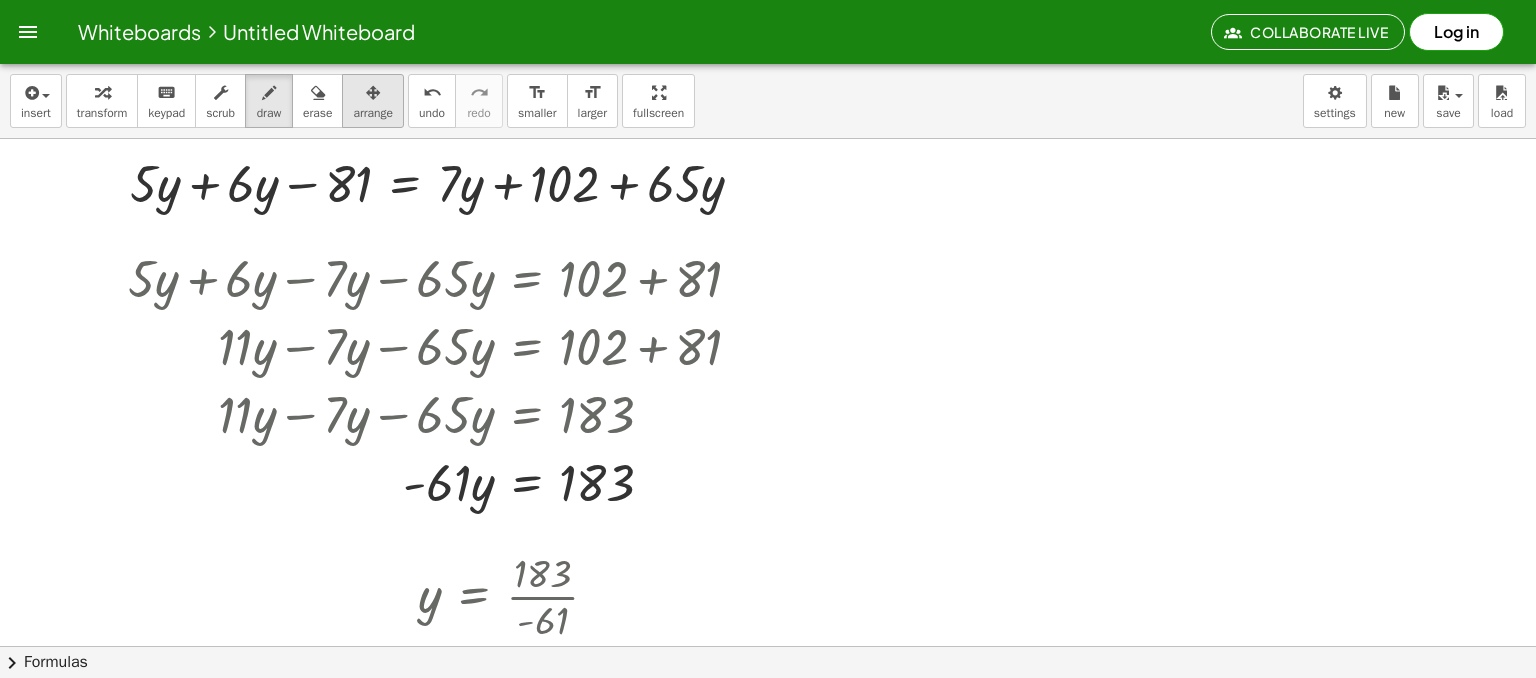 click on "arrange" at bounding box center (373, 113) 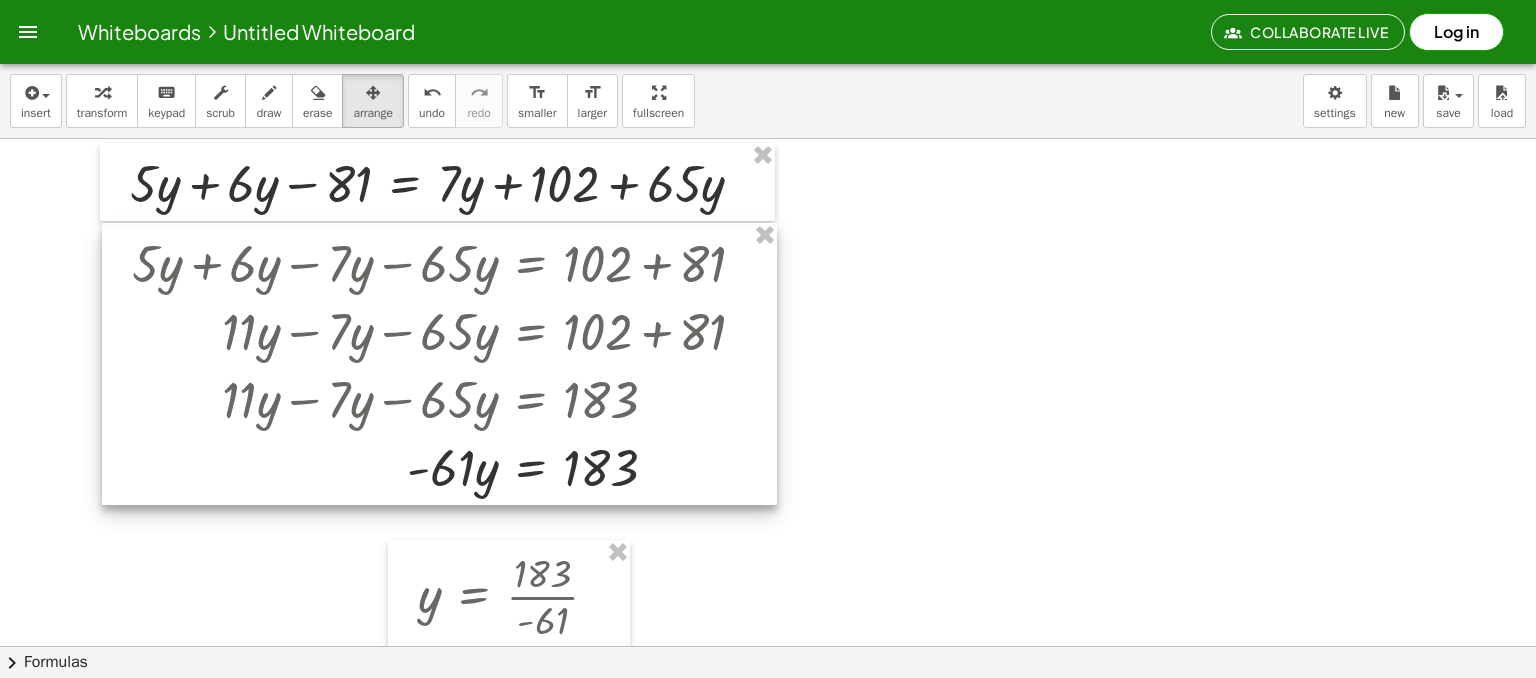 drag, startPoint x: 512, startPoint y: 436, endPoint x: 516, endPoint y: 421, distance: 15.524175 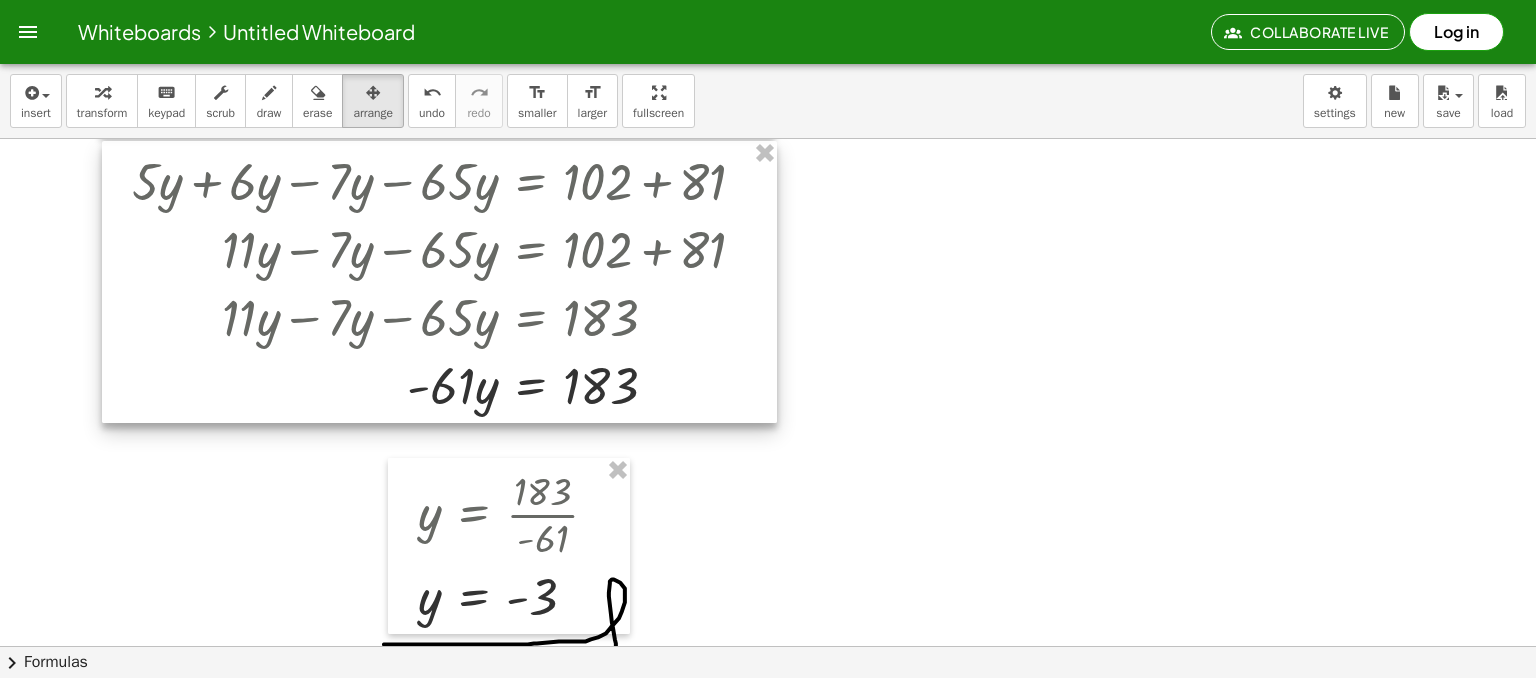 scroll, scrollTop: 4072, scrollLeft: 0, axis: vertical 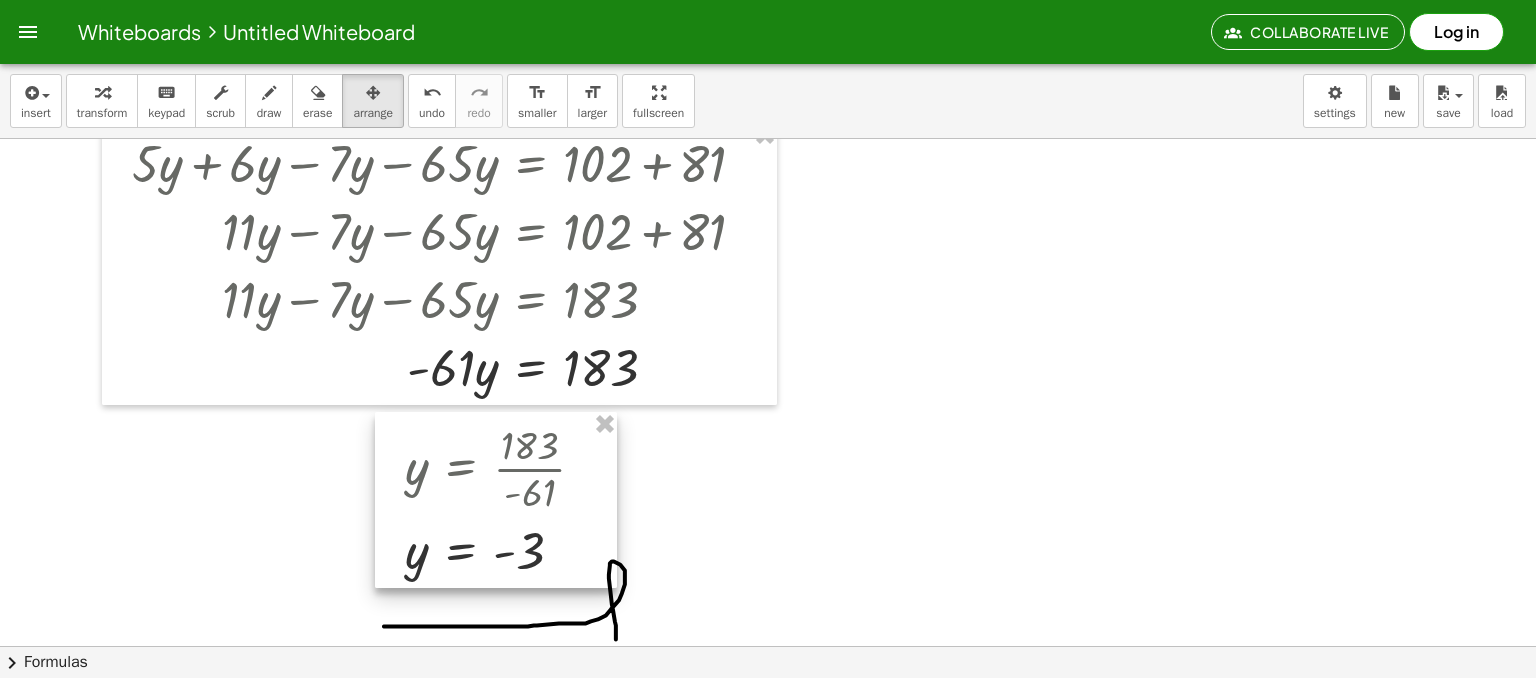 drag, startPoint x: 516, startPoint y: 477, endPoint x: 503, endPoint y: 449, distance: 30.870699 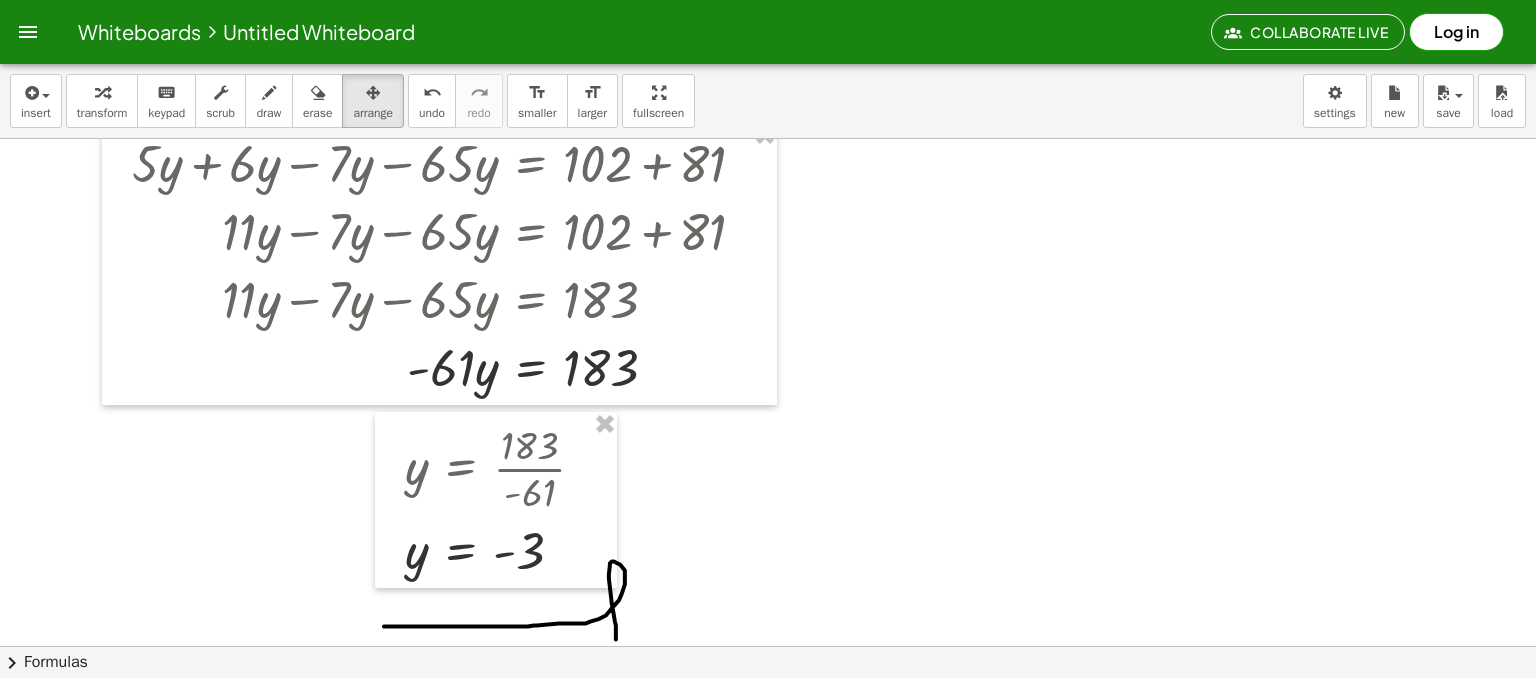 click on "draw" at bounding box center [269, 113] 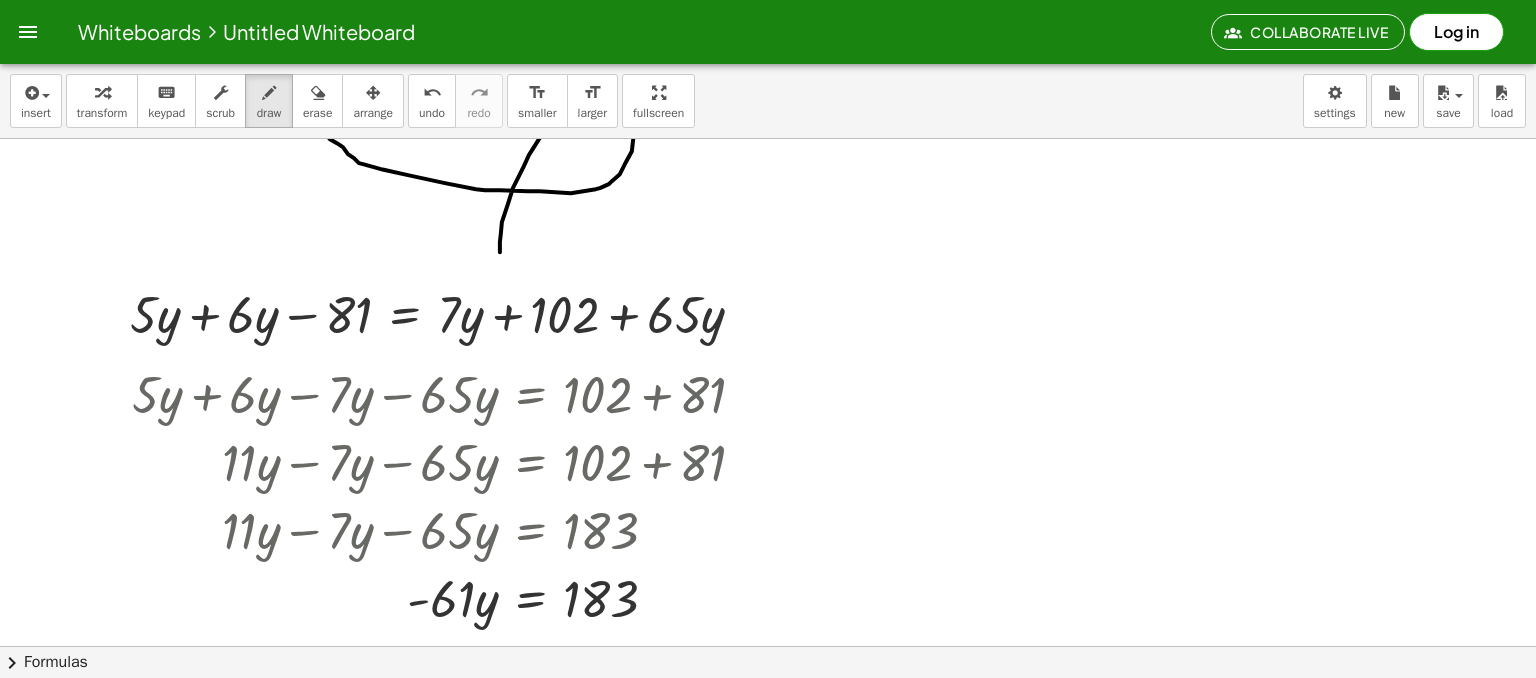 scroll, scrollTop: 3872, scrollLeft: 0, axis: vertical 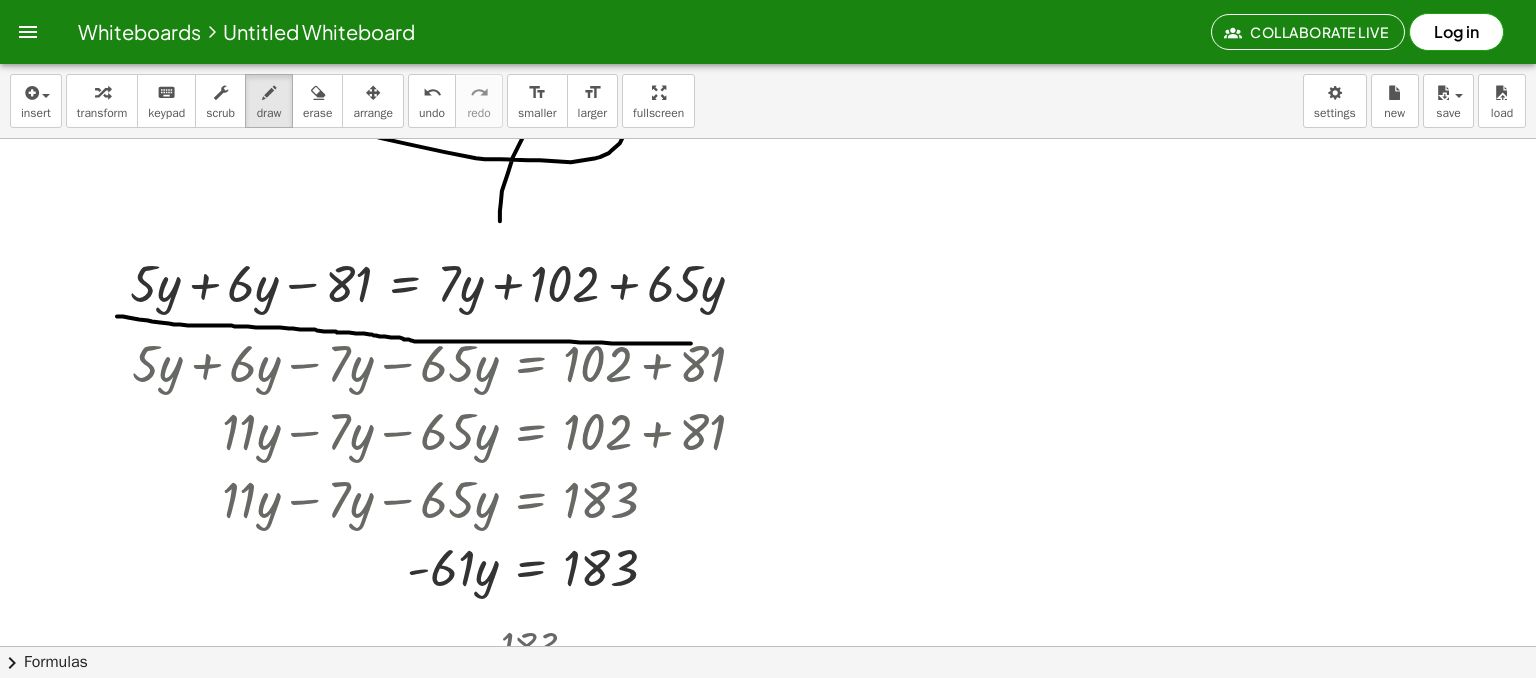 drag, startPoint x: 117, startPoint y: 316, endPoint x: 691, endPoint y: 343, distance: 574.63464 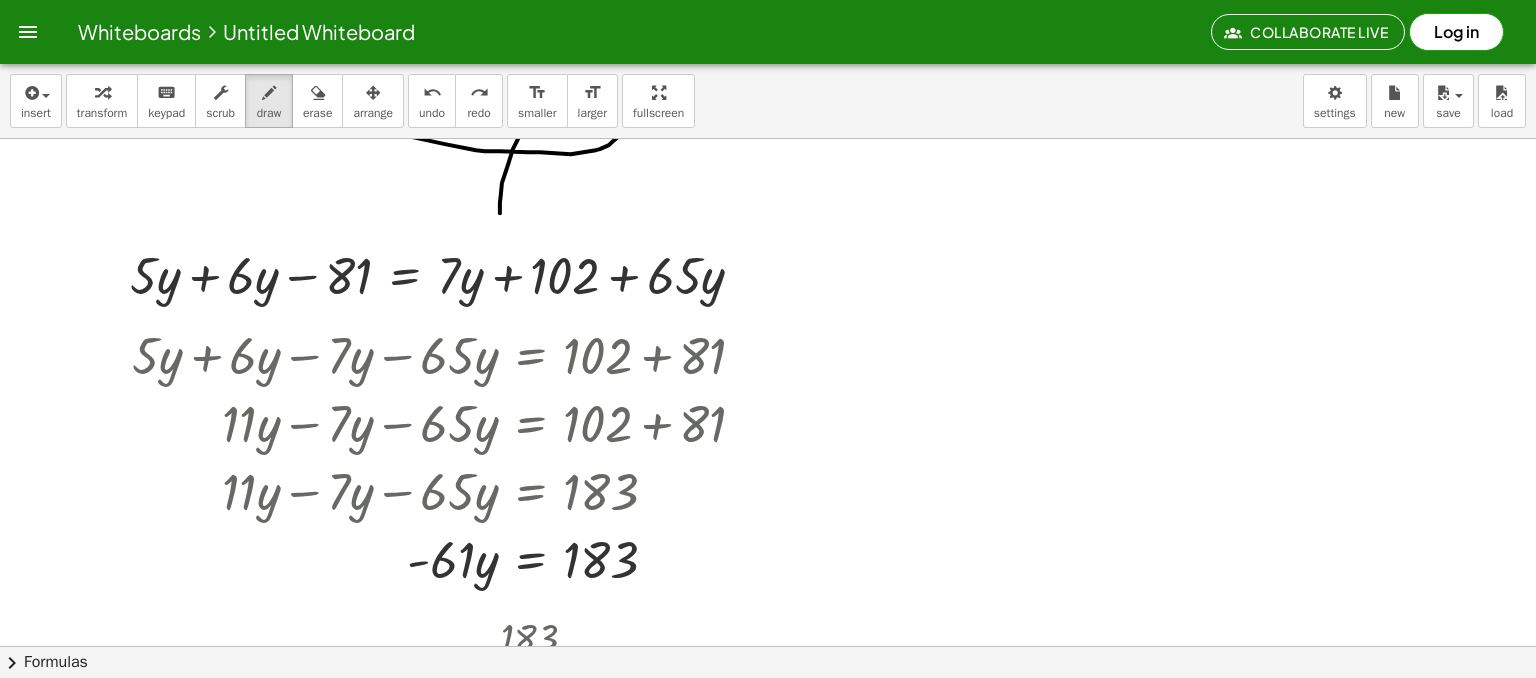 scroll, scrollTop: 3872, scrollLeft: 0, axis: vertical 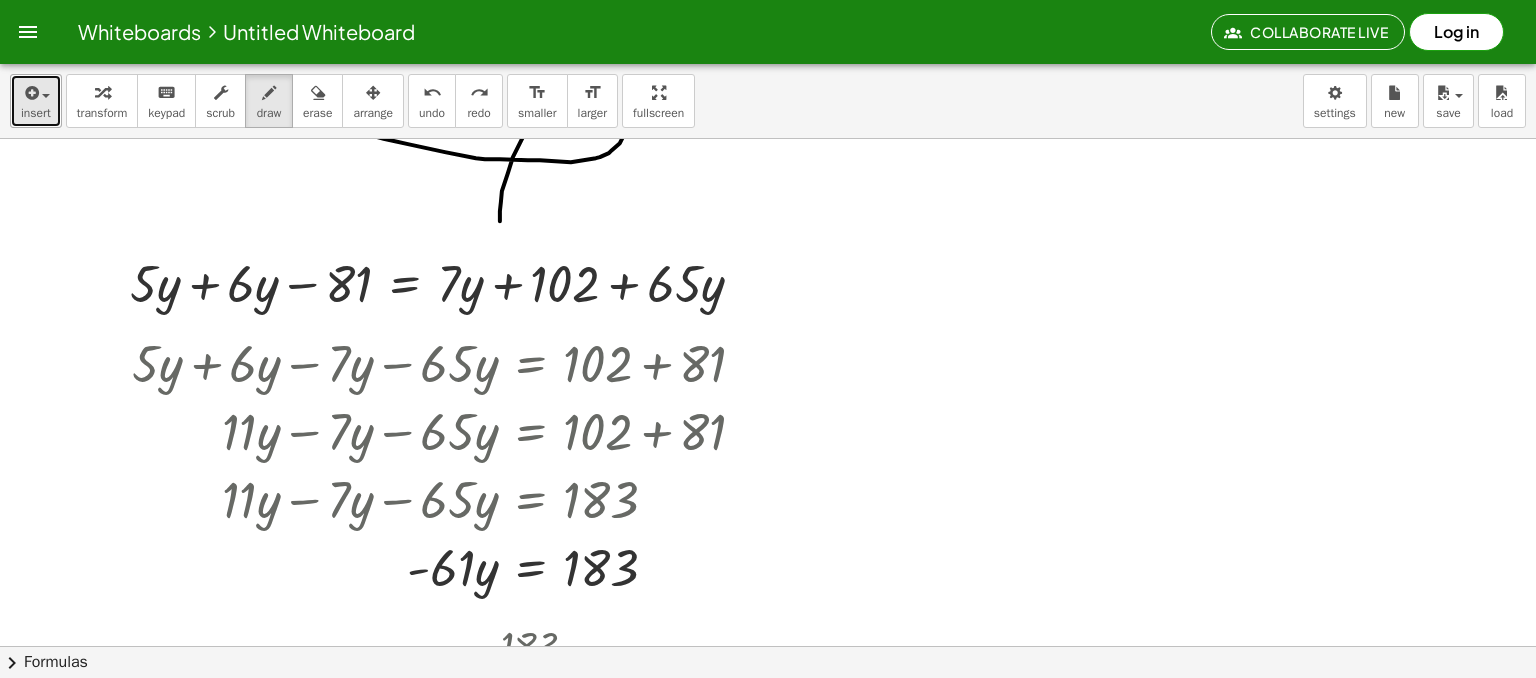 click on "insert" at bounding box center (36, 113) 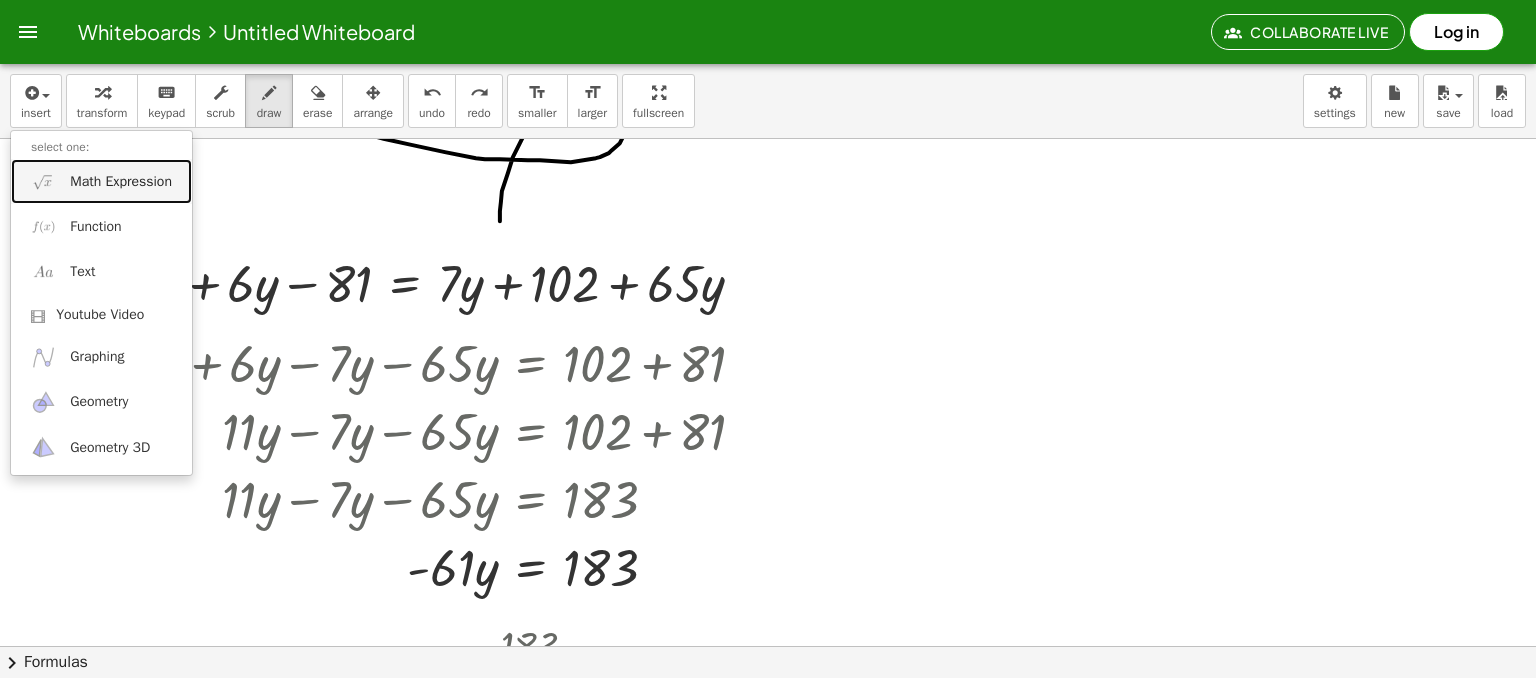 click on "Math Expression" at bounding box center [101, 181] 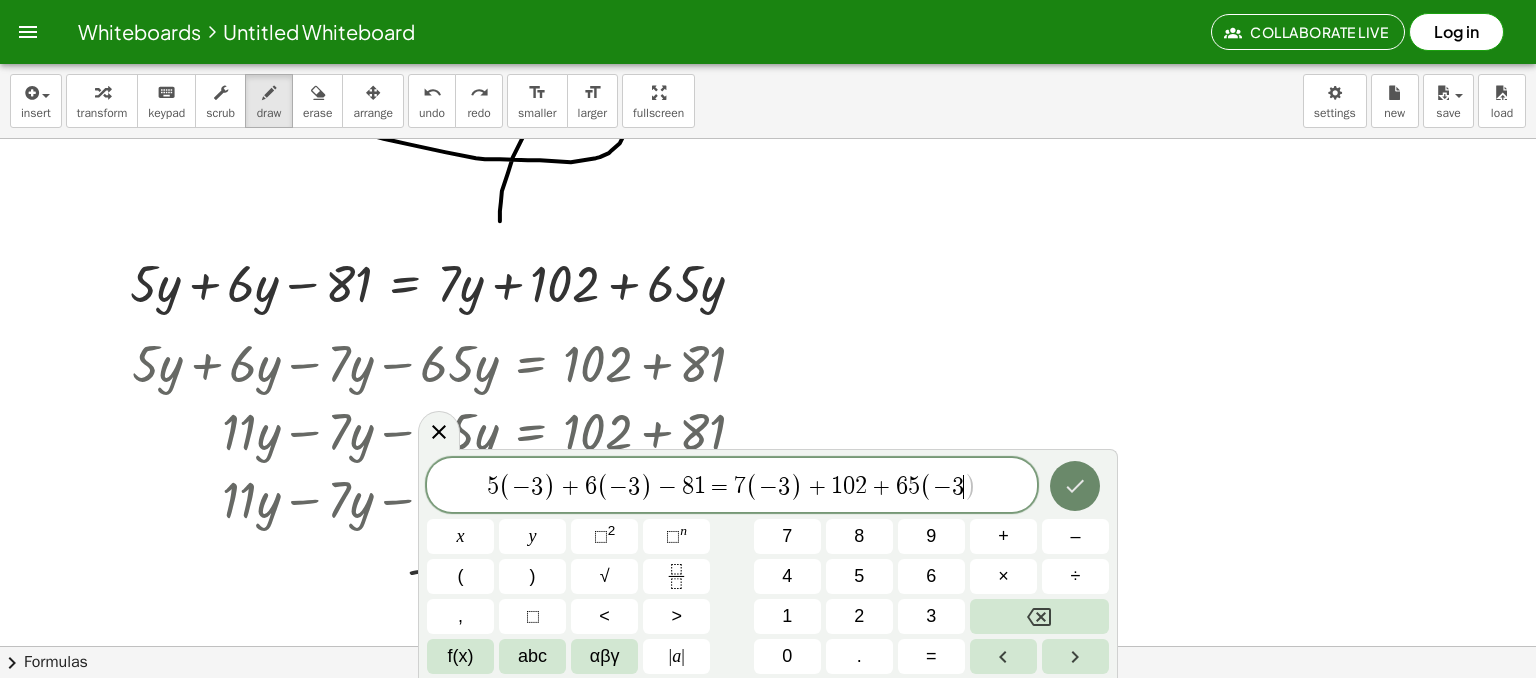 click at bounding box center [1075, 486] 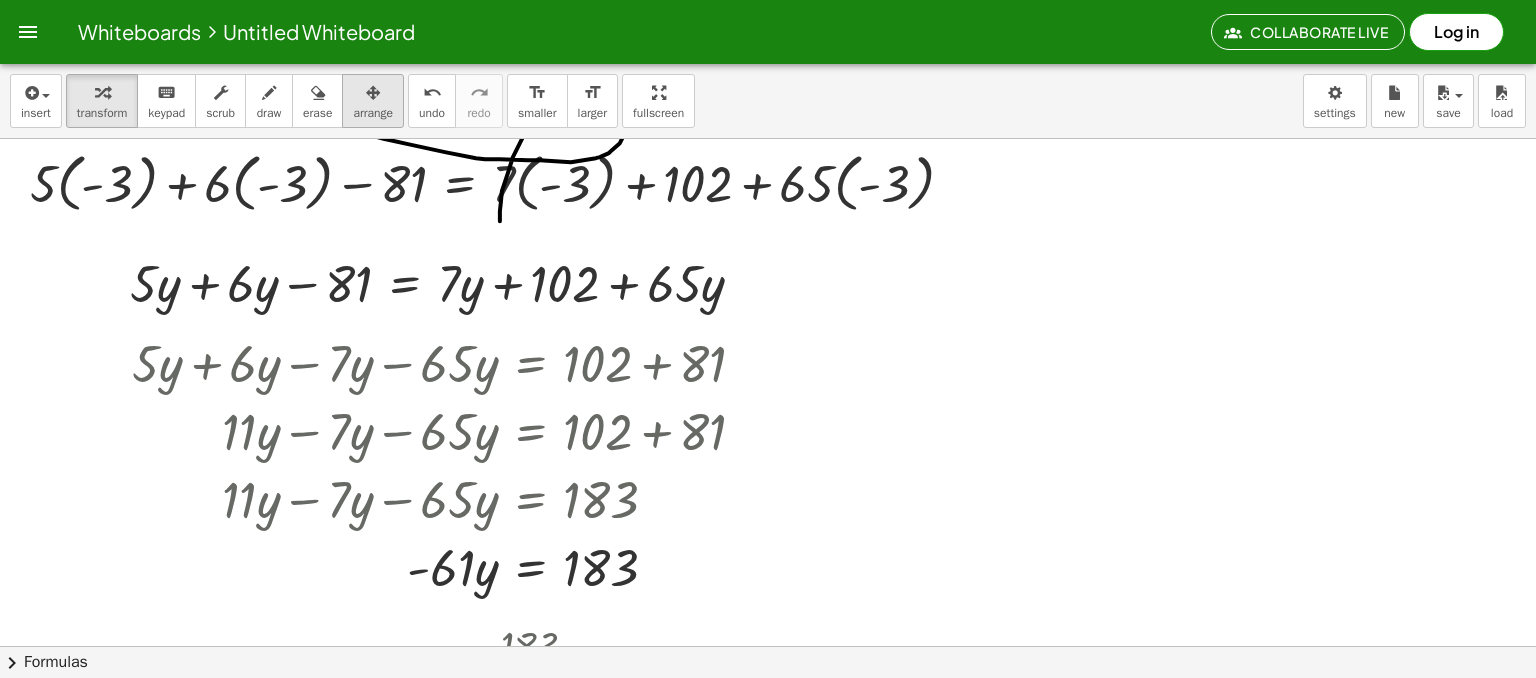 click on "arrange" at bounding box center (373, 113) 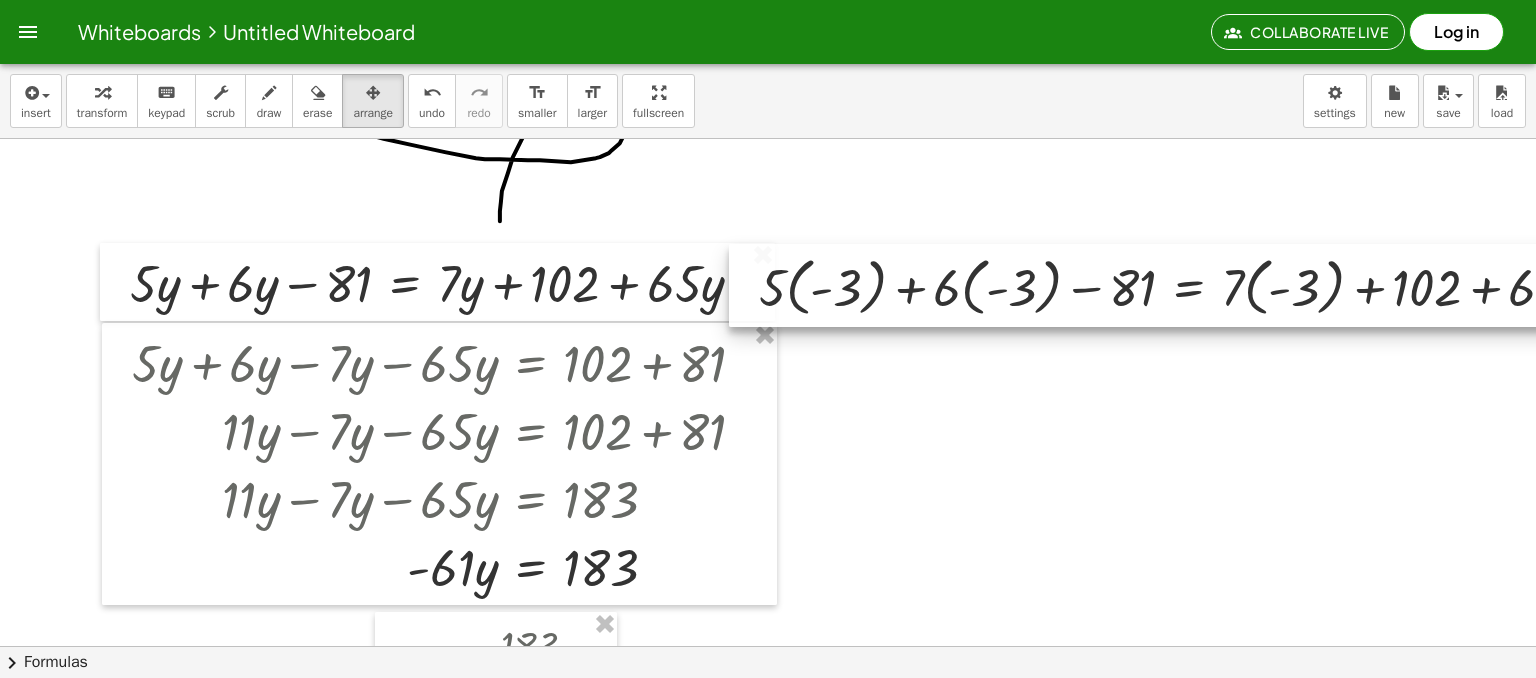 drag, startPoint x: 475, startPoint y: 223, endPoint x: 1027, endPoint y: 284, distance: 555.3602 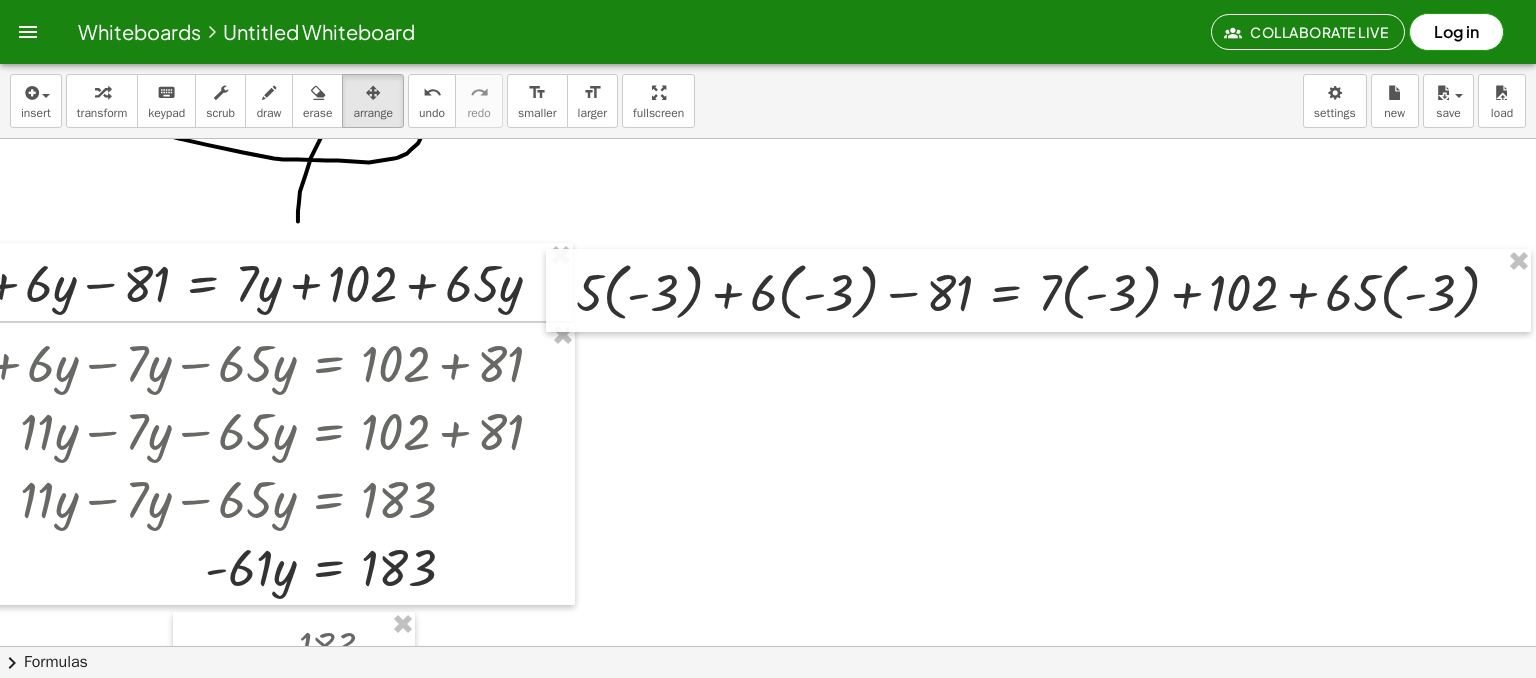 scroll, scrollTop: 3872, scrollLeft: 216, axis: both 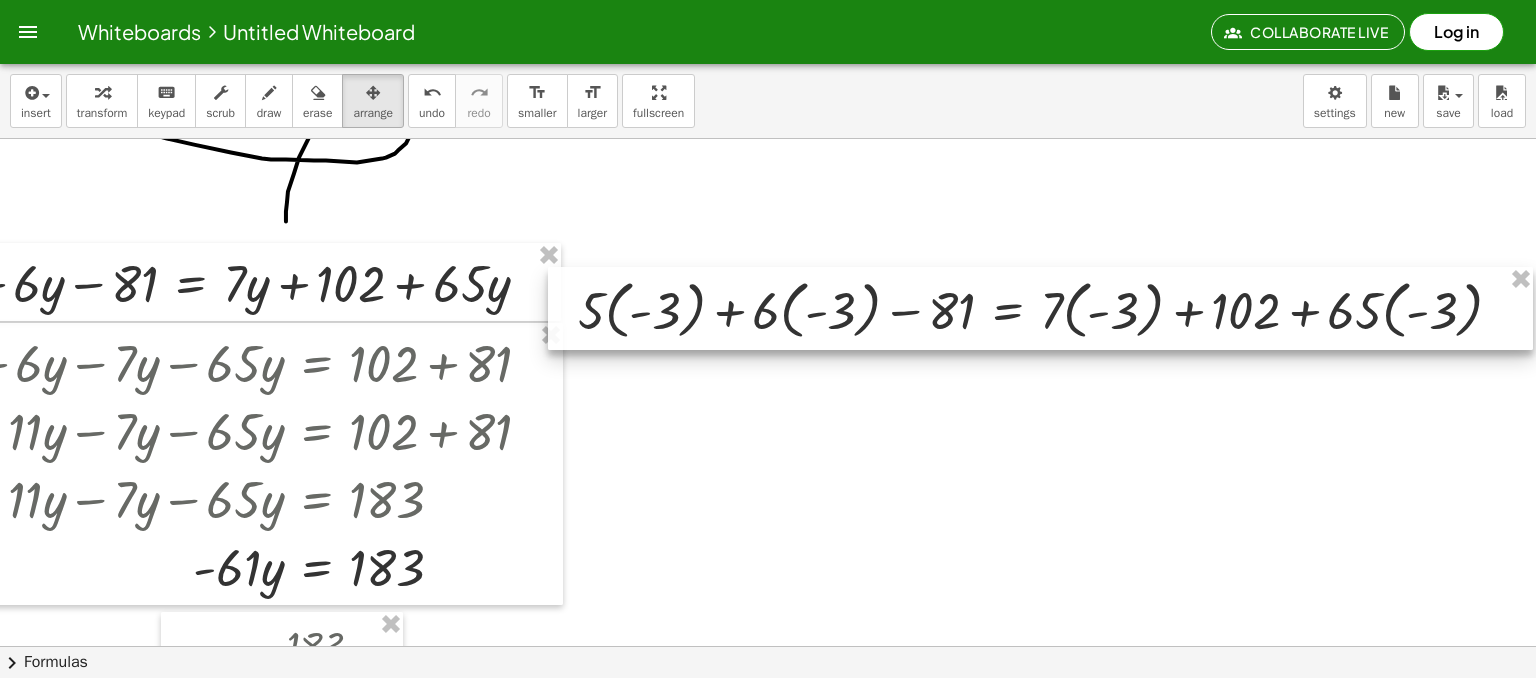 drag, startPoint x: 1164, startPoint y: 304, endPoint x: 1178, endPoint y: 322, distance: 22.803509 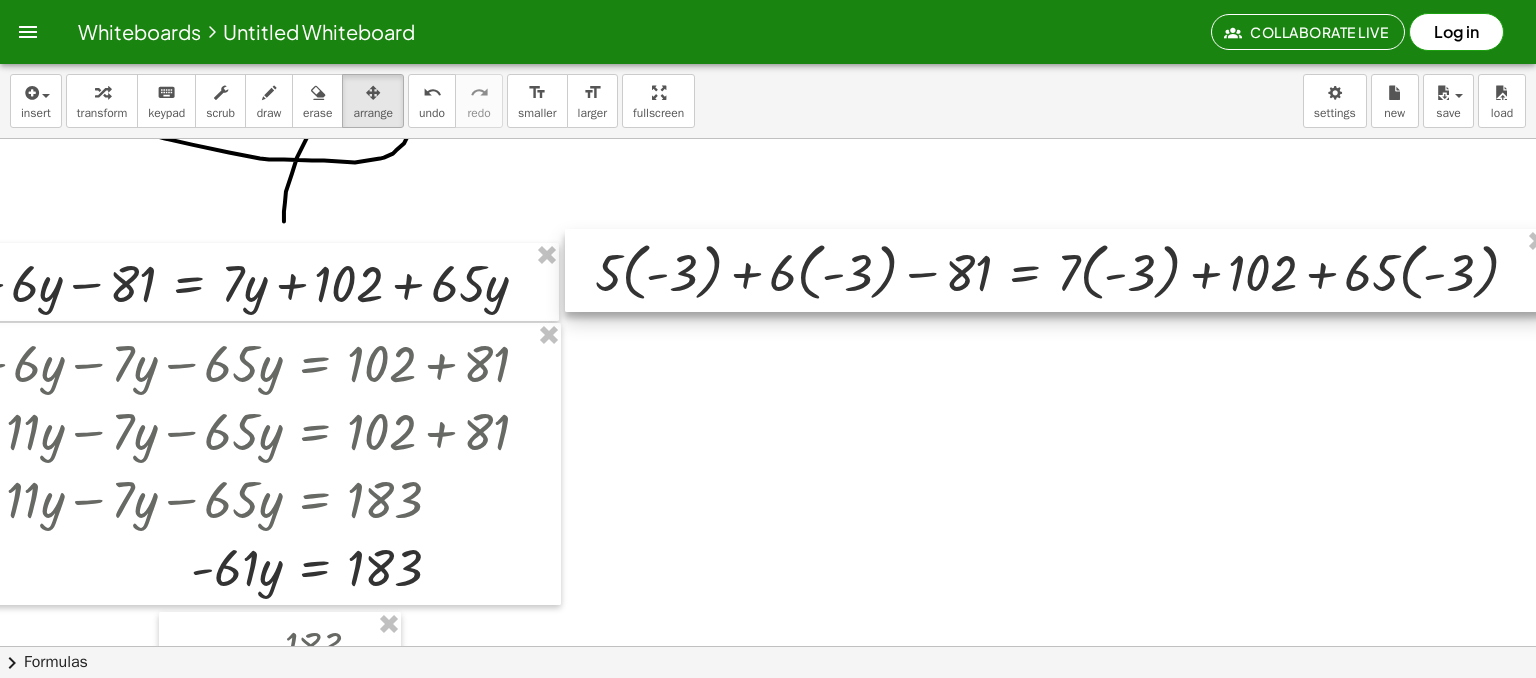 drag, startPoint x: 1195, startPoint y: 302, endPoint x: 1214, endPoint y: 264, distance: 42.48529 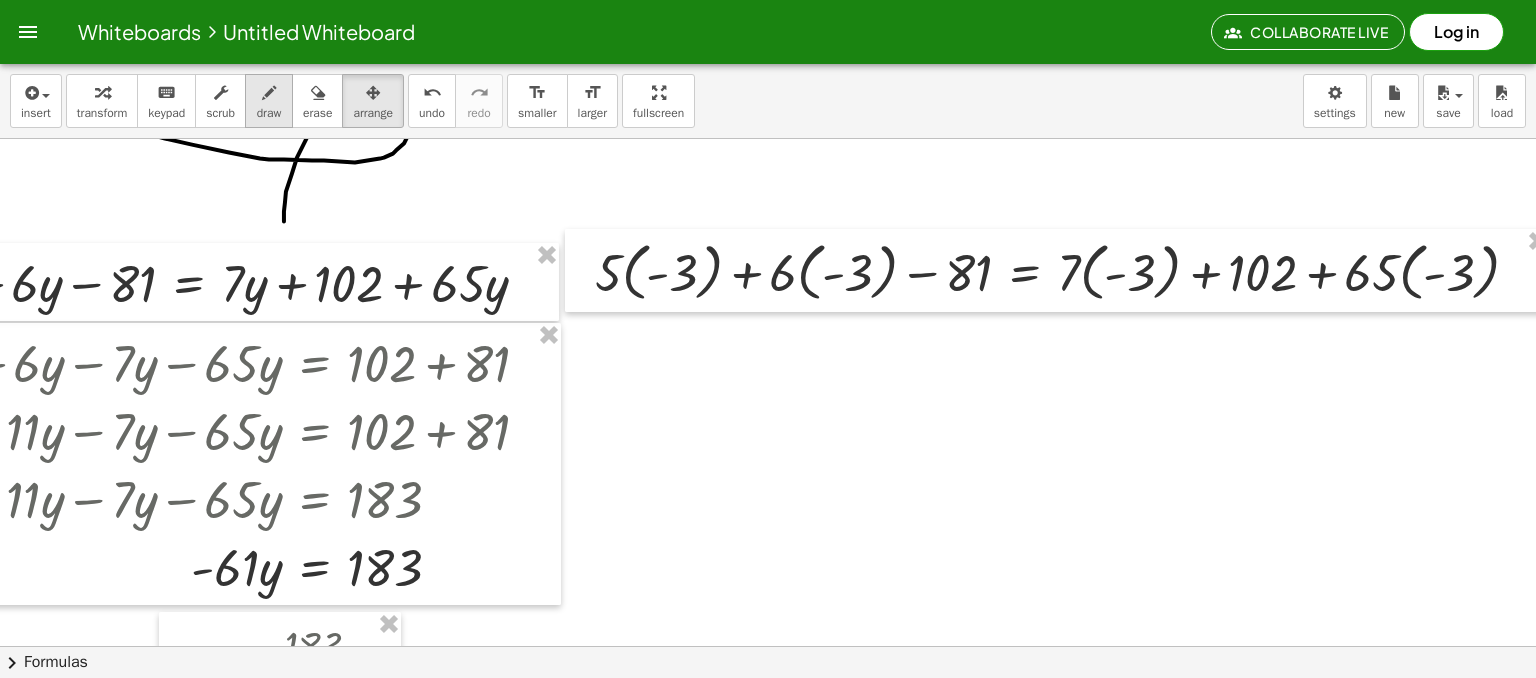 click on "draw" at bounding box center [269, 113] 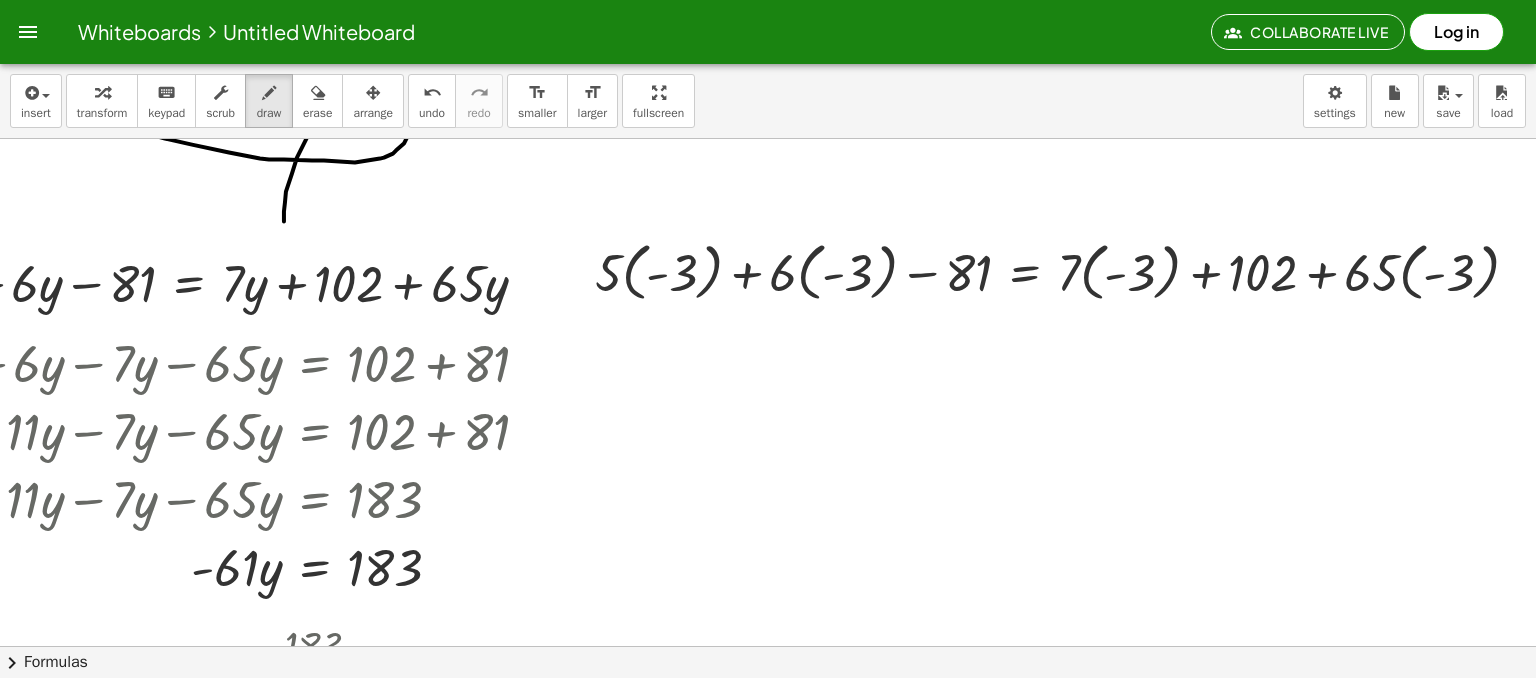 click at bounding box center [669, -1197] 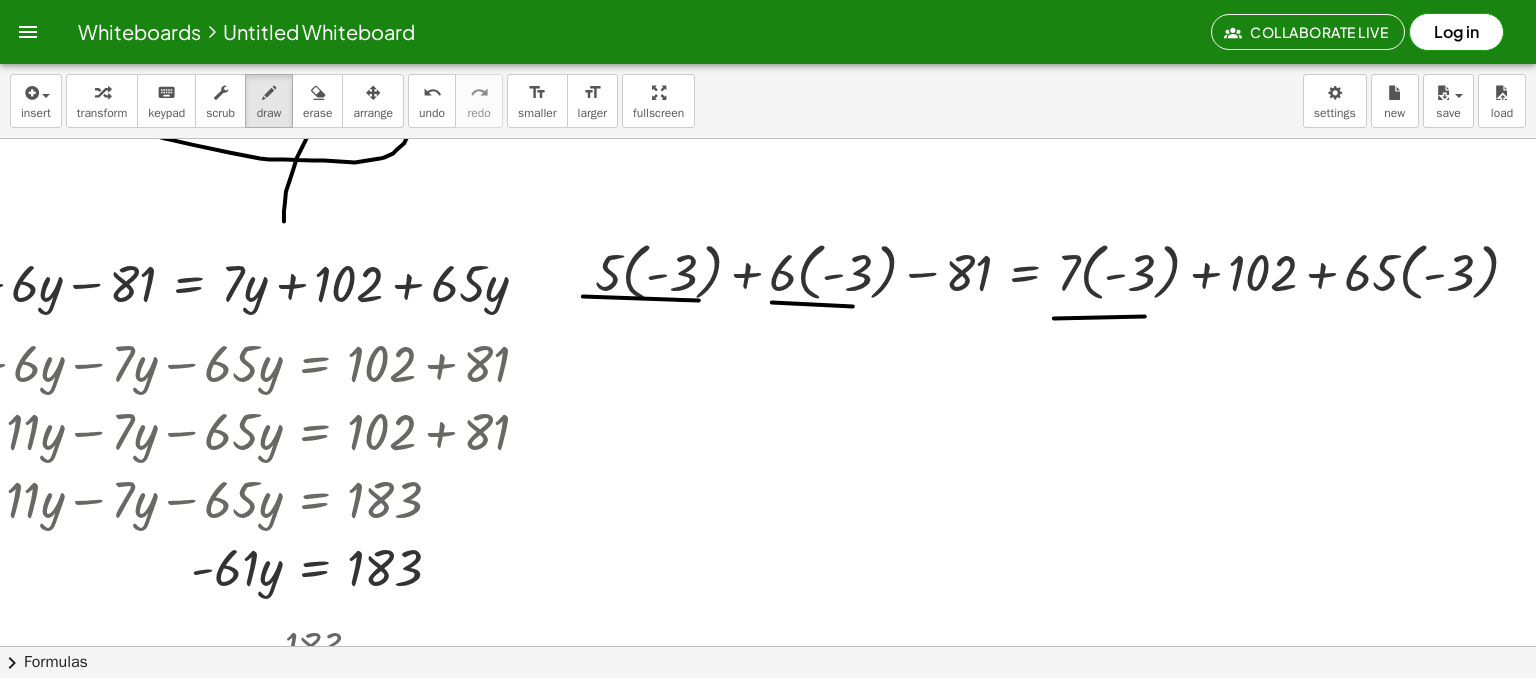 scroll, scrollTop: 3772, scrollLeft: 216, axis: both 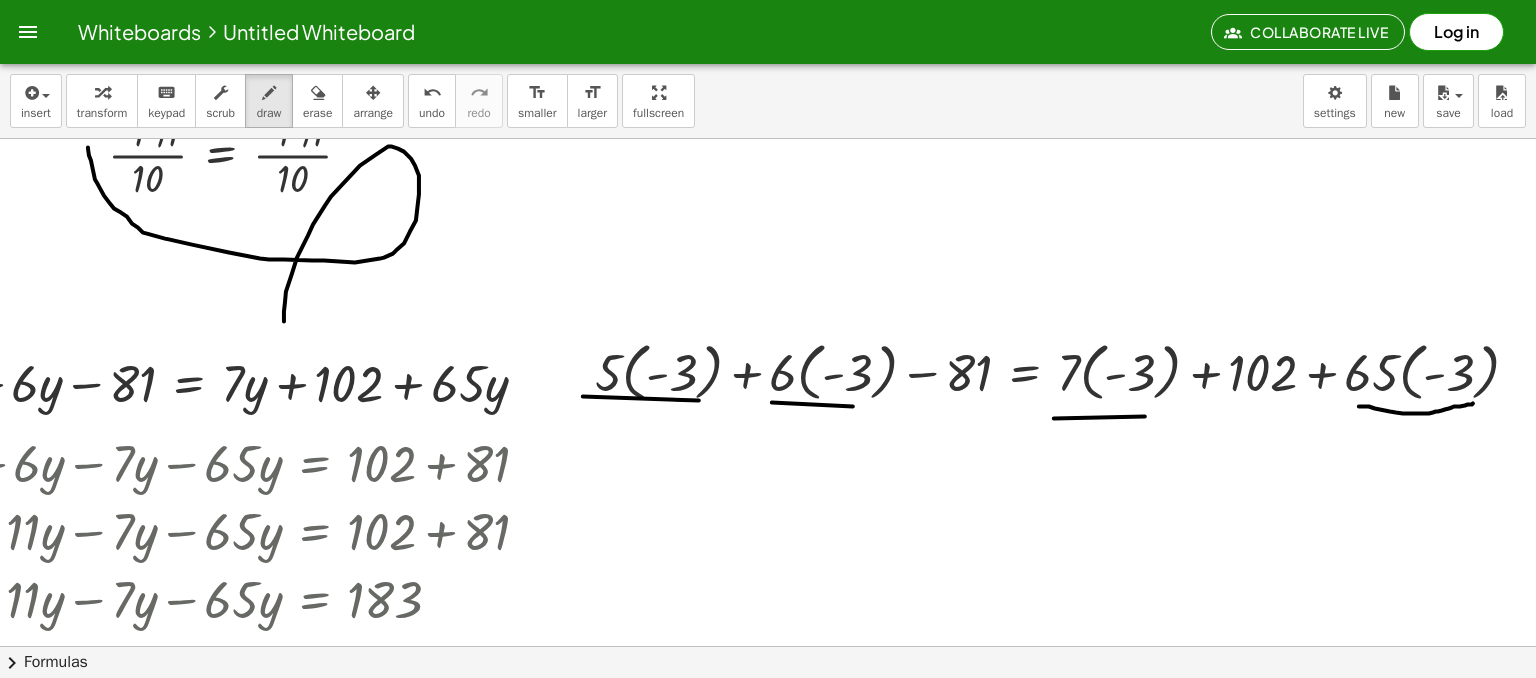 drag, startPoint x: 1358, startPoint y: 405, endPoint x: 1472, endPoint y: 402, distance: 114.03947 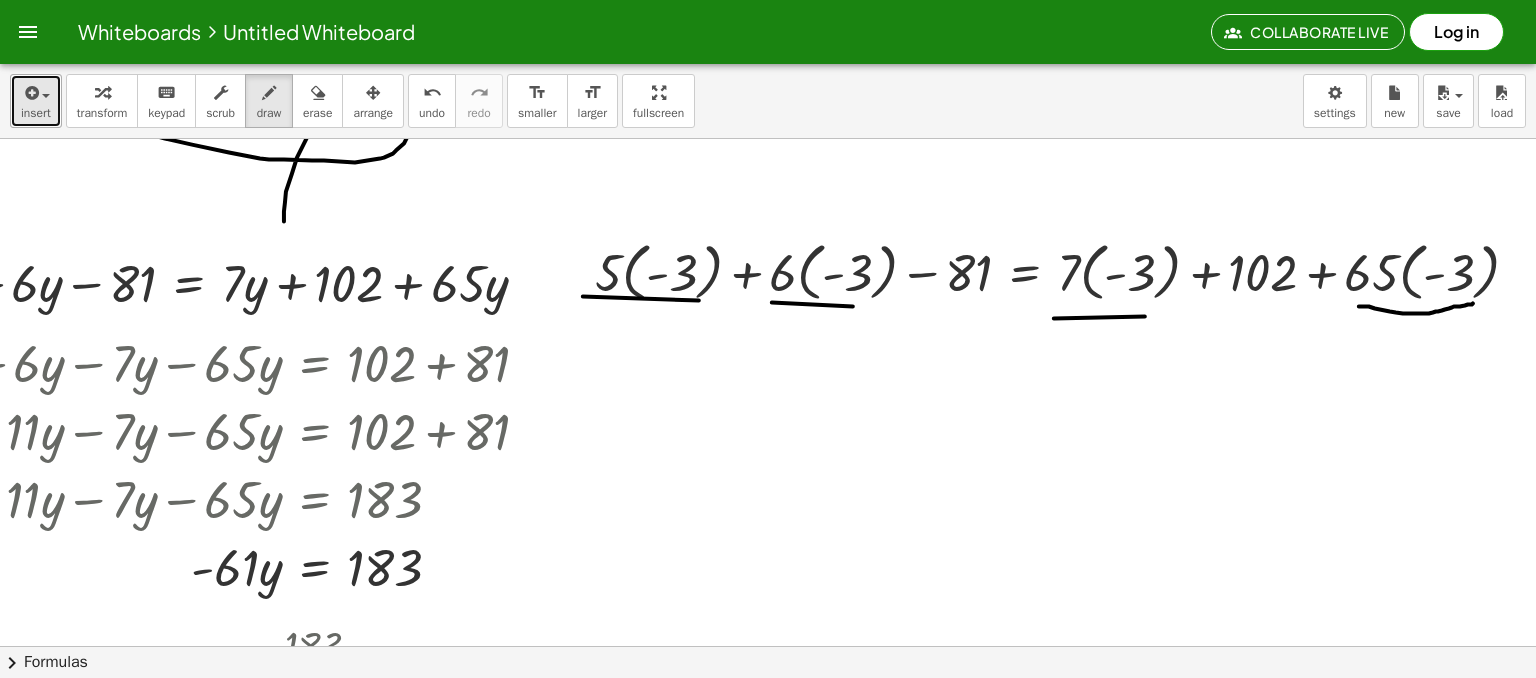 click at bounding box center [36, 92] 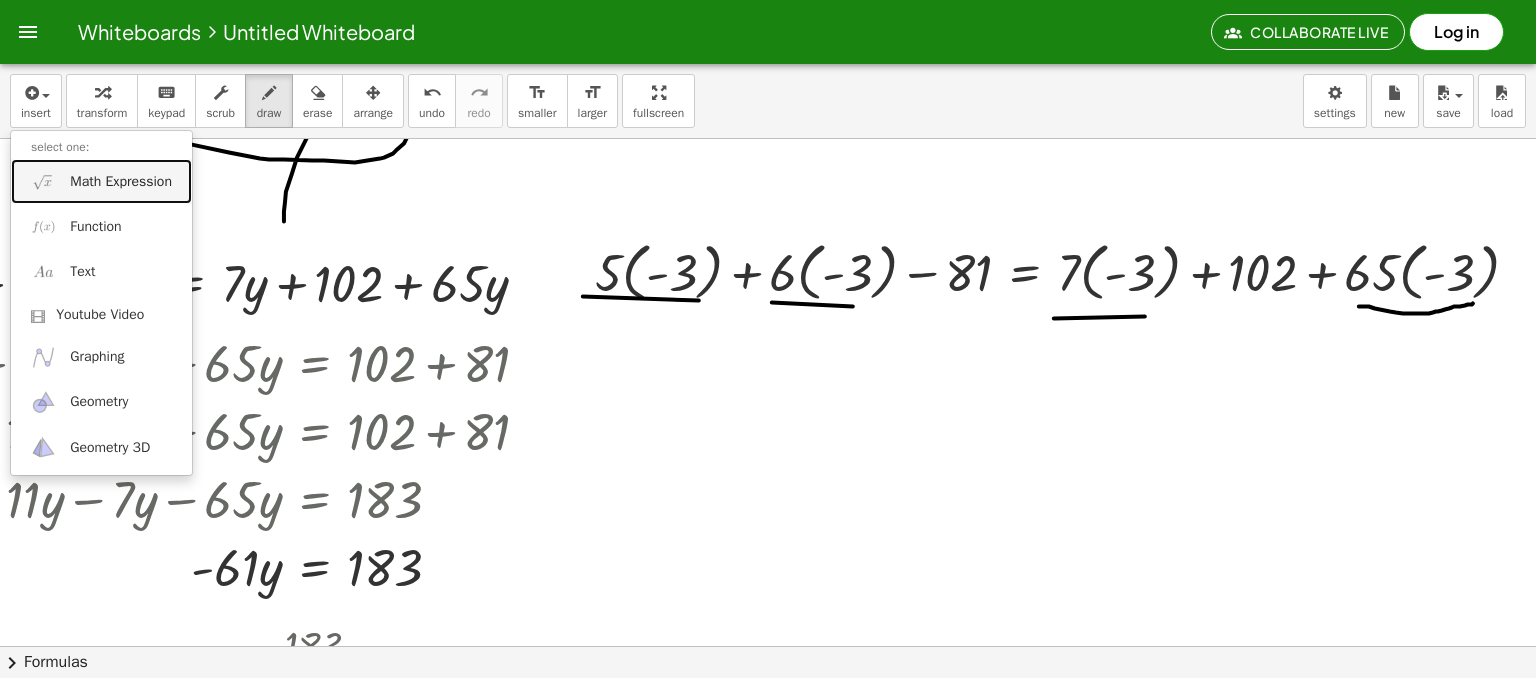 click on "Math Expression" at bounding box center [121, 182] 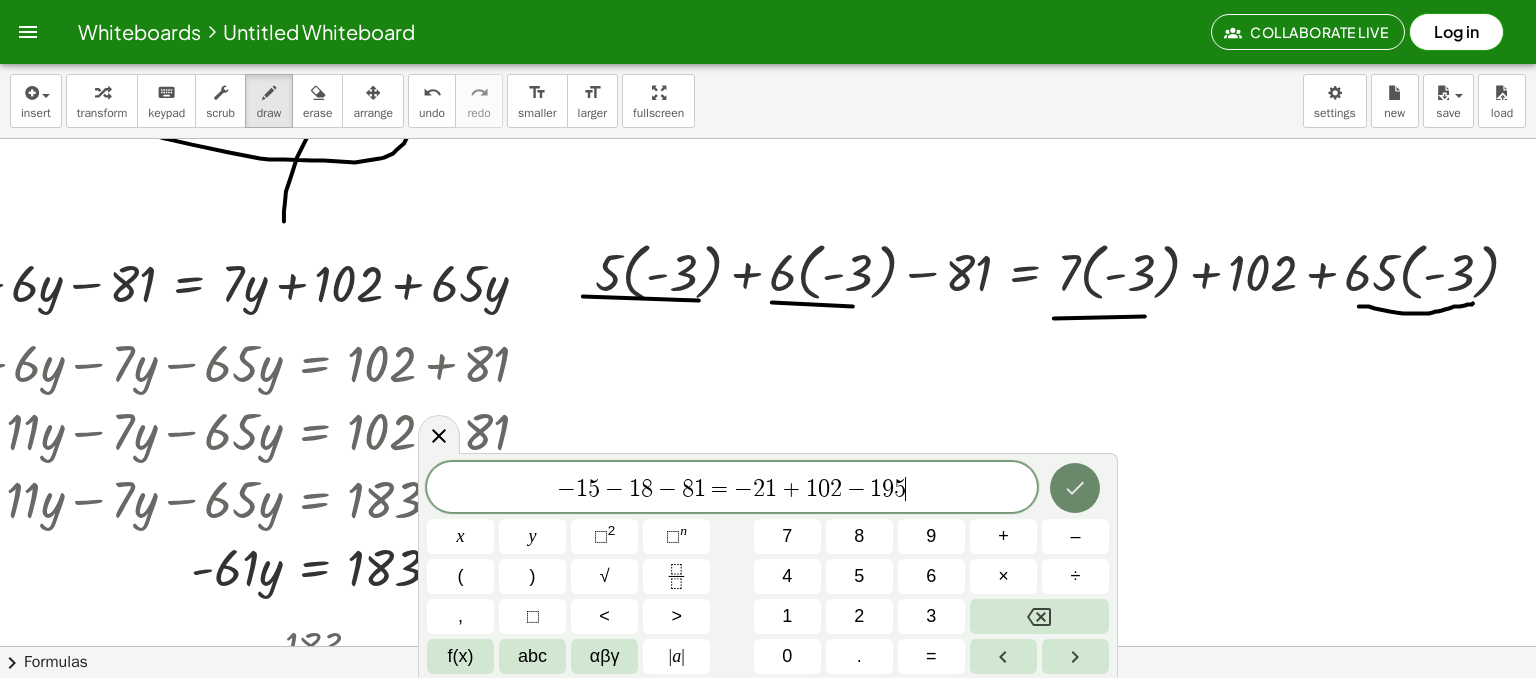 click 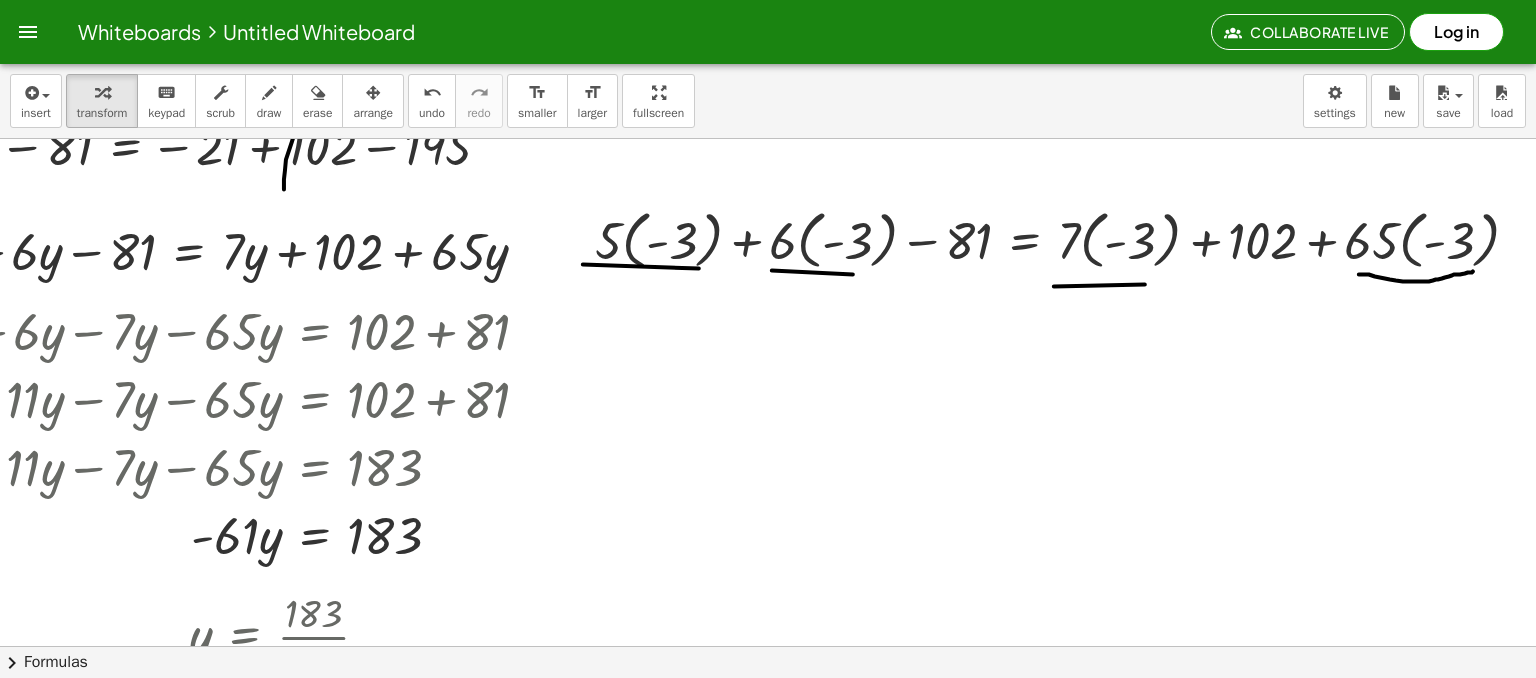 scroll, scrollTop: 3672, scrollLeft: 216, axis: both 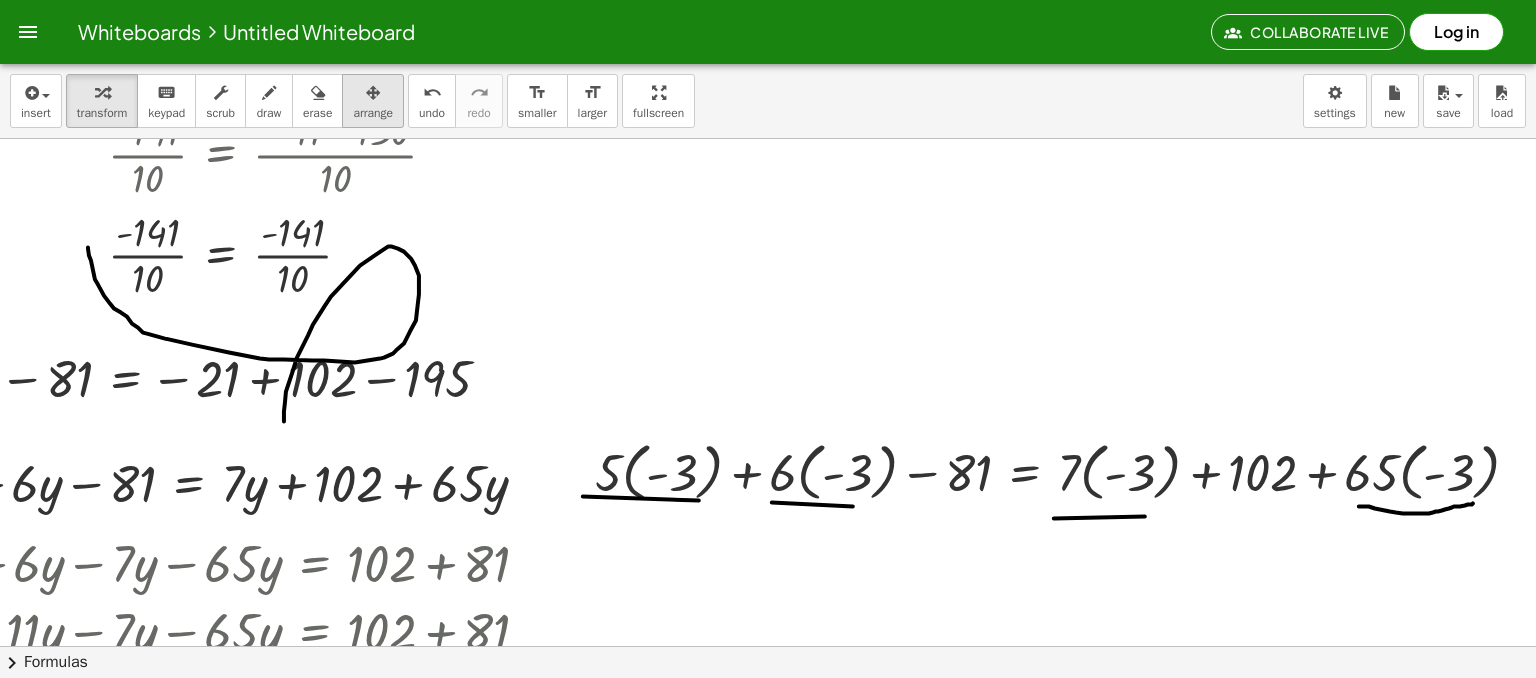 click on "arrange" at bounding box center [373, 113] 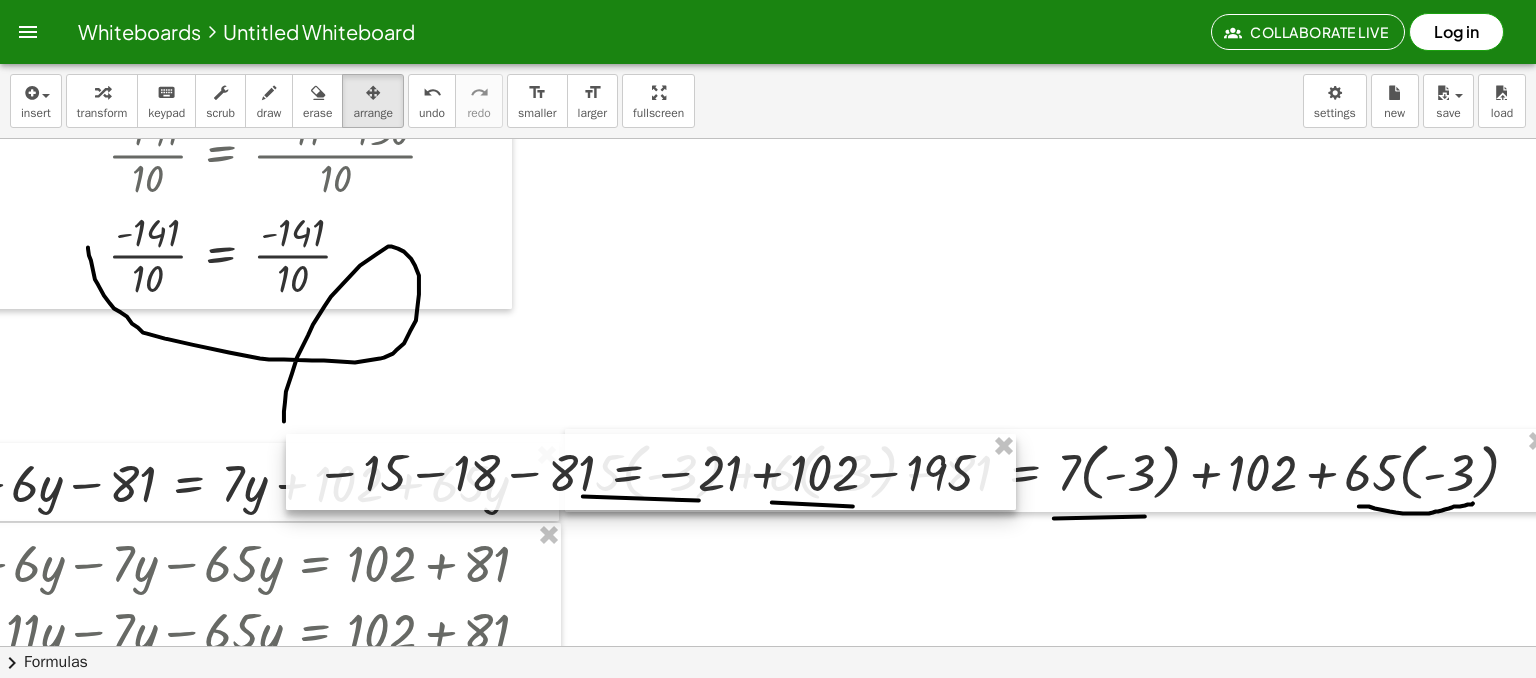 click at bounding box center [651, 472] 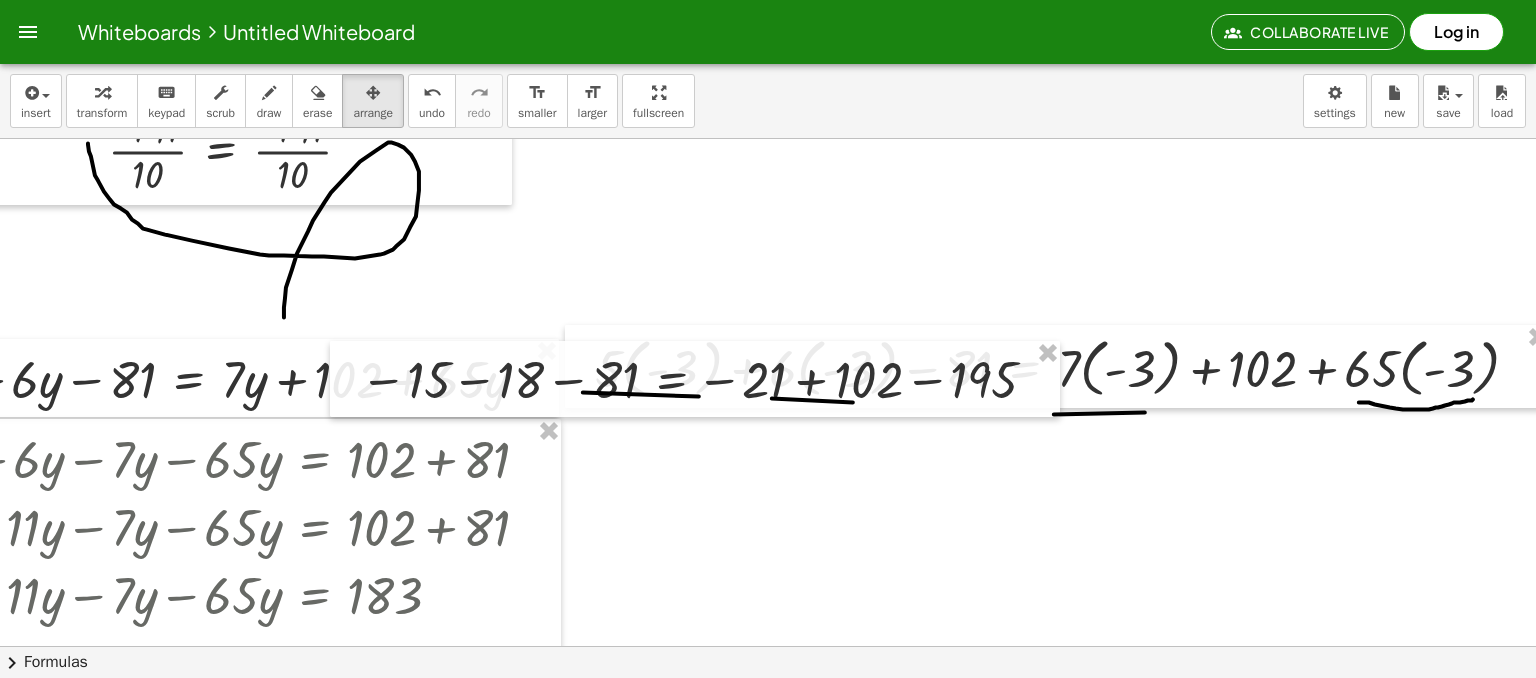 scroll, scrollTop: 3872, scrollLeft: 216, axis: both 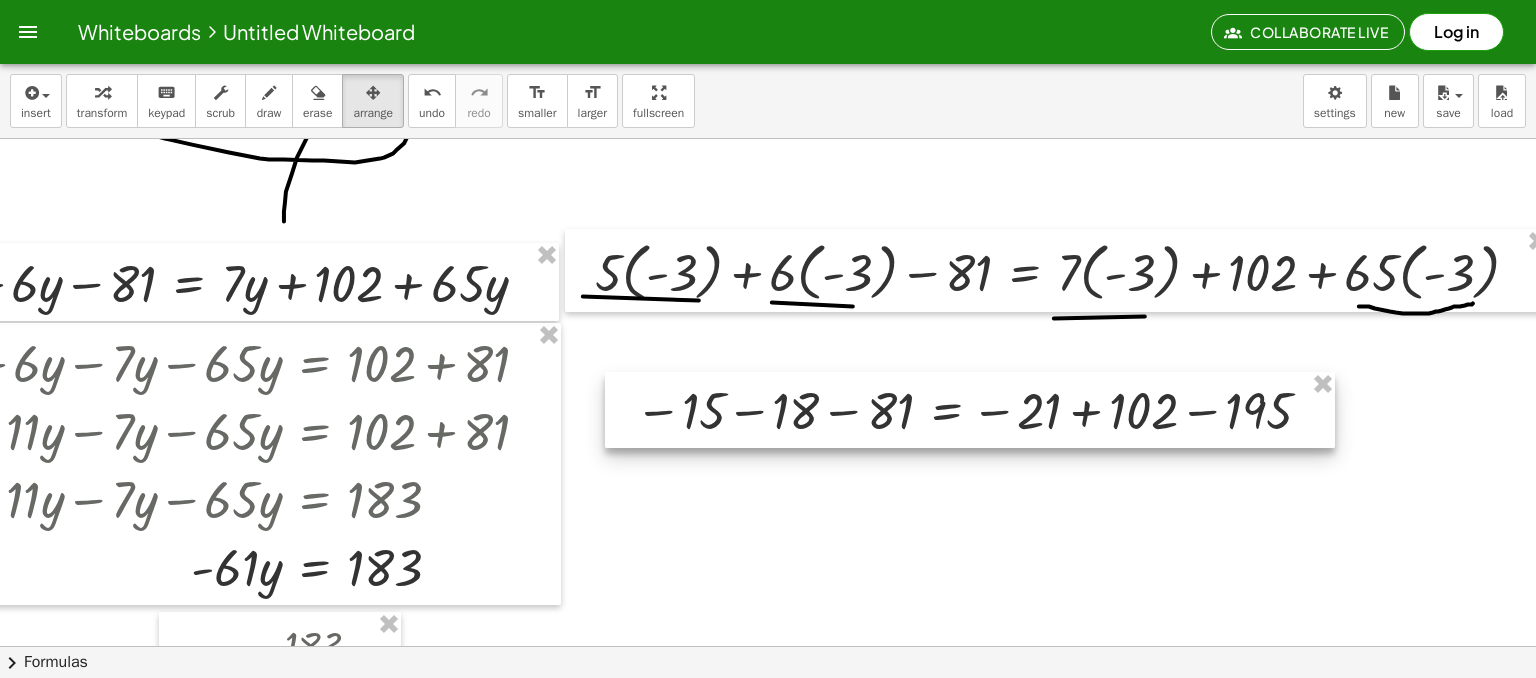 drag, startPoint x: 1080, startPoint y: 406, endPoint x: 1081, endPoint y: 423, distance: 17.029387 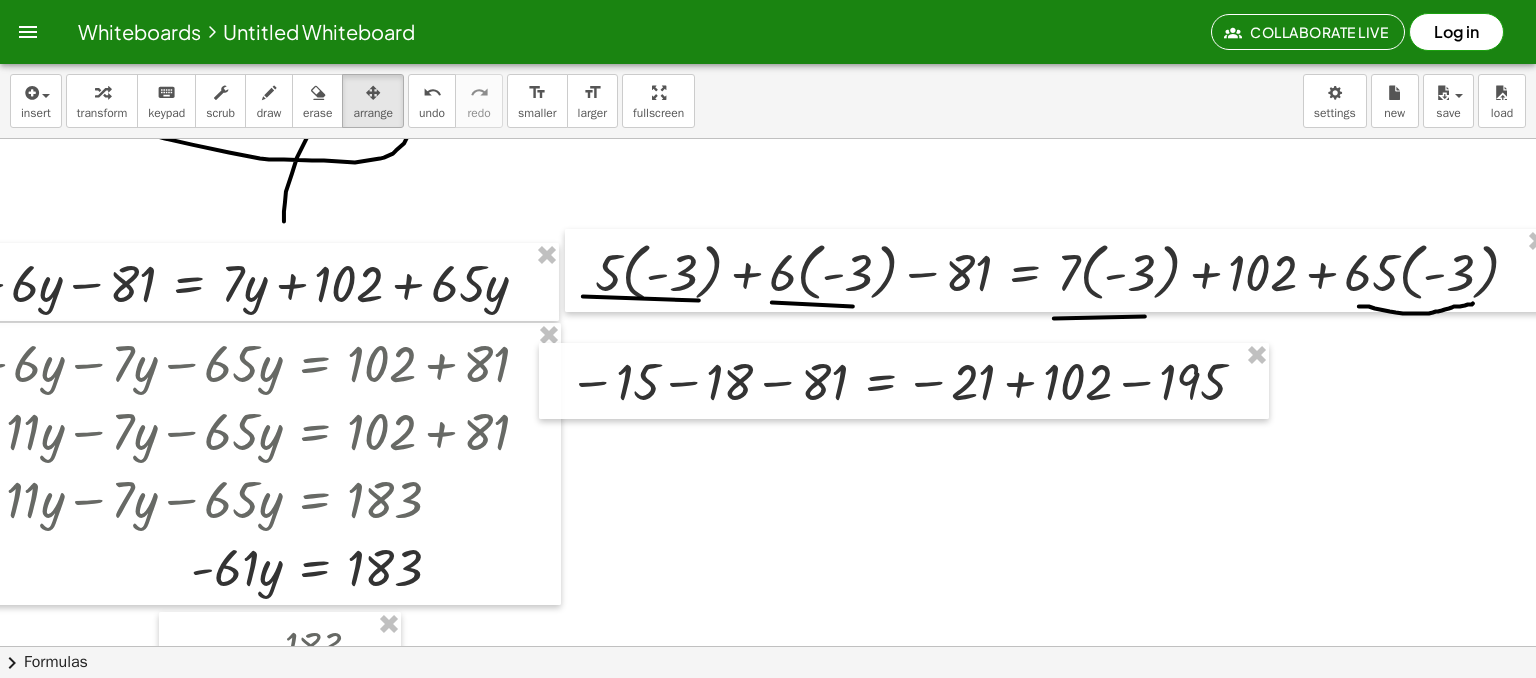 drag, startPoint x: 1081, startPoint y: 423, endPoint x: 1092, endPoint y: 425, distance: 11.18034 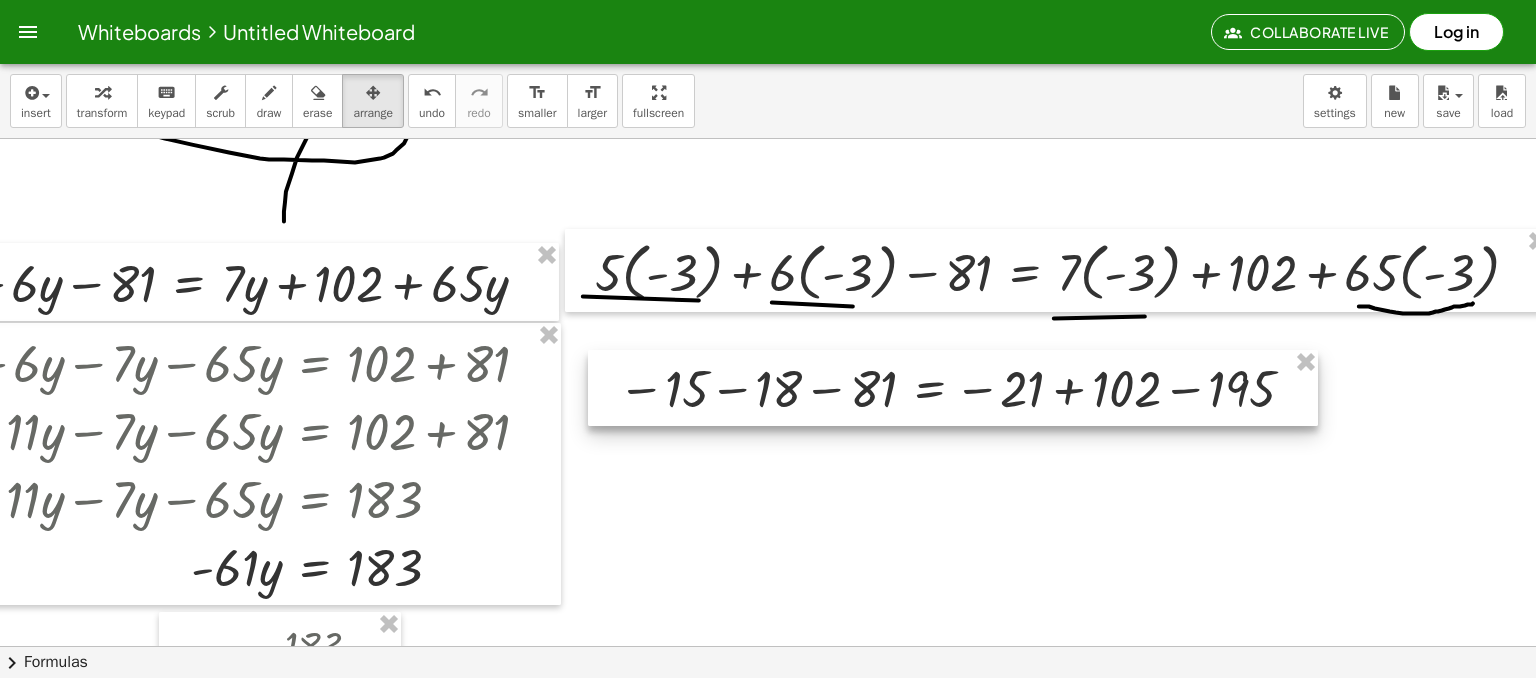 drag, startPoint x: 1046, startPoint y: 394, endPoint x: 1091, endPoint y: 401, distance: 45.54119 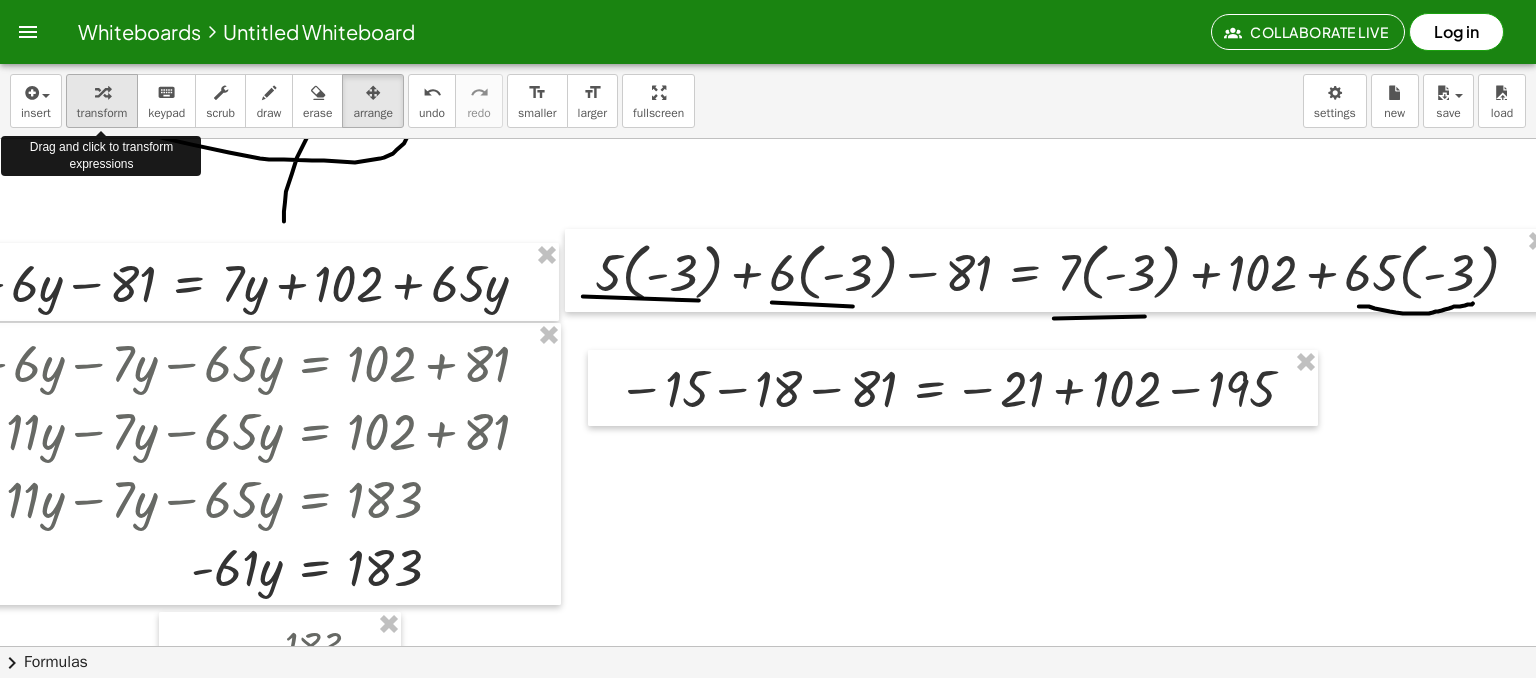 click at bounding box center (102, 92) 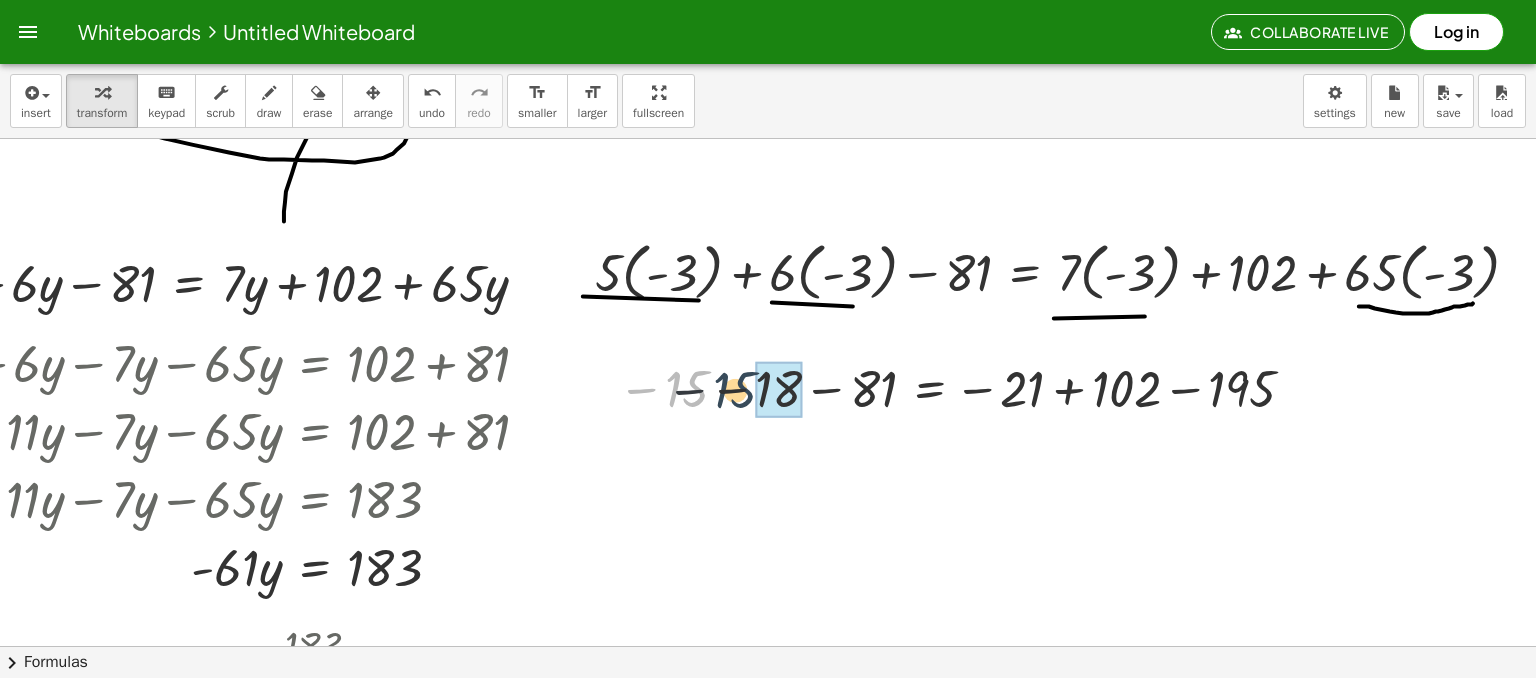 drag, startPoint x: 664, startPoint y: 391, endPoint x: 789, endPoint y: 455, distance: 140.43147 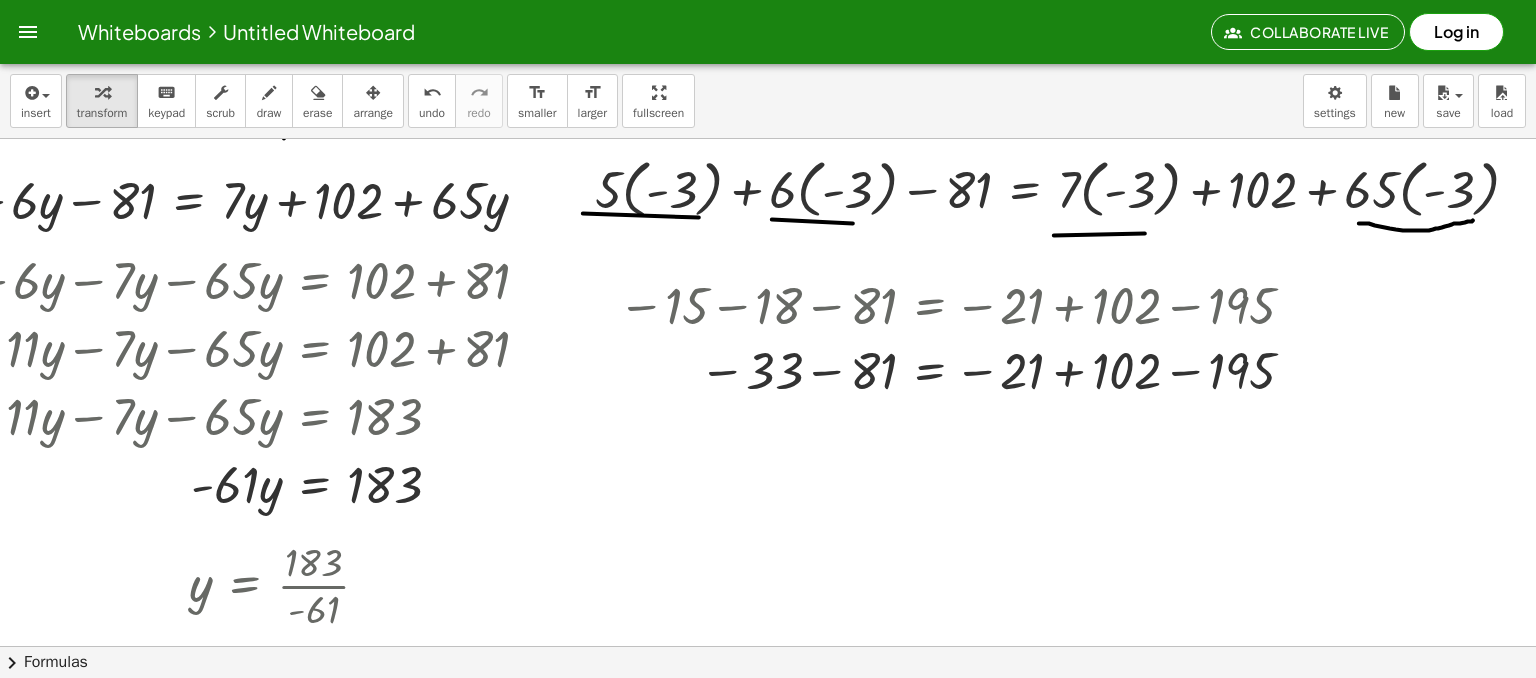 scroll, scrollTop: 3972, scrollLeft: 216, axis: both 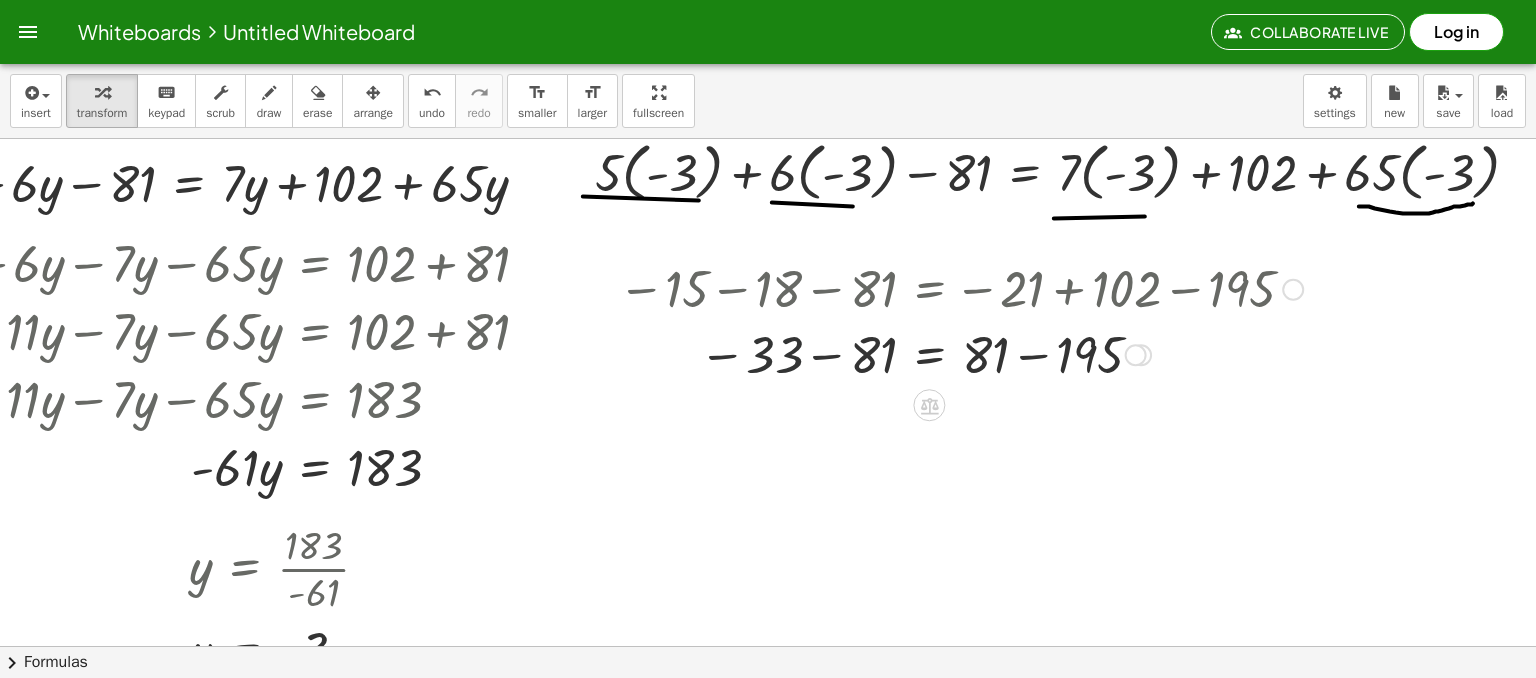 drag, startPoint x: 772, startPoint y: 373, endPoint x: 843, endPoint y: 373, distance: 71 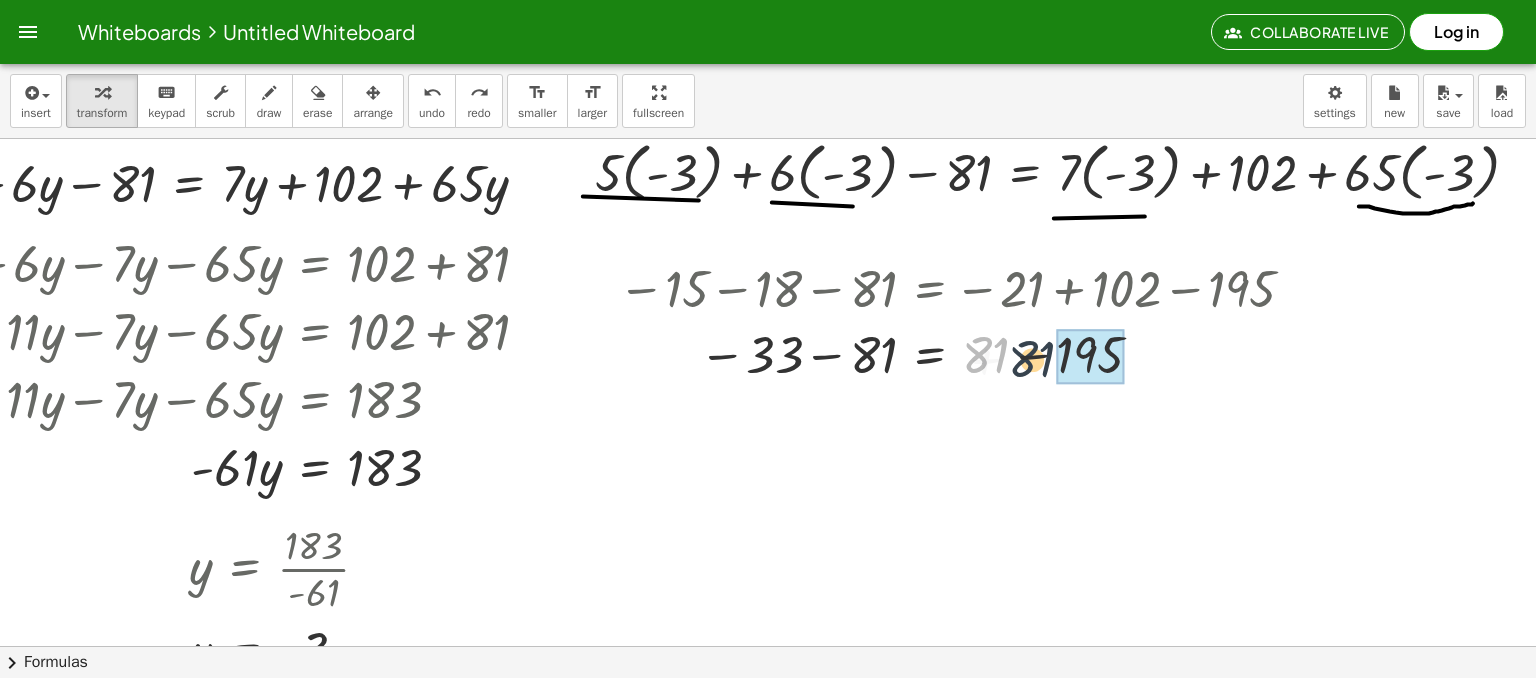 drag, startPoint x: 976, startPoint y: 372, endPoint x: 1052, endPoint y: 378, distance: 76.23647 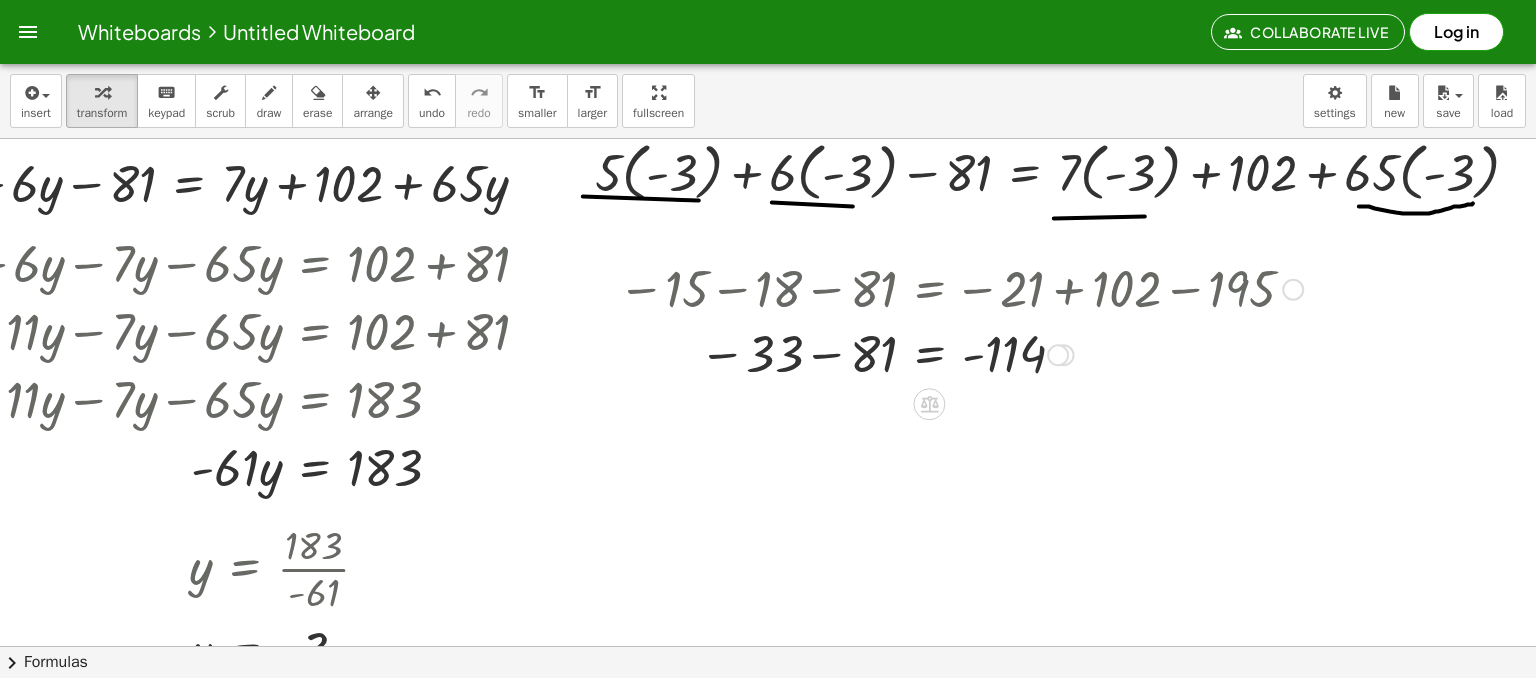 drag, startPoint x: 847, startPoint y: 355, endPoint x: 901, endPoint y: 365, distance: 54.91812 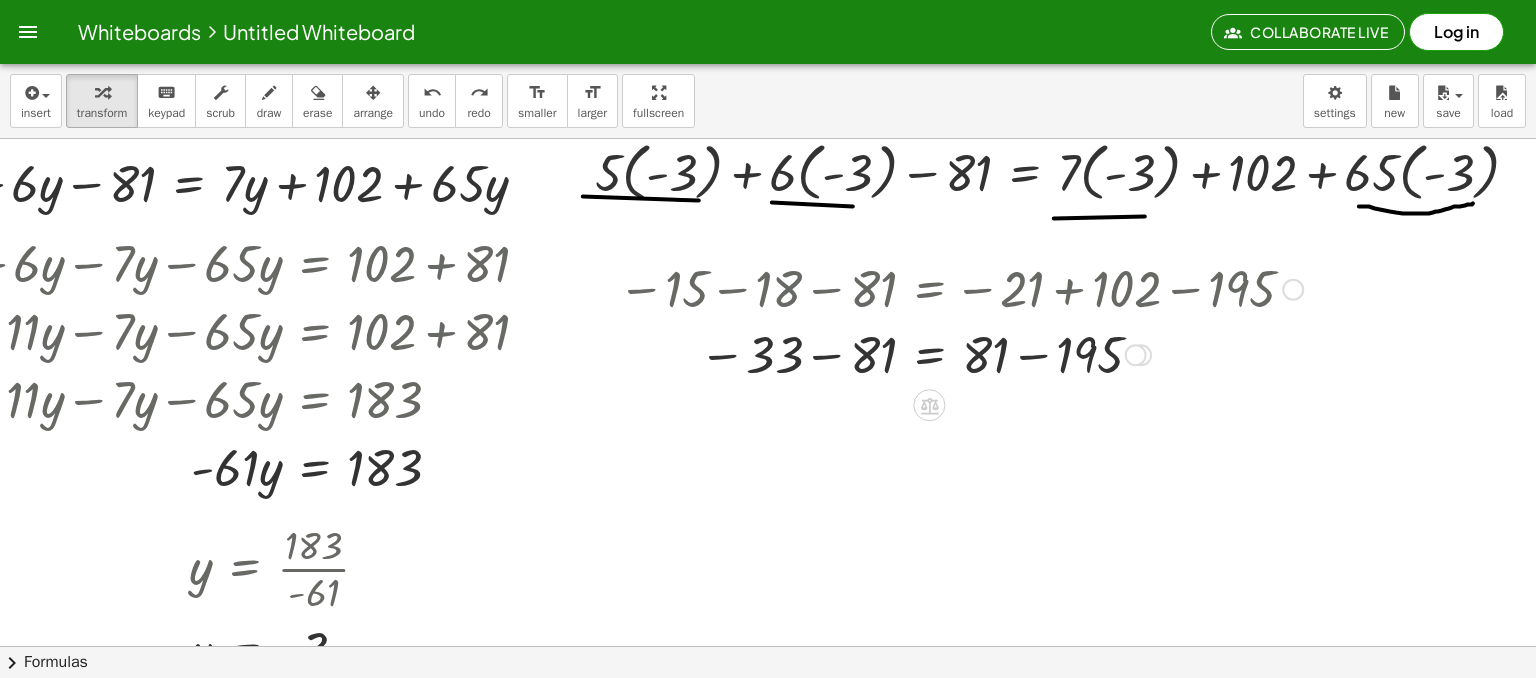 click at bounding box center (999, 353) 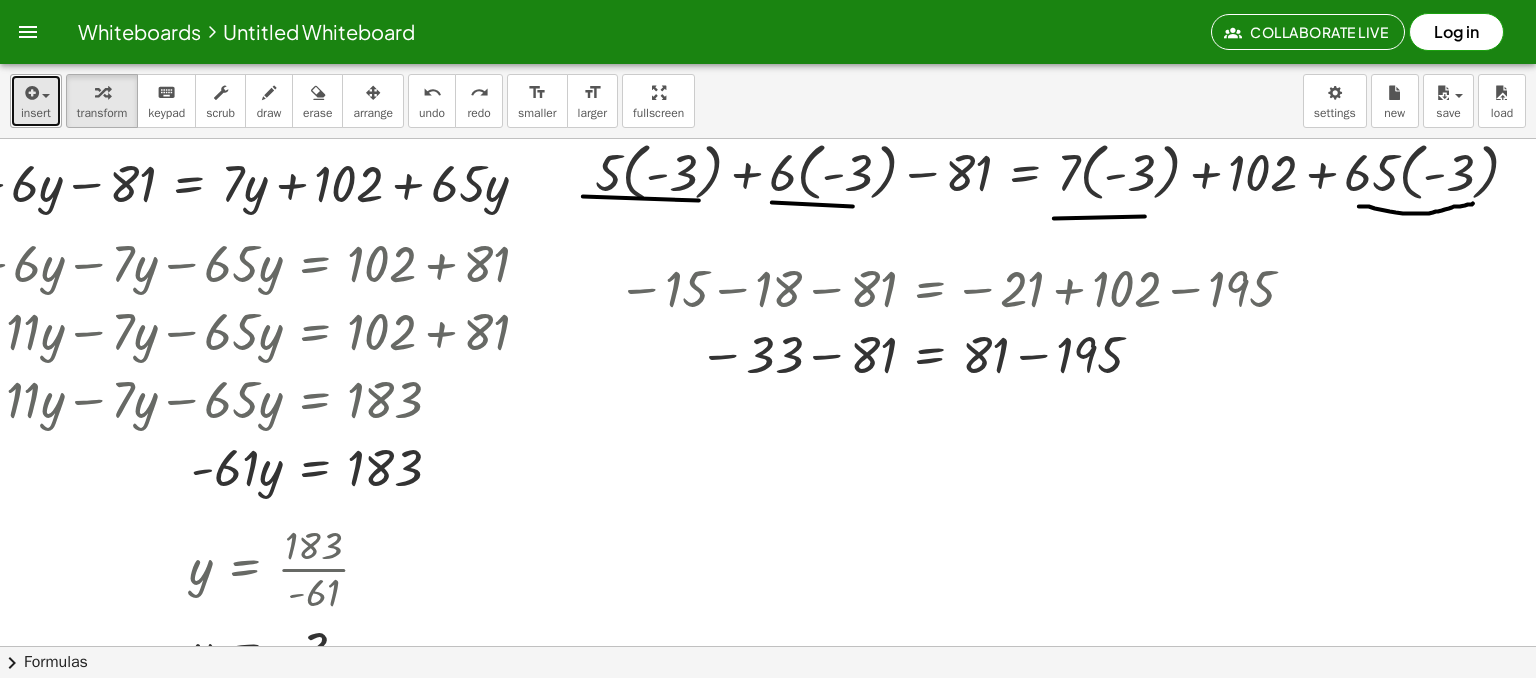click on "insert" at bounding box center (36, 113) 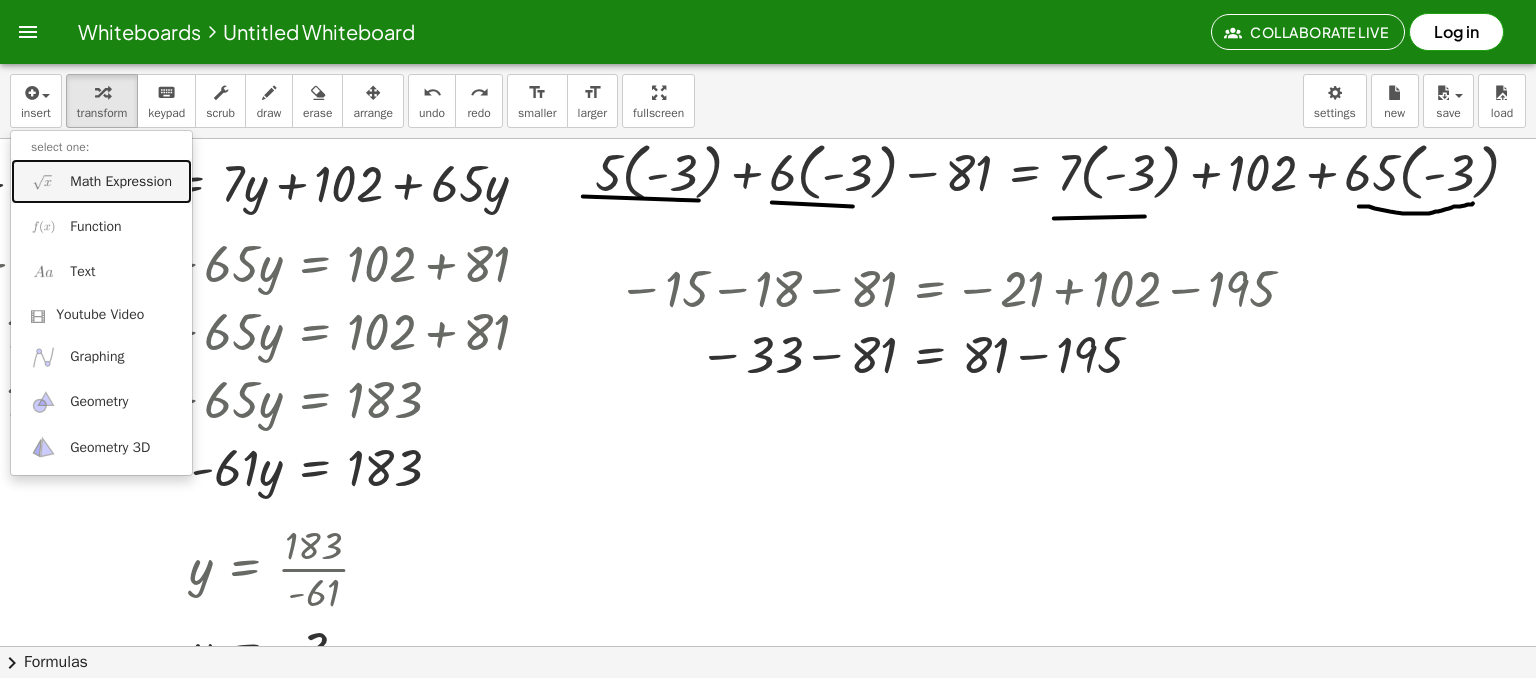 click on "Math Expression" at bounding box center [101, 181] 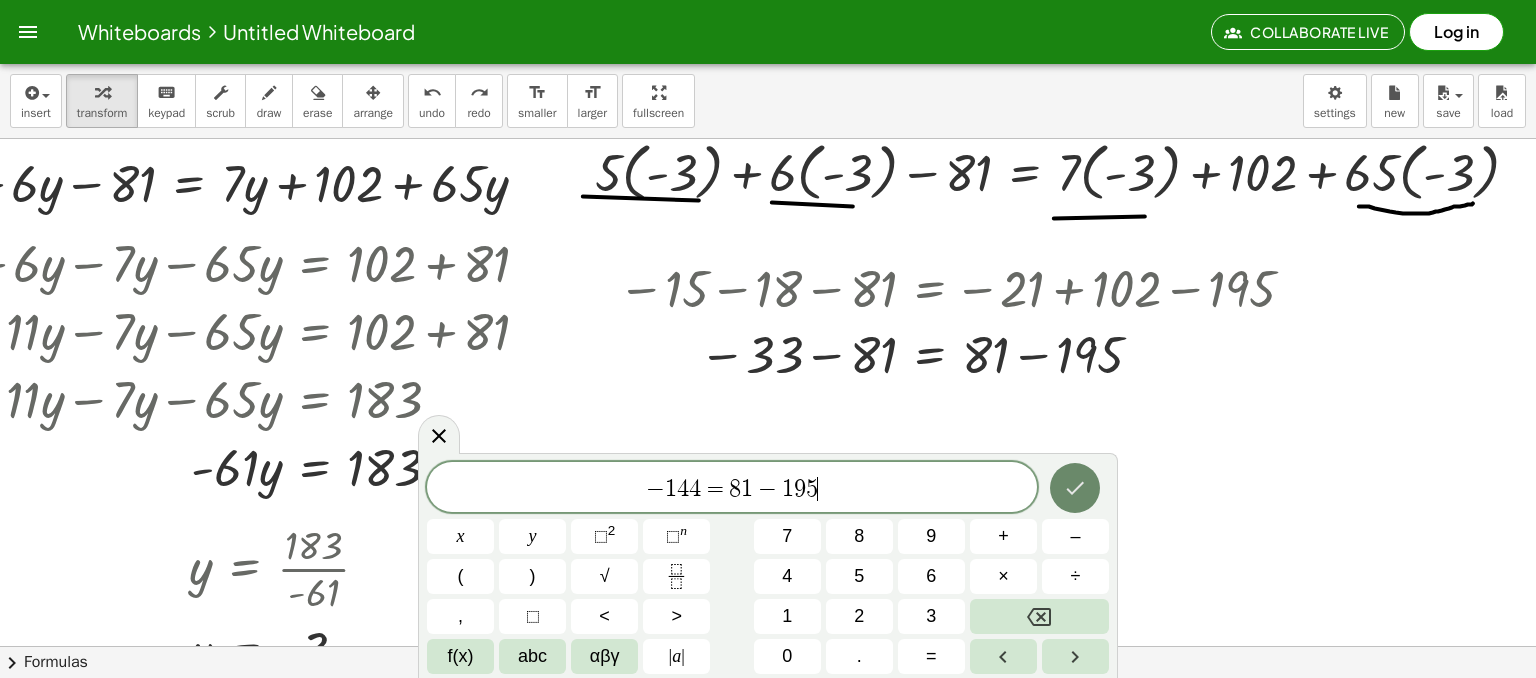 click at bounding box center [1075, 488] 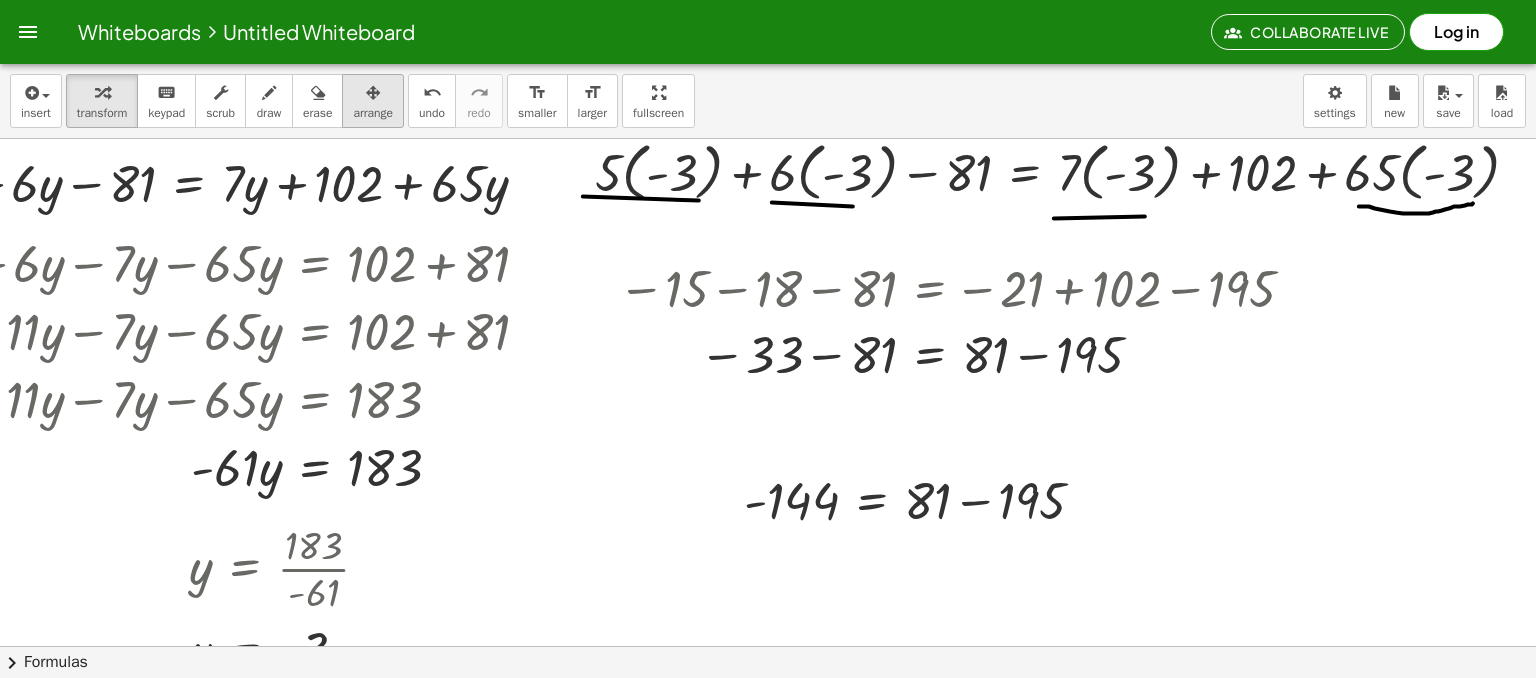 click on "arrange" at bounding box center (373, 113) 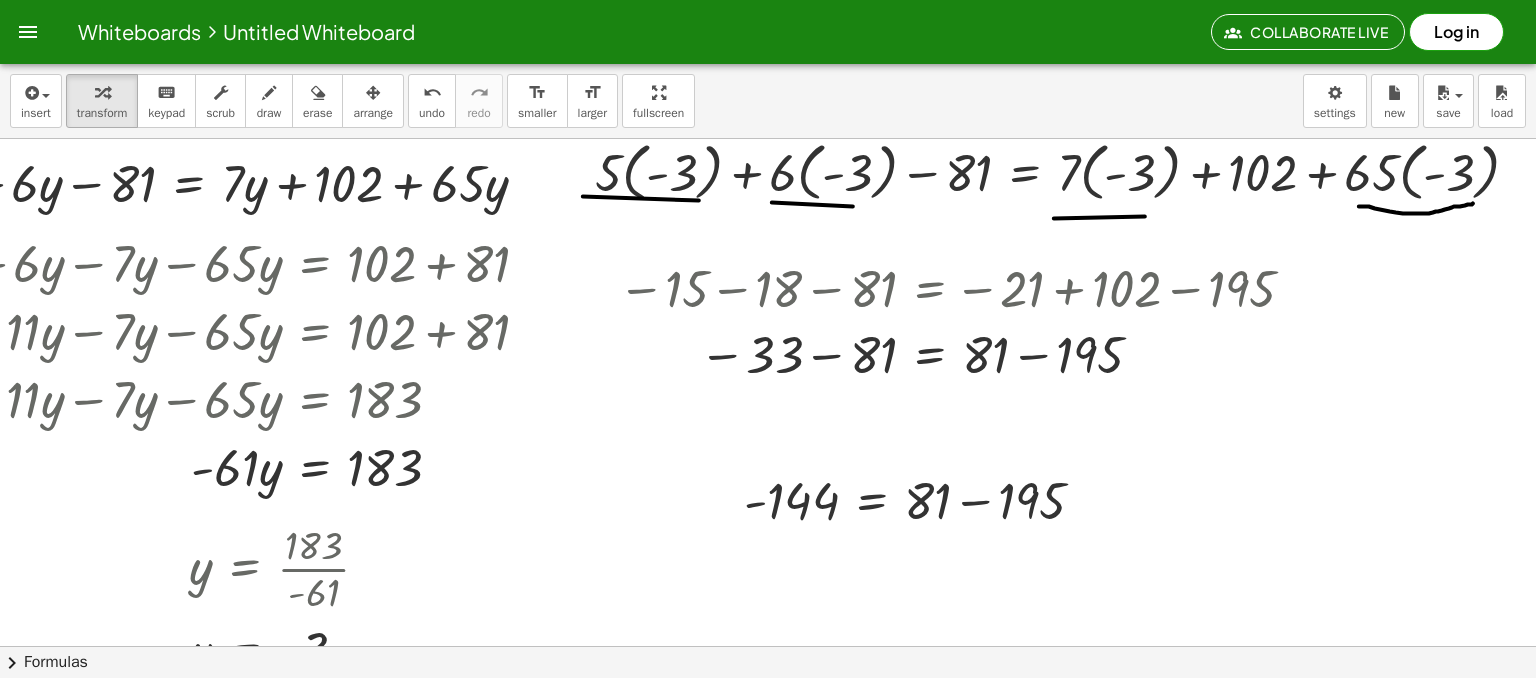 click on "**********" at bounding box center (669, -1297) 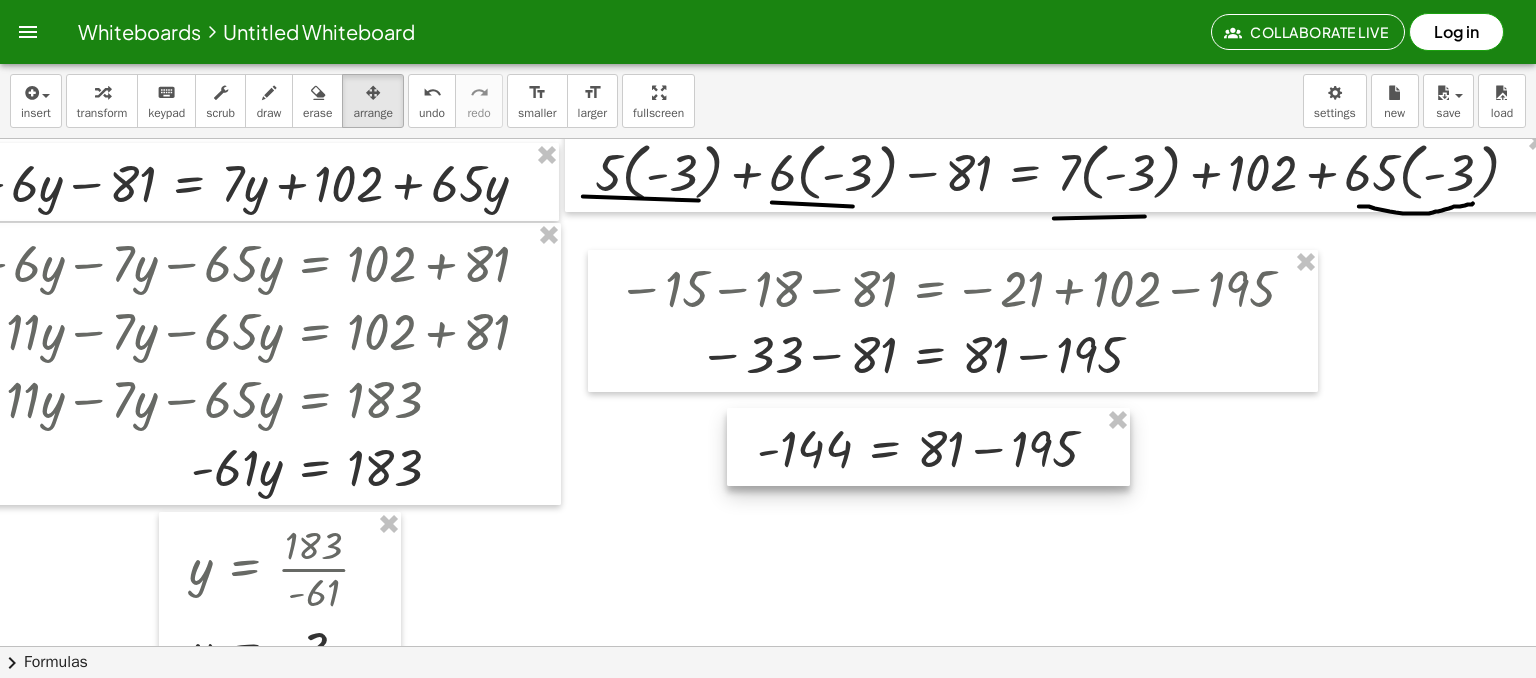 drag, startPoint x: 879, startPoint y: 512, endPoint x: 876, endPoint y: 451, distance: 61.073727 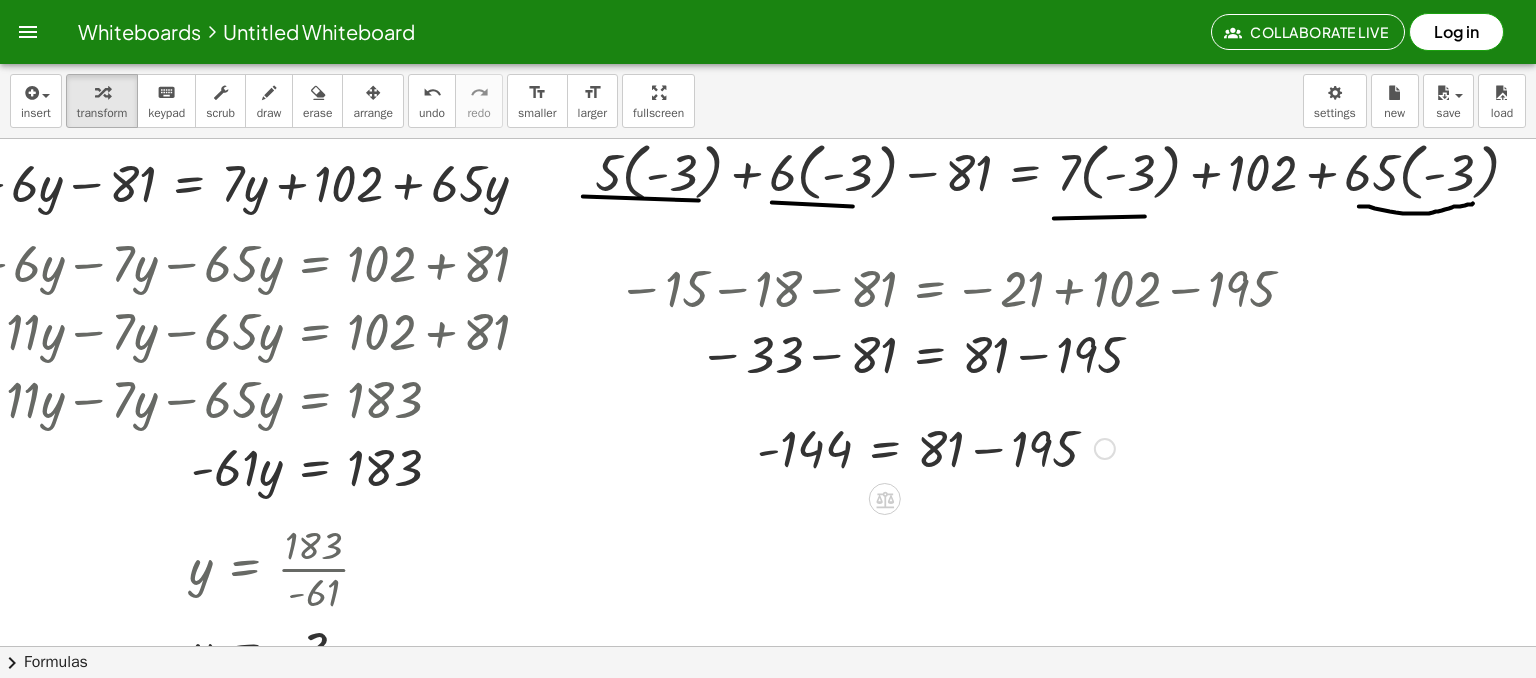 click at bounding box center [936, 447] 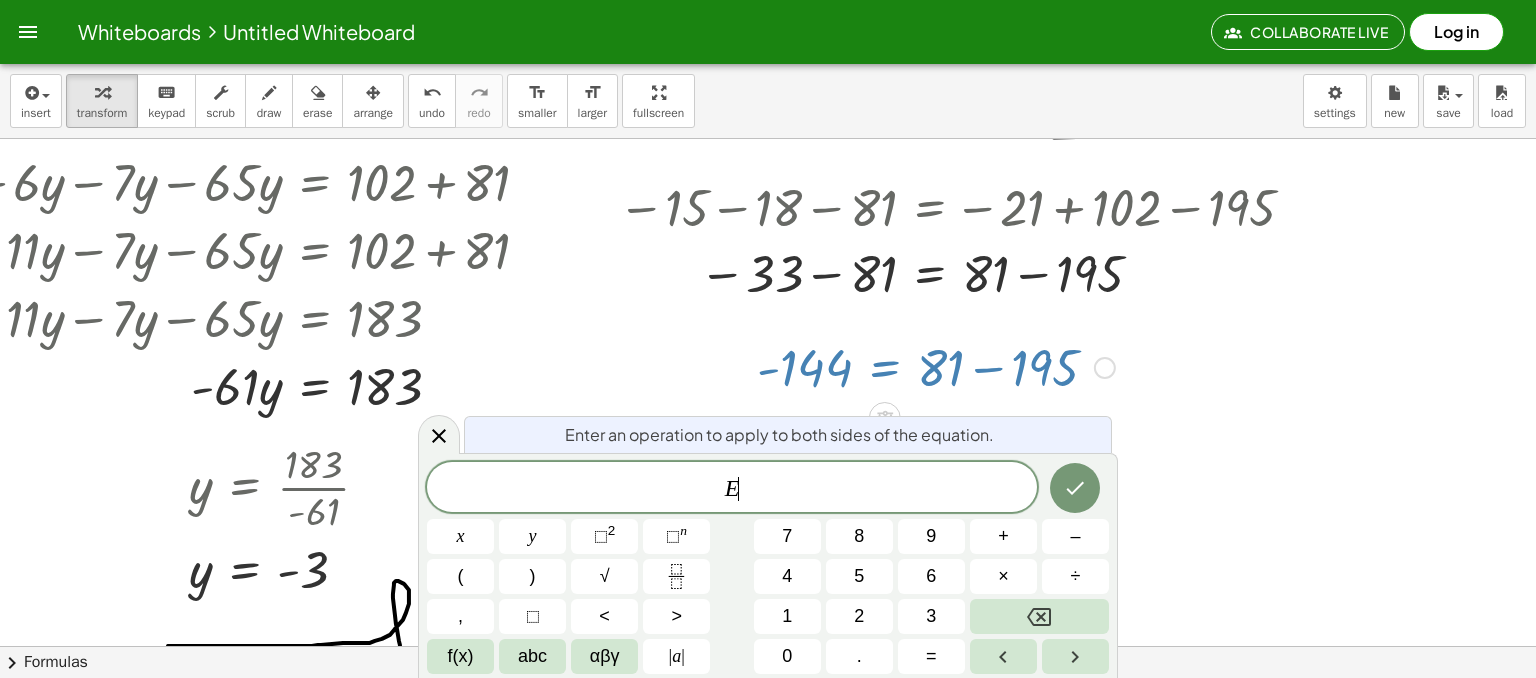 scroll, scrollTop: 4054, scrollLeft: 216, axis: both 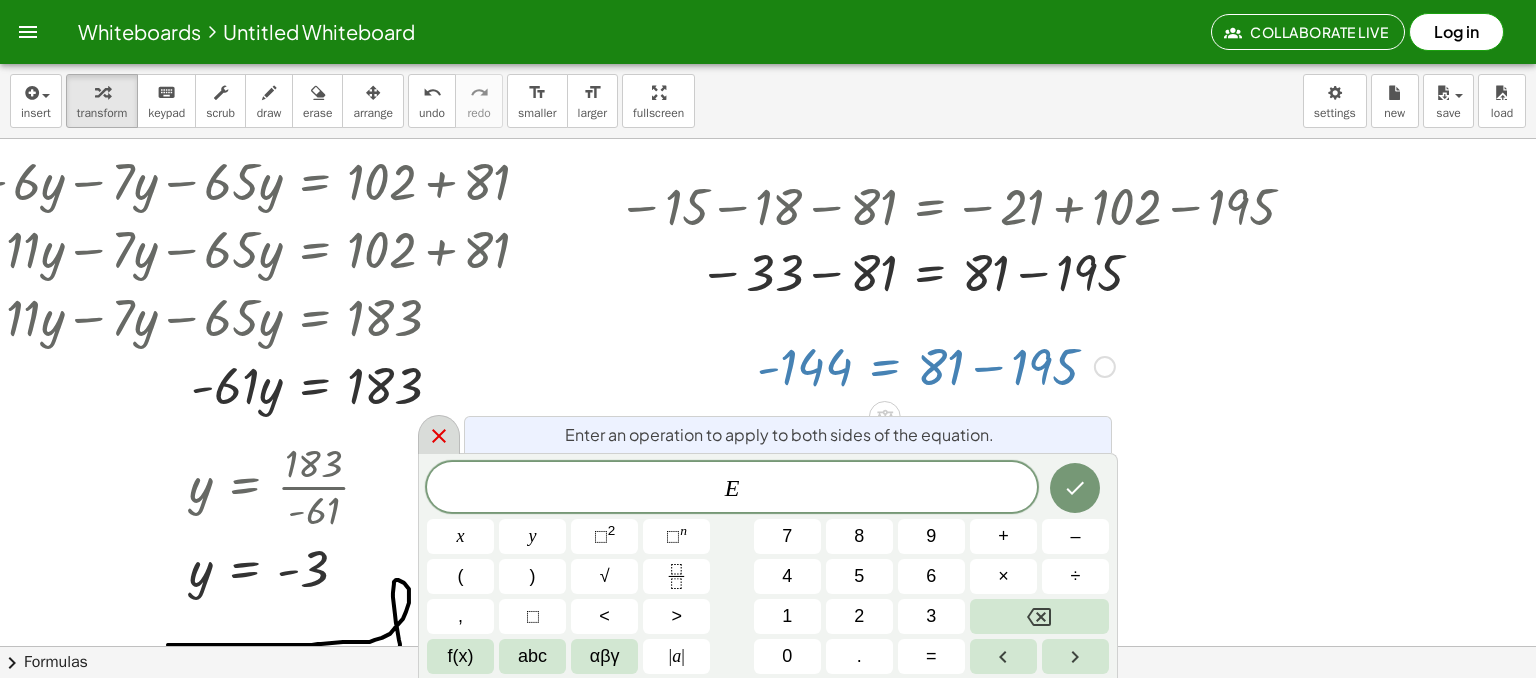 click 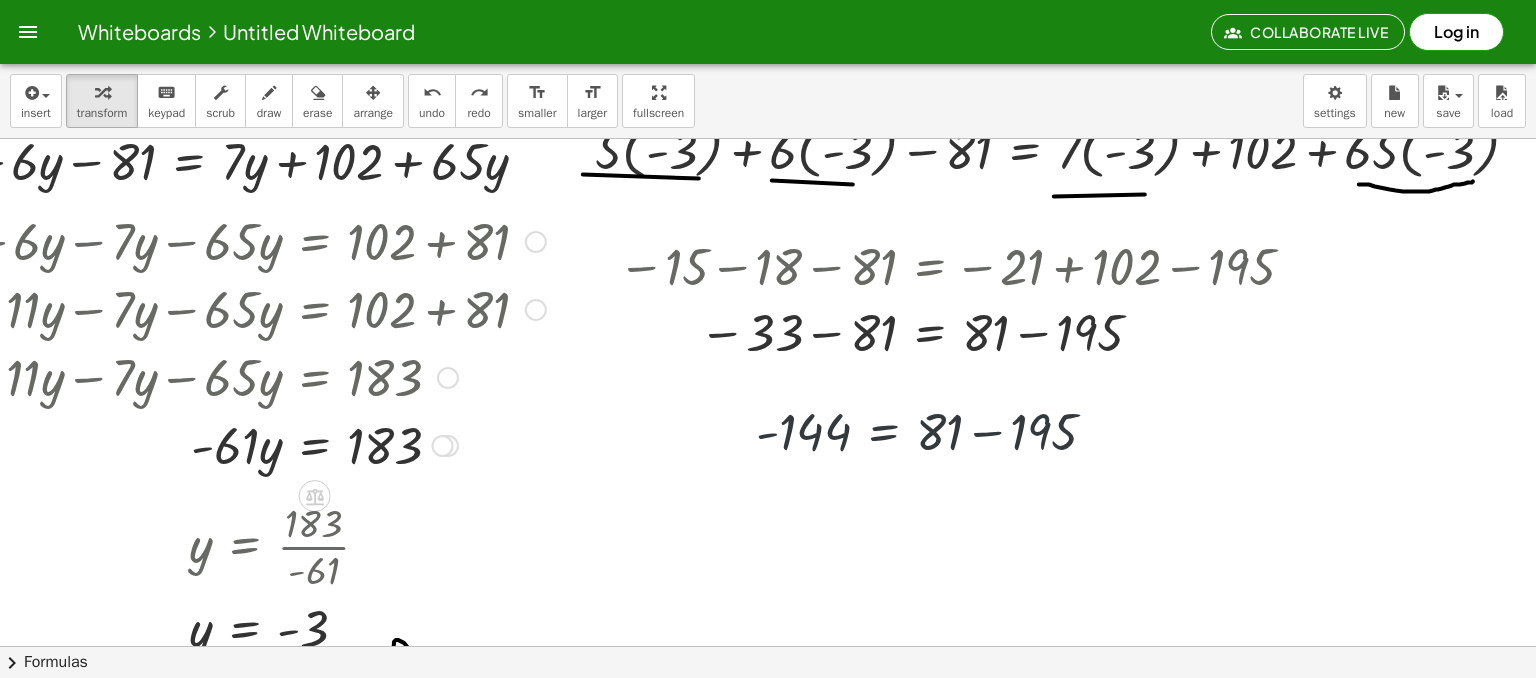 scroll, scrollTop: 3972, scrollLeft: 216, axis: both 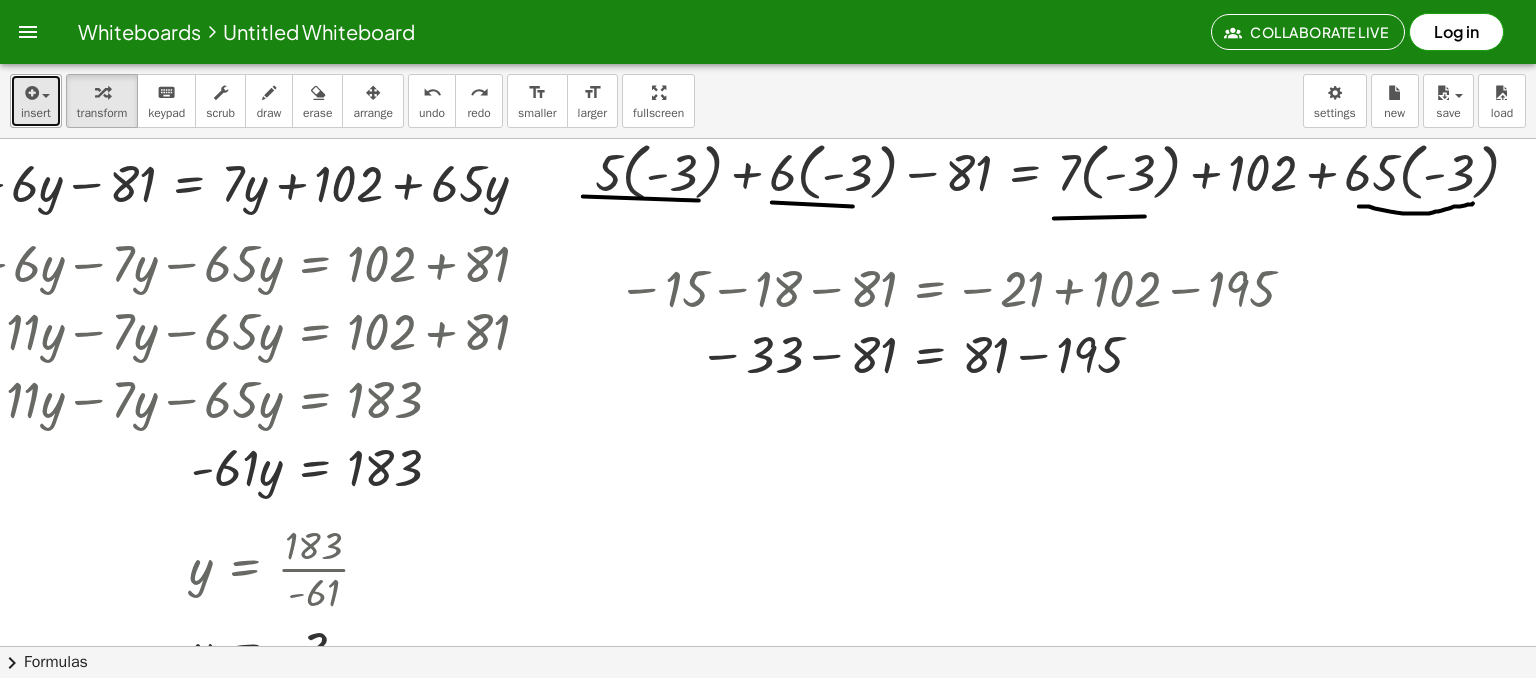 click at bounding box center [30, 93] 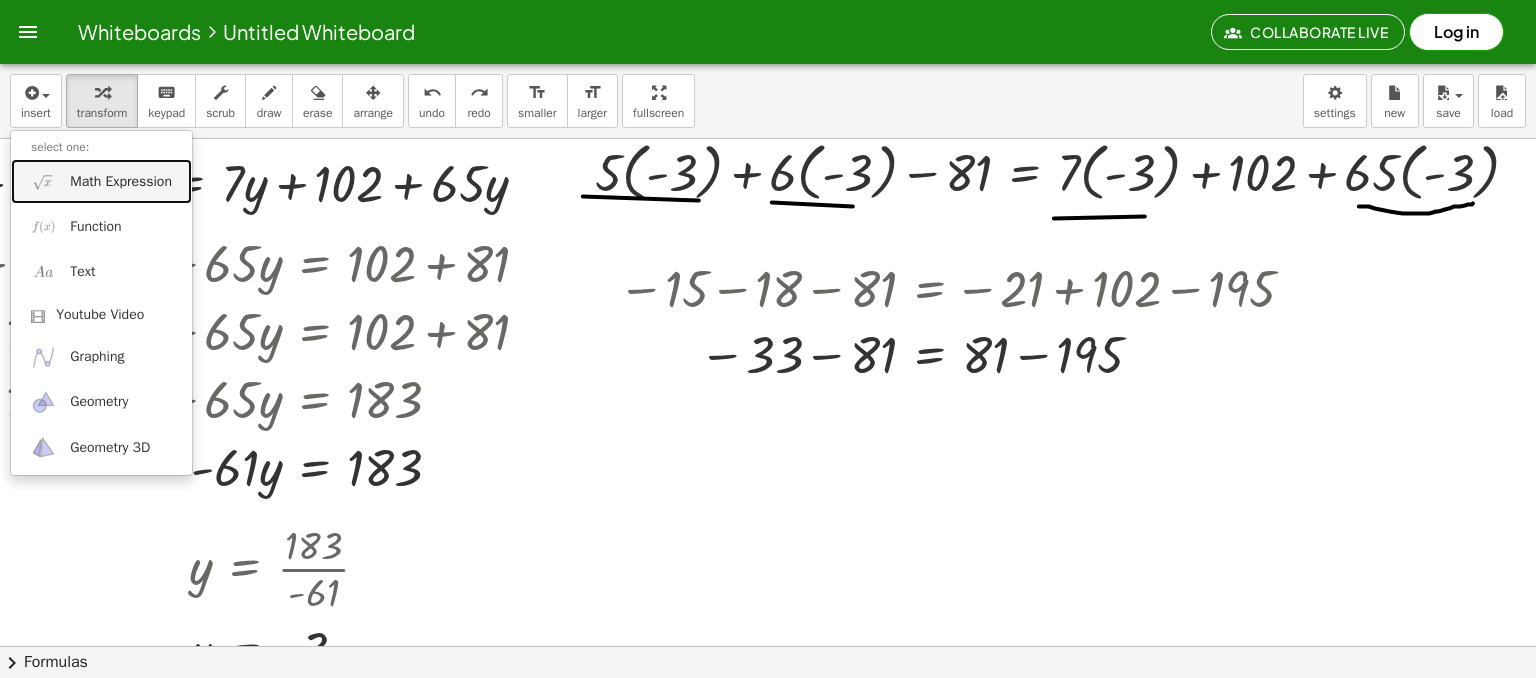 click on "Math Expression" at bounding box center (101, 181) 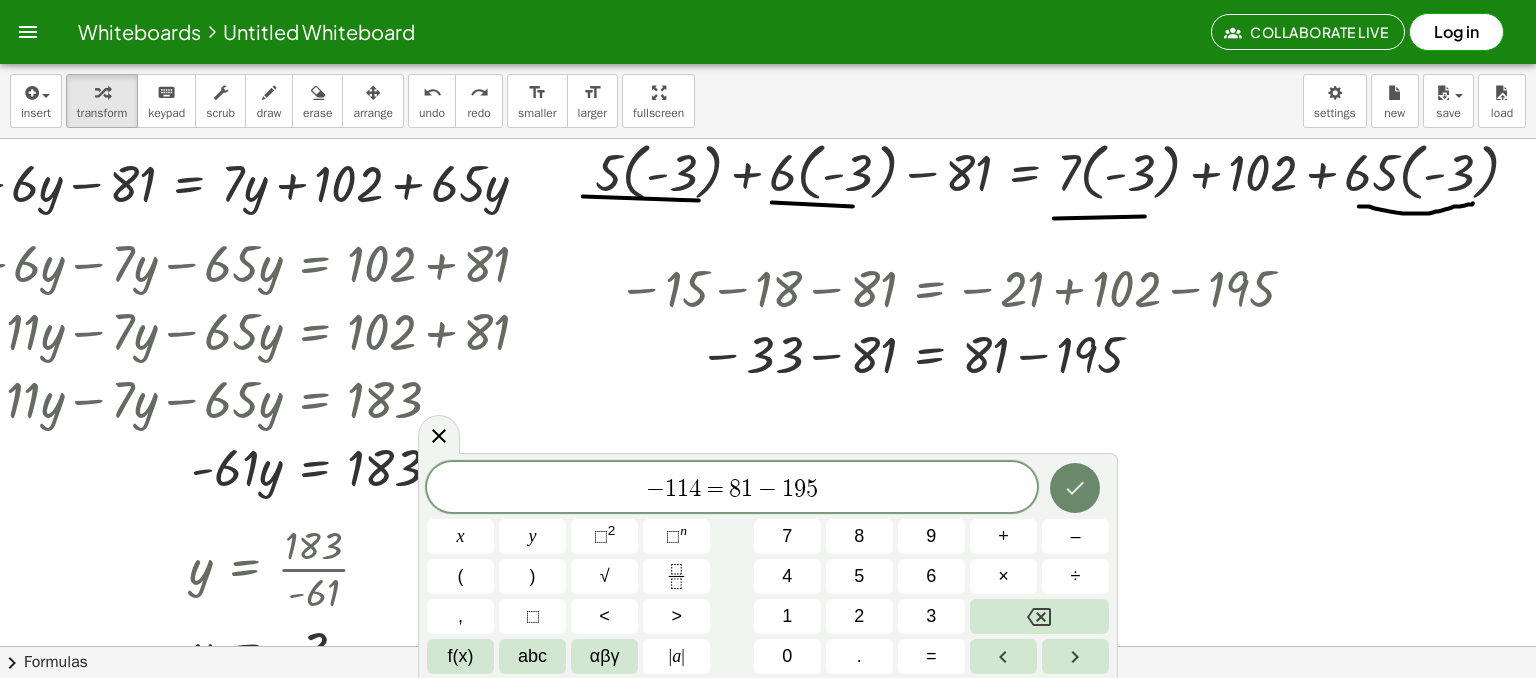 click at bounding box center (1075, 488) 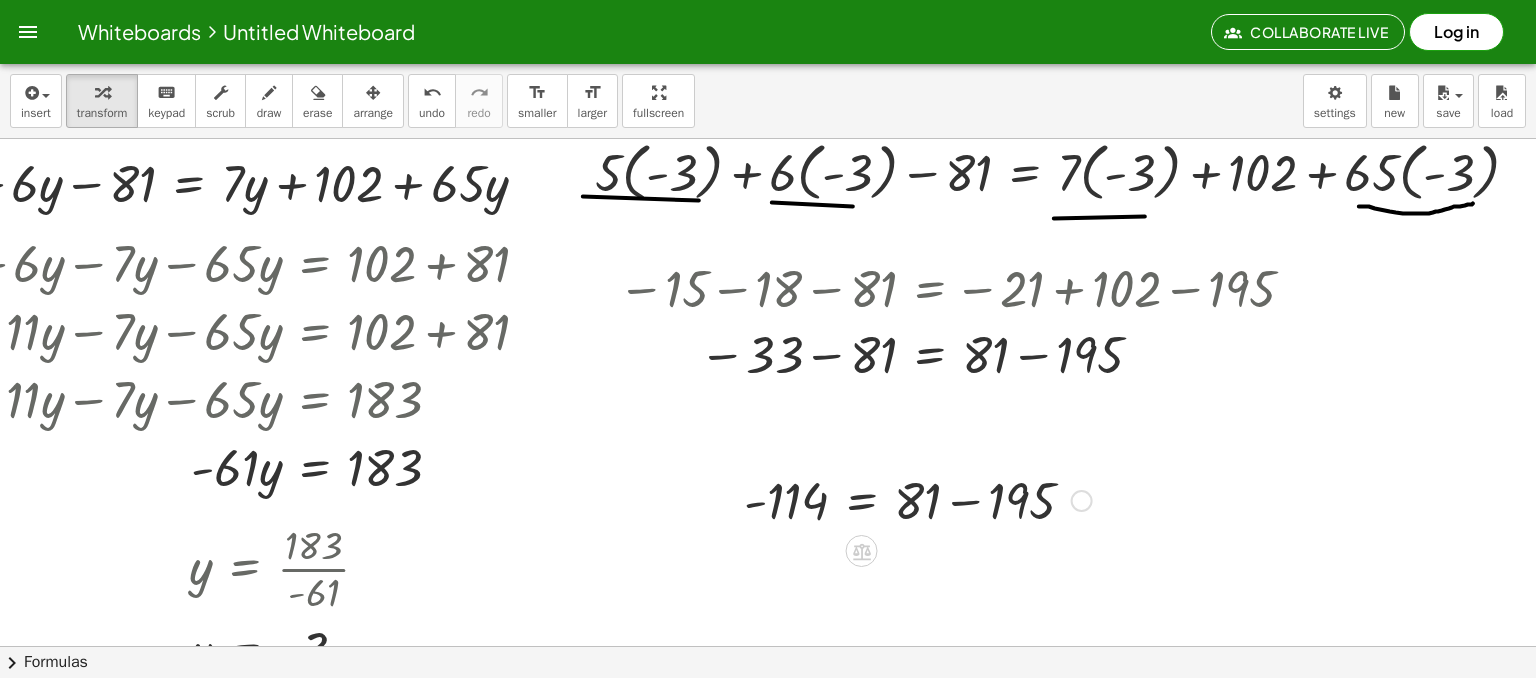 click at bounding box center [918, 499] 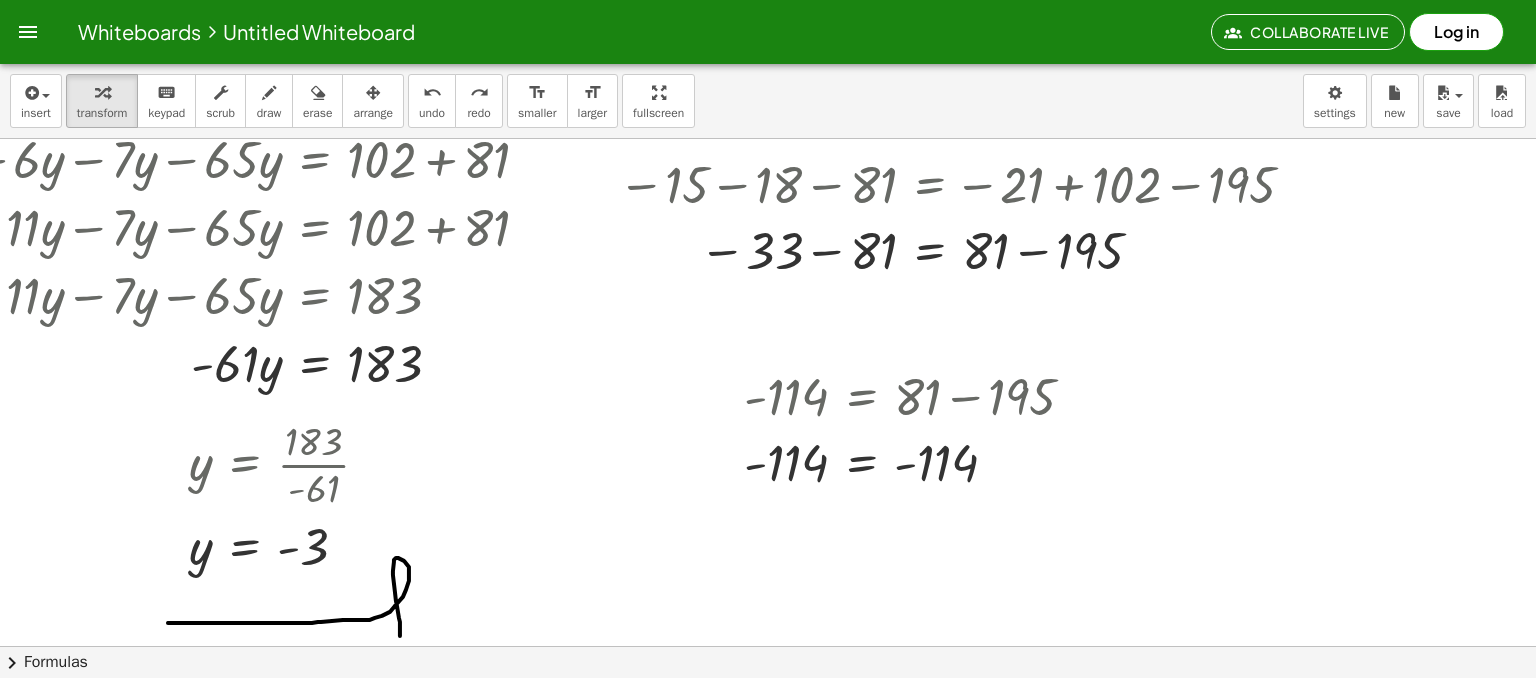 scroll, scrollTop: 4072, scrollLeft: 216, axis: both 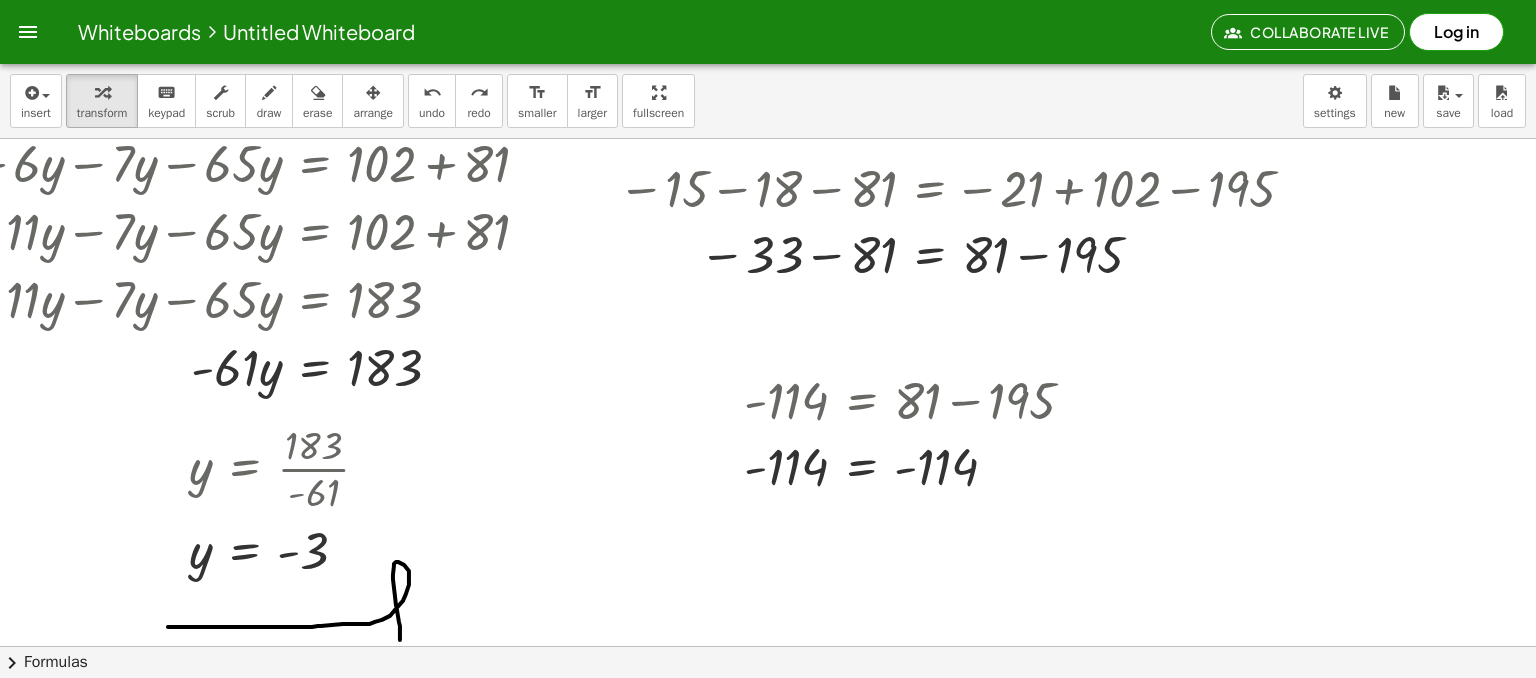 click on "draw" at bounding box center (269, 101) 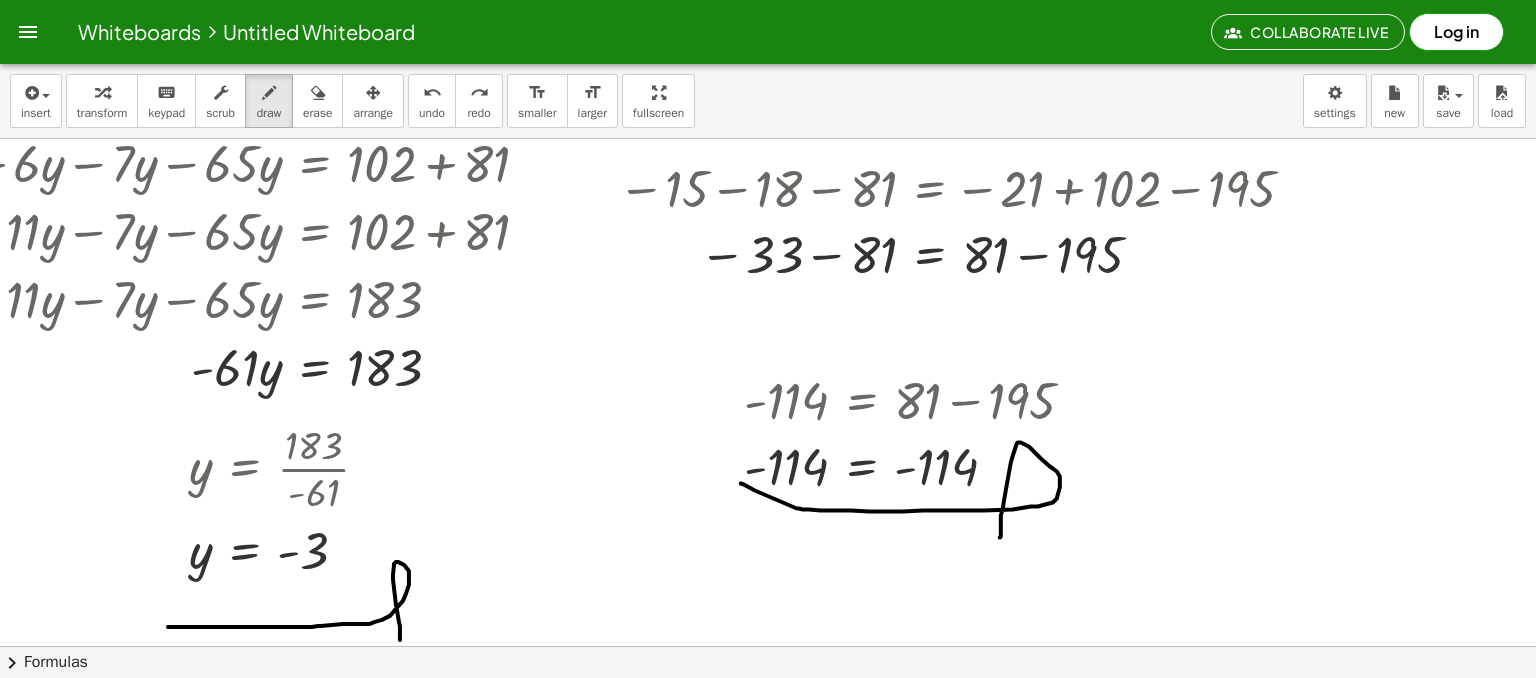 drag, startPoint x: 740, startPoint y: 482, endPoint x: 999, endPoint y: 537, distance: 264.7754 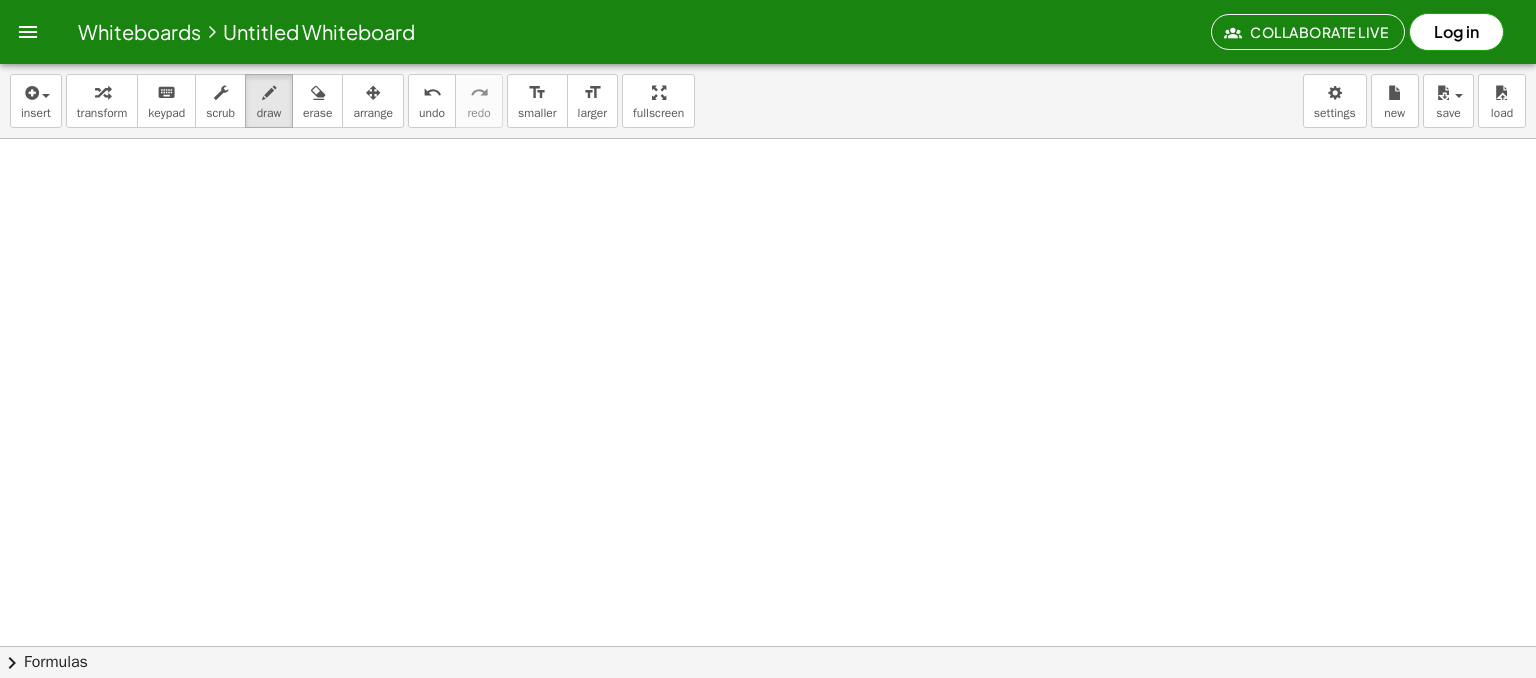 scroll, scrollTop: 4672, scrollLeft: 84, axis: both 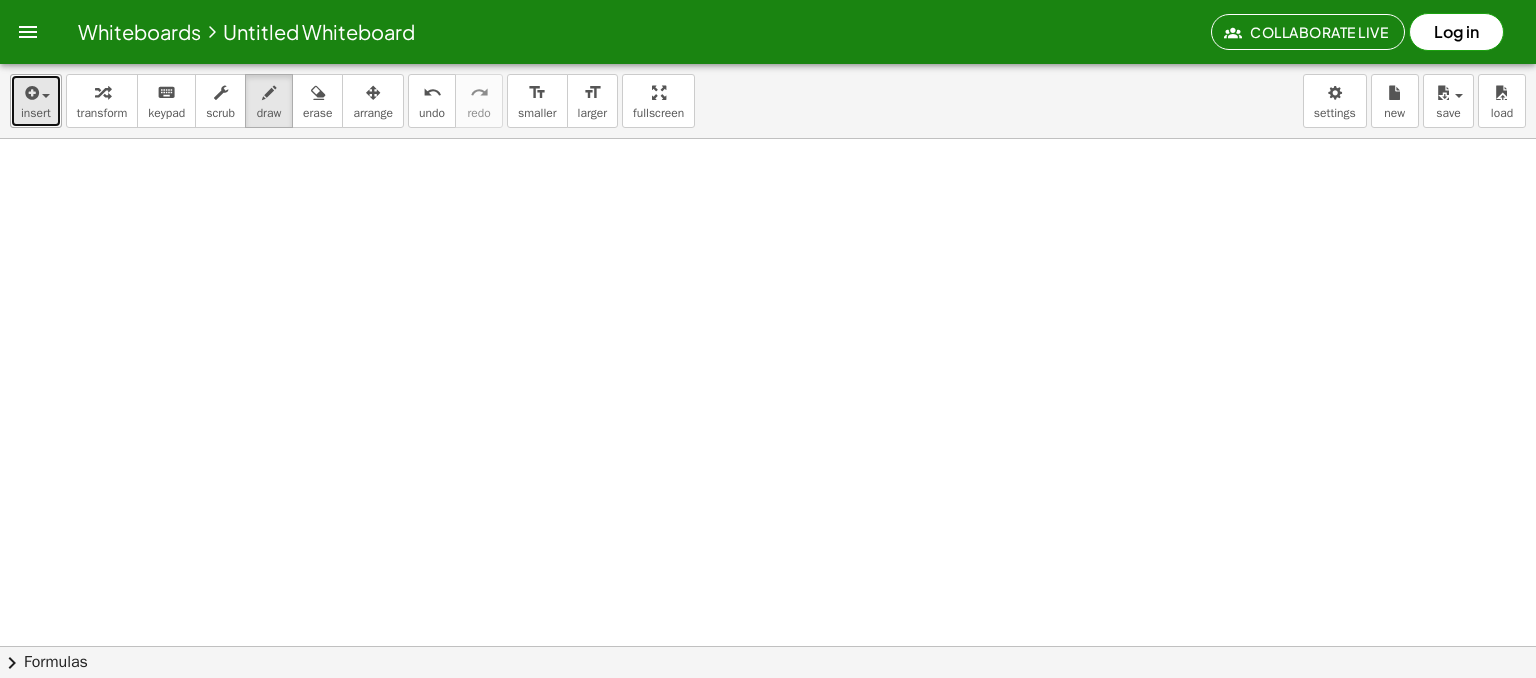 click on "insert" at bounding box center (36, 101) 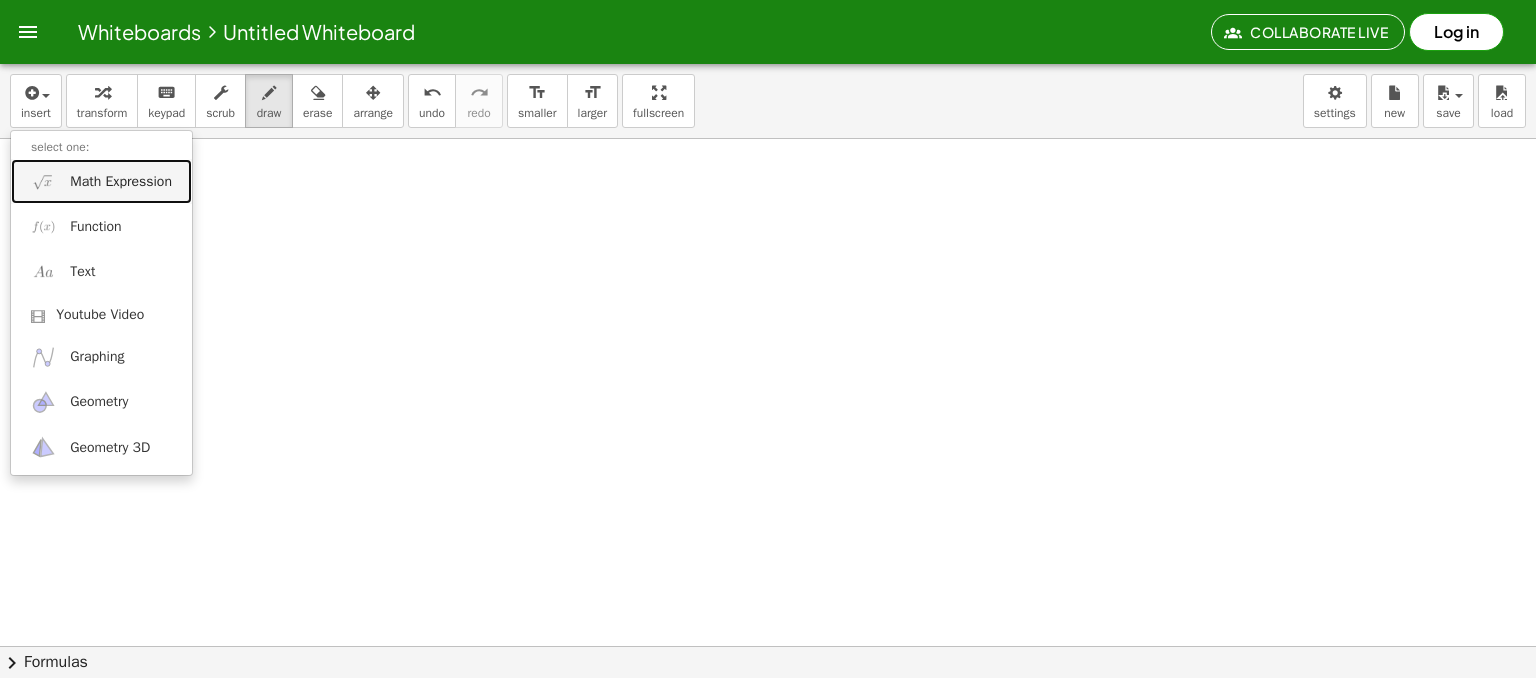 click on "Math Expression" at bounding box center (101, 181) 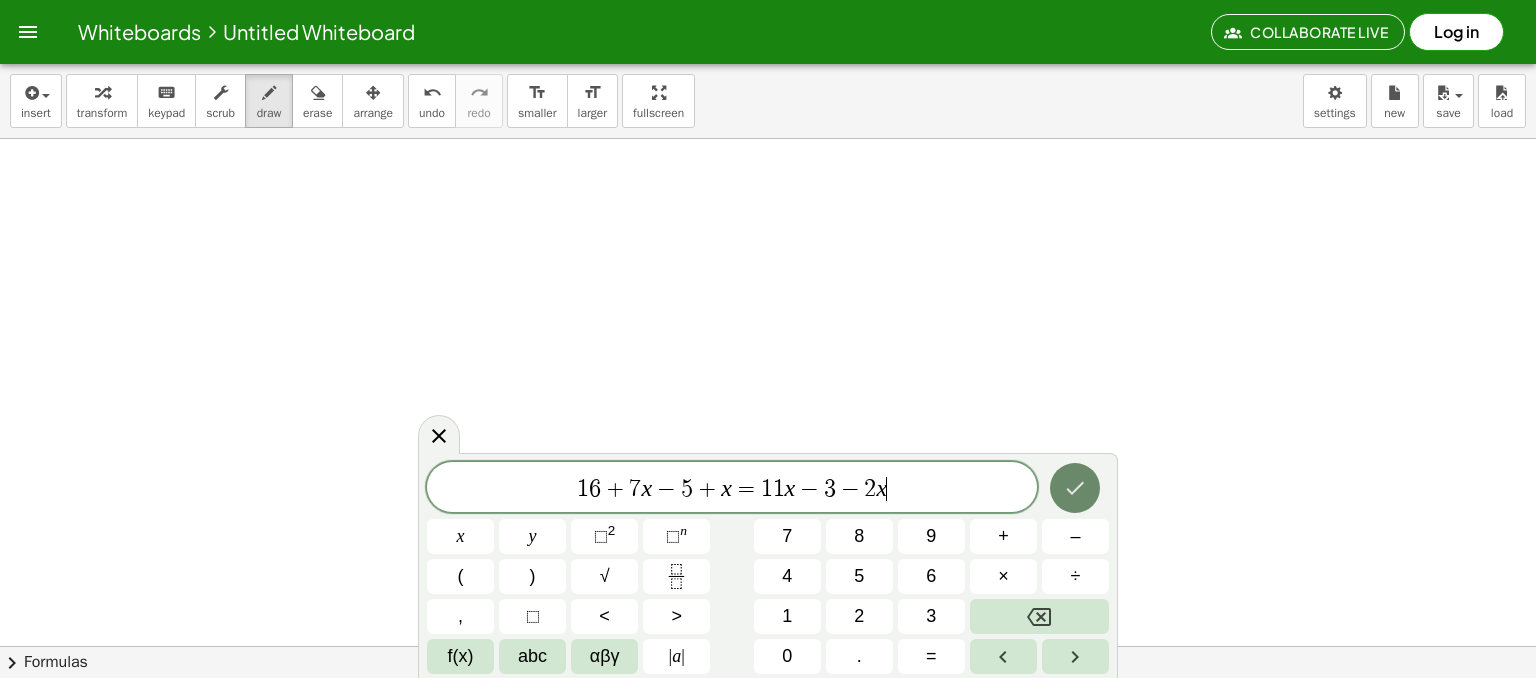 click at bounding box center (1075, 488) 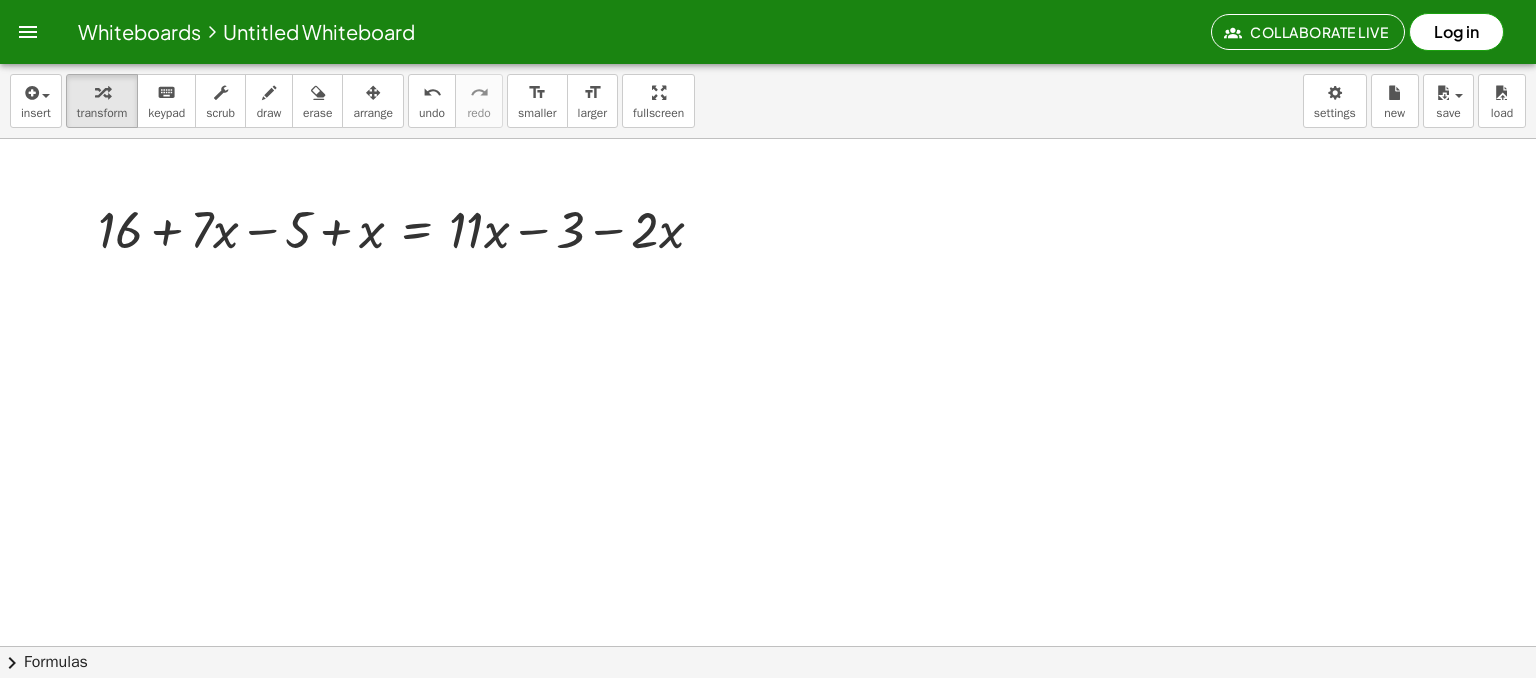drag, startPoint x: 280, startPoint y: 118, endPoint x: 130, endPoint y: 261, distance: 207.24141 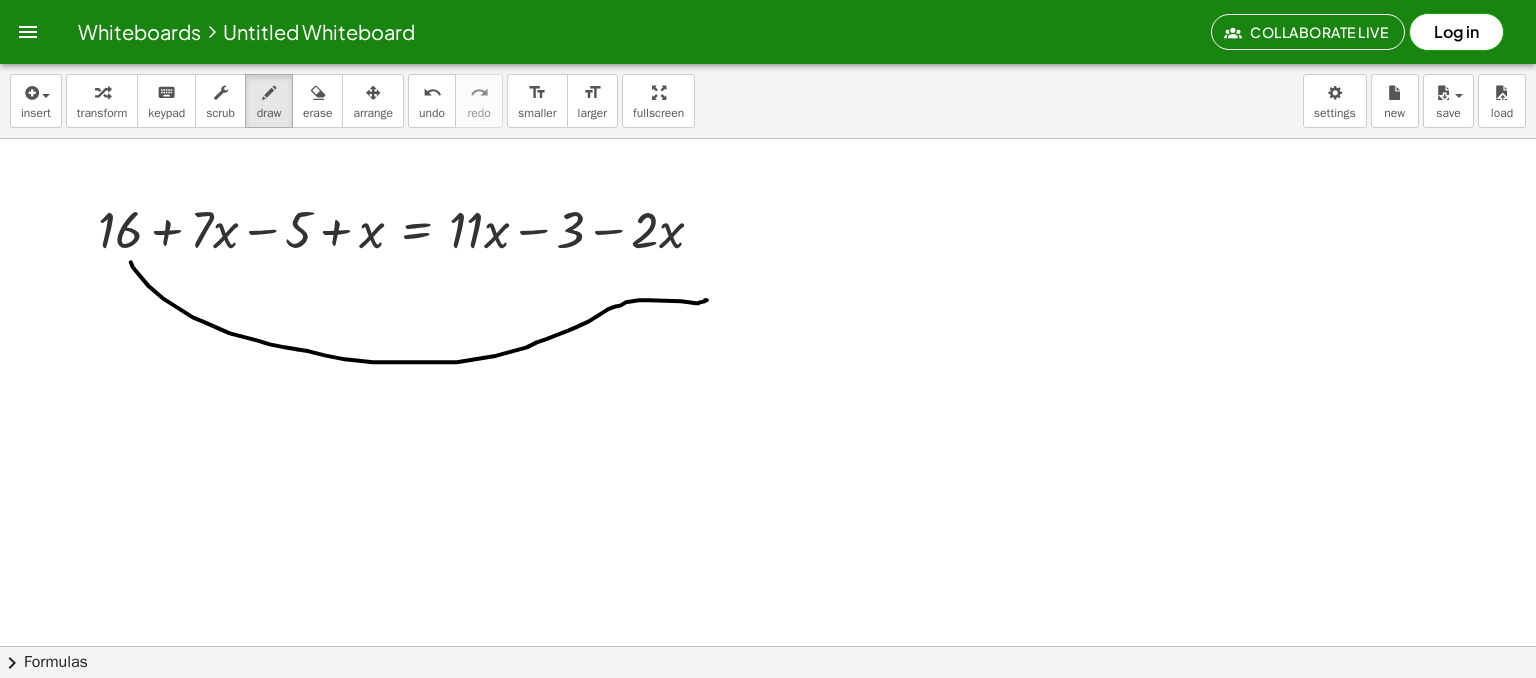 drag, startPoint x: 130, startPoint y: 261, endPoint x: 706, endPoint y: 299, distance: 577.25214 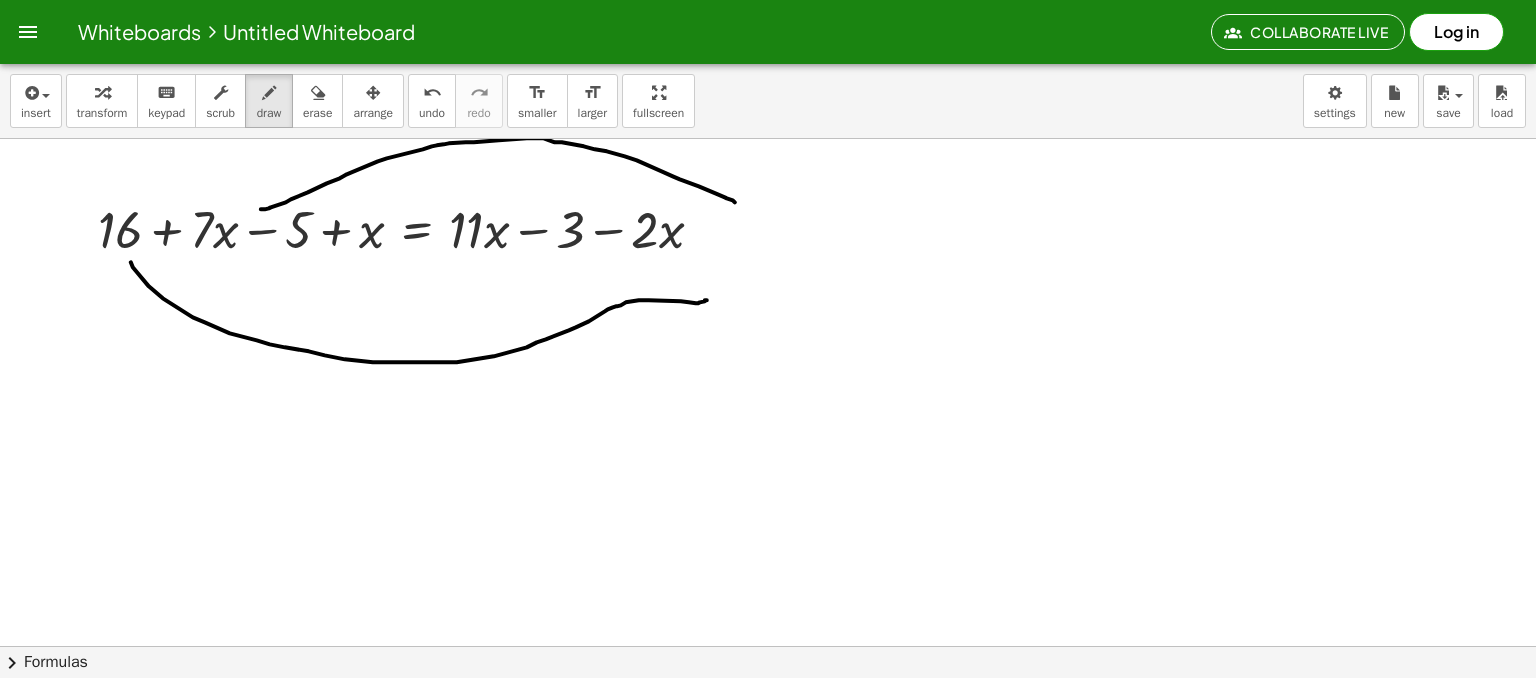drag, startPoint x: 260, startPoint y: 208, endPoint x: 735, endPoint y: 201, distance: 475.05157 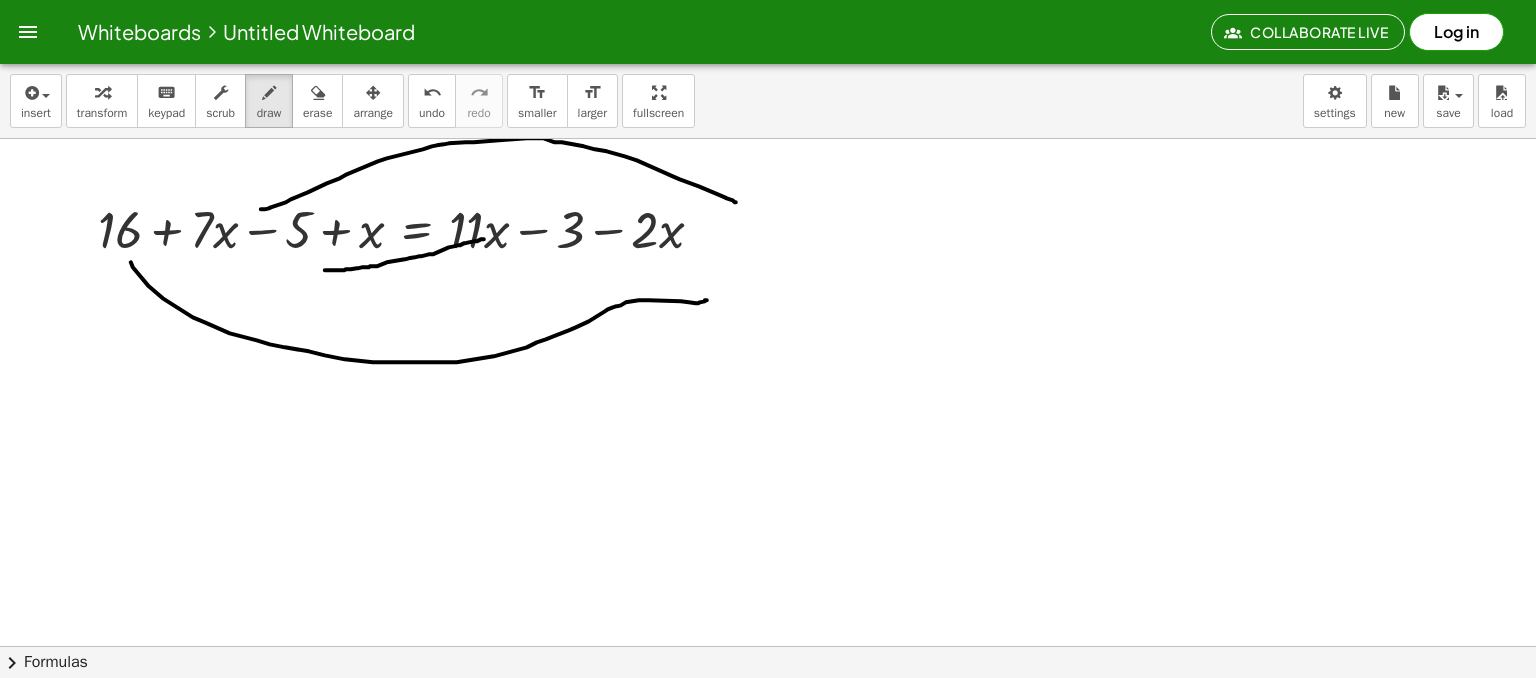 drag, startPoint x: 480, startPoint y: 238, endPoint x: 336, endPoint y: 273, distance: 148.19244 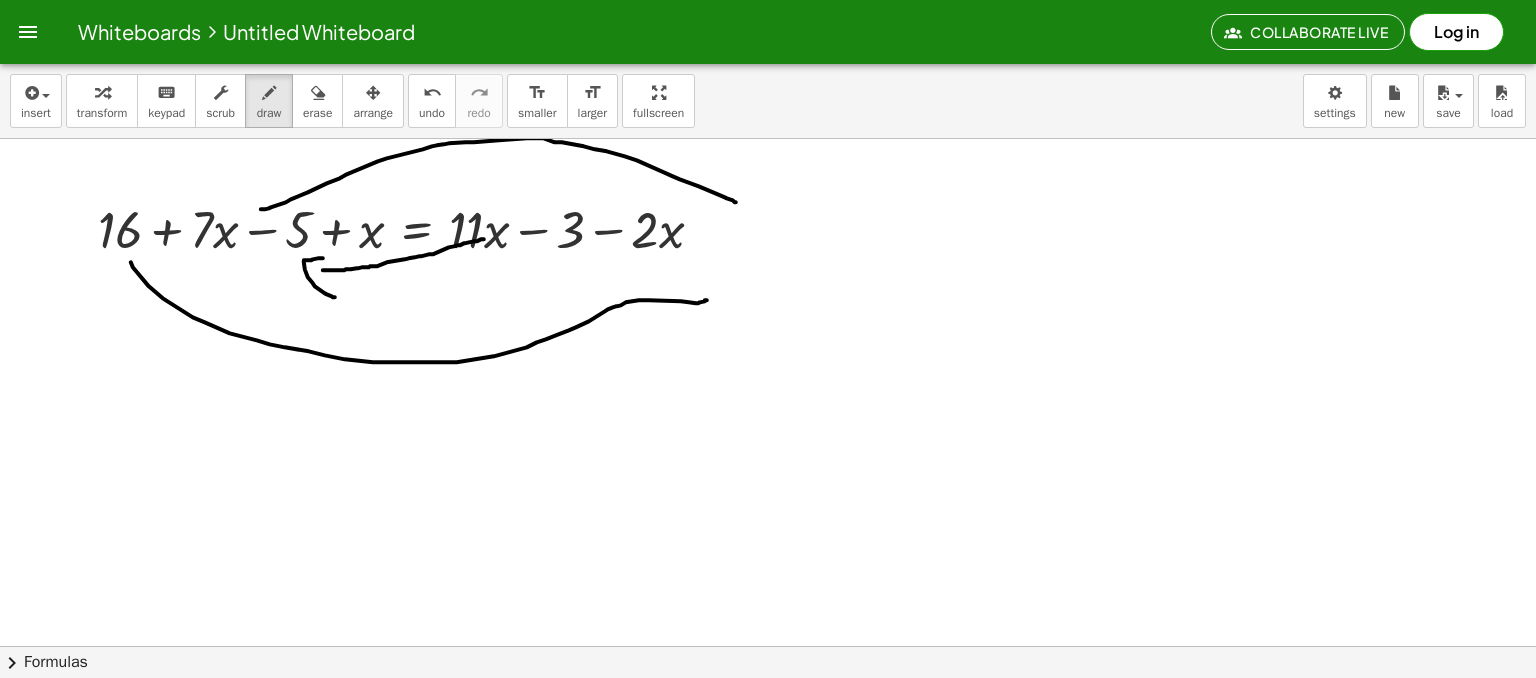 drag, startPoint x: 322, startPoint y: 257, endPoint x: 368, endPoint y: 299, distance: 62.289646 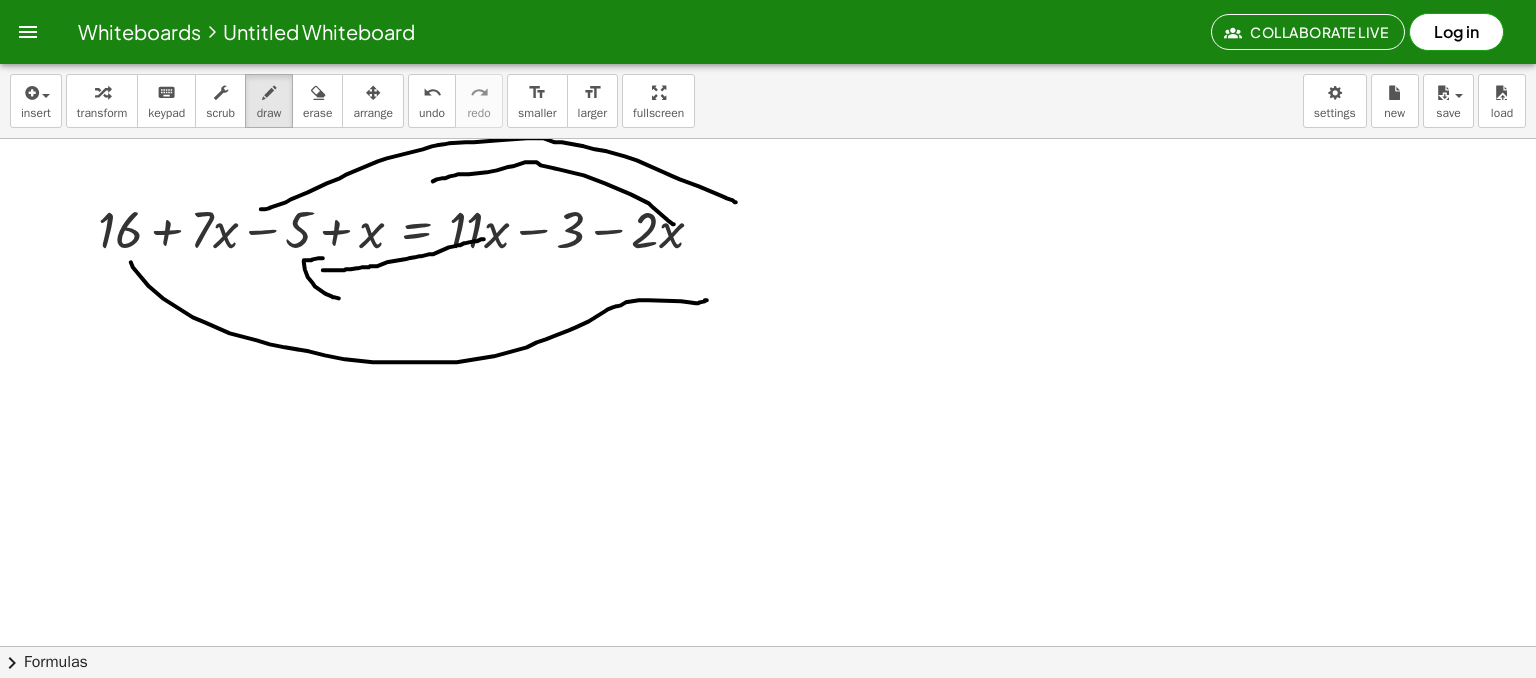 drag, startPoint x: 673, startPoint y: 223, endPoint x: 432, endPoint y: 180, distance: 244.80605 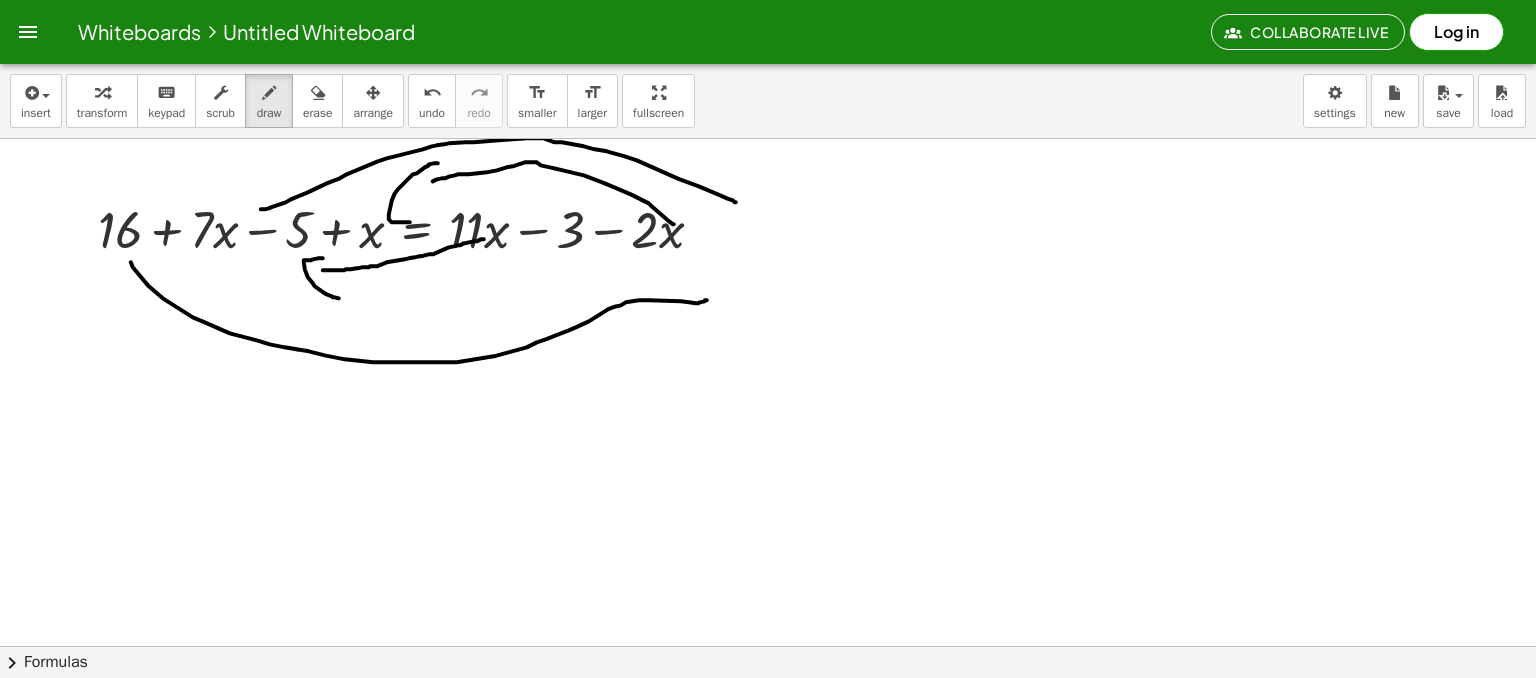 drag, startPoint x: 437, startPoint y: 162, endPoint x: 409, endPoint y: 221, distance: 65.30697 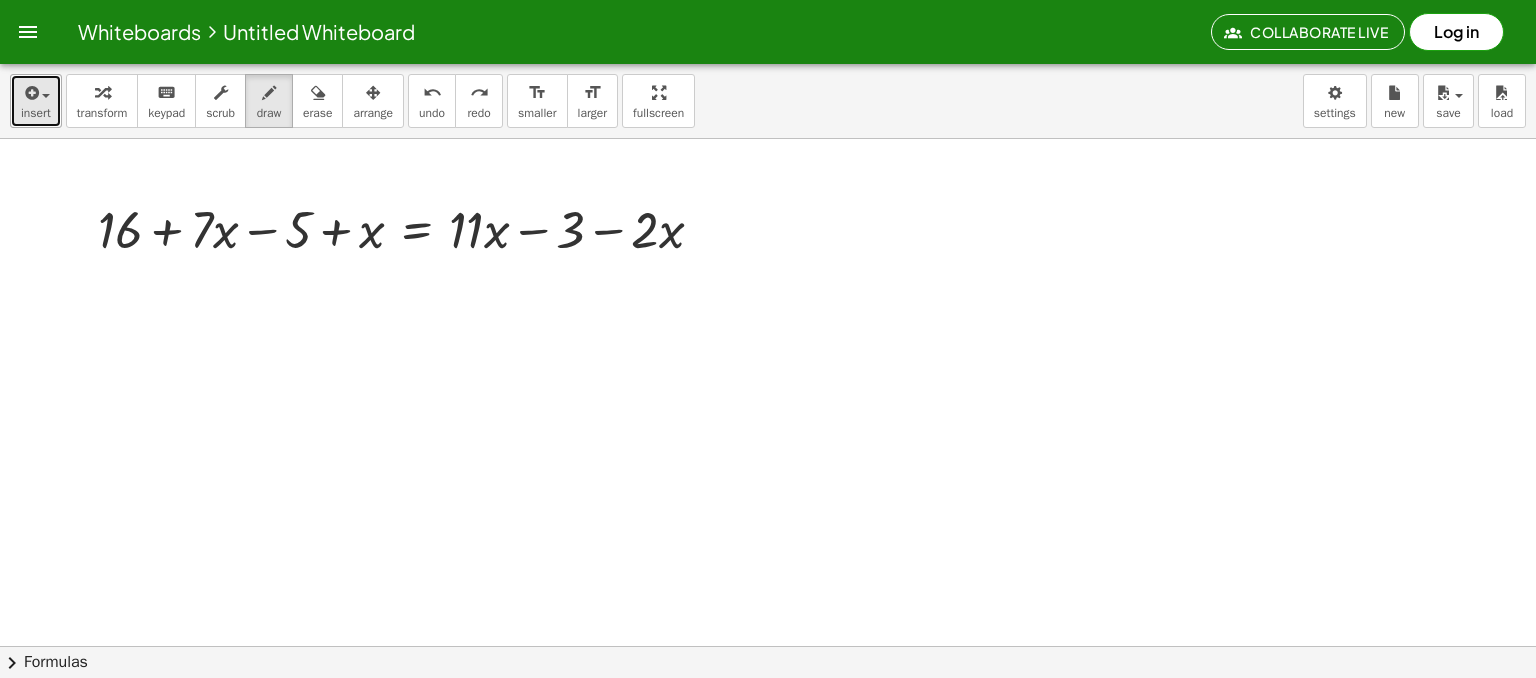 click on "insert" at bounding box center [36, 113] 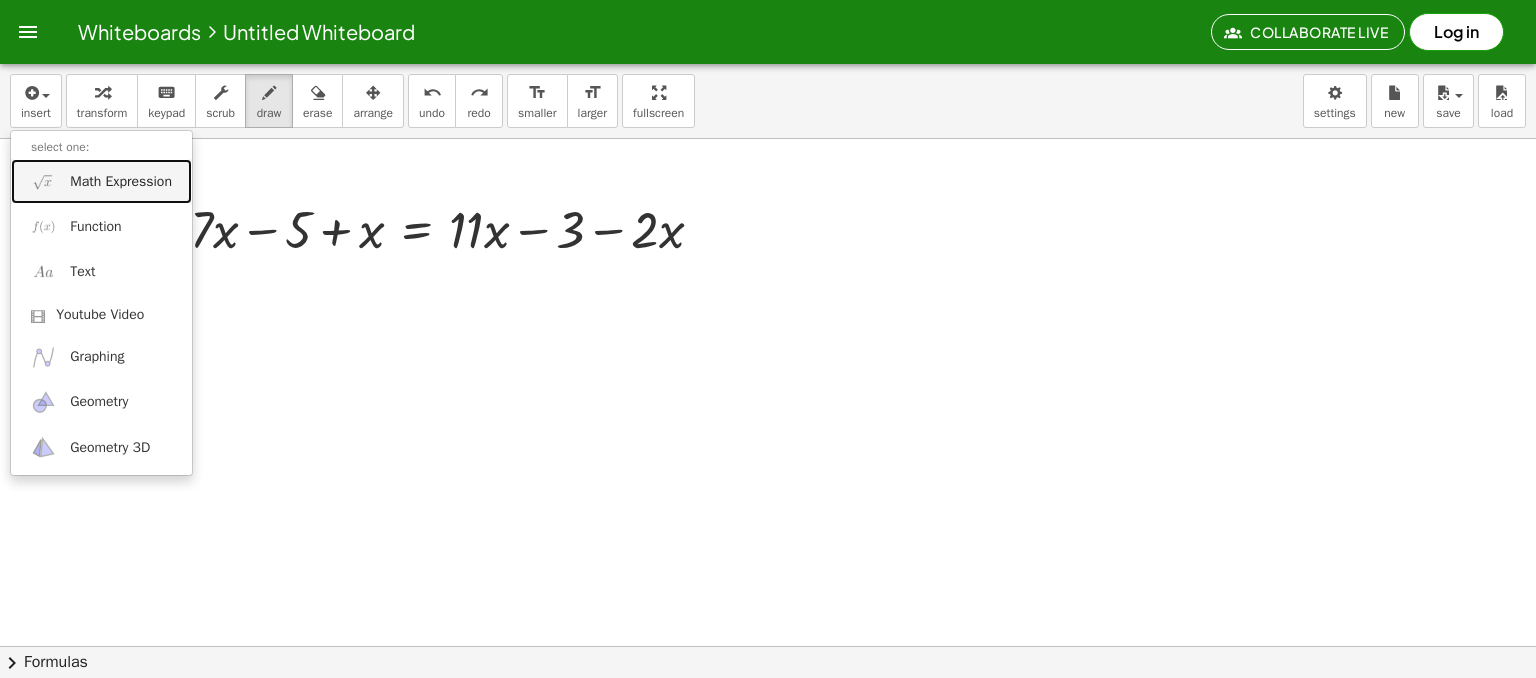 click on "Math Expression" at bounding box center (121, 182) 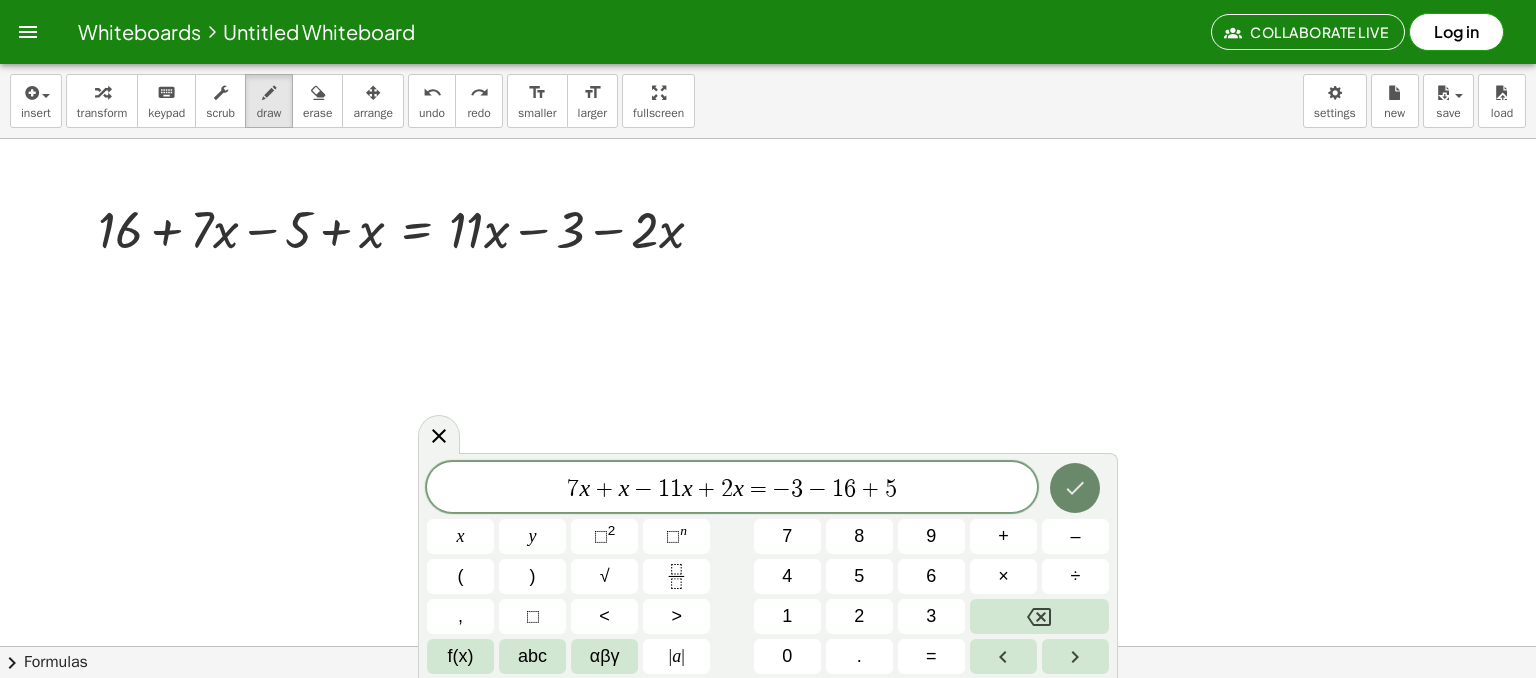click 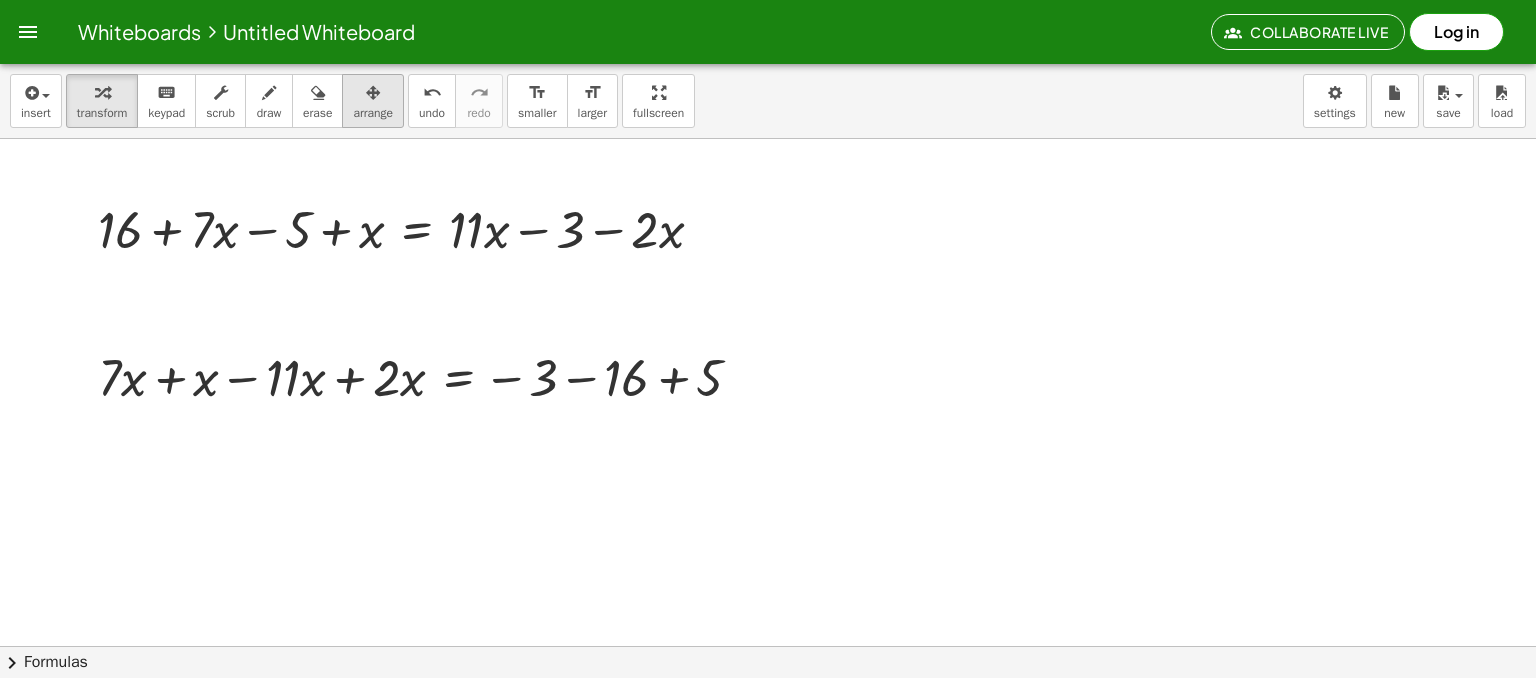 click at bounding box center (373, 92) 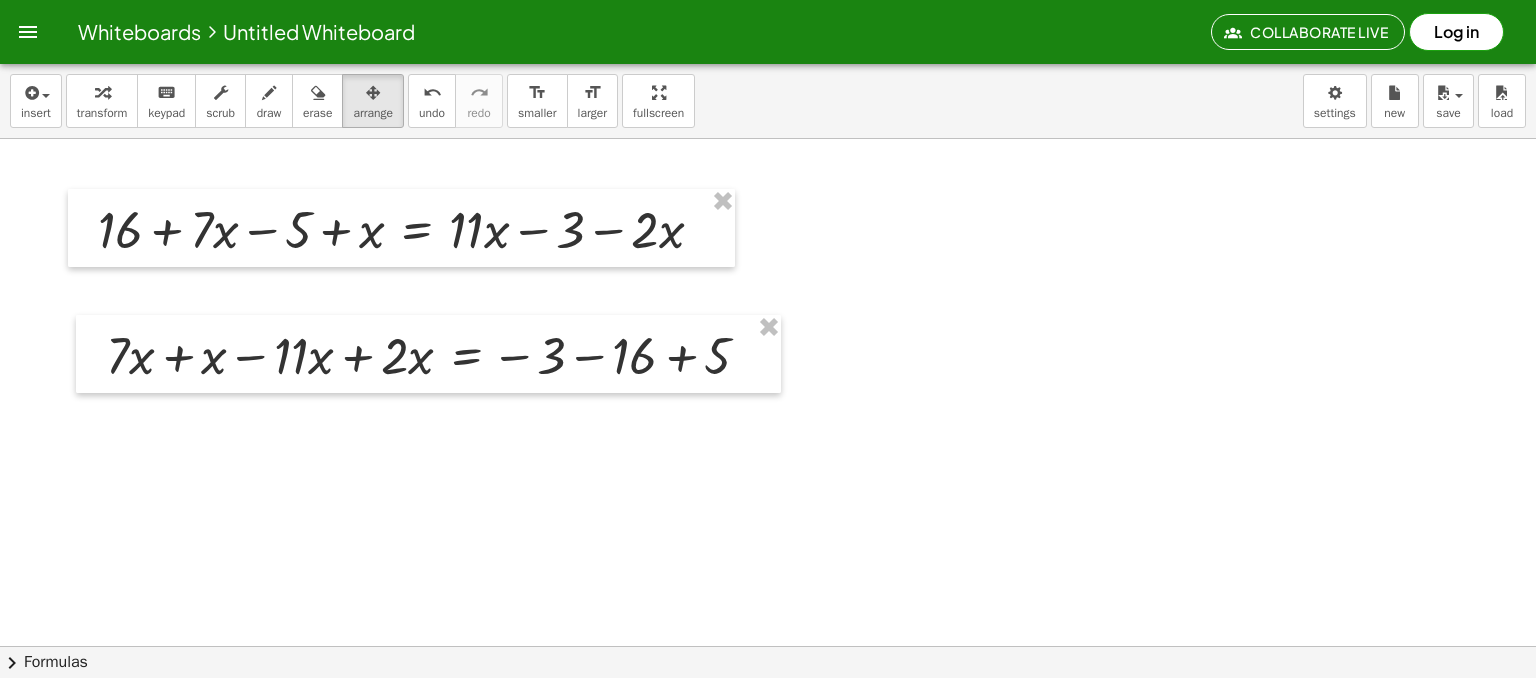 click at bounding box center [801, -1744] 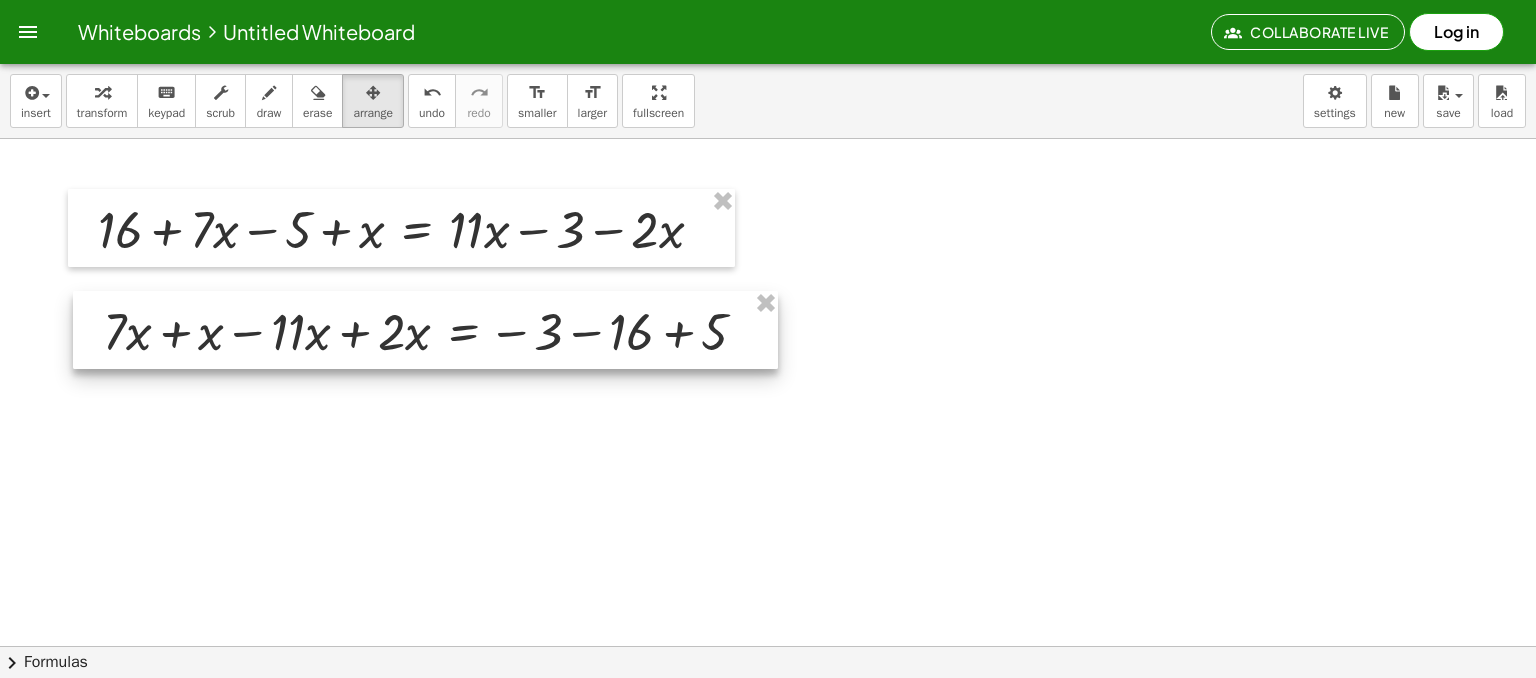 drag, startPoint x: 357, startPoint y: 389, endPoint x: 352, endPoint y: 366, distance: 23.537205 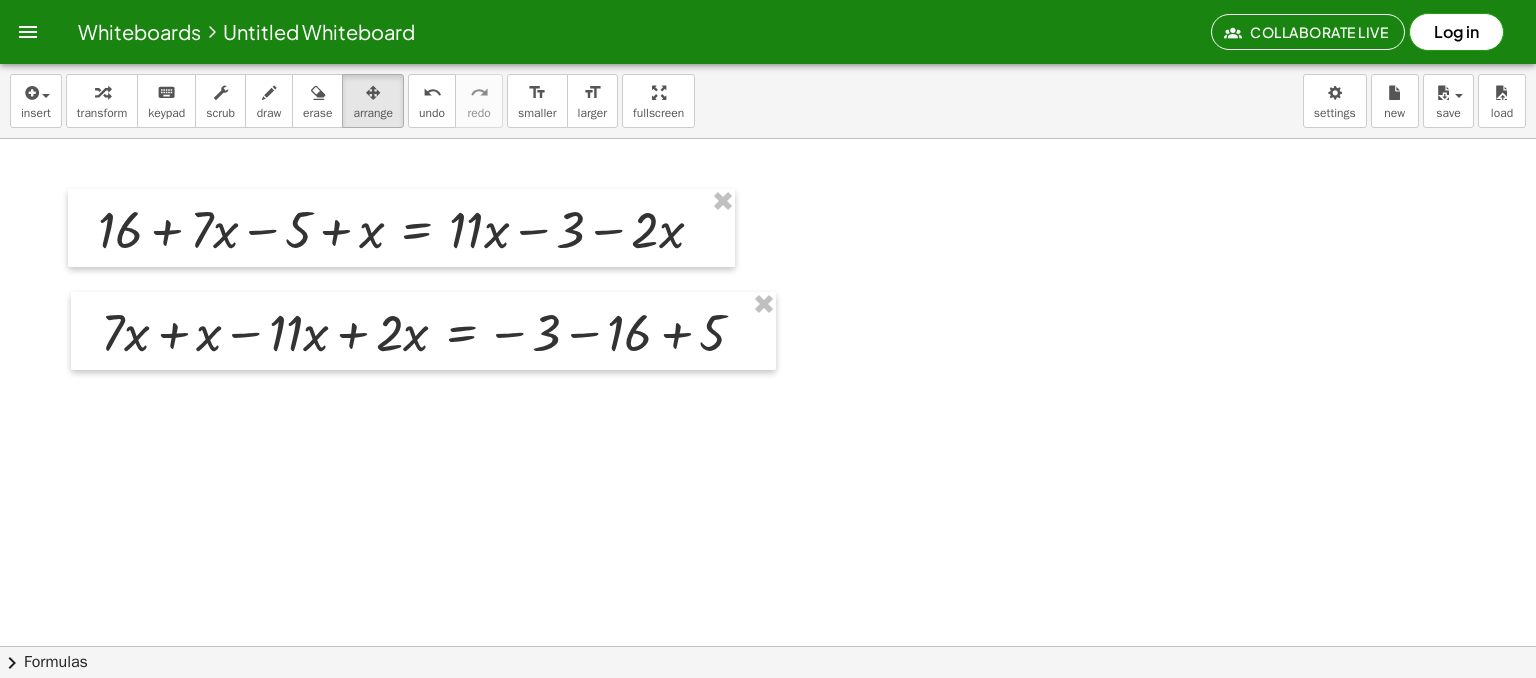 click on "draw" at bounding box center [269, 113] 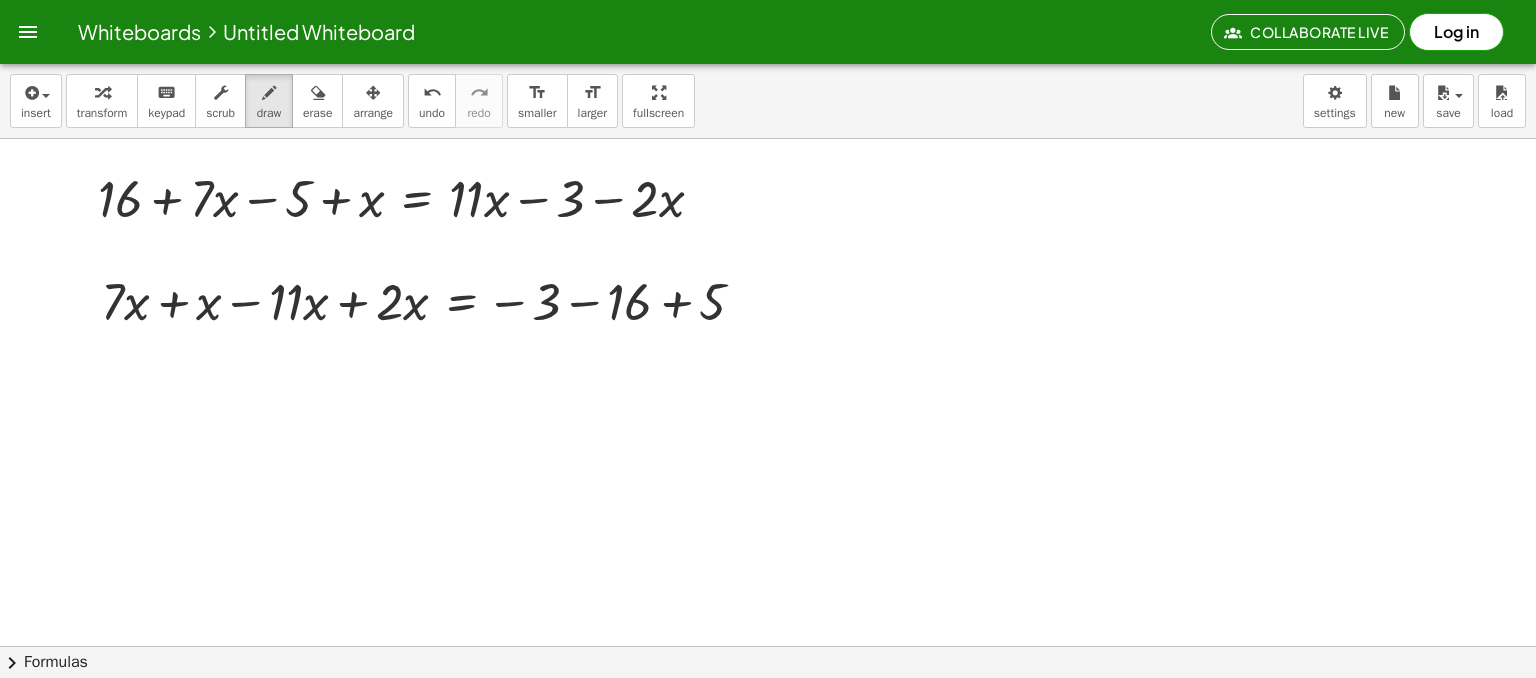 scroll, scrollTop: 4672, scrollLeft: 84, axis: both 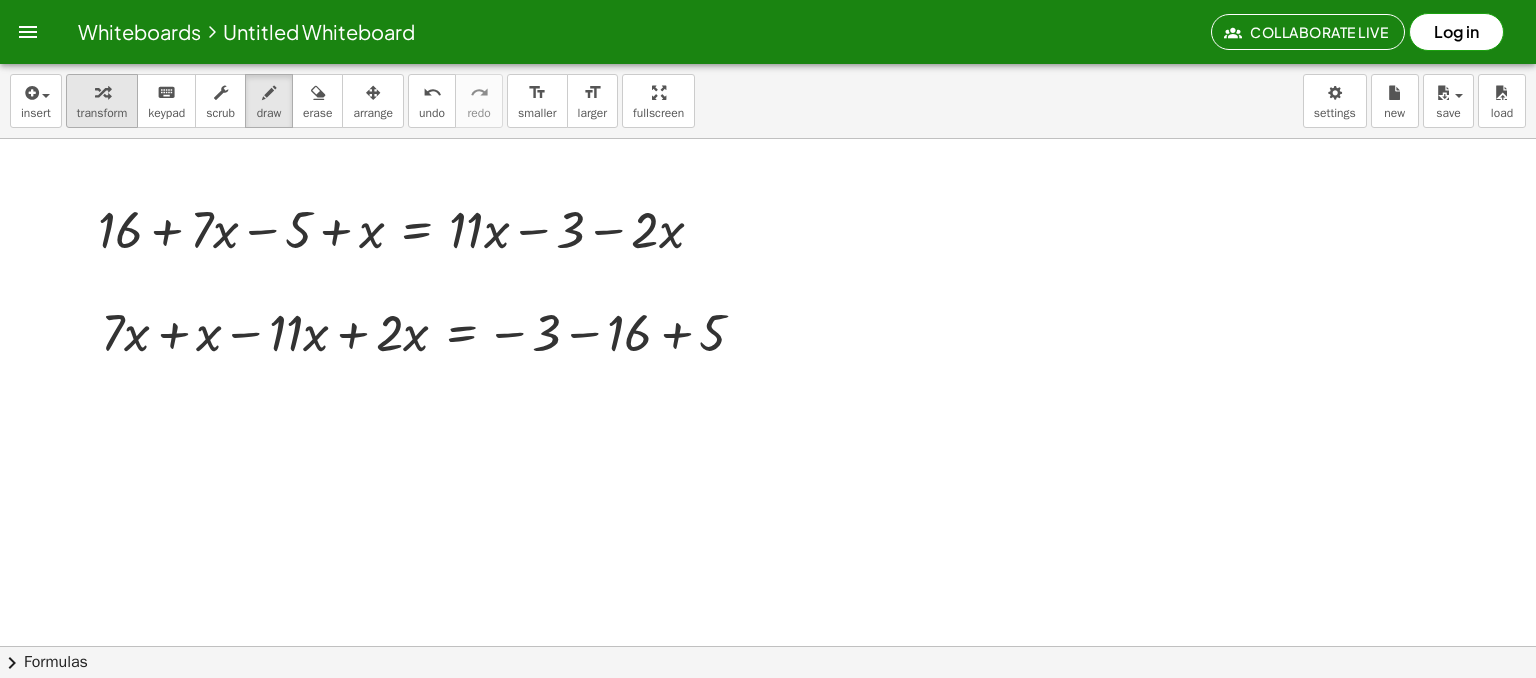 click on "transform" at bounding box center (102, 113) 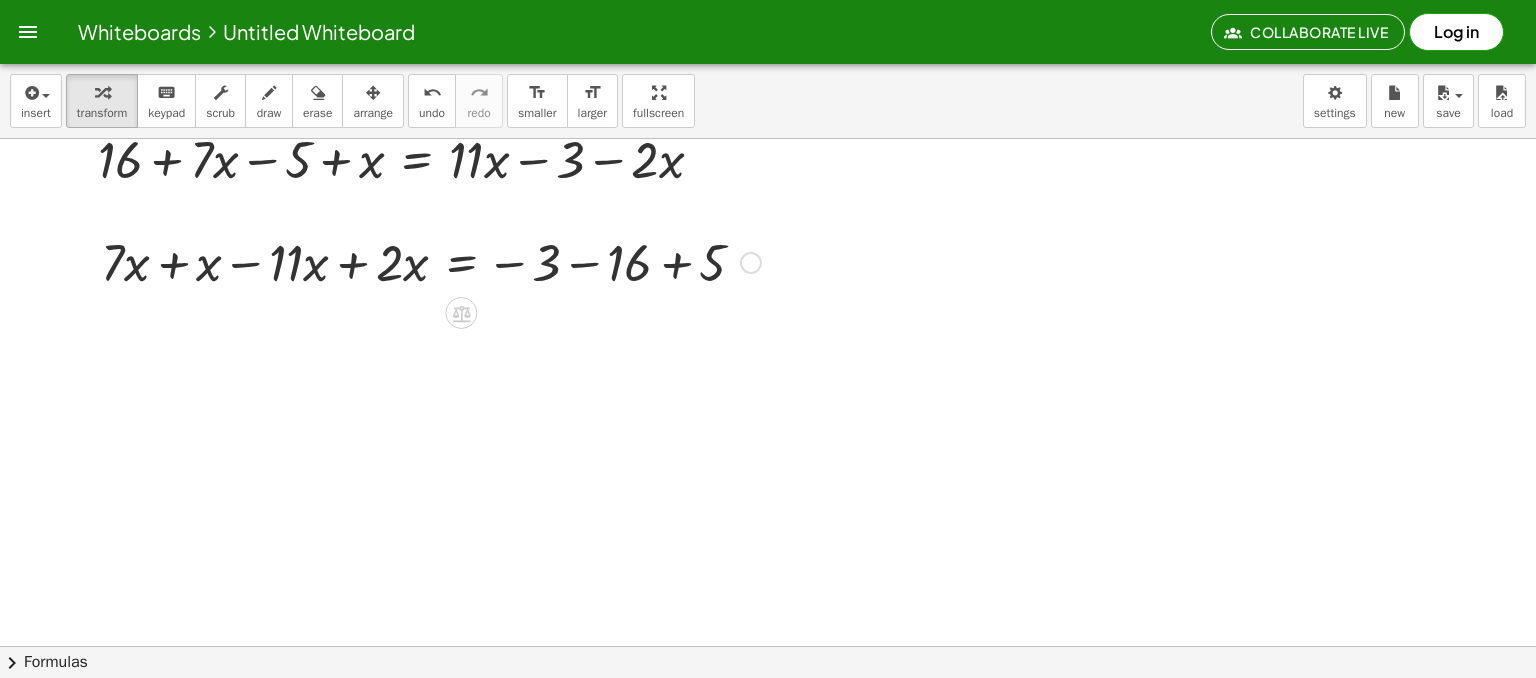 scroll, scrollTop: 4772, scrollLeft: 84, axis: both 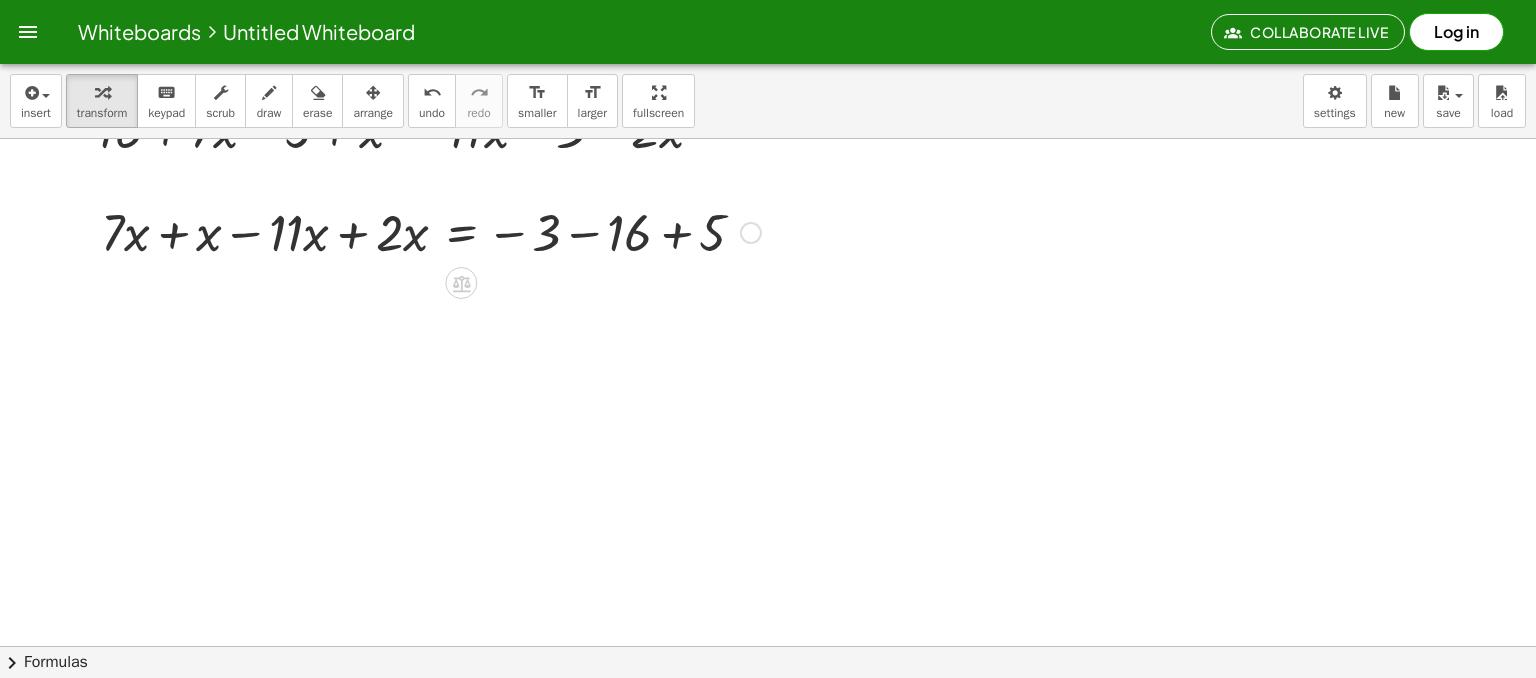 drag, startPoint x: 134, startPoint y: 229, endPoint x: 252, endPoint y: 303, distance: 139.28389 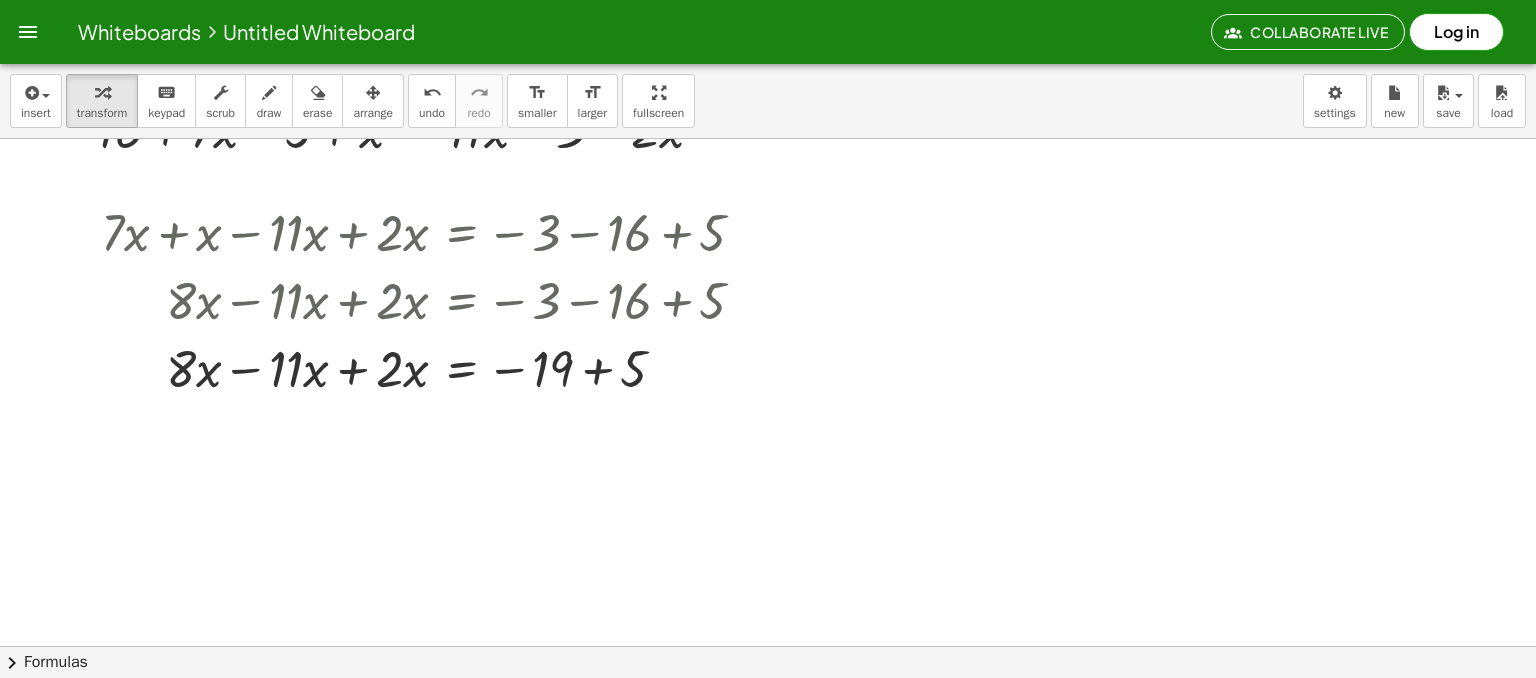 scroll, scrollTop: 4672, scrollLeft: 84, axis: both 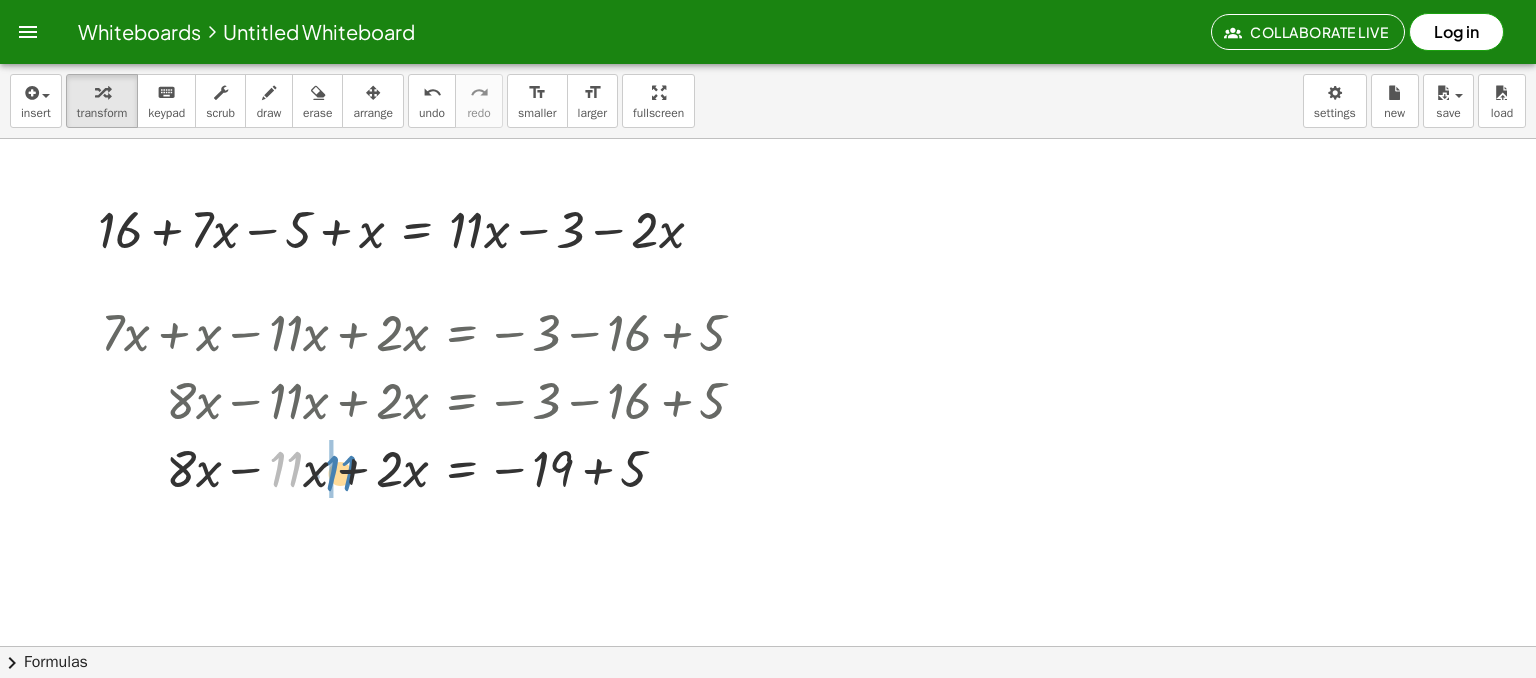 drag, startPoint x: 288, startPoint y: 477, endPoint x: 348, endPoint y: 483, distance: 60.299255 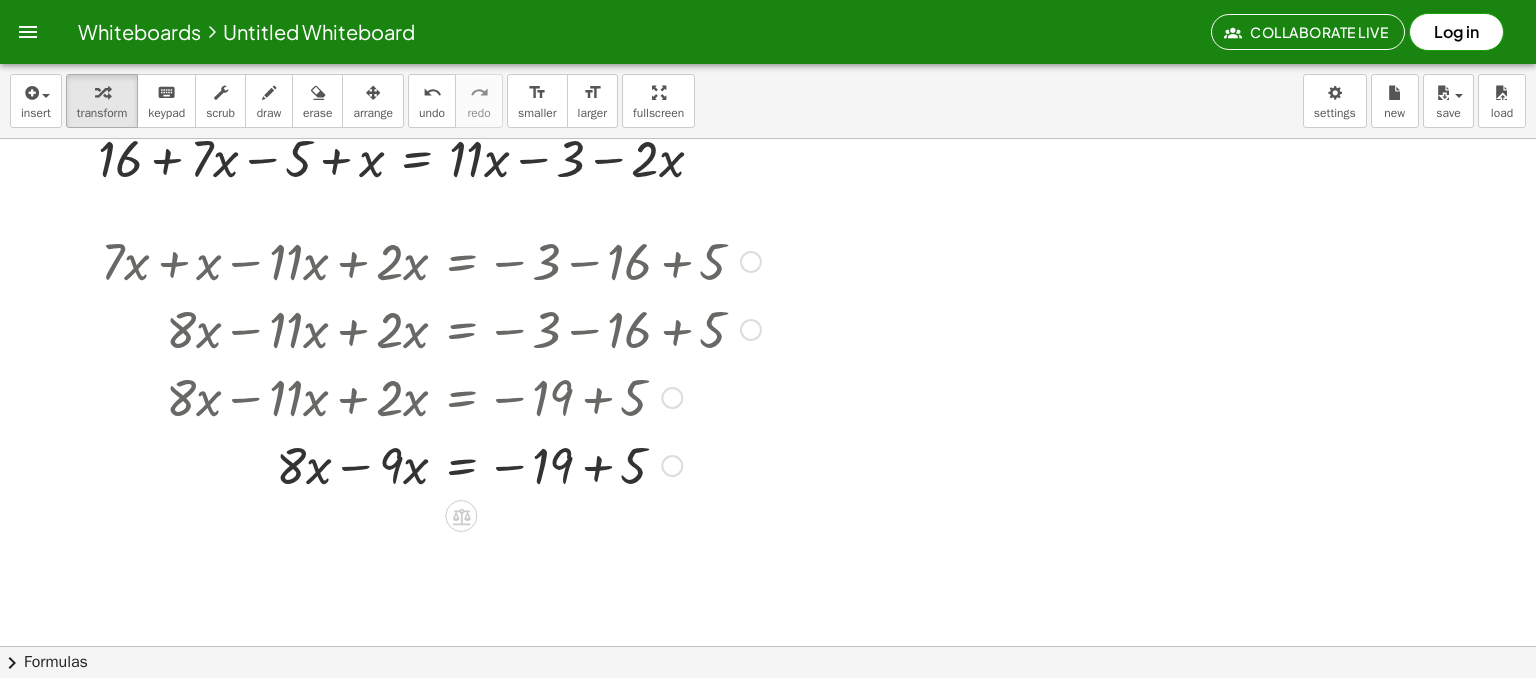 scroll, scrollTop: 4772, scrollLeft: 84, axis: both 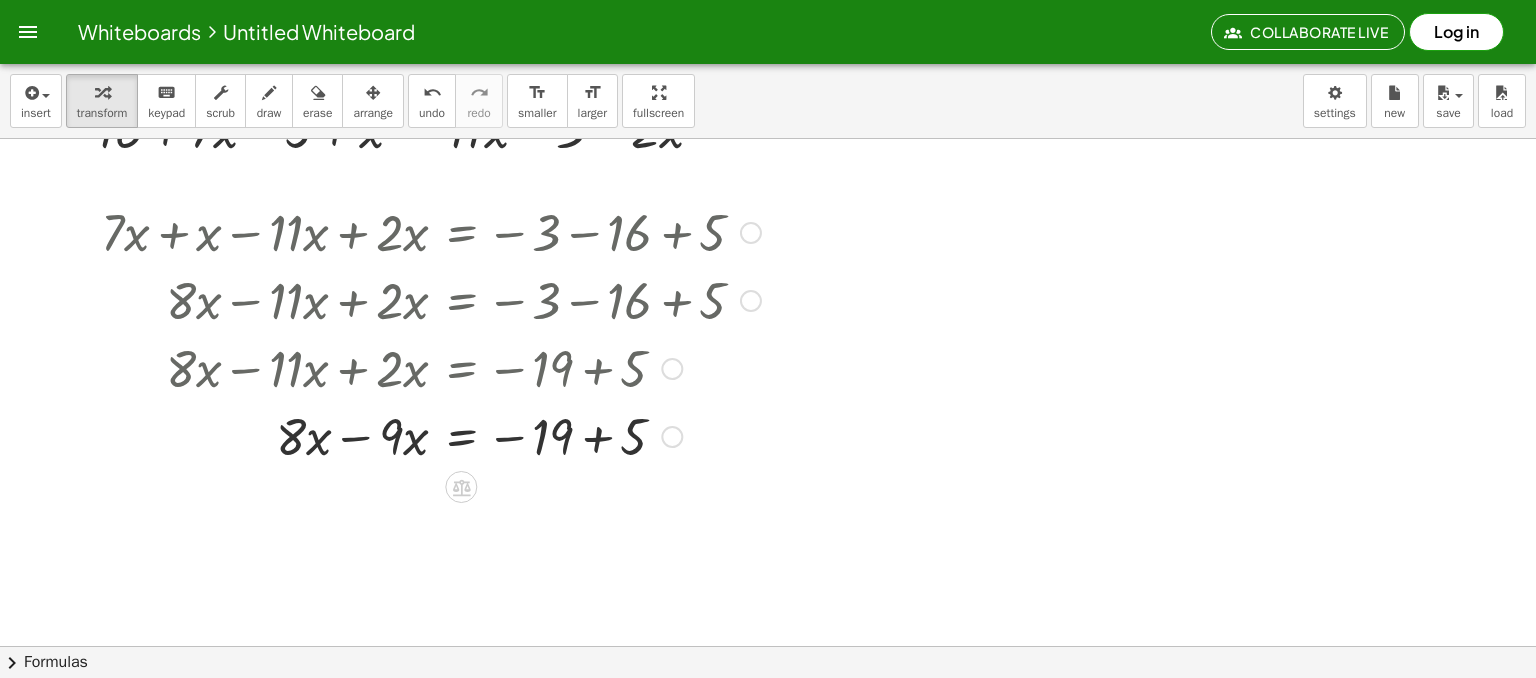 drag, startPoint x: 514, startPoint y: 444, endPoint x: 600, endPoint y: 444, distance: 86 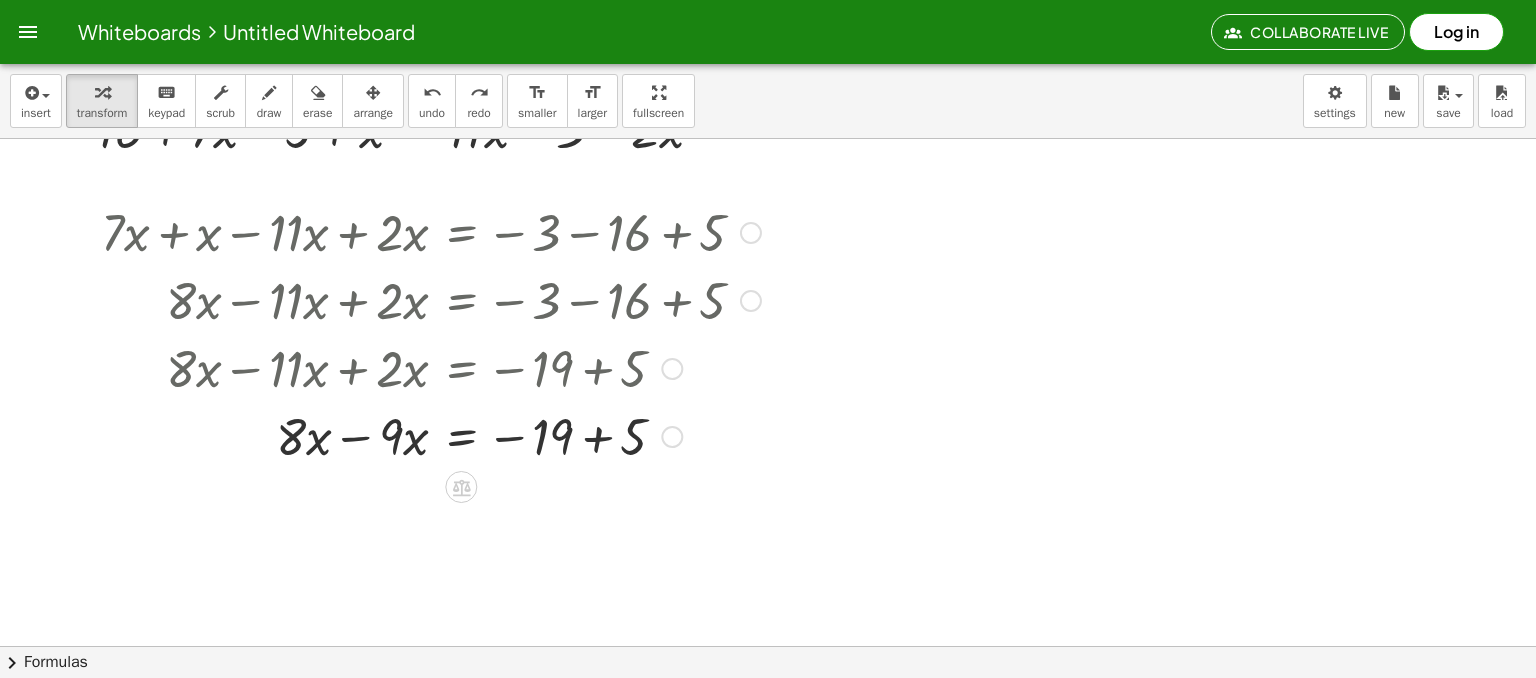 click at bounding box center (450, 435) 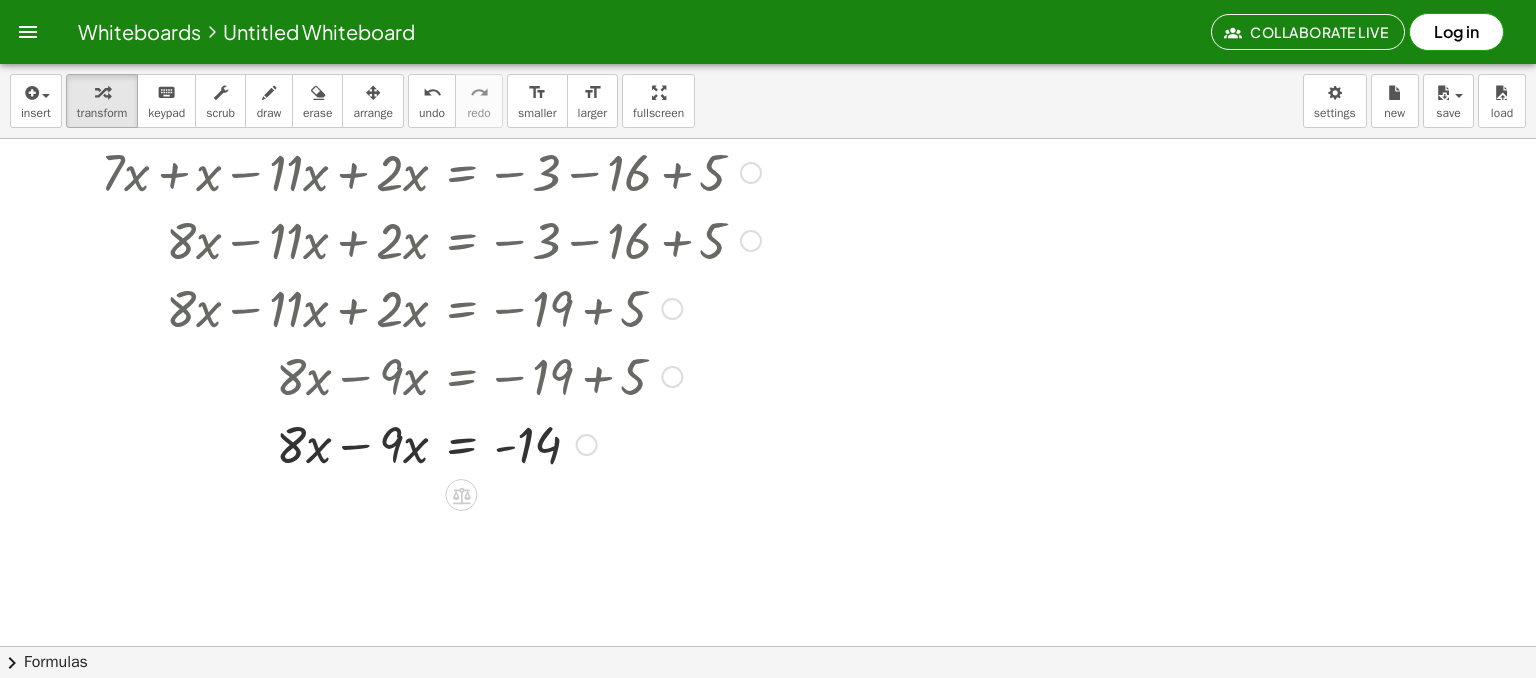 scroll, scrollTop: 4872, scrollLeft: 84, axis: both 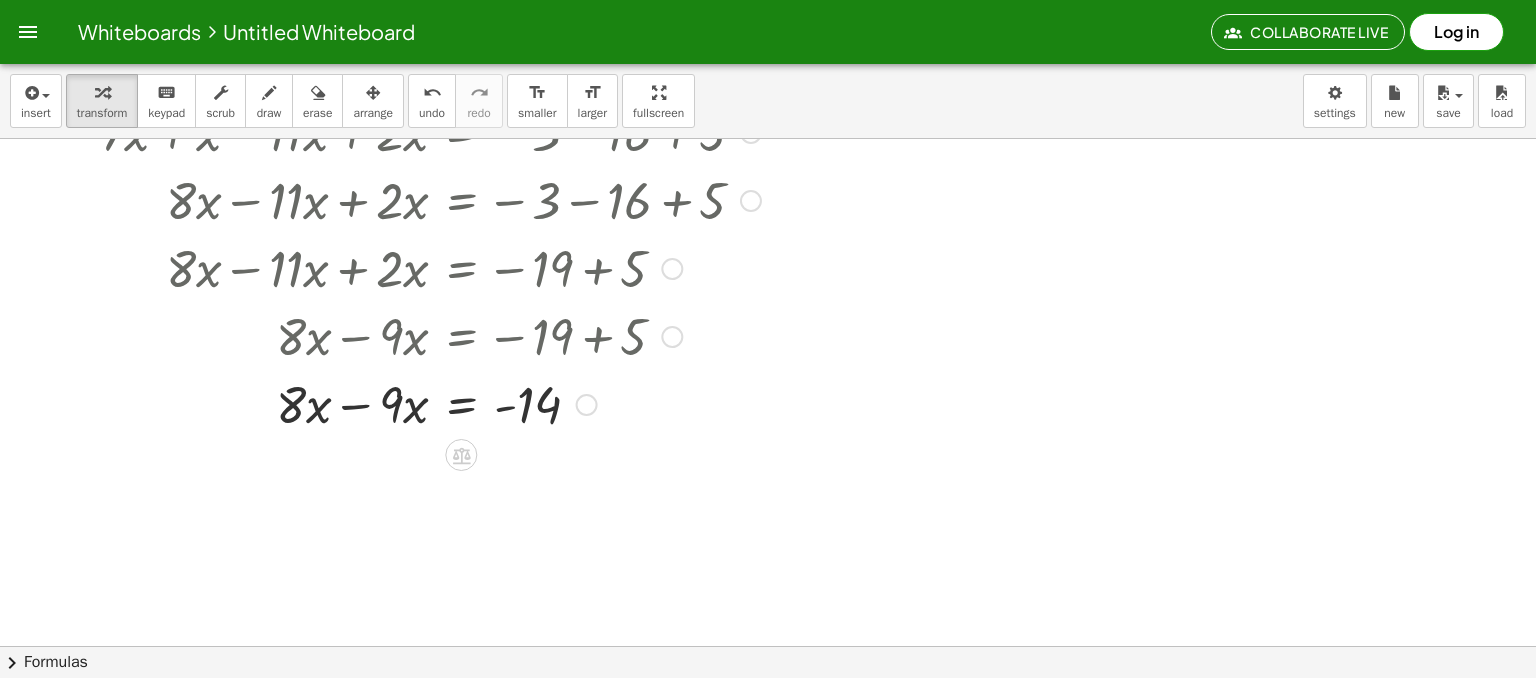 click at bounding box center (431, 403) 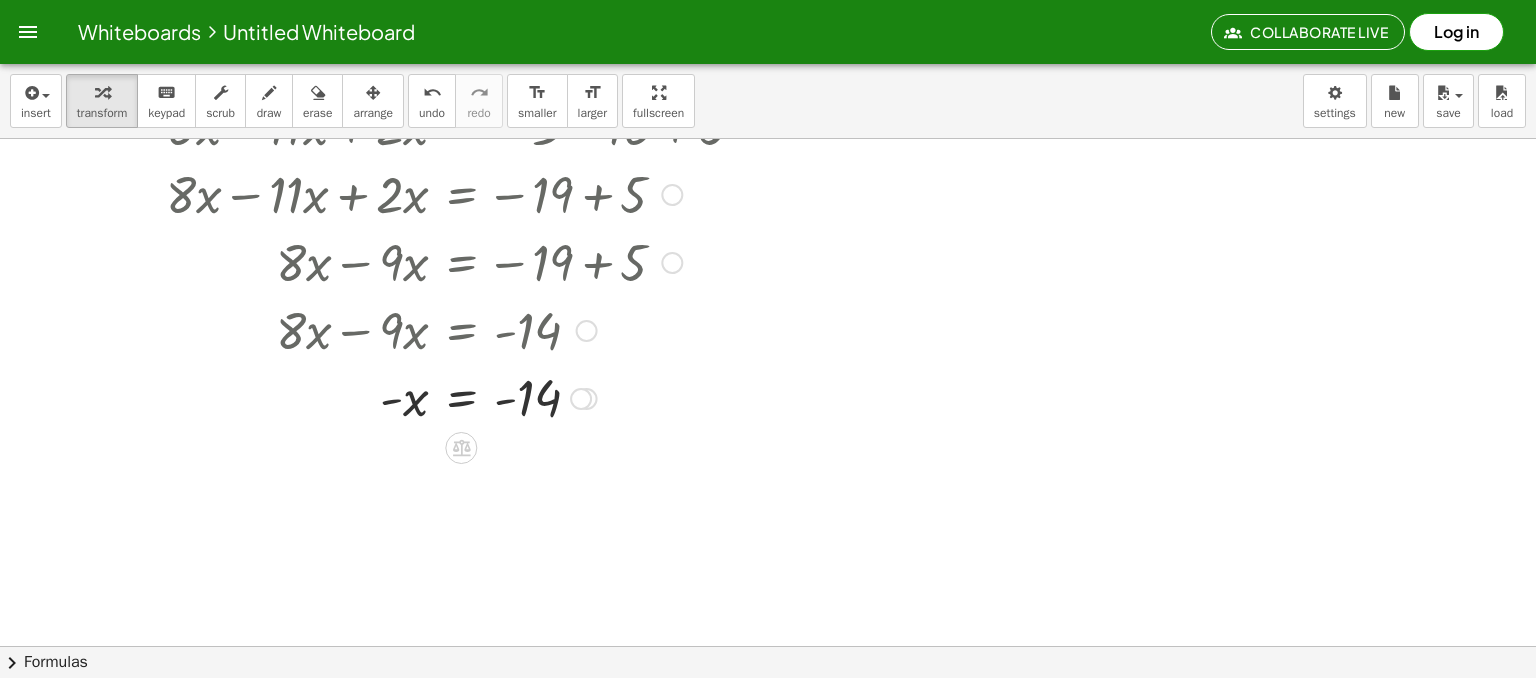 scroll, scrollTop: 4972, scrollLeft: 84, axis: both 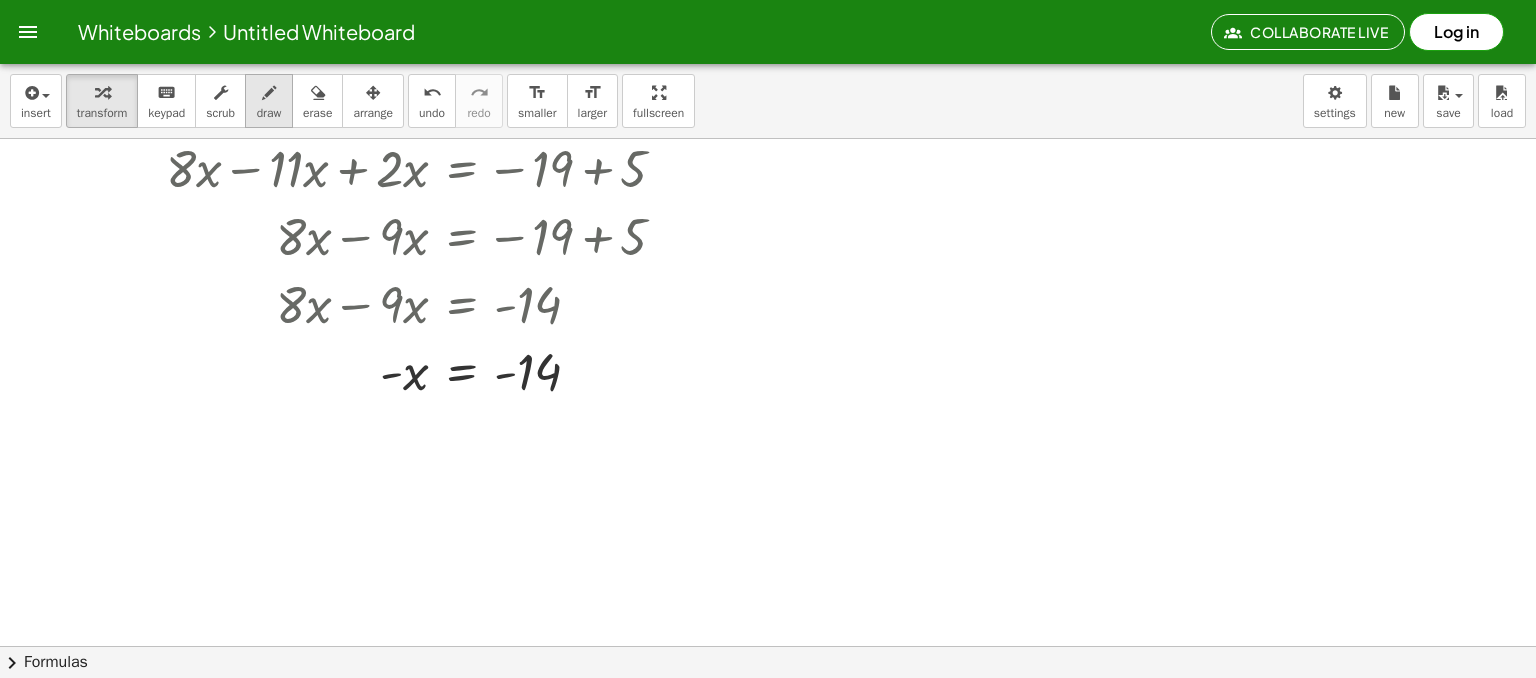 click on "draw" at bounding box center (269, 113) 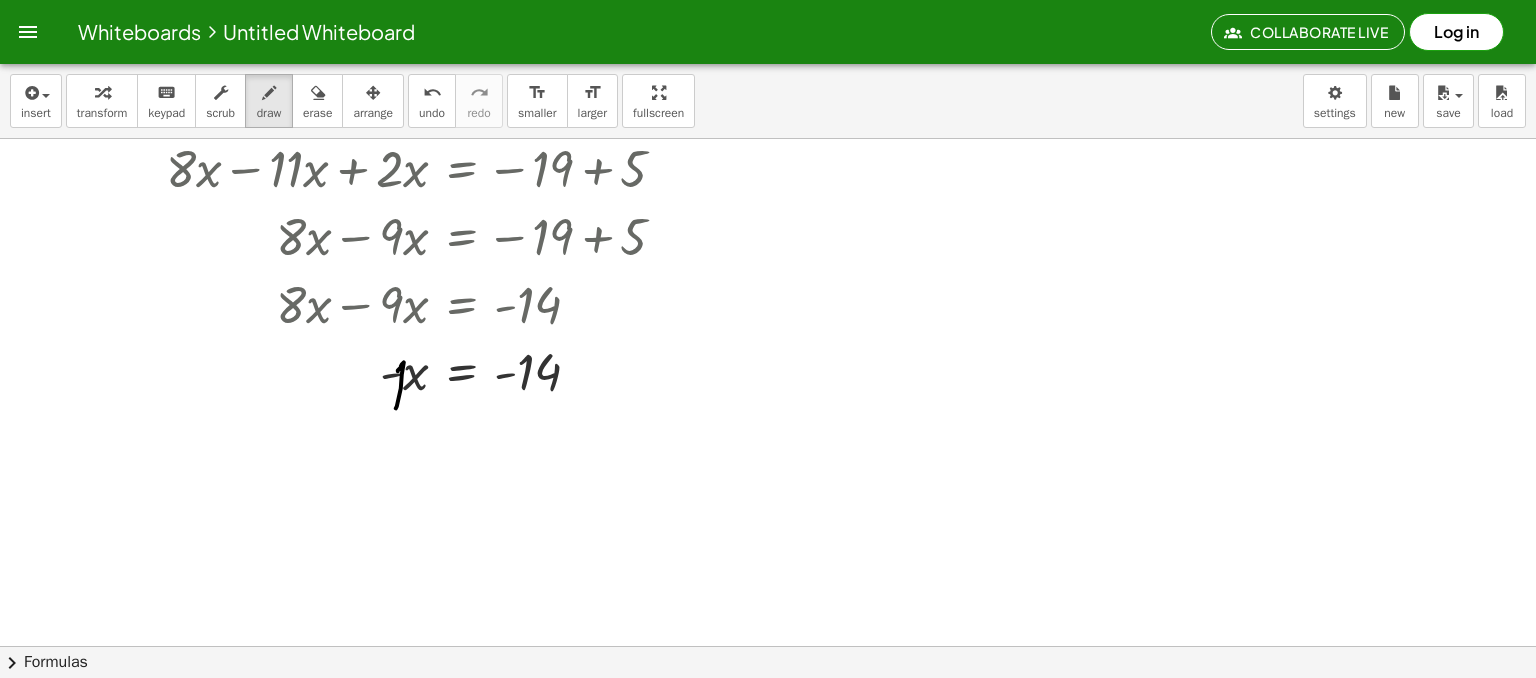drag, startPoint x: 397, startPoint y: 370, endPoint x: 395, endPoint y: 407, distance: 37.054016 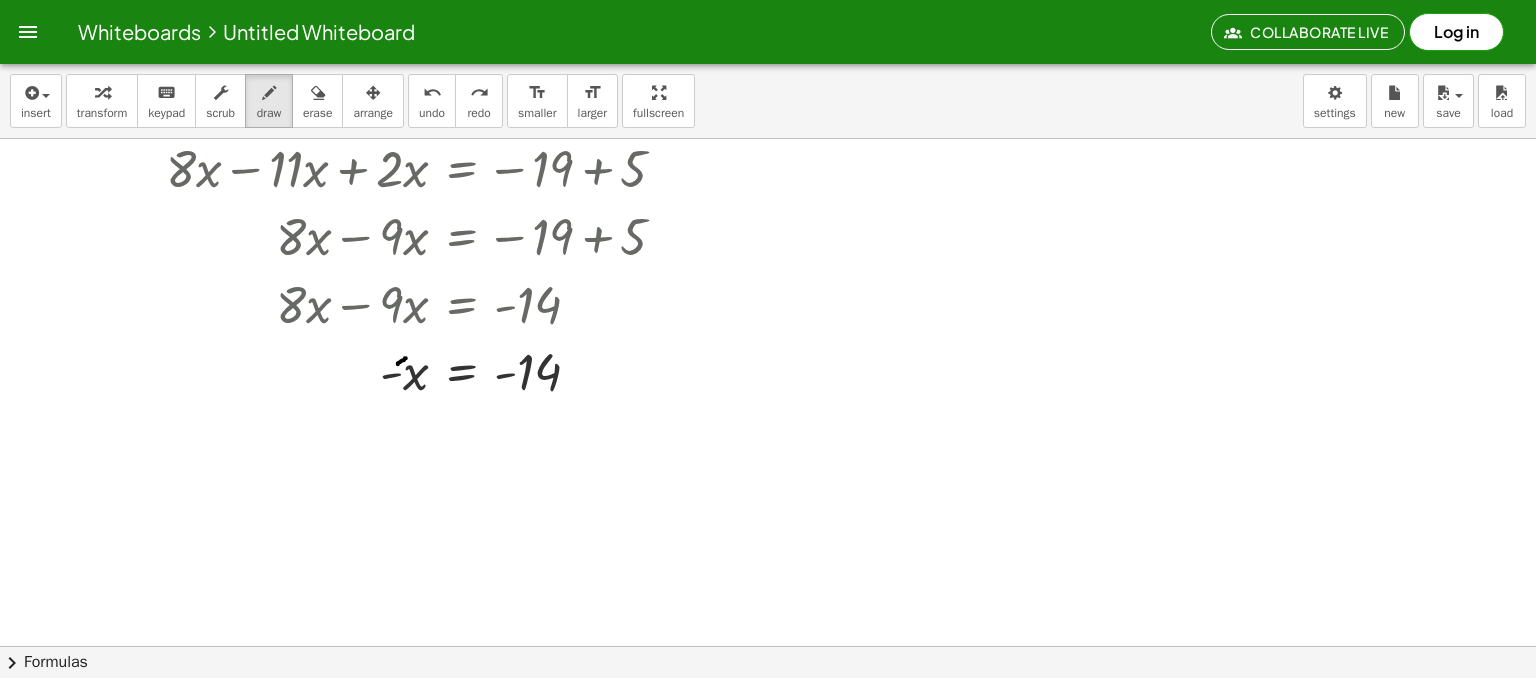 click at bounding box center (801, -2044) 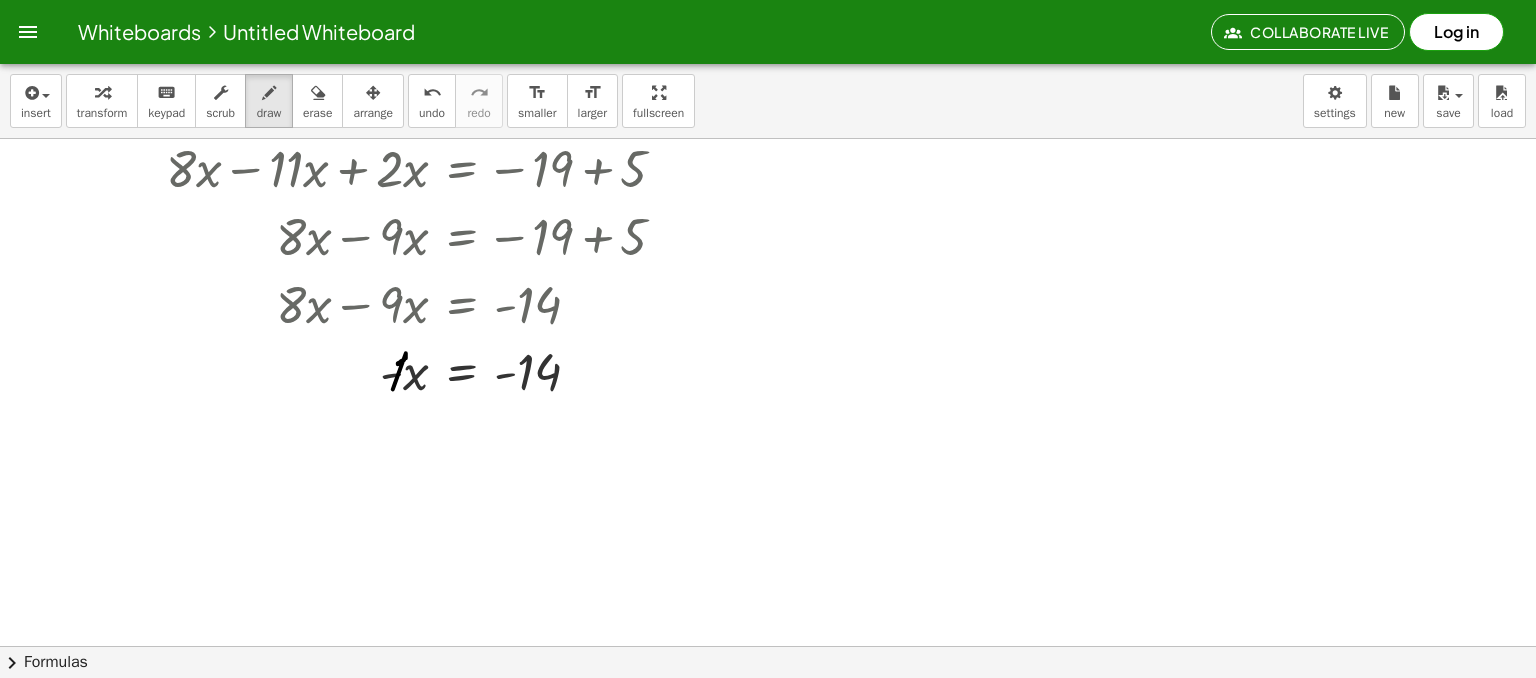 click at bounding box center (801, -2044) 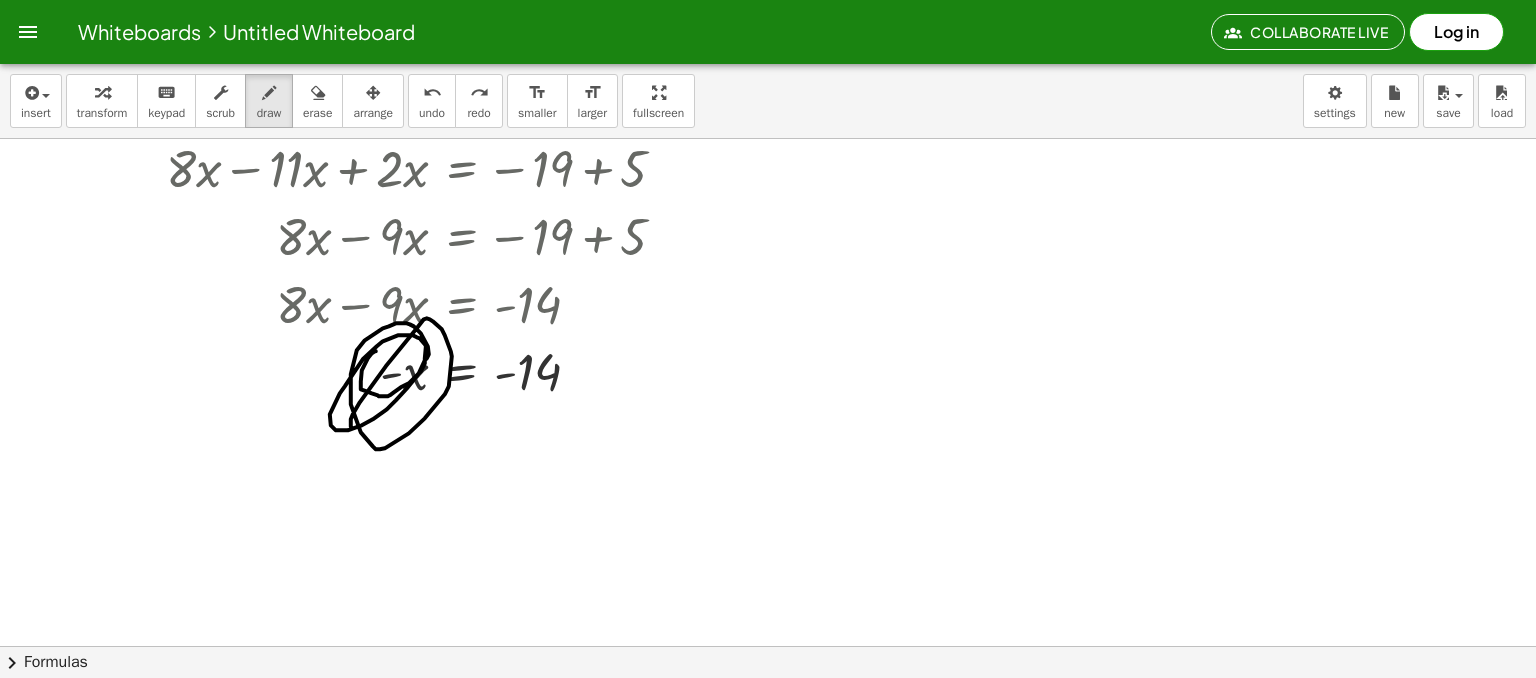 drag, startPoint x: 375, startPoint y: 350, endPoint x: 357, endPoint y: 433, distance: 84.92938 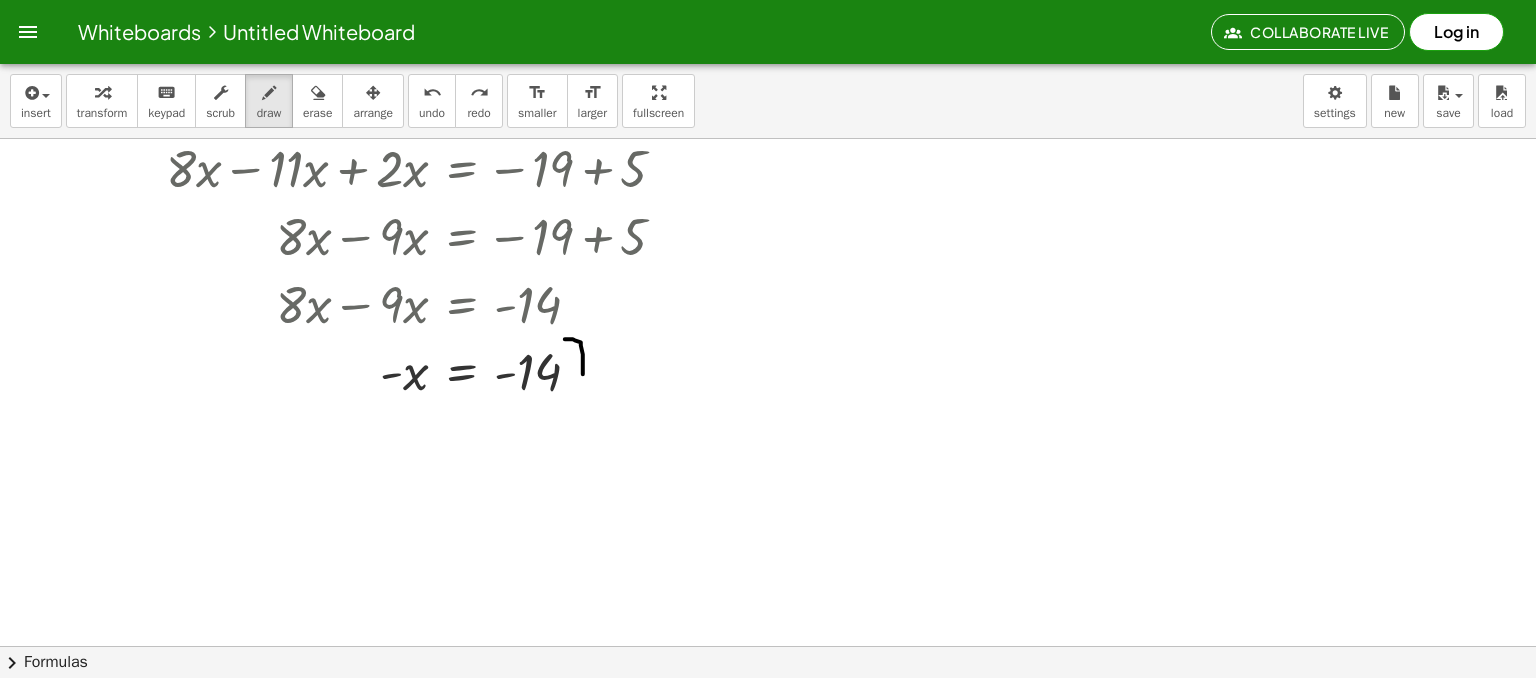 drag, startPoint x: 564, startPoint y: 338, endPoint x: 579, endPoint y: 413, distance: 76.48529 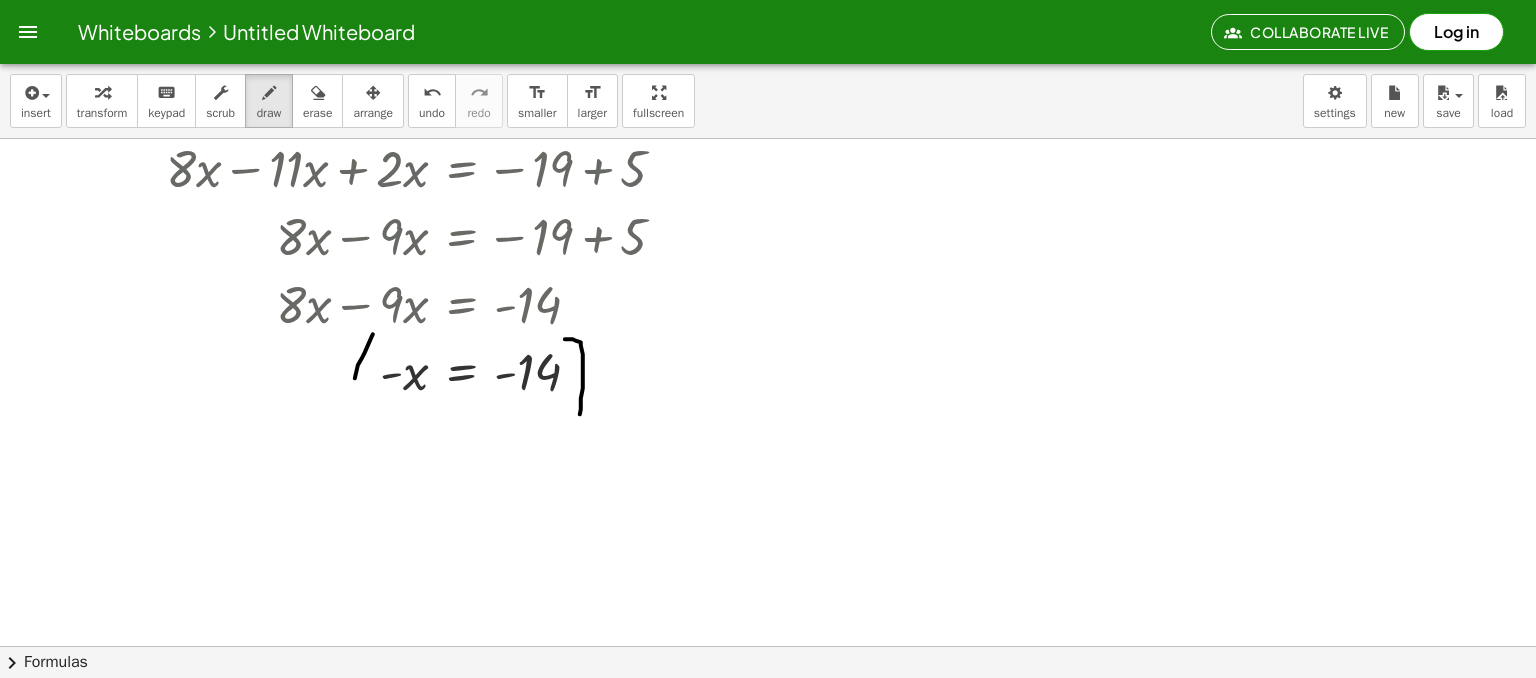 drag, startPoint x: 372, startPoint y: 333, endPoint x: 424, endPoint y: 443, distance: 121.67169 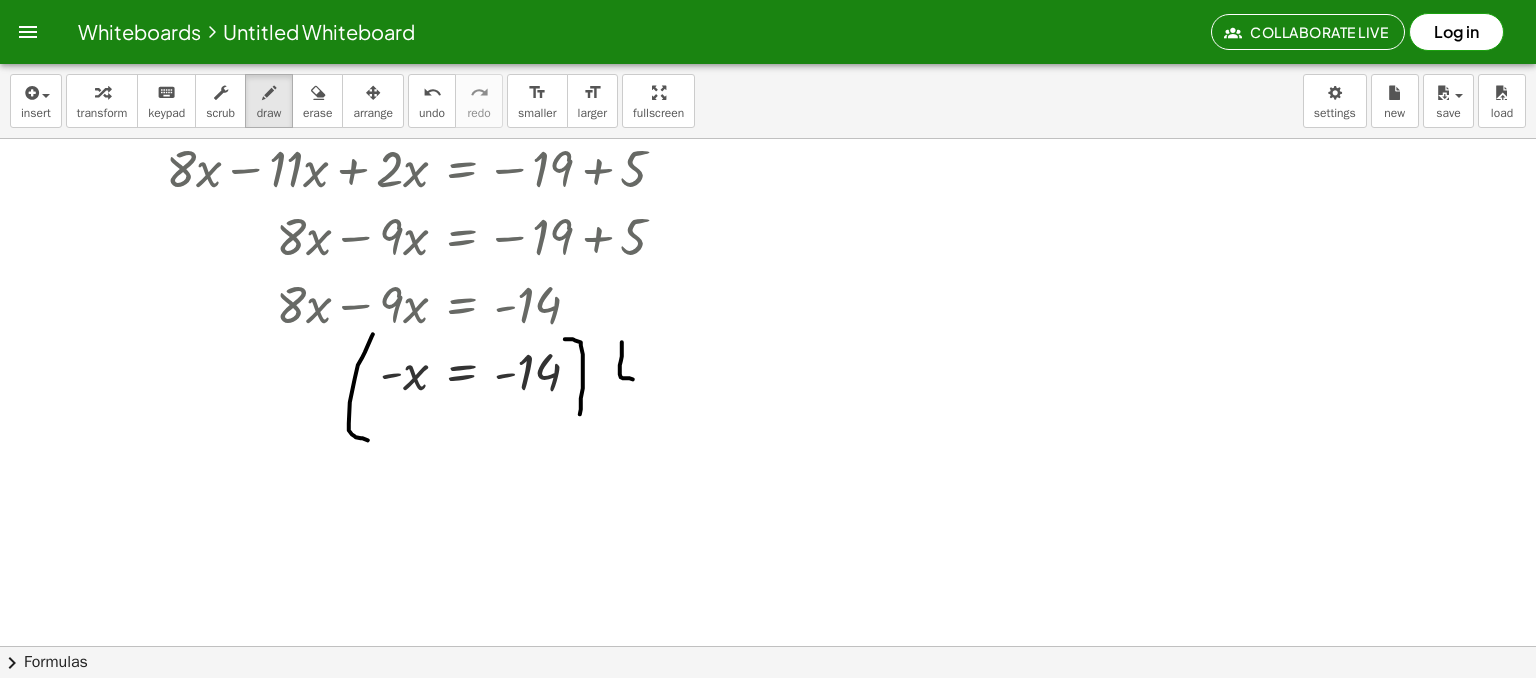 drag, startPoint x: 621, startPoint y: 341, endPoint x: 655, endPoint y: 367, distance: 42.80187 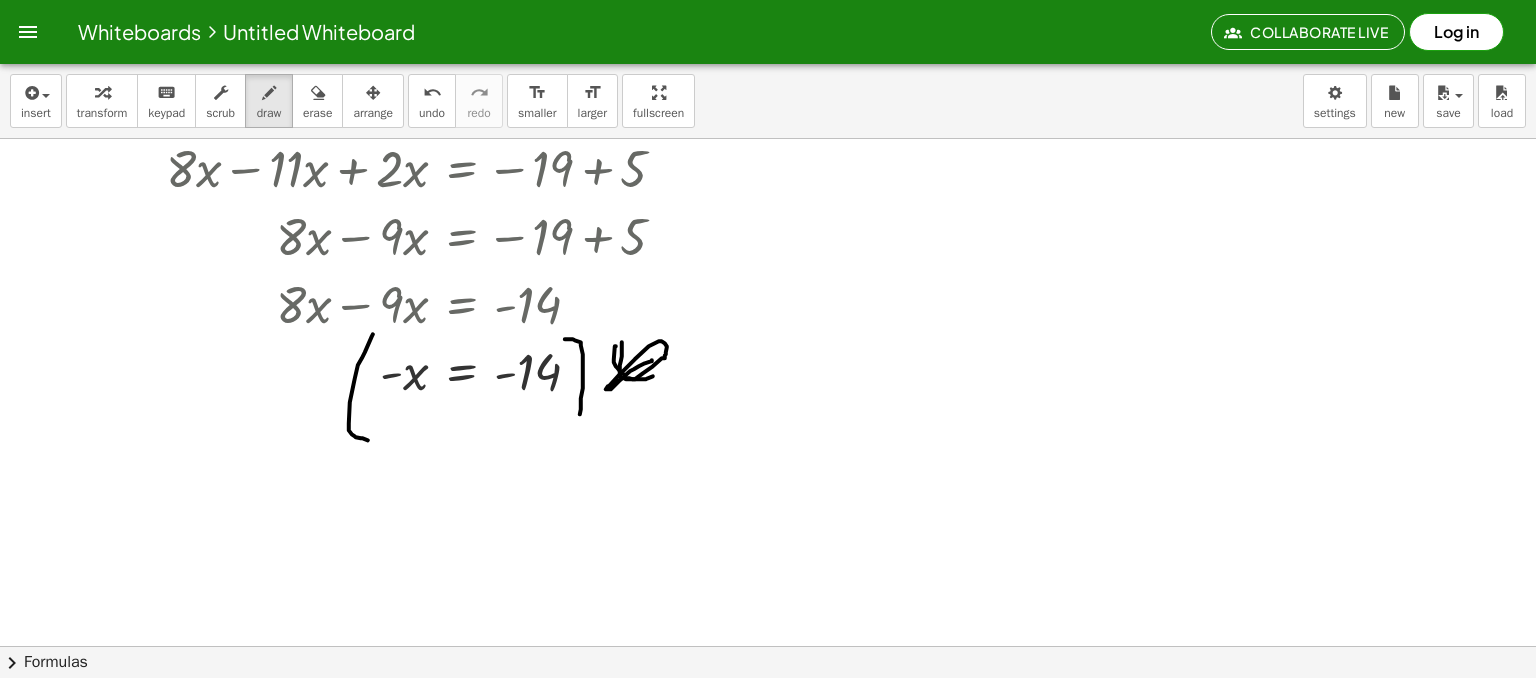 drag, startPoint x: 615, startPoint y: 345, endPoint x: 651, endPoint y: 359, distance: 38.626415 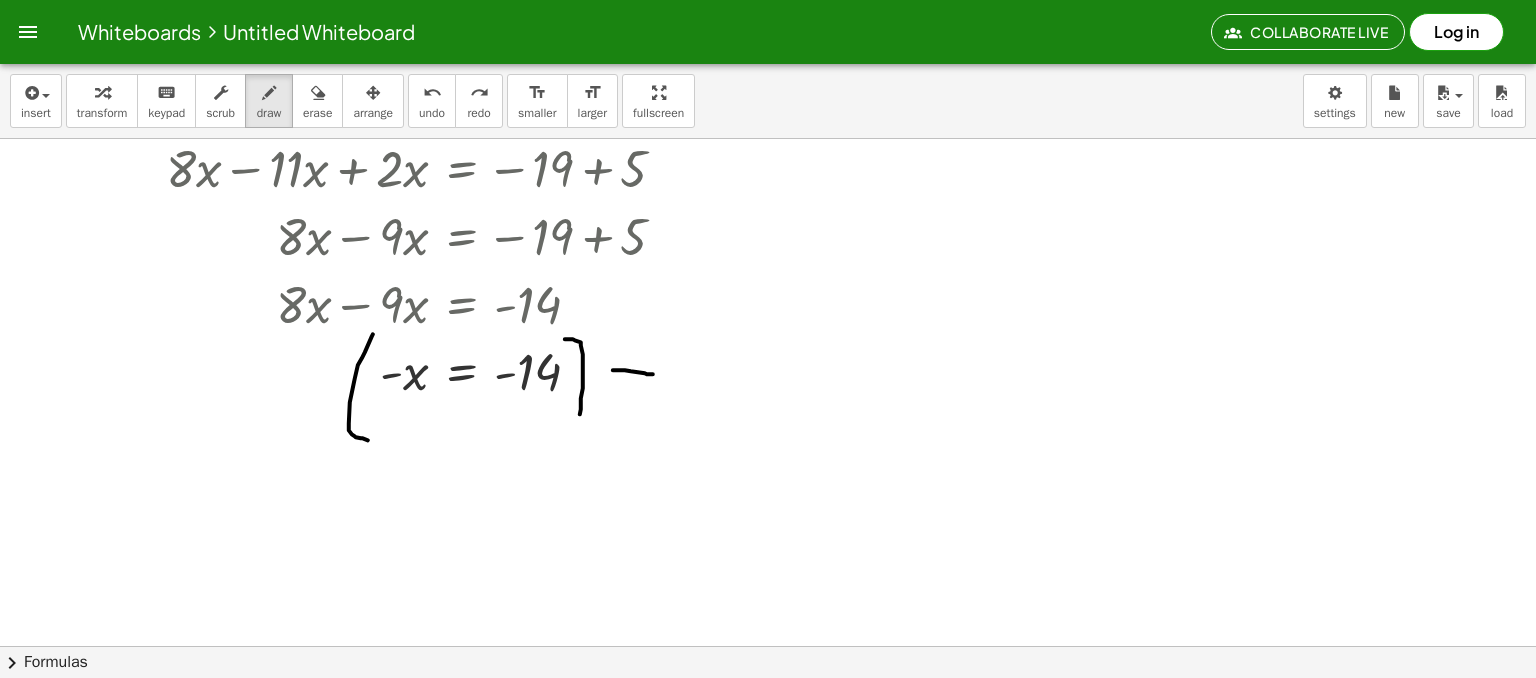 drag, startPoint x: 612, startPoint y: 369, endPoint x: 652, endPoint y: 373, distance: 40.1995 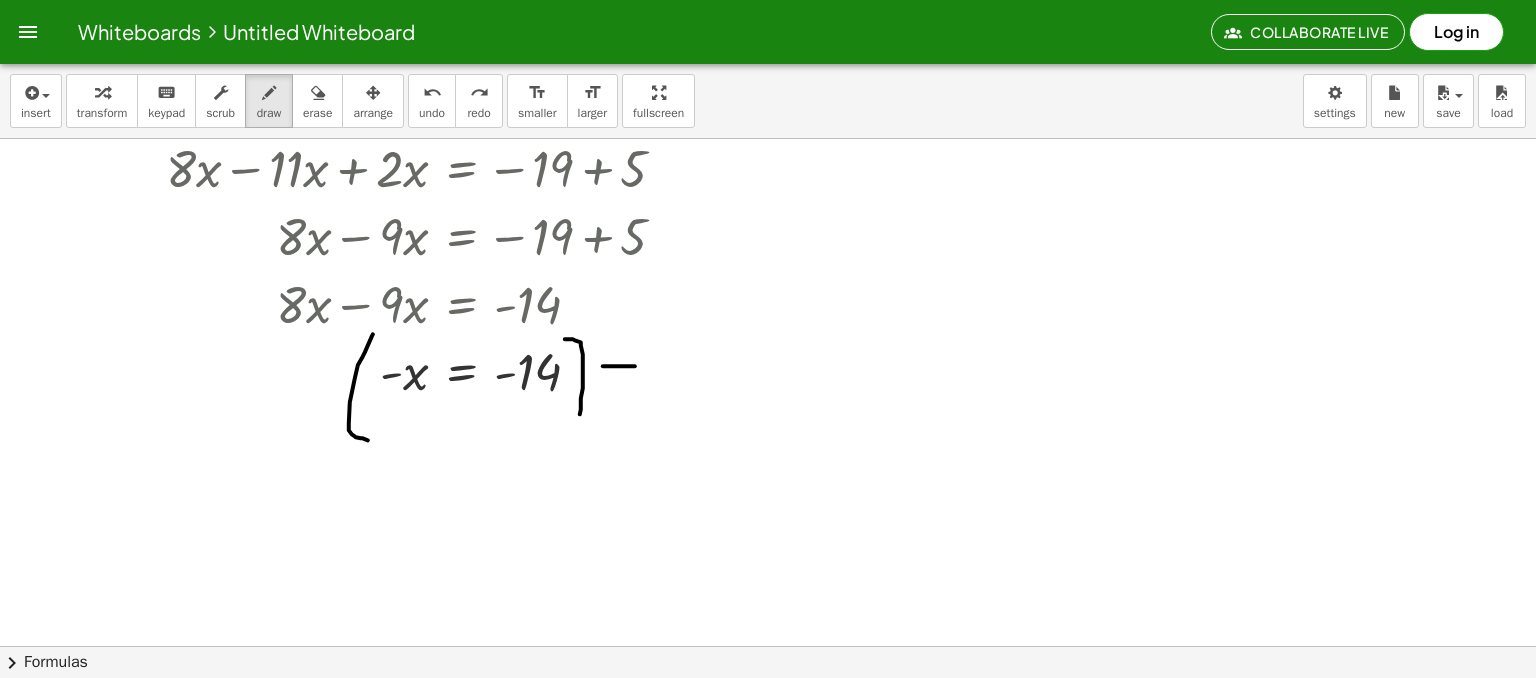 drag, startPoint x: 602, startPoint y: 365, endPoint x: 634, endPoint y: 365, distance: 32 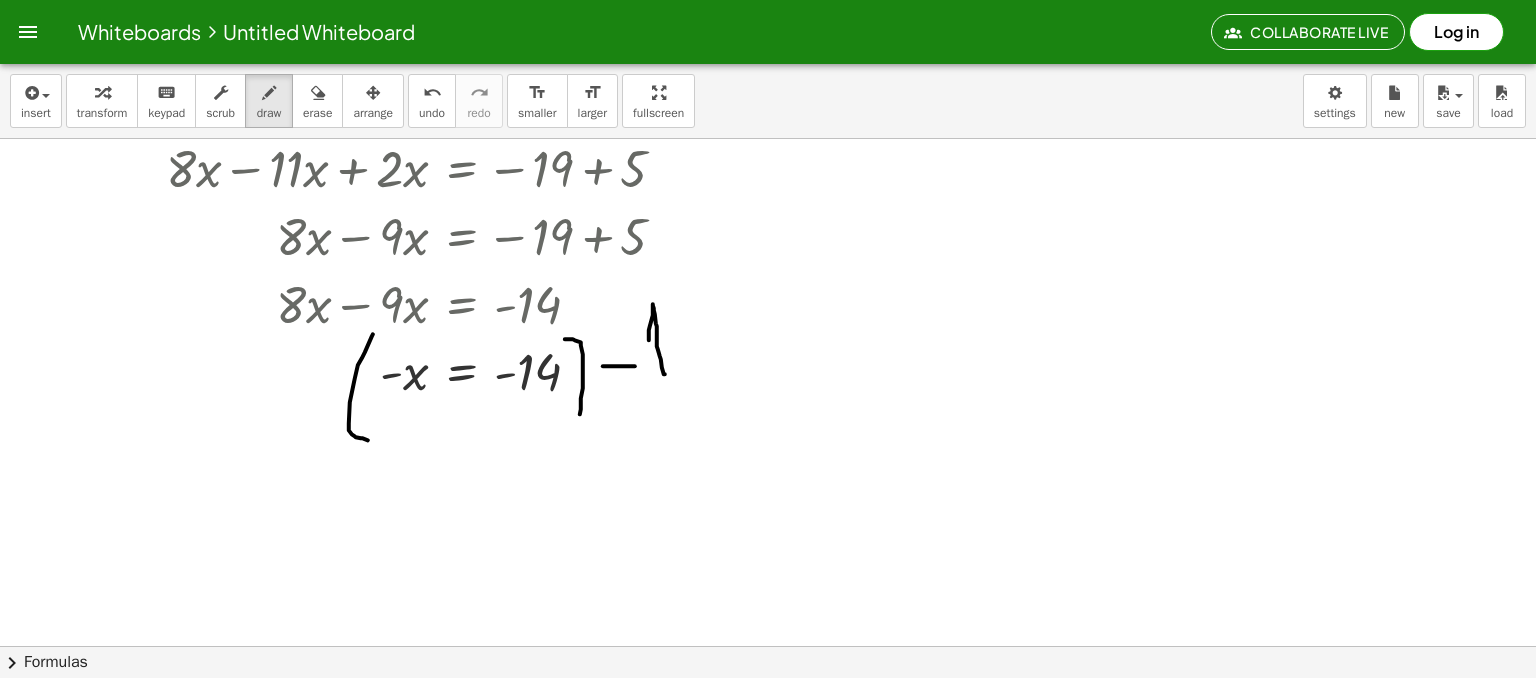 drag, startPoint x: 648, startPoint y: 339, endPoint x: 664, endPoint y: 373, distance: 37.576588 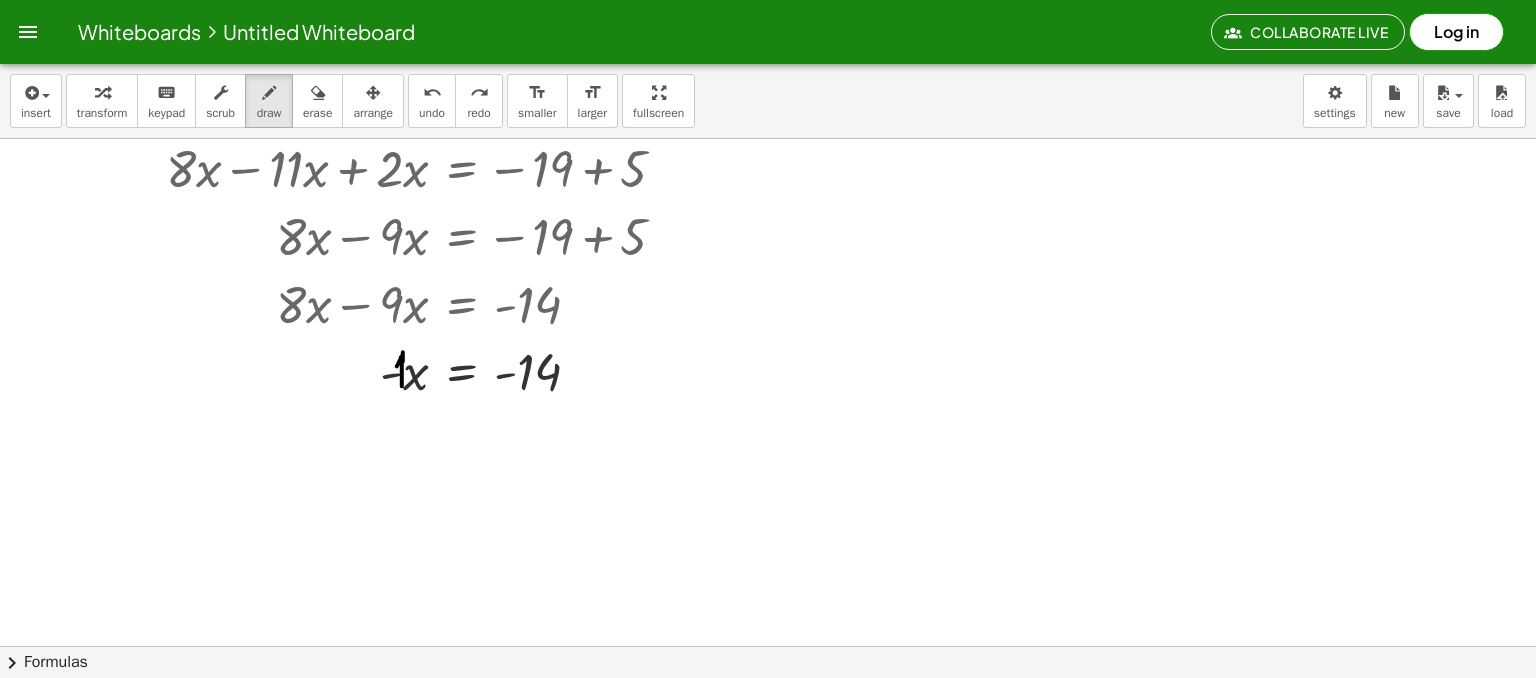drag, startPoint x: 396, startPoint y: 365, endPoint x: 400, endPoint y: 388, distance: 23.345236 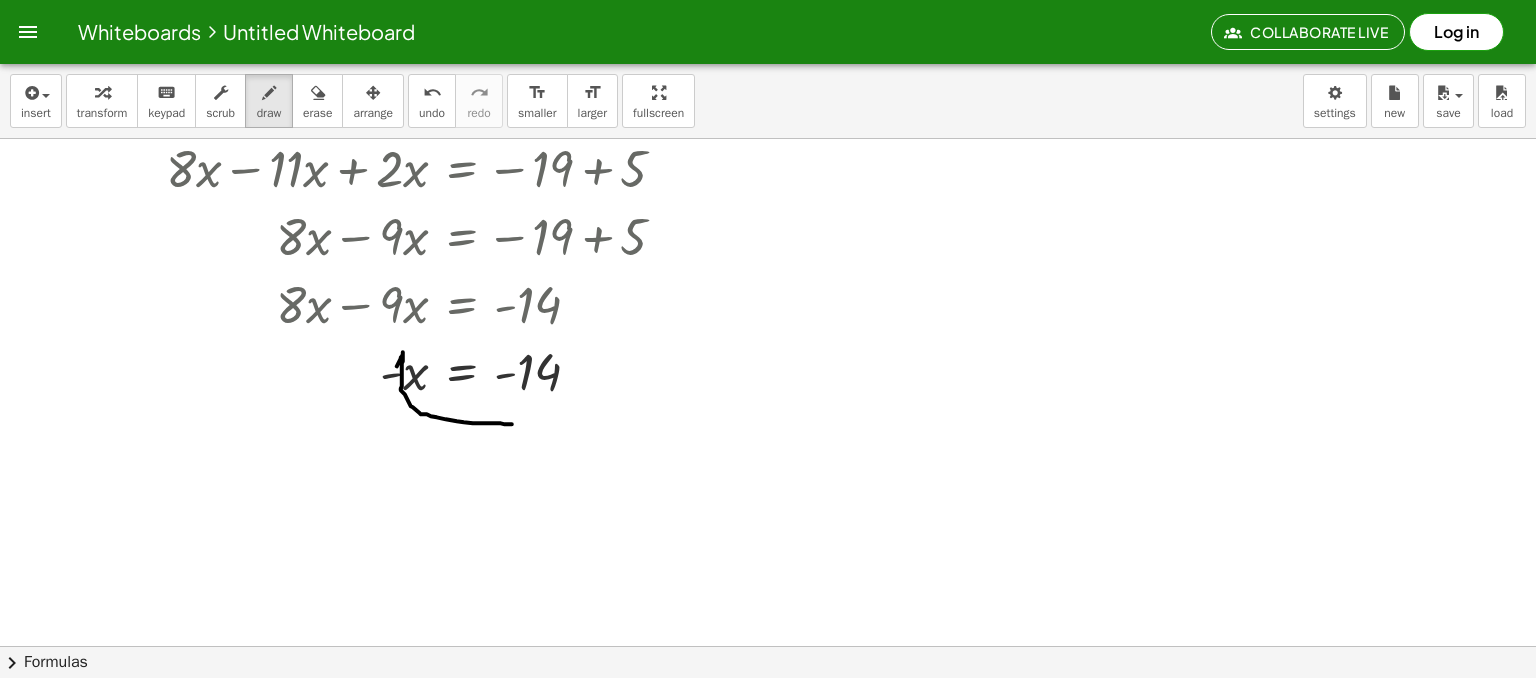 drag, startPoint x: 400, startPoint y: 388, endPoint x: 513, endPoint y: 423, distance: 118.29624 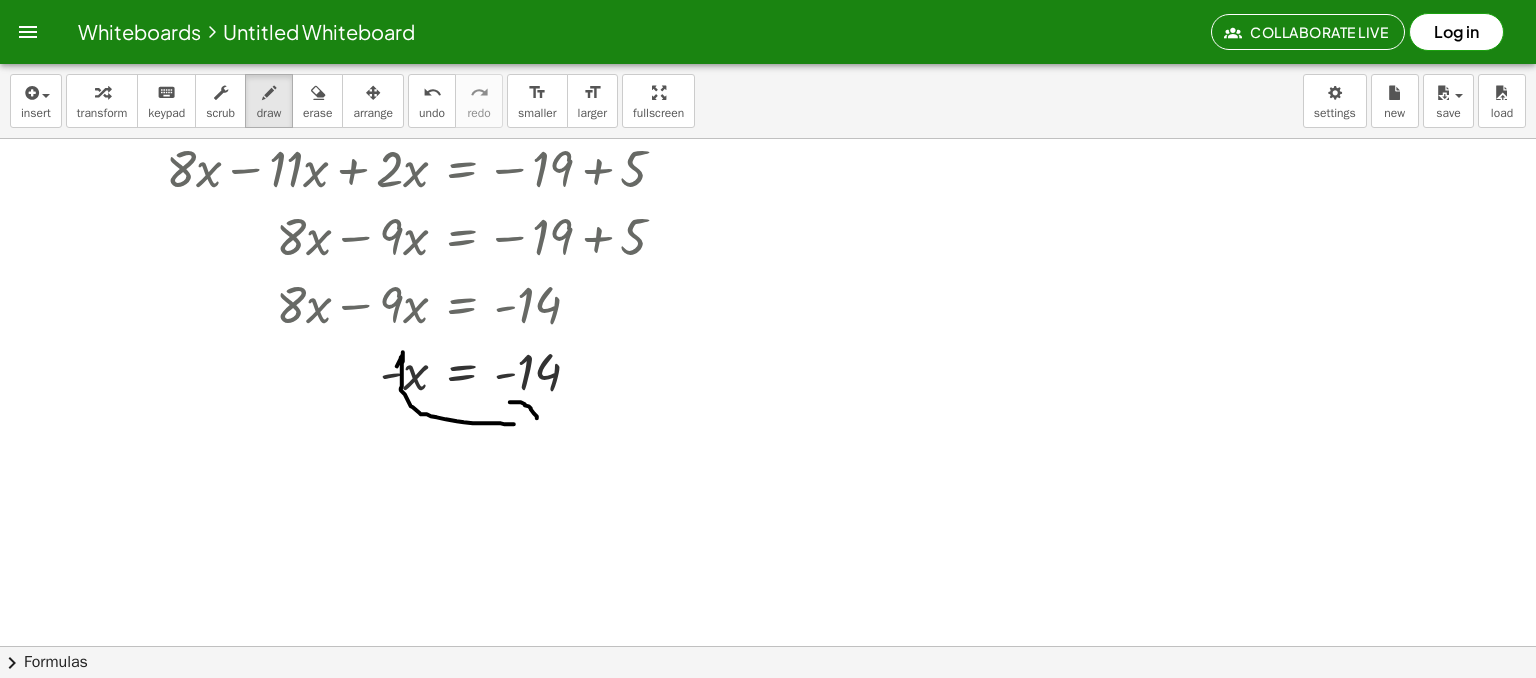 drag, startPoint x: 509, startPoint y: 401, endPoint x: 508, endPoint y: 426, distance: 25.019993 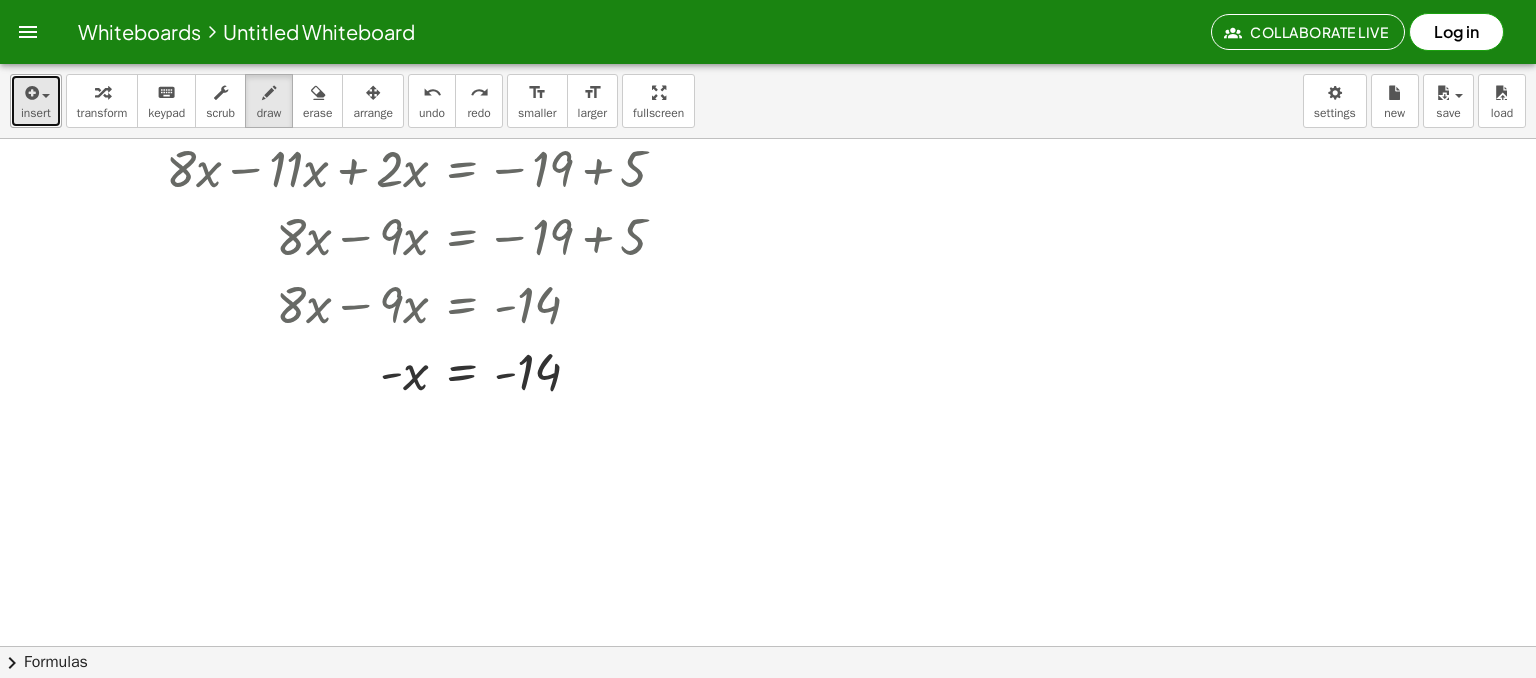 click at bounding box center [30, 93] 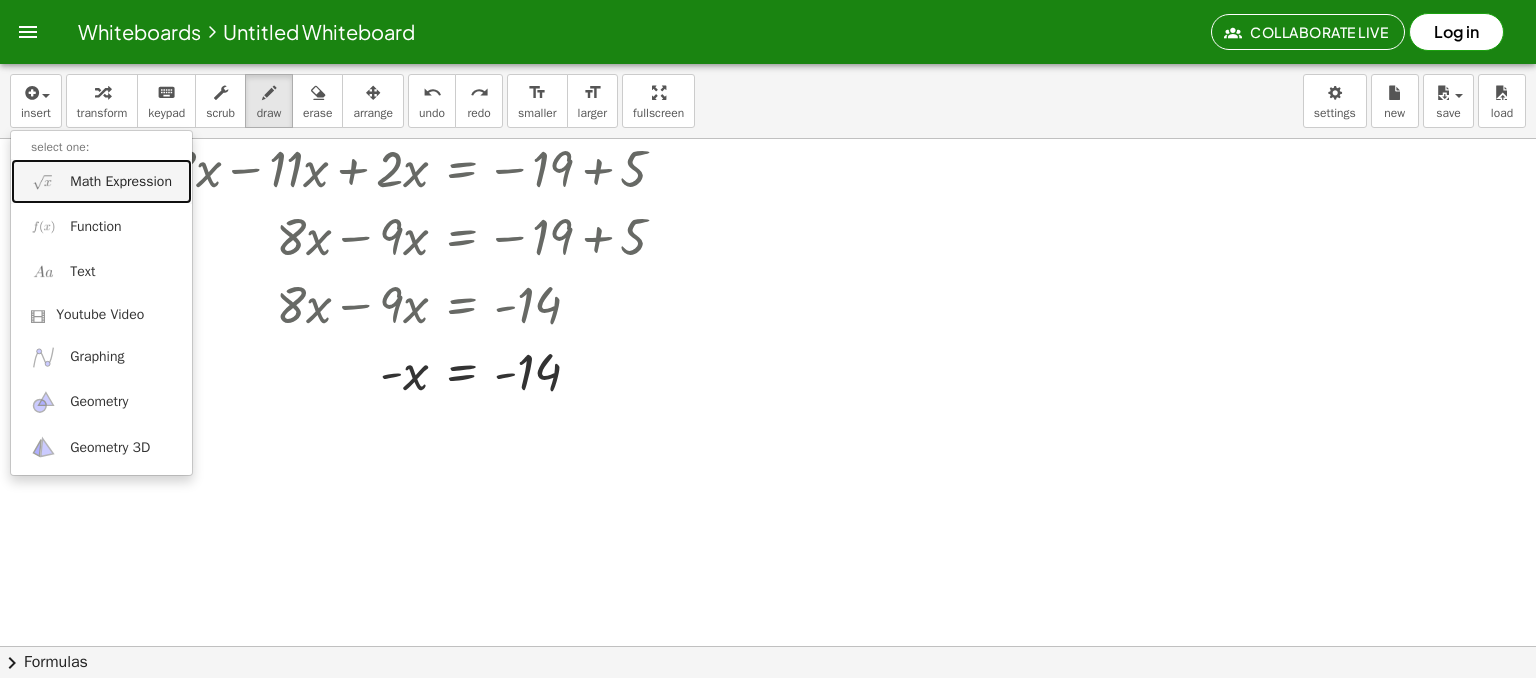 click on "Math Expression" at bounding box center [121, 182] 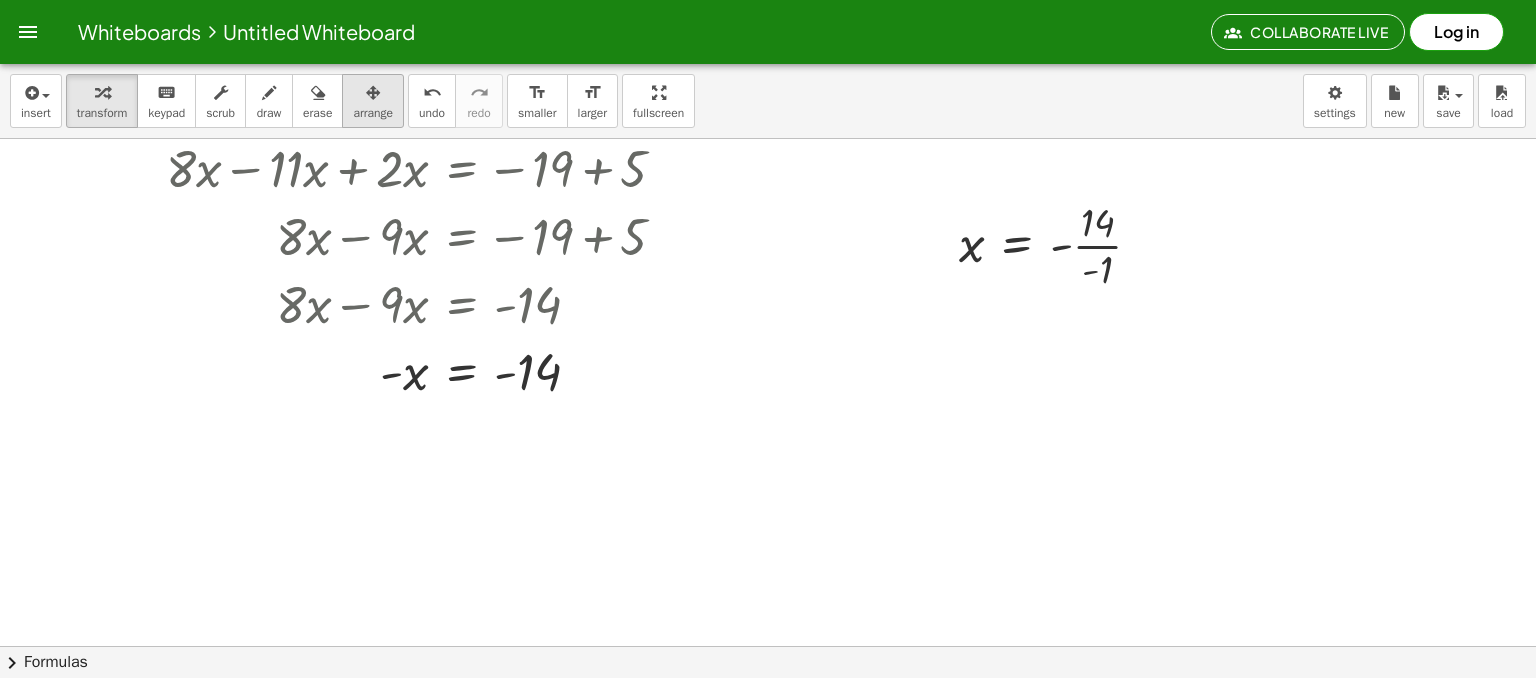 click on "arrange" at bounding box center (373, 113) 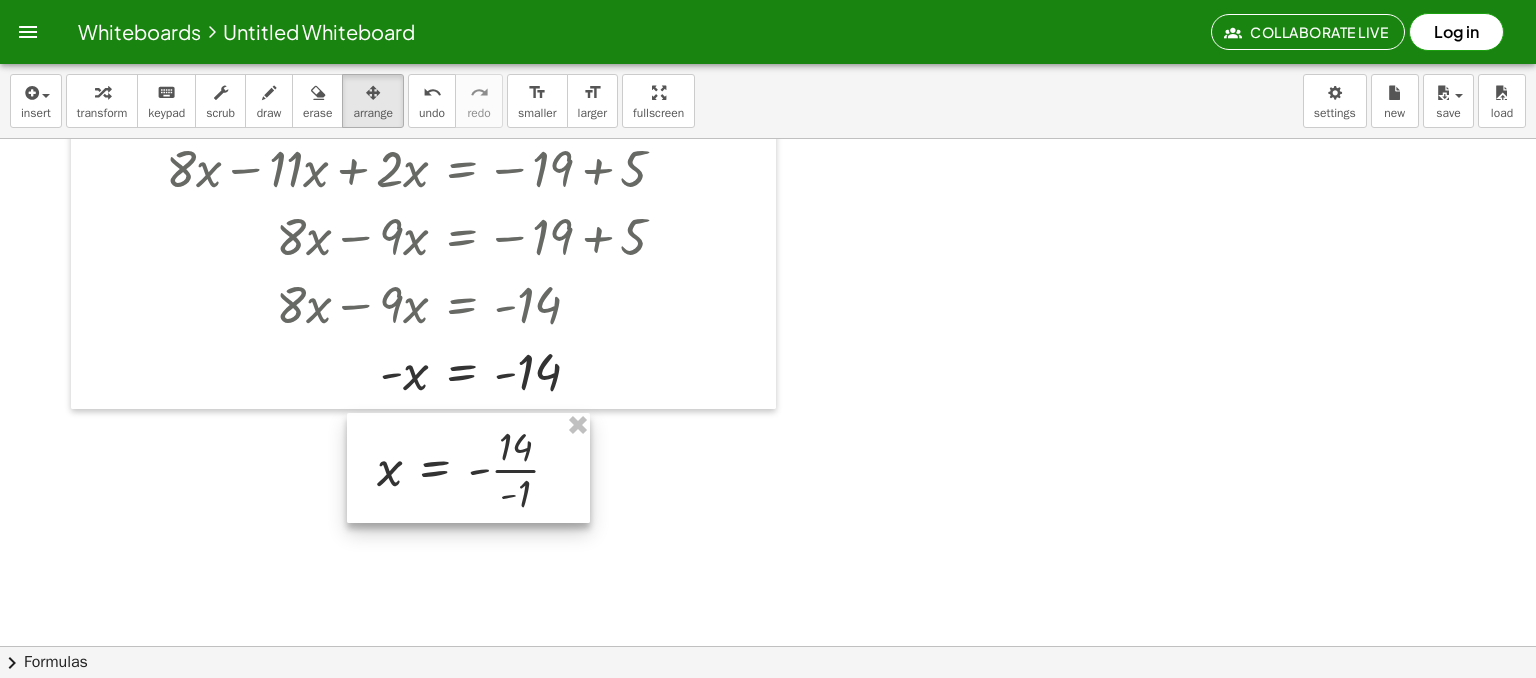 drag, startPoint x: 1011, startPoint y: 250, endPoint x: 428, endPoint y: 474, distance: 624.5518 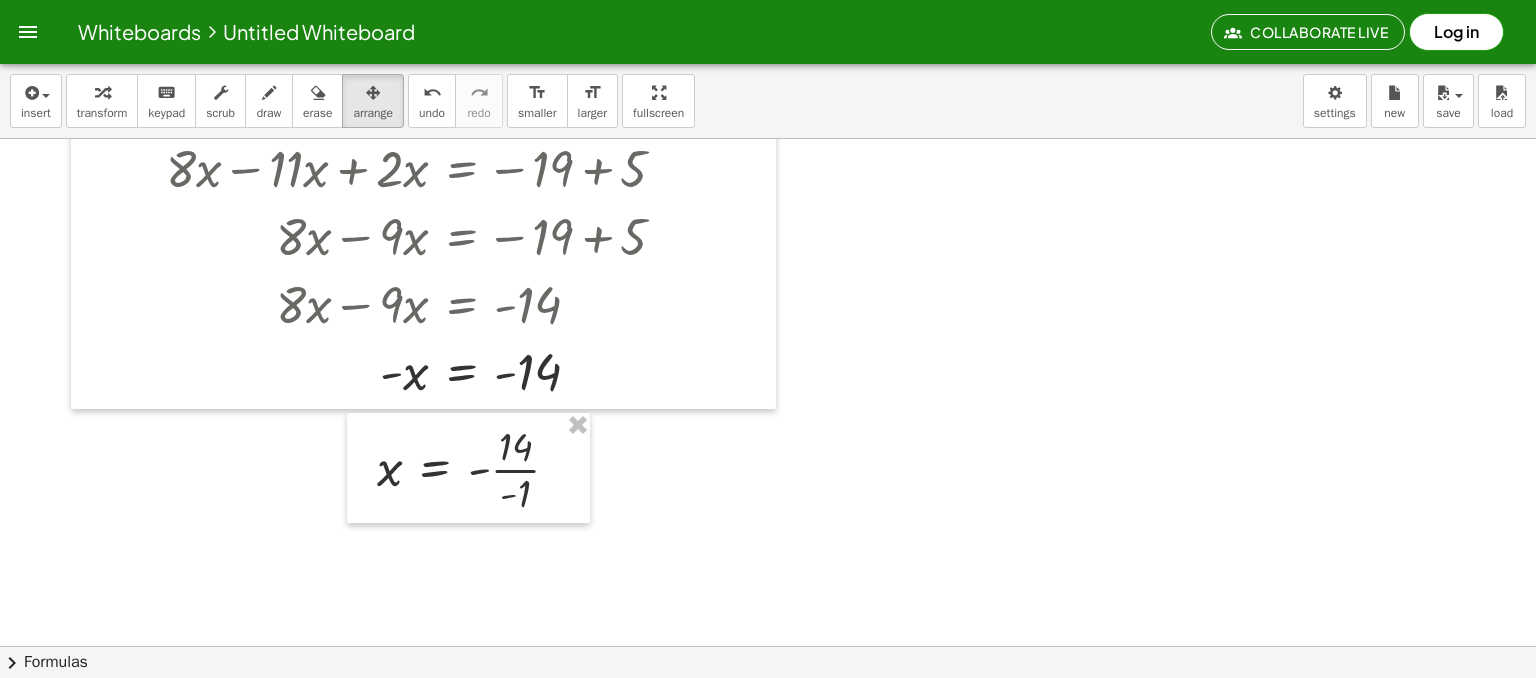 click on "draw" at bounding box center [269, 113] 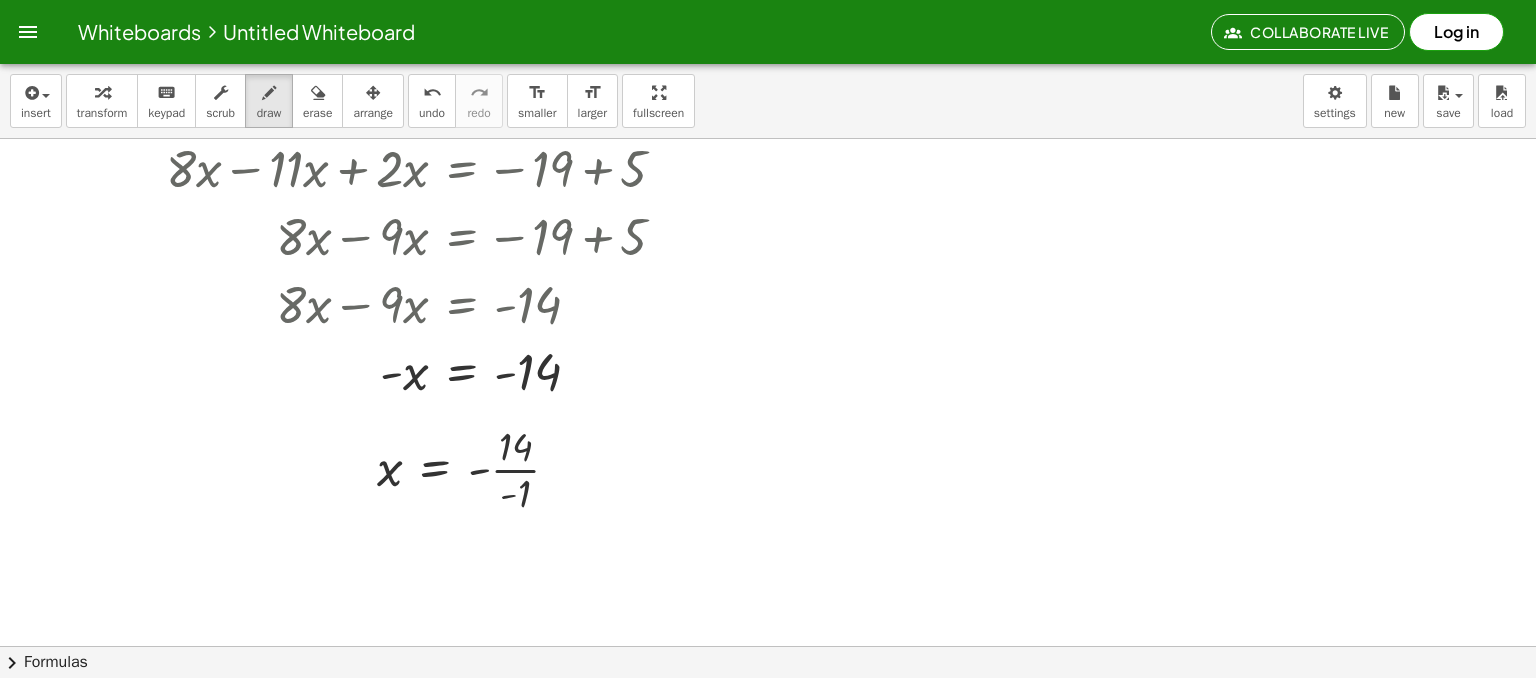 scroll, scrollTop: 5072, scrollLeft: 84, axis: both 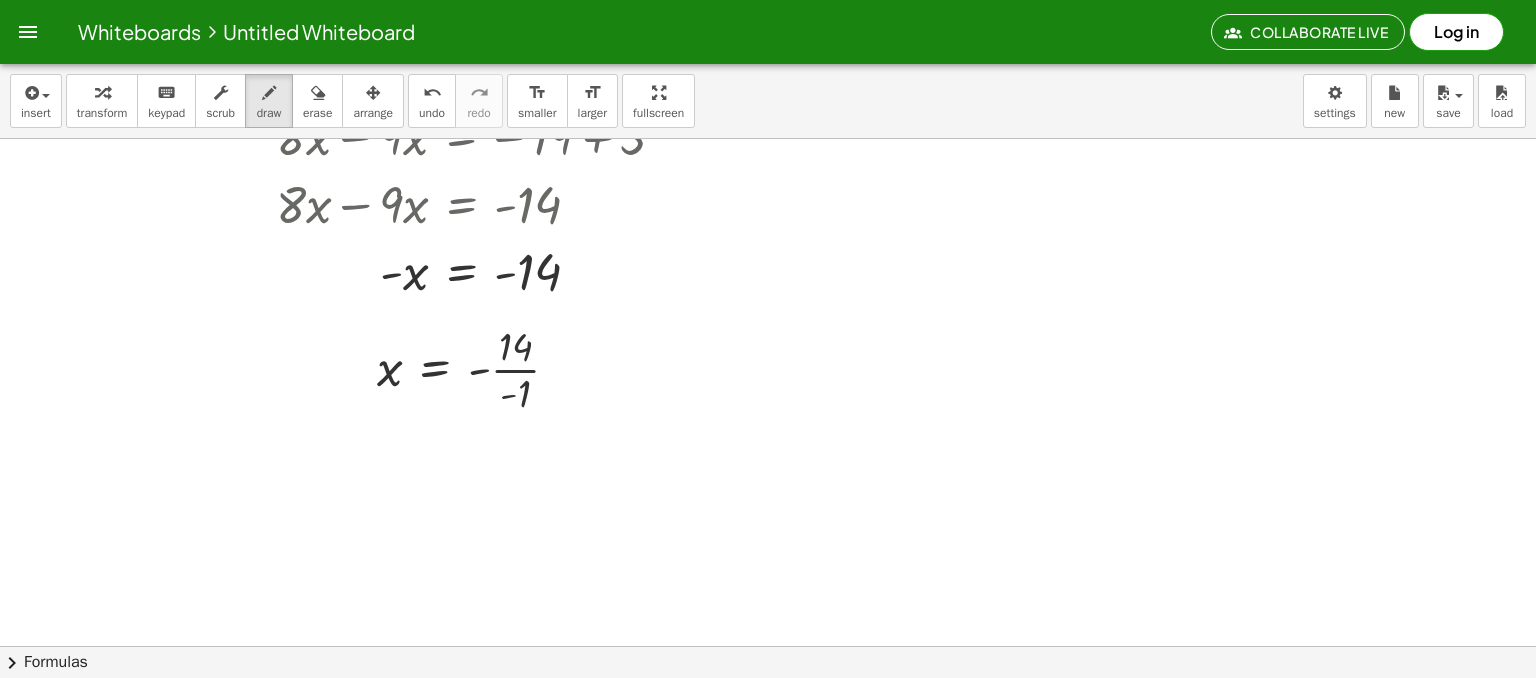 drag, startPoint x: 468, startPoint y: 356, endPoint x: 494, endPoint y: 385, distance: 38.948685 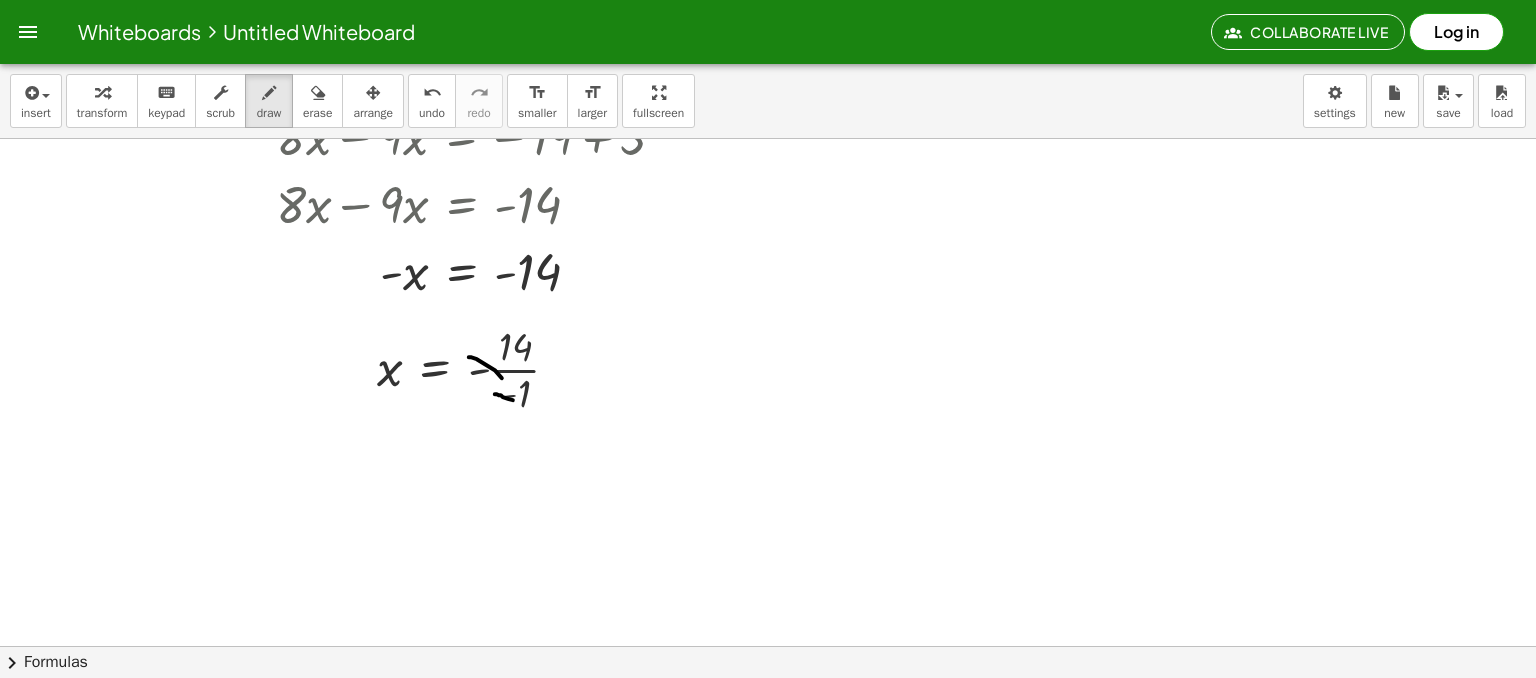 drag, startPoint x: 494, startPoint y: 393, endPoint x: 519, endPoint y: 403, distance: 26.925823 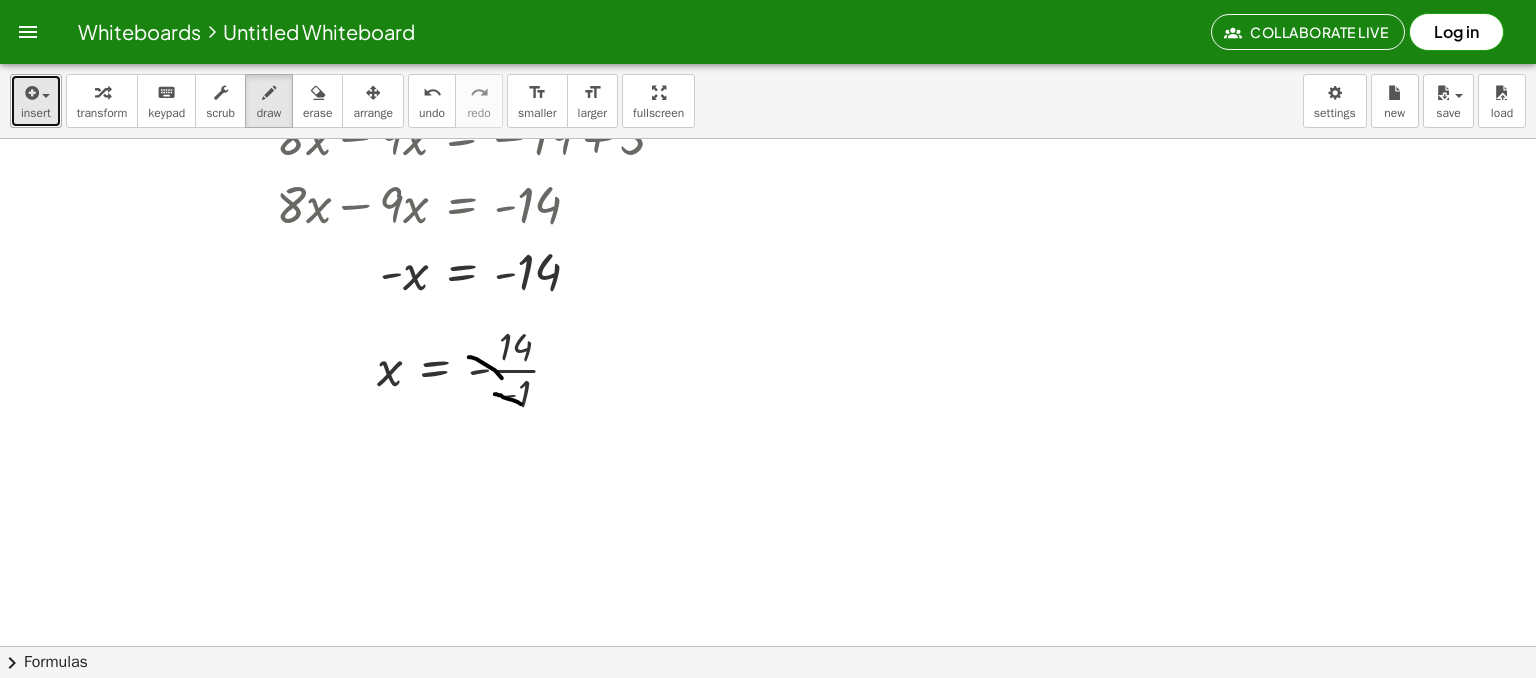 click at bounding box center [30, 93] 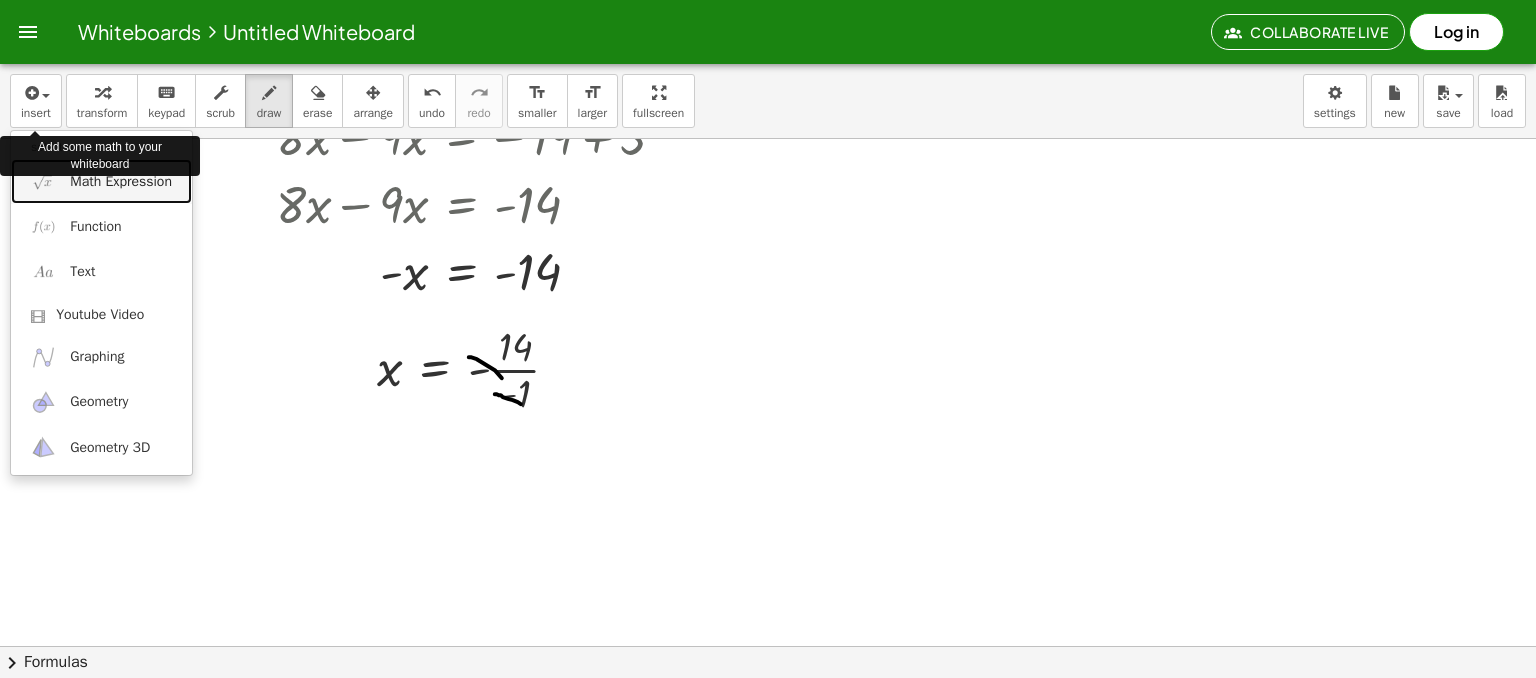 click on "Math Expression" at bounding box center [101, 181] 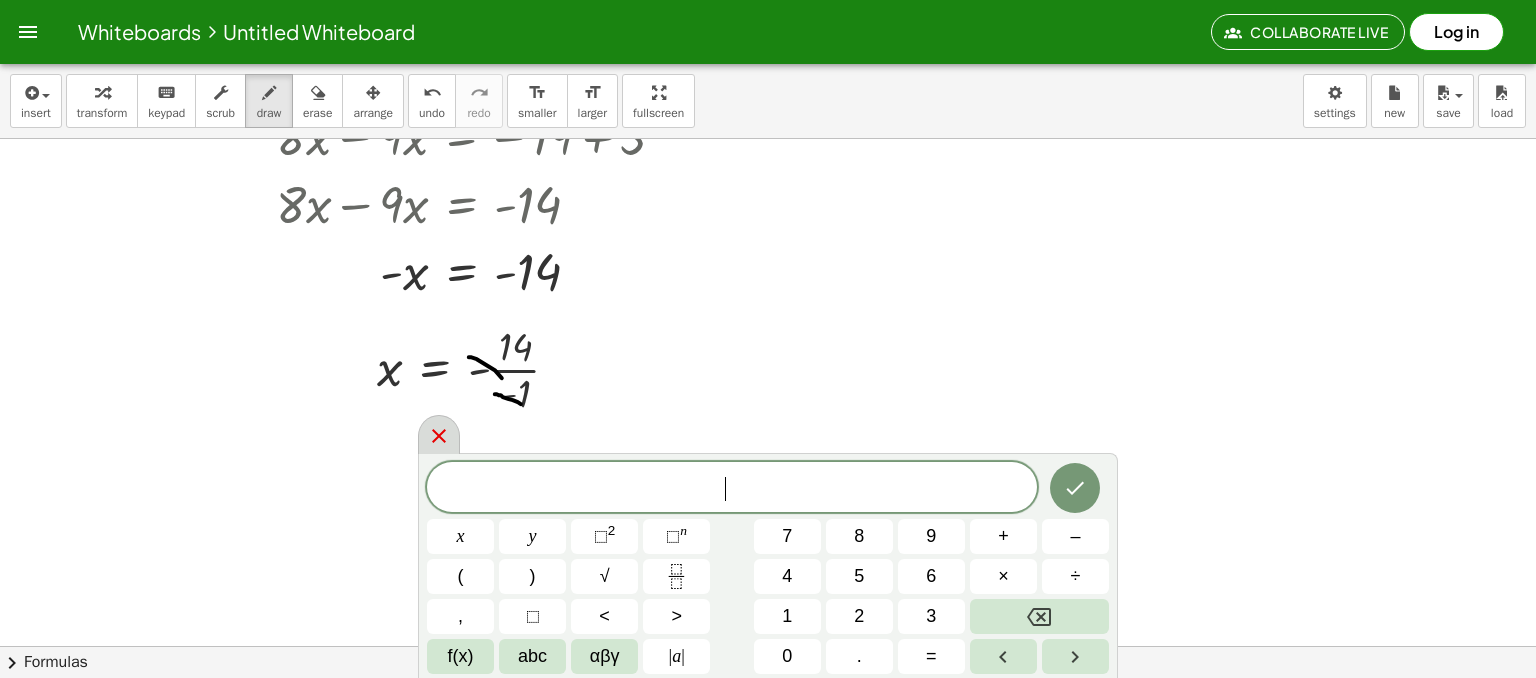 click 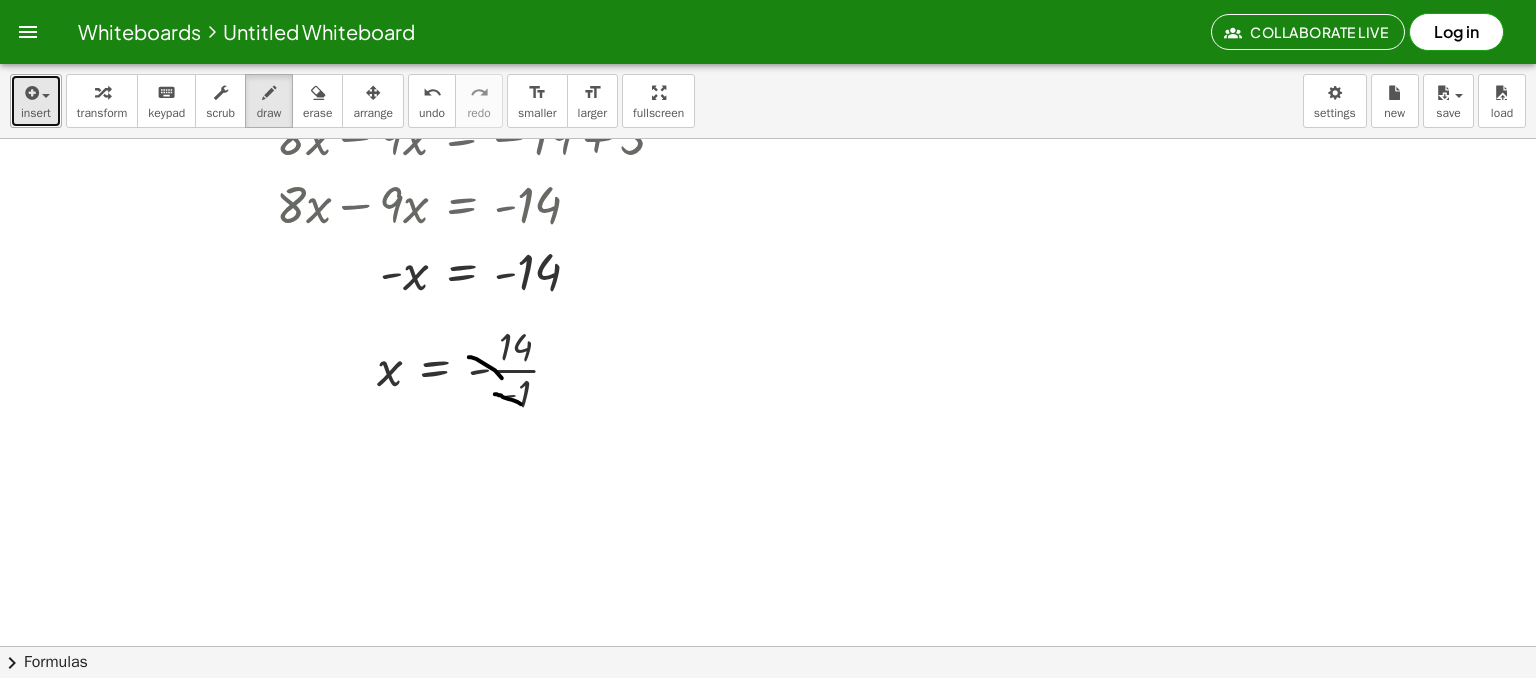 click at bounding box center [30, 93] 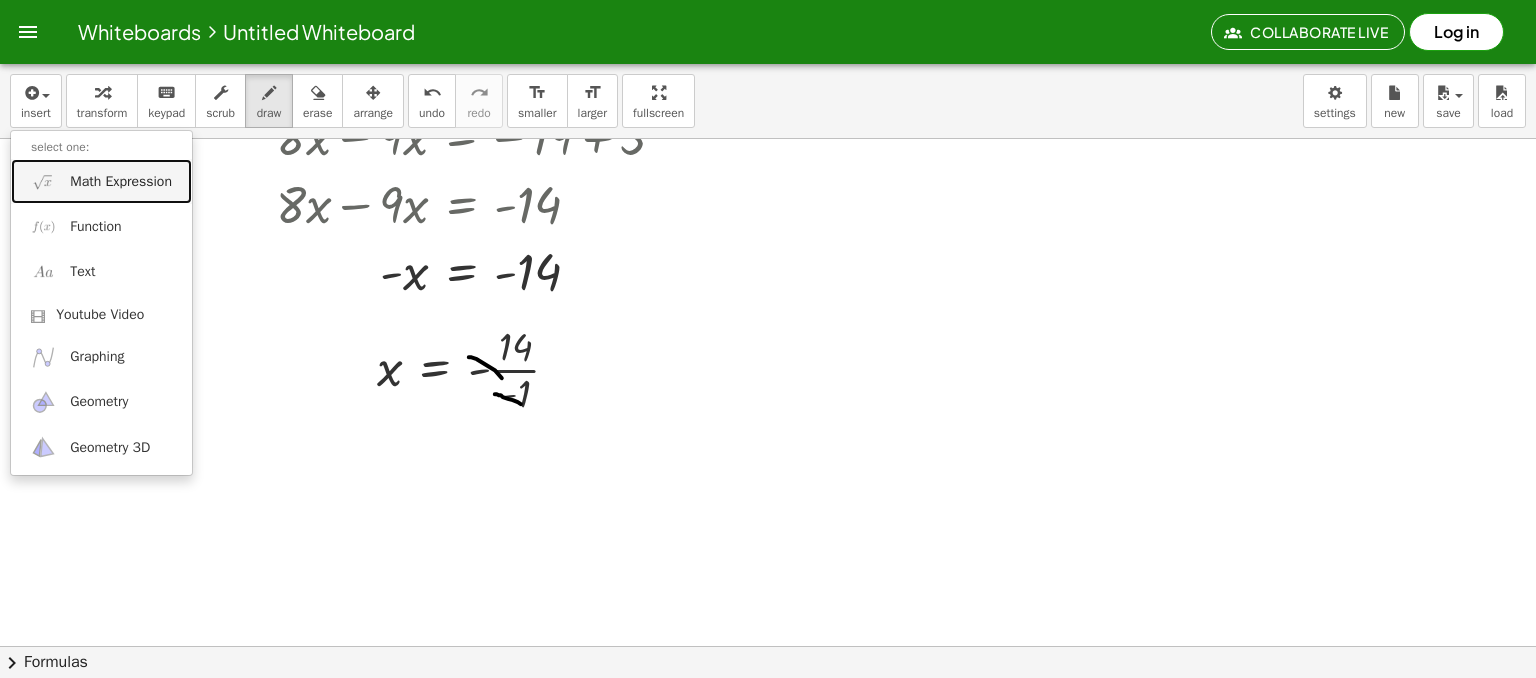 click on "Math Expression" at bounding box center (121, 182) 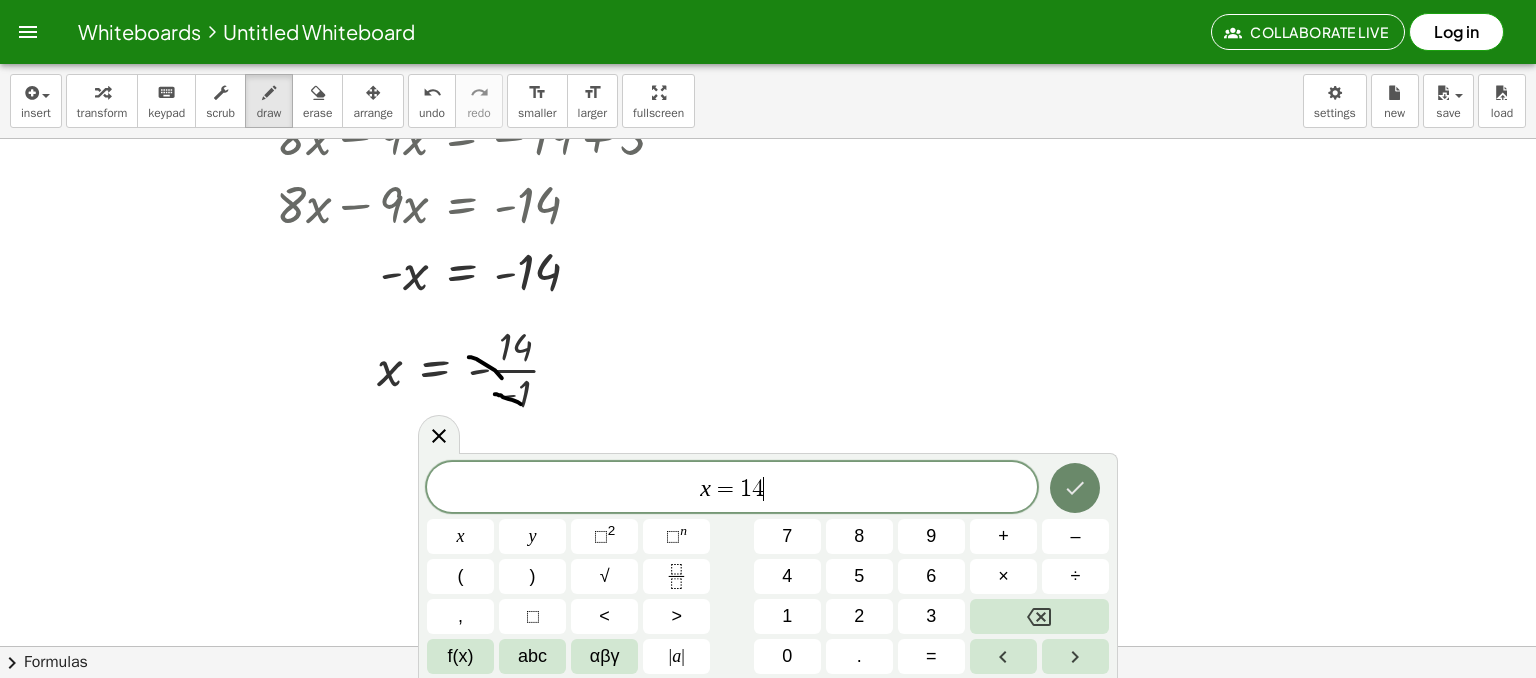 click 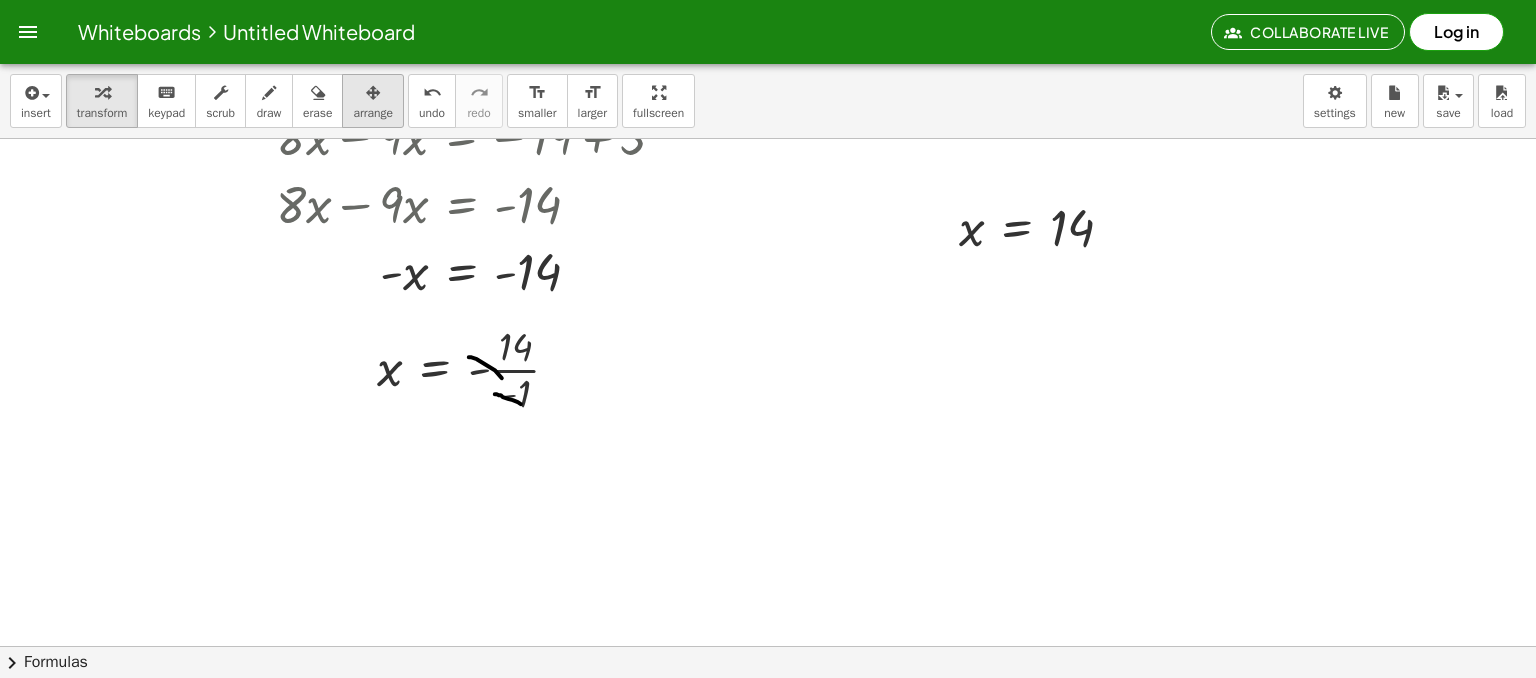 click at bounding box center (373, 92) 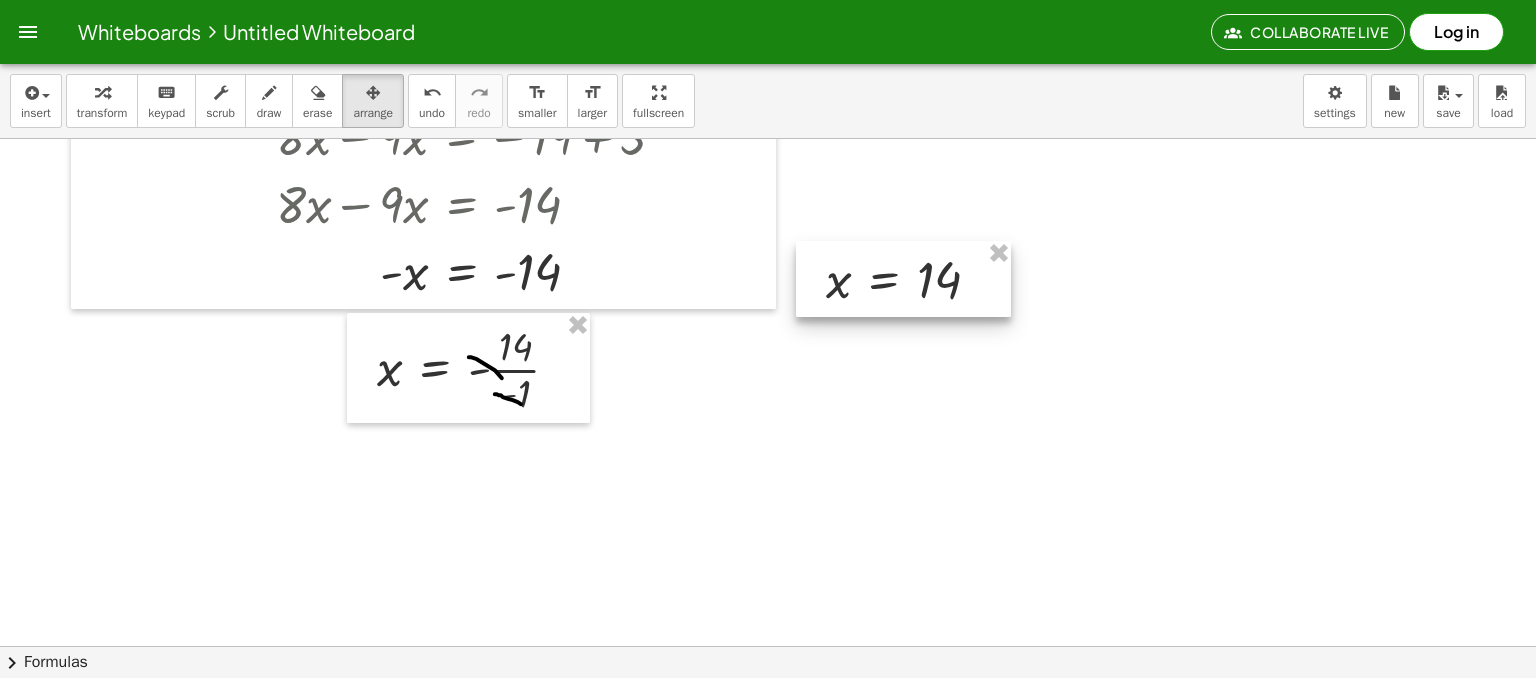 drag, startPoint x: 1004, startPoint y: 218, endPoint x: 916, endPoint y: 286, distance: 111.21151 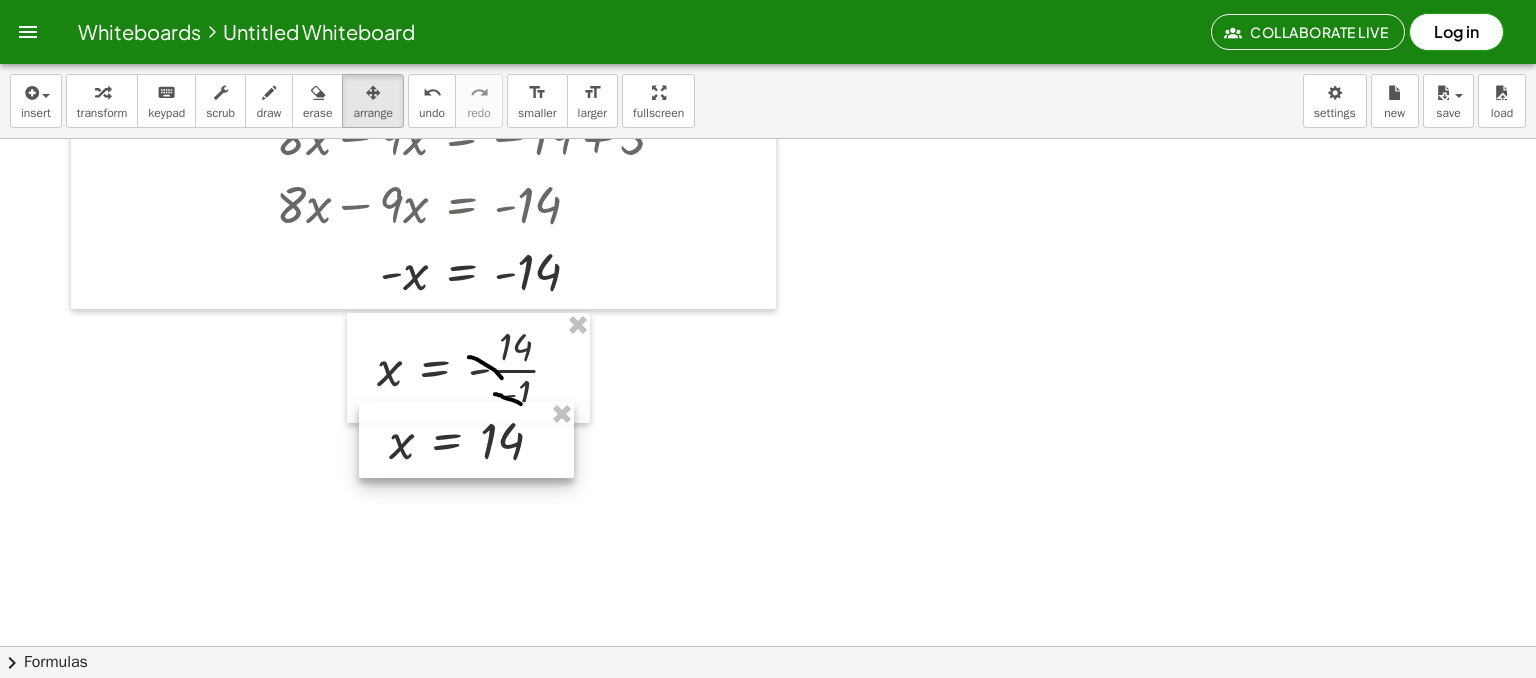 drag, startPoint x: 766, startPoint y: 336, endPoint x: 592, endPoint y: 137, distance: 264.3426 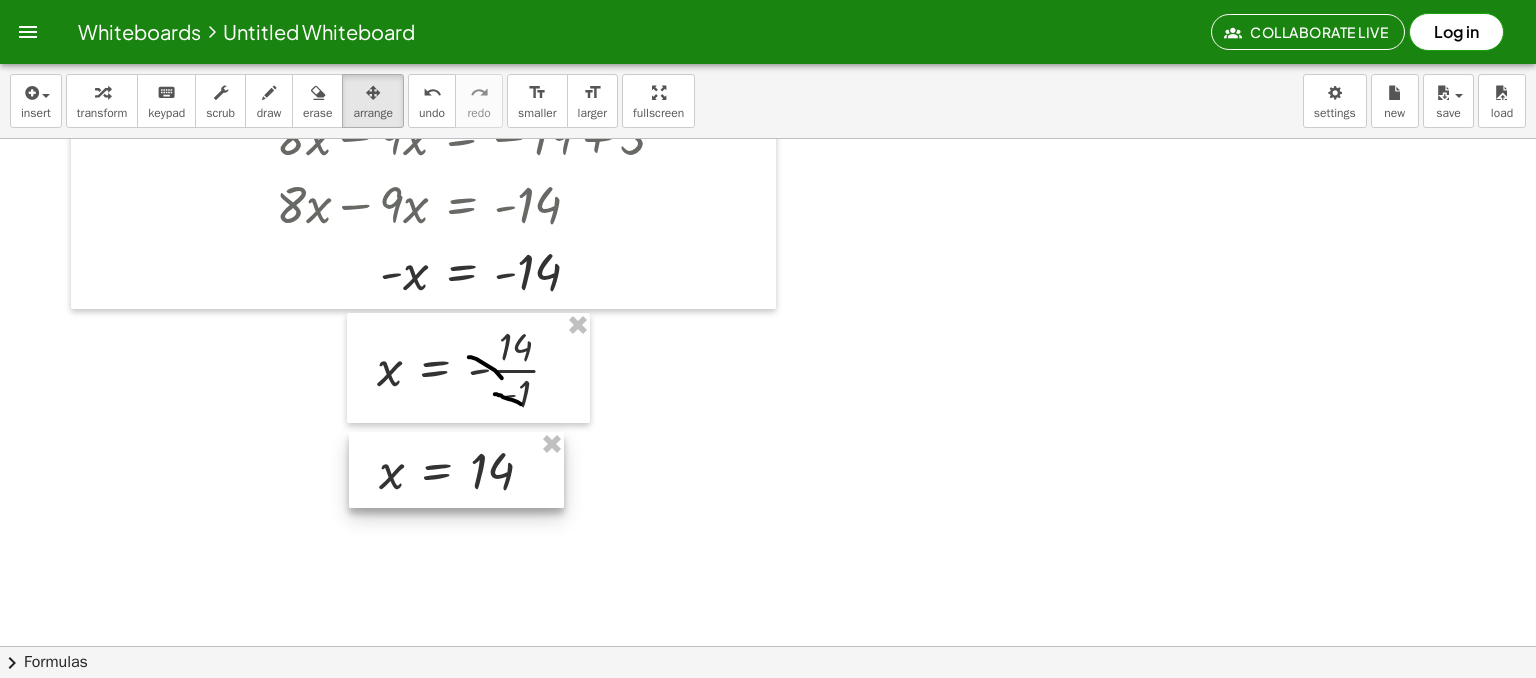 drag, startPoint x: 448, startPoint y: 441, endPoint x: 440, endPoint y: 471, distance: 31.04835 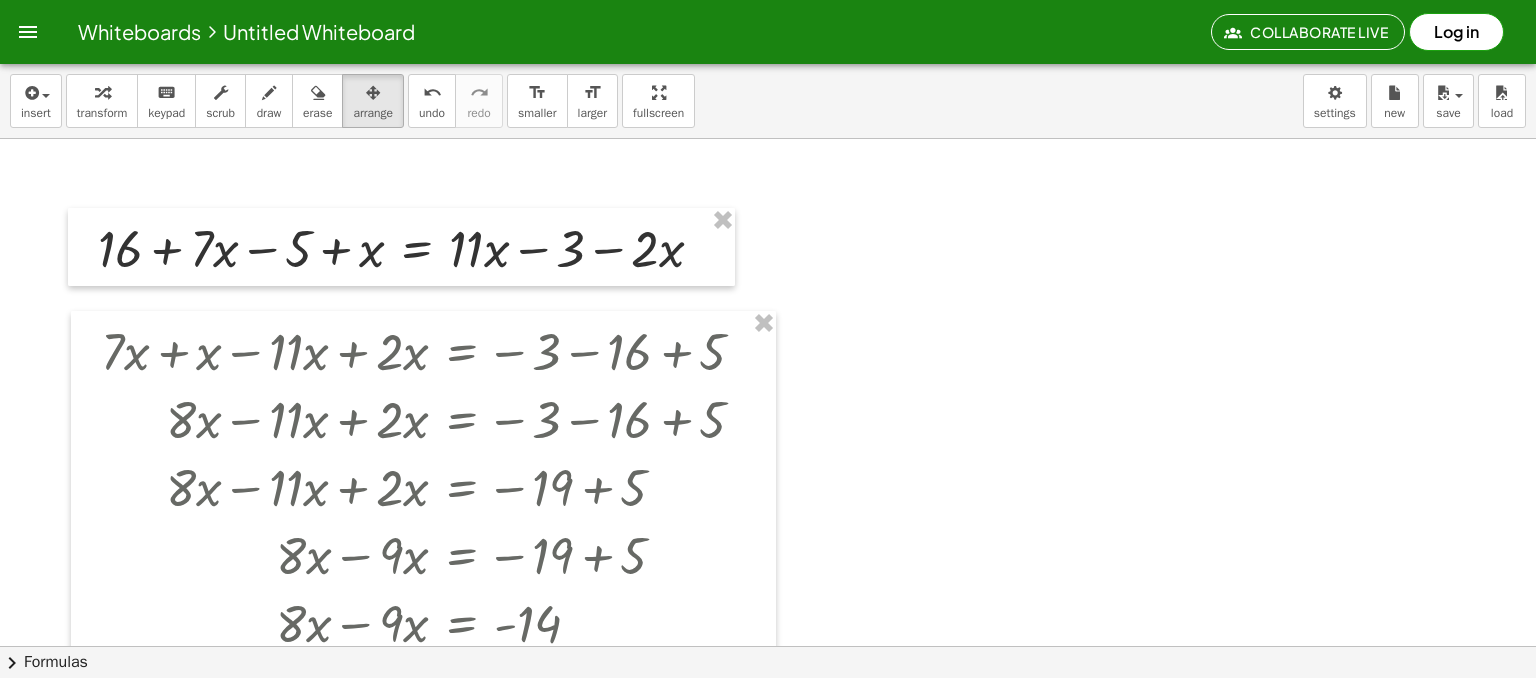 scroll, scrollTop: 4572, scrollLeft: 84, axis: both 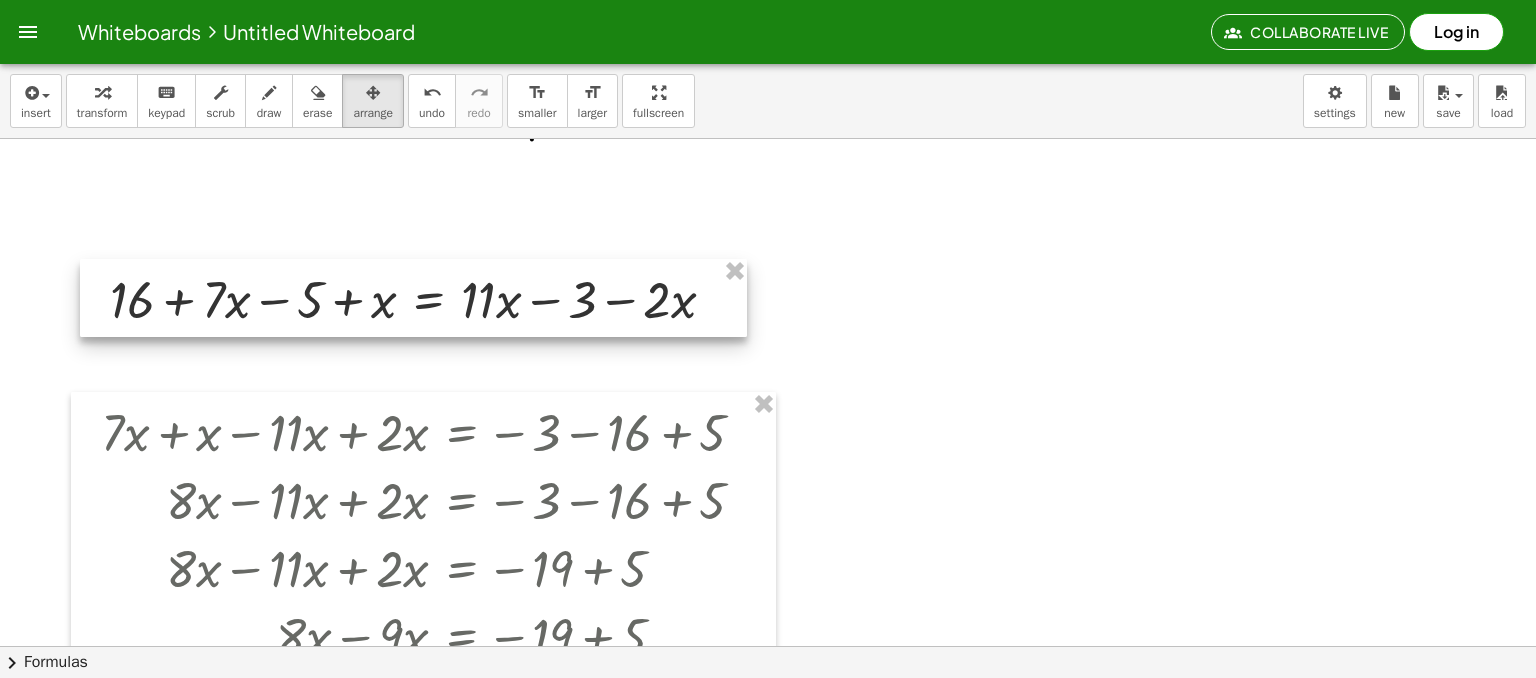 drag, startPoint x: 360, startPoint y: 303, endPoint x: 446, endPoint y: 361, distance: 103.73042 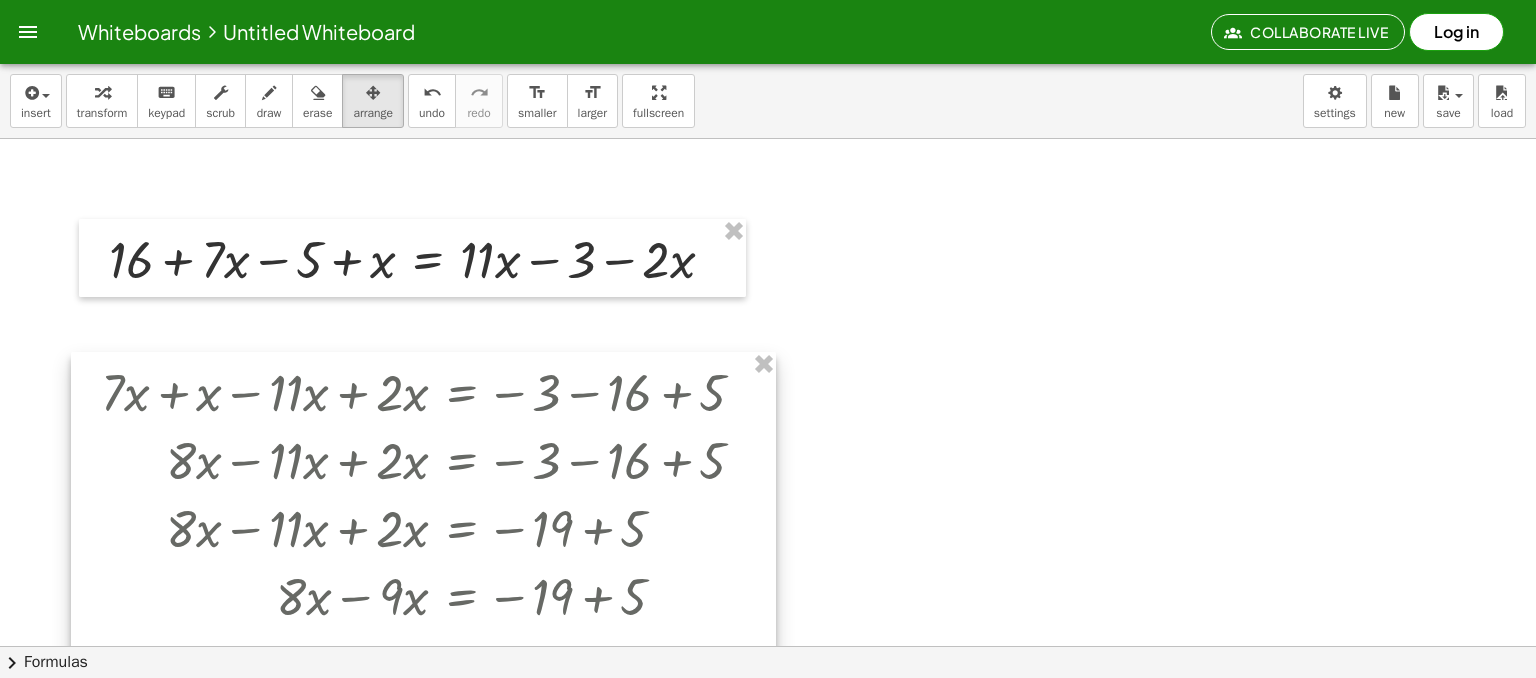 scroll, scrollTop: 4572, scrollLeft: 84, axis: both 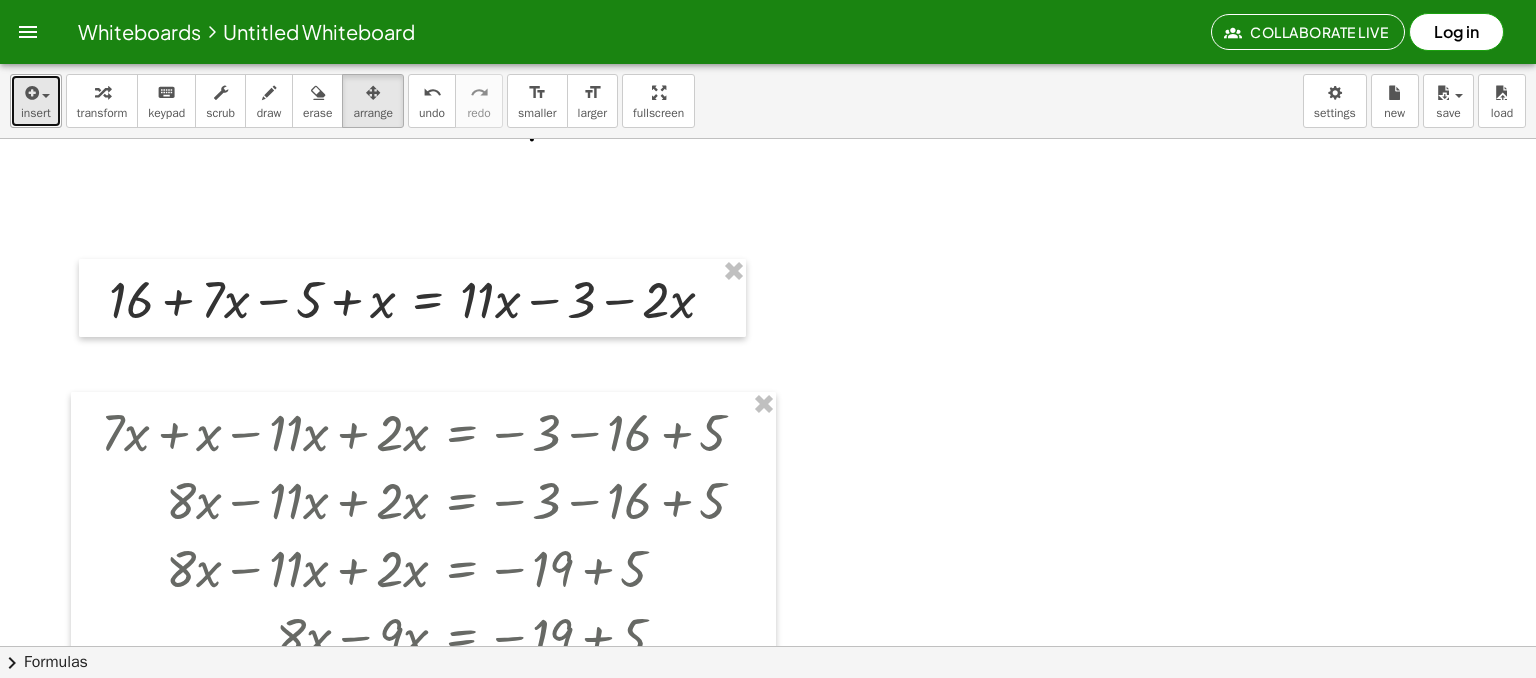 click on "insert" at bounding box center (36, 113) 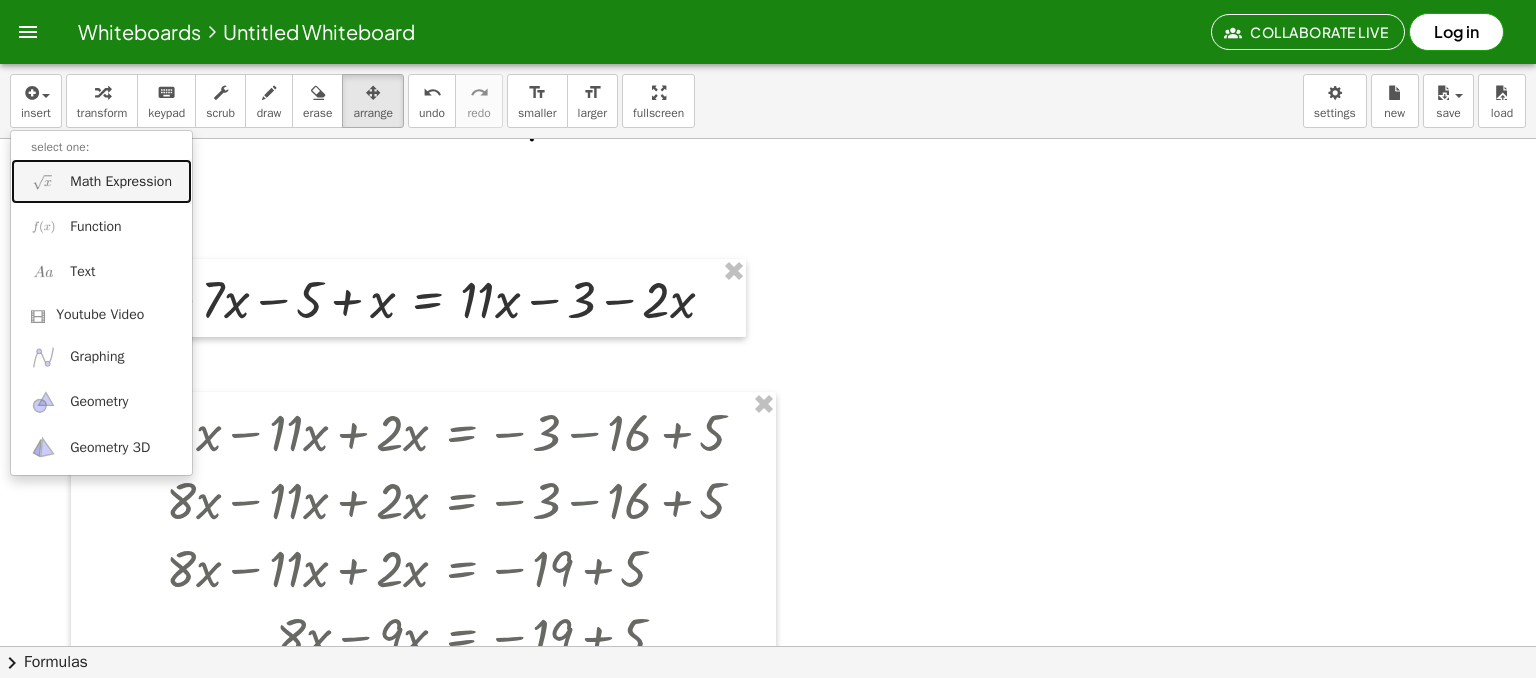 click on "Math Expression" at bounding box center [121, 182] 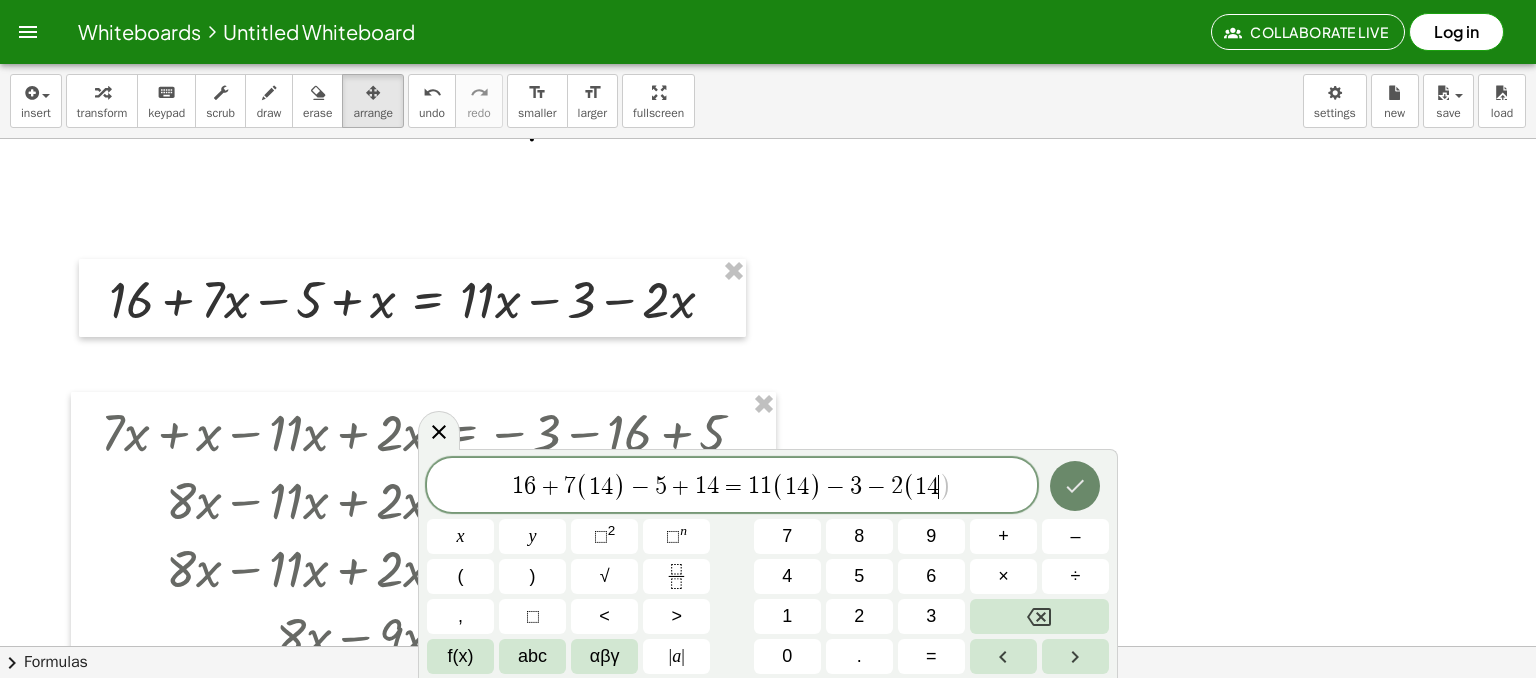click 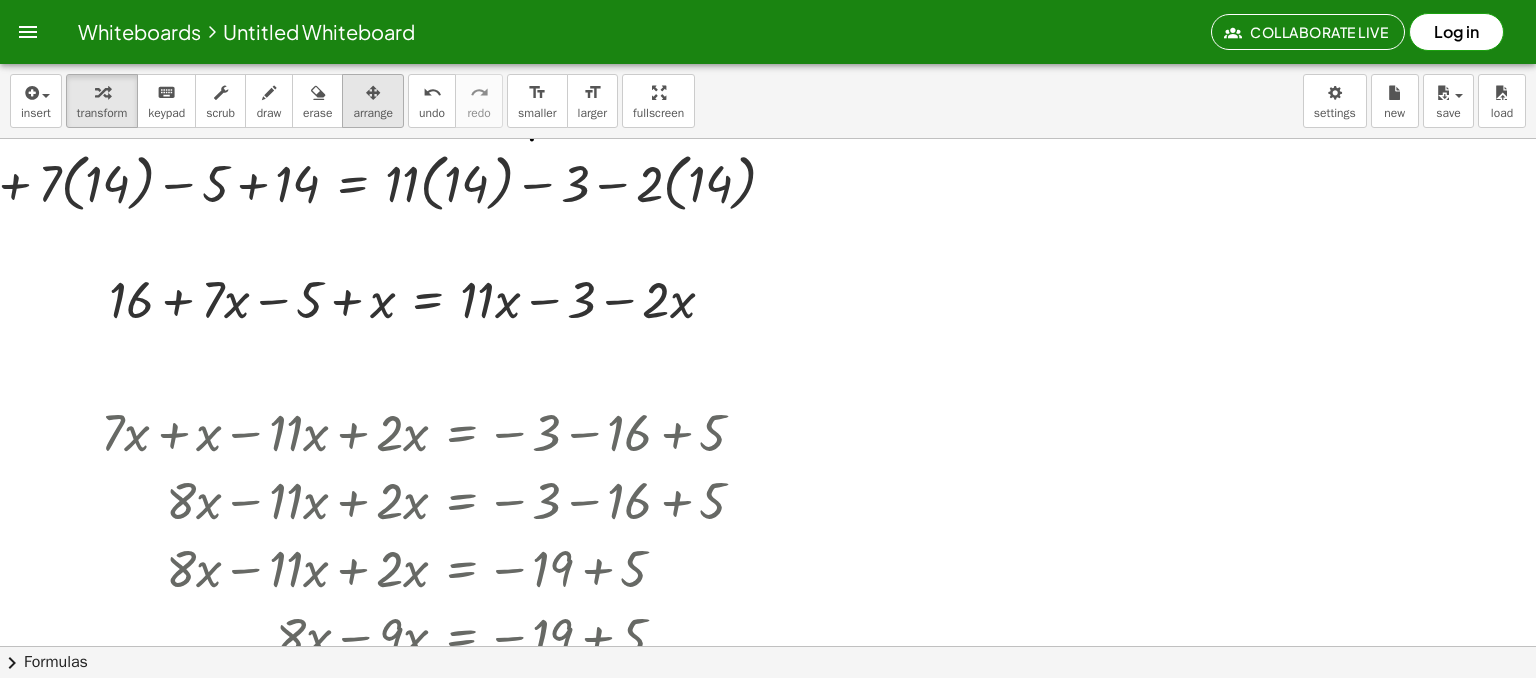 click on "arrange" at bounding box center (373, 101) 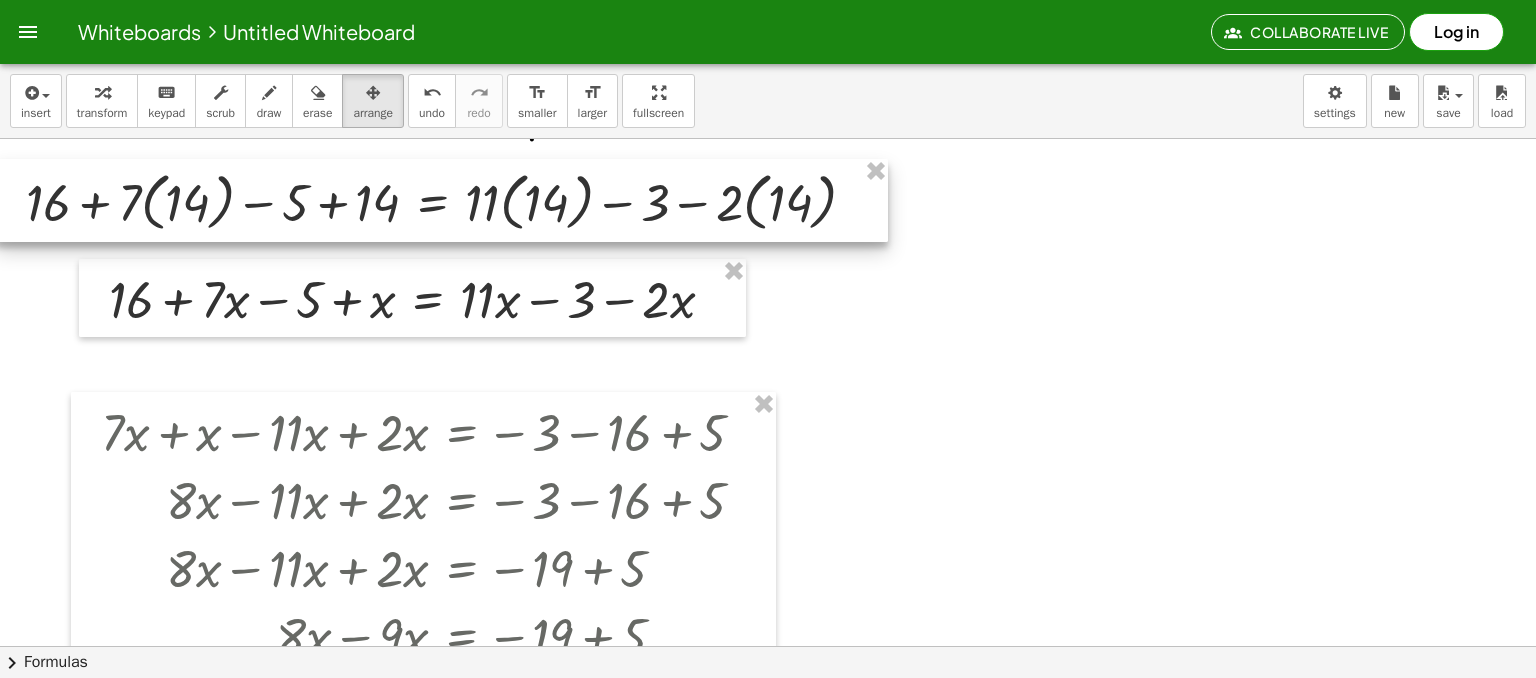 drag, startPoint x: 392, startPoint y: 110, endPoint x: 669, endPoint y: 235, distance: 303.898 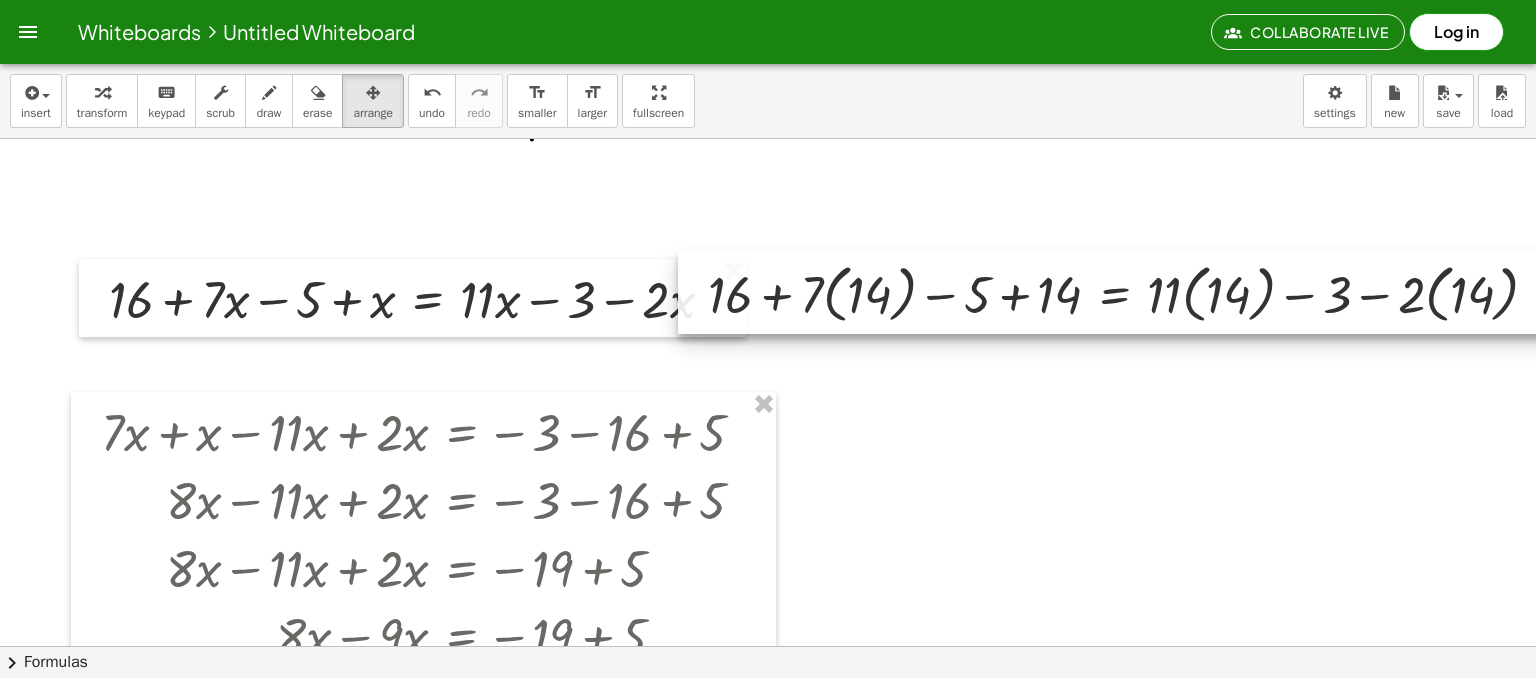 drag, startPoint x: 872, startPoint y: 305, endPoint x: 1141, endPoint y: 292, distance: 269.31393 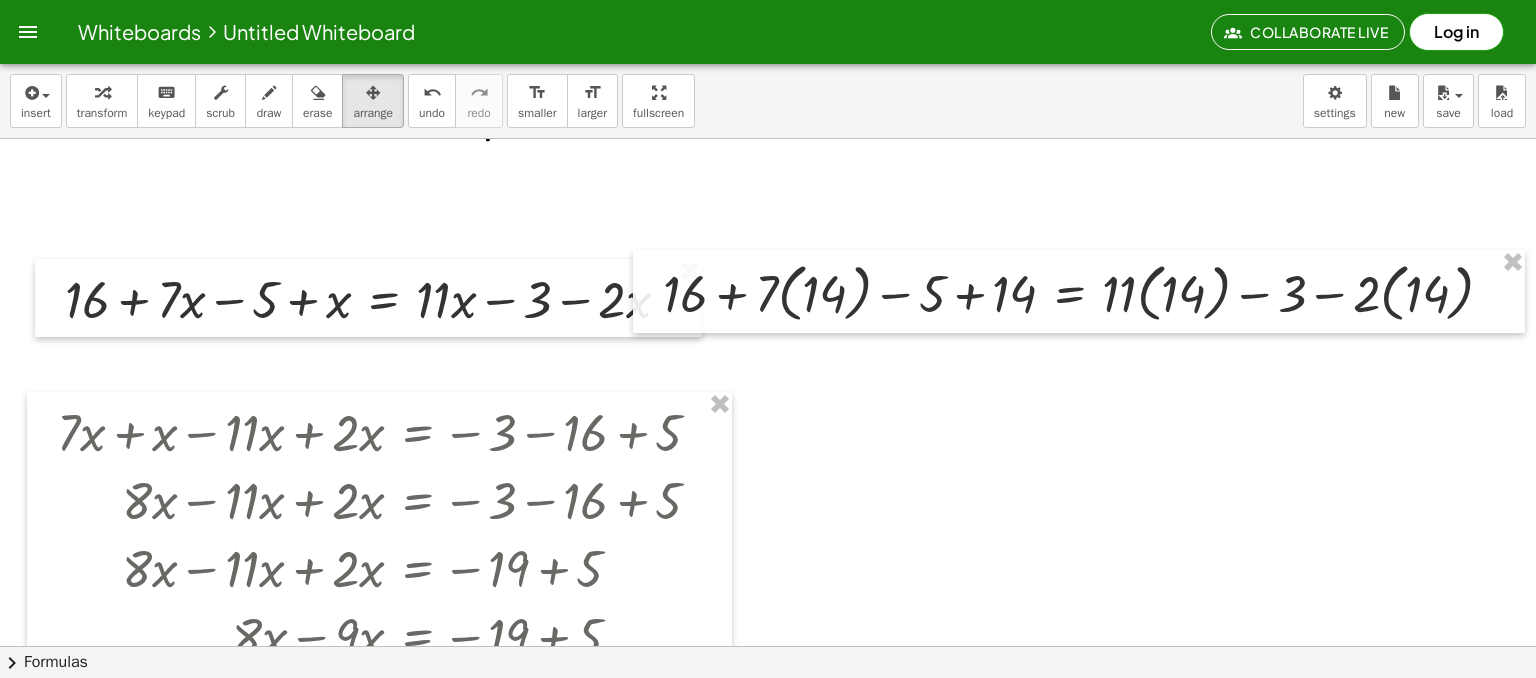 scroll, scrollTop: 4572, scrollLeft: 250, axis: both 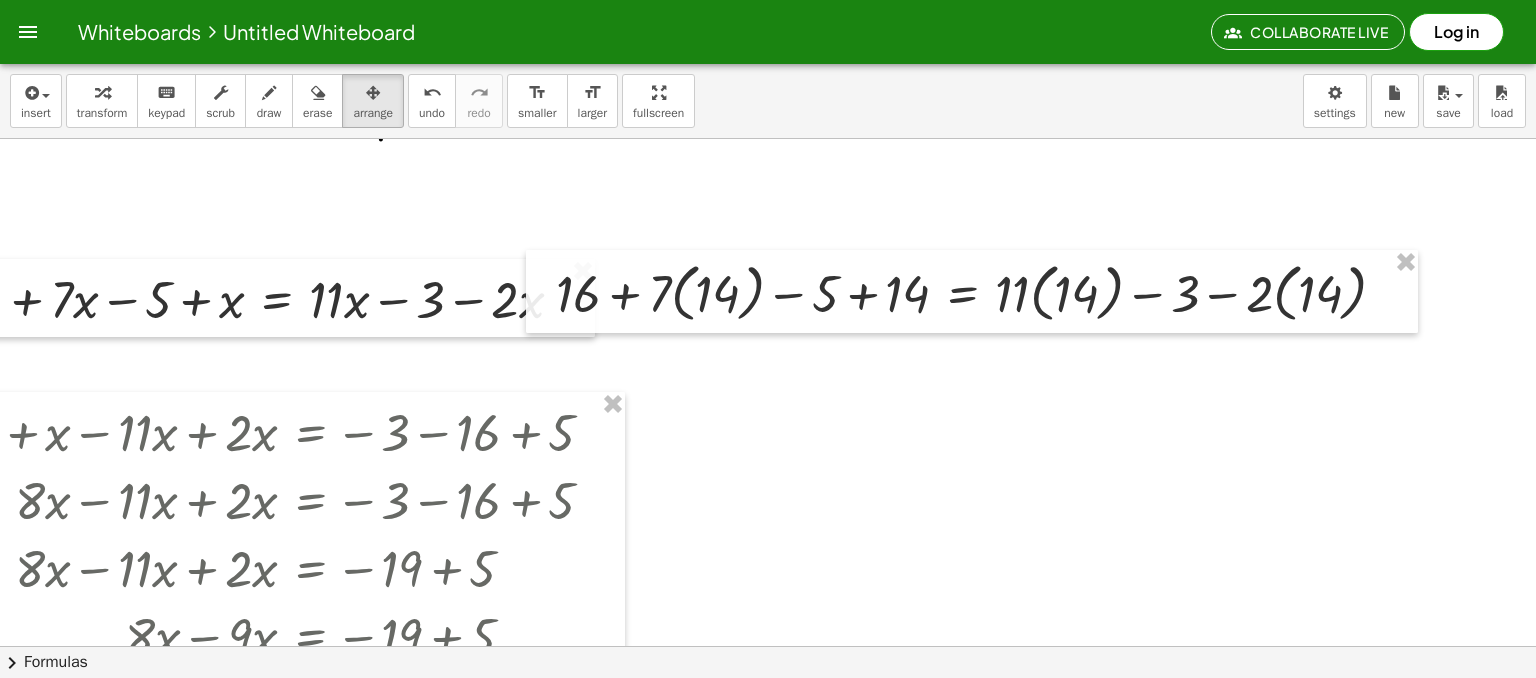 drag, startPoint x: 1020, startPoint y: 337, endPoint x: 1036, endPoint y: 340, distance: 16.27882 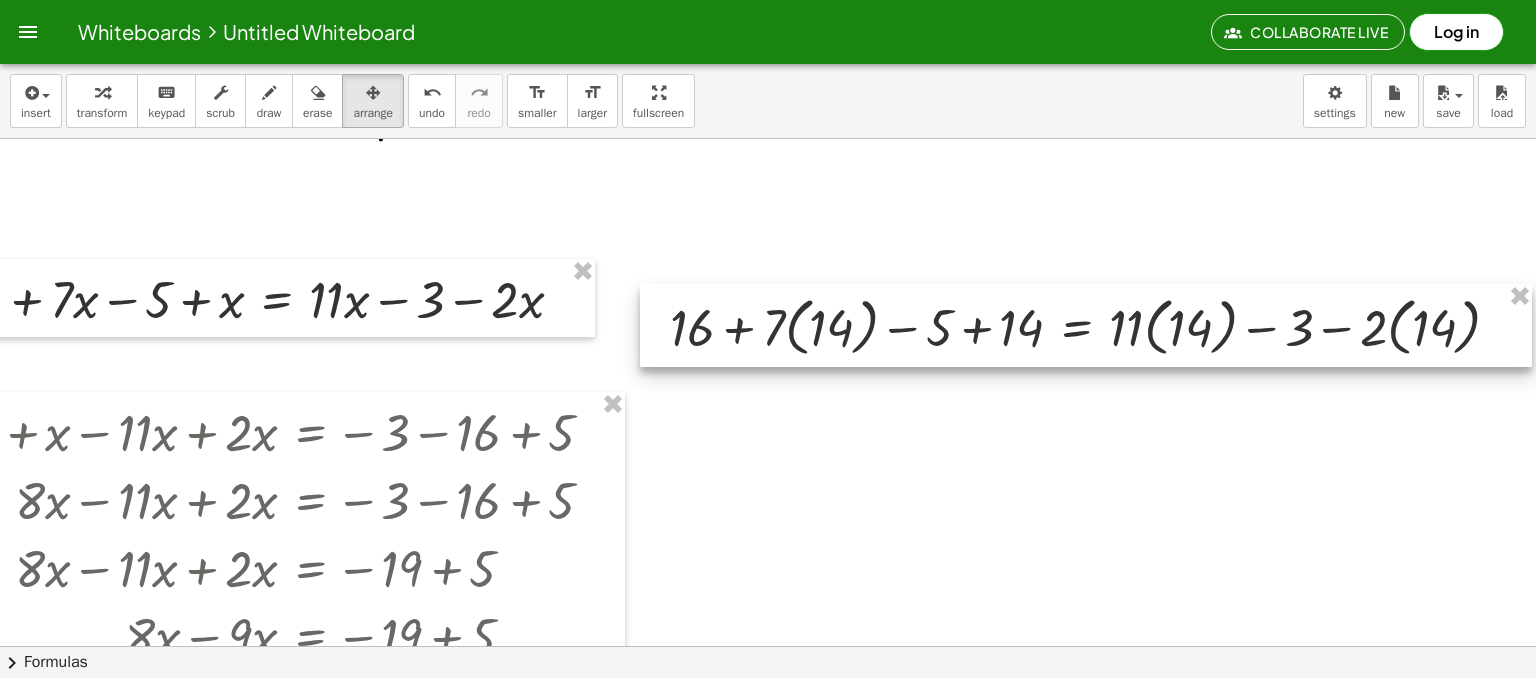 drag, startPoint x: 986, startPoint y: 311, endPoint x: 1100, endPoint y: 345, distance: 118.96218 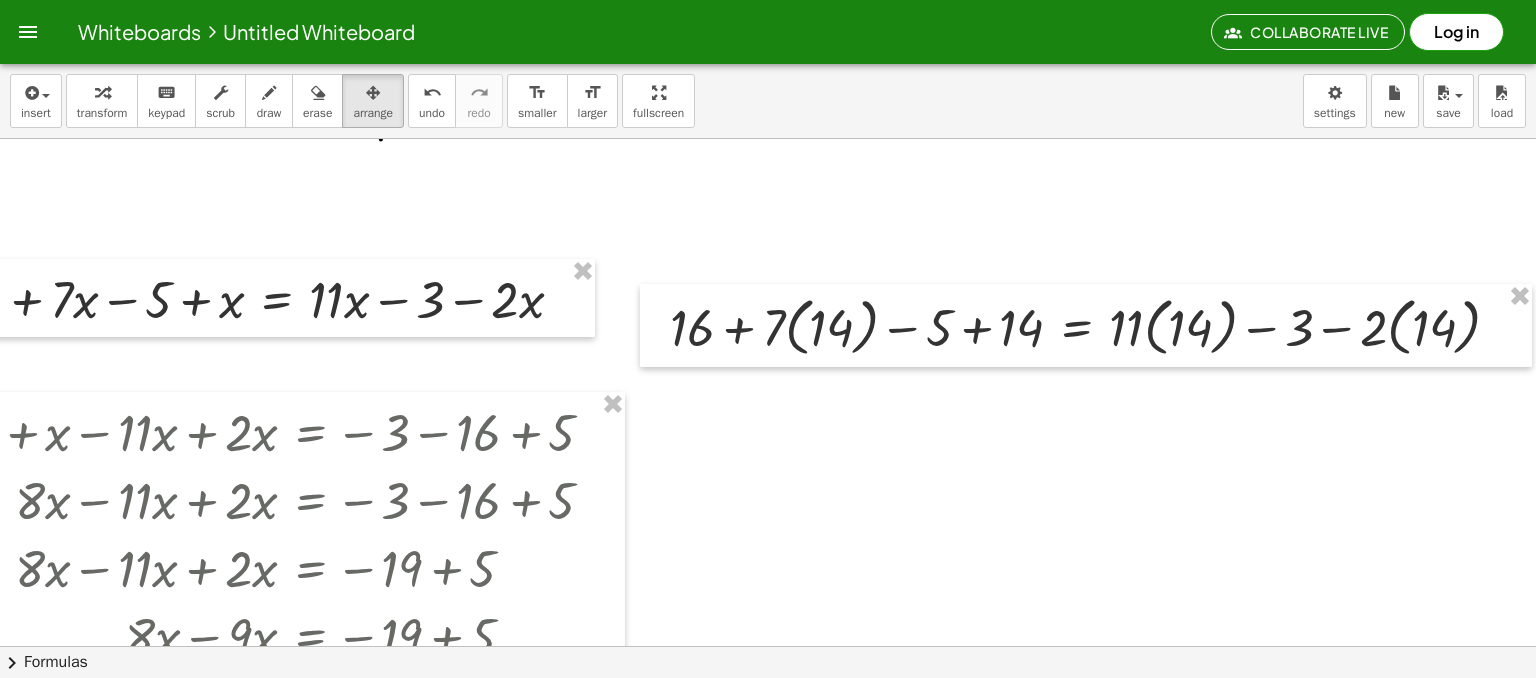 click at bounding box center [650, -1390] 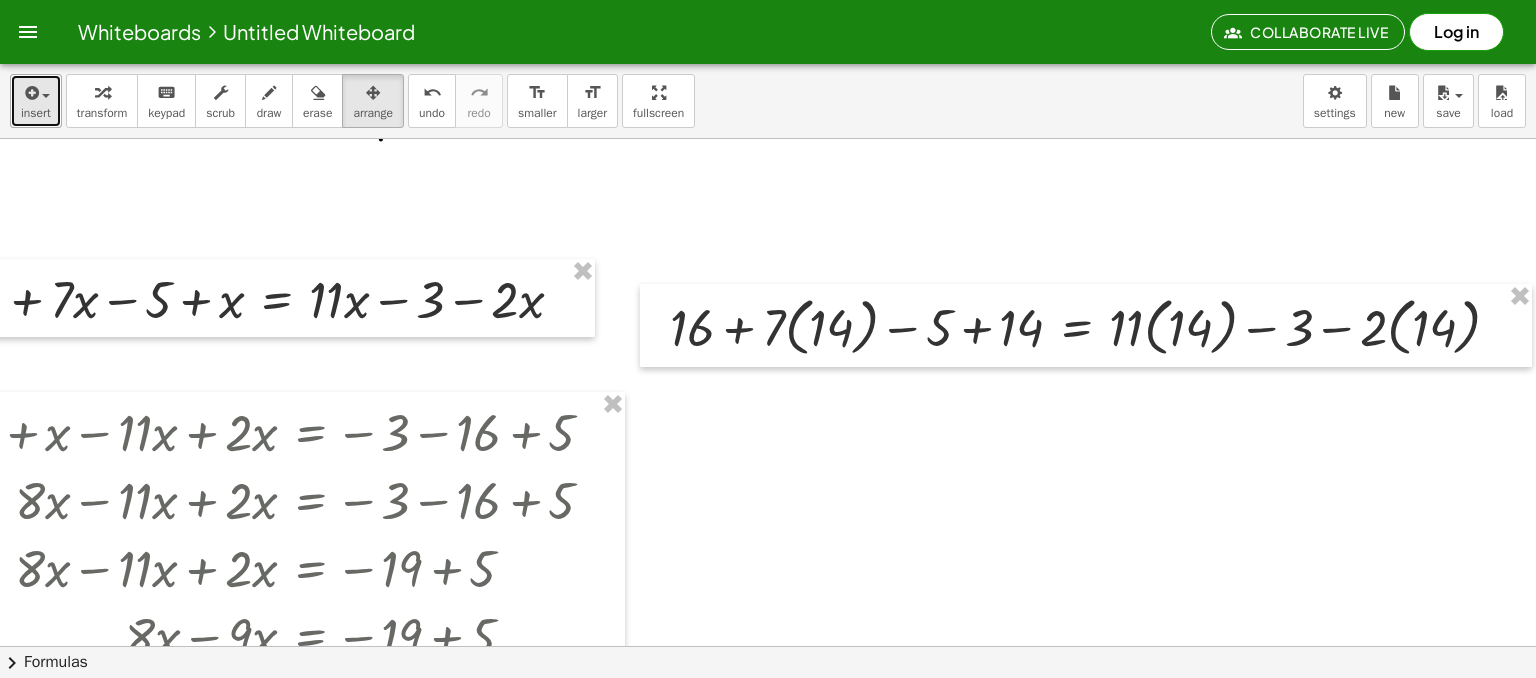 click on "insert" at bounding box center (36, 113) 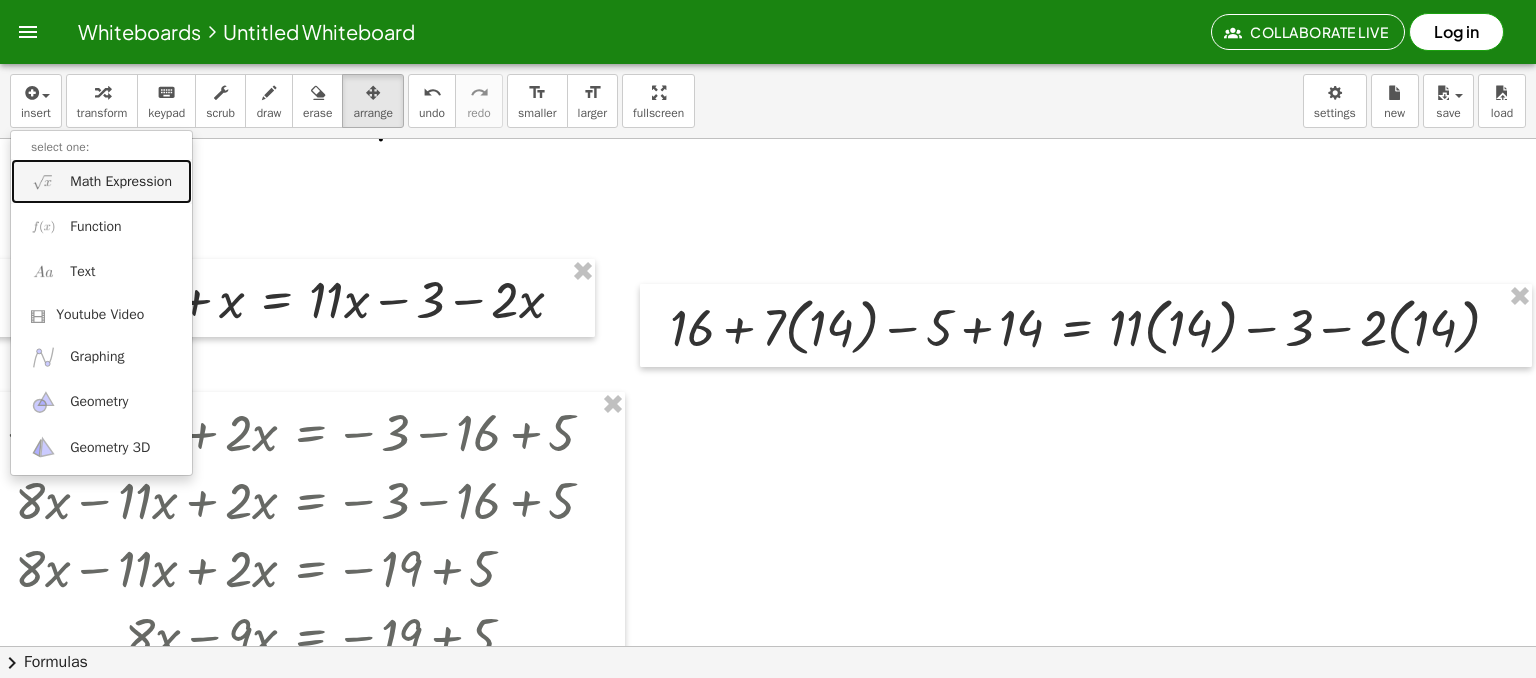 click on "Math Expression" at bounding box center [121, 182] 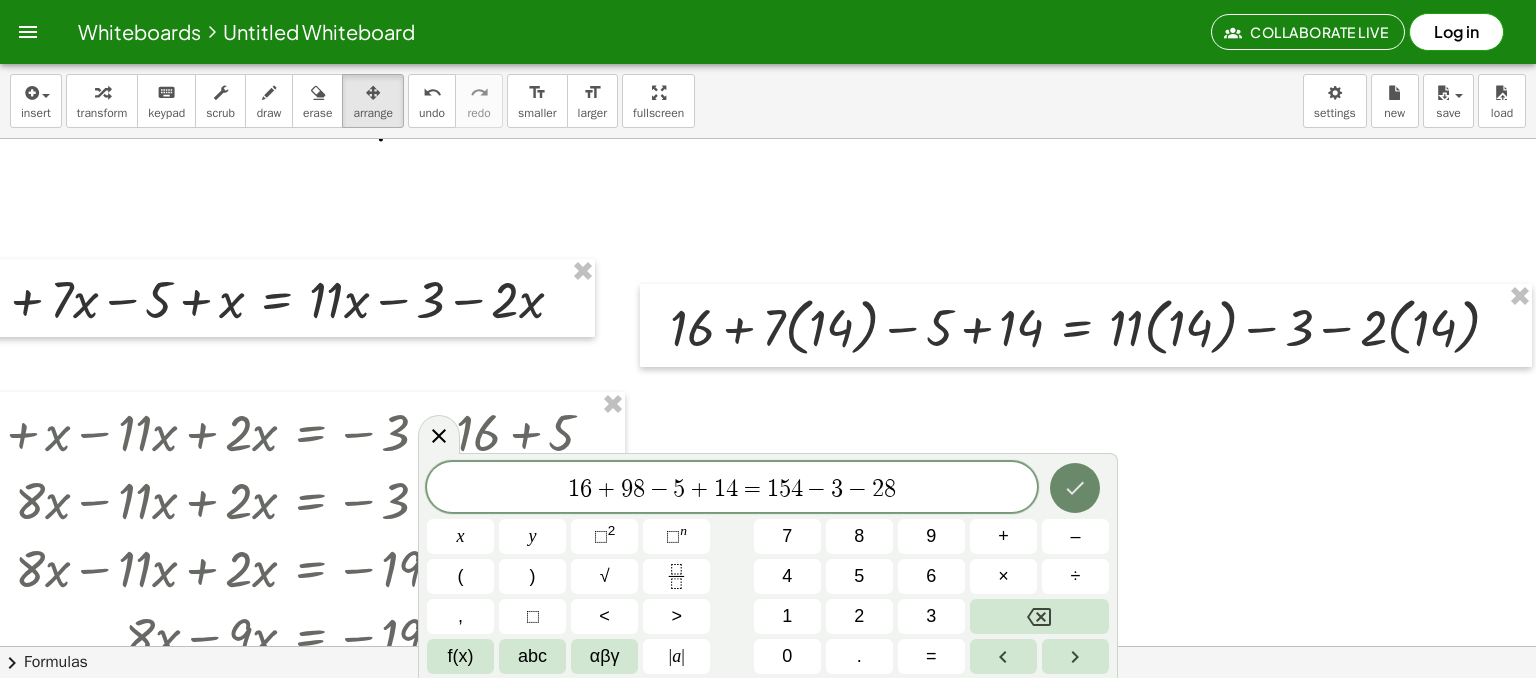 click 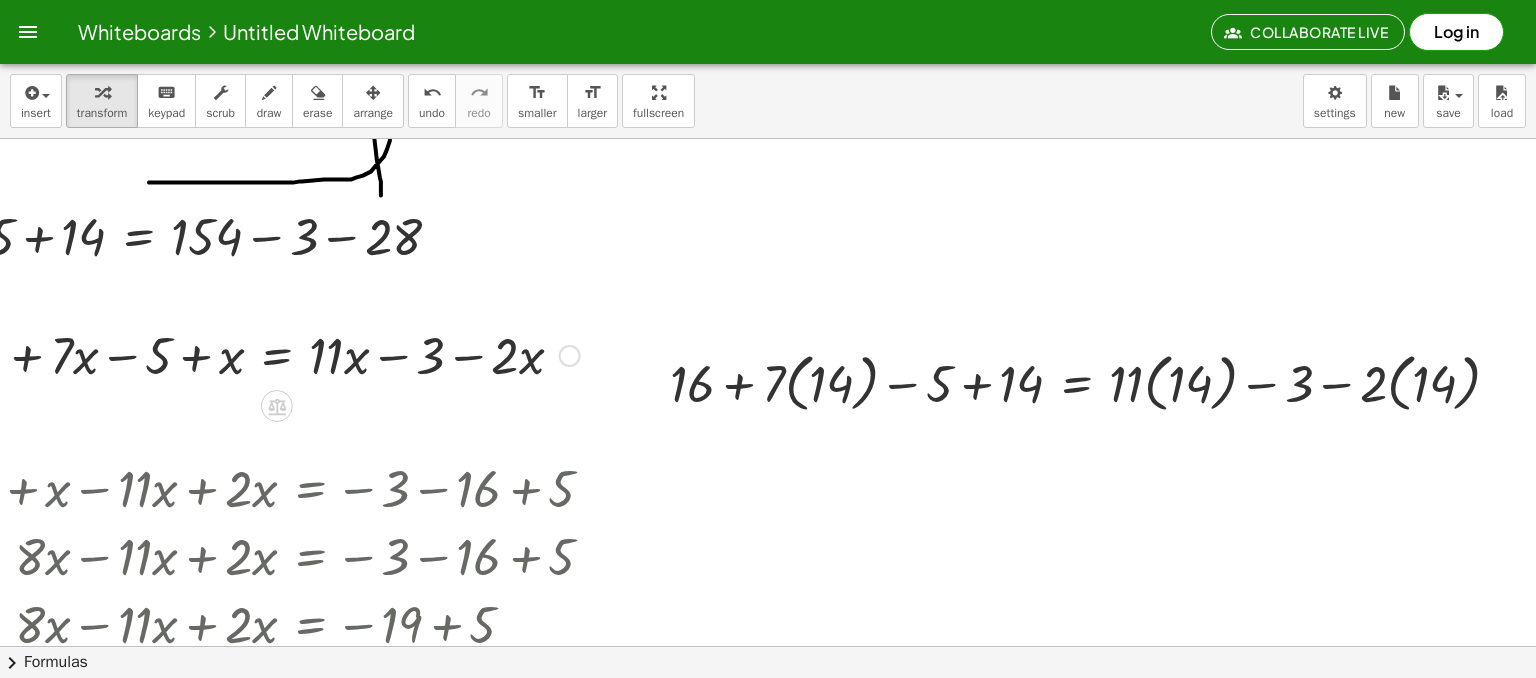 scroll, scrollTop: 4472, scrollLeft: 250, axis: both 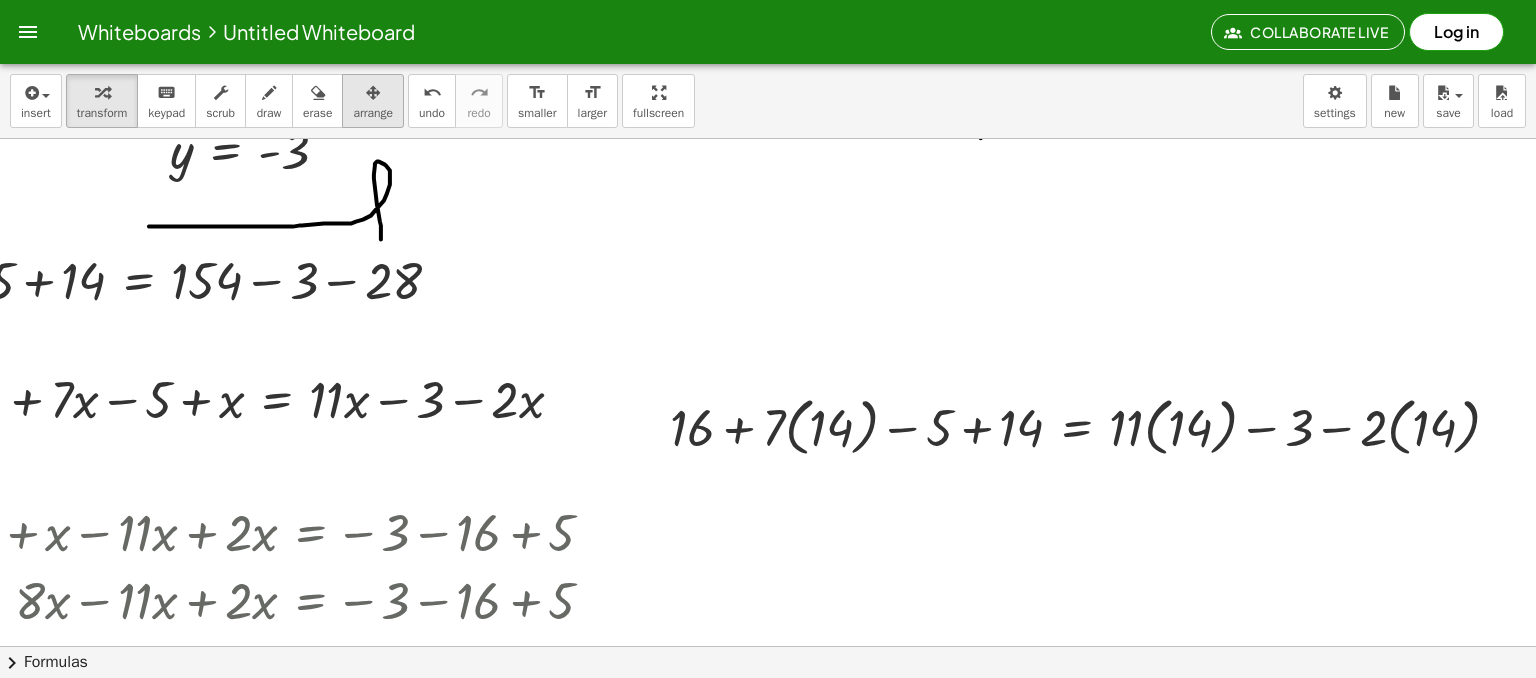 click on "arrange" at bounding box center (373, 101) 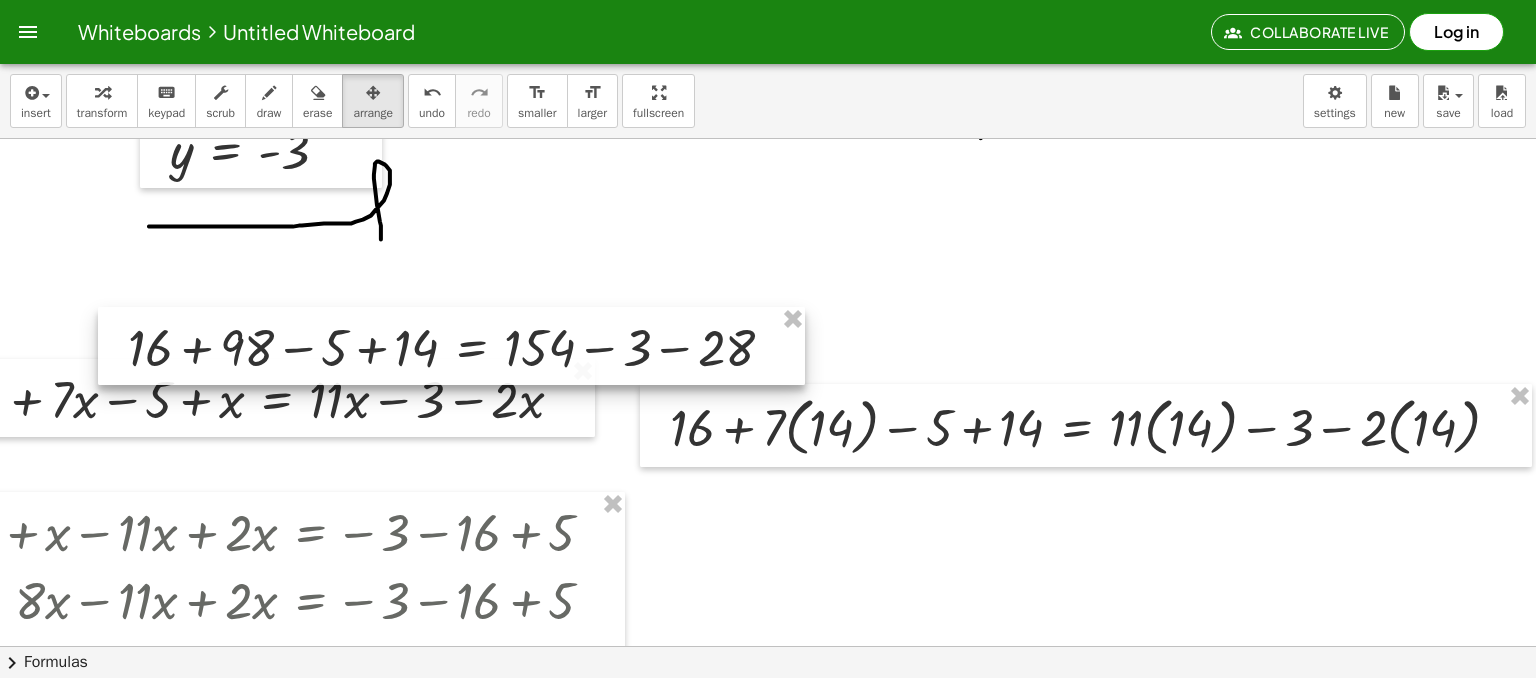 drag, startPoint x: 322, startPoint y: 296, endPoint x: 456, endPoint y: 335, distance: 139.56003 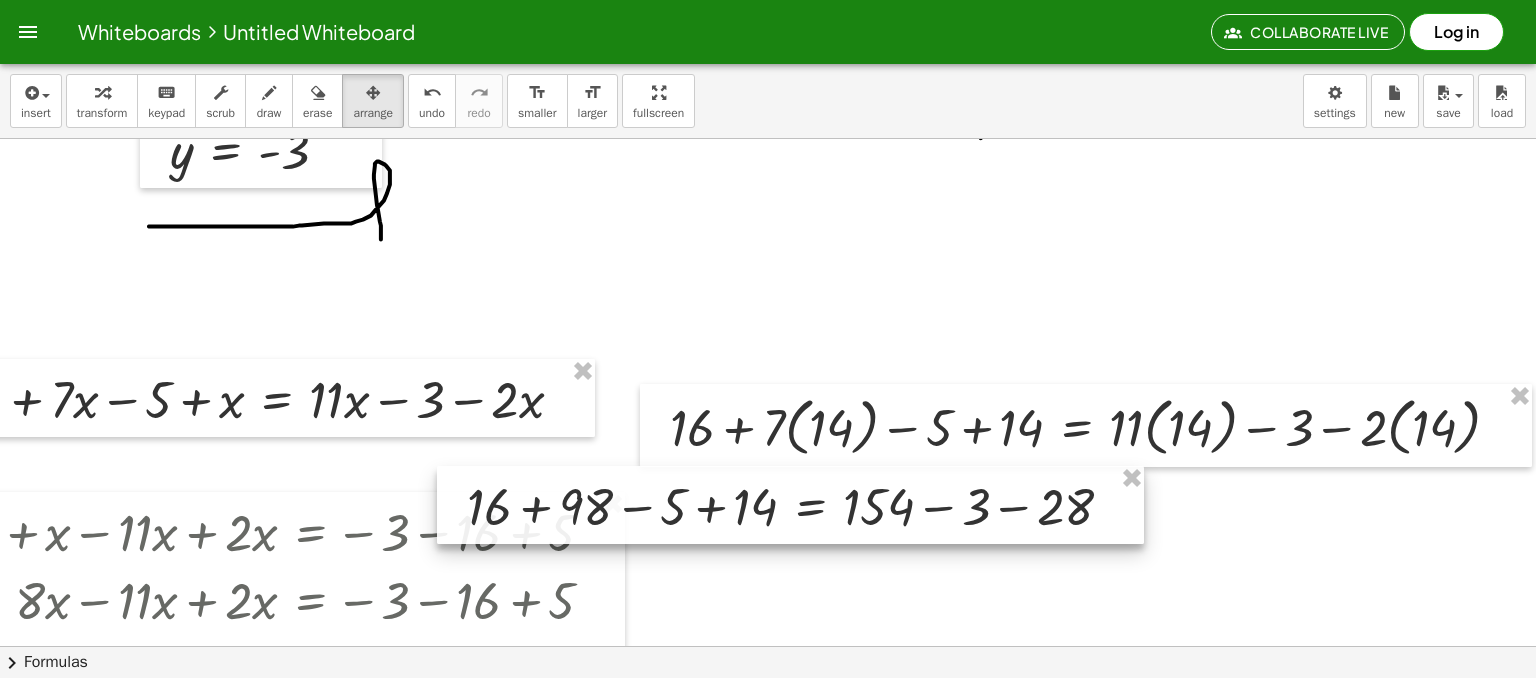 drag, startPoint x: 459, startPoint y: 358, endPoint x: 827, endPoint y: 539, distance: 410.10364 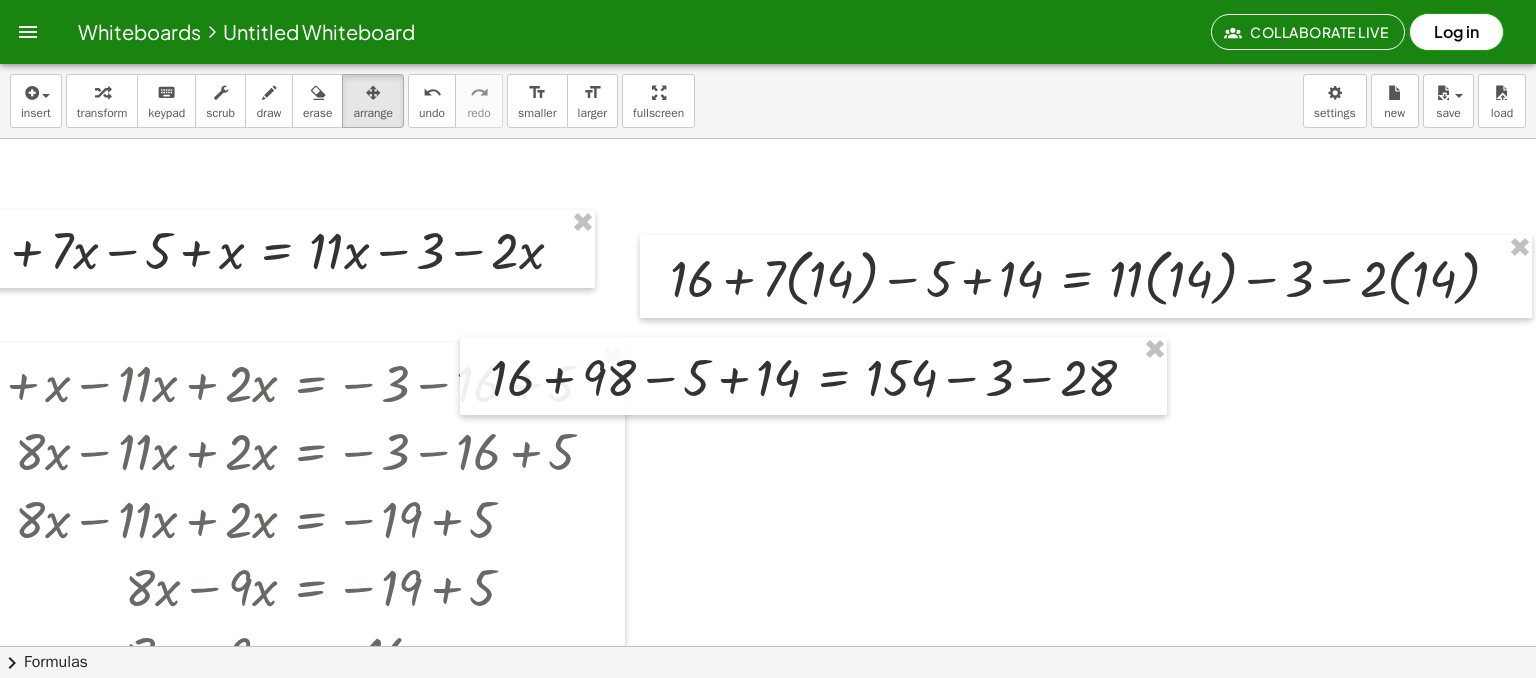 scroll, scrollTop: 4672, scrollLeft: 250, axis: both 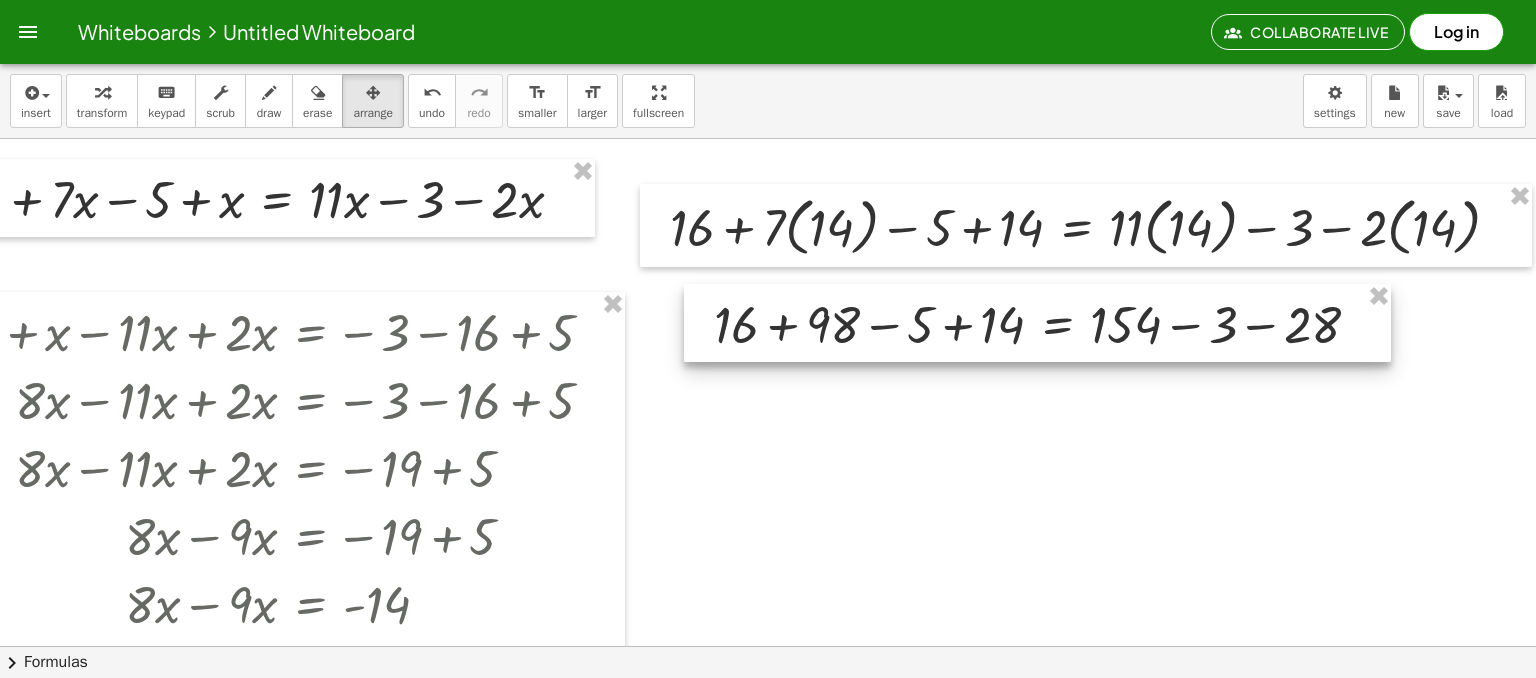 drag, startPoint x: 776, startPoint y: 344, endPoint x: 998, endPoint y: 342, distance: 222.009 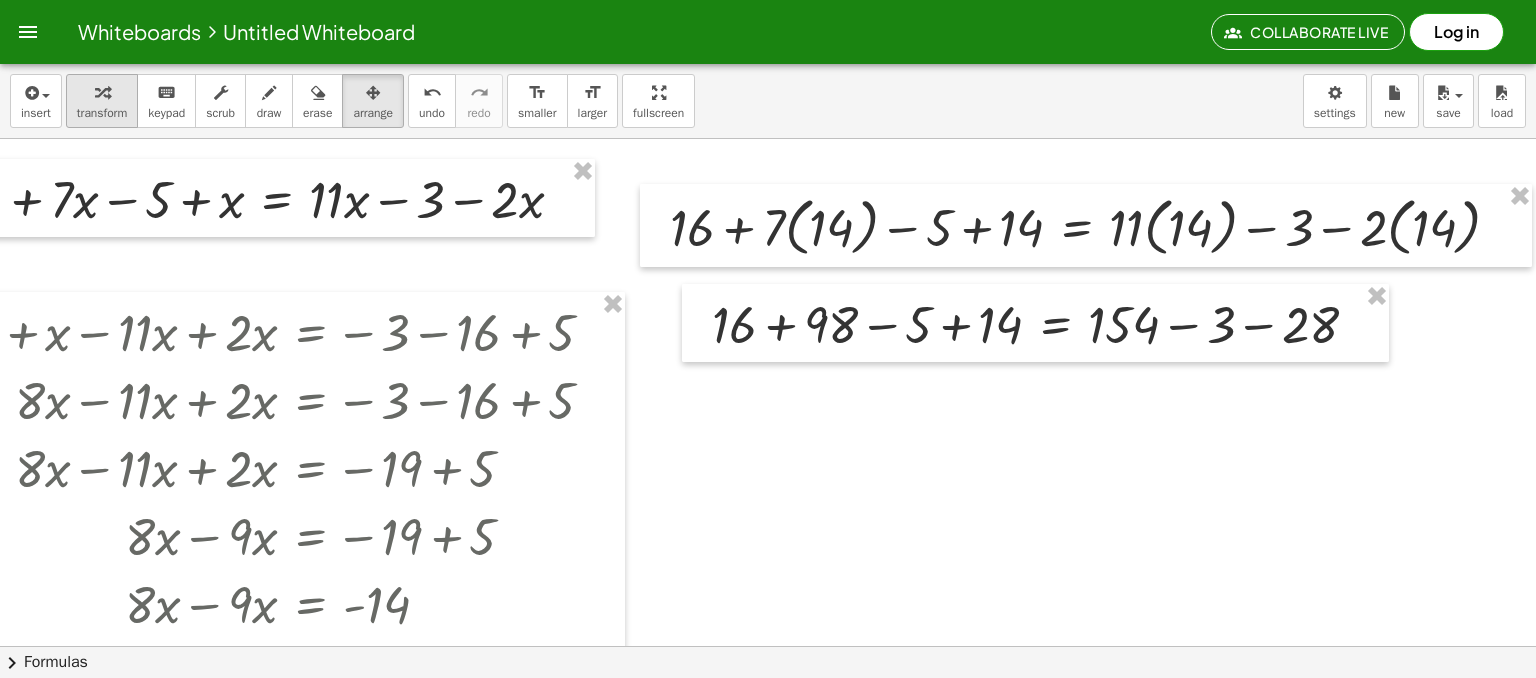 click on "transform" at bounding box center (102, 113) 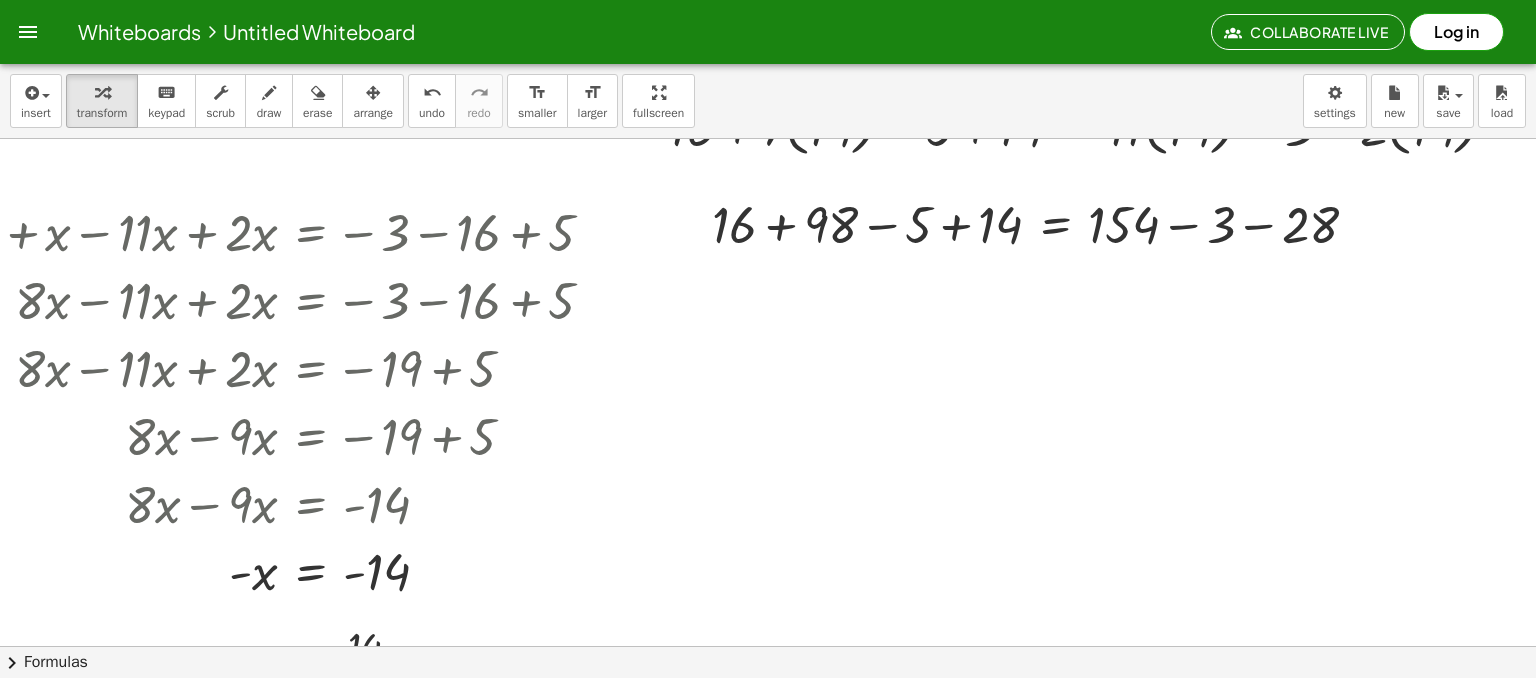 scroll, scrollTop: 4672, scrollLeft: 250, axis: both 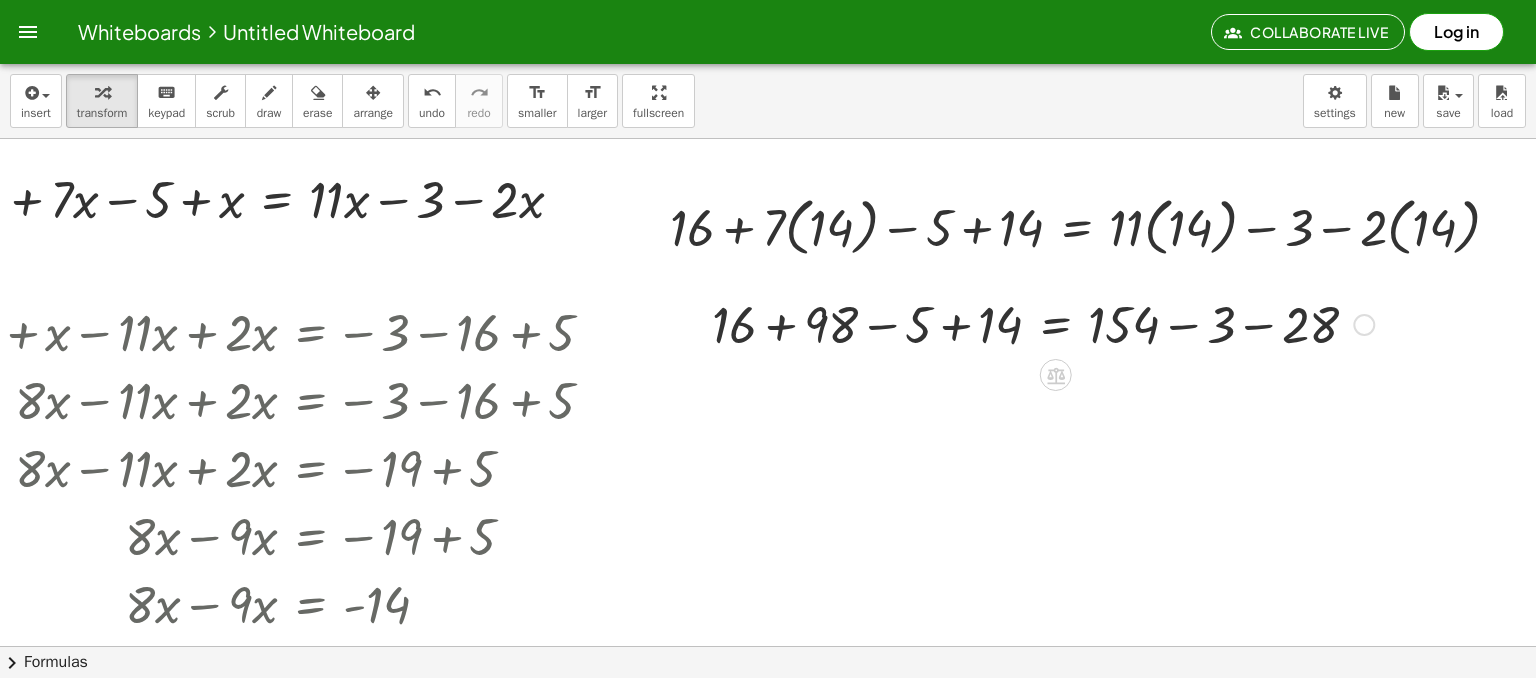click at bounding box center [1043, 323] 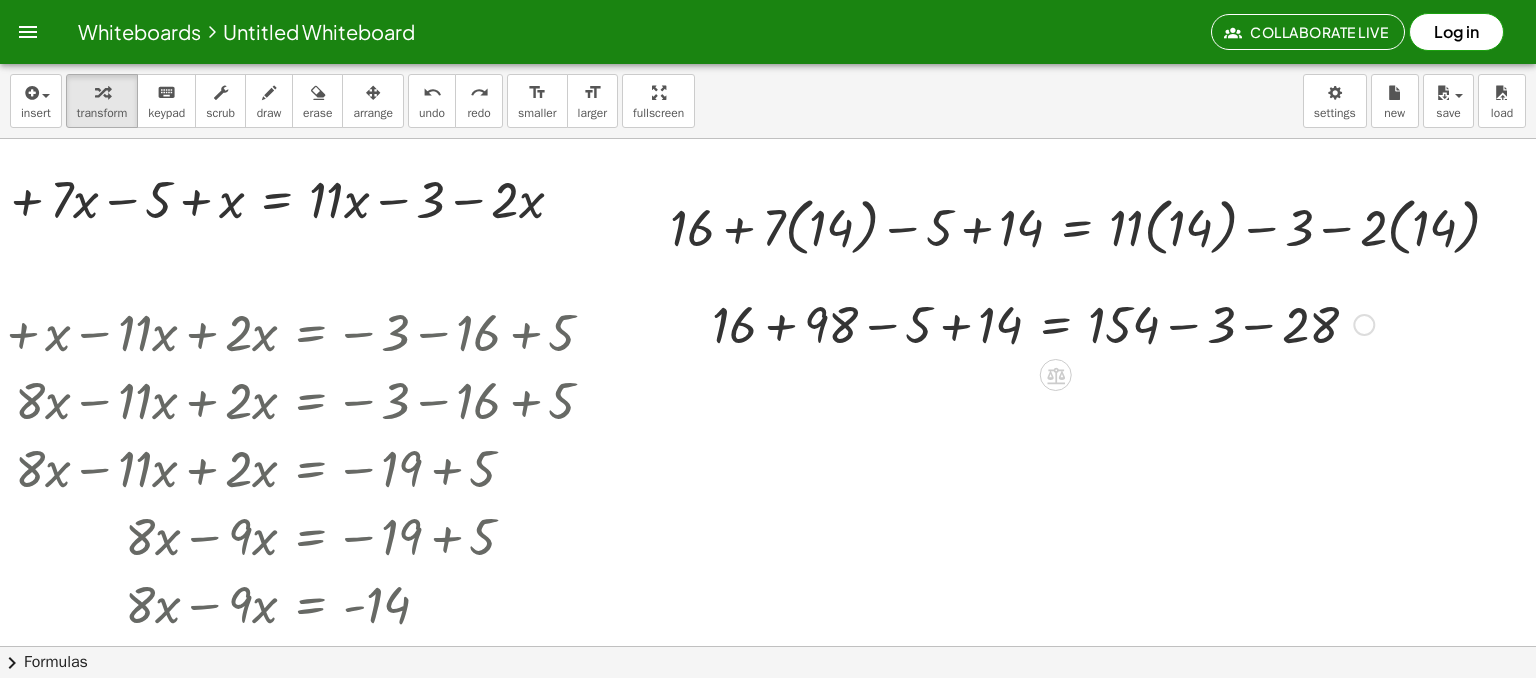 click at bounding box center (1043, 323) 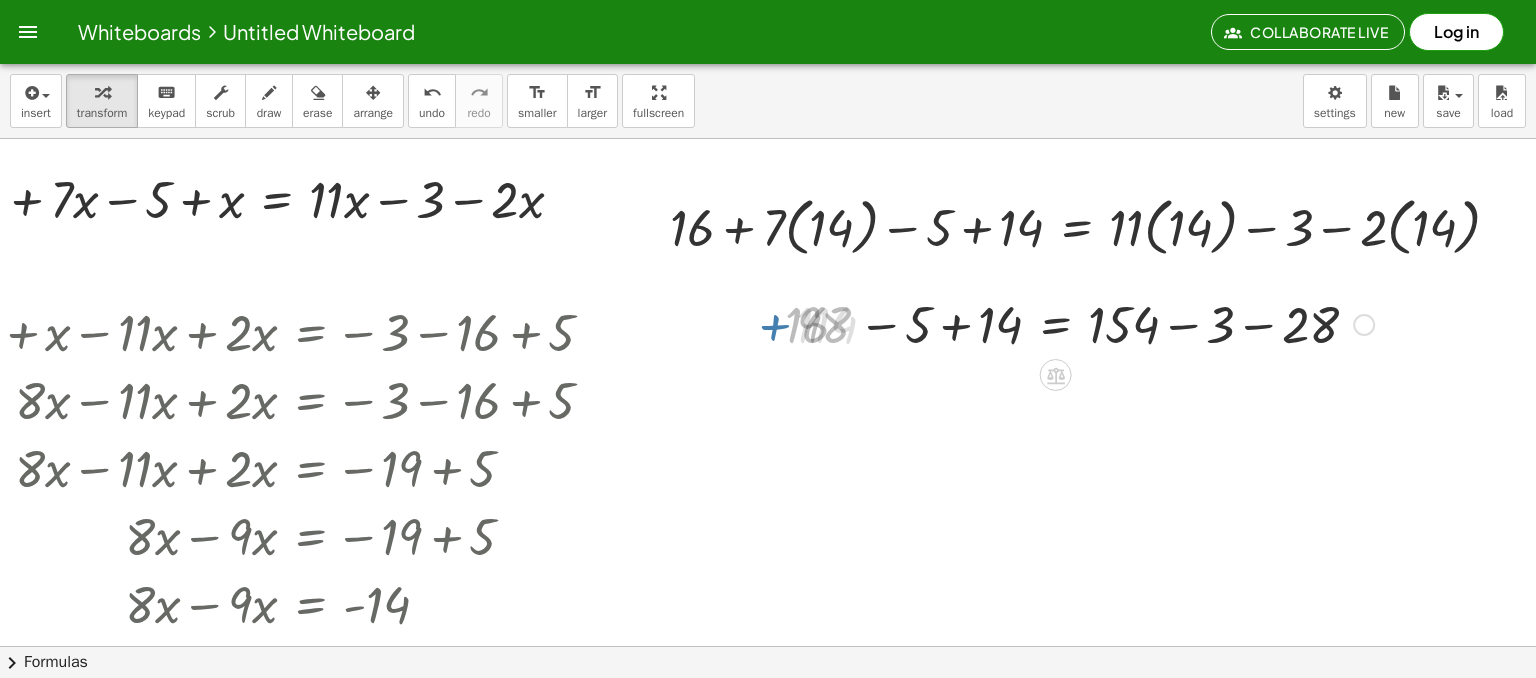 click at bounding box center [1085, 323] 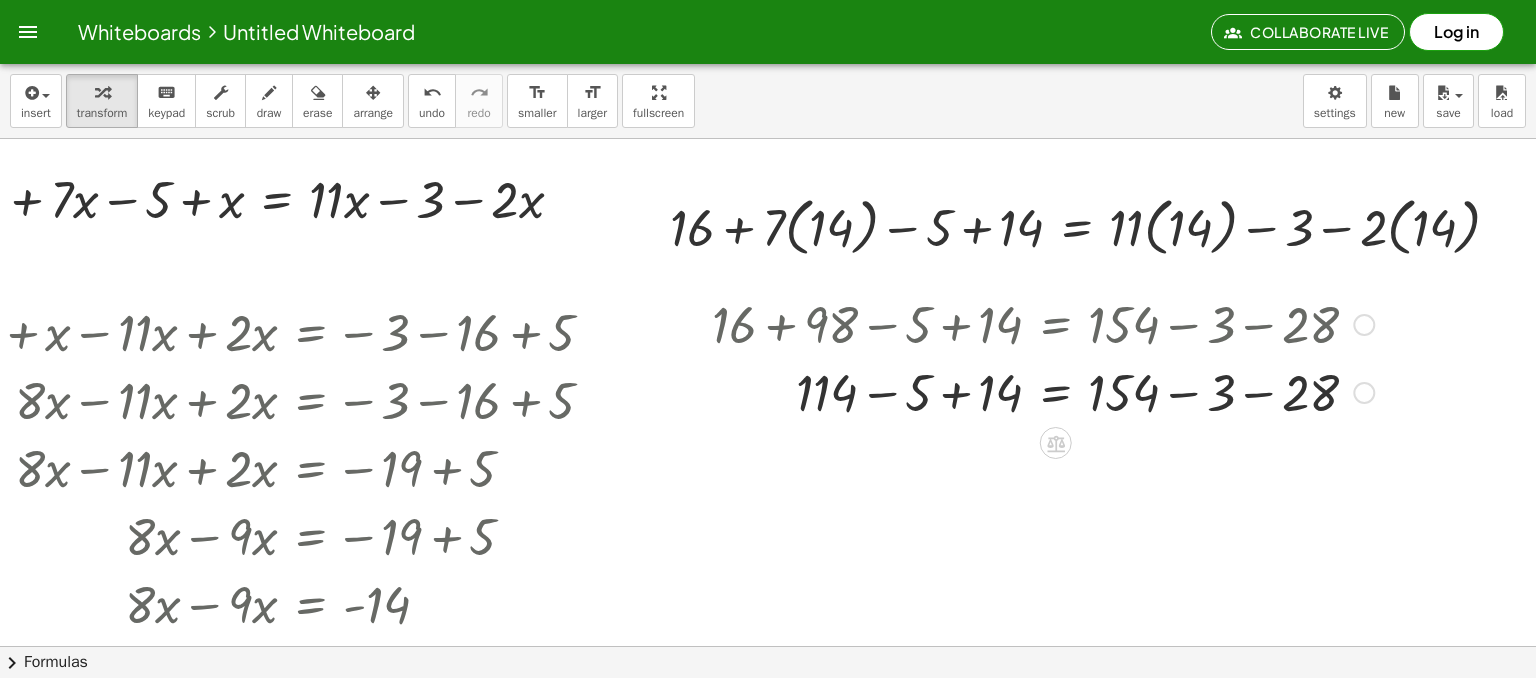 click at bounding box center (1043, 391) 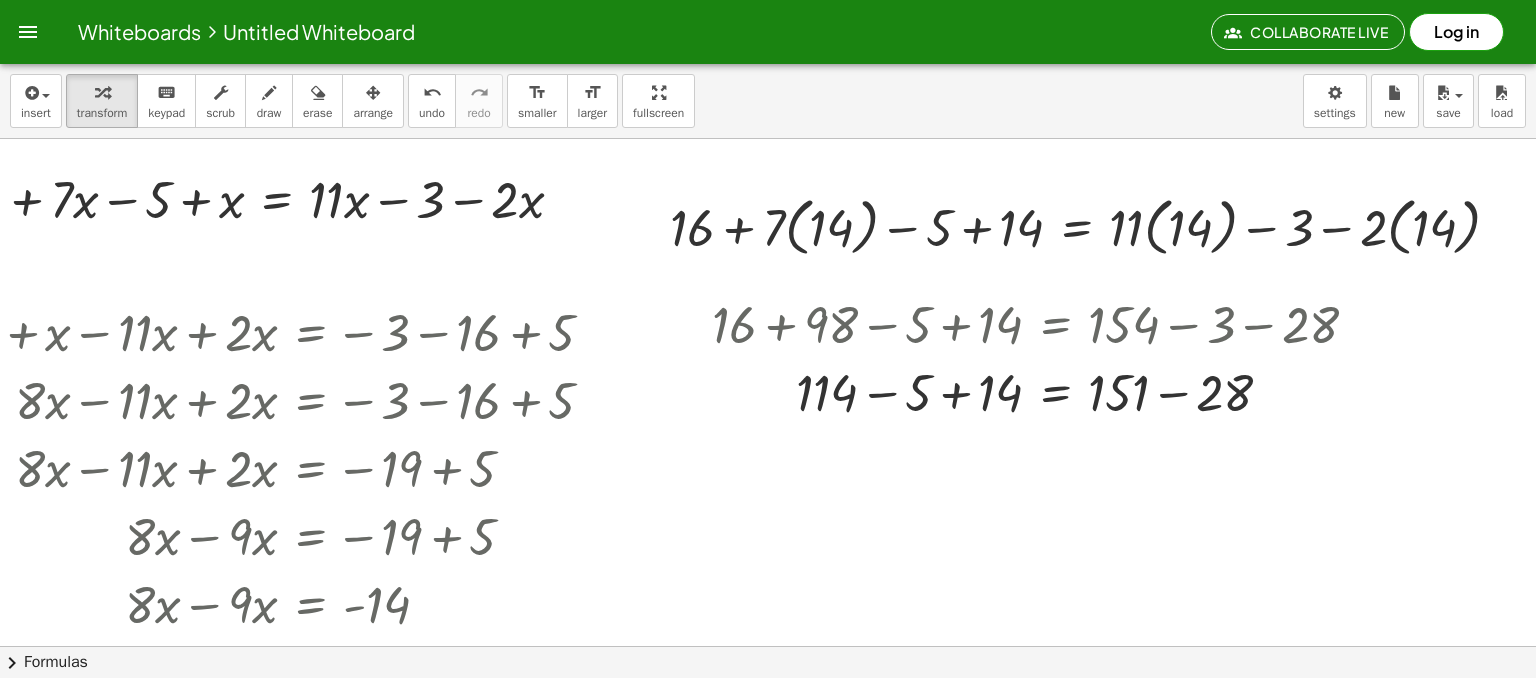 scroll, scrollTop: 4772, scrollLeft: 250, axis: both 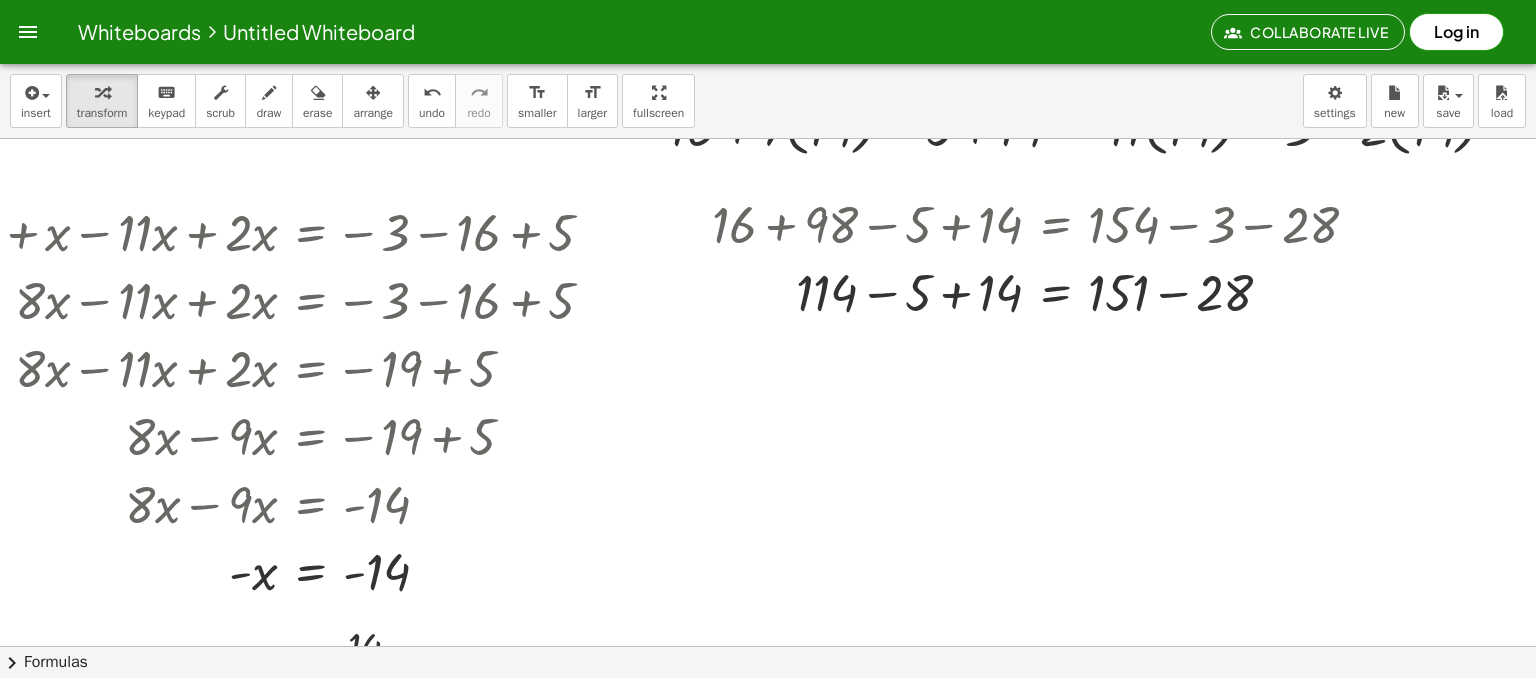 click at bounding box center (1043, 291) 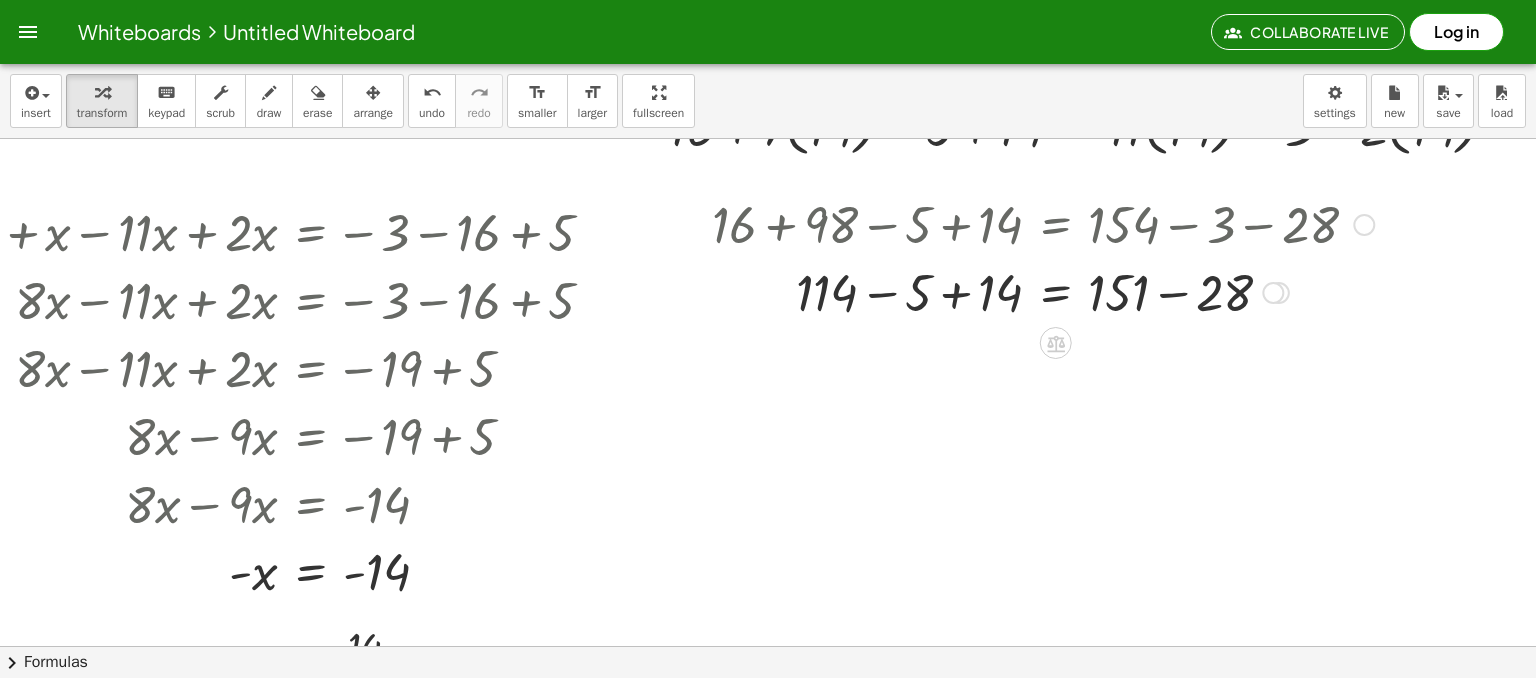 click at bounding box center [1043, 291] 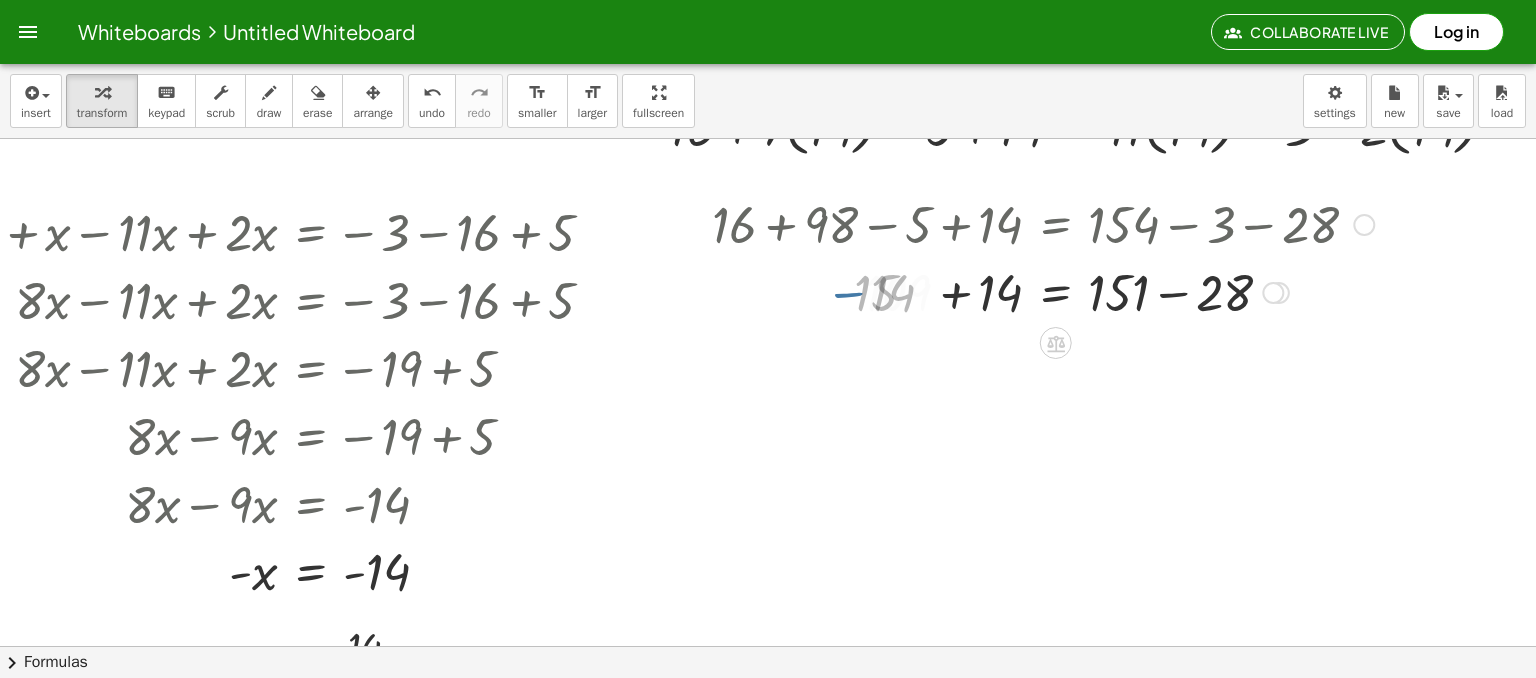 click at bounding box center [1043, 291] 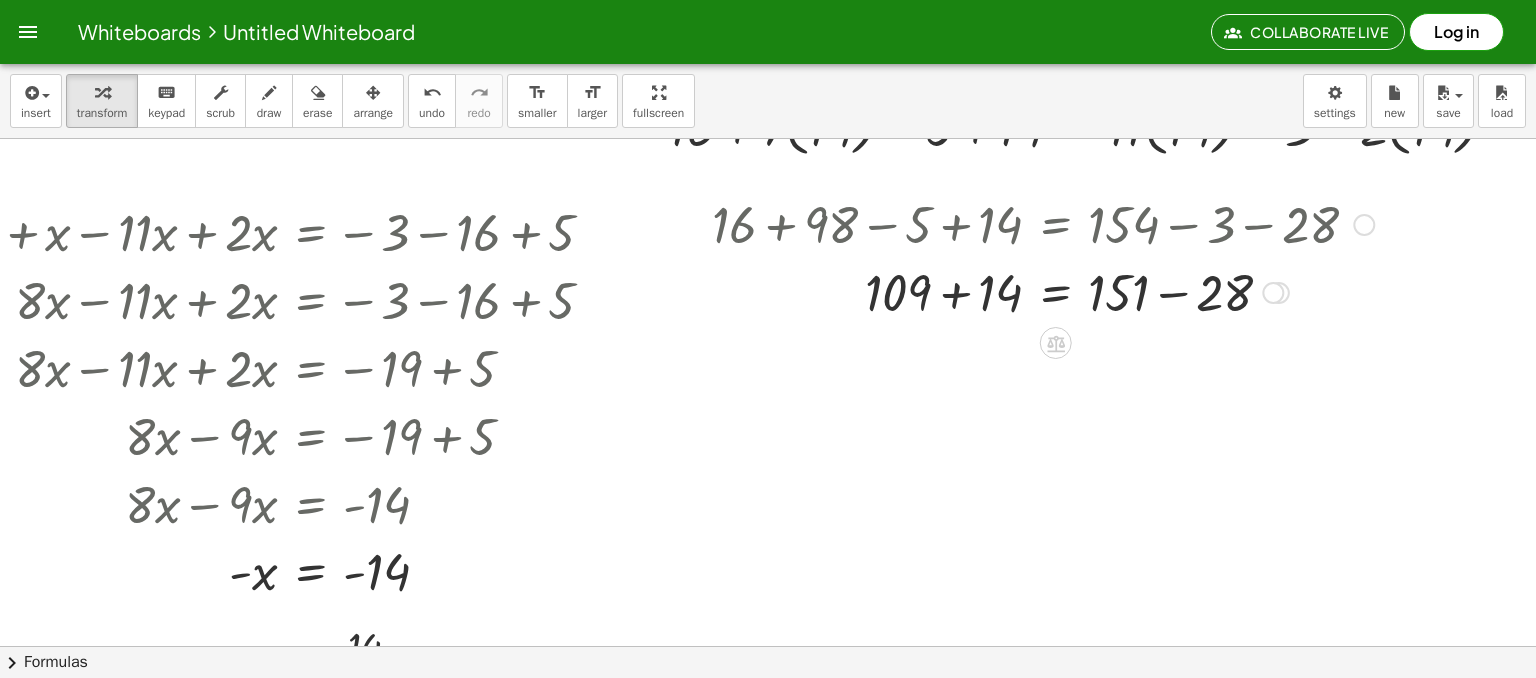click at bounding box center [1043, 291] 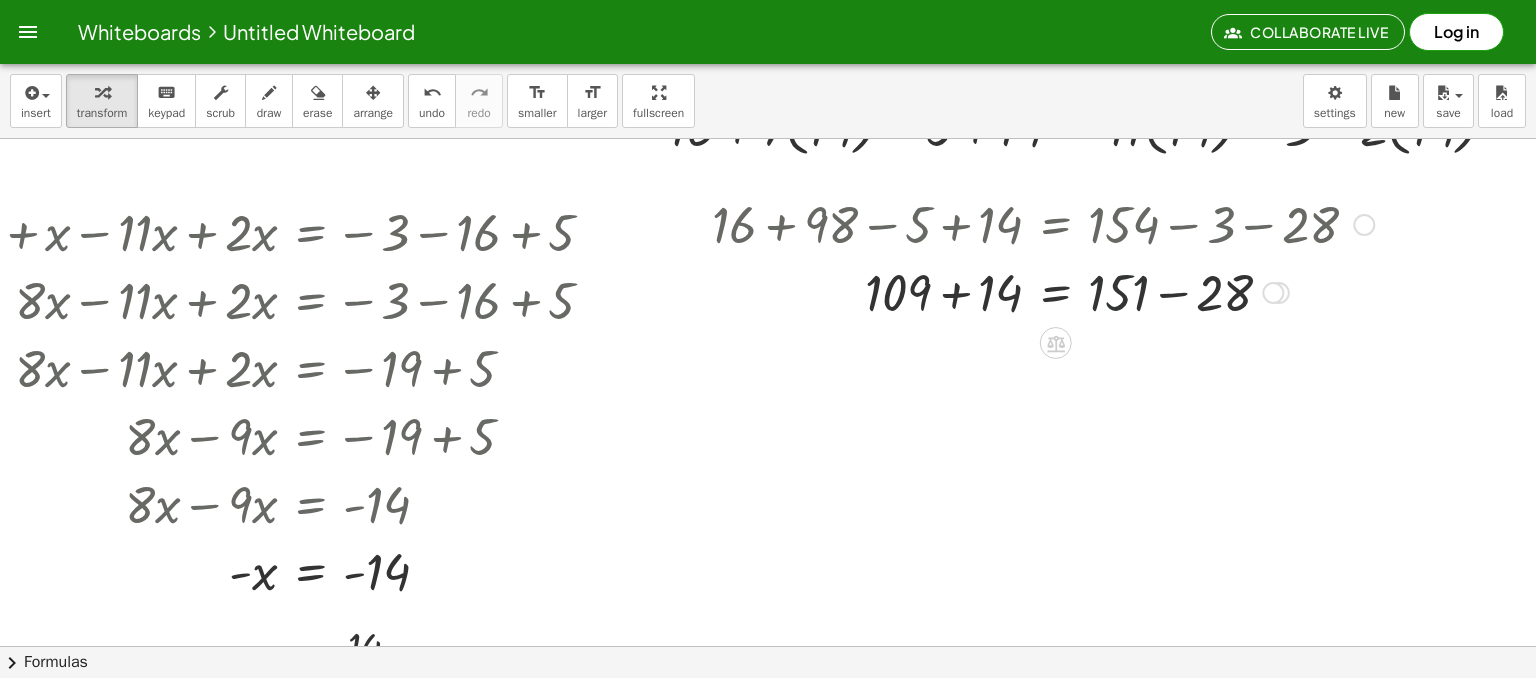 click at bounding box center [1043, 291] 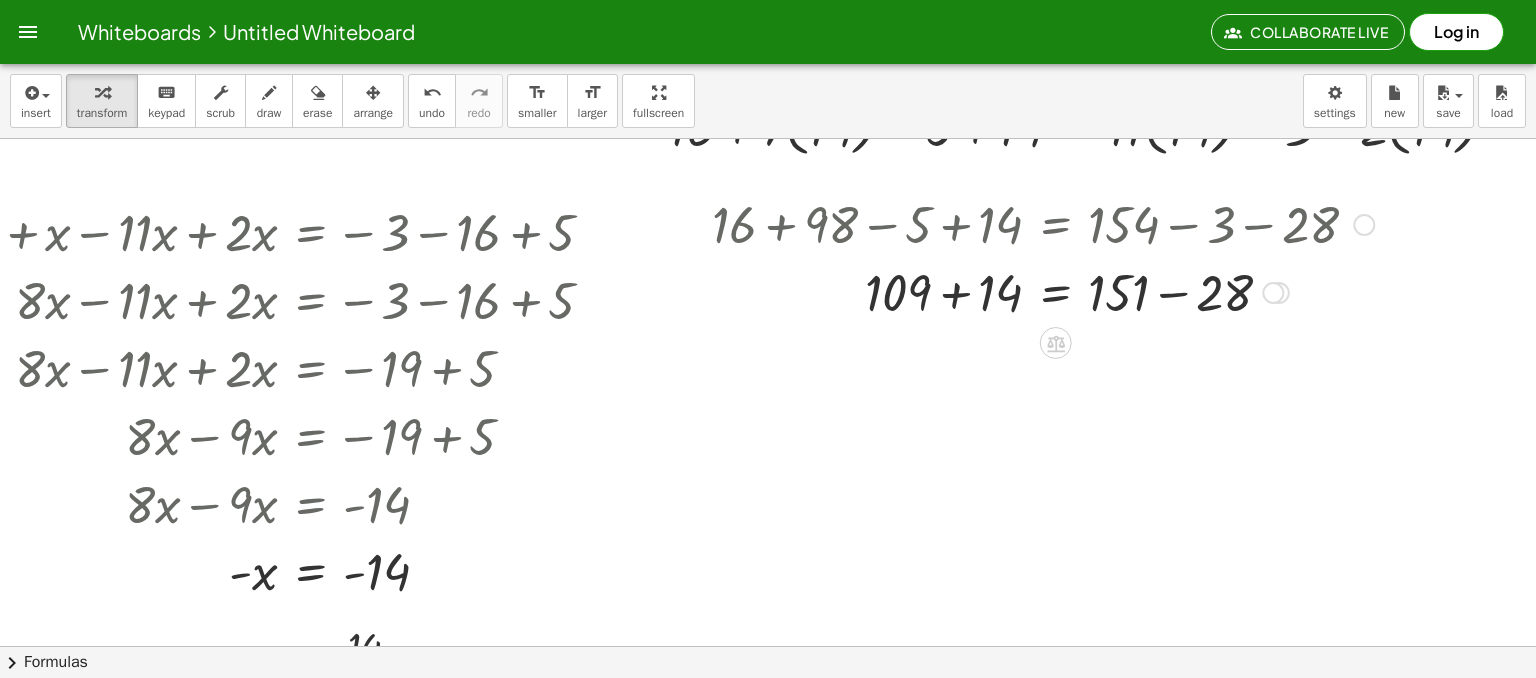 click at bounding box center [1043, 291] 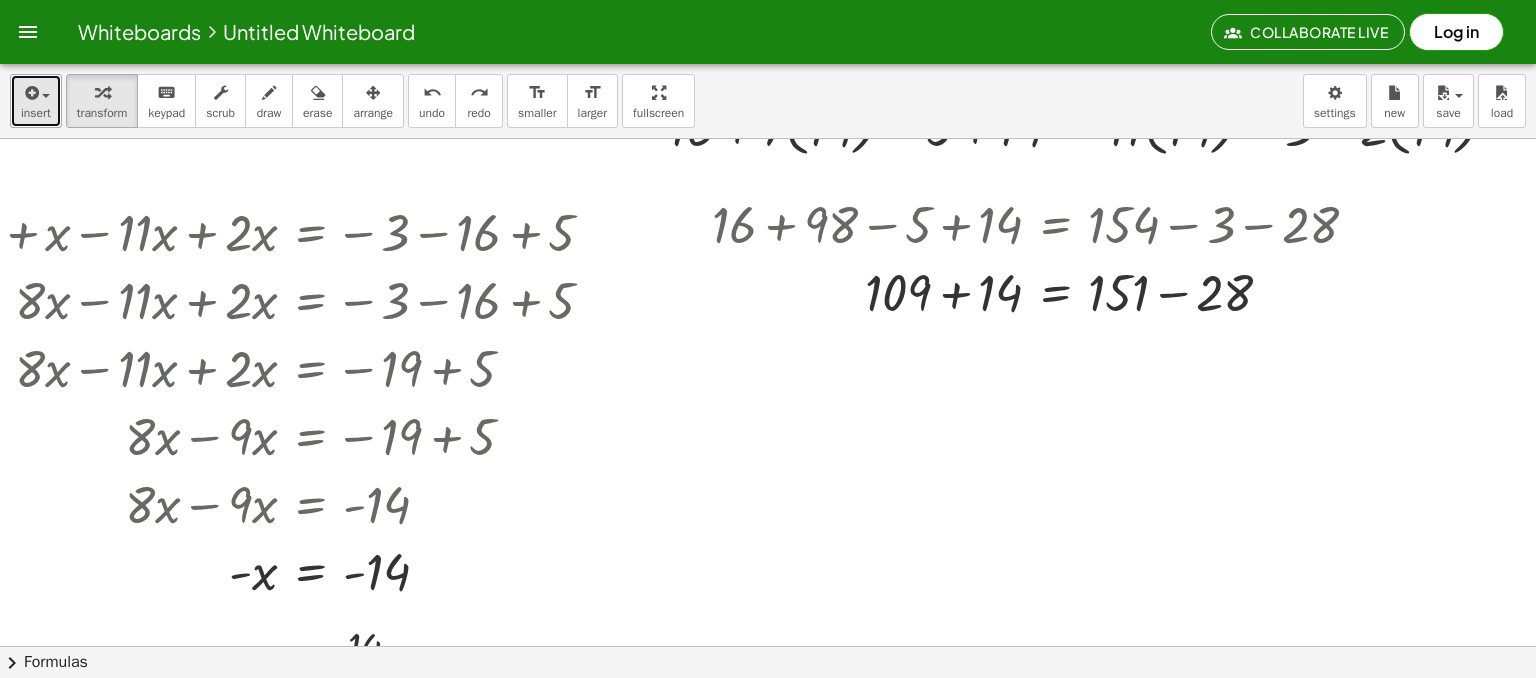 click on "insert" at bounding box center (36, 113) 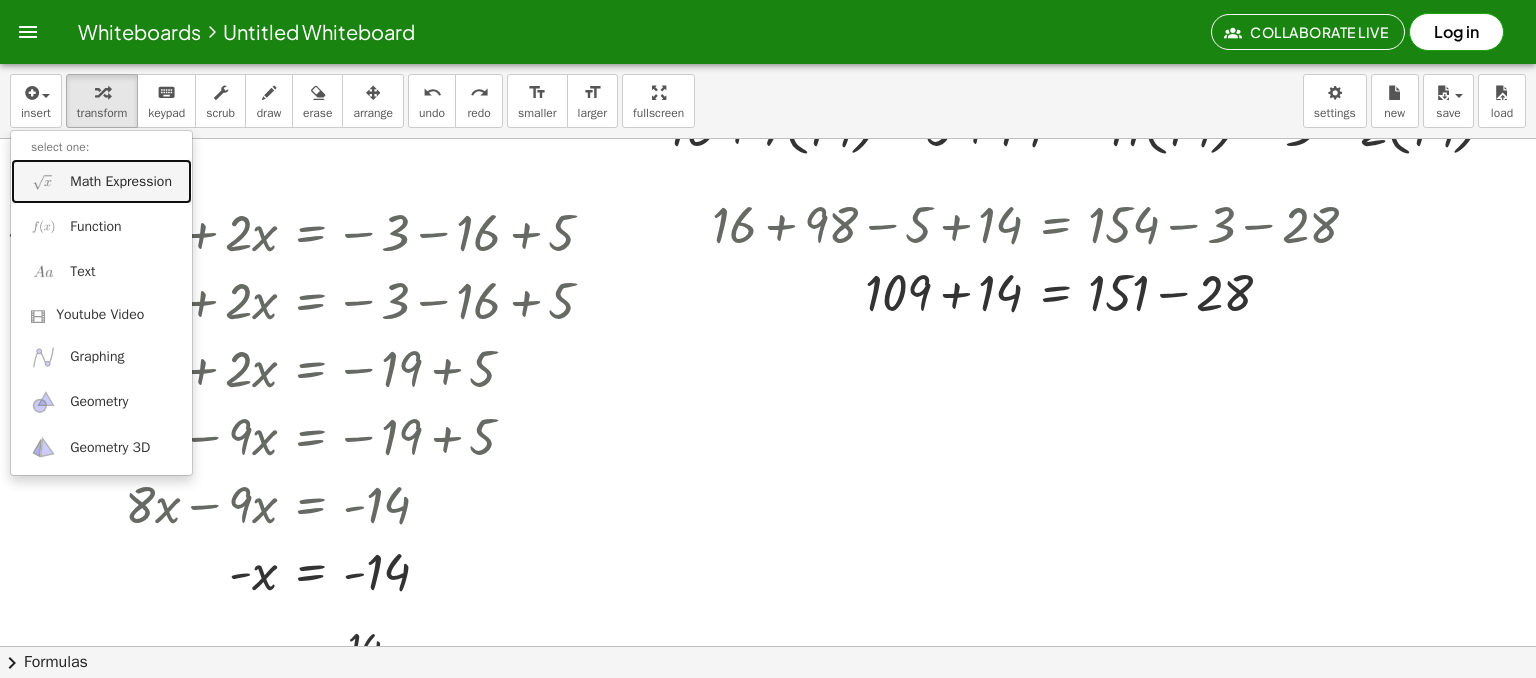click on "Math Expression" at bounding box center [121, 182] 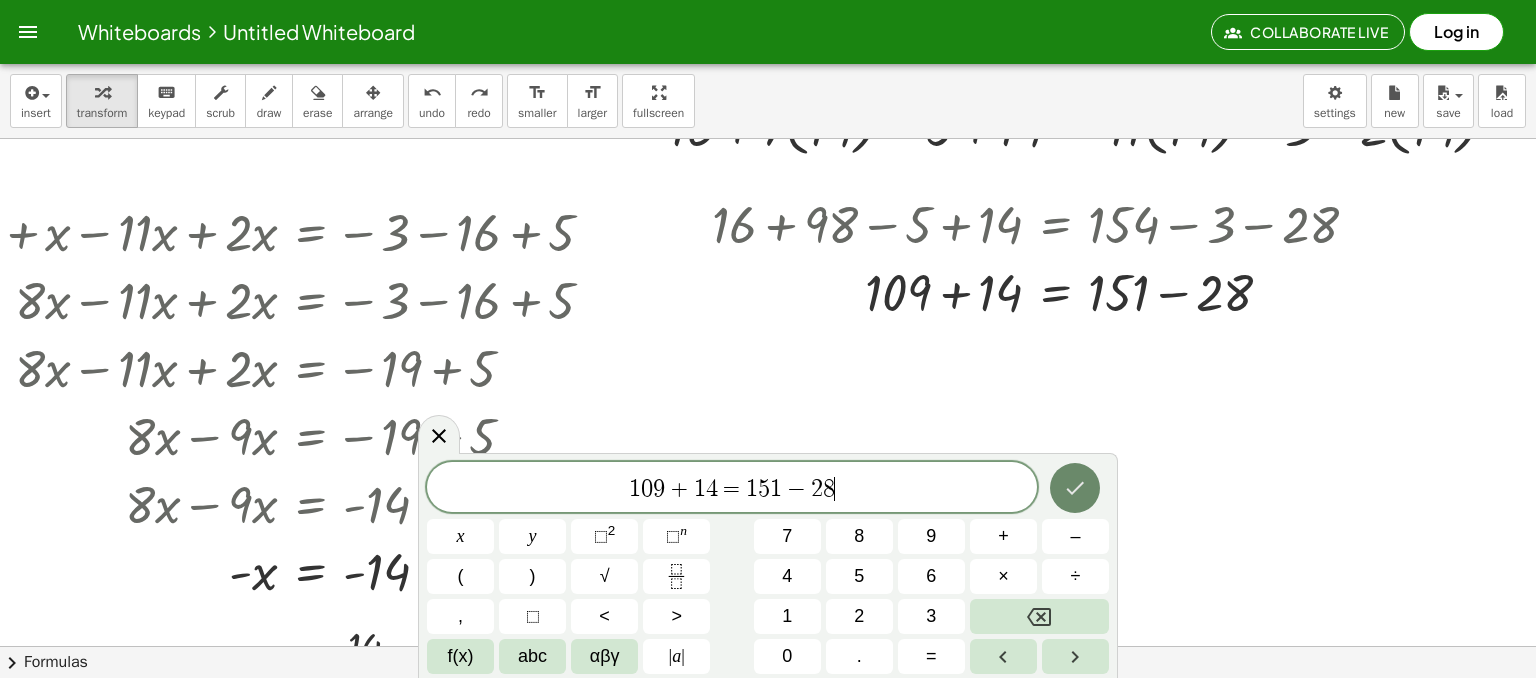 click at bounding box center (1075, 488) 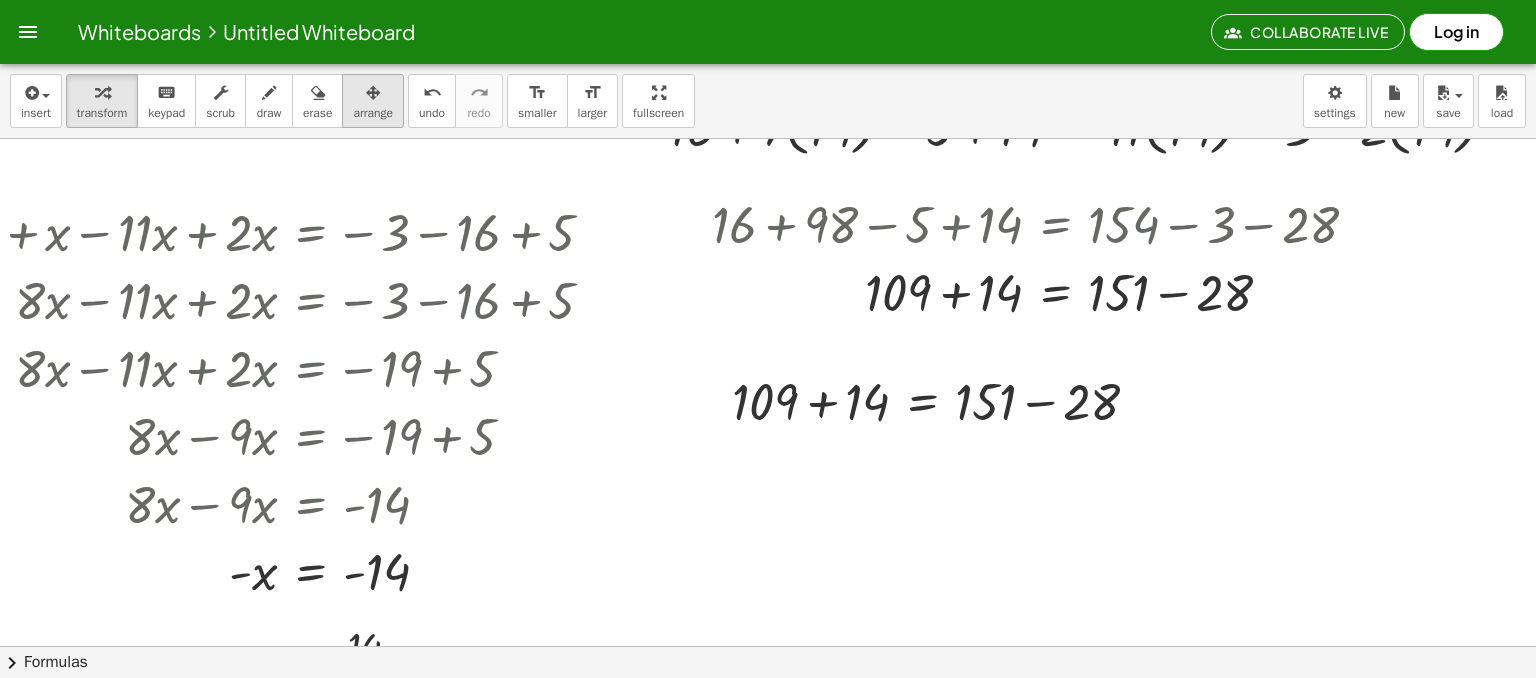 click on "arrange" at bounding box center (373, 101) 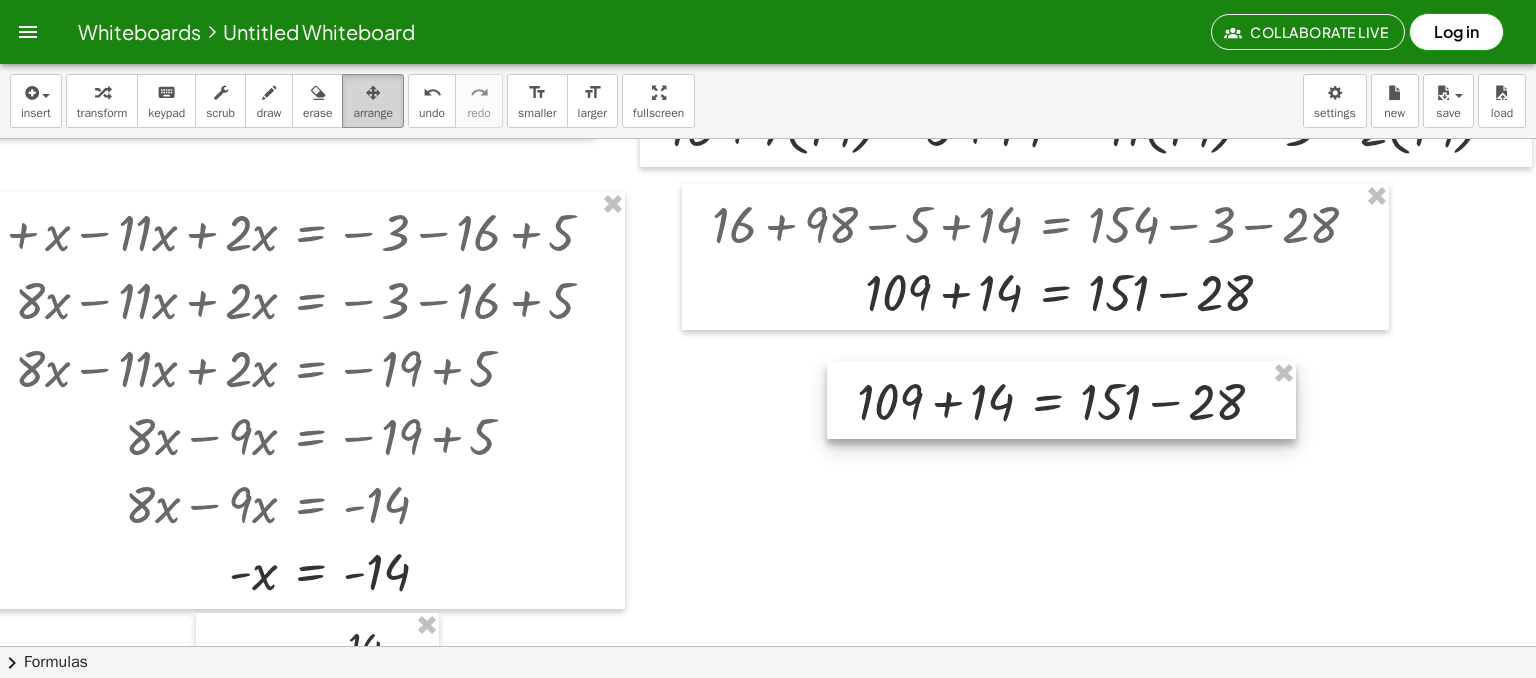 click at bounding box center (1061, 400) 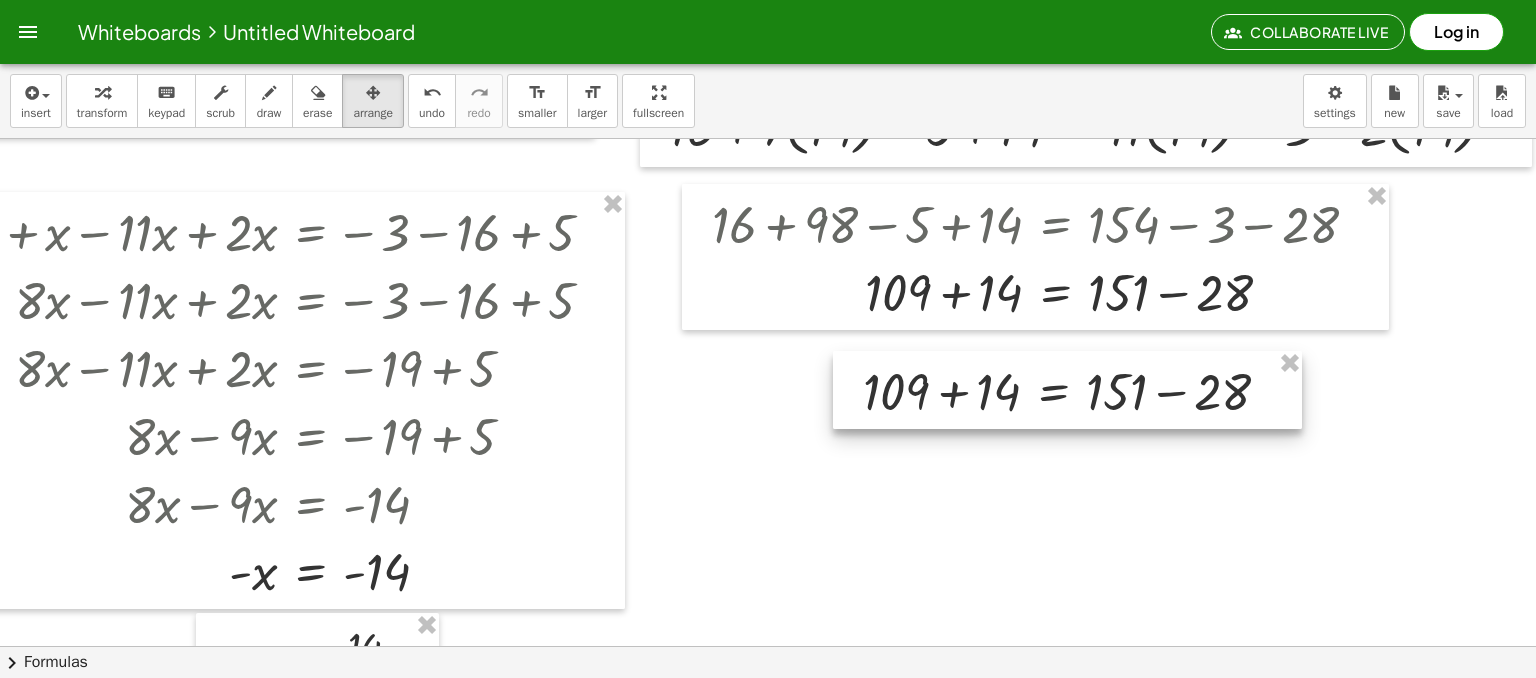 drag, startPoint x: 946, startPoint y: 401, endPoint x: 952, endPoint y: 388, distance: 14.3178215 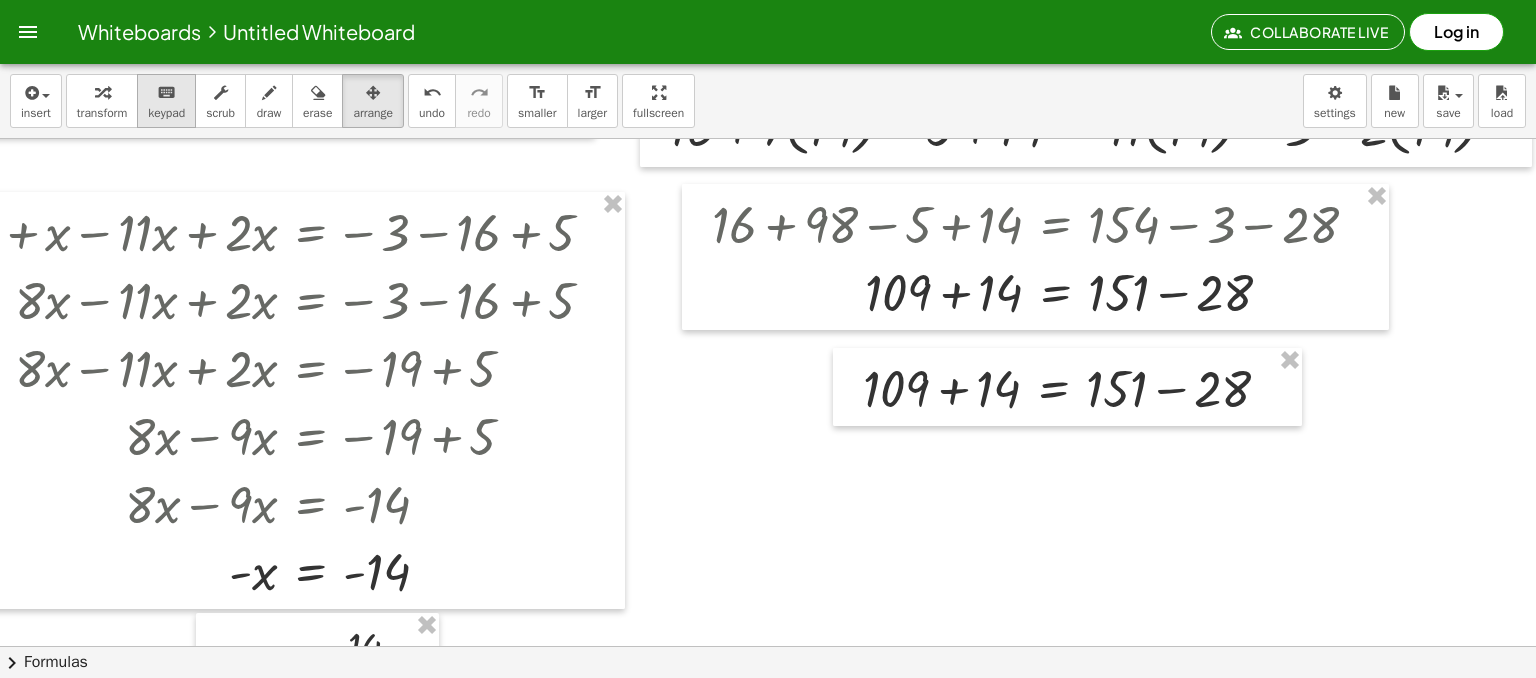 click on "keypad" at bounding box center [166, 113] 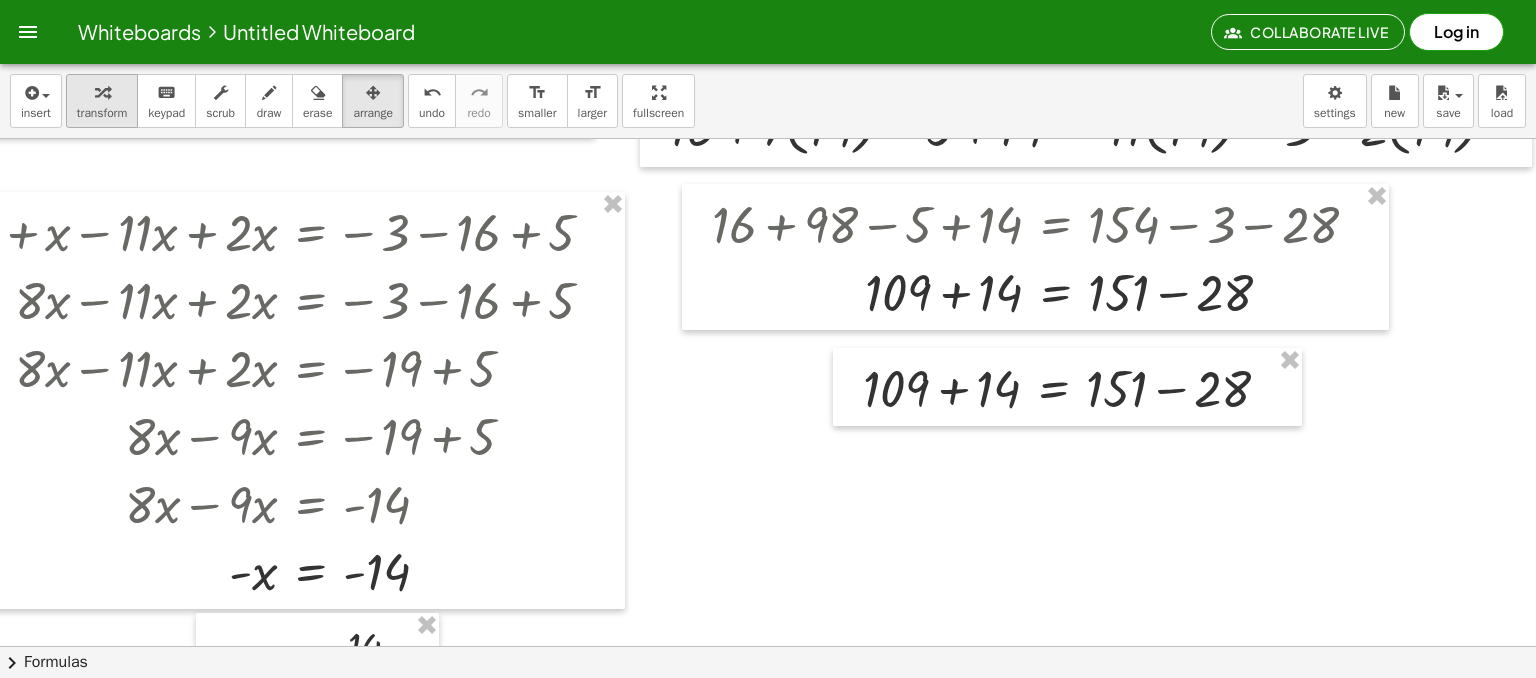 click at bounding box center (102, 93) 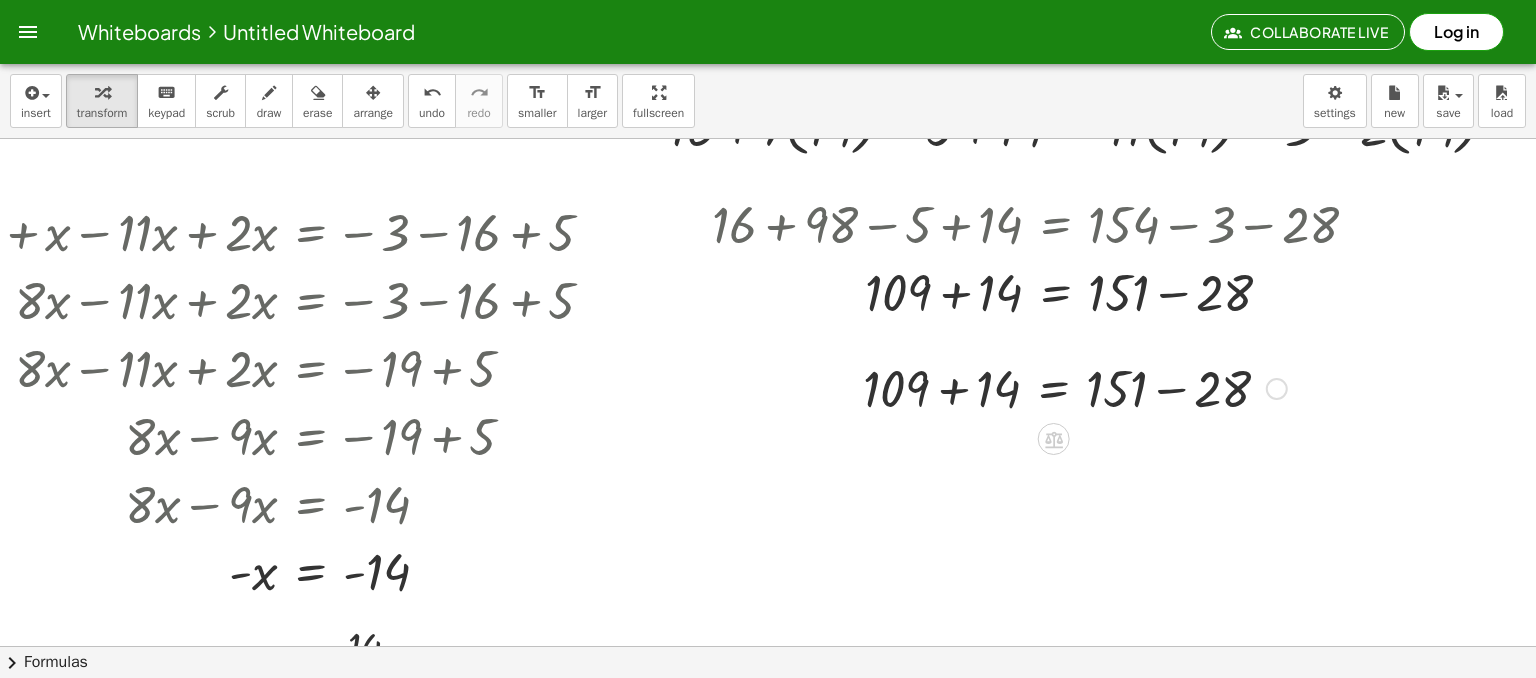 click at bounding box center (1075, 387) 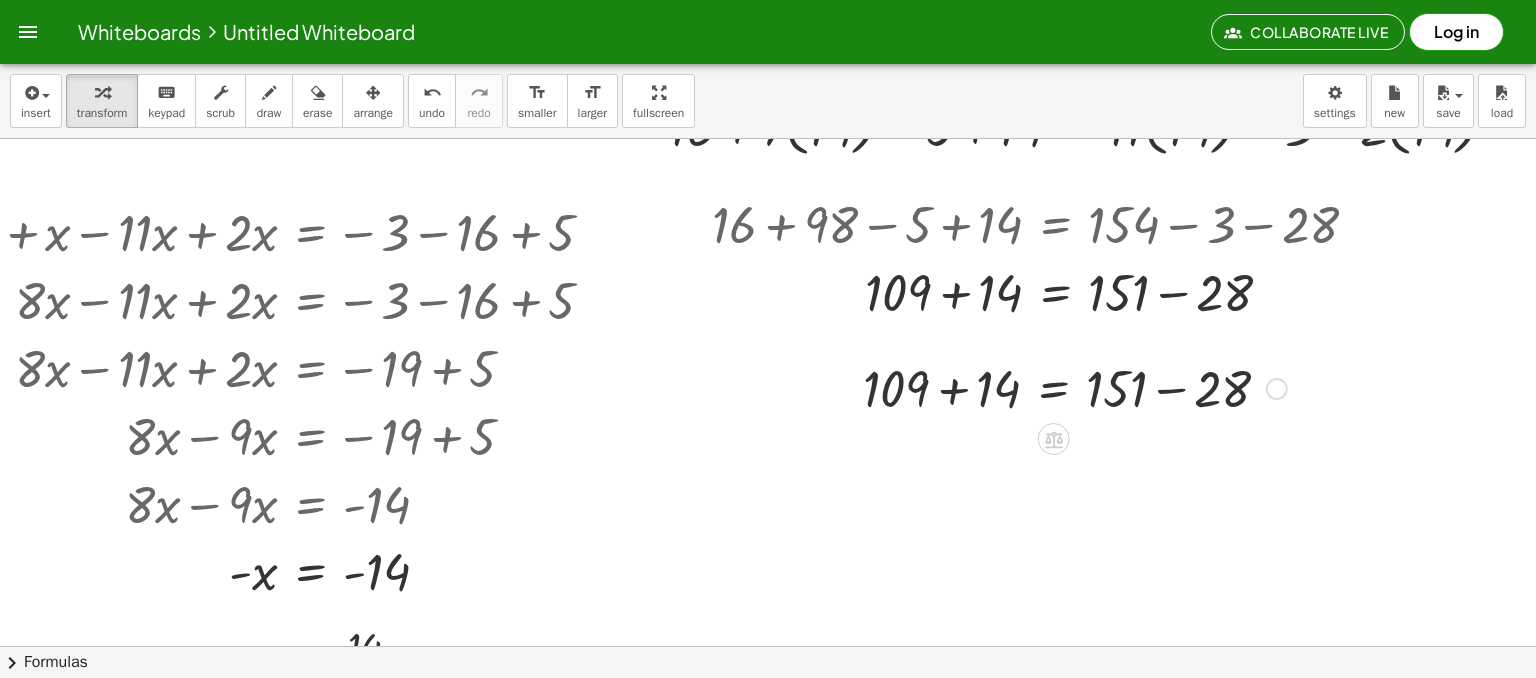 click at bounding box center [1075, 387] 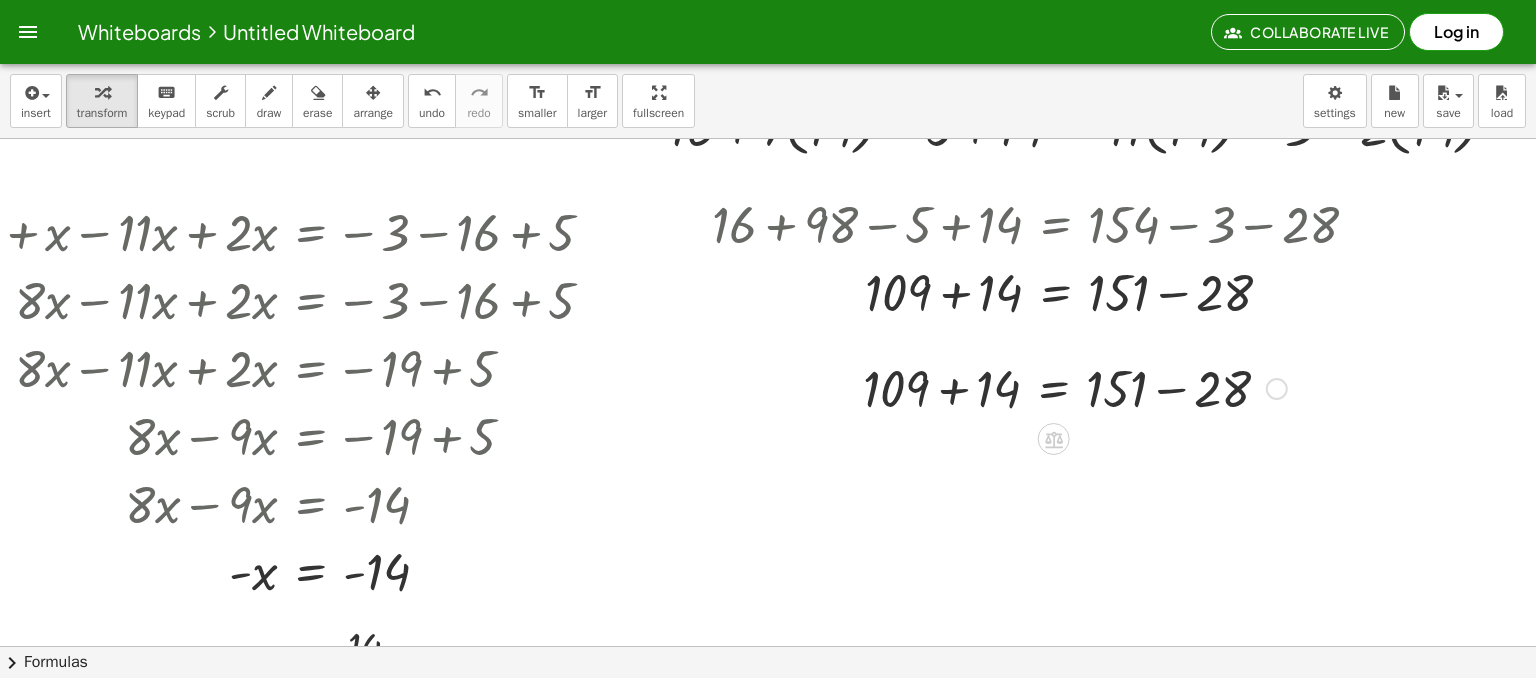 click at bounding box center (1075, 387) 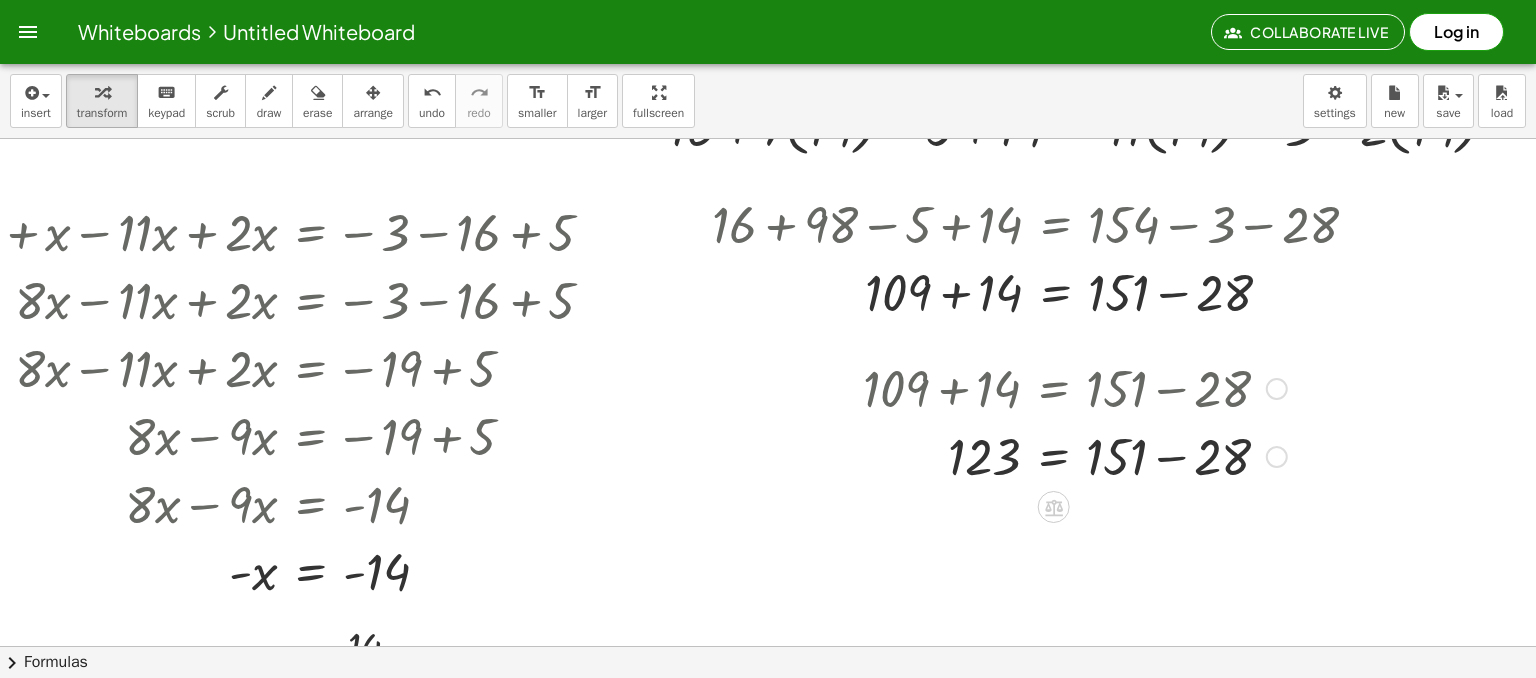 click at bounding box center (1075, 455) 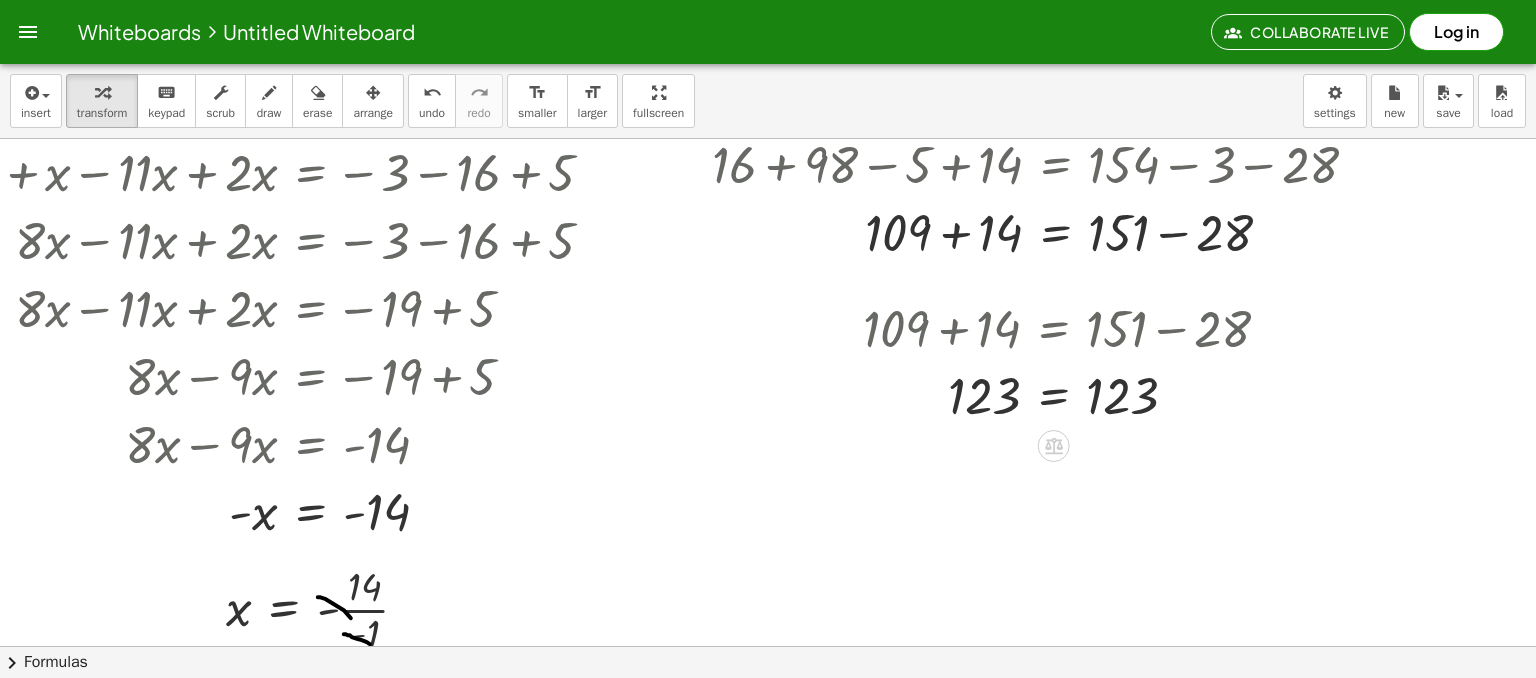 scroll, scrollTop: 4872, scrollLeft: 250, axis: both 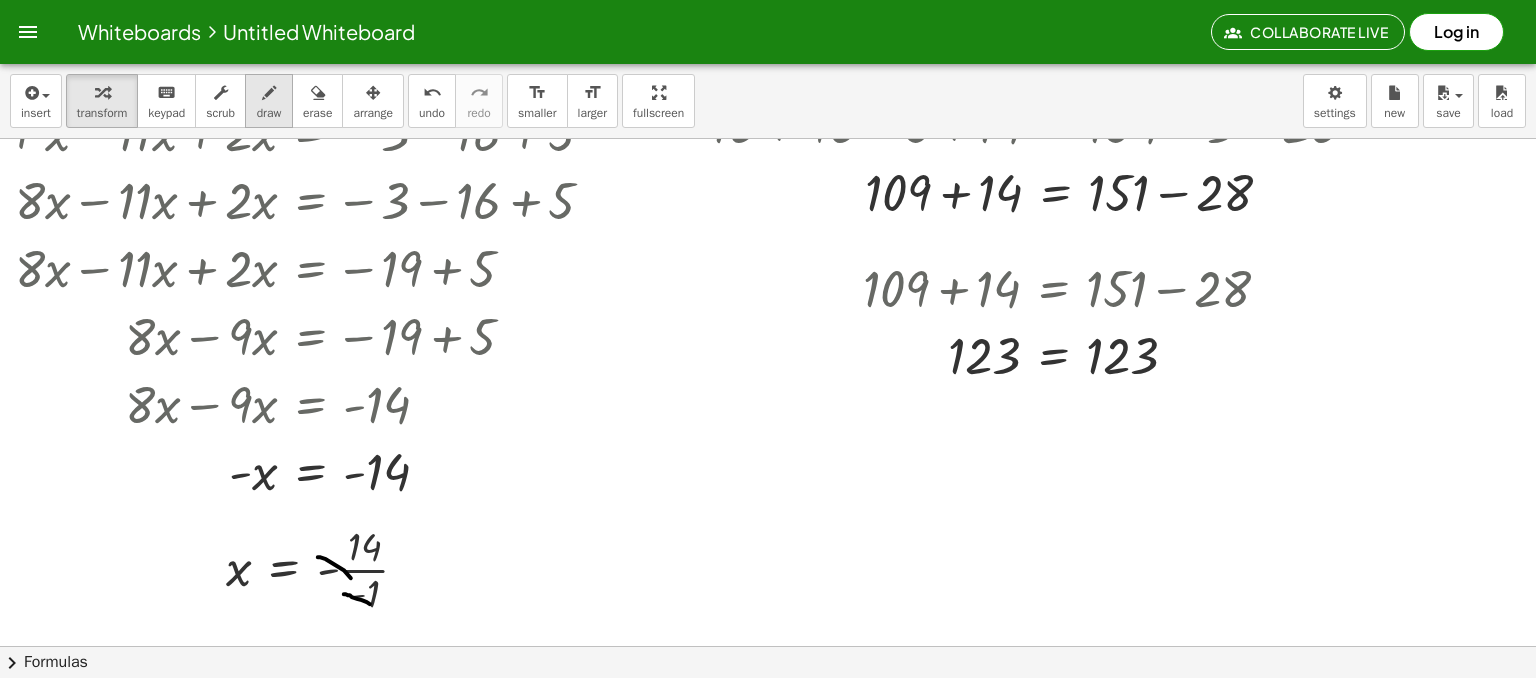 click at bounding box center [269, 93] 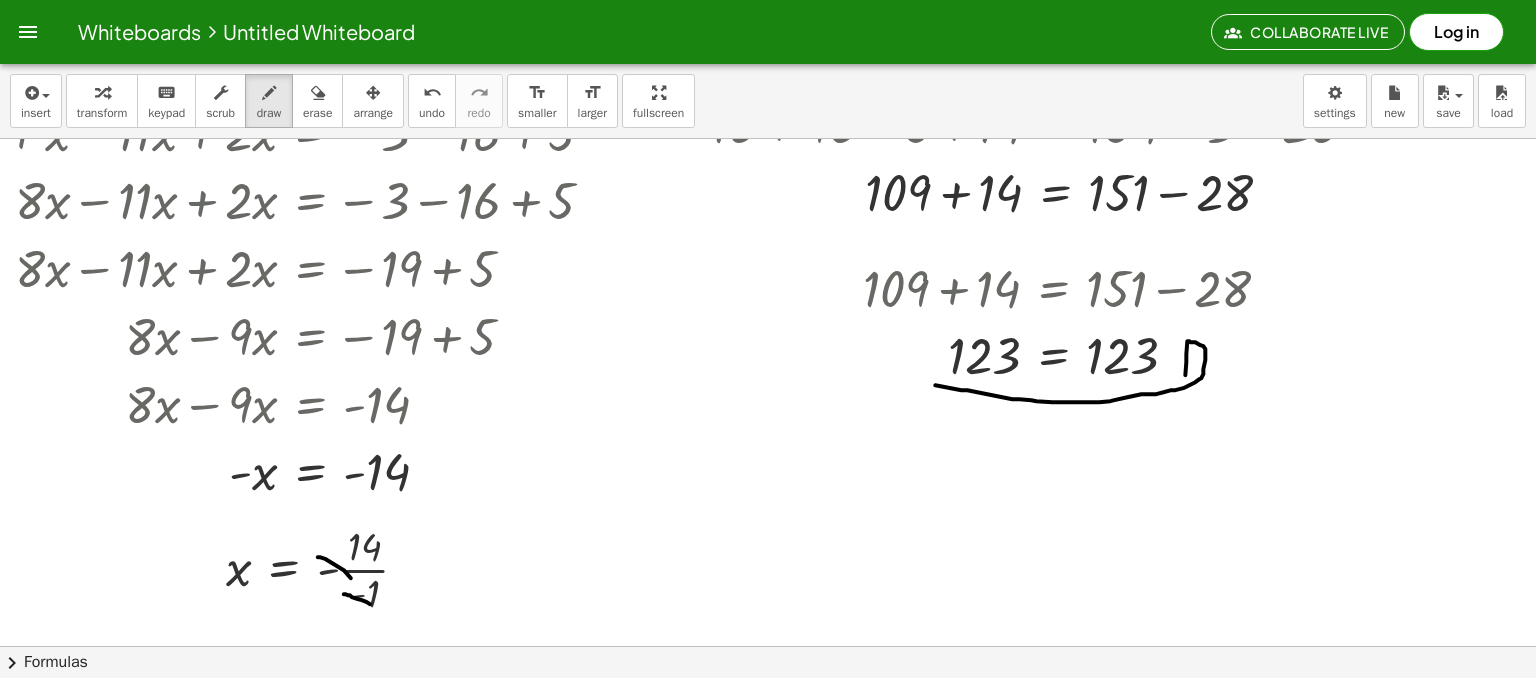 drag, startPoint x: 952, startPoint y: 389, endPoint x: 1177, endPoint y: 438, distance: 230.27374 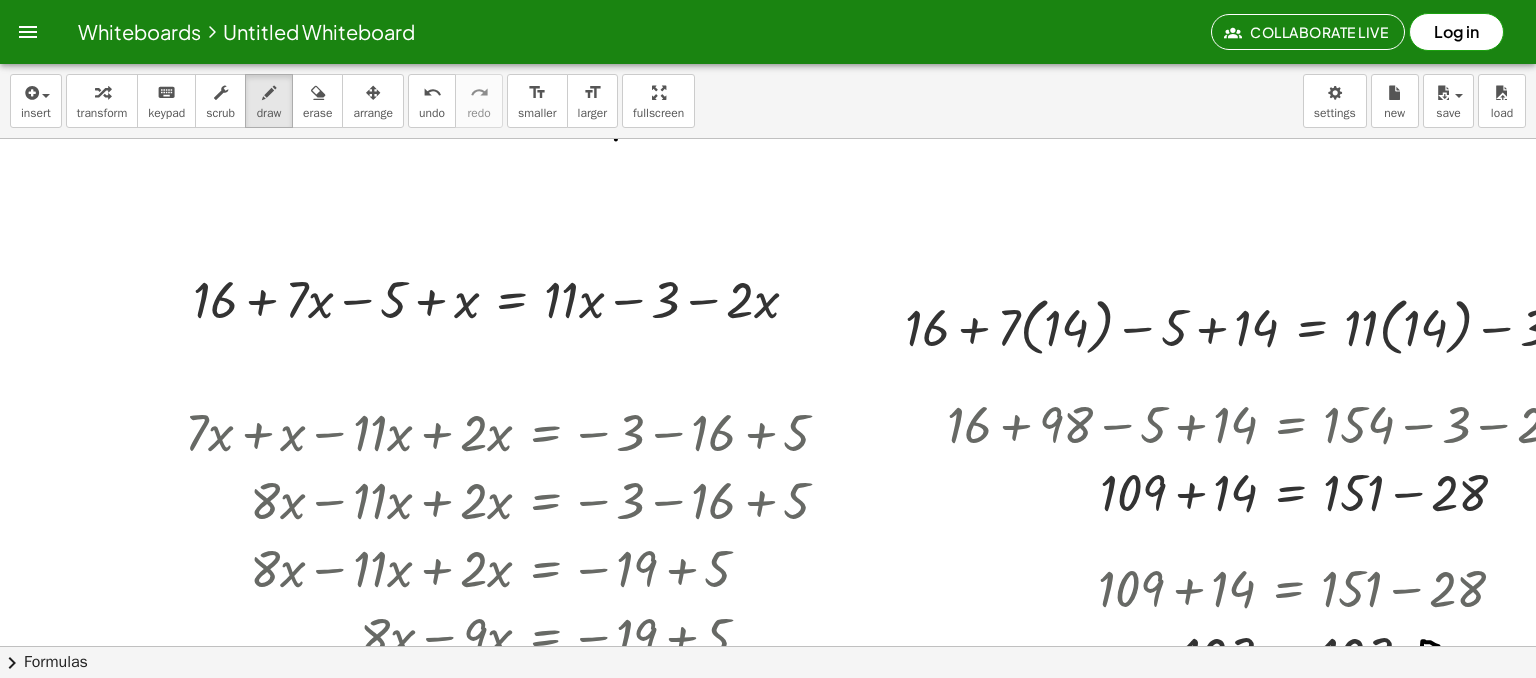 scroll, scrollTop: 4572, scrollLeft: 0, axis: vertical 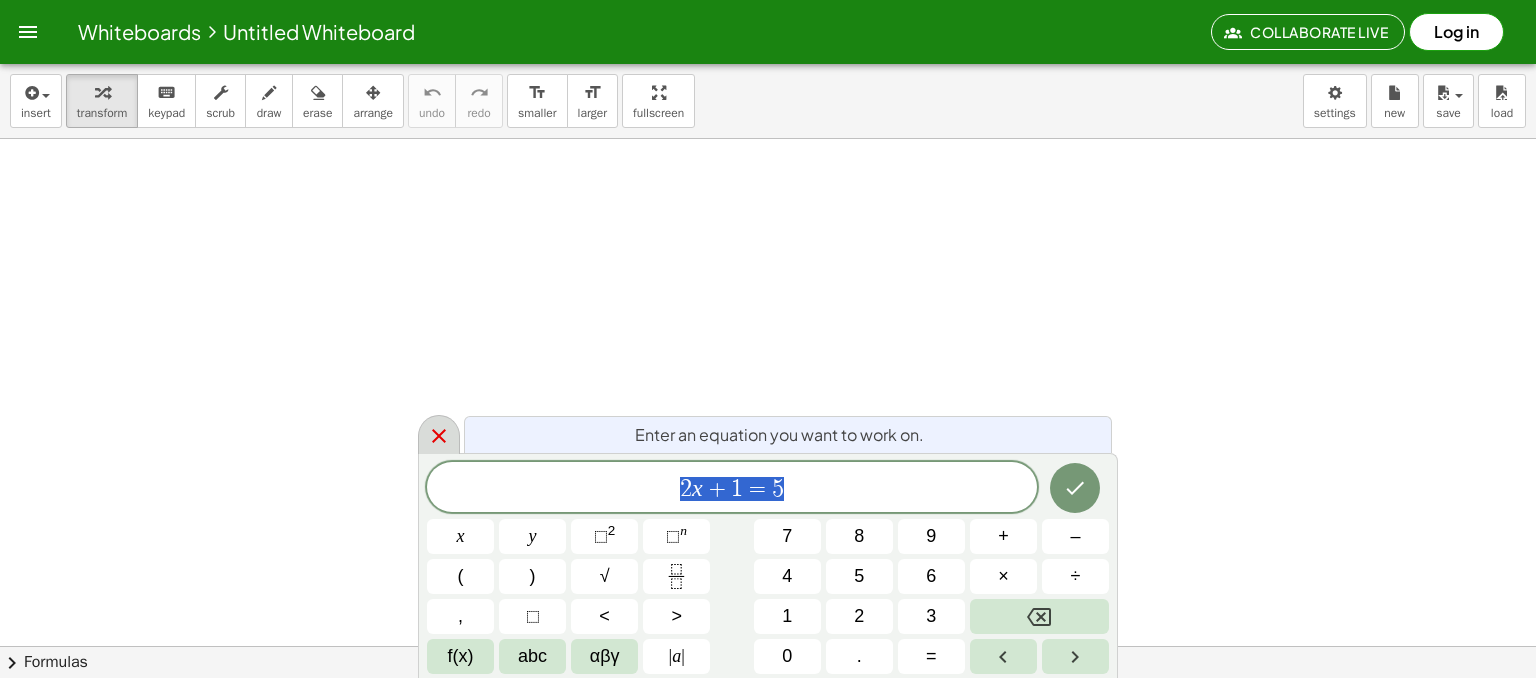 click 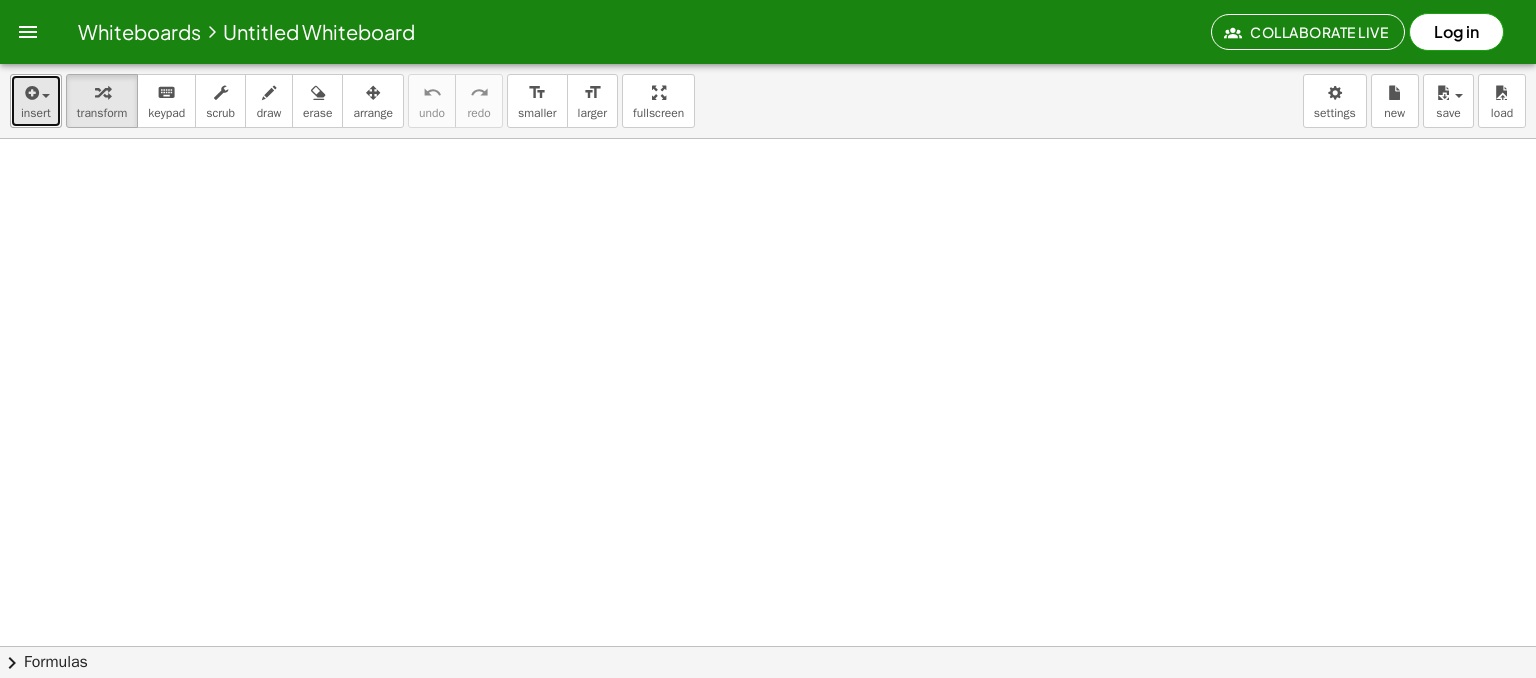 click on "insert" at bounding box center (36, 101) 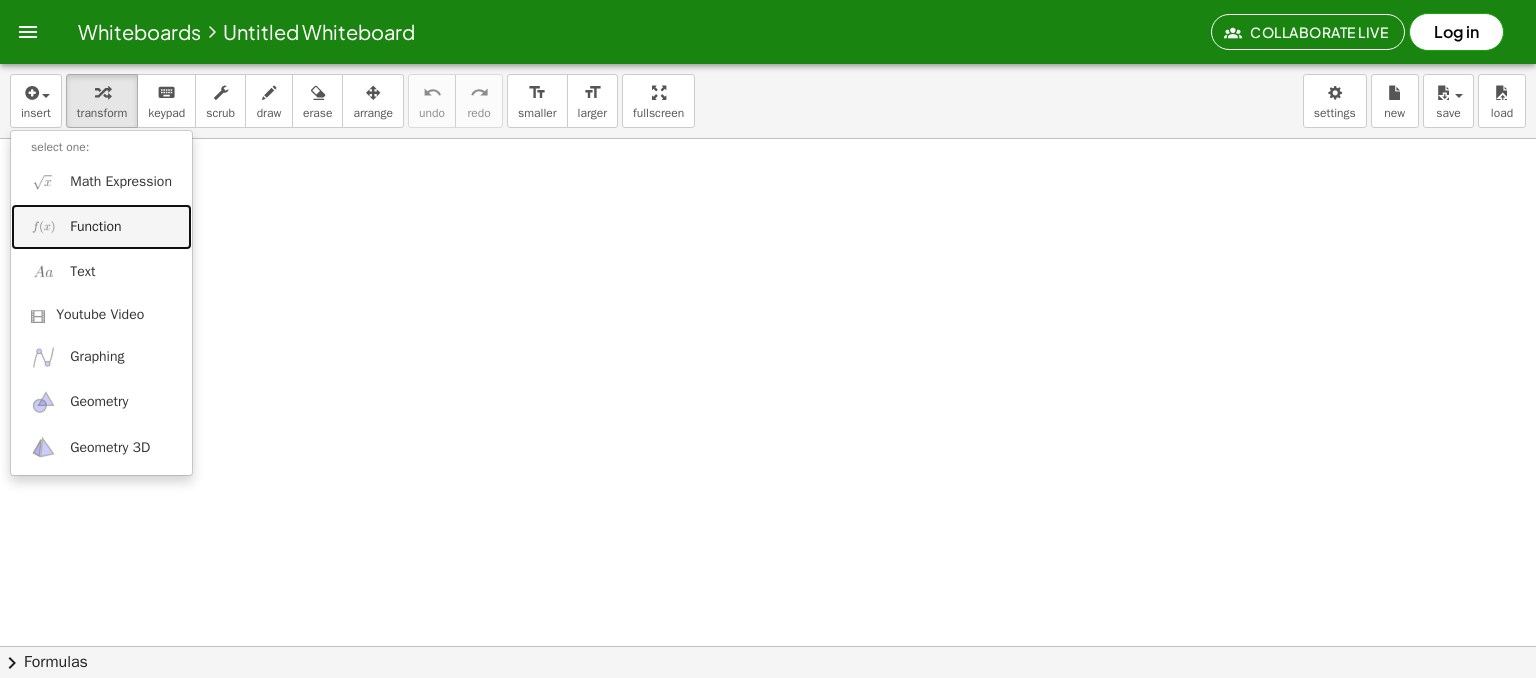 click on "Function" at bounding box center (101, 226) 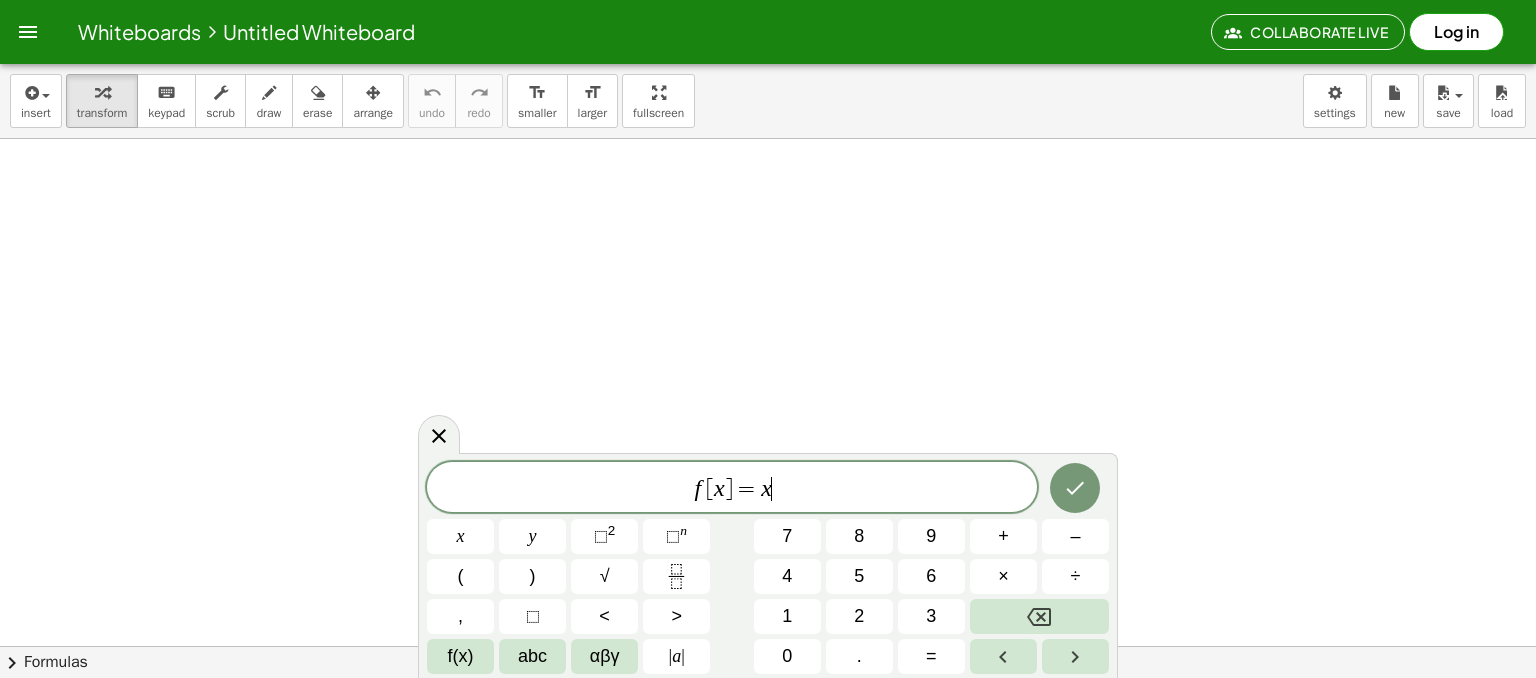 click on "f [ x ] = x ​" at bounding box center [732, 489] 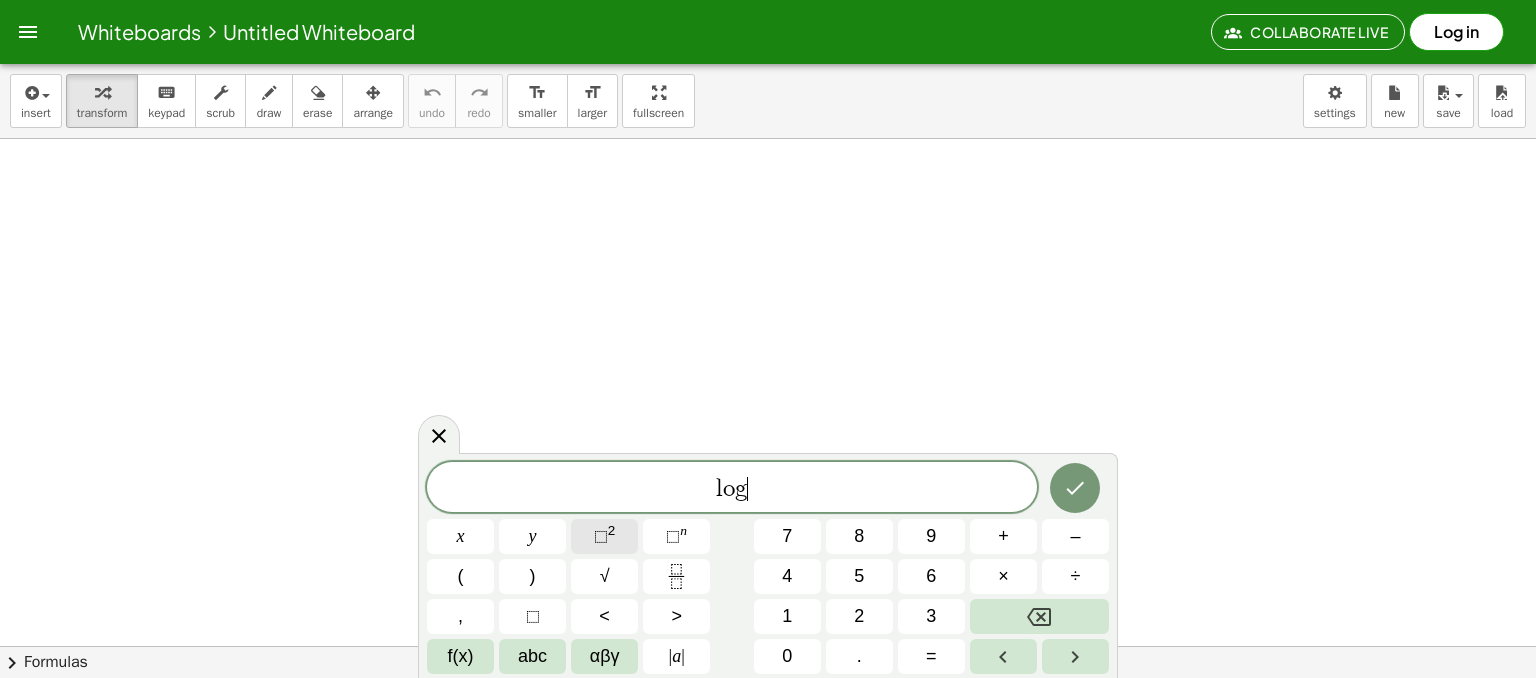 click on "⬚ 2" 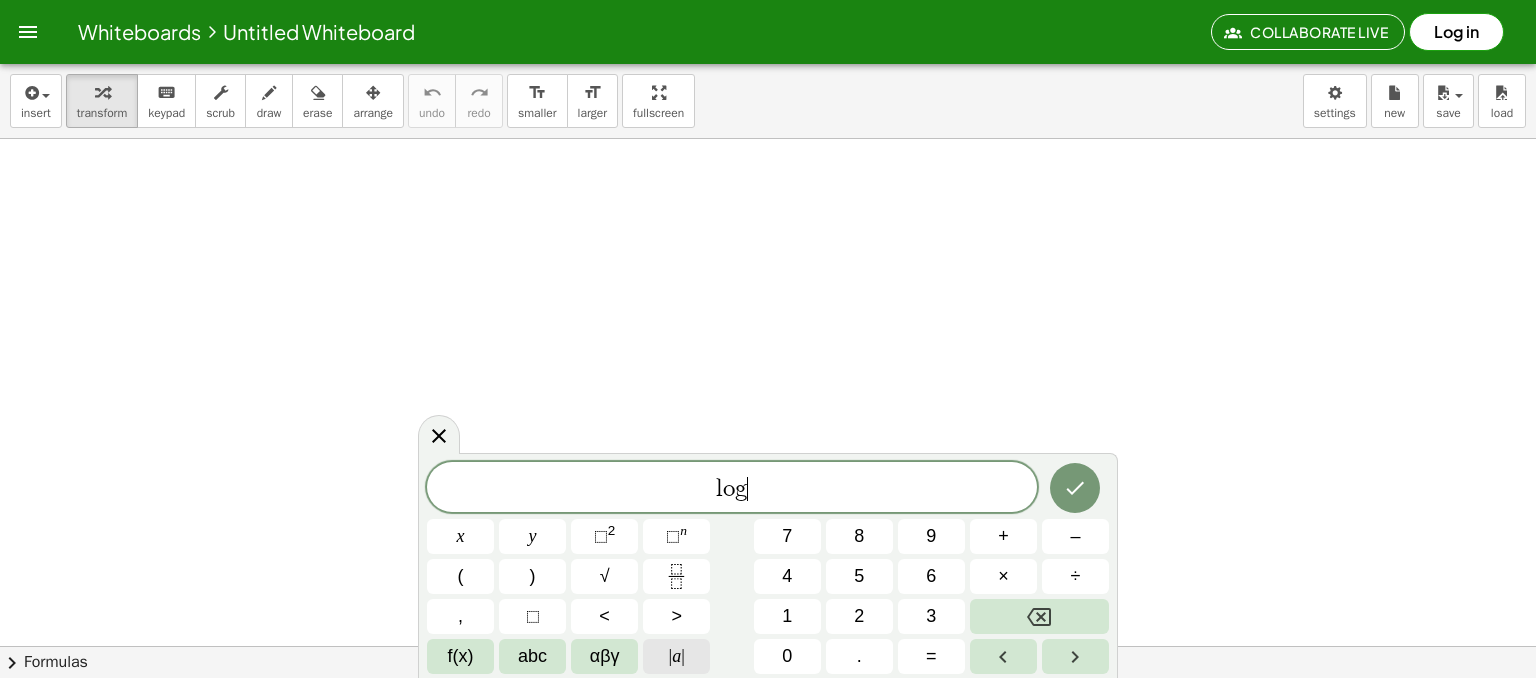 click on "| a |" at bounding box center (676, 656) 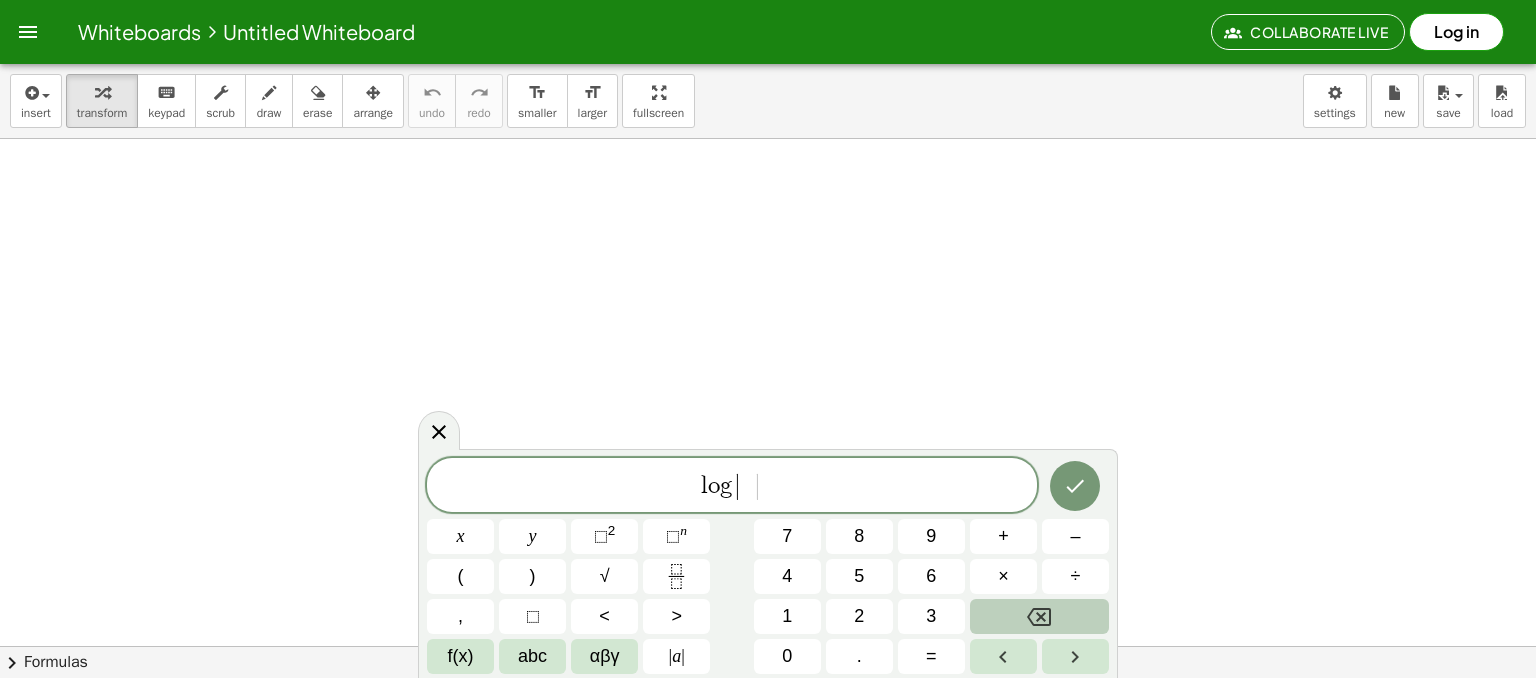 click 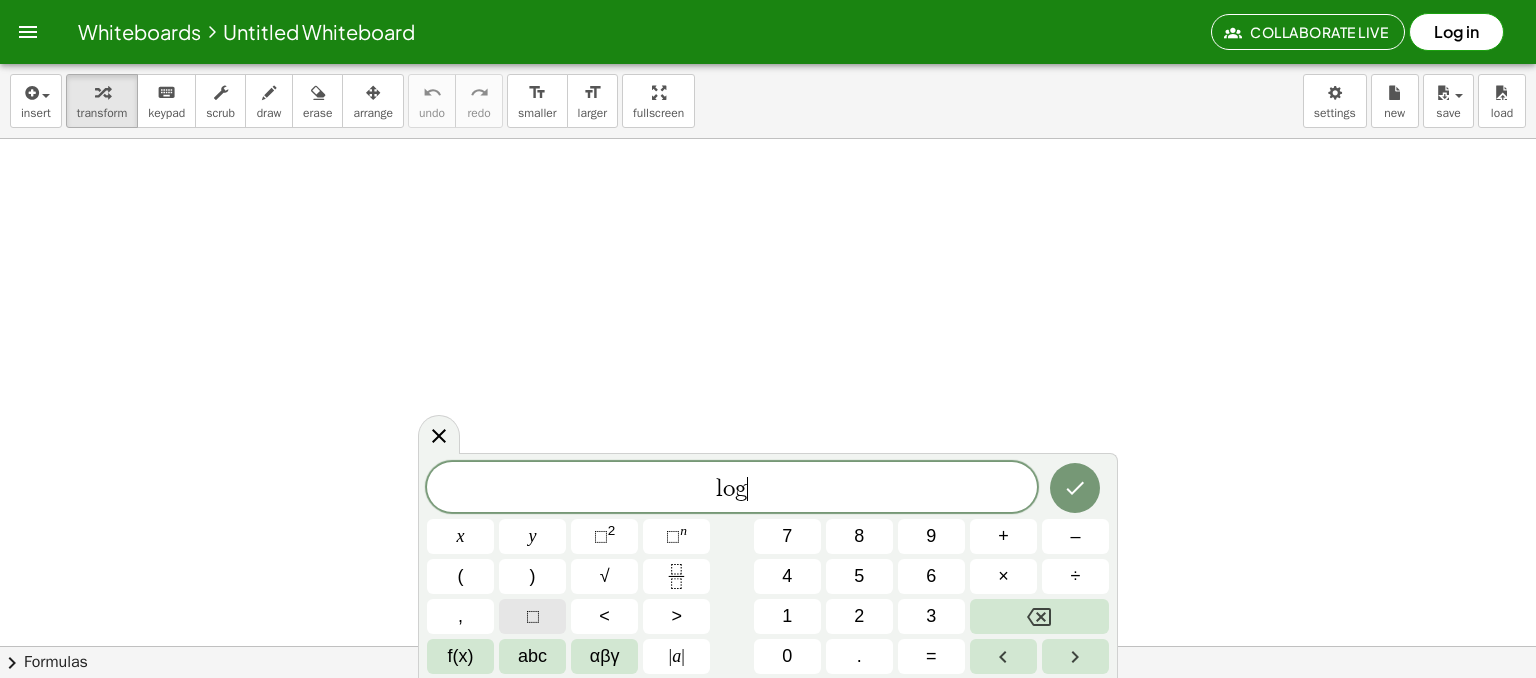 click on "⬚" at bounding box center [533, 616] 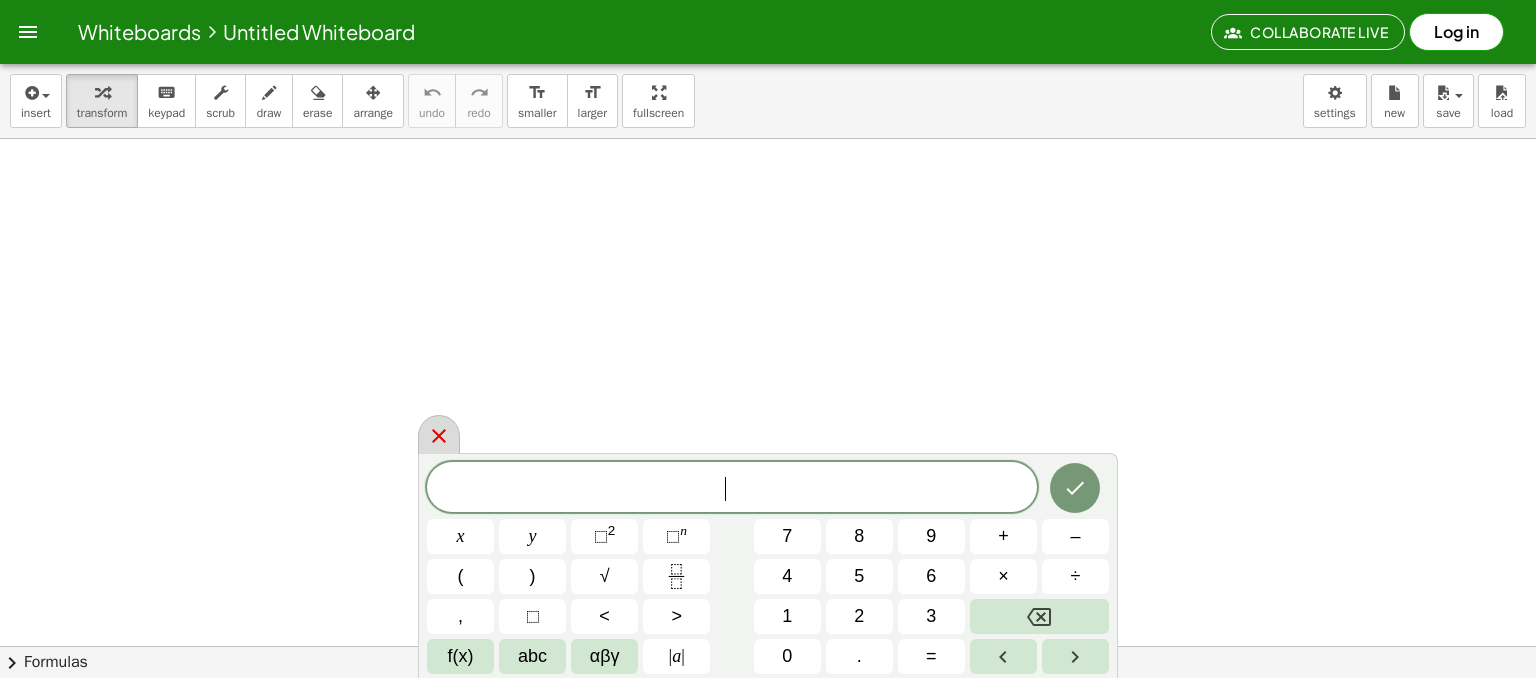click 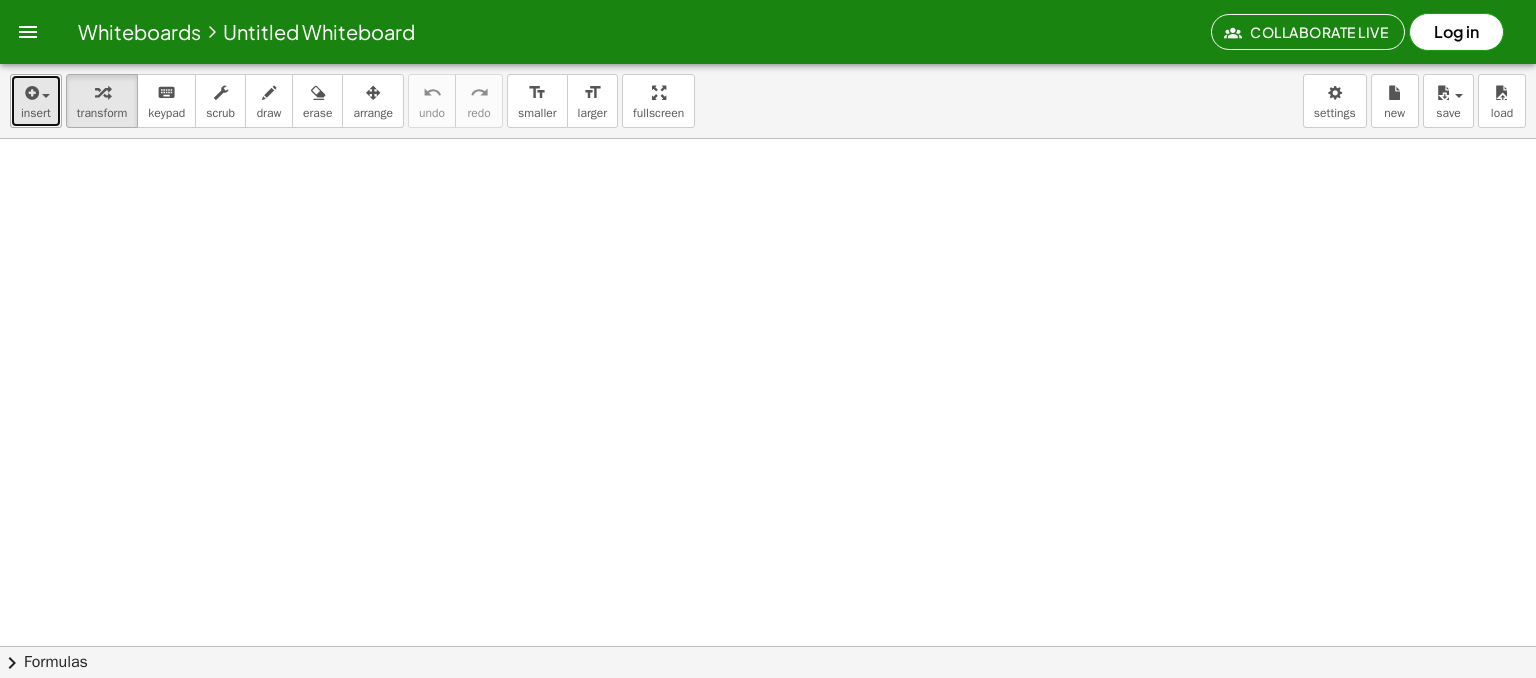 click on "insert" at bounding box center [36, 101] 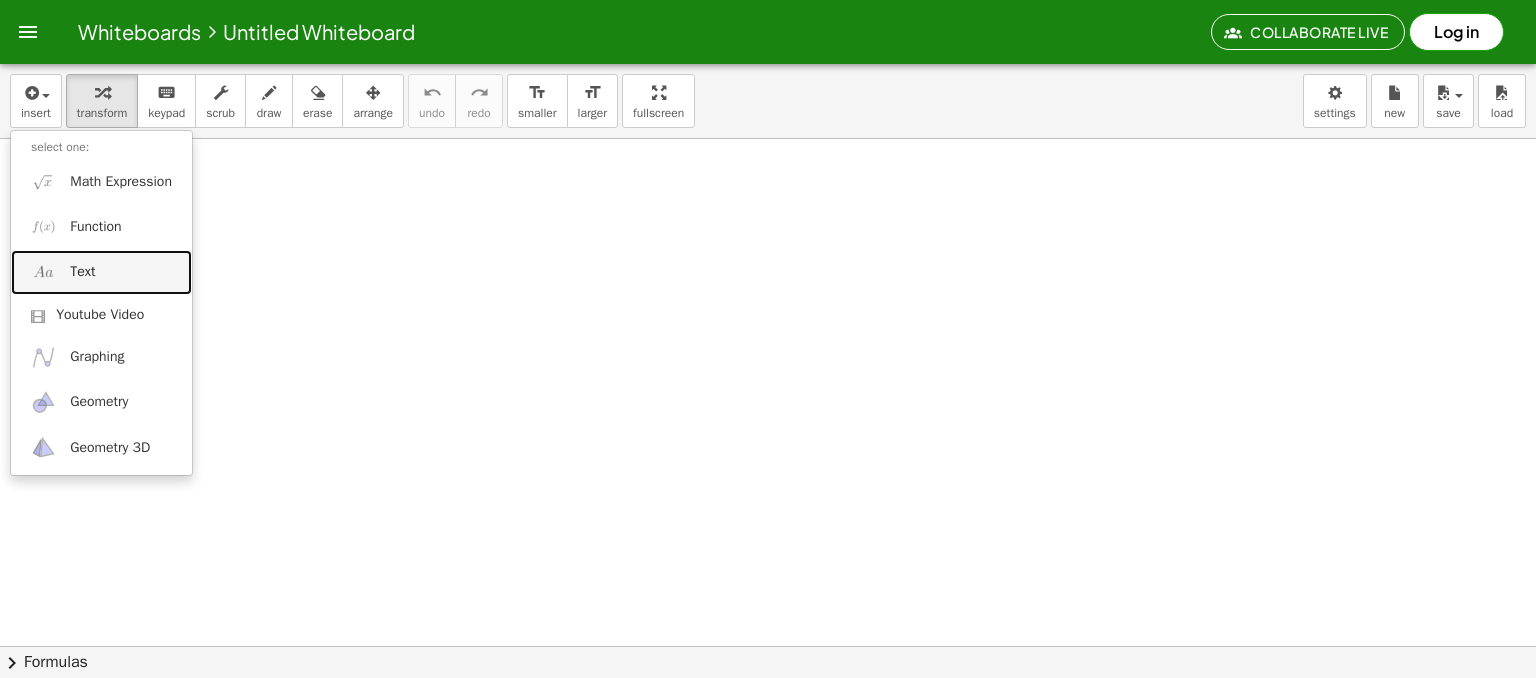 click on "Text" at bounding box center [82, 272] 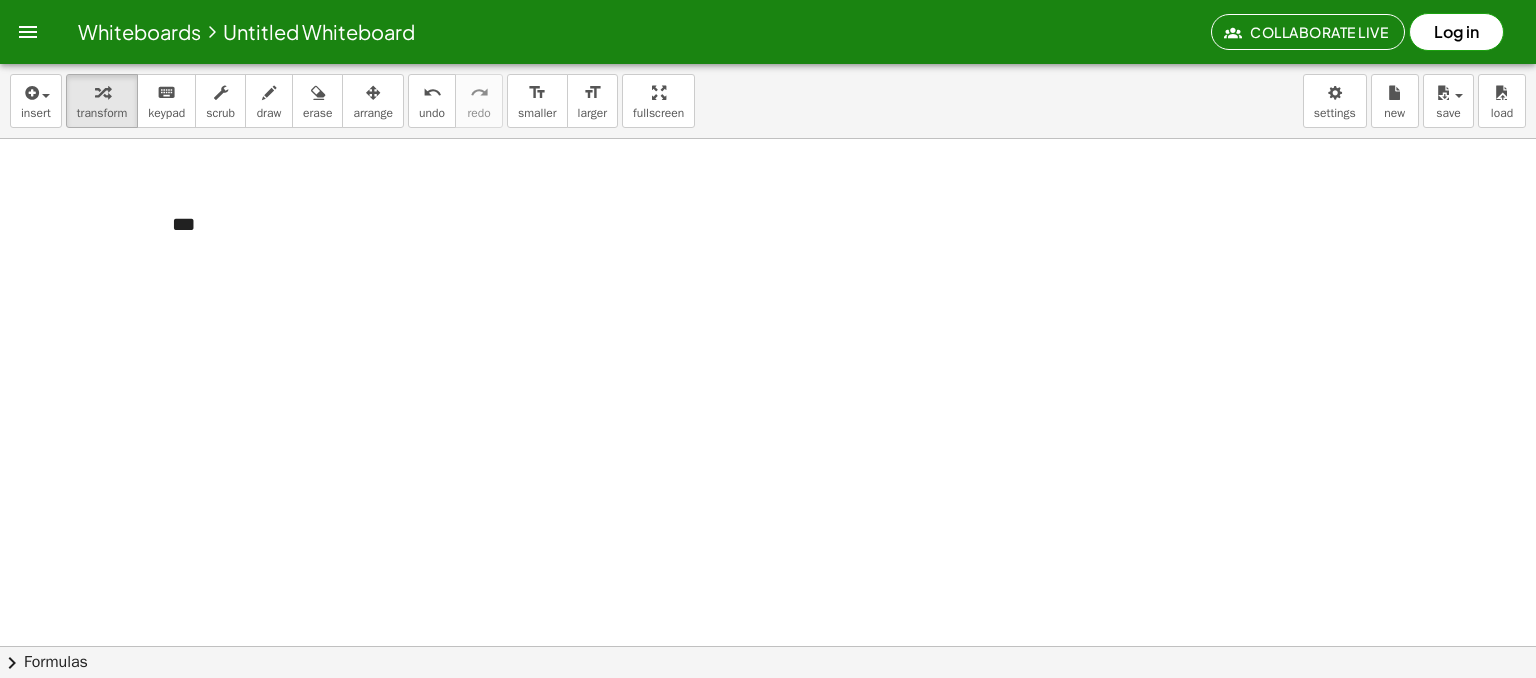 type 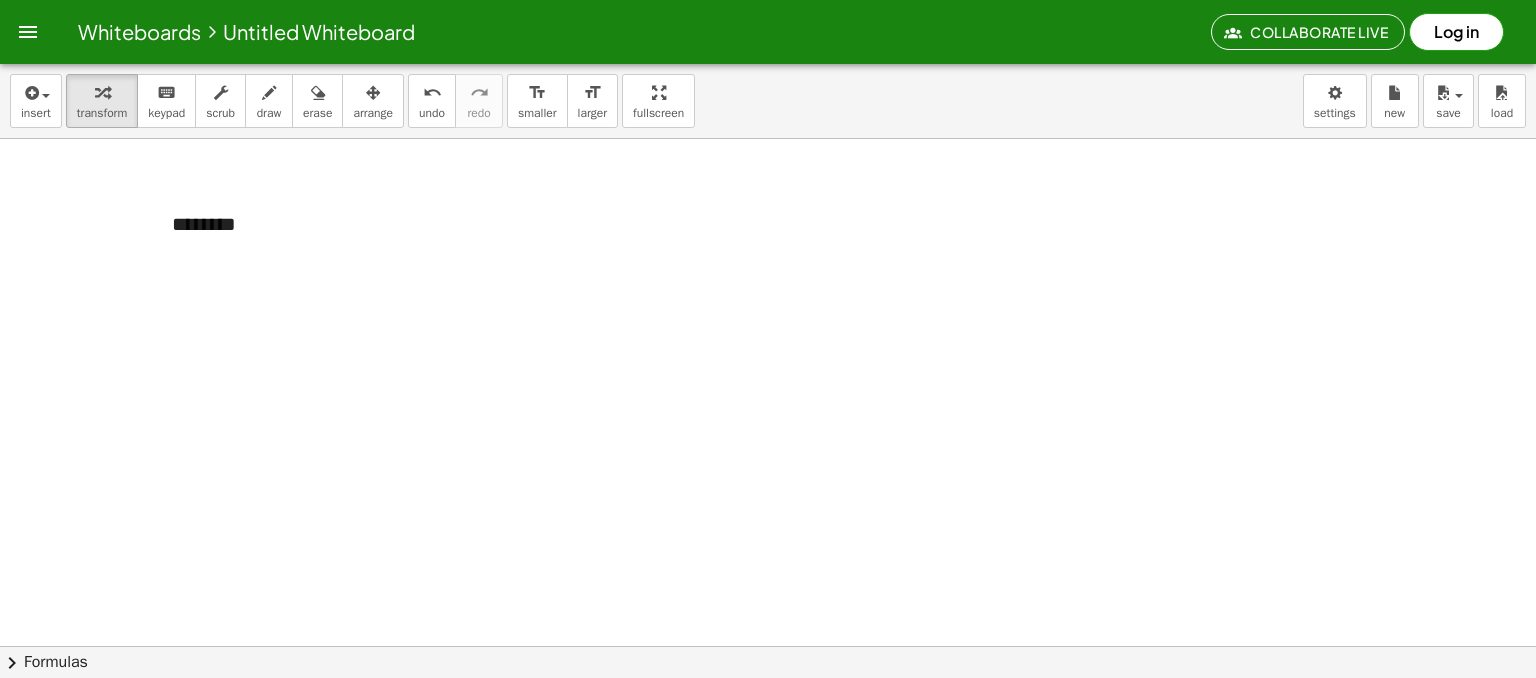 click at bounding box center (768, 1126) 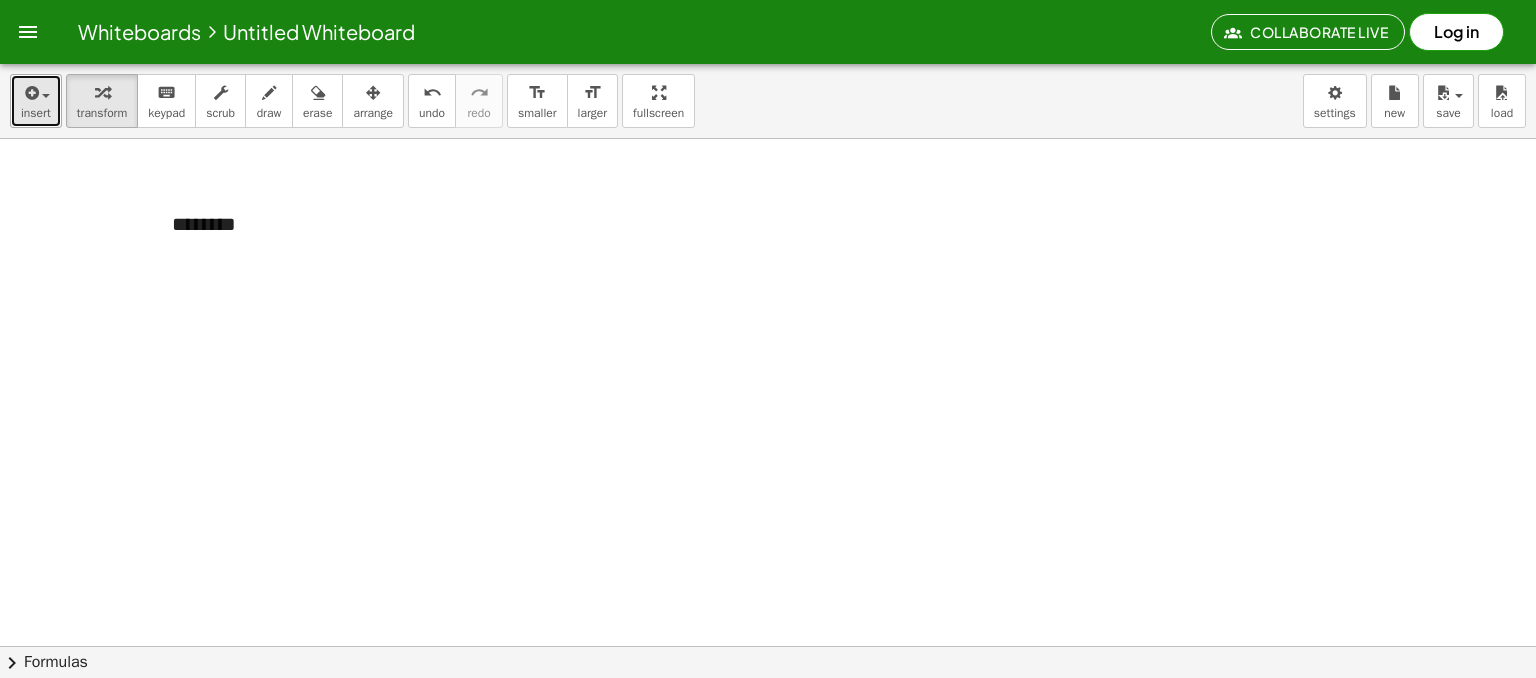 click on "insert" at bounding box center [36, 101] 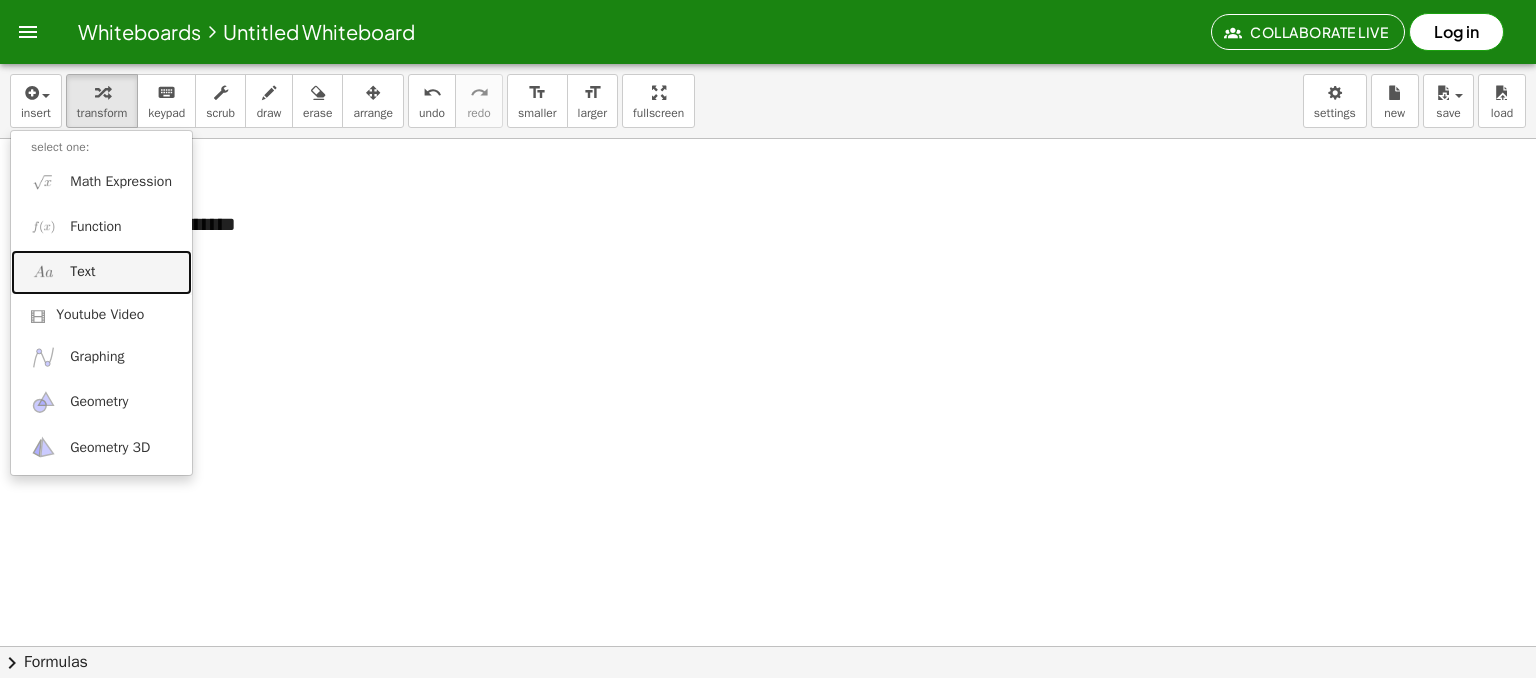 click on "Text" at bounding box center [82, 272] 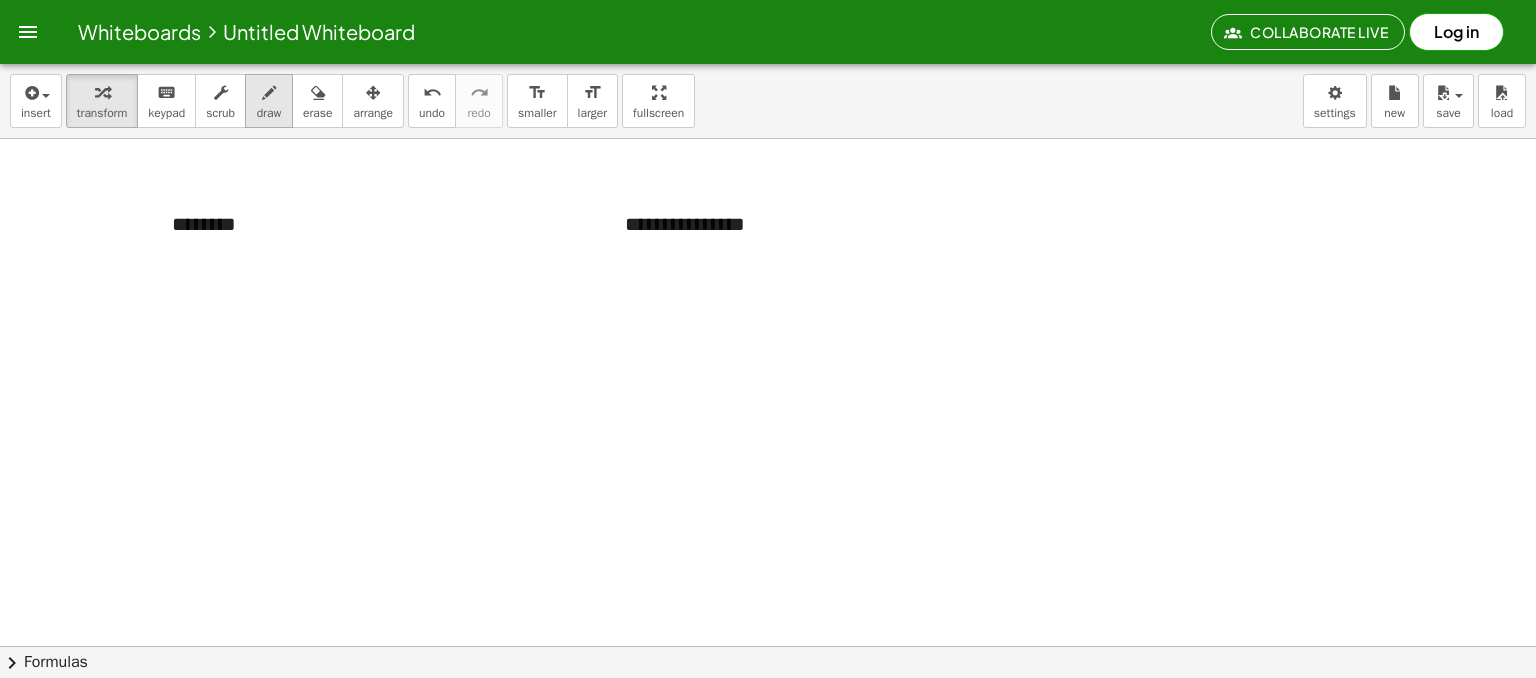 click on "draw" at bounding box center (269, 101) 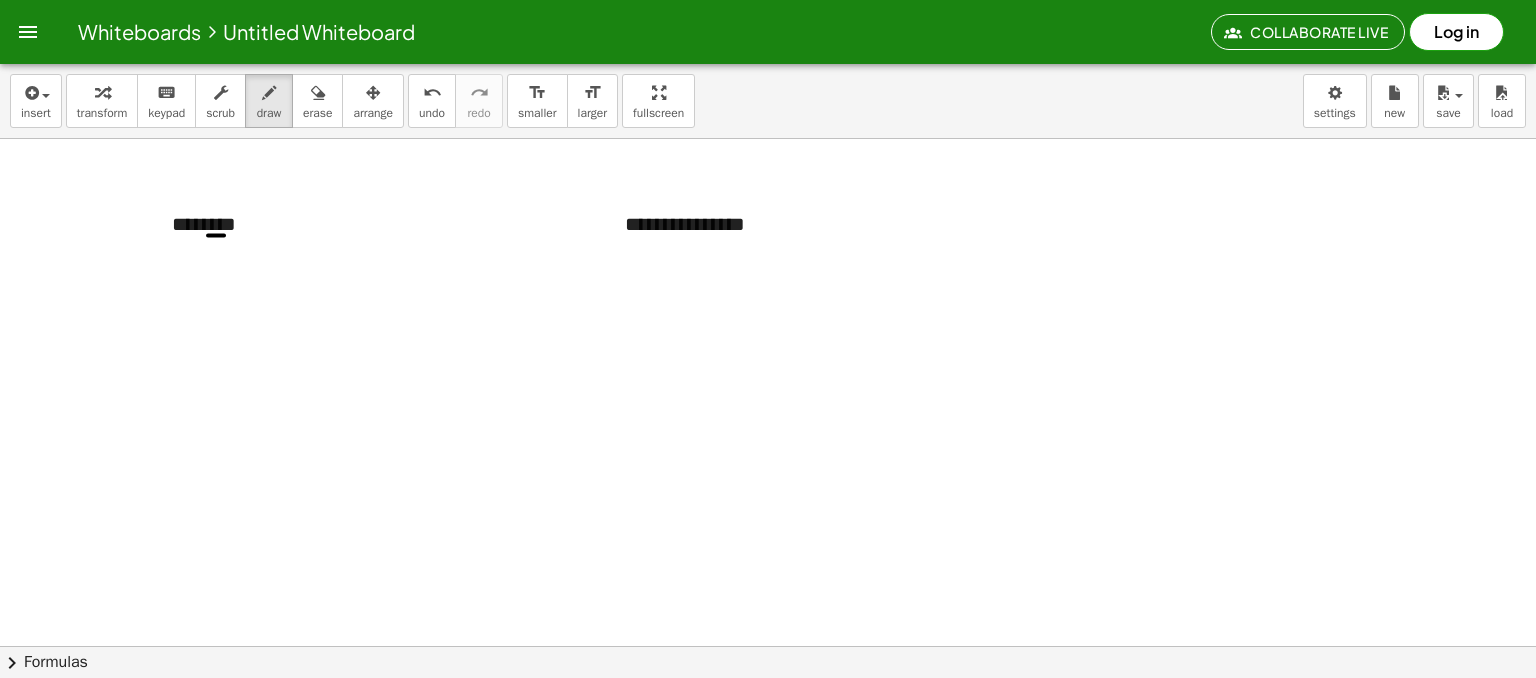 click at bounding box center (768, 1126) 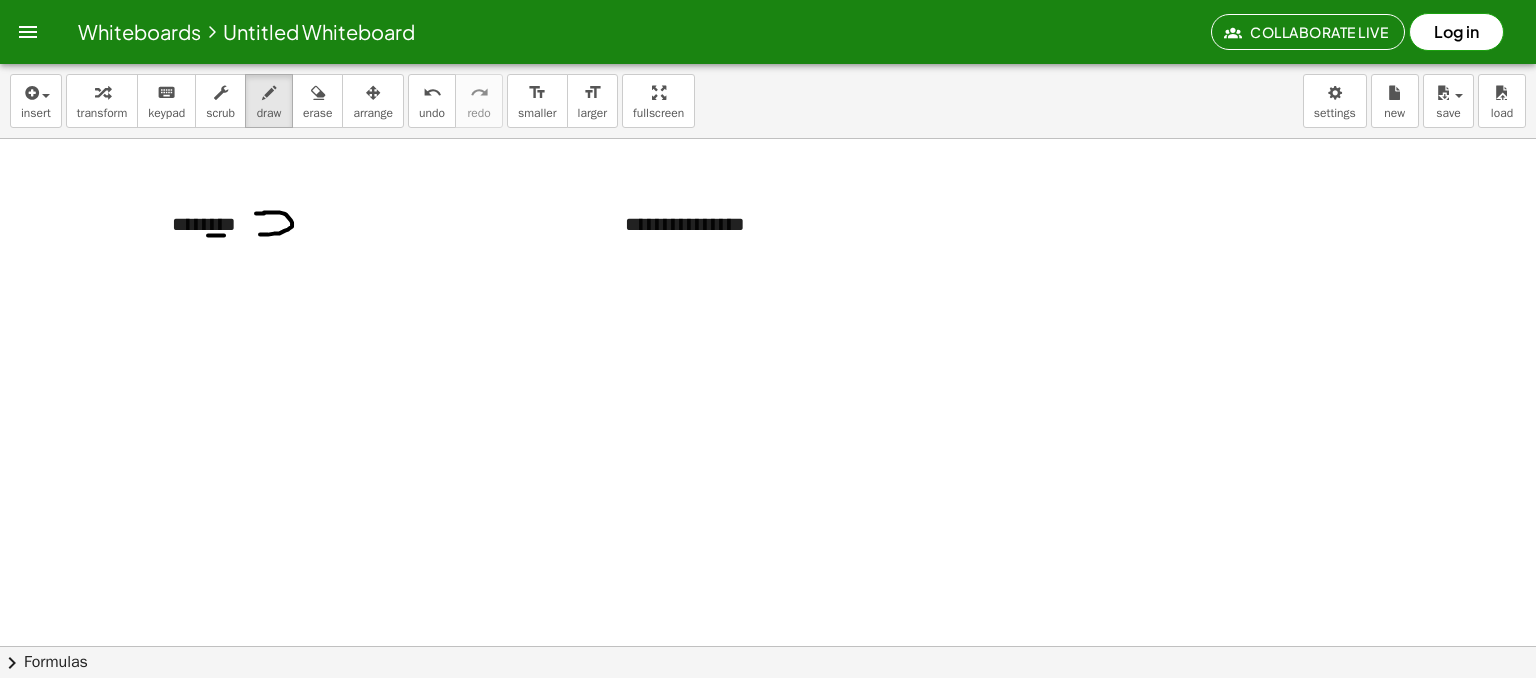 drag, startPoint x: 256, startPoint y: 213, endPoint x: 260, endPoint y: 259, distance: 46.173584 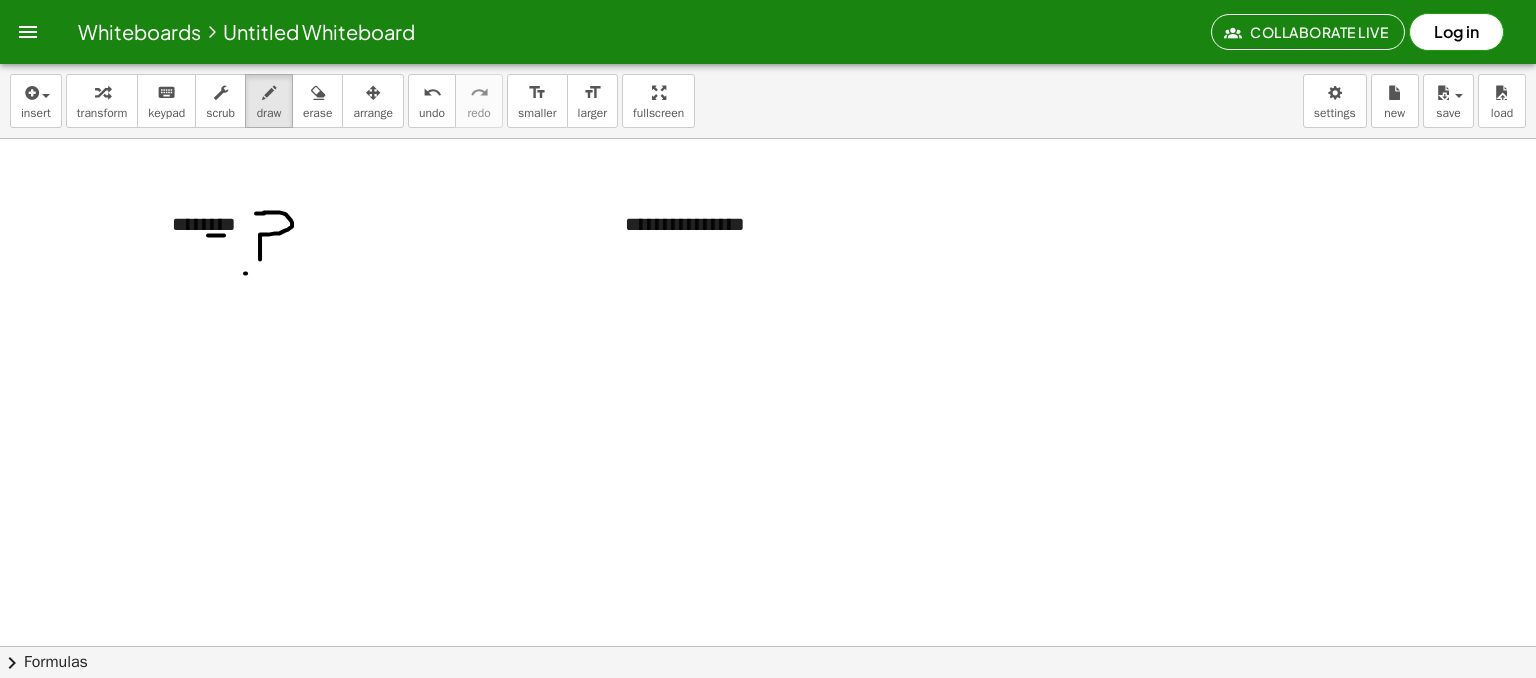 drag, startPoint x: 246, startPoint y: 273, endPoint x: 235, endPoint y: 261, distance: 16.27882 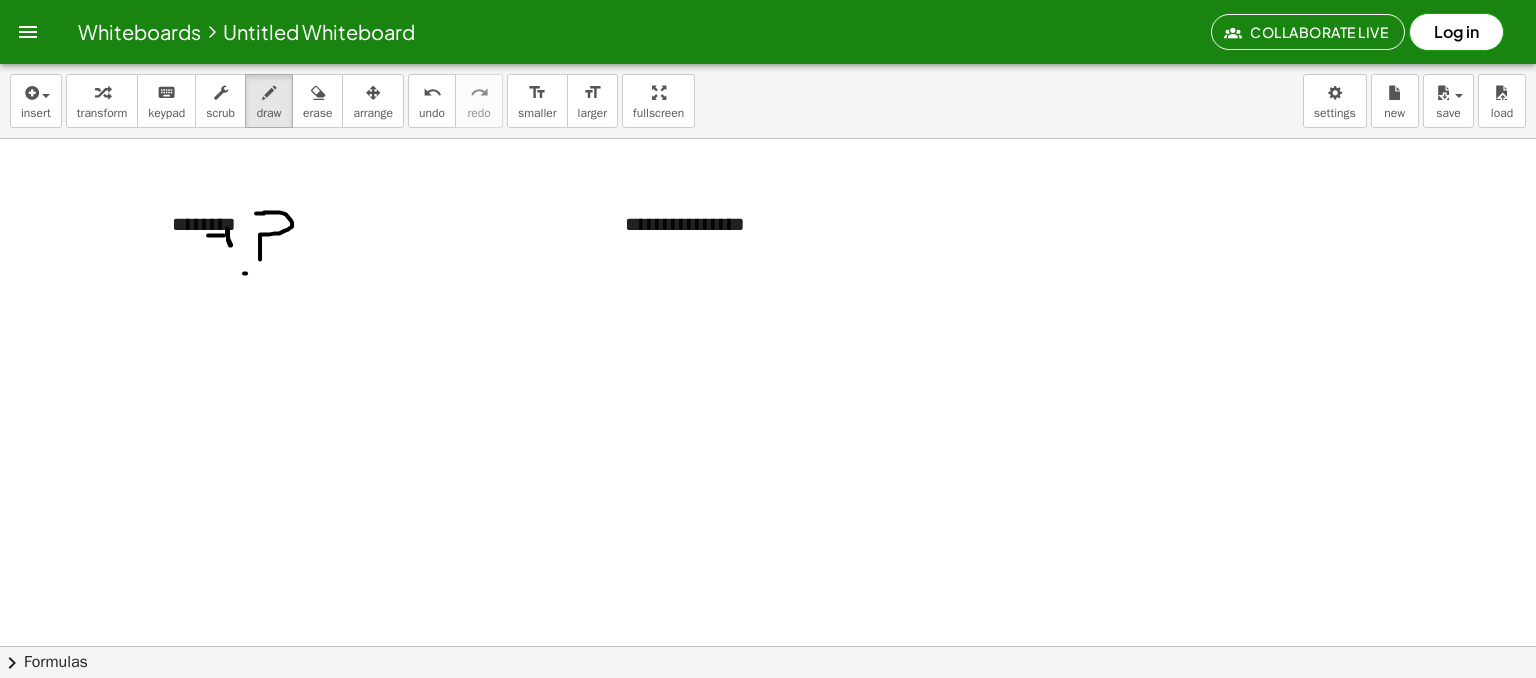 click at bounding box center [768, 1126] 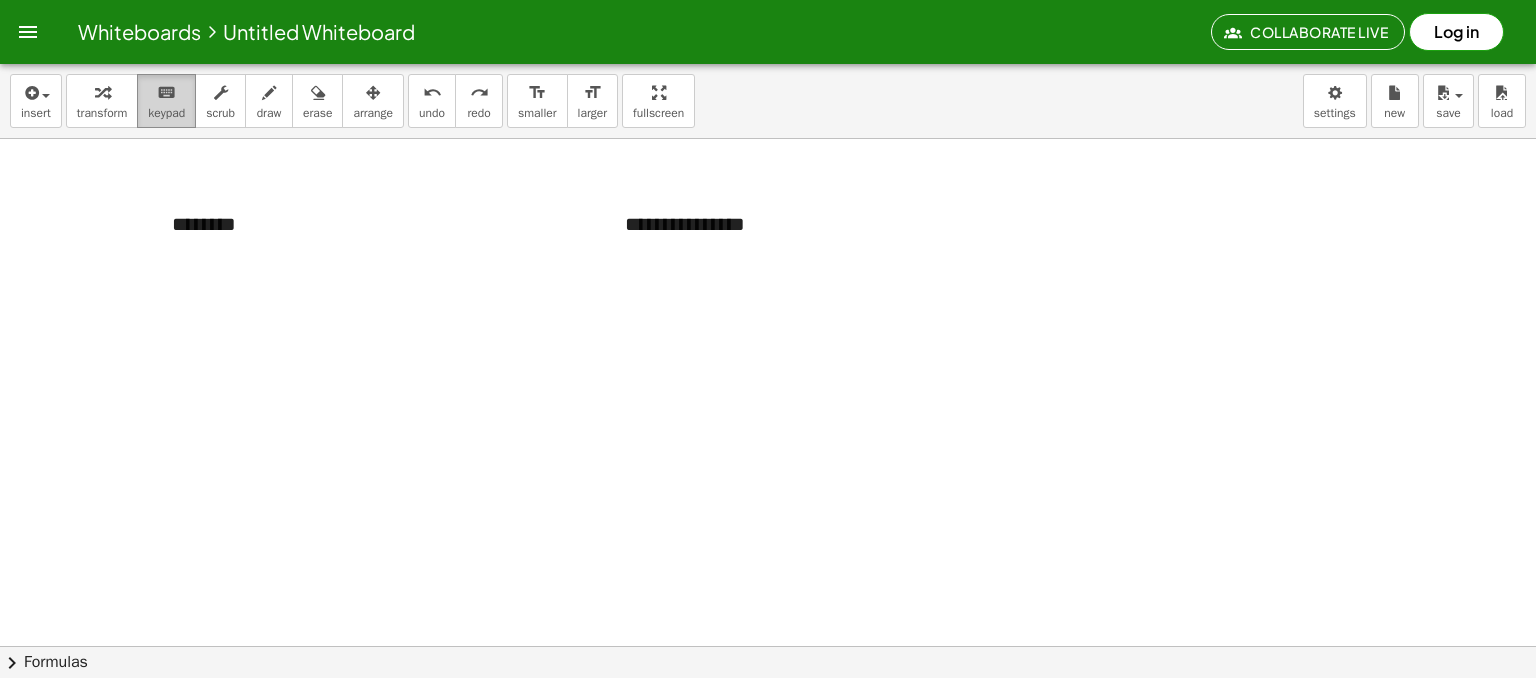 click on "keyboard" at bounding box center (166, 92) 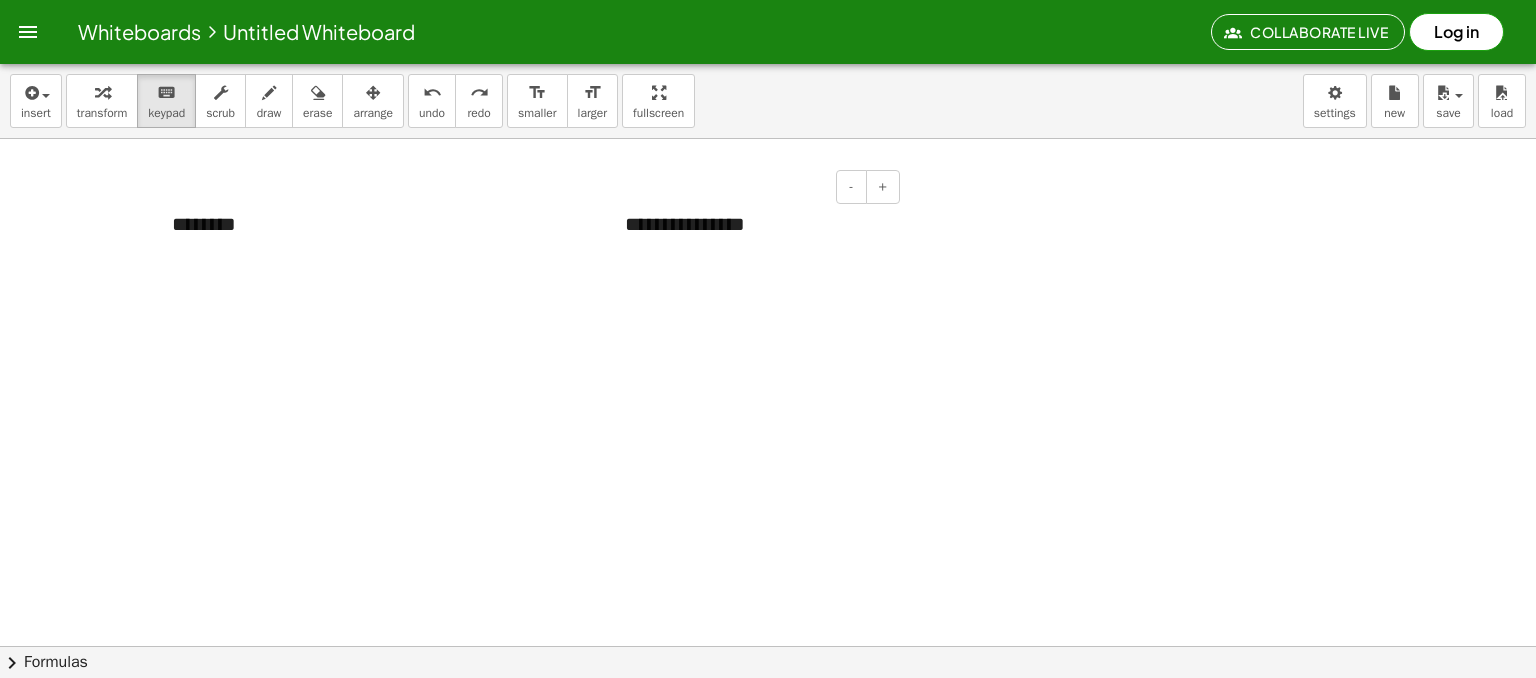 click on "**********" at bounding box center (755, 224) 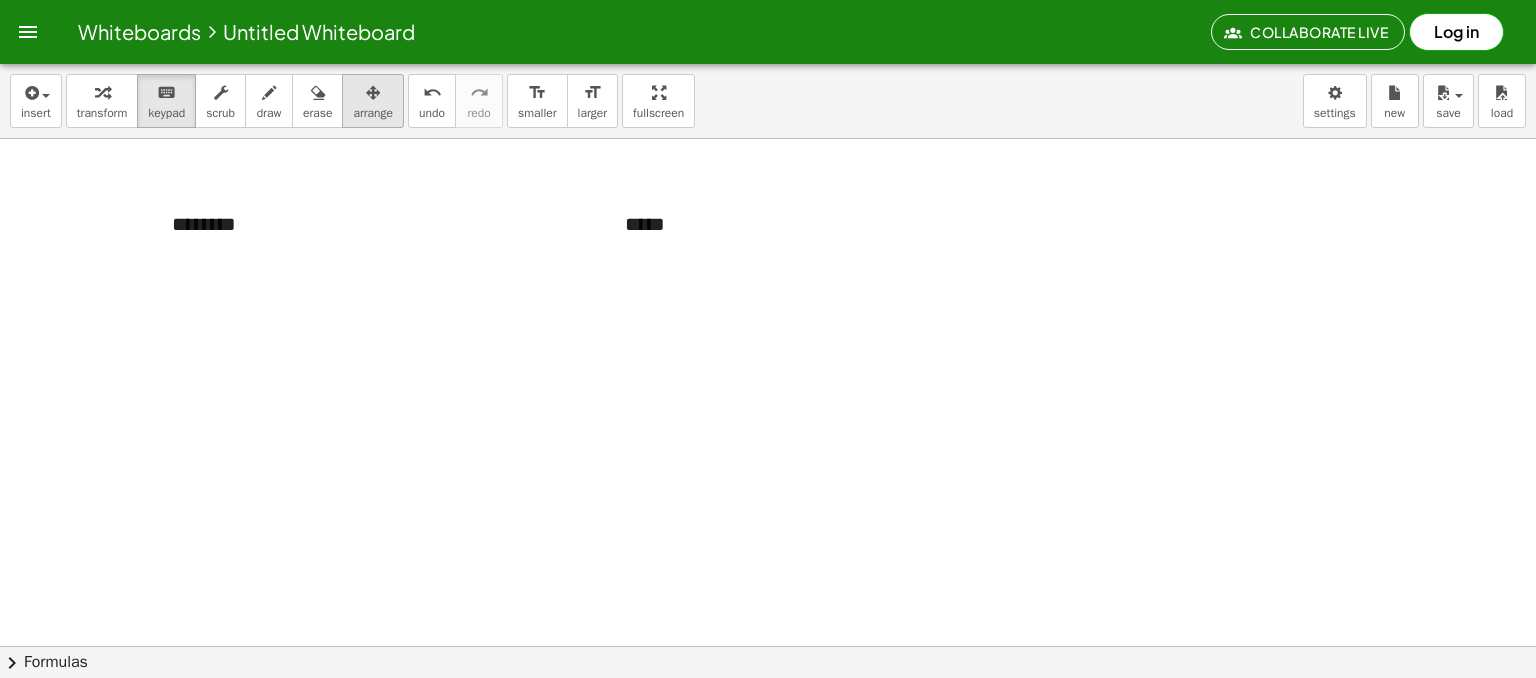 click on "arrange" at bounding box center (373, 113) 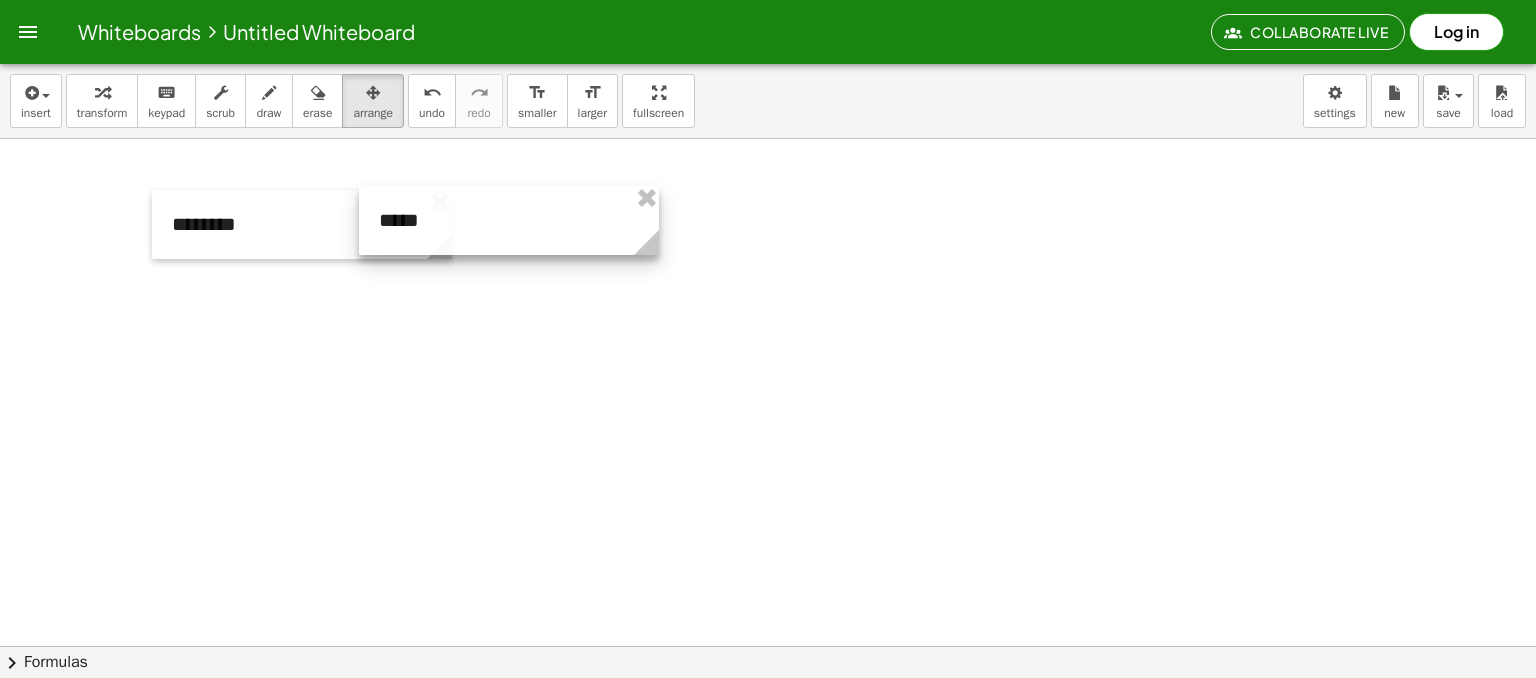 drag, startPoint x: 639, startPoint y: 203, endPoint x: 393, endPoint y: 199, distance: 246.03252 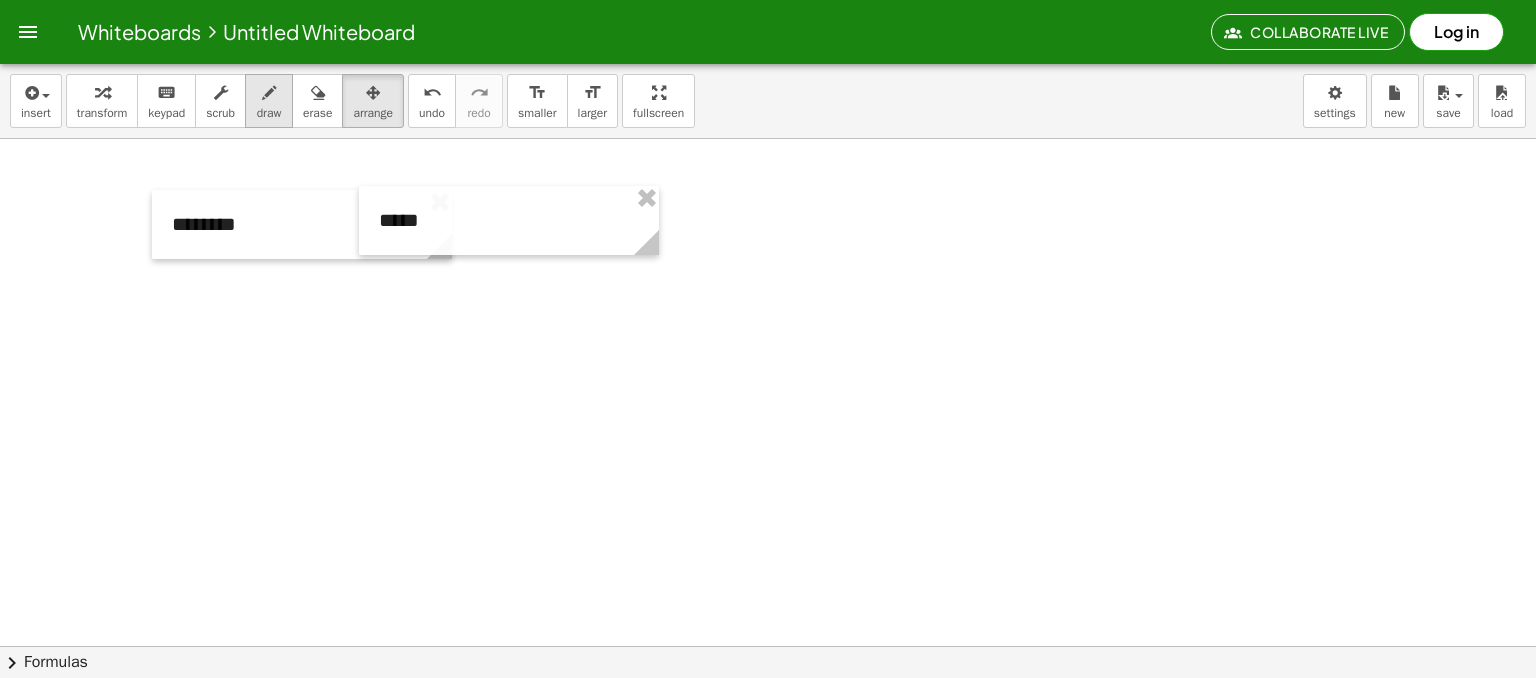 click at bounding box center [269, 92] 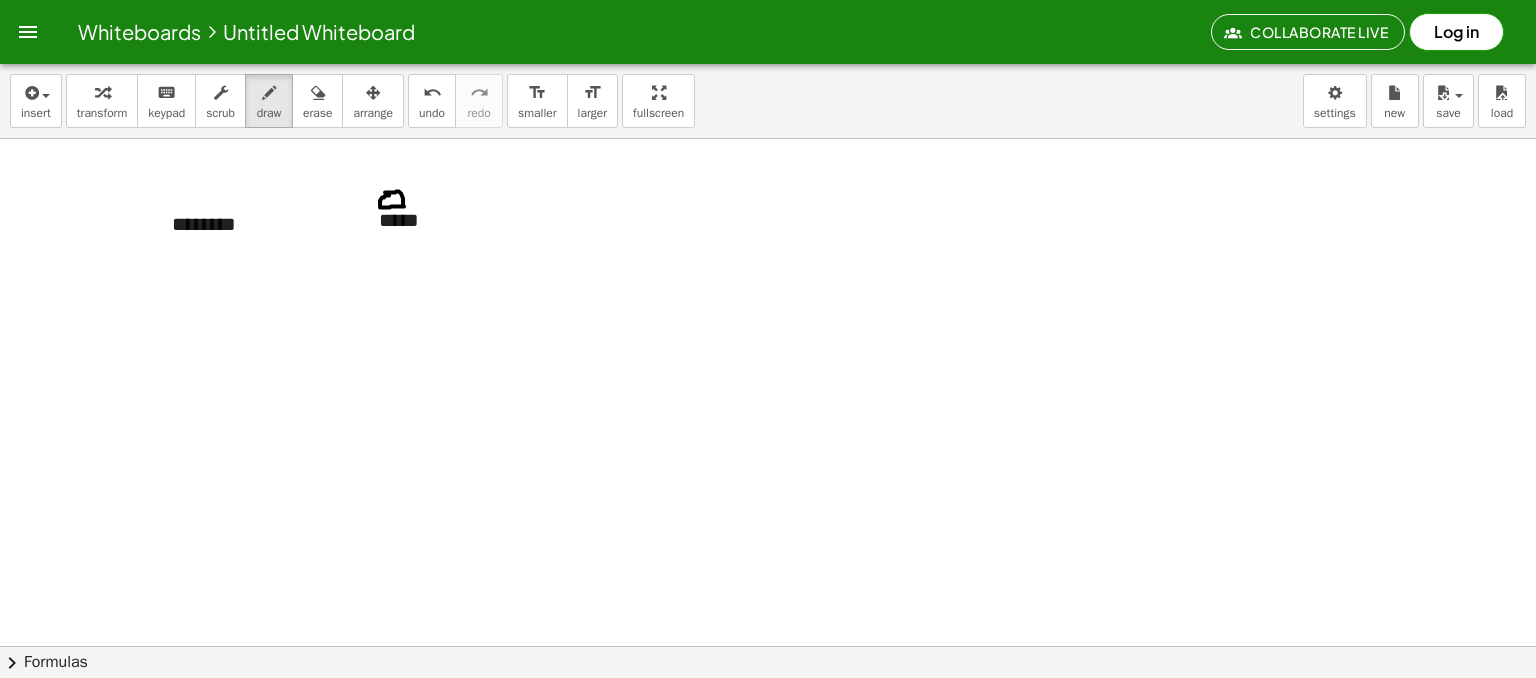 drag, startPoint x: 385, startPoint y: 192, endPoint x: 396, endPoint y: 185, distance: 13.038404 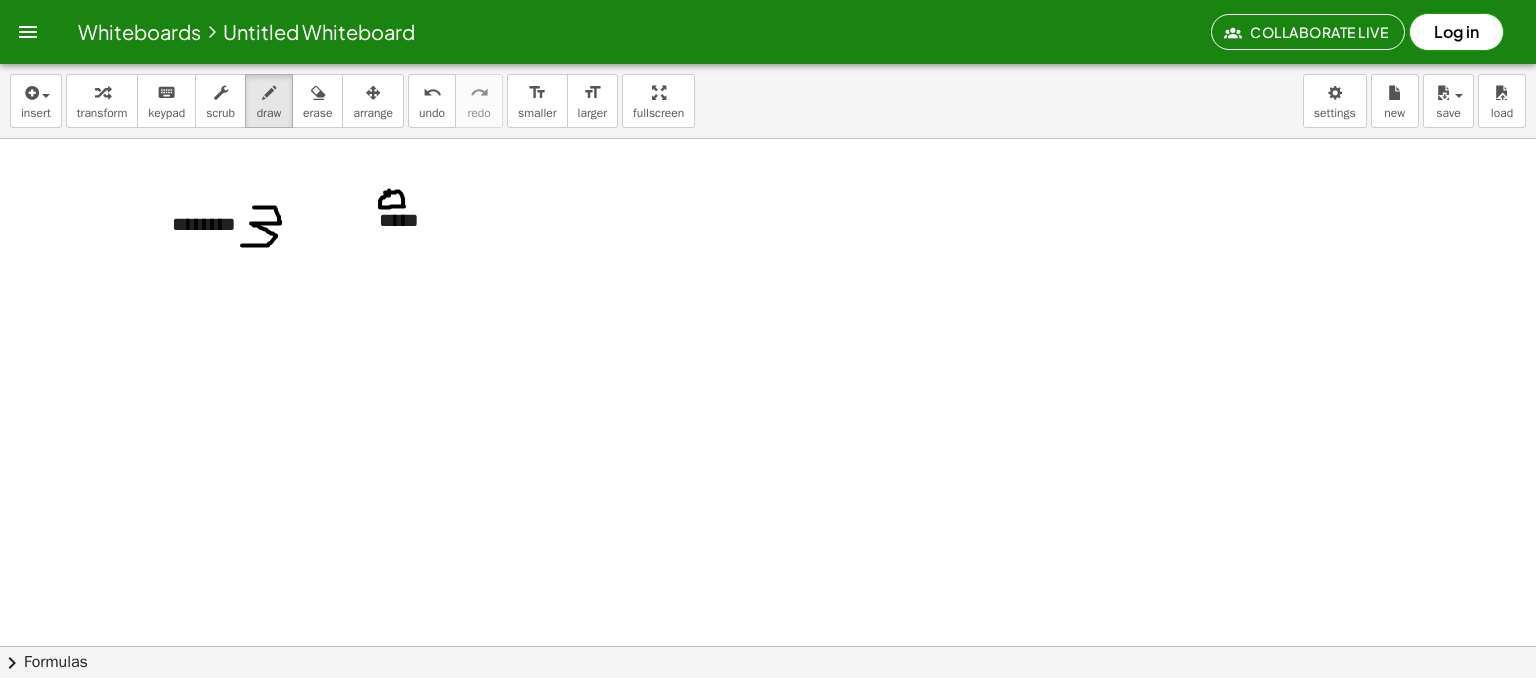 drag, startPoint x: 254, startPoint y: 207, endPoint x: 280, endPoint y: 243, distance: 44.407207 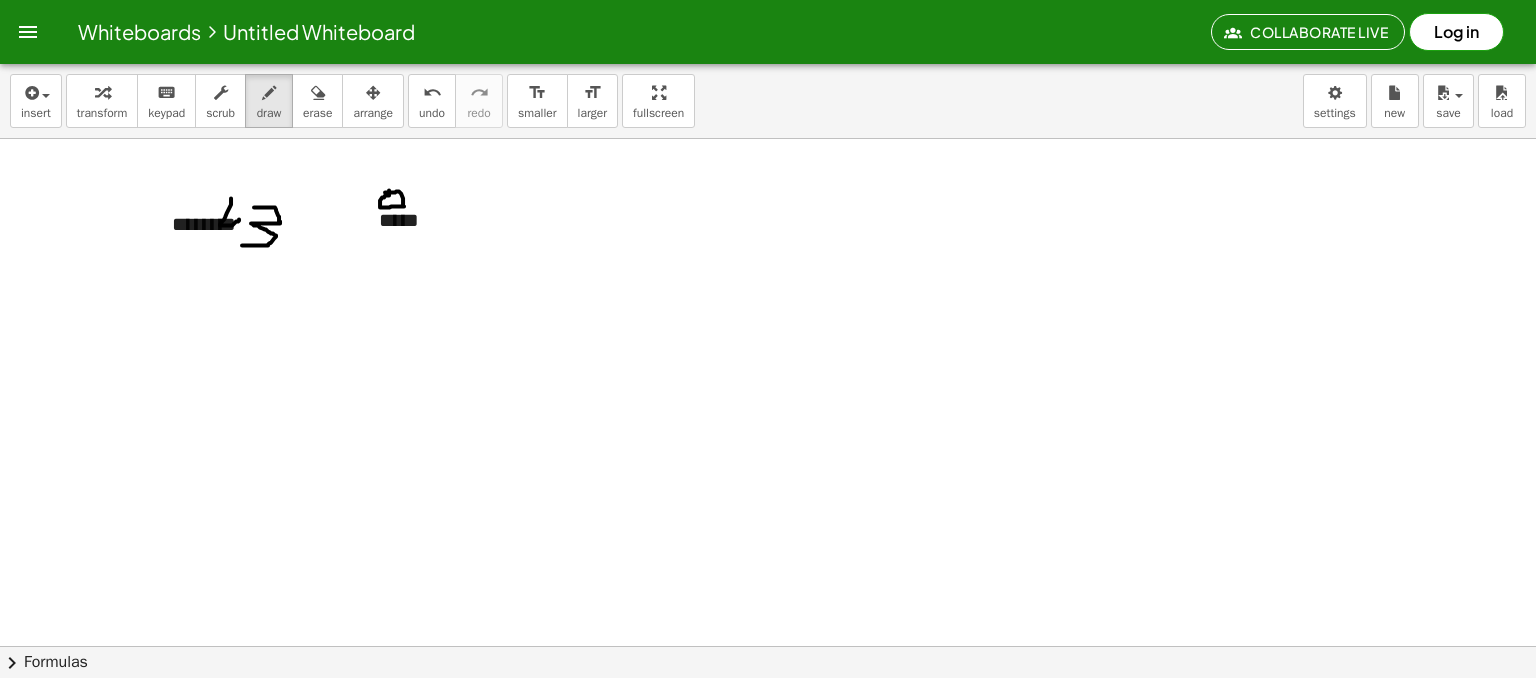 drag, startPoint x: 220, startPoint y: 224, endPoint x: 239, endPoint y: 219, distance: 19.646883 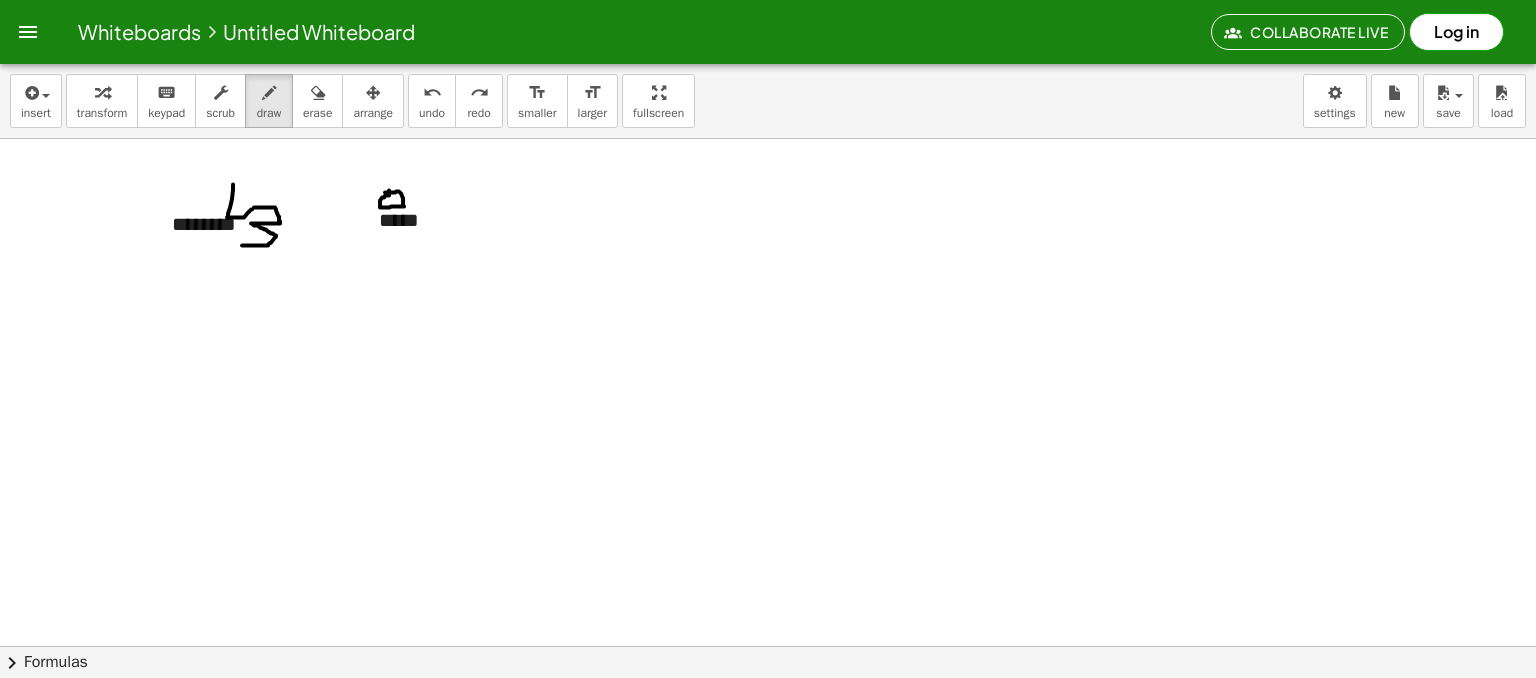 drag, startPoint x: 233, startPoint y: 189, endPoint x: 241, endPoint y: 202, distance: 15.264338 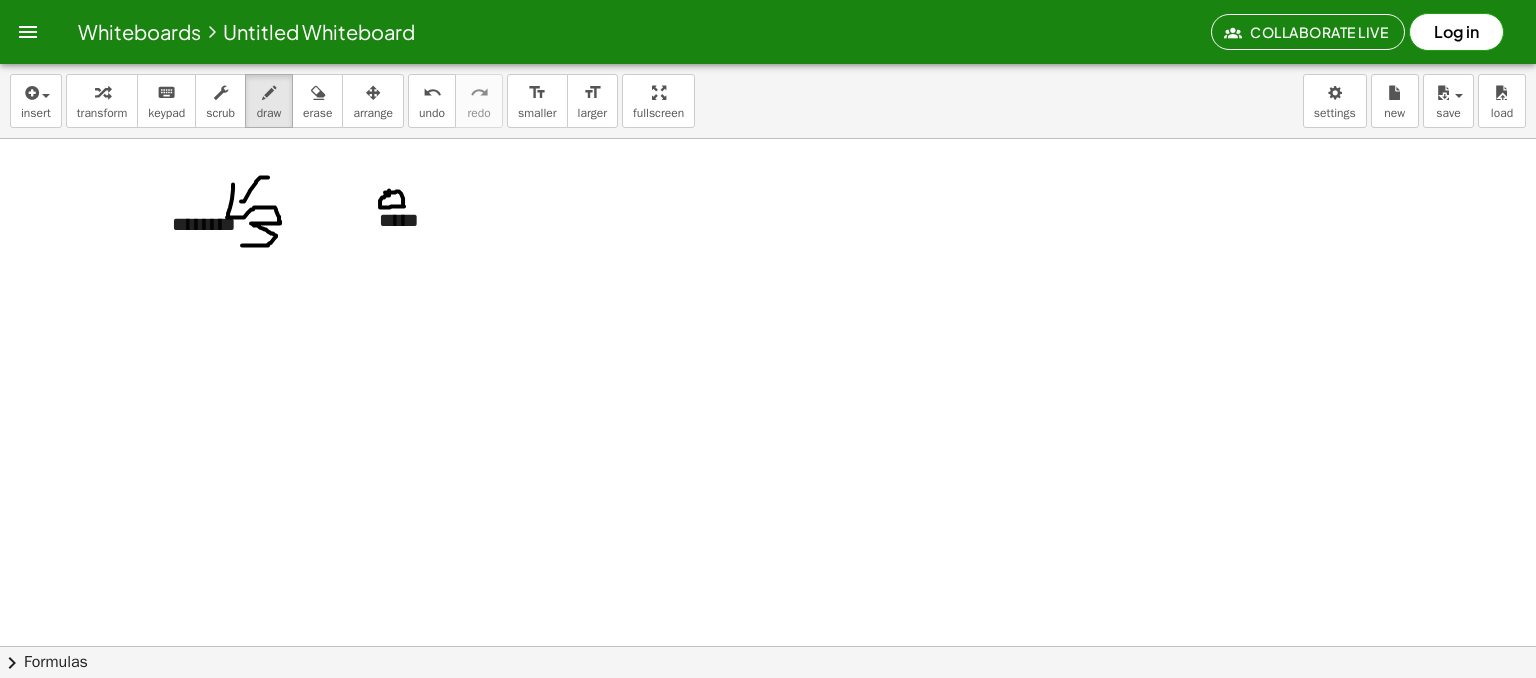 drag, startPoint x: 241, startPoint y: 201, endPoint x: 276, endPoint y: 177, distance: 42.43819 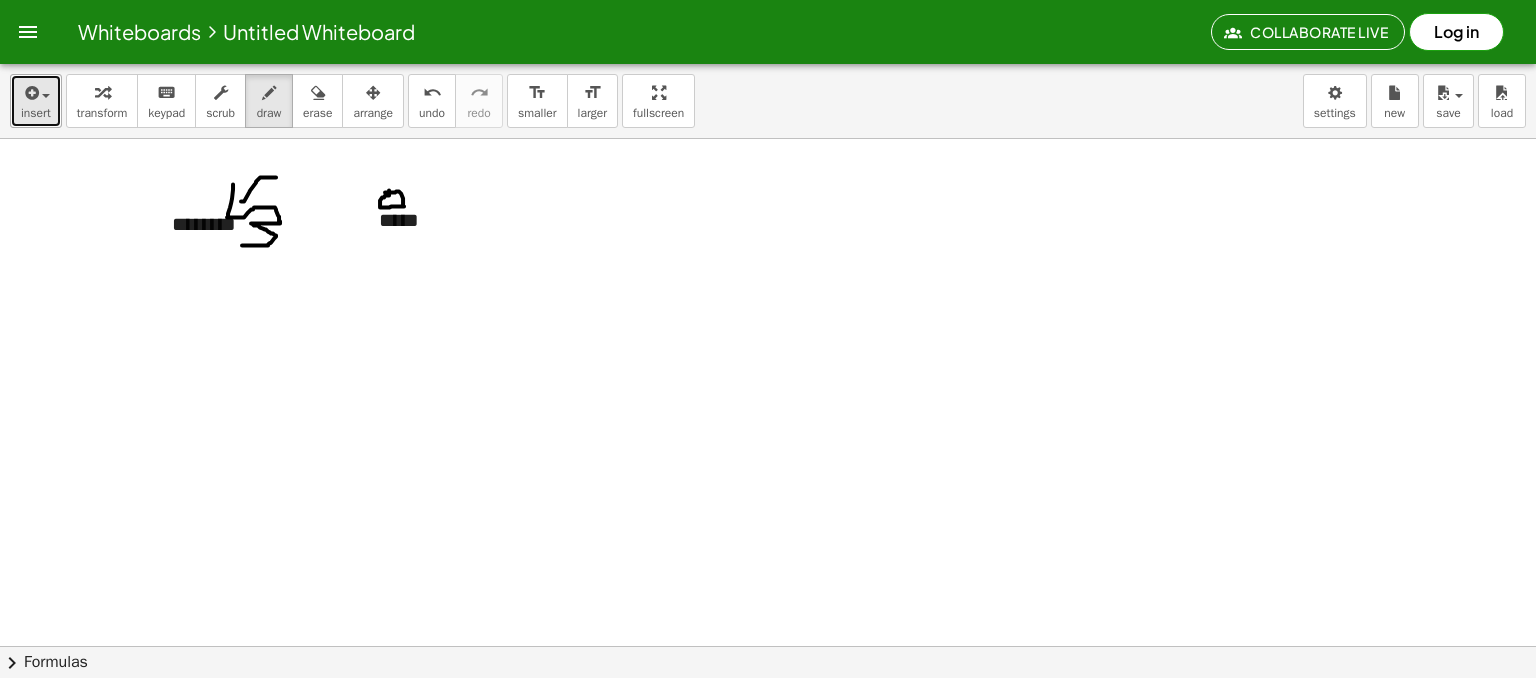 click on "insert" at bounding box center [36, 113] 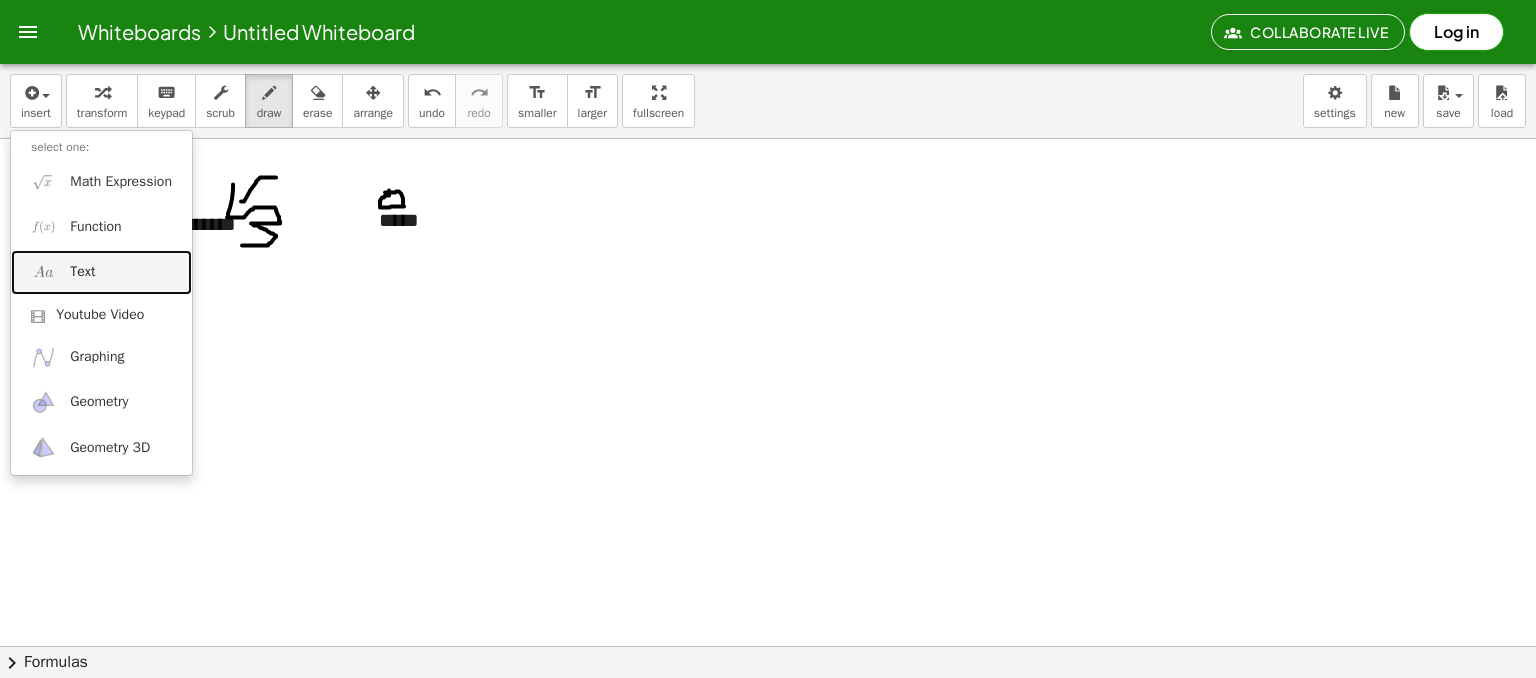 click on "Text" at bounding box center [82, 272] 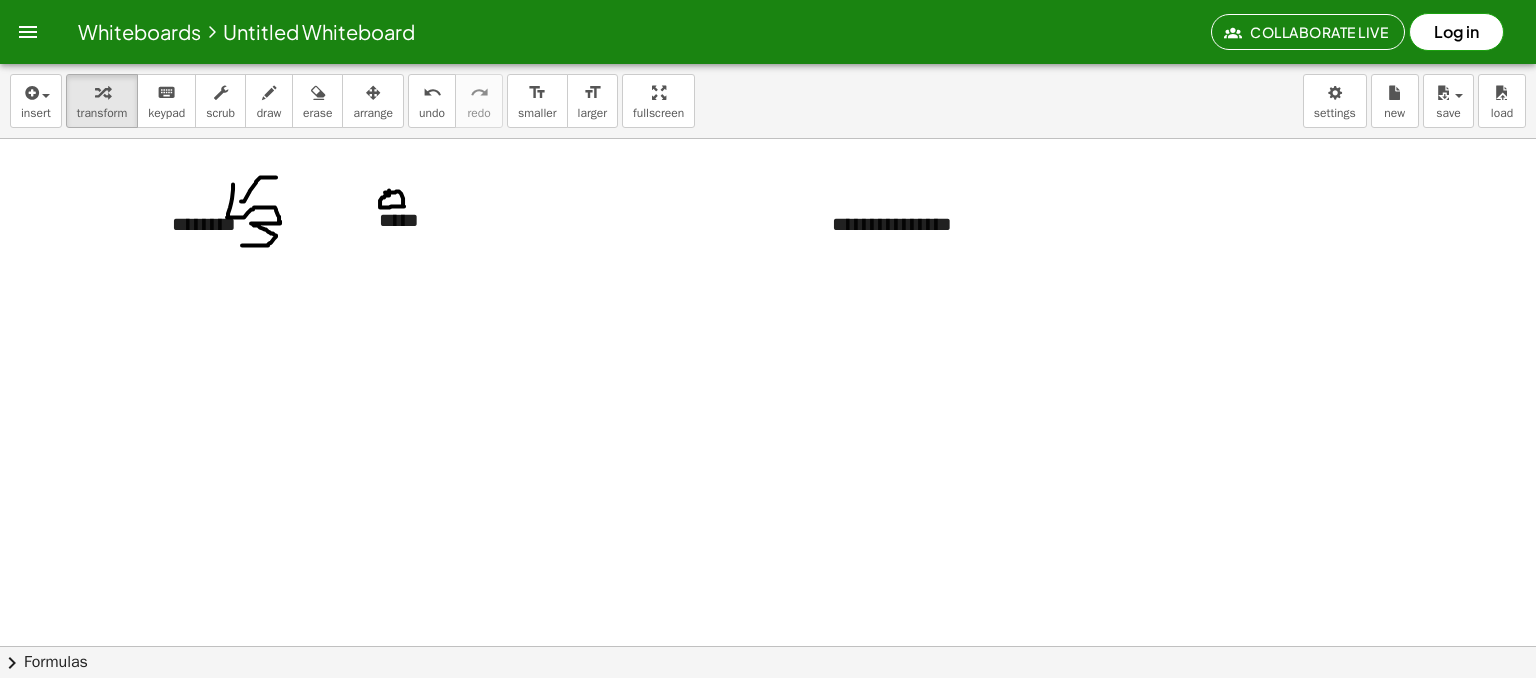 type 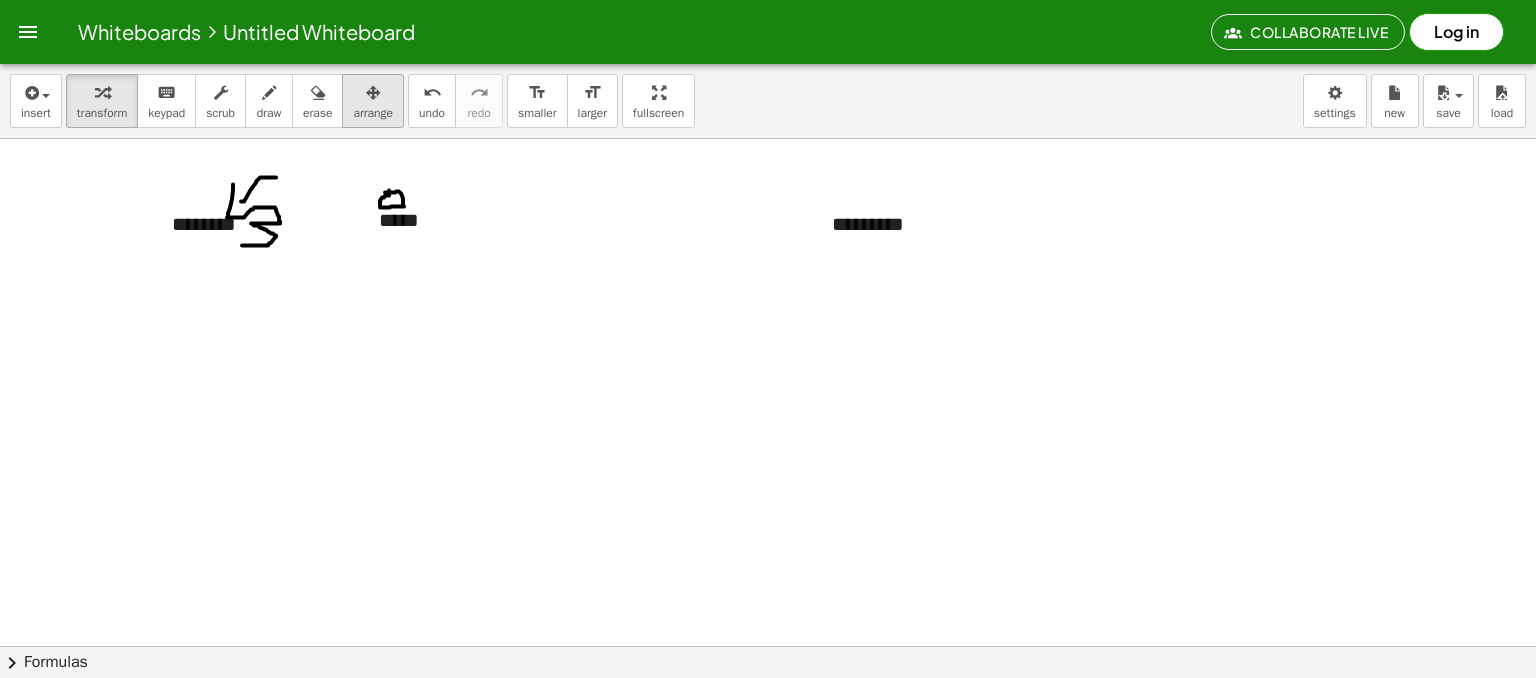 click at bounding box center [373, 93] 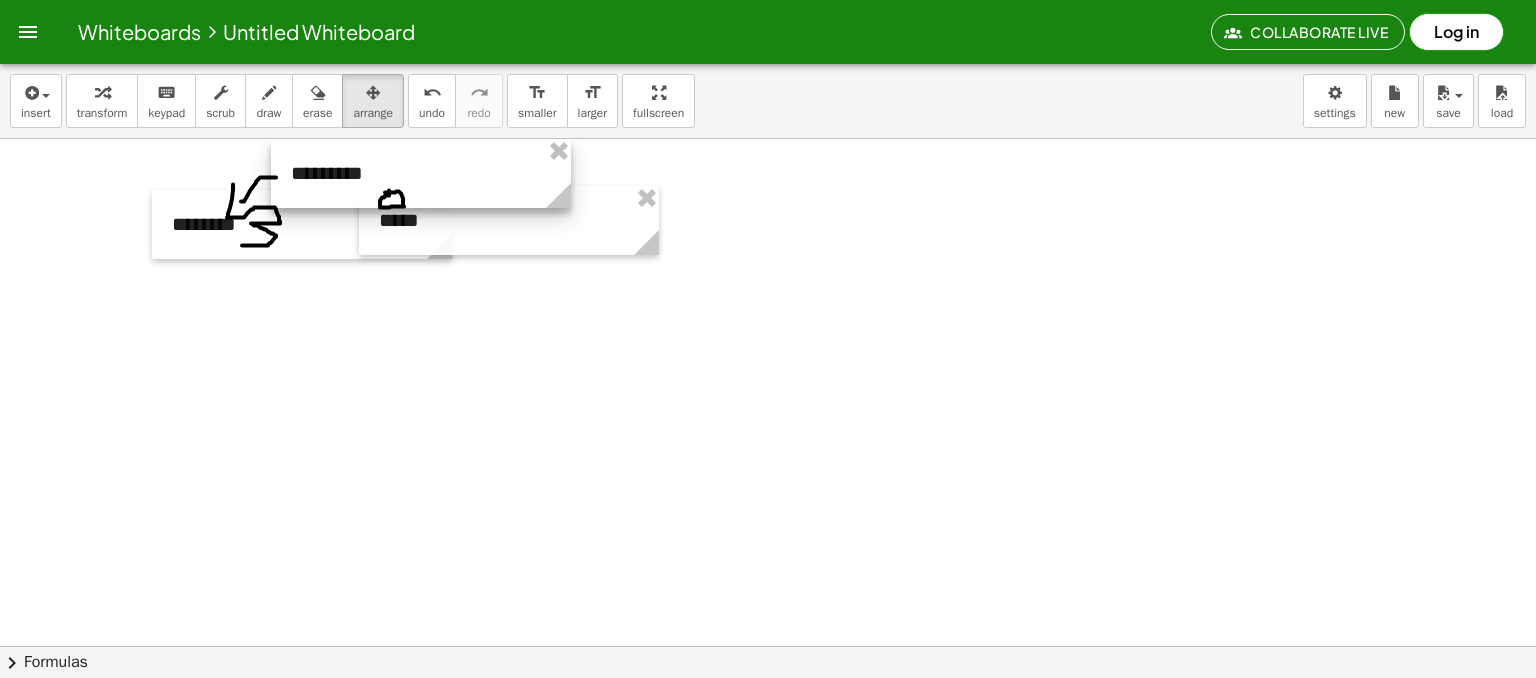 drag, startPoint x: 1019, startPoint y: 230, endPoint x: 478, endPoint y: 147, distance: 547.3299 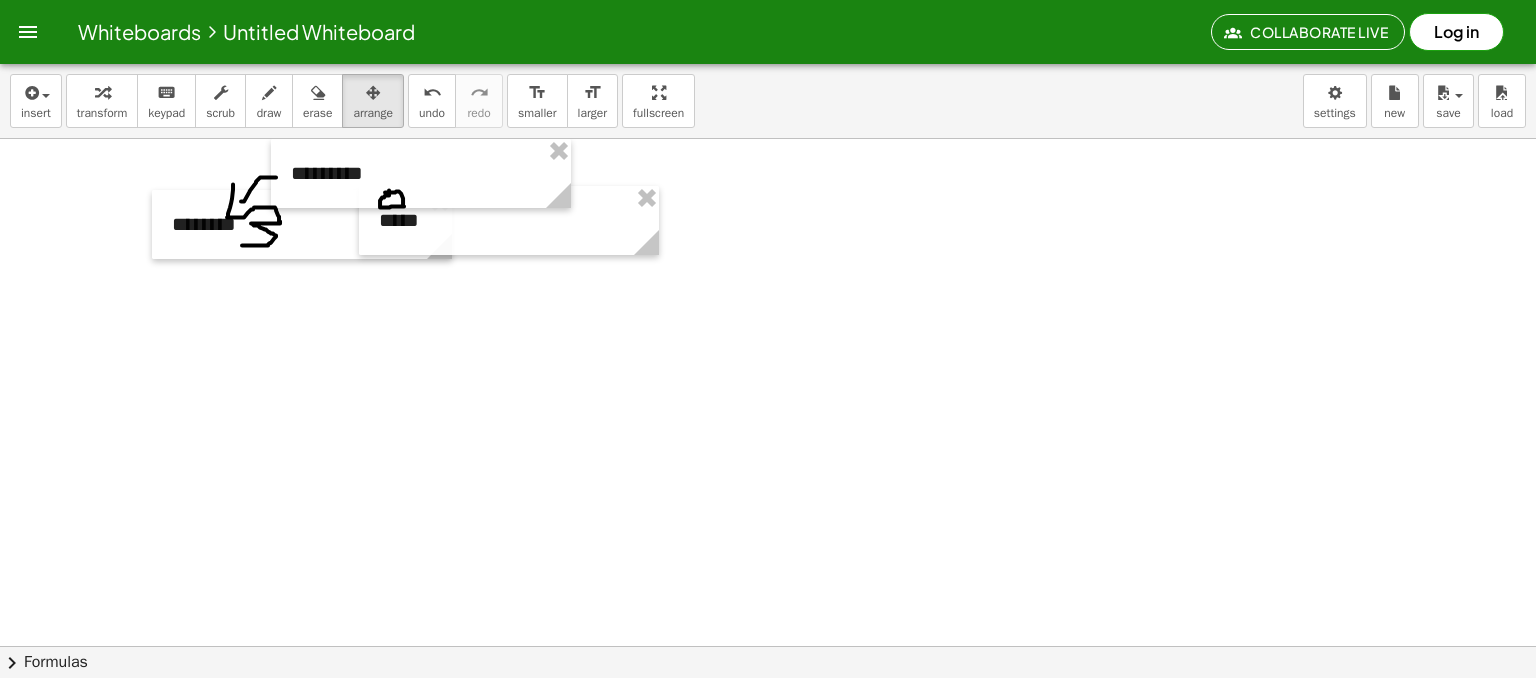 click at bounding box center [768, 1126] 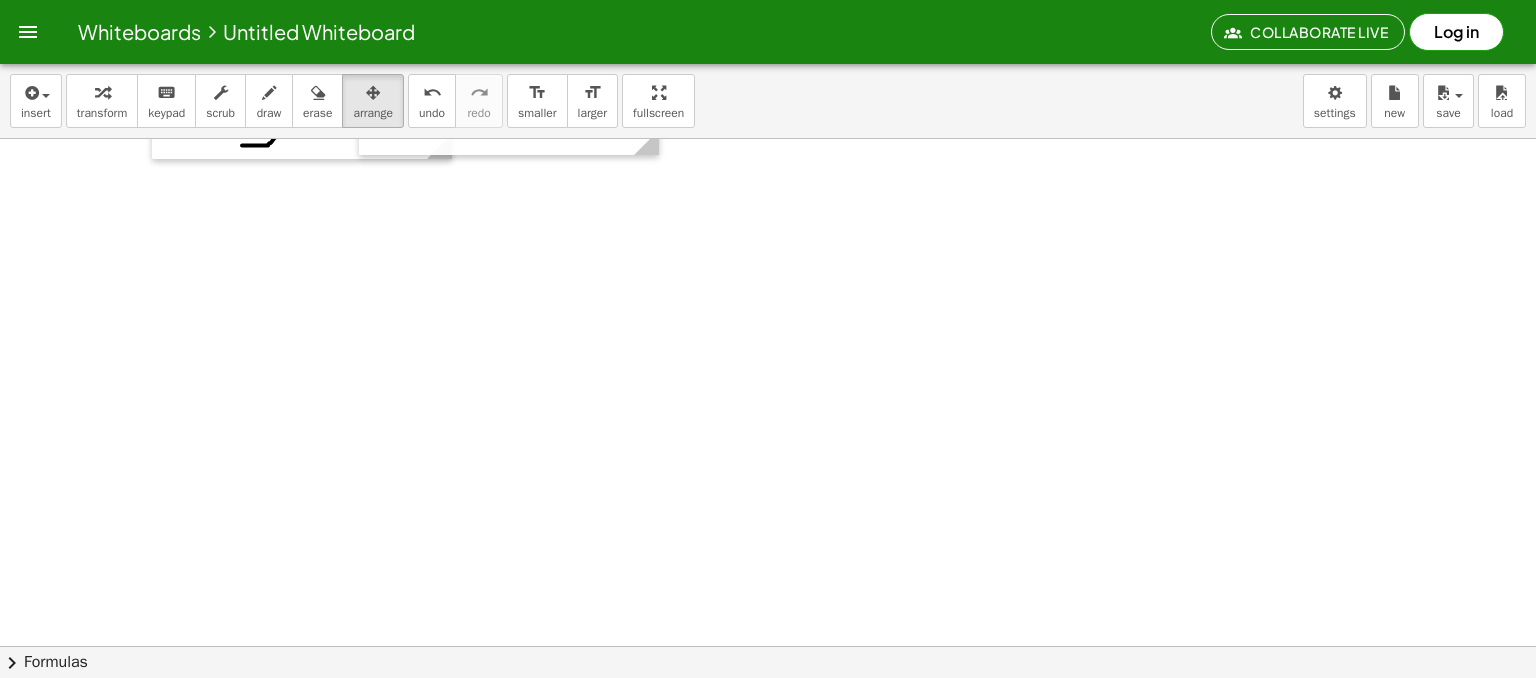scroll, scrollTop: 0, scrollLeft: 0, axis: both 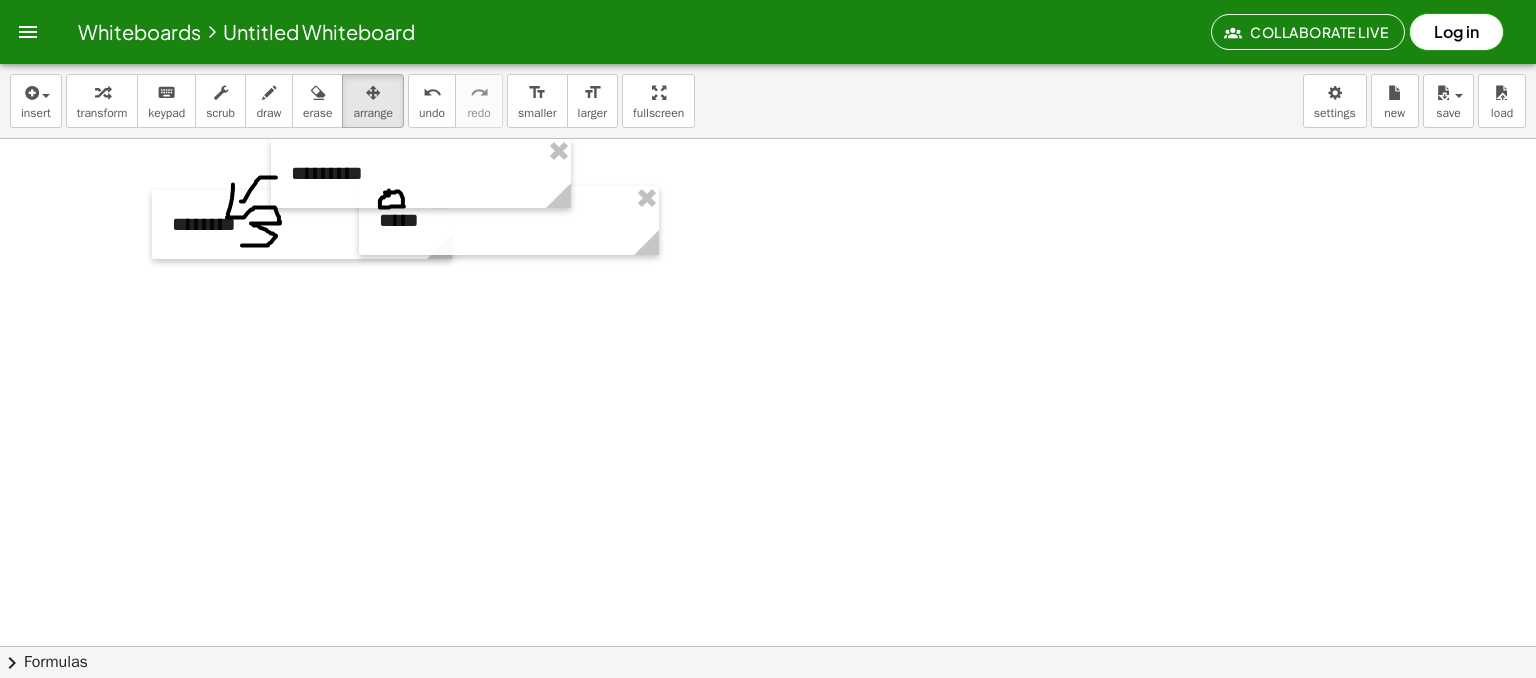 click at bounding box center [768, 646] 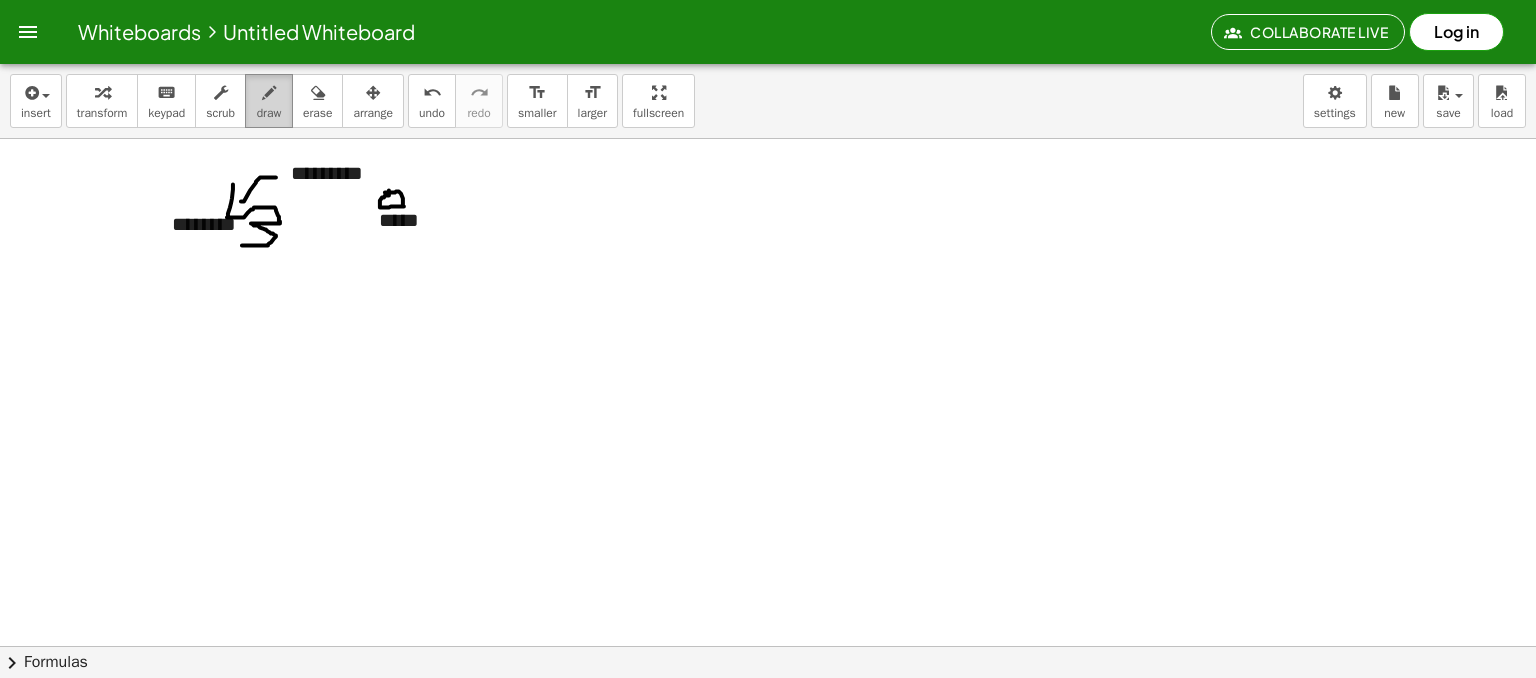 click on "draw" at bounding box center [269, 101] 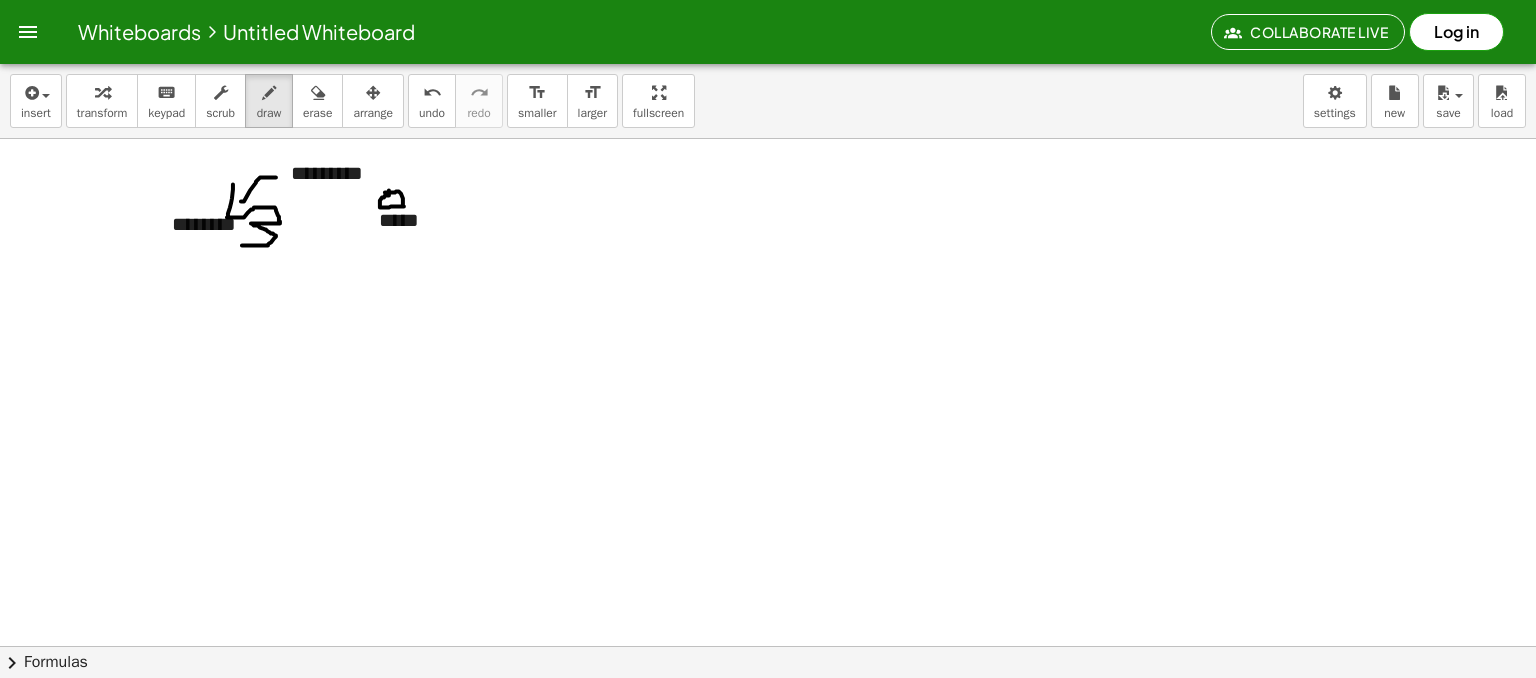 click on "insert select one: Math Expression Function Text Youtube Video Graphing Geometry Geometry 3D transform keyboard keypad scrub draw erase arrange undo undo redo redo format_size smaller format_size larger fullscreen load   save new settings" at bounding box center [768, 101] 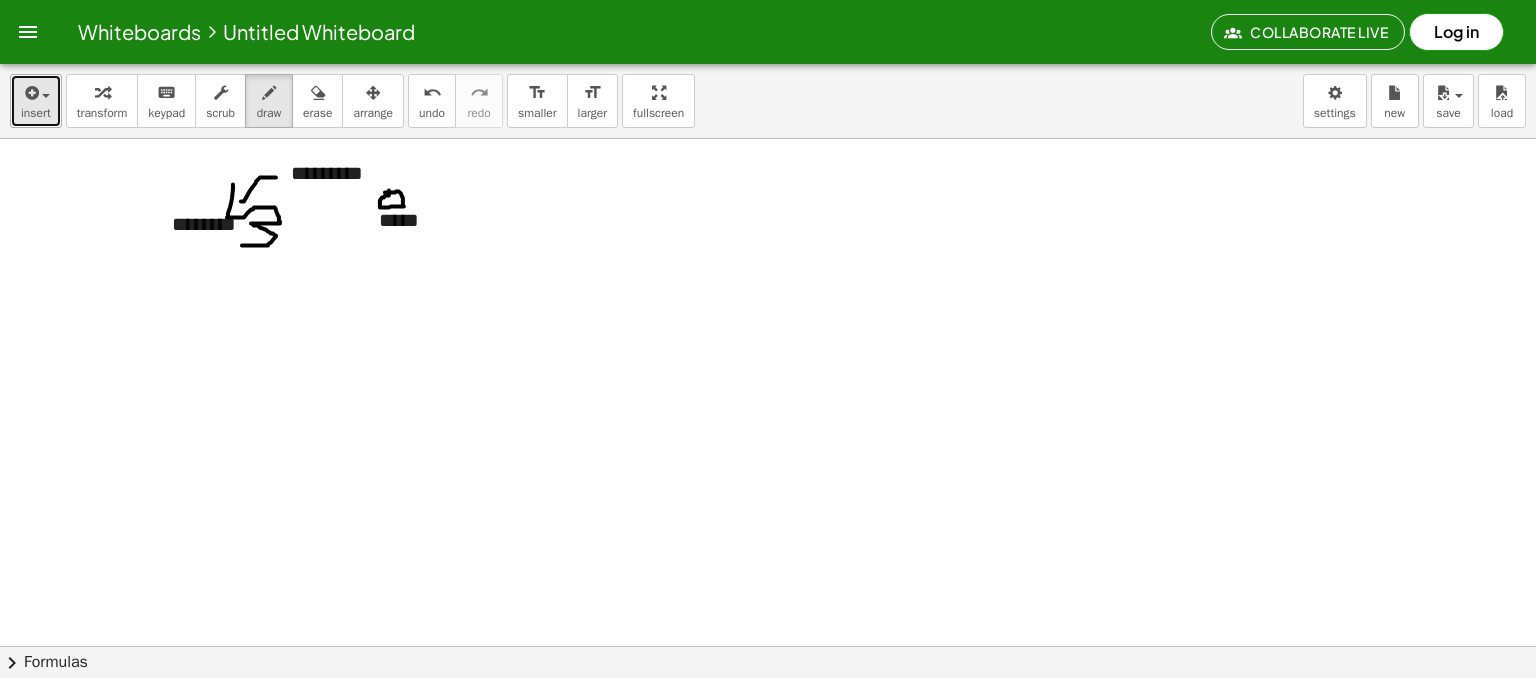 click on "insert" at bounding box center (36, 113) 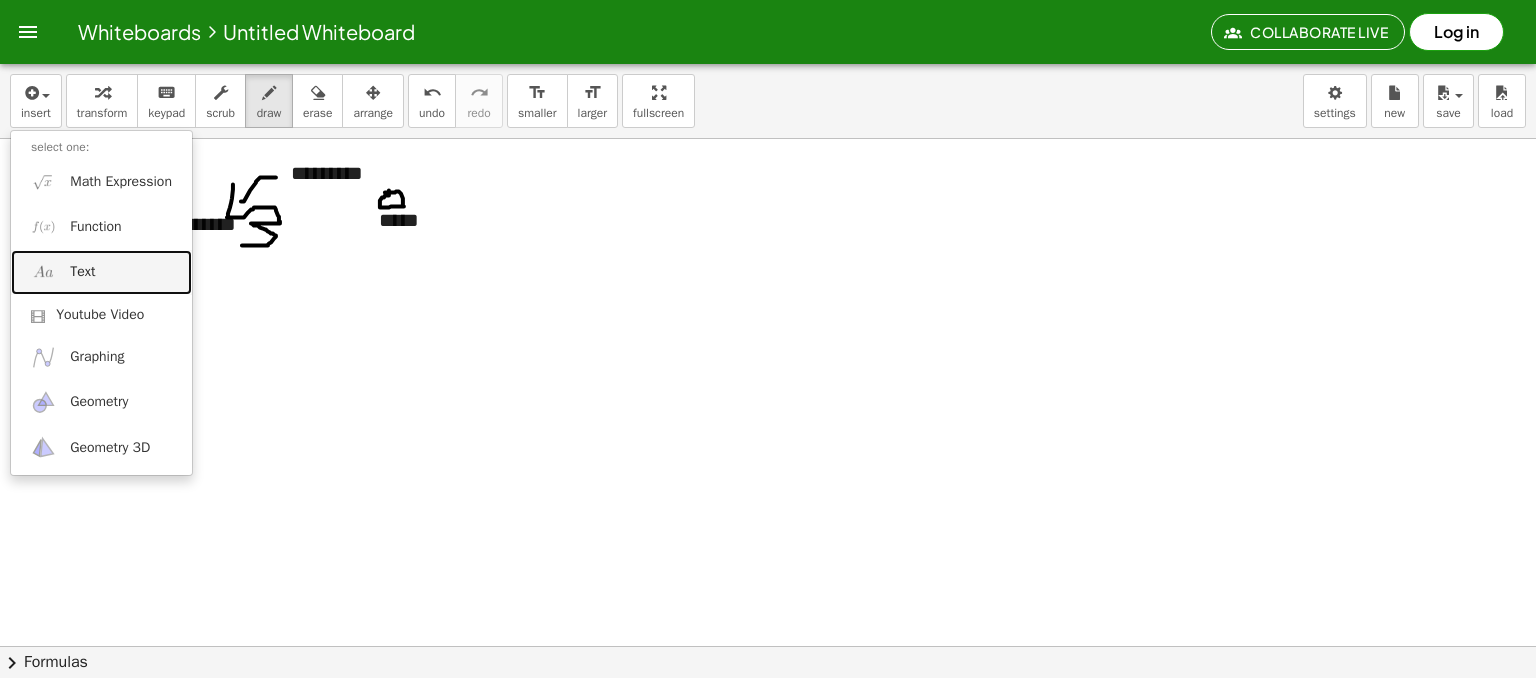 click on "Text" at bounding box center (101, 272) 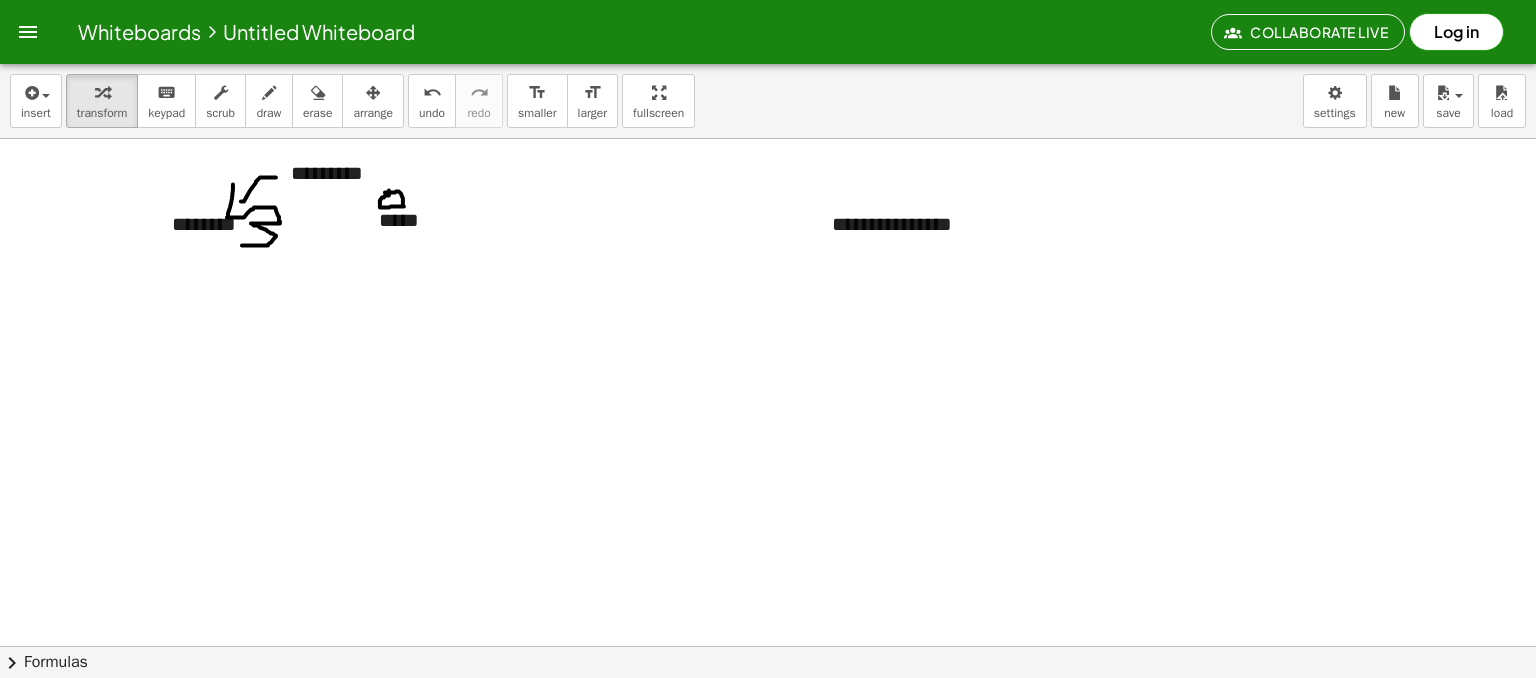 type 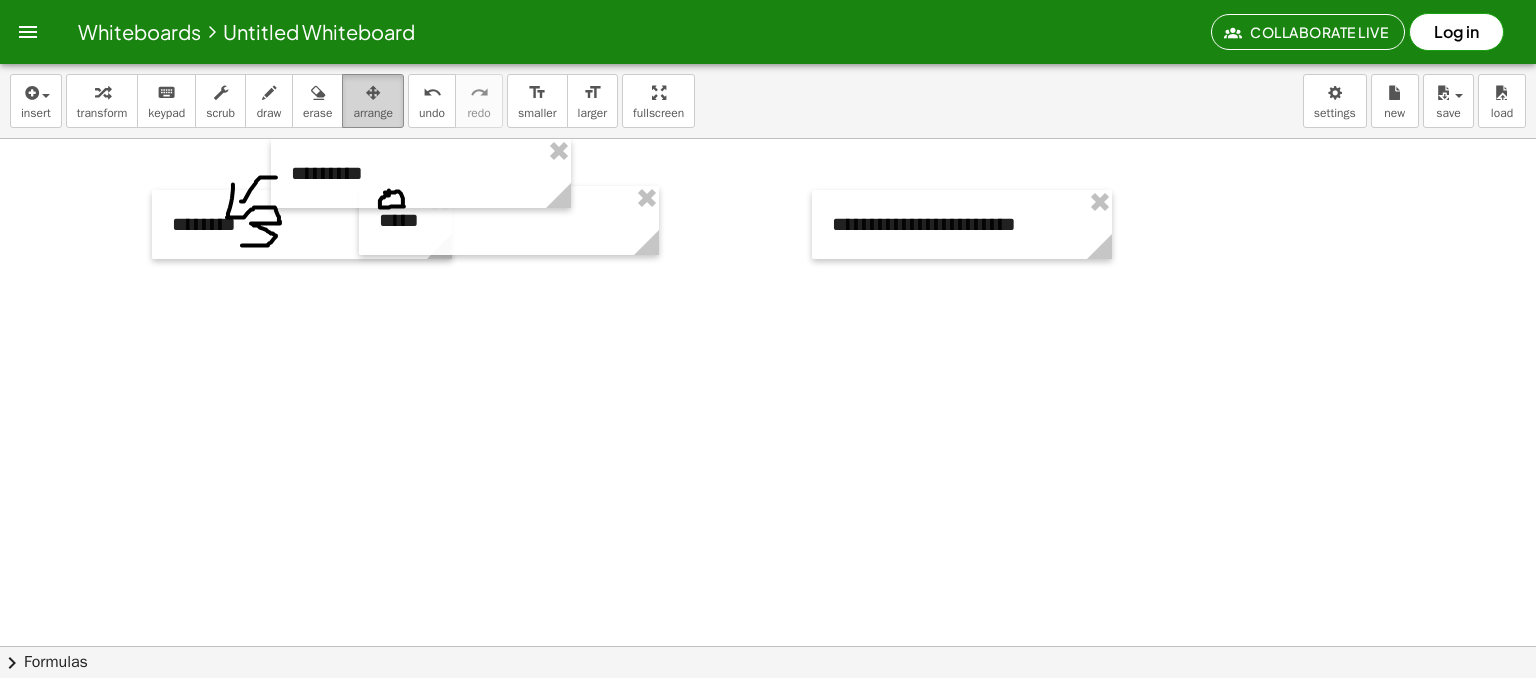 click on "arrange" at bounding box center (373, 113) 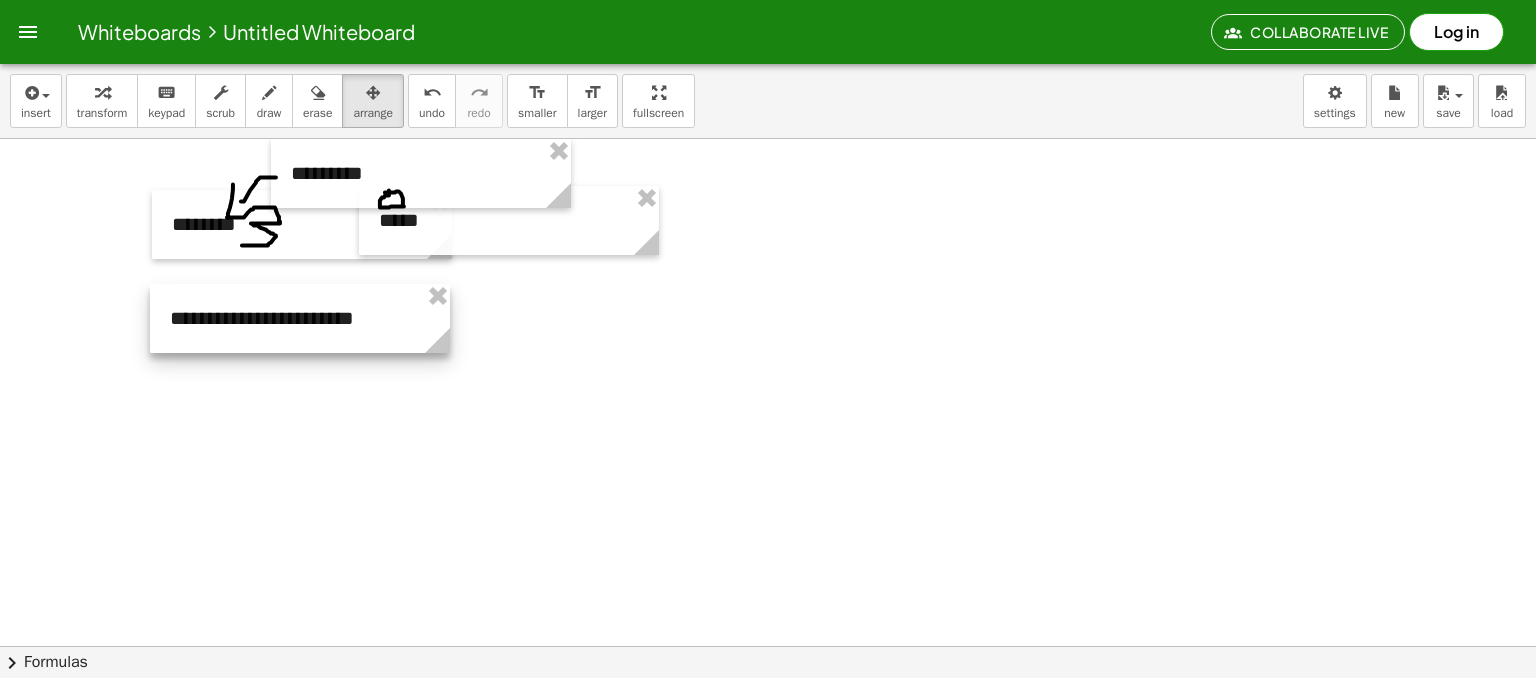 drag, startPoint x: 872, startPoint y: 235, endPoint x: 210, endPoint y: 329, distance: 668.64044 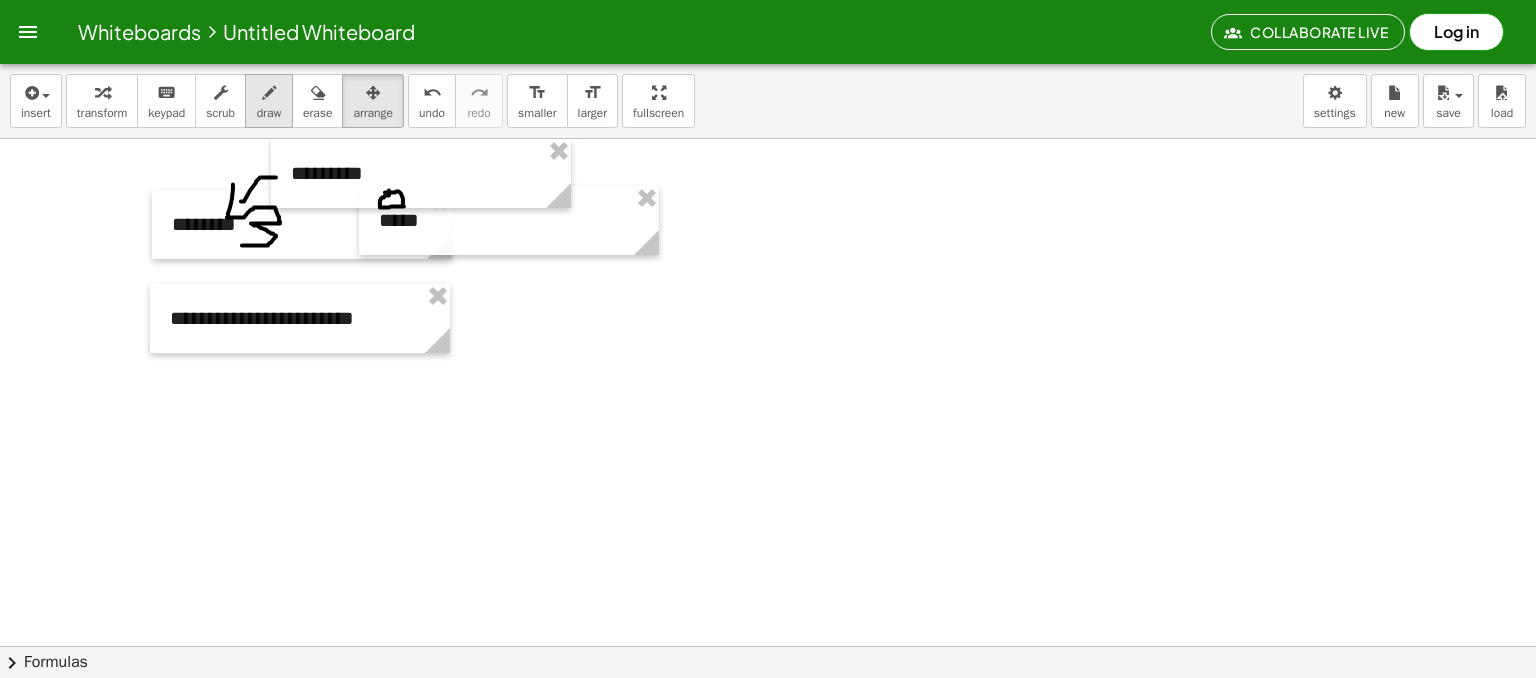 click on "draw" at bounding box center [269, 101] 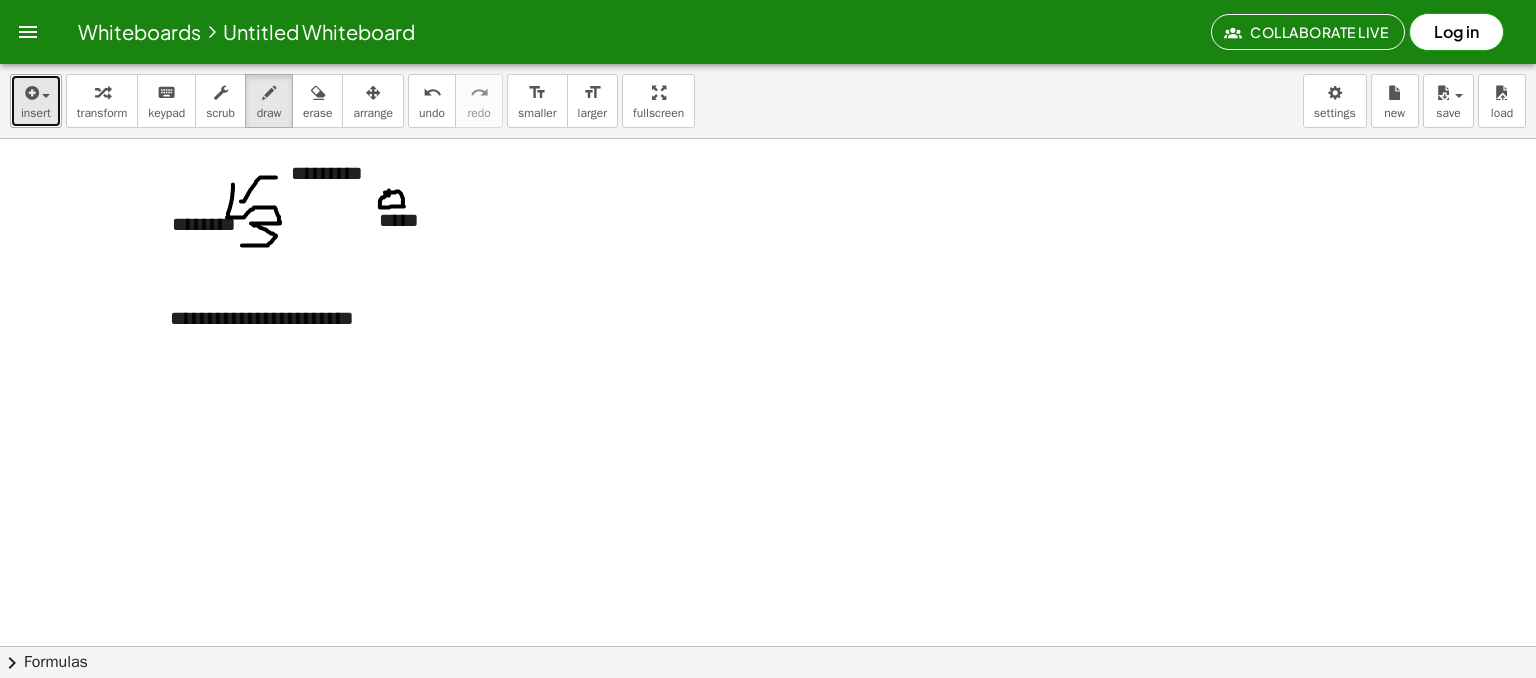 click on "insert" at bounding box center [36, 113] 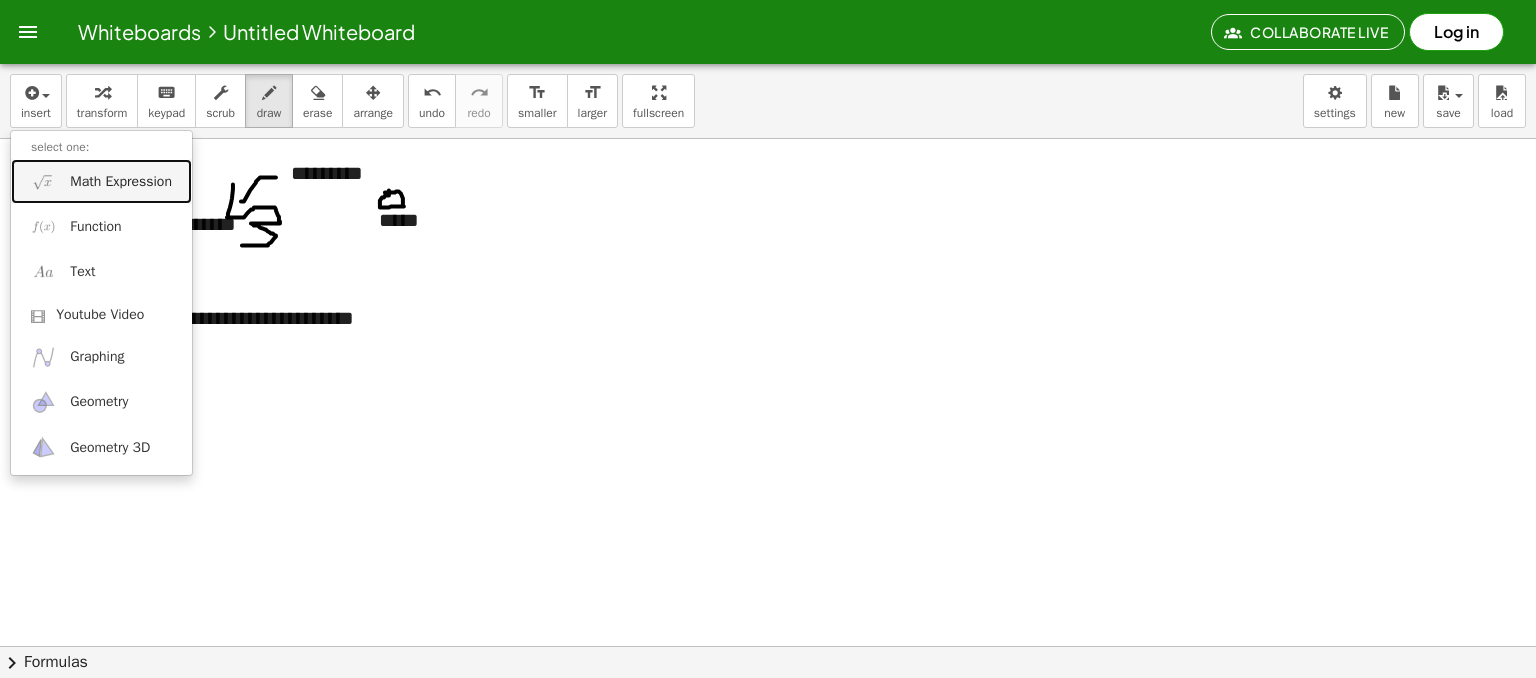click on "Math Expression" at bounding box center (121, 182) 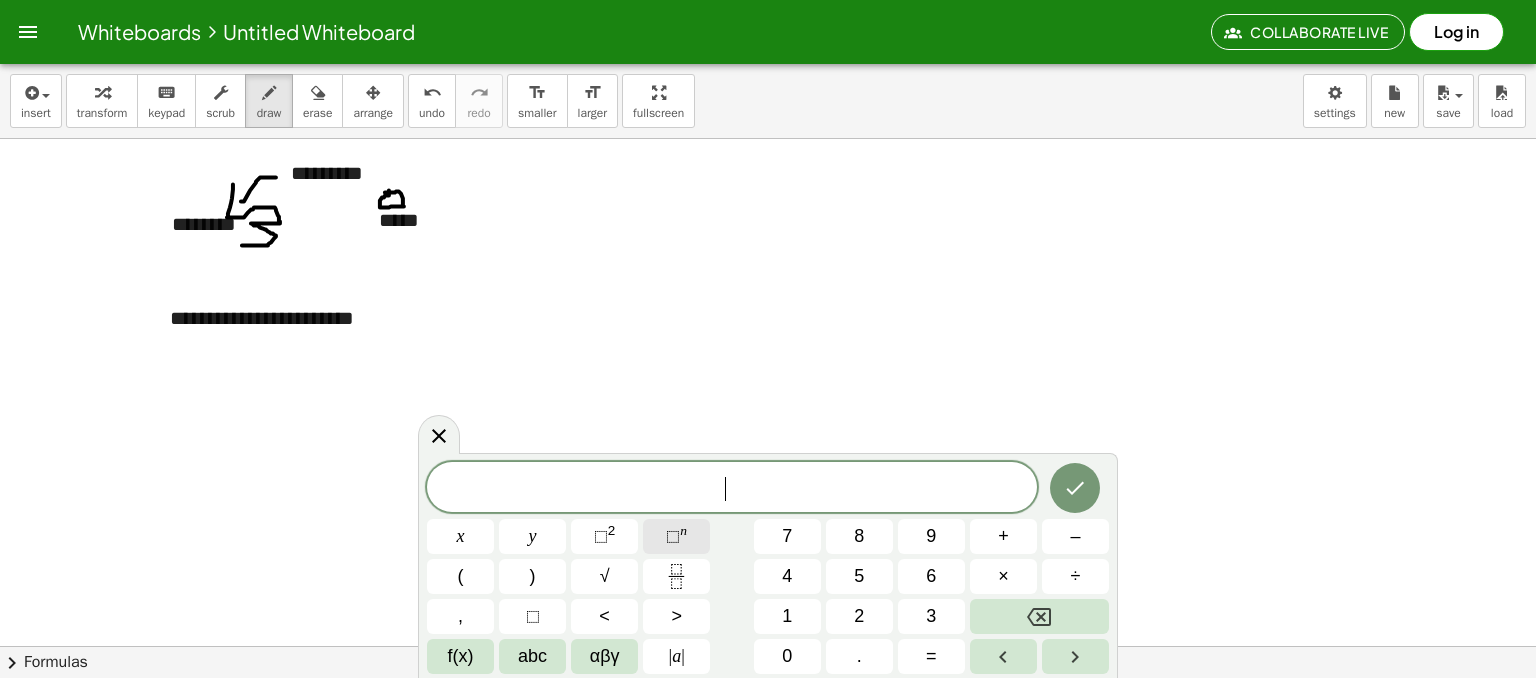 click on "⬚ n" at bounding box center (676, 536) 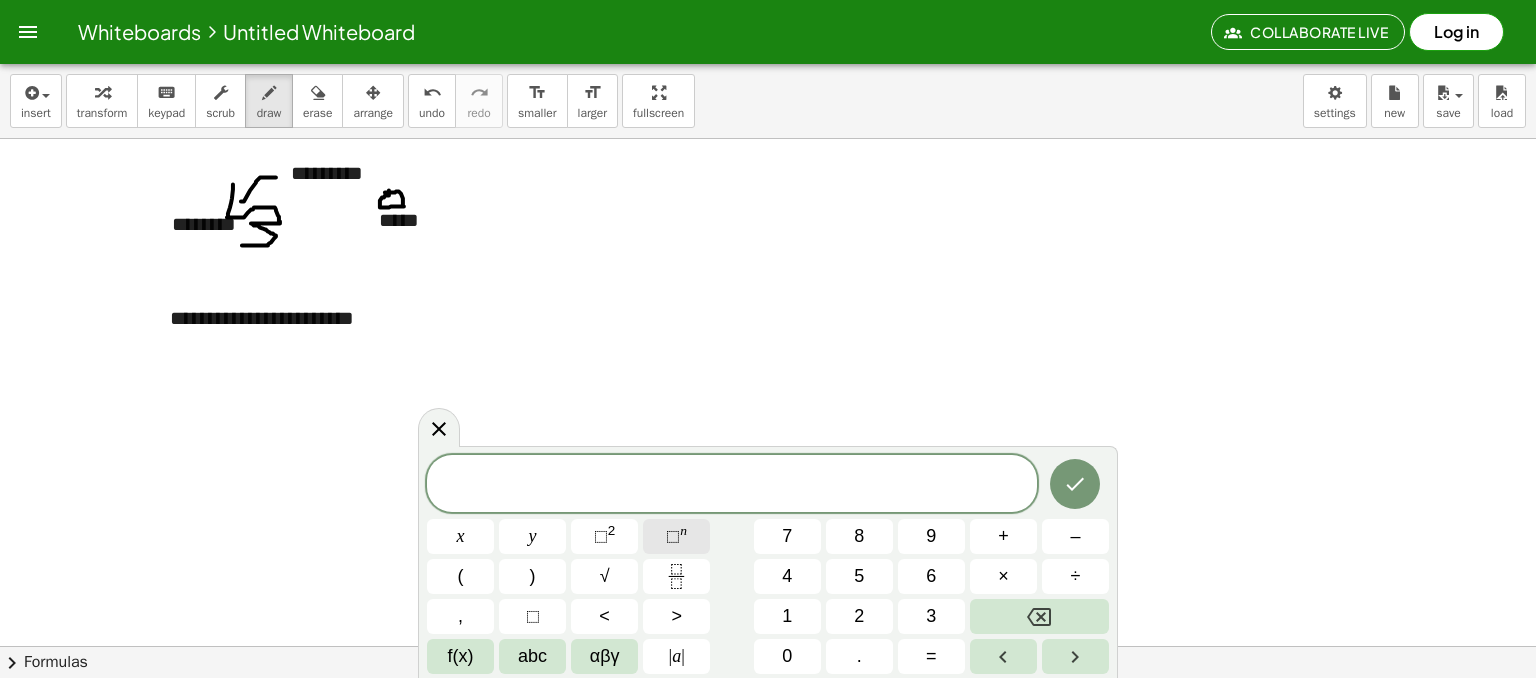click on "⬚ n" at bounding box center (676, 536) 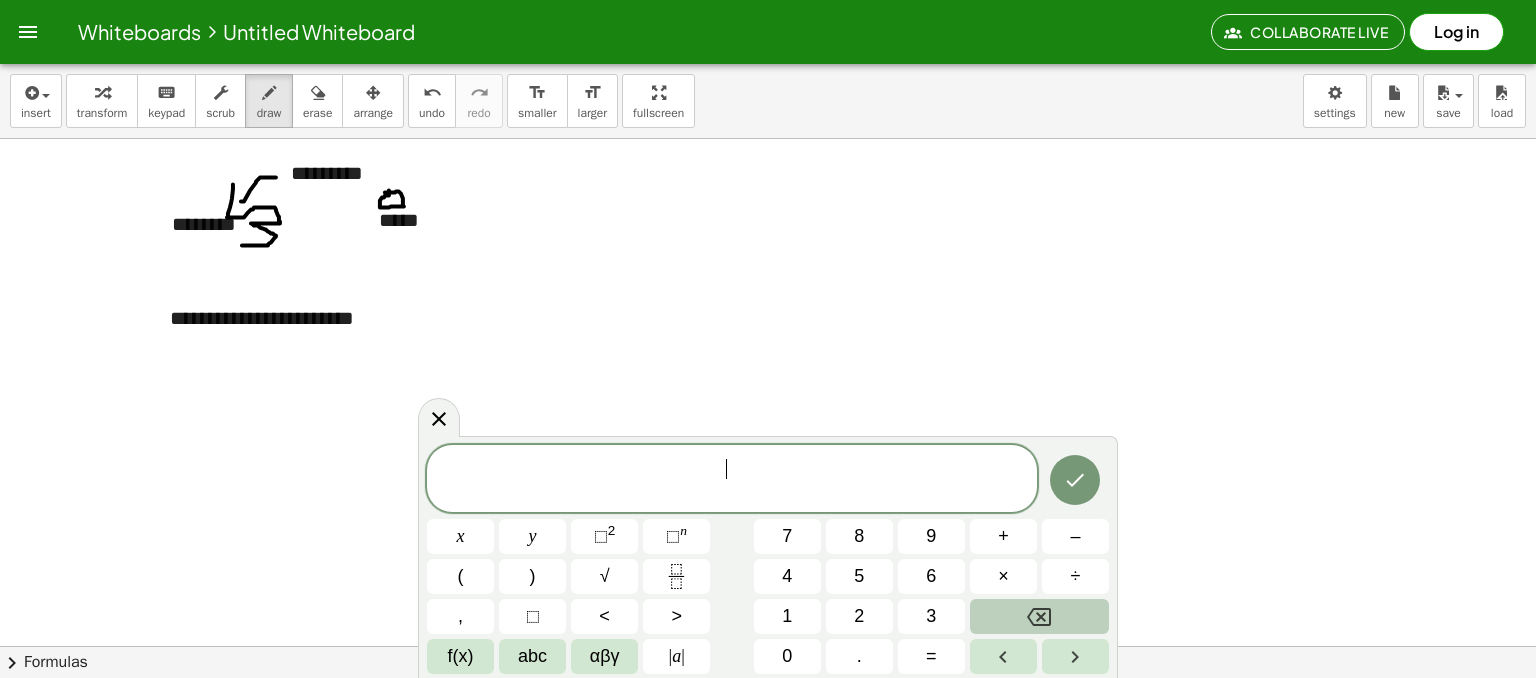 click at bounding box center (1039, 616) 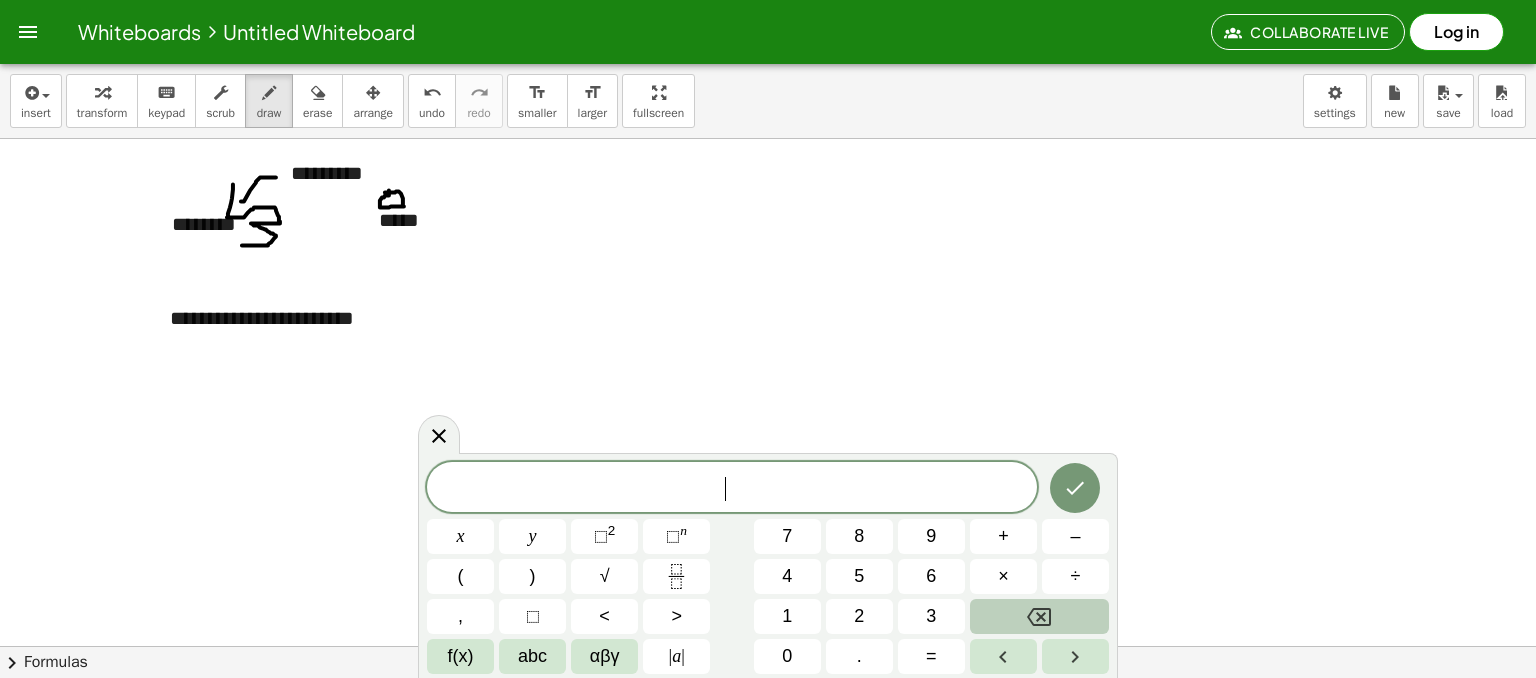 click at bounding box center (1039, 616) 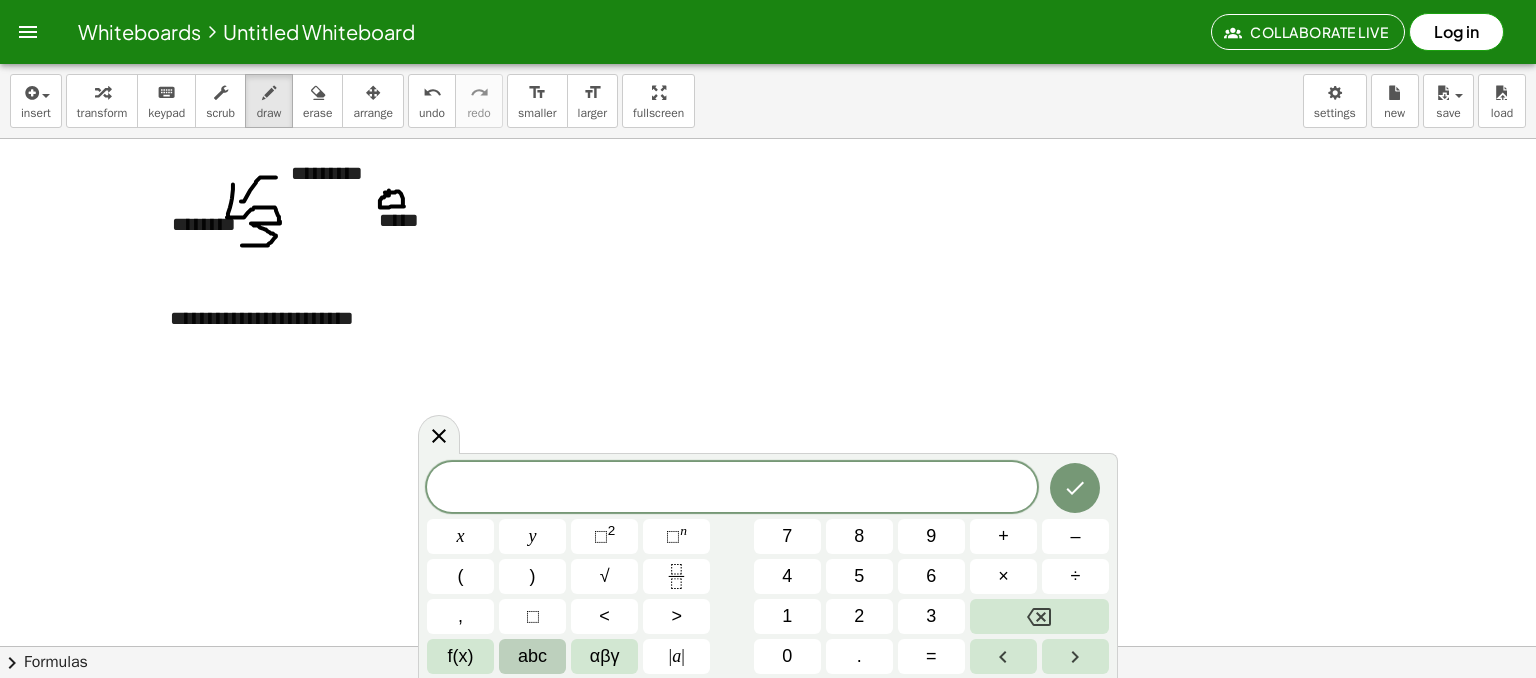 click on "abc" at bounding box center (532, 656) 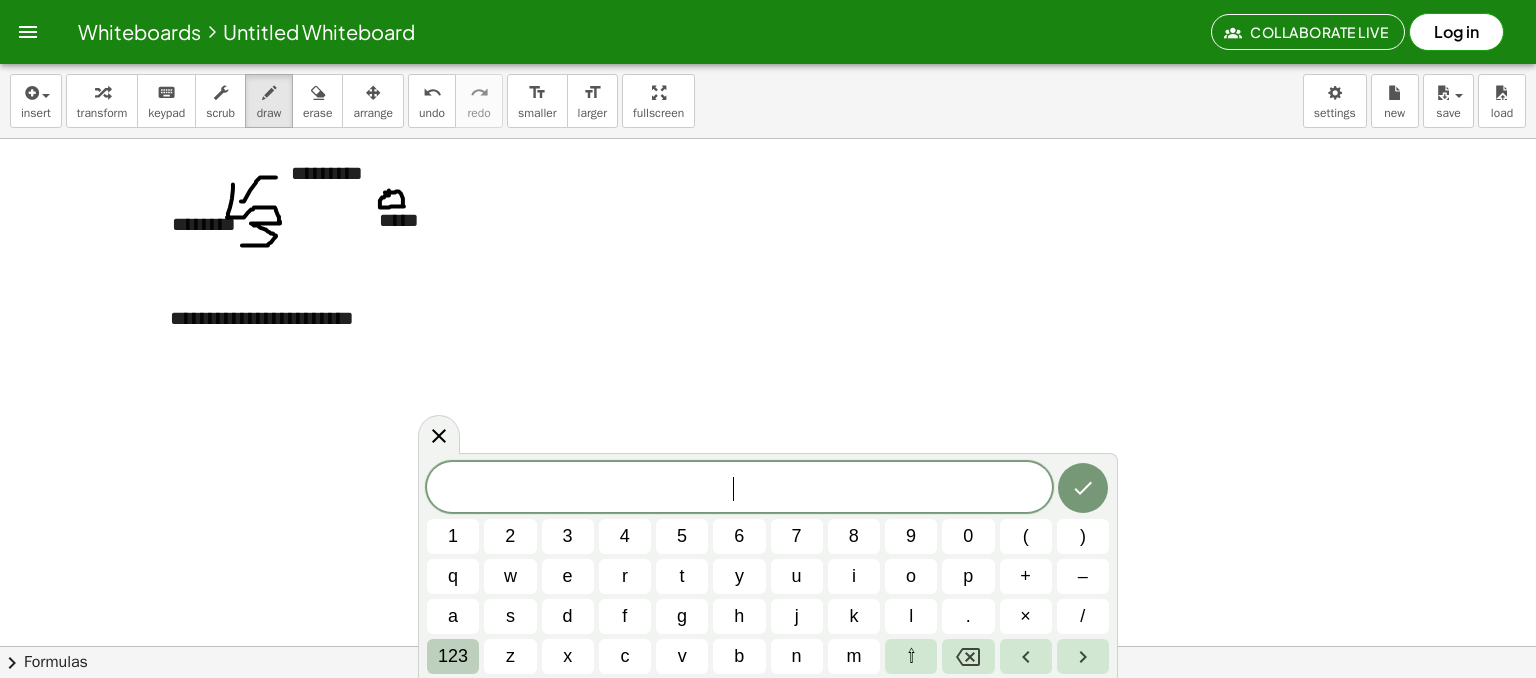click on "123" at bounding box center [453, 656] 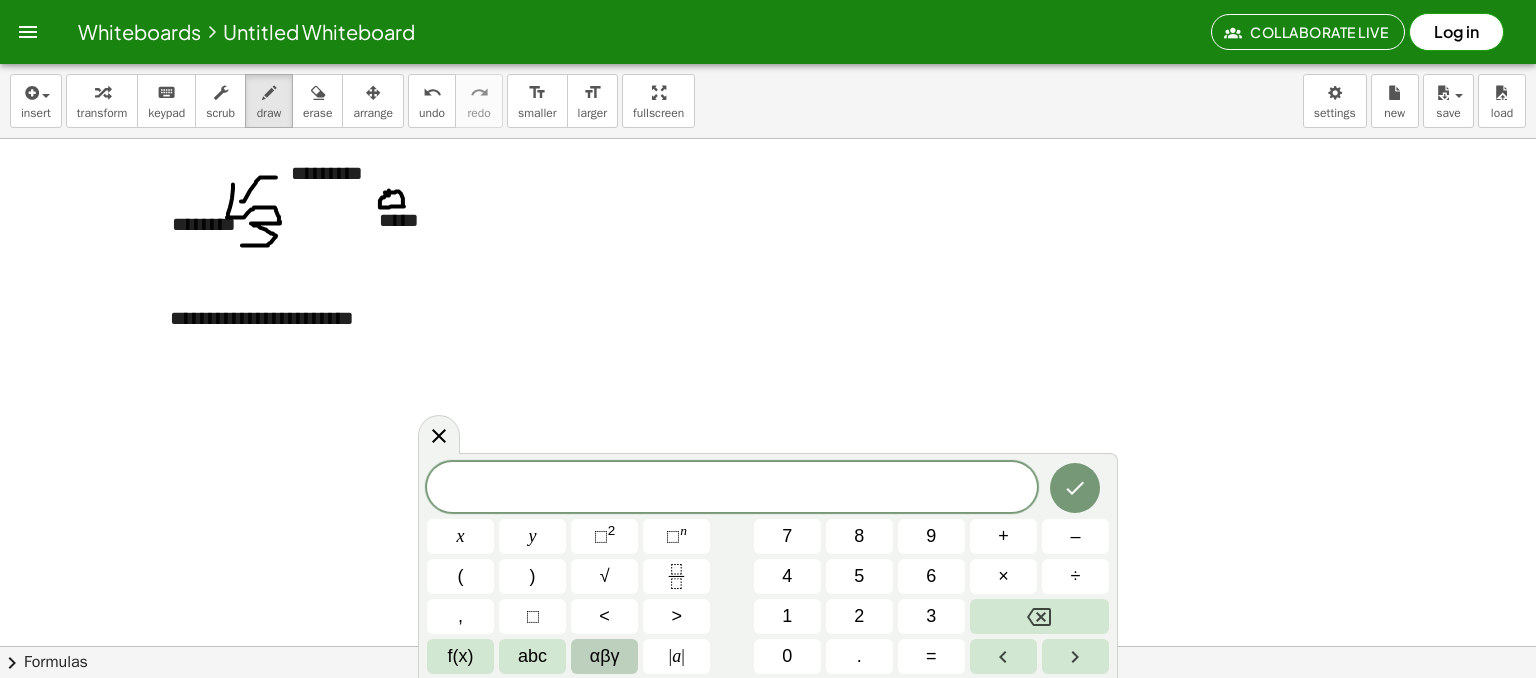 click on "αβγ" at bounding box center [604, 656] 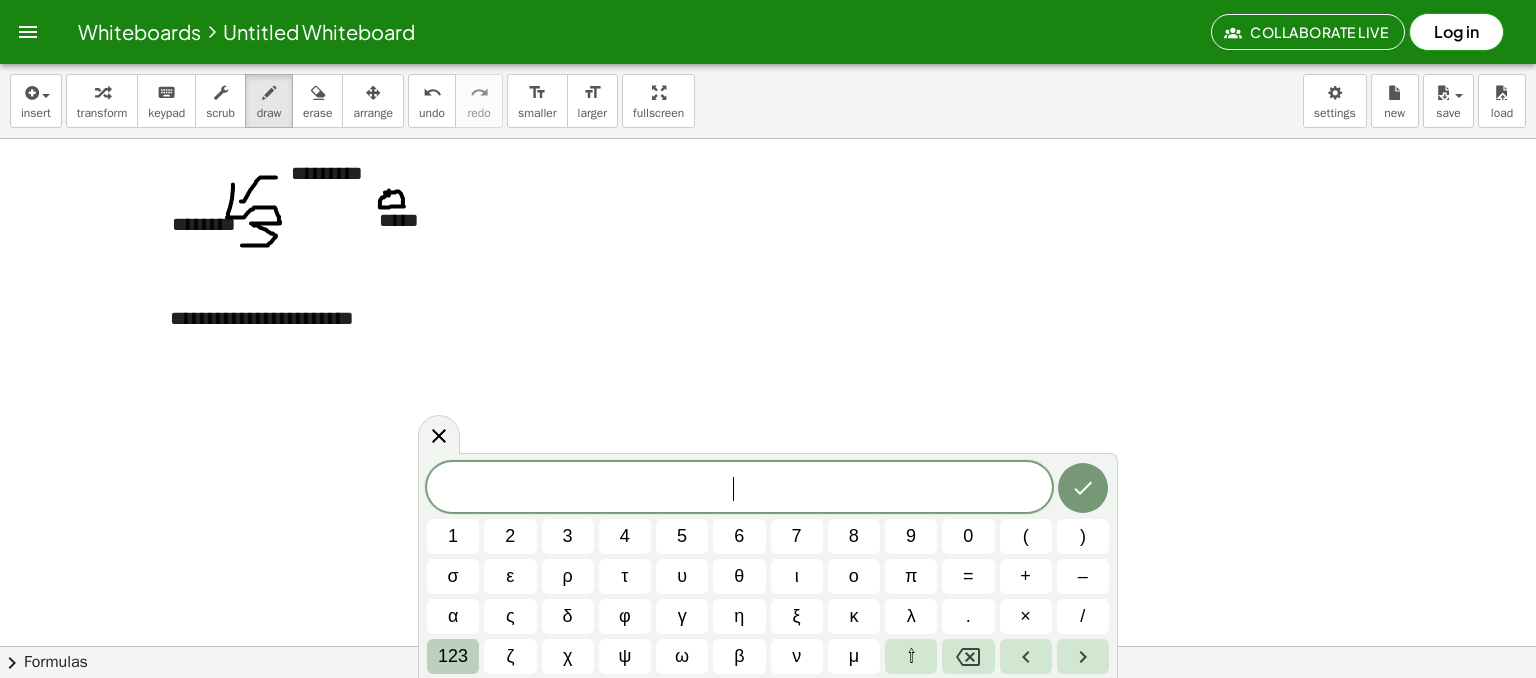 click on "123" at bounding box center [453, 656] 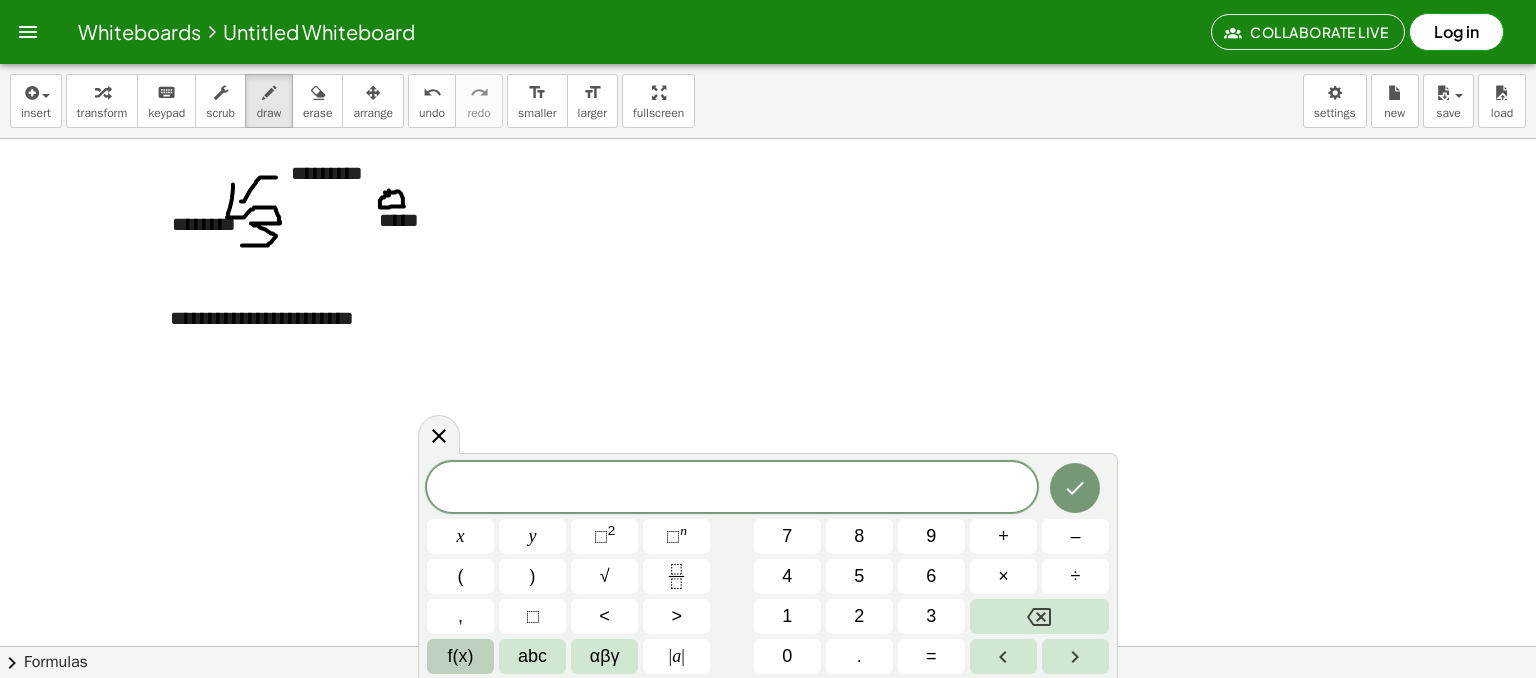 click on "f(x)" at bounding box center (460, 656) 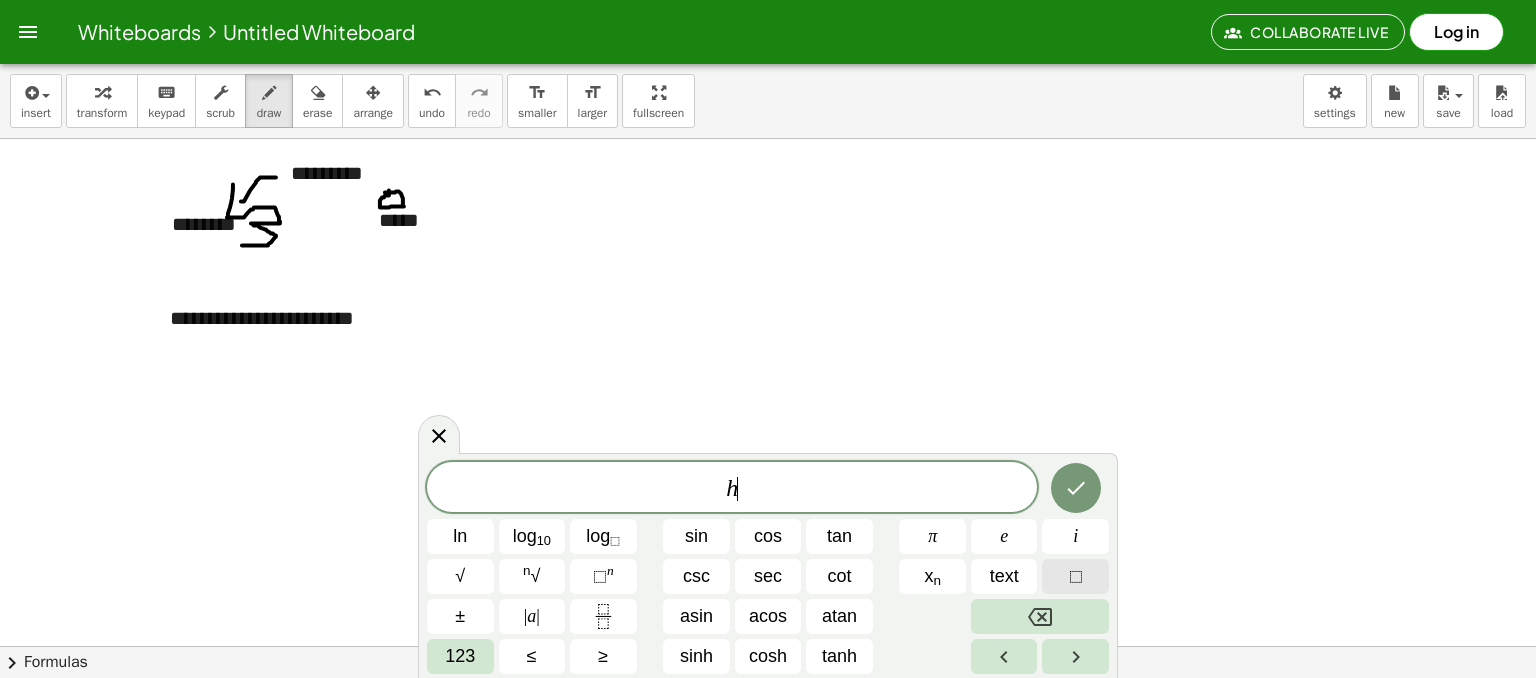 click on "⬚" at bounding box center (1075, 576) 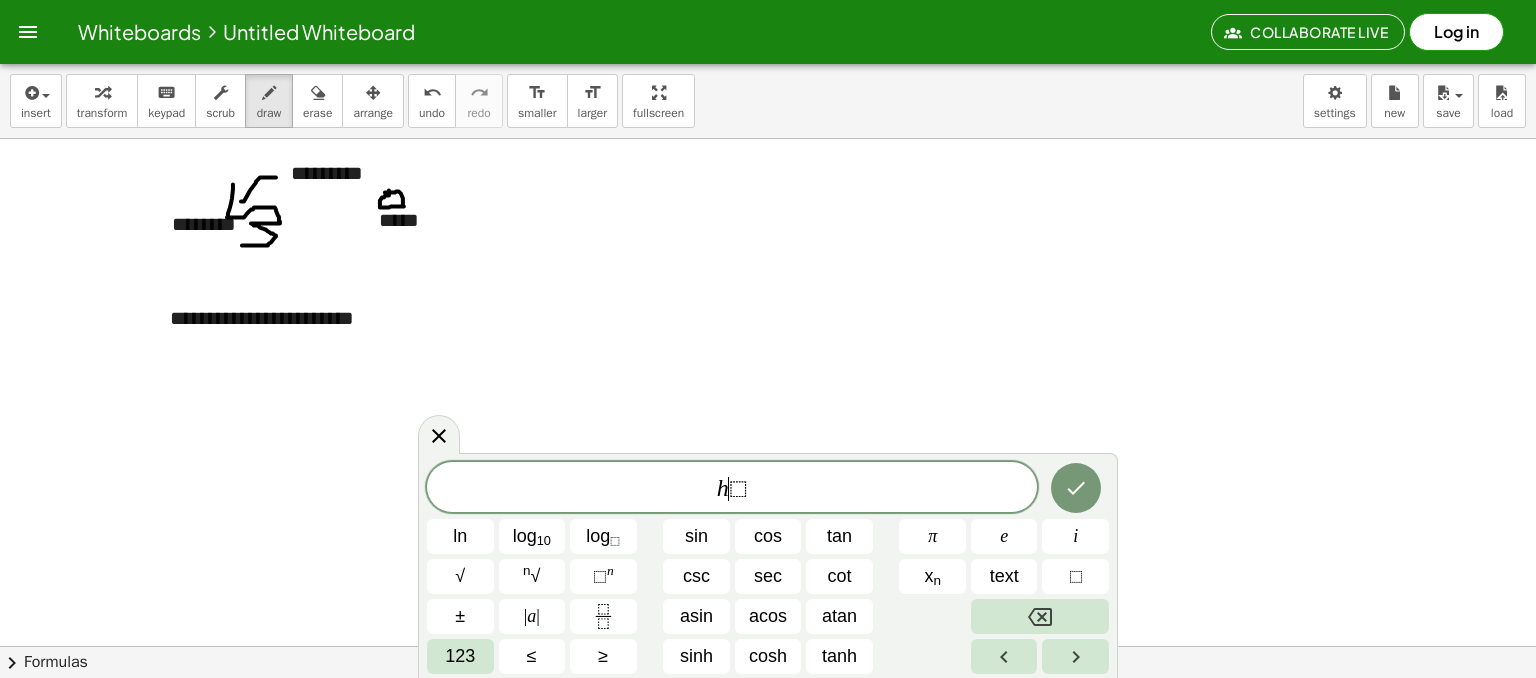 click on "⬚" at bounding box center [738, 489] 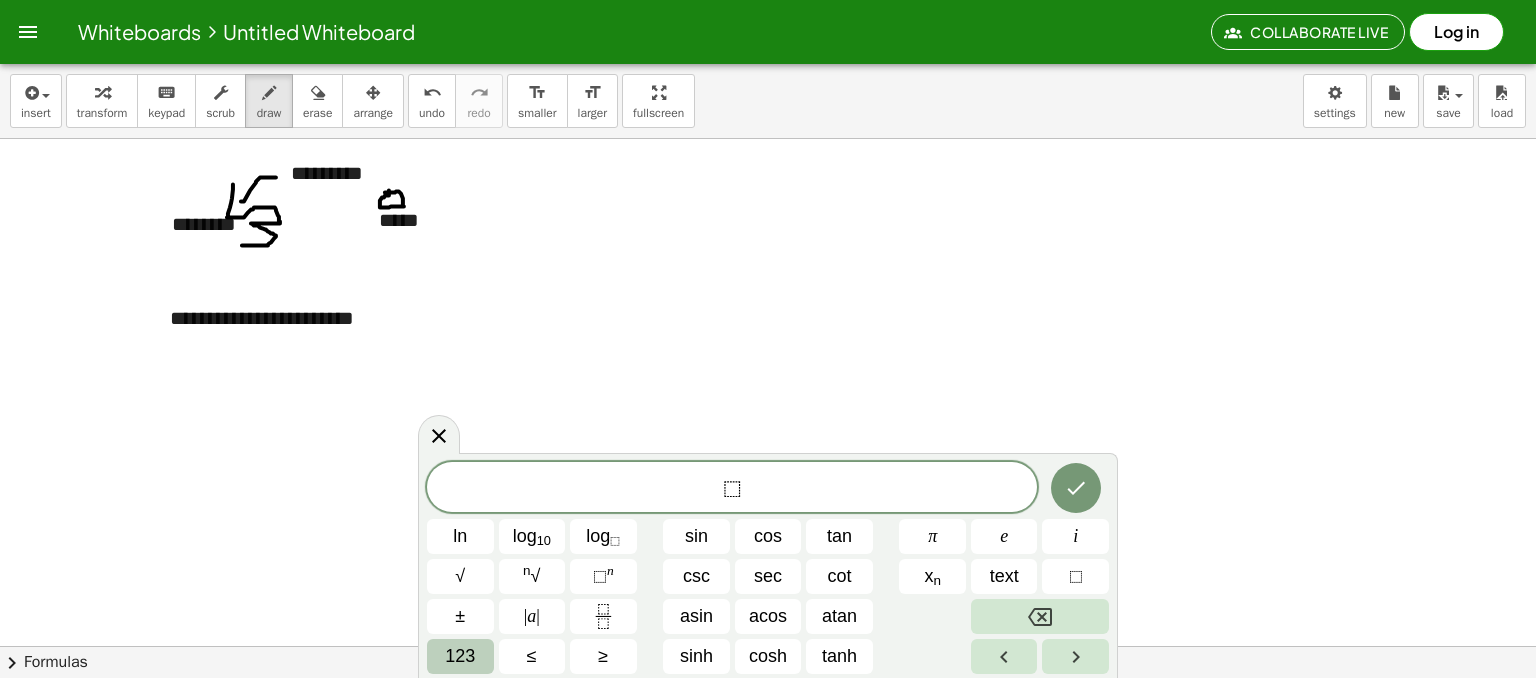 click on "123" at bounding box center [460, 656] 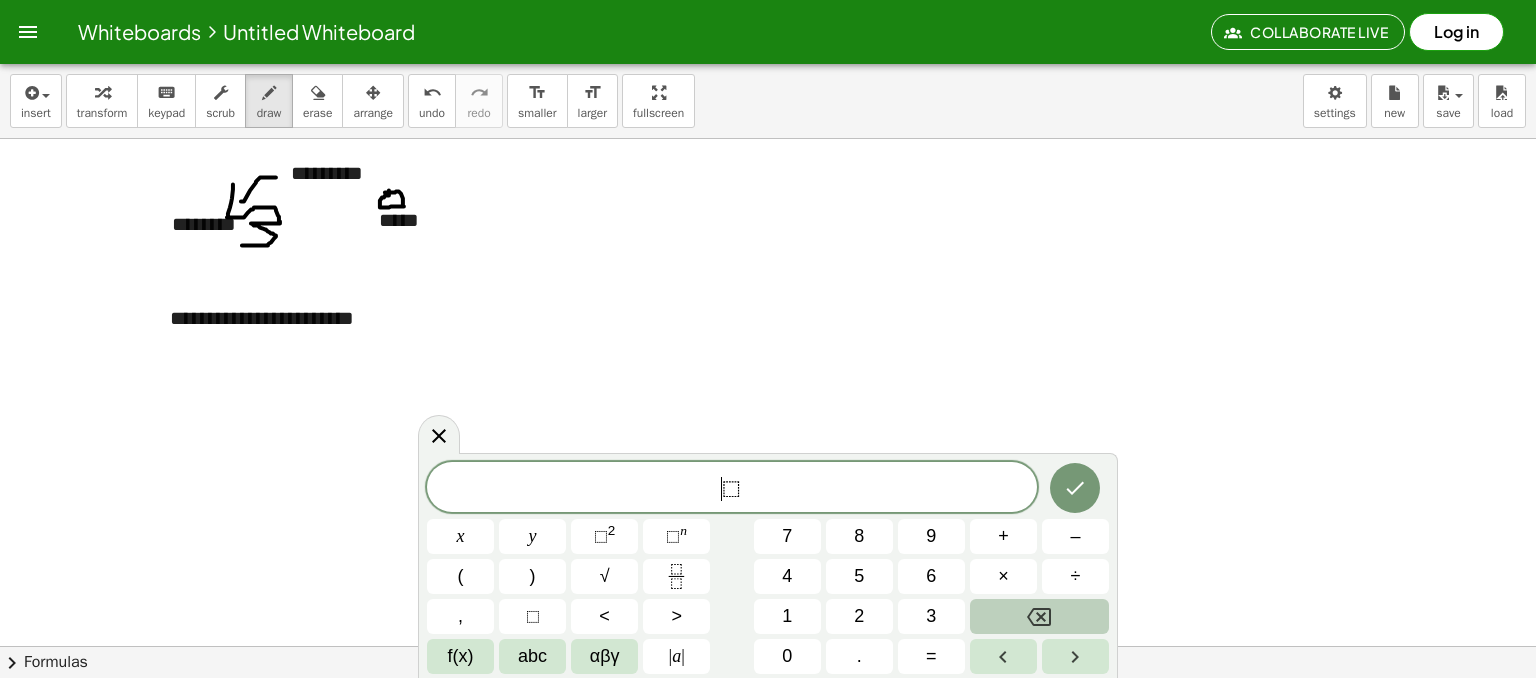 click on "​ ⬚" at bounding box center (732, 489) 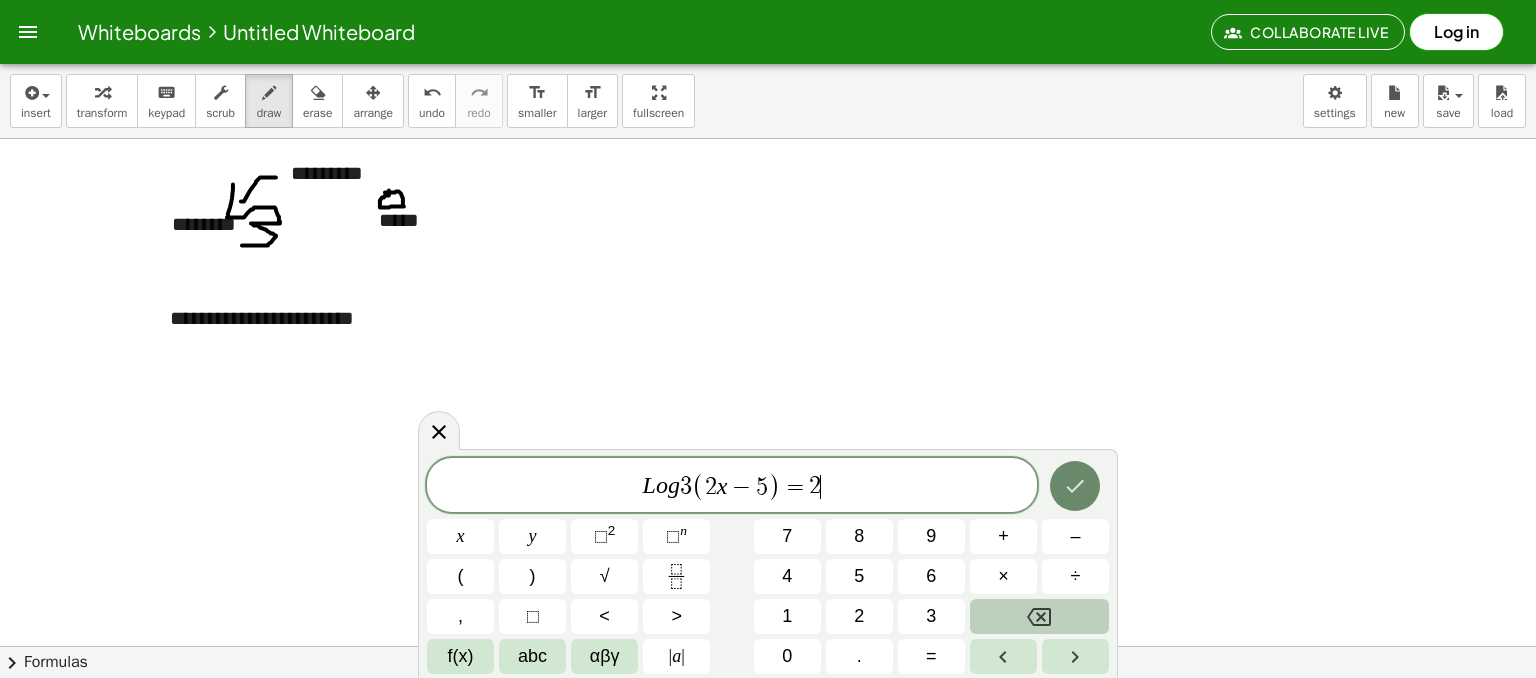 click 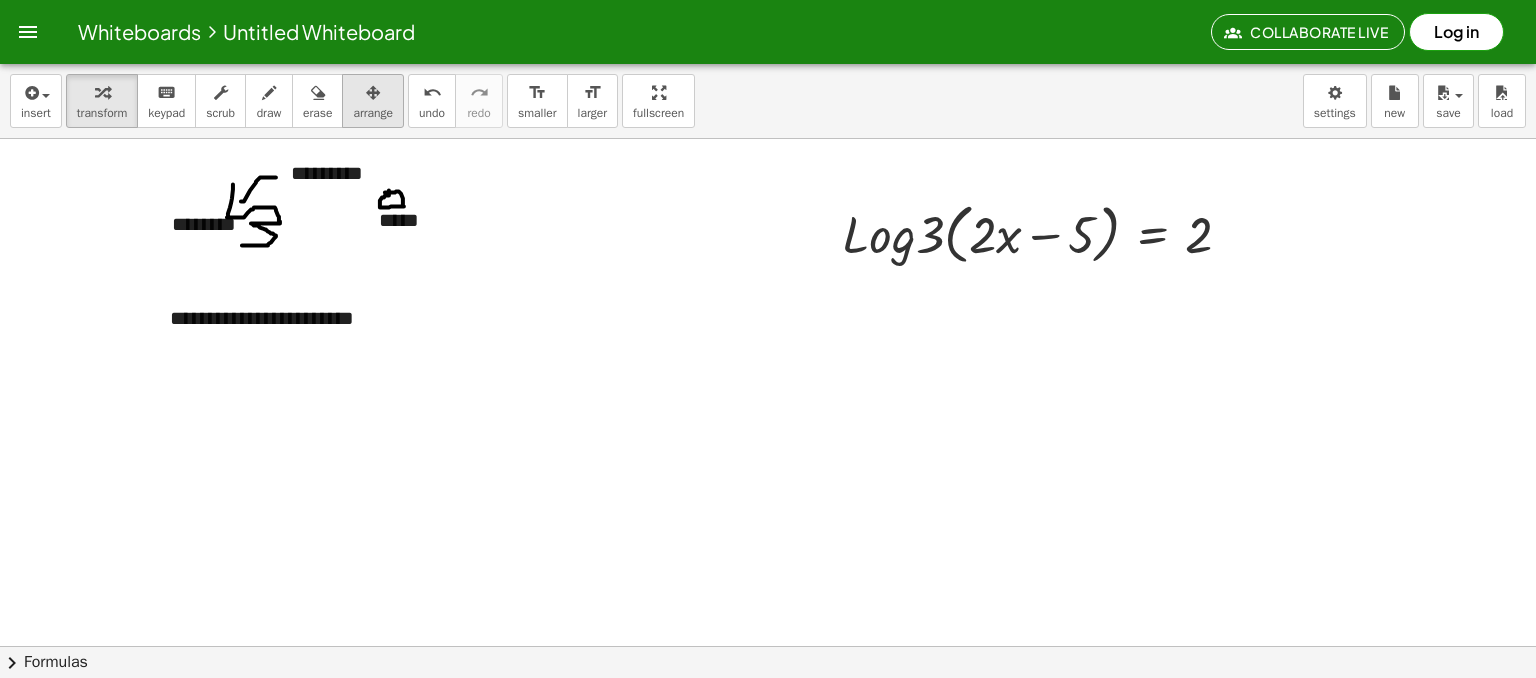 click on "arrange" at bounding box center (373, 113) 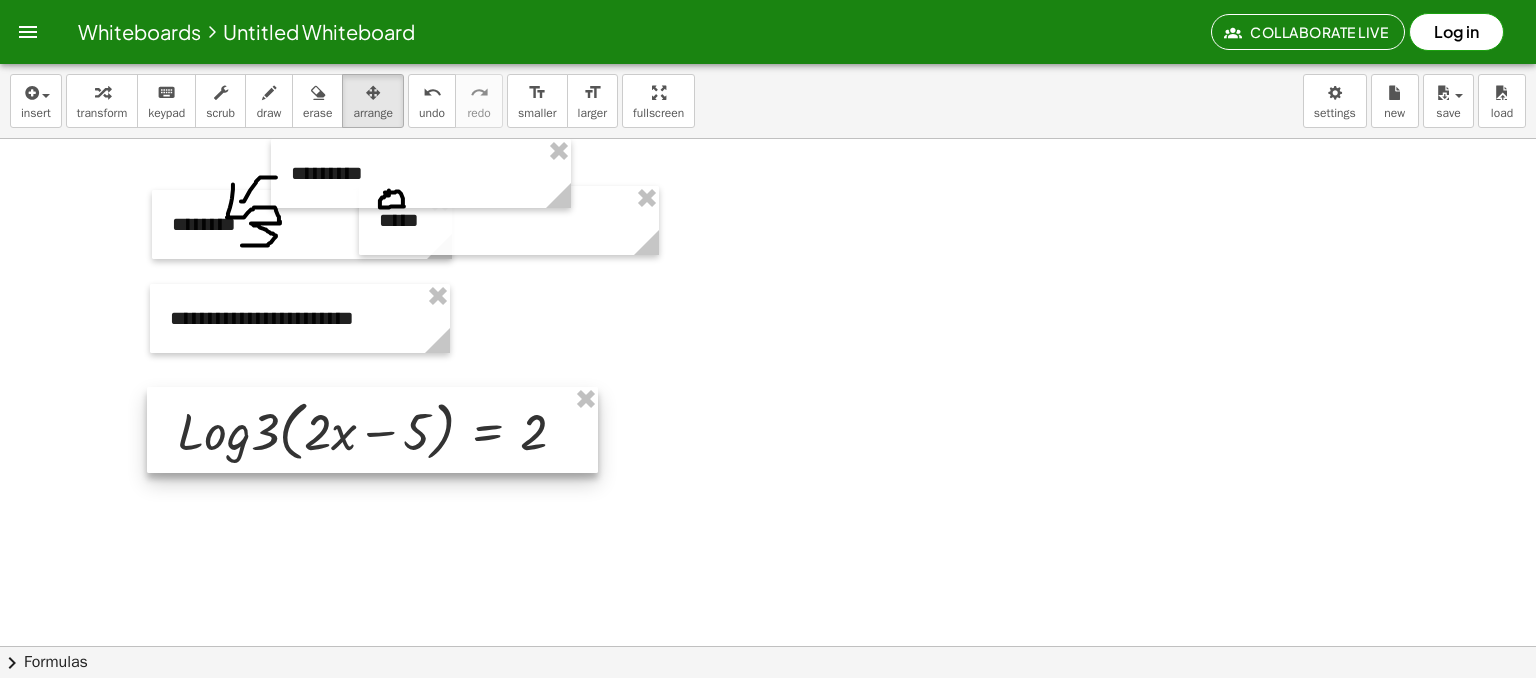 drag, startPoint x: 1086, startPoint y: 248, endPoint x: 421, endPoint y: 445, distance: 693.56616 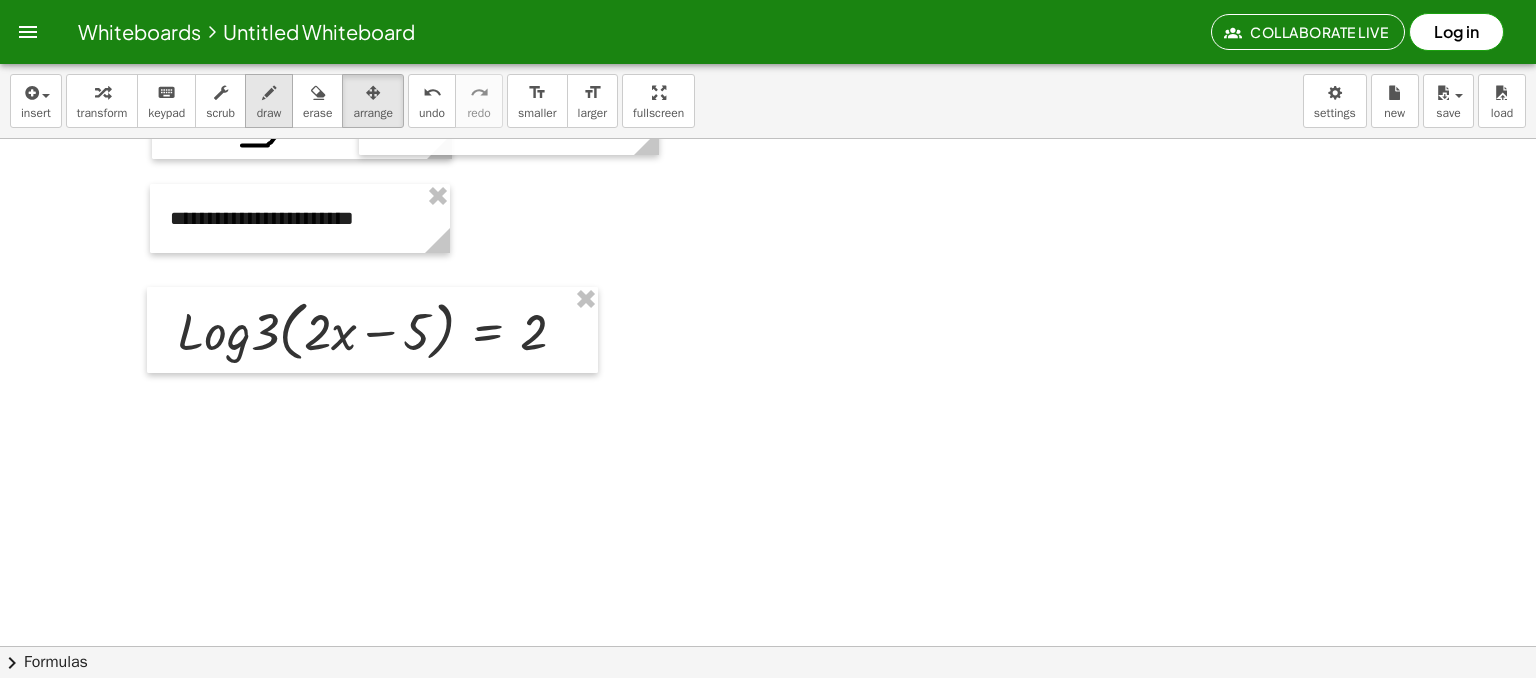 click on "draw" at bounding box center [269, 113] 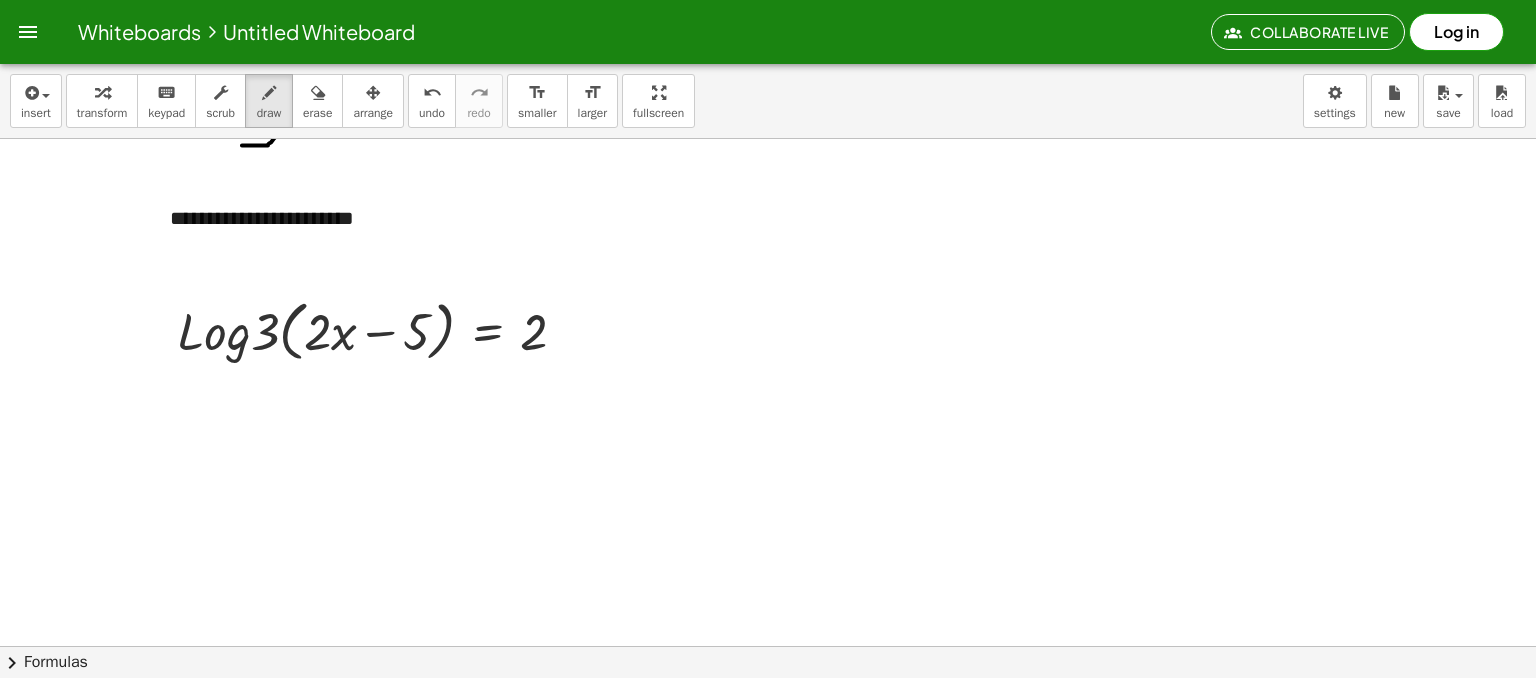 scroll, scrollTop: 0, scrollLeft: 0, axis: both 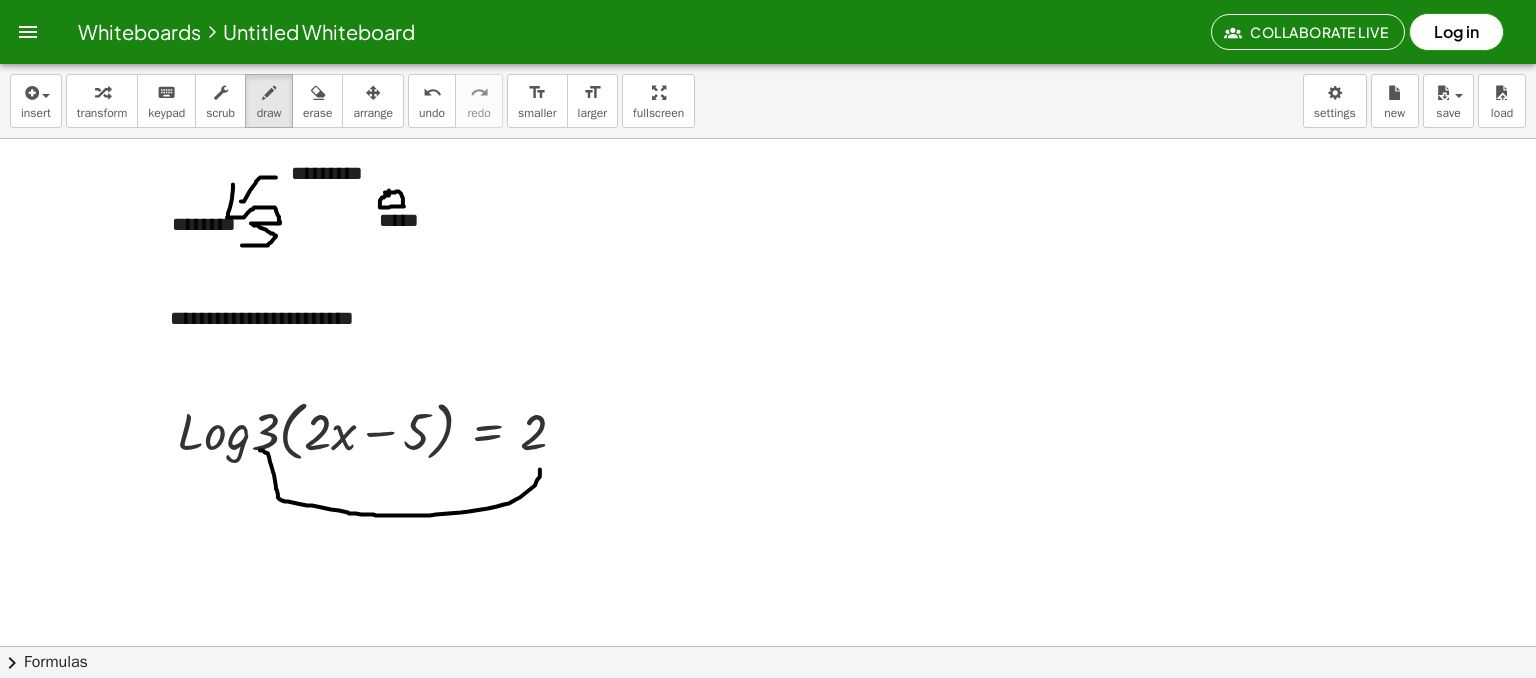 drag, startPoint x: 260, startPoint y: 450, endPoint x: 540, endPoint y: 469, distance: 280.6439 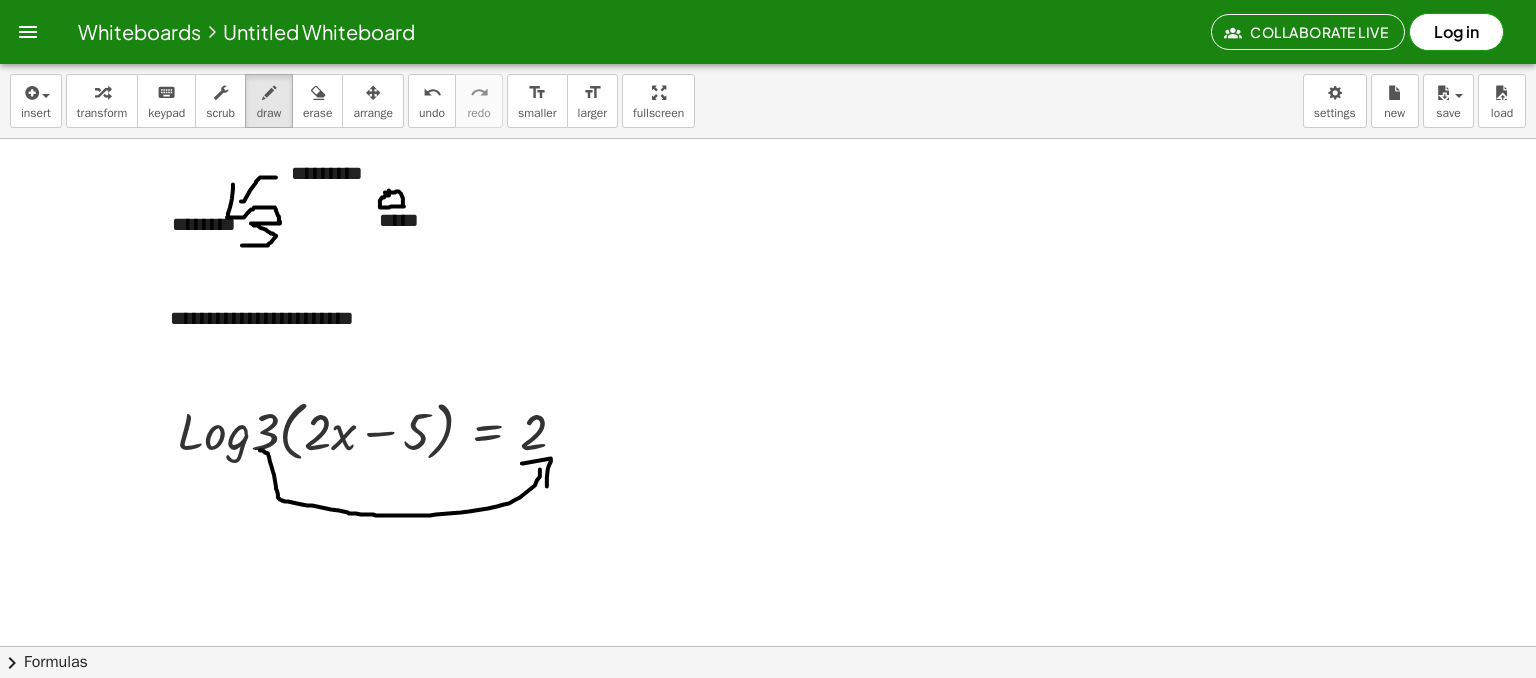 drag, startPoint x: 522, startPoint y: 463, endPoint x: 547, endPoint y: 486, distance: 33.970577 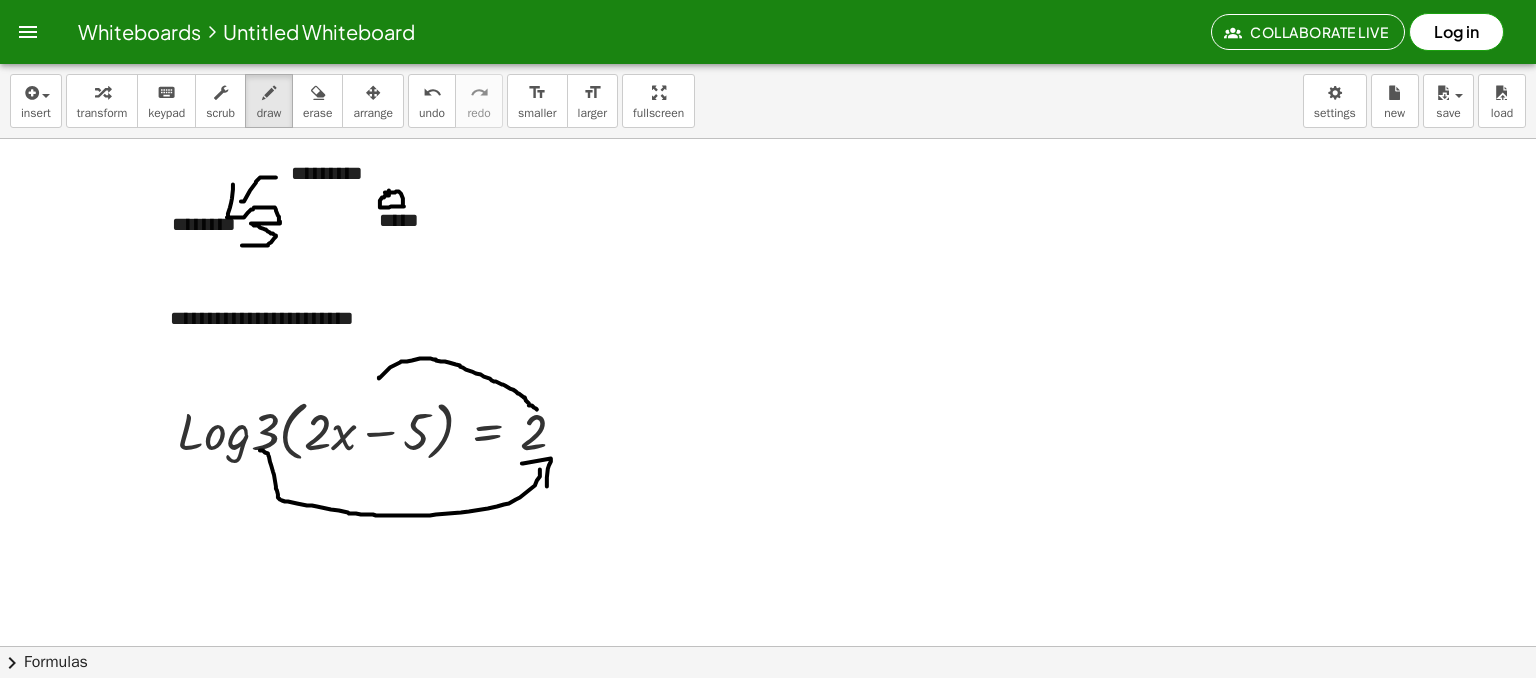 drag, startPoint x: 537, startPoint y: 409, endPoint x: 377, endPoint y: 379, distance: 162.78821 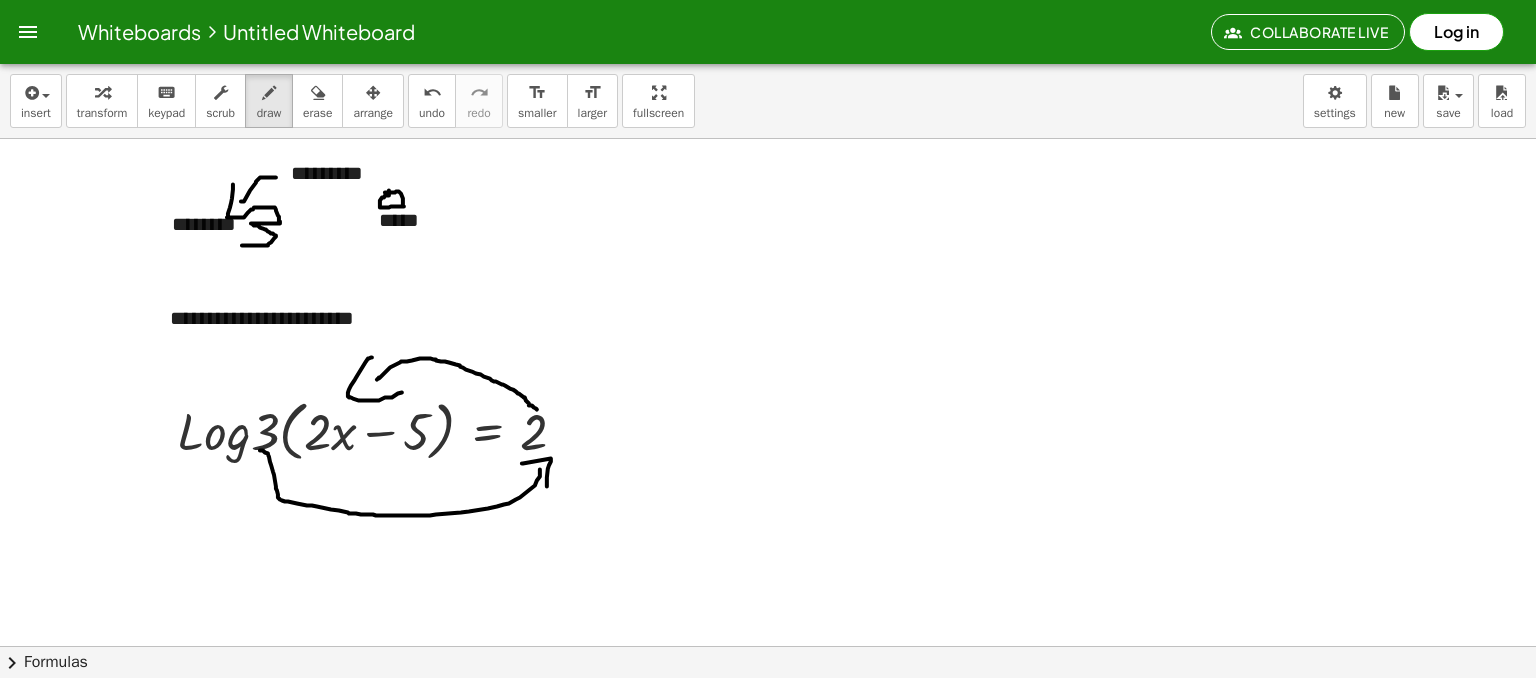drag, startPoint x: 366, startPoint y: 361, endPoint x: 404, endPoint y: 392, distance: 49.0408 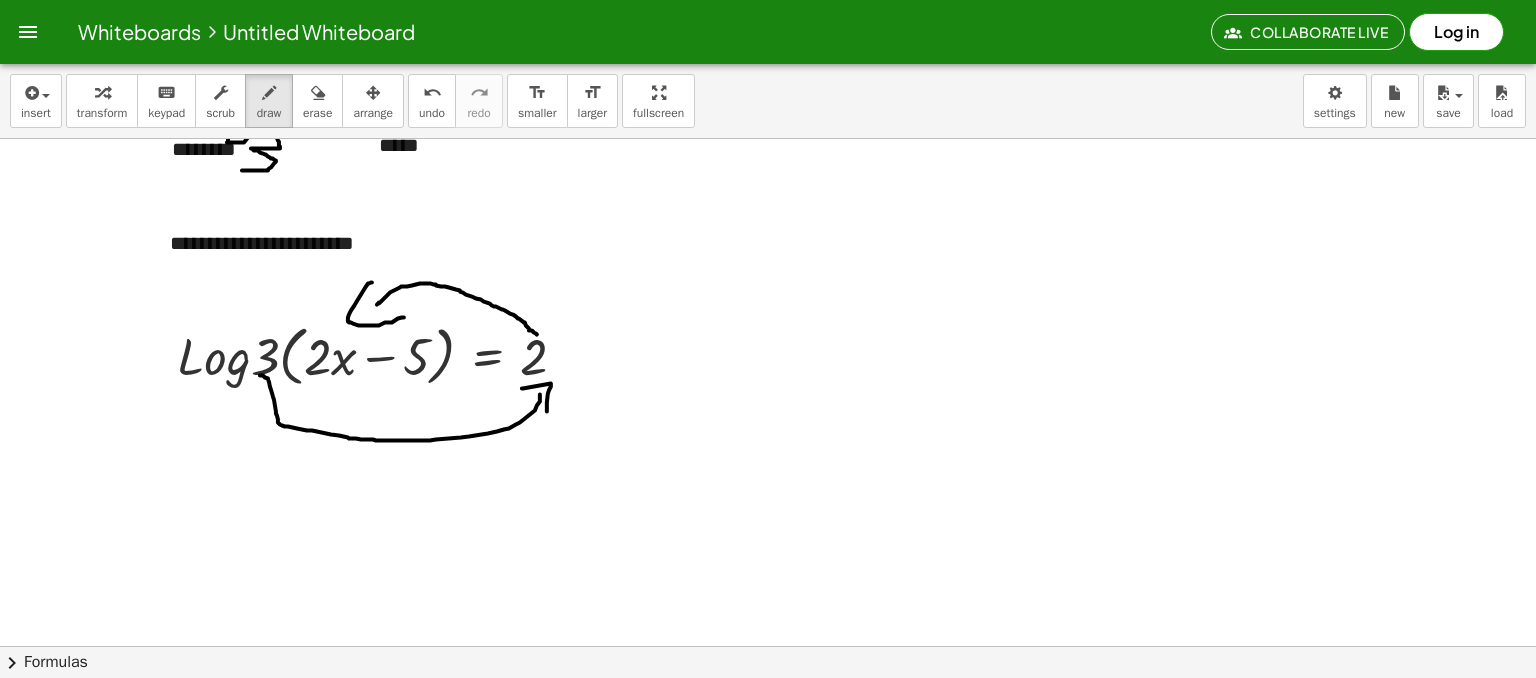scroll, scrollTop: 100, scrollLeft: 0, axis: vertical 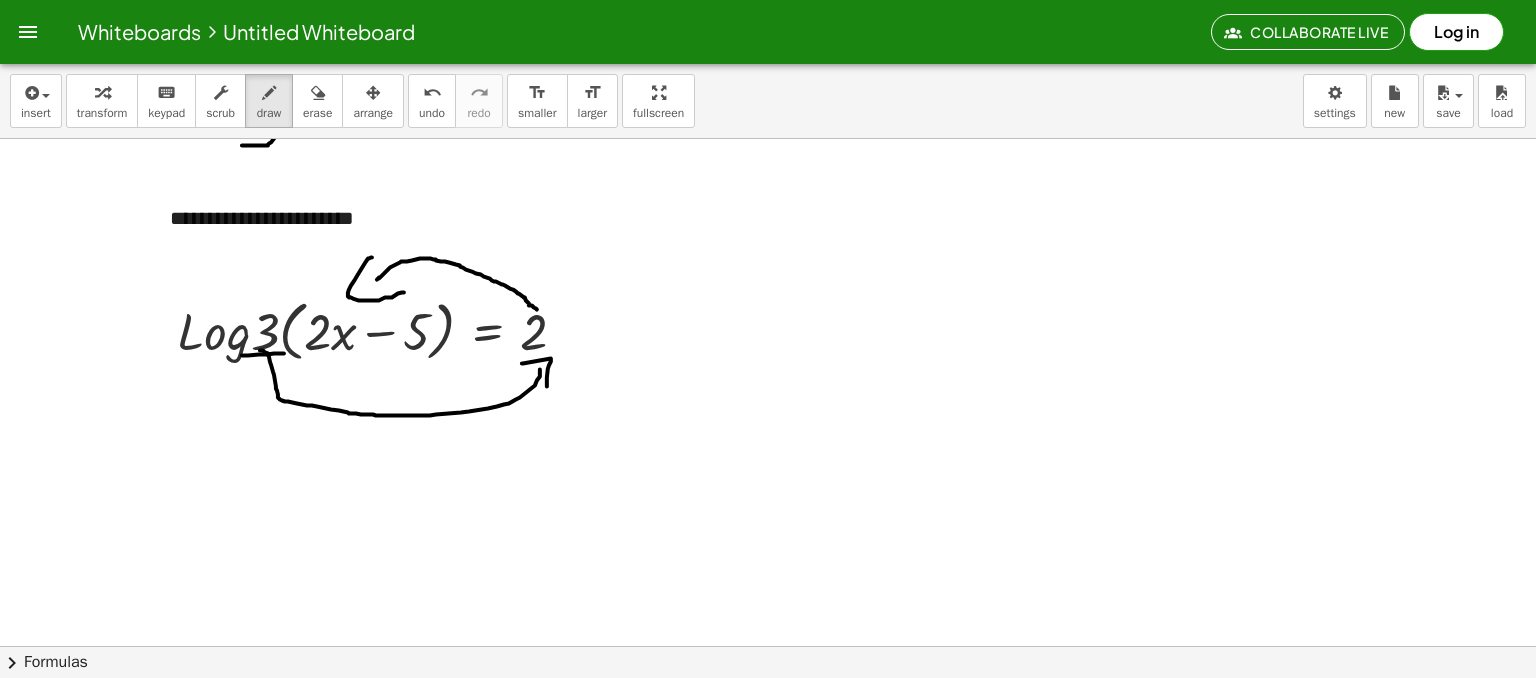 drag, startPoint x: 242, startPoint y: 355, endPoint x: 284, endPoint y: 353, distance: 42.047592 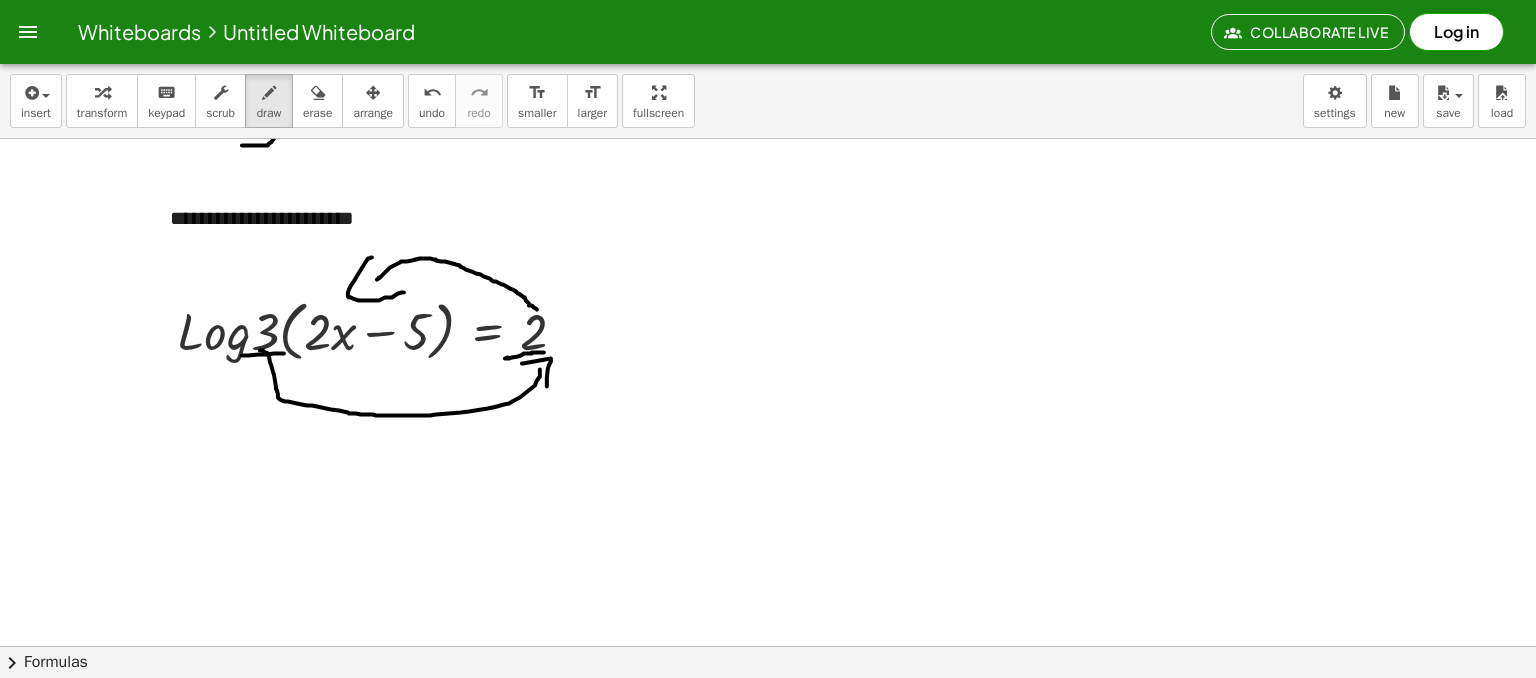drag, startPoint x: 508, startPoint y: 357, endPoint x: 544, endPoint y: 352, distance: 36.345562 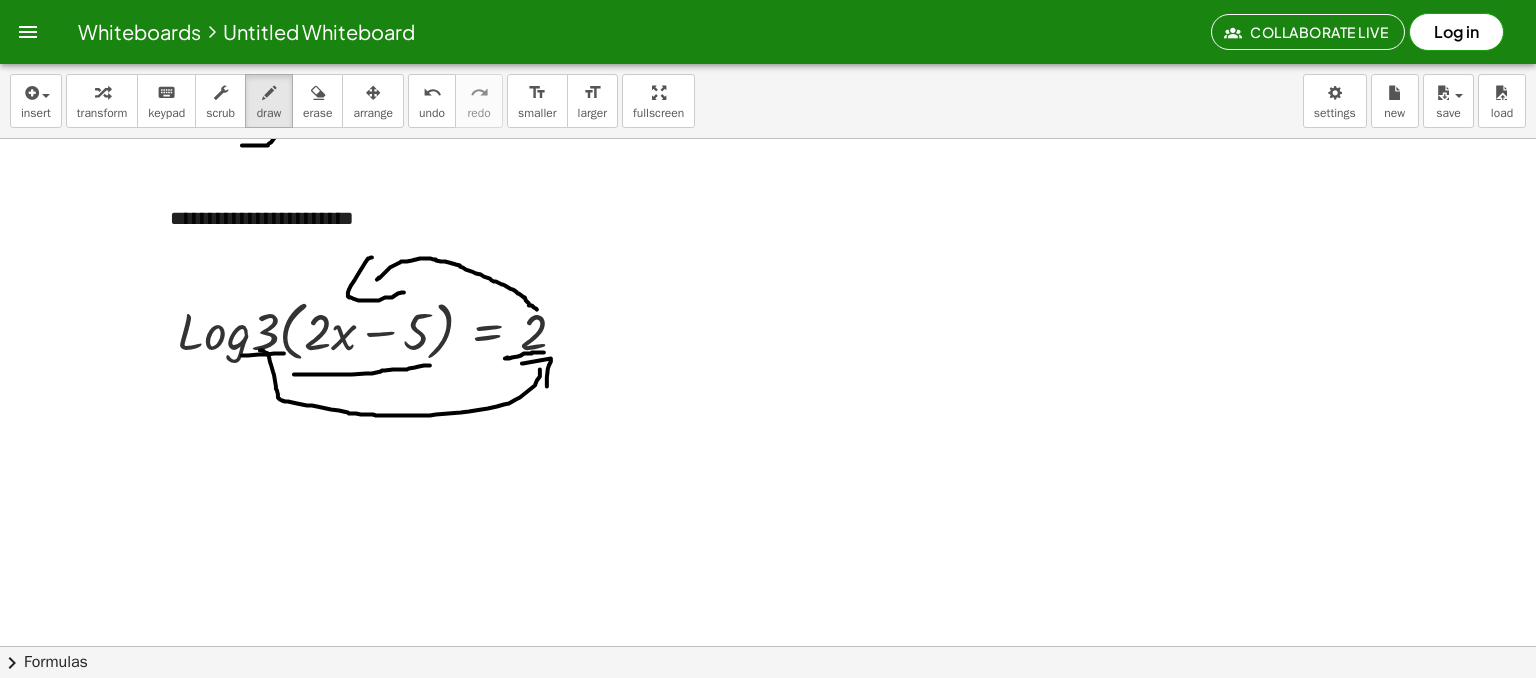 drag, startPoint x: 294, startPoint y: 374, endPoint x: 430, endPoint y: 365, distance: 136.29747 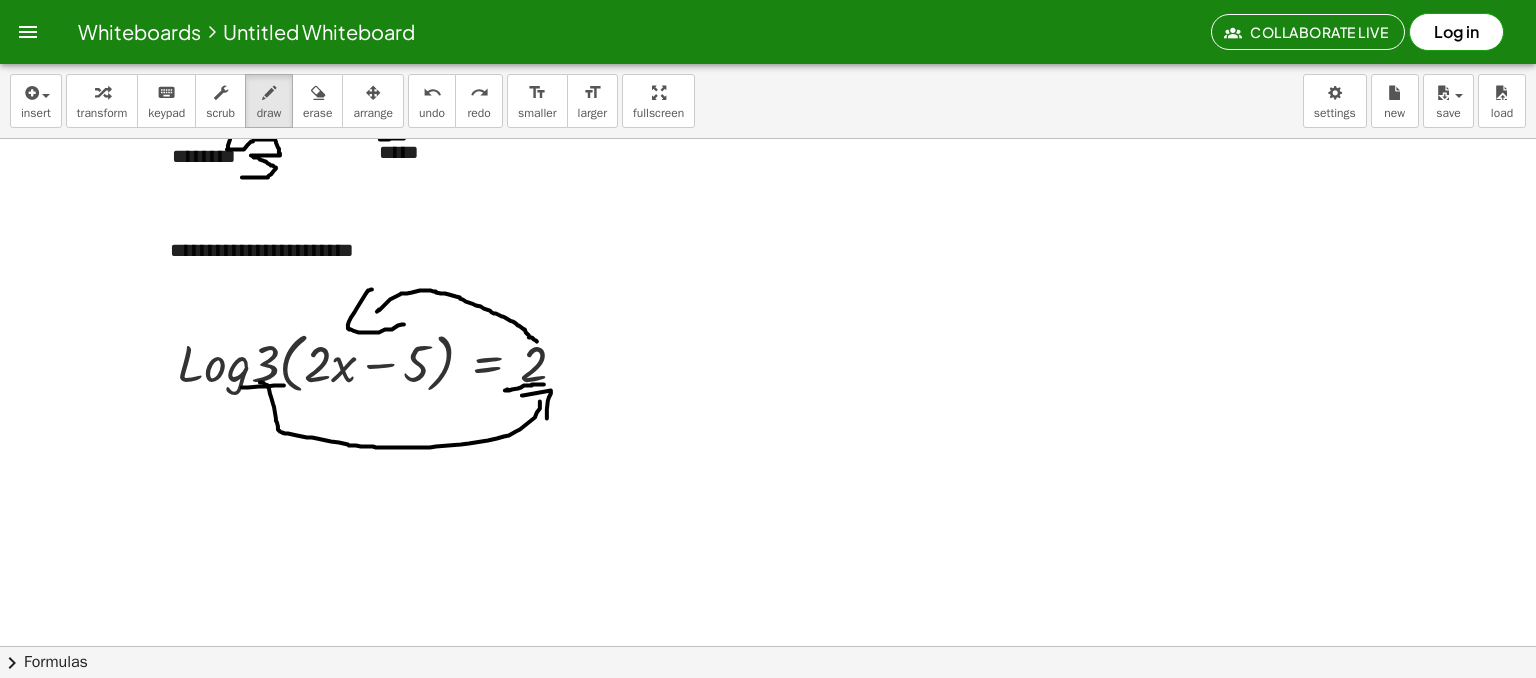scroll, scrollTop: 100, scrollLeft: 0, axis: vertical 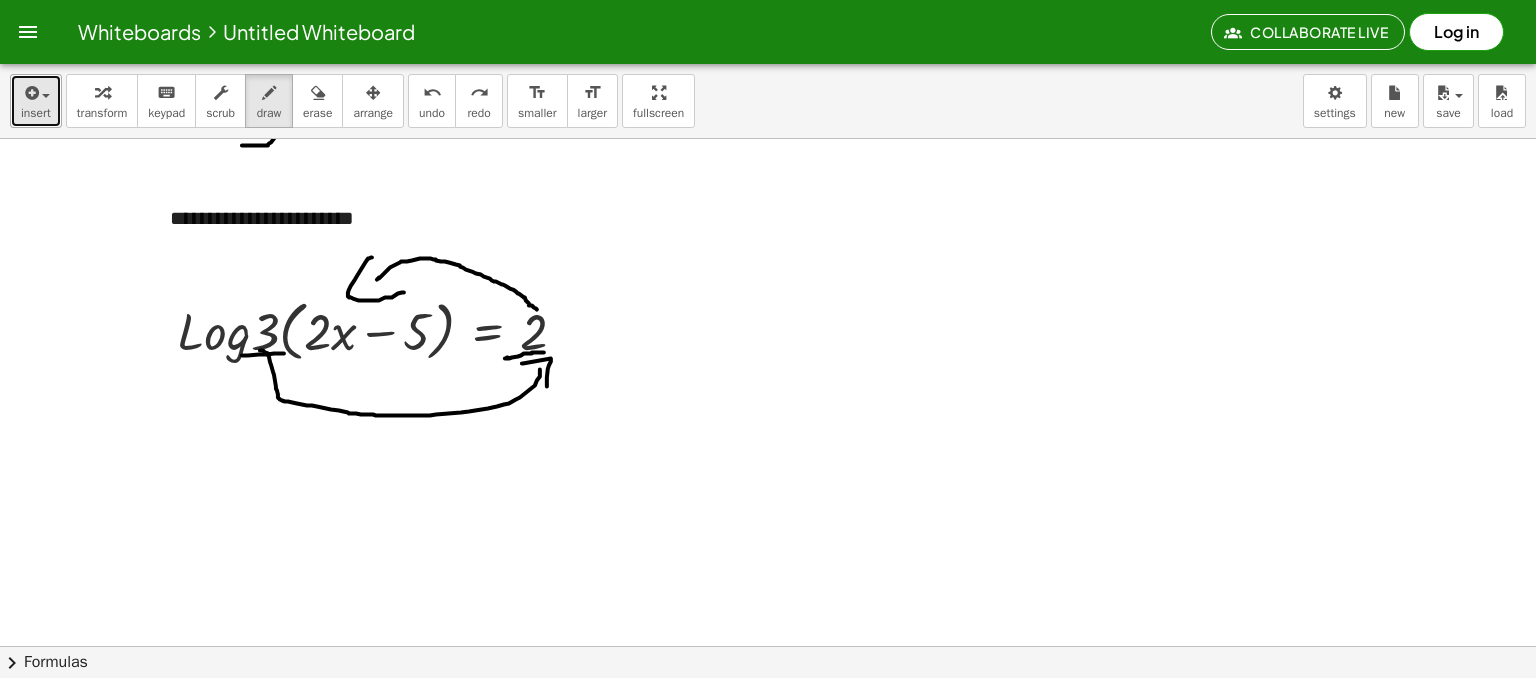 click on "insert" at bounding box center [36, 113] 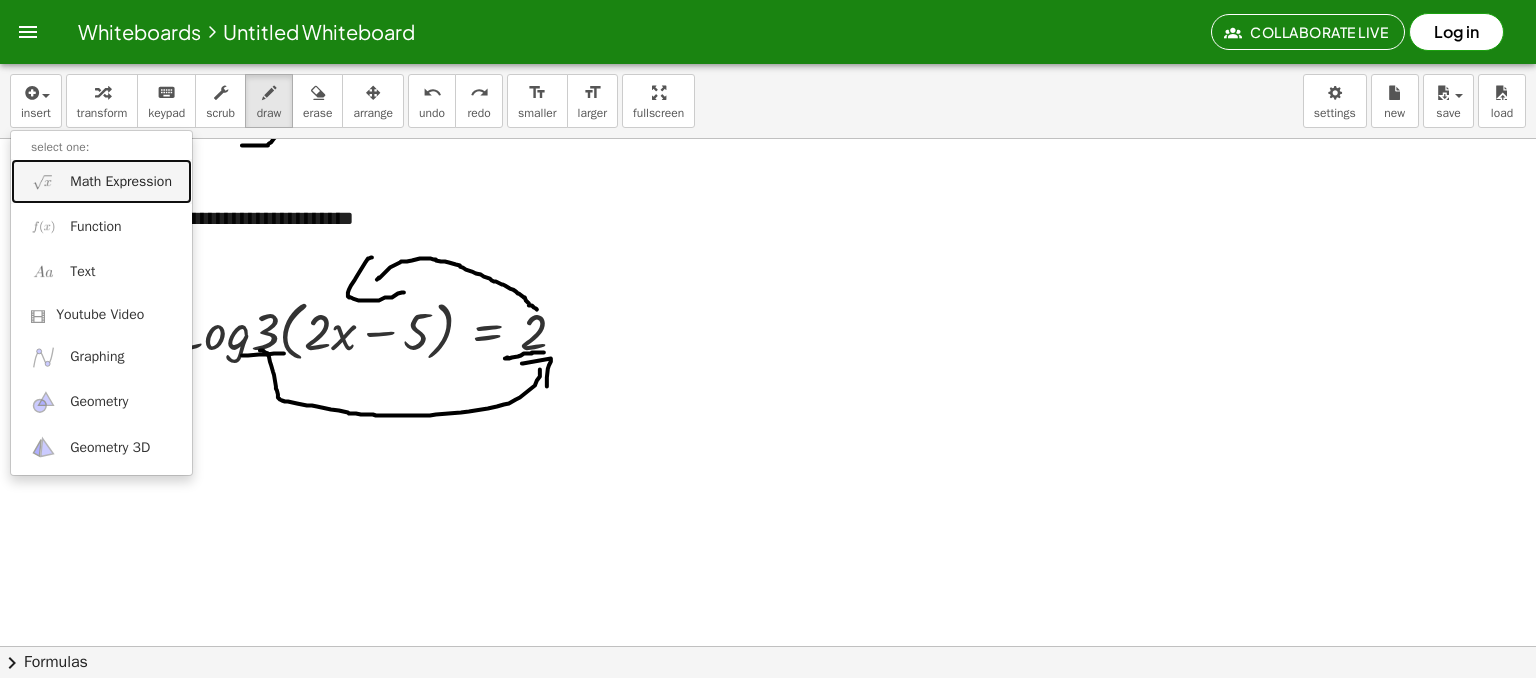 click on "Math Expression" at bounding box center [101, 181] 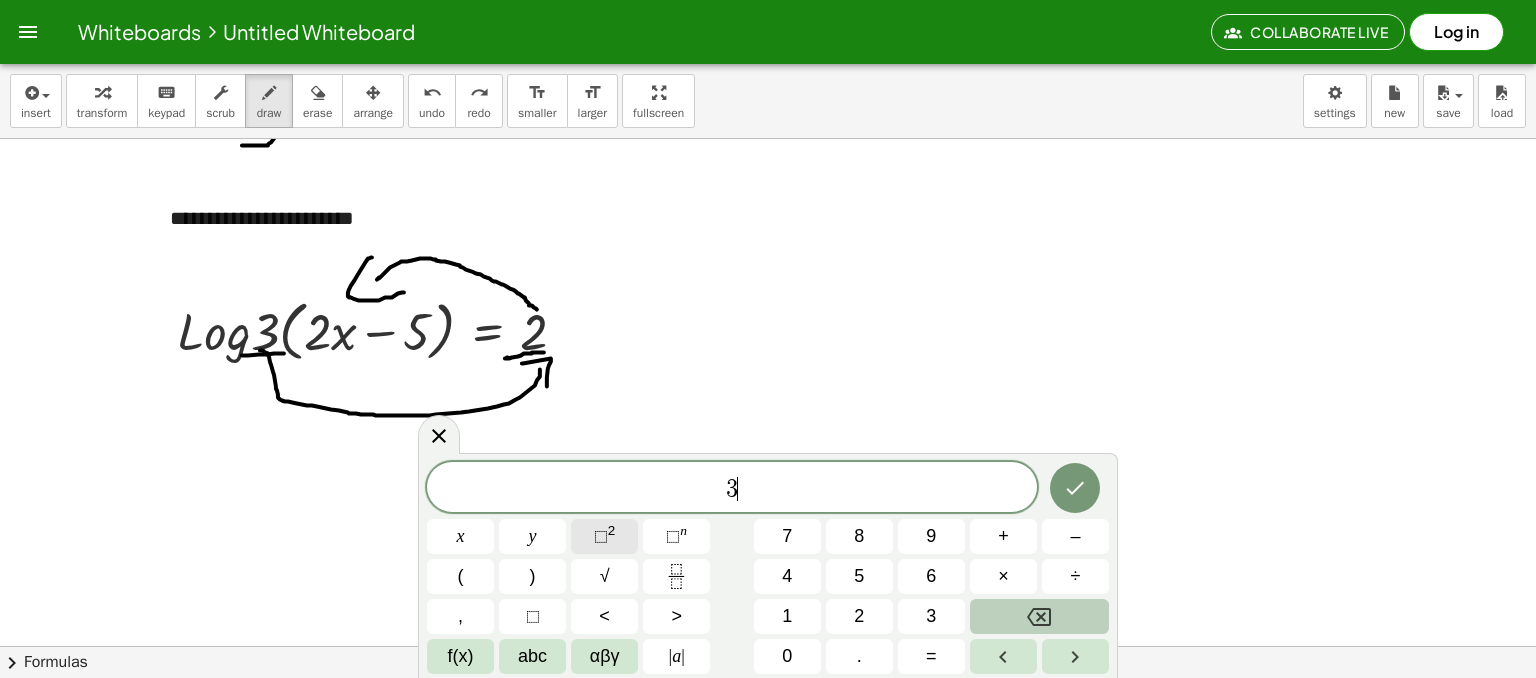 click on "⬚ 2" at bounding box center [604, 536] 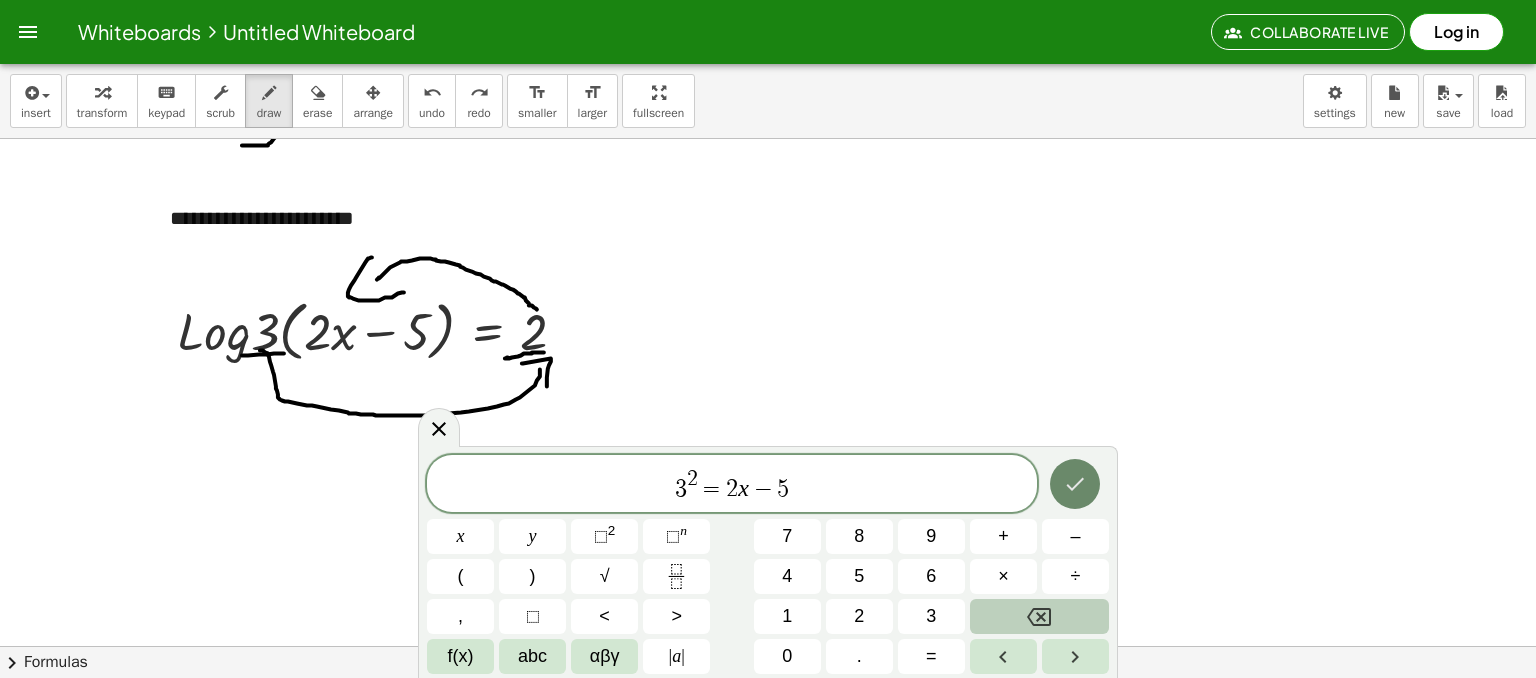 click at bounding box center [1075, 484] 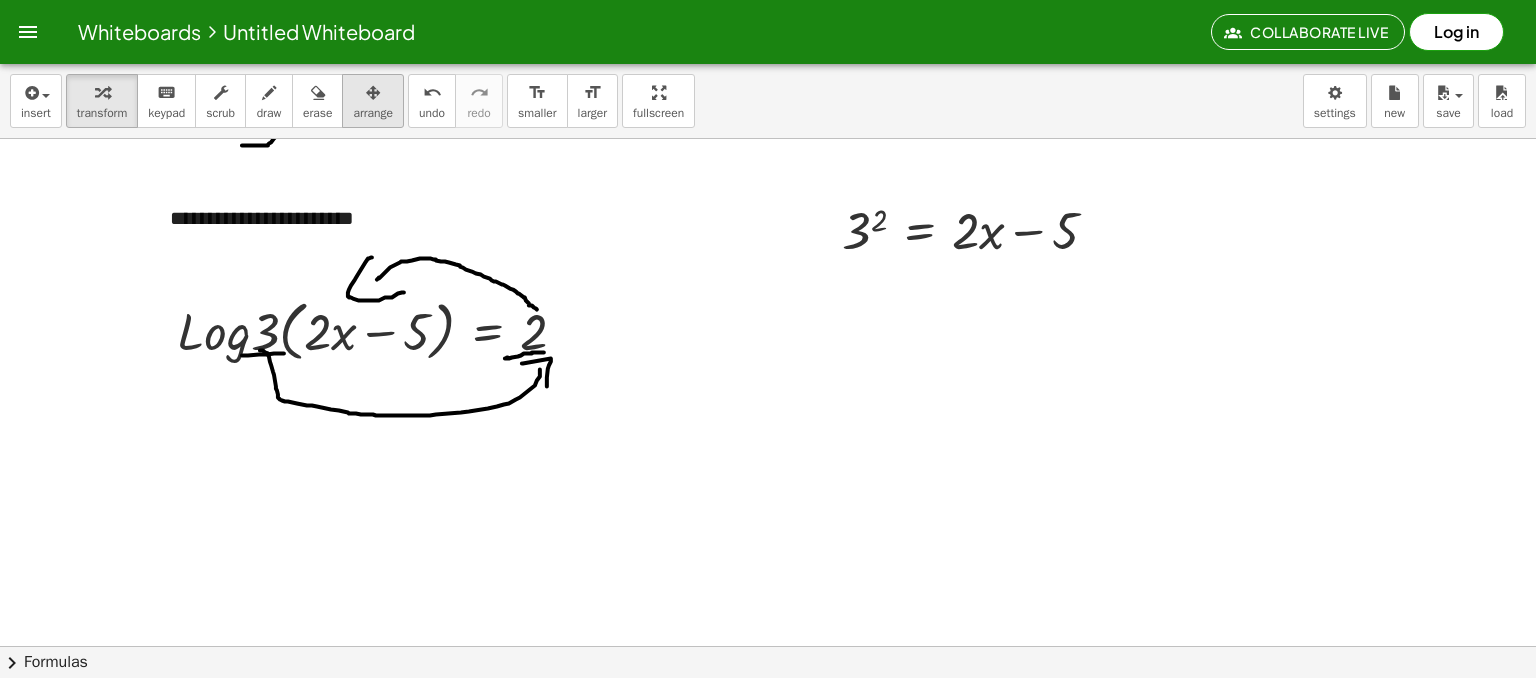 click on "arrange" at bounding box center (373, 113) 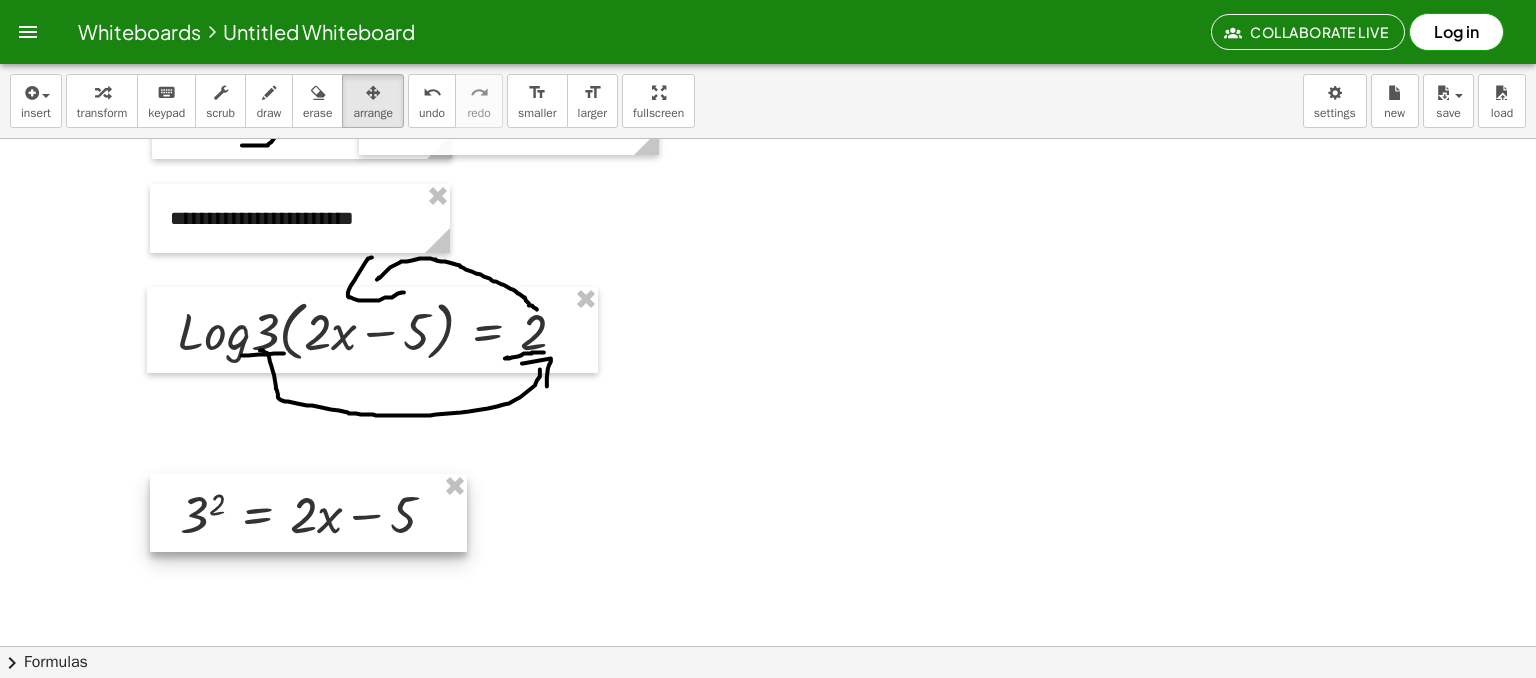 drag, startPoint x: 1054, startPoint y: 261, endPoint x: 395, endPoint y: 554, distance: 721.2004 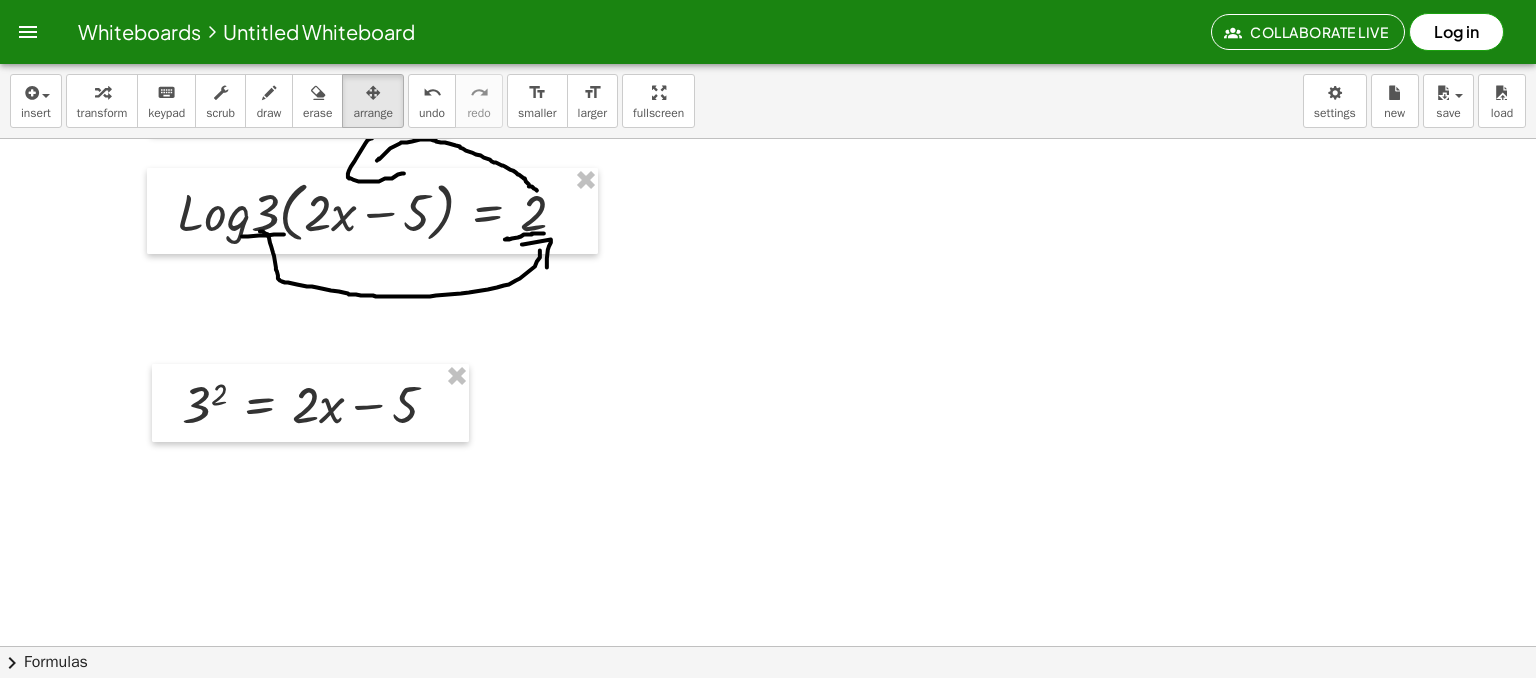 scroll, scrollTop: 100, scrollLeft: 0, axis: vertical 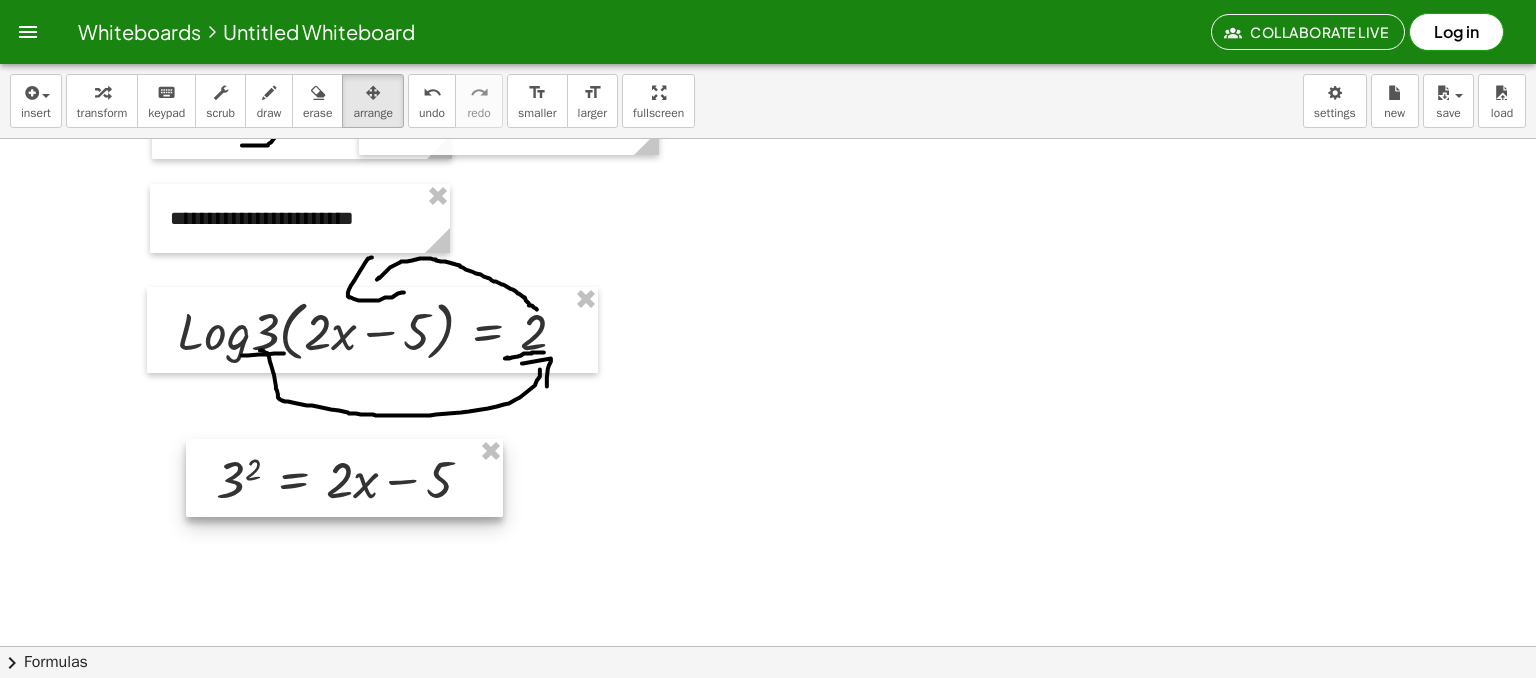 drag, startPoint x: 298, startPoint y: 521, endPoint x: 332, endPoint y: 477, distance: 55.605755 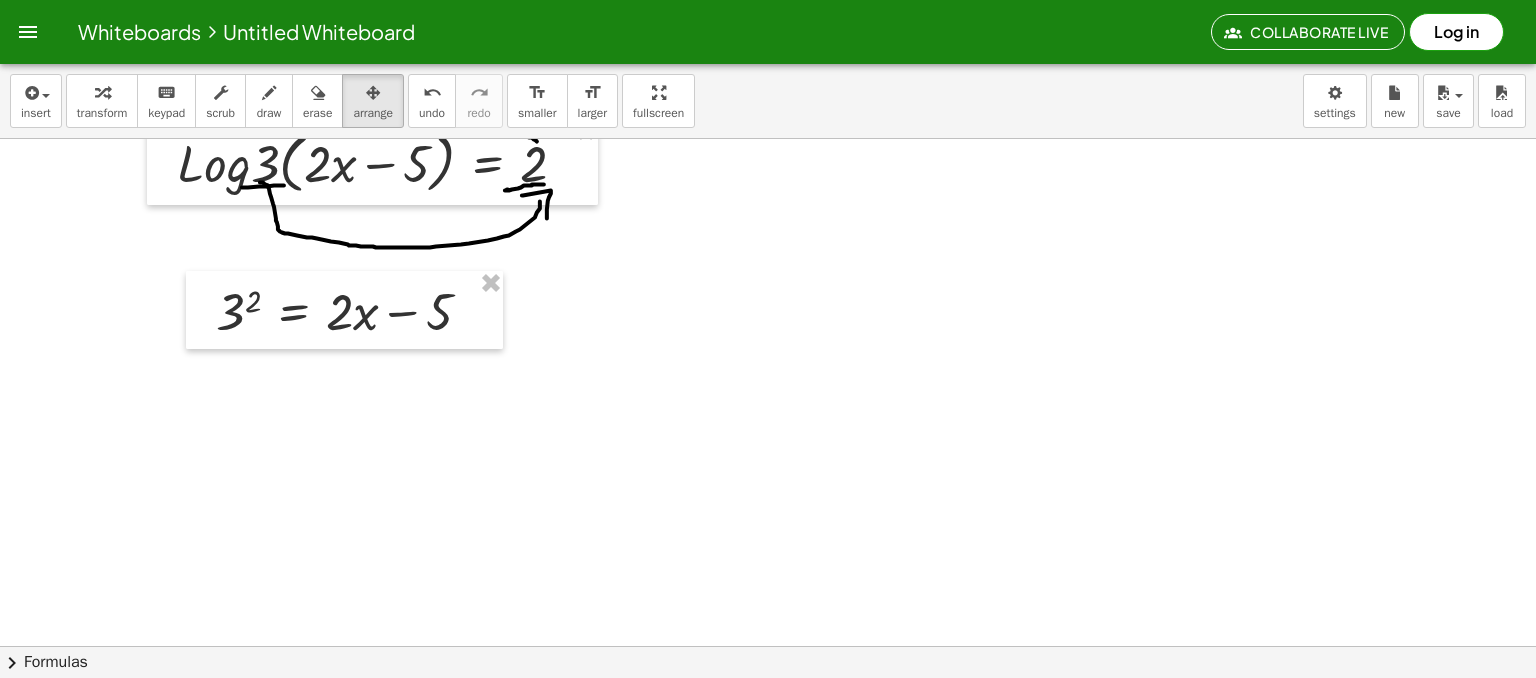 scroll, scrollTop: 300, scrollLeft: 0, axis: vertical 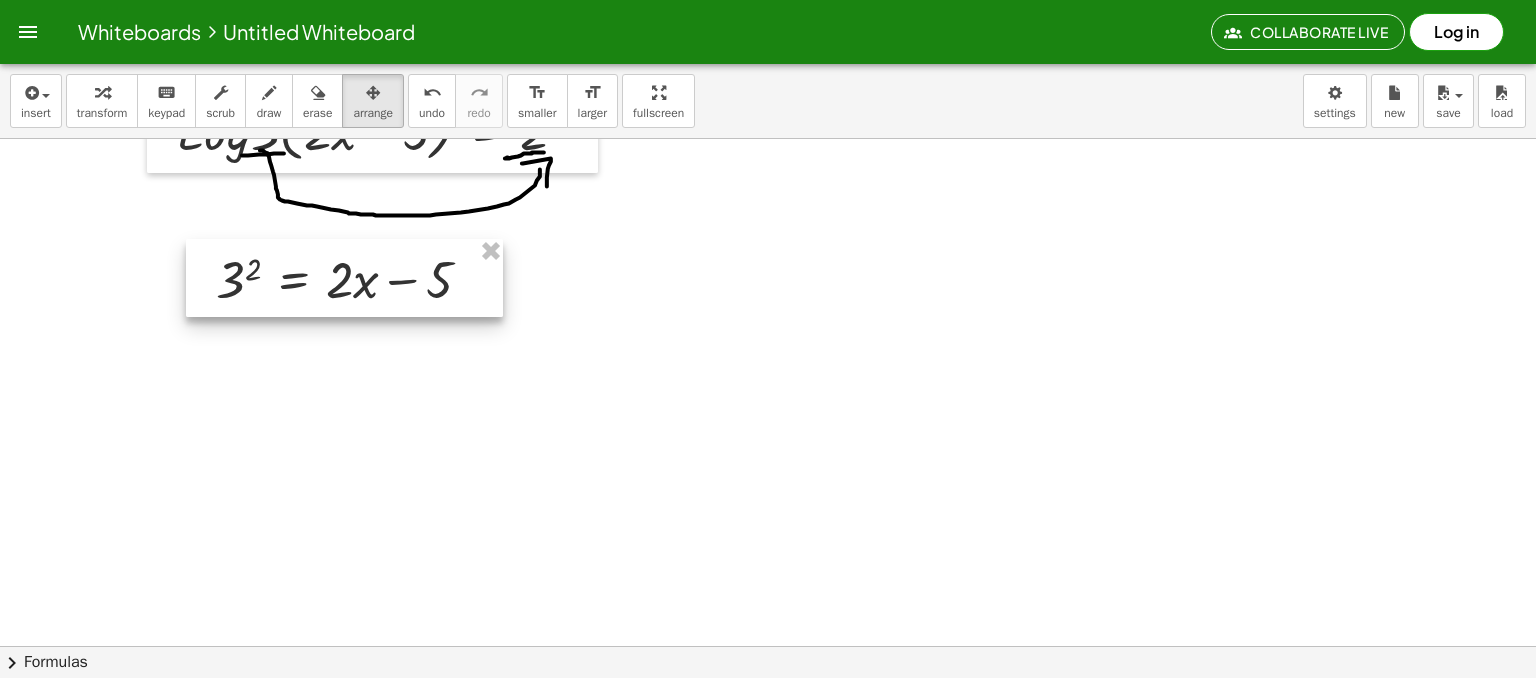 click at bounding box center (344, 278) 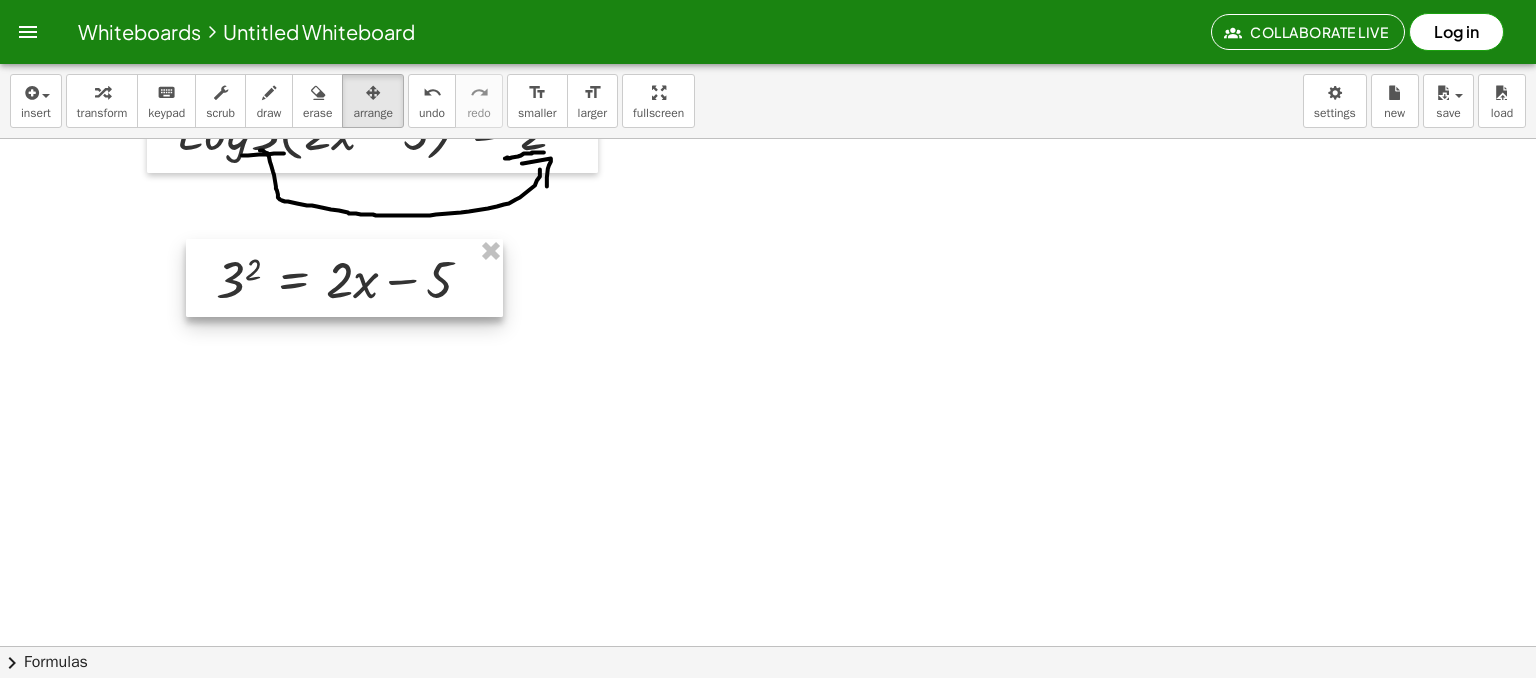 click at bounding box center (344, 278) 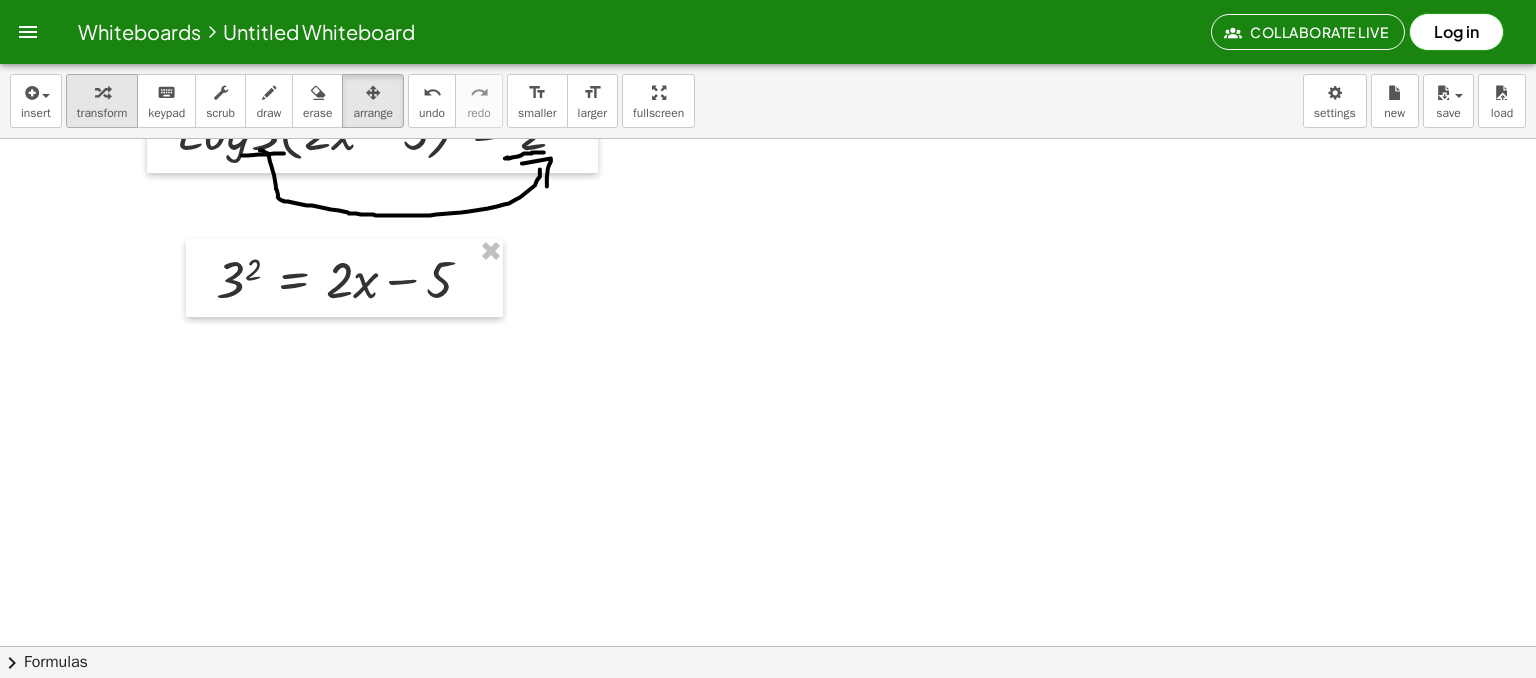 click on "transform" at bounding box center (102, 113) 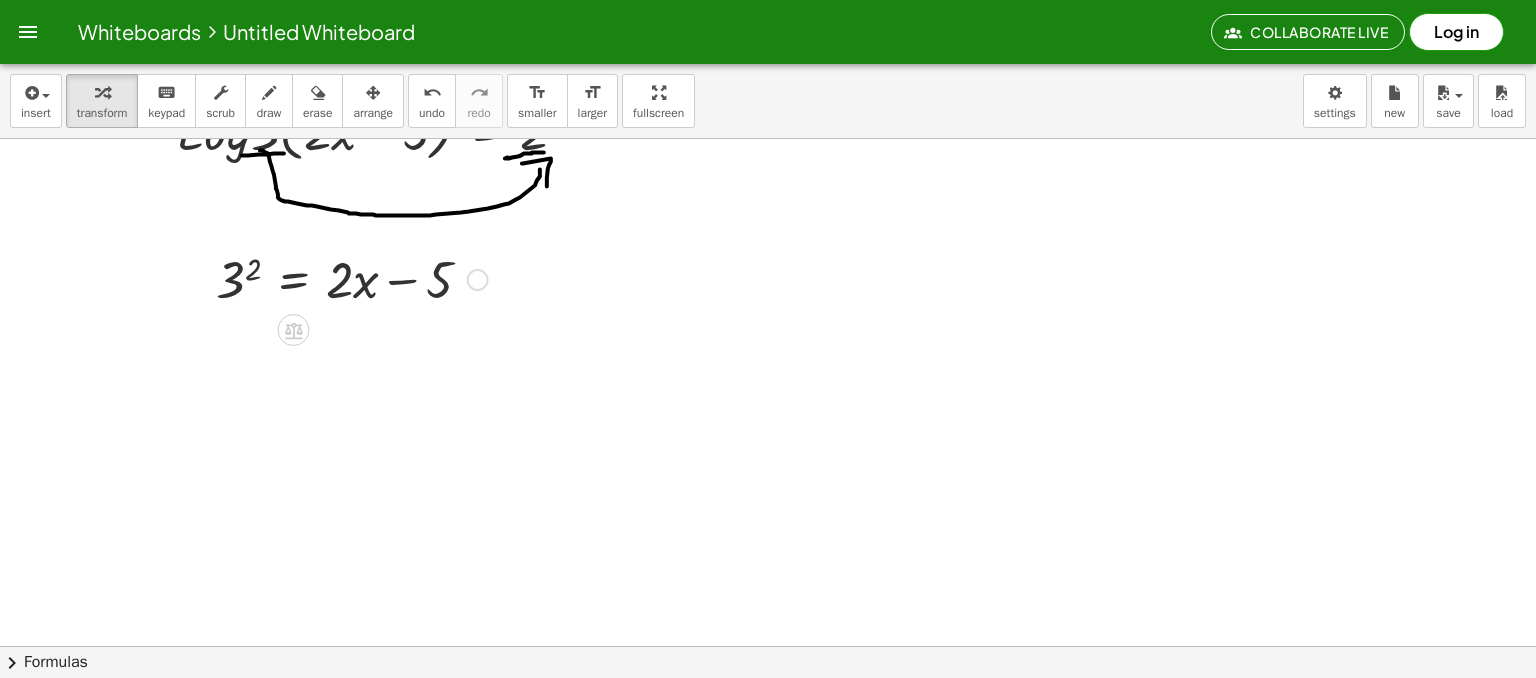 click at bounding box center (201, 278) 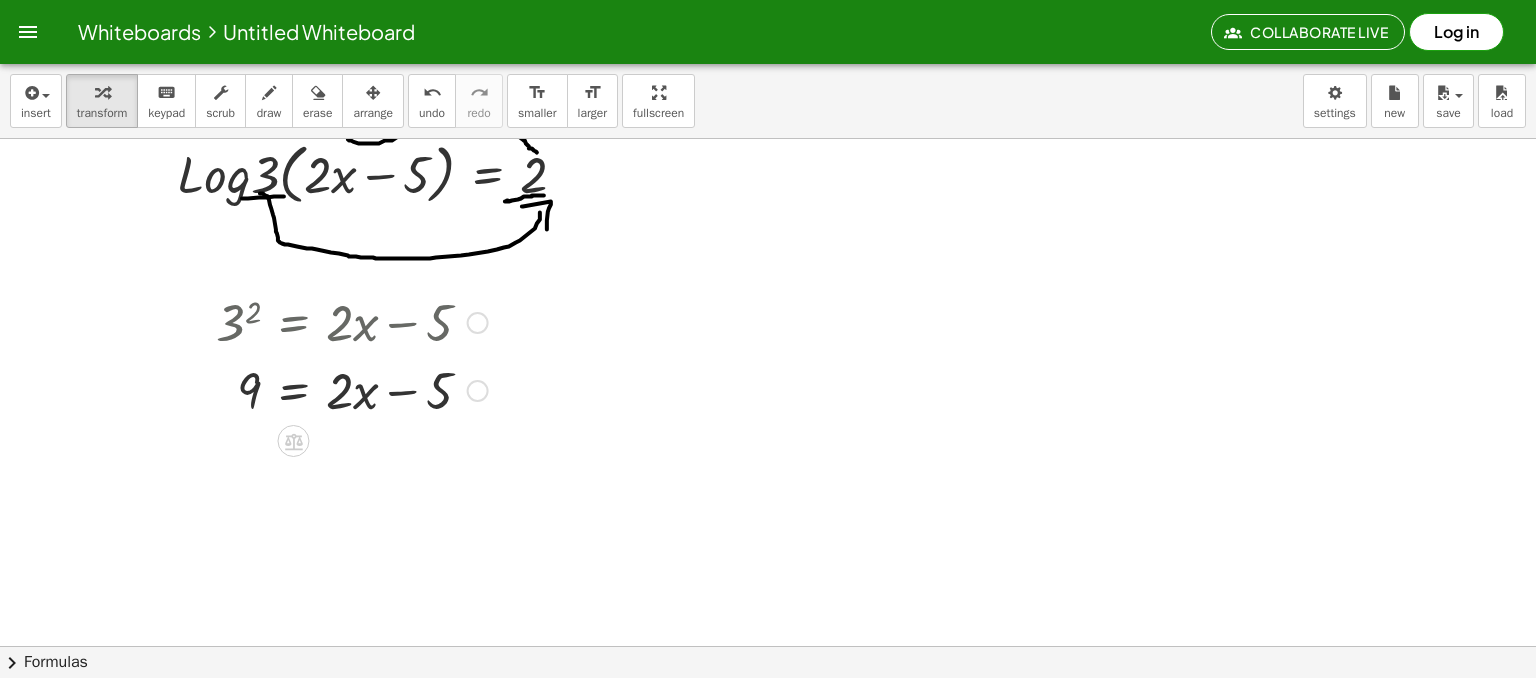scroll, scrollTop: 300, scrollLeft: 0, axis: vertical 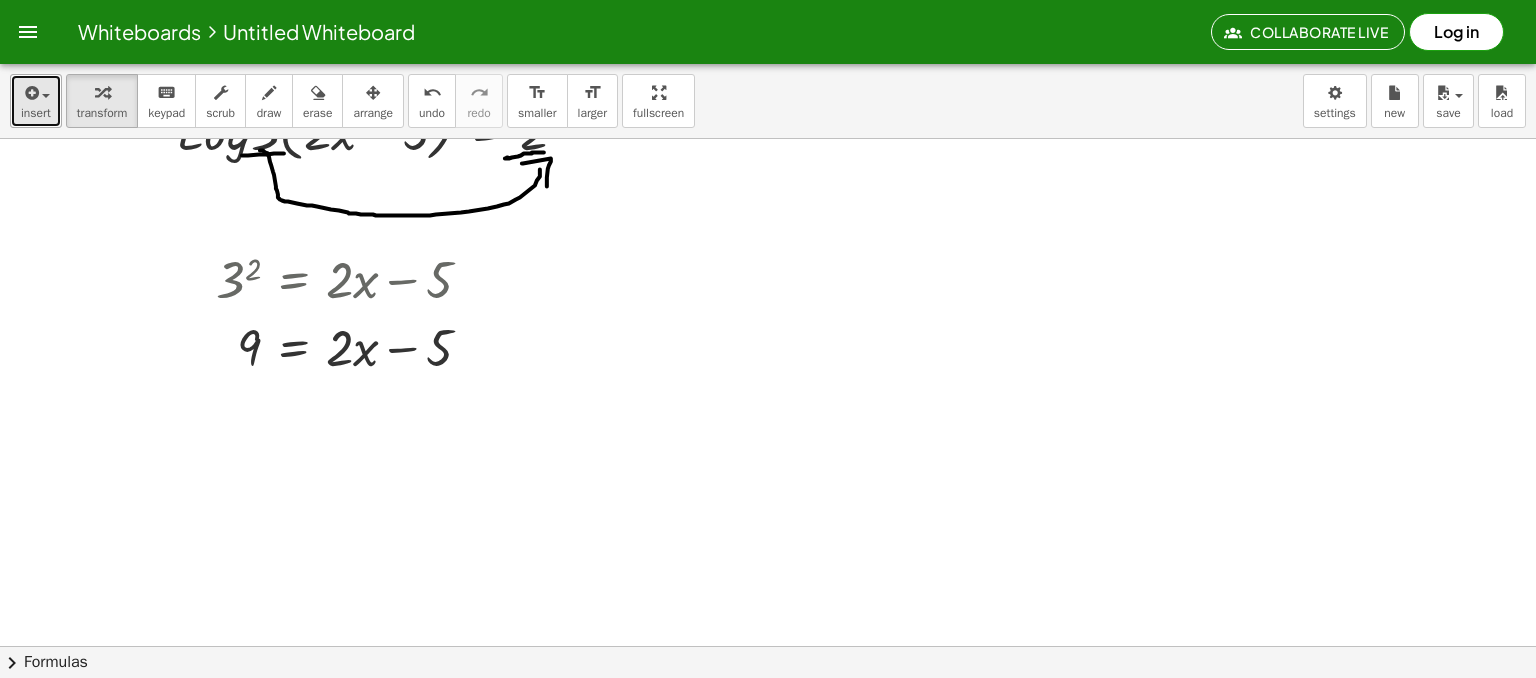 click at bounding box center [30, 93] 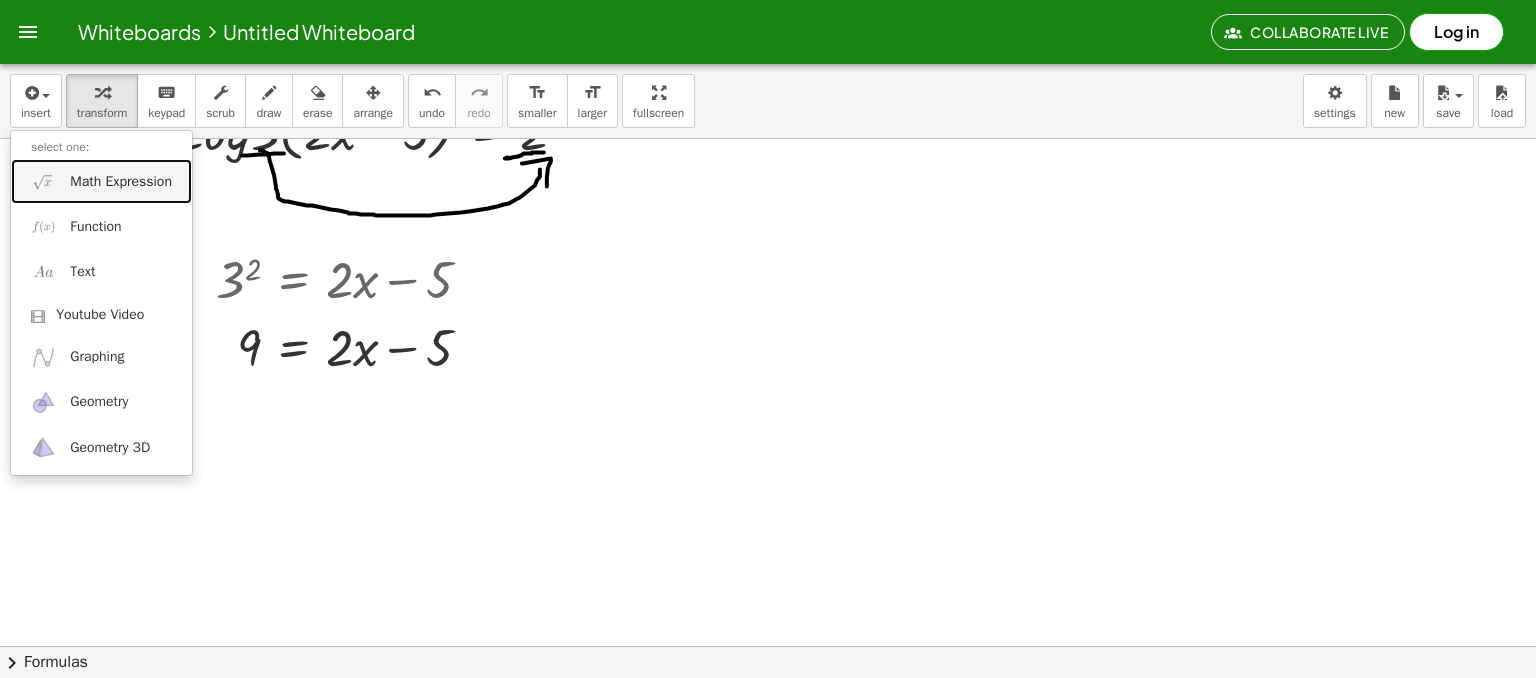 click on "Math Expression" at bounding box center [101, 181] 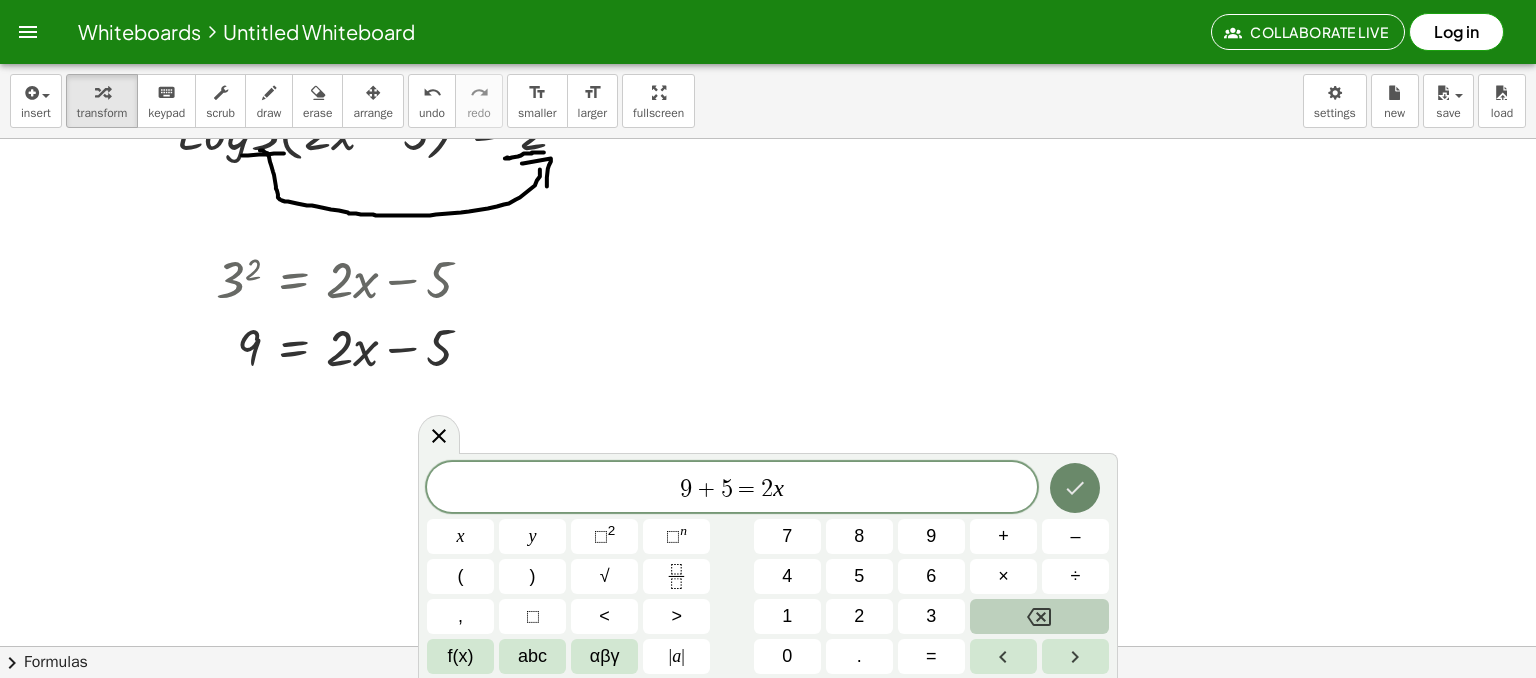 click at bounding box center (1075, 488) 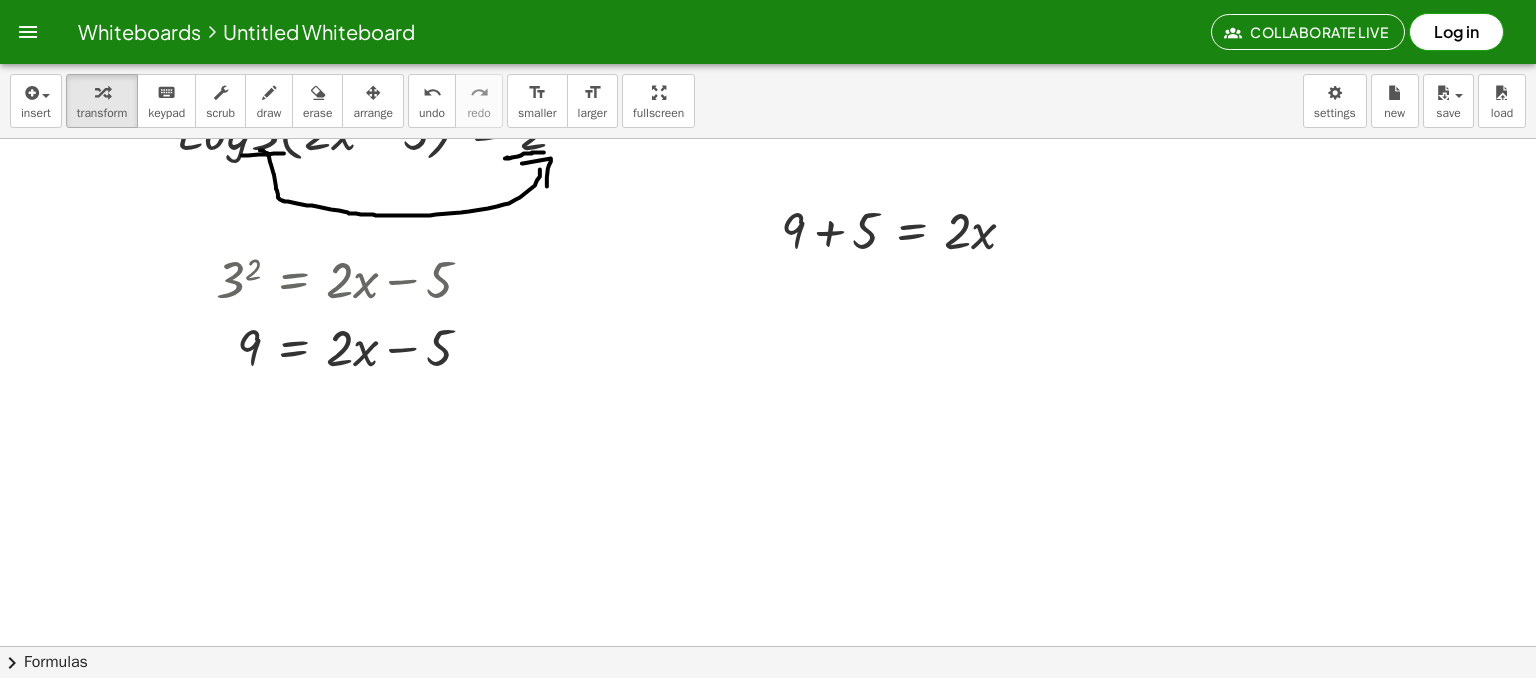 click at bounding box center [373, 92] 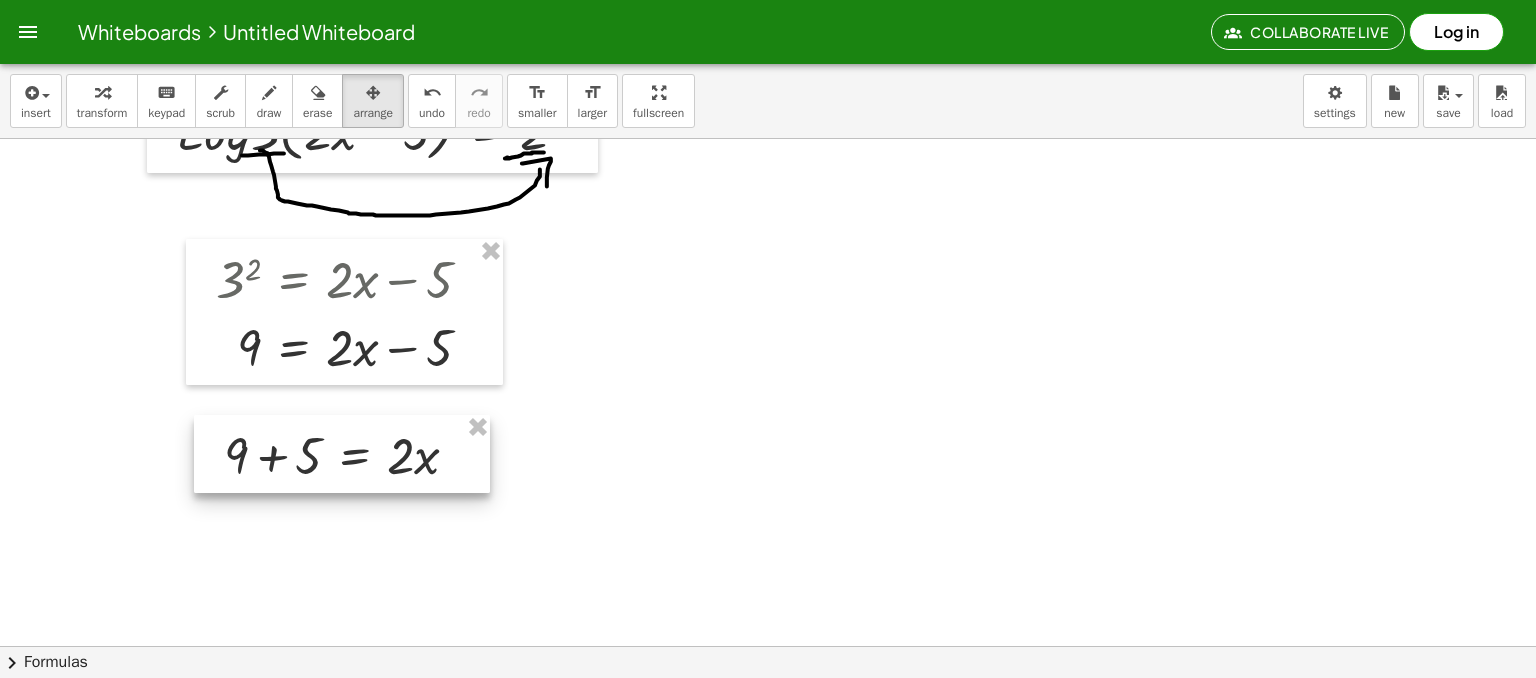 drag, startPoint x: 772, startPoint y: 267, endPoint x: 283, endPoint y: 457, distance: 524.6151 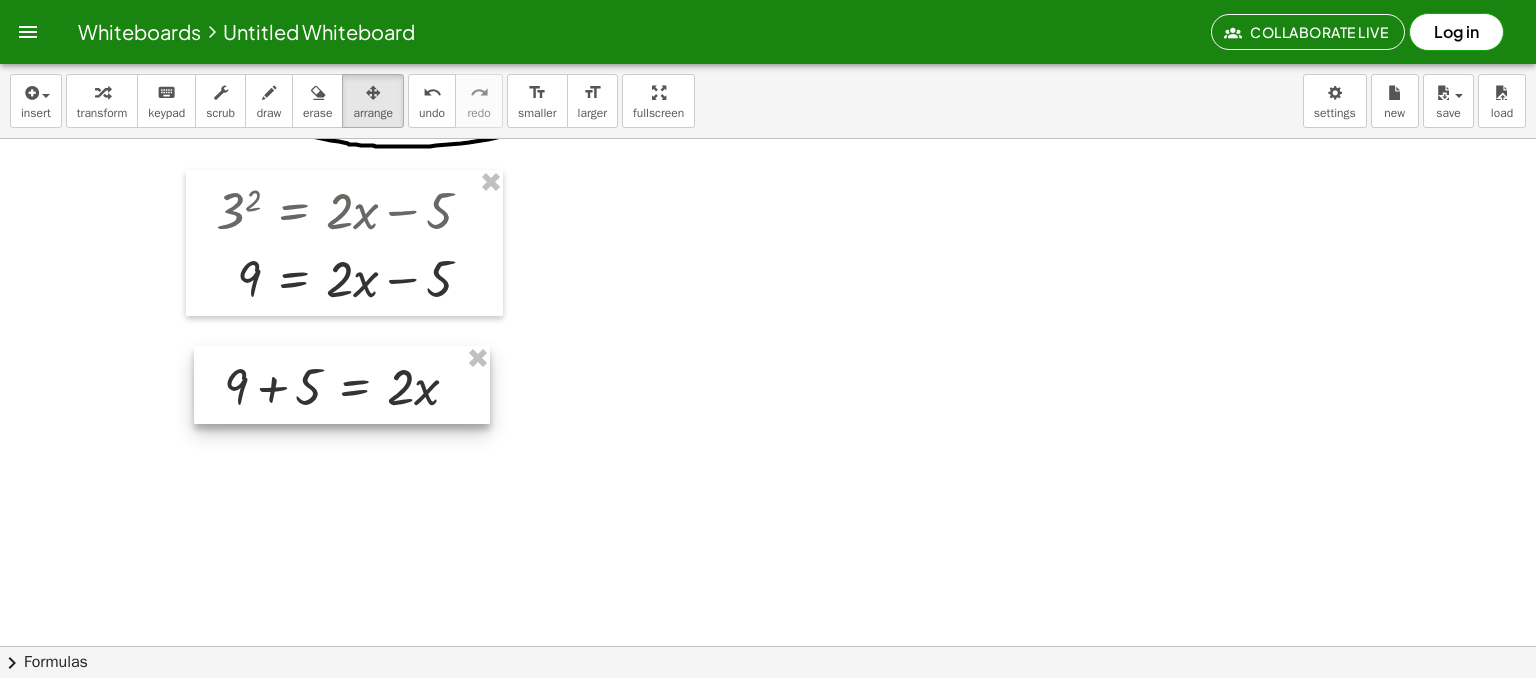 scroll, scrollTop: 400, scrollLeft: 0, axis: vertical 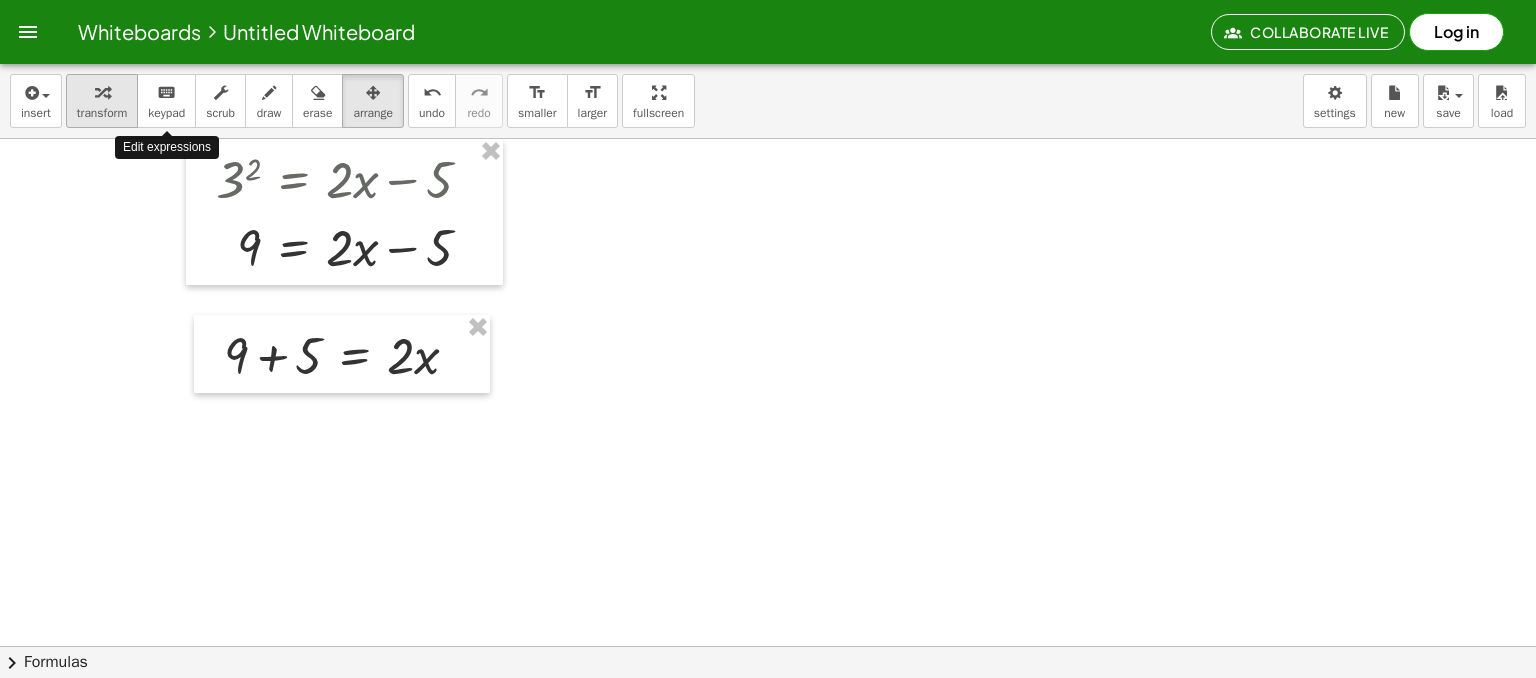 click on "transform" at bounding box center [102, 113] 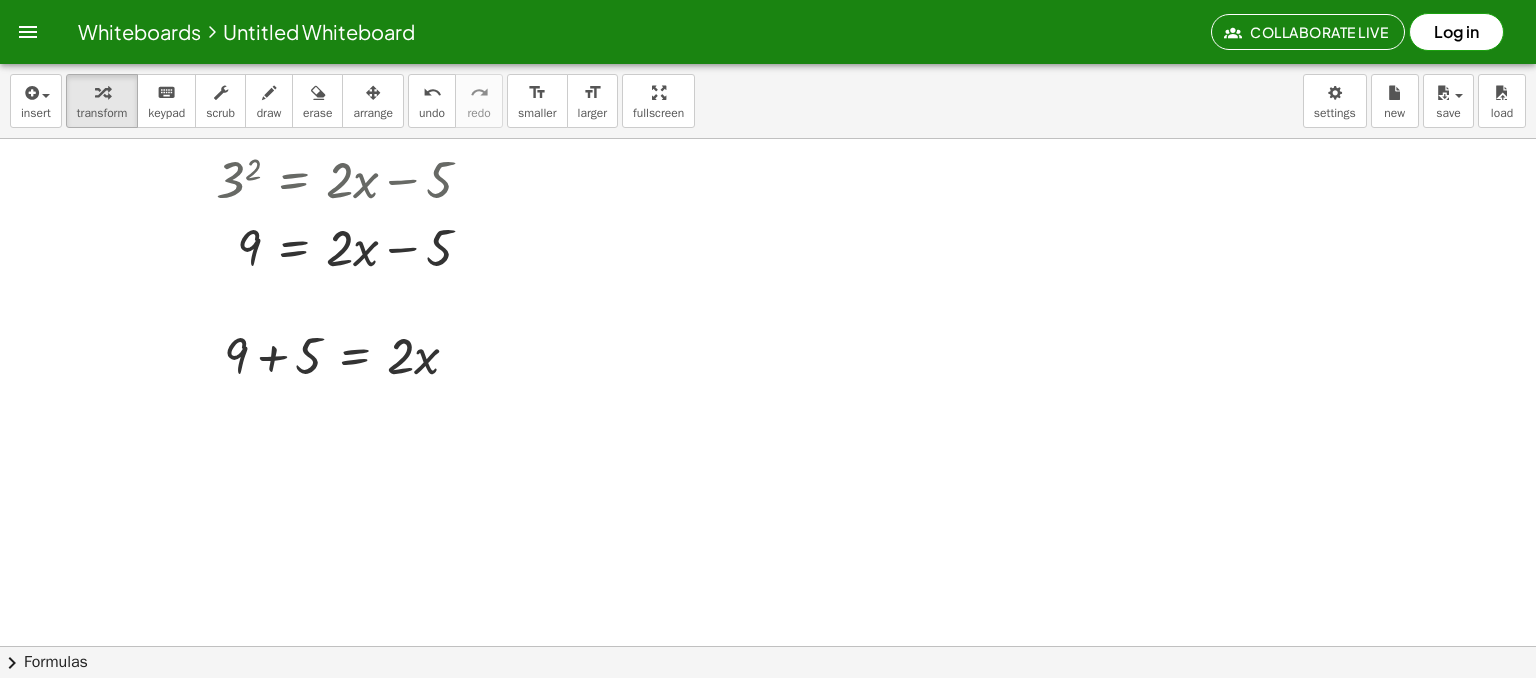 scroll, scrollTop: 300, scrollLeft: 0, axis: vertical 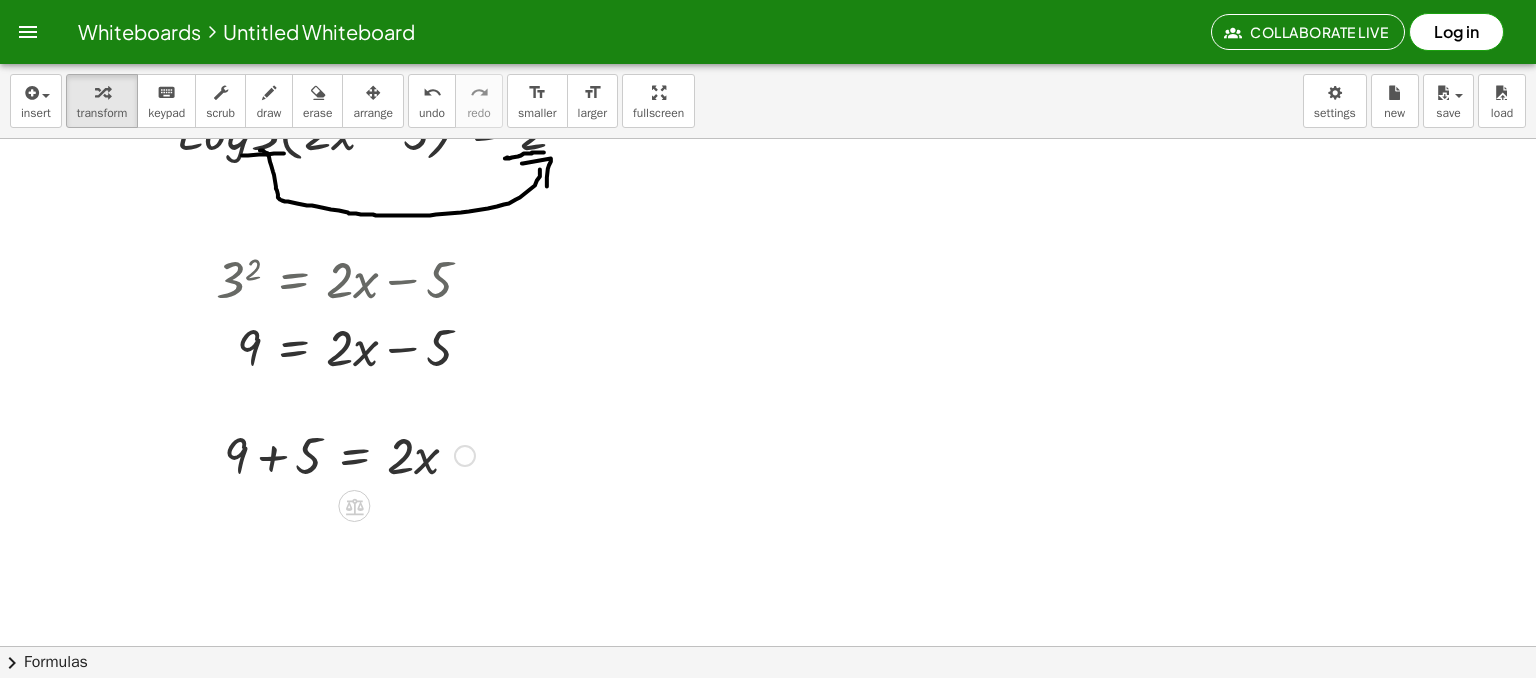 click at bounding box center [349, 454] 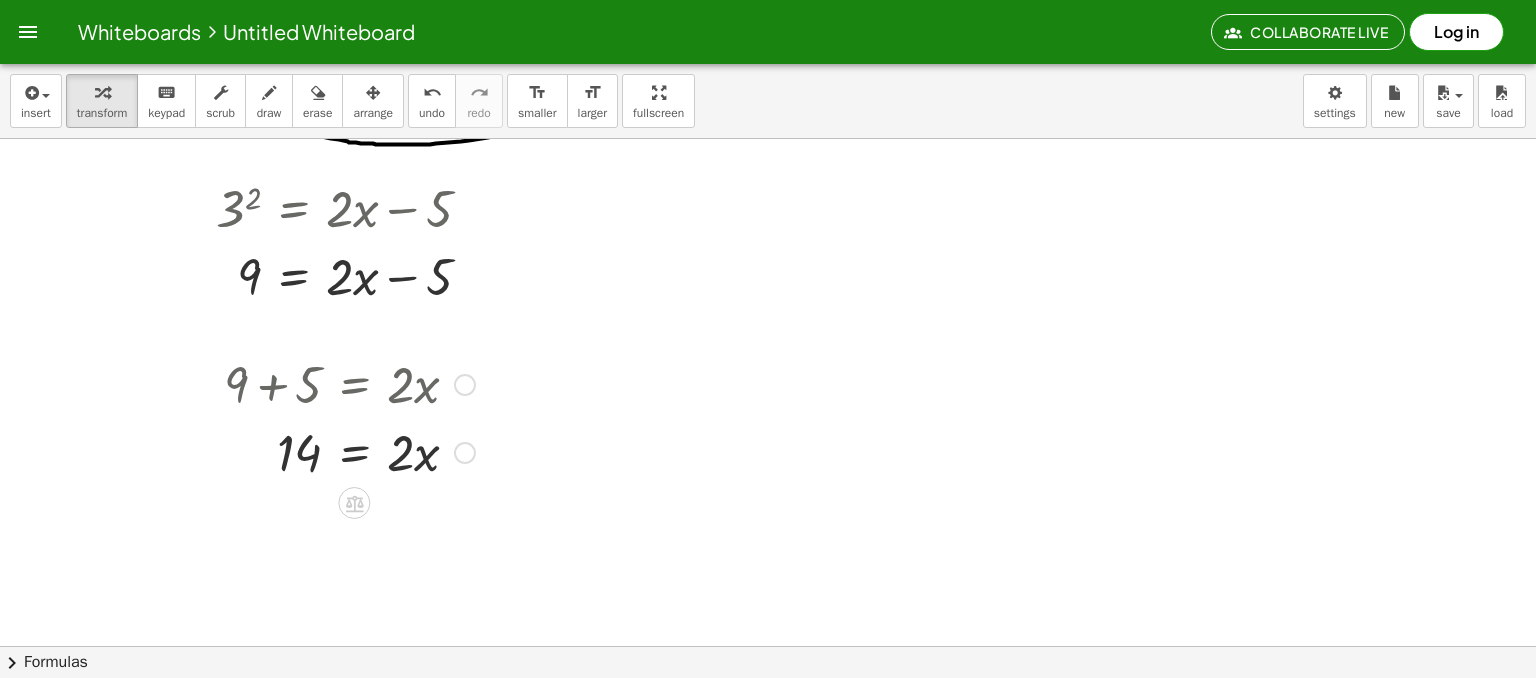 scroll, scrollTop: 400, scrollLeft: 0, axis: vertical 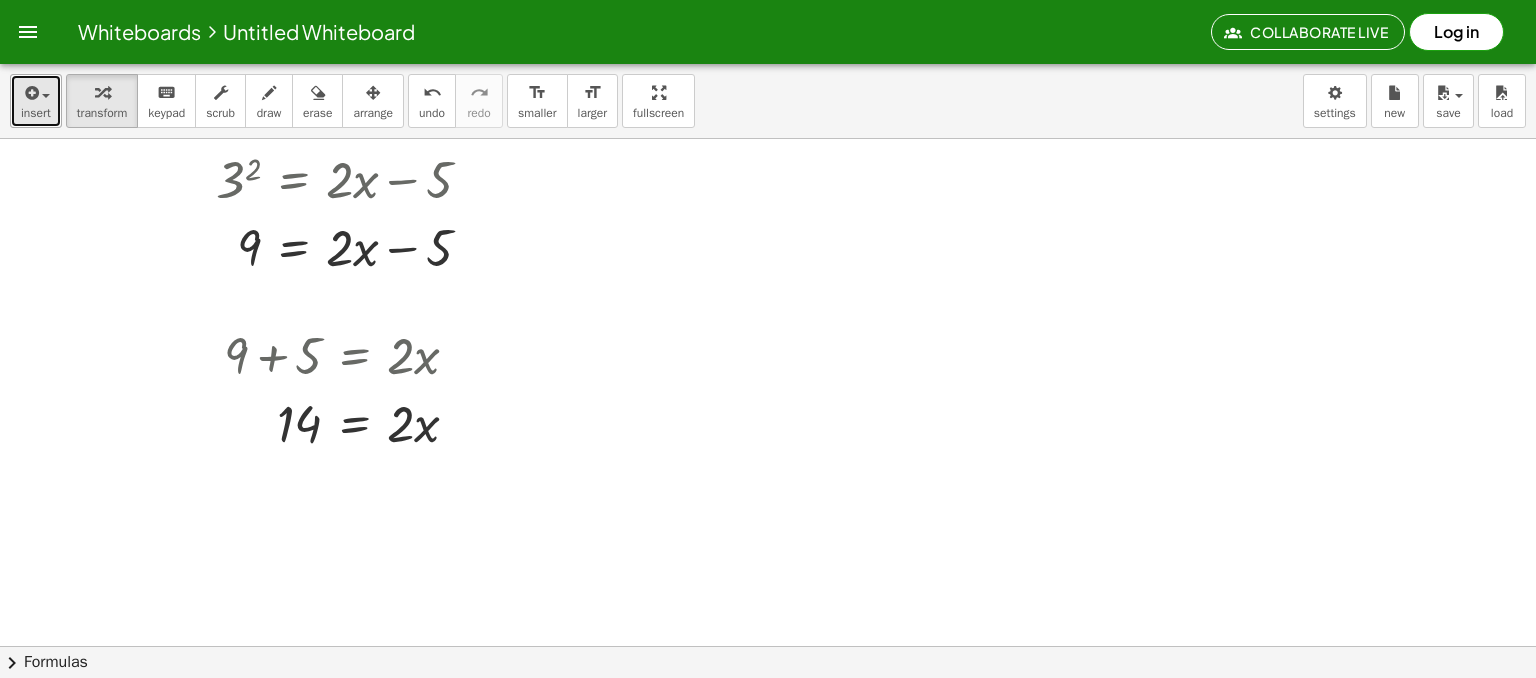 click on "insert" at bounding box center [36, 113] 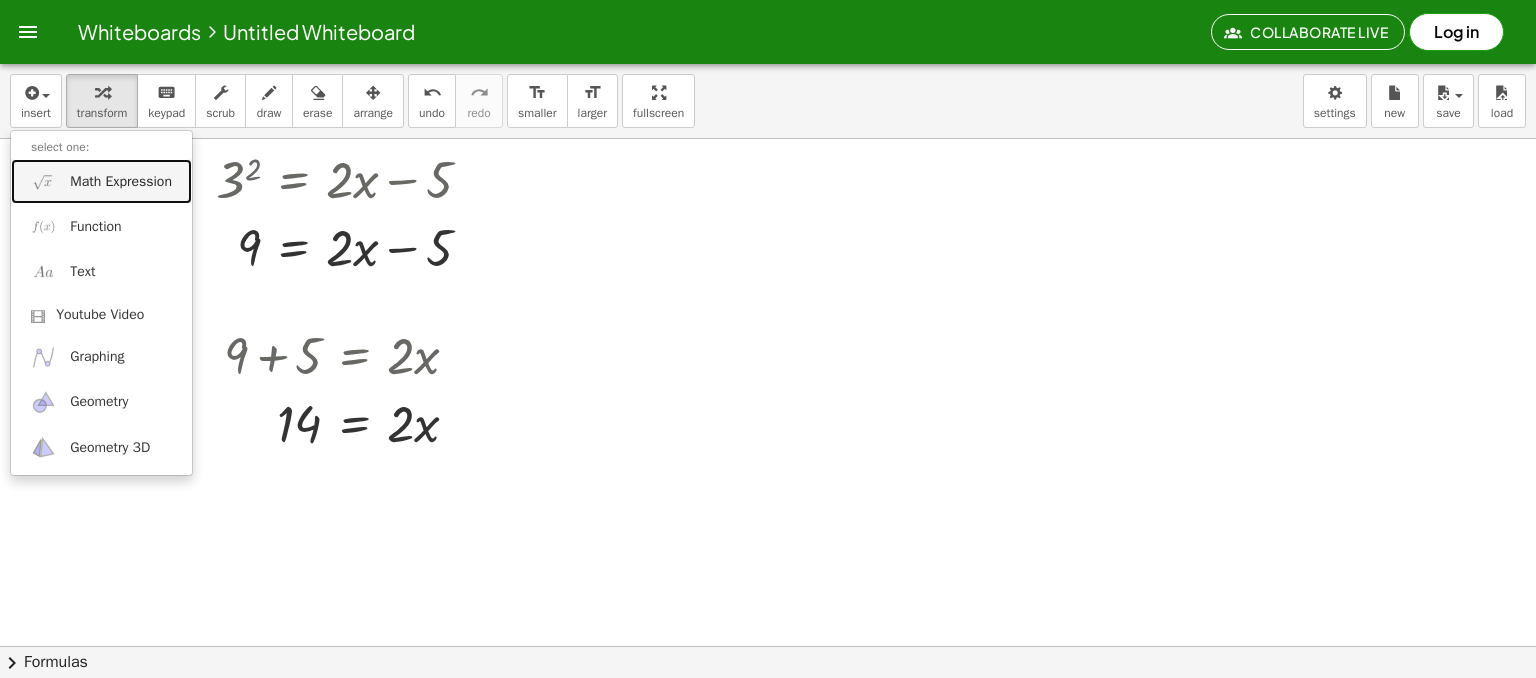 click on "Math Expression" at bounding box center [121, 182] 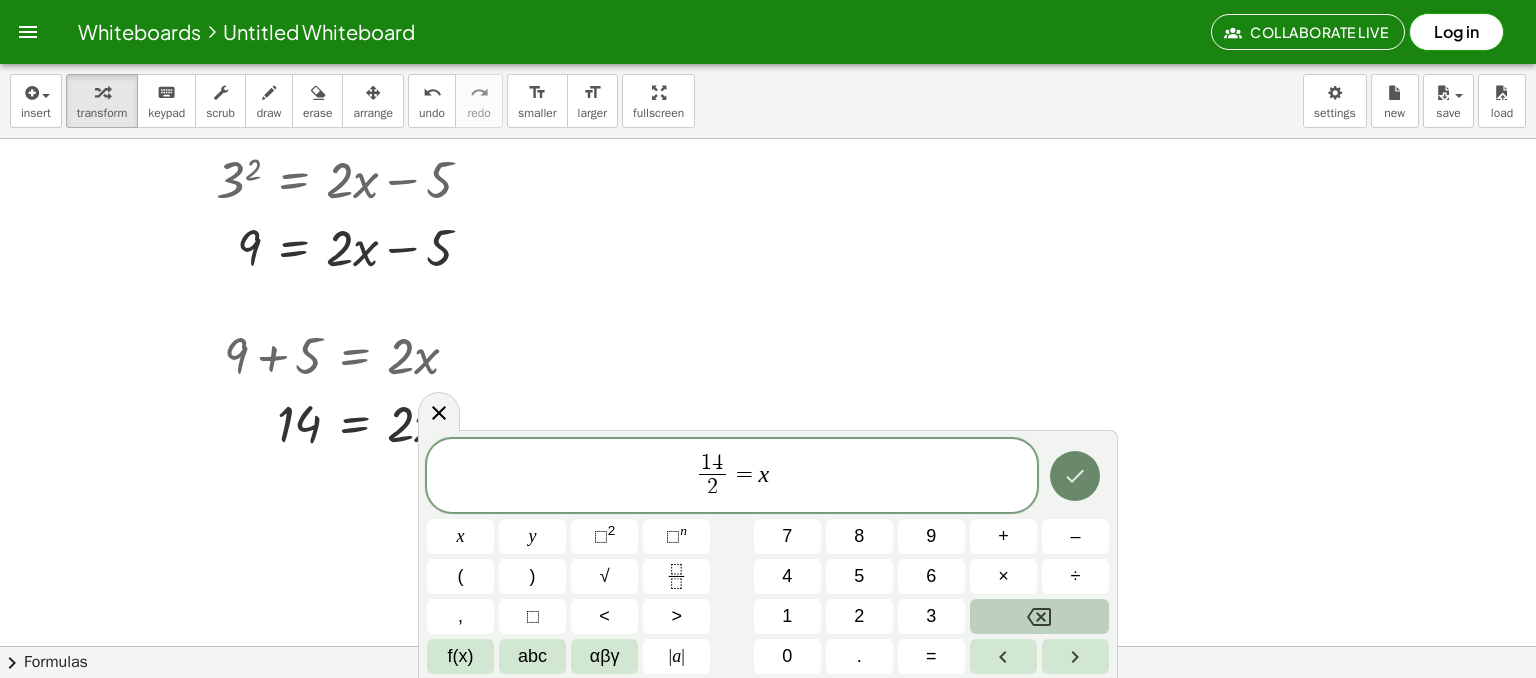 click 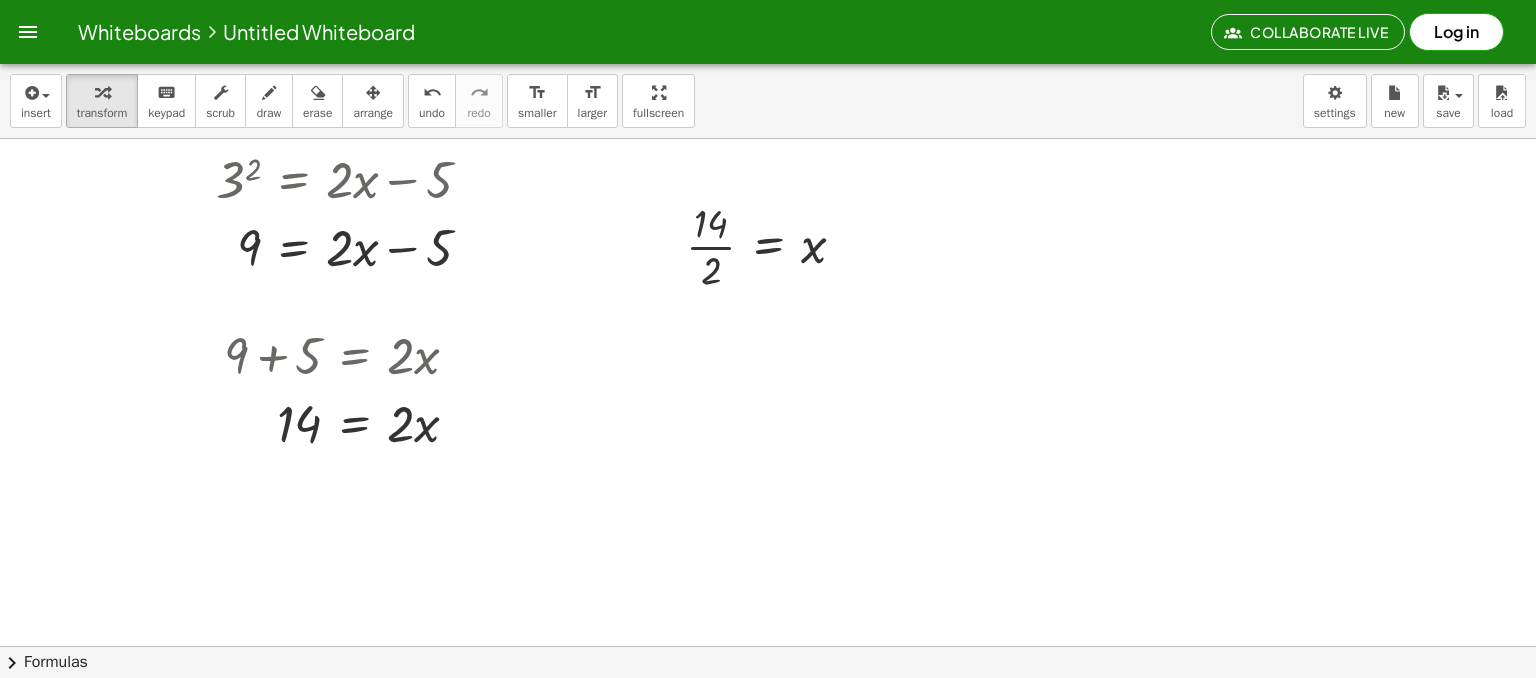 click on "arrange" at bounding box center [373, 113] 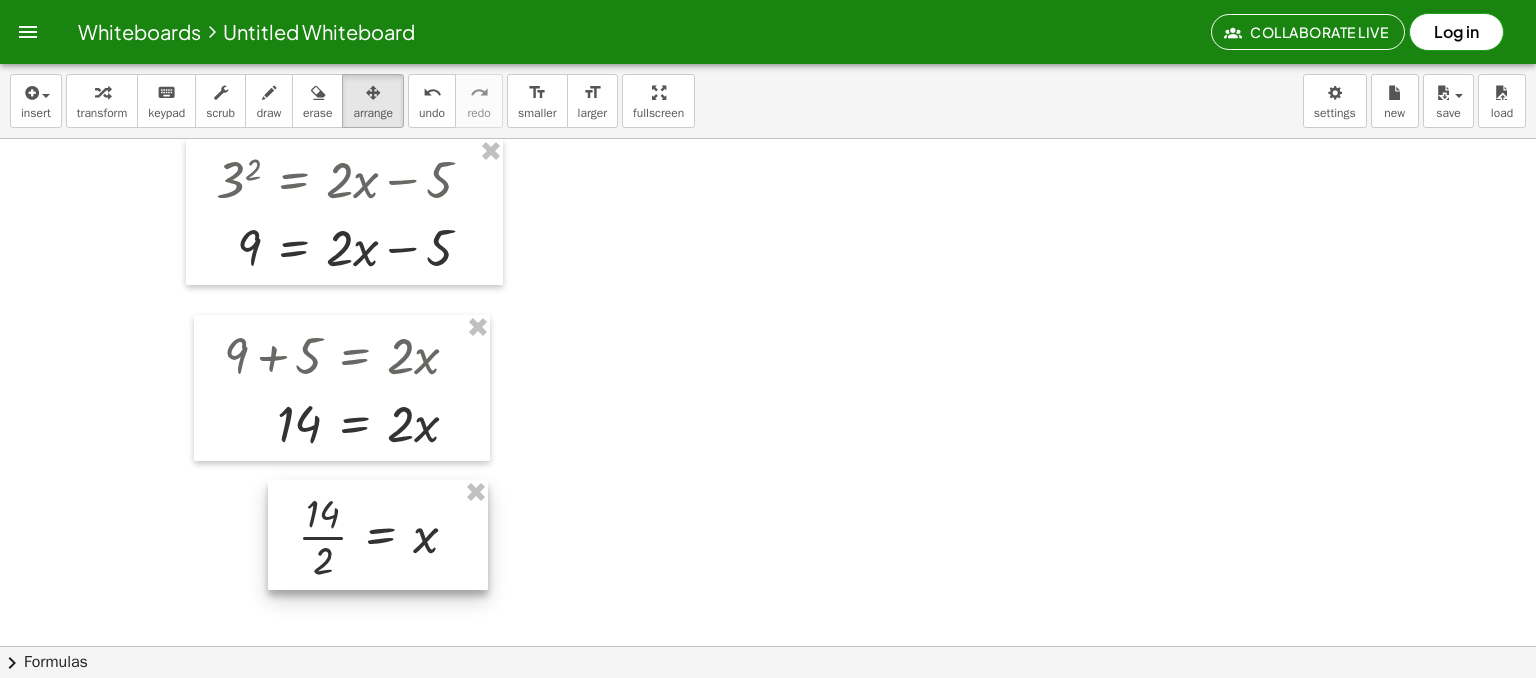 drag, startPoint x: 745, startPoint y: 246, endPoint x: 344, endPoint y: 539, distance: 496.6387 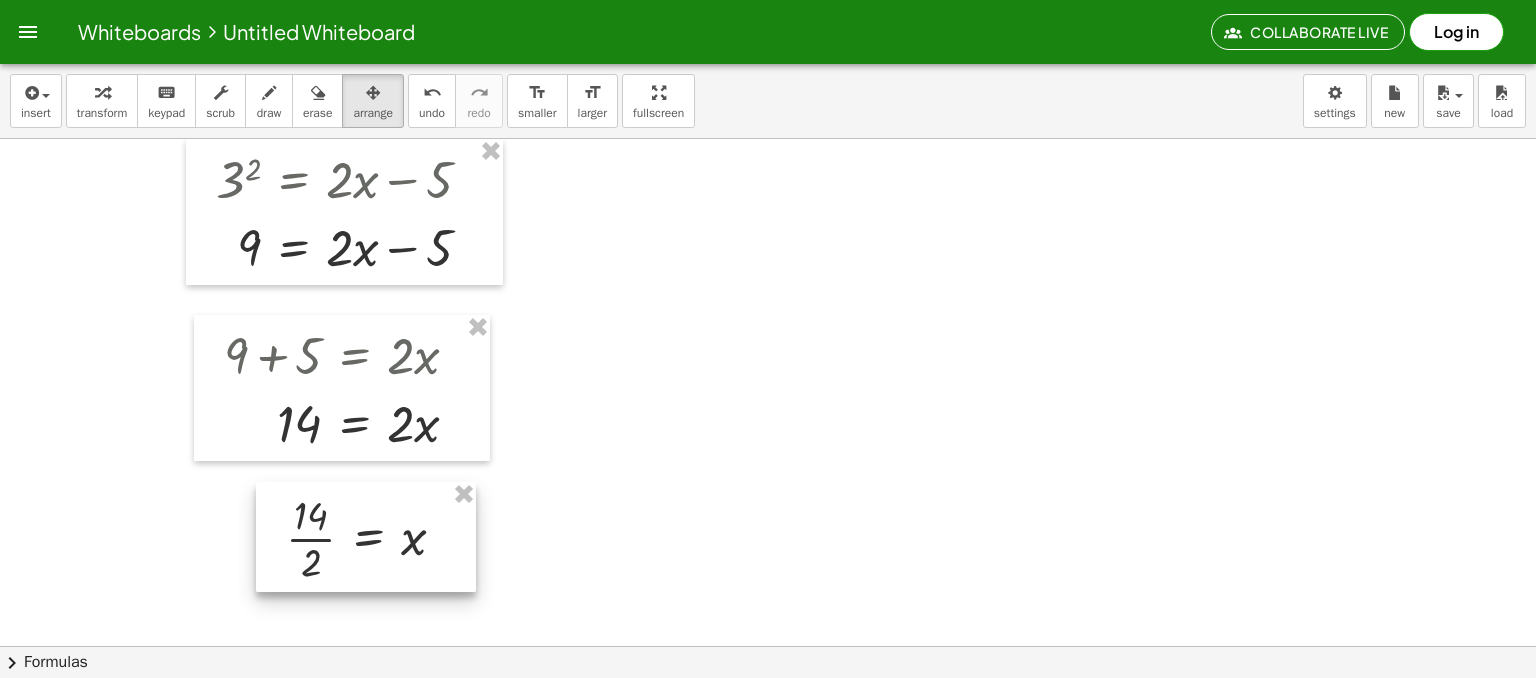 scroll, scrollTop: 500, scrollLeft: 0, axis: vertical 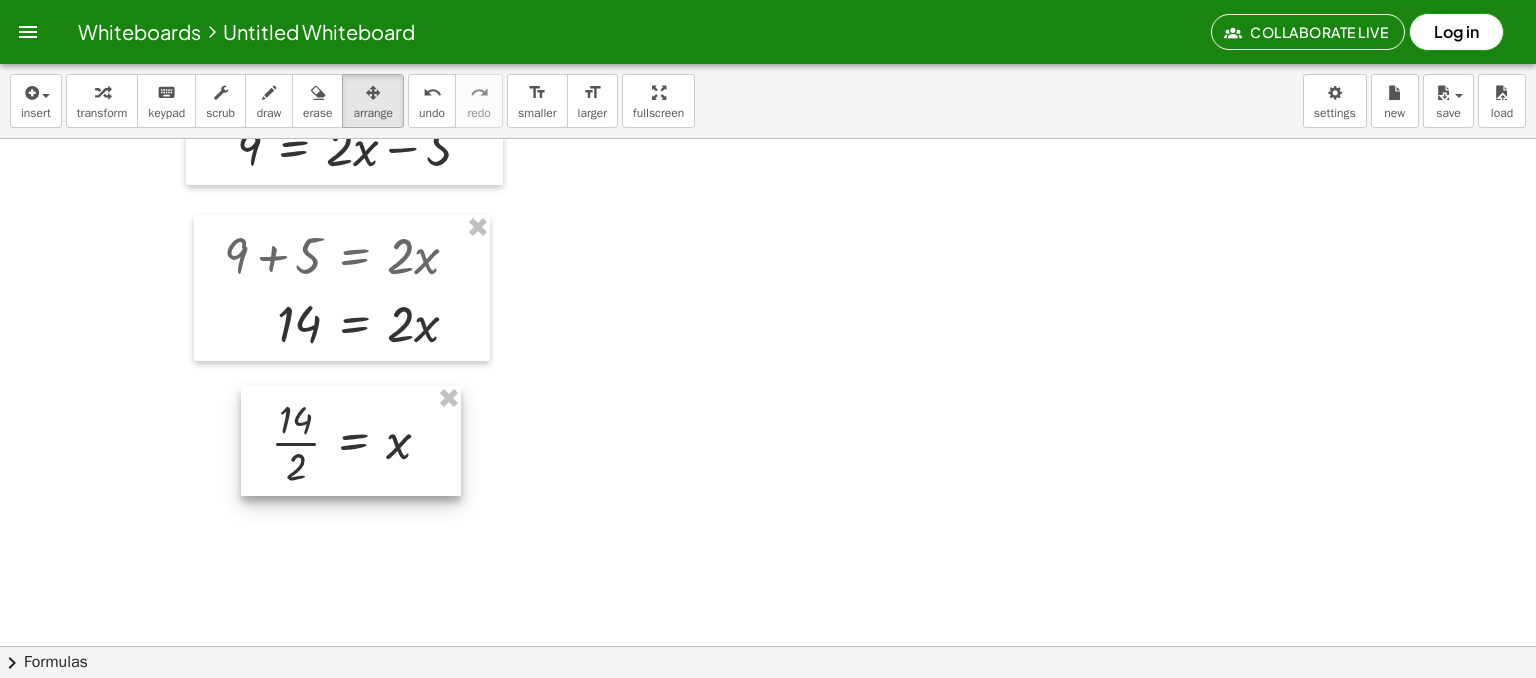 drag, startPoint x: 367, startPoint y: 423, endPoint x: 352, endPoint y: 427, distance: 15.524175 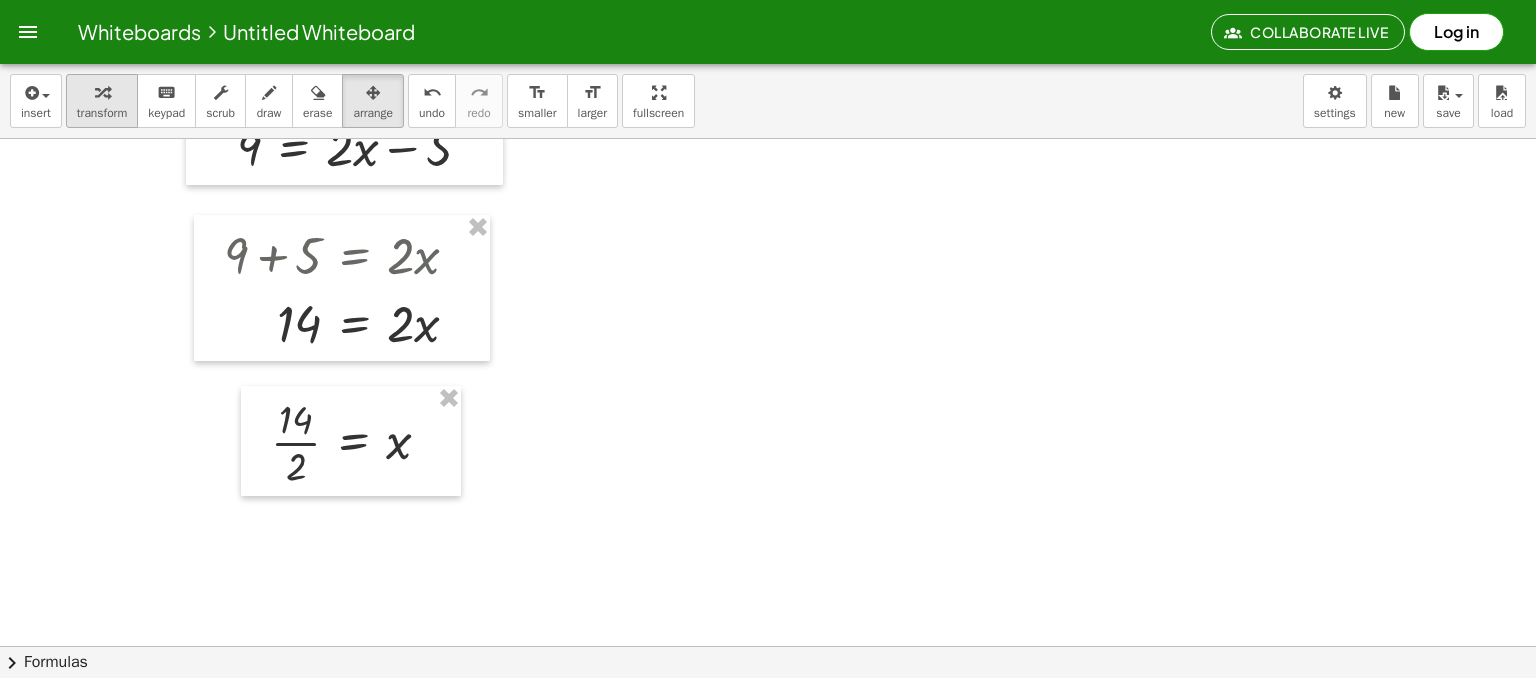 click at bounding box center [102, 93] 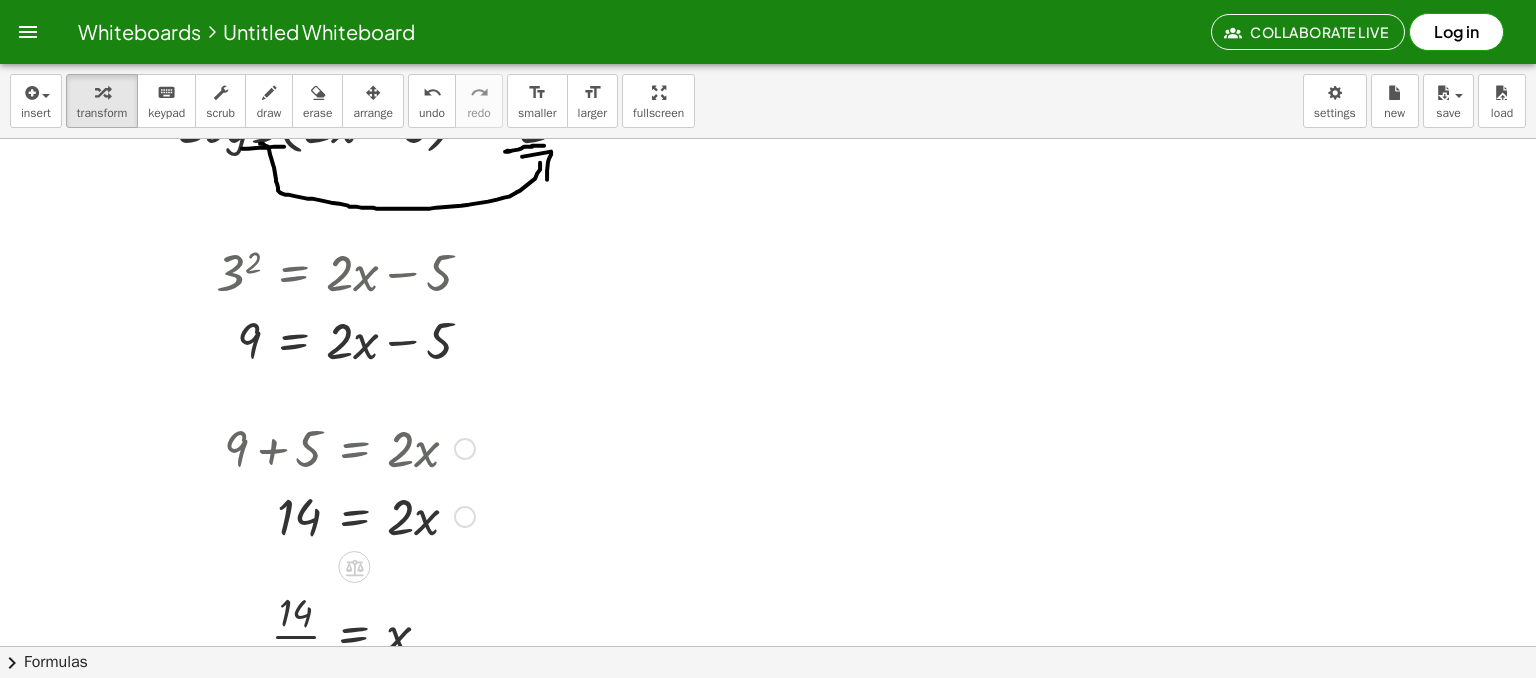 scroll, scrollTop: 507, scrollLeft: 0, axis: vertical 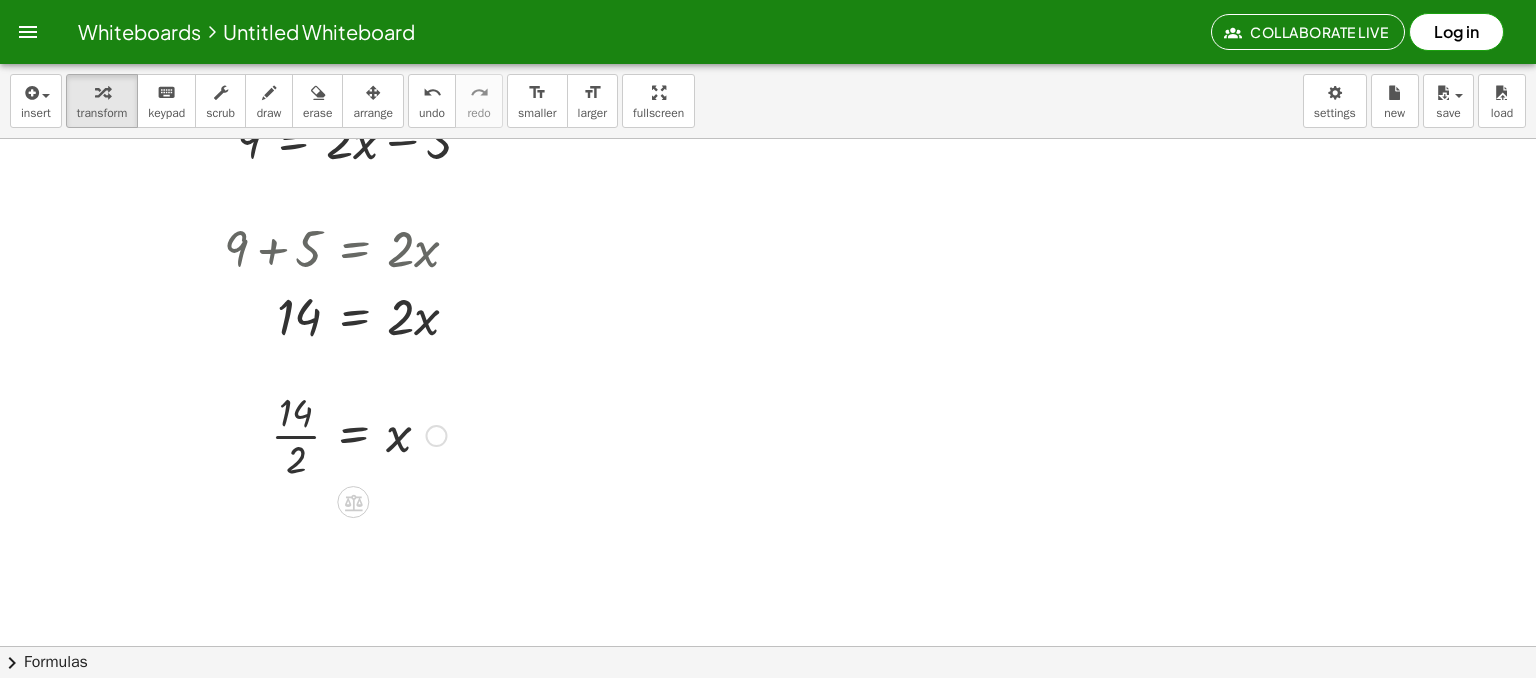 click at bounding box center [358, 434] 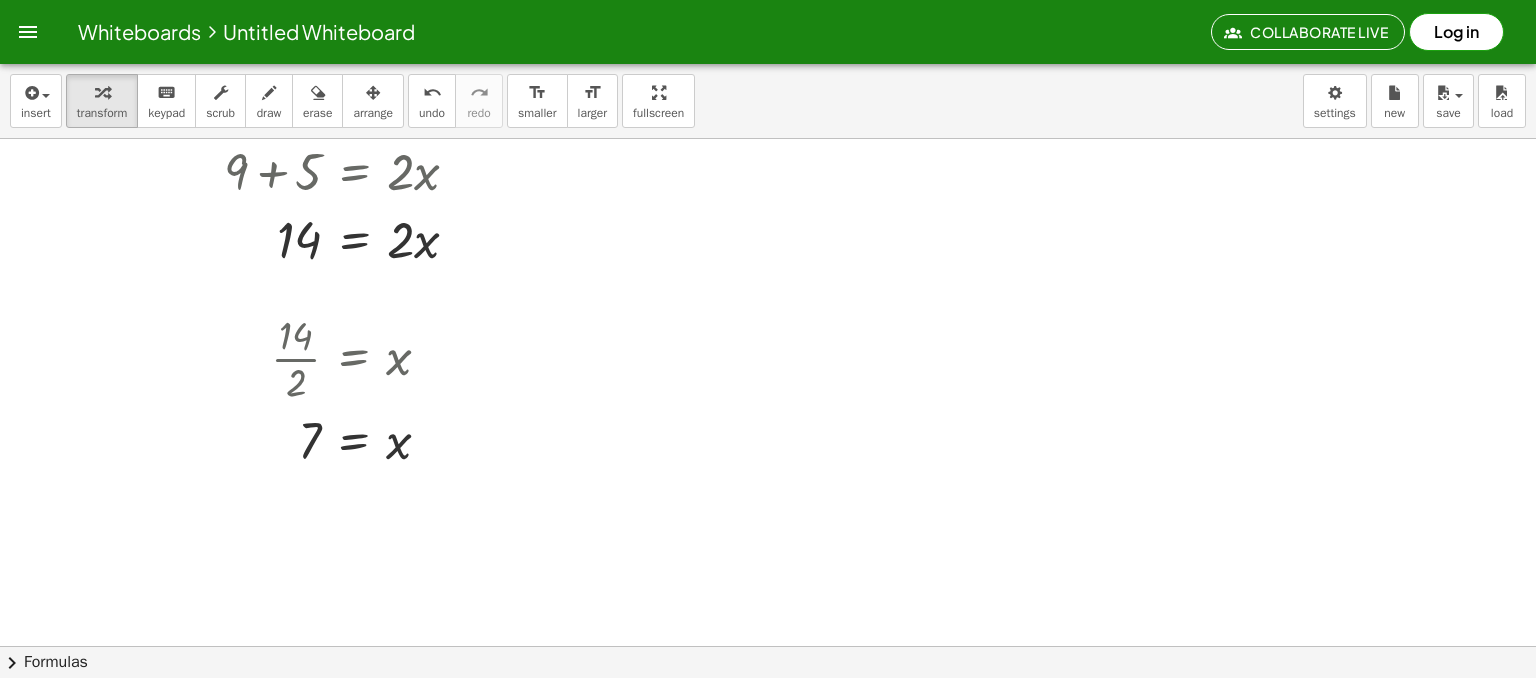 scroll, scrollTop: 607, scrollLeft: 0, axis: vertical 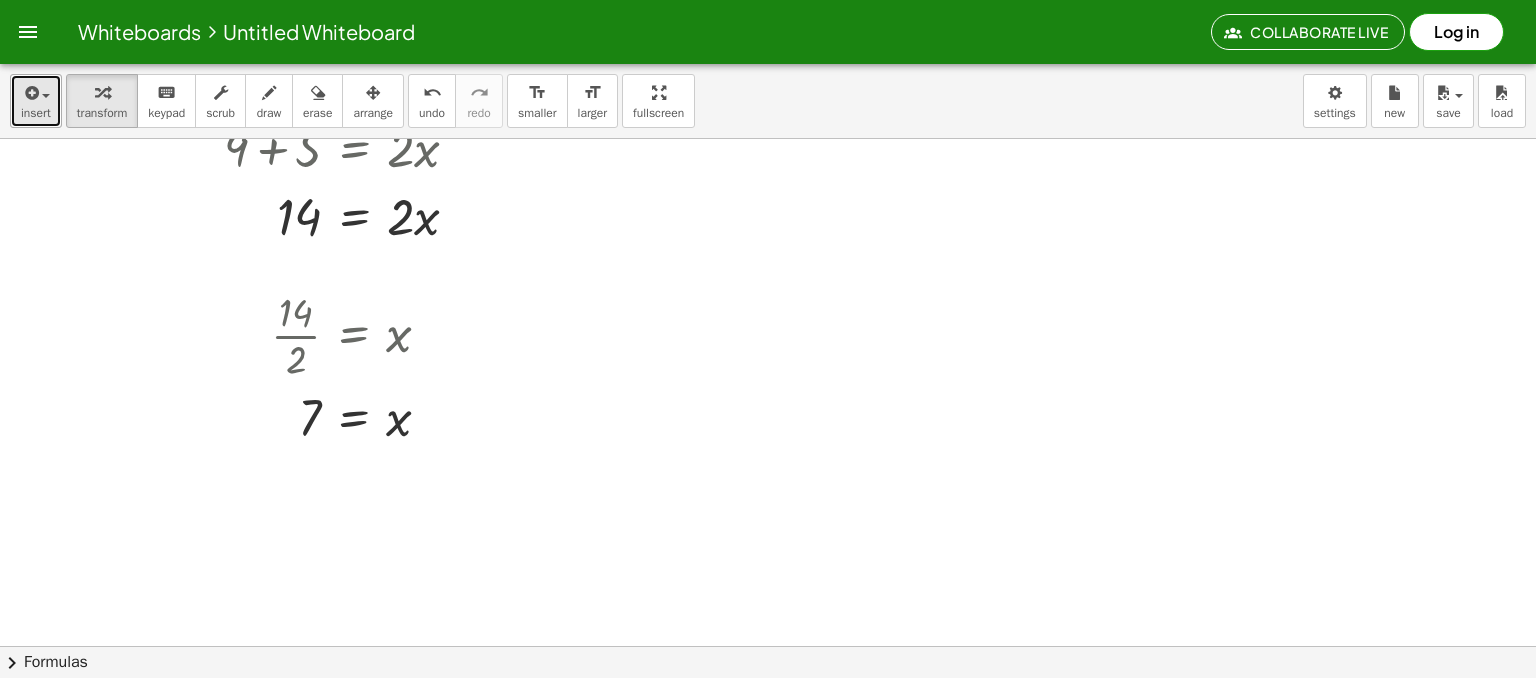 click on "insert" at bounding box center (36, 101) 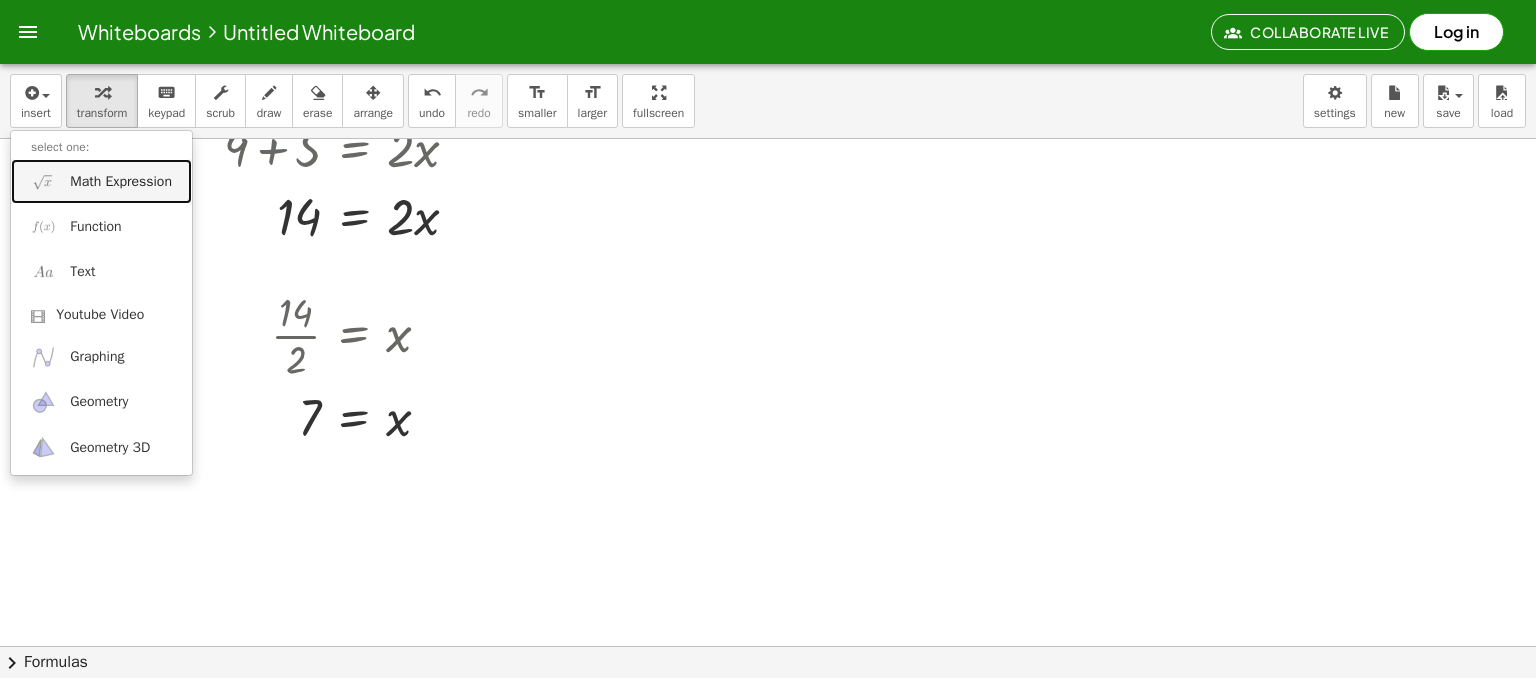 click on "Math Expression" at bounding box center [121, 182] 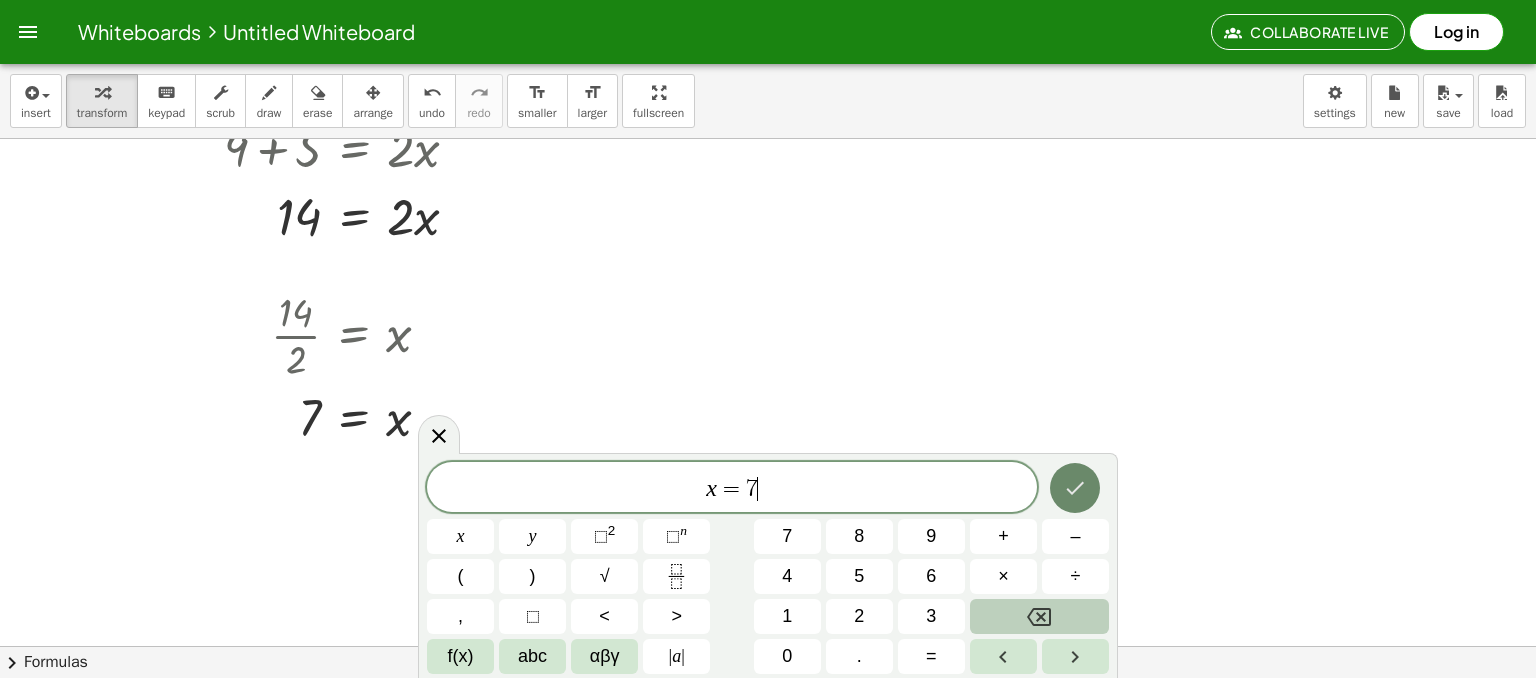 click at bounding box center (1075, 488) 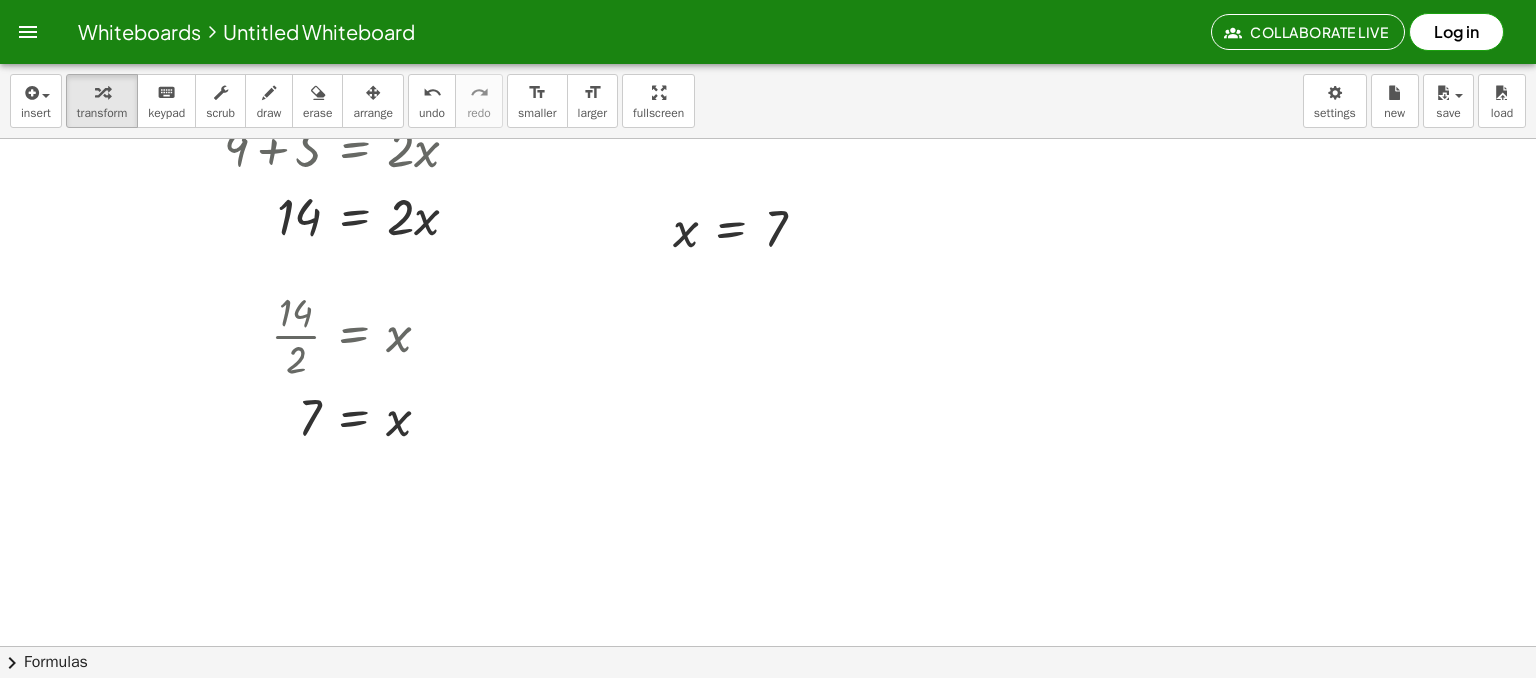 click on "arrange" at bounding box center (373, 113) 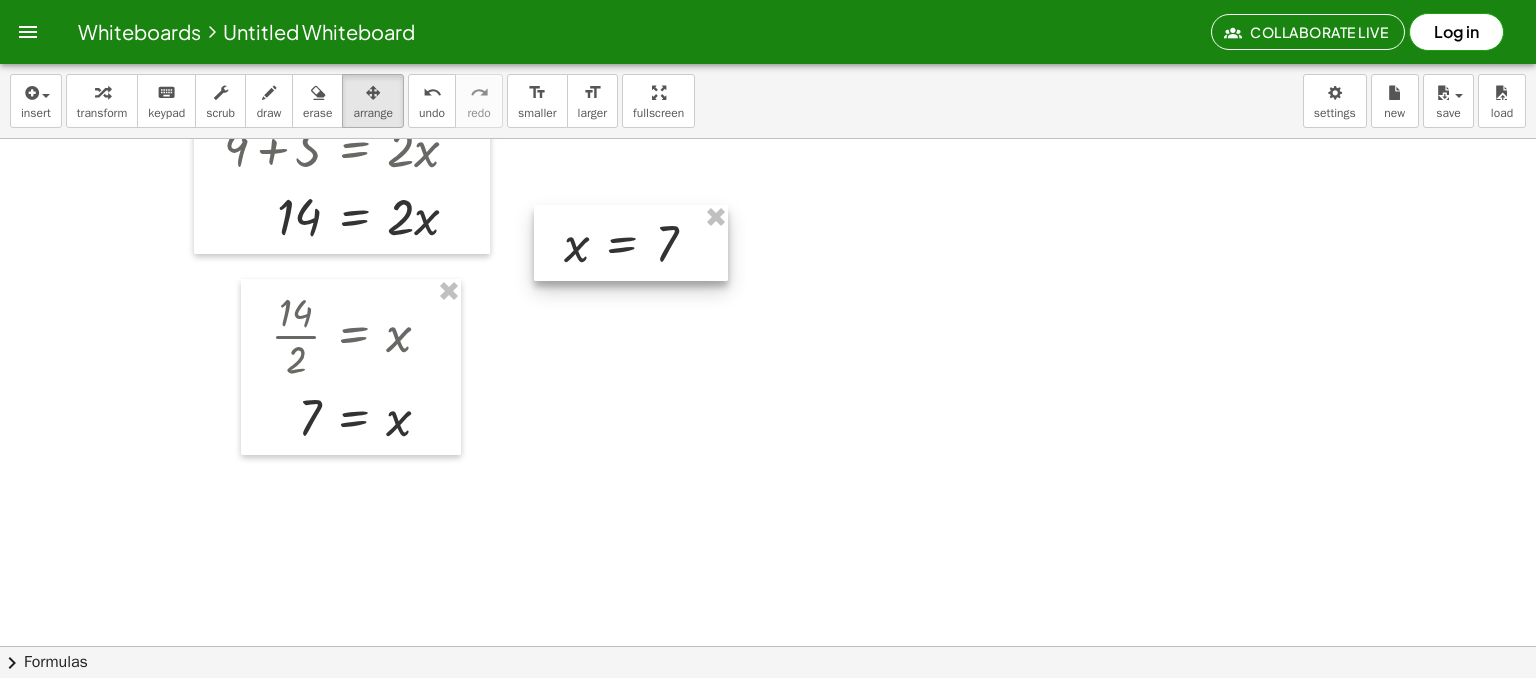 drag, startPoint x: 692, startPoint y: 239, endPoint x: 551, endPoint y: 254, distance: 141.79562 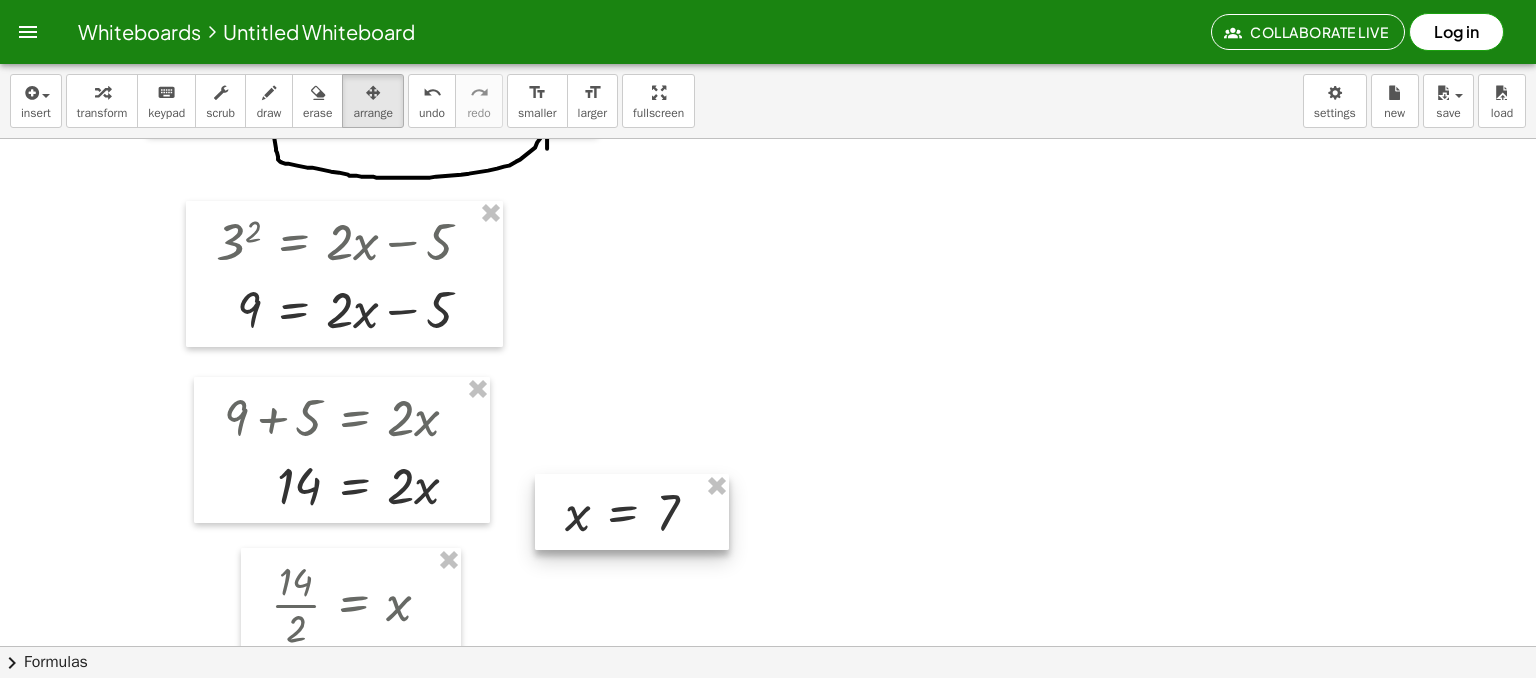 scroll, scrollTop: 307, scrollLeft: 0, axis: vertical 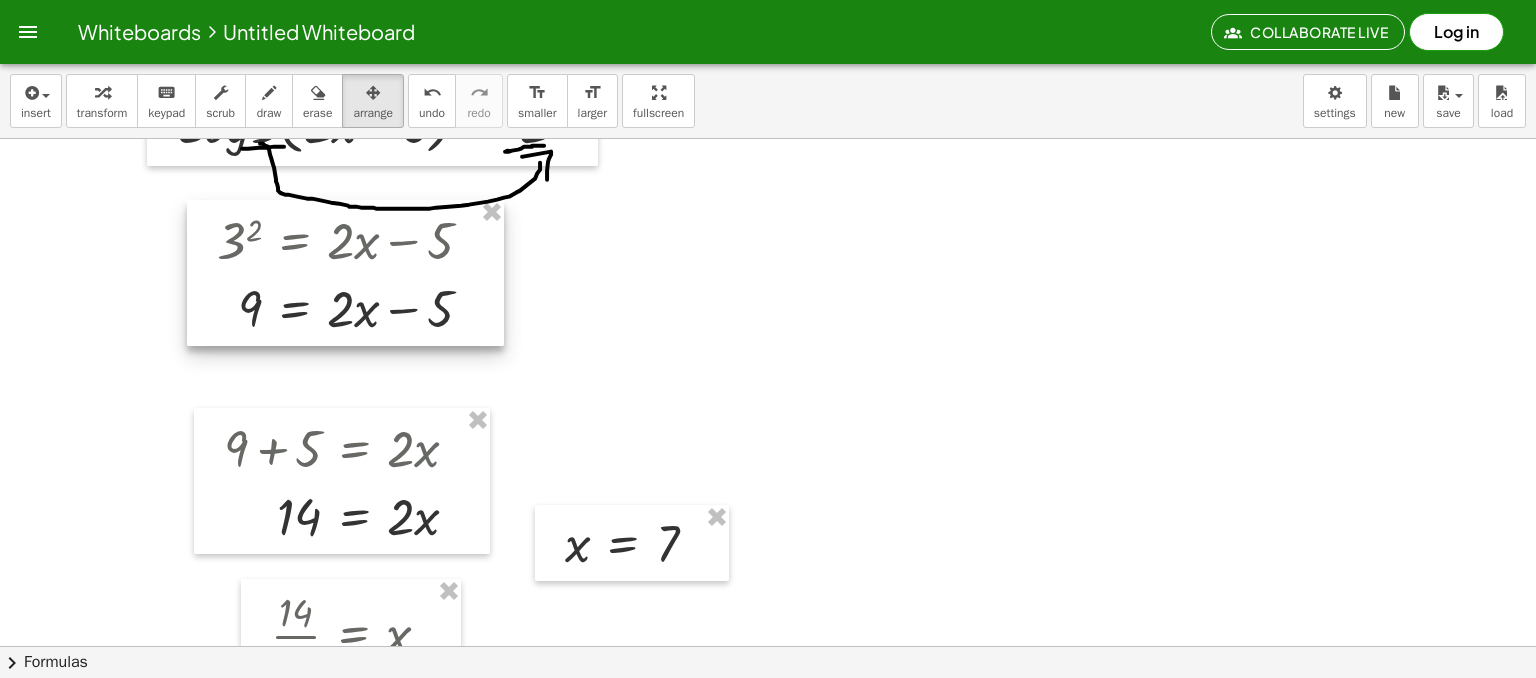 drag, startPoint x: 288, startPoint y: 262, endPoint x: 288, endPoint y: 230, distance: 32 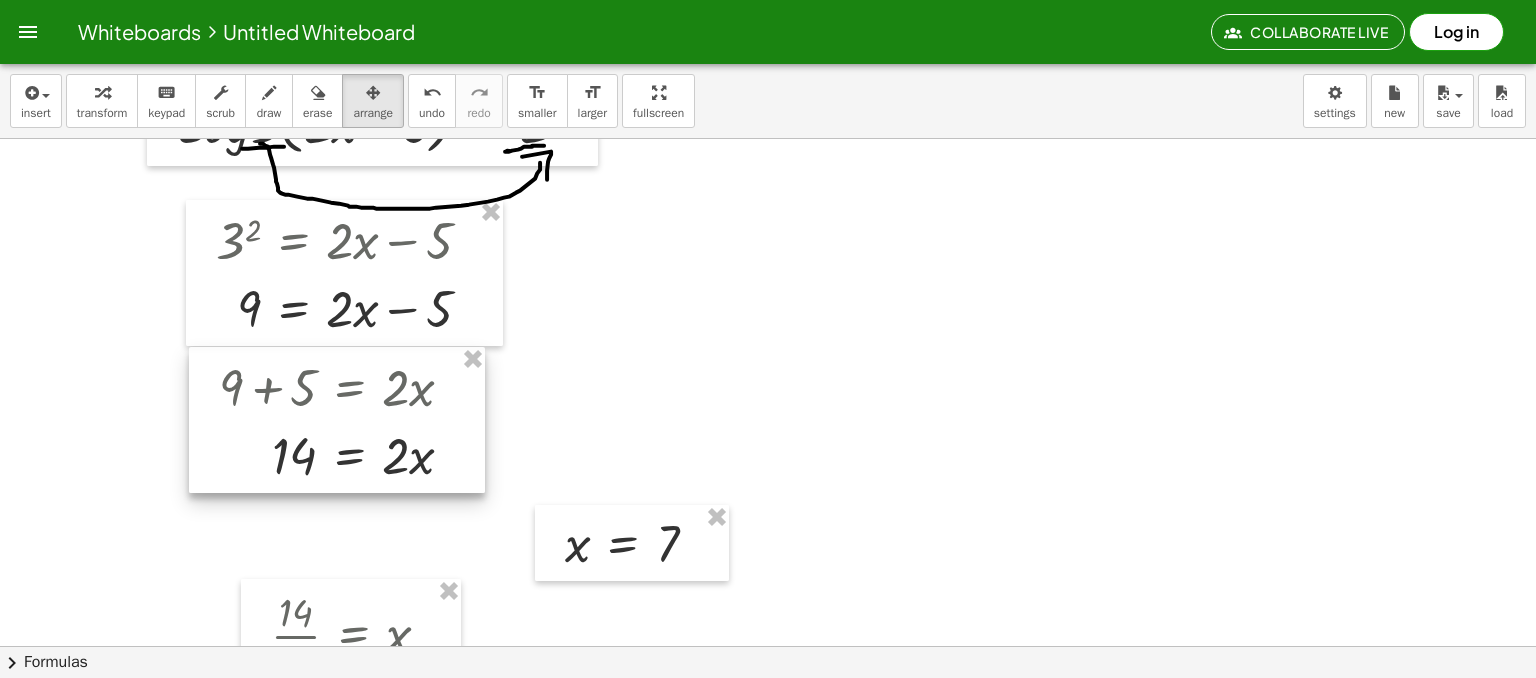 drag, startPoint x: 339, startPoint y: 468, endPoint x: 334, endPoint y: 407, distance: 61.204575 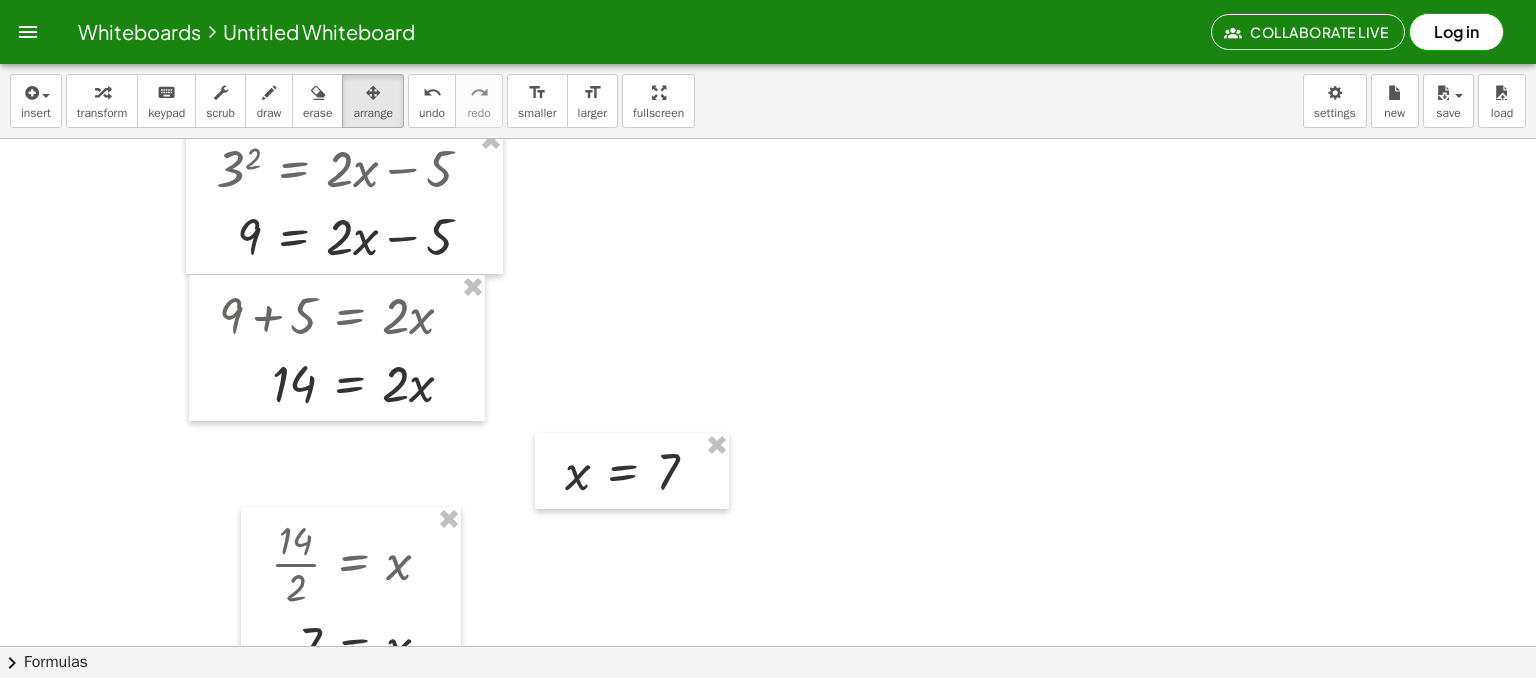 scroll, scrollTop: 407, scrollLeft: 0, axis: vertical 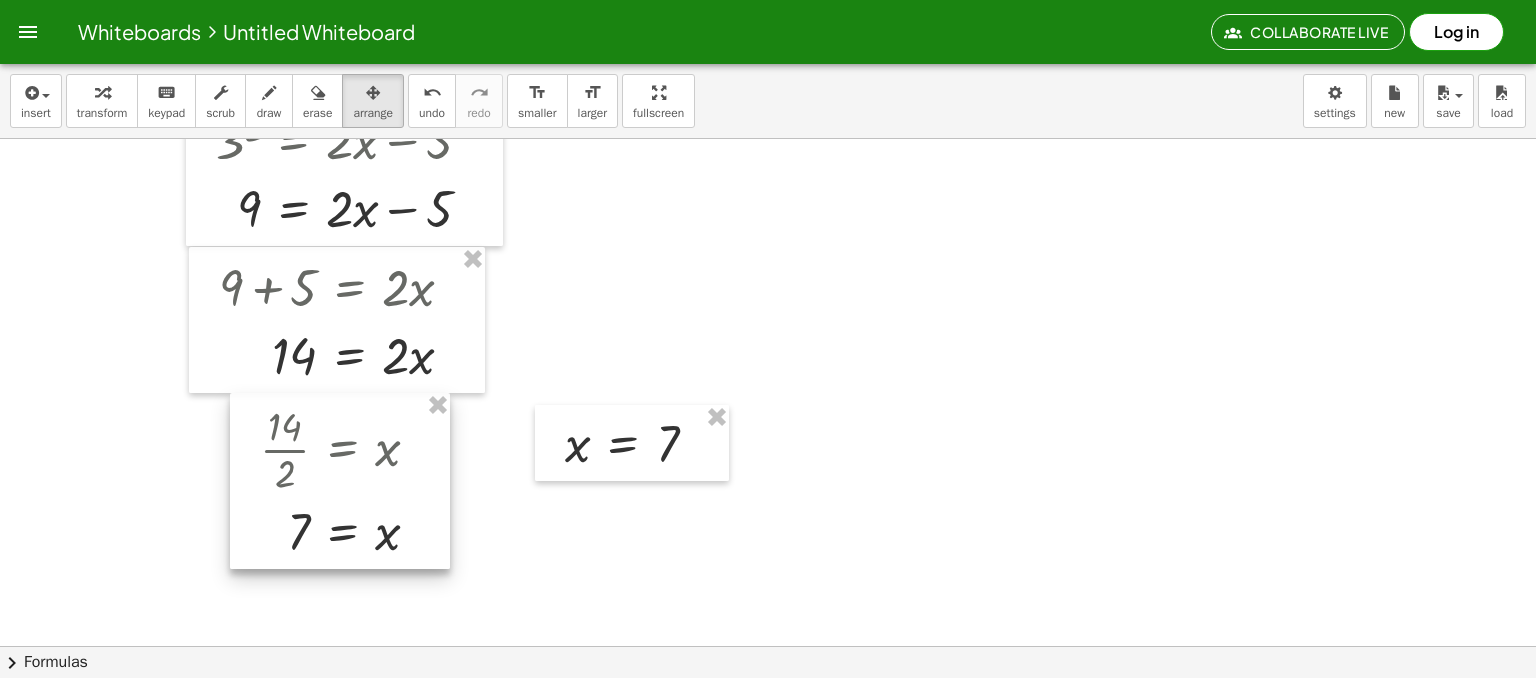 drag, startPoint x: 354, startPoint y: 502, endPoint x: 343, endPoint y: 416, distance: 86.70064 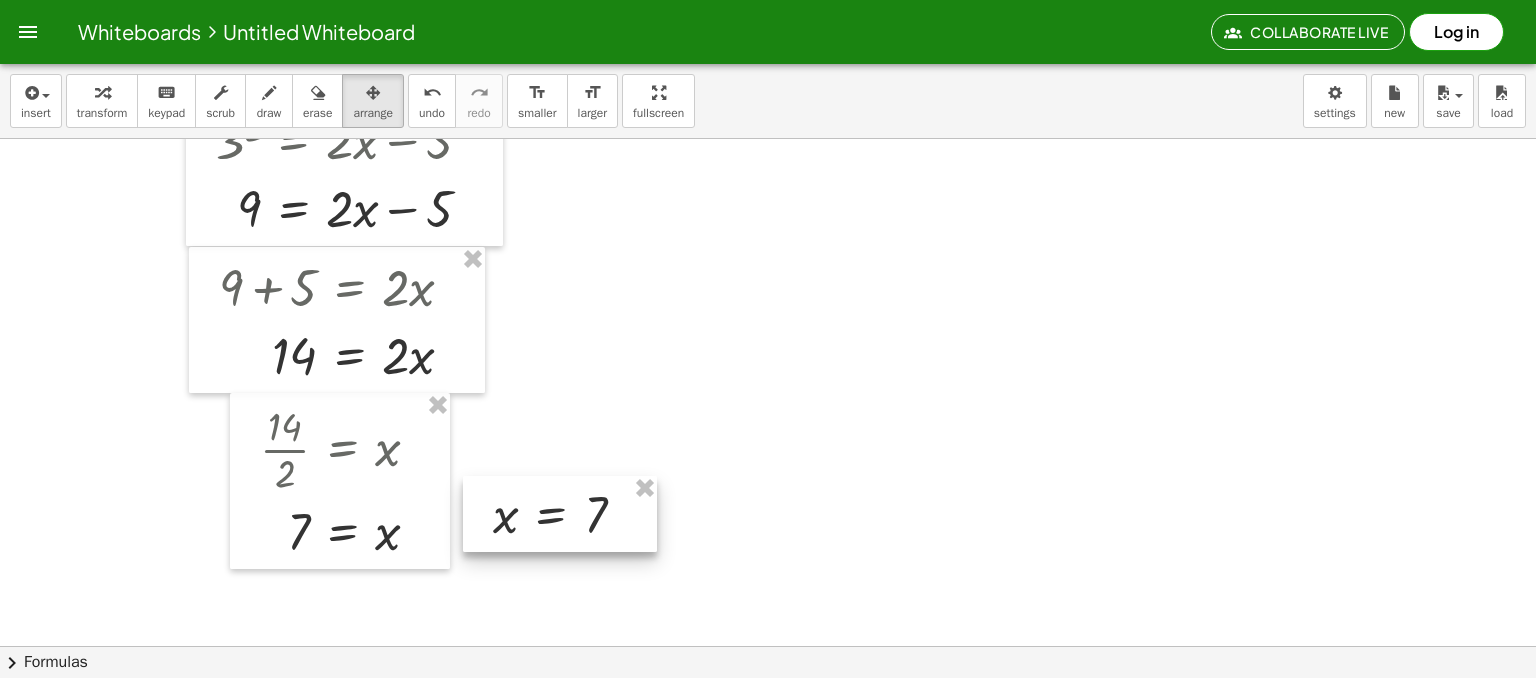 drag, startPoint x: 615, startPoint y: 463, endPoint x: 561, endPoint y: 549, distance: 101.54802 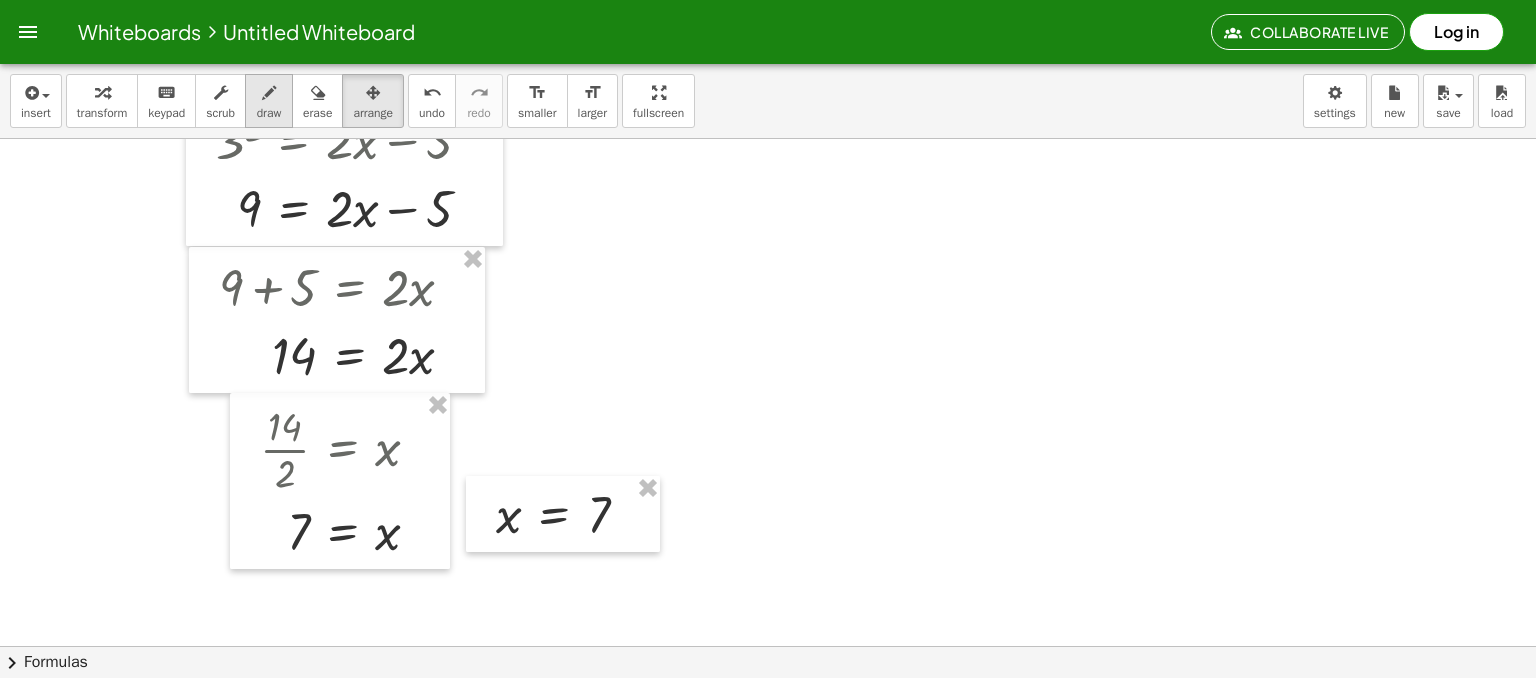 click on "draw" at bounding box center [269, 101] 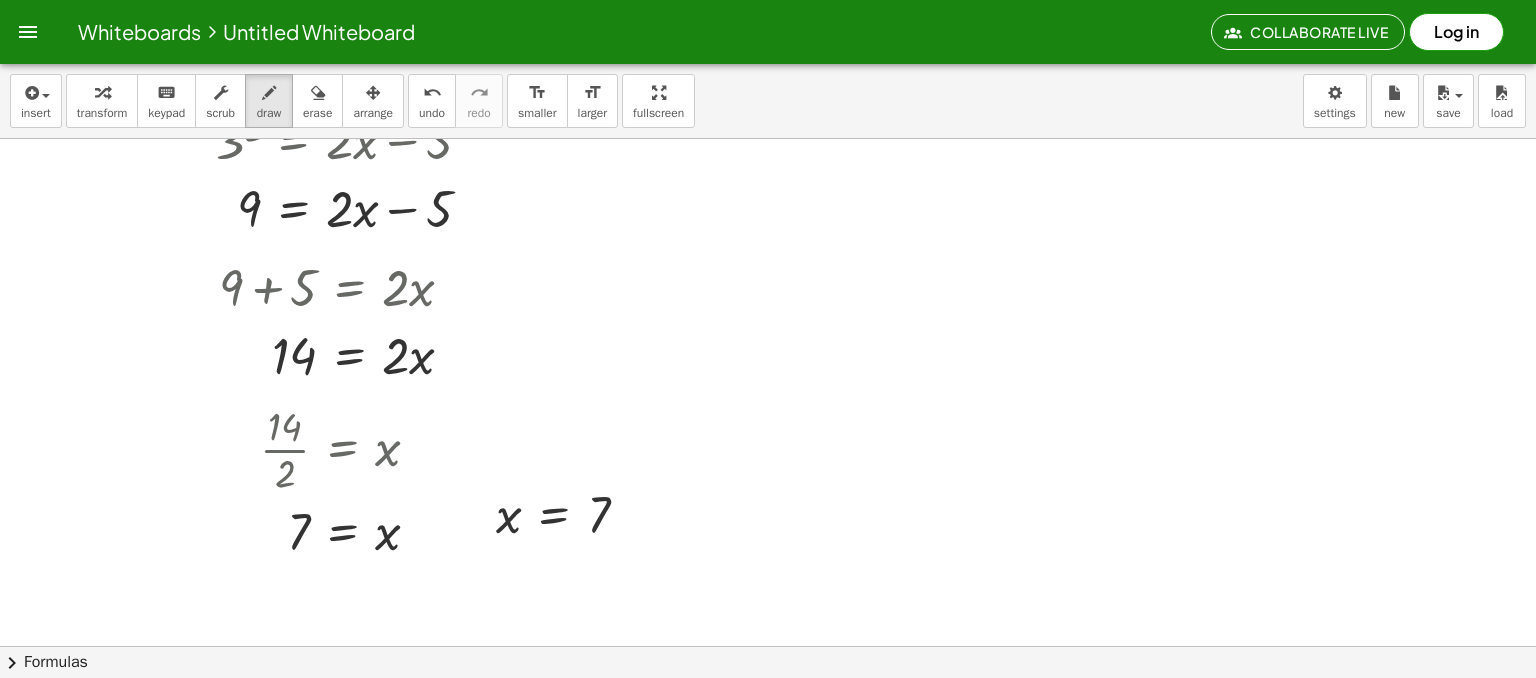 click at bounding box center (768, 493) 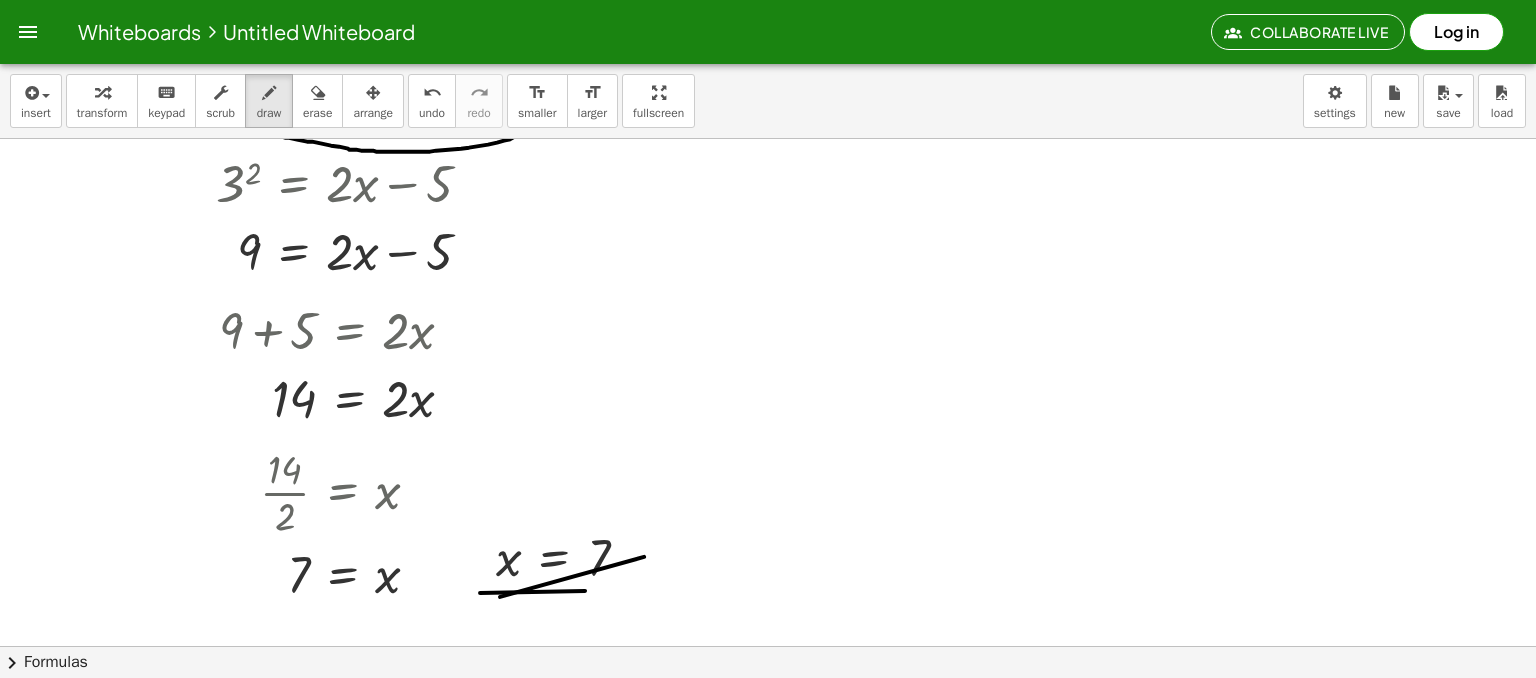 scroll, scrollTop: 407, scrollLeft: 0, axis: vertical 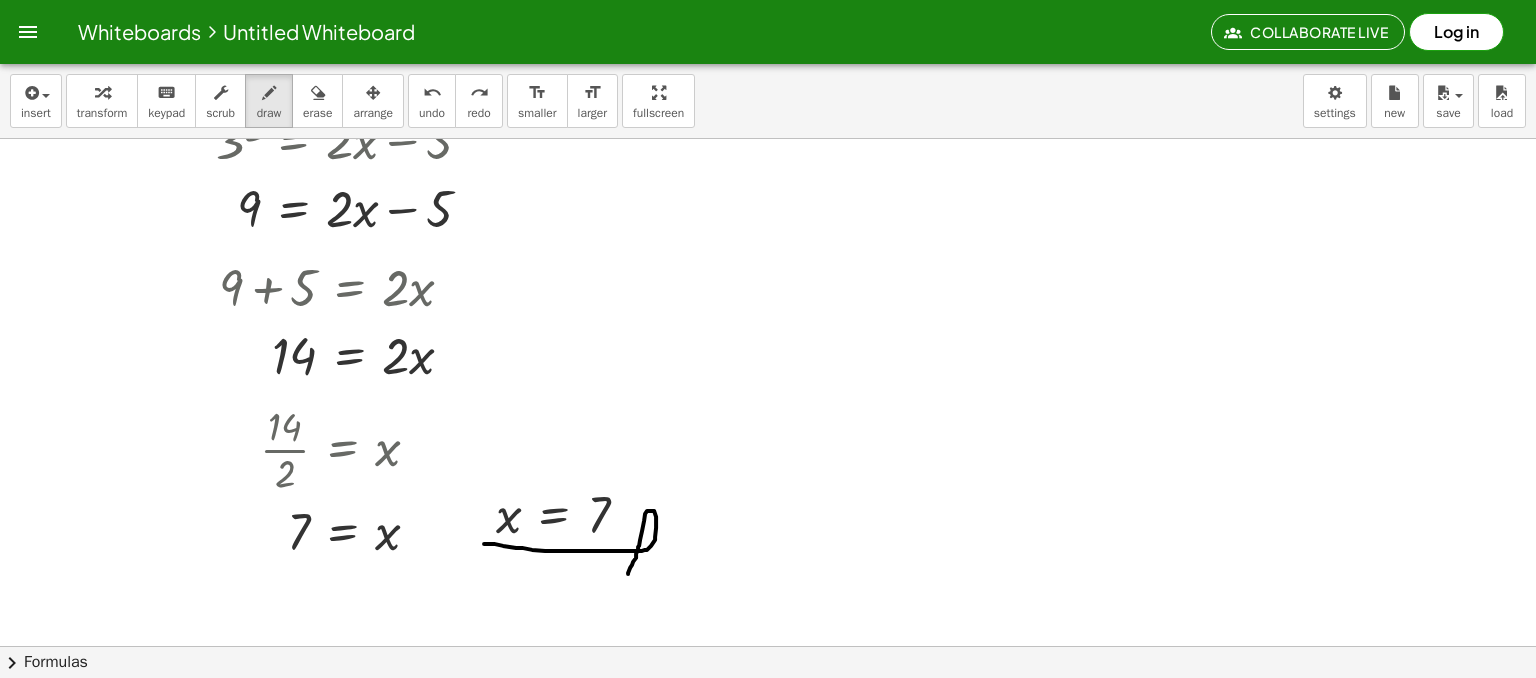 drag, startPoint x: 484, startPoint y: 543, endPoint x: 625, endPoint y: 577, distance: 145.04137 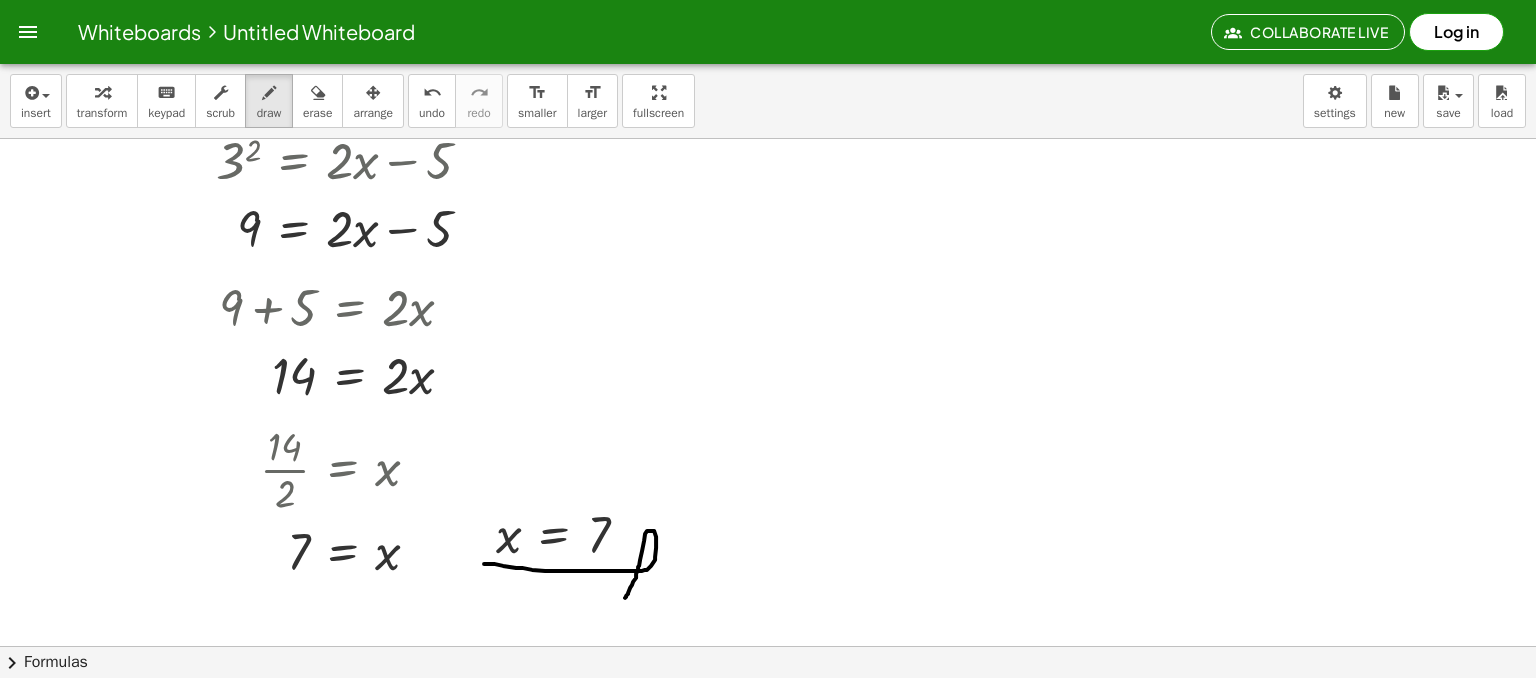 scroll, scrollTop: 207, scrollLeft: 0, axis: vertical 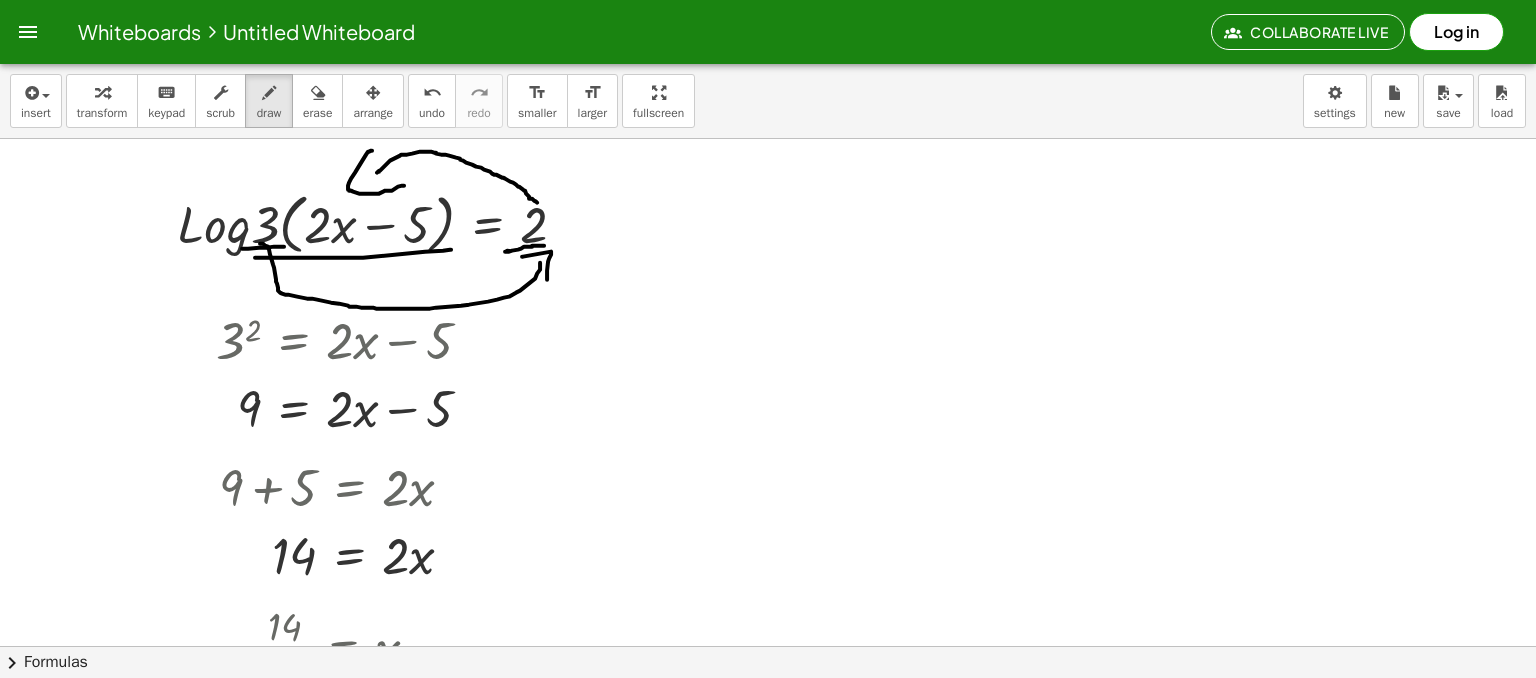 drag, startPoint x: 255, startPoint y: 257, endPoint x: 451, endPoint y: 249, distance: 196.1632 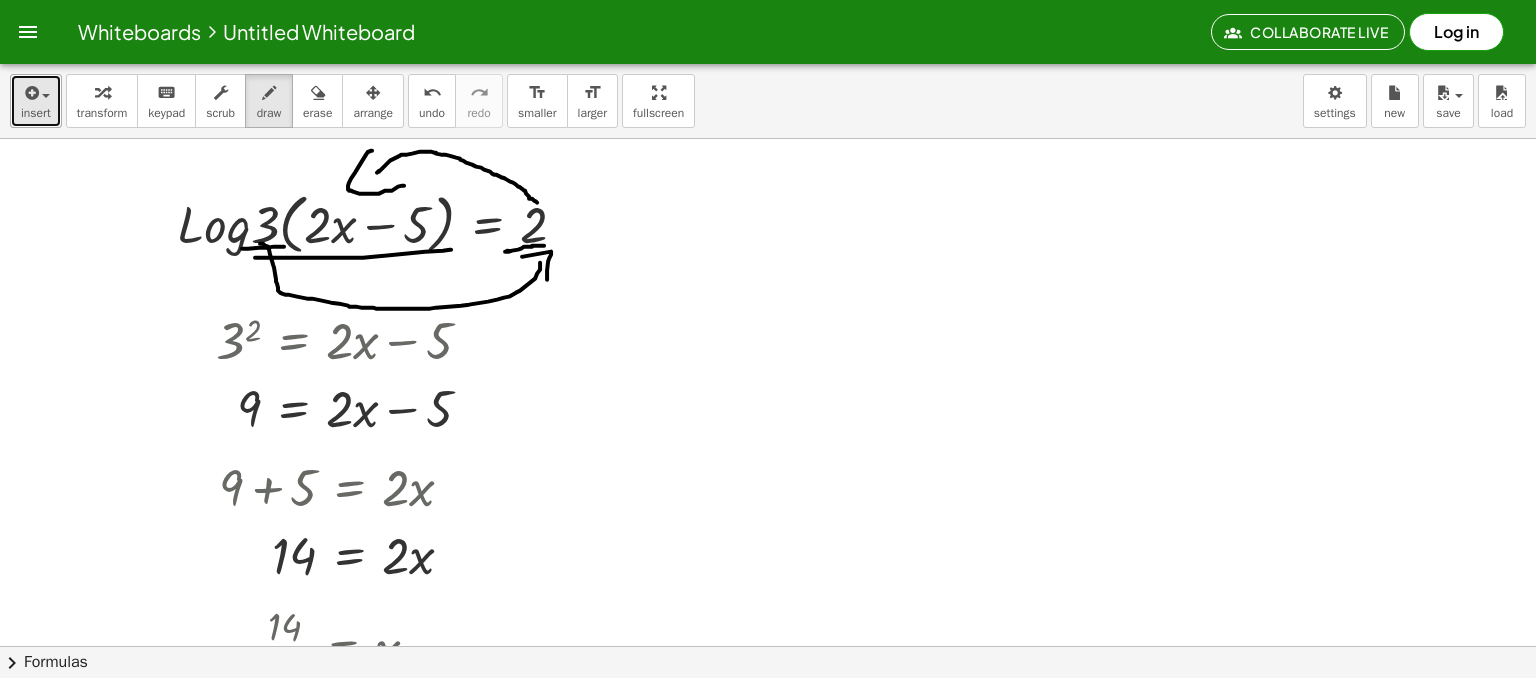 click on "insert" at bounding box center (36, 113) 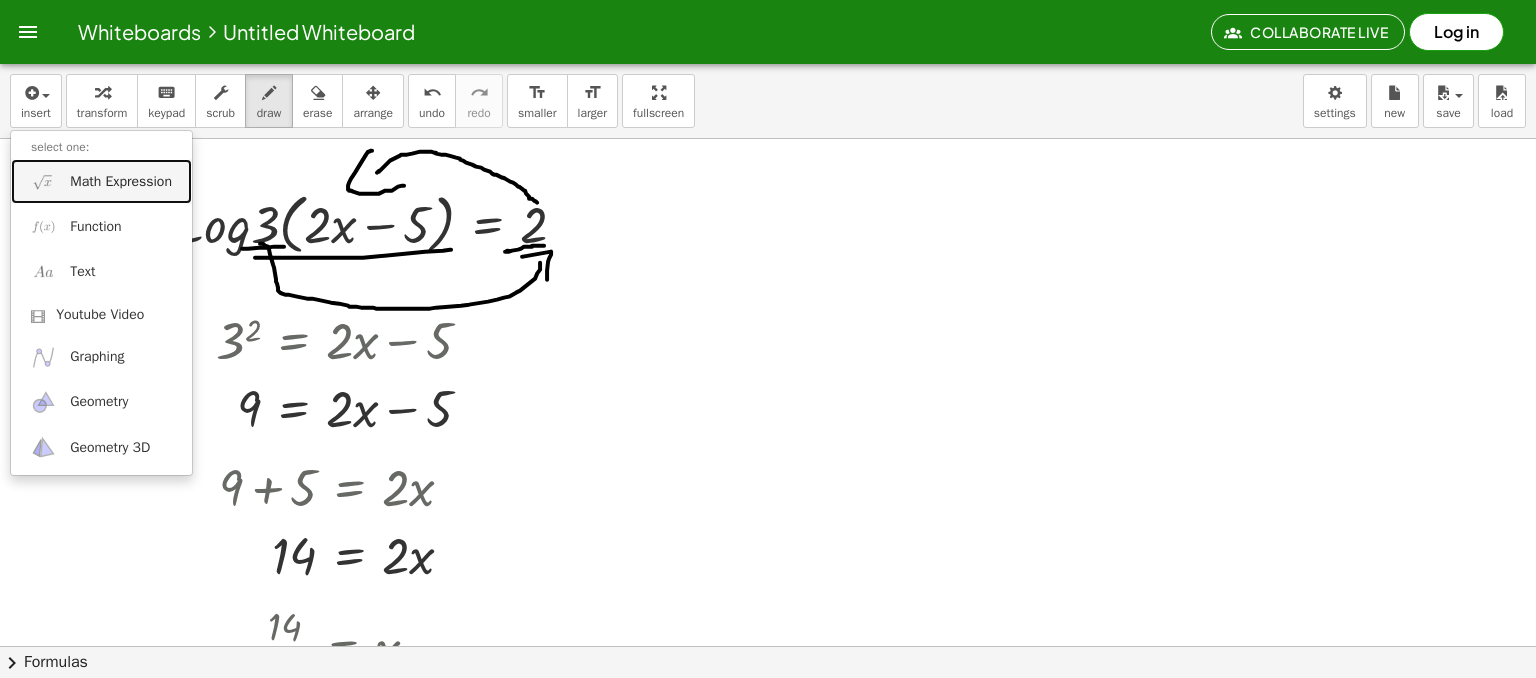 click on "Math Expression" at bounding box center (101, 181) 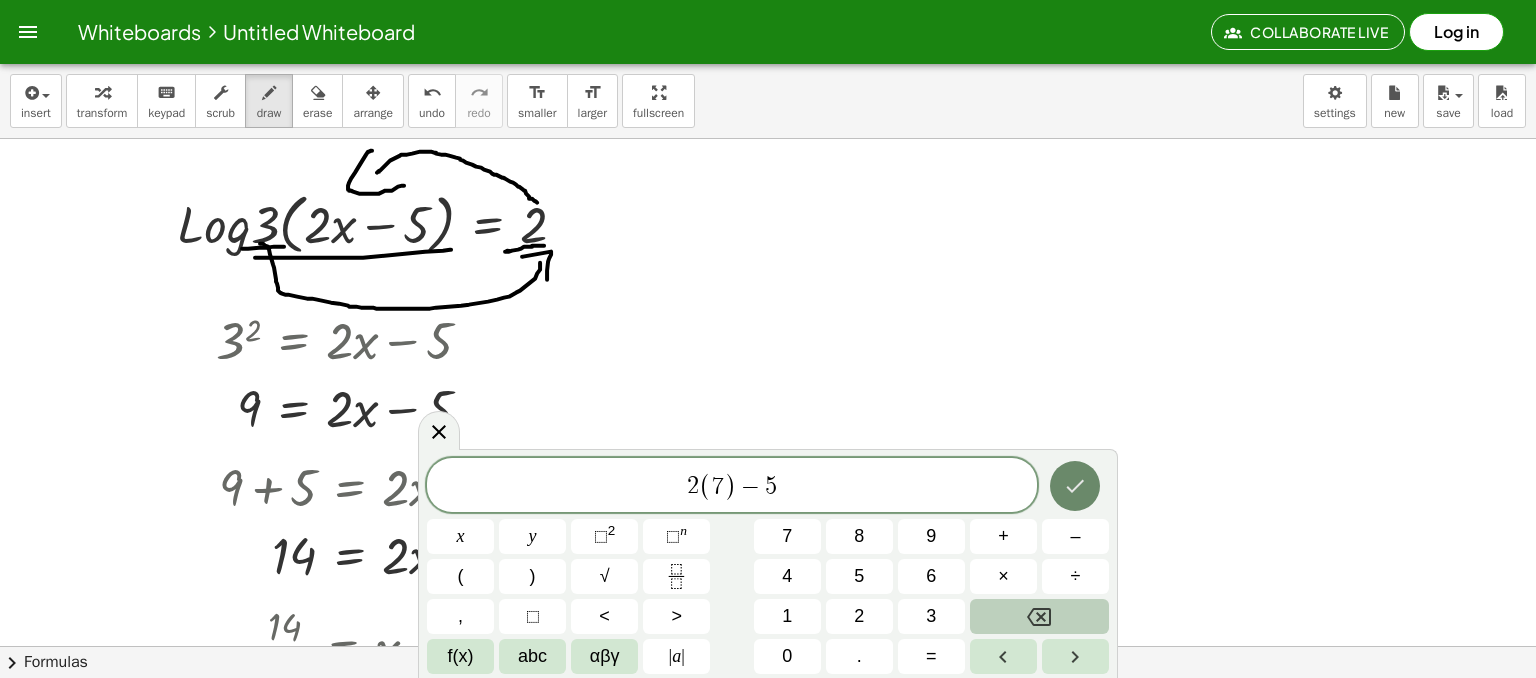 click 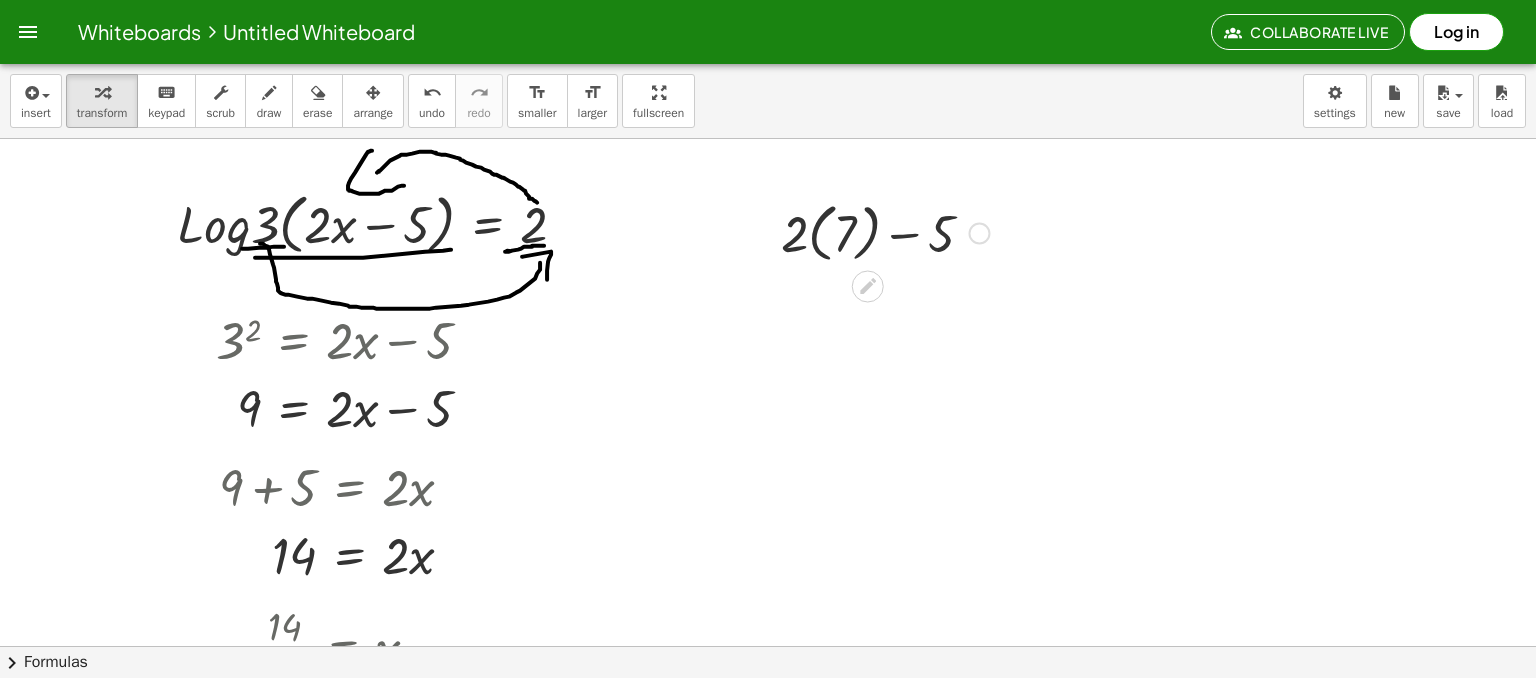 click at bounding box center (885, 231) 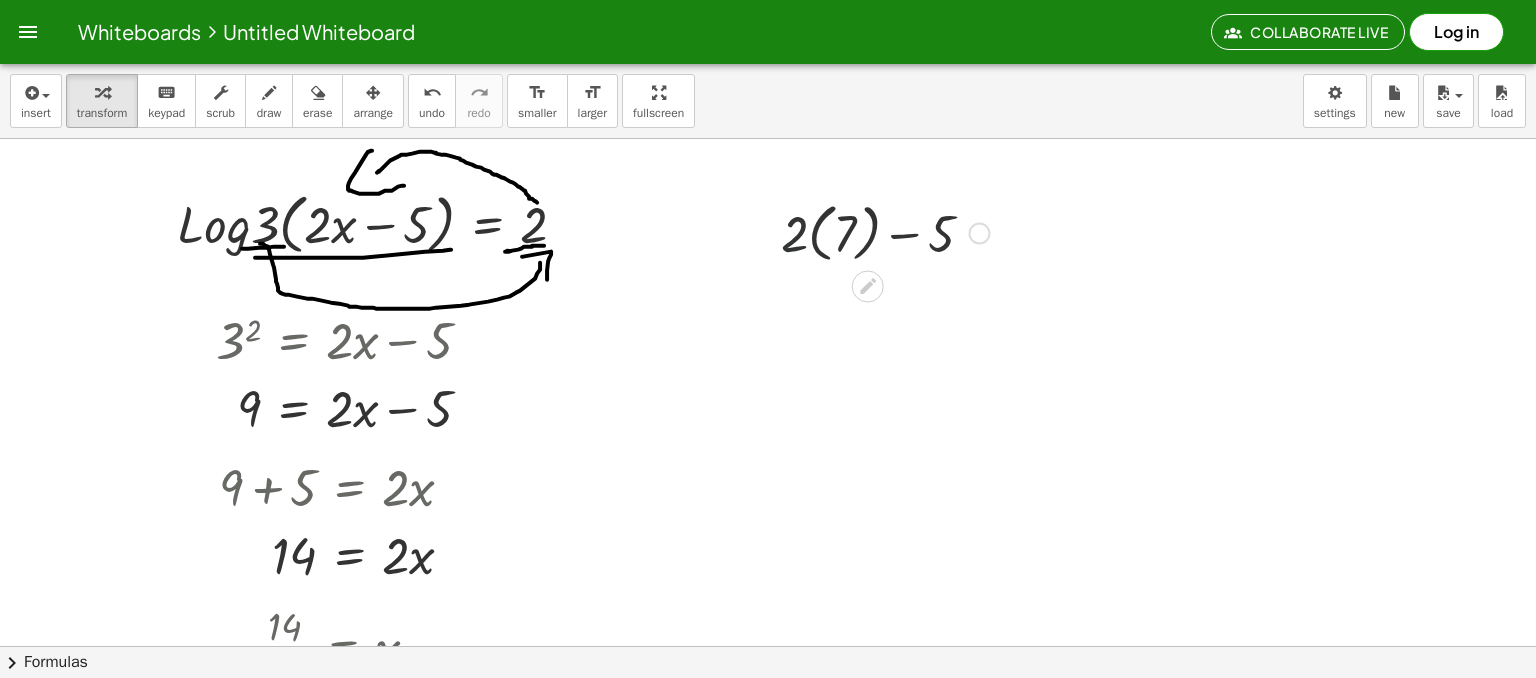 click at bounding box center [885, 231] 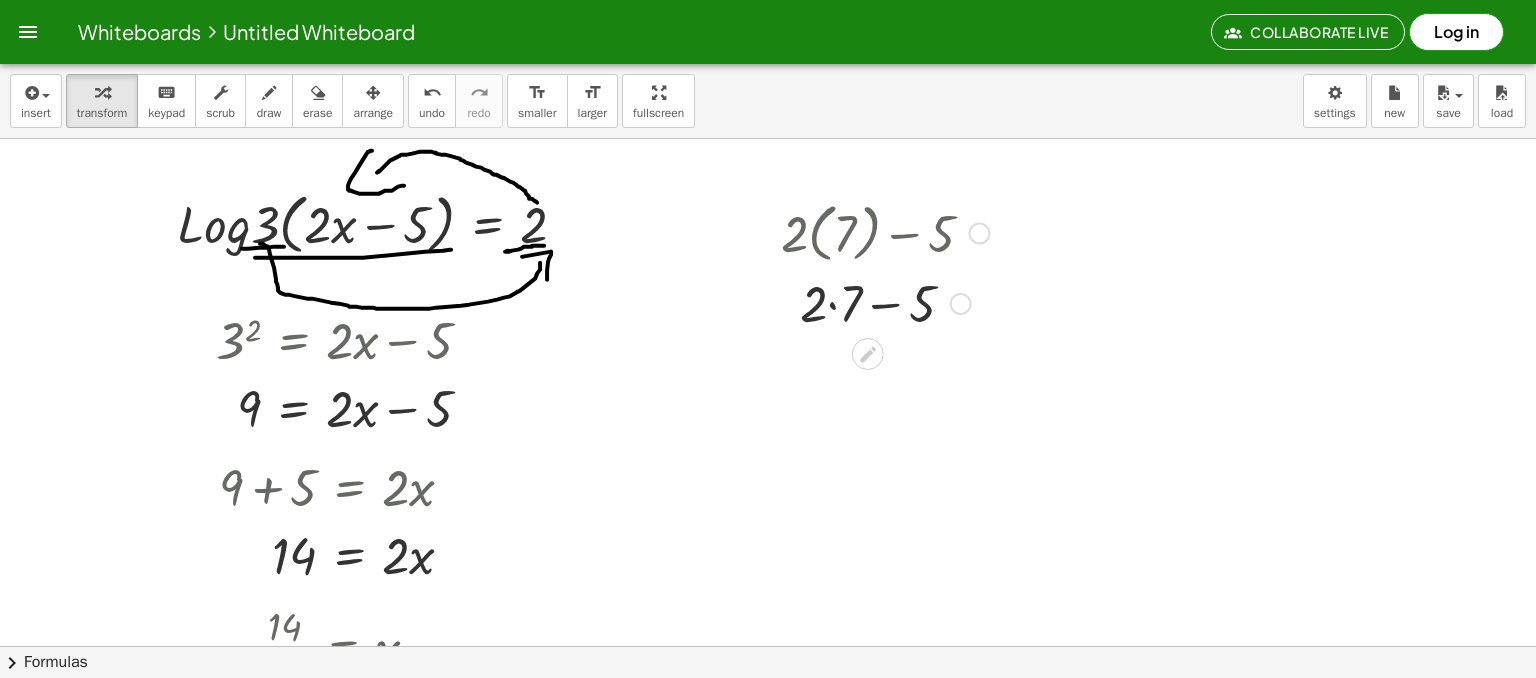 click at bounding box center (885, 302) 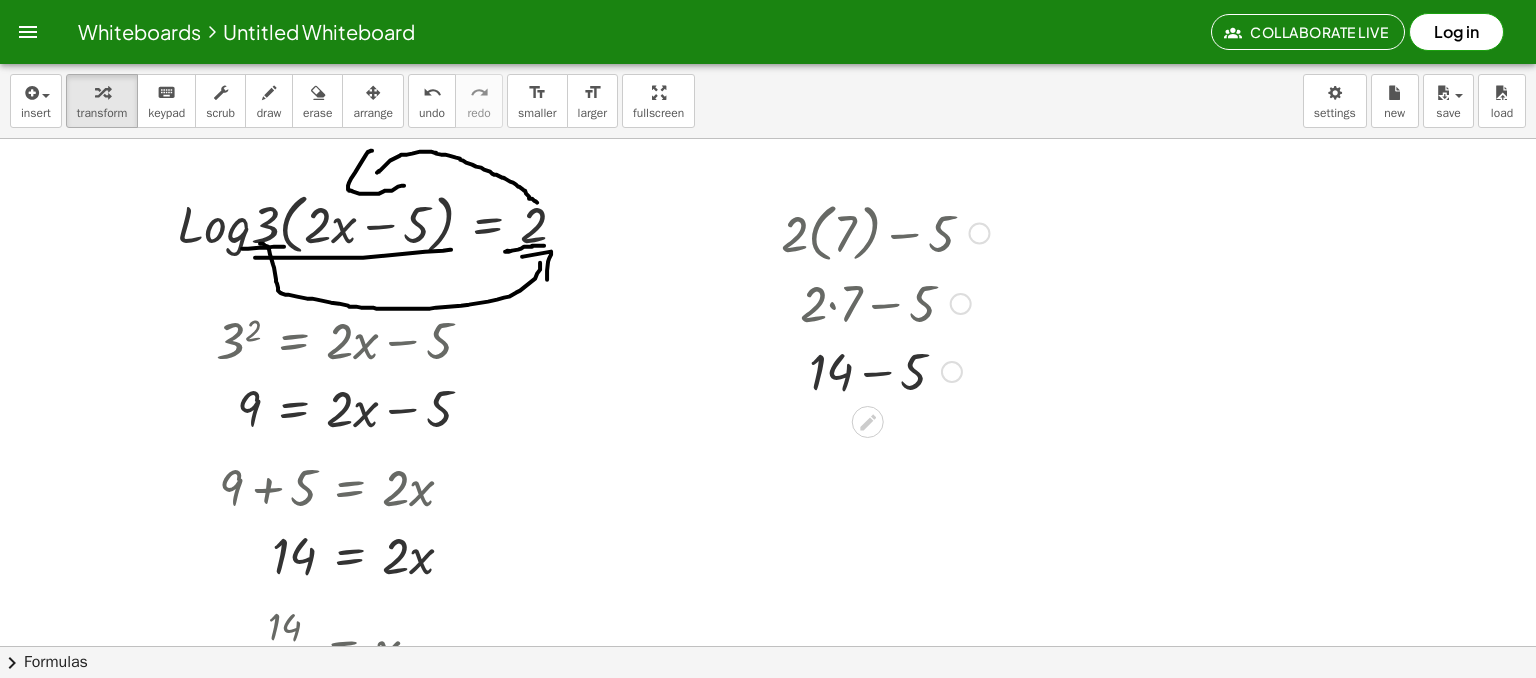 click at bounding box center (885, 370) 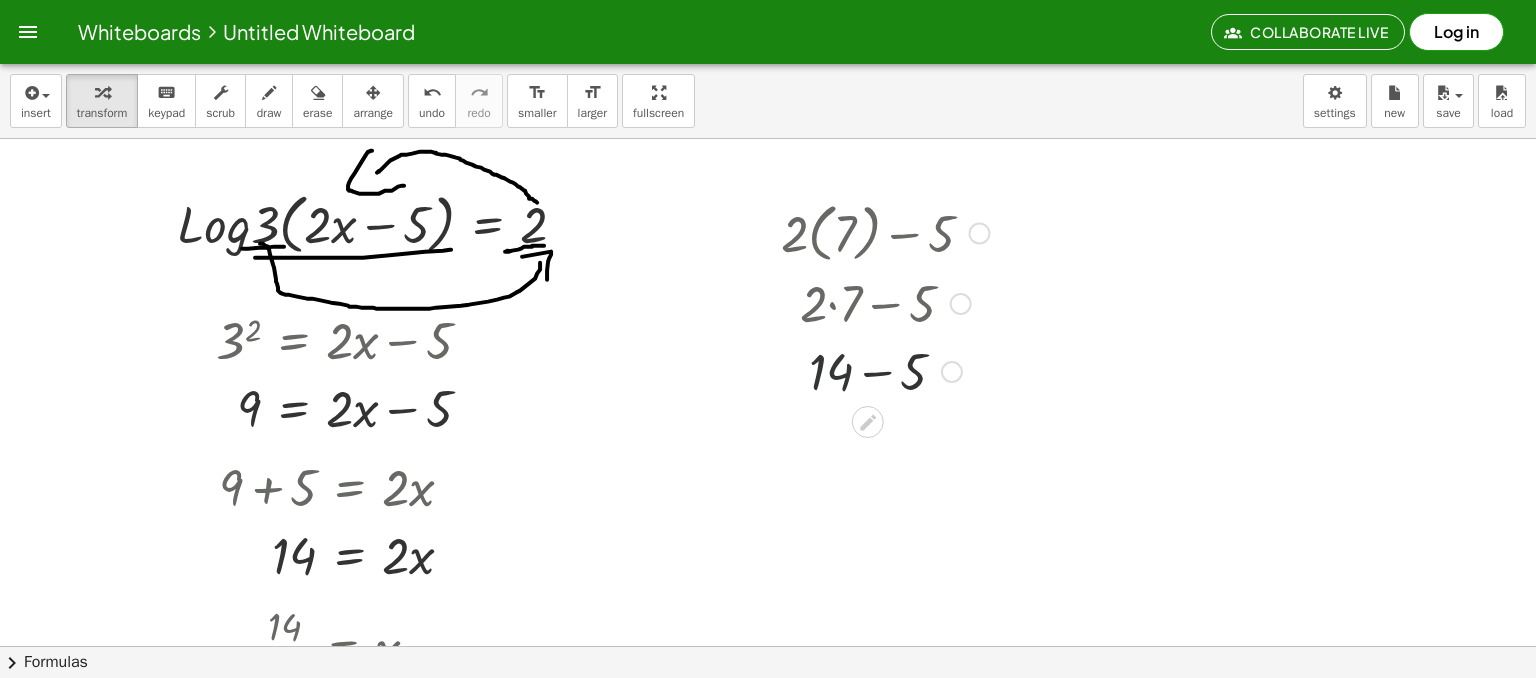 click at bounding box center (885, 370) 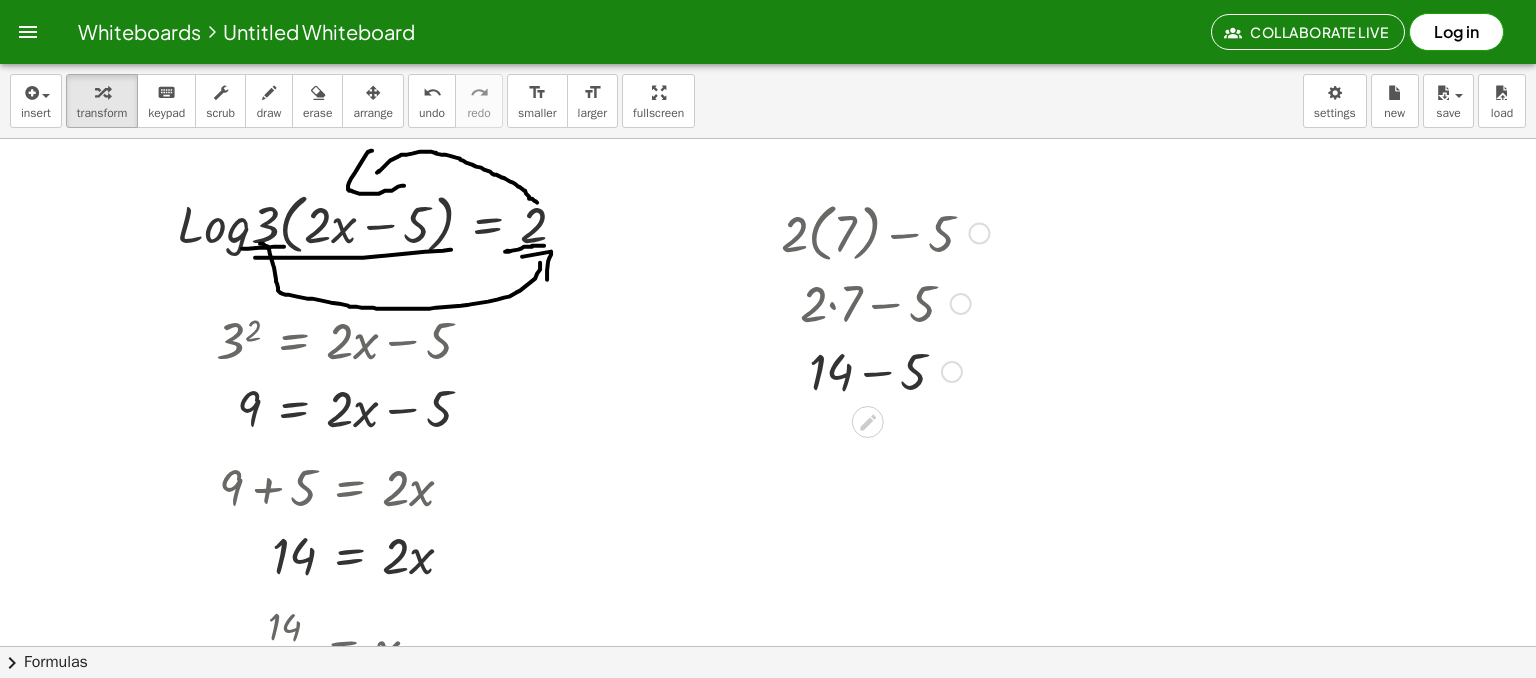 click at bounding box center (885, 370) 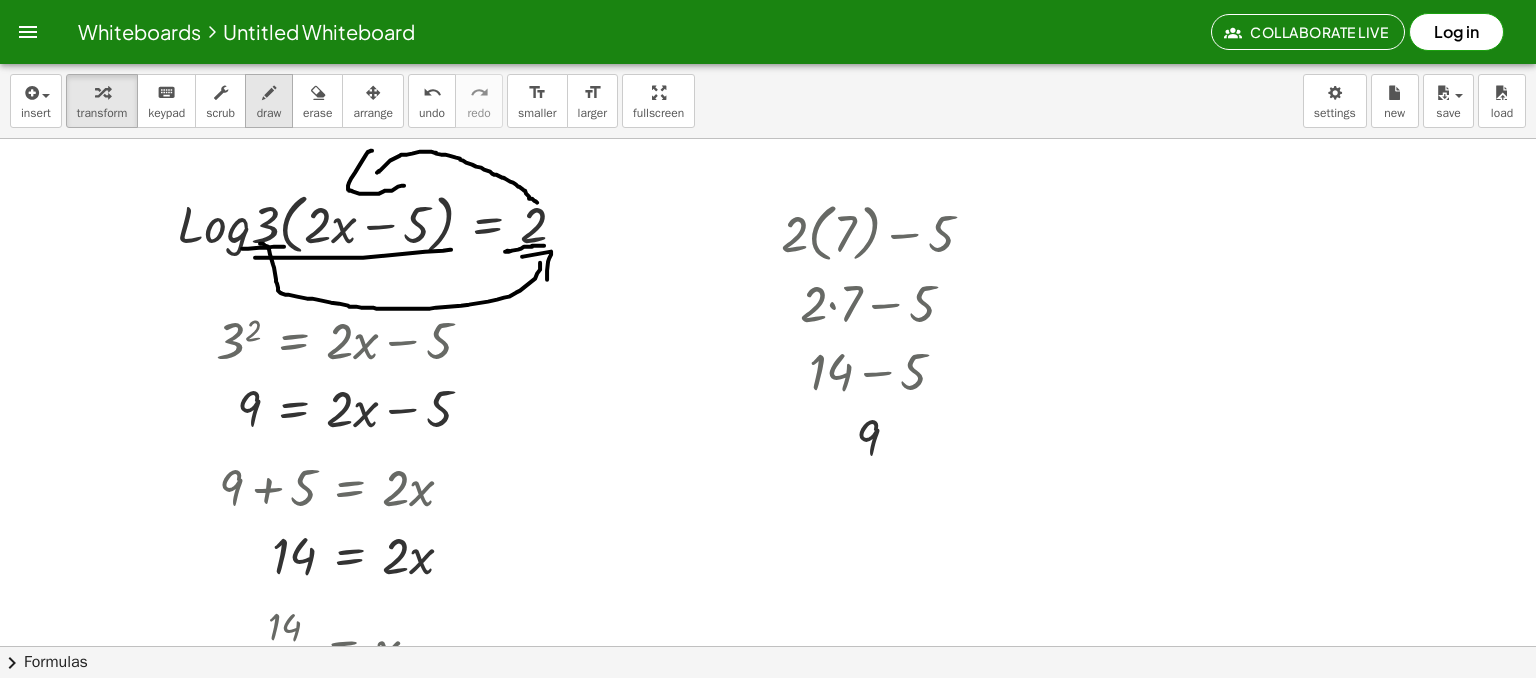 click on "draw" at bounding box center [269, 101] 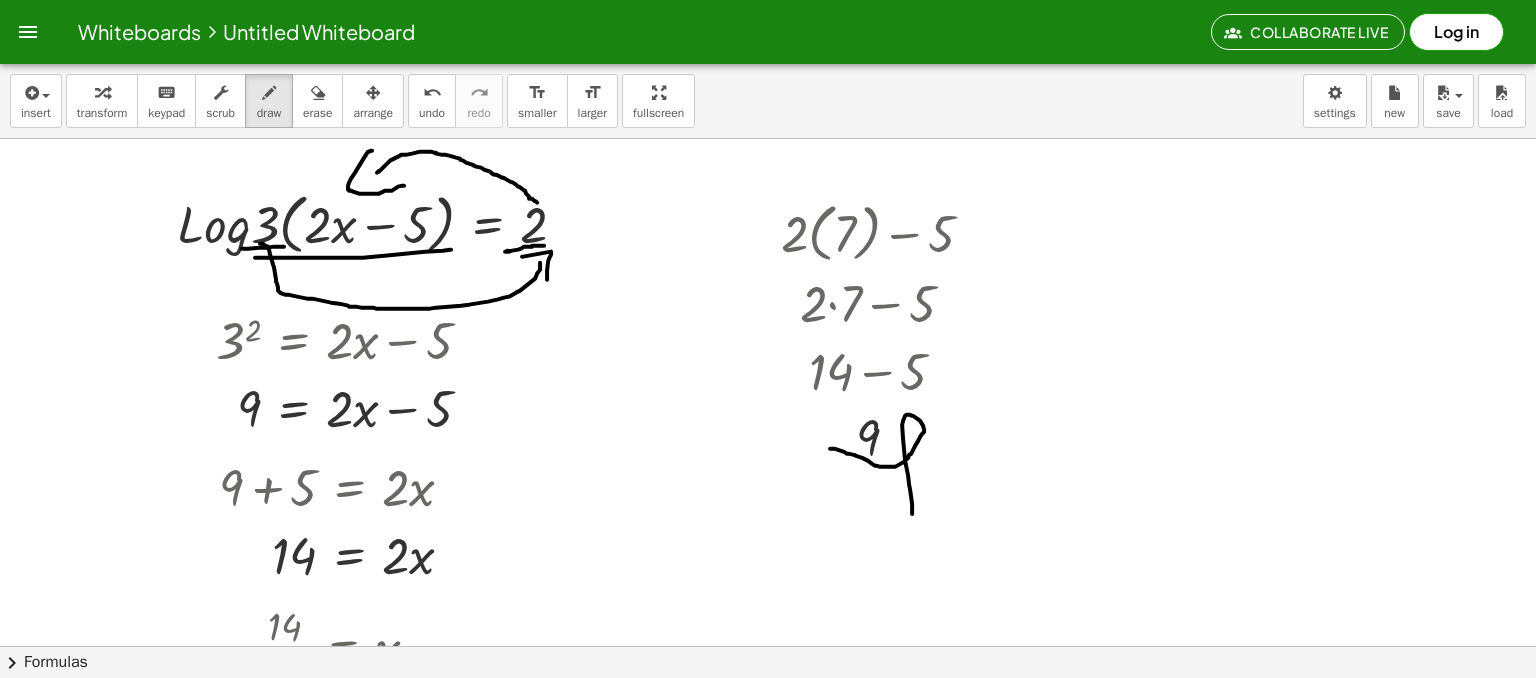 drag, startPoint x: 830, startPoint y: 448, endPoint x: 912, endPoint y: 513, distance: 104.63747 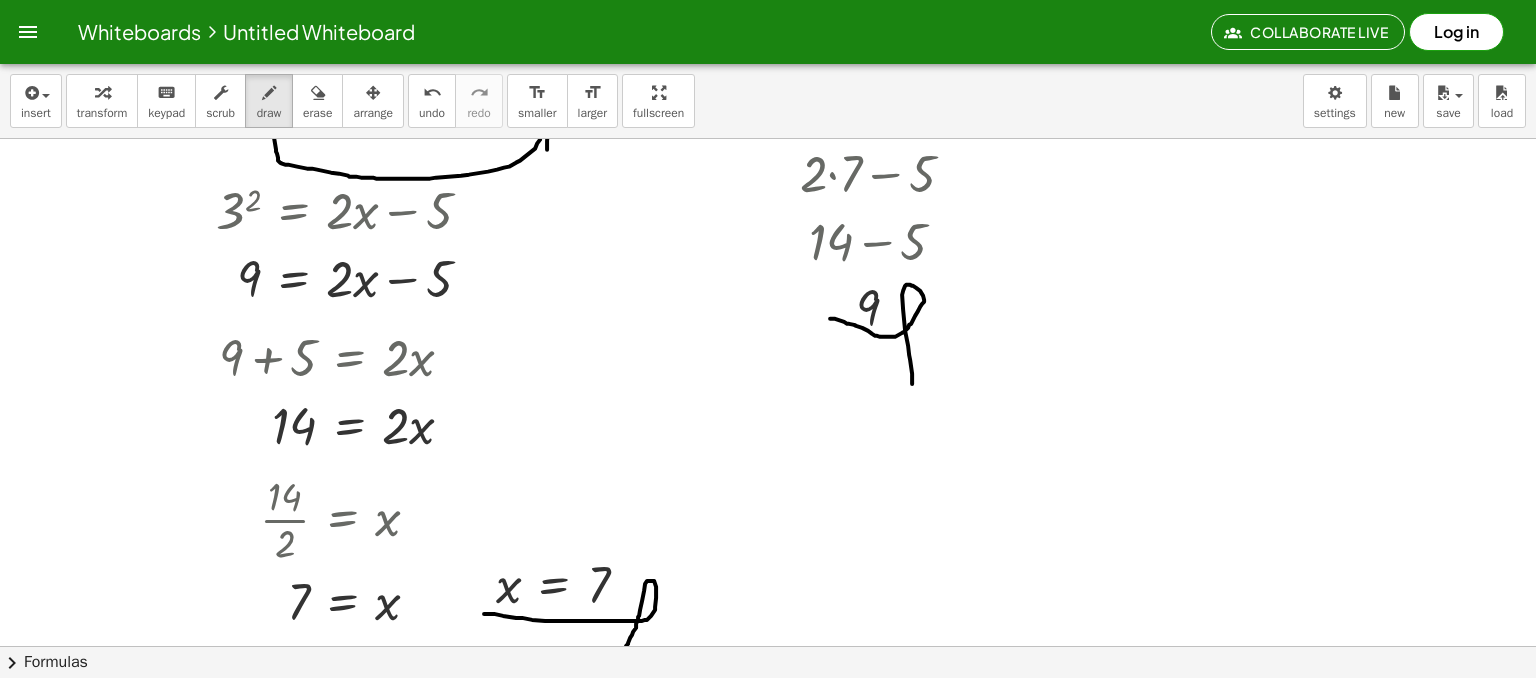 scroll, scrollTop: 305, scrollLeft: 0, axis: vertical 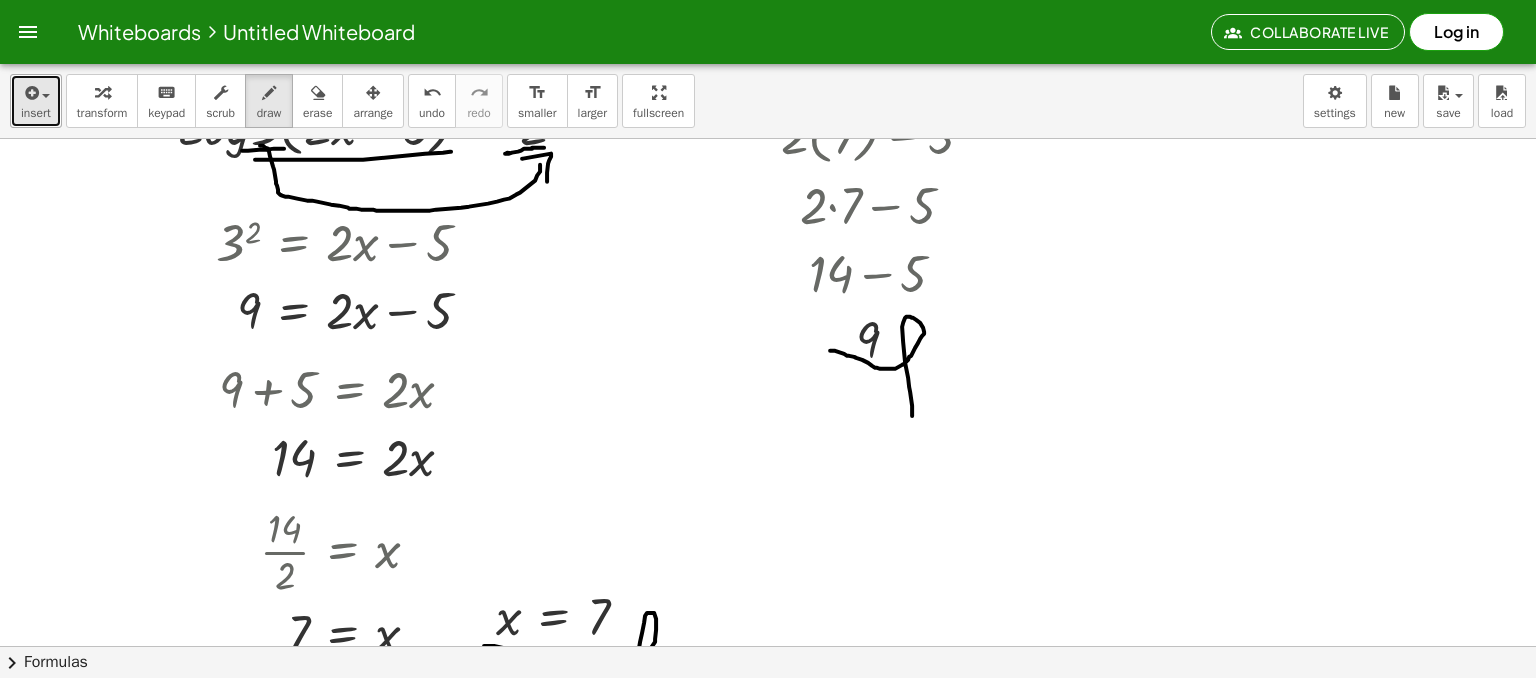 click on "insert" at bounding box center [36, 101] 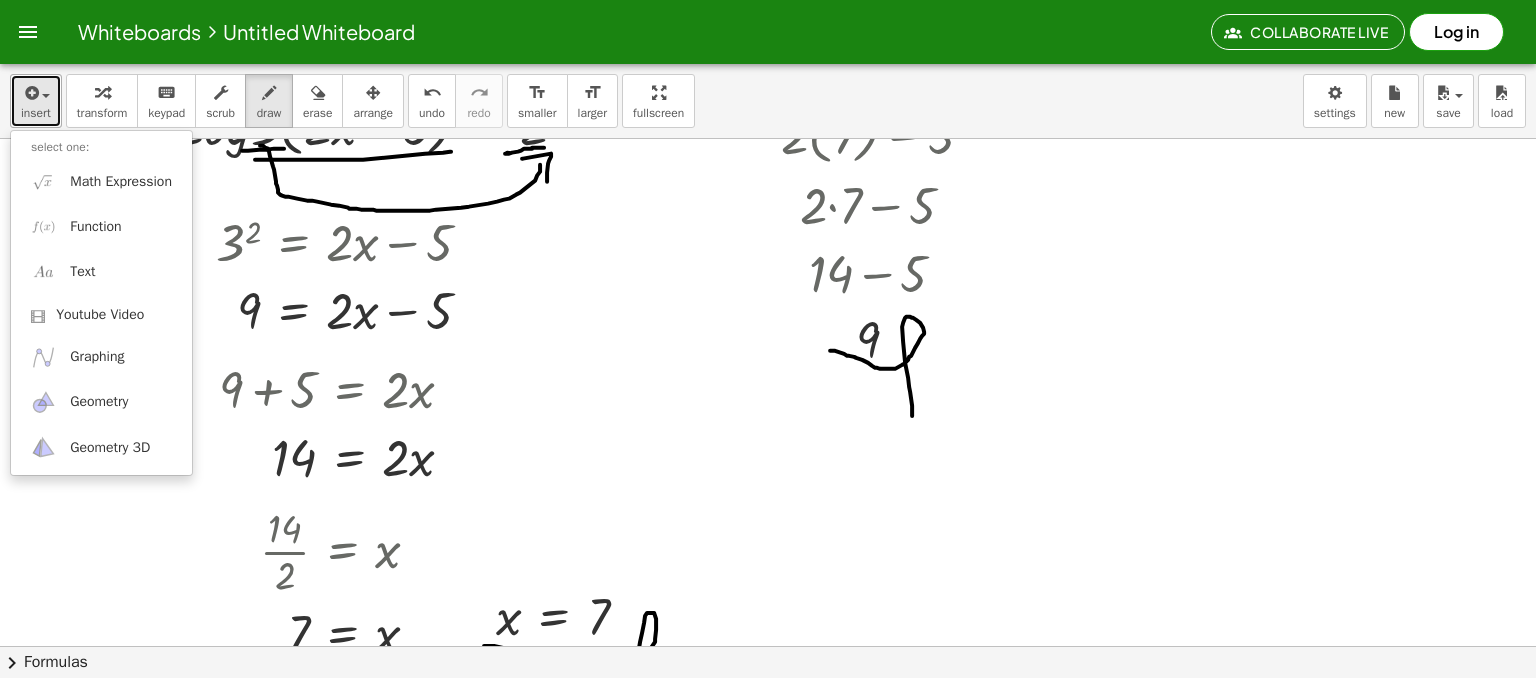 scroll, scrollTop: 207, scrollLeft: 0, axis: vertical 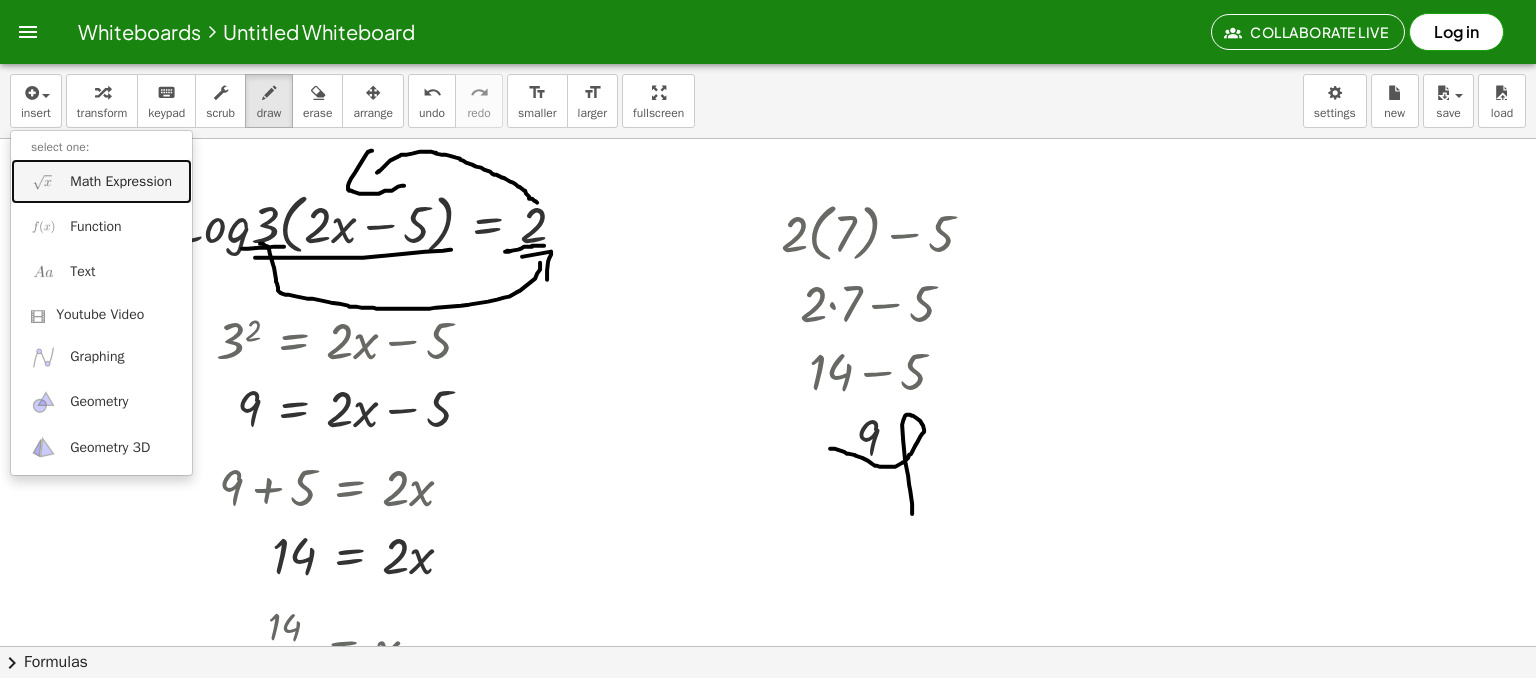 click on "Math Expression" at bounding box center (121, 182) 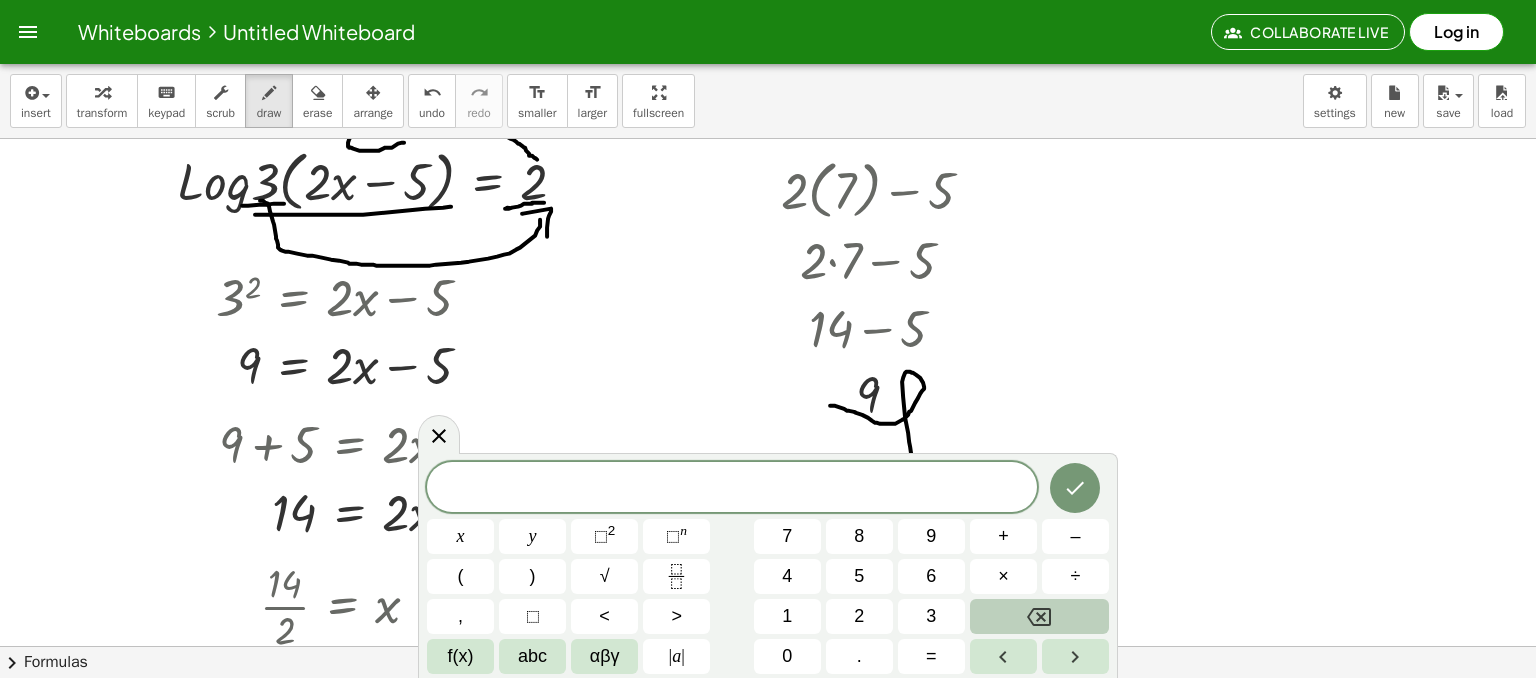scroll, scrollTop: 207, scrollLeft: 0, axis: vertical 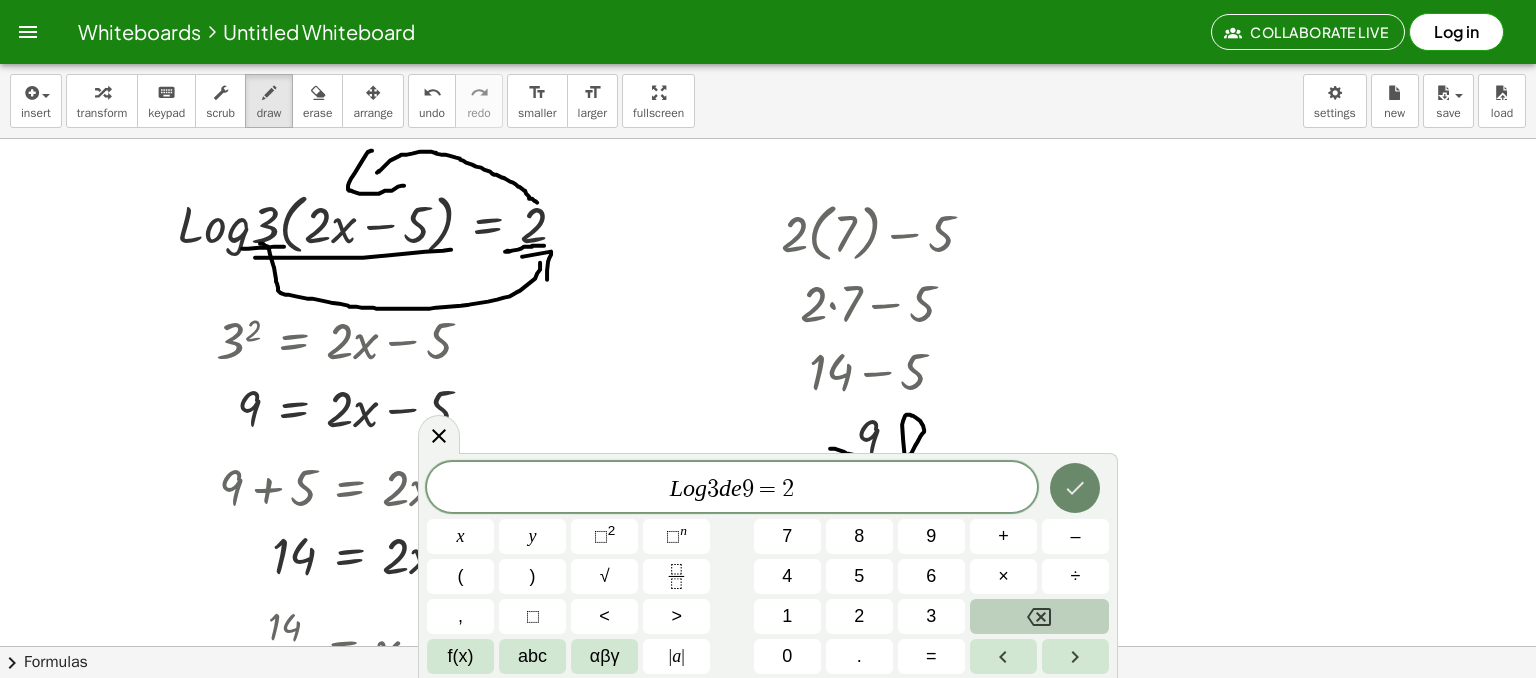 click at bounding box center [1075, 488] 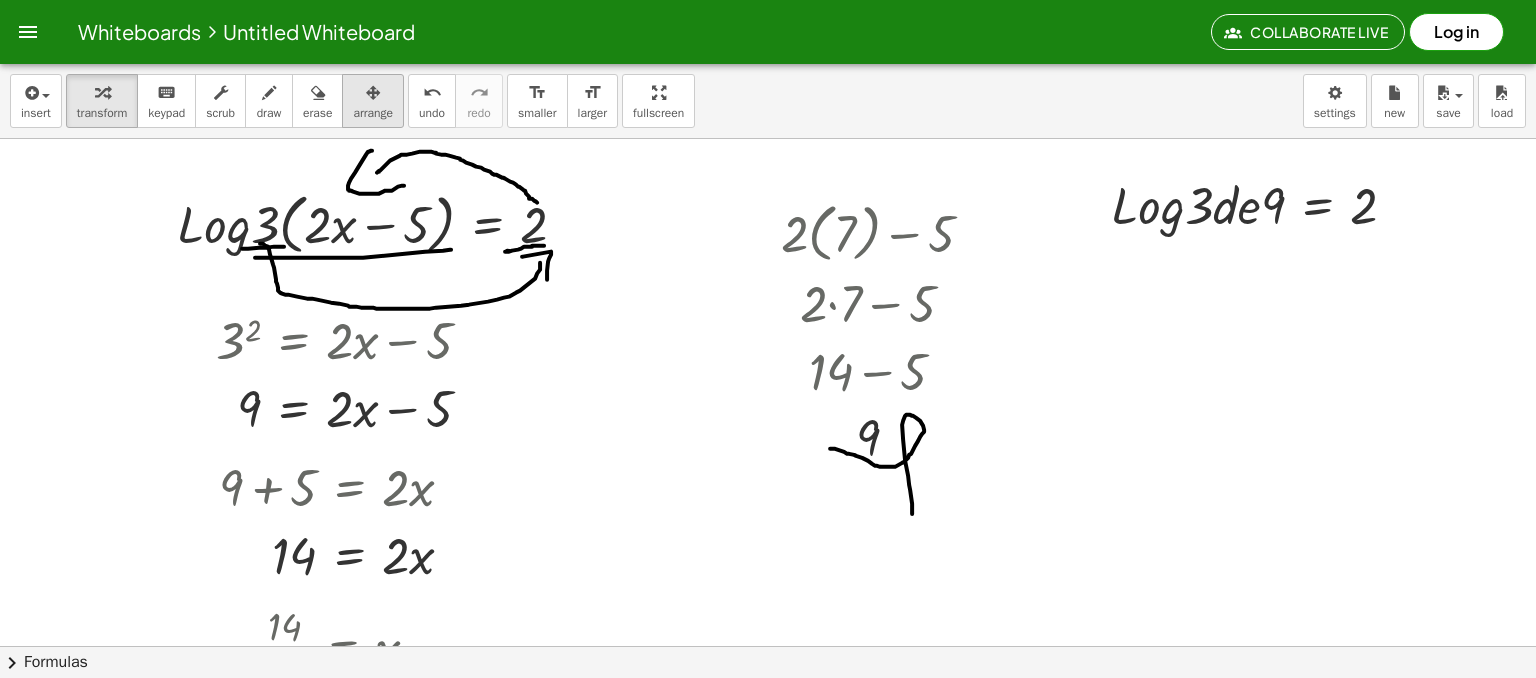 click on "arrange" at bounding box center (373, 113) 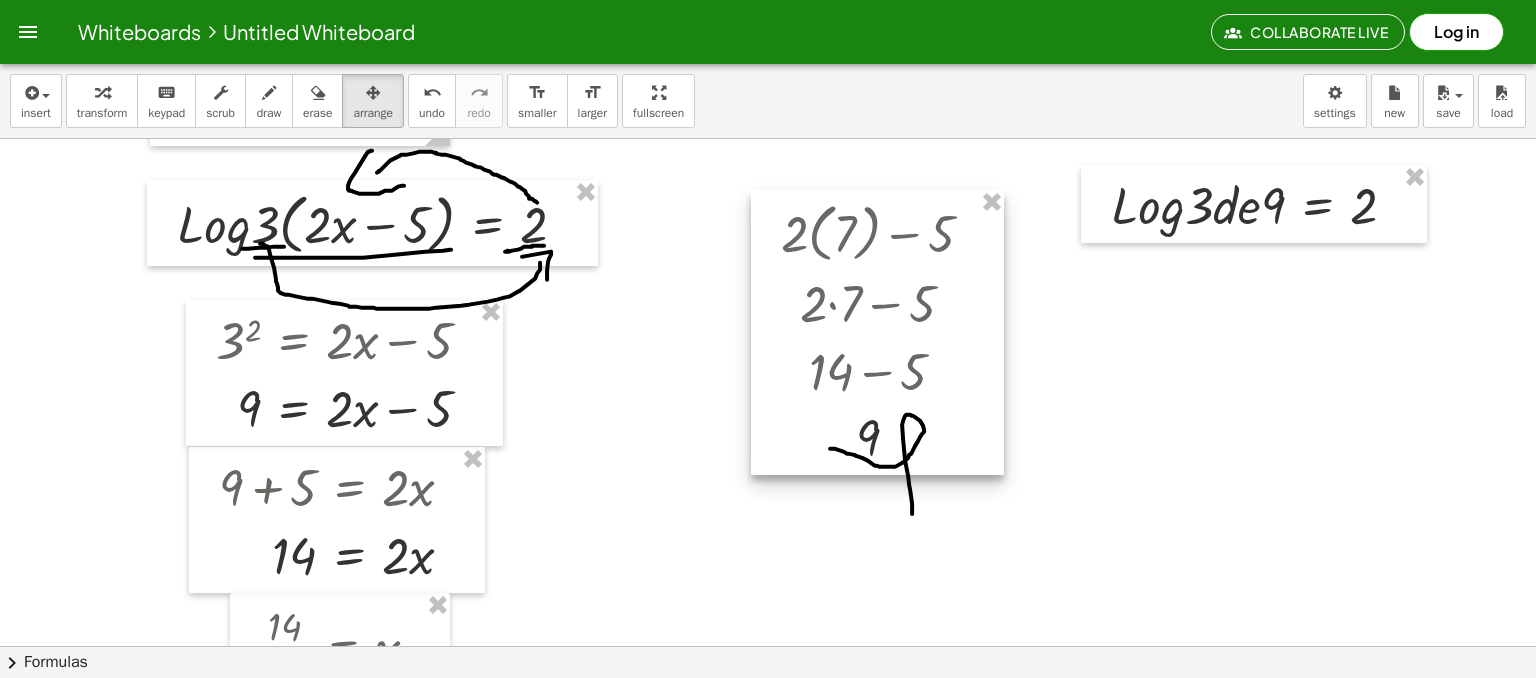 drag, startPoint x: 1000, startPoint y: 327, endPoint x: 824, endPoint y: 537, distance: 274 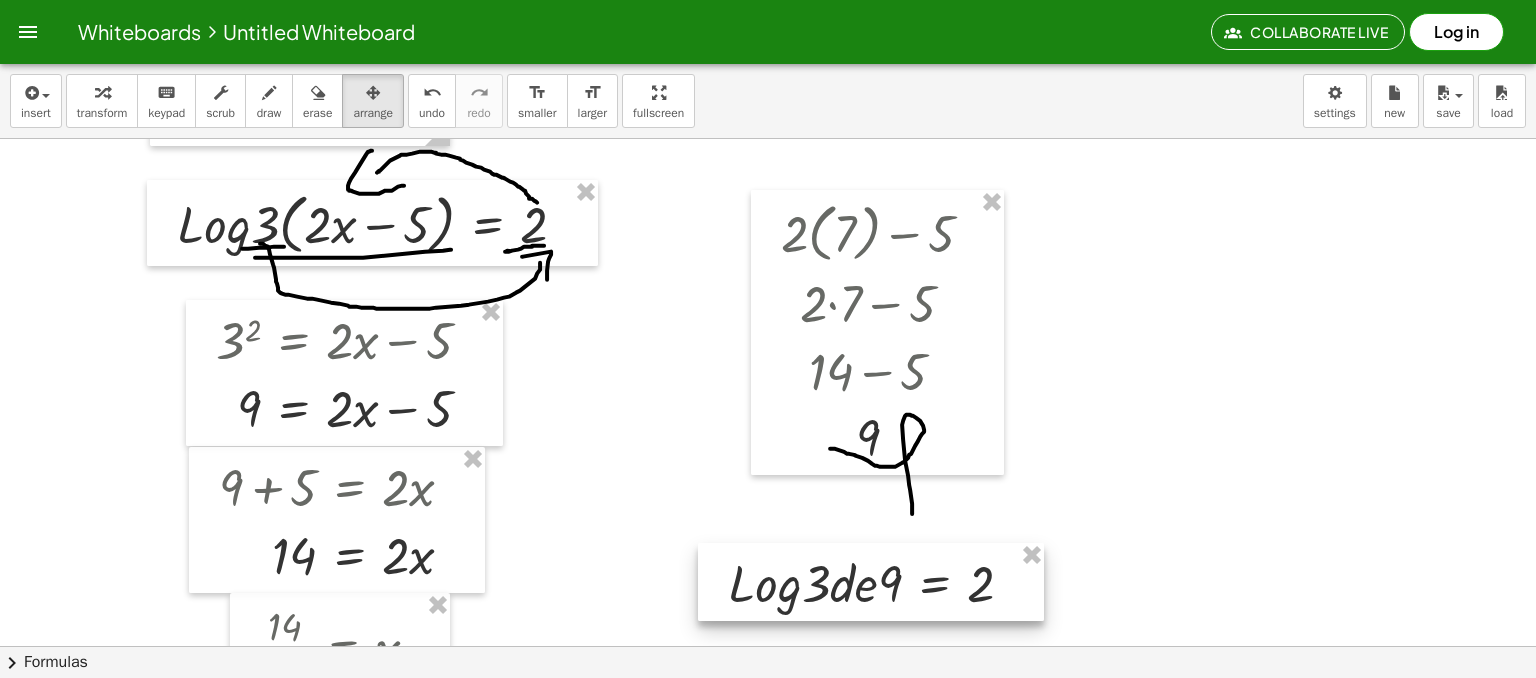 drag, startPoint x: 1287, startPoint y: 218, endPoint x: 900, endPoint y: 597, distance: 541.67334 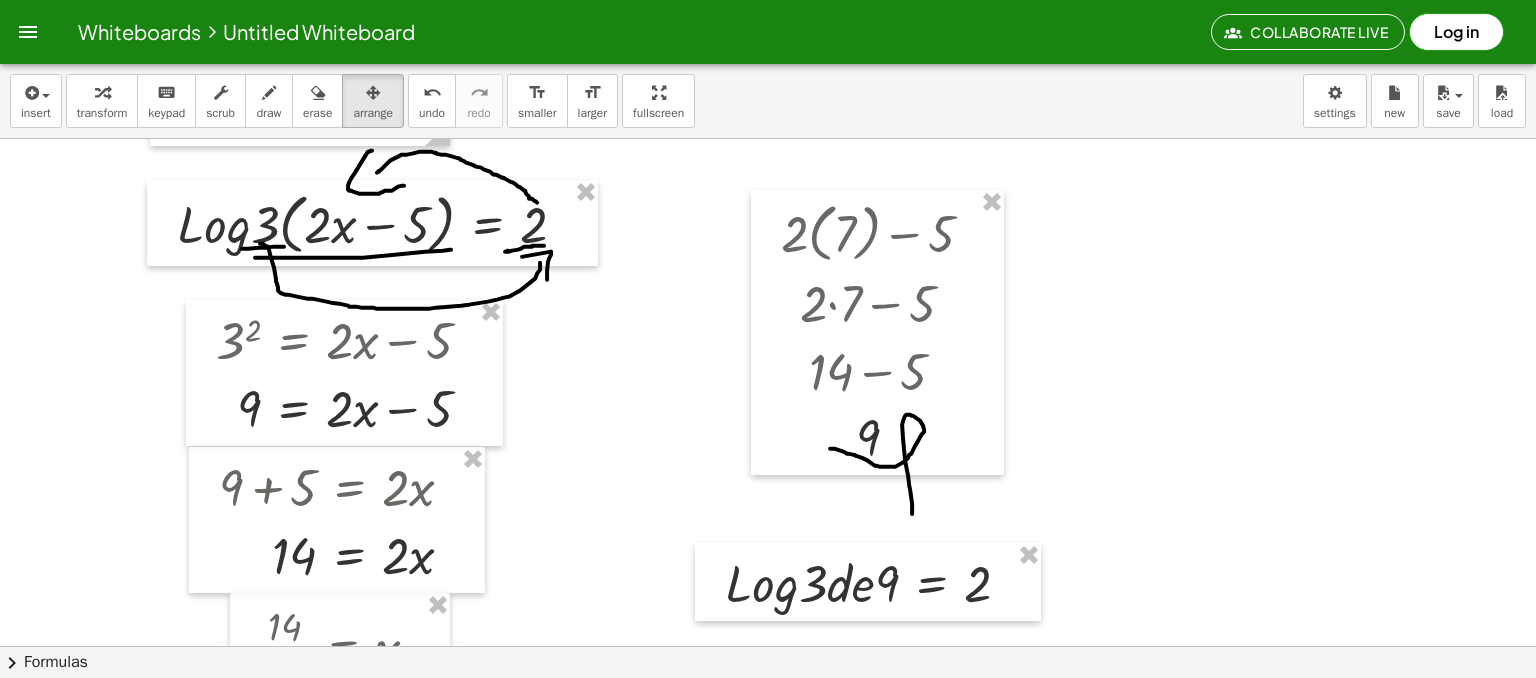 scroll, scrollTop: 307, scrollLeft: 0, axis: vertical 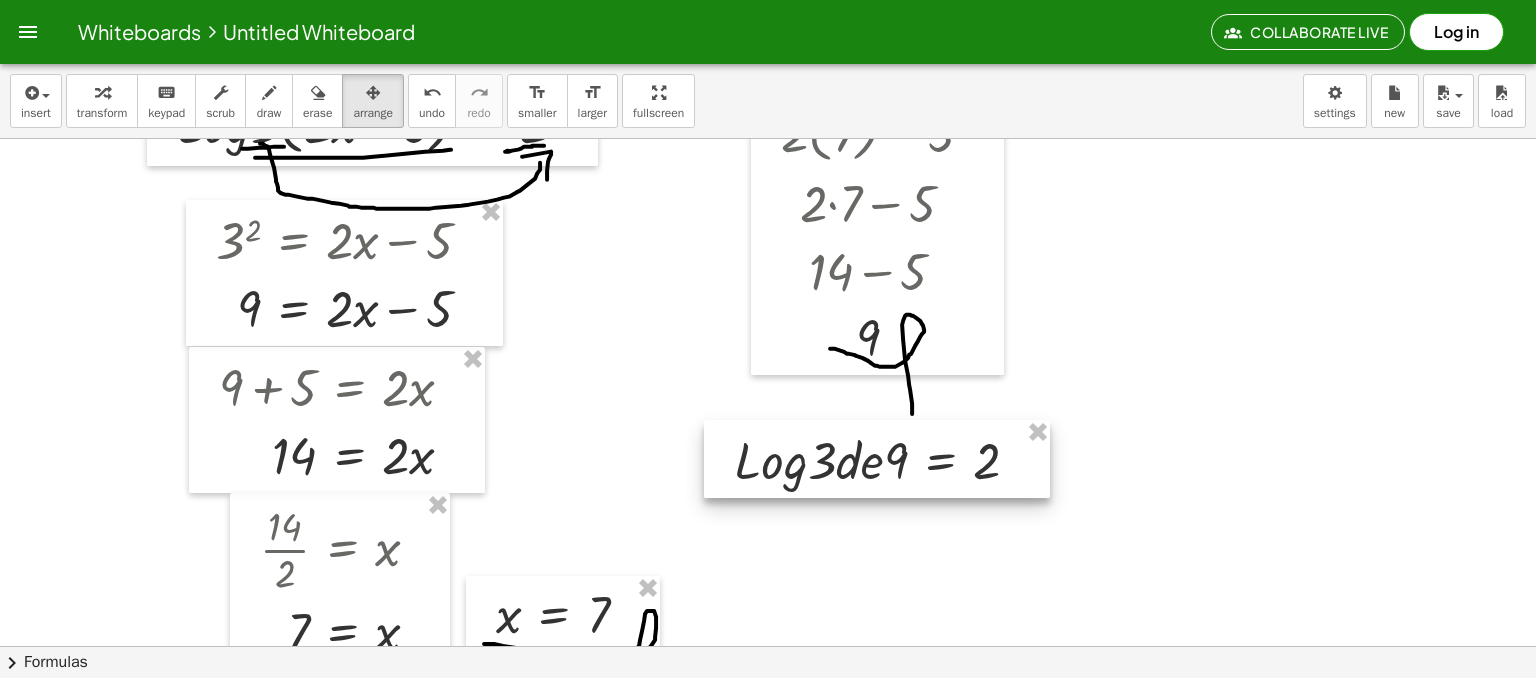 drag, startPoint x: 864, startPoint y: 483, endPoint x: 873, endPoint y: 460, distance: 24.698177 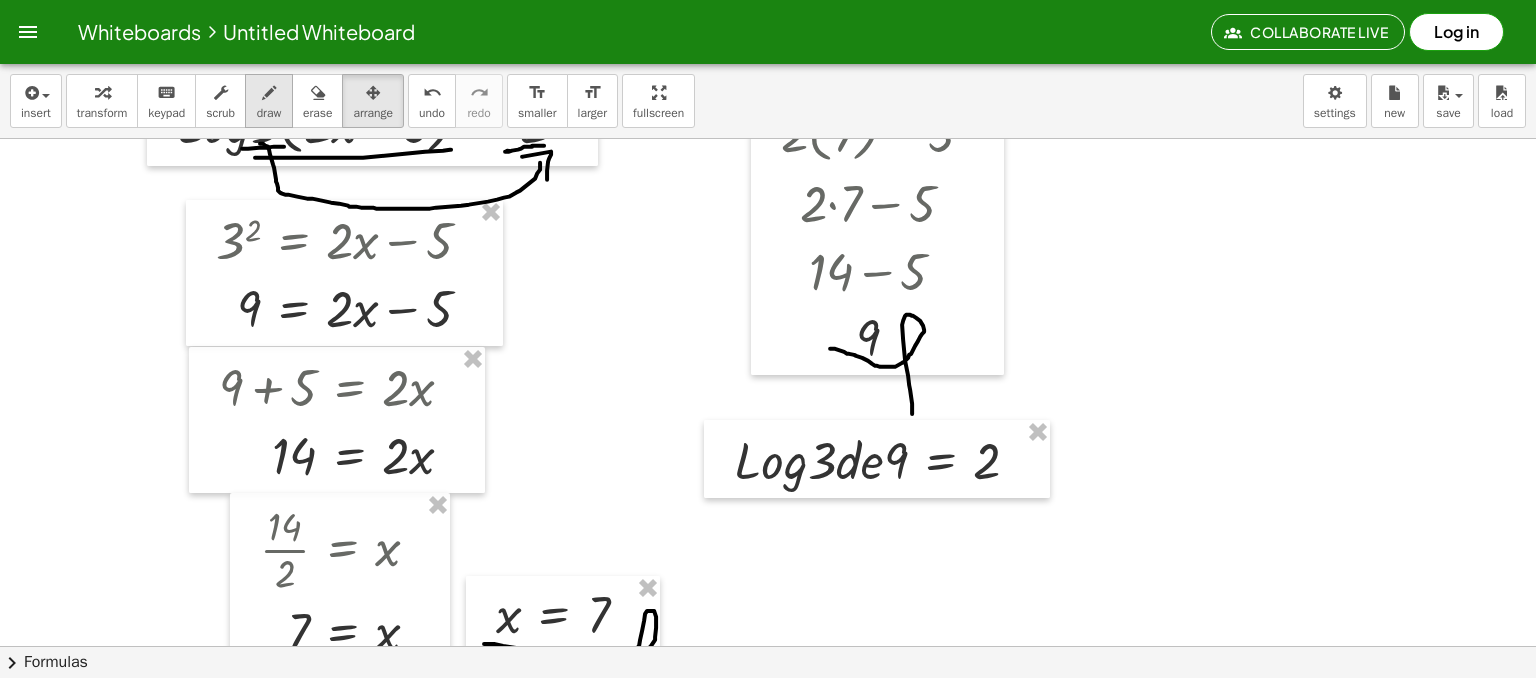 click on "draw" at bounding box center (269, 113) 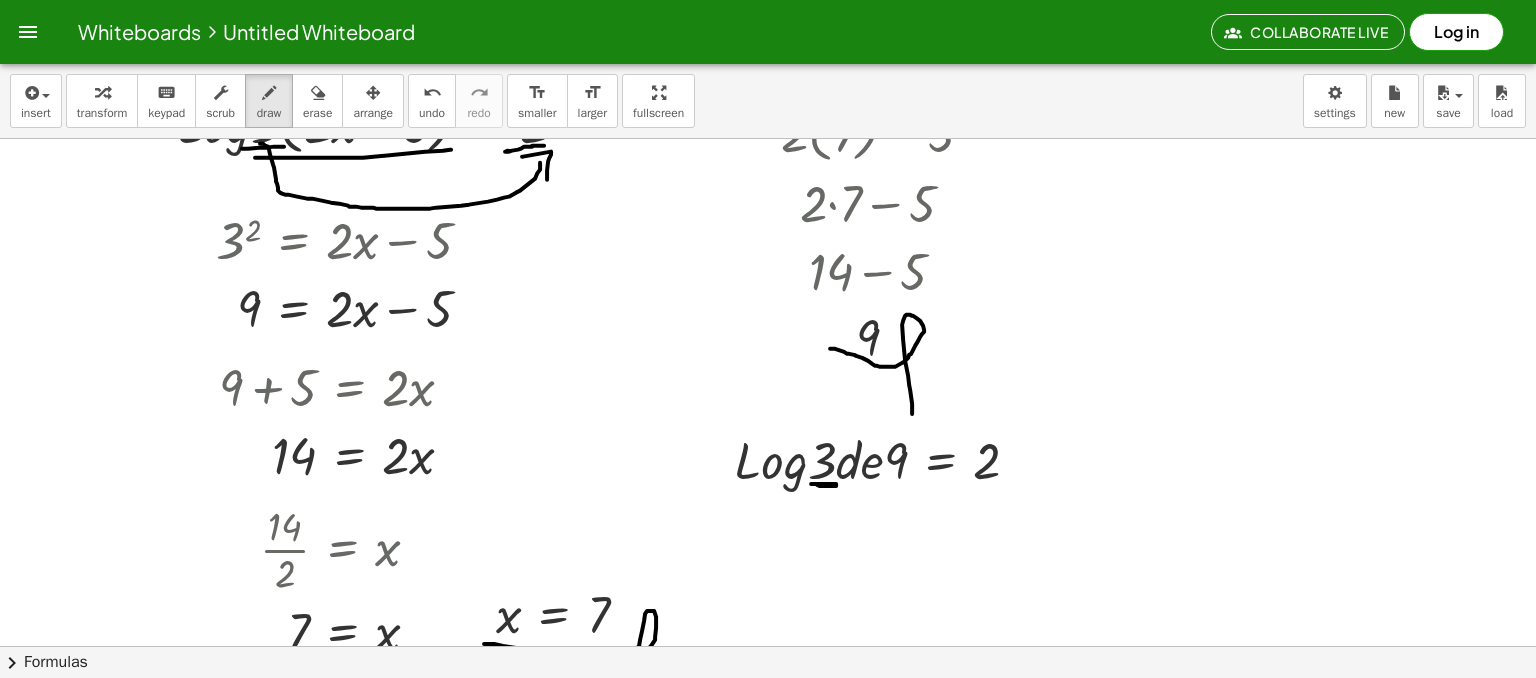 drag, startPoint x: 812, startPoint y: 483, endPoint x: 823, endPoint y: 477, distance: 12.529964 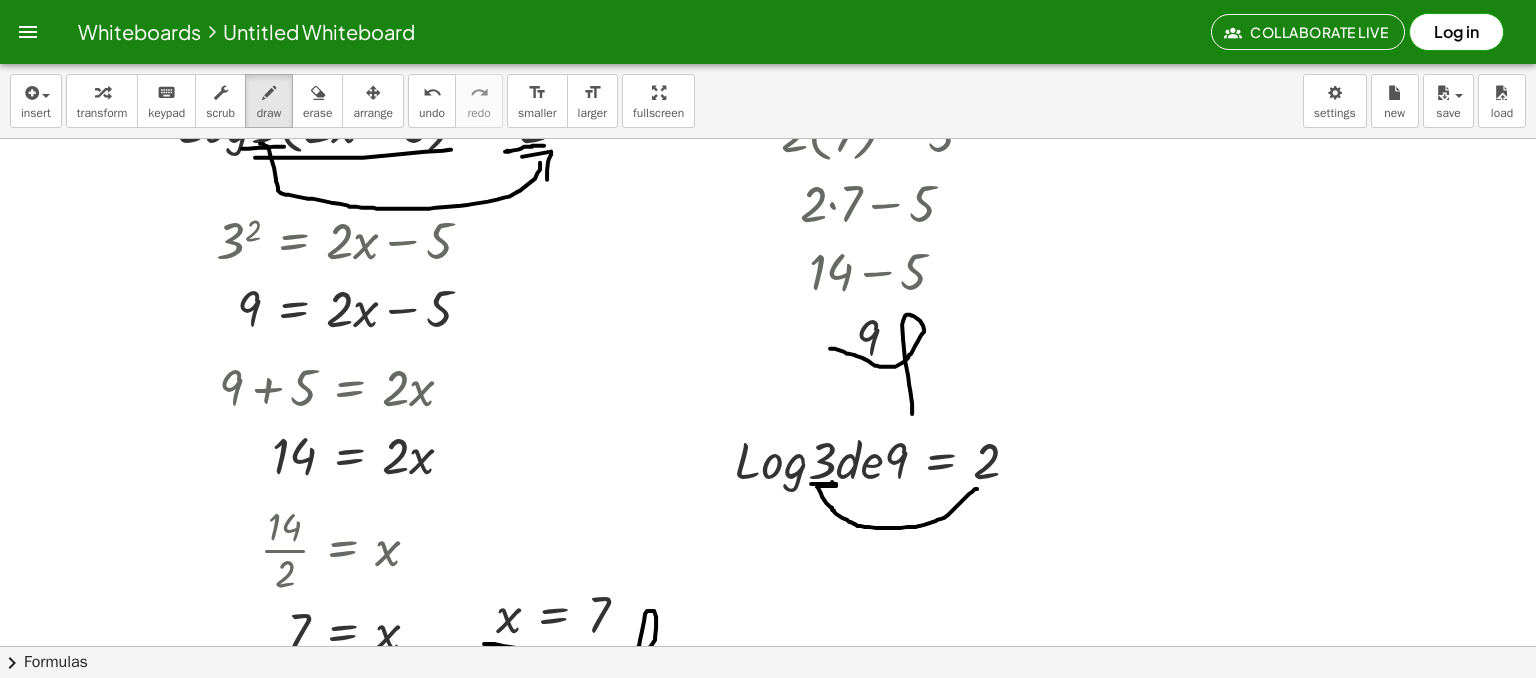 drag, startPoint x: 817, startPoint y: 486, endPoint x: 964, endPoint y: 484, distance: 147.01361 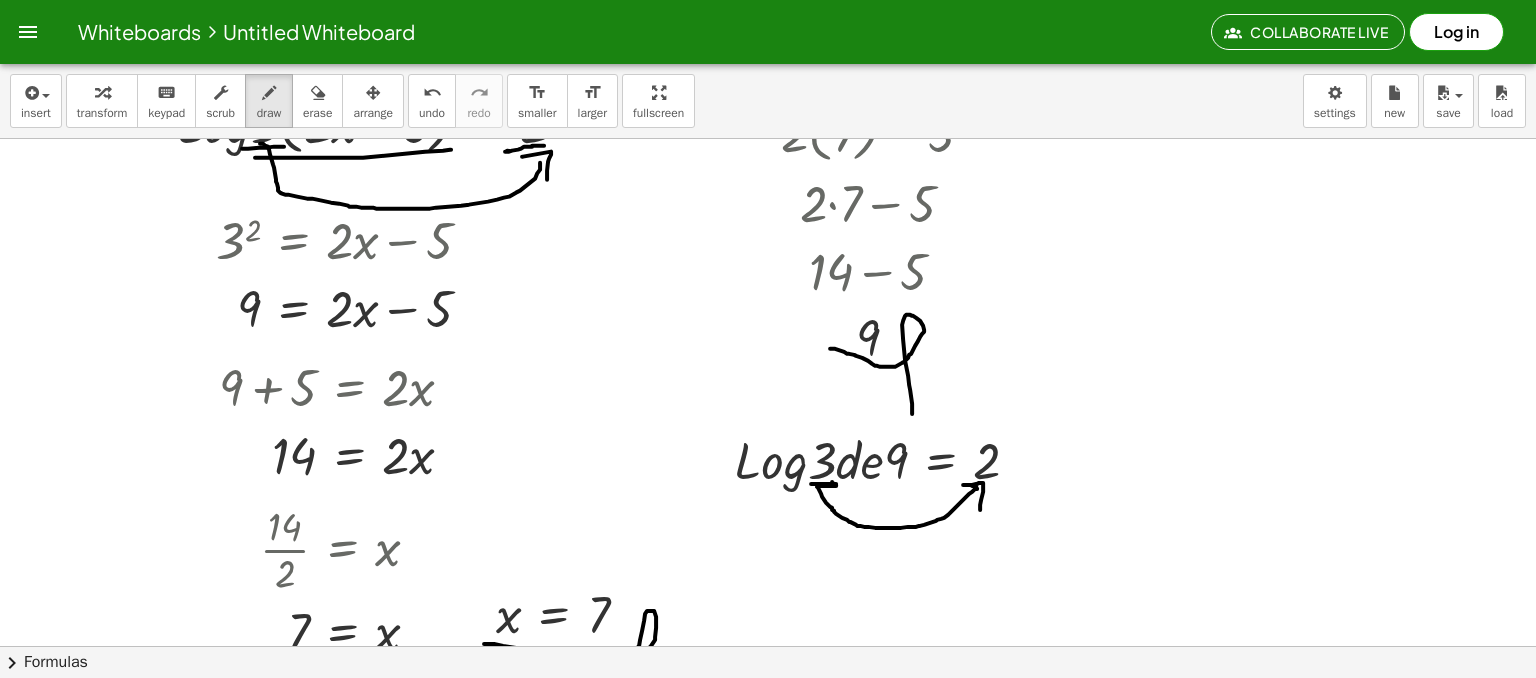 drag, startPoint x: 963, startPoint y: 484, endPoint x: 980, endPoint y: 510, distance: 31.06445 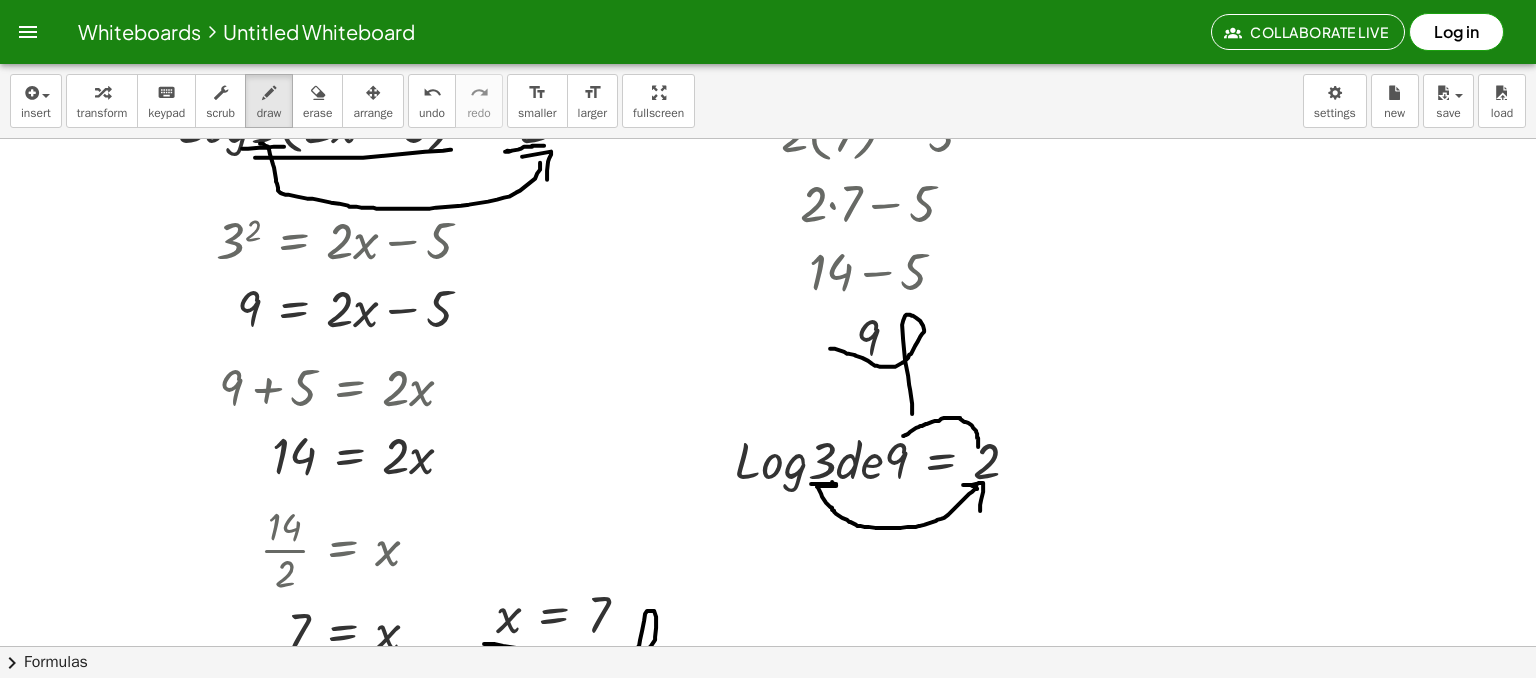 drag, startPoint x: 978, startPoint y: 446, endPoint x: 903, endPoint y: 435, distance: 75.802376 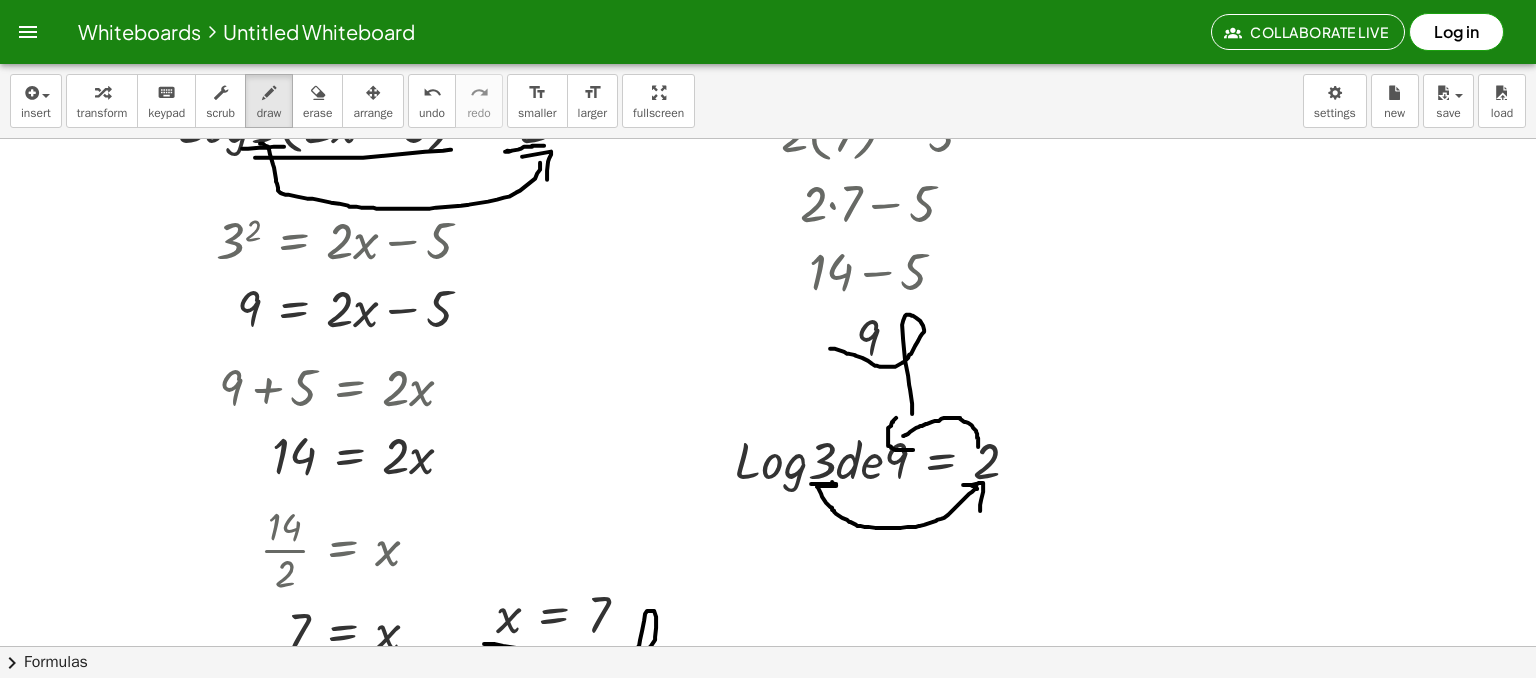 drag, startPoint x: 893, startPoint y: 420, endPoint x: 913, endPoint y: 449, distance: 35.22783 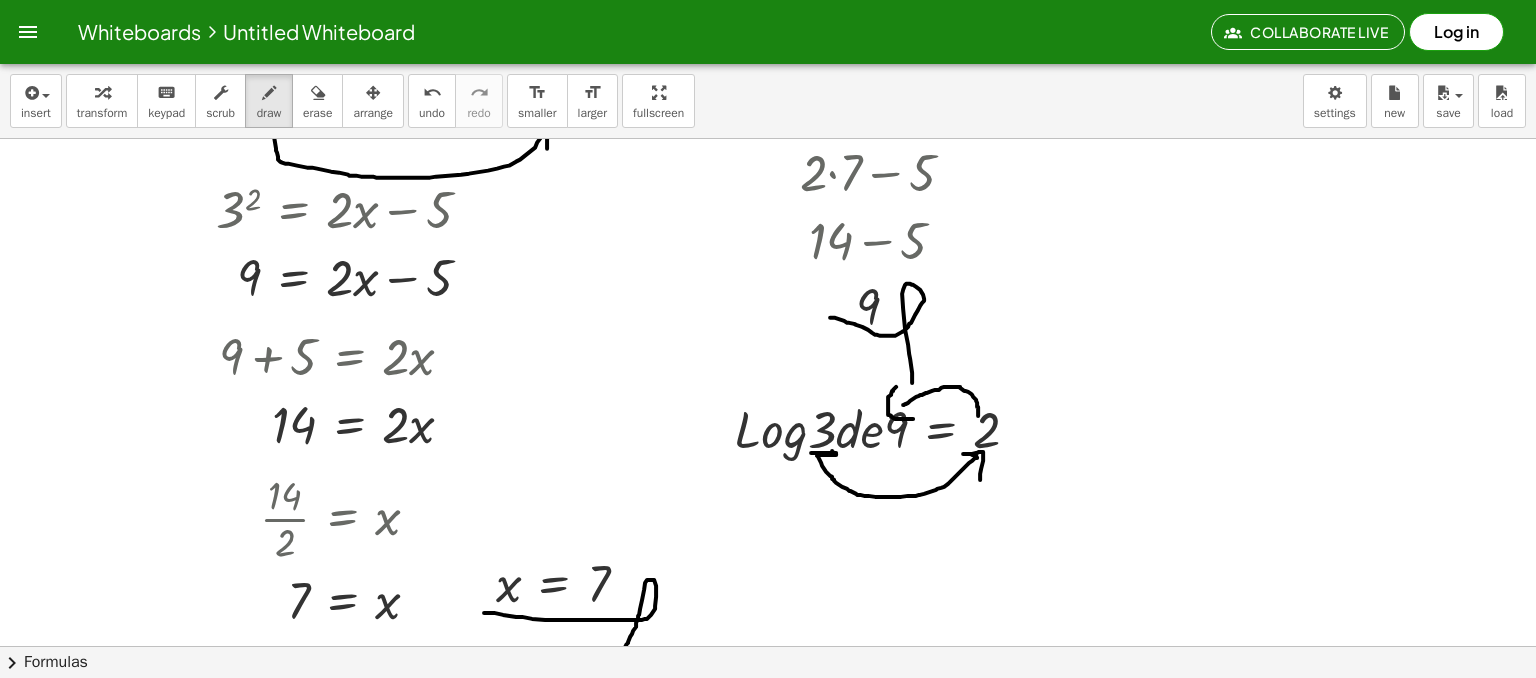 scroll, scrollTop: 407, scrollLeft: 0, axis: vertical 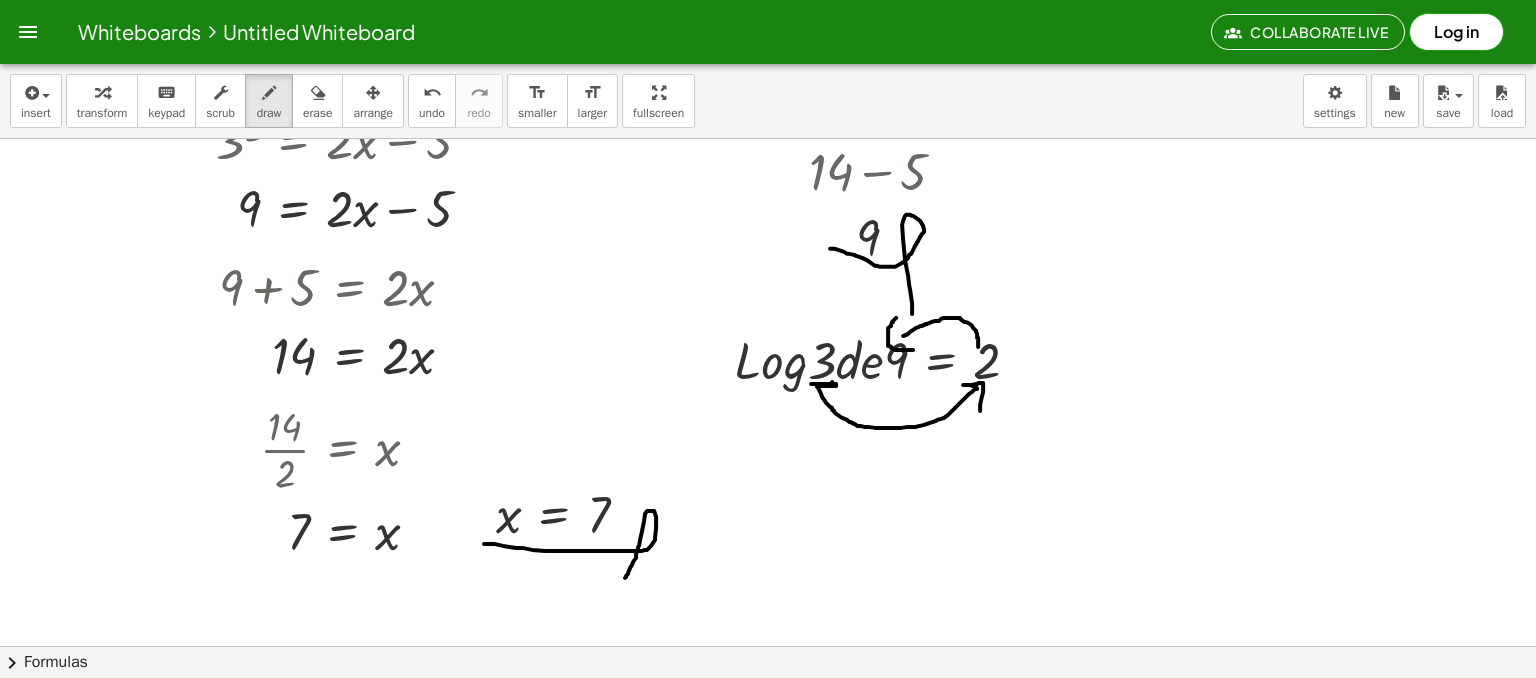 click on "insert select one: Math Expression Function Text Youtube Video Graphing Geometry Geometry 3D transform keyboard keypad scrub draw erase arrange undo undo redo redo format_size smaller format_size larger fullscreen load   save new settings" at bounding box center [768, 101] 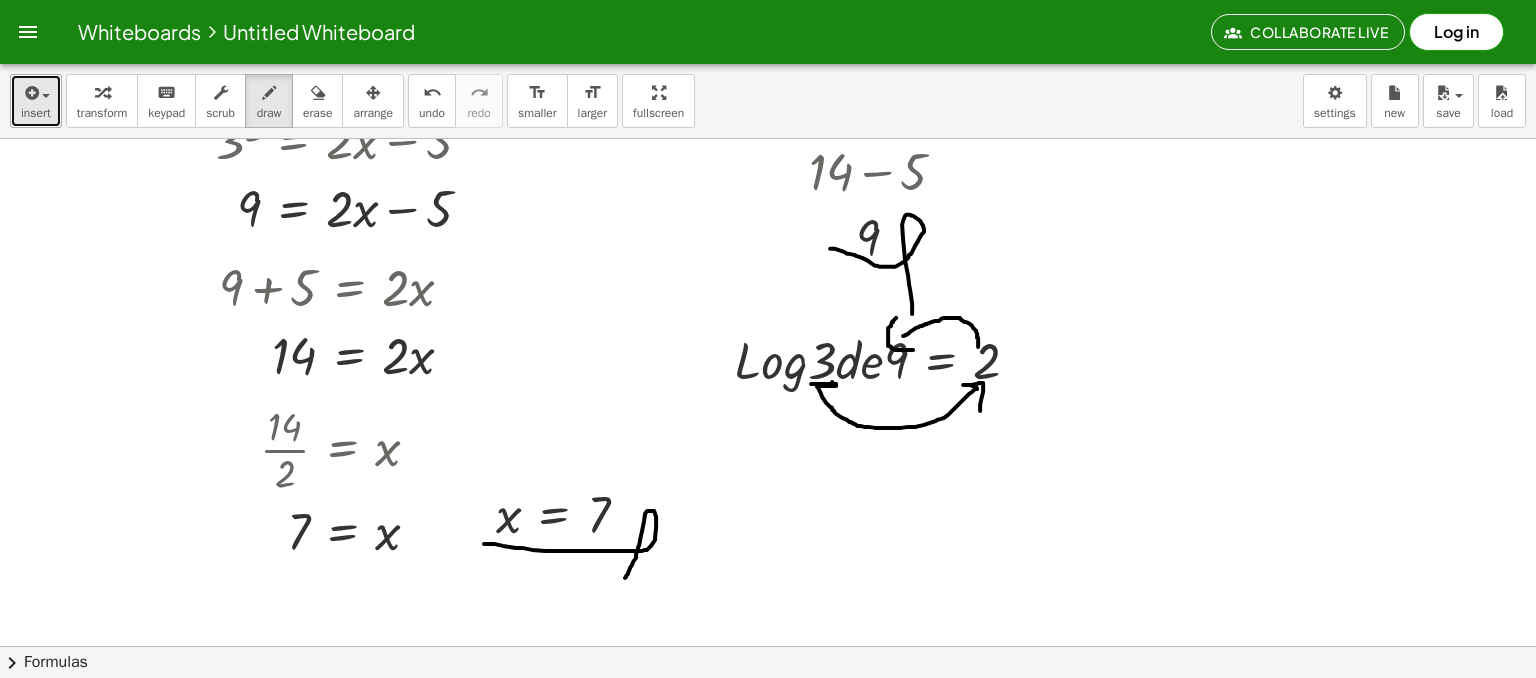 click on "insert" at bounding box center (36, 113) 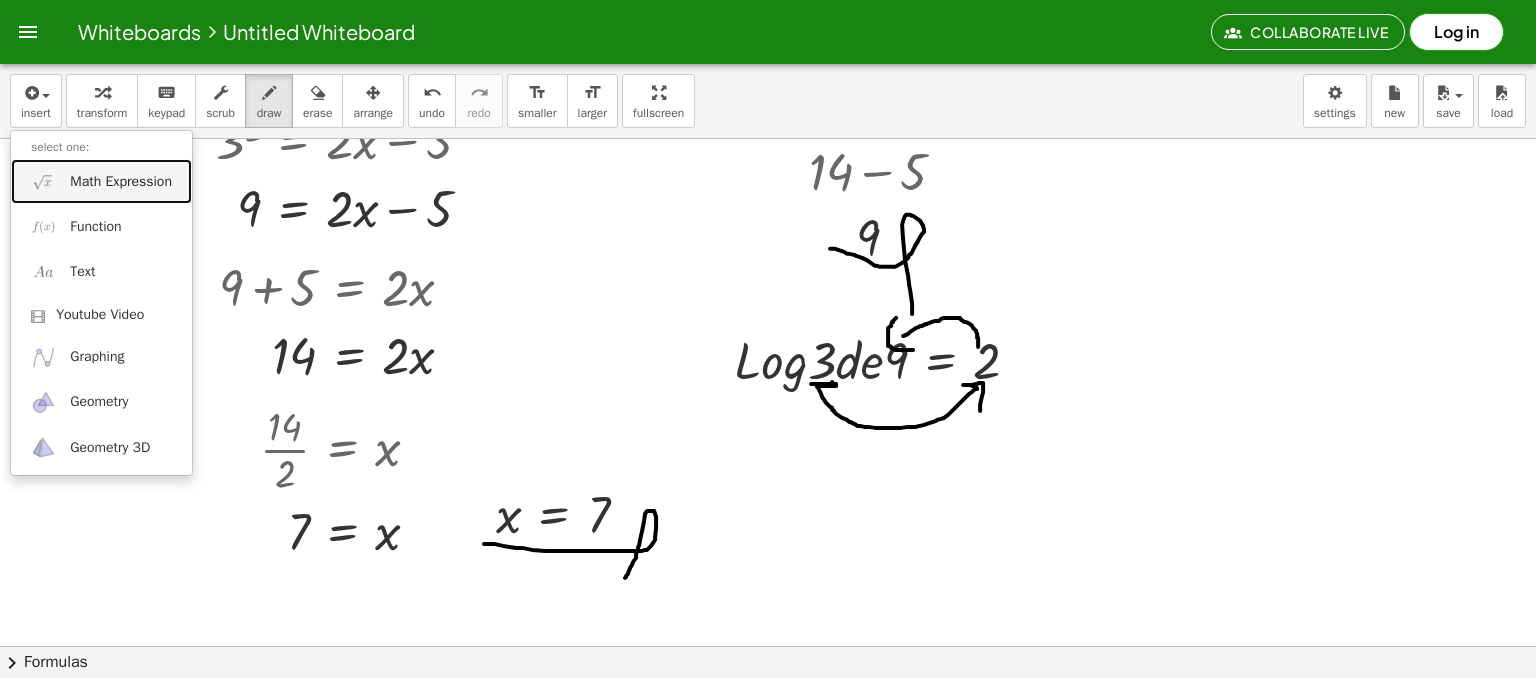 click on "Math Expression" at bounding box center [101, 181] 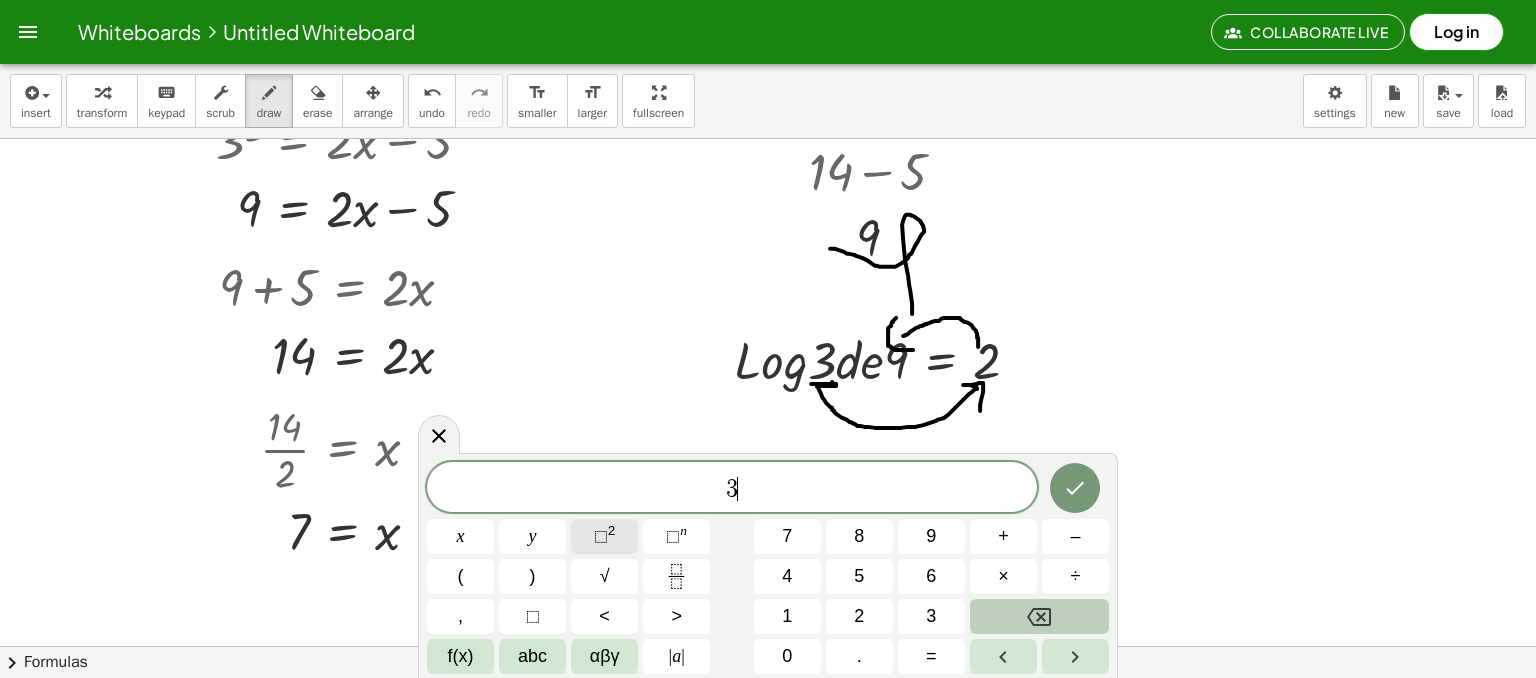 click on "⬚" at bounding box center (601, 536) 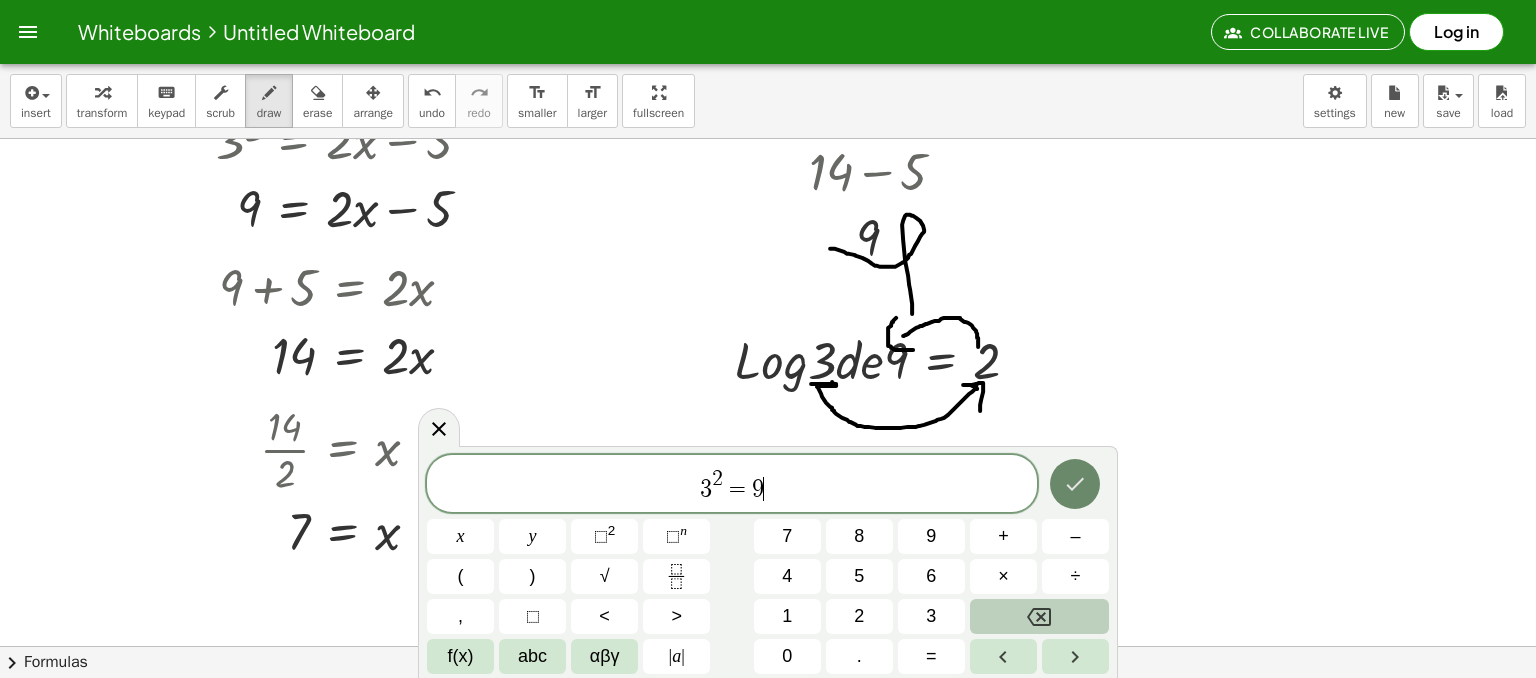 click 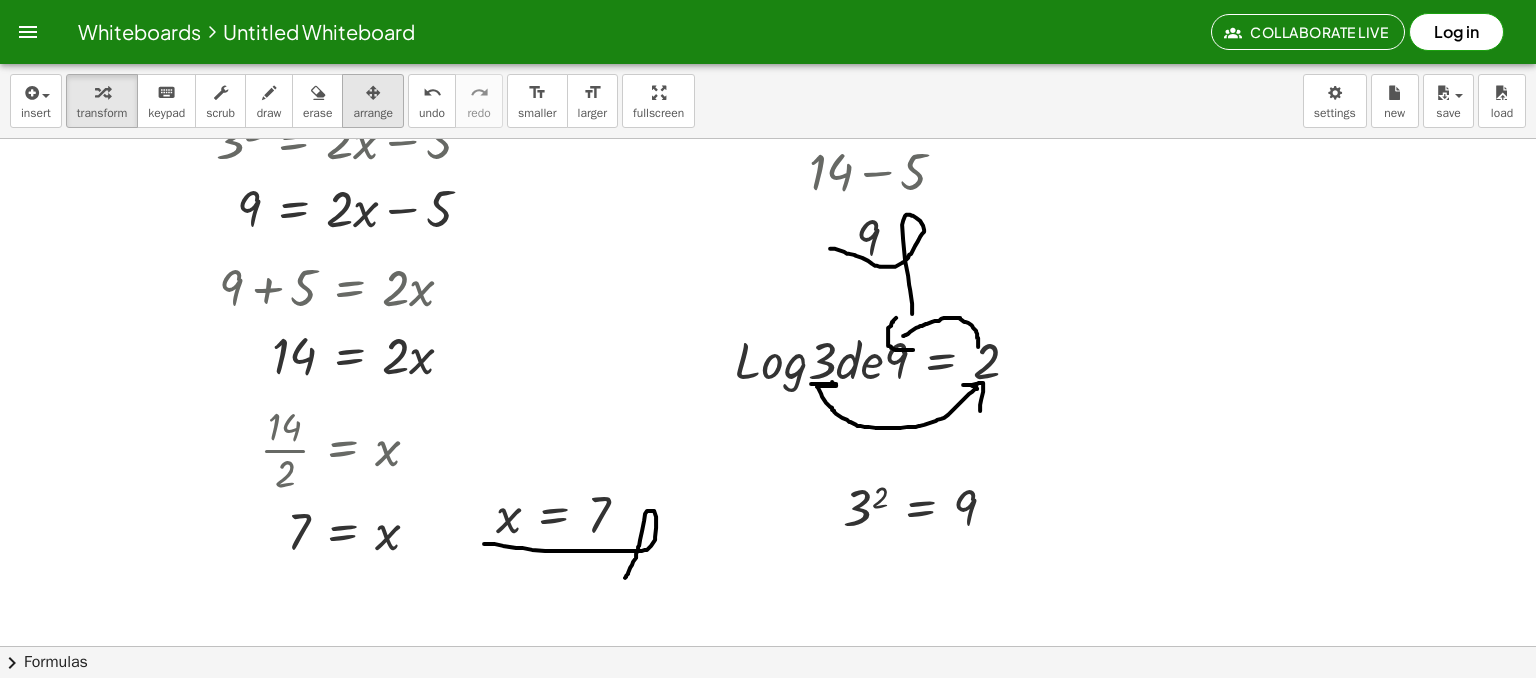 click on "arrange" at bounding box center (373, 113) 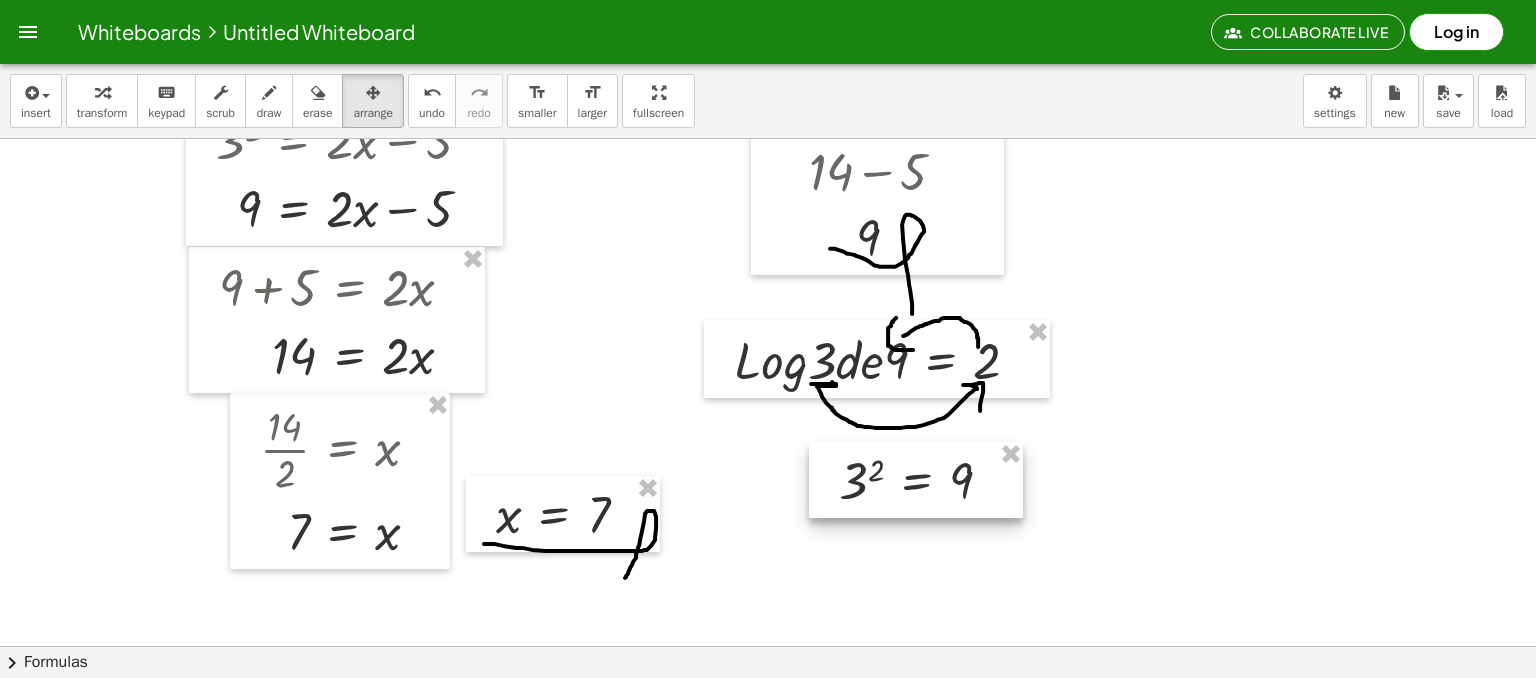 drag, startPoint x: 944, startPoint y: 500, endPoint x: 940, endPoint y: 473, distance: 27.294687 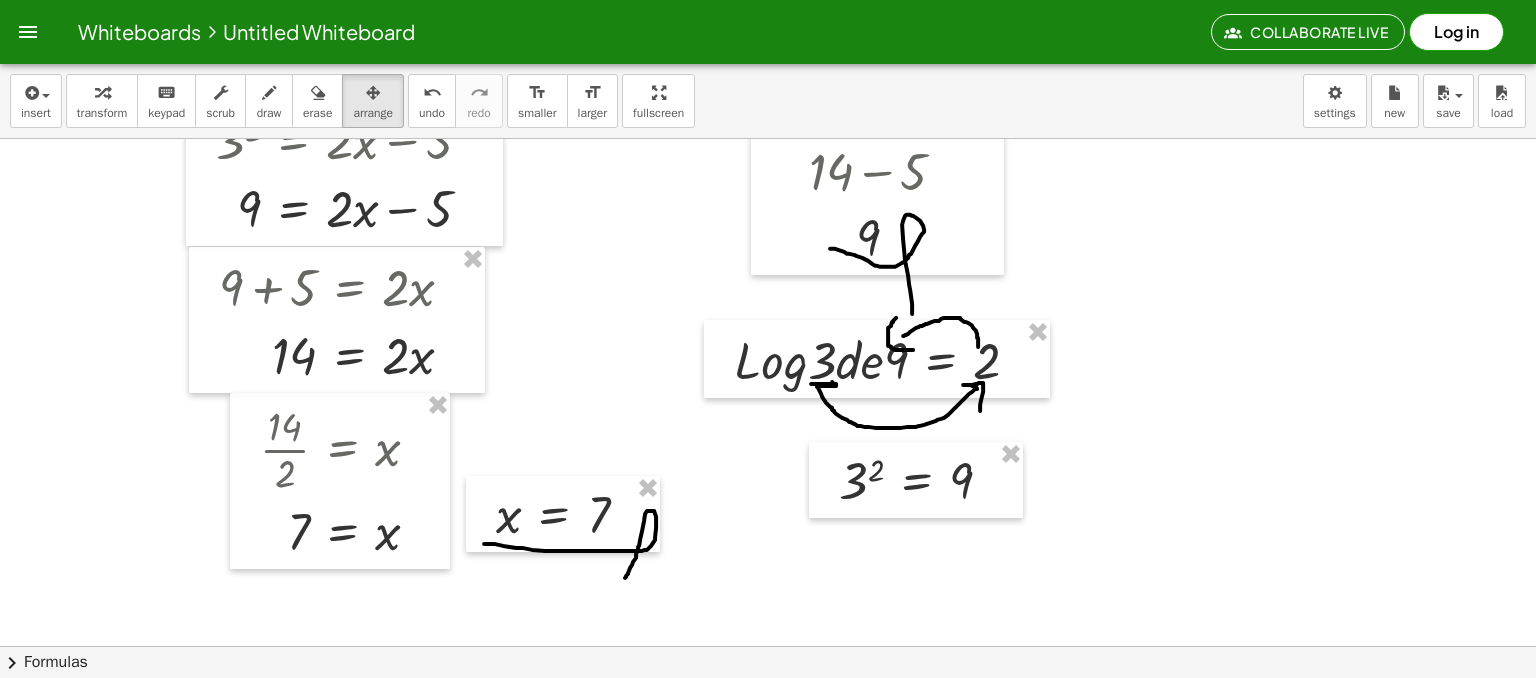 scroll, scrollTop: 307, scrollLeft: 0, axis: vertical 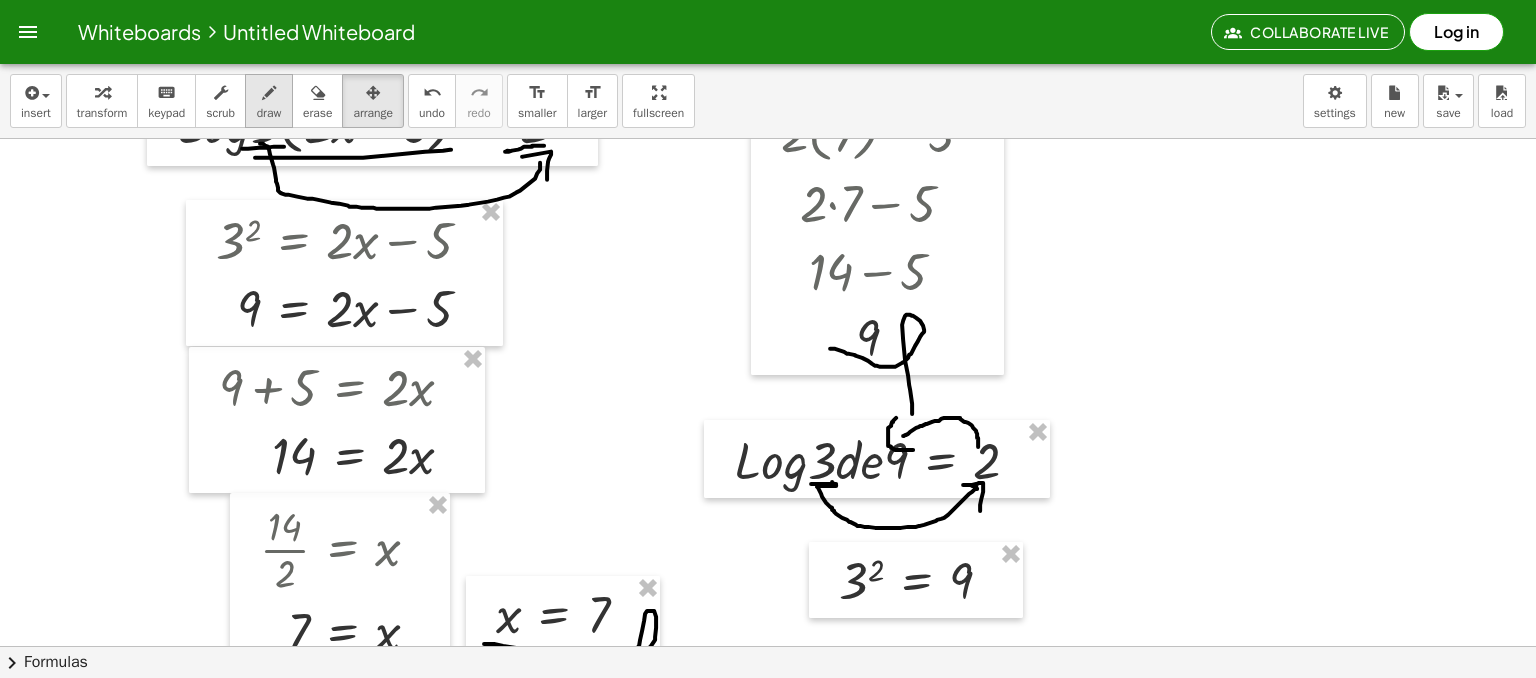 click on "draw" at bounding box center (269, 113) 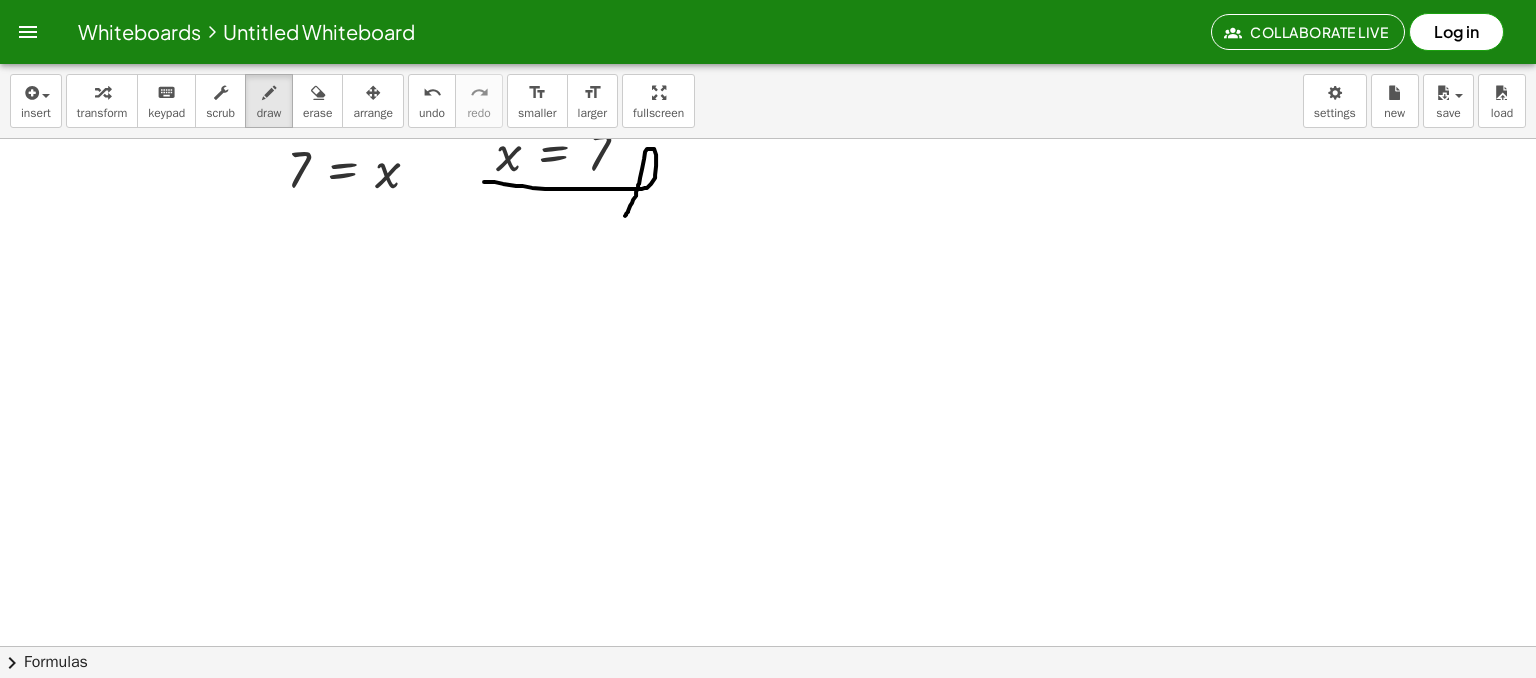 scroll, scrollTop: 907, scrollLeft: 0, axis: vertical 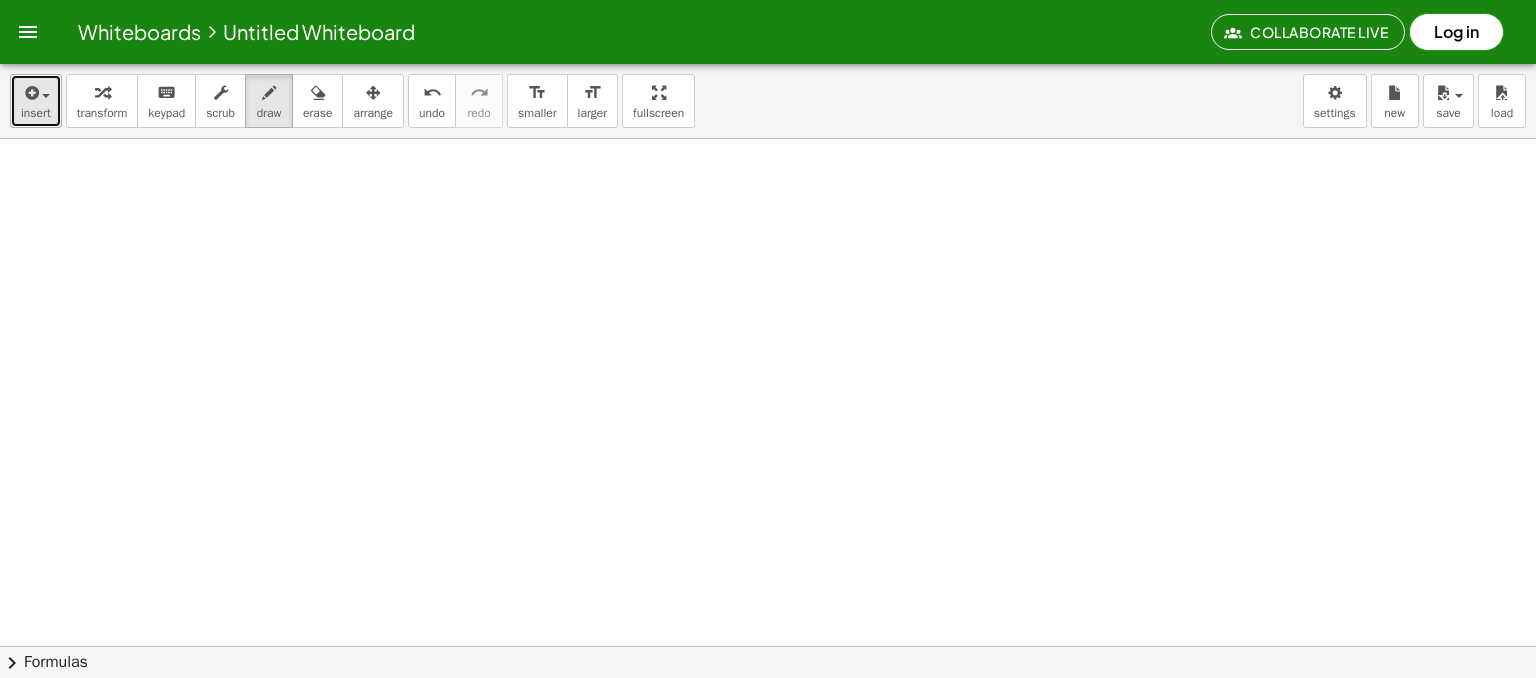 click on "insert" at bounding box center [36, 101] 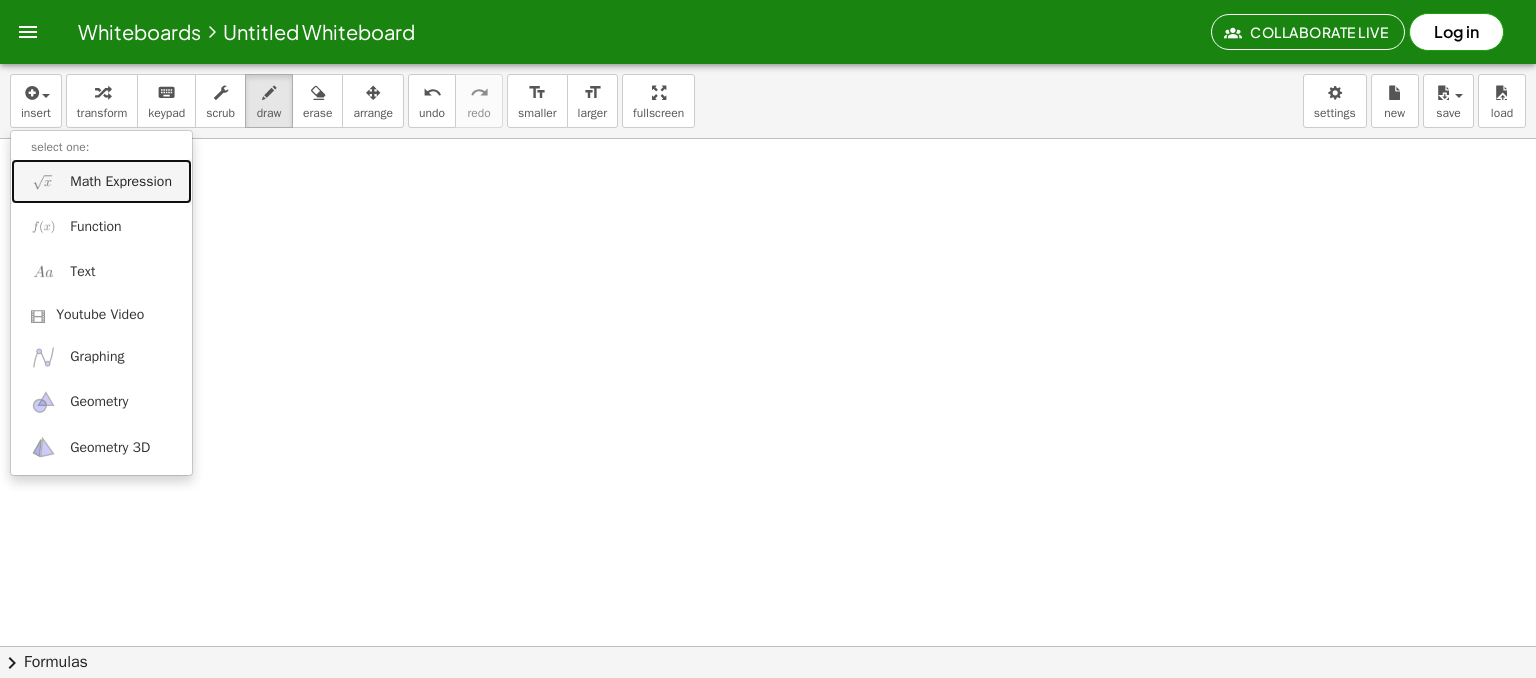 click on "Math Expression" at bounding box center [121, 182] 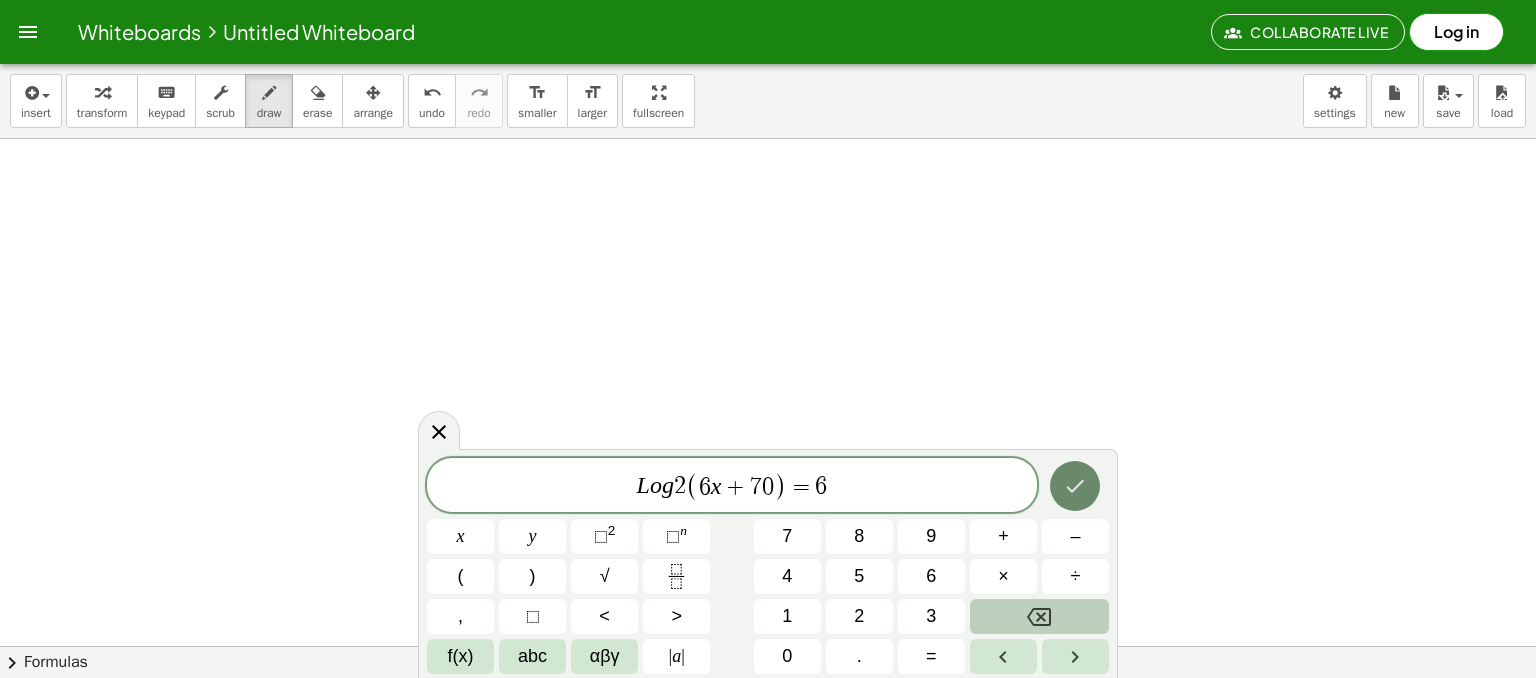 click 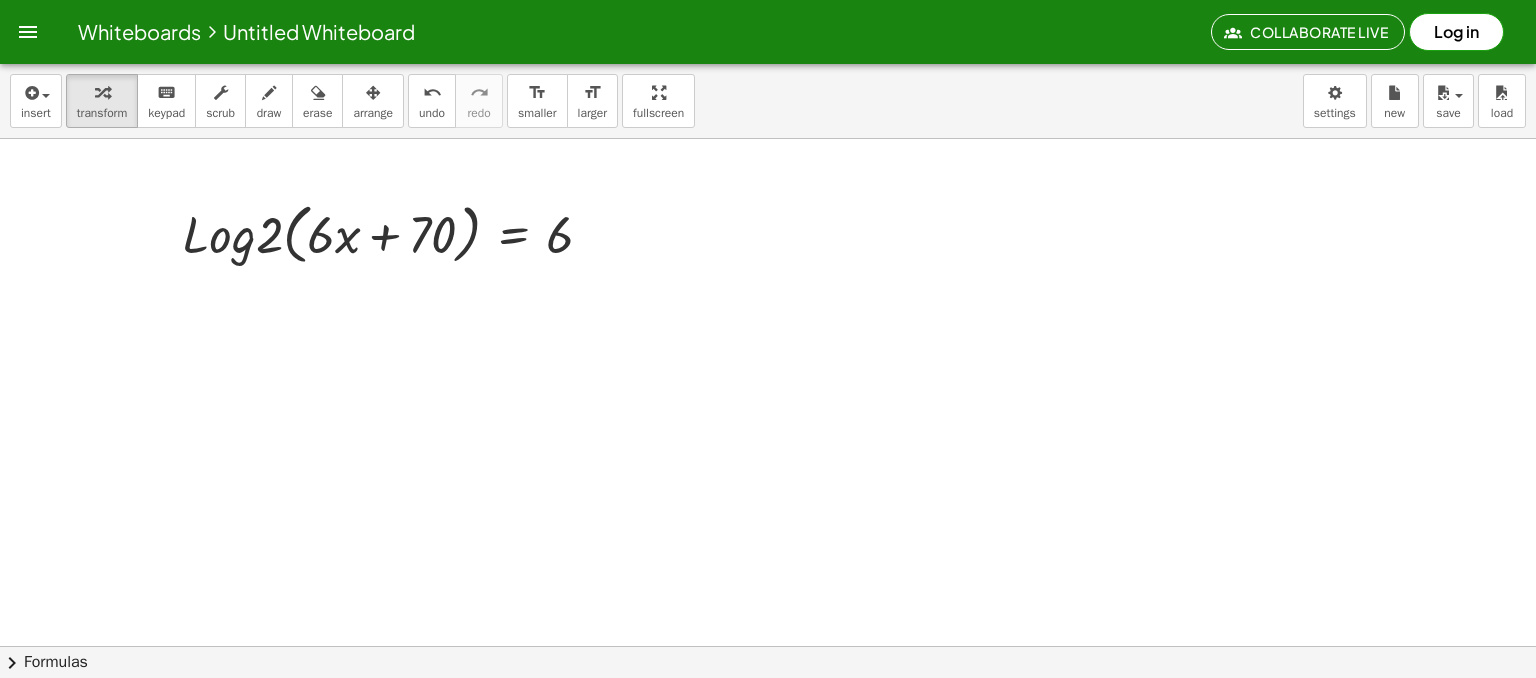 click on "draw" at bounding box center [269, 113] 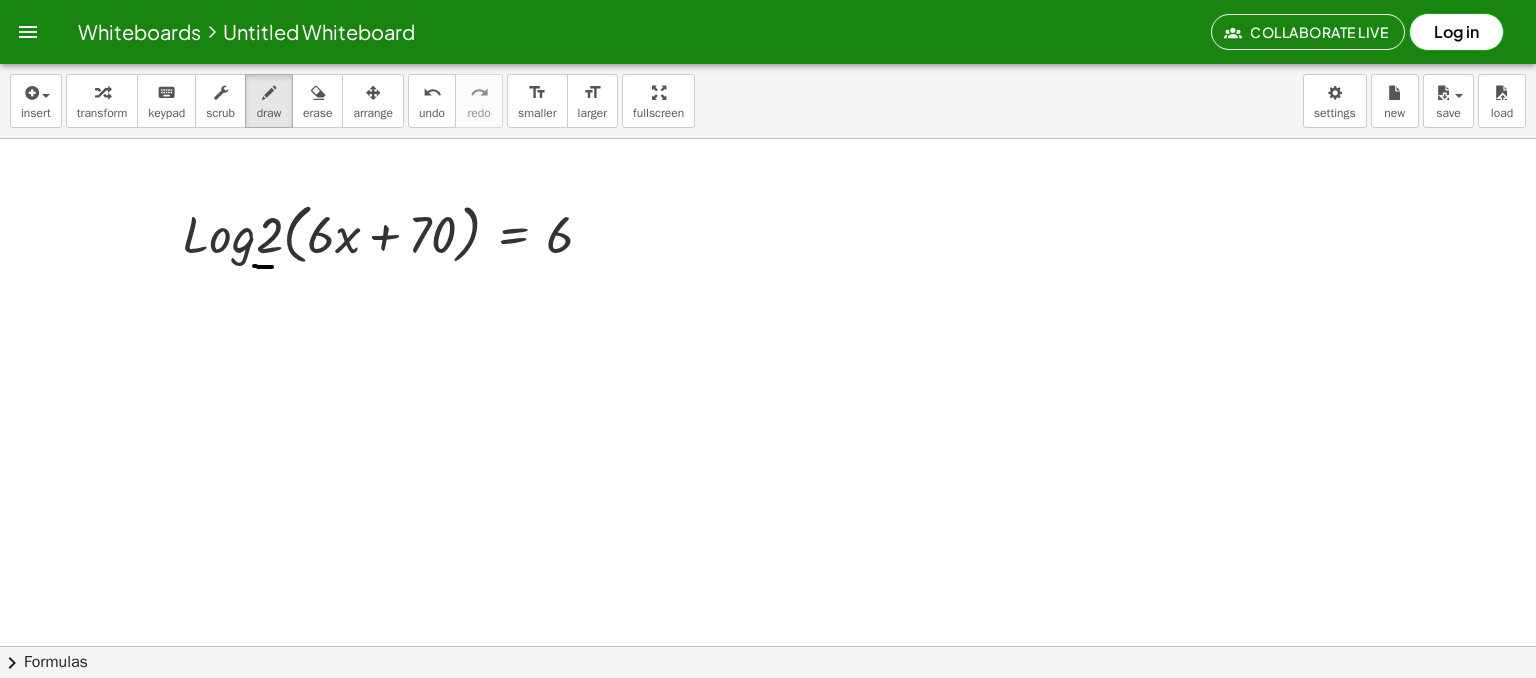 drag, startPoint x: 254, startPoint y: 265, endPoint x: 279, endPoint y: 266, distance: 25.019993 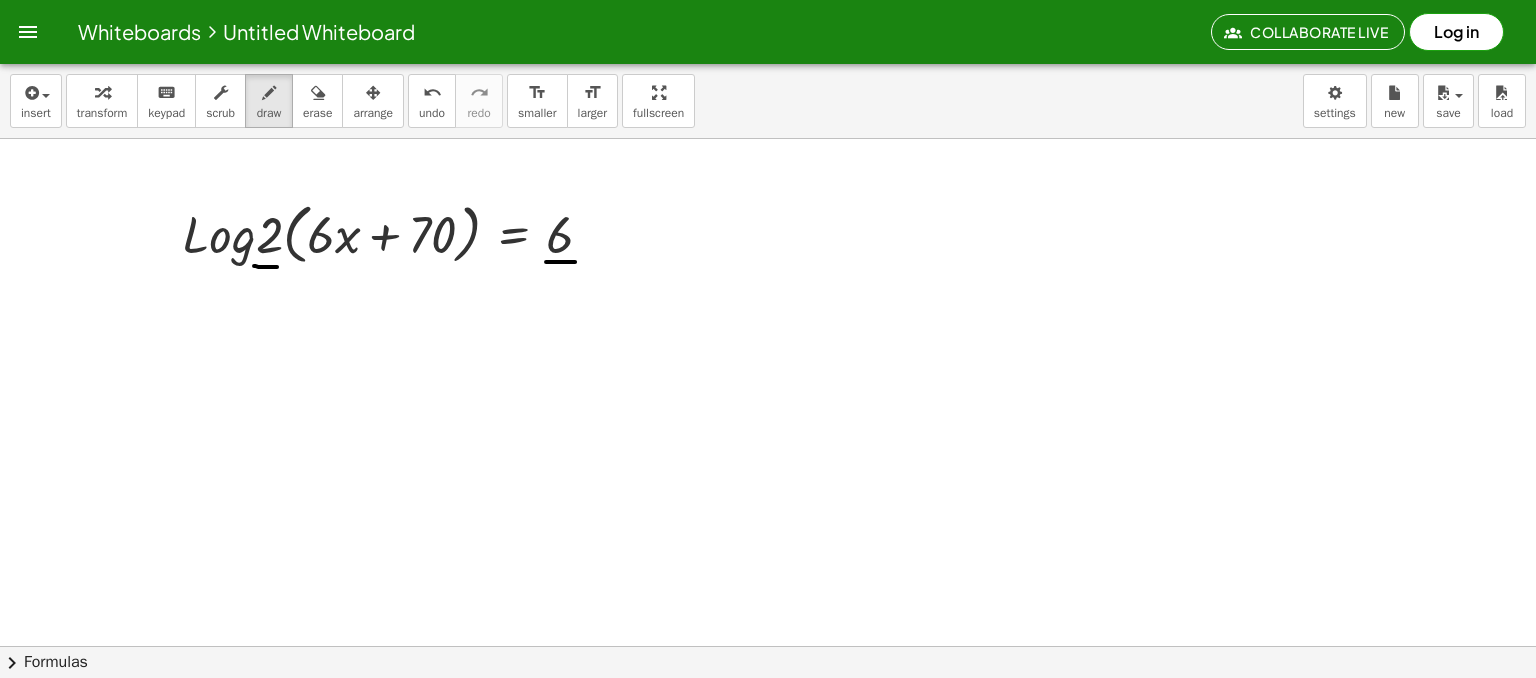 drag, startPoint x: 546, startPoint y: 261, endPoint x: 565, endPoint y: 261, distance: 19 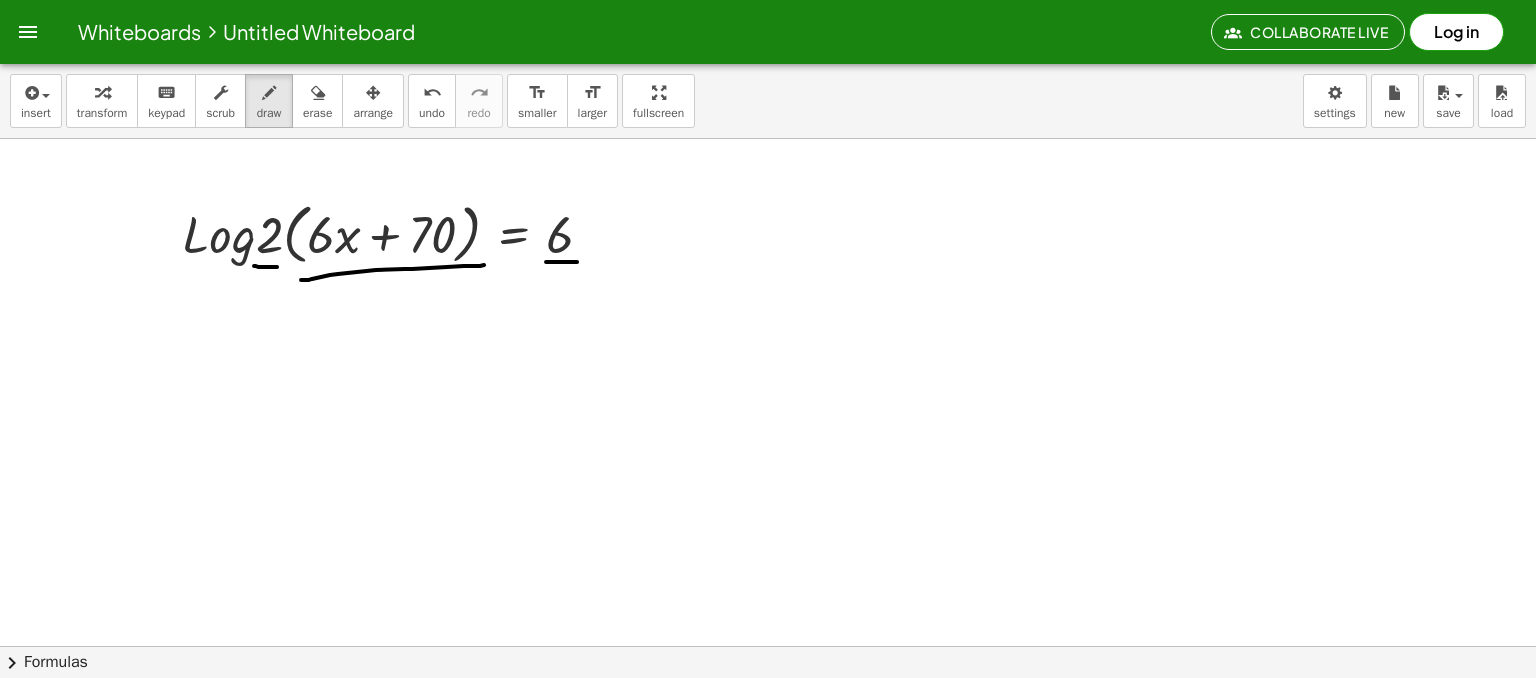 drag, startPoint x: 301, startPoint y: 279, endPoint x: 484, endPoint y: 264, distance: 183.61372 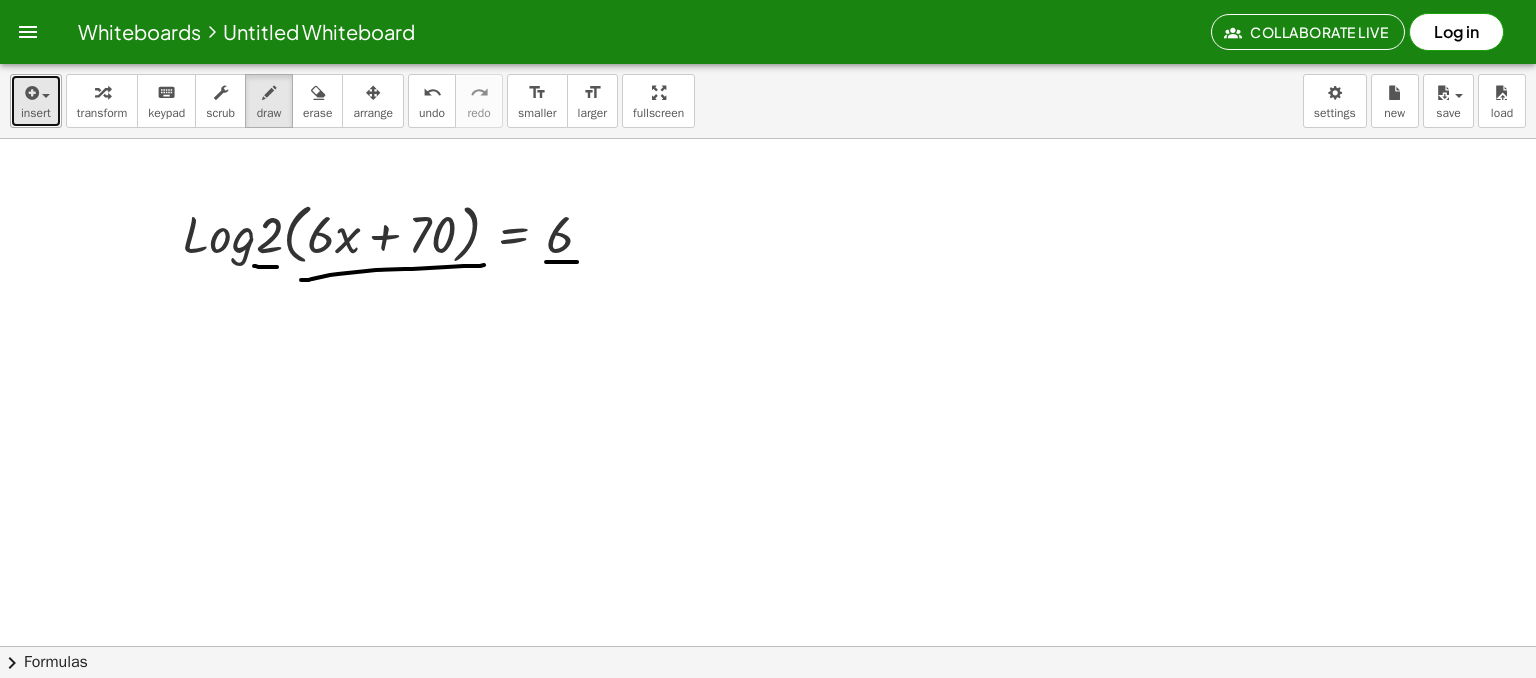 click on "insert" at bounding box center (36, 113) 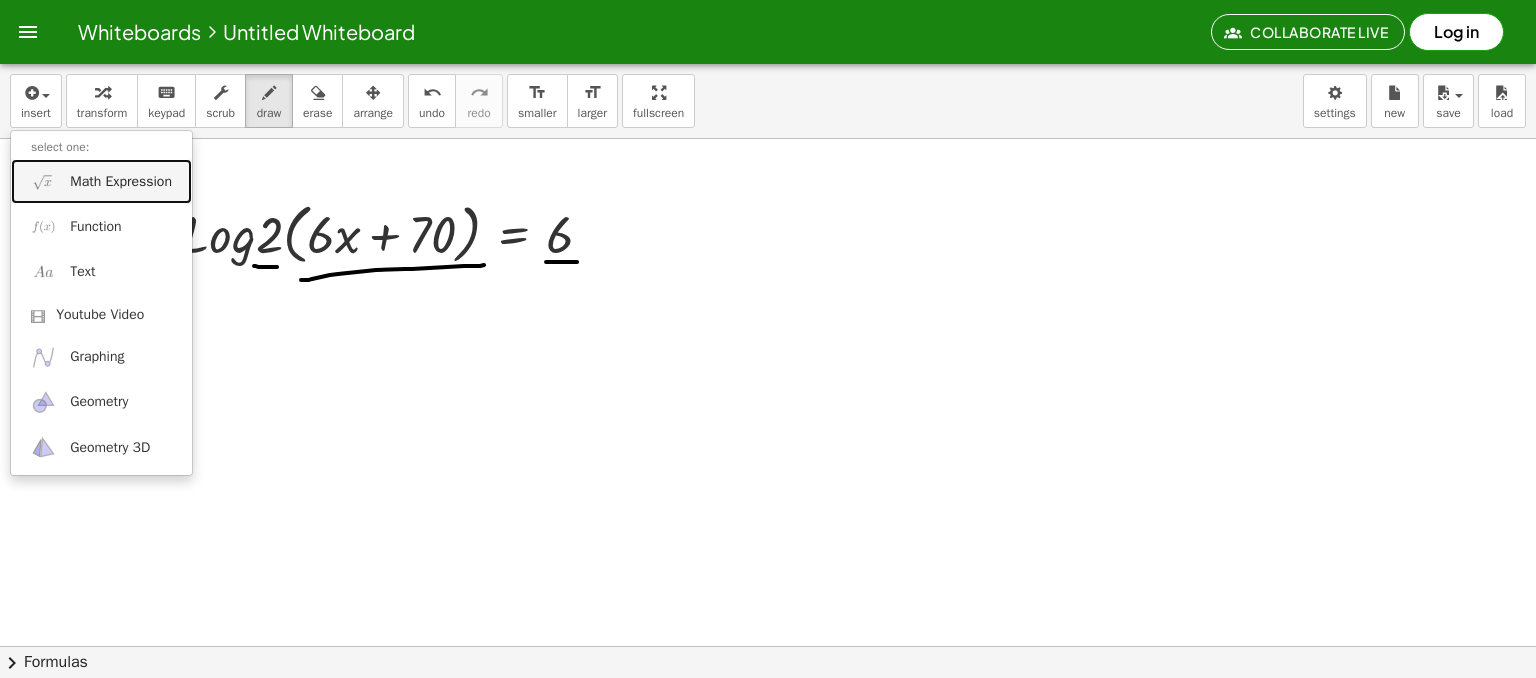click on "Math Expression" at bounding box center [121, 182] 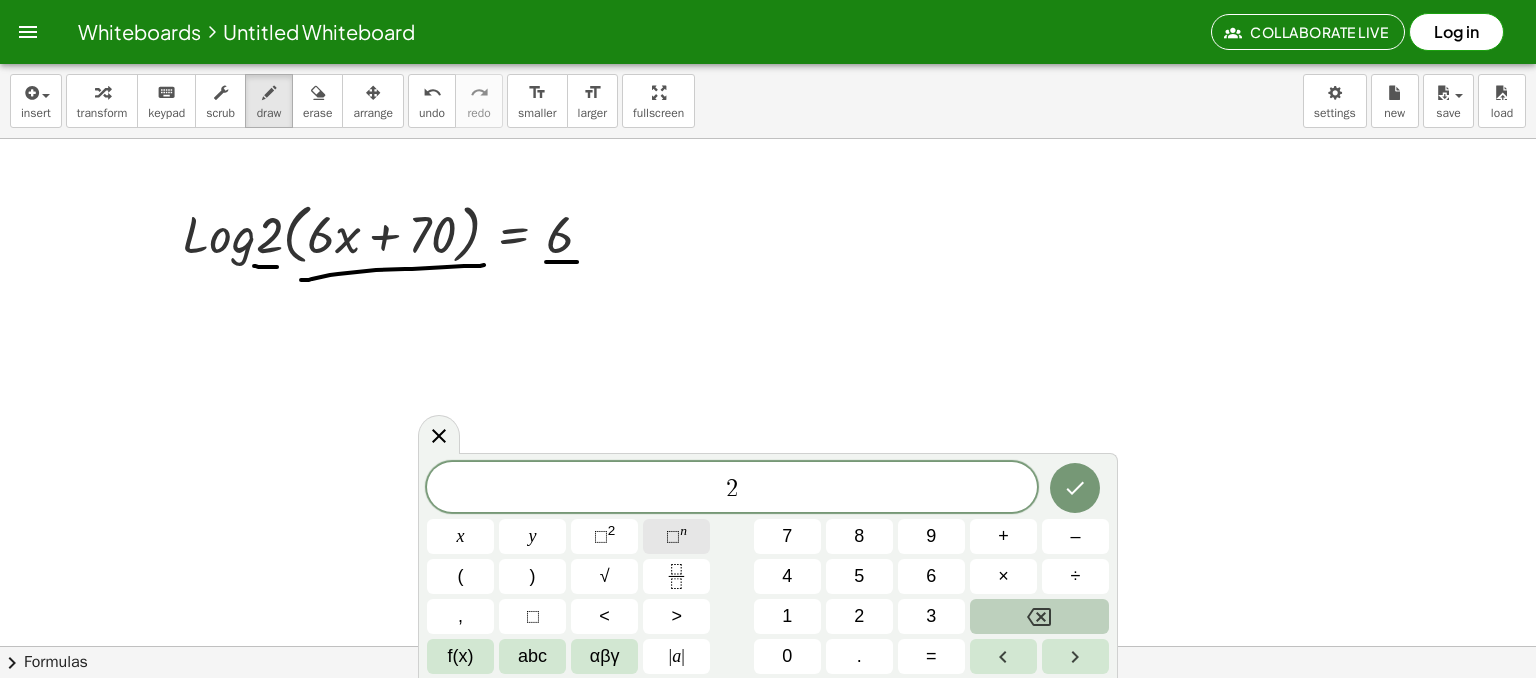 click on "⬚ n" at bounding box center [676, 536] 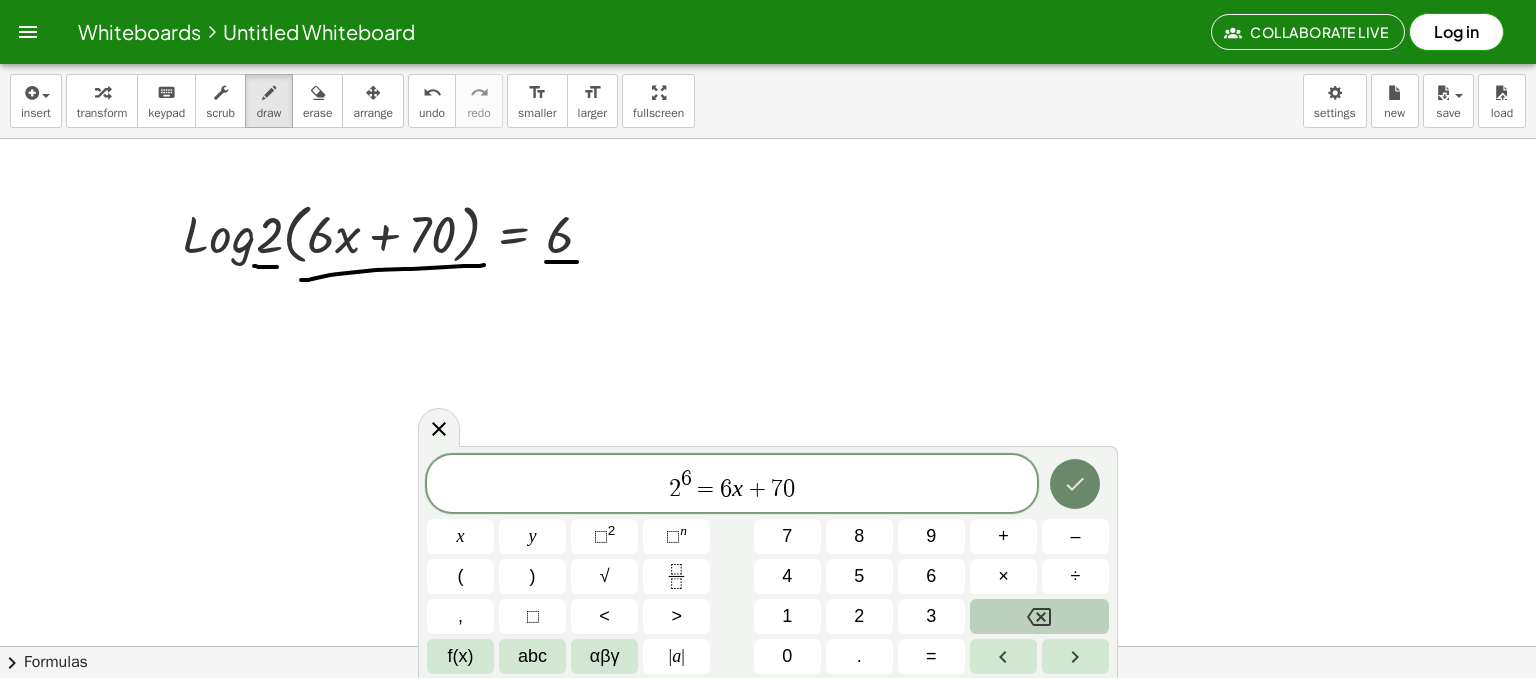 click 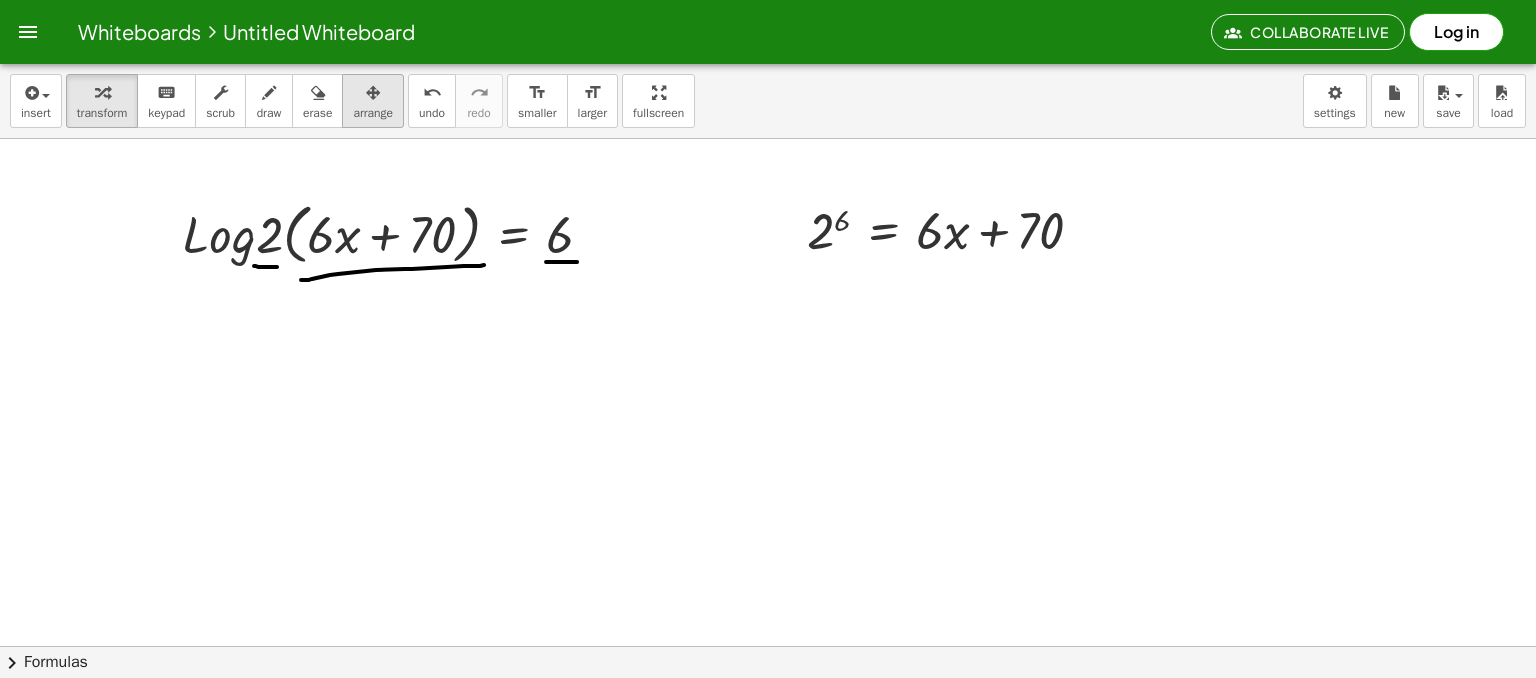 click on "arrange" at bounding box center [373, 113] 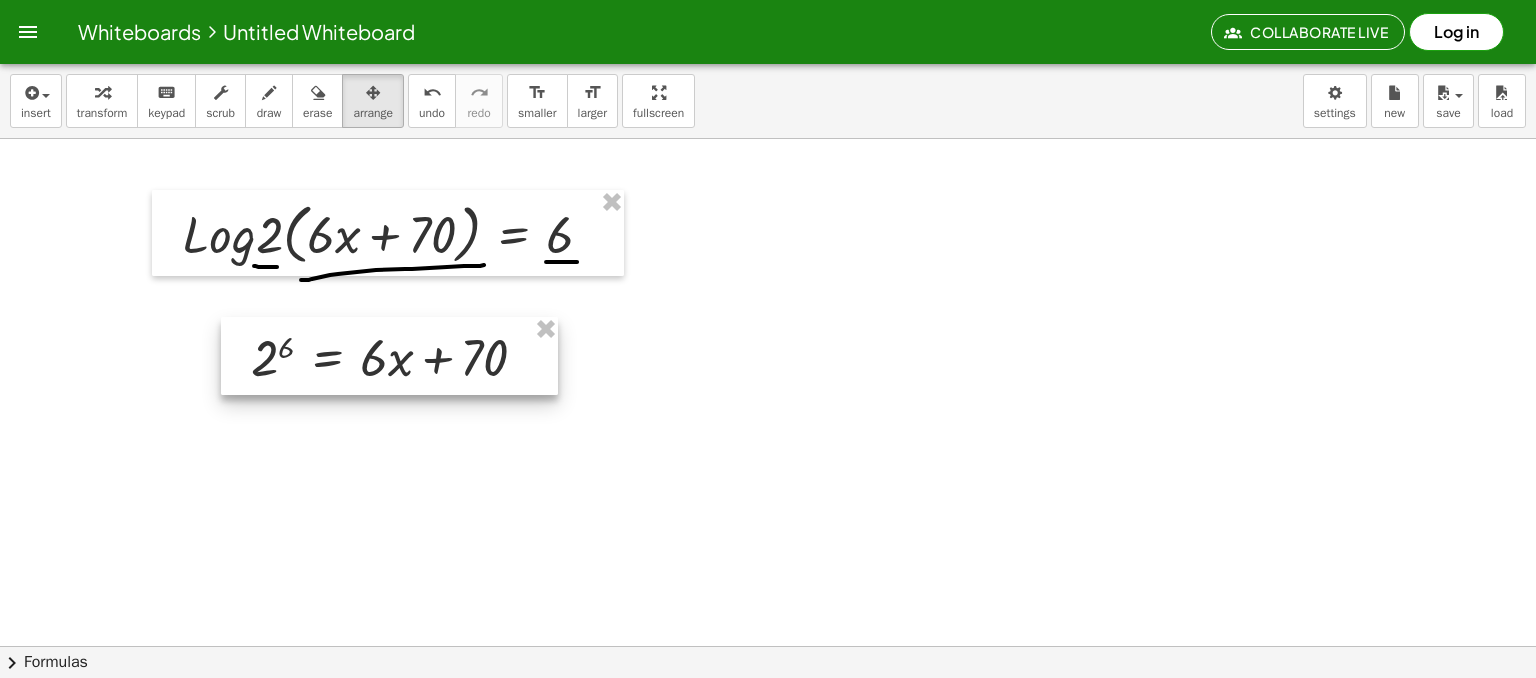 drag, startPoint x: 1028, startPoint y: 212, endPoint x: 472, endPoint y: 339, distance: 570.32007 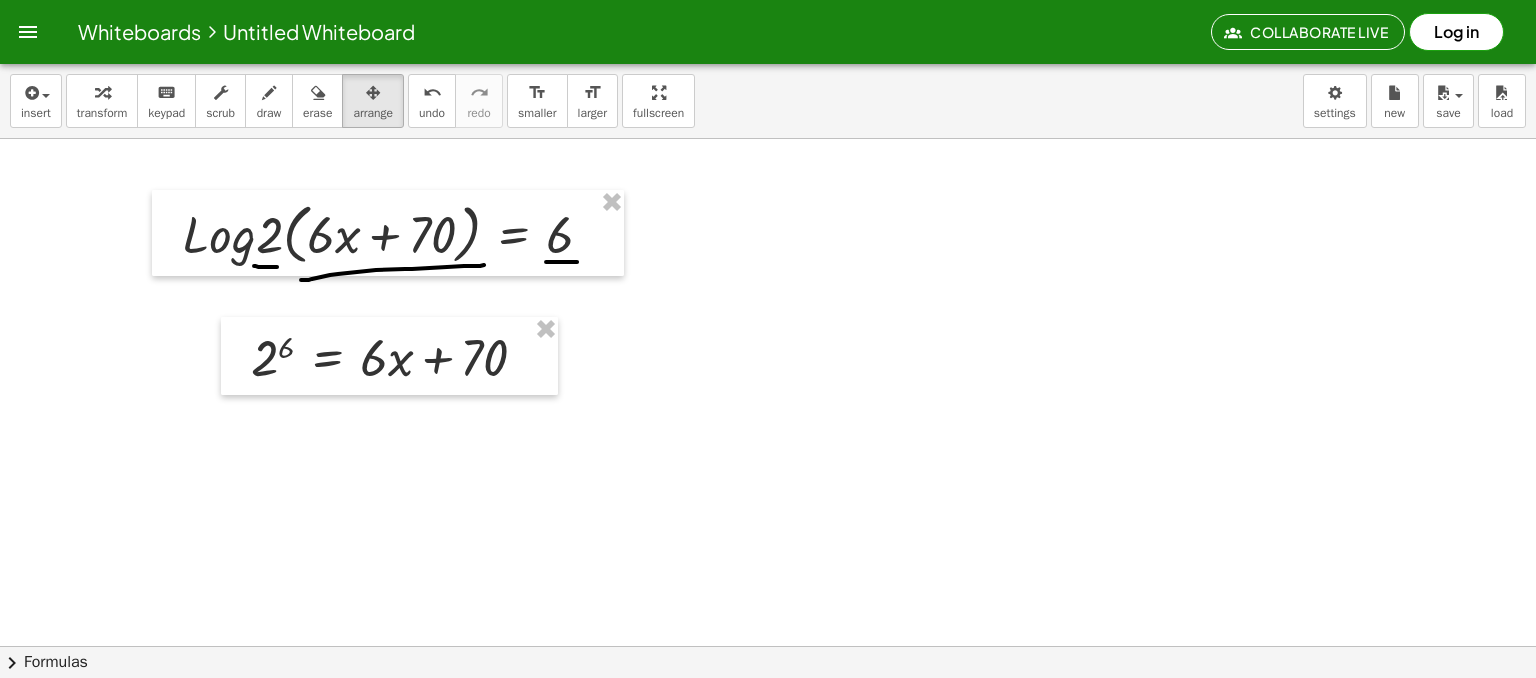 click on "draw" at bounding box center (269, 113) 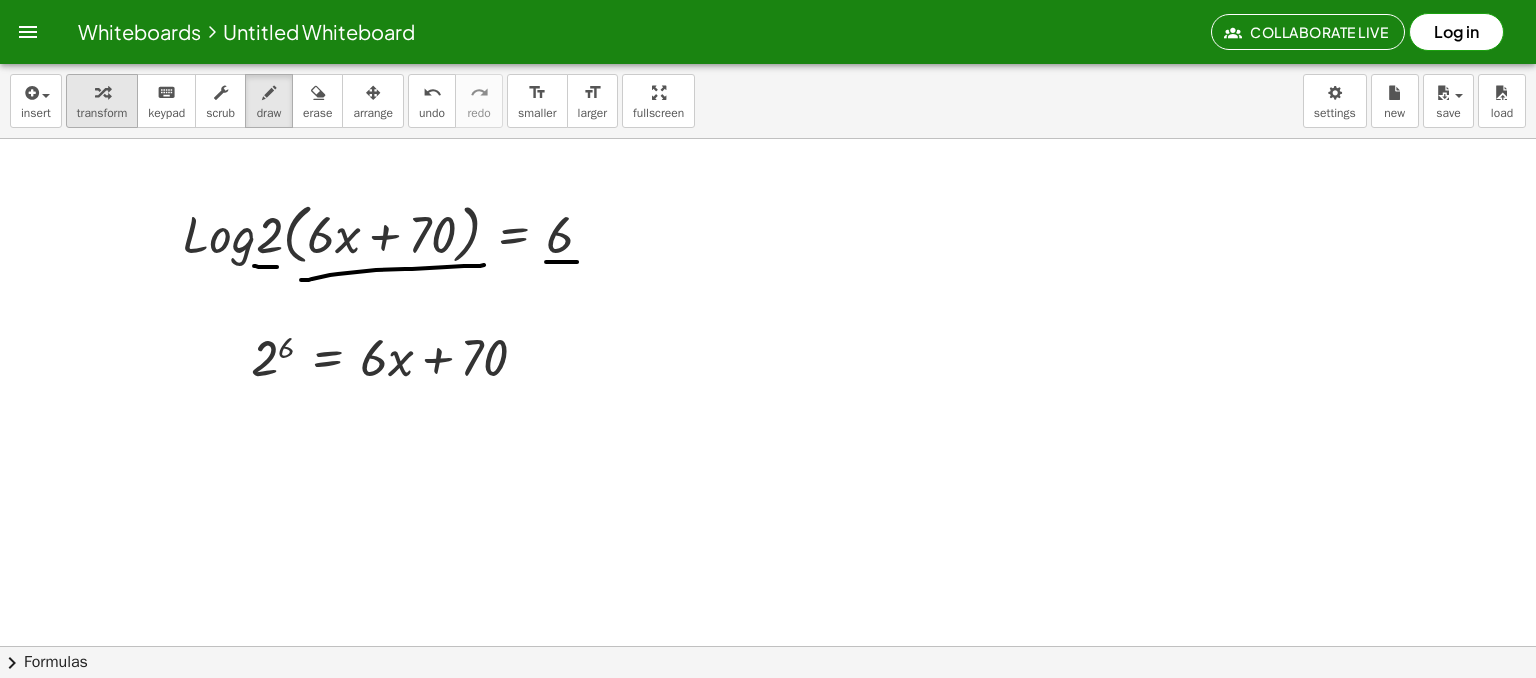 click on "transform" at bounding box center [102, 101] 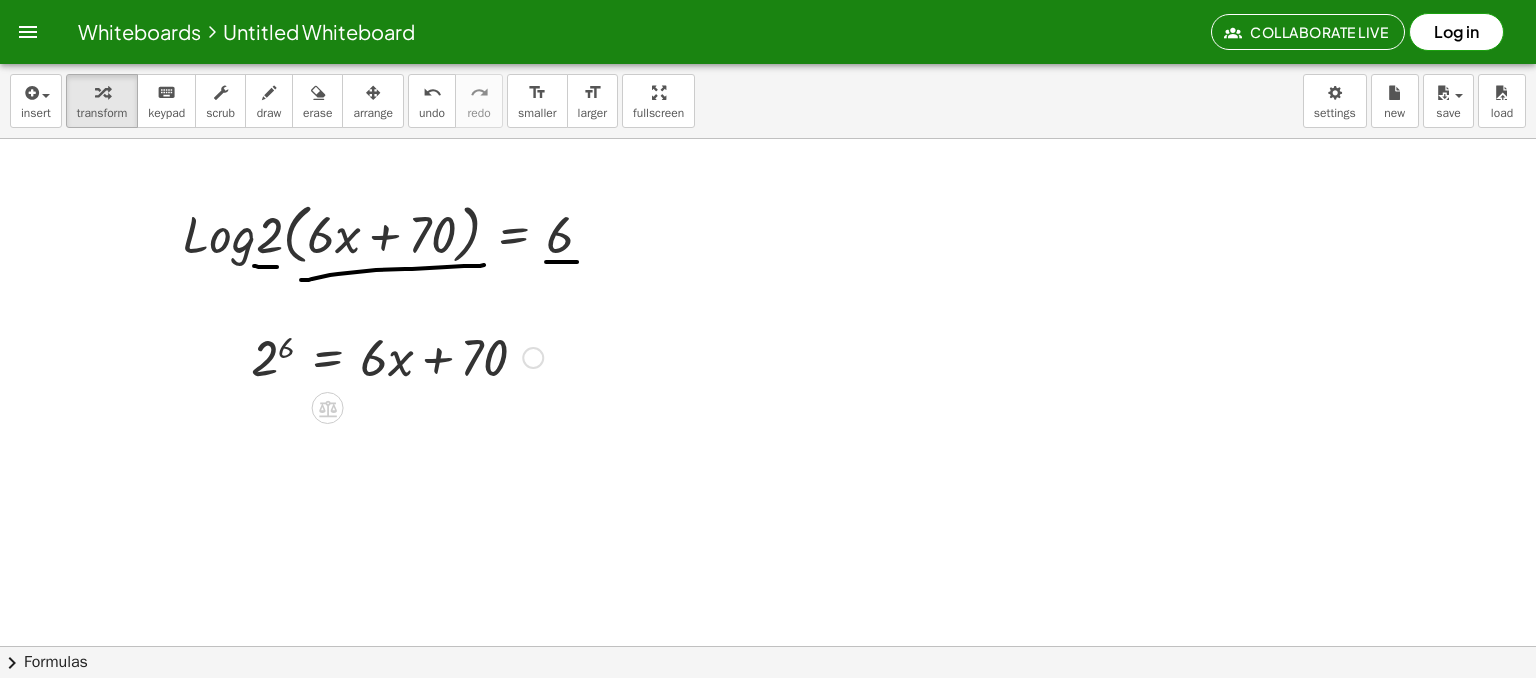 click at bounding box center (397, 356) 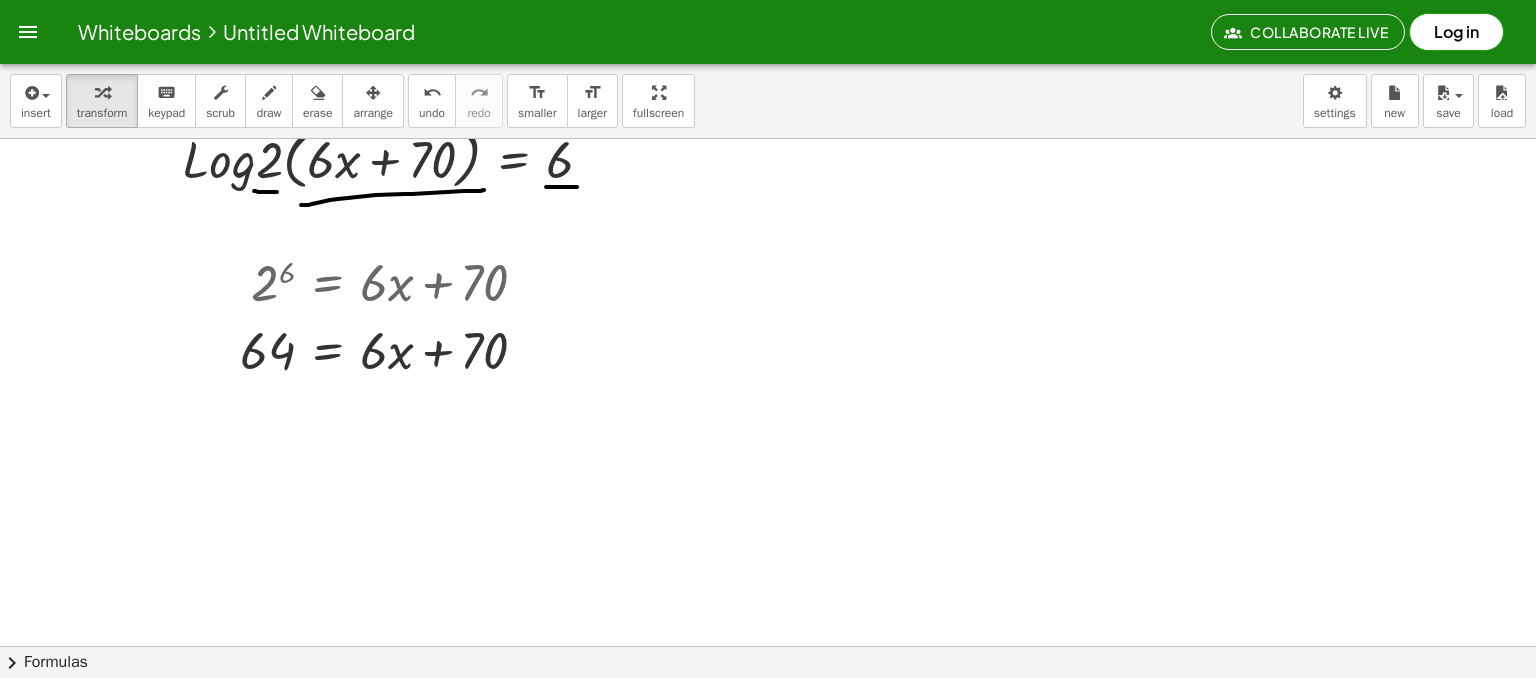 scroll, scrollTop: 1007, scrollLeft: 0, axis: vertical 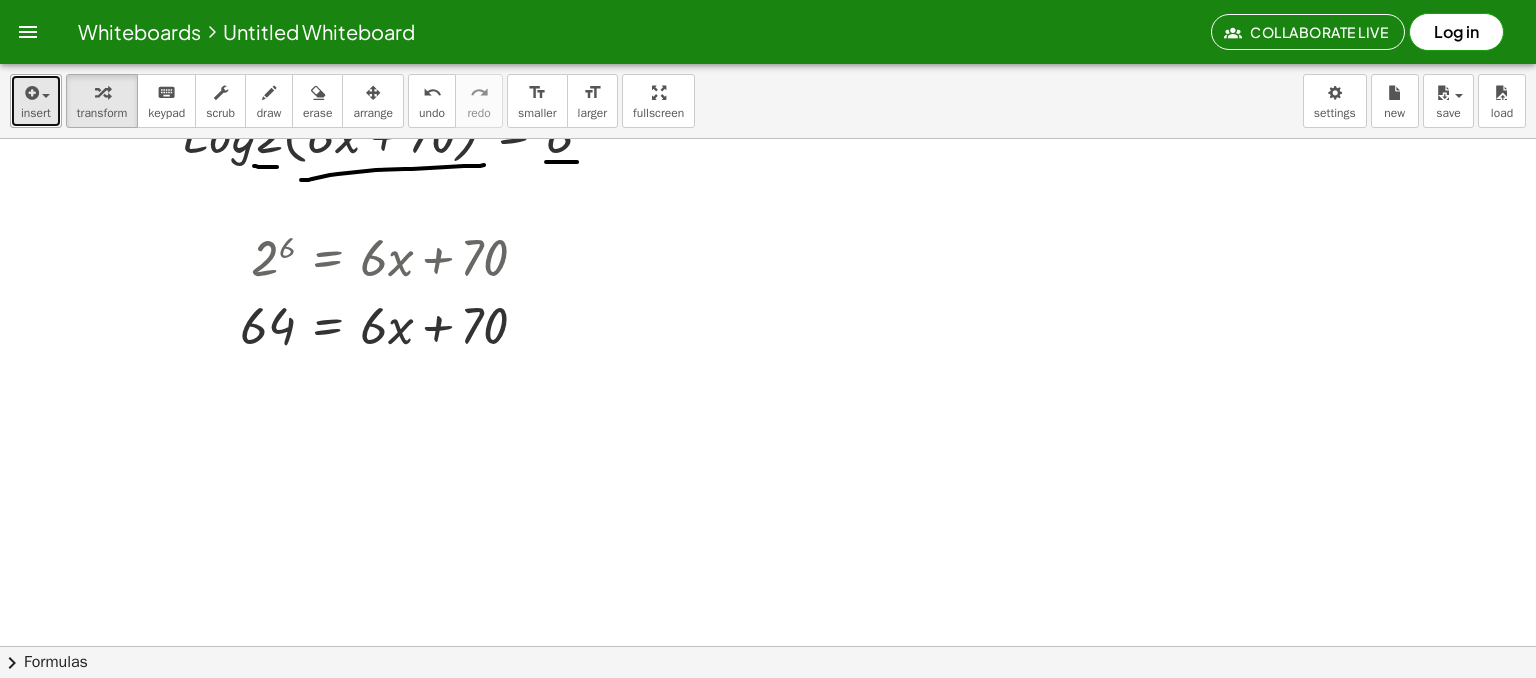 click at bounding box center [41, 95] 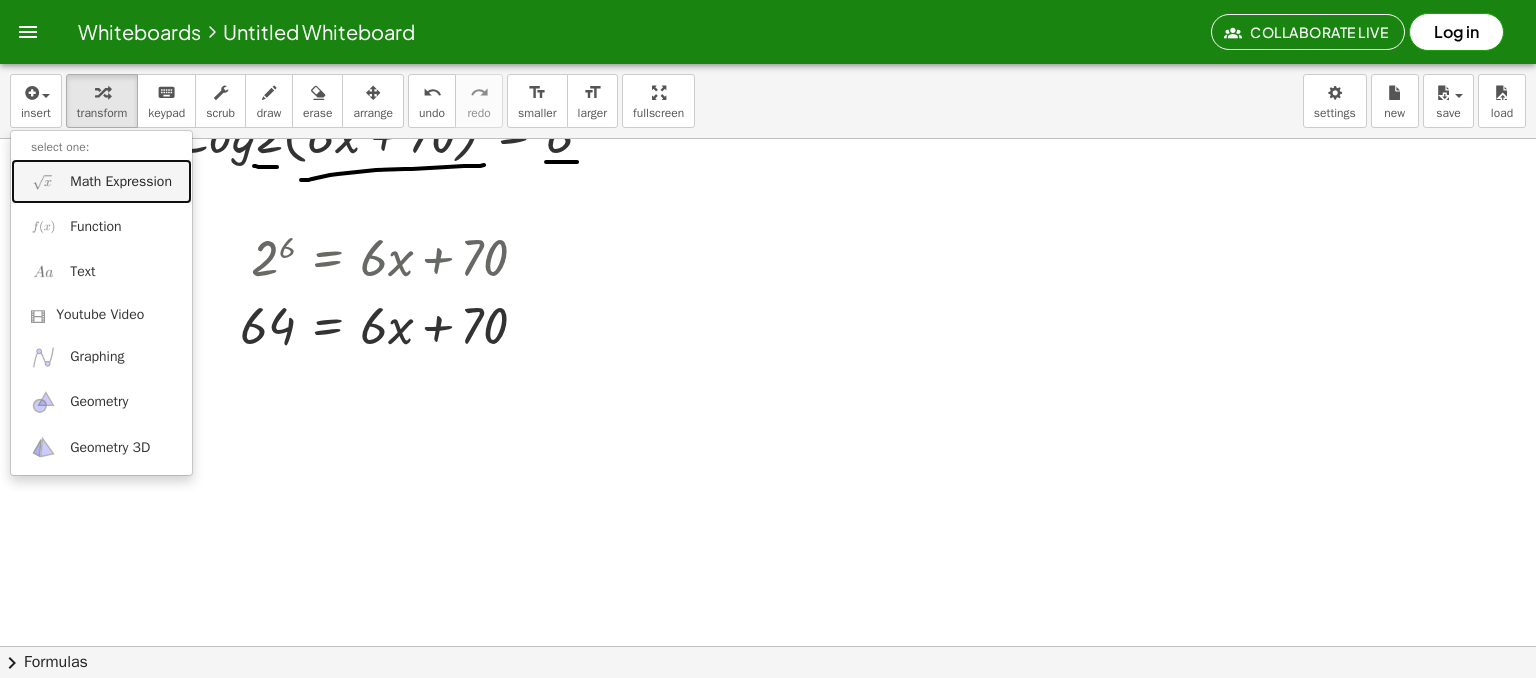 click on "Math Expression" at bounding box center (121, 182) 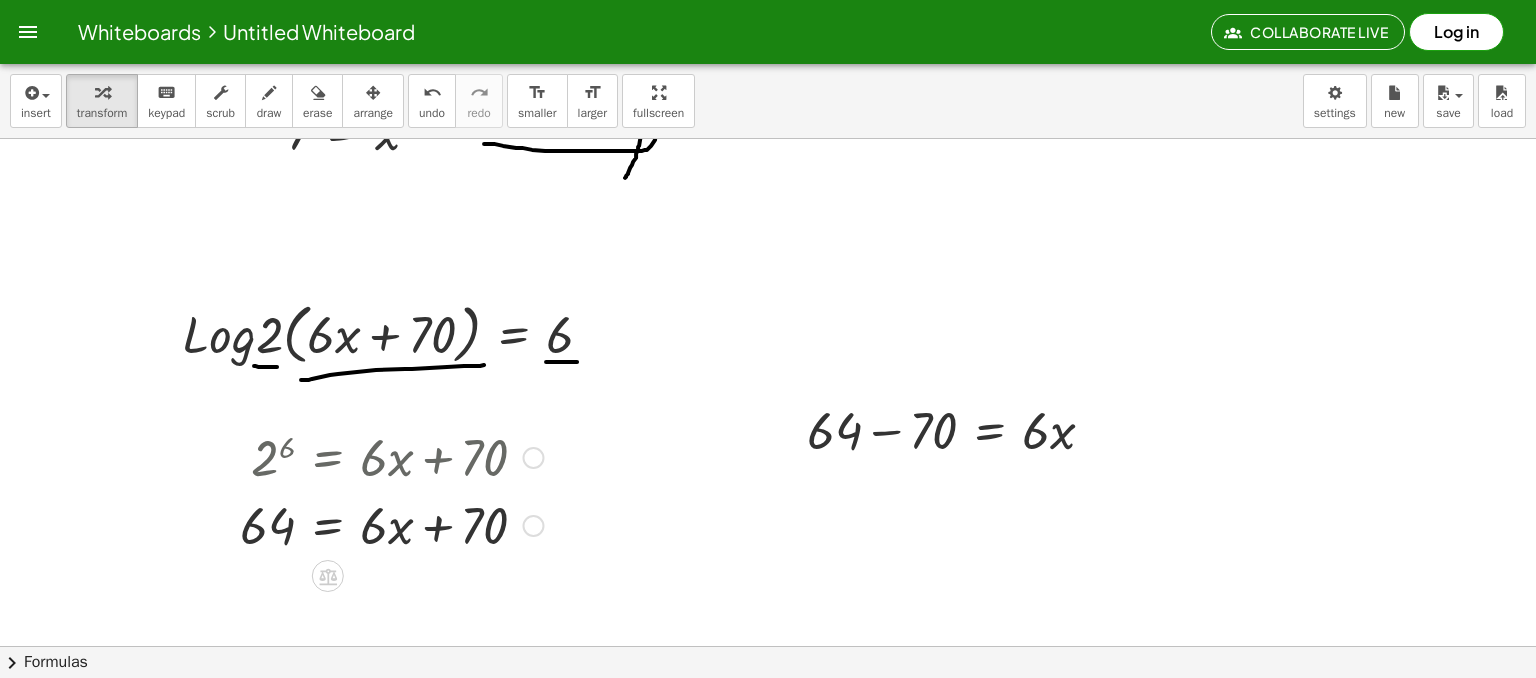 scroll, scrollTop: 907, scrollLeft: 0, axis: vertical 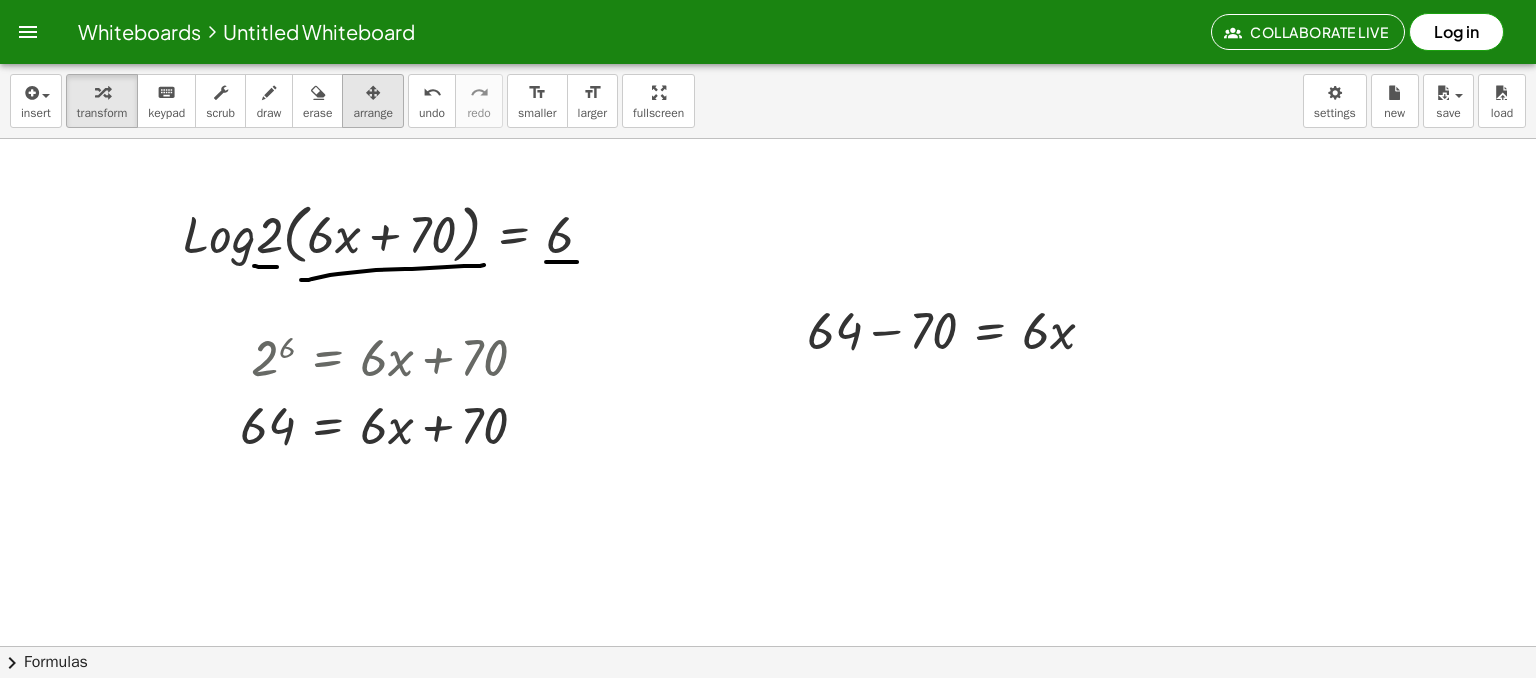 click on "arrange" at bounding box center [373, 101] 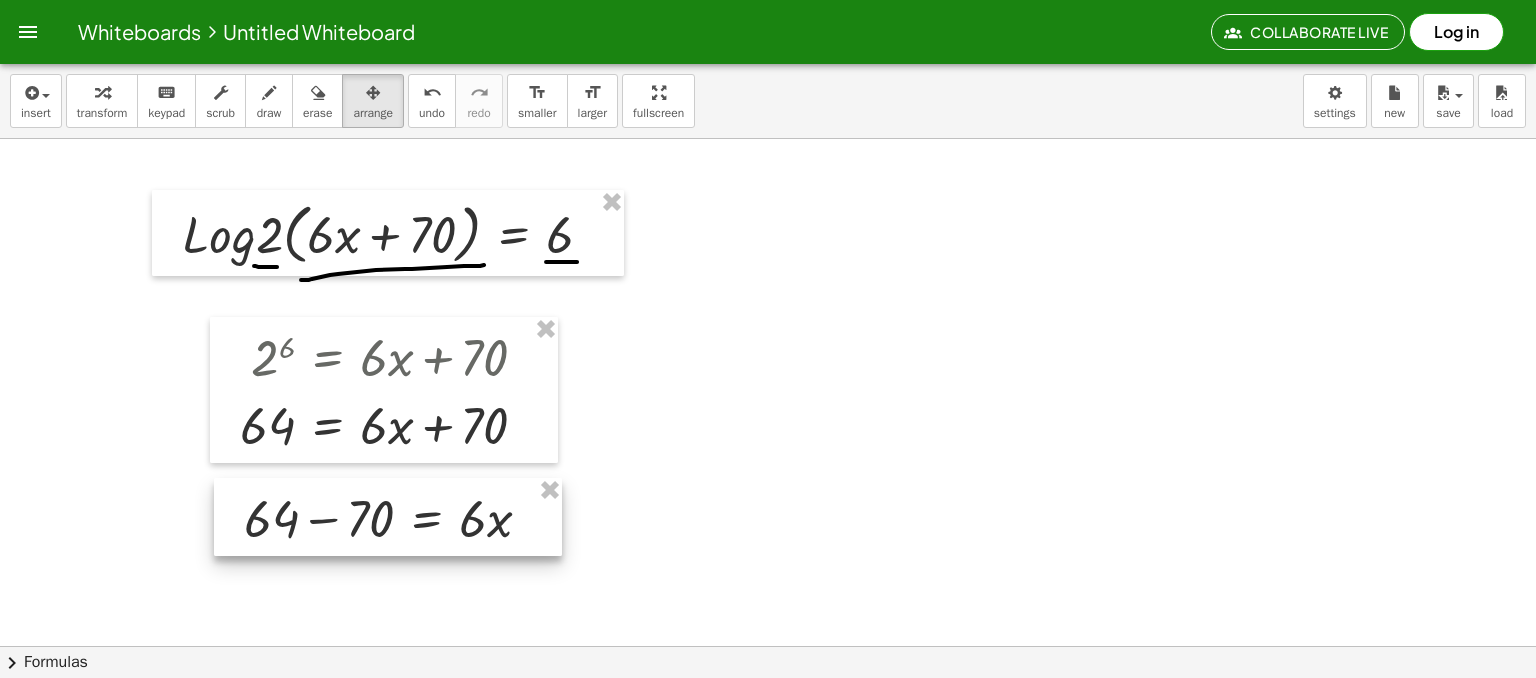 drag, startPoint x: 696, startPoint y: 378, endPoint x: 306, endPoint y: 530, distance: 418.57376 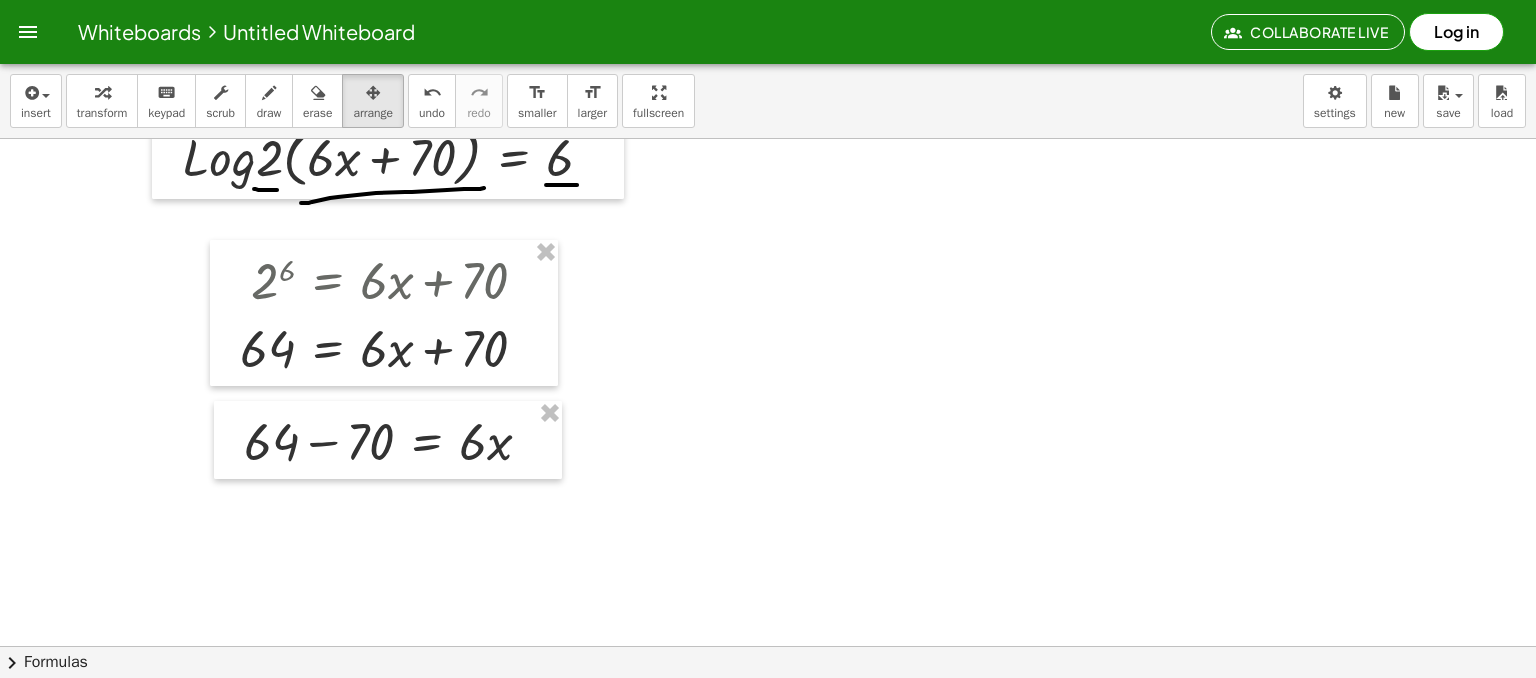 scroll, scrollTop: 1007, scrollLeft: 0, axis: vertical 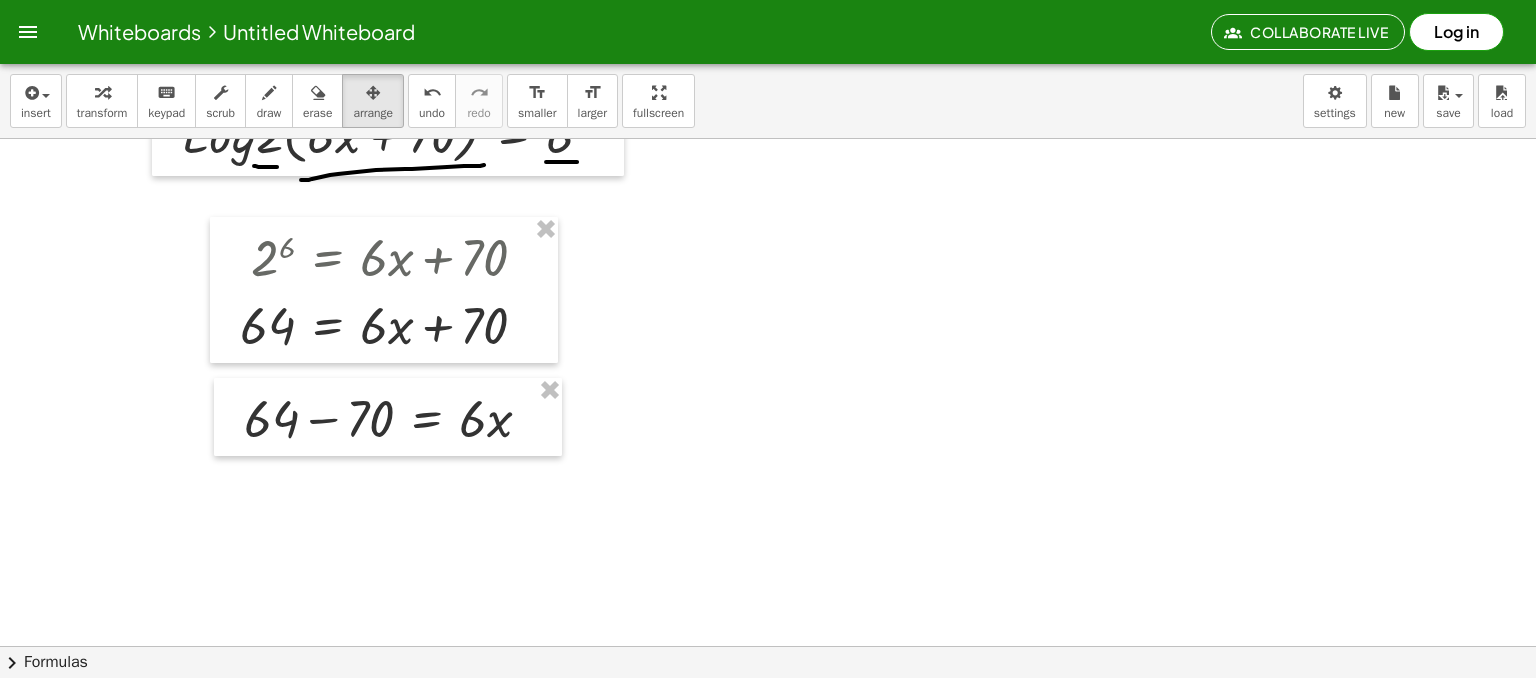 click at bounding box center [768, -107] 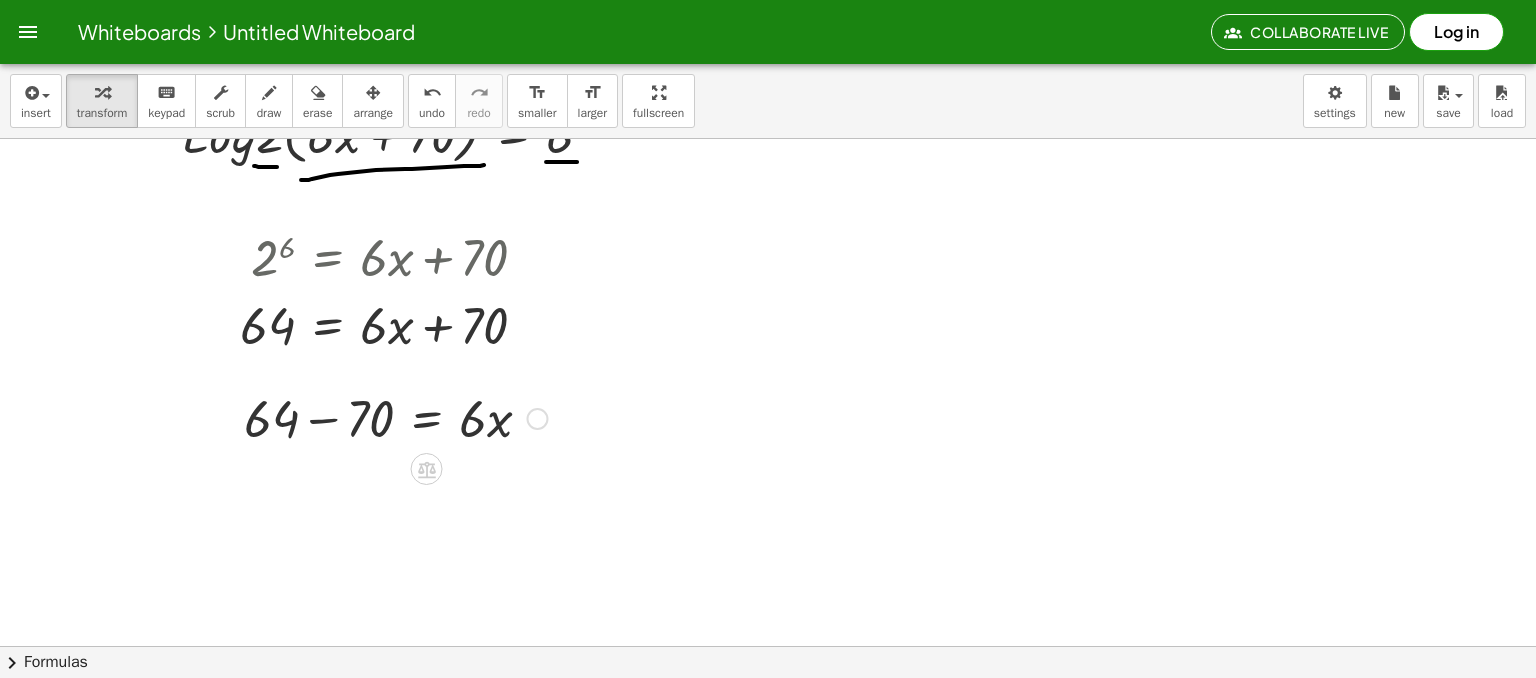click at bounding box center (395, 417) 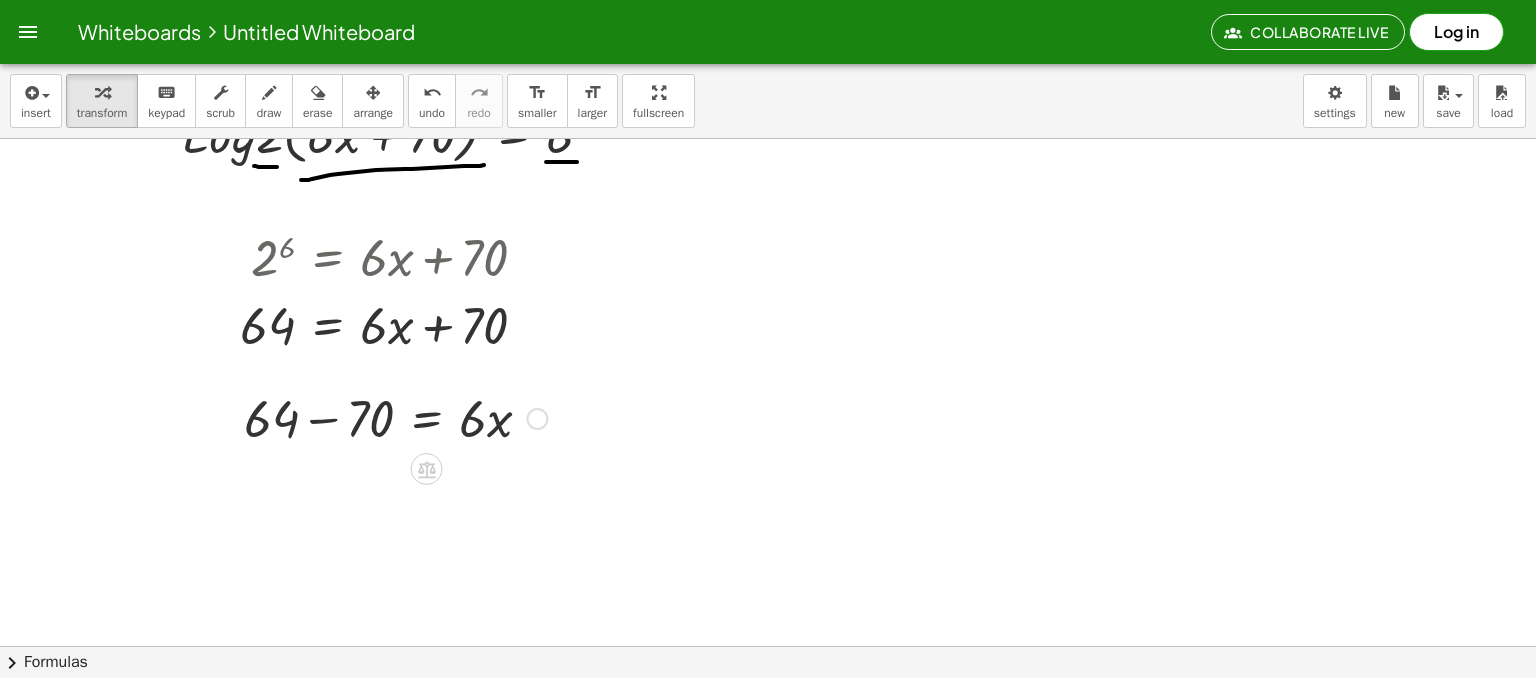 click at bounding box center [395, 417] 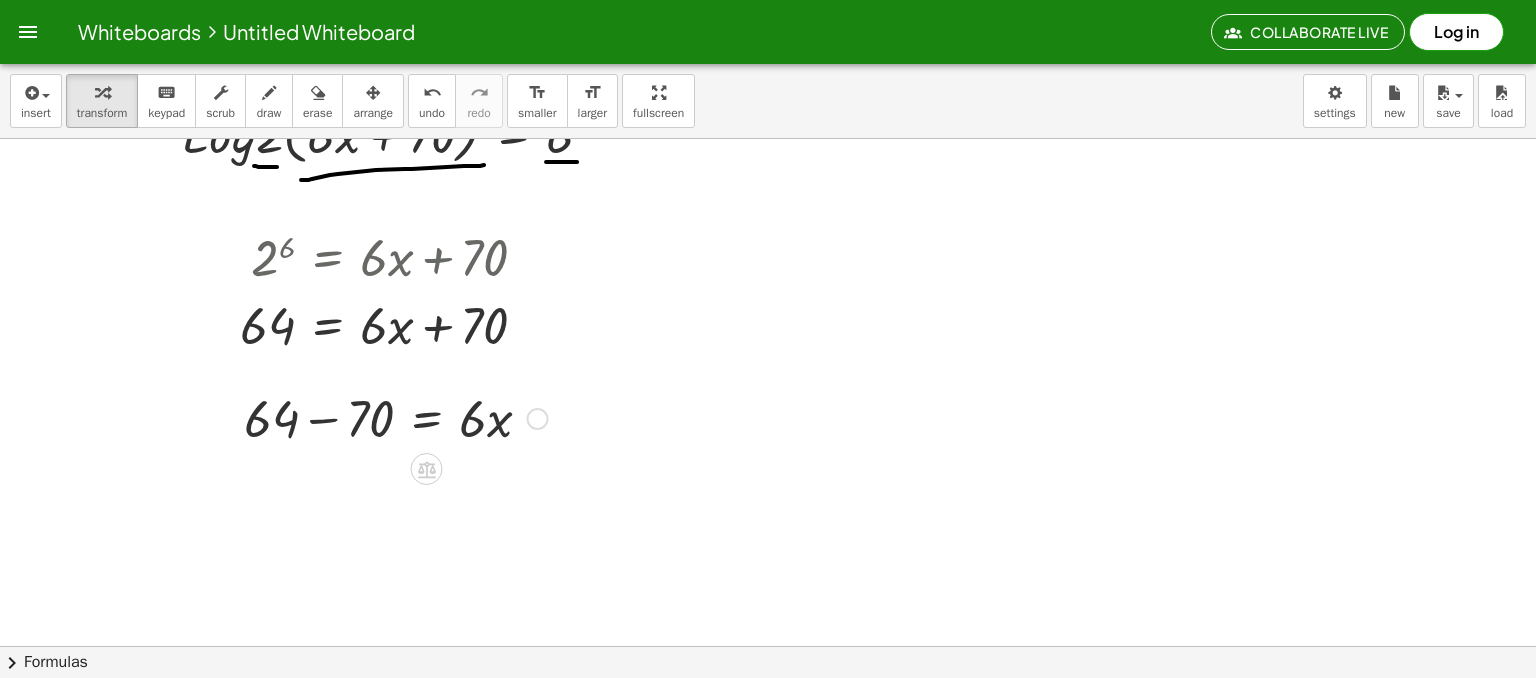click at bounding box center [395, 417] 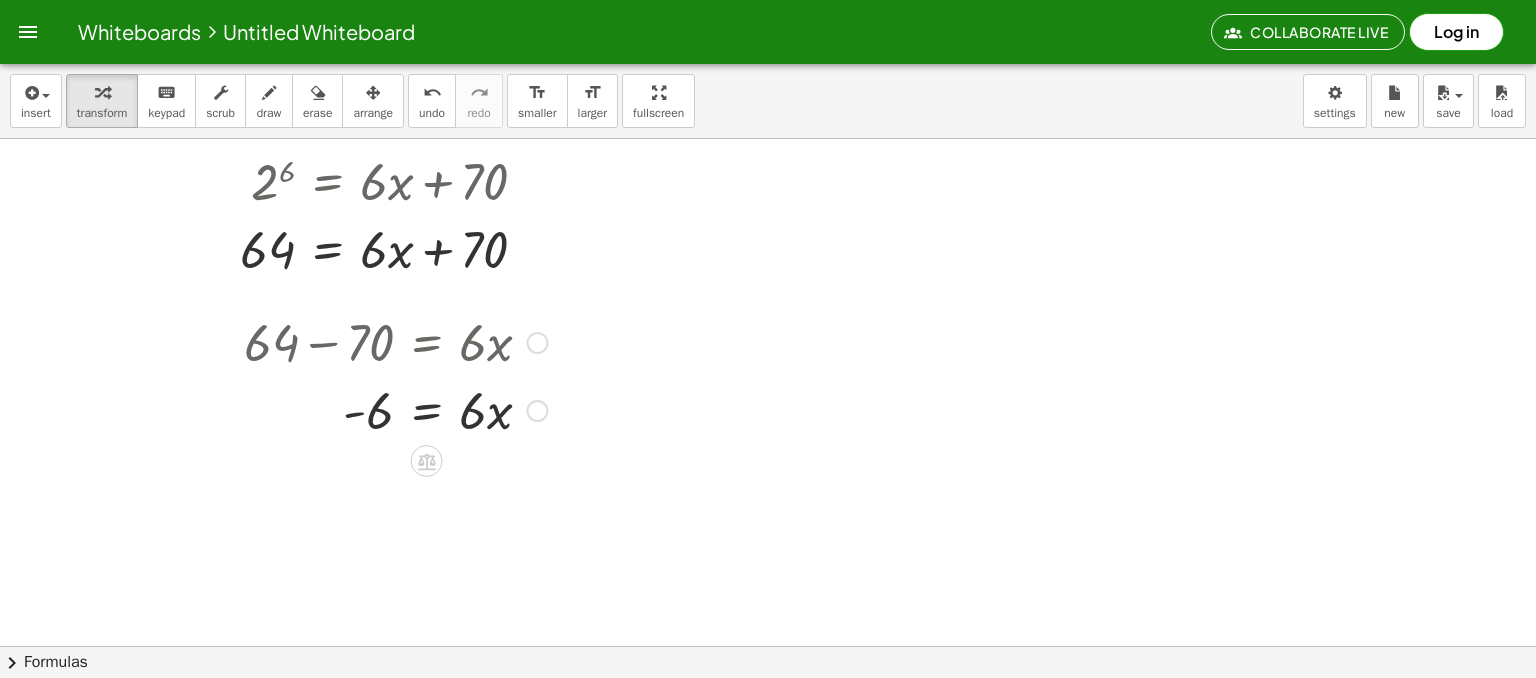 scroll, scrollTop: 1114, scrollLeft: 0, axis: vertical 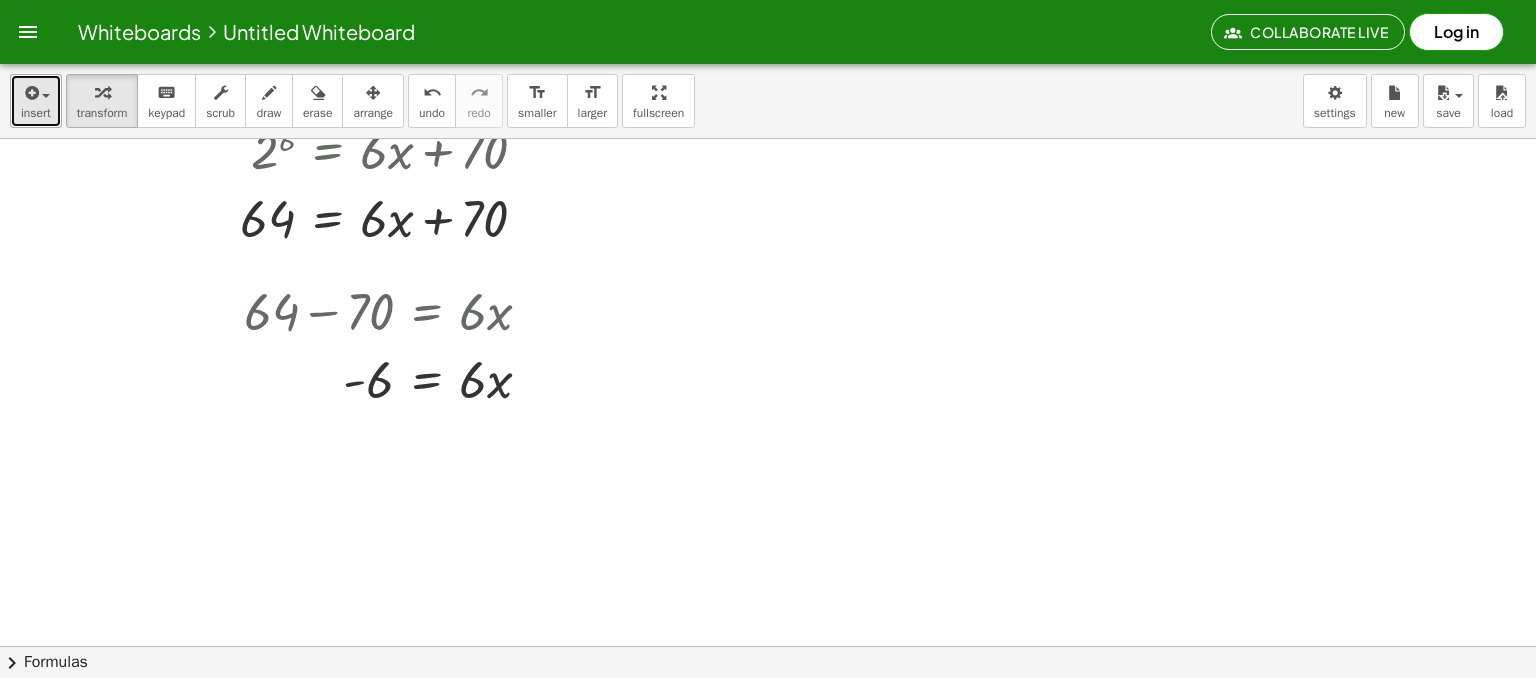 click at bounding box center (30, 93) 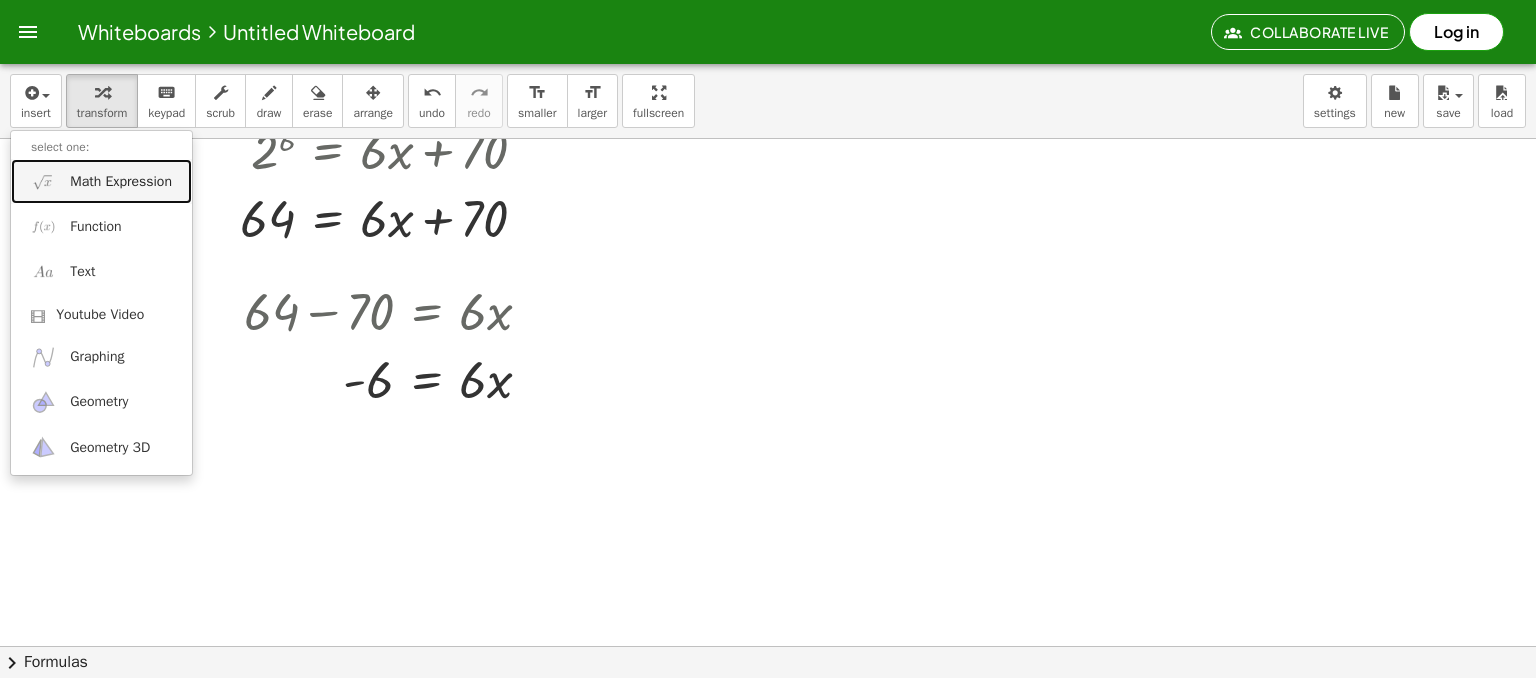 click on "Math Expression" at bounding box center [121, 182] 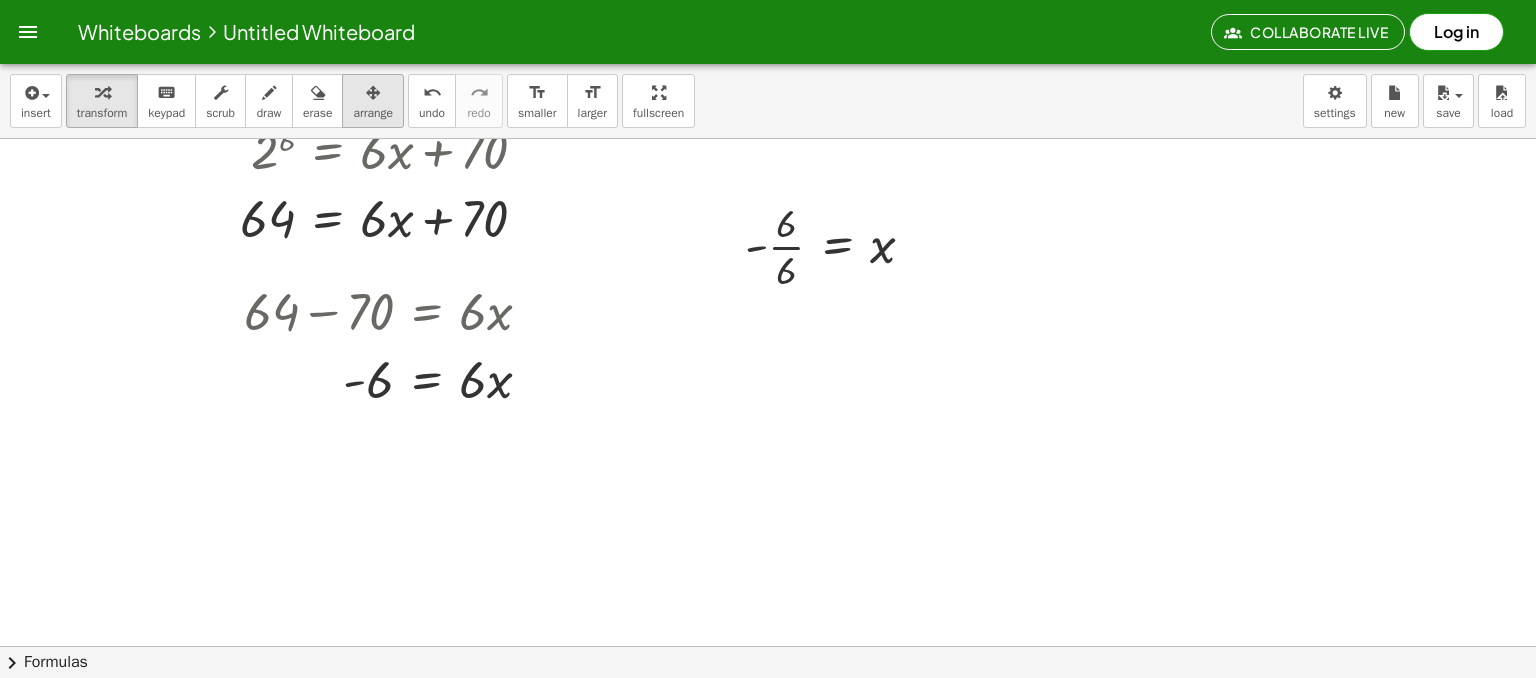 click at bounding box center [373, 92] 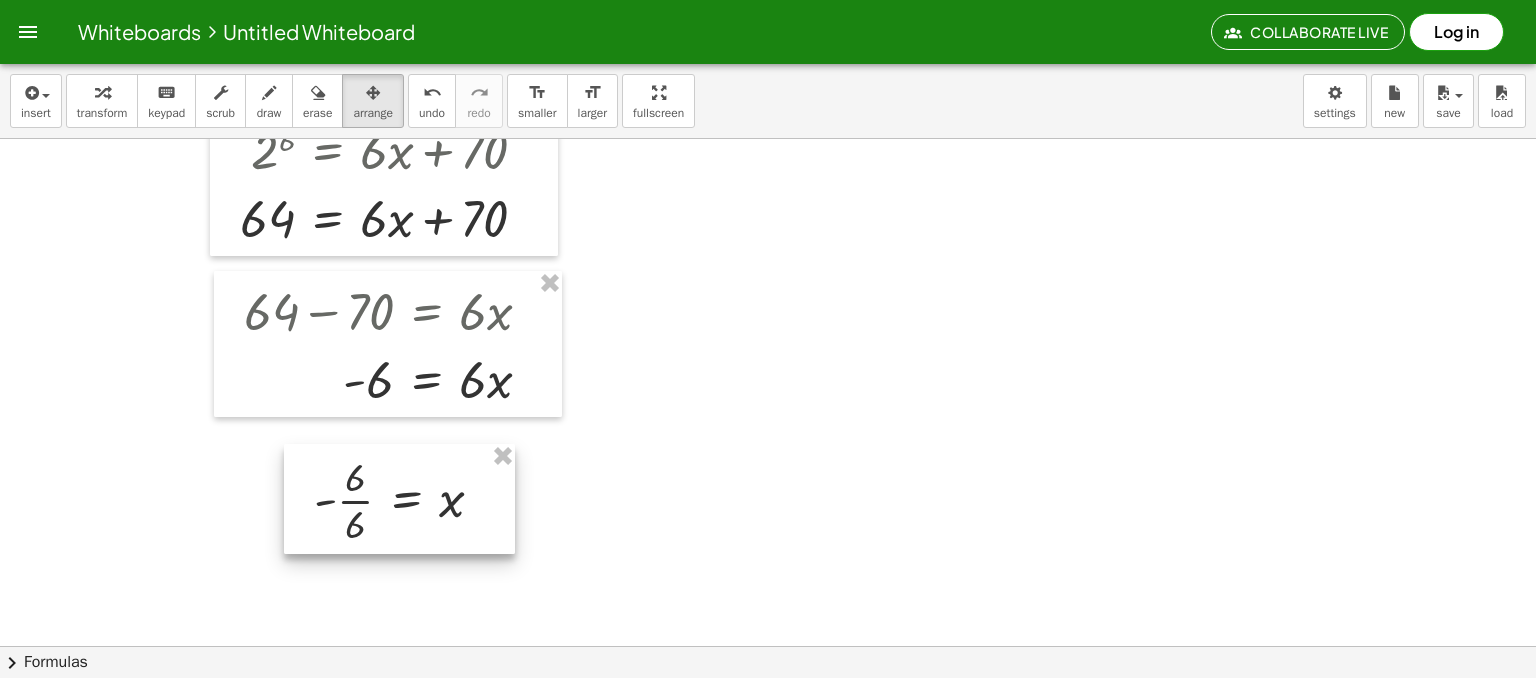 drag, startPoint x: 854, startPoint y: 257, endPoint x: 427, endPoint y: 510, distance: 496.3245 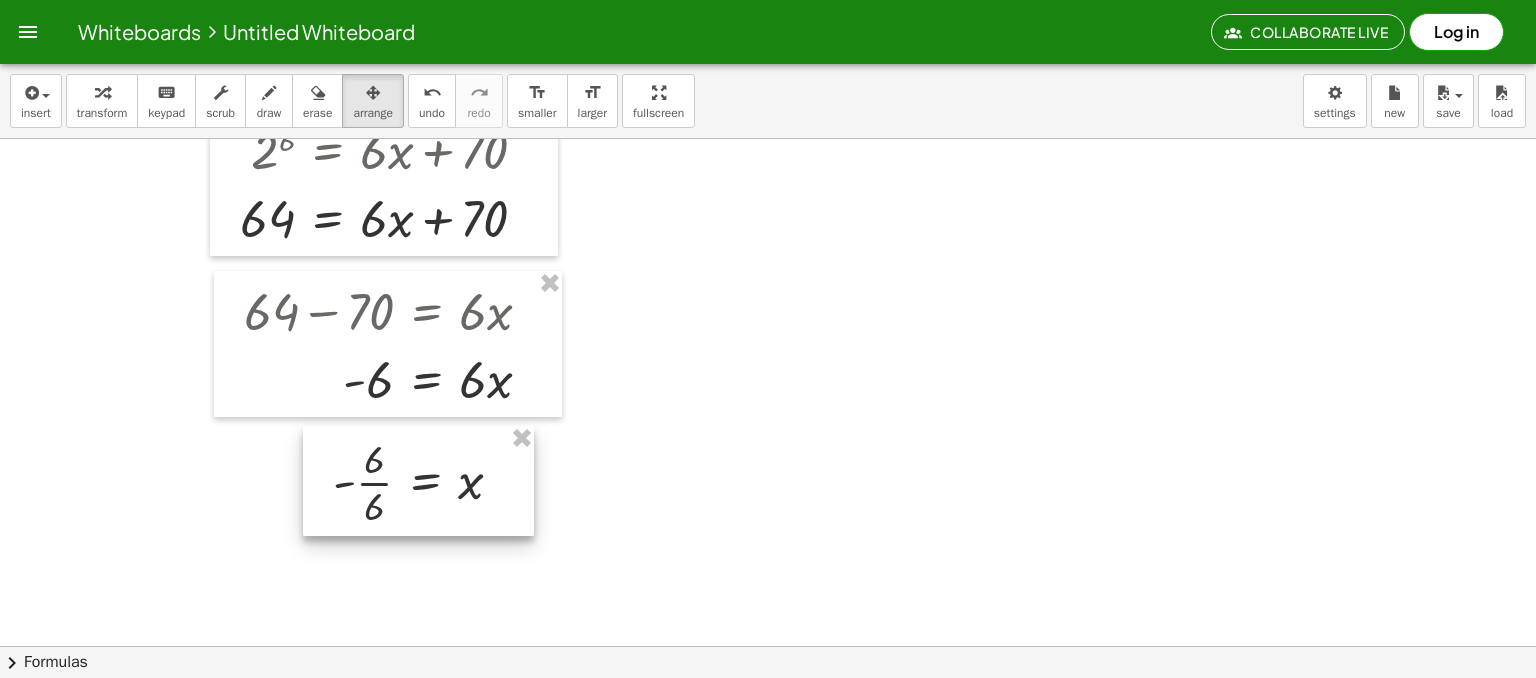 drag, startPoint x: 431, startPoint y: 506, endPoint x: 444, endPoint y: 489, distance: 21.400934 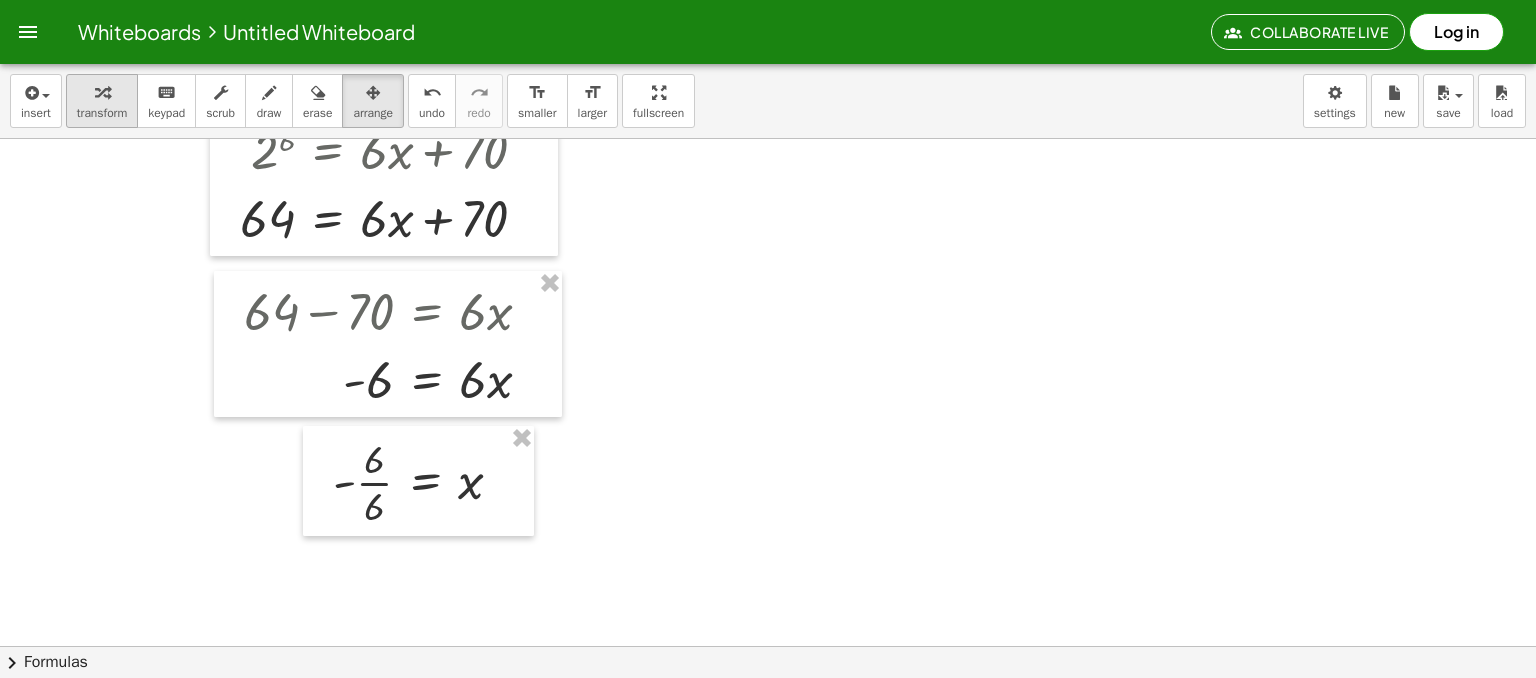 click on "transform" at bounding box center (102, 113) 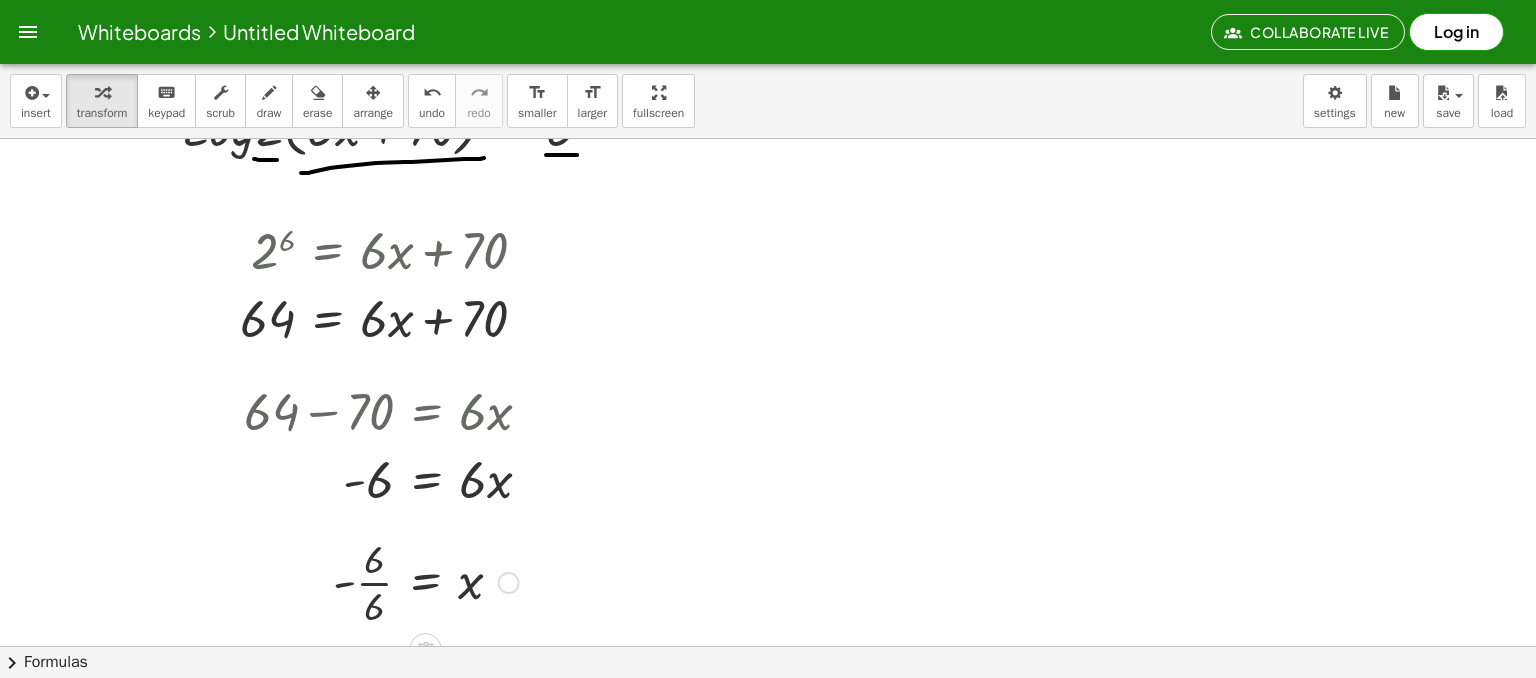 scroll, scrollTop: 1114, scrollLeft: 0, axis: vertical 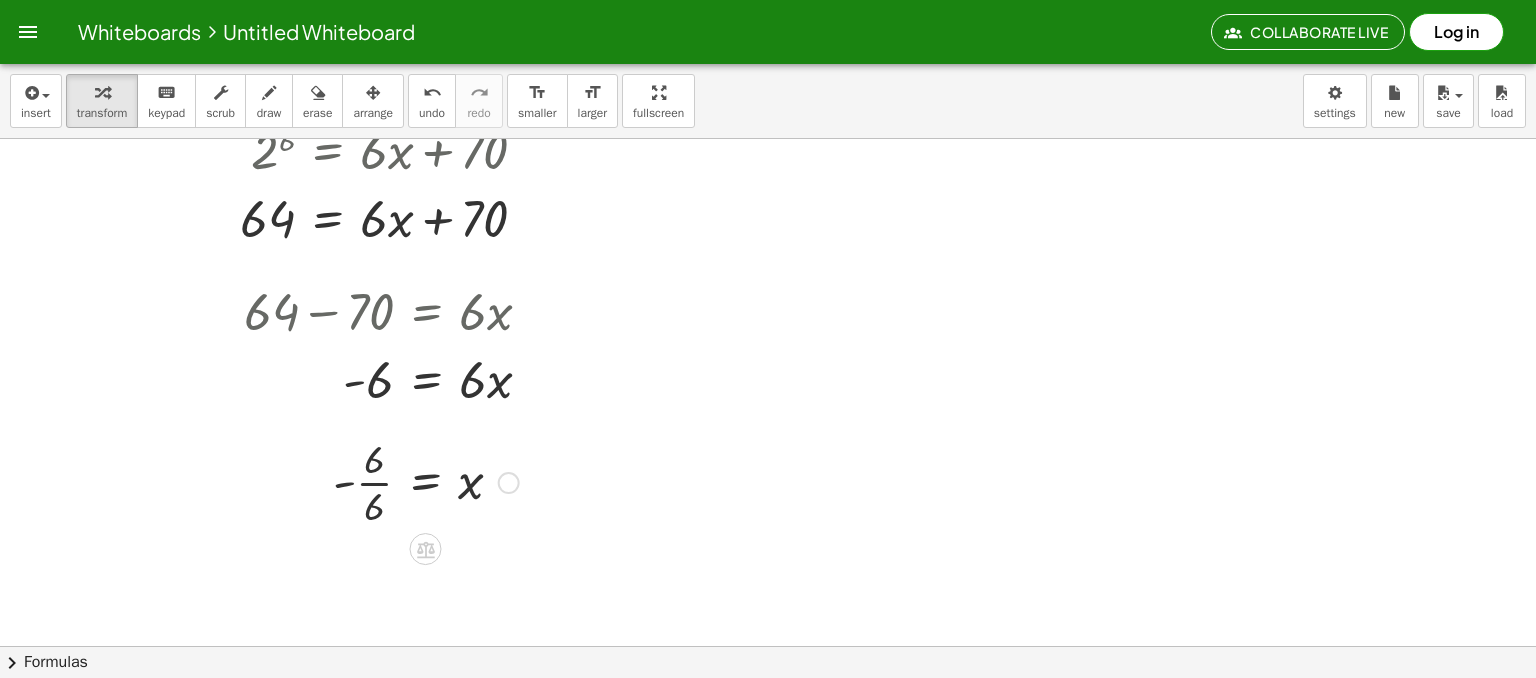 click at bounding box center (426, 481) 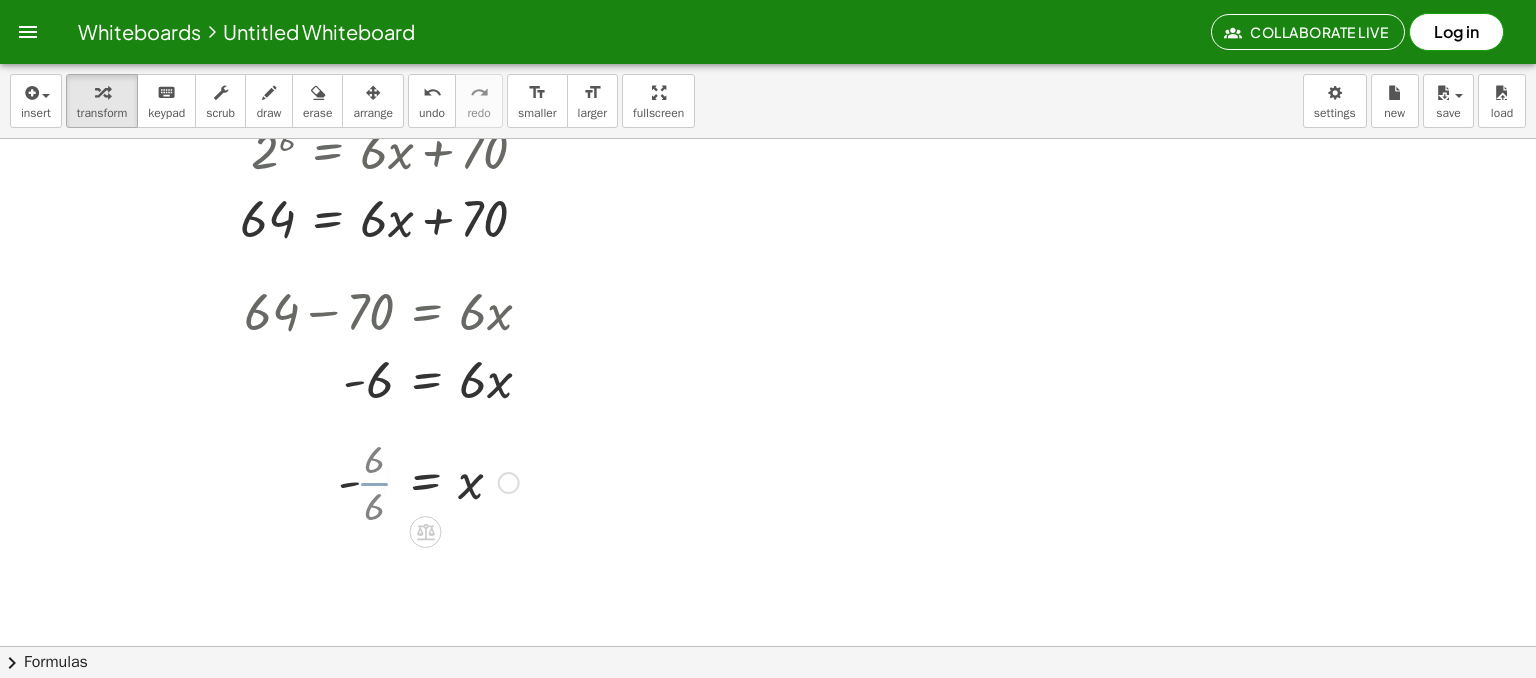 click at bounding box center (426, 481) 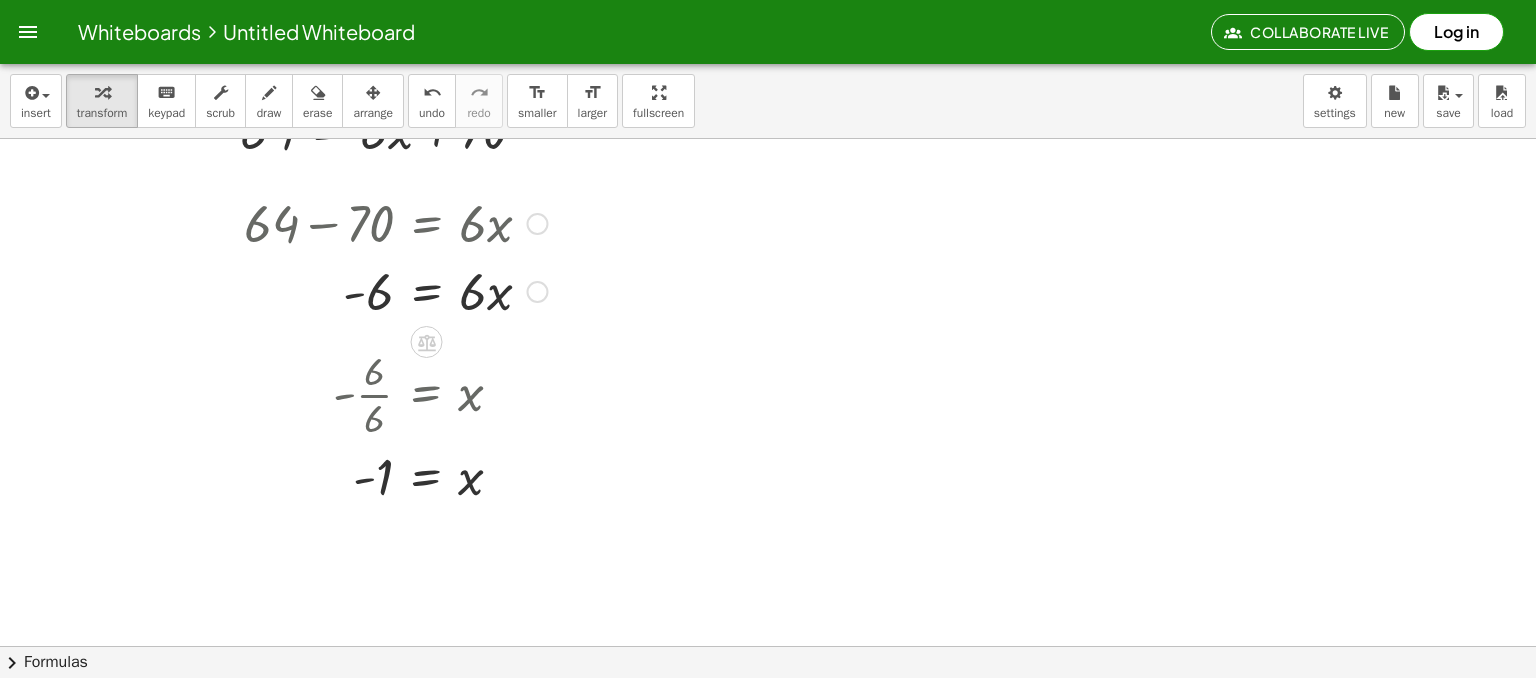 scroll, scrollTop: 1214, scrollLeft: 0, axis: vertical 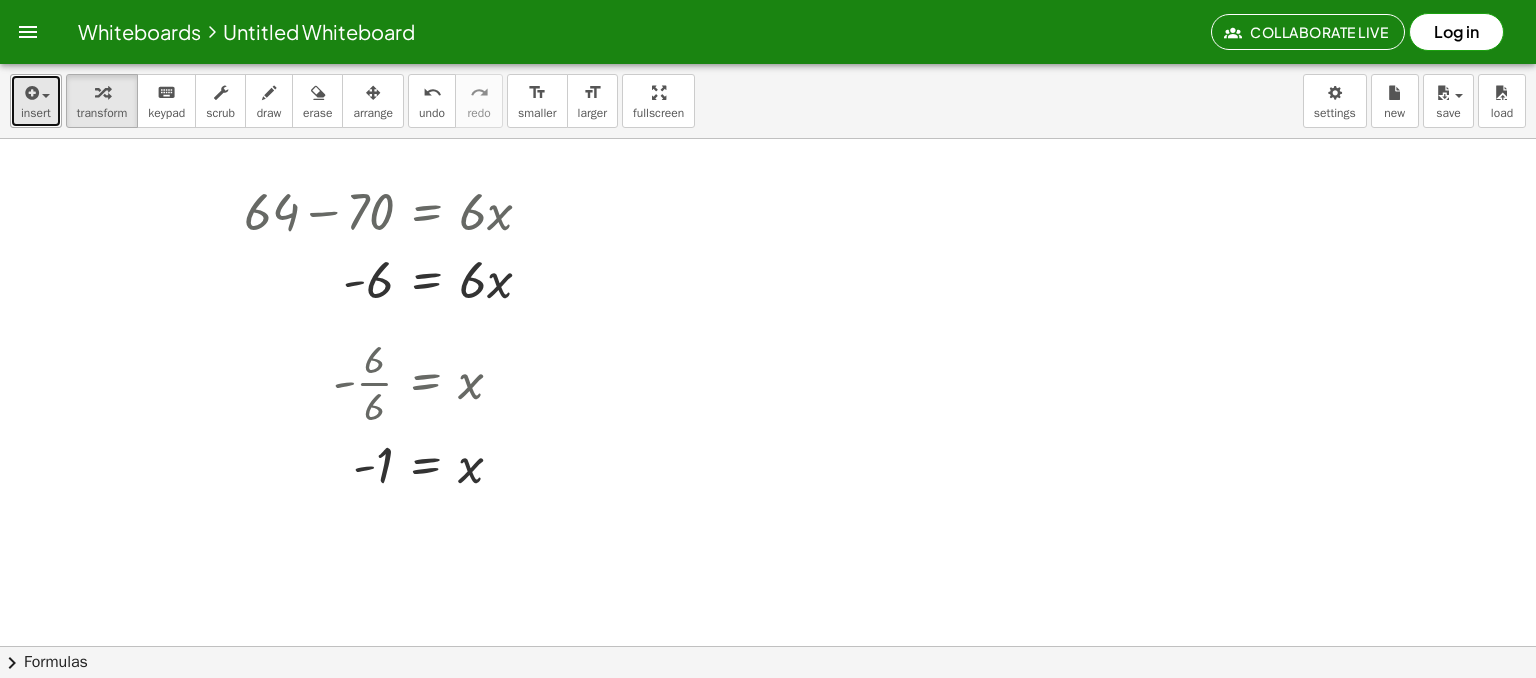 click on "insert" at bounding box center (36, 113) 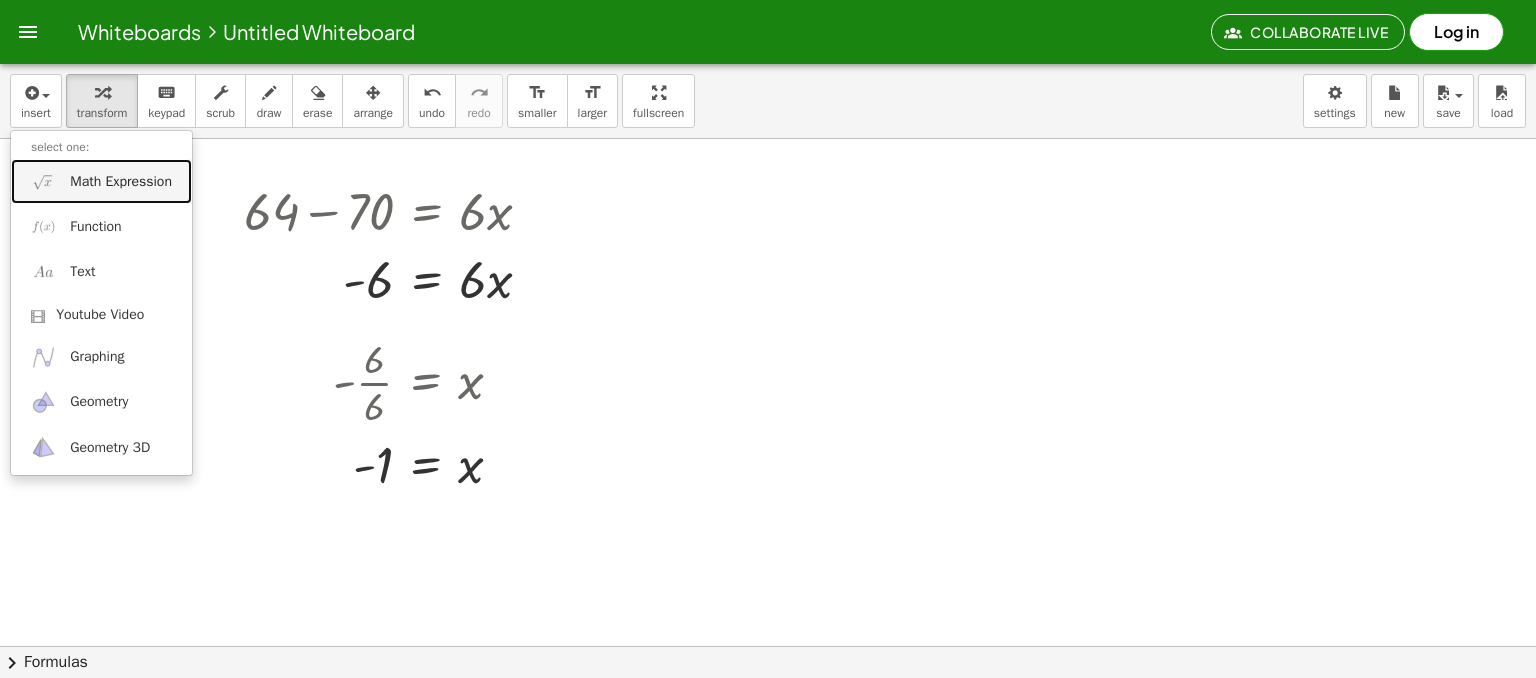 click on "Math Expression" at bounding box center [121, 182] 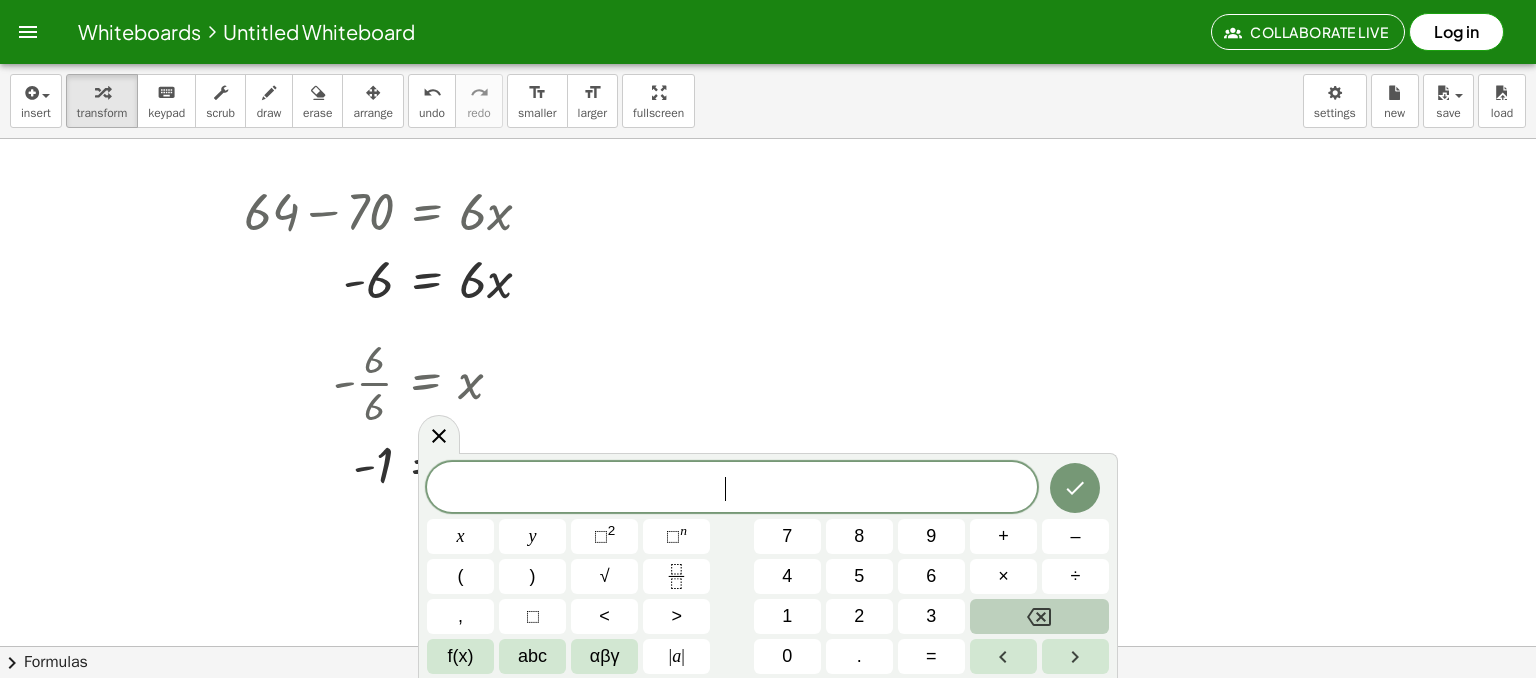 scroll, scrollTop: 1314, scrollLeft: 0, axis: vertical 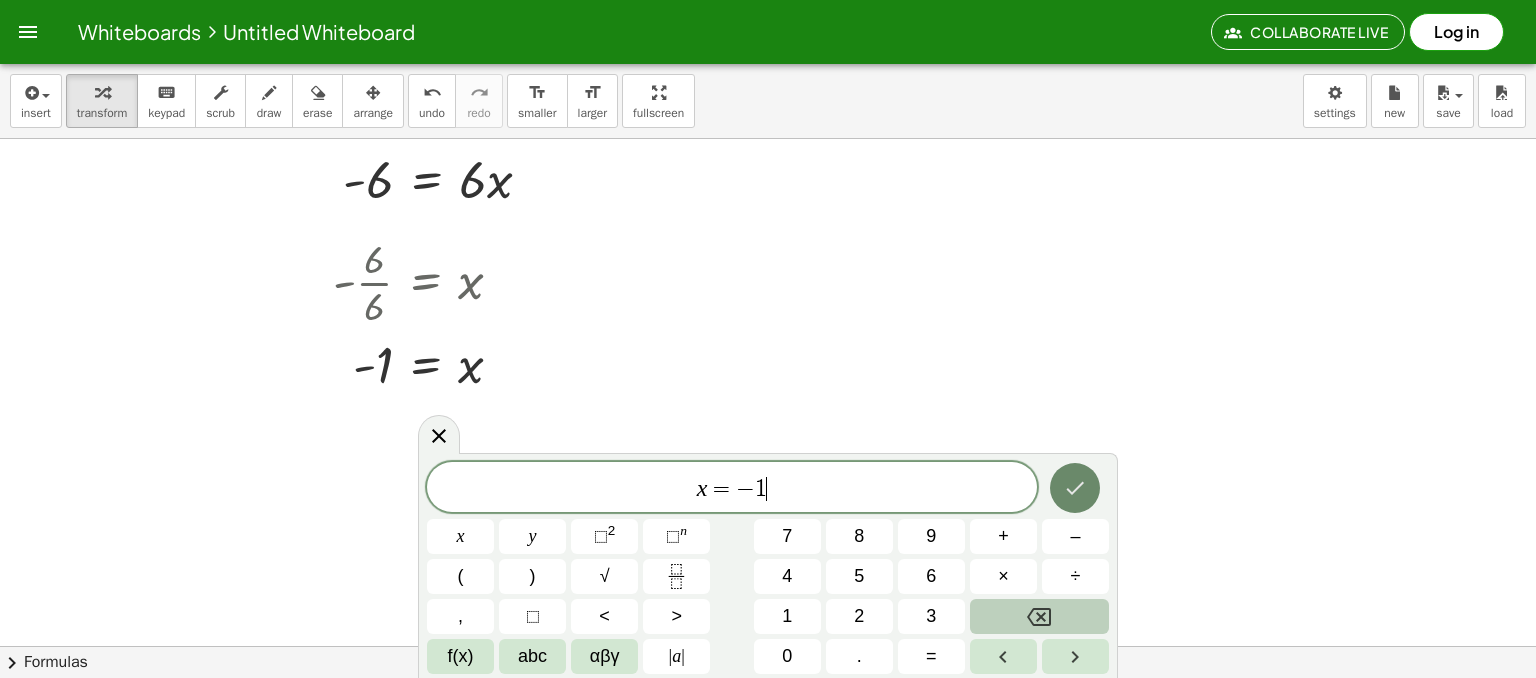 click 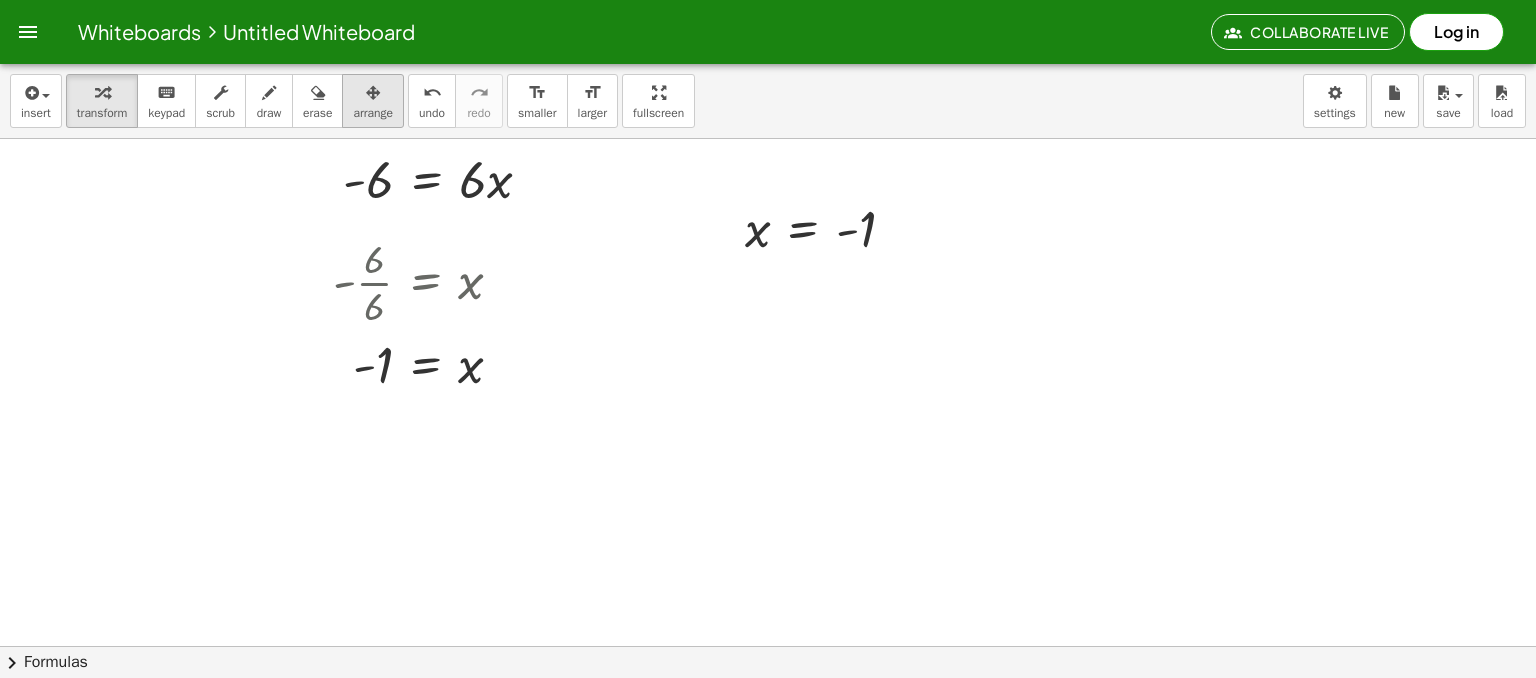 click on "arrange" at bounding box center (373, 101) 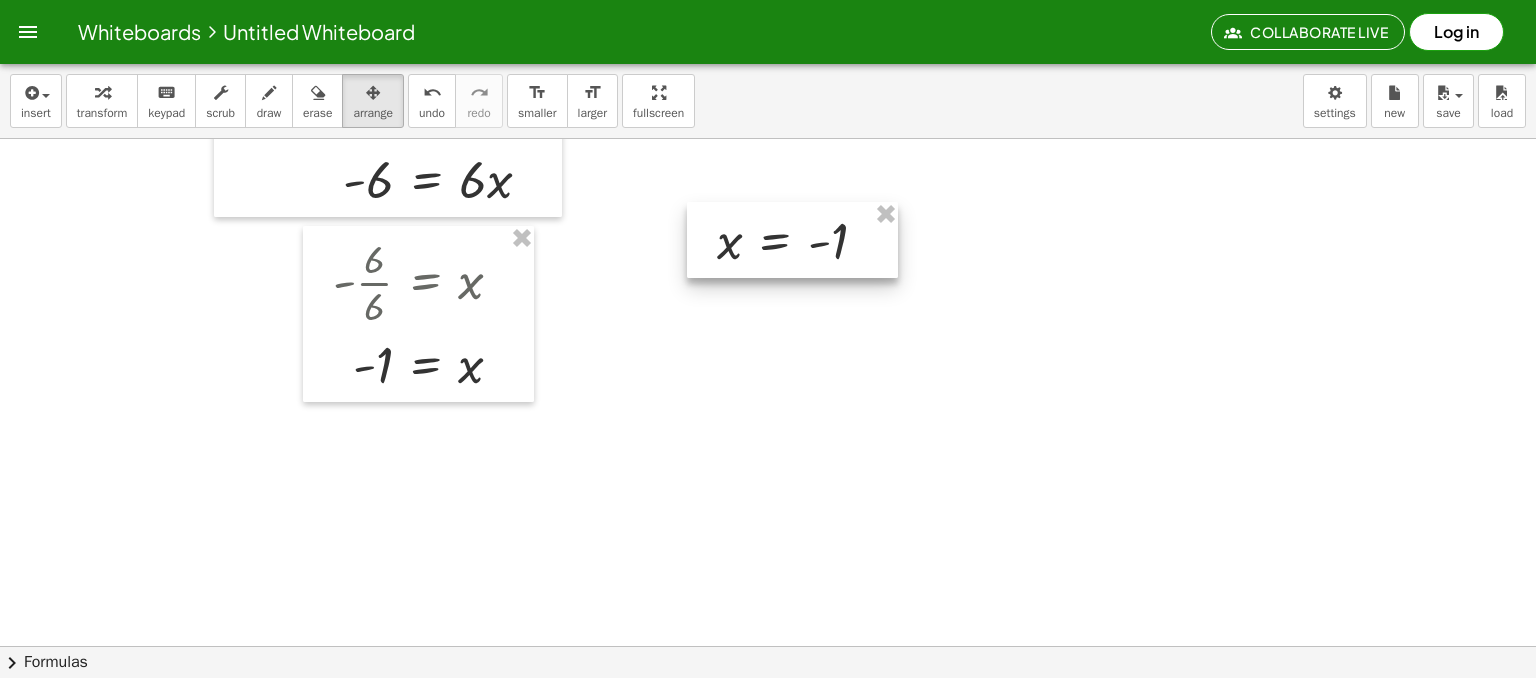 drag, startPoint x: 796, startPoint y: 247, endPoint x: 832, endPoint y: 262, distance: 39 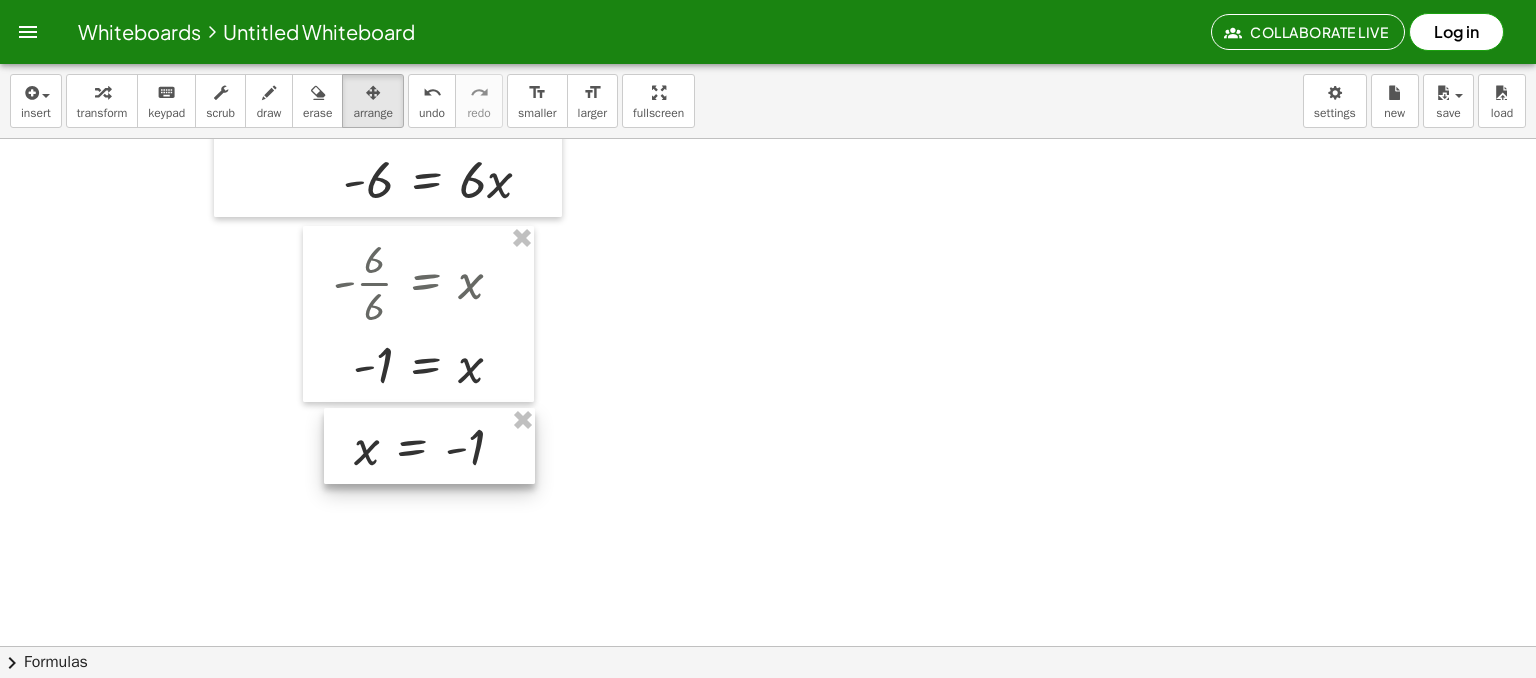 drag, startPoint x: 431, startPoint y: 469, endPoint x: 417, endPoint y: 451, distance: 22.803509 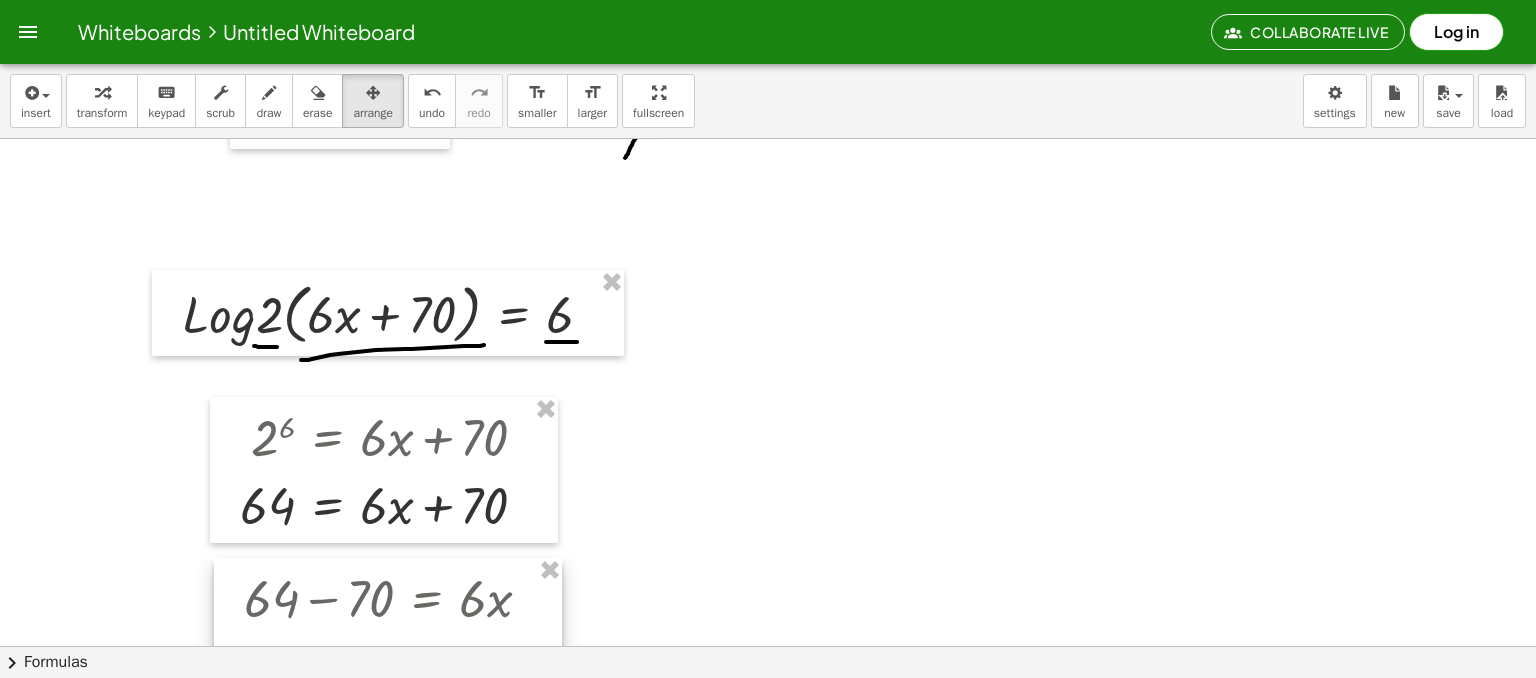 scroll, scrollTop: 814, scrollLeft: 0, axis: vertical 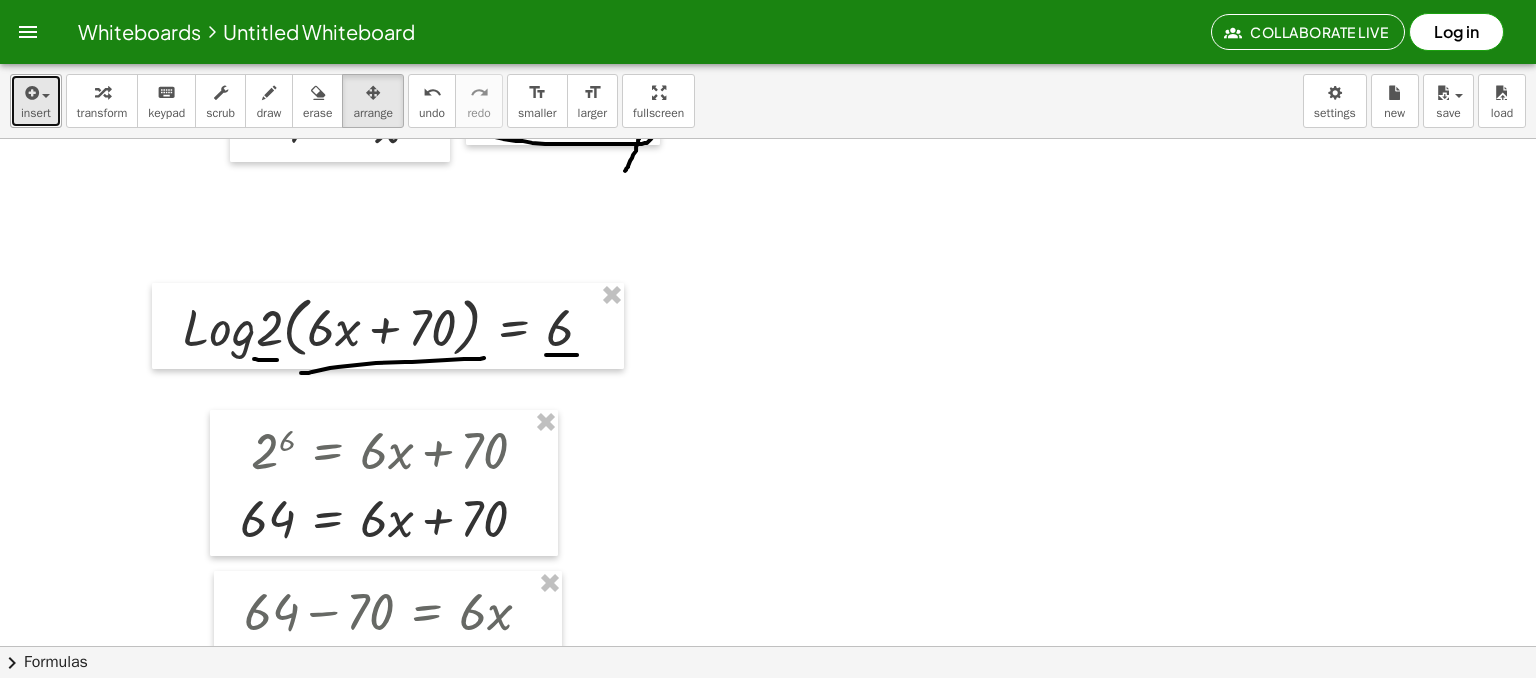 click on "insert" at bounding box center (36, 113) 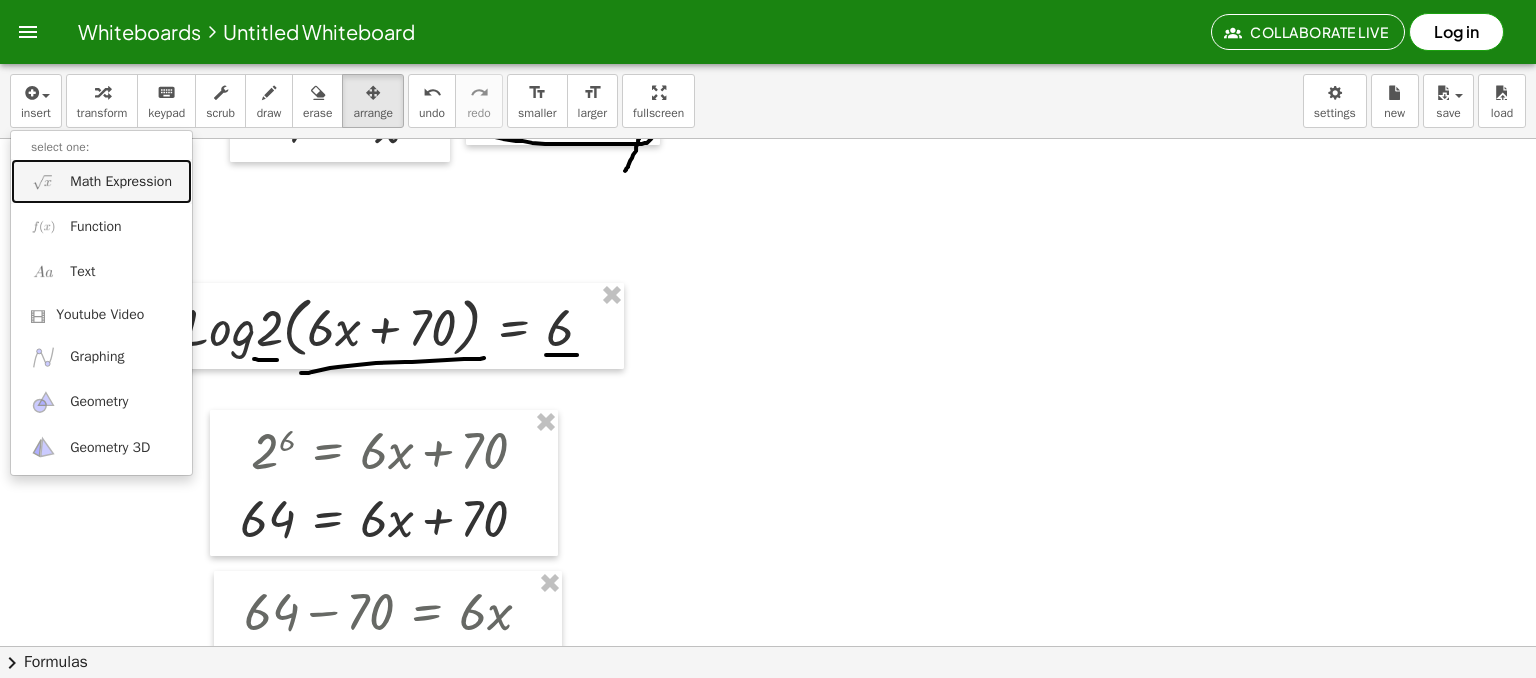 click on "Math Expression" at bounding box center [101, 181] 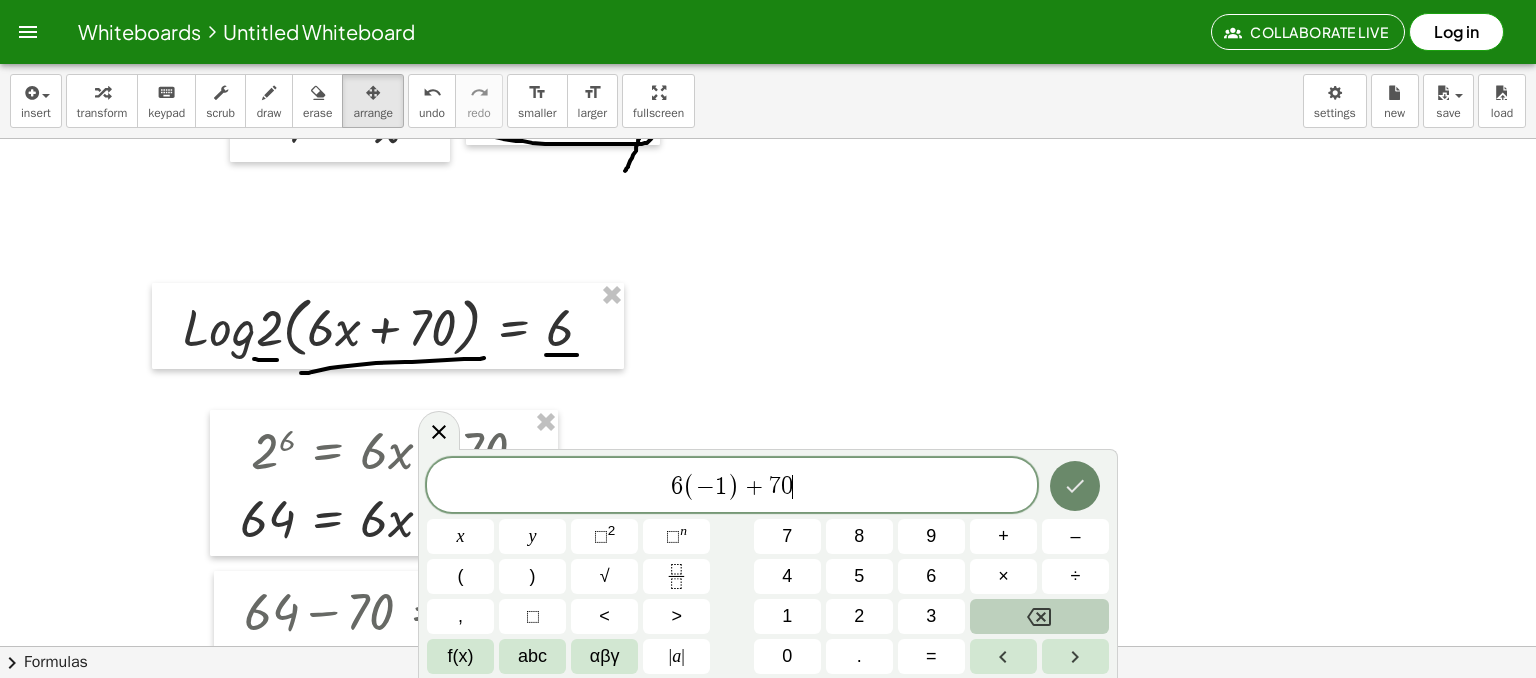 click at bounding box center (1075, 486) 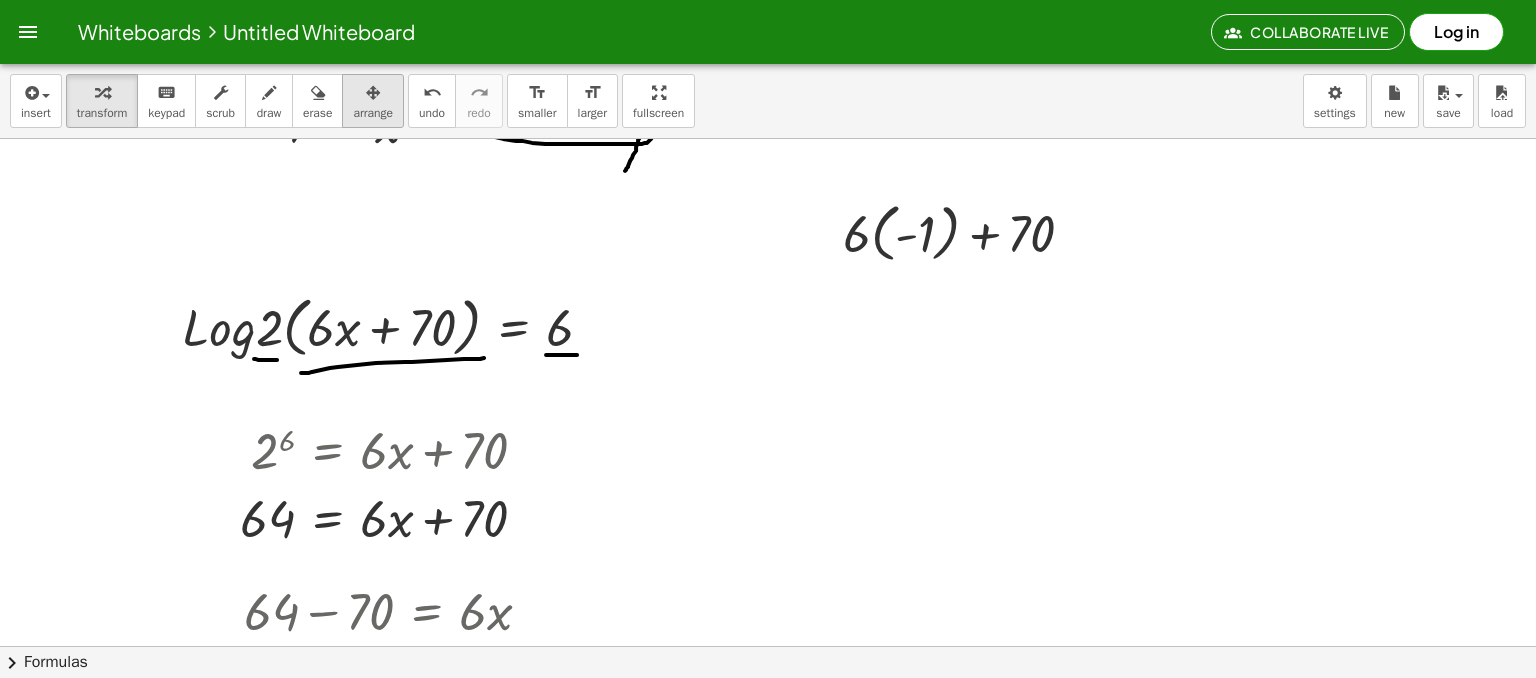 click on "arrange" at bounding box center (373, 113) 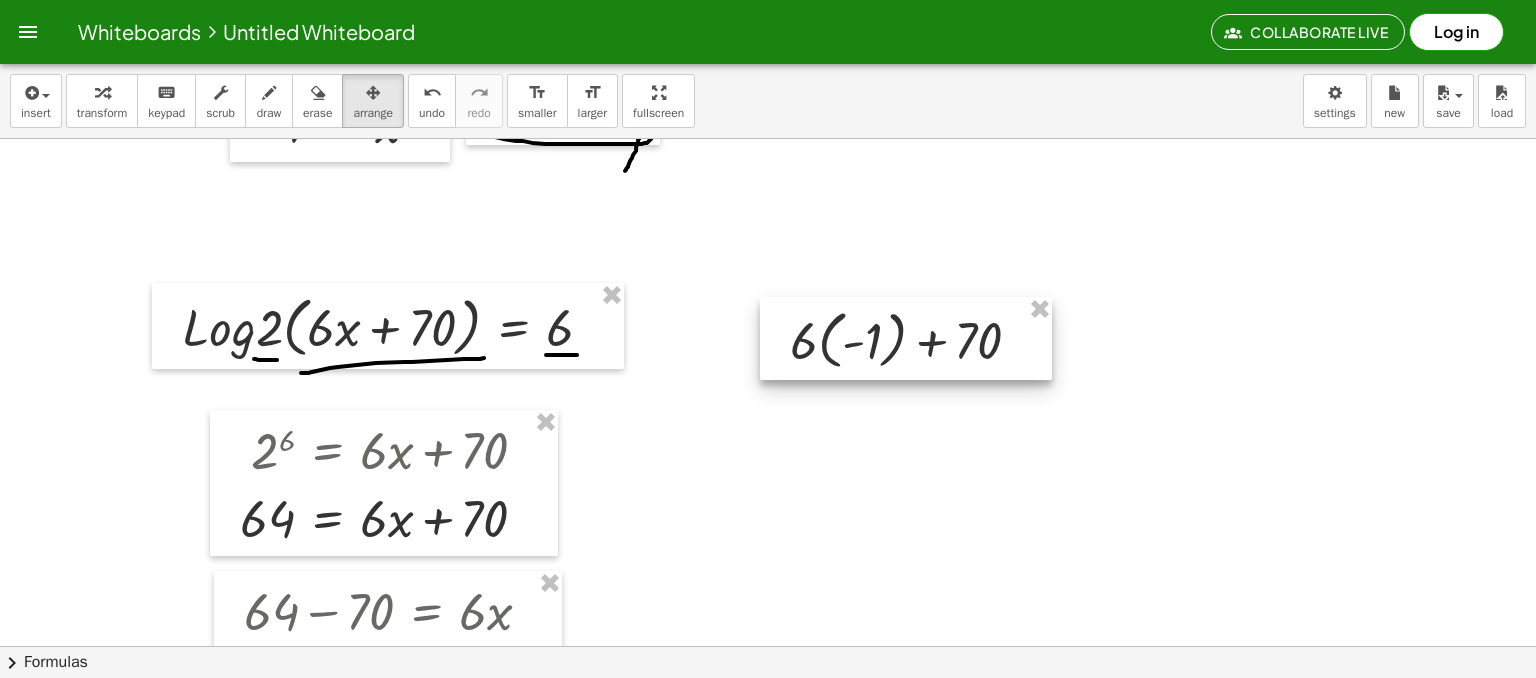 drag, startPoint x: 958, startPoint y: 255, endPoint x: 908, endPoint y: 360, distance: 116.297035 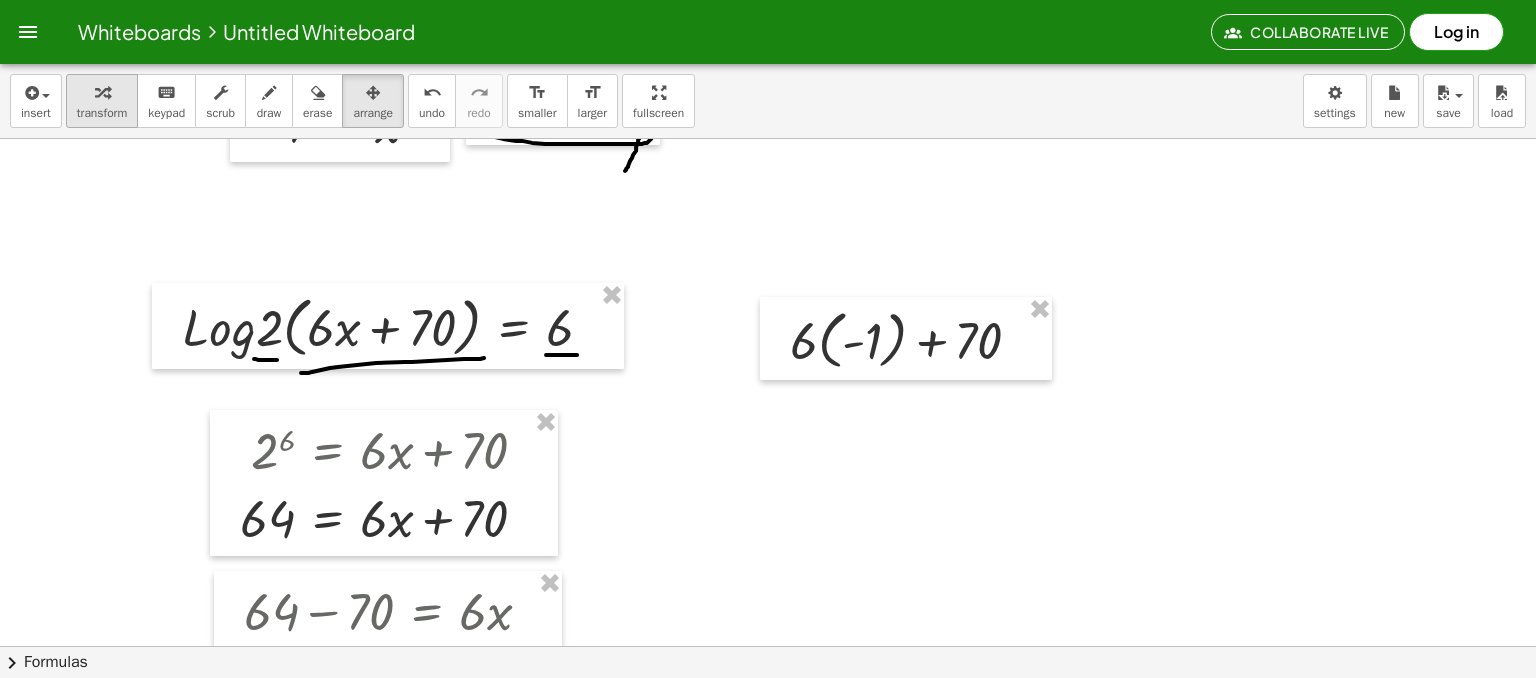 click on "transform" at bounding box center [102, 113] 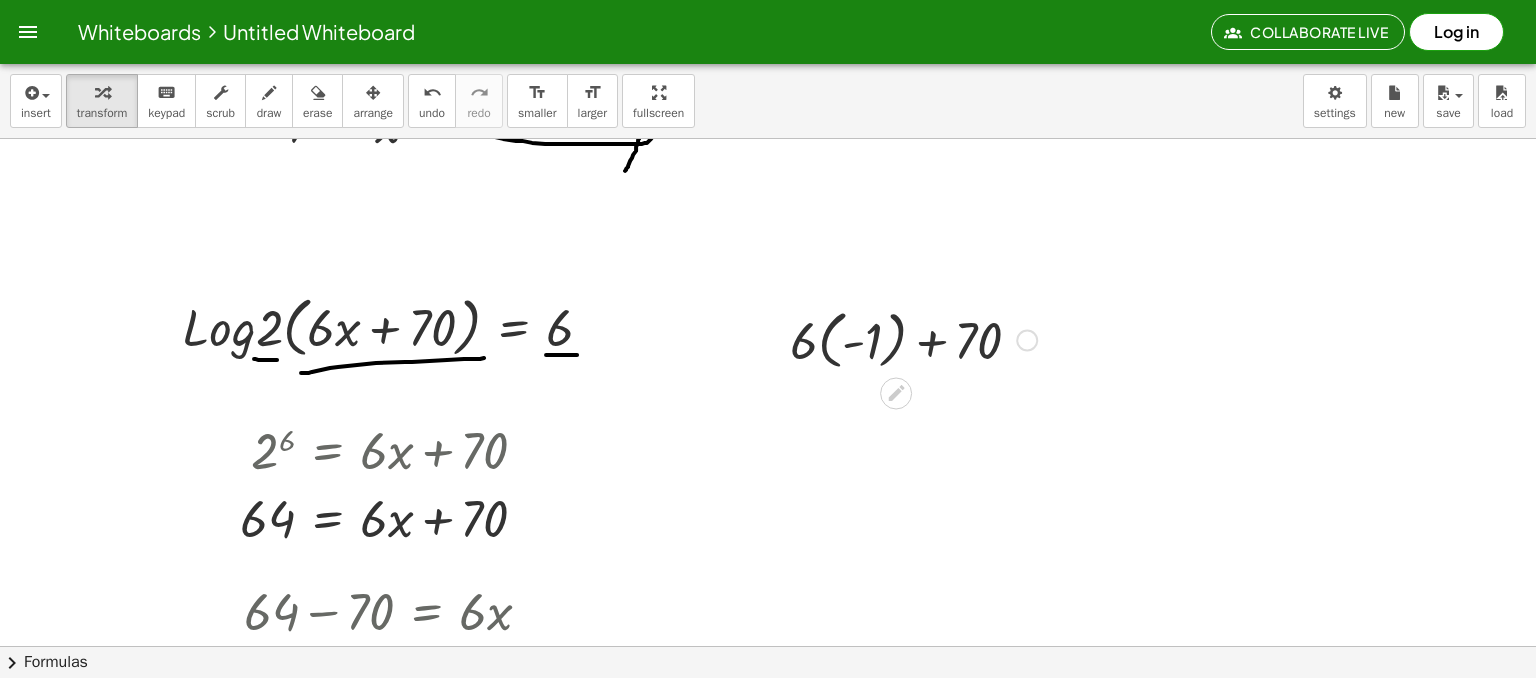 click at bounding box center (913, 338) 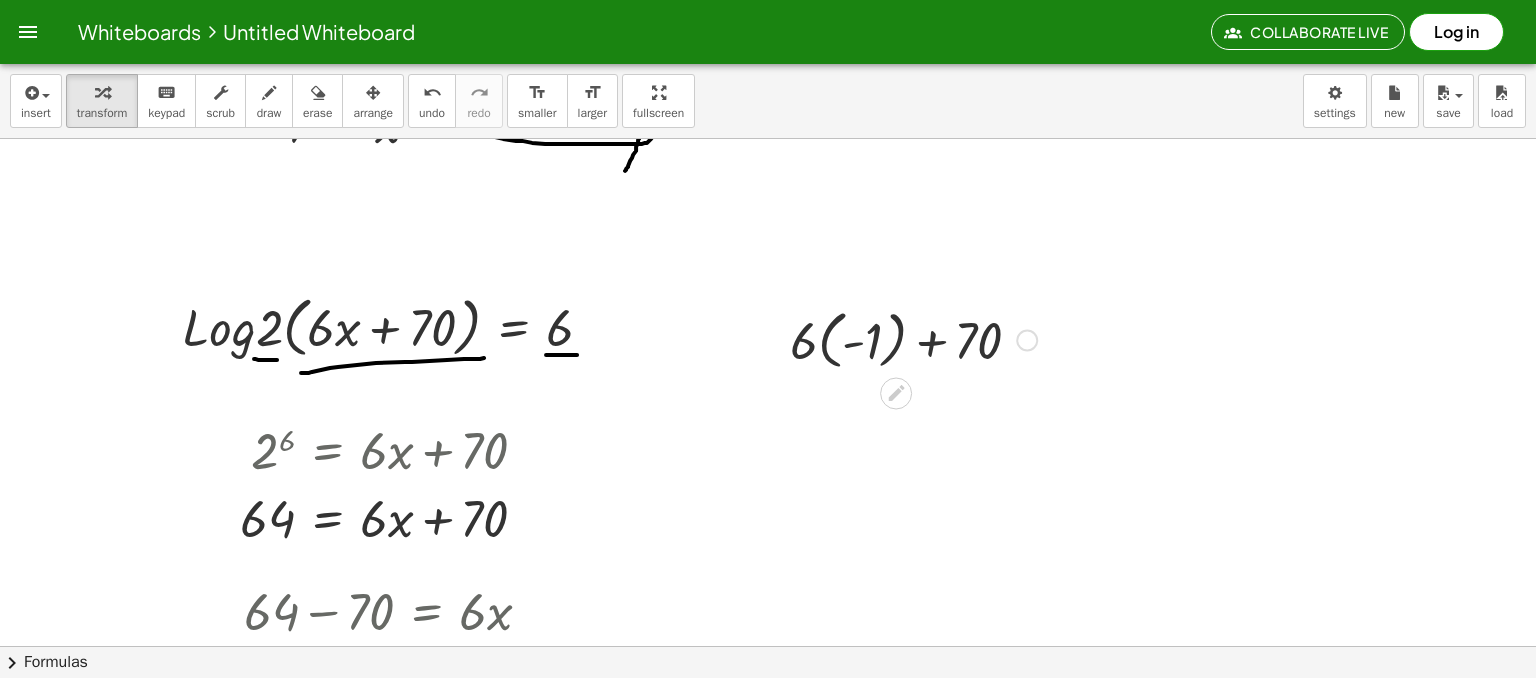 click at bounding box center (913, 338) 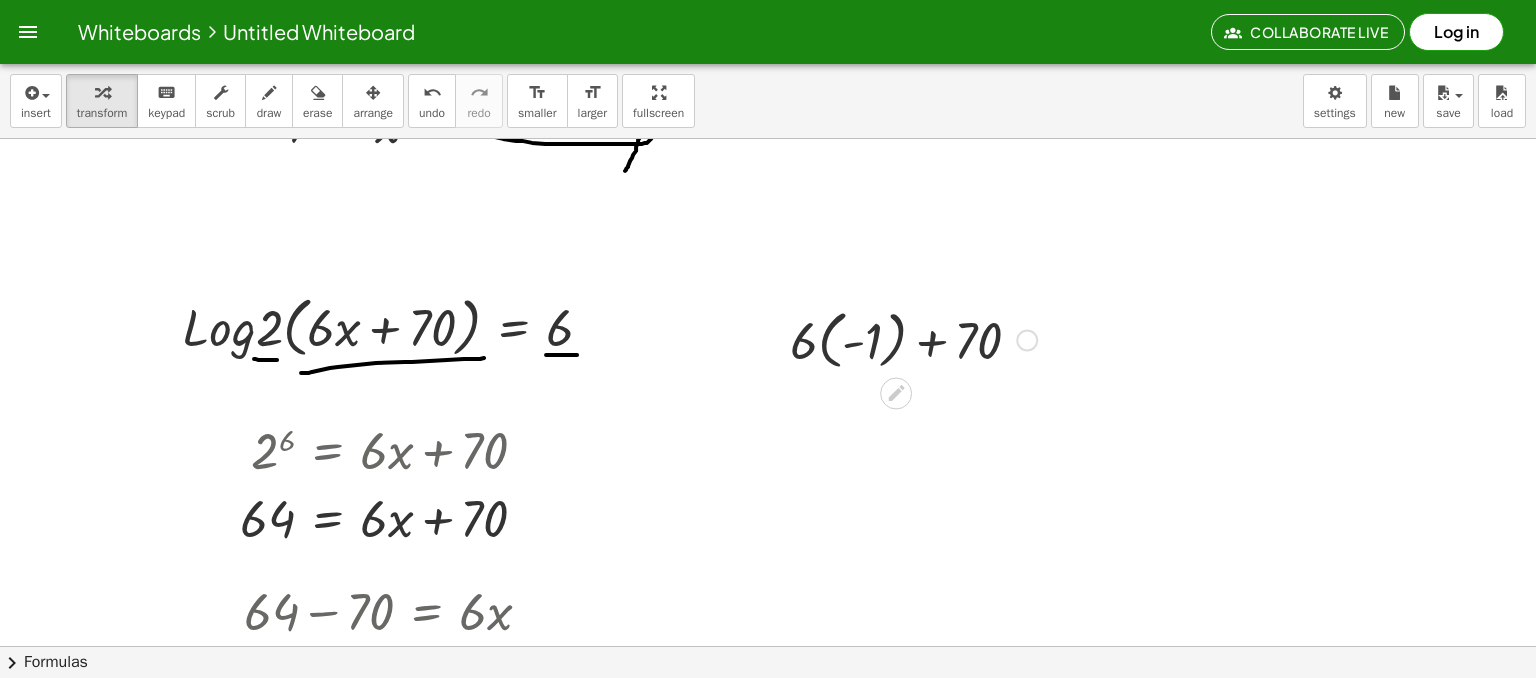 click at bounding box center (913, 338) 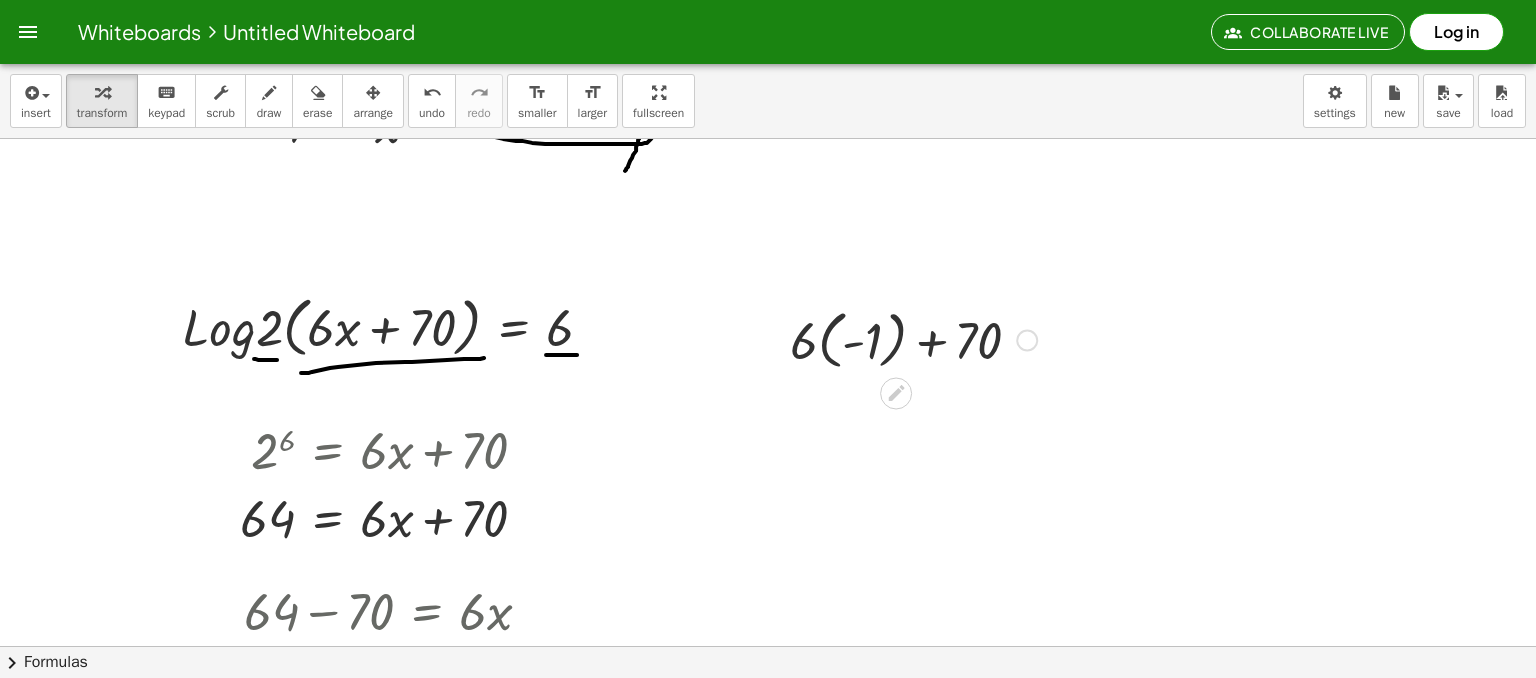 click at bounding box center [913, 338] 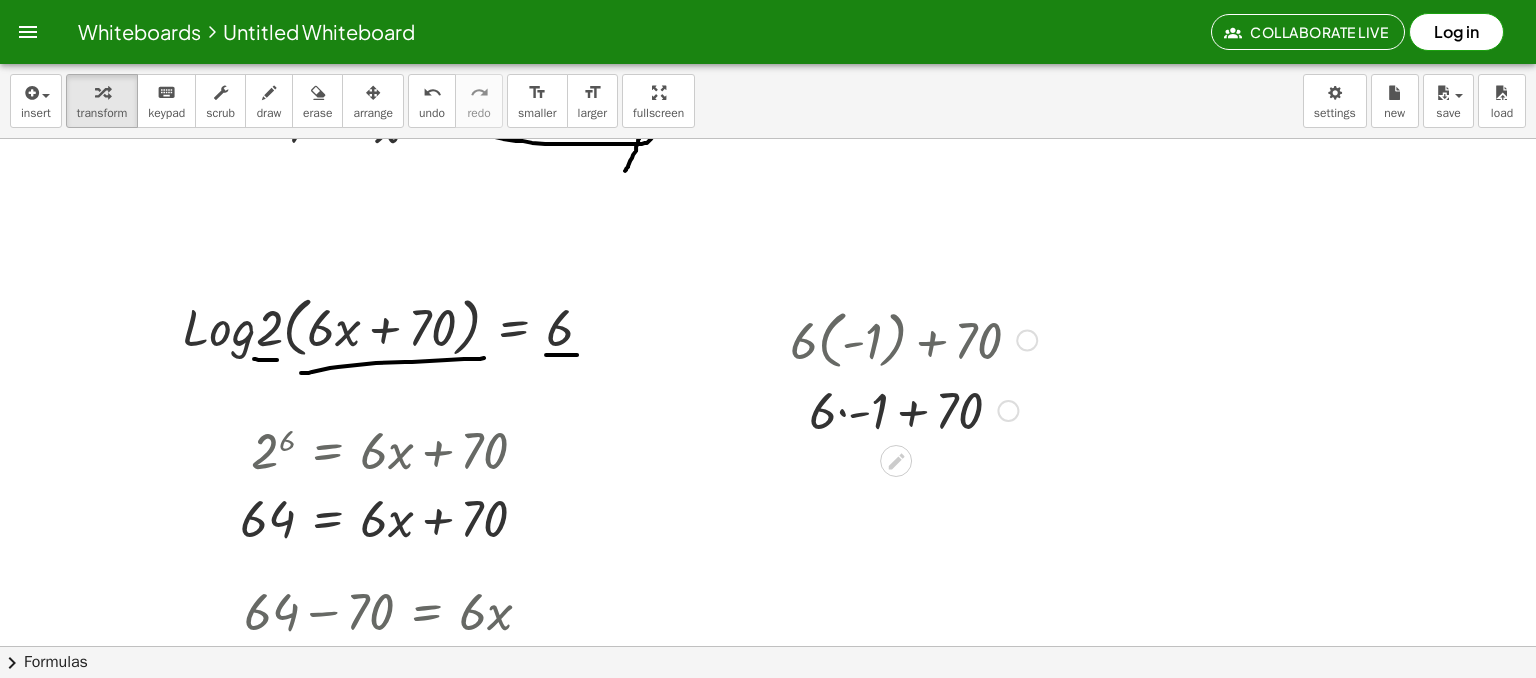 click at bounding box center (913, 409) 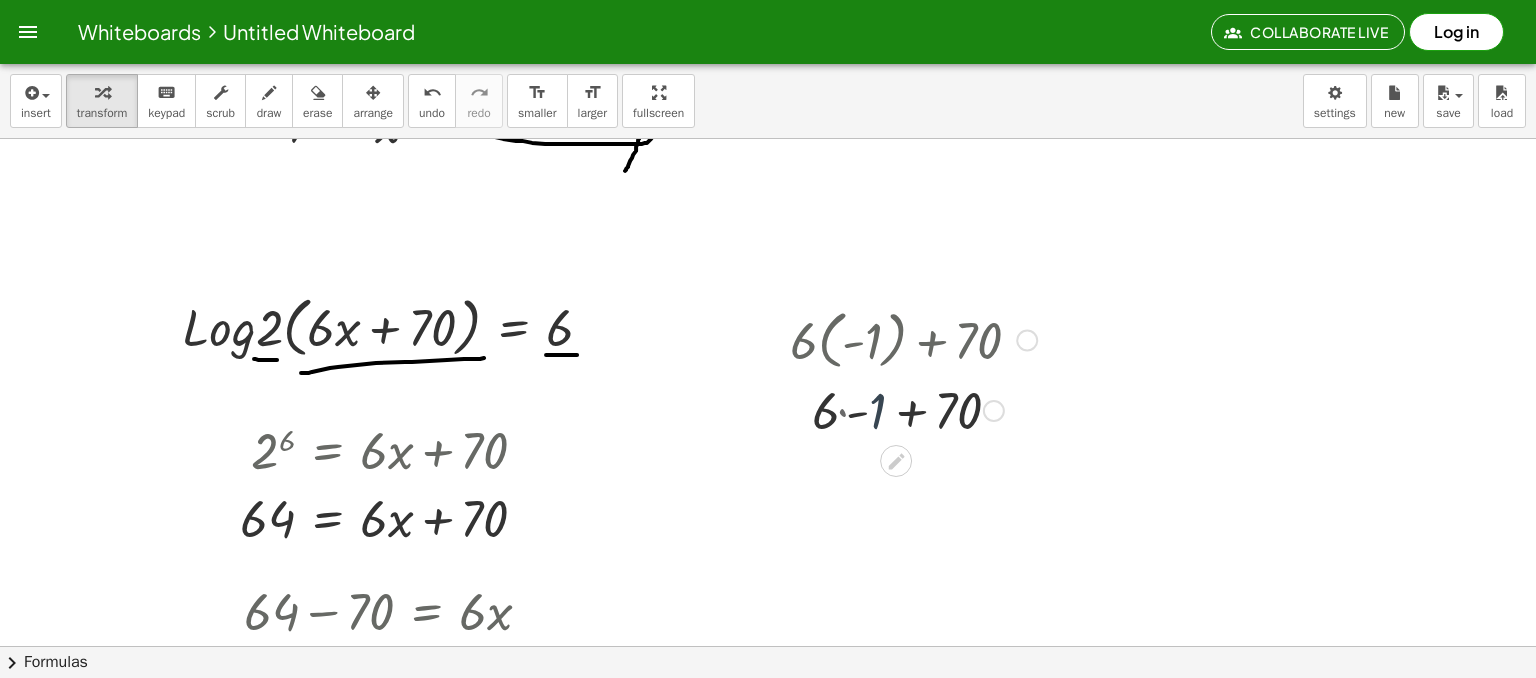 click at bounding box center (913, 409) 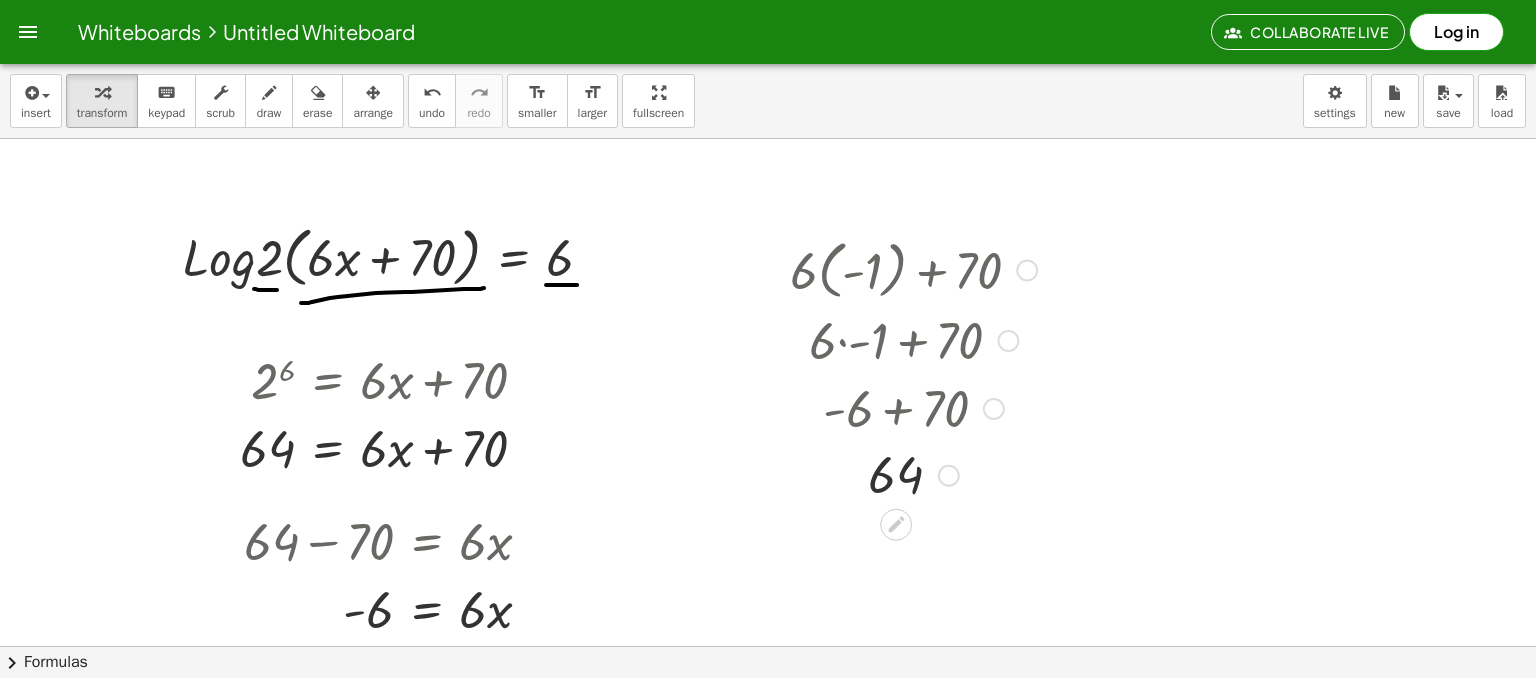 scroll, scrollTop: 914, scrollLeft: 0, axis: vertical 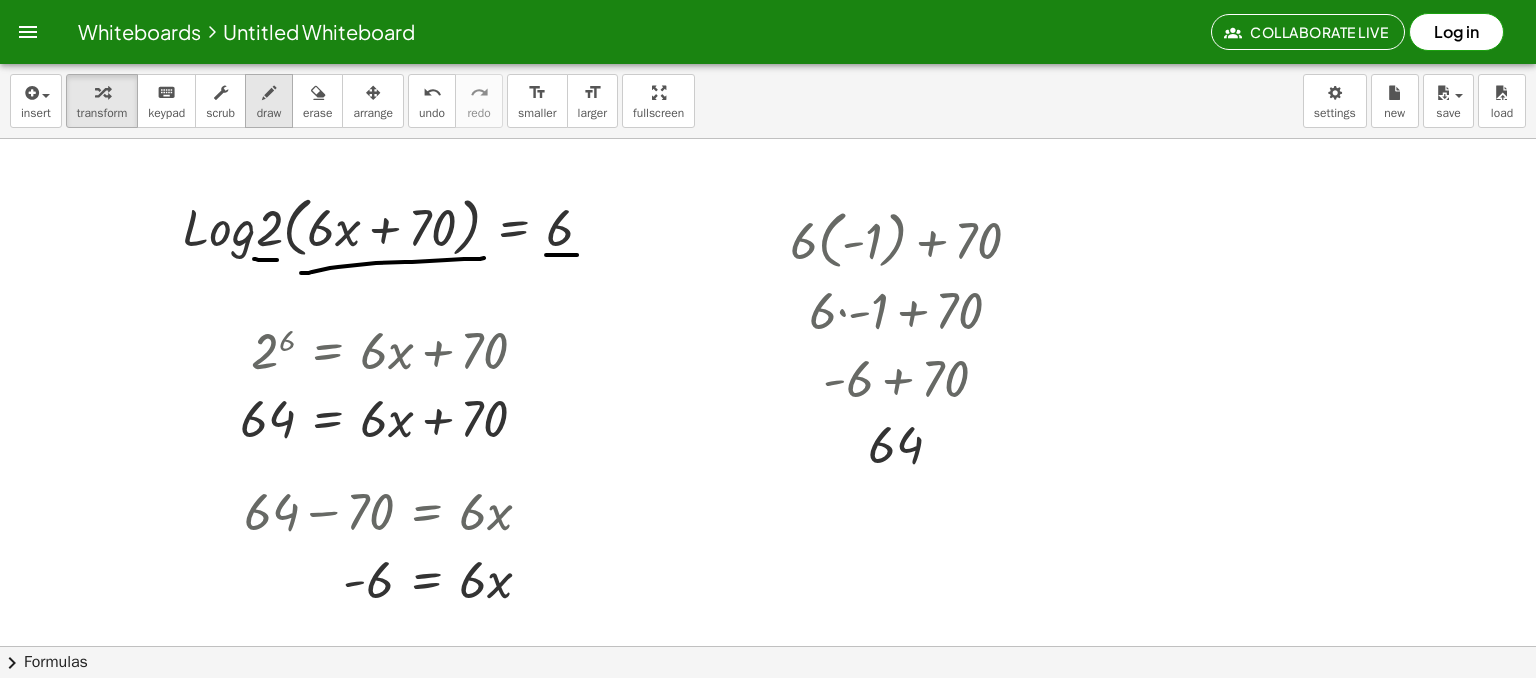 click on "draw" at bounding box center [269, 101] 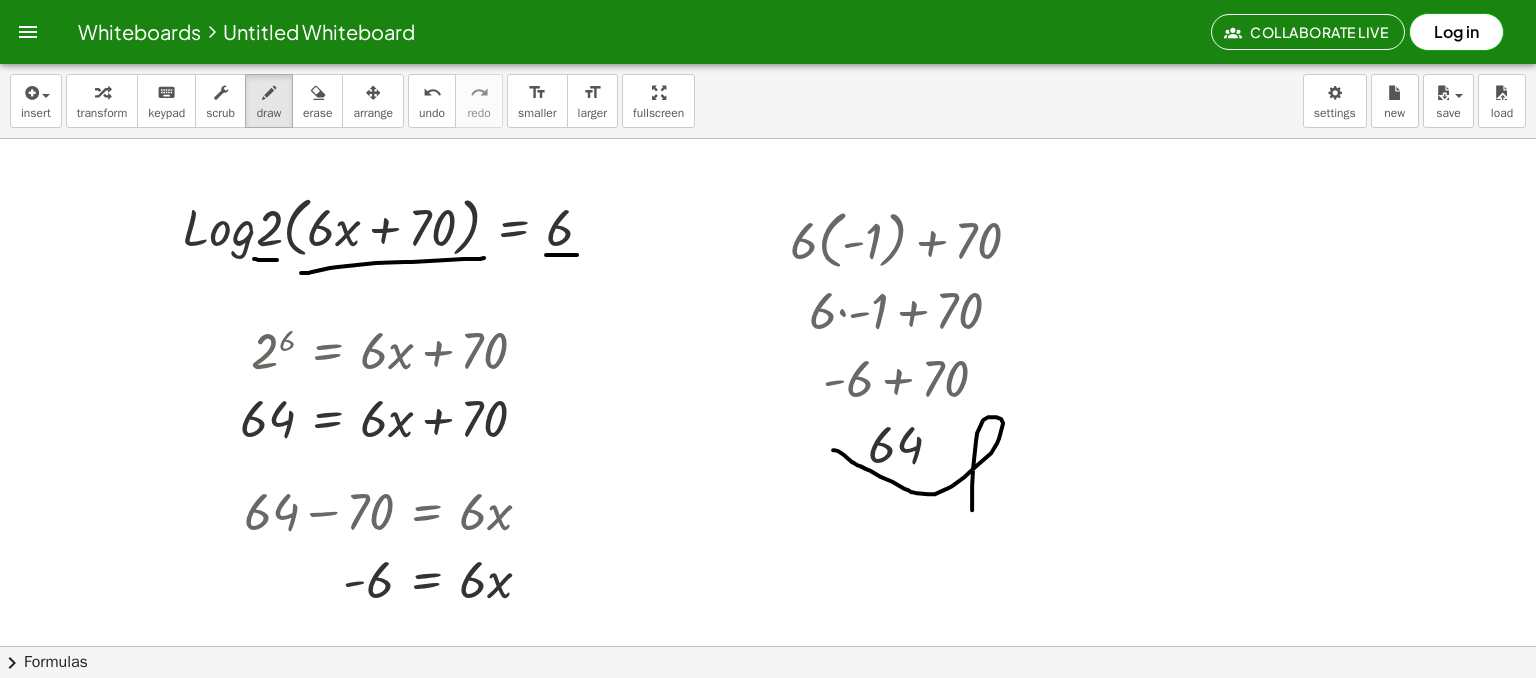 drag, startPoint x: 833, startPoint y: 449, endPoint x: 972, endPoint y: 509, distance: 151.39684 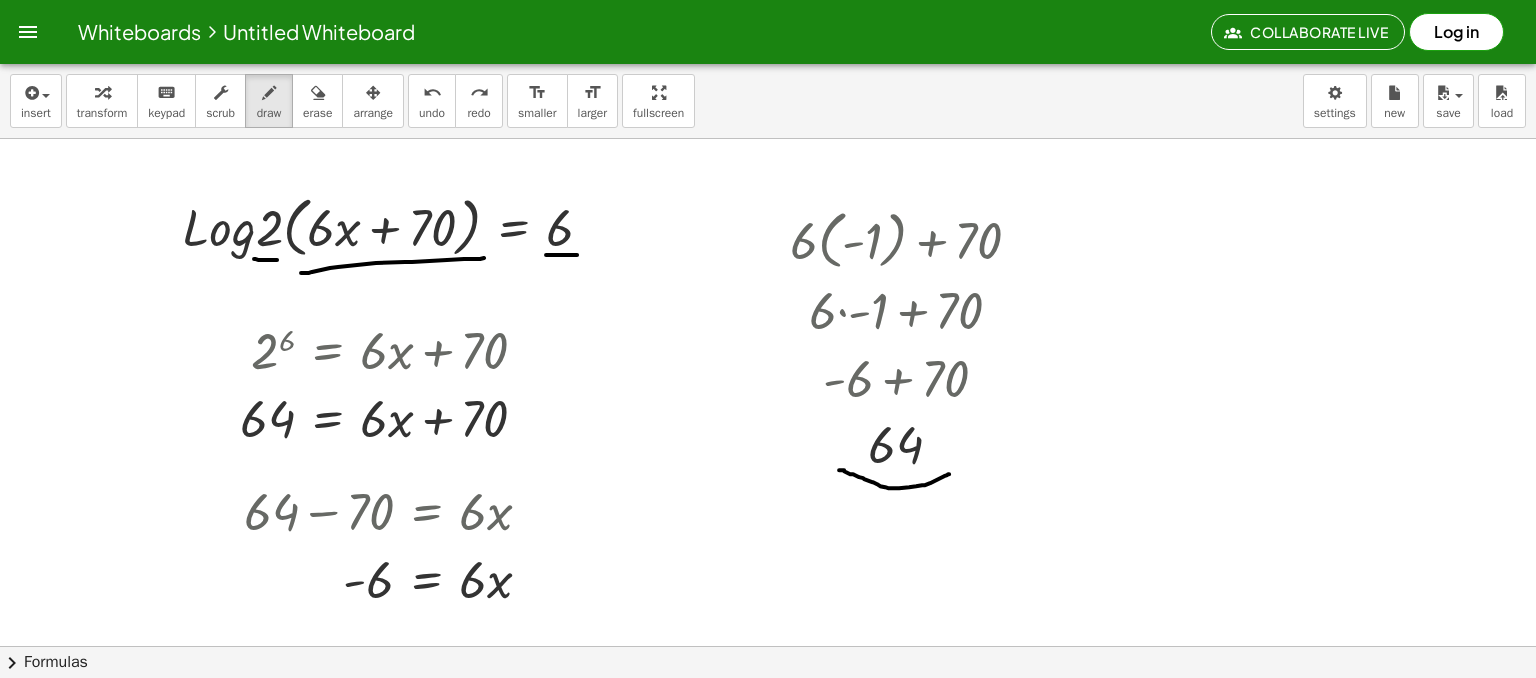 drag, startPoint x: 839, startPoint y: 469, endPoint x: 998, endPoint y: 433, distance: 163.02454 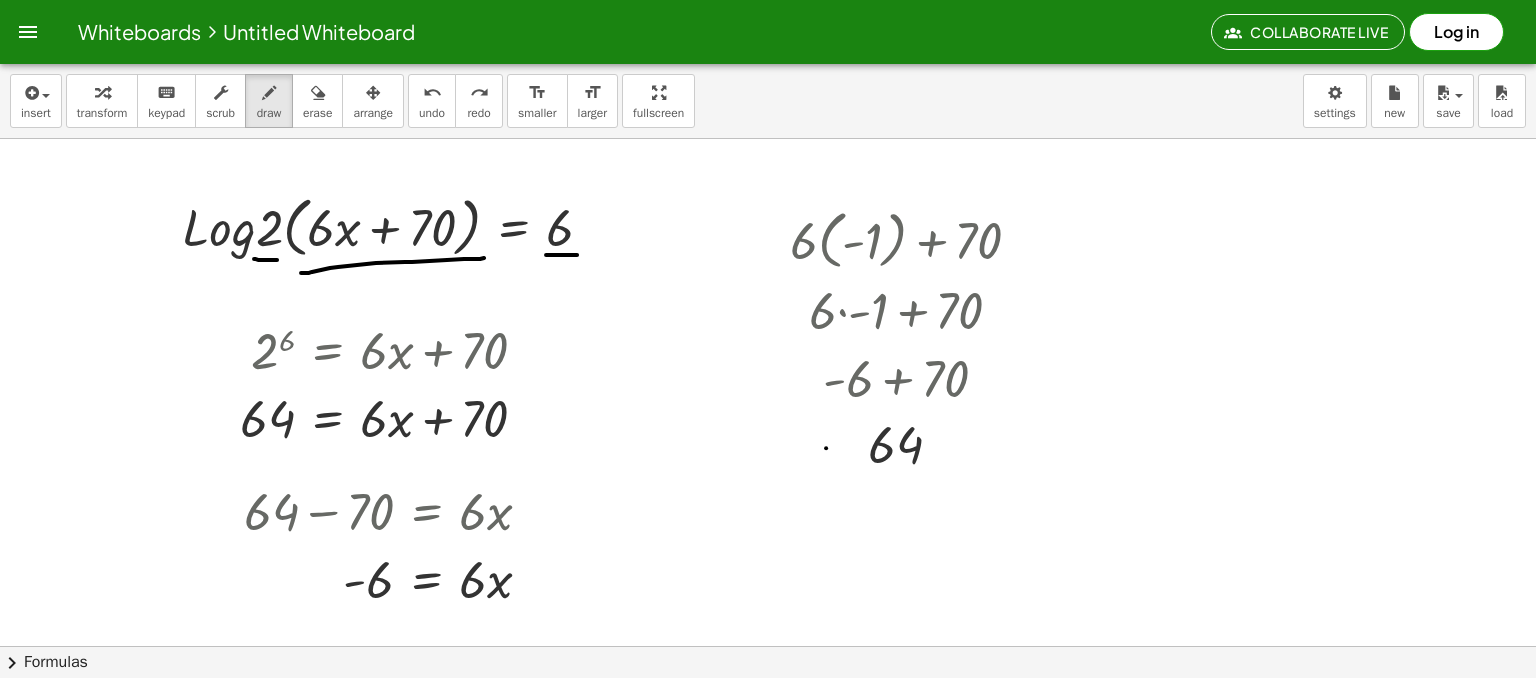 drag, startPoint x: 826, startPoint y: 447, endPoint x: 846, endPoint y: 456, distance: 21.931713 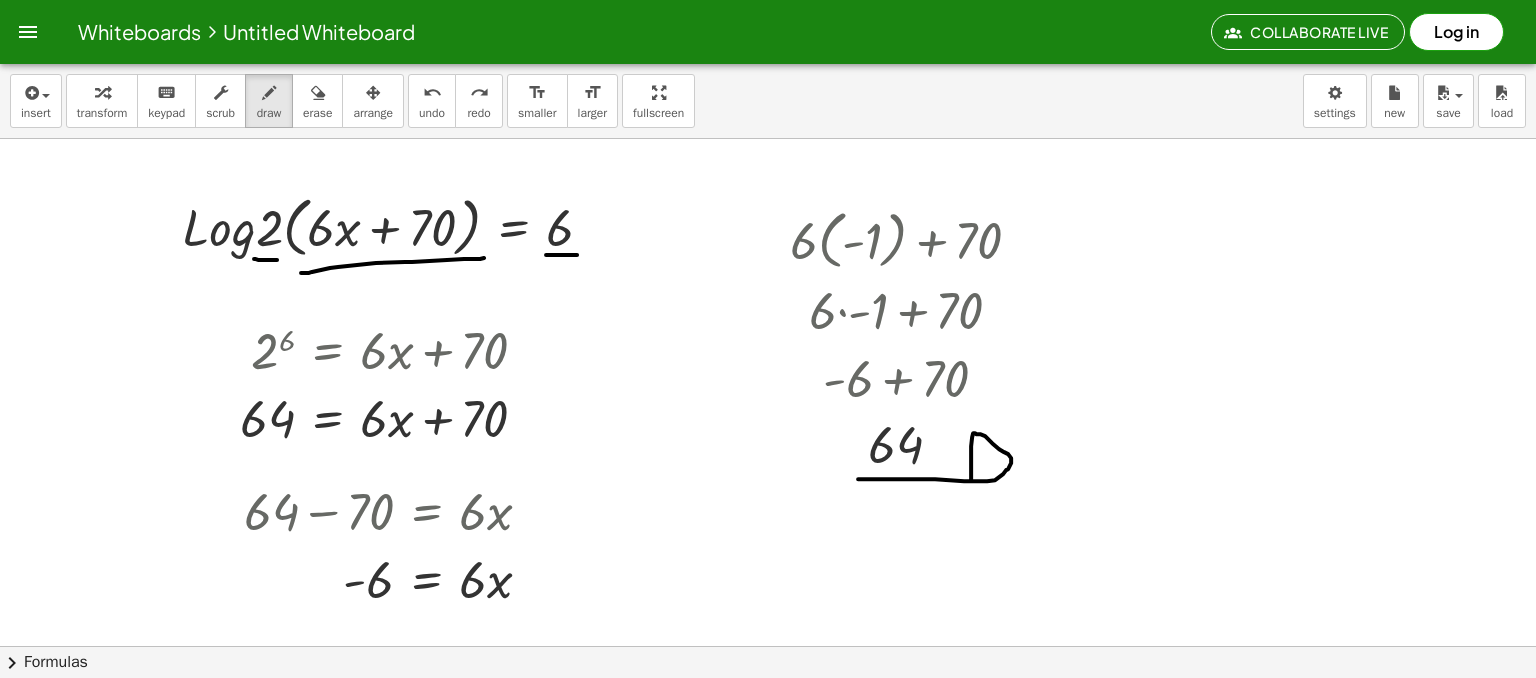drag, startPoint x: 858, startPoint y: 478, endPoint x: 971, endPoint y: 487, distance: 113.35784 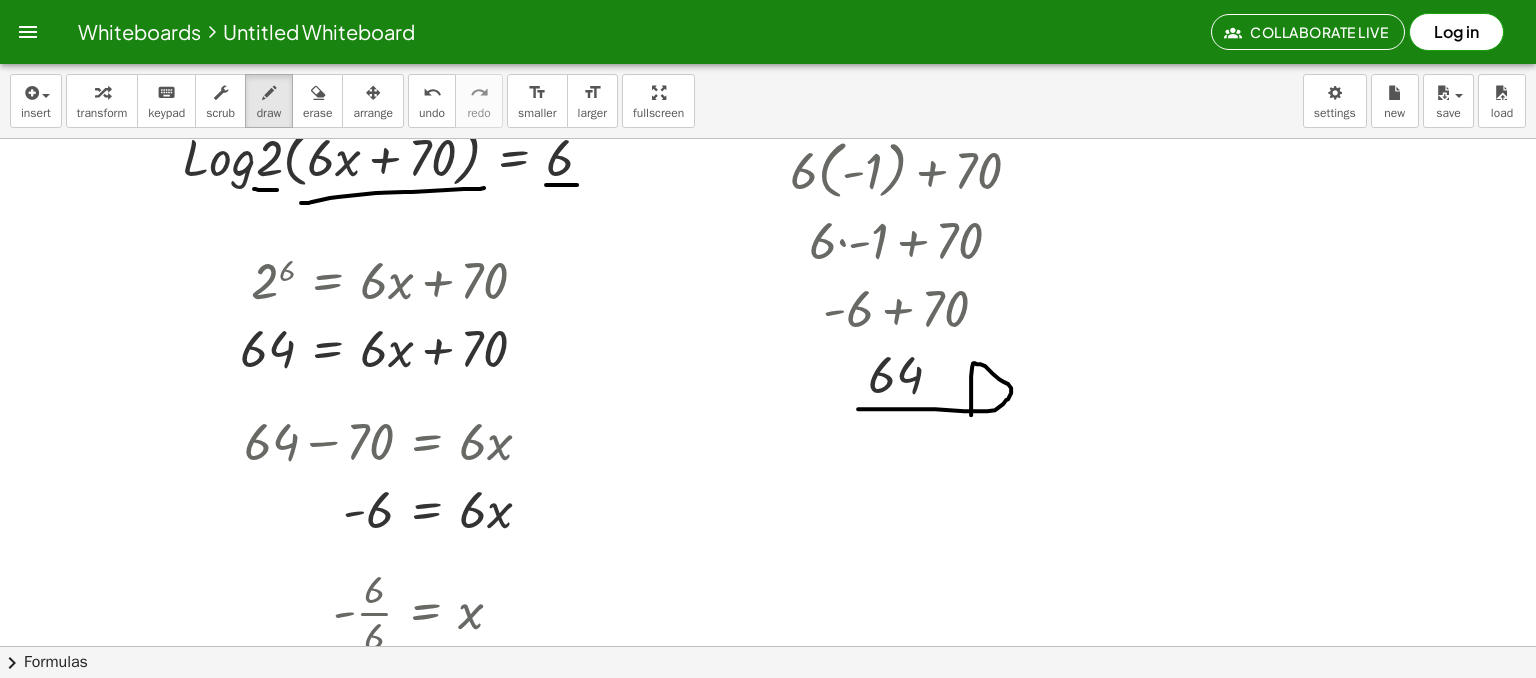 scroll, scrollTop: 1014, scrollLeft: 0, axis: vertical 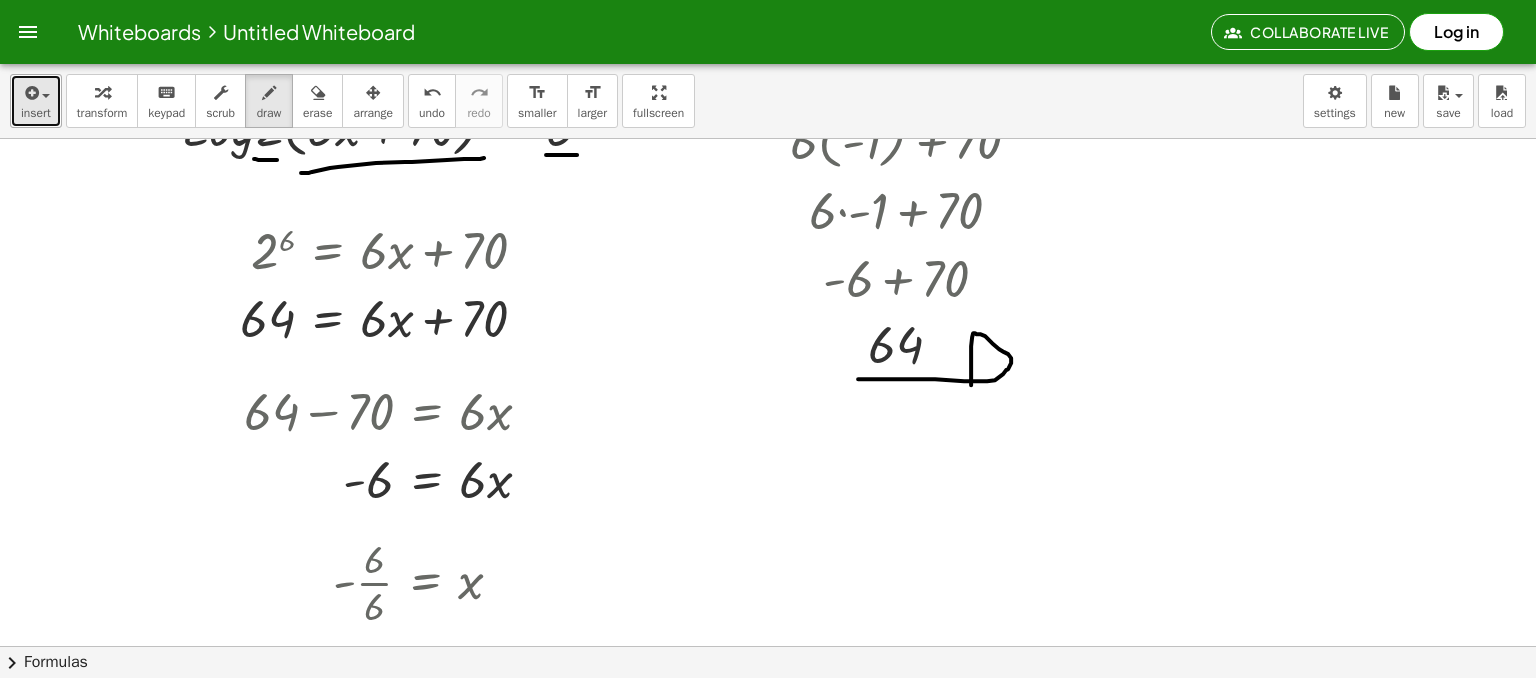click on "insert" at bounding box center (36, 113) 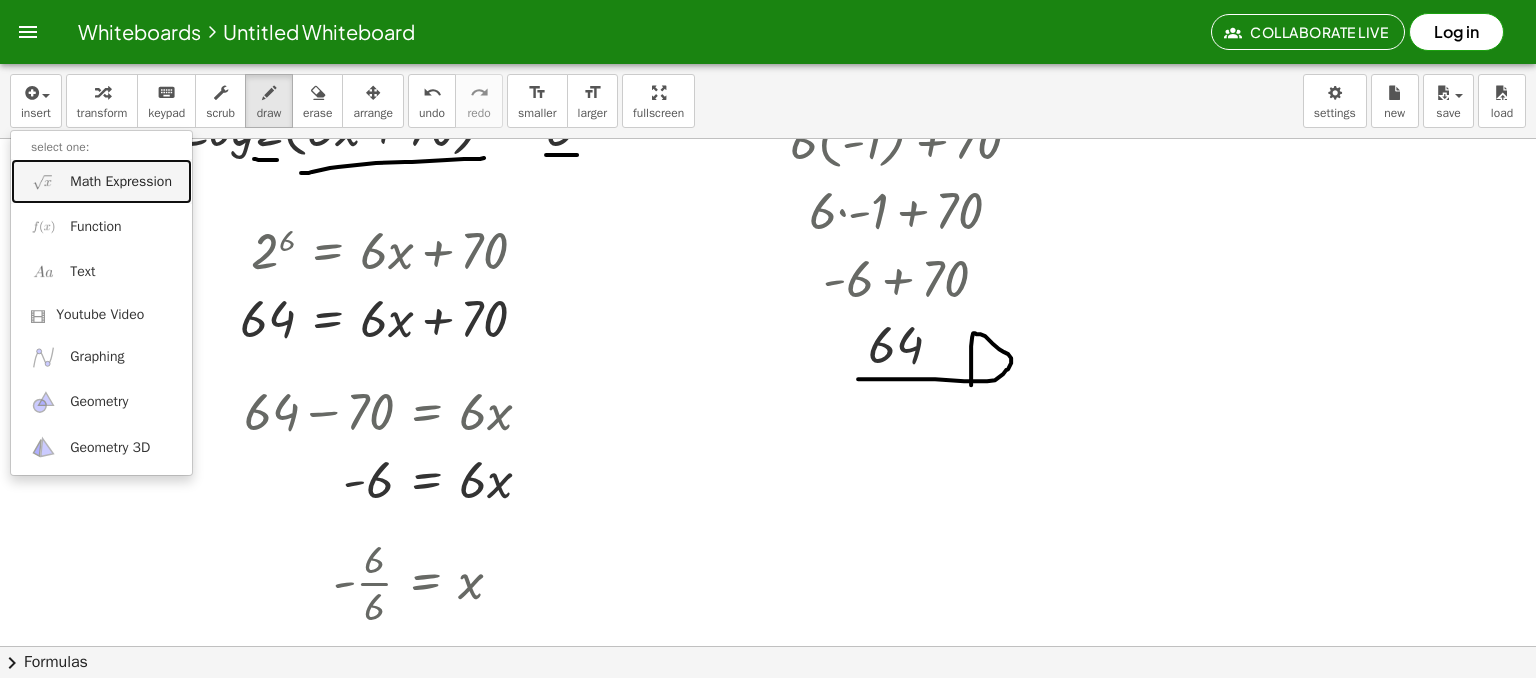 click on "Math Expression" at bounding box center [121, 182] 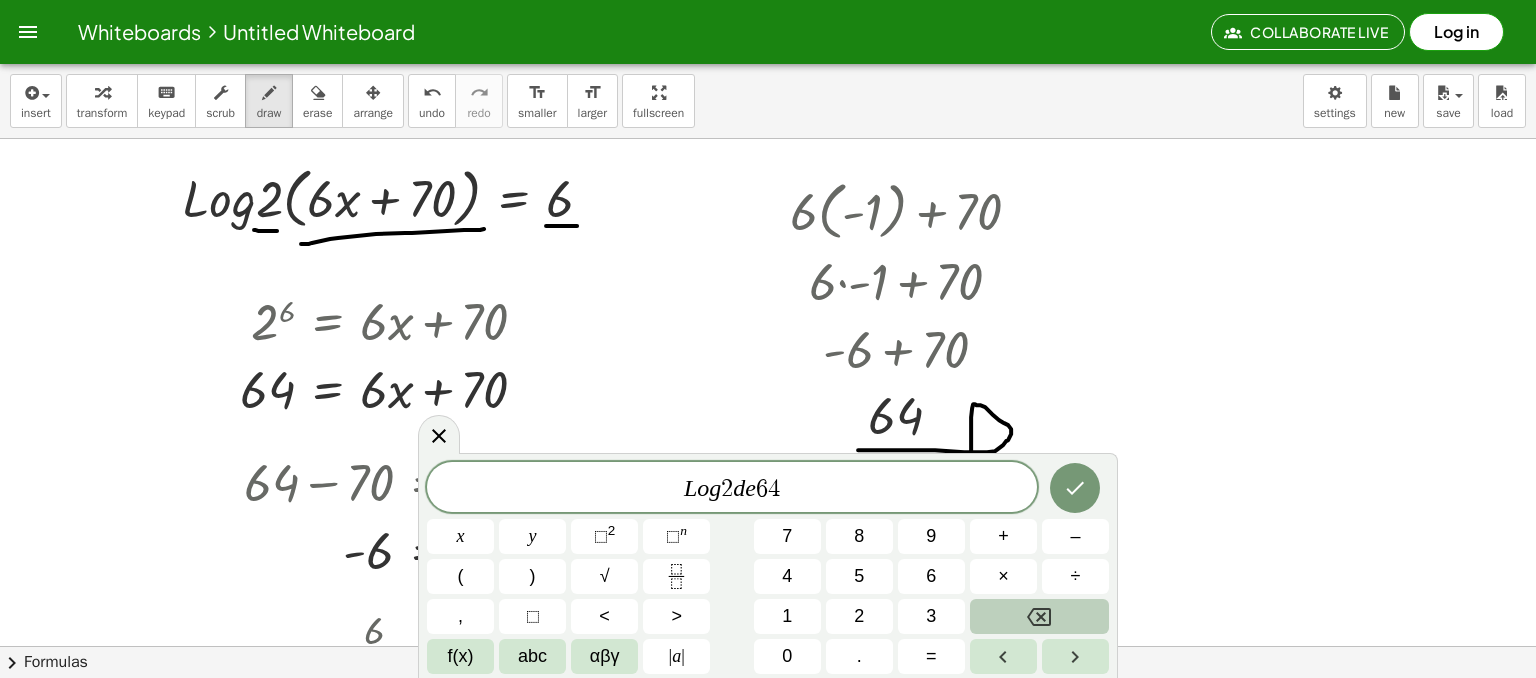 scroll, scrollTop: 914, scrollLeft: 0, axis: vertical 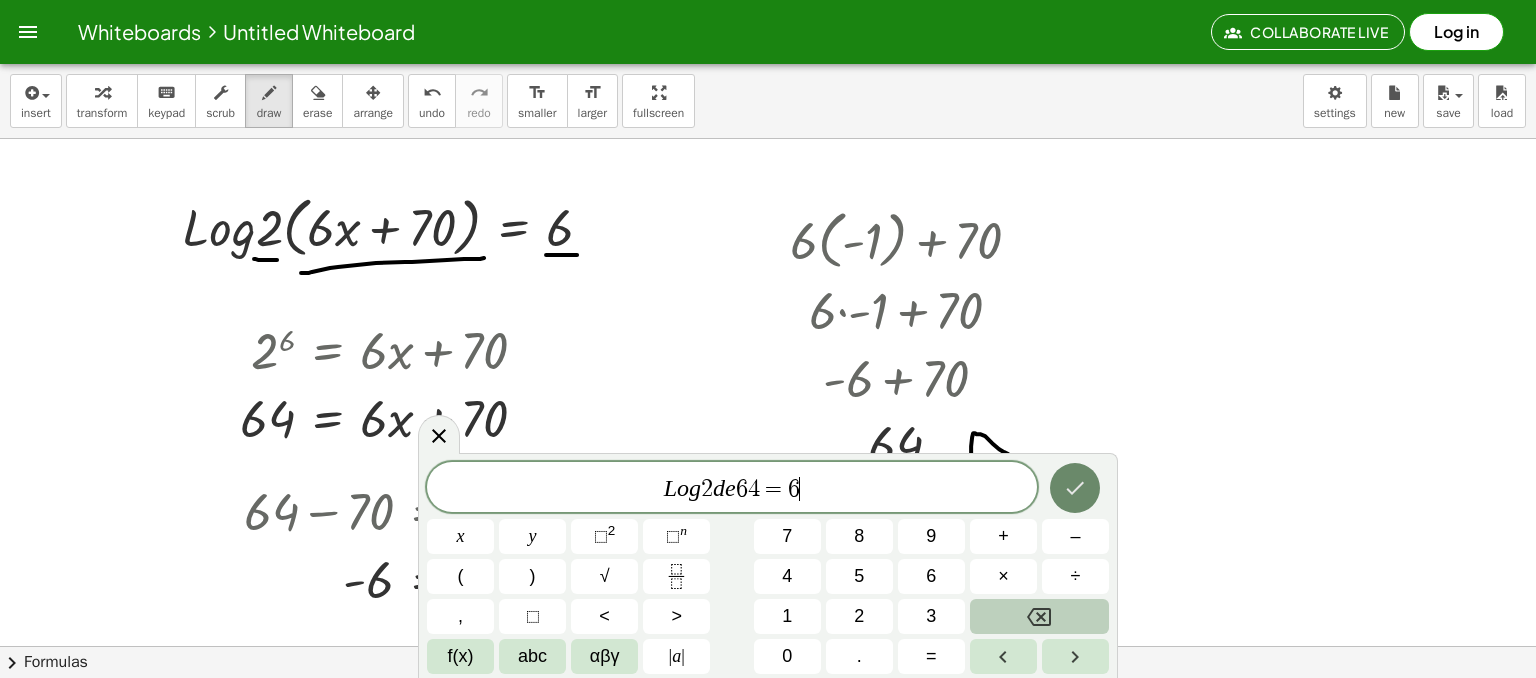 click 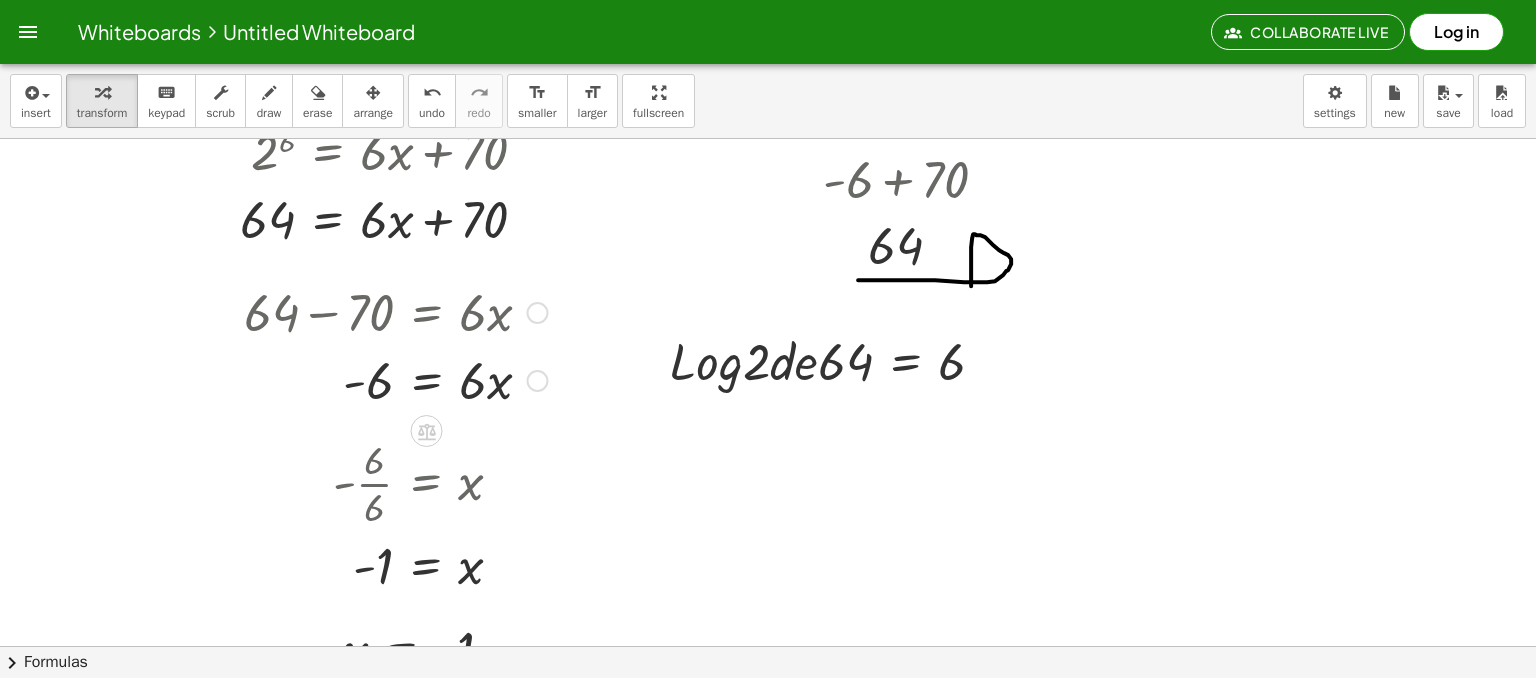 scroll, scrollTop: 1114, scrollLeft: 0, axis: vertical 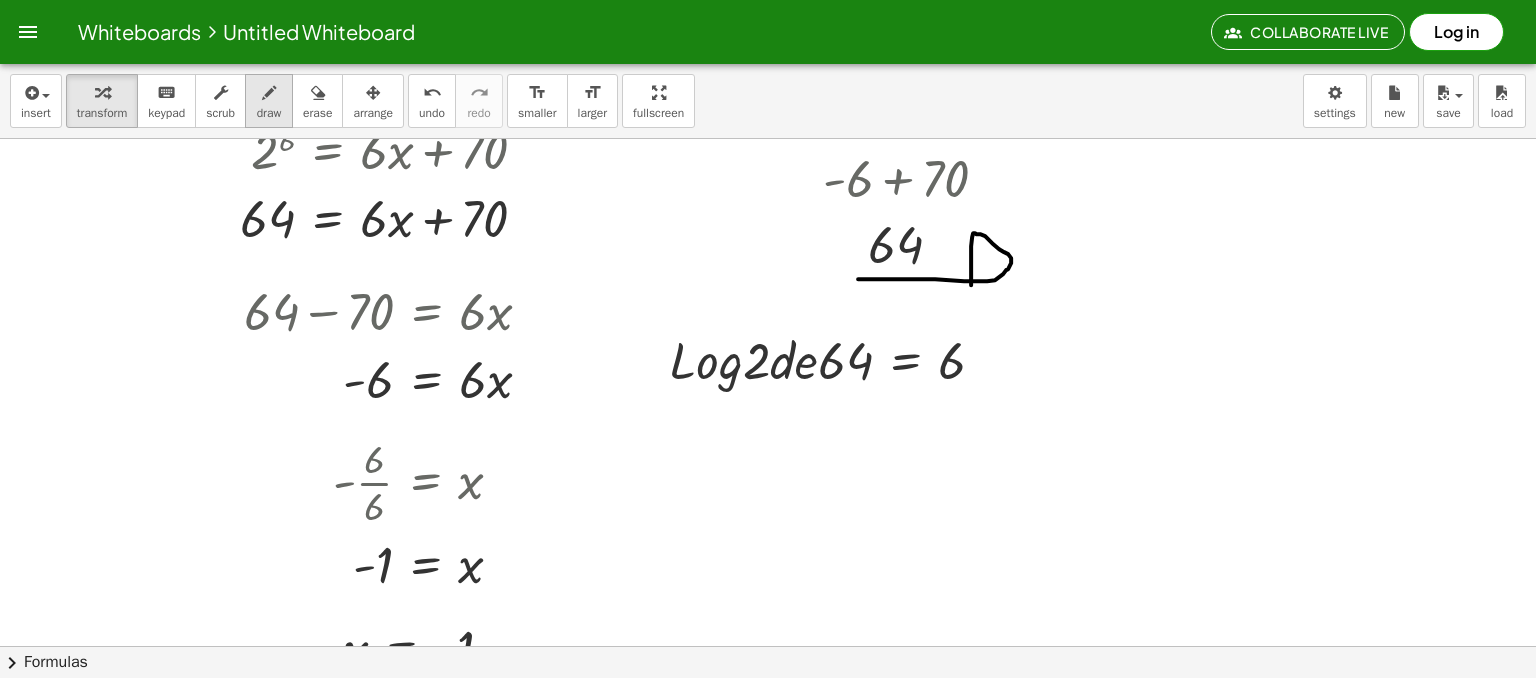 click on "draw" at bounding box center (269, 113) 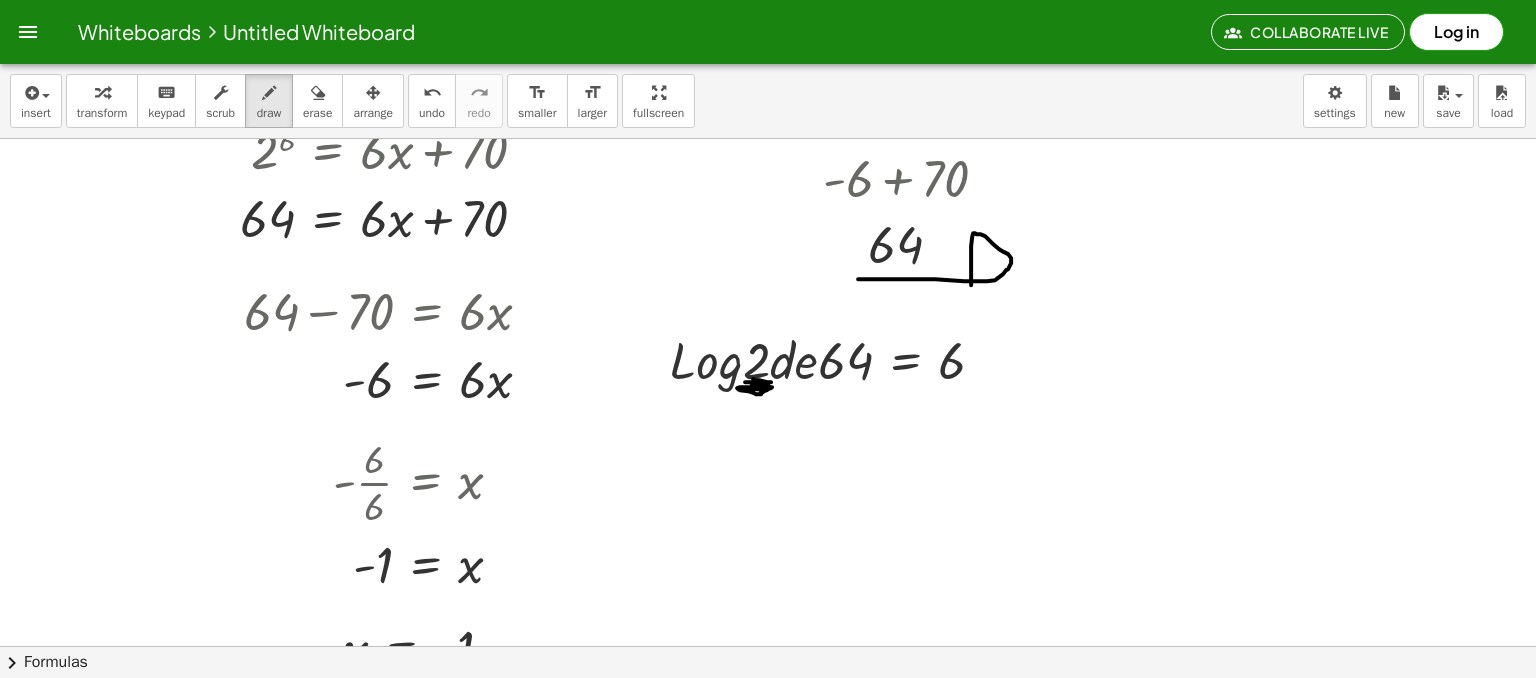 click at bounding box center [768, 39] 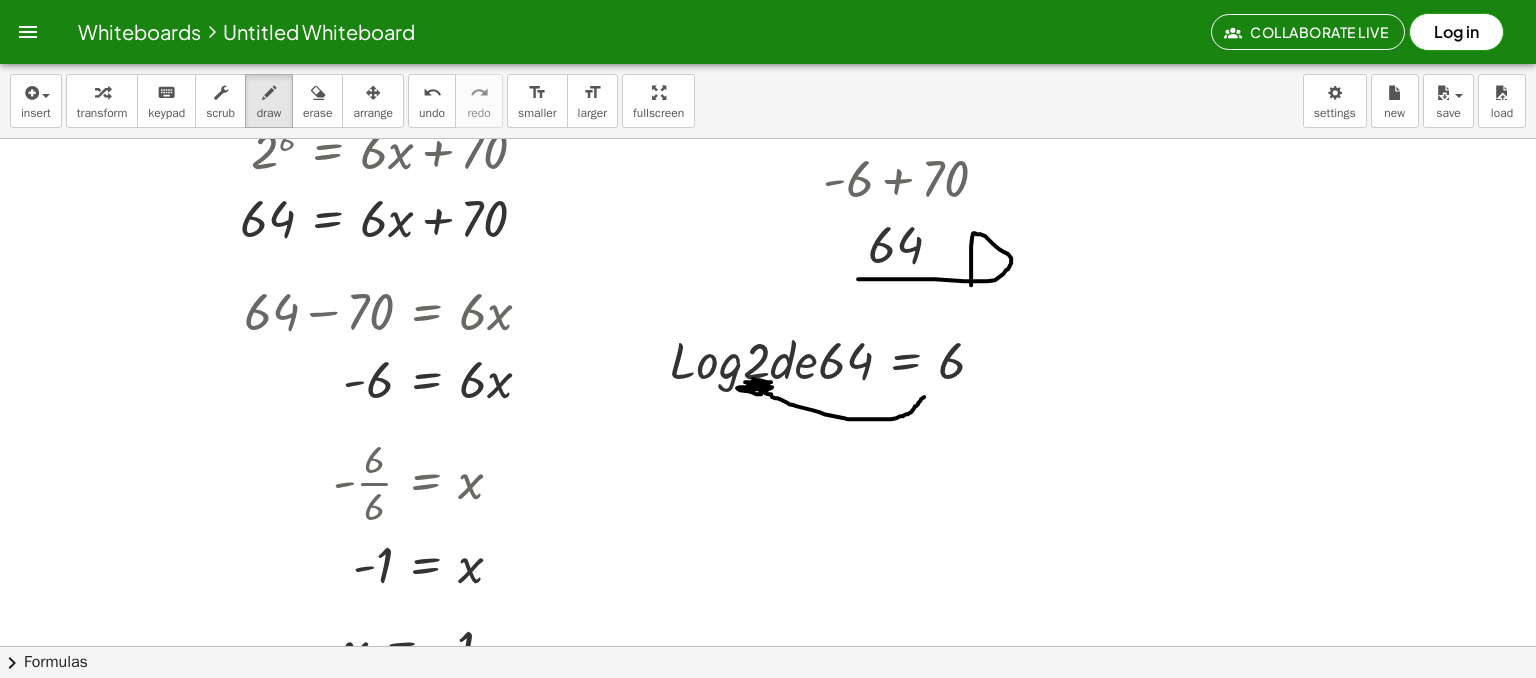drag, startPoint x: 748, startPoint y: 383, endPoint x: 924, endPoint y: 396, distance: 176.47946 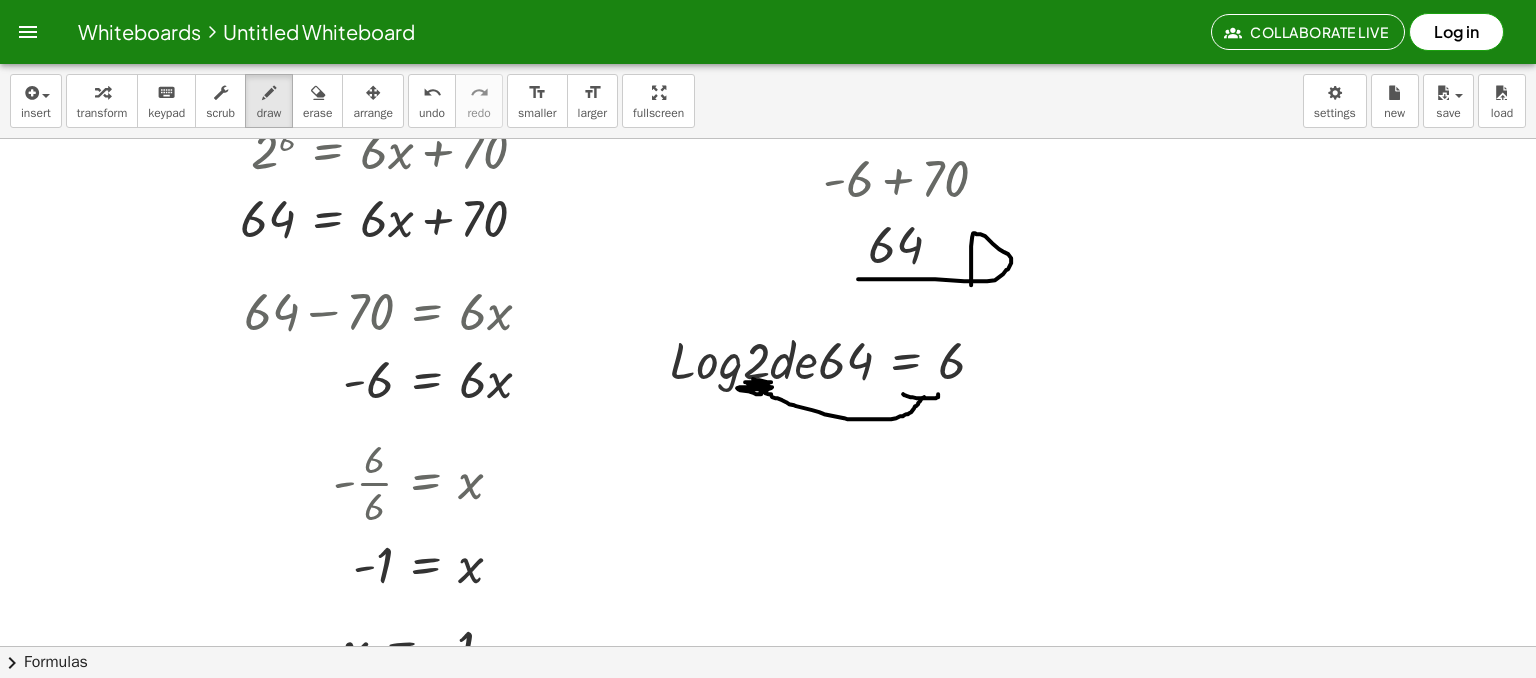 drag, startPoint x: 903, startPoint y: 393, endPoint x: 935, endPoint y: 425, distance: 45.254833 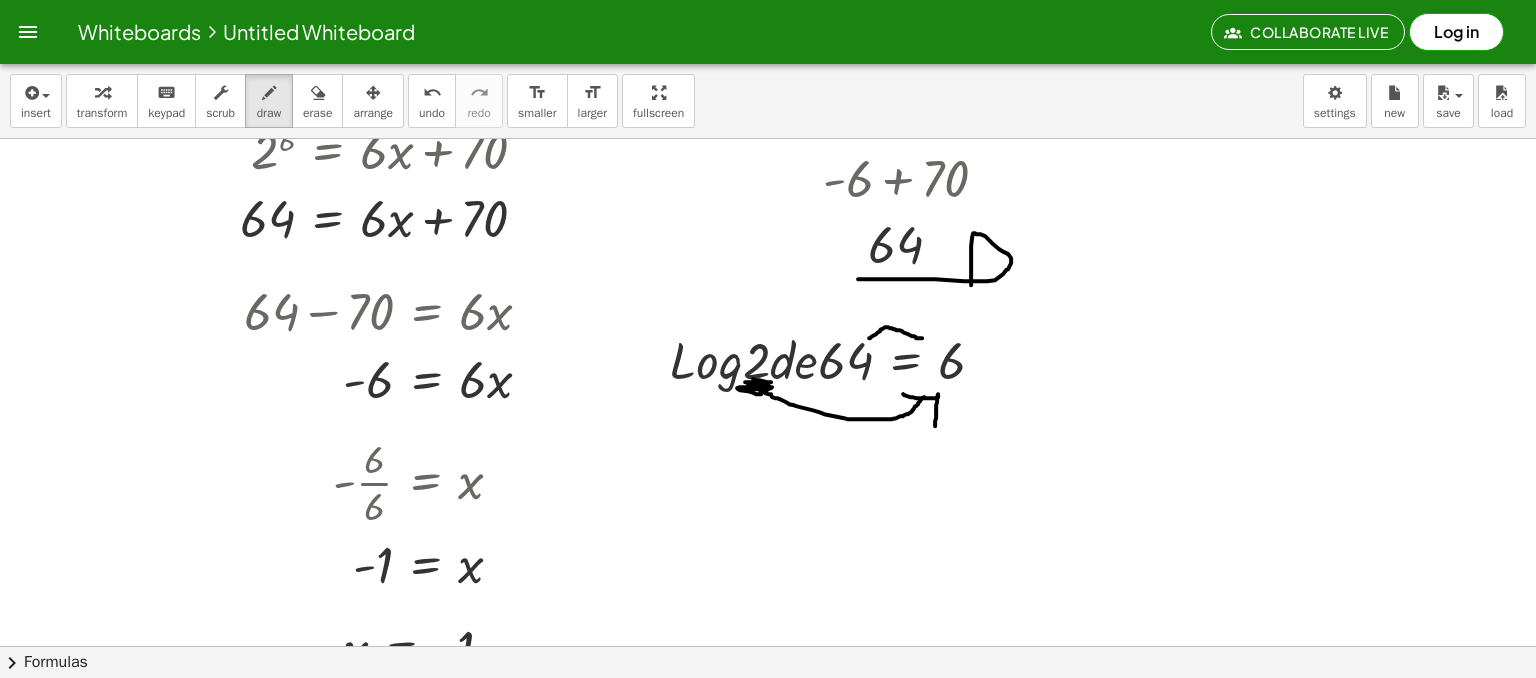 drag, startPoint x: 920, startPoint y: 337, endPoint x: 869, endPoint y: 337, distance: 51 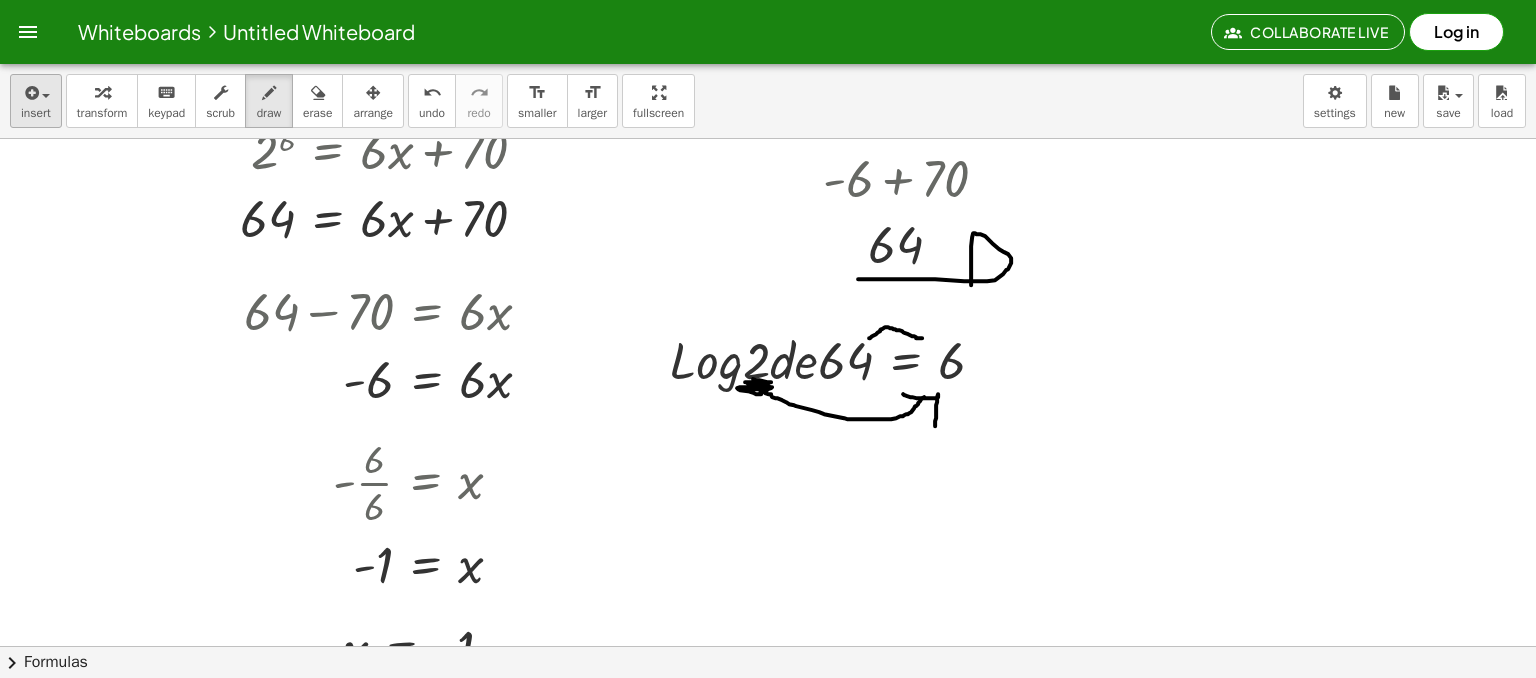 click at bounding box center [768, 39] 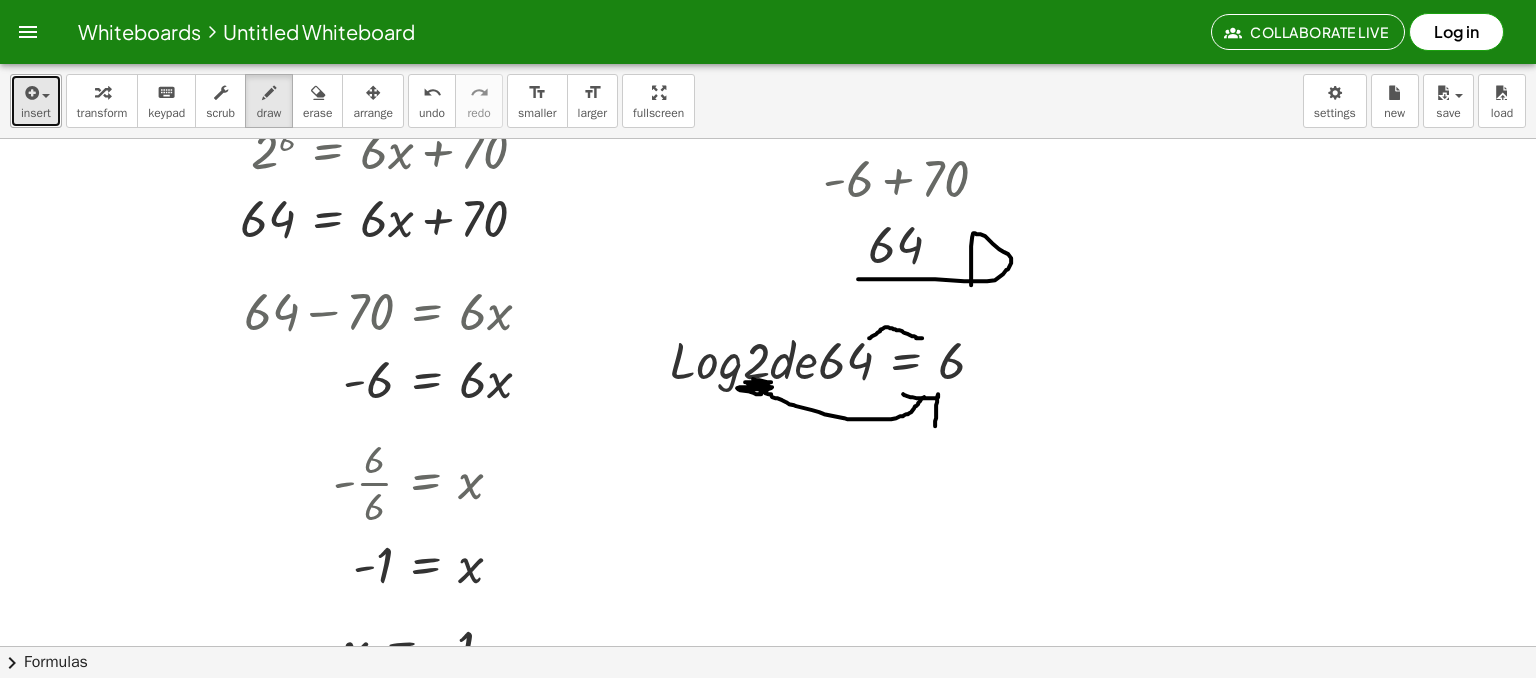 click on "insert" at bounding box center (36, 101) 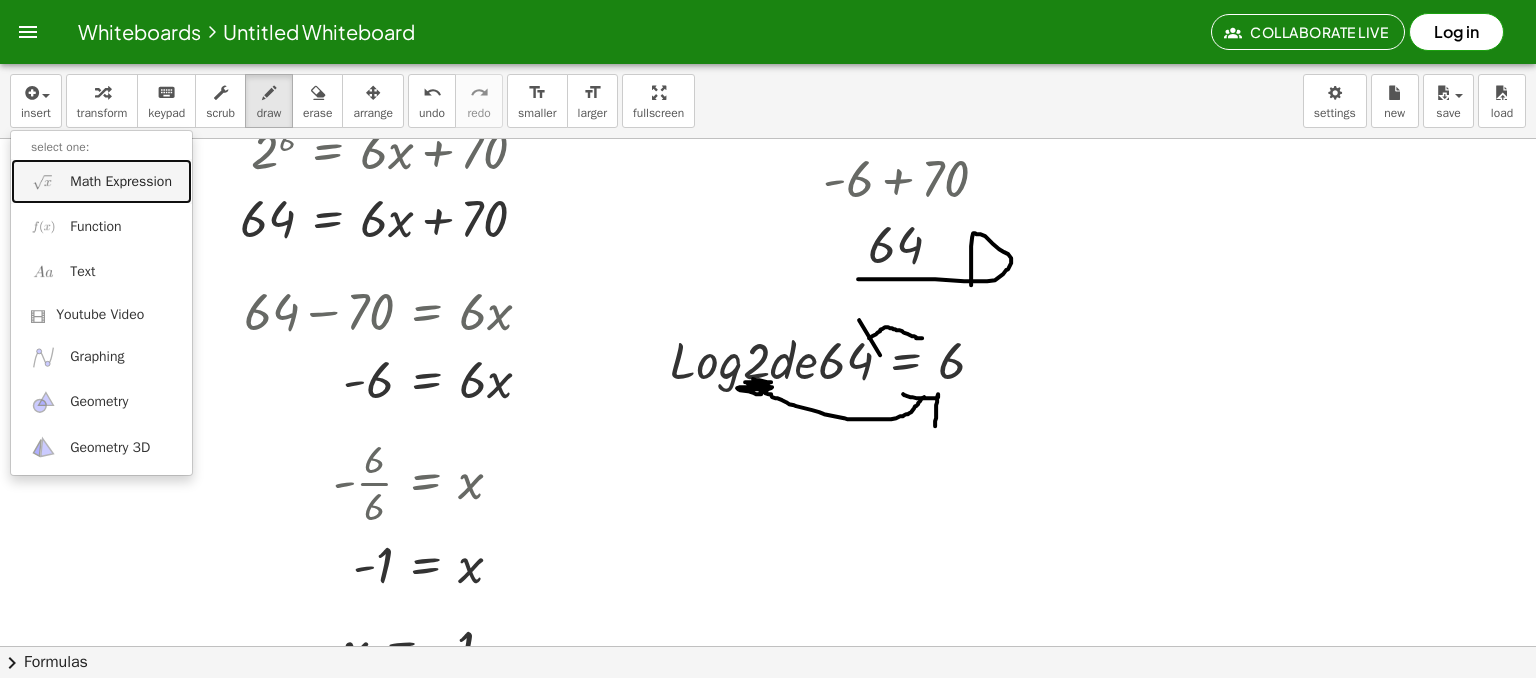 click on "Math Expression" at bounding box center [121, 182] 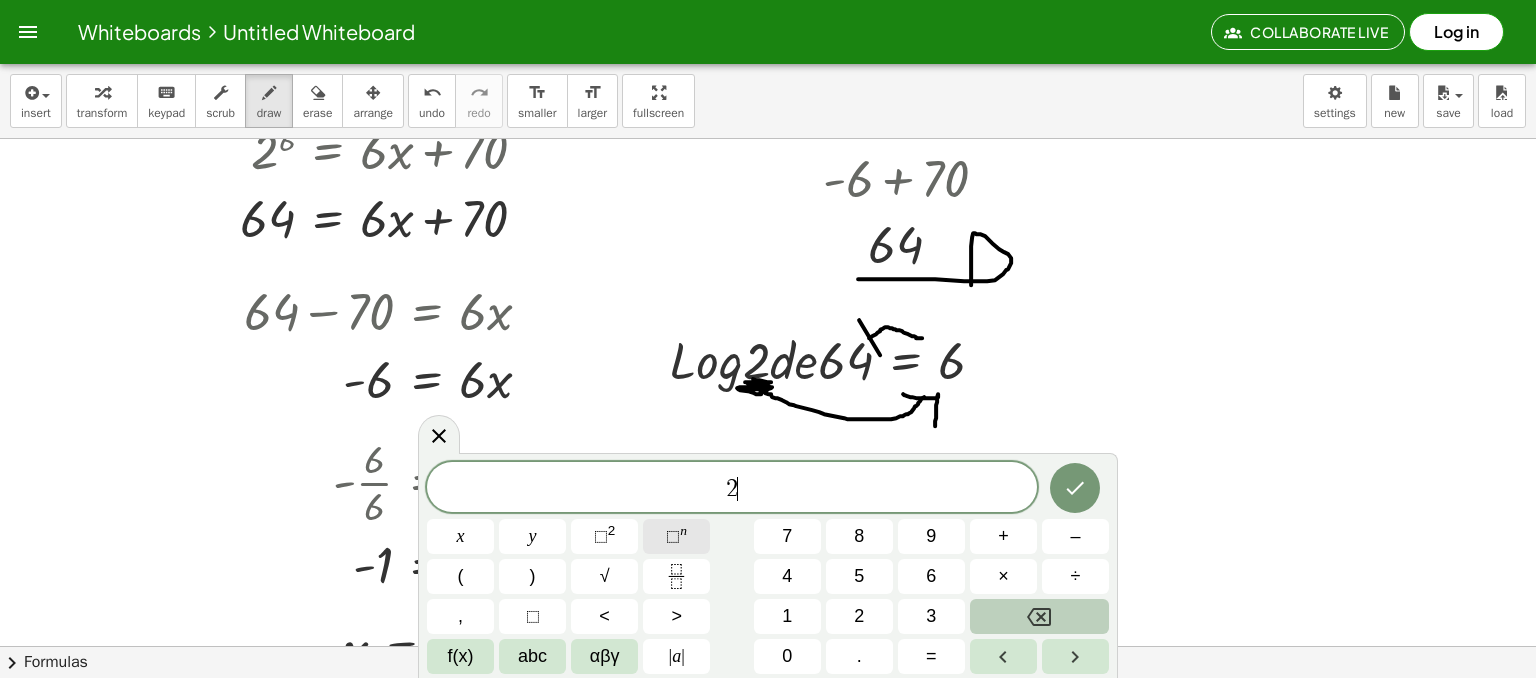 click on "⬚" at bounding box center [673, 536] 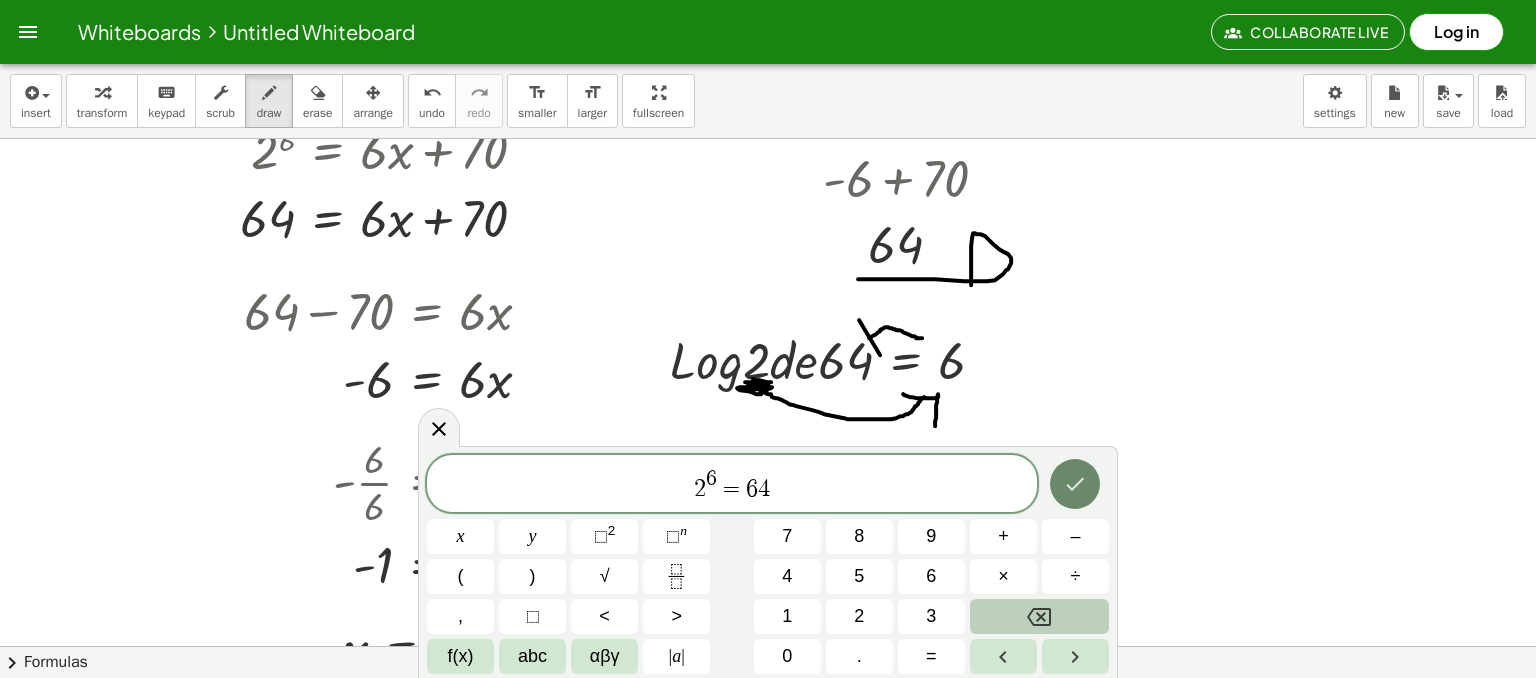 click 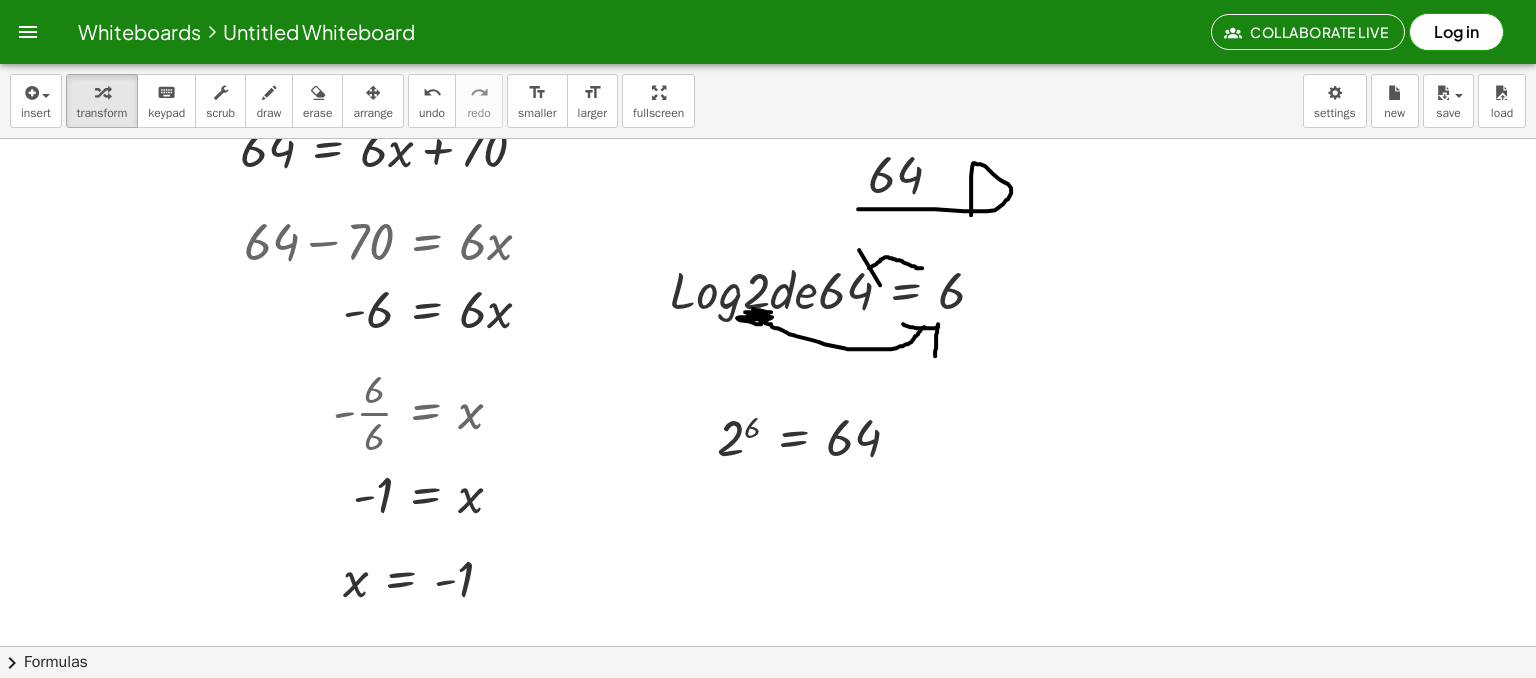 scroll, scrollTop: 1214, scrollLeft: 0, axis: vertical 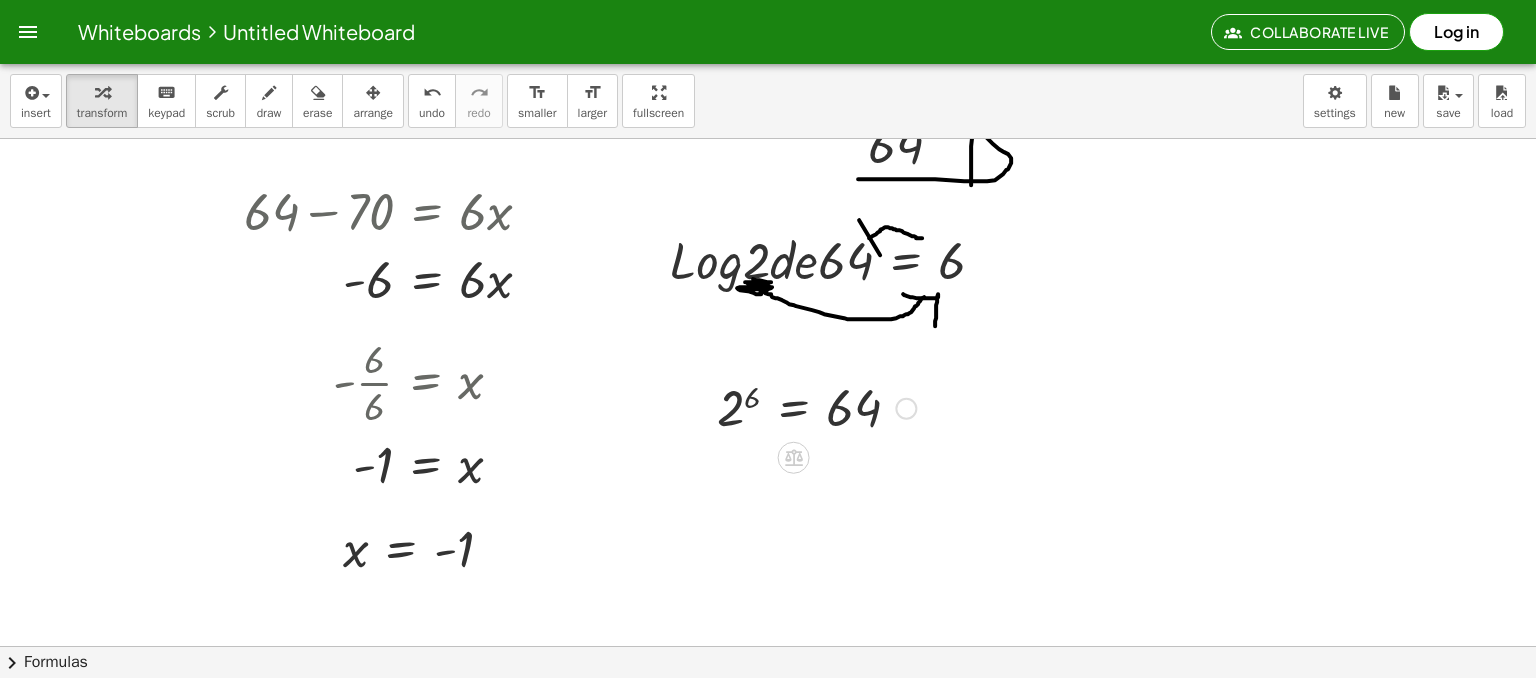 click at bounding box center (816, 407) 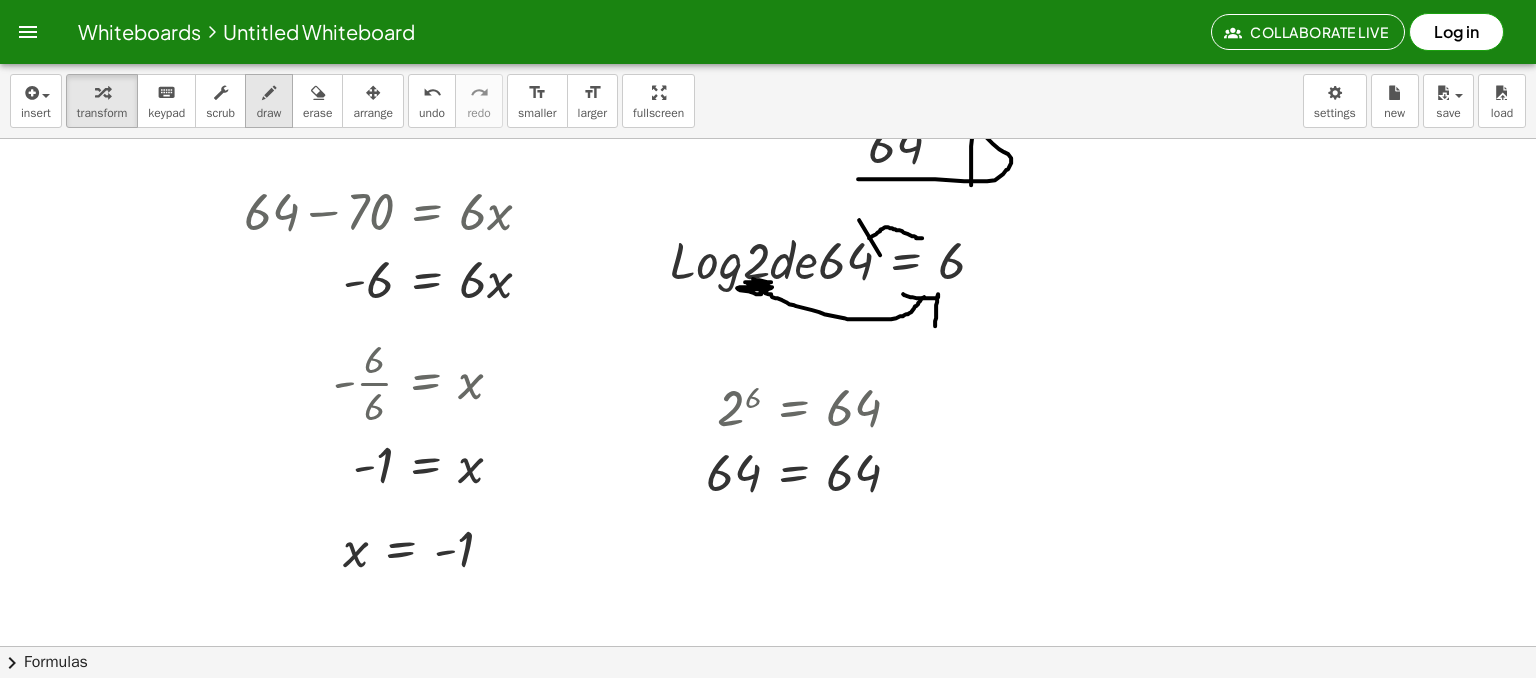 click on "draw" at bounding box center [269, 113] 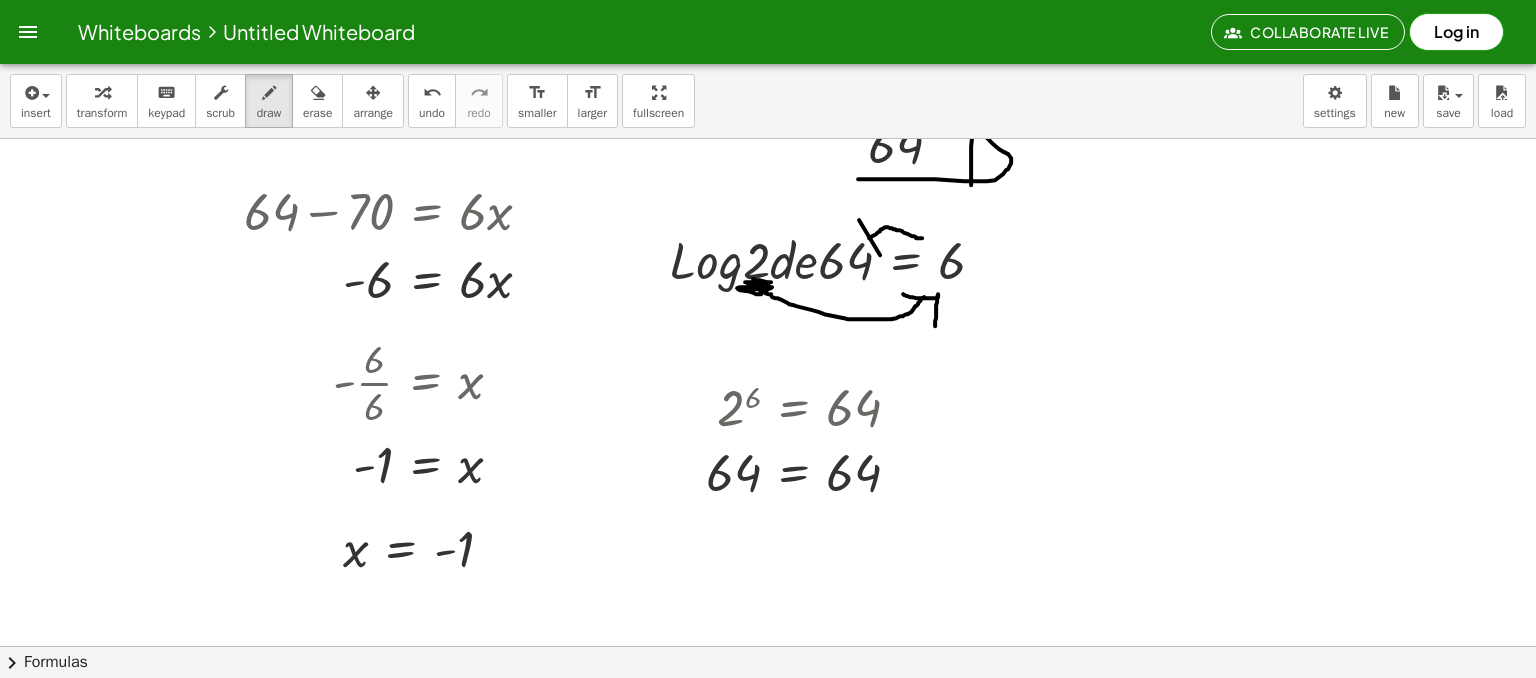 click at bounding box center (768, -61) 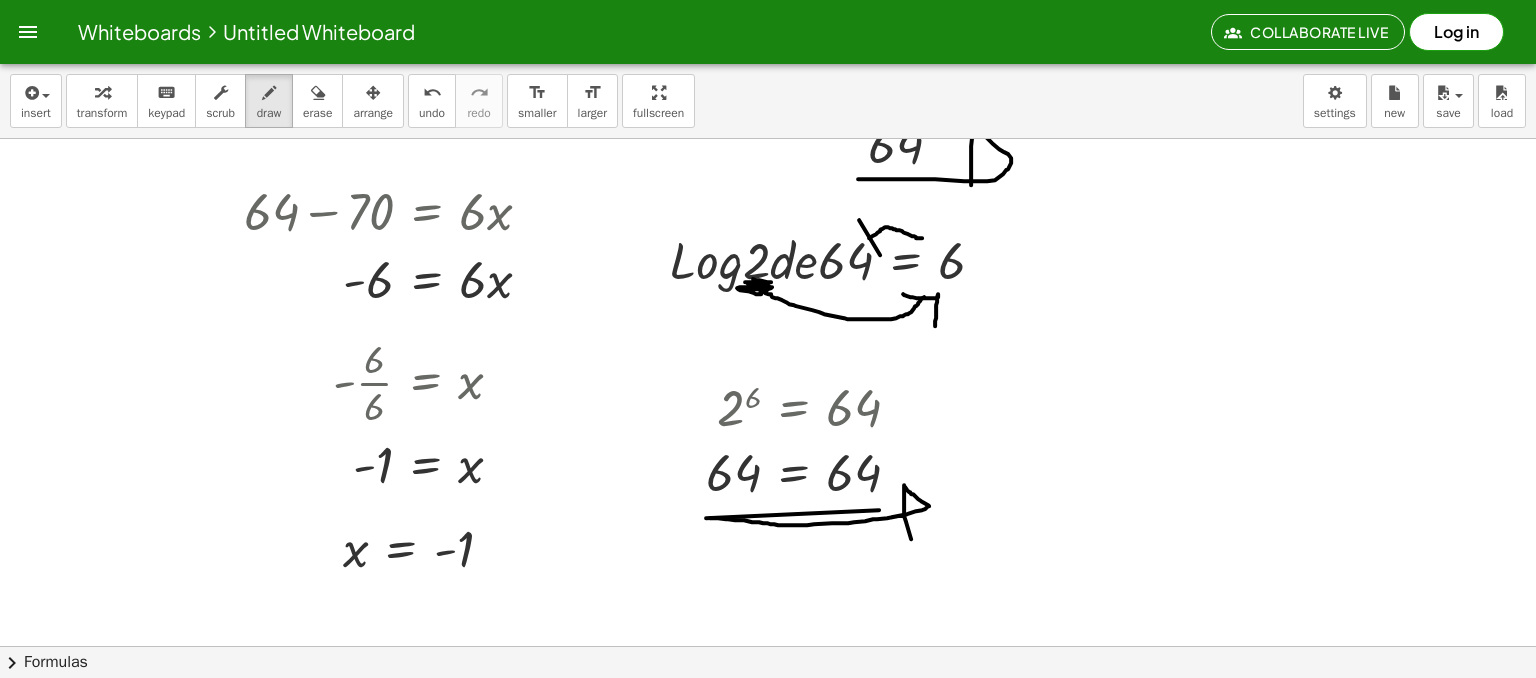 drag, startPoint x: 710, startPoint y: 517, endPoint x: 912, endPoint y: 543, distance: 203.6664 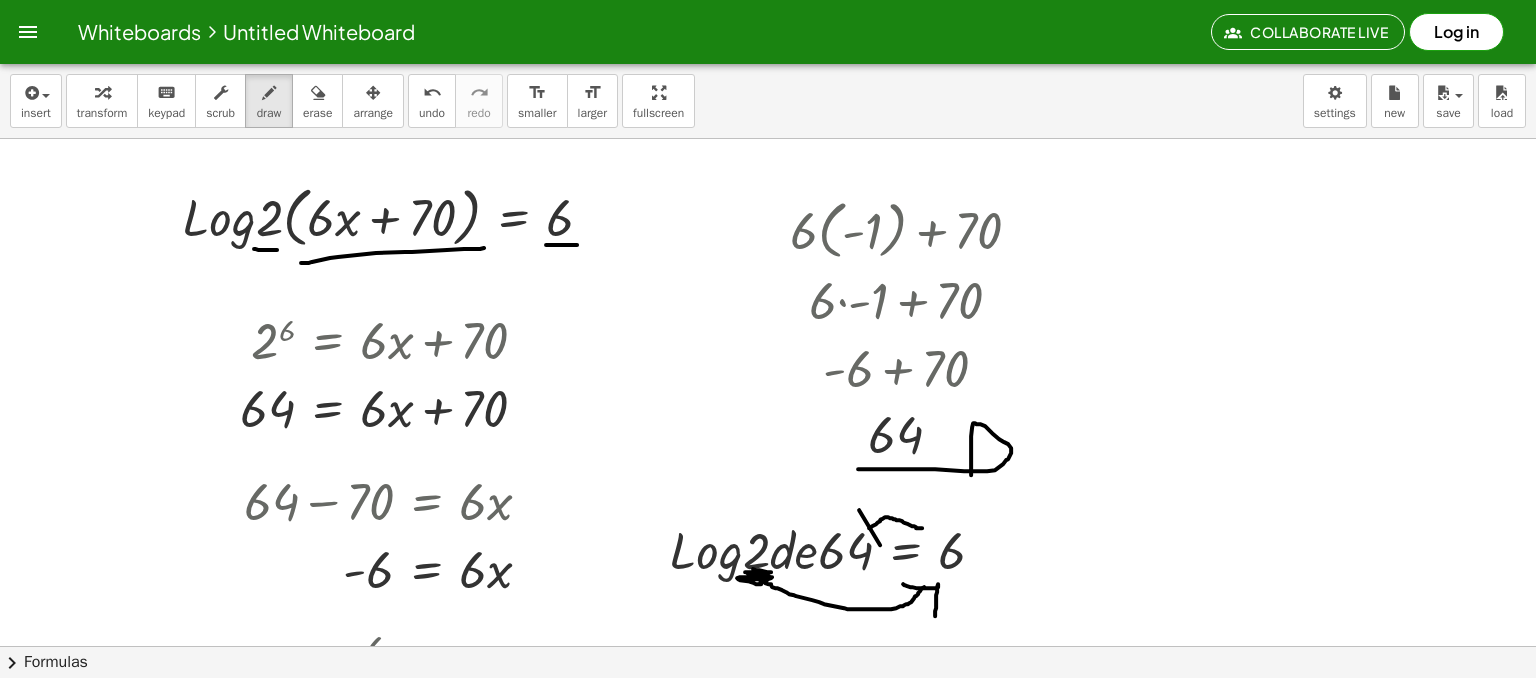 scroll, scrollTop: 814, scrollLeft: 0, axis: vertical 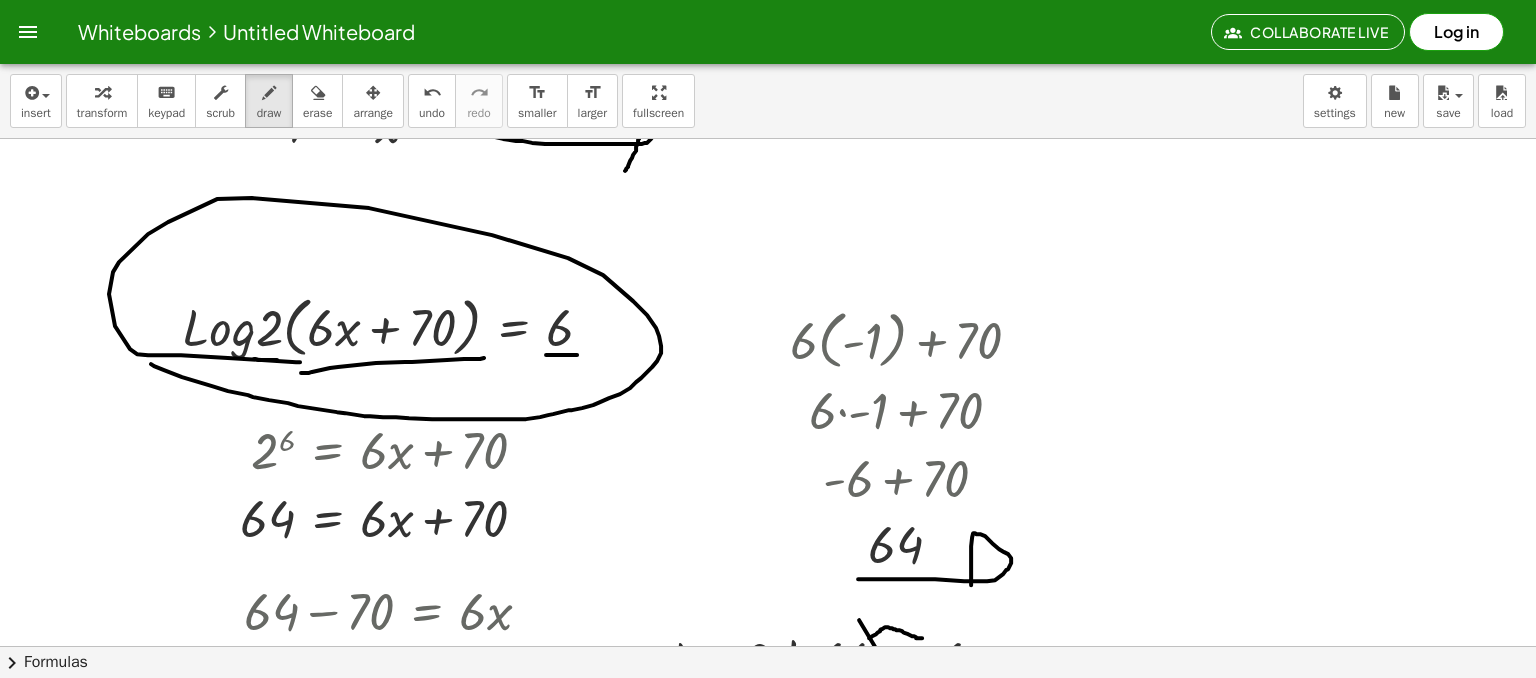 drag, startPoint x: 151, startPoint y: 363, endPoint x: 300, endPoint y: 361, distance: 149.01343 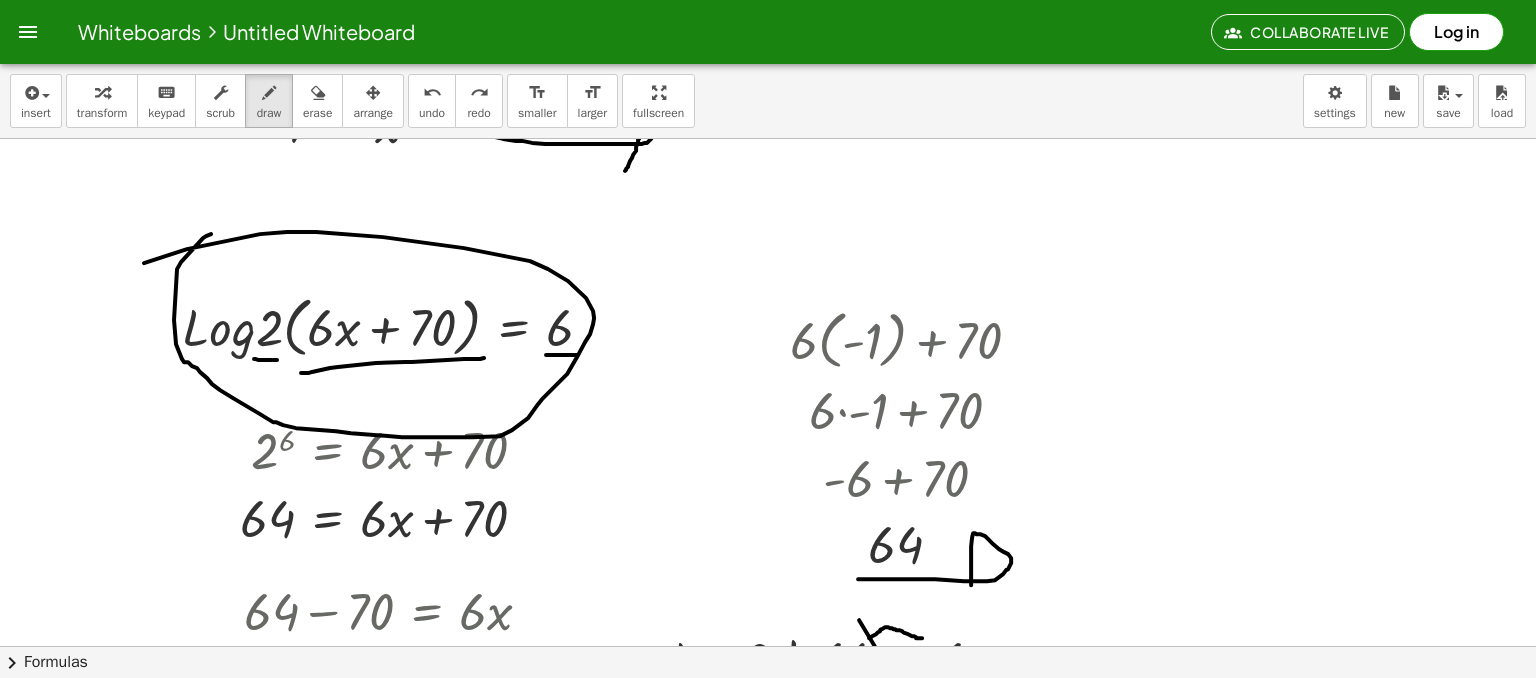 drag, startPoint x: 211, startPoint y: 233, endPoint x: 71, endPoint y: 337, distance: 174.40184 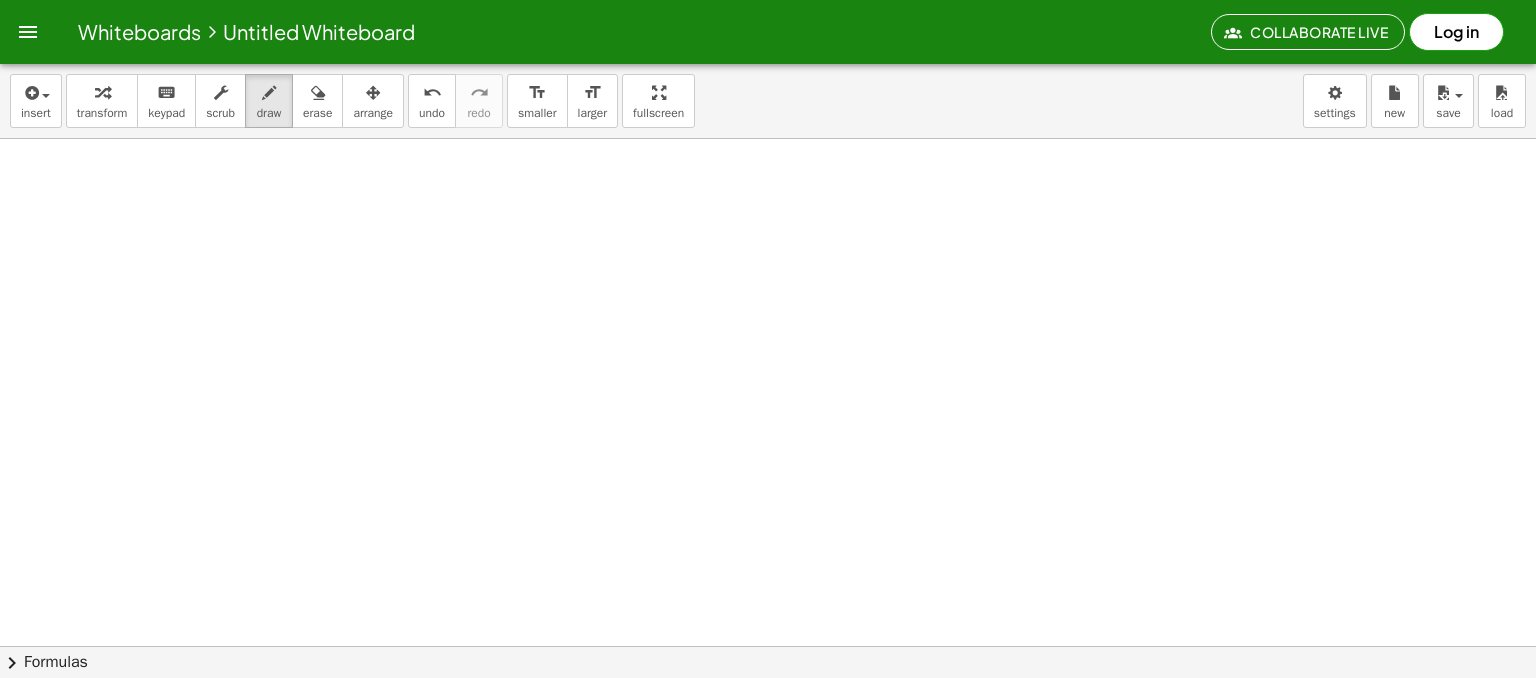 scroll, scrollTop: 1821, scrollLeft: 0, axis: vertical 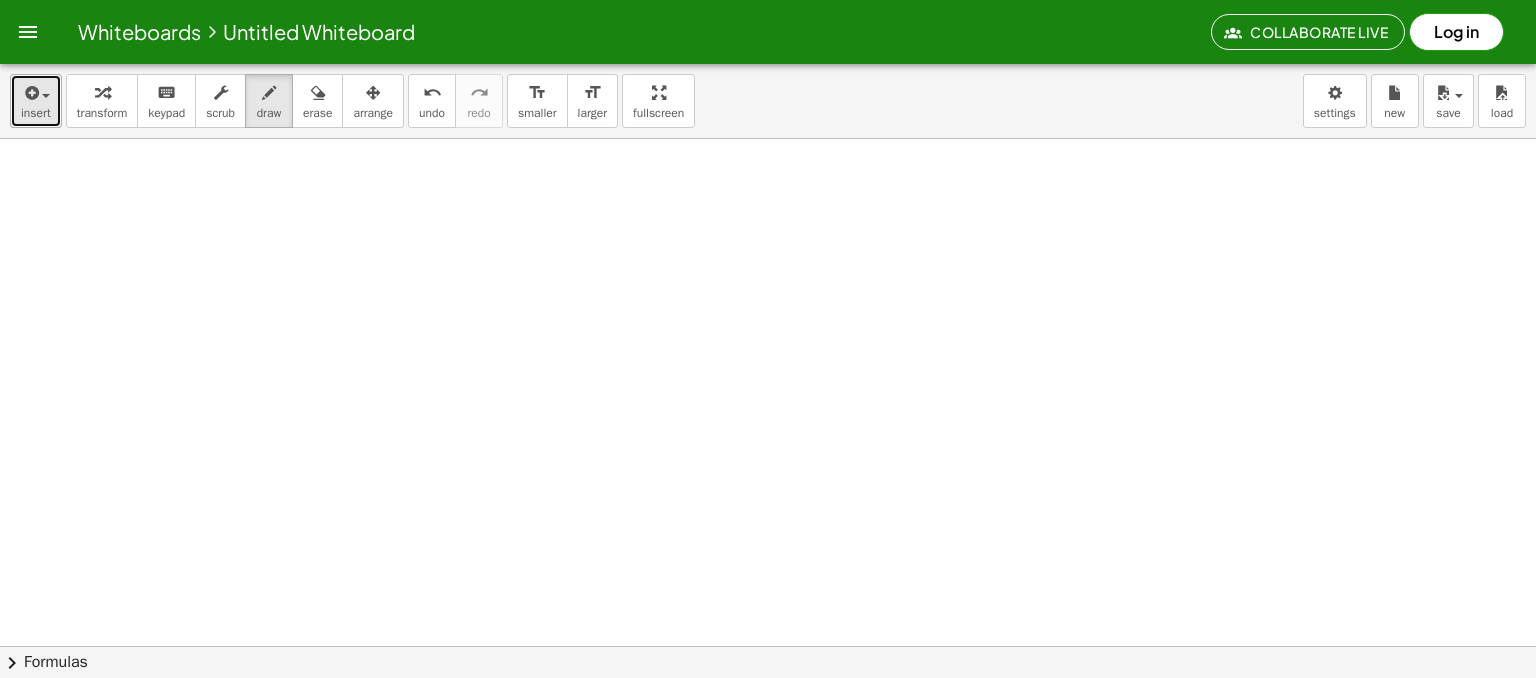 click on "insert" at bounding box center [36, 101] 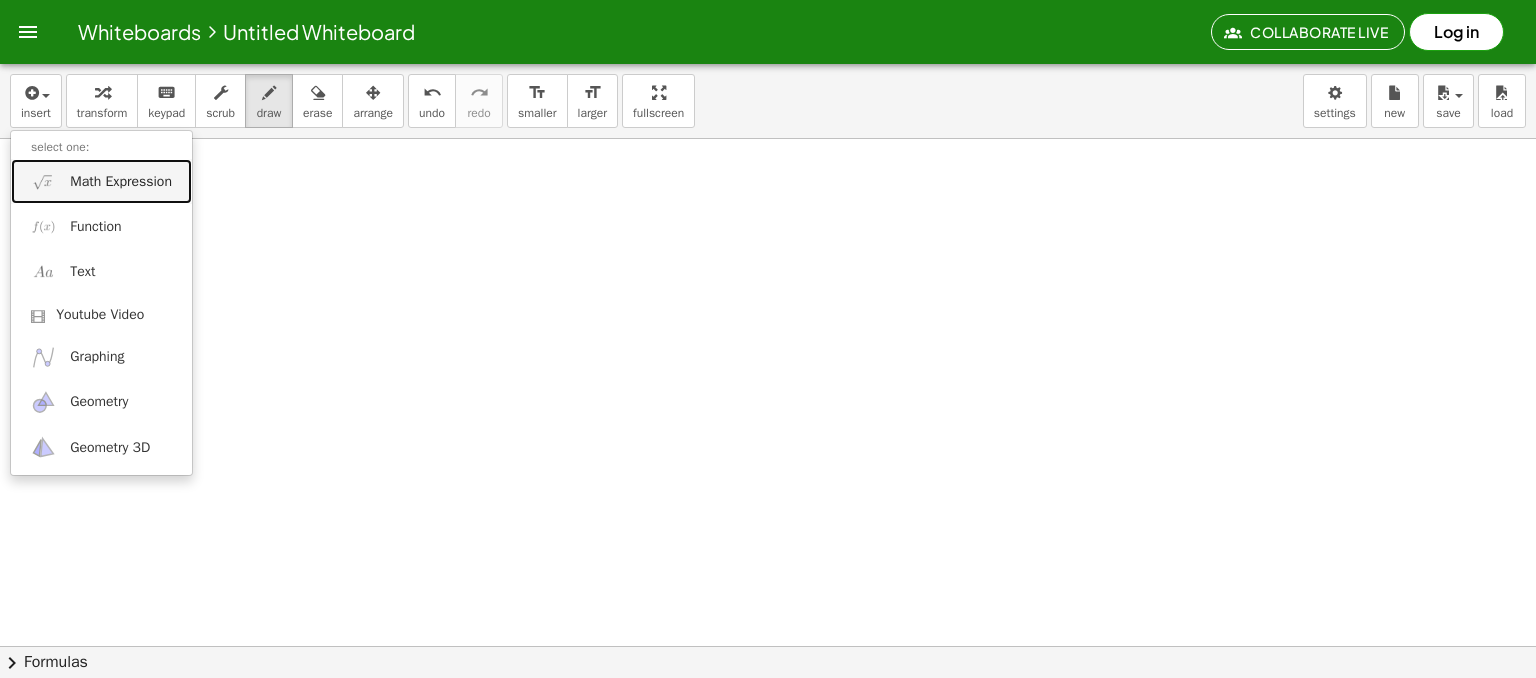 click on "Math Expression" at bounding box center [121, 182] 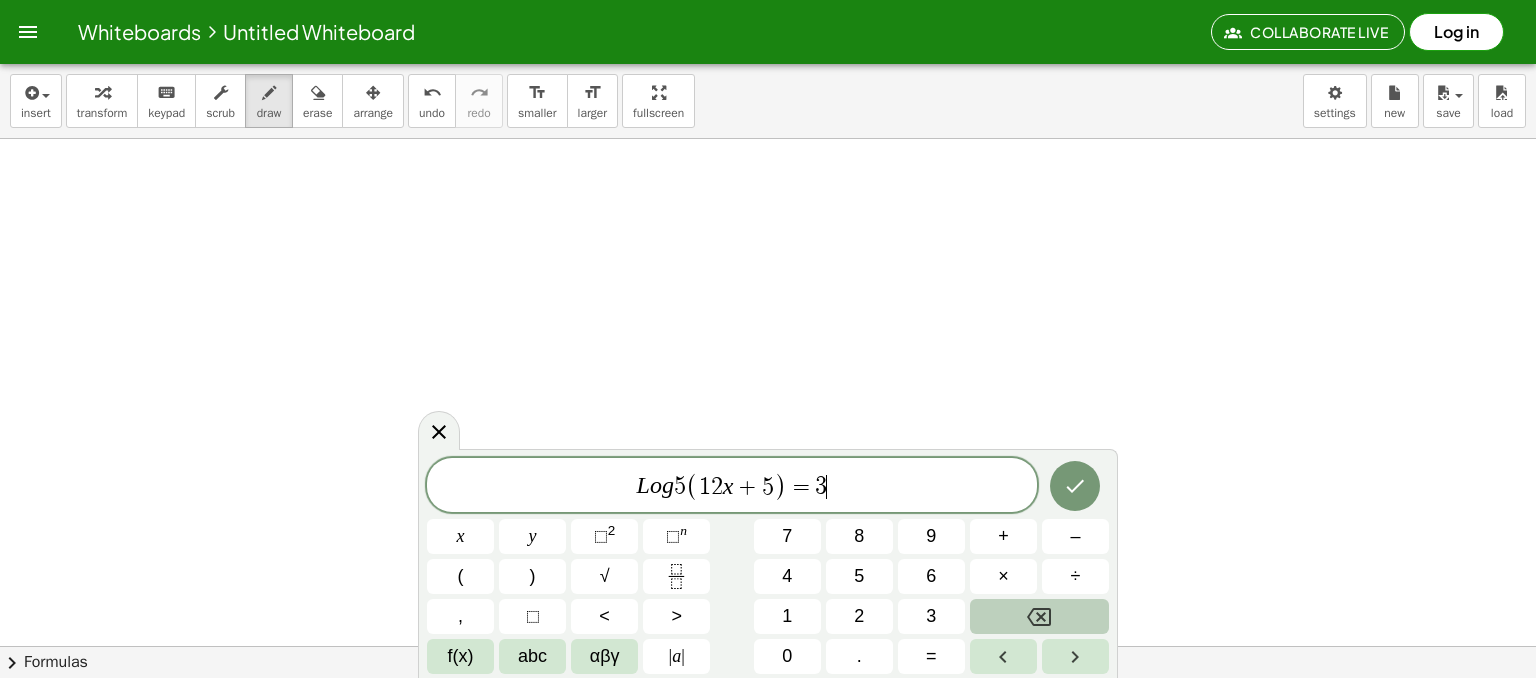 click 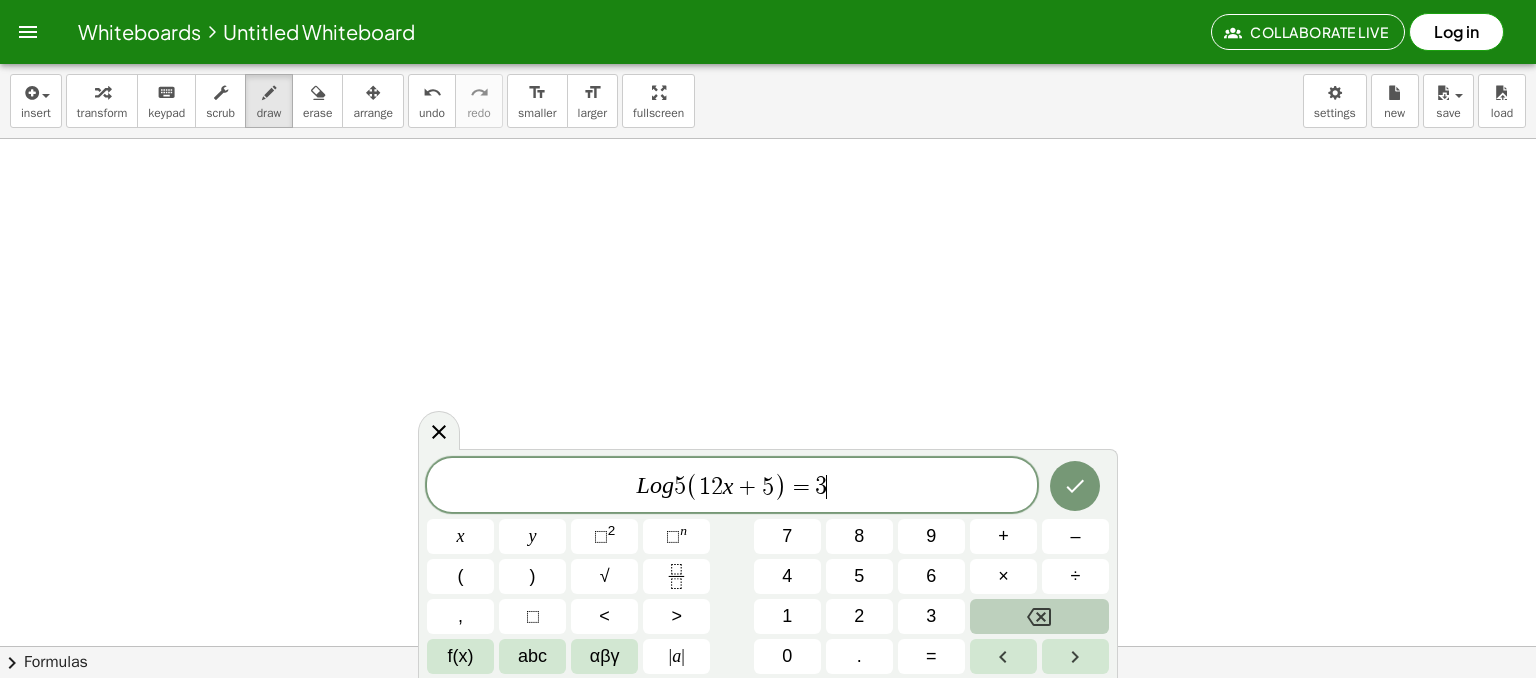 click at bounding box center [768, -414] 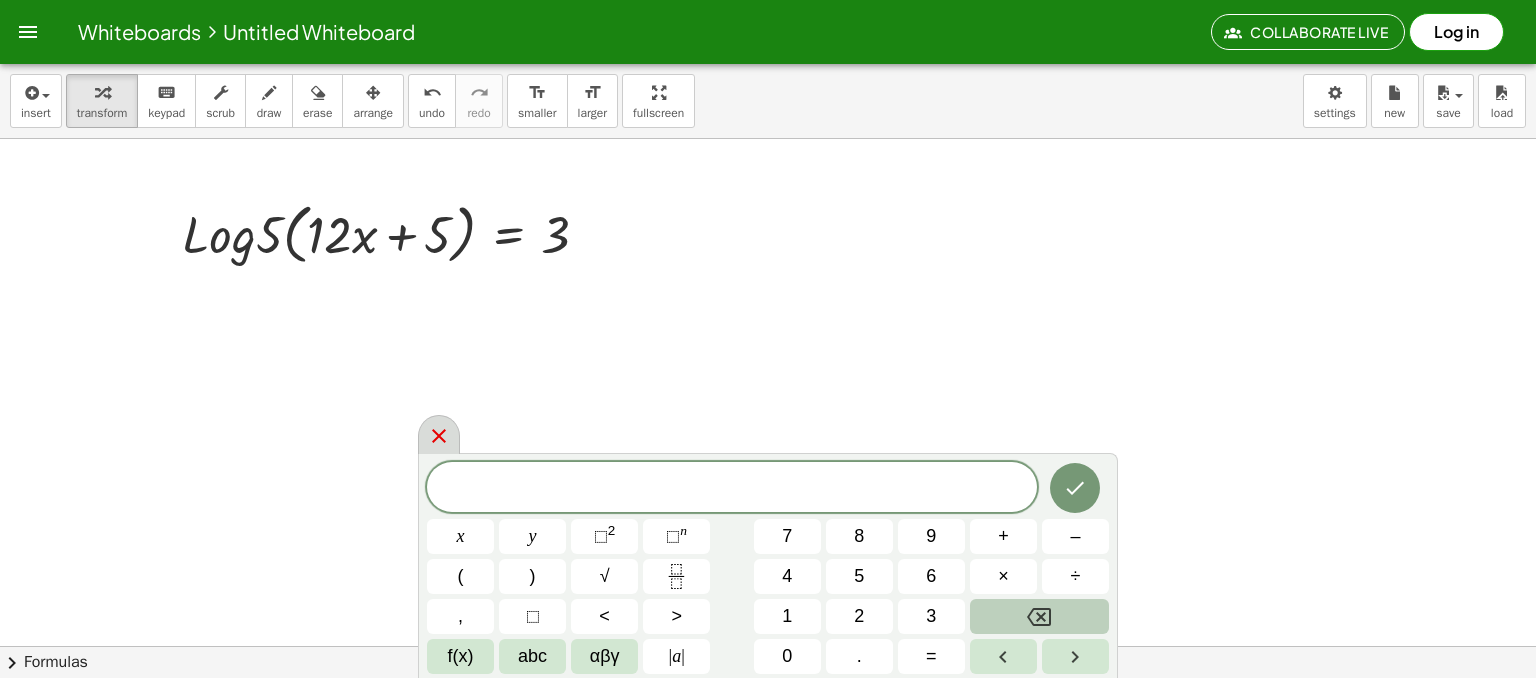 click 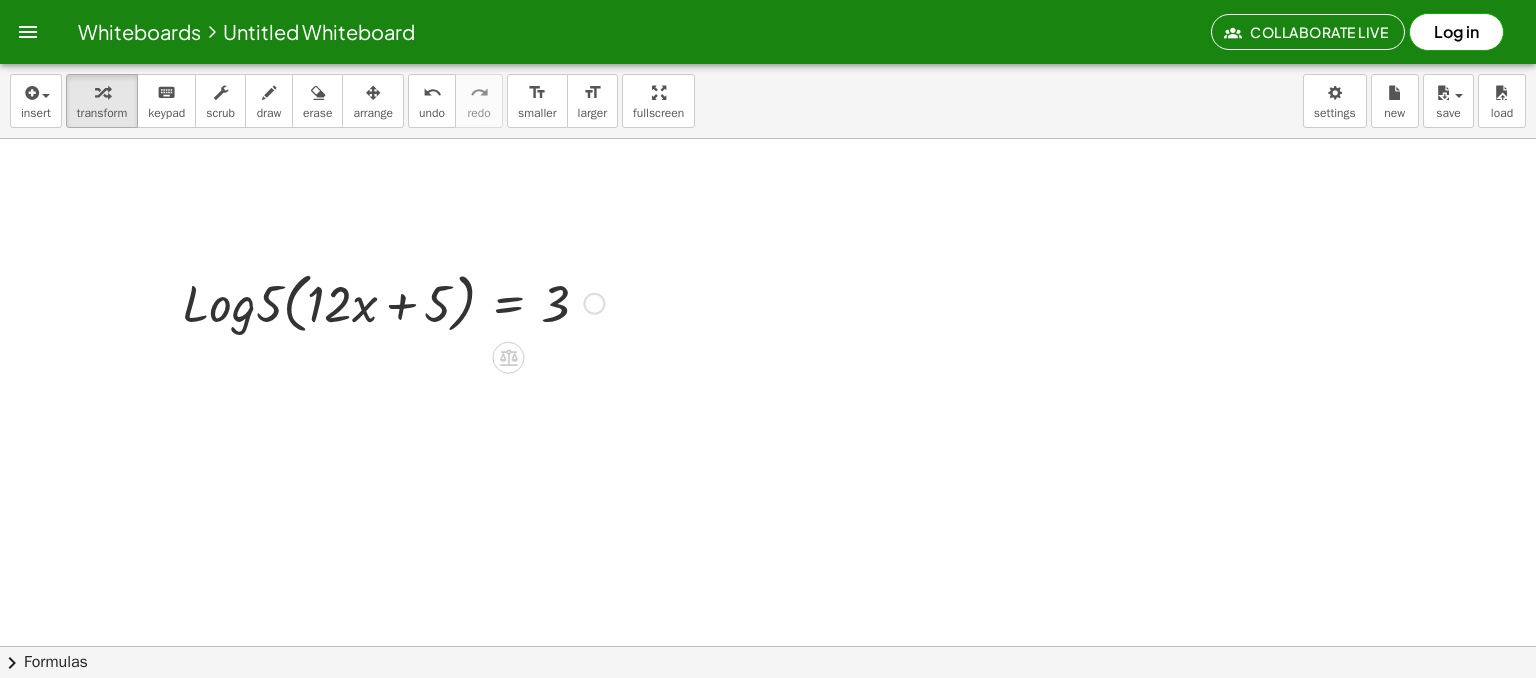 scroll, scrollTop: 1721, scrollLeft: 0, axis: vertical 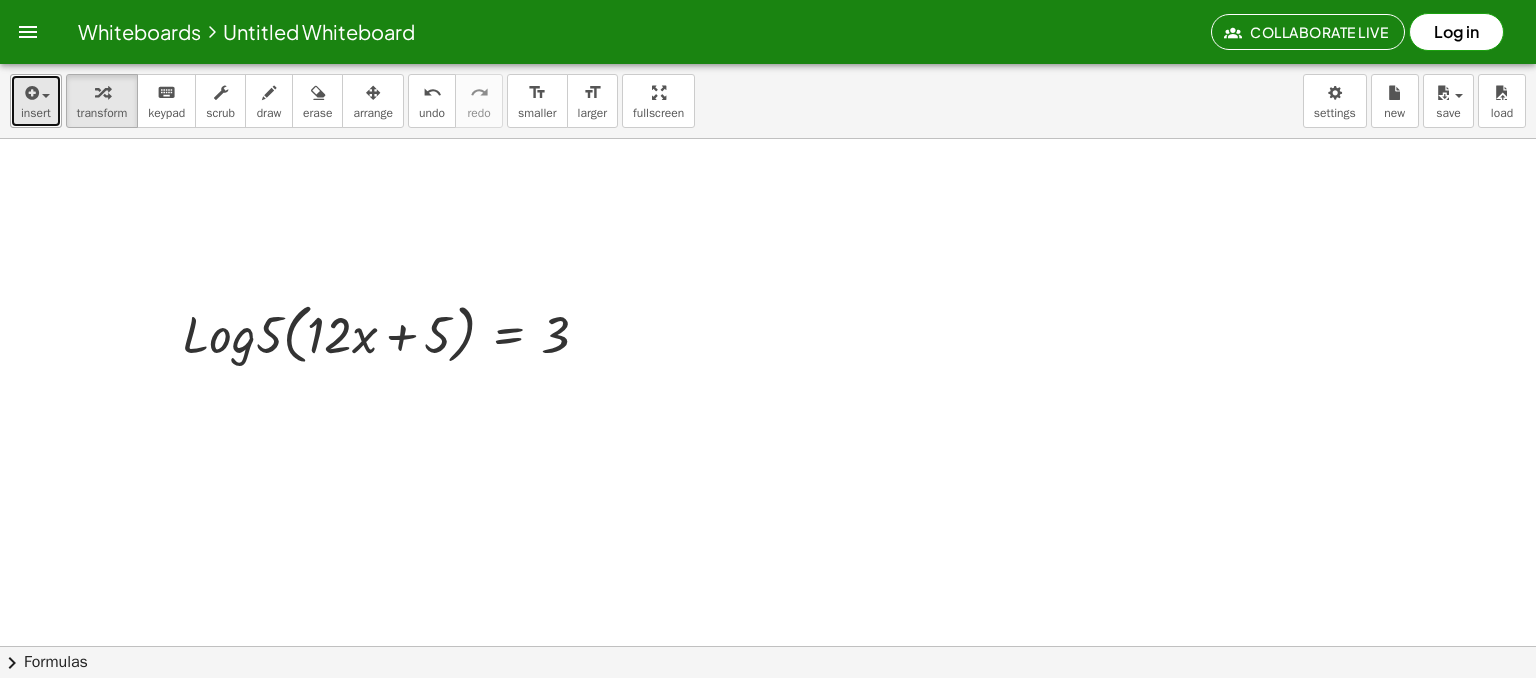 click on "insert" at bounding box center [36, 101] 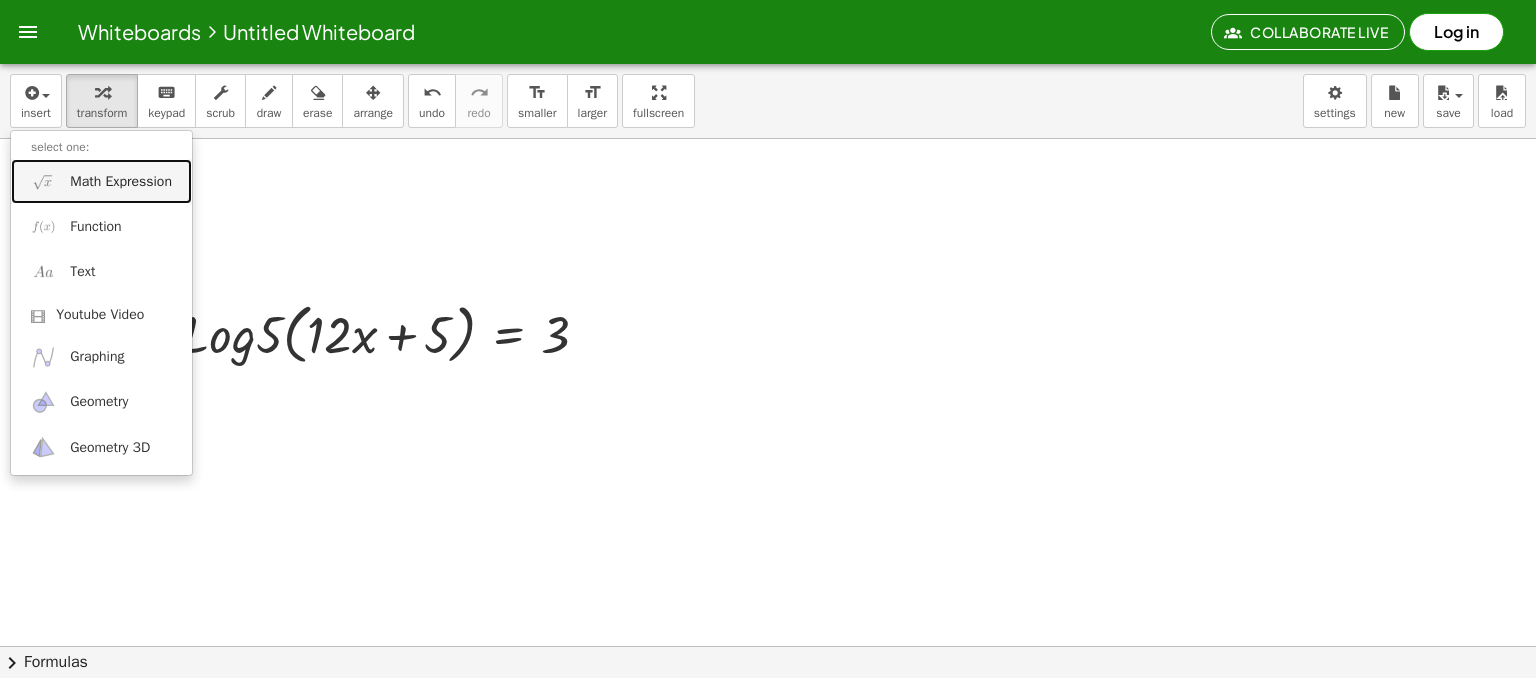 click on "Math Expression" at bounding box center [121, 182] 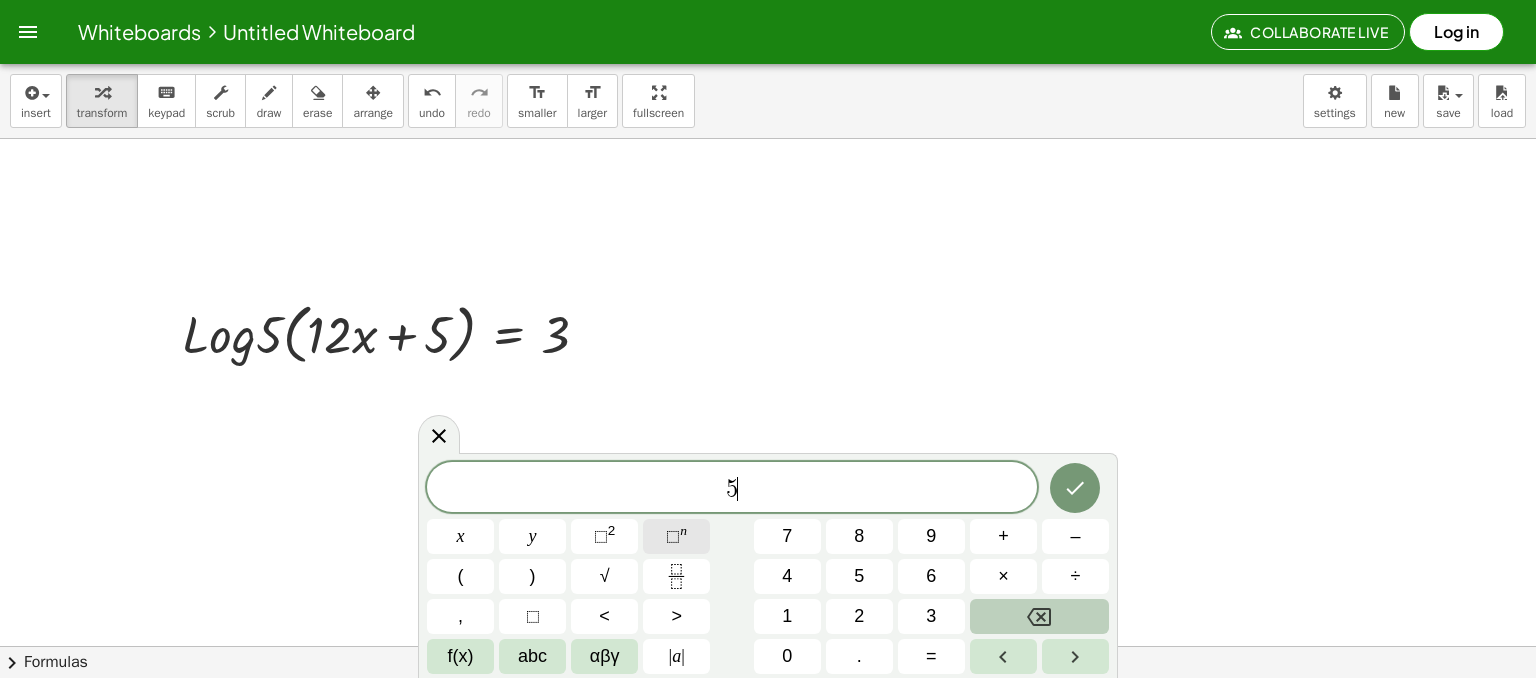 click on "⬚ n" at bounding box center (676, 536) 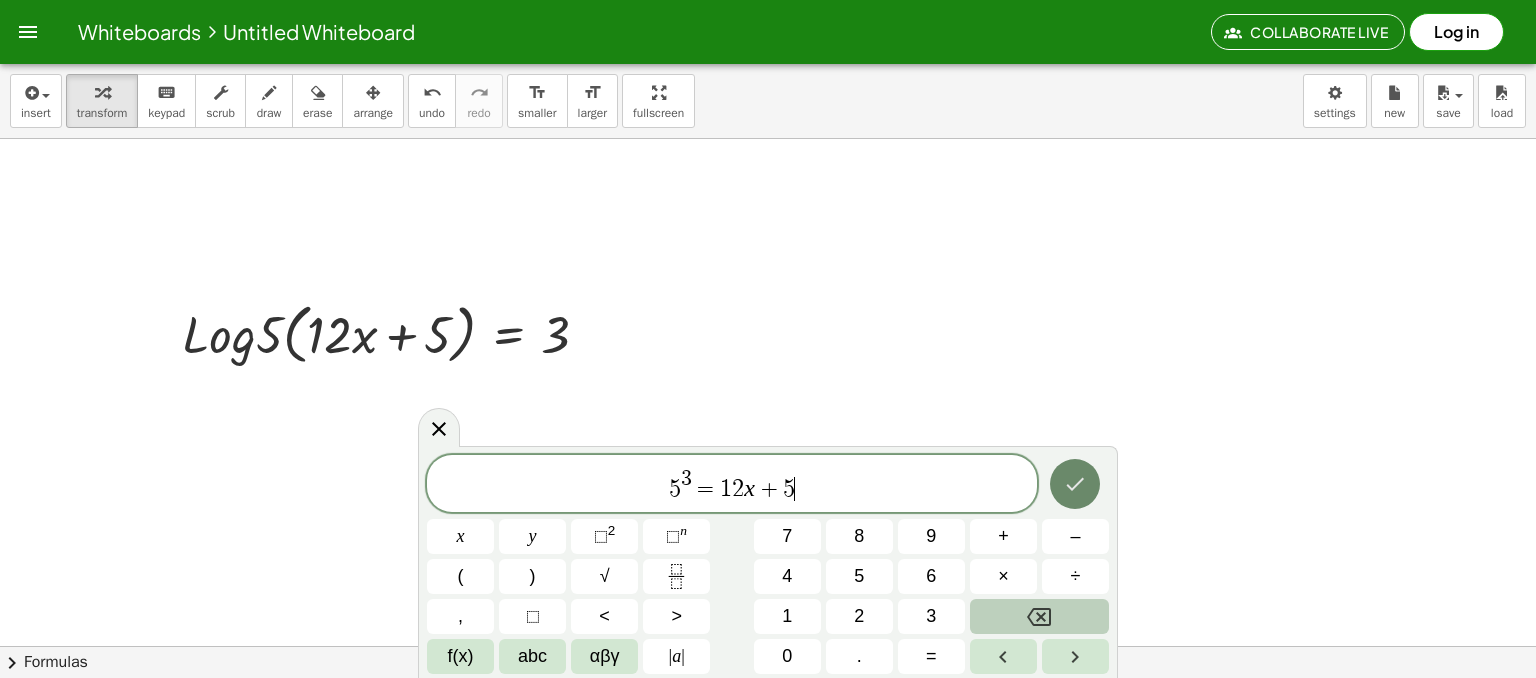 click 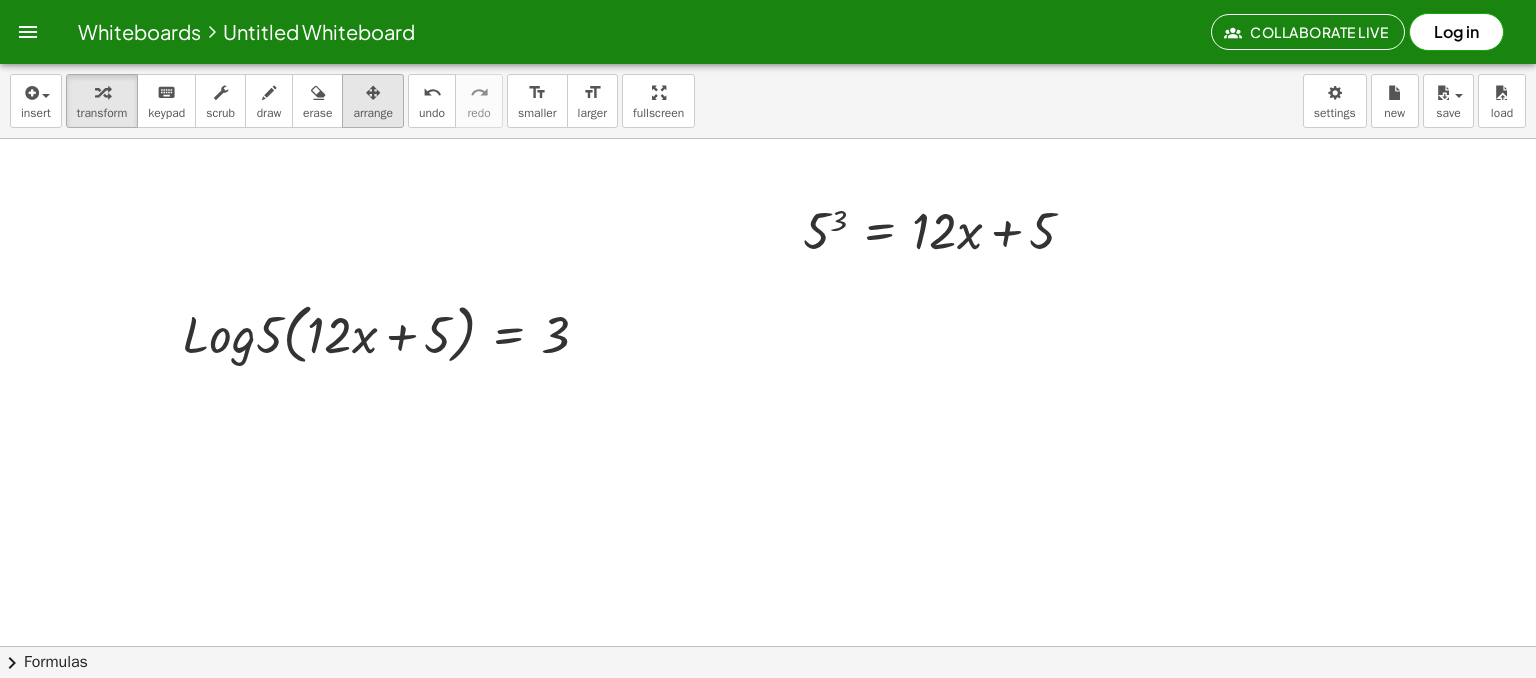 click on "arrange" at bounding box center [373, 101] 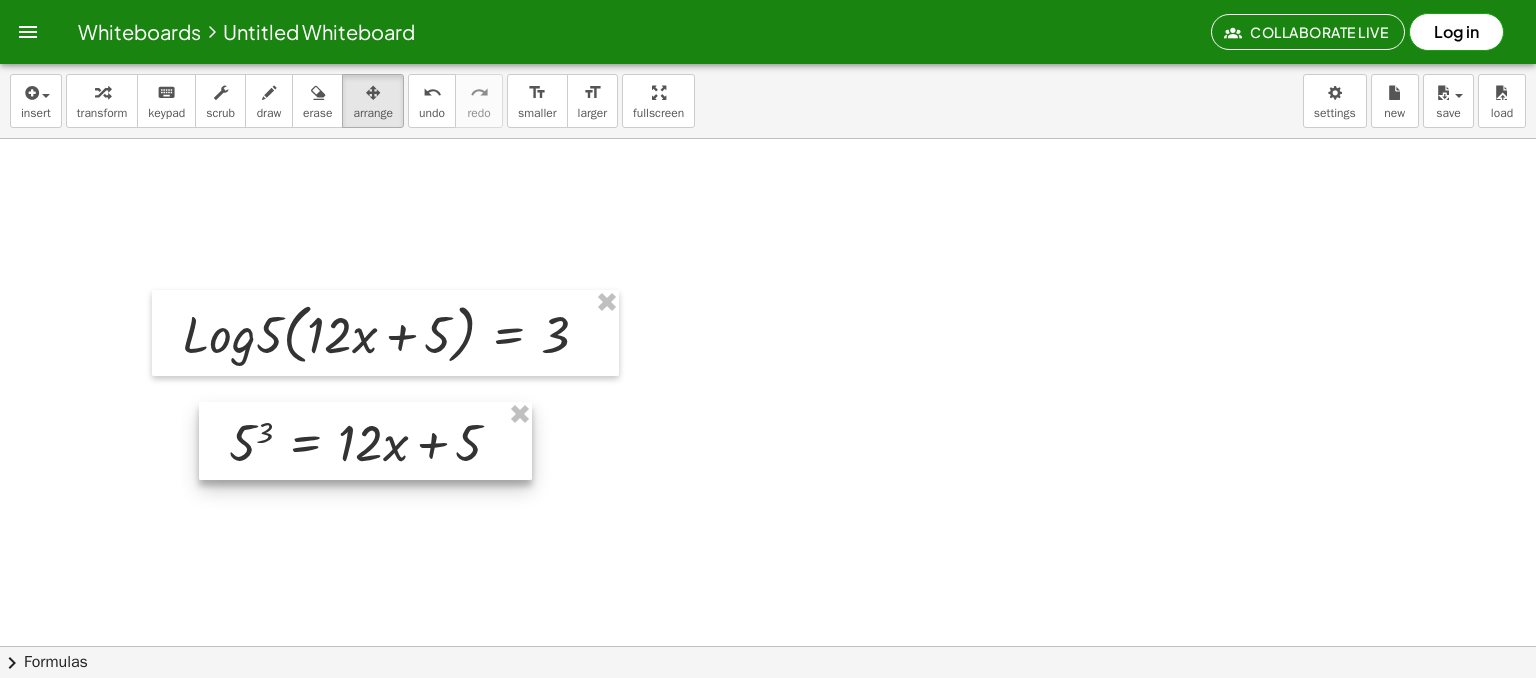 drag, startPoint x: 400, startPoint y: 104, endPoint x: 372, endPoint y: 445, distance: 342.14764 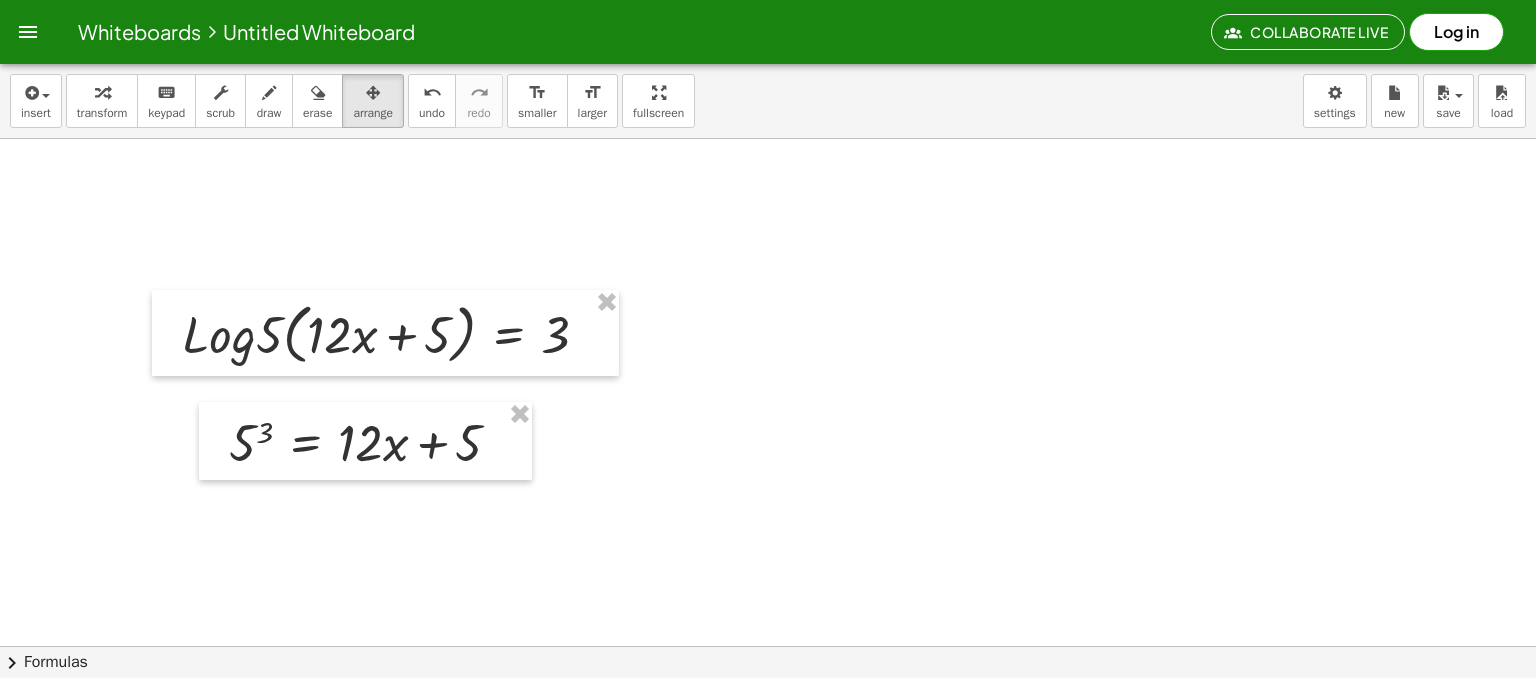 click on "keypad" at bounding box center (166, 113) 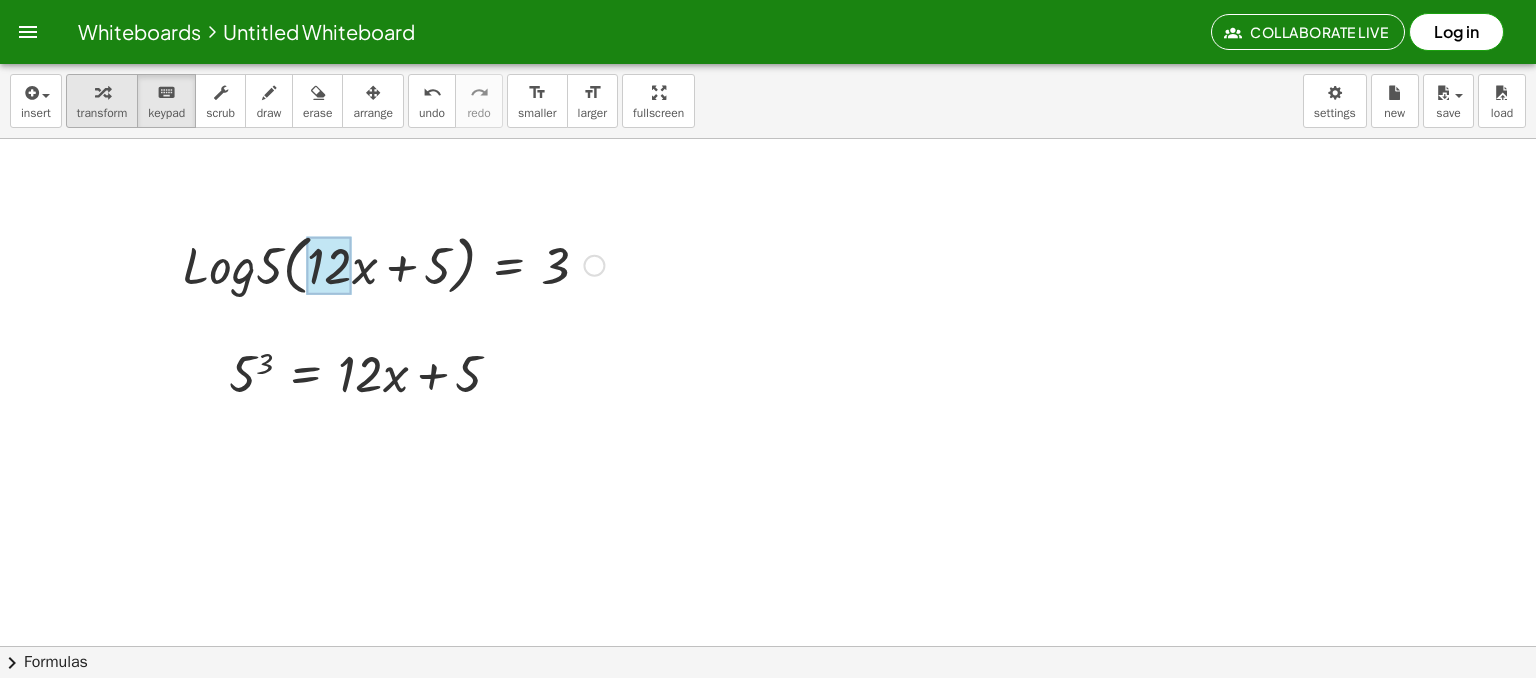 scroll, scrollTop: 1821, scrollLeft: 0, axis: vertical 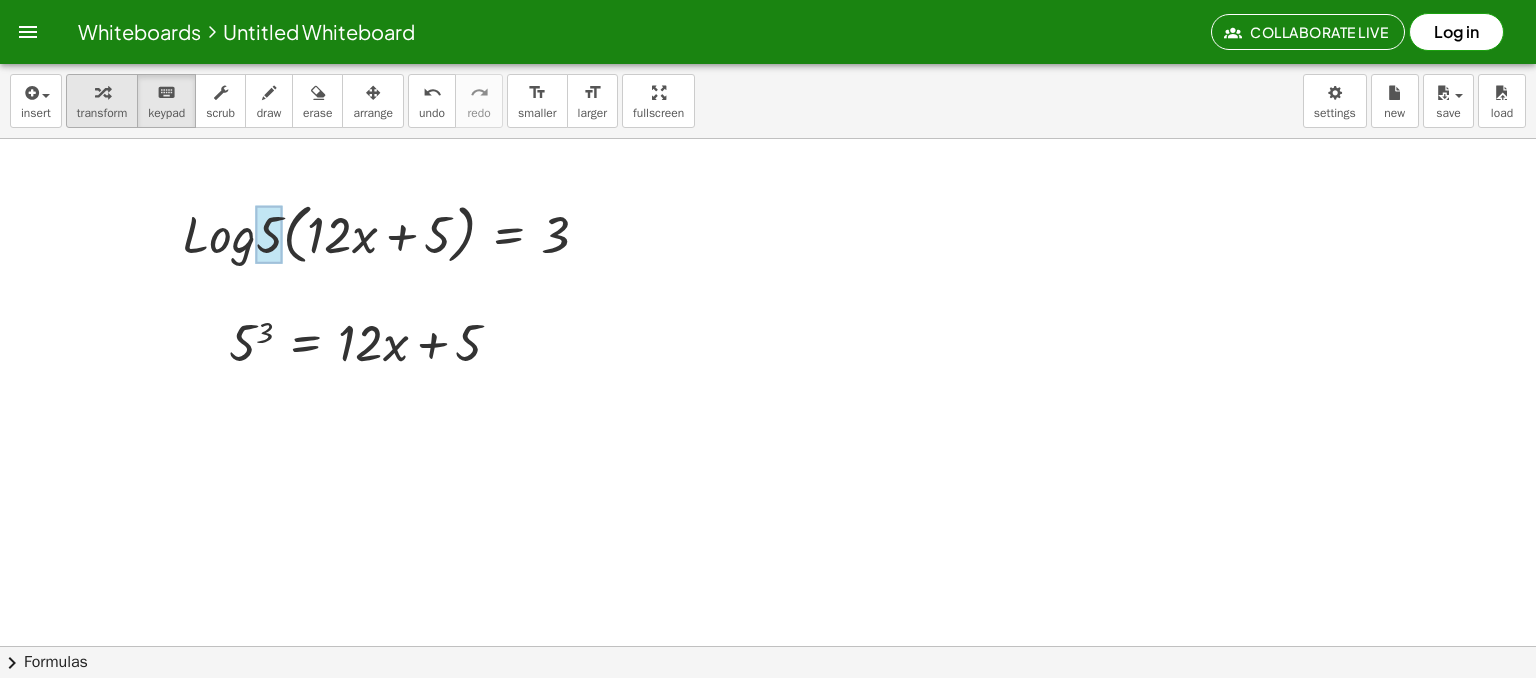 click at bounding box center (102, 93) 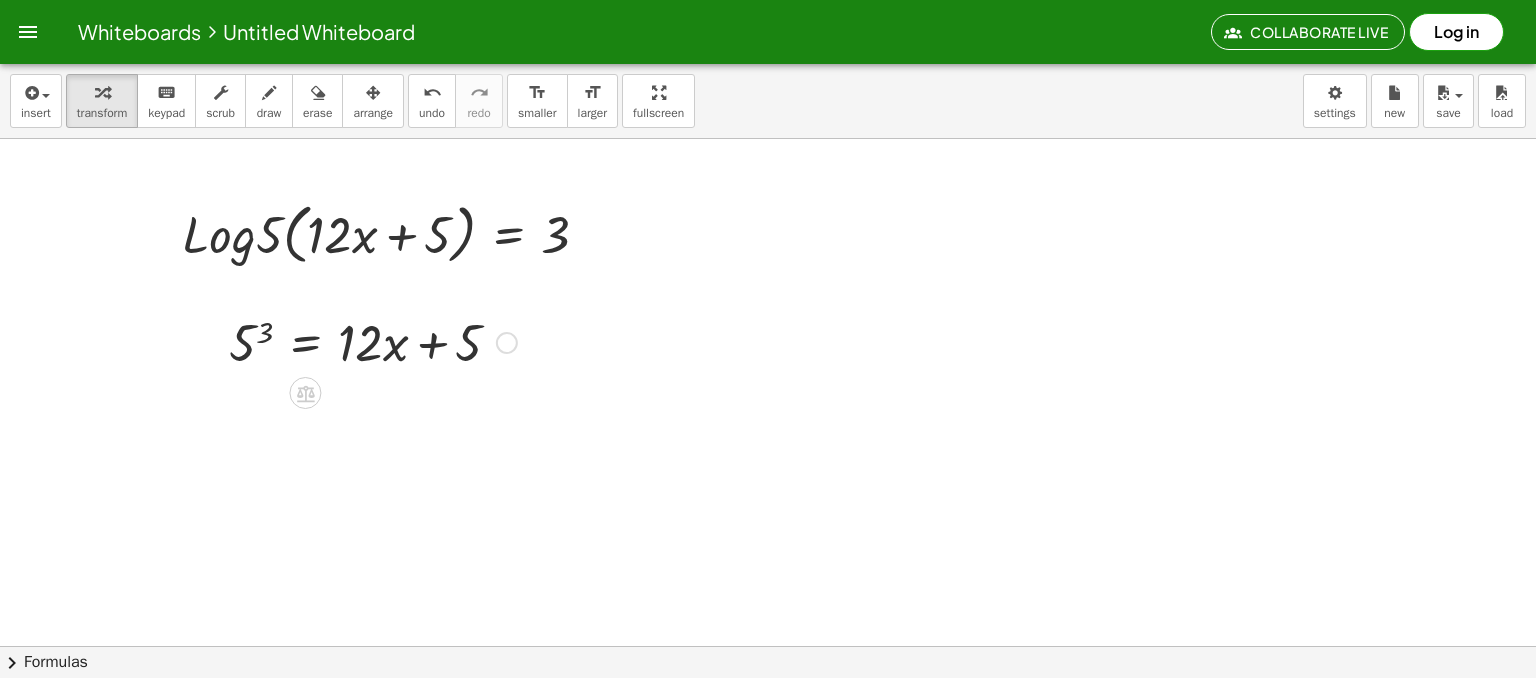 click at bounding box center (373, 341) 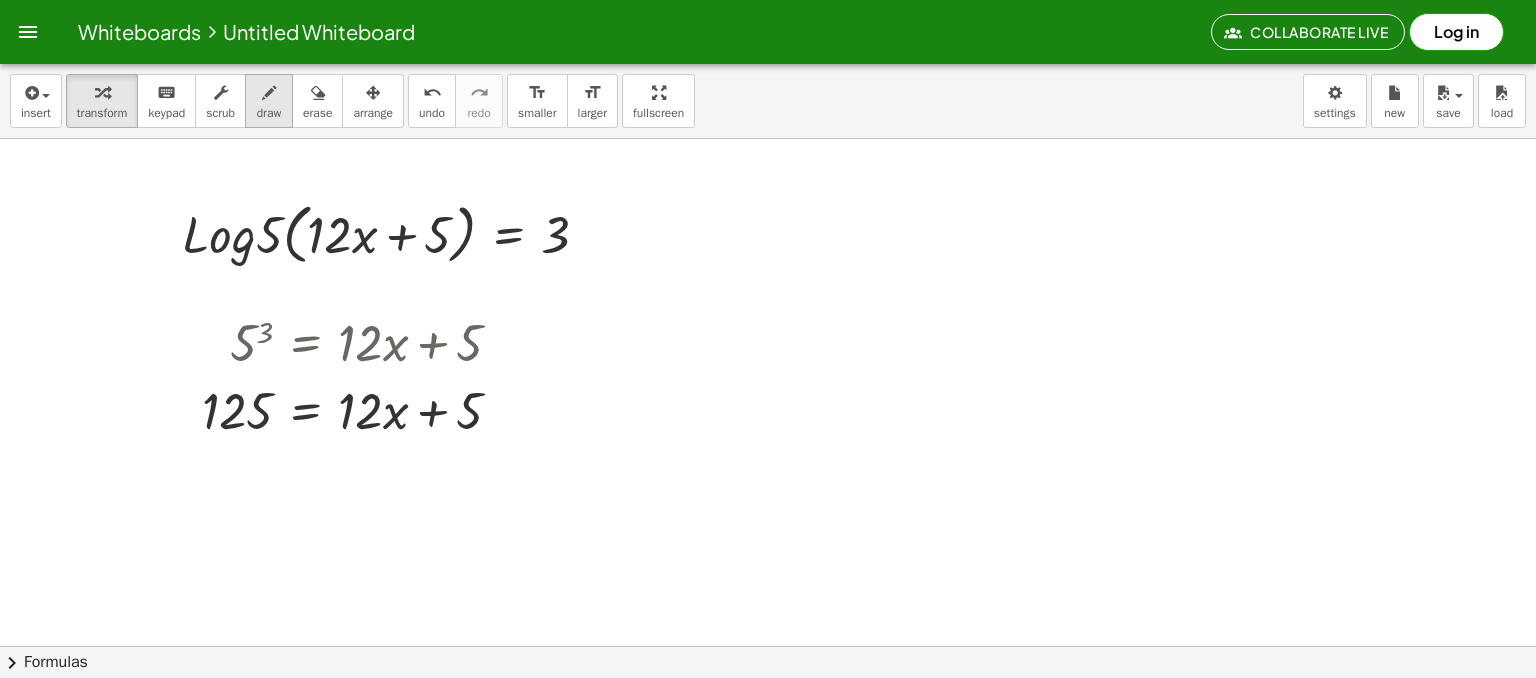 click on "draw" at bounding box center (269, 113) 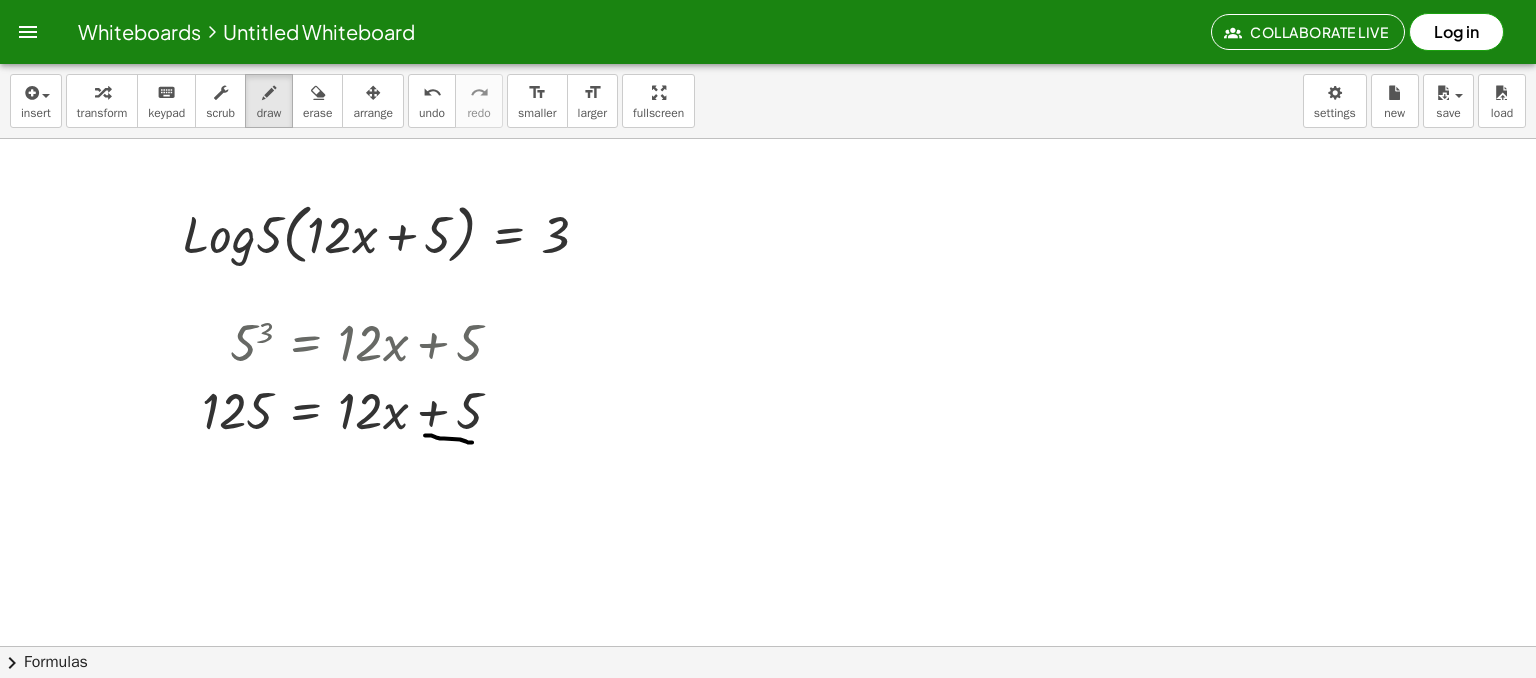 drag, startPoint x: 426, startPoint y: 434, endPoint x: 474, endPoint y: 441, distance: 48.507732 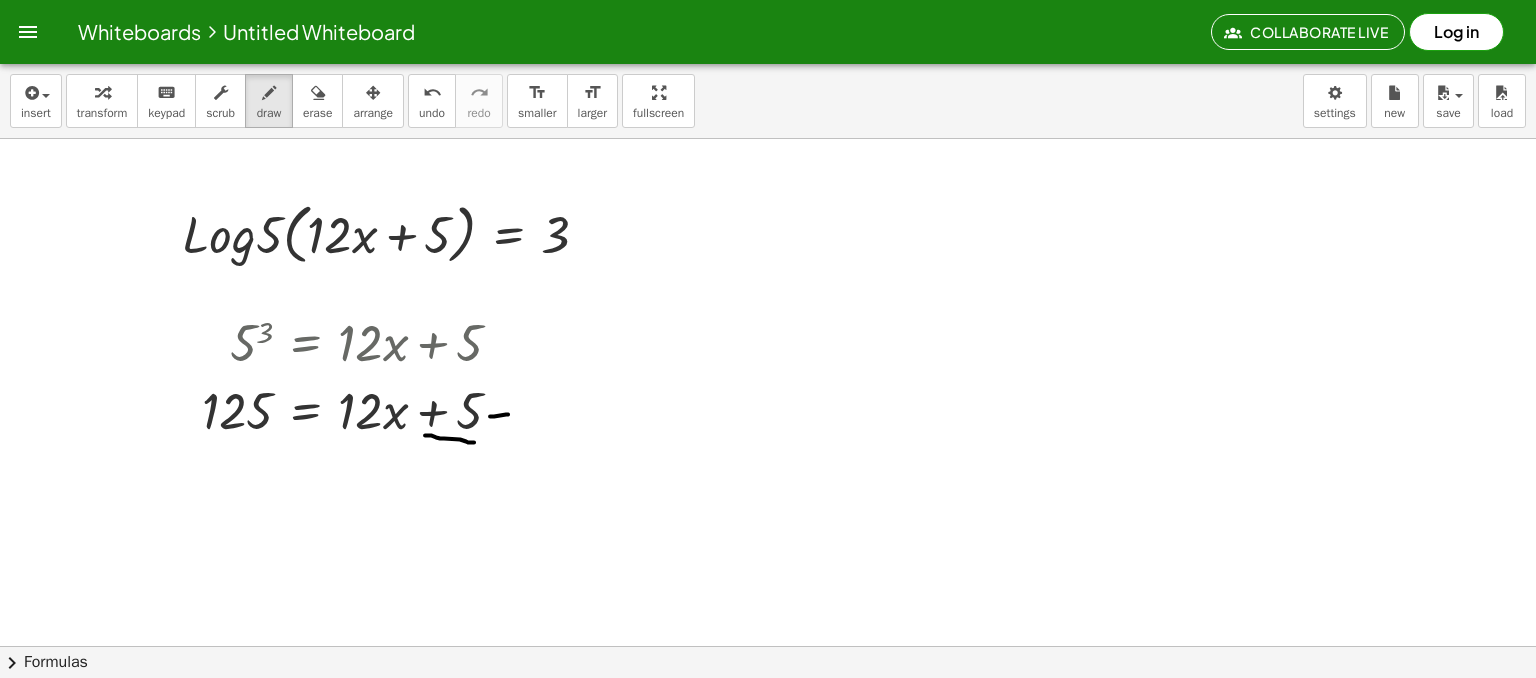 drag, startPoint x: 490, startPoint y: 415, endPoint x: 540, endPoint y: 409, distance: 50.358715 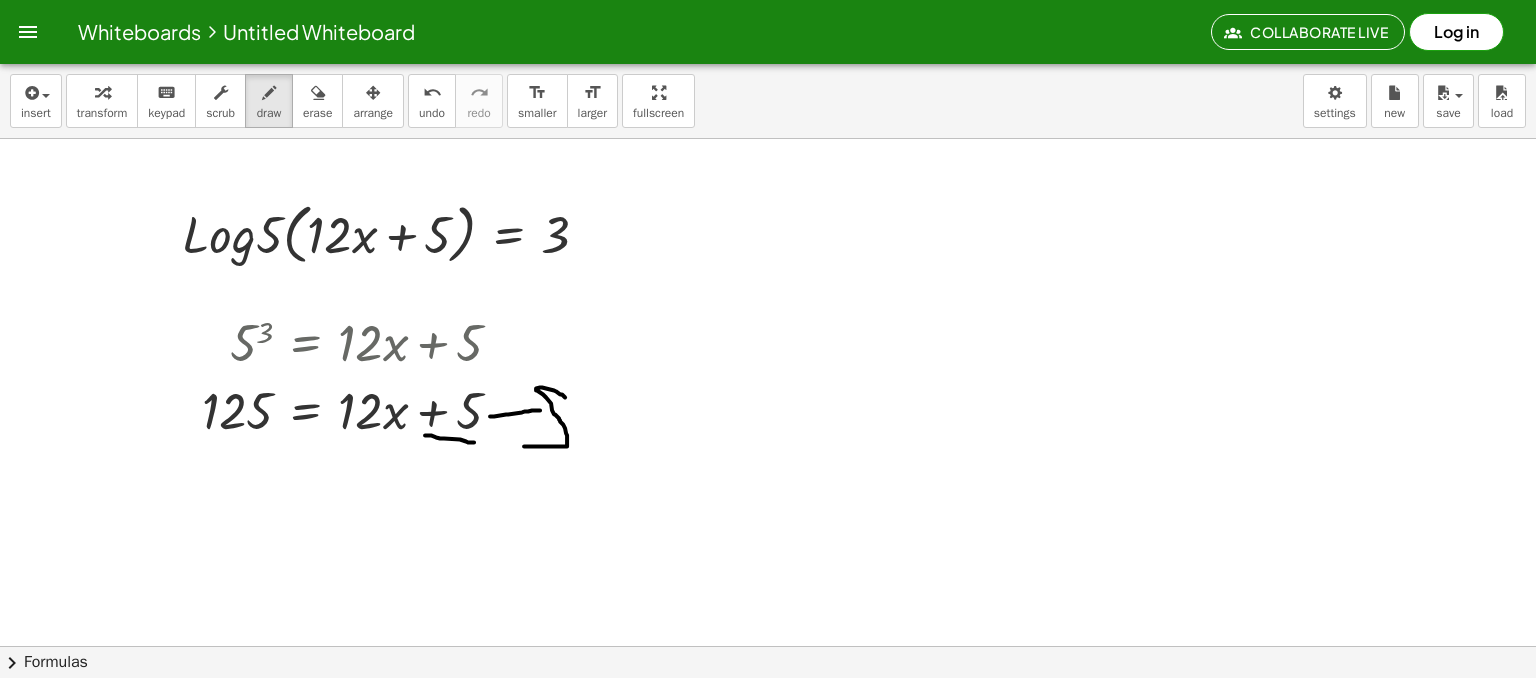 drag, startPoint x: 565, startPoint y: 396, endPoint x: 519, endPoint y: 447, distance: 68.68042 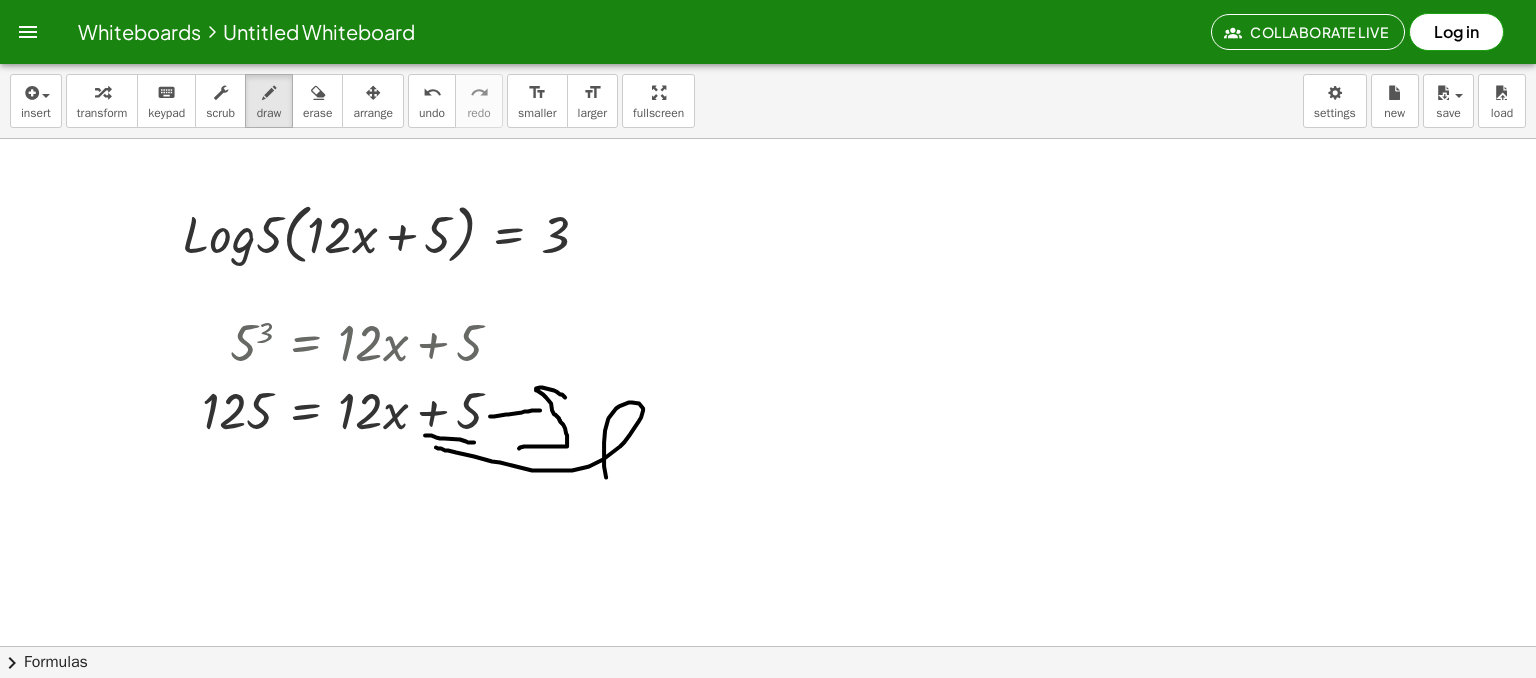 drag, startPoint x: 436, startPoint y: 446, endPoint x: 607, endPoint y: 481, distance: 174.54512 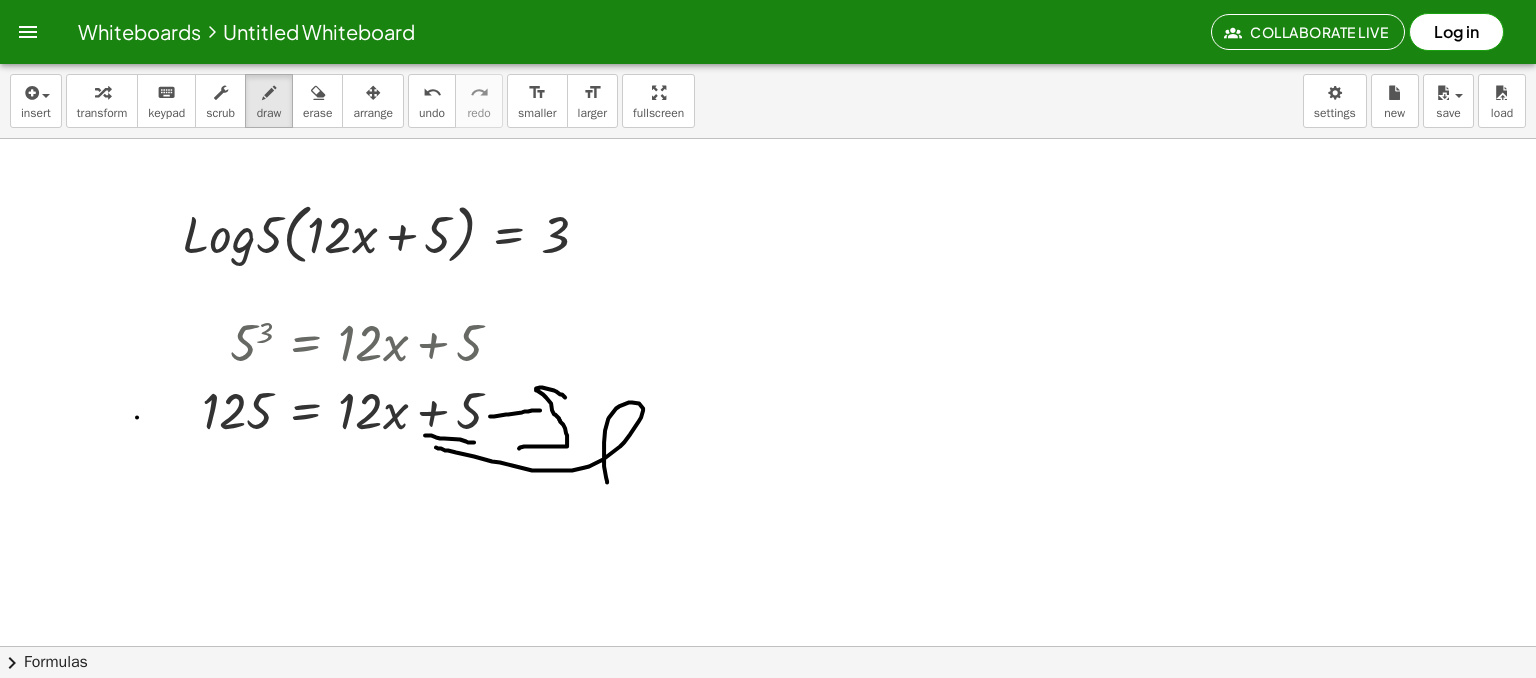 drag, startPoint x: 137, startPoint y: 416, endPoint x: 156, endPoint y: 415, distance: 19.026299 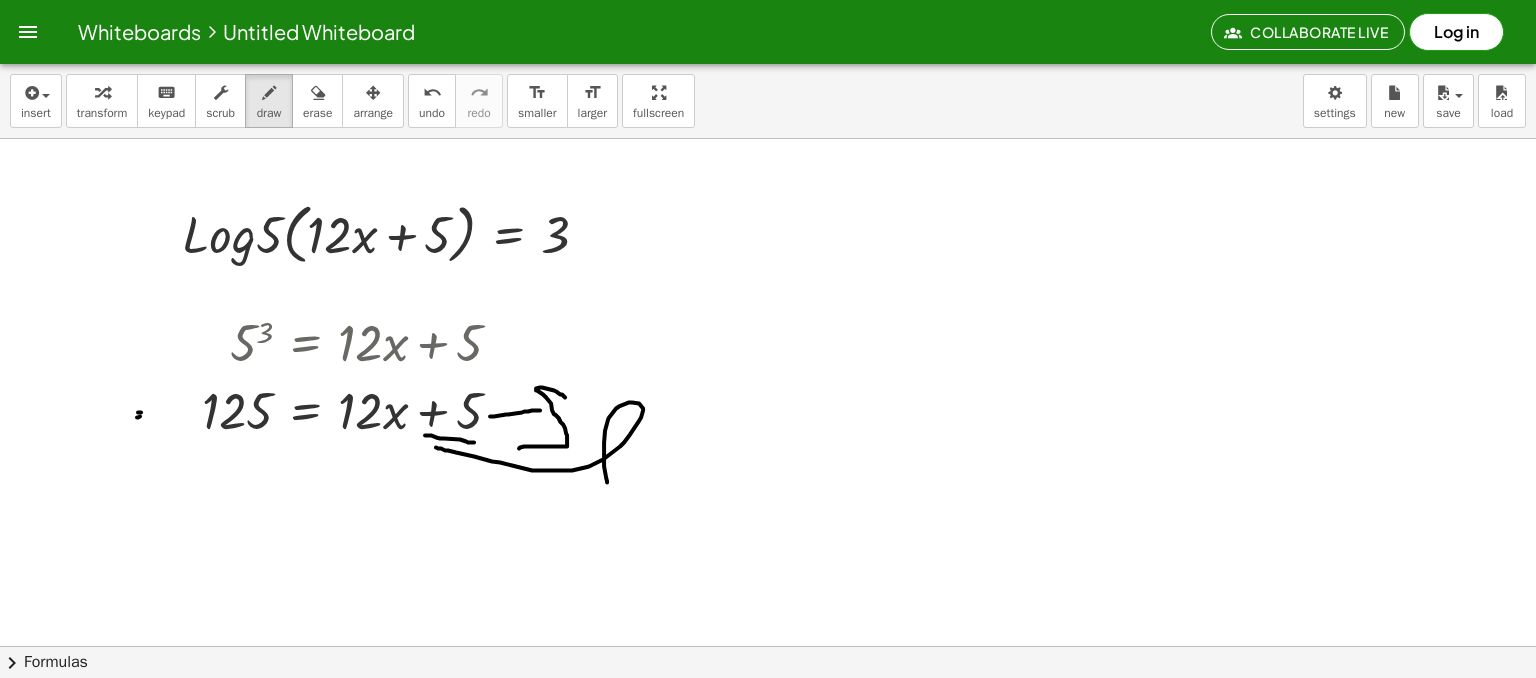 drag, startPoint x: 138, startPoint y: 411, endPoint x: 157, endPoint y: 411, distance: 19 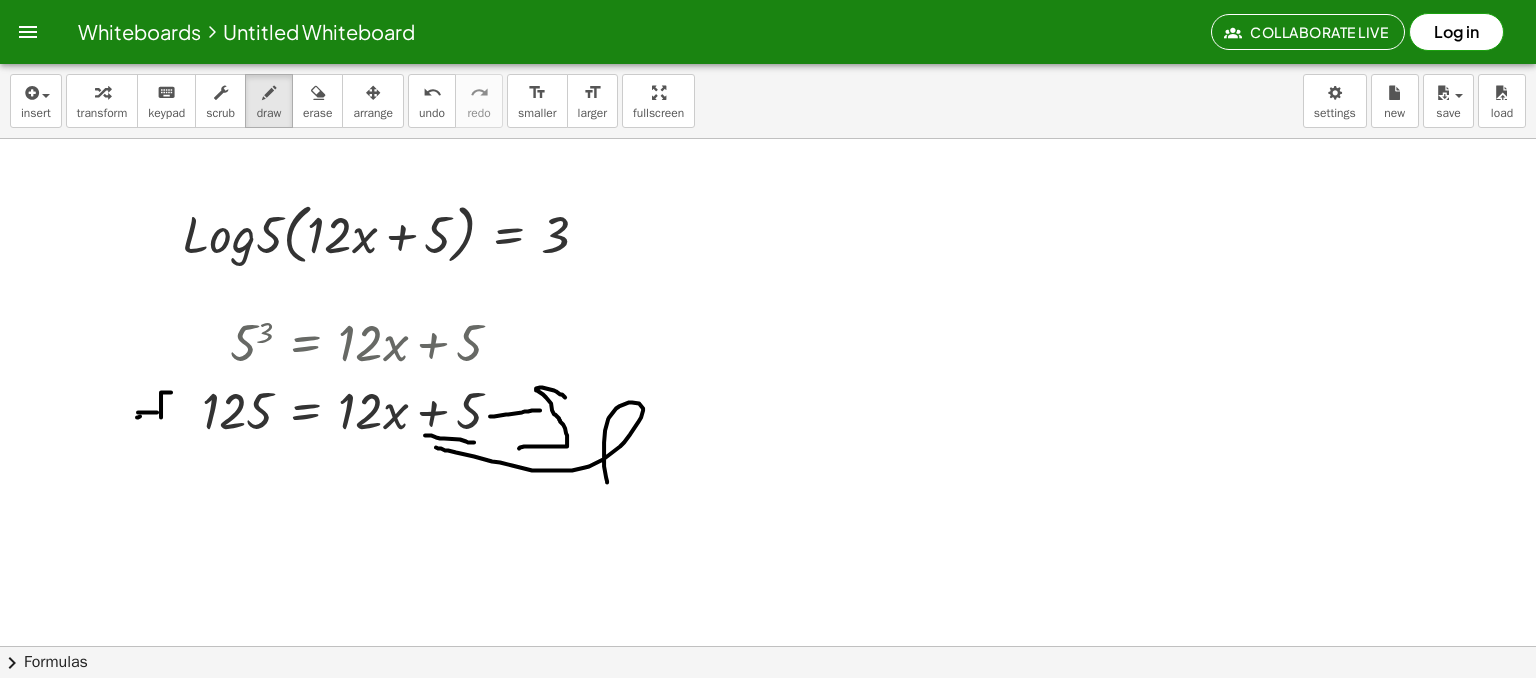 drag, startPoint x: 171, startPoint y: 391, endPoint x: 161, endPoint y: 416, distance: 26.925823 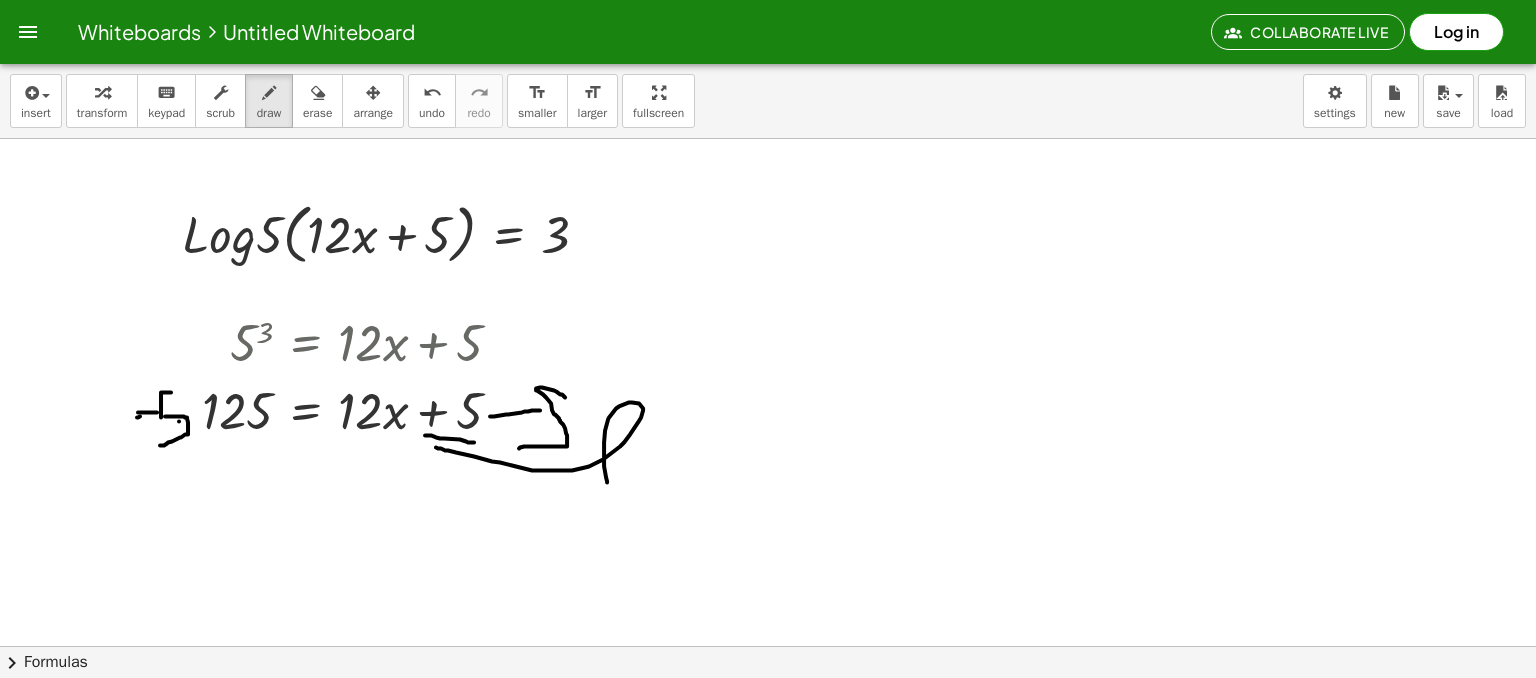 drag, startPoint x: 165, startPoint y: 415, endPoint x: 158, endPoint y: 444, distance: 29.832869 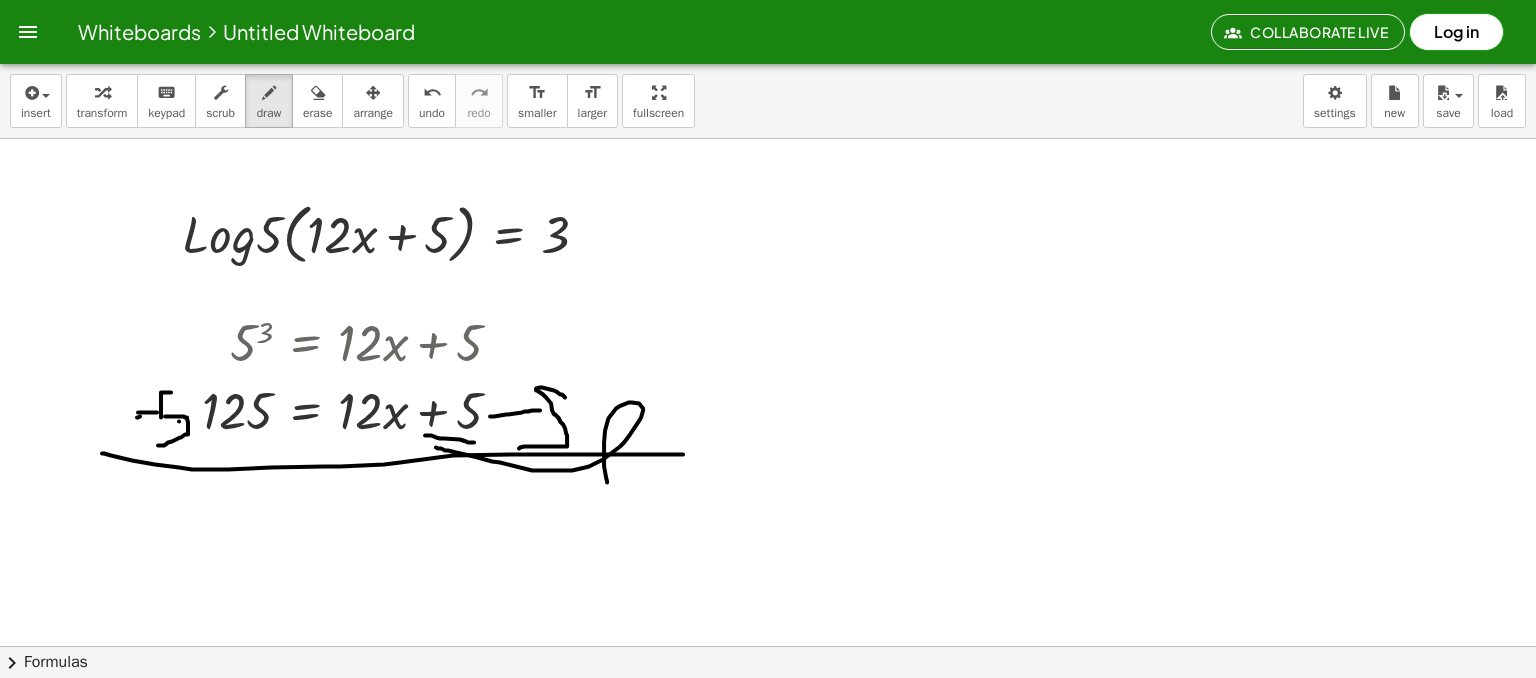 drag, startPoint x: 102, startPoint y: 452, endPoint x: 683, endPoint y: 453, distance: 581.00085 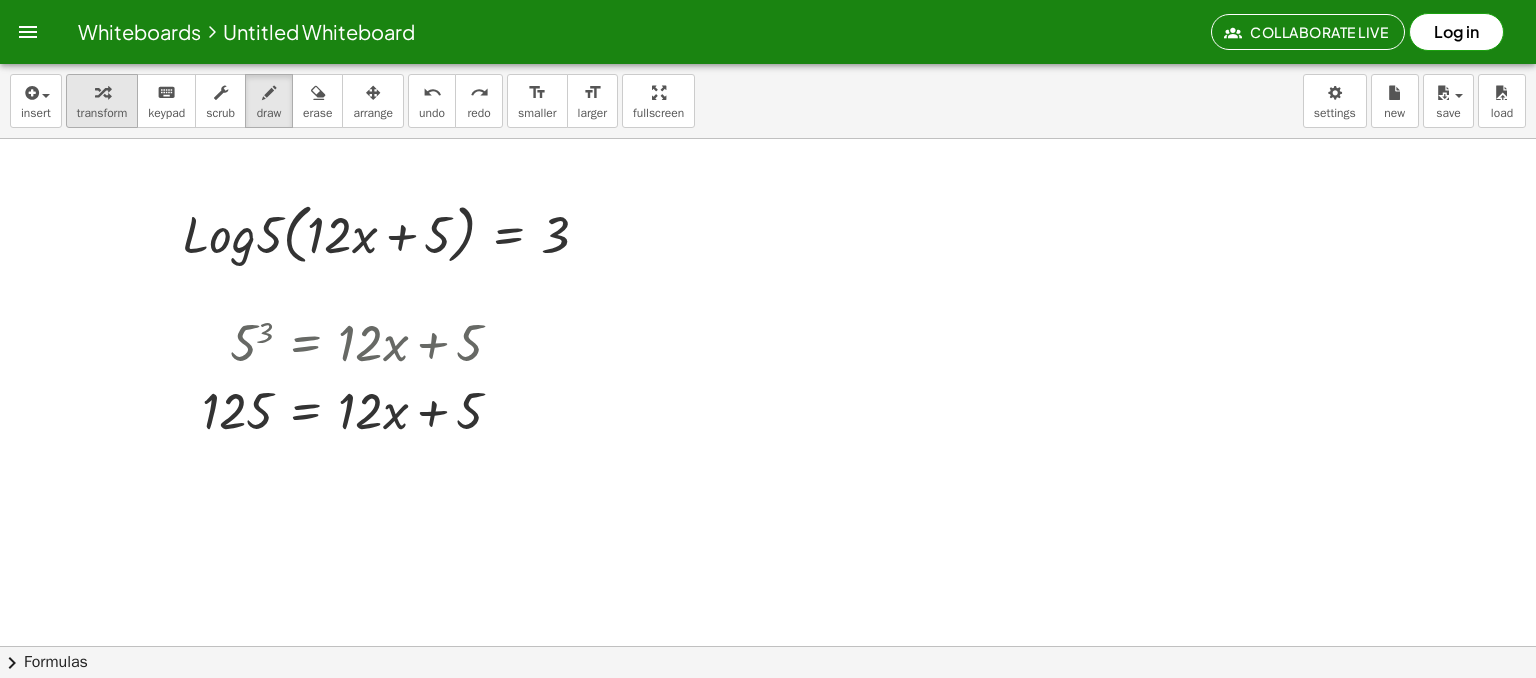 click at bounding box center (102, 92) 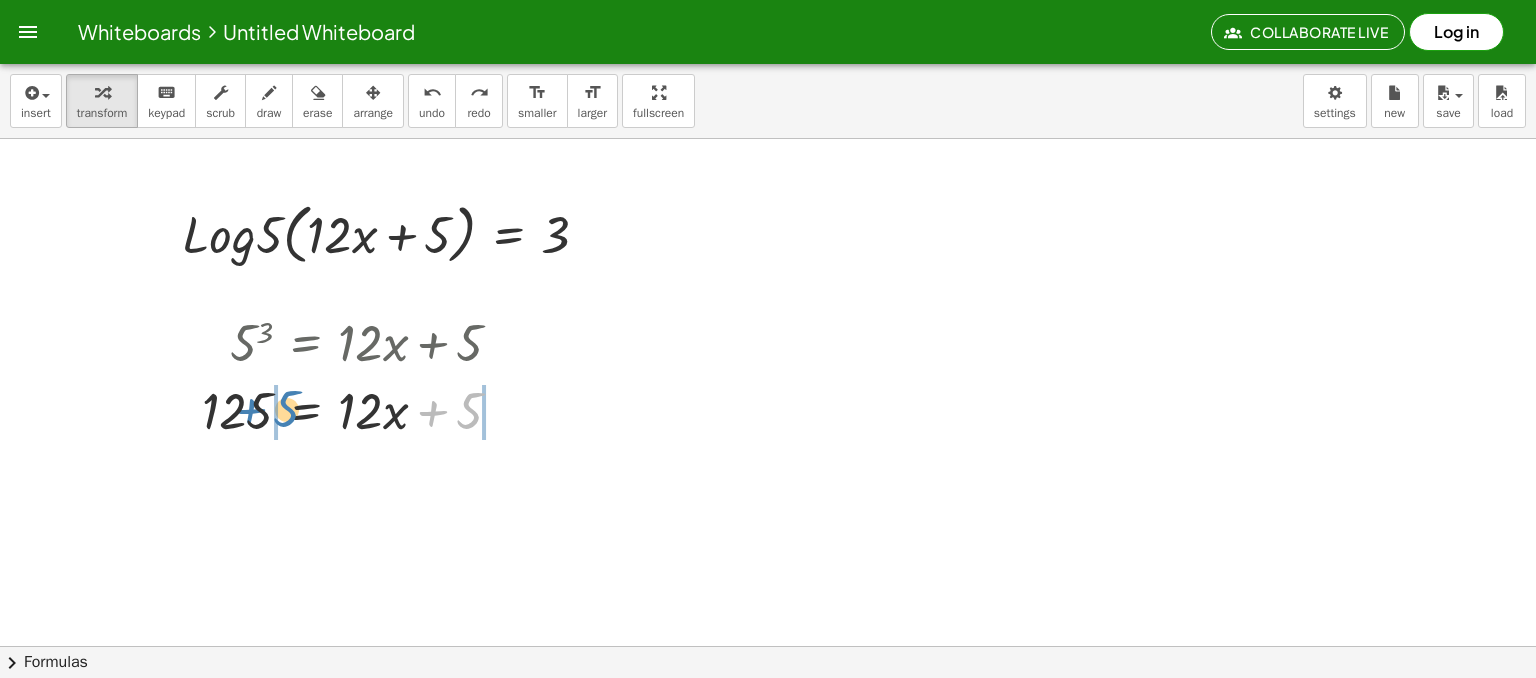 drag, startPoint x: 478, startPoint y: 413, endPoint x: 297, endPoint y: 411, distance: 181.01105 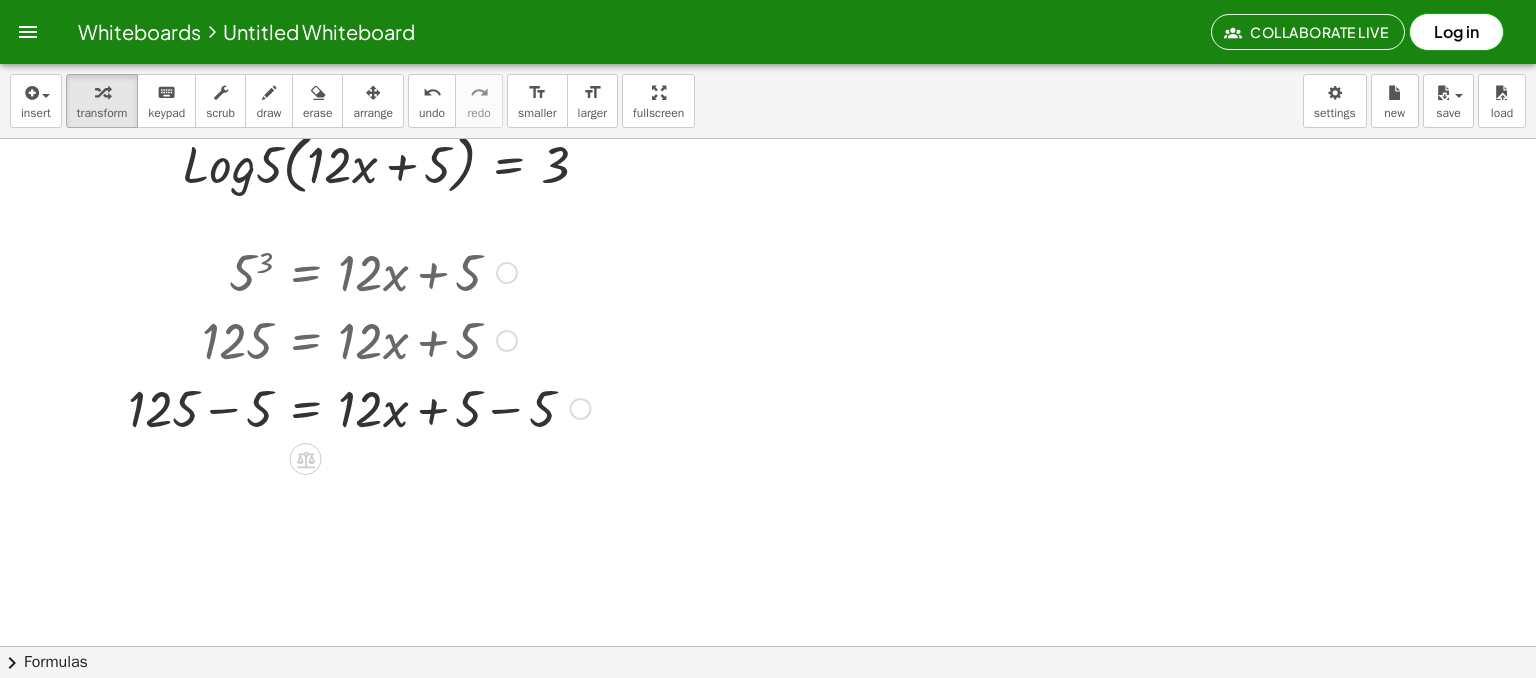 scroll, scrollTop: 1921, scrollLeft: 0, axis: vertical 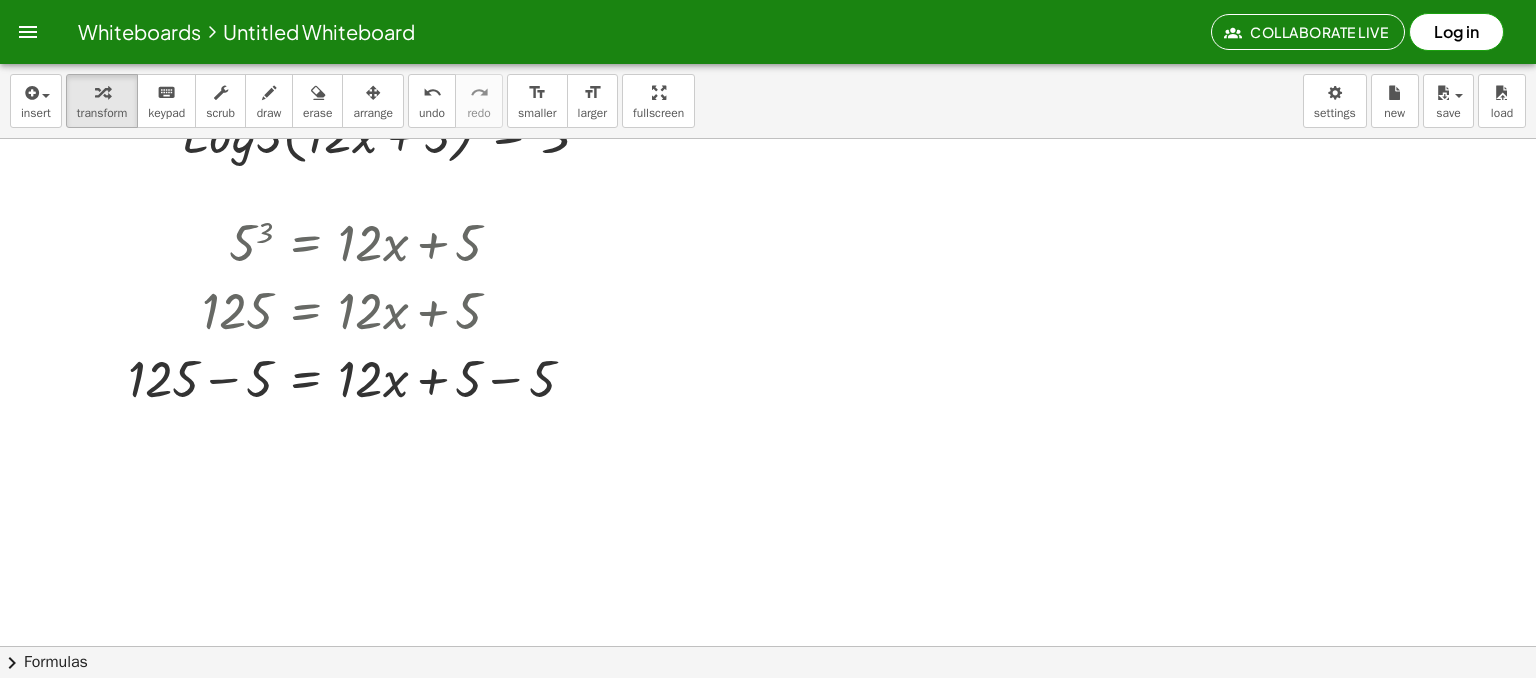 click on "draw" at bounding box center [269, 101] 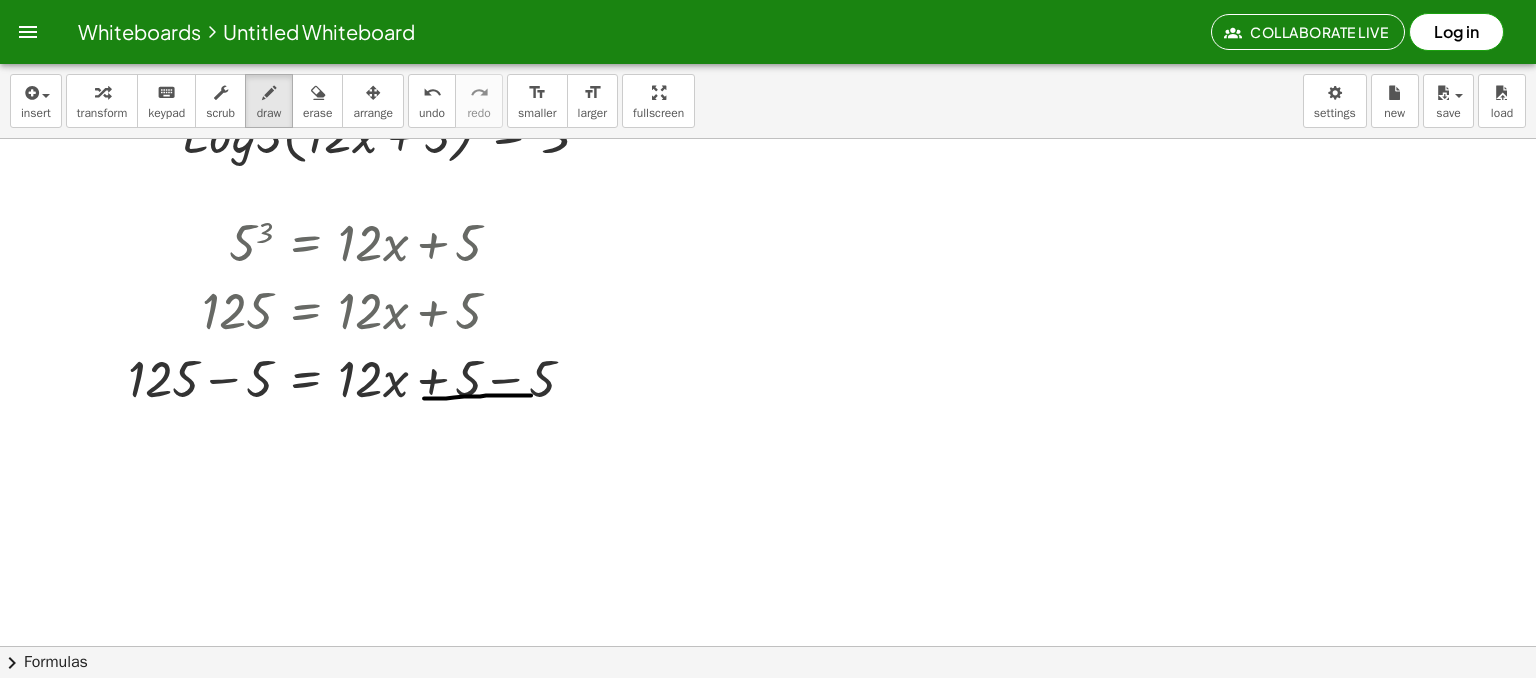 drag, startPoint x: 424, startPoint y: 397, endPoint x: 531, endPoint y: 394, distance: 107.042046 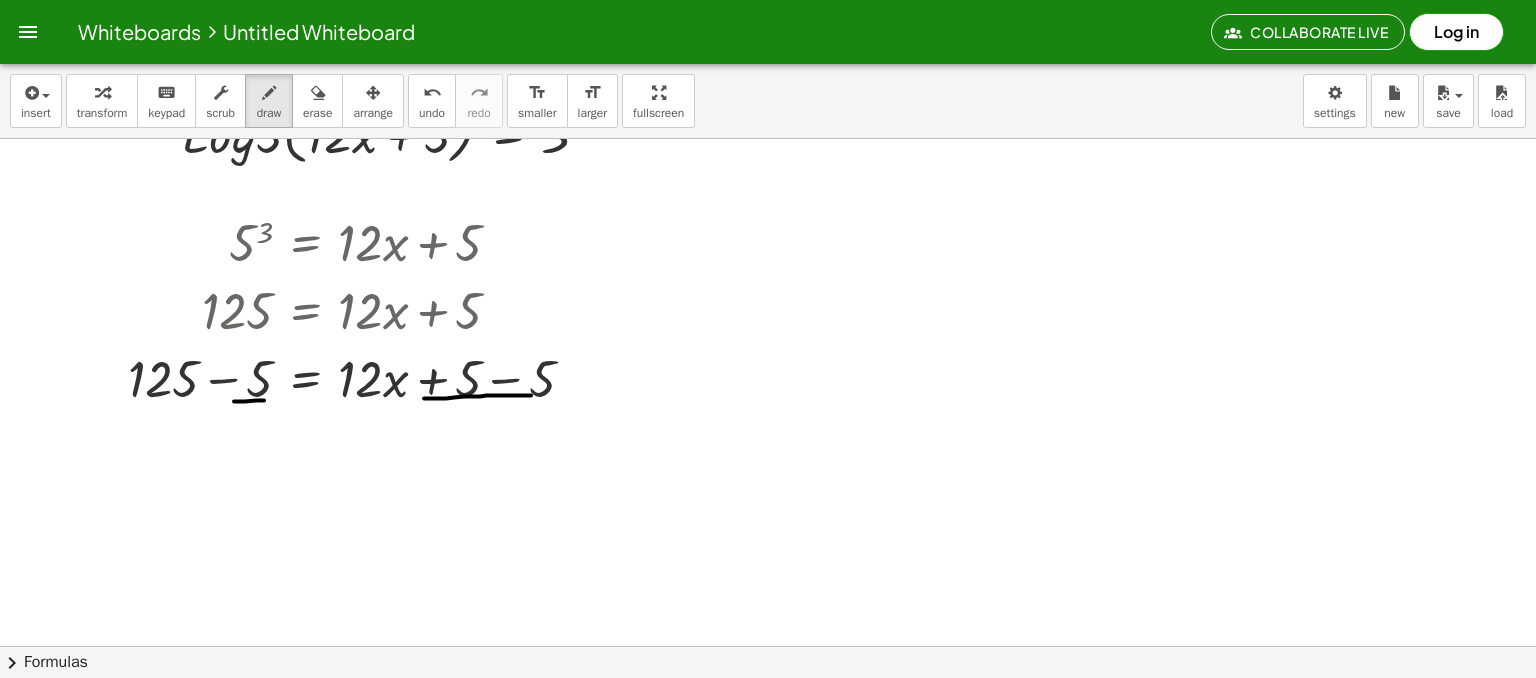 drag, startPoint x: 234, startPoint y: 400, endPoint x: 264, endPoint y: 399, distance: 30.016663 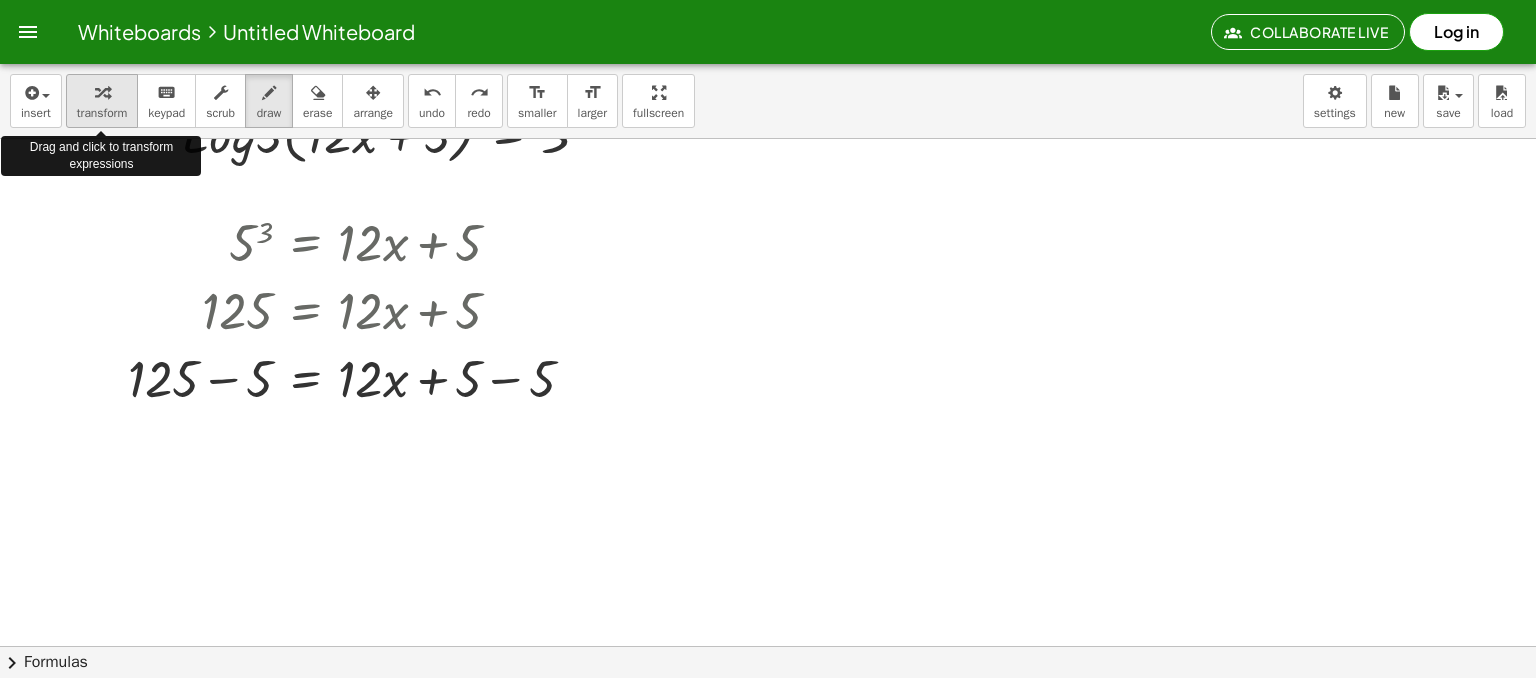 click on "transform" at bounding box center [102, 113] 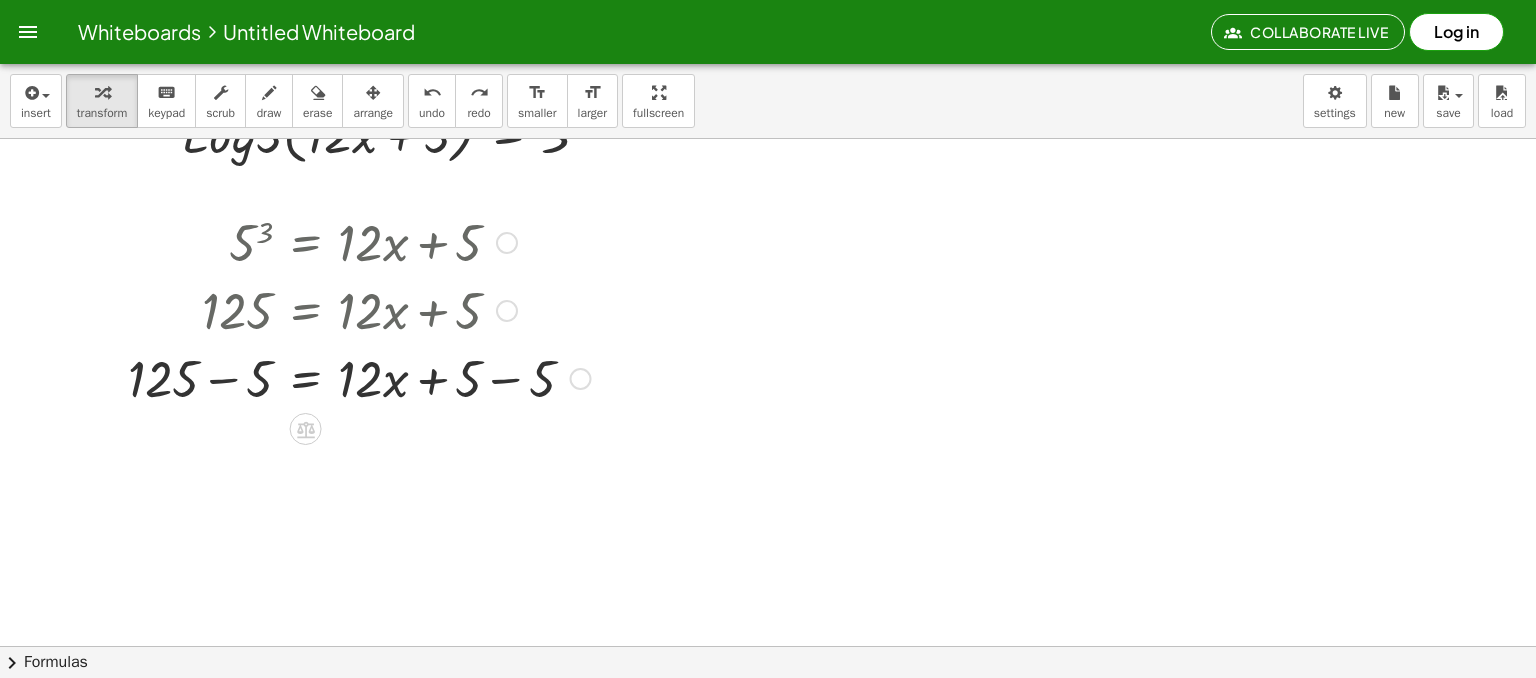 drag, startPoint x: 469, startPoint y: 386, endPoint x: 380, endPoint y: 401, distance: 90.255196 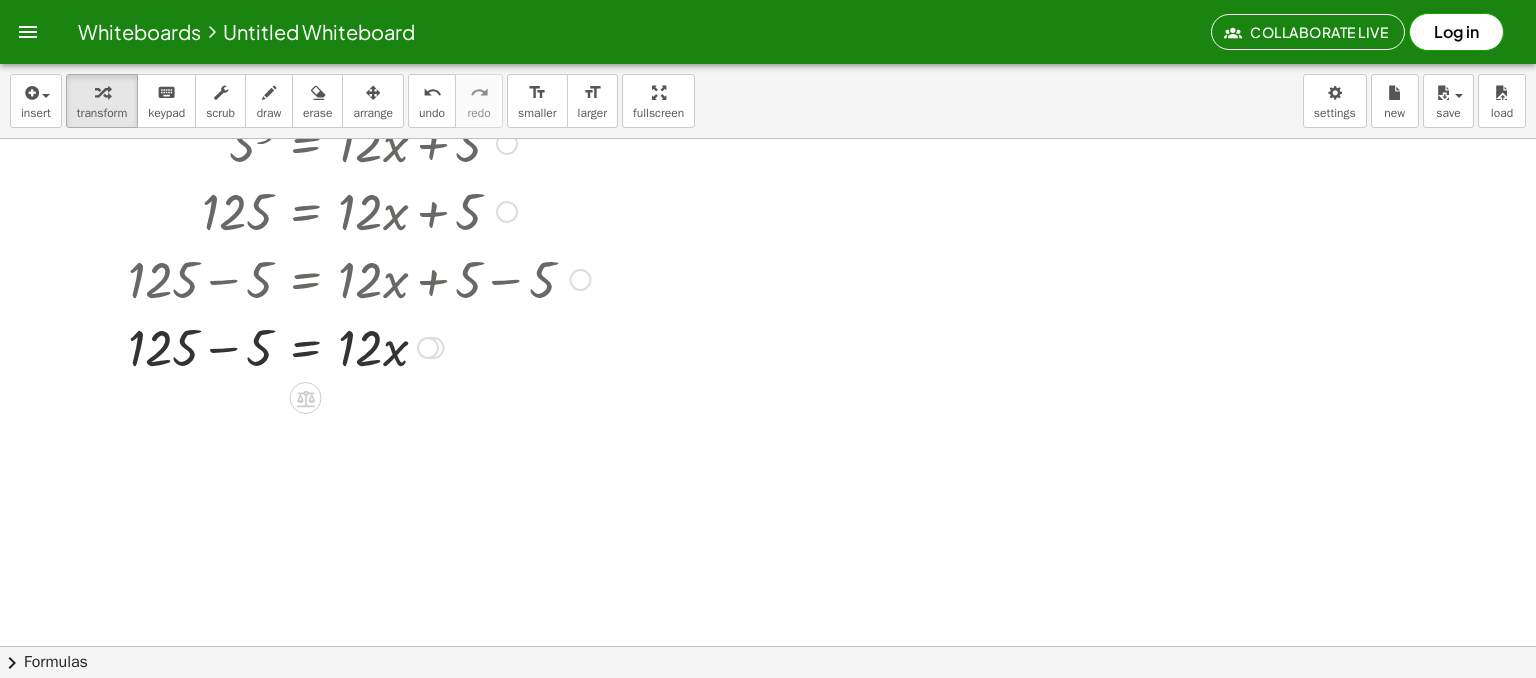 scroll, scrollTop: 2021, scrollLeft: 0, axis: vertical 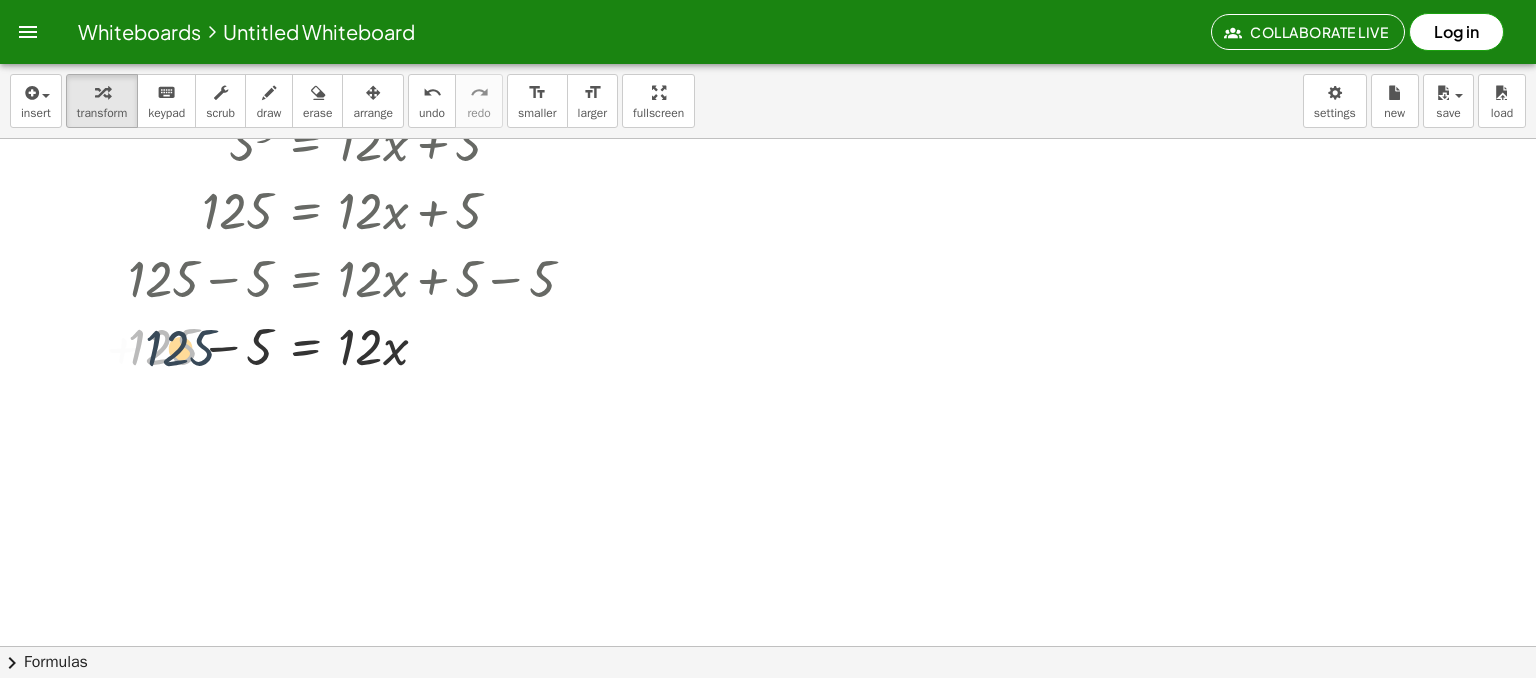 drag, startPoint x: 174, startPoint y: 354, endPoint x: 242, endPoint y: 364, distance: 68.73136 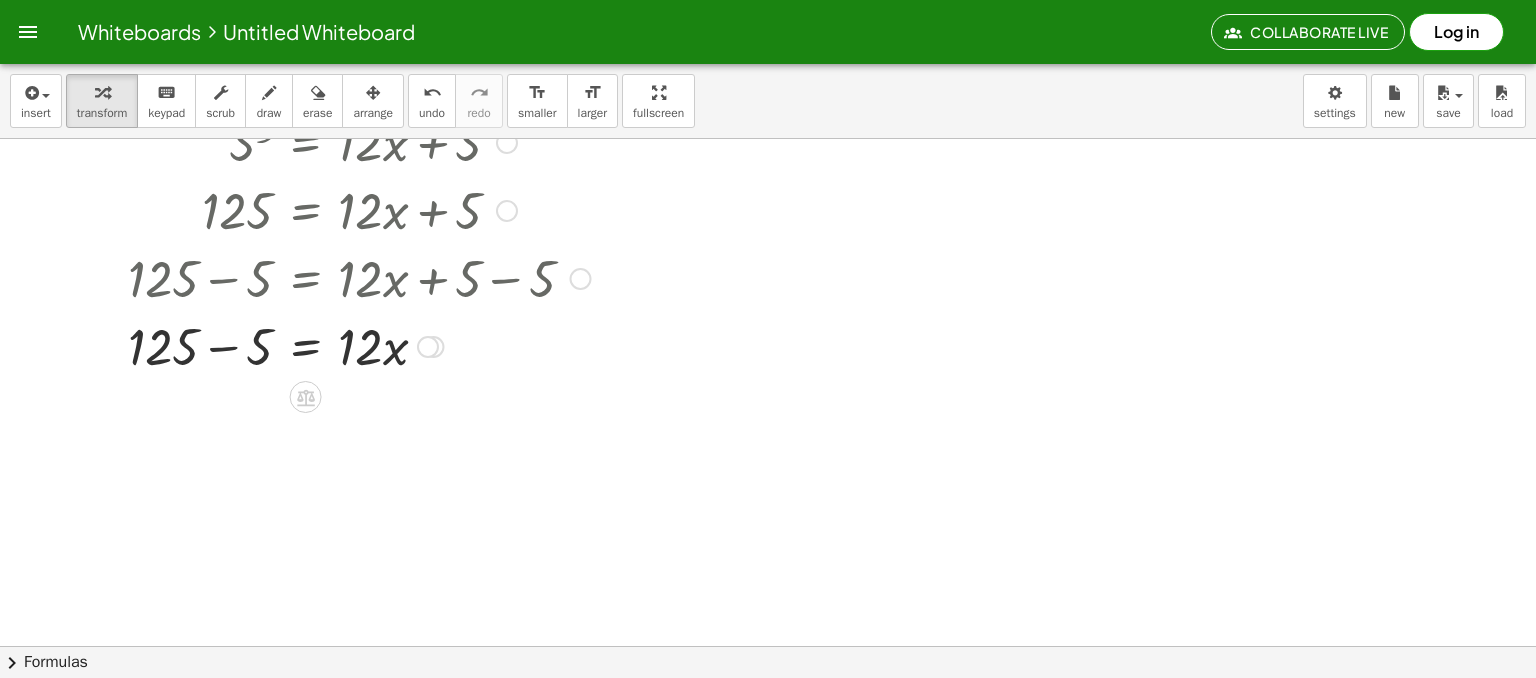 drag, startPoint x: 180, startPoint y: 343, endPoint x: 251, endPoint y: 346, distance: 71.063354 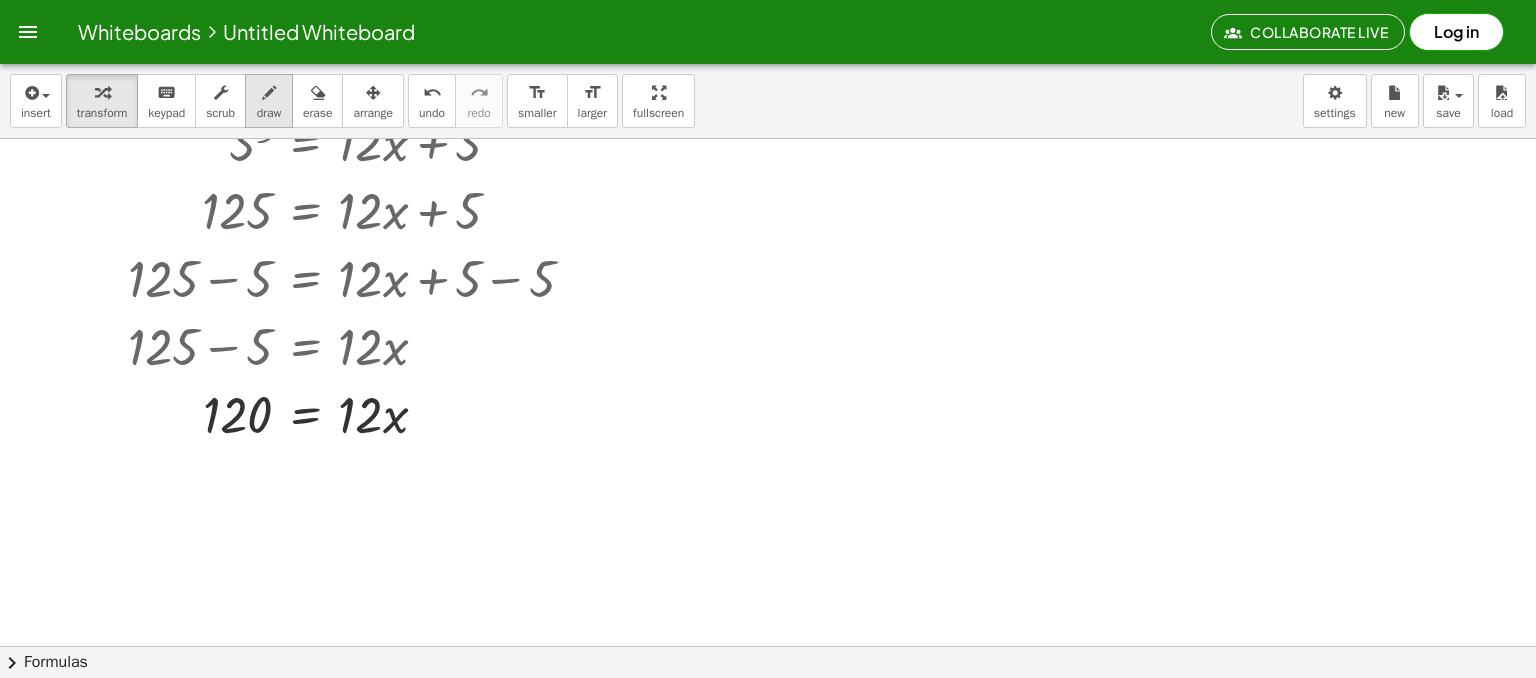 click at bounding box center (269, 93) 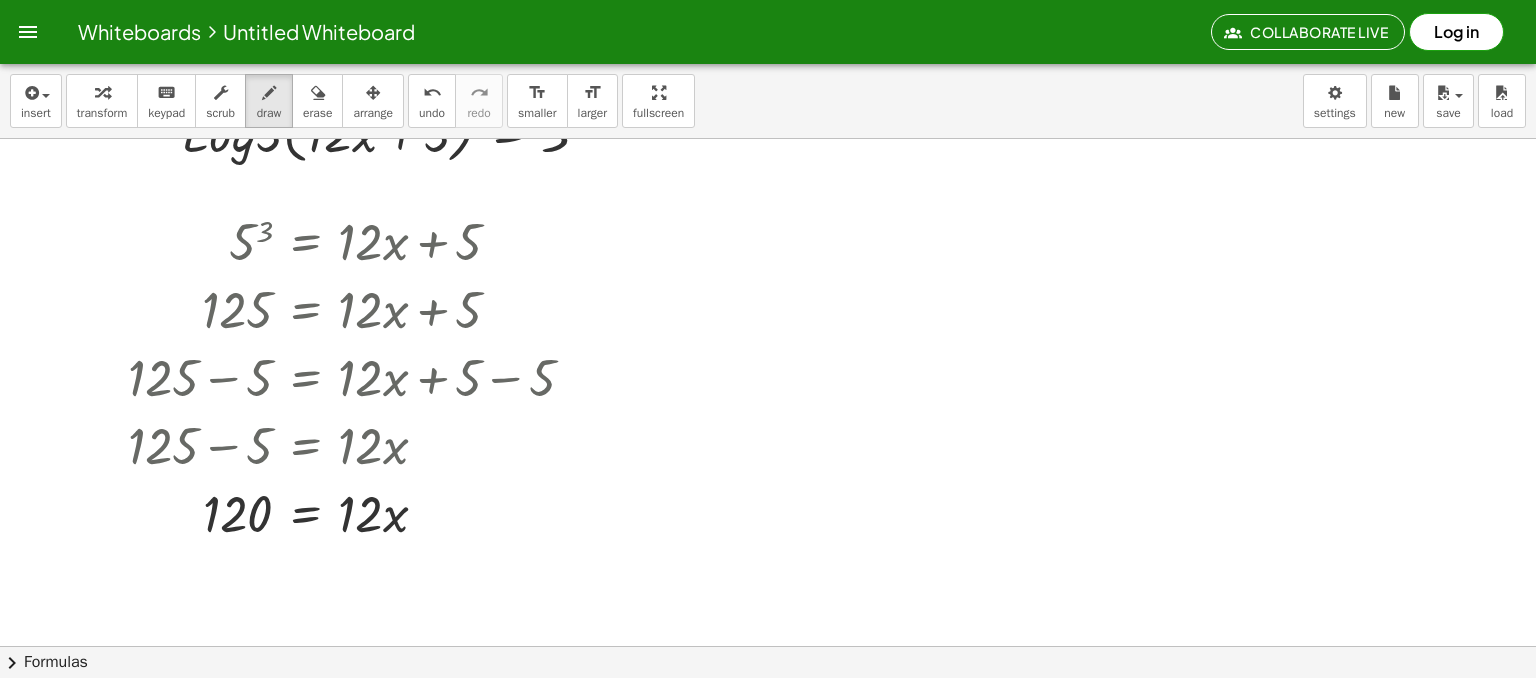 scroll, scrollTop: 2021, scrollLeft: 0, axis: vertical 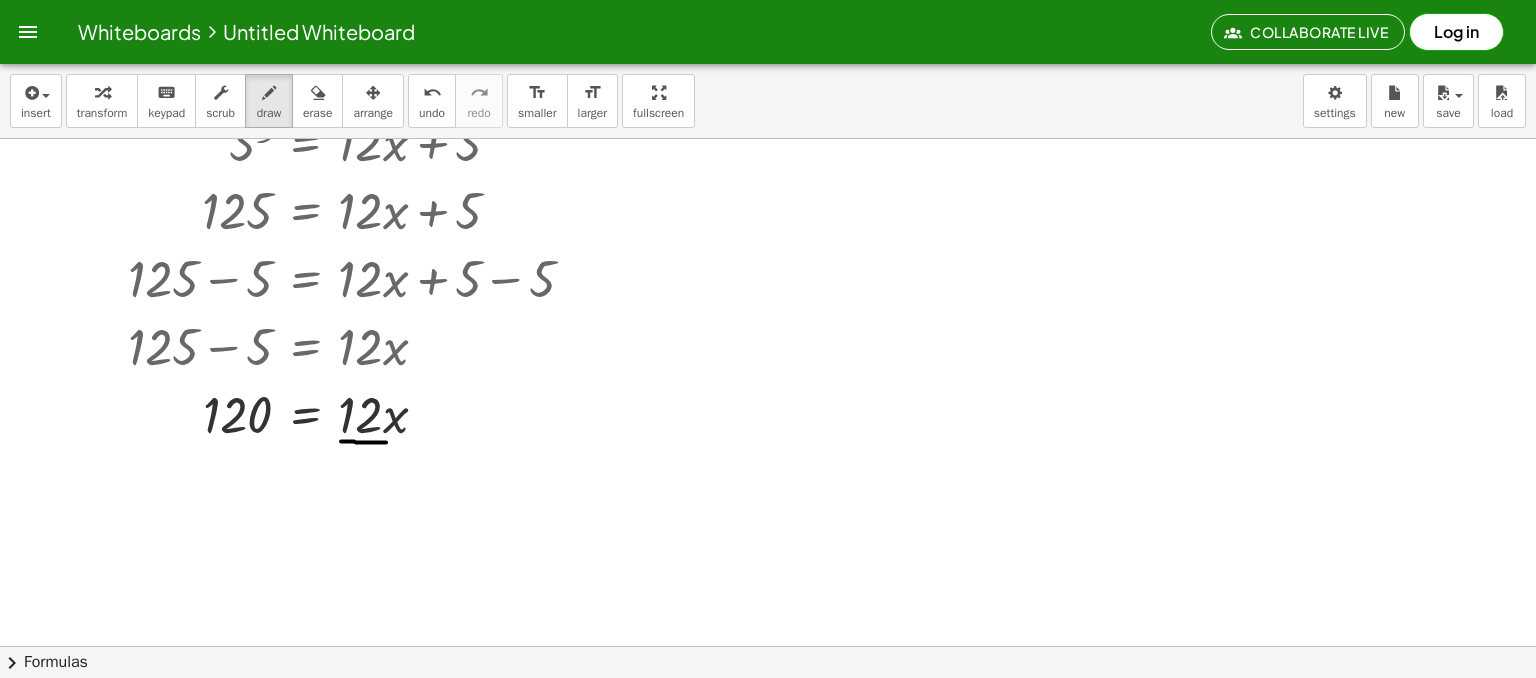 drag, startPoint x: 341, startPoint y: 440, endPoint x: 387, endPoint y: 441, distance: 46.010868 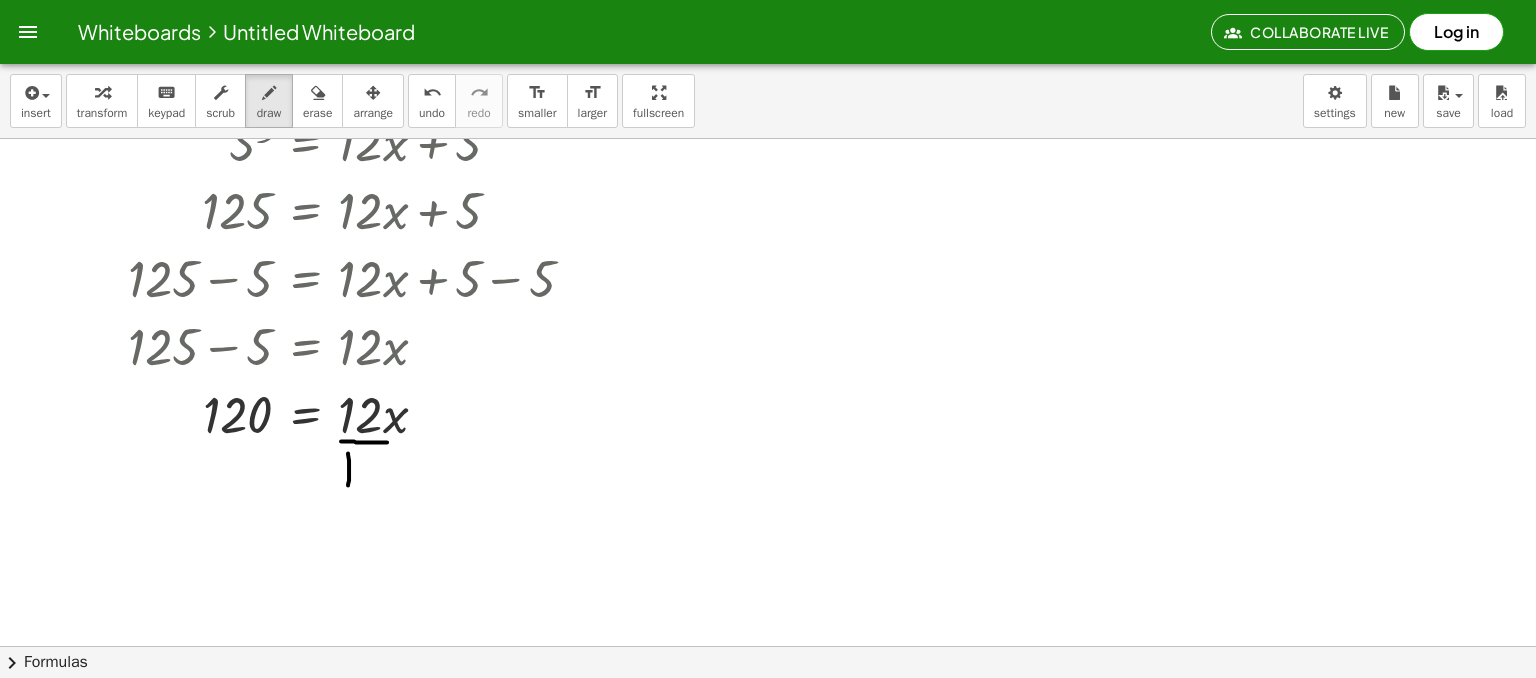 drag, startPoint x: 348, startPoint y: 452, endPoint x: 348, endPoint y: 484, distance: 32 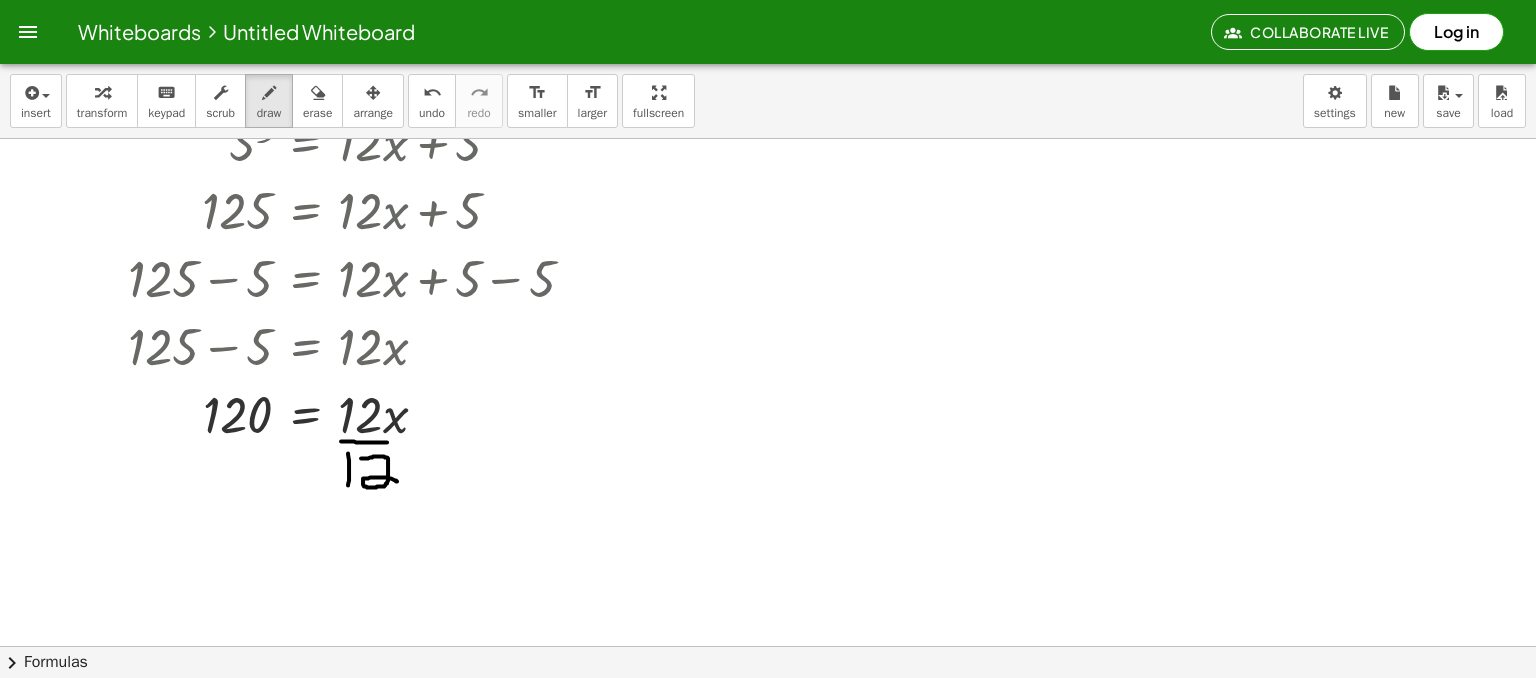 drag, startPoint x: 361, startPoint y: 457, endPoint x: 397, endPoint y: 480, distance: 42.72002 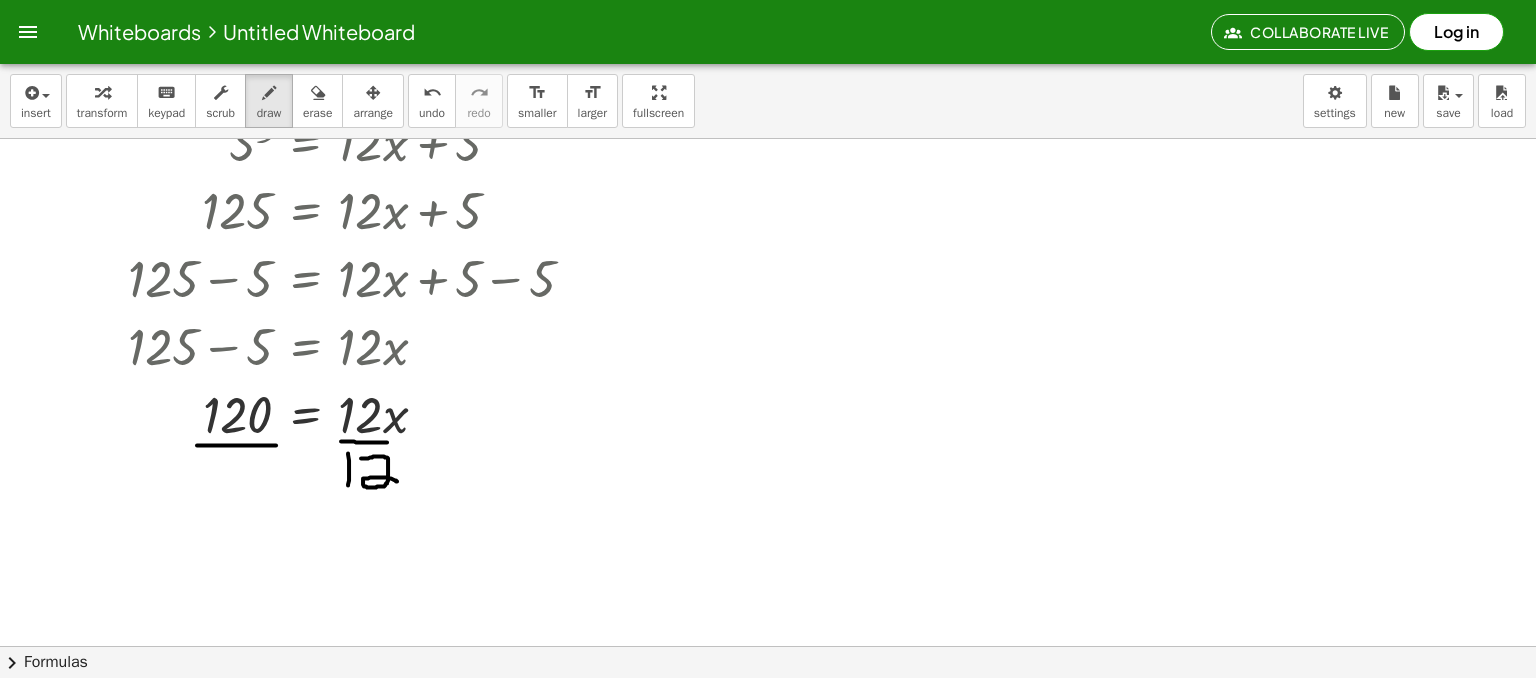drag, startPoint x: 197, startPoint y: 444, endPoint x: 276, endPoint y: 444, distance: 79 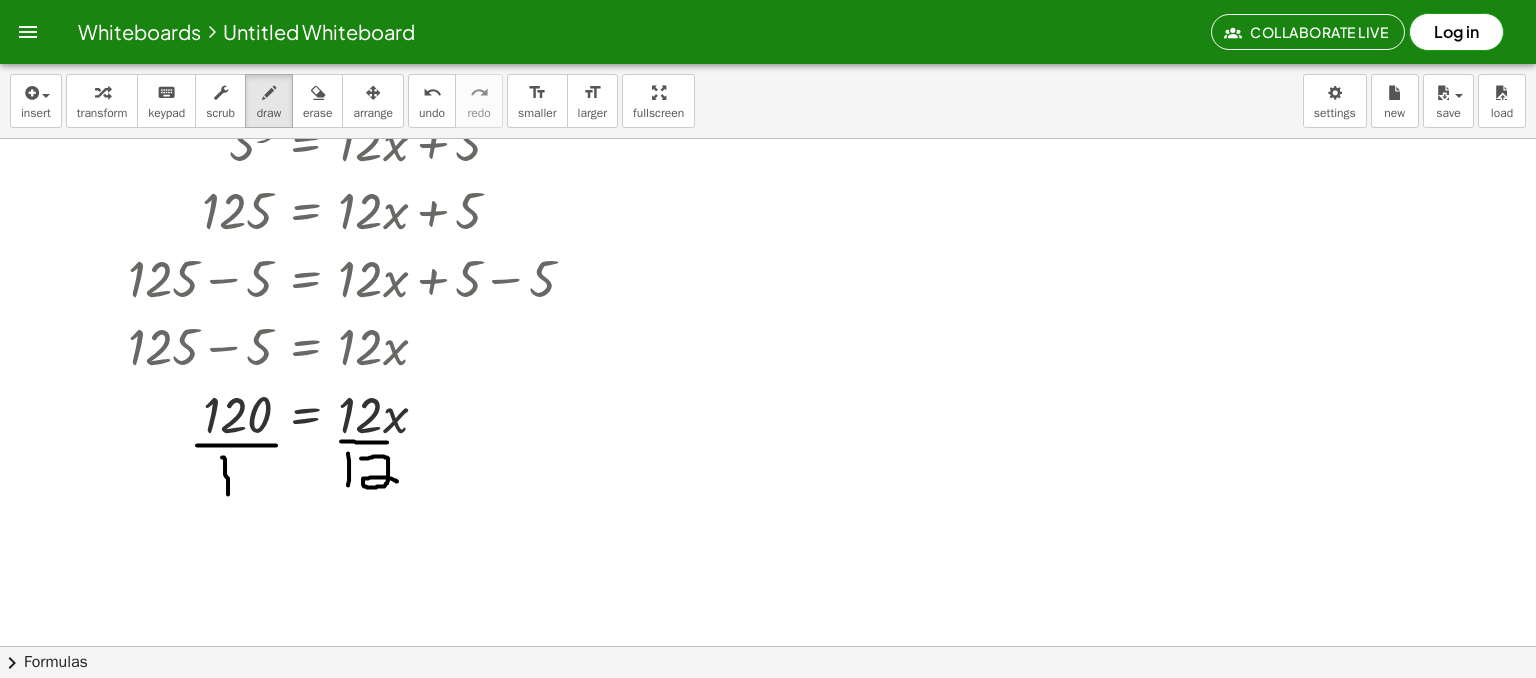 drag, startPoint x: 222, startPoint y: 456, endPoint x: 228, endPoint y: 493, distance: 37.48333 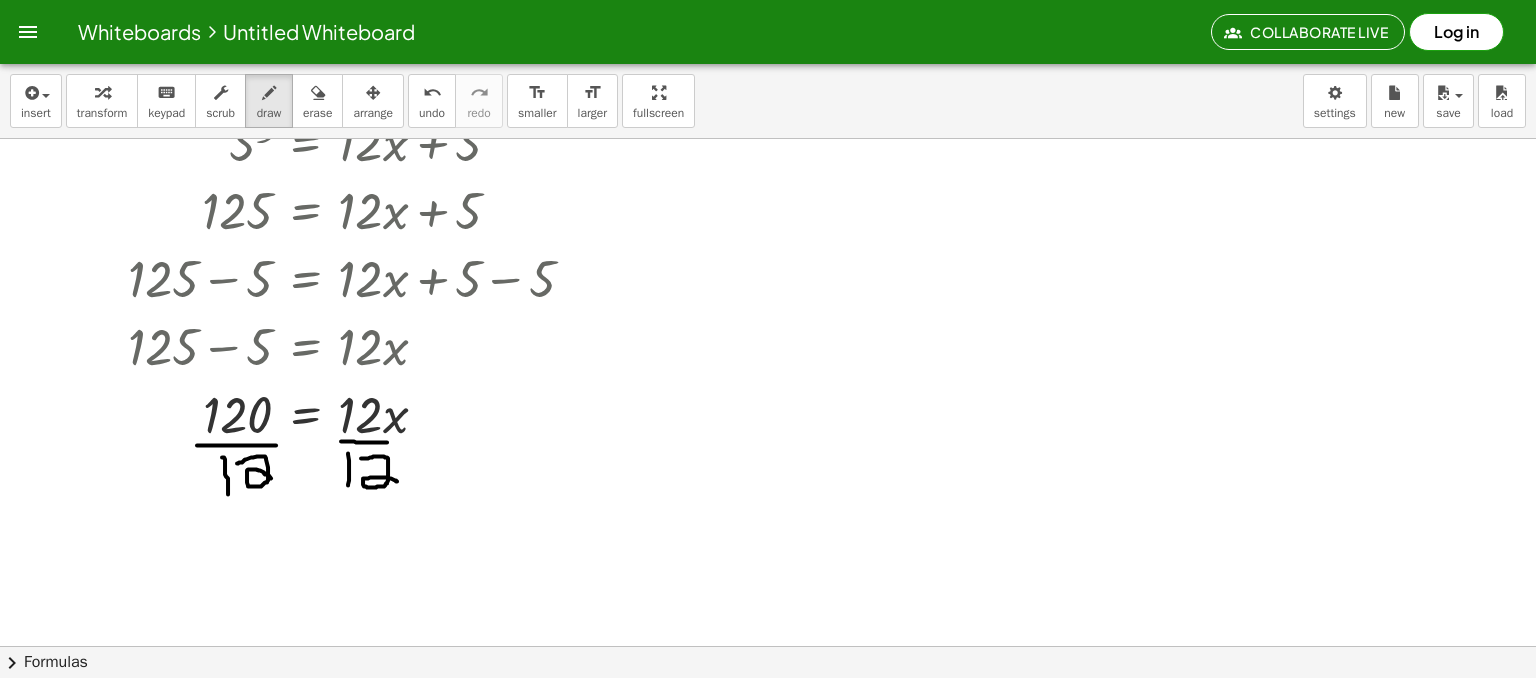 drag, startPoint x: 237, startPoint y: 462, endPoint x: 272, endPoint y: 489, distance: 44.20407 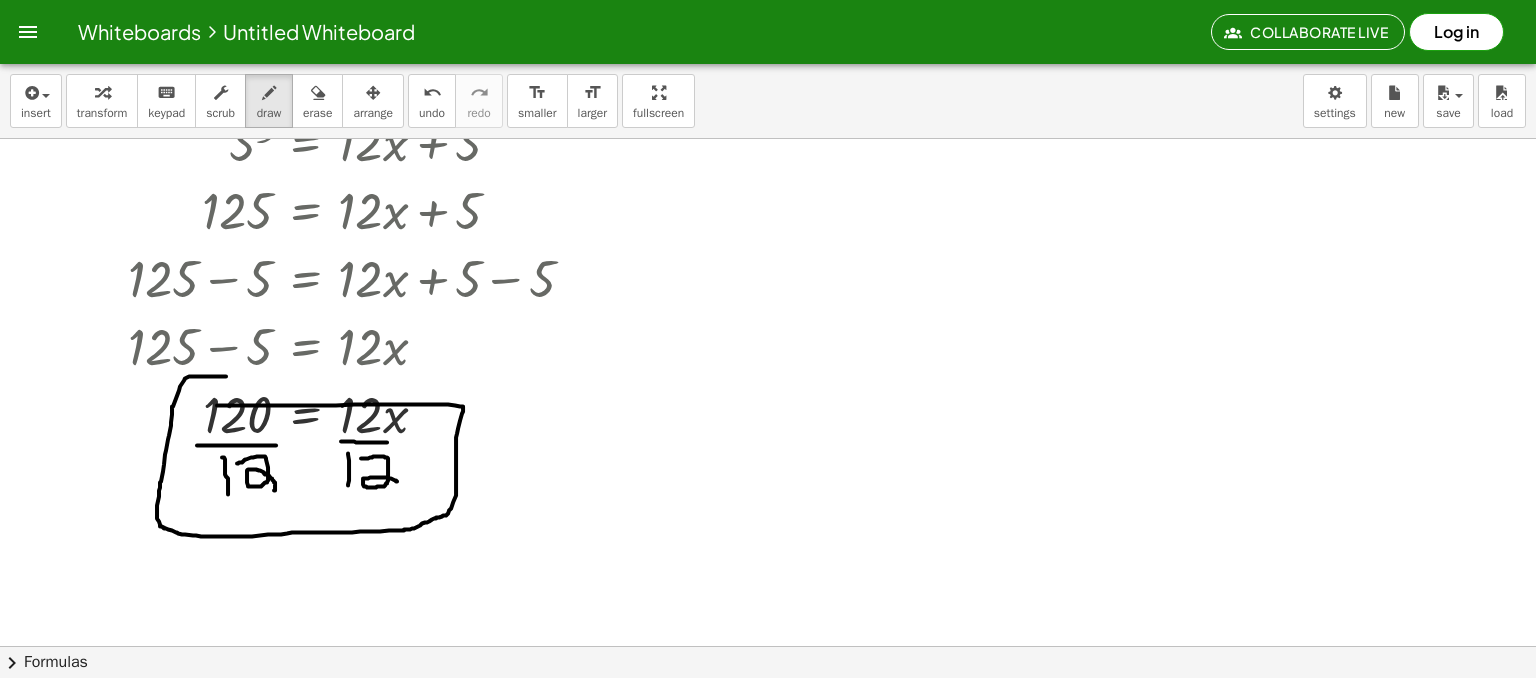 drag, startPoint x: 223, startPoint y: 375, endPoint x: 216, endPoint y: 404, distance: 29.832869 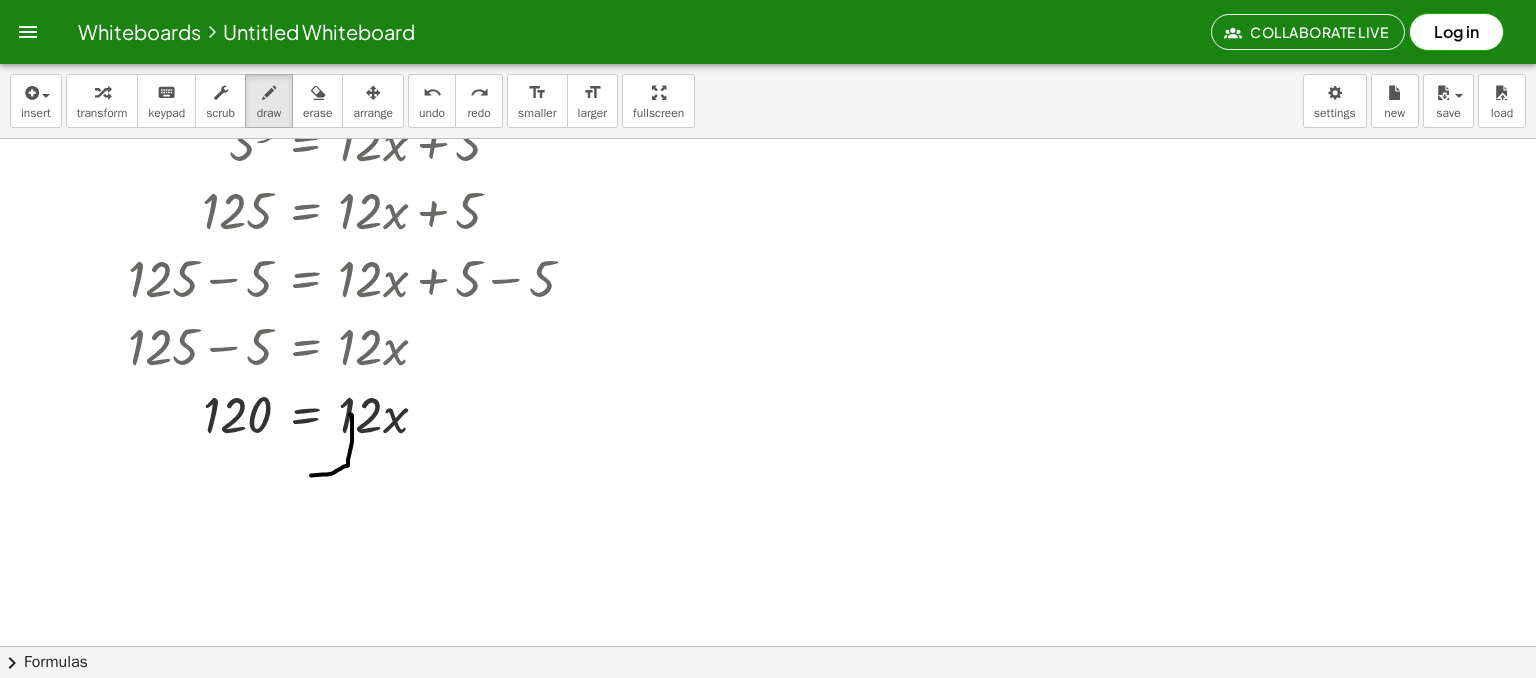 drag, startPoint x: 350, startPoint y: 413, endPoint x: 313, endPoint y: 477, distance: 73.92564 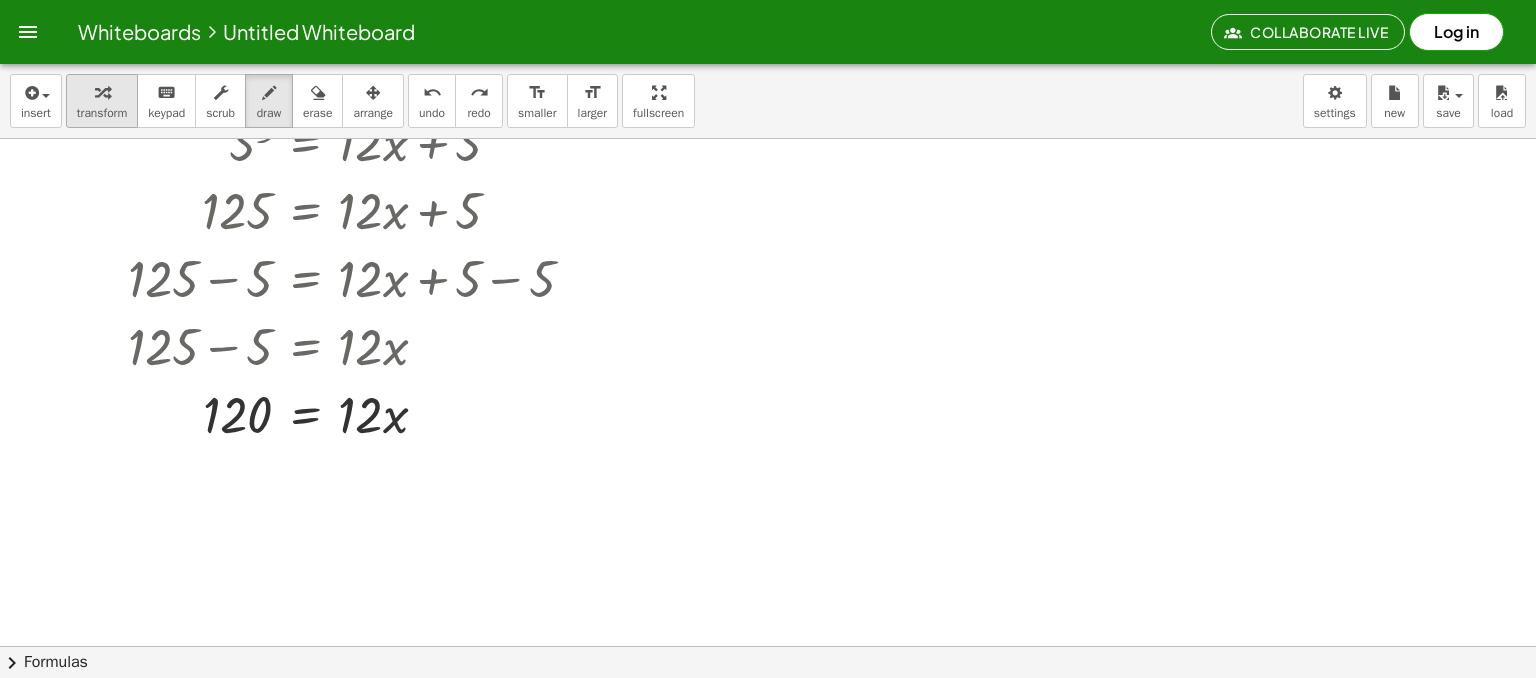 click at bounding box center (102, 92) 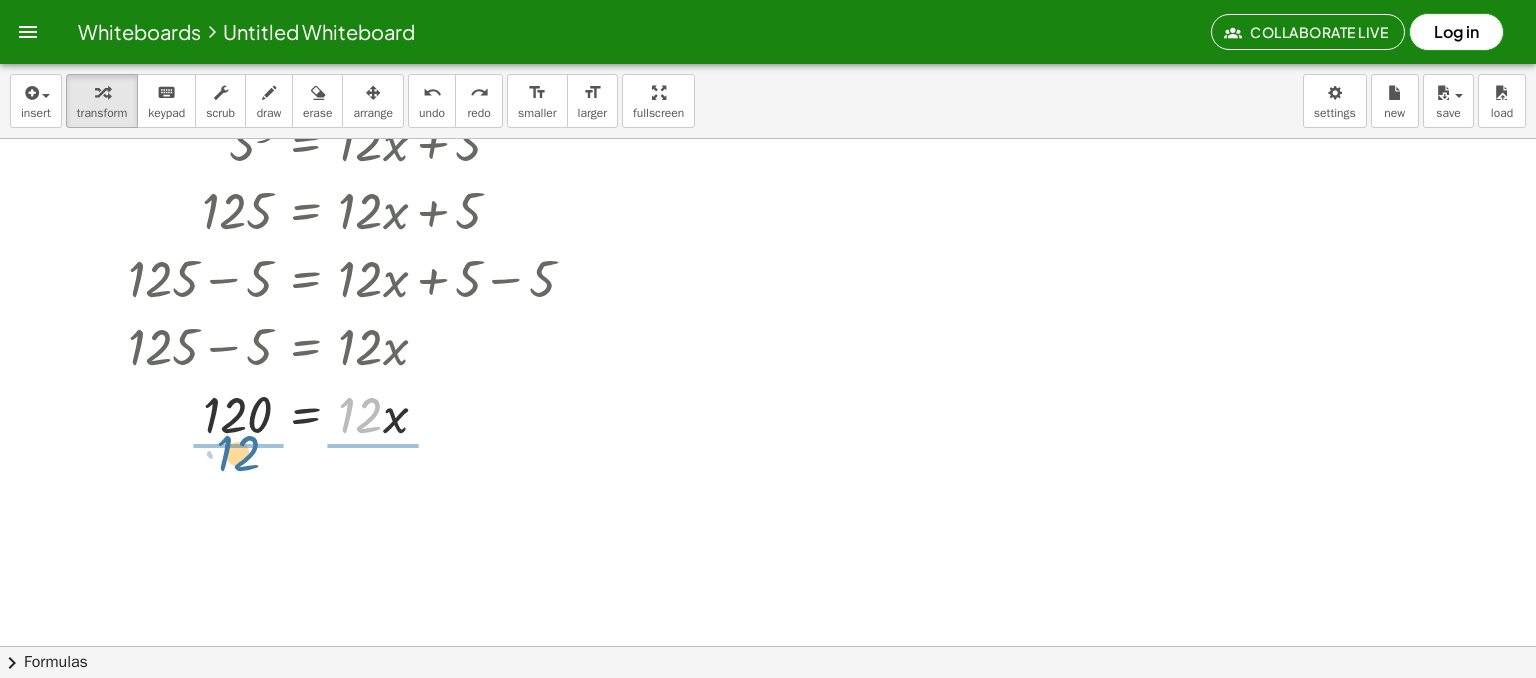 drag, startPoint x: 380, startPoint y: 411, endPoint x: 254, endPoint y: 450, distance: 131.89769 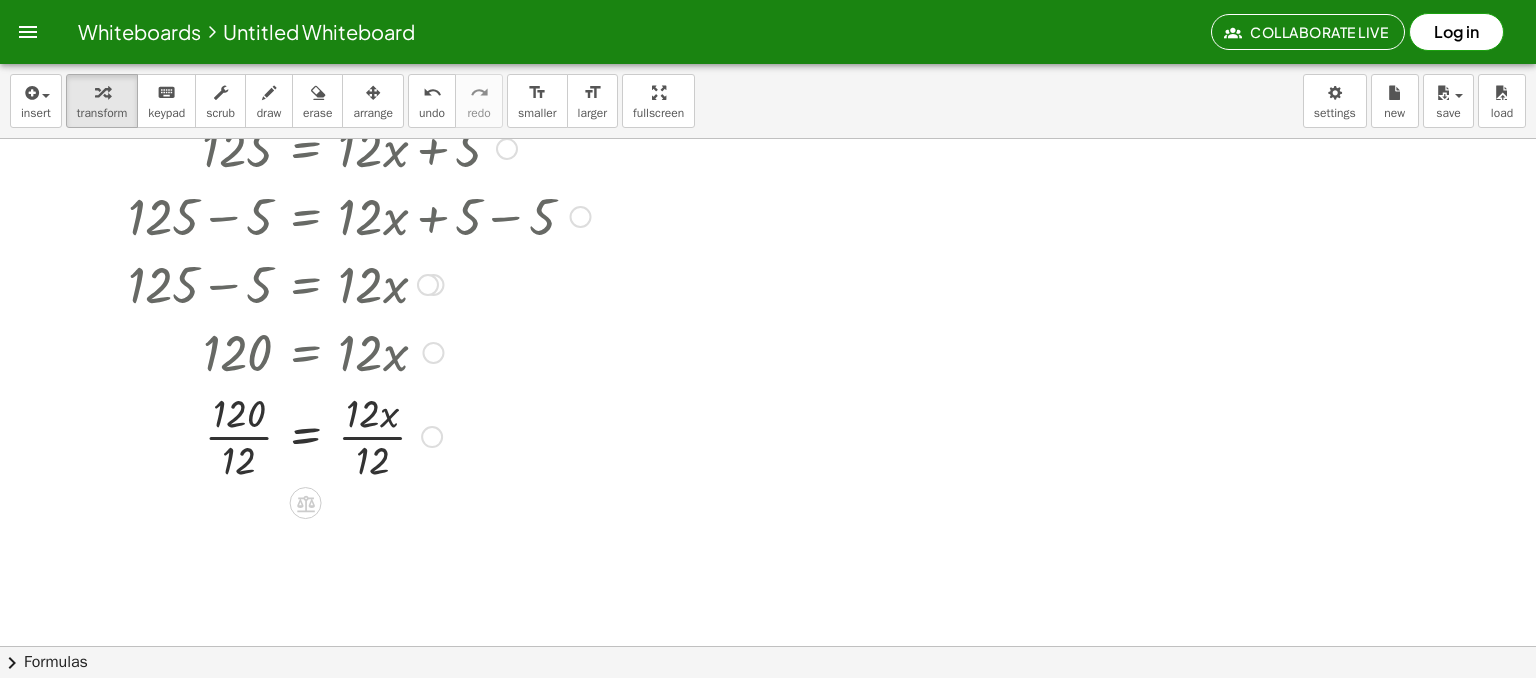 scroll, scrollTop: 2128, scrollLeft: 0, axis: vertical 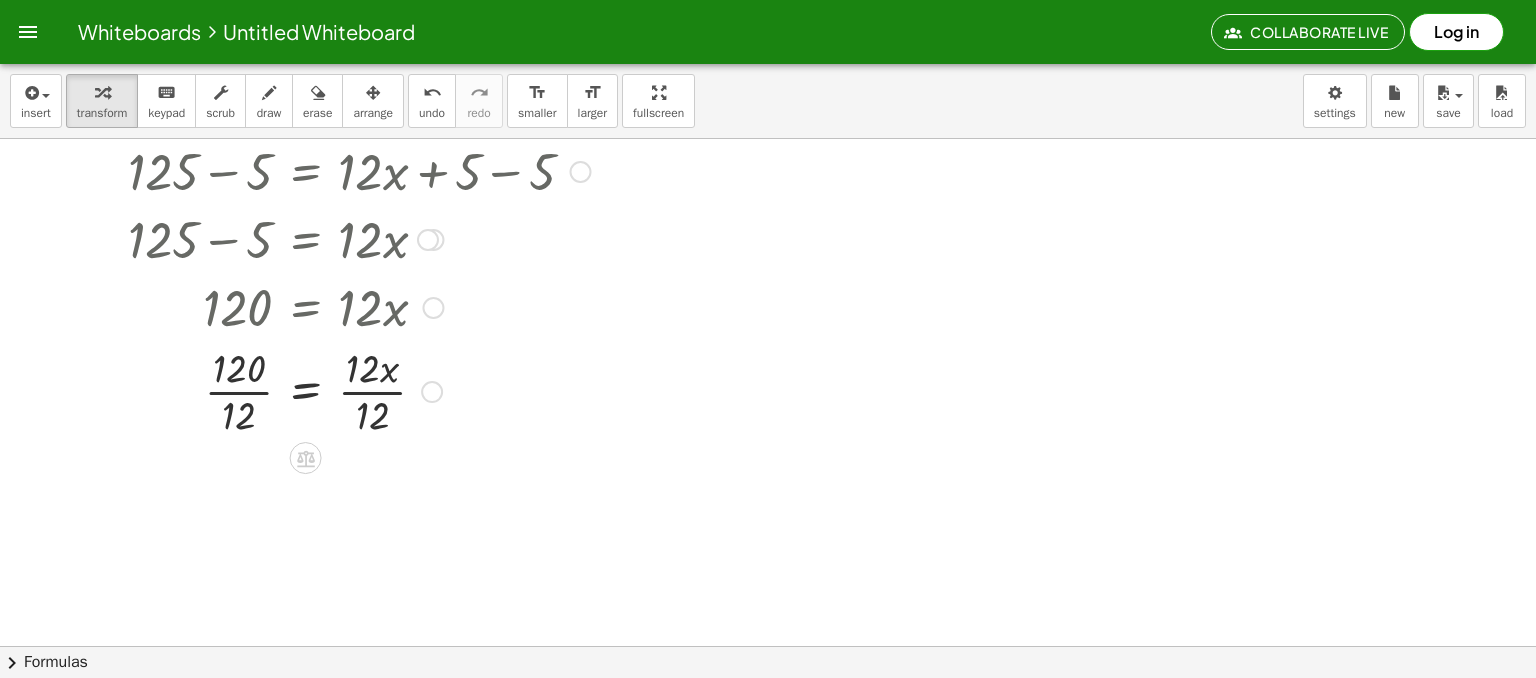 click at bounding box center [359, 390] 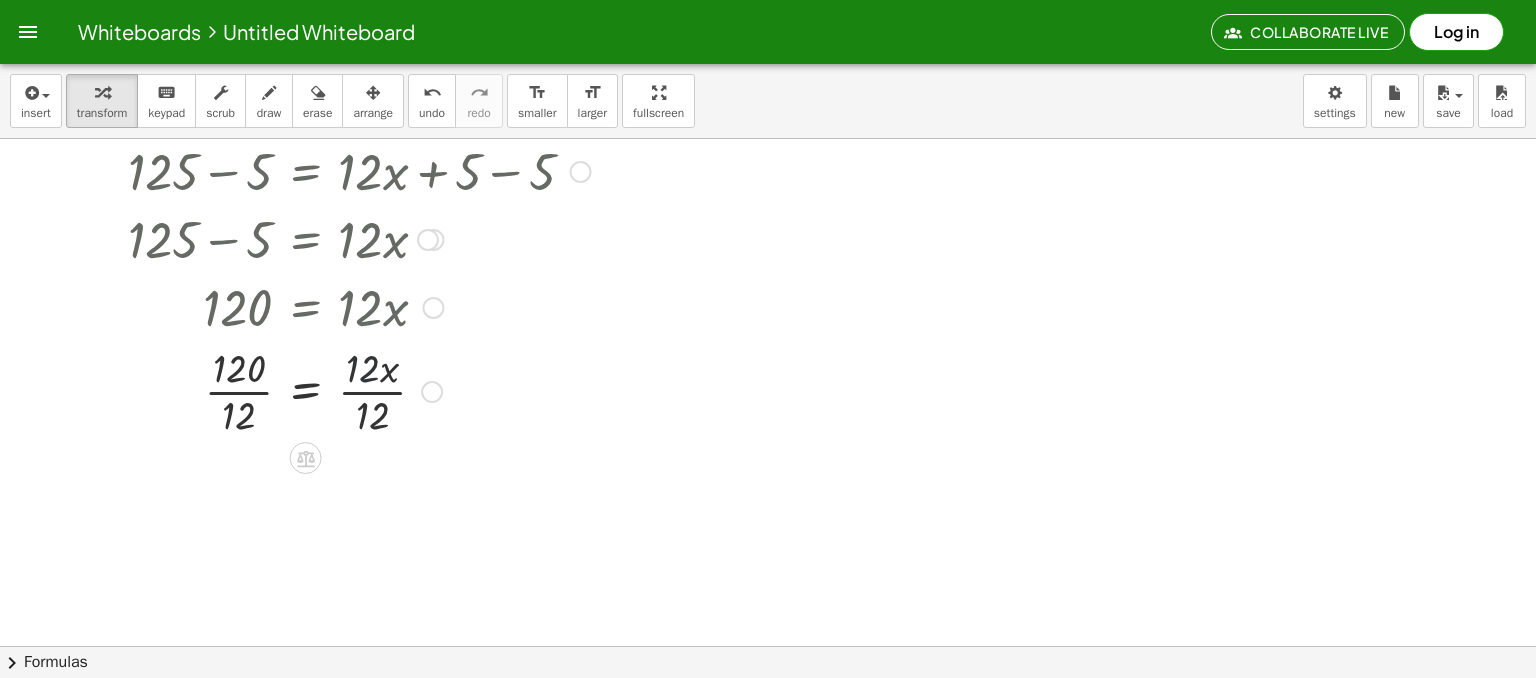 click at bounding box center (359, 390) 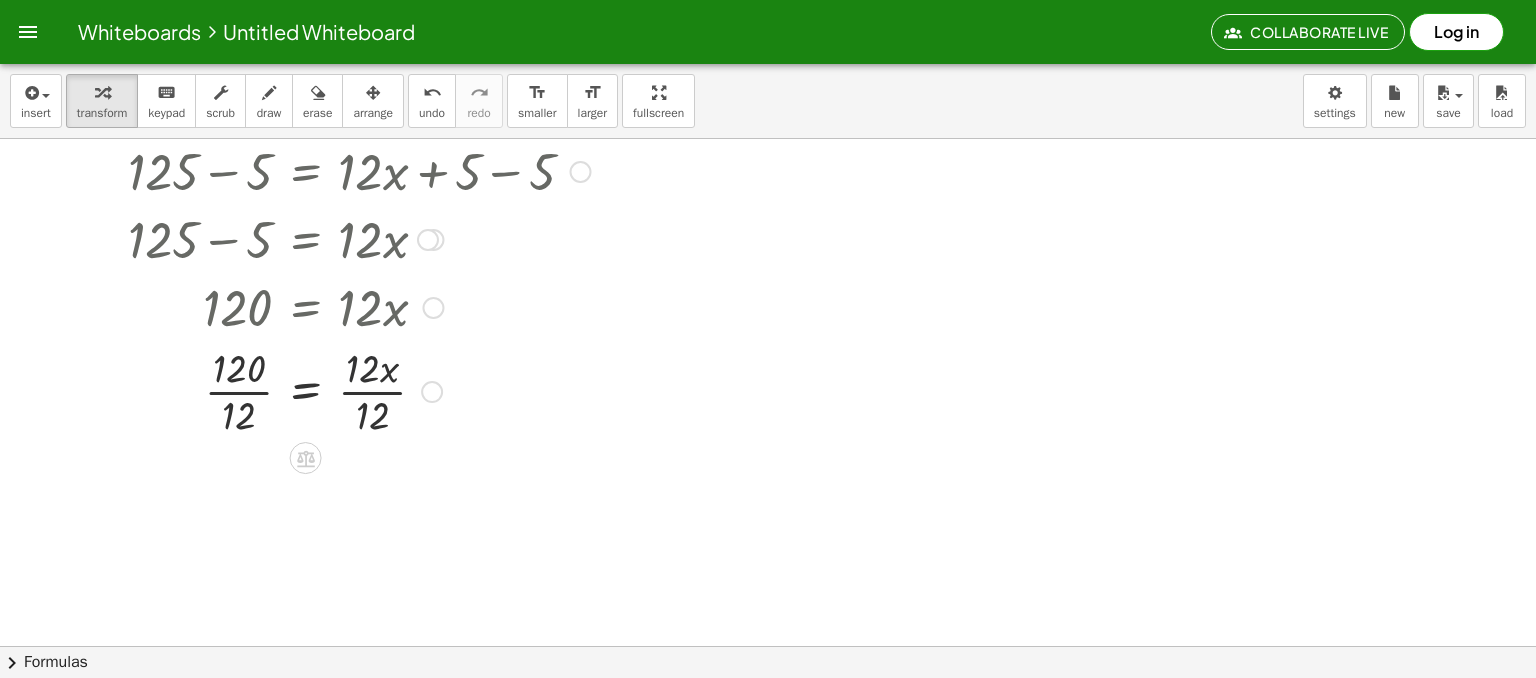click at bounding box center (359, 390) 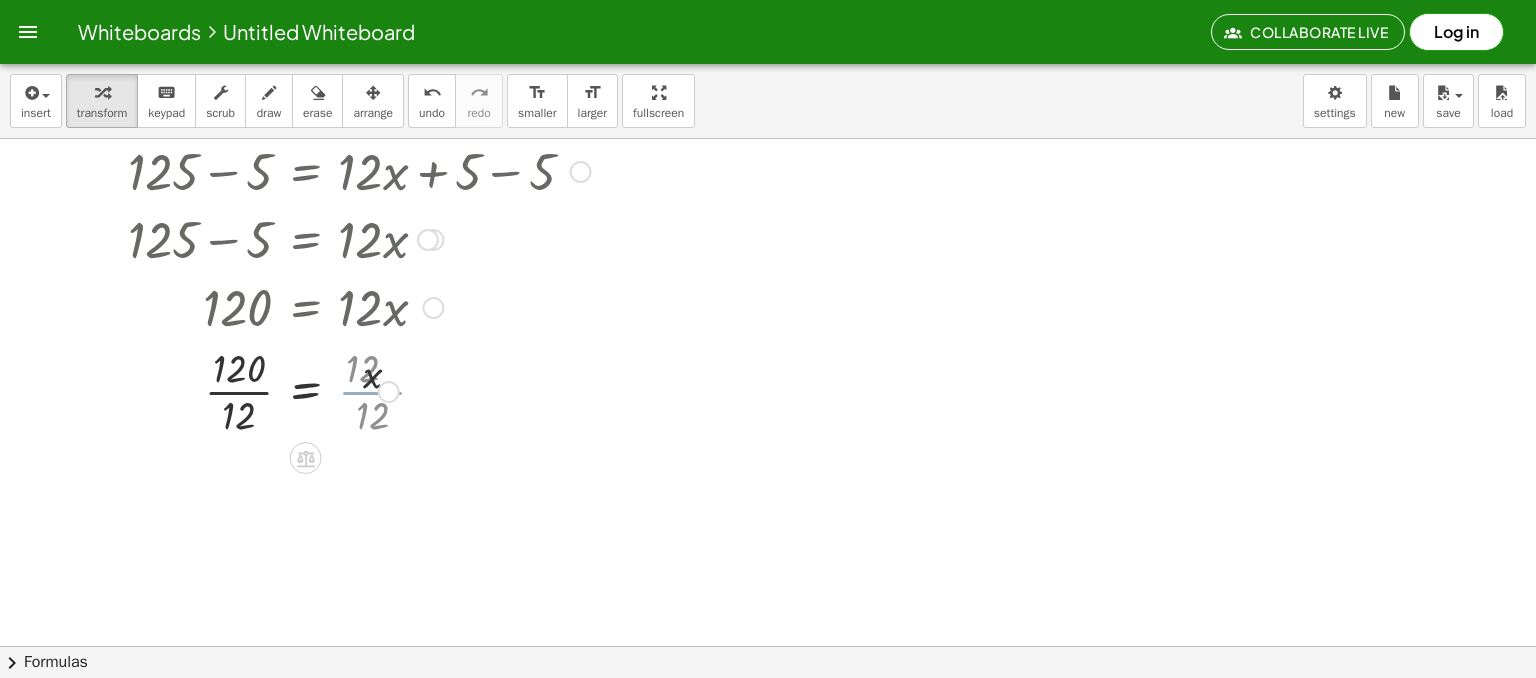 click at bounding box center [359, 390] 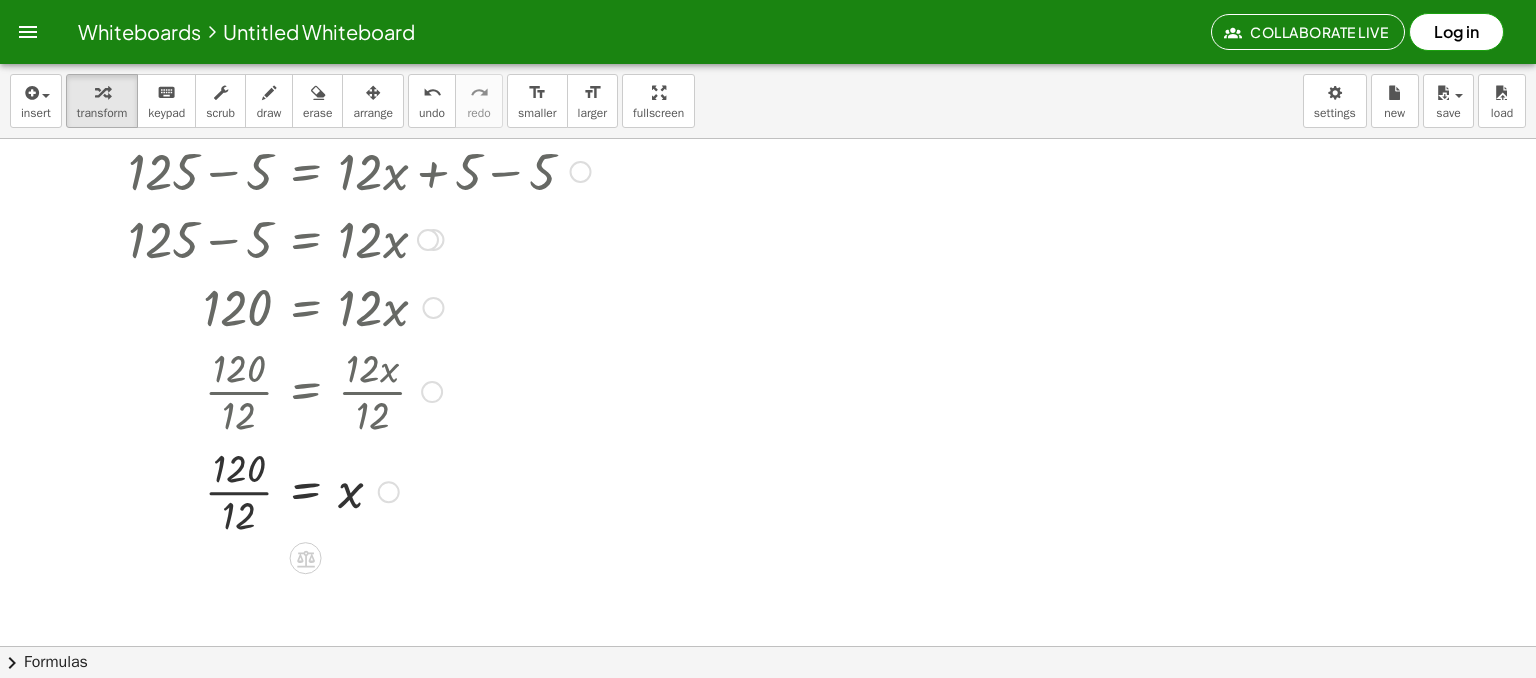 scroll, scrollTop: 2228, scrollLeft: 0, axis: vertical 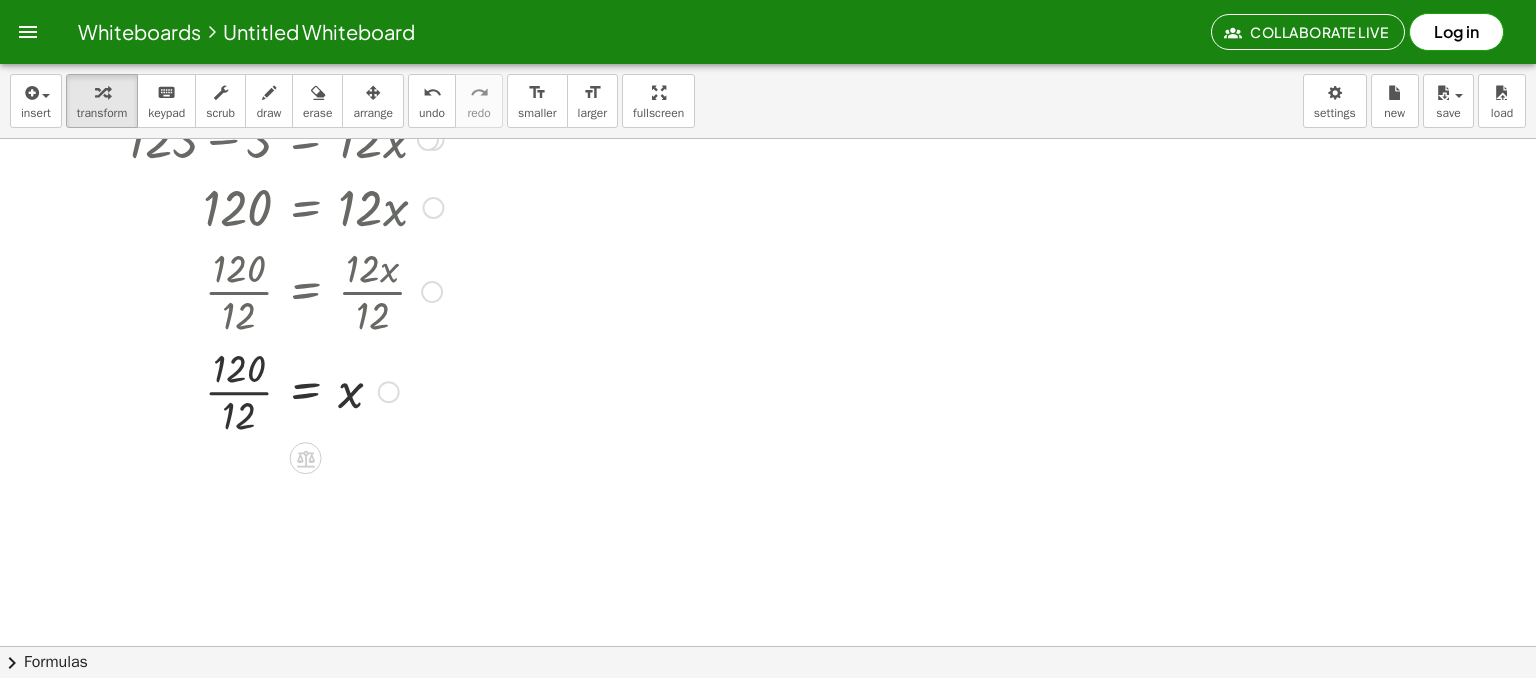 click at bounding box center [359, 390] 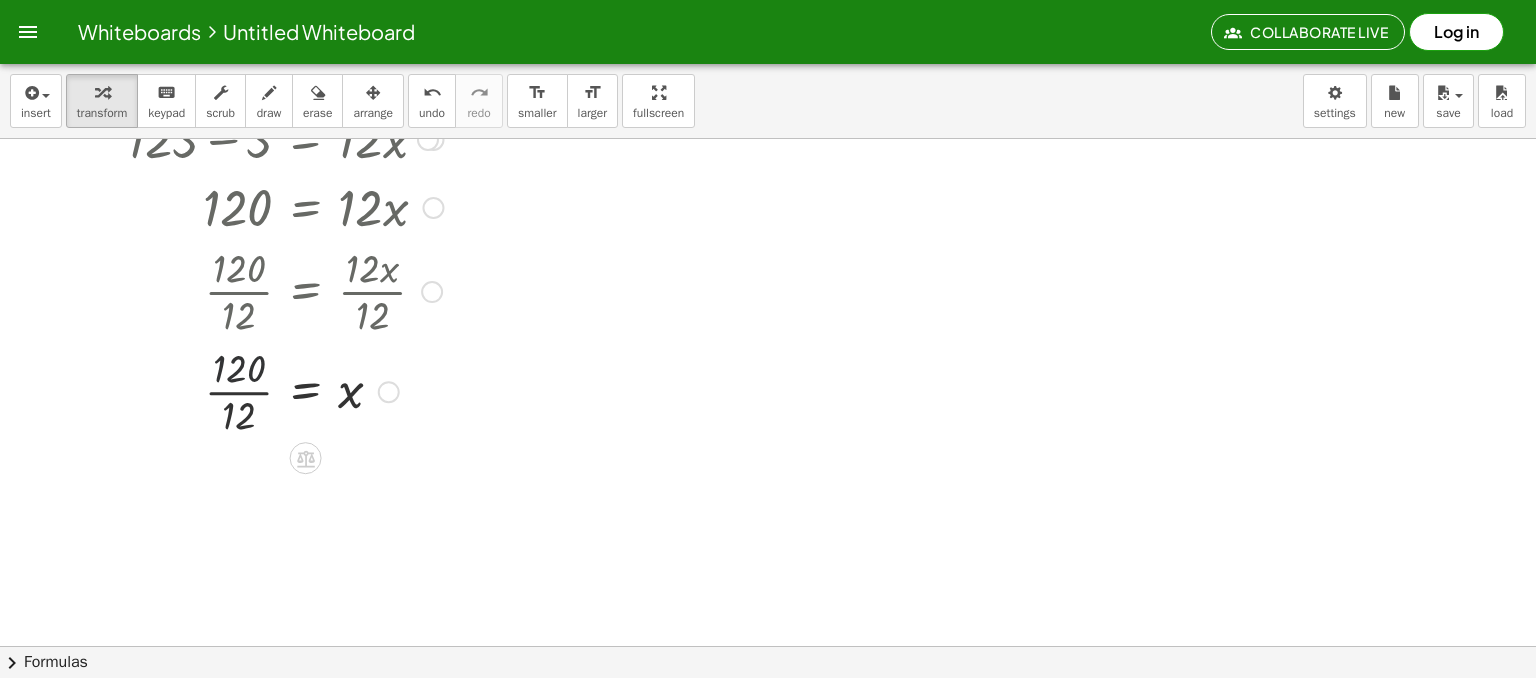 click at bounding box center [359, 390] 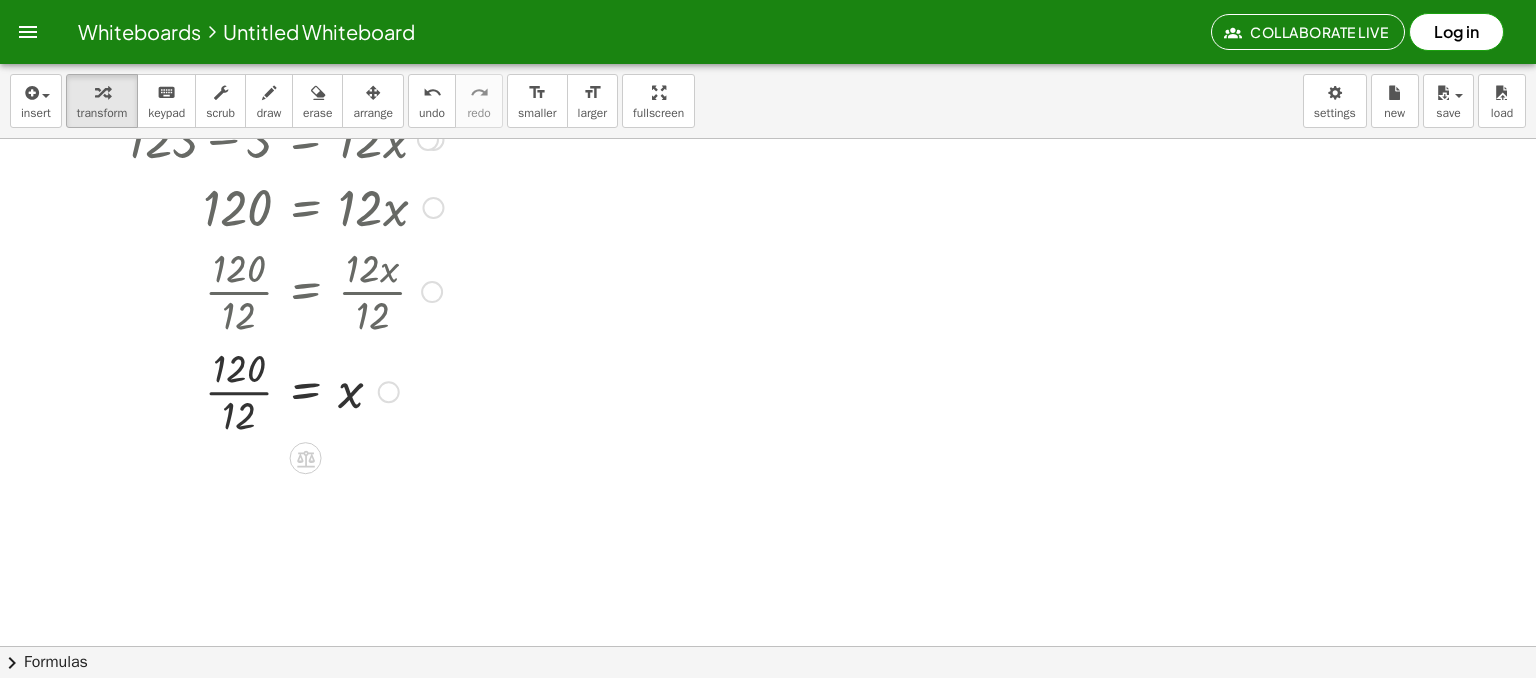click at bounding box center [359, 390] 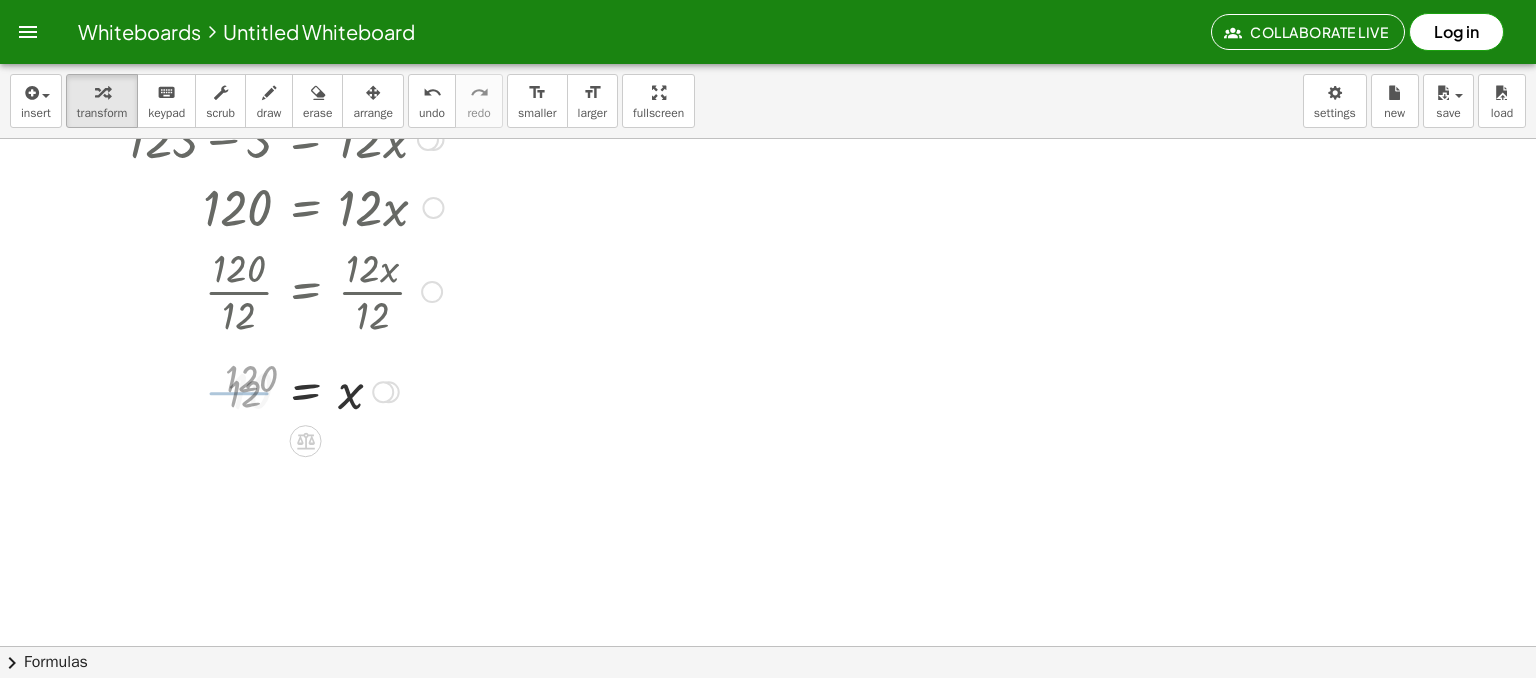 click at bounding box center (359, 390) 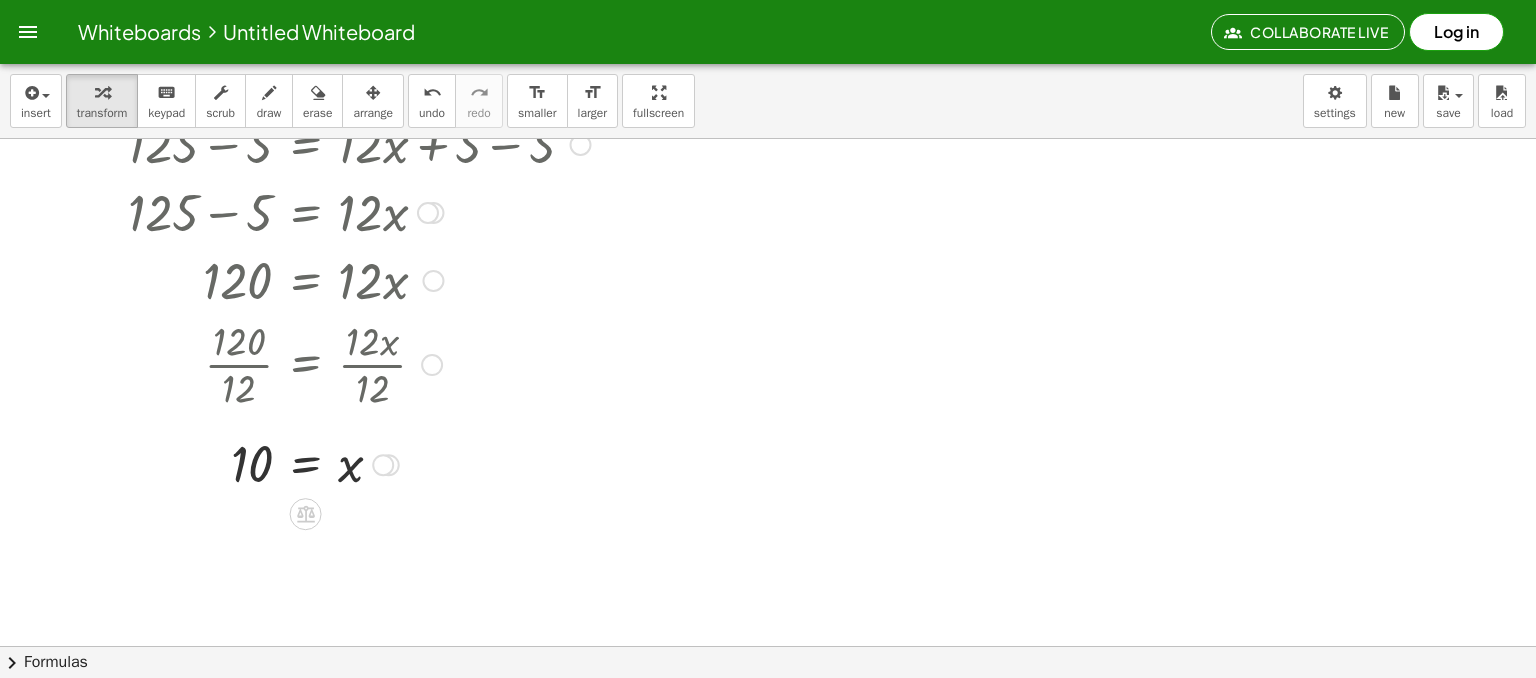 scroll, scrollTop: 2128, scrollLeft: 0, axis: vertical 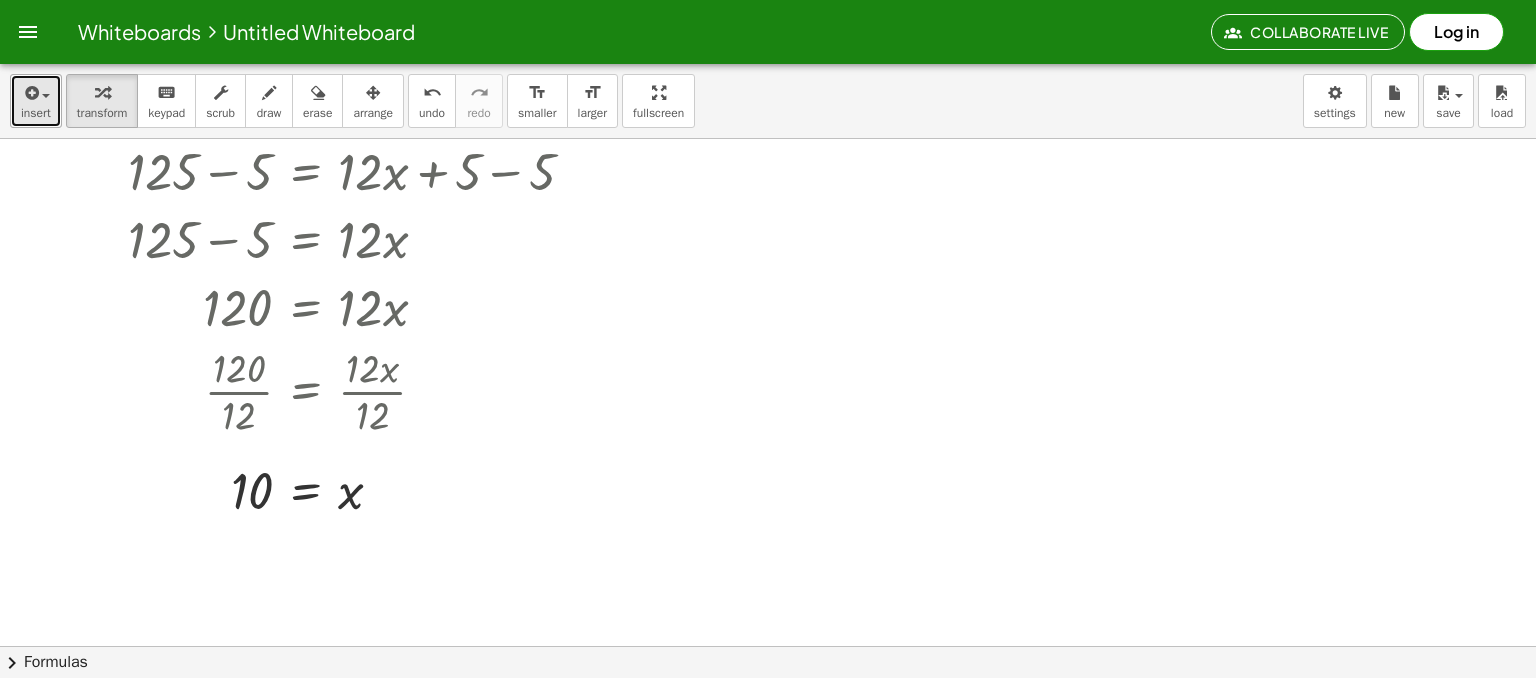 click on "insert" at bounding box center (36, 101) 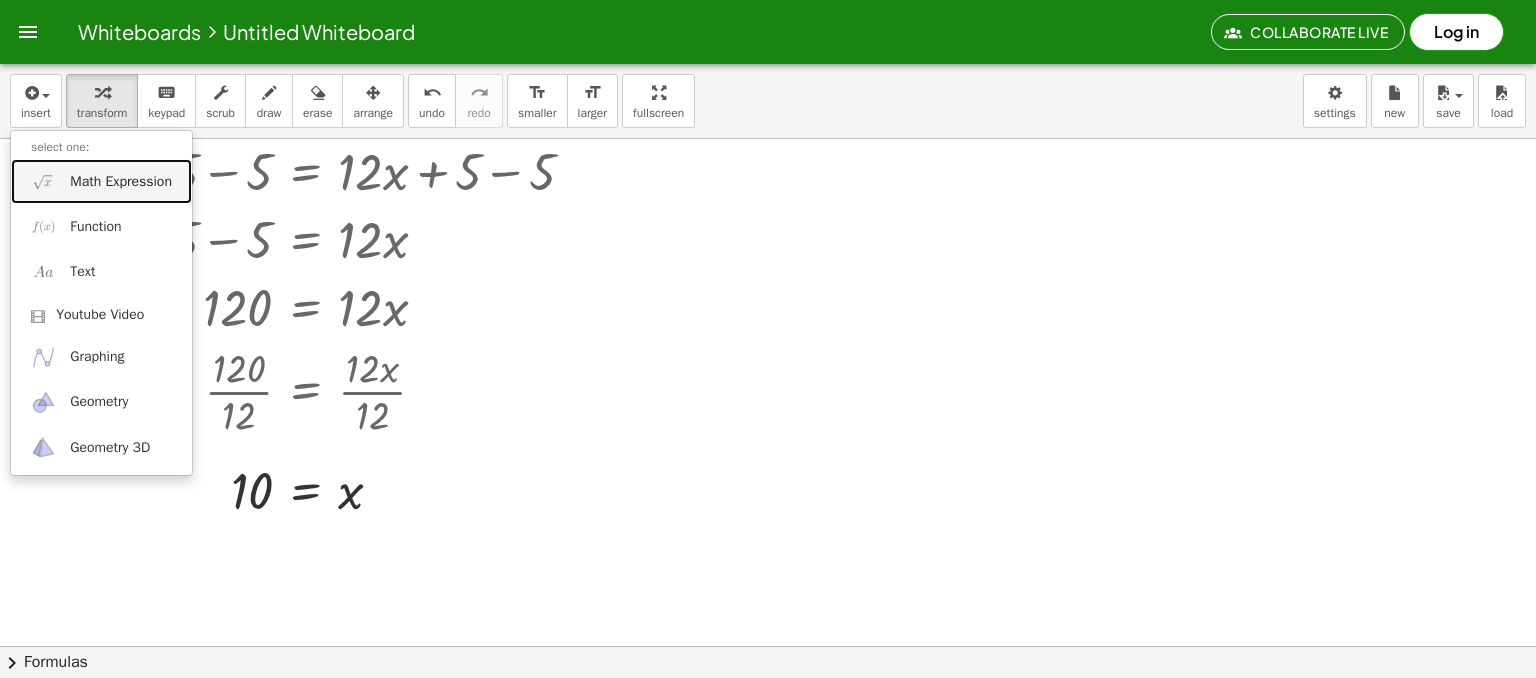 click on "Math Expression" at bounding box center (101, 181) 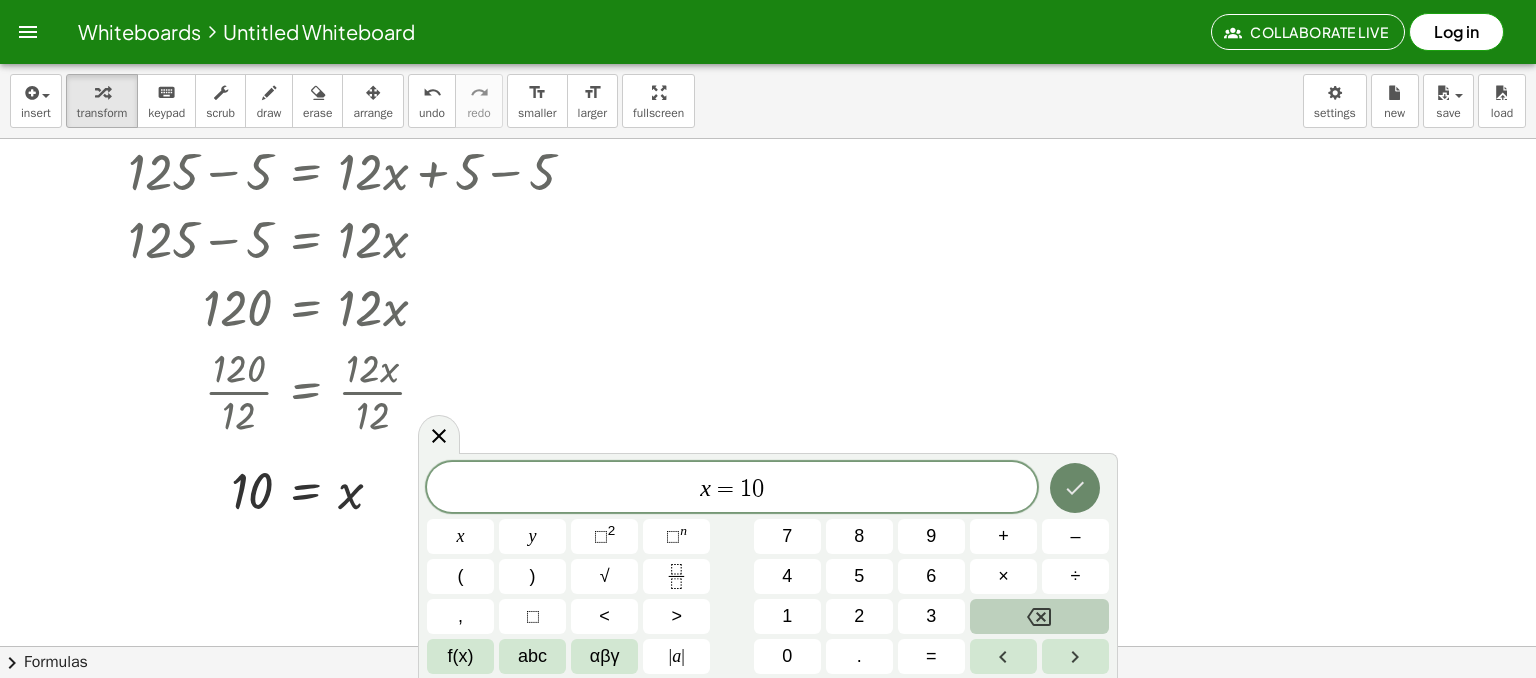 click 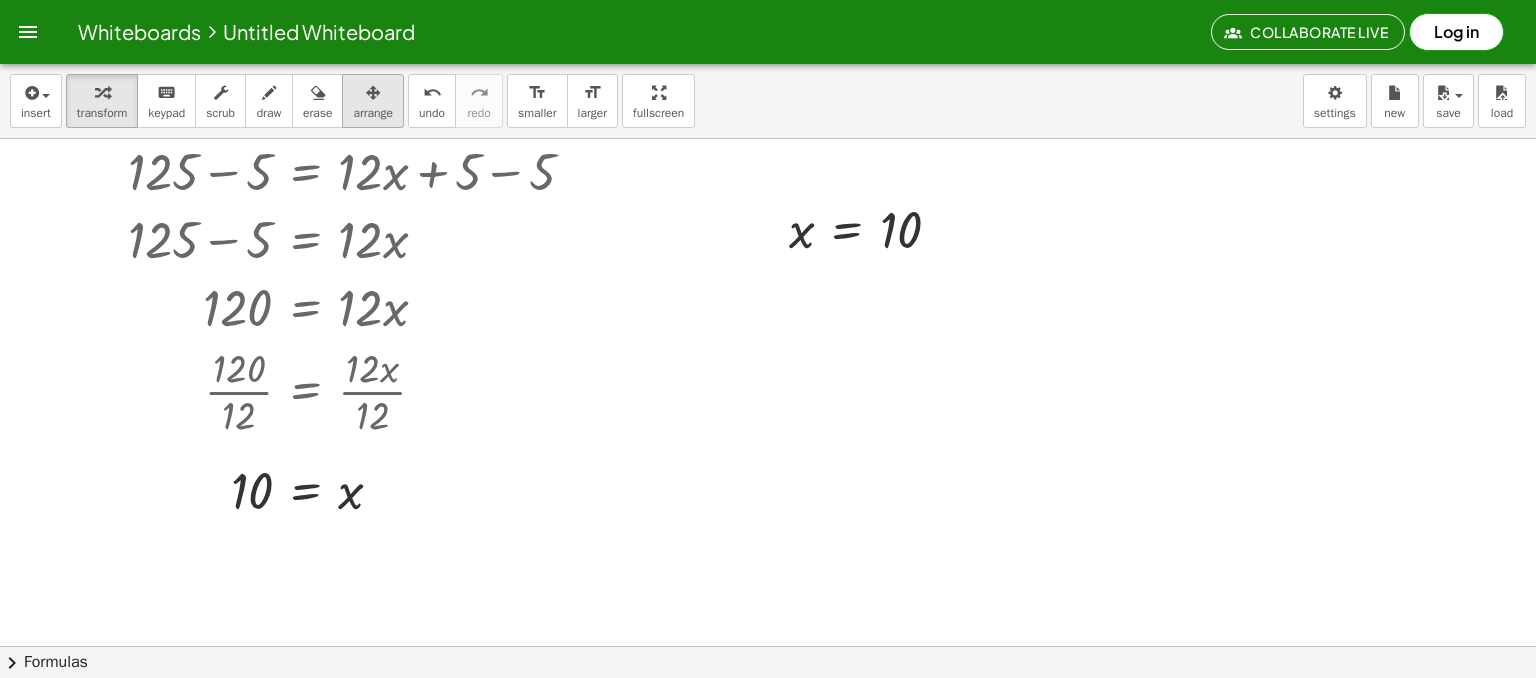 click on "arrange" at bounding box center [373, 113] 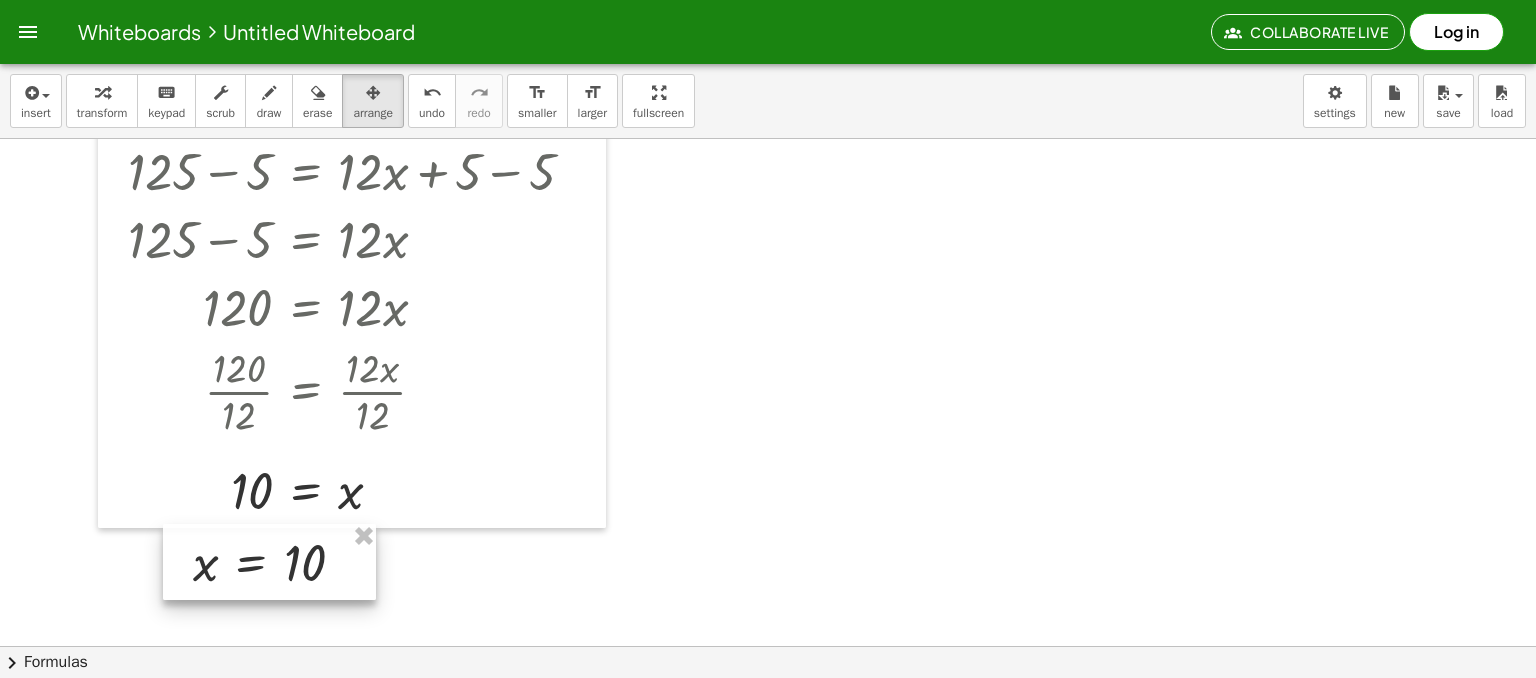 click at bounding box center [269, 562] 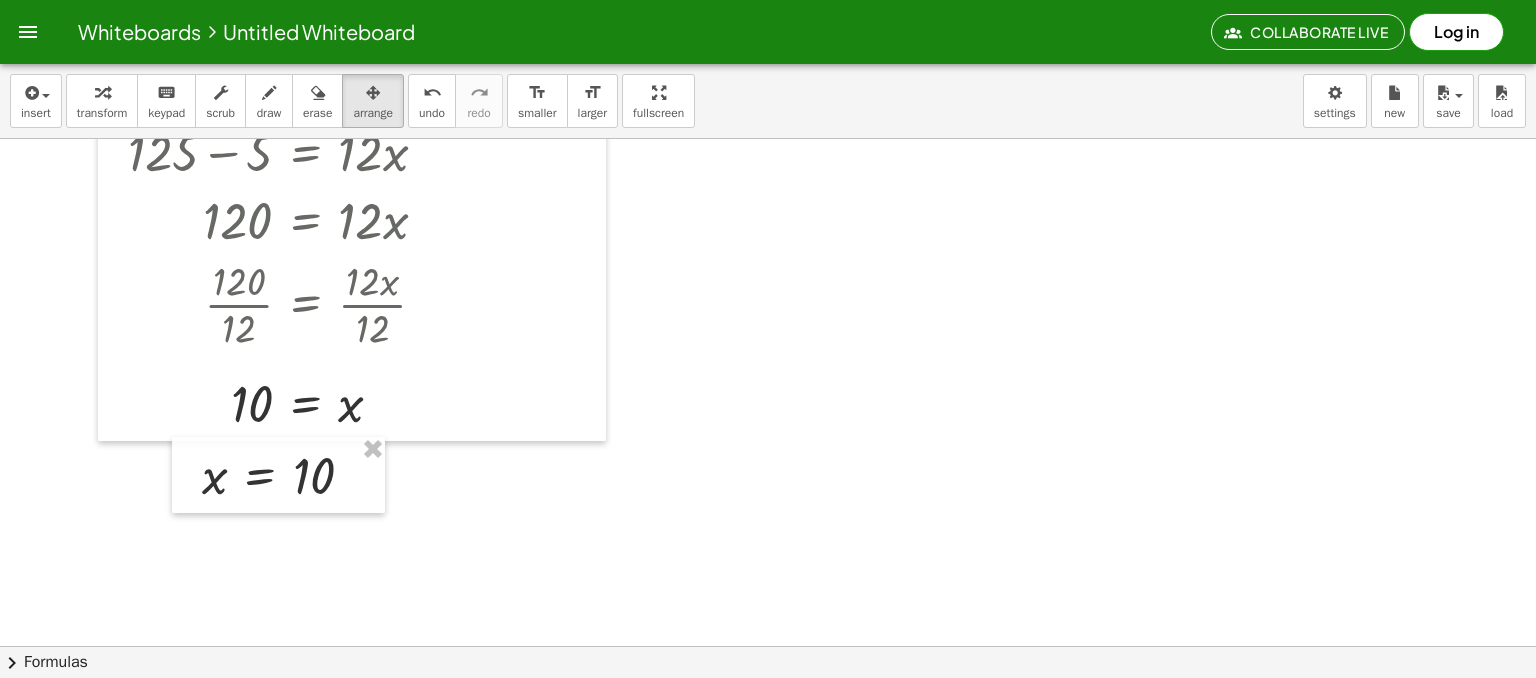 scroll, scrollTop: 2228, scrollLeft: 0, axis: vertical 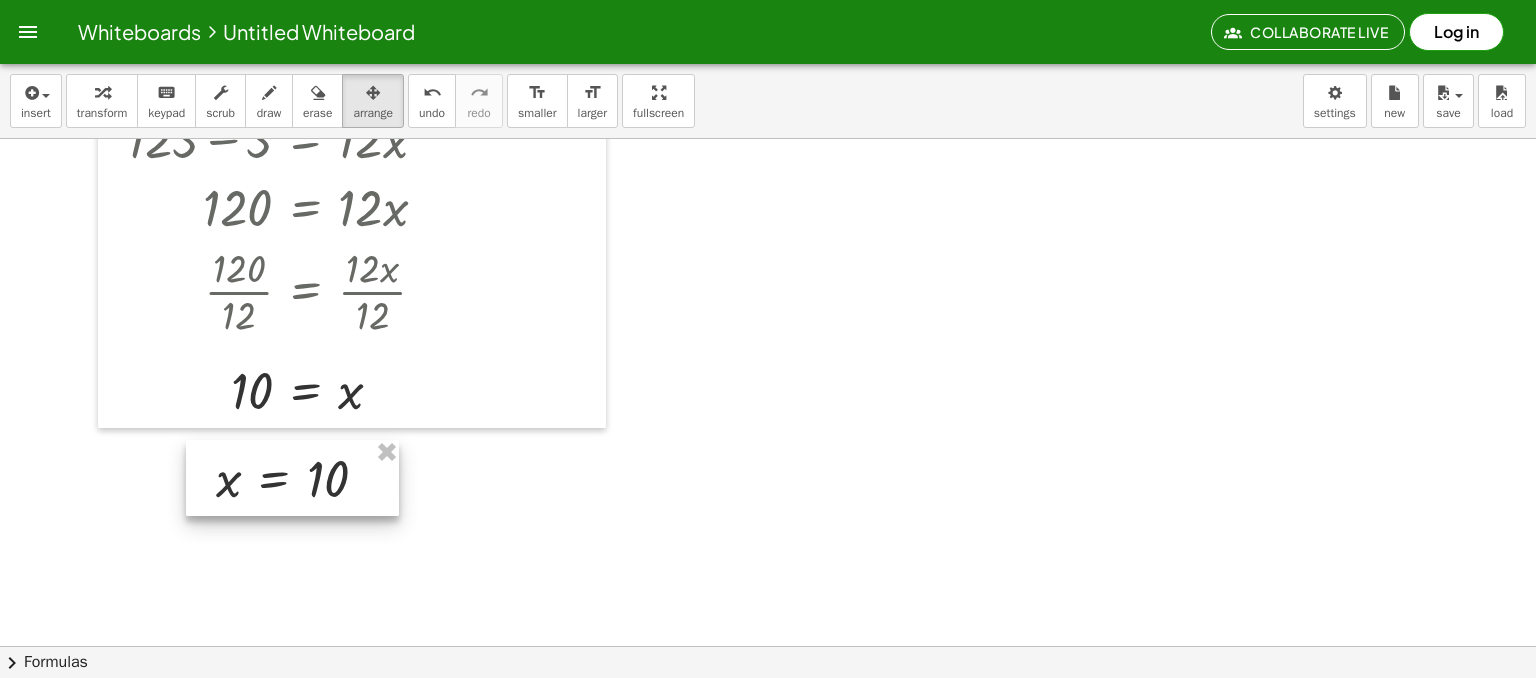 drag, startPoint x: 304, startPoint y: 480, endPoint x: 298, endPoint y: 496, distance: 17.088007 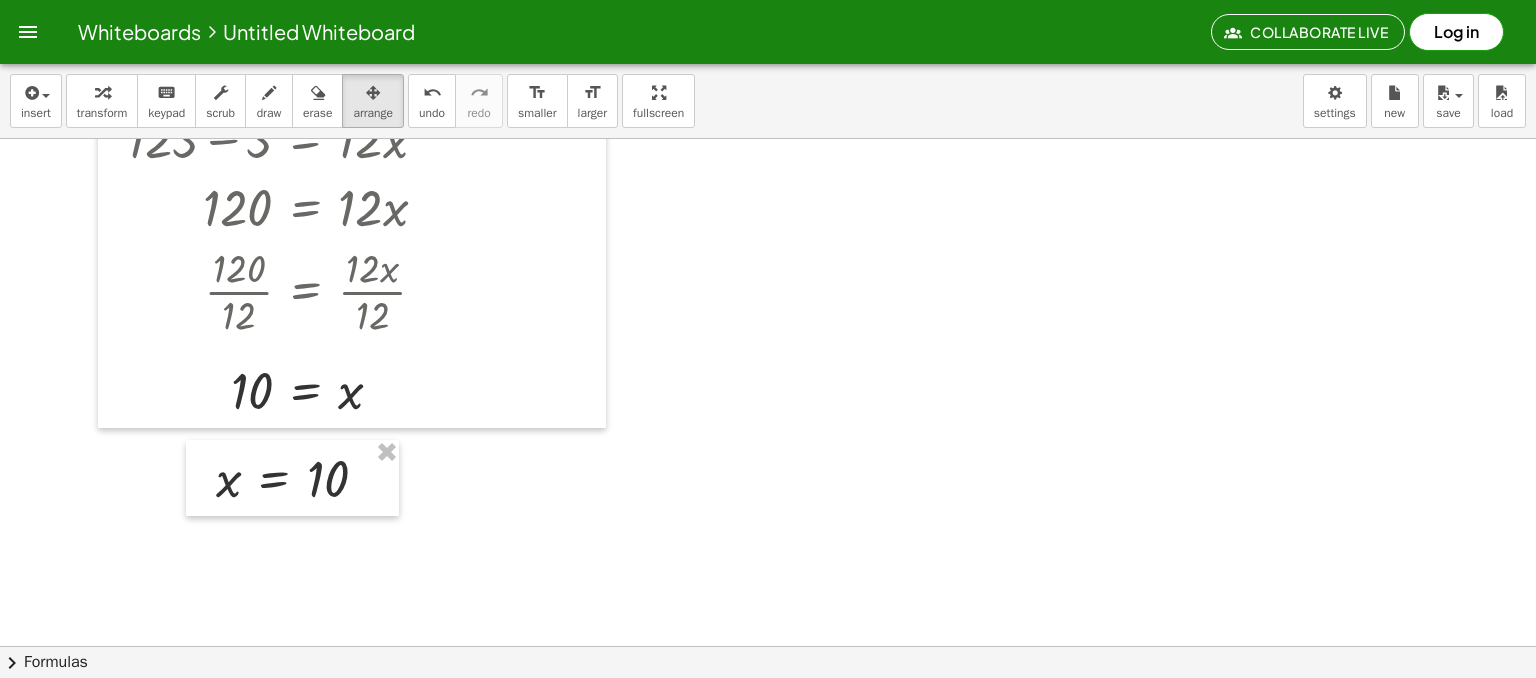 click on "draw" at bounding box center (269, 113) 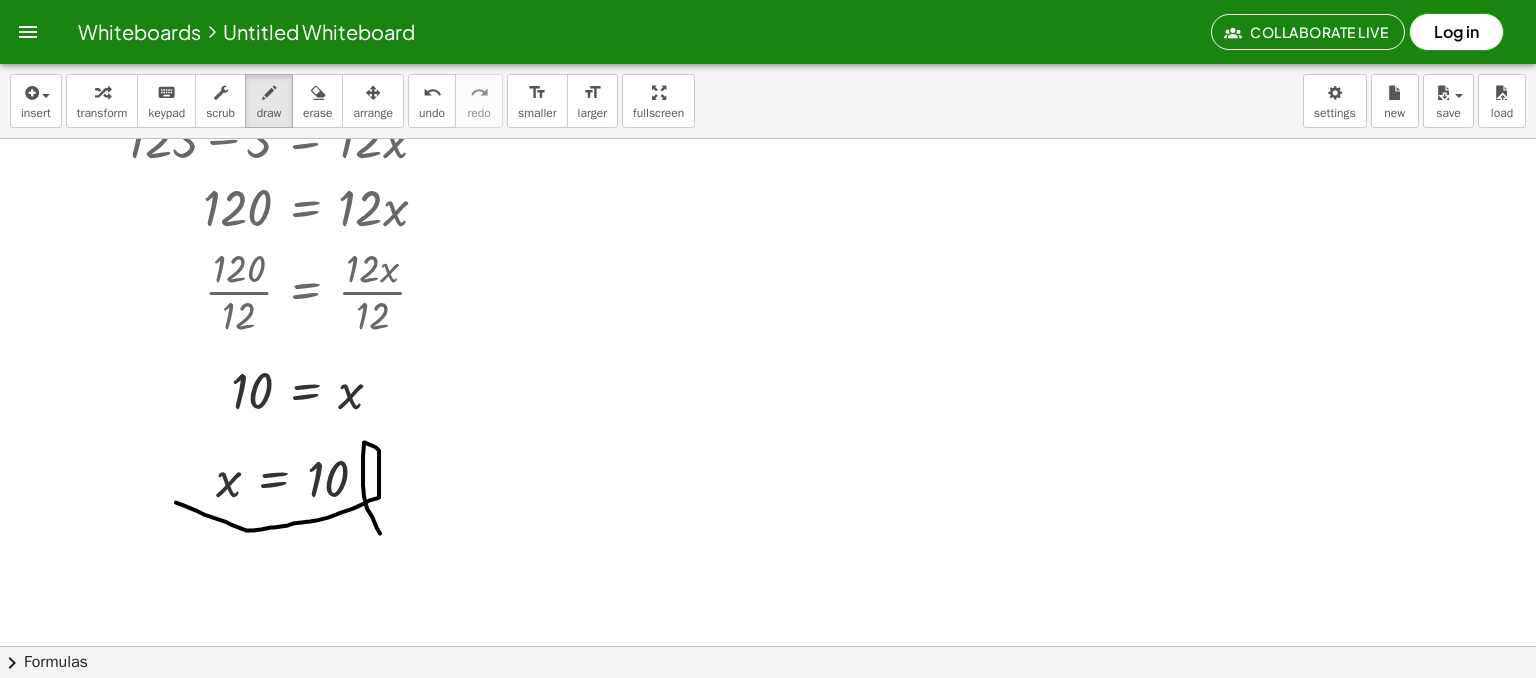 drag, startPoint x: 176, startPoint y: 501, endPoint x: 383, endPoint y: 537, distance: 210.10712 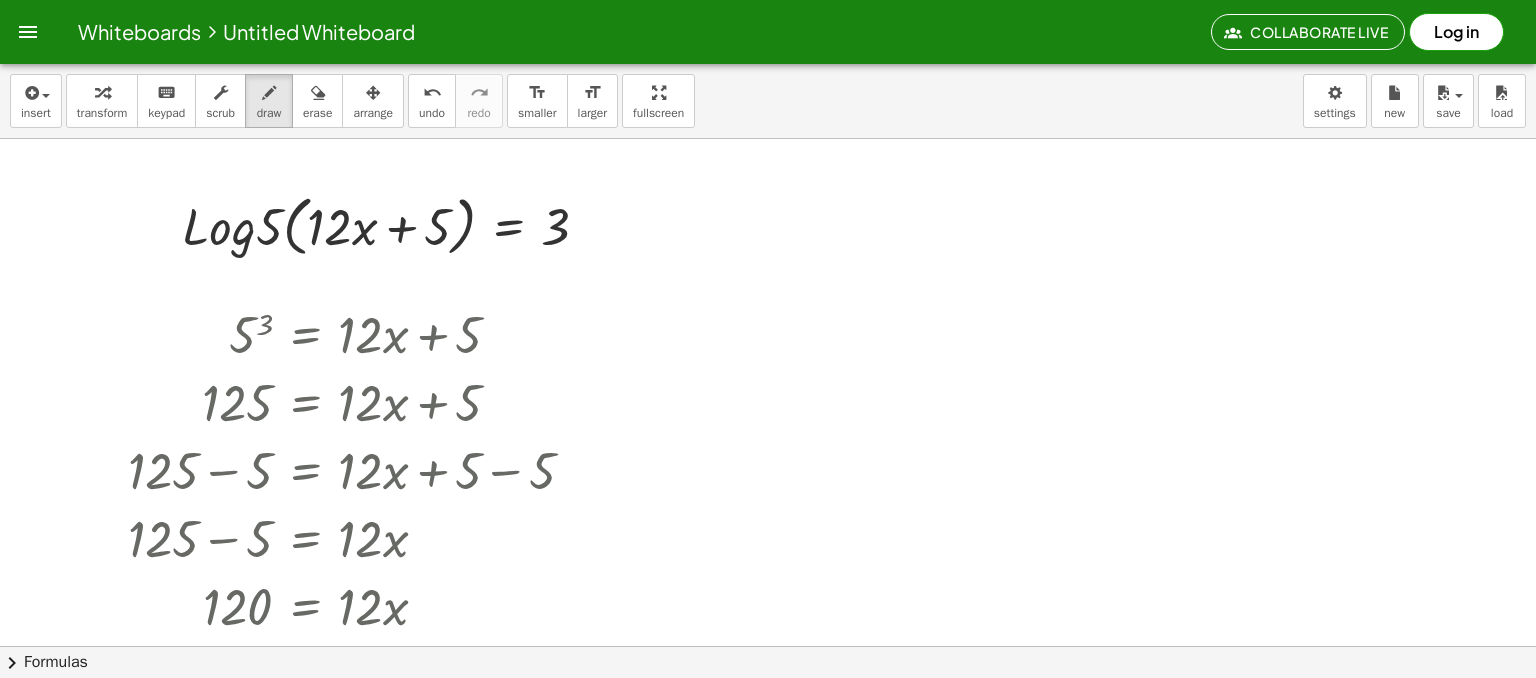 scroll, scrollTop: 1828, scrollLeft: 0, axis: vertical 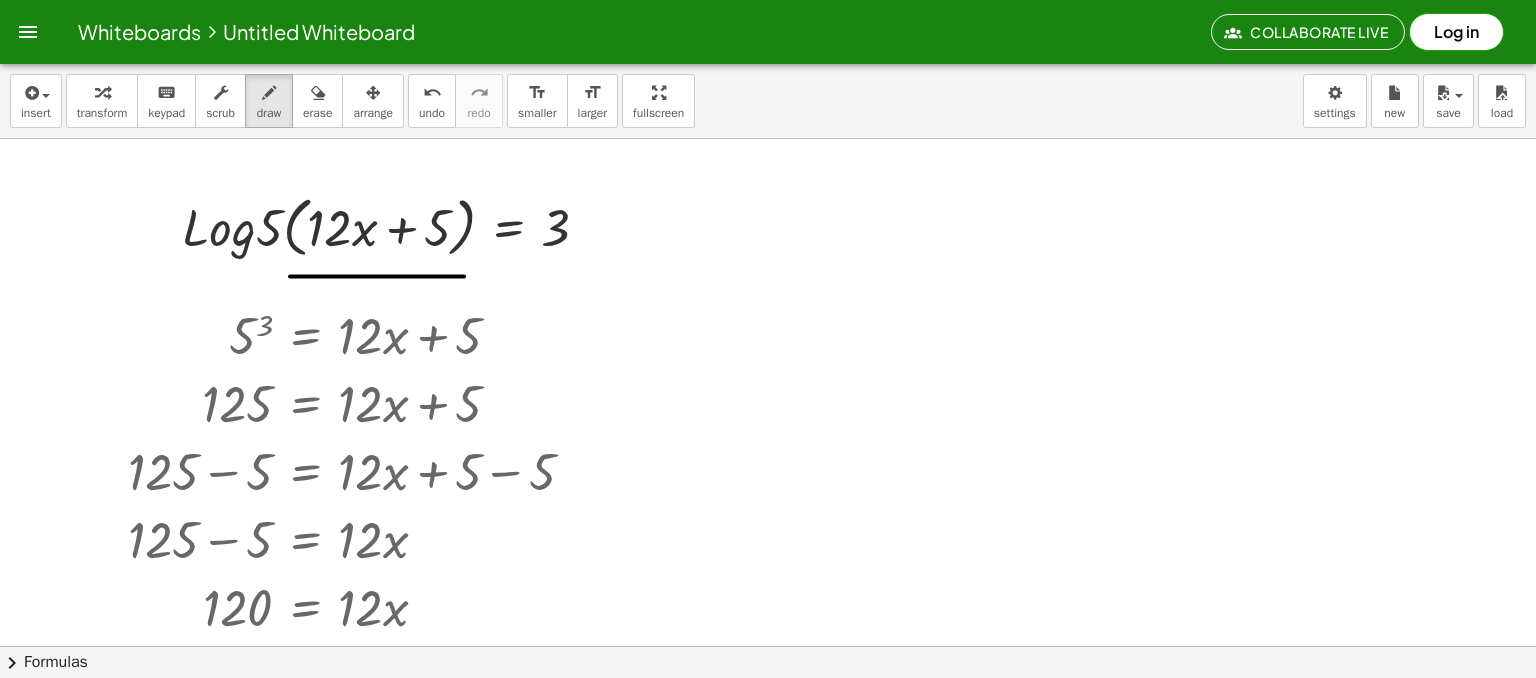 drag, startPoint x: 290, startPoint y: 275, endPoint x: 464, endPoint y: 275, distance: 174 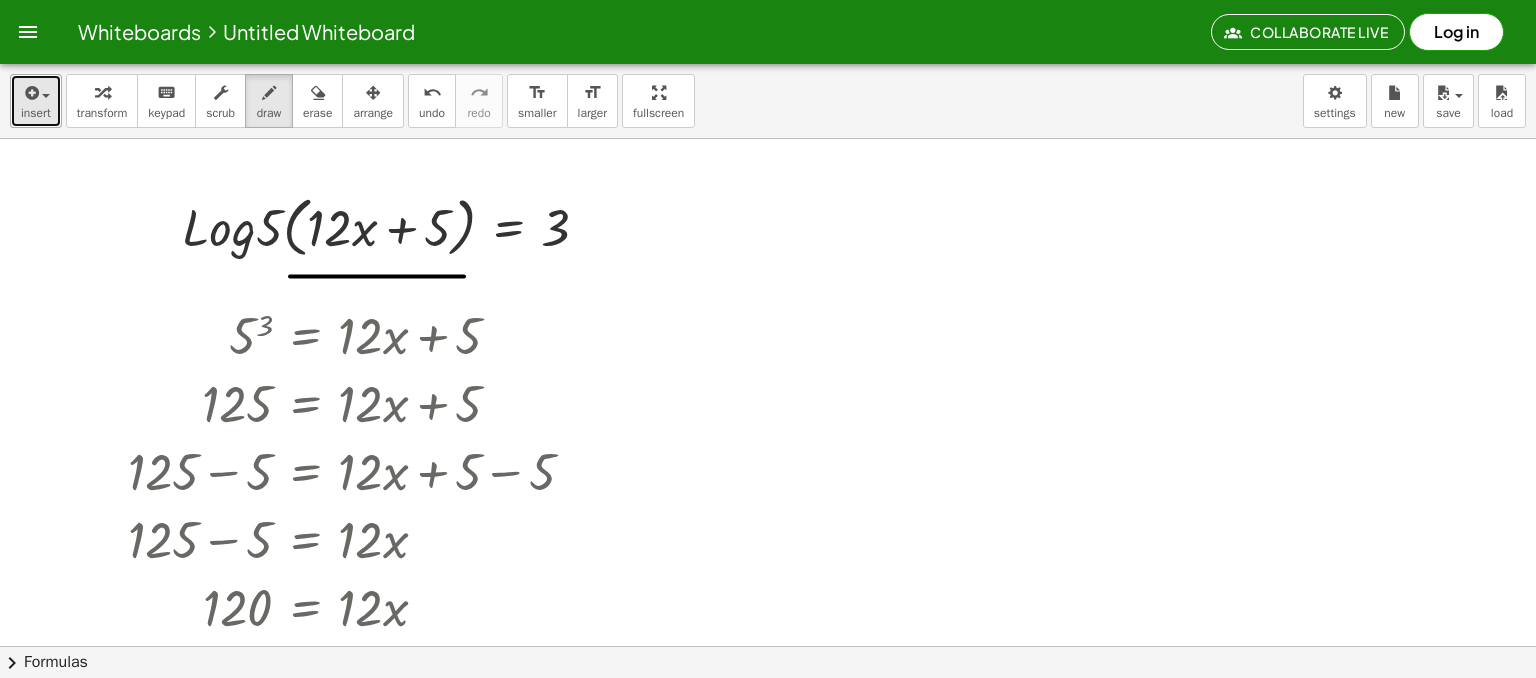 click on "insert" at bounding box center (36, 101) 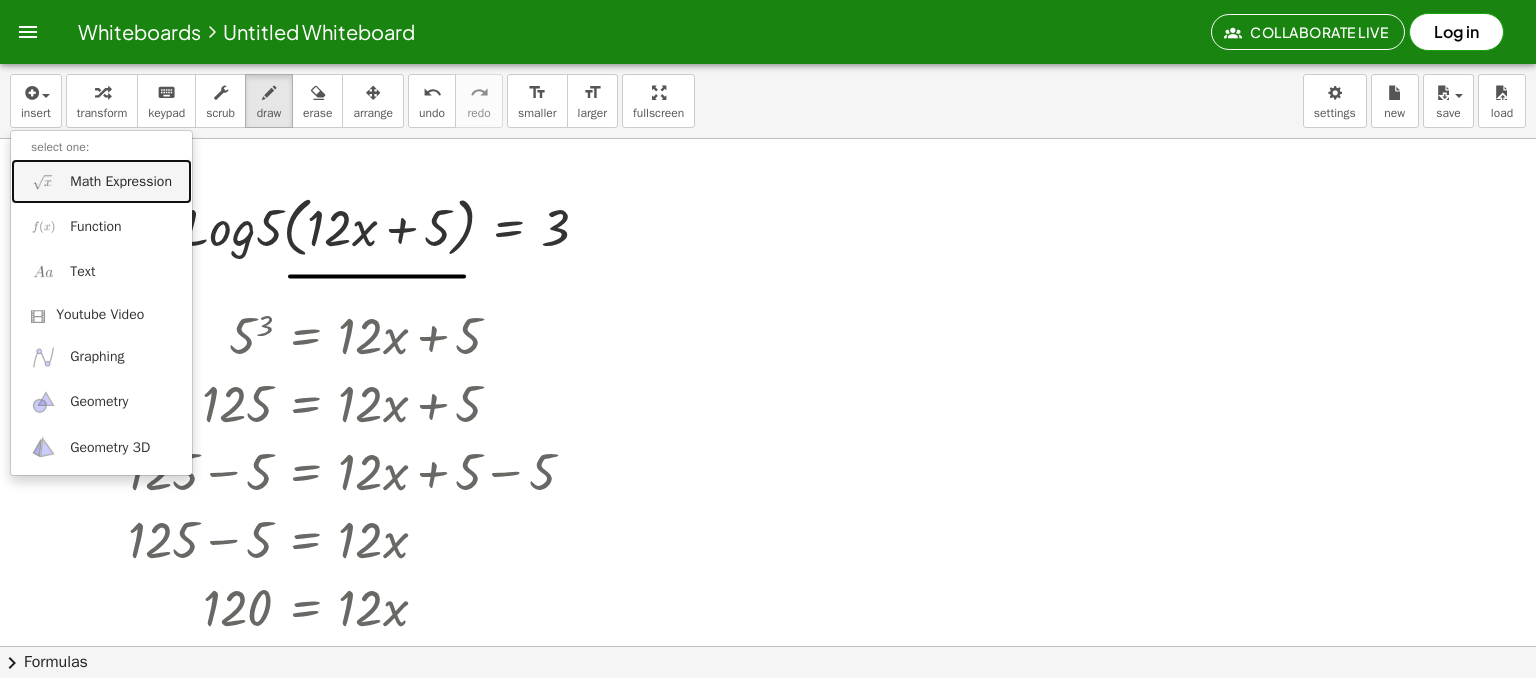 click on "Math Expression" at bounding box center (121, 182) 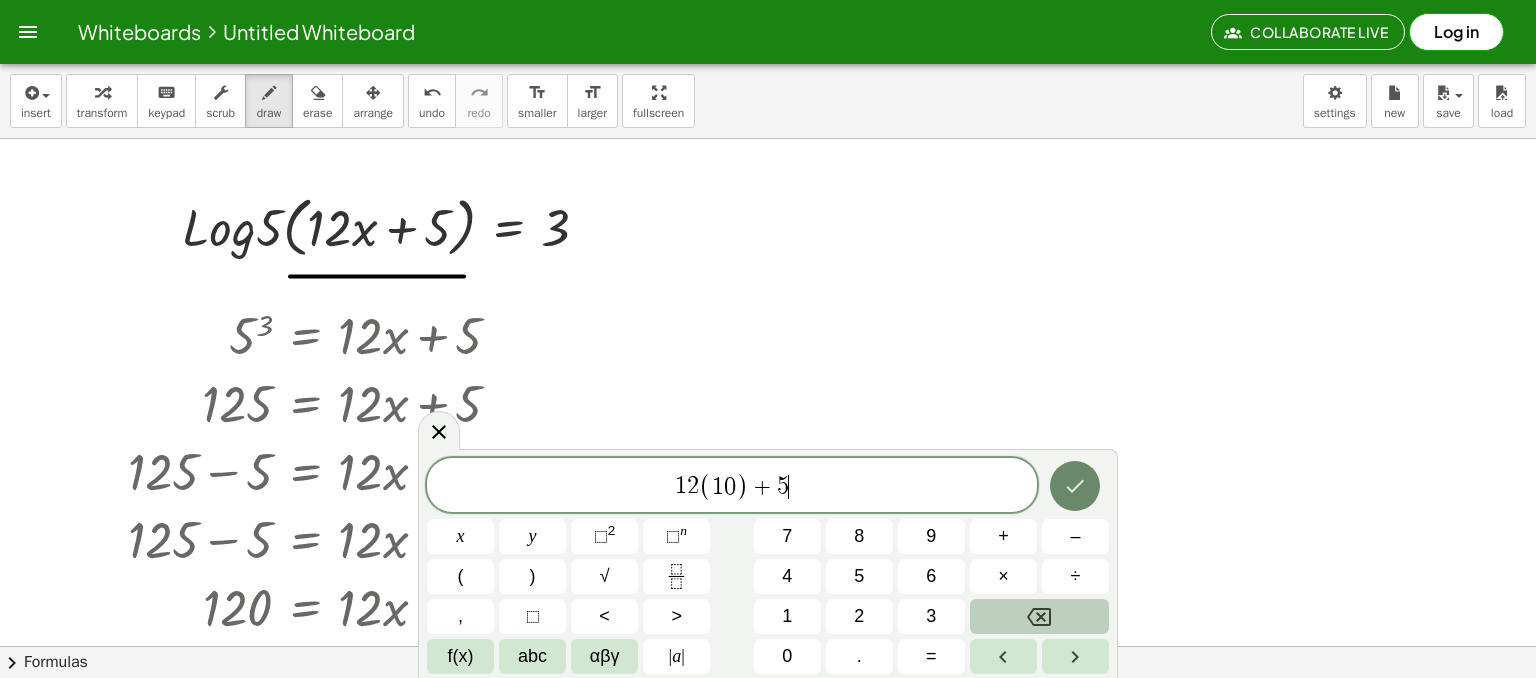 click 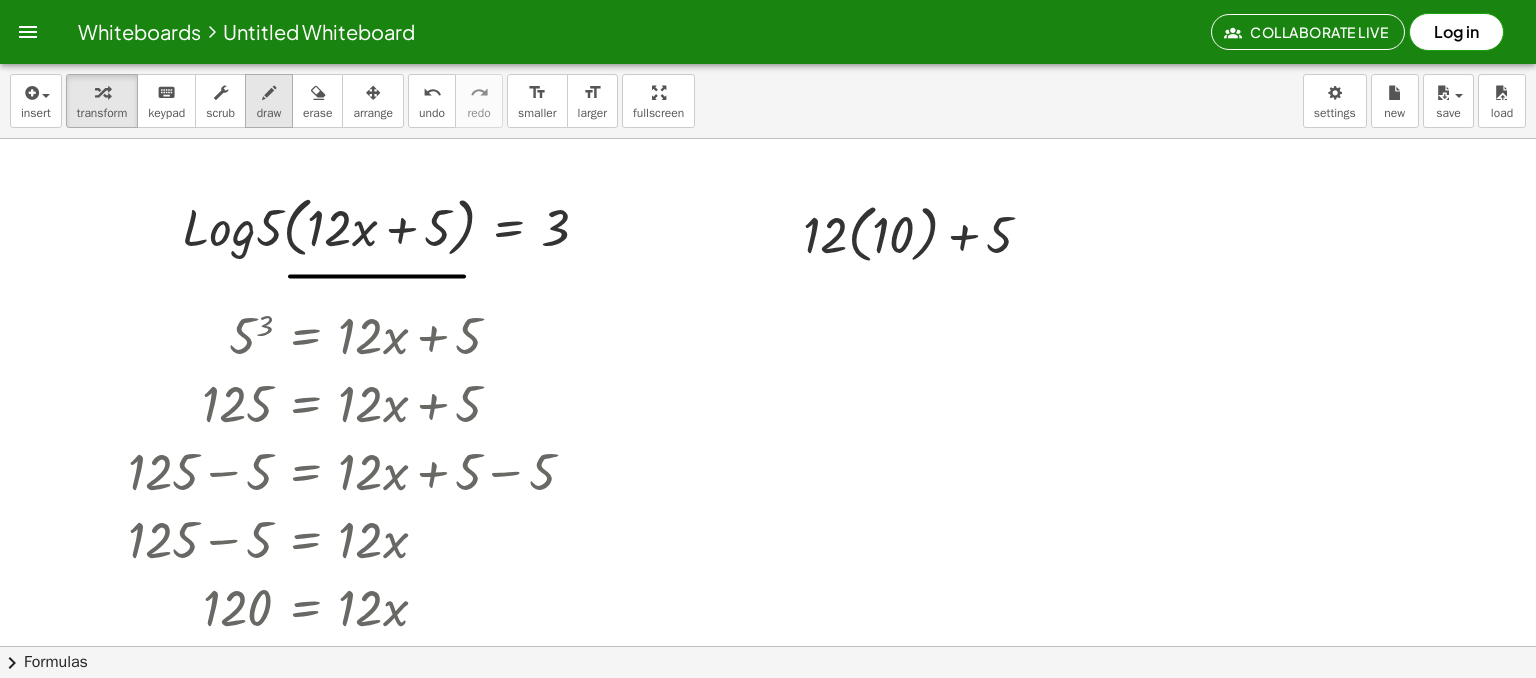 click on "draw" at bounding box center [269, 101] 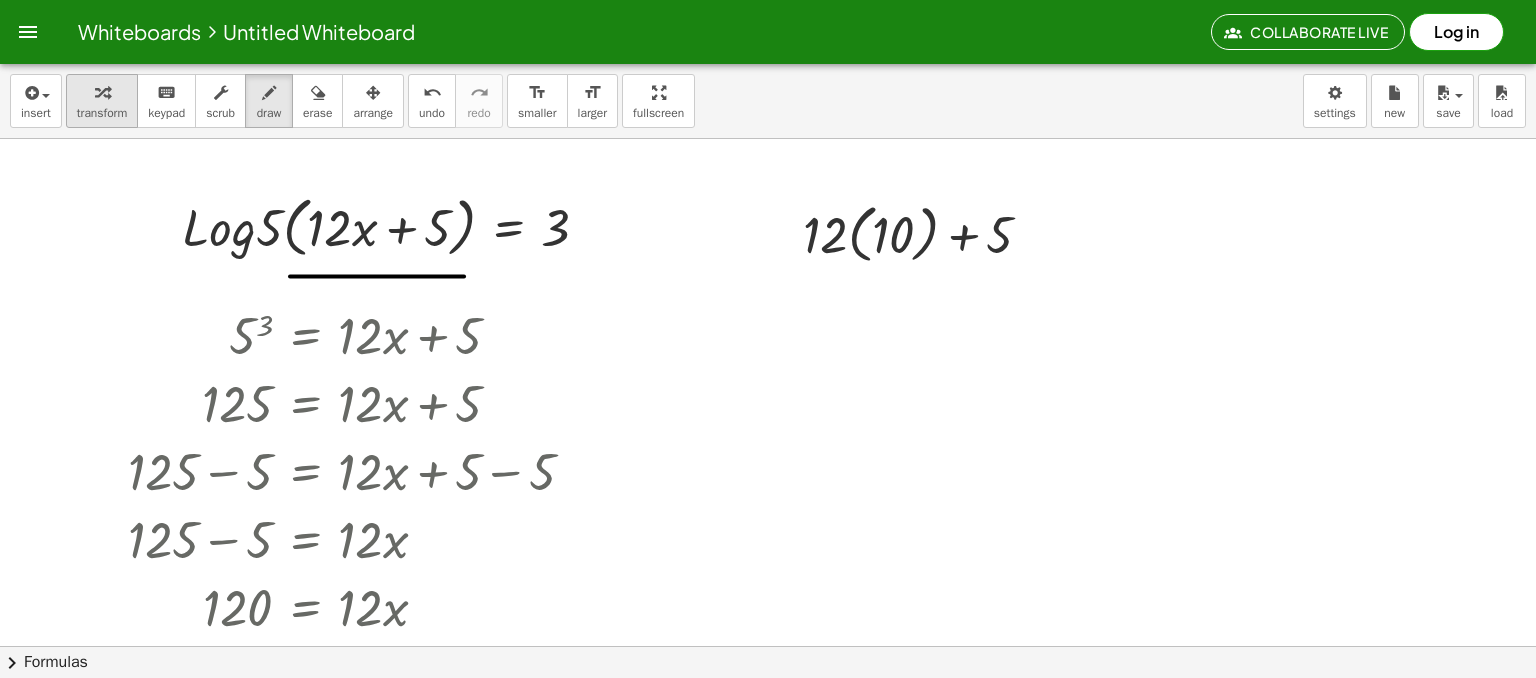 click at bounding box center (102, 92) 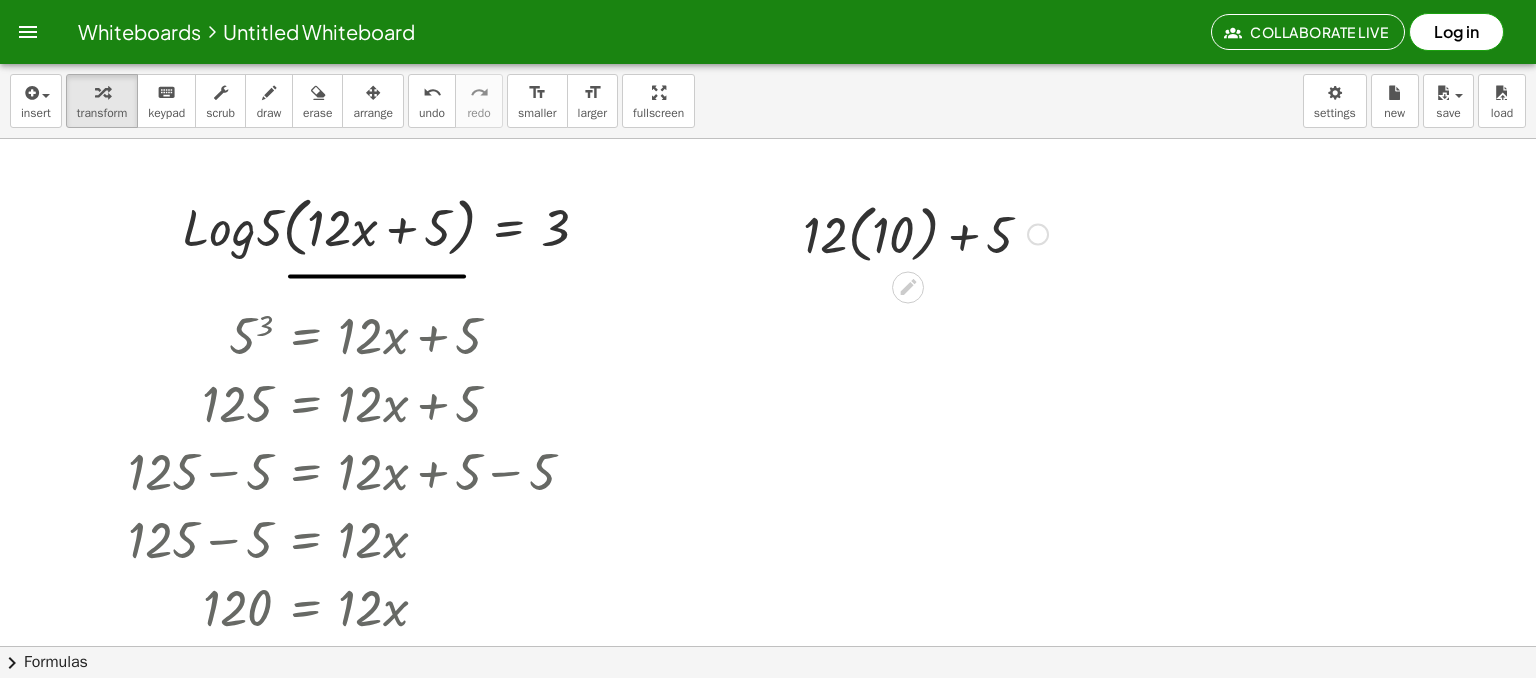 click at bounding box center (925, 232) 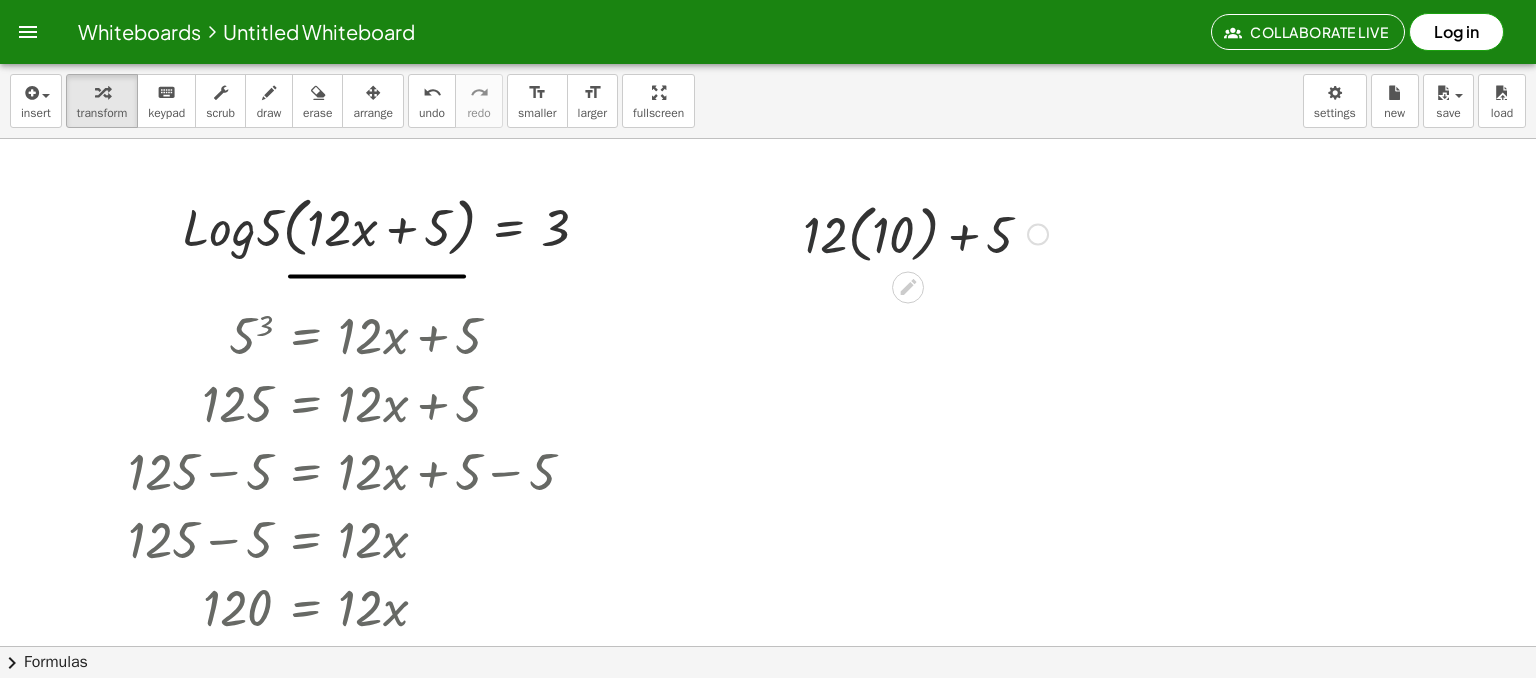 click at bounding box center (925, 232) 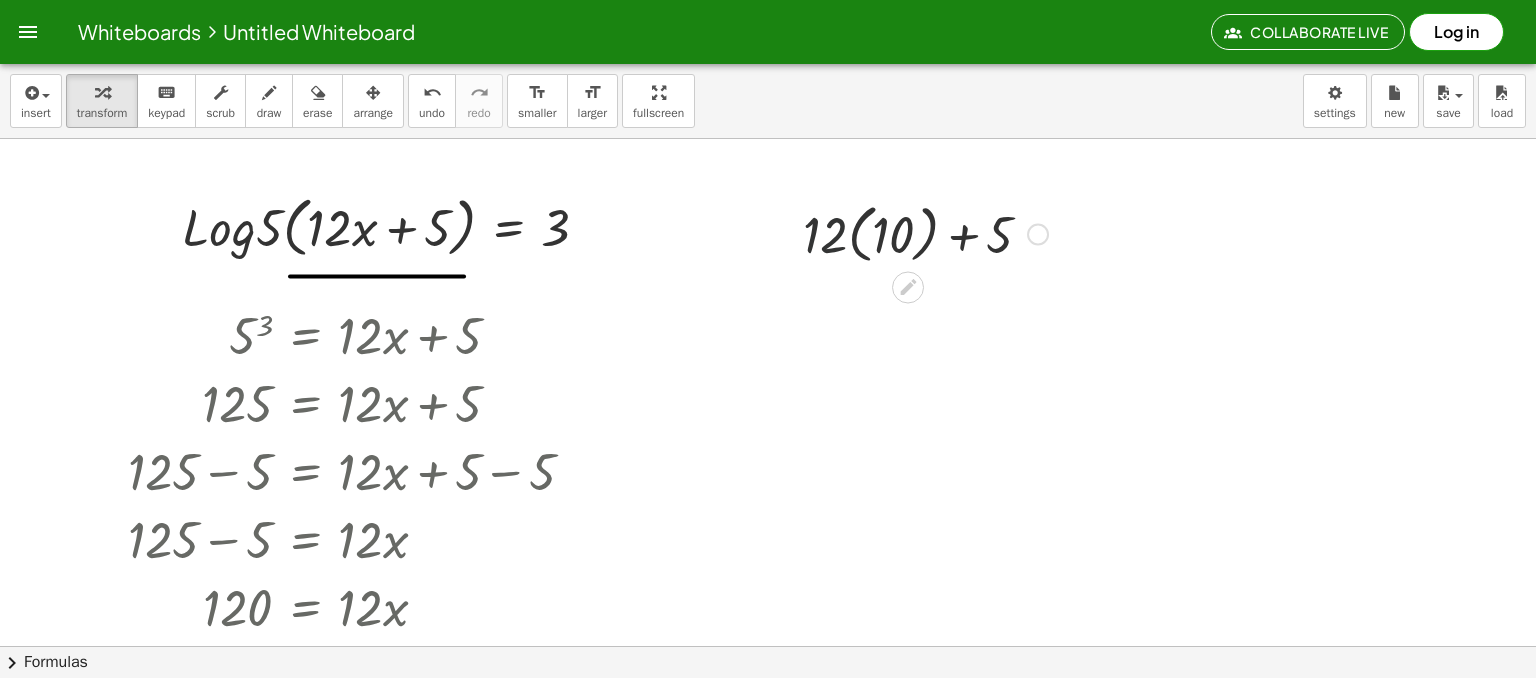 click at bounding box center (925, 232) 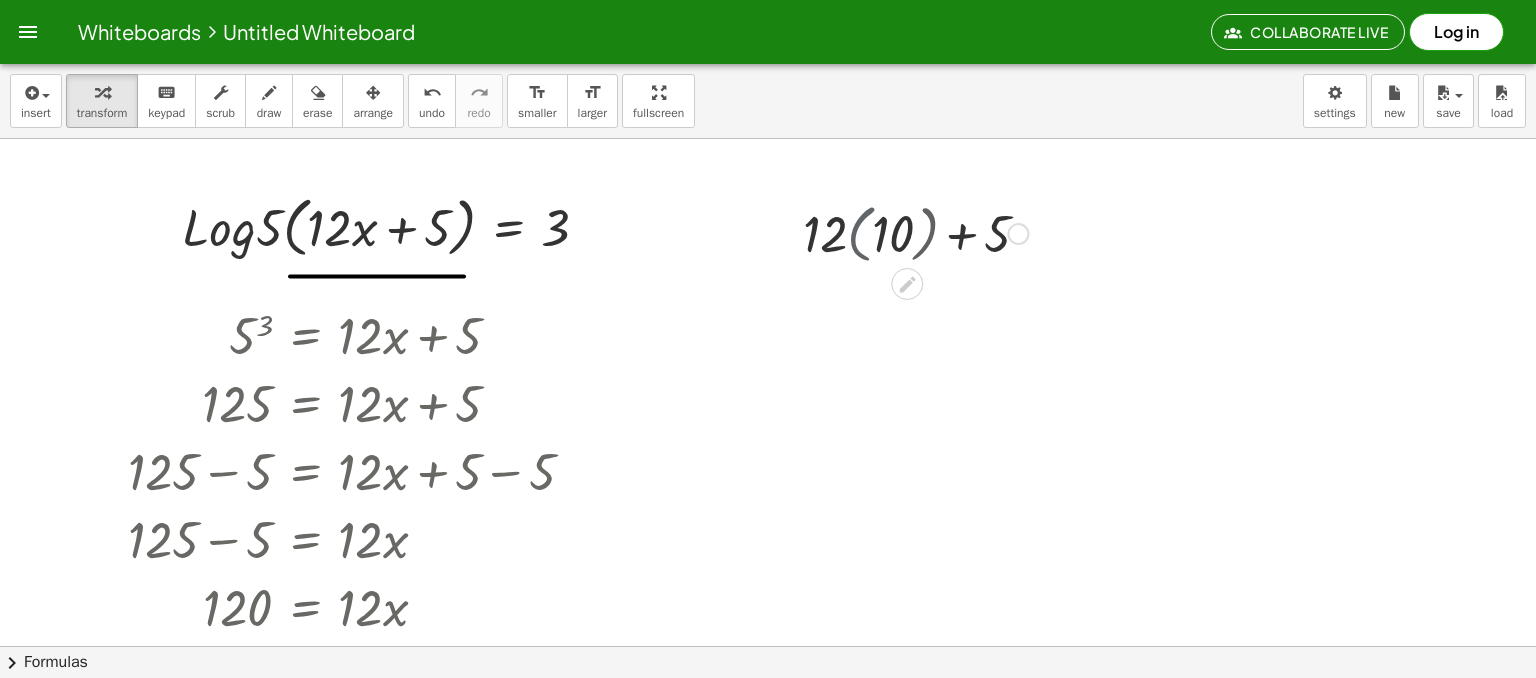 click at bounding box center (924, 232) 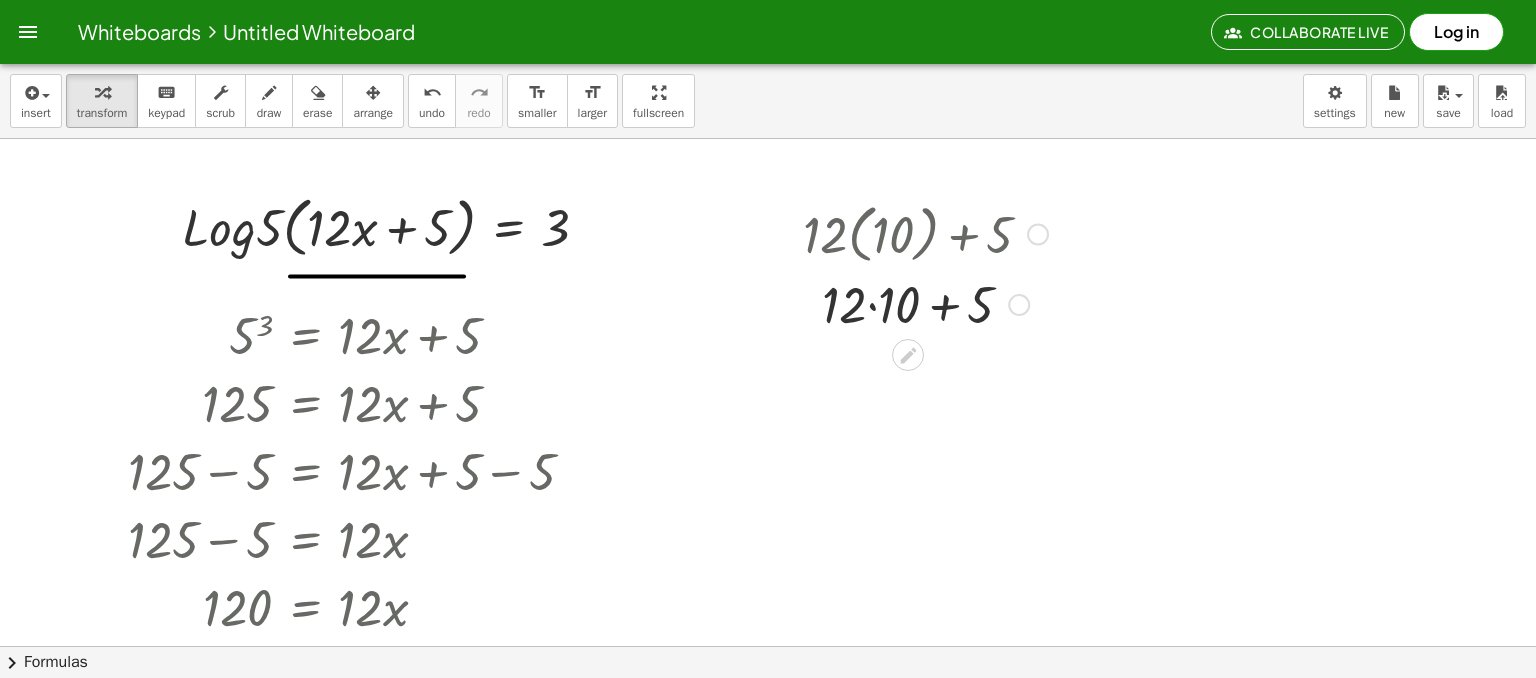 click at bounding box center (925, 303) 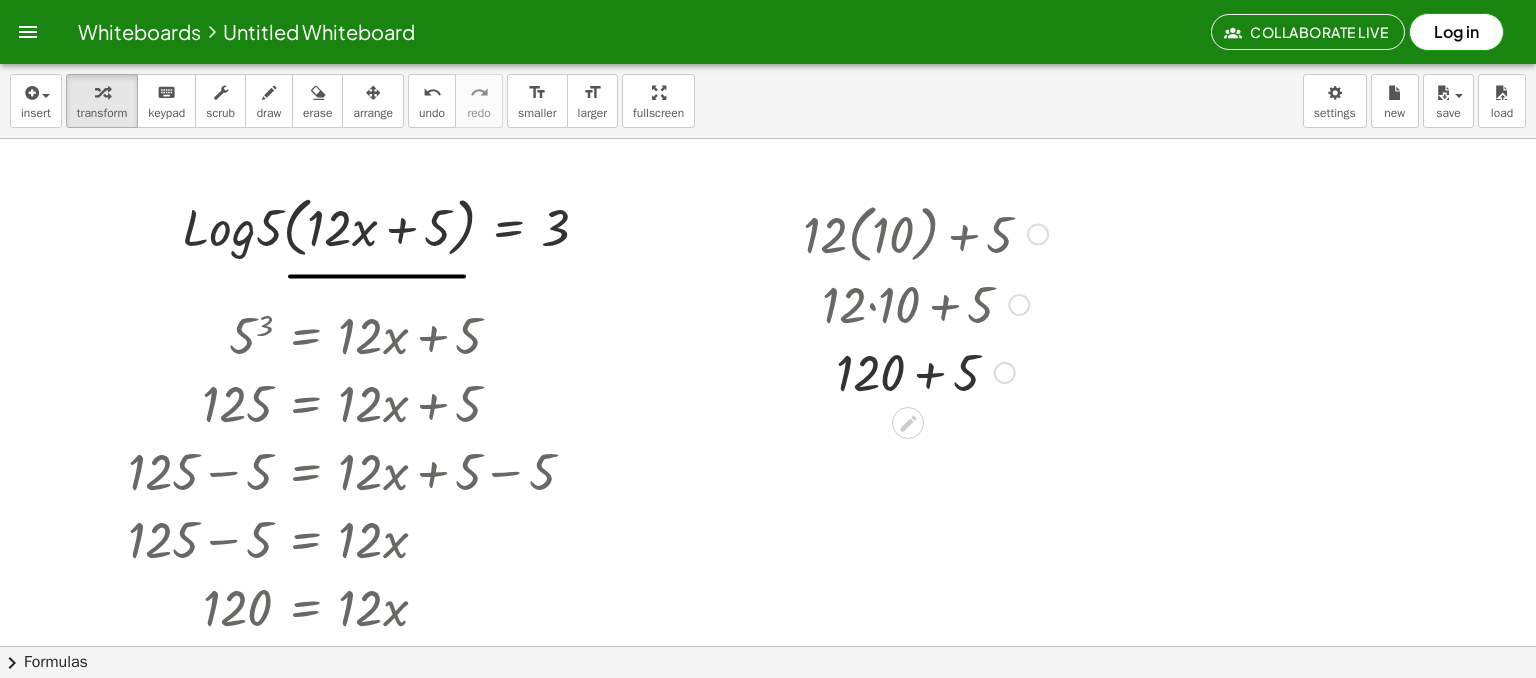 click at bounding box center [925, 371] 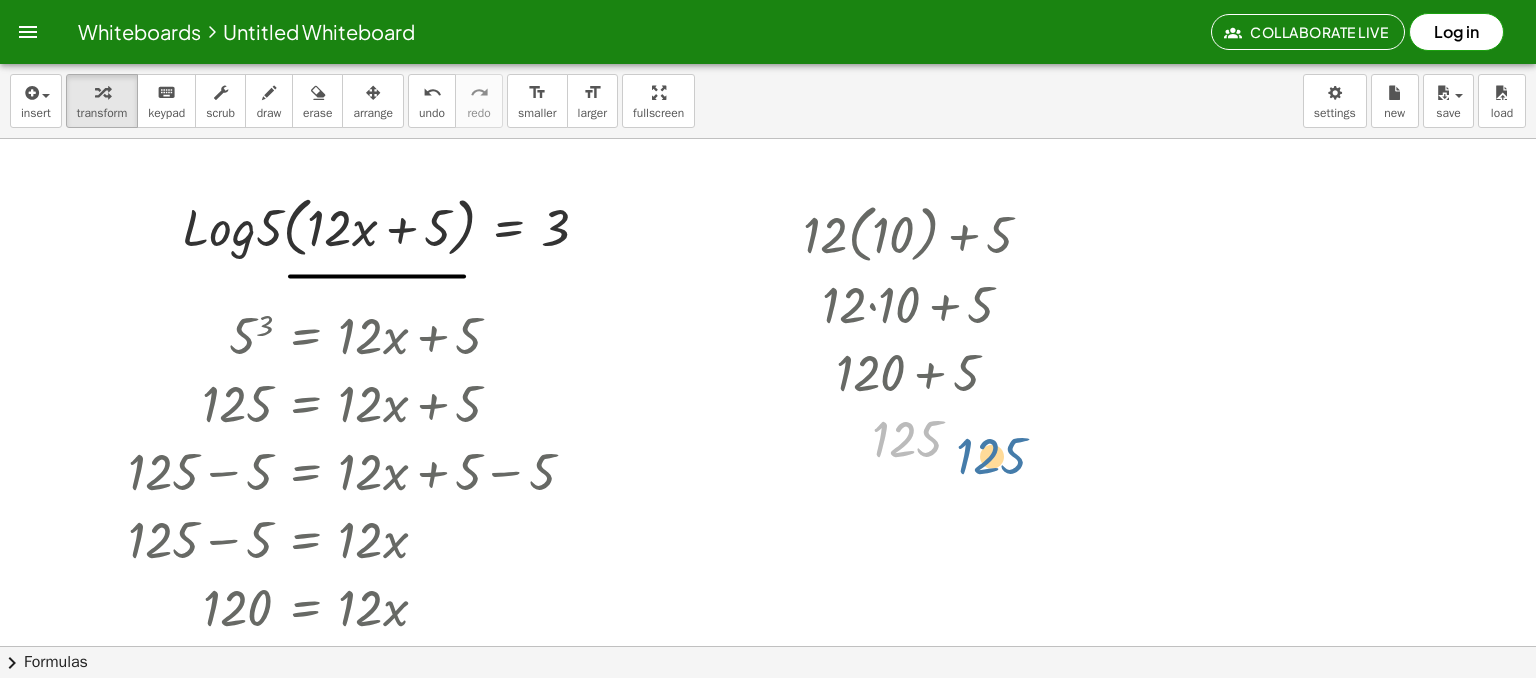 drag, startPoint x: 845, startPoint y: 454, endPoint x: 938, endPoint y: 472, distance: 94.72592 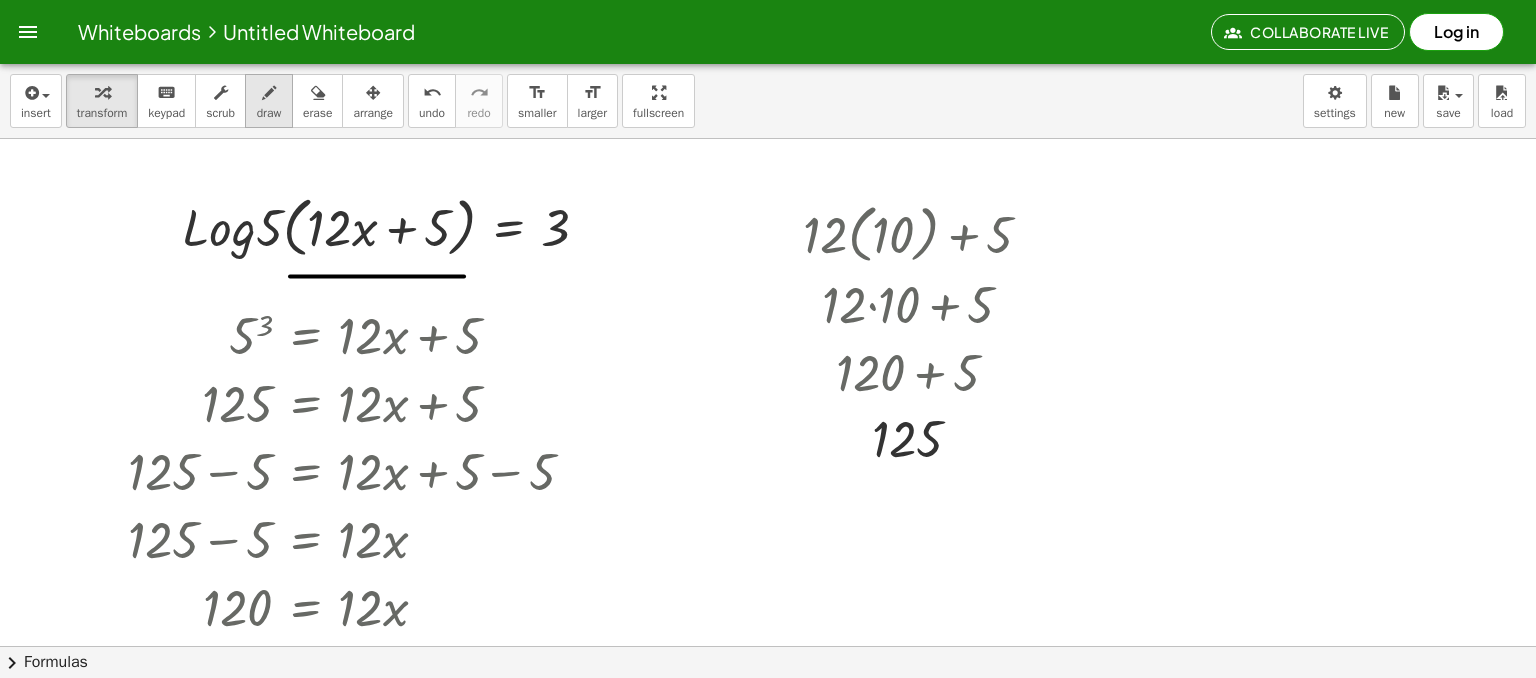 click on "draw" at bounding box center [269, 113] 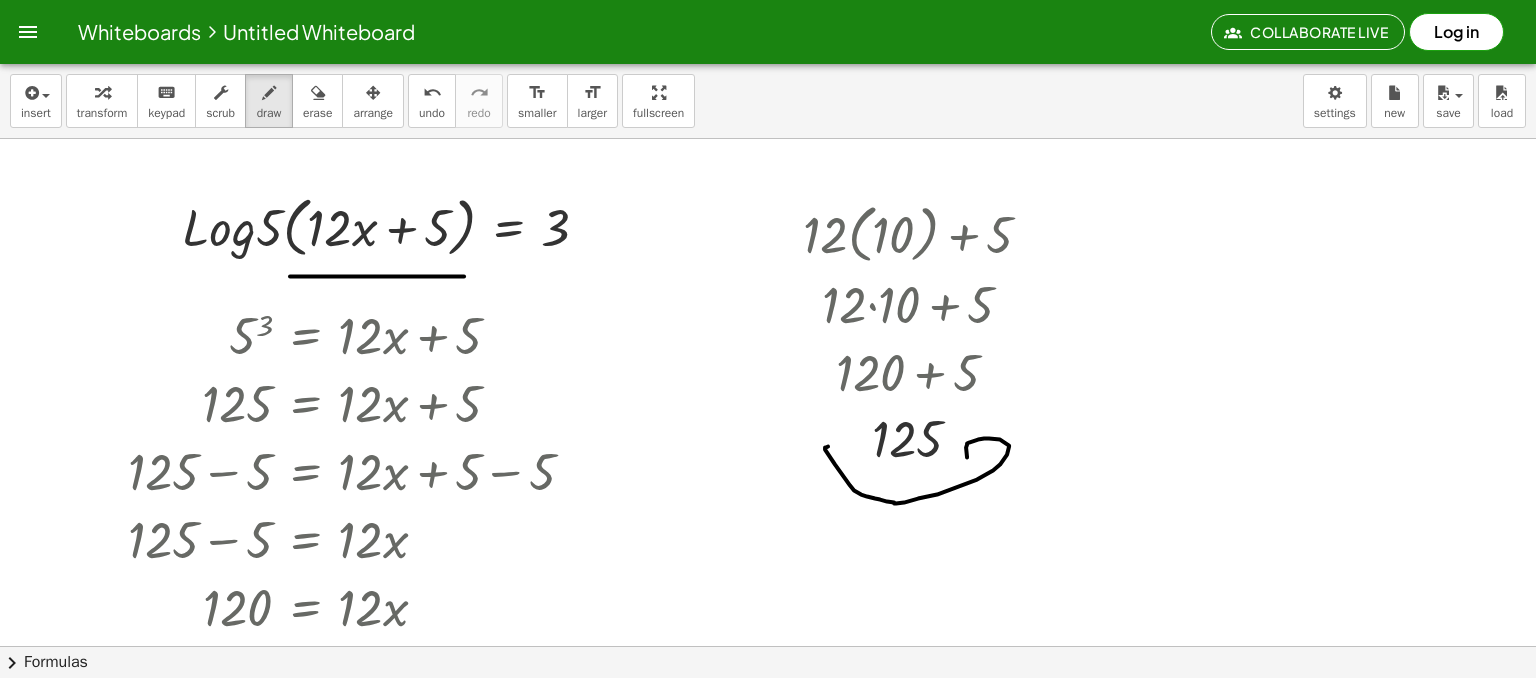 drag, startPoint x: 826, startPoint y: 446, endPoint x: 973, endPoint y: 485, distance: 152.0855 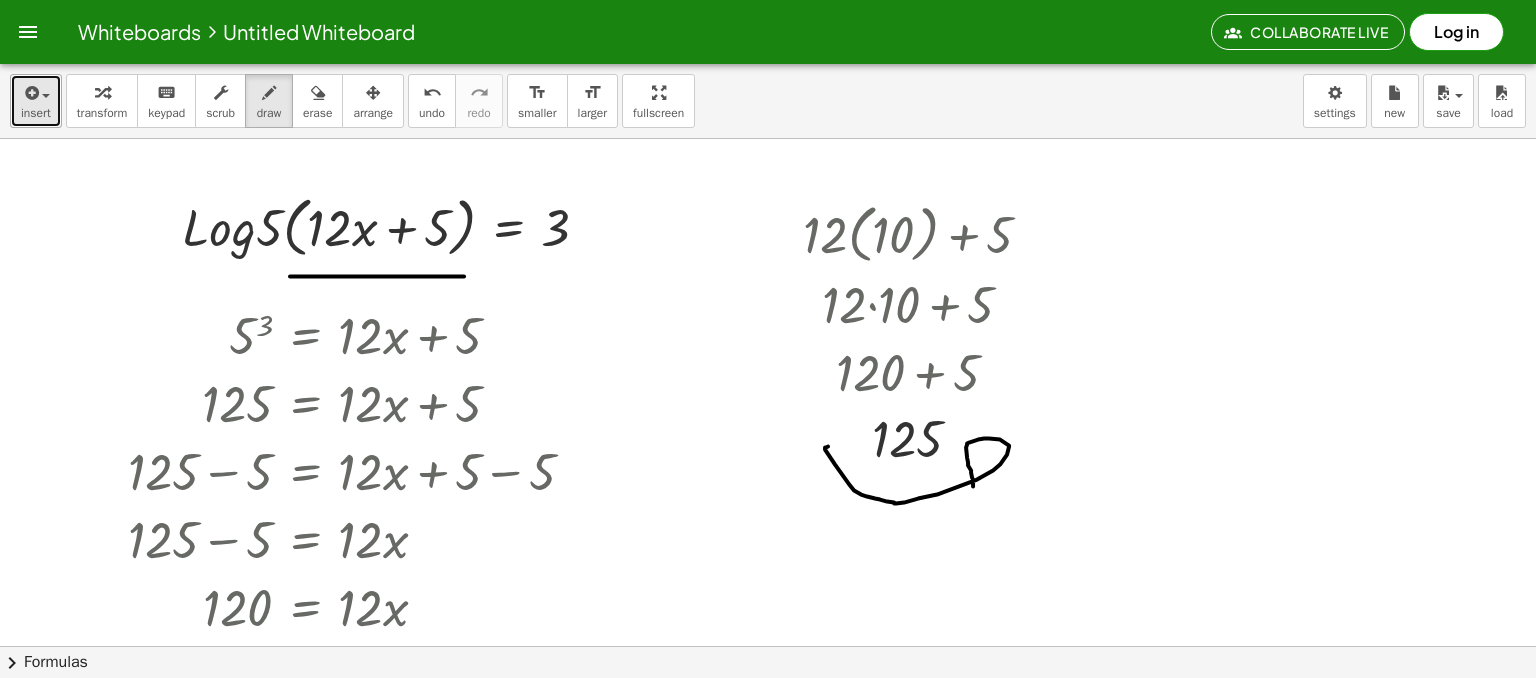 click on "insert" at bounding box center [36, 113] 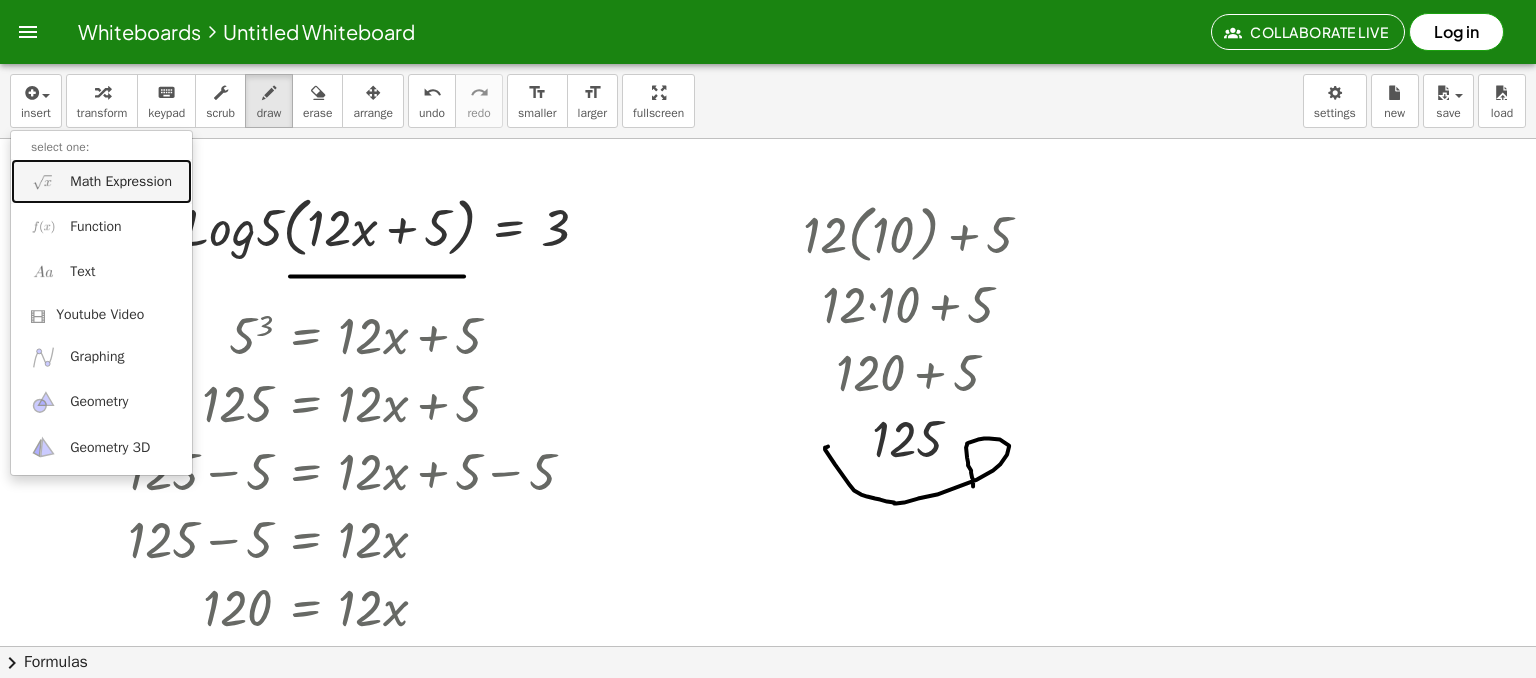 click on "Math Expression" at bounding box center [121, 182] 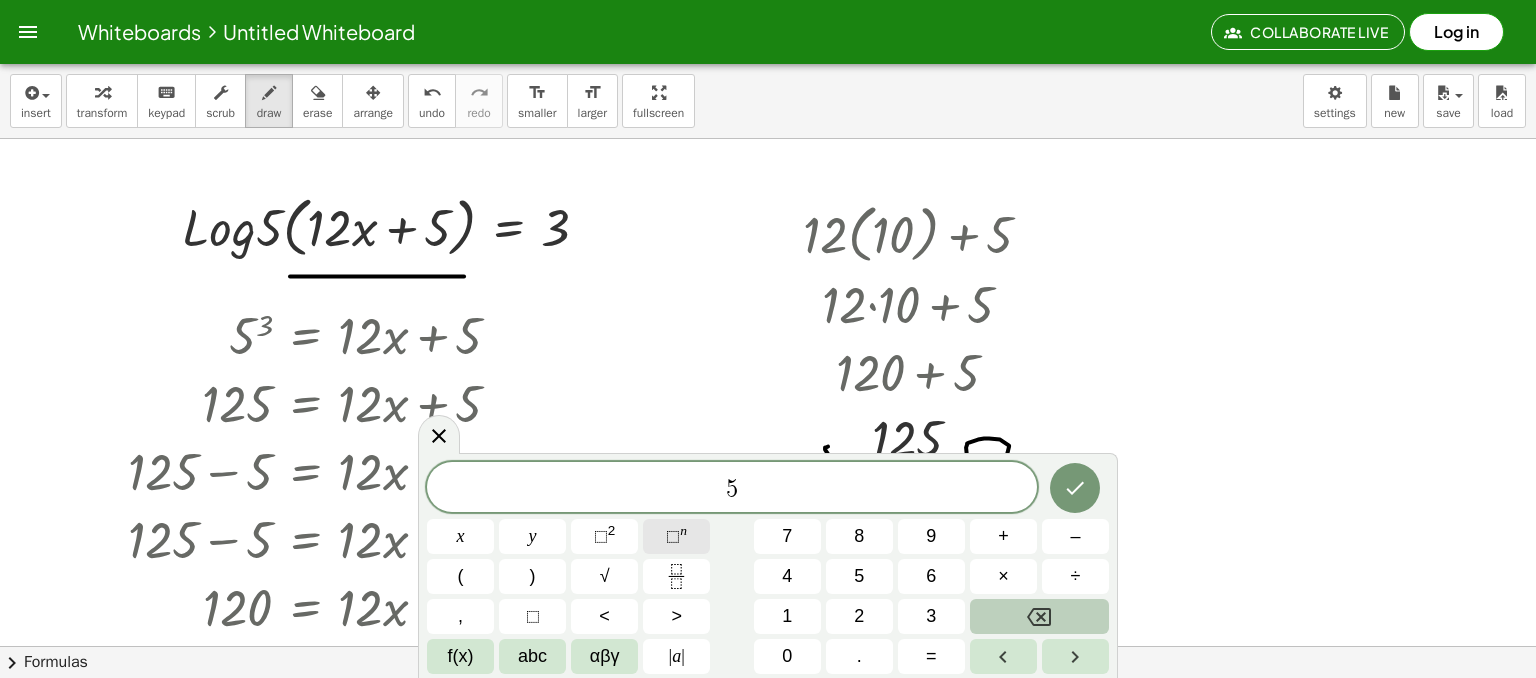 click on "⬚ n" at bounding box center [676, 536] 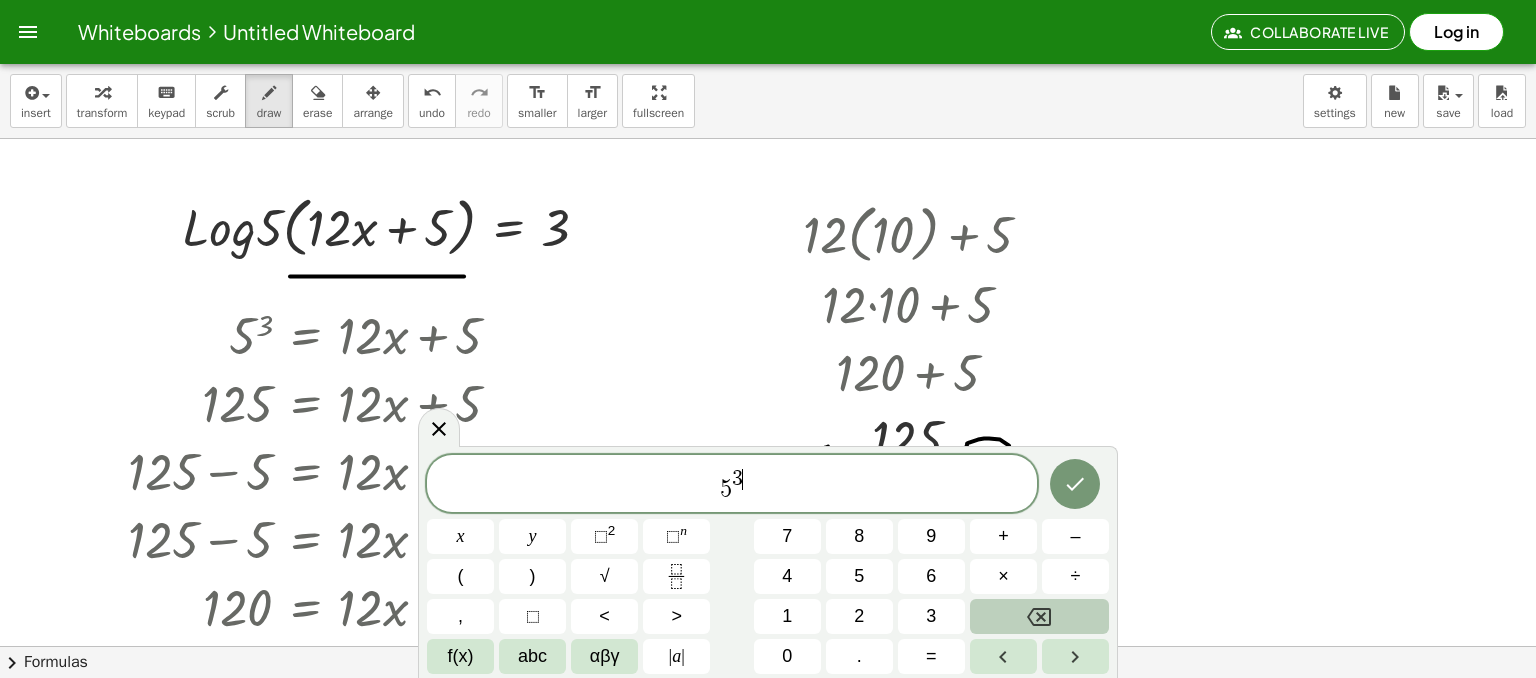 click on "5 3 ​" at bounding box center (732, 485) 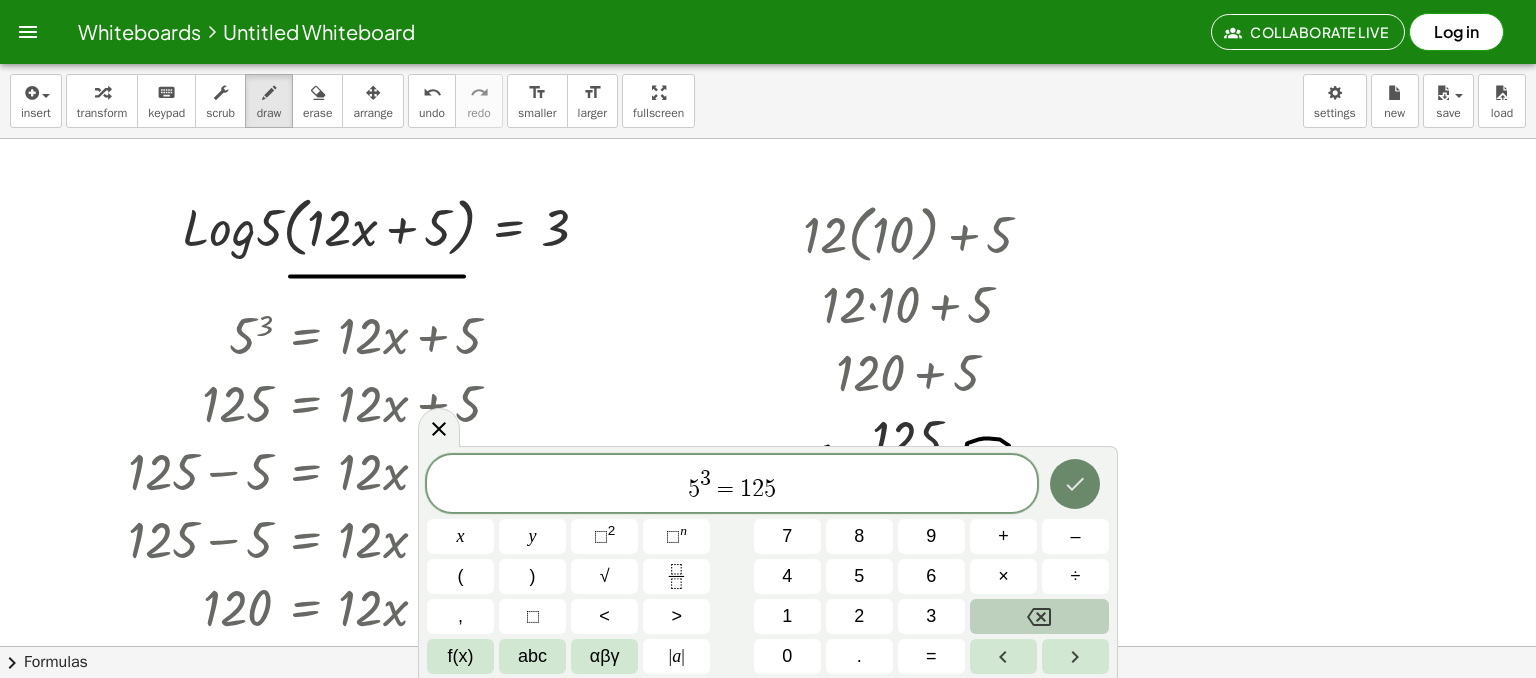 click at bounding box center (1075, 484) 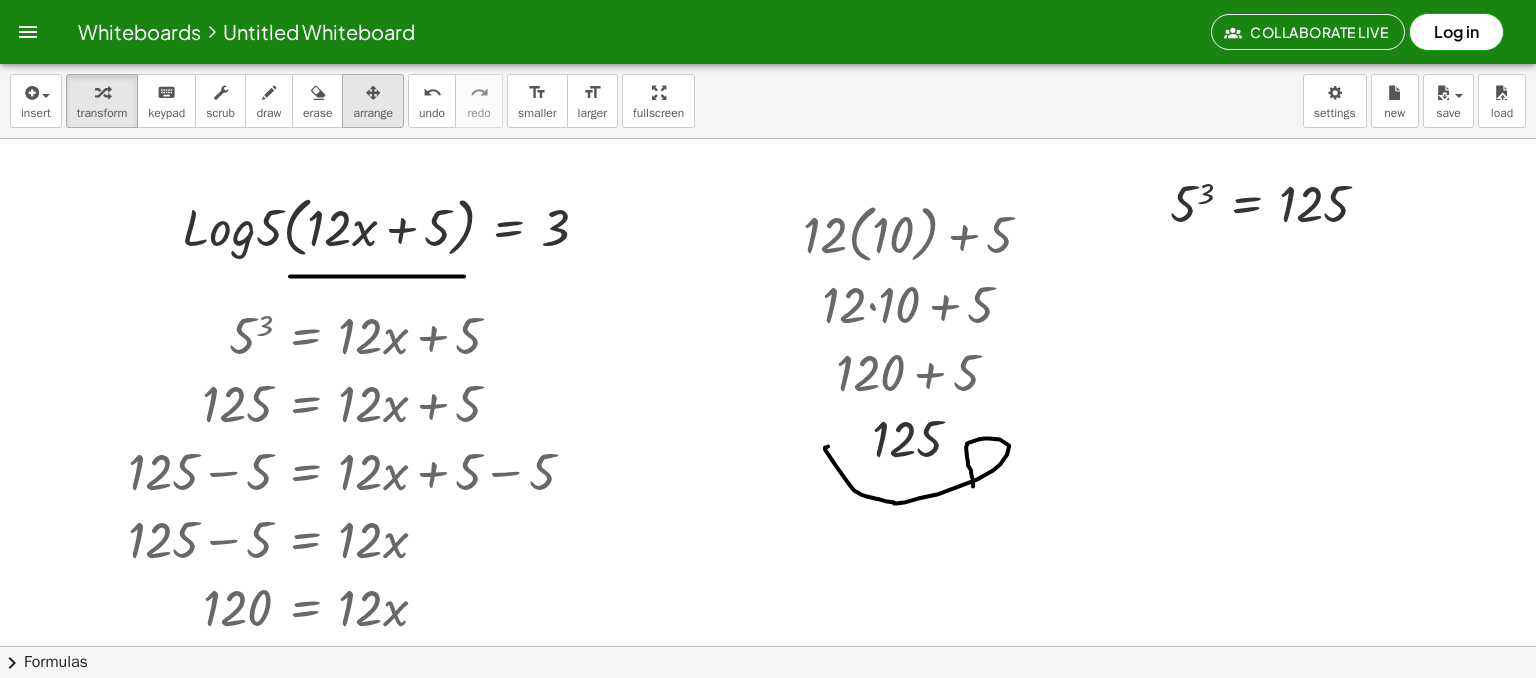 click at bounding box center (373, 93) 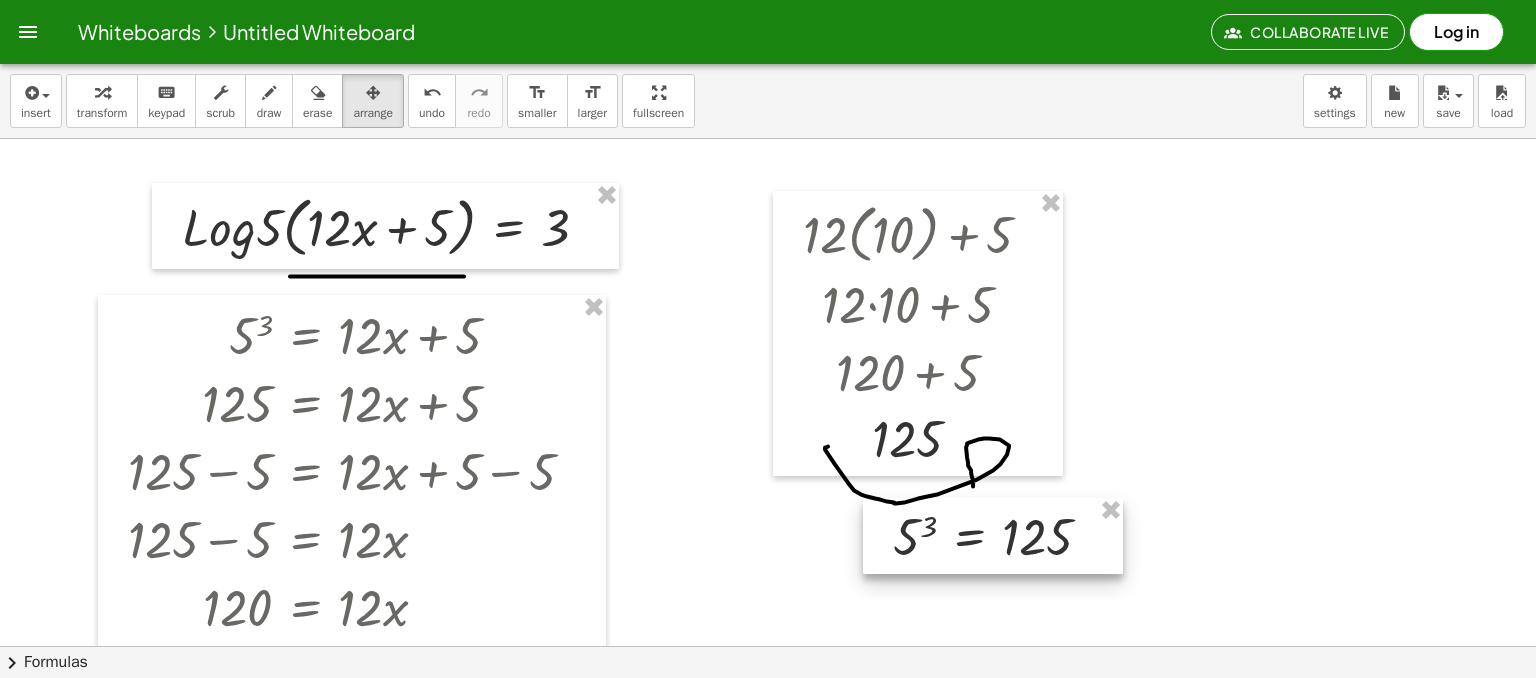 drag, startPoint x: 1281, startPoint y: 209, endPoint x: 904, endPoint y: 580, distance: 528.93286 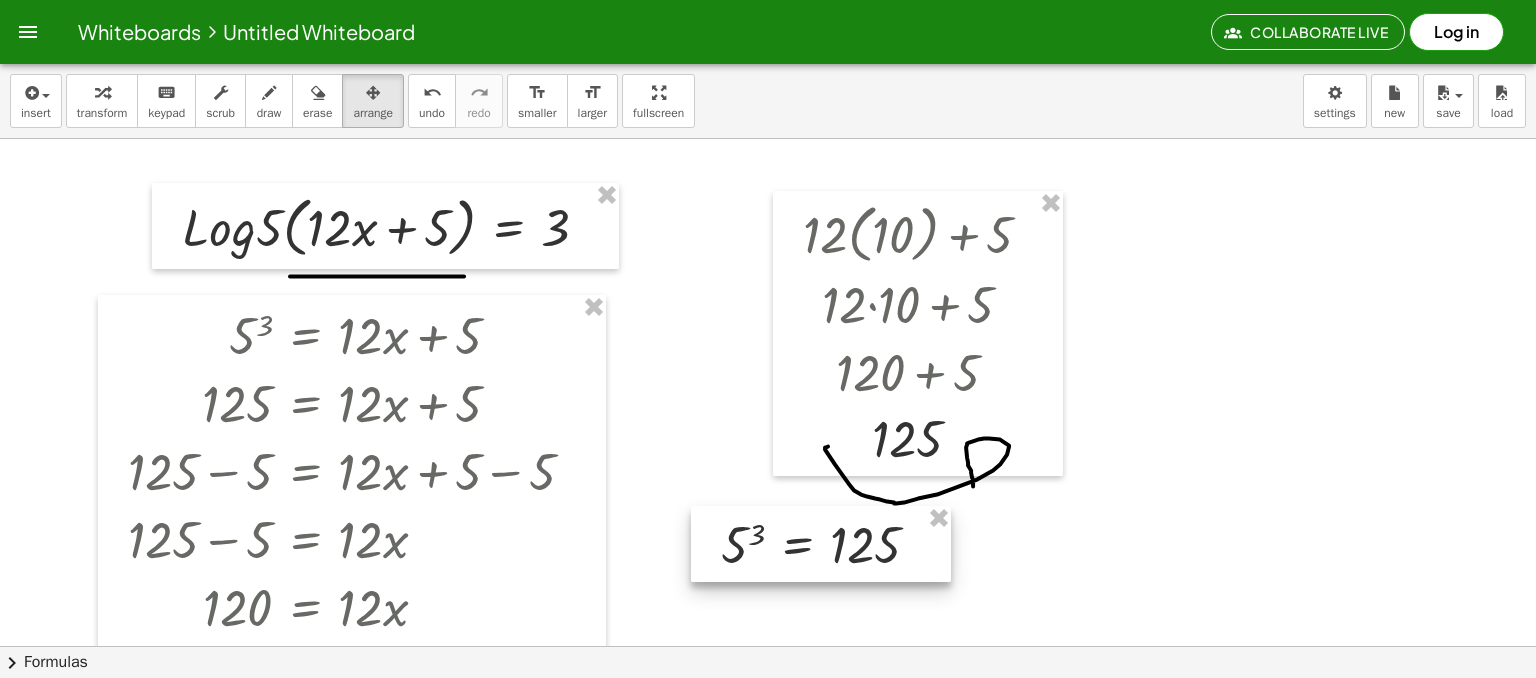 drag, startPoint x: 904, startPoint y: 580, endPoint x: 884, endPoint y: 573, distance: 21.189621 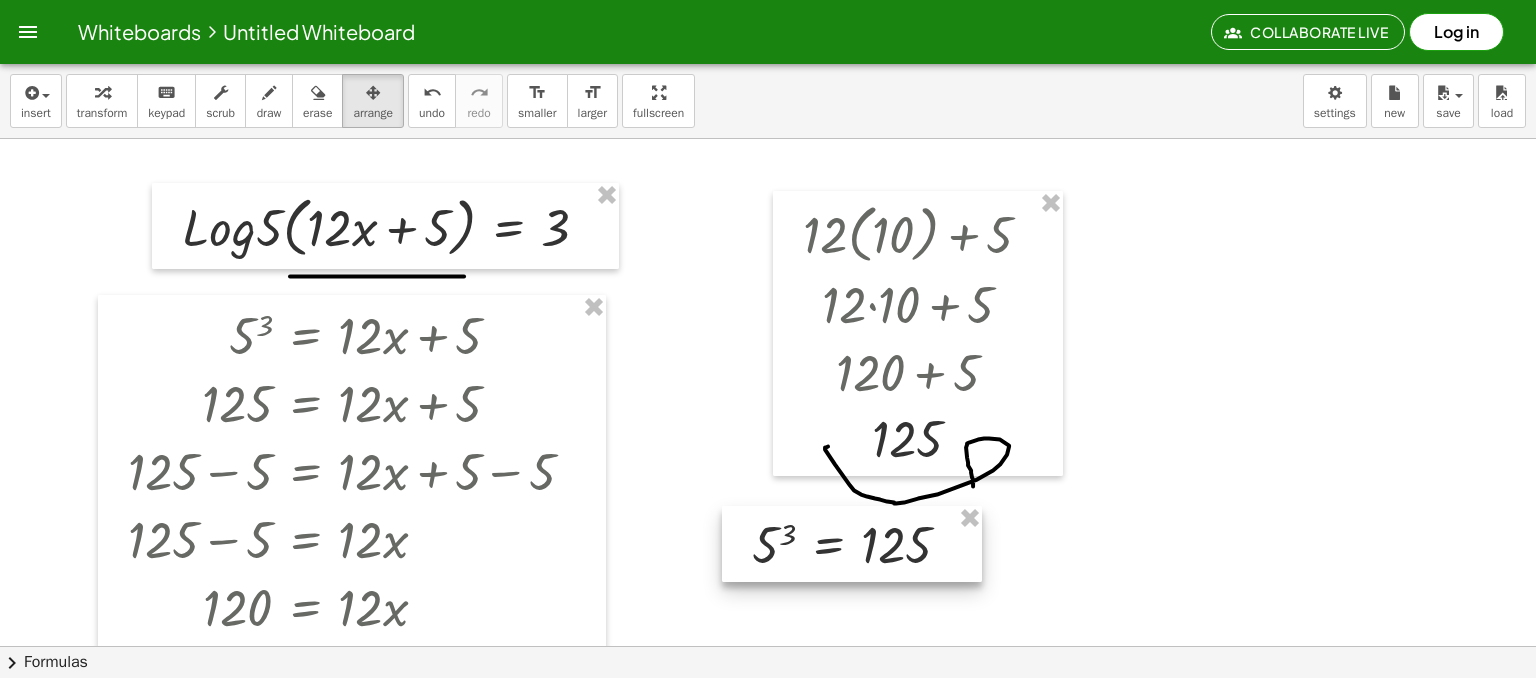 drag, startPoint x: 856, startPoint y: 566, endPoint x: 904, endPoint y: 585, distance: 51.62364 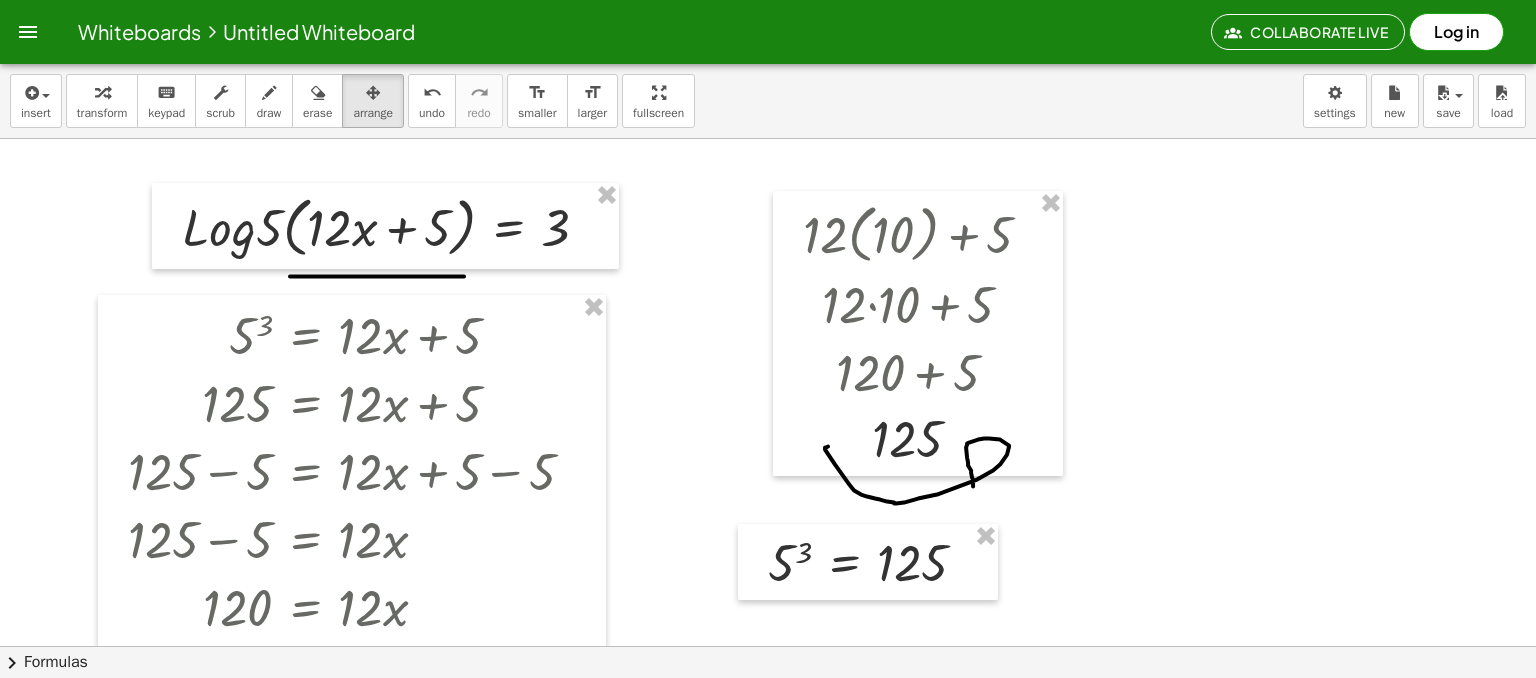 click at bounding box center [269, 92] 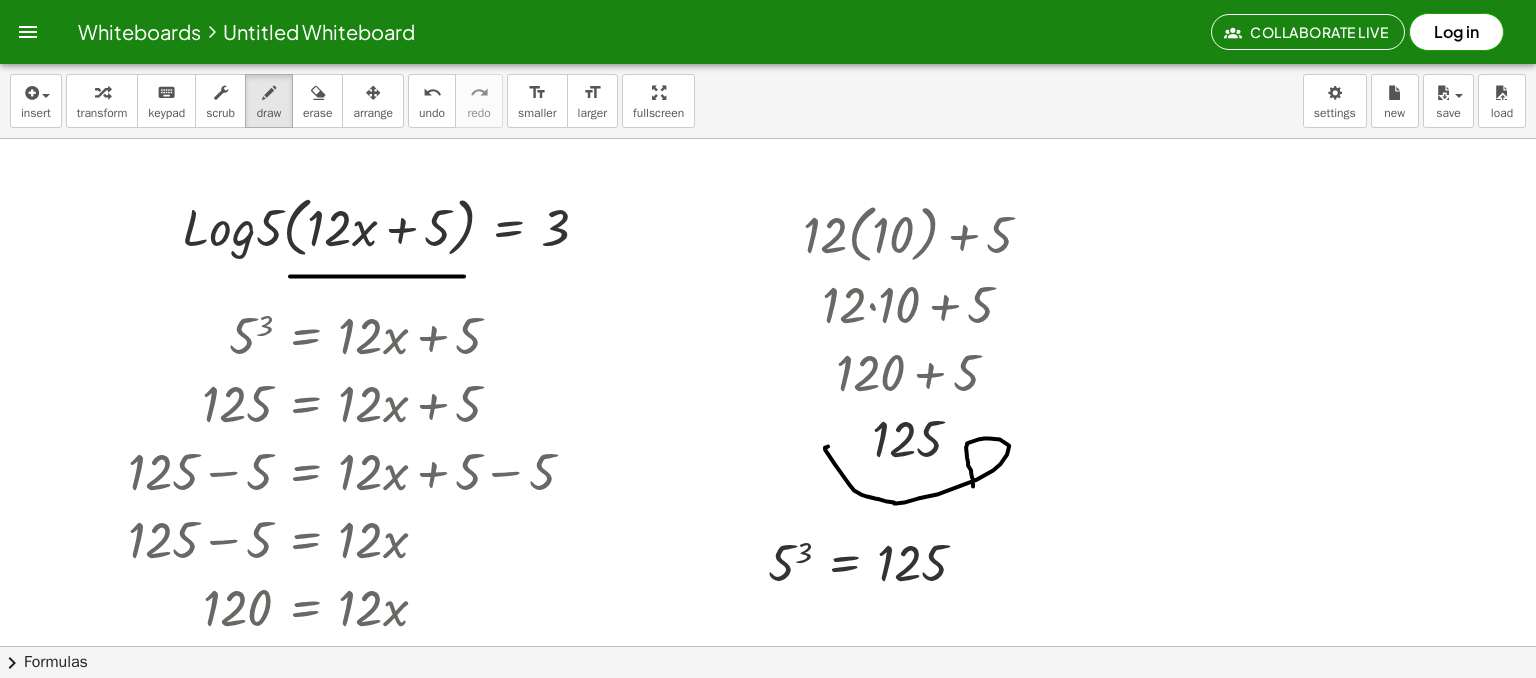 scroll, scrollTop: 1928, scrollLeft: 0, axis: vertical 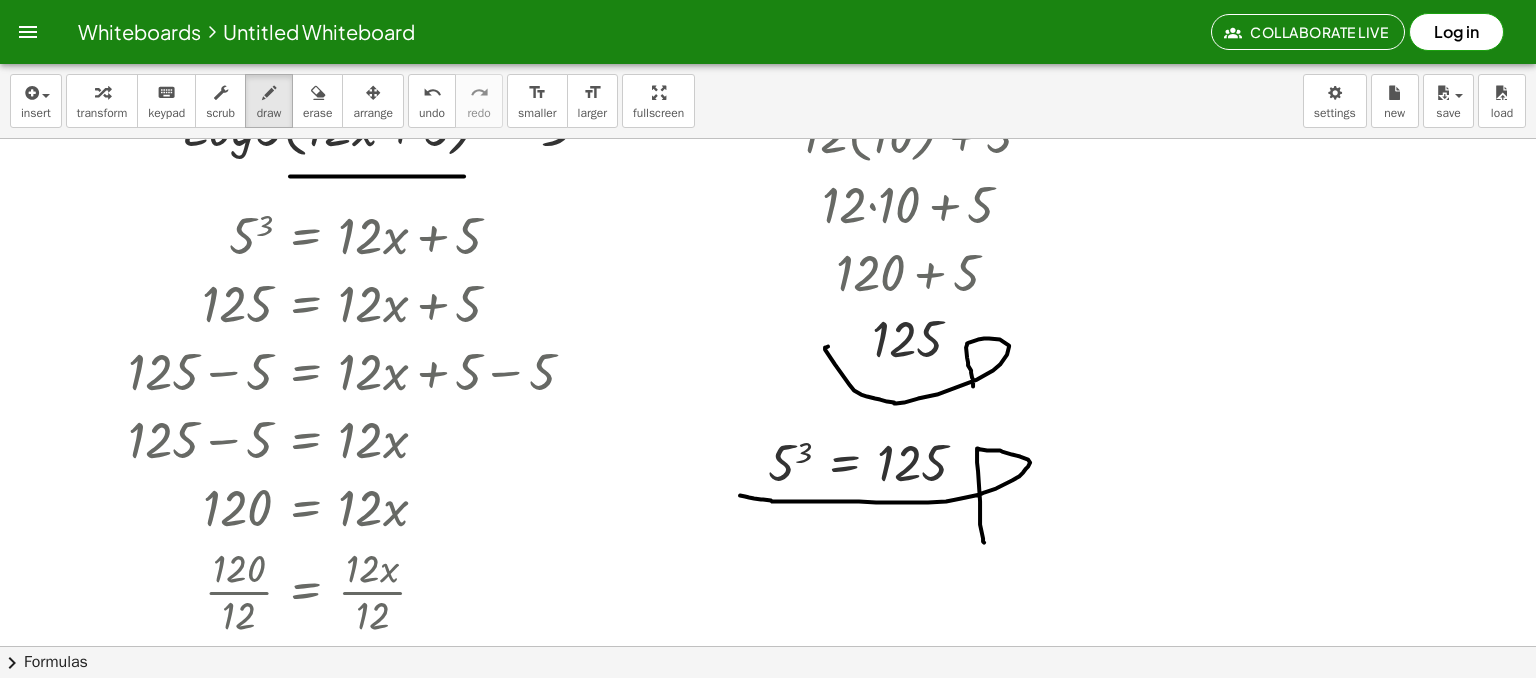 drag, startPoint x: 740, startPoint y: 494, endPoint x: 984, endPoint y: 541, distance: 248.48541 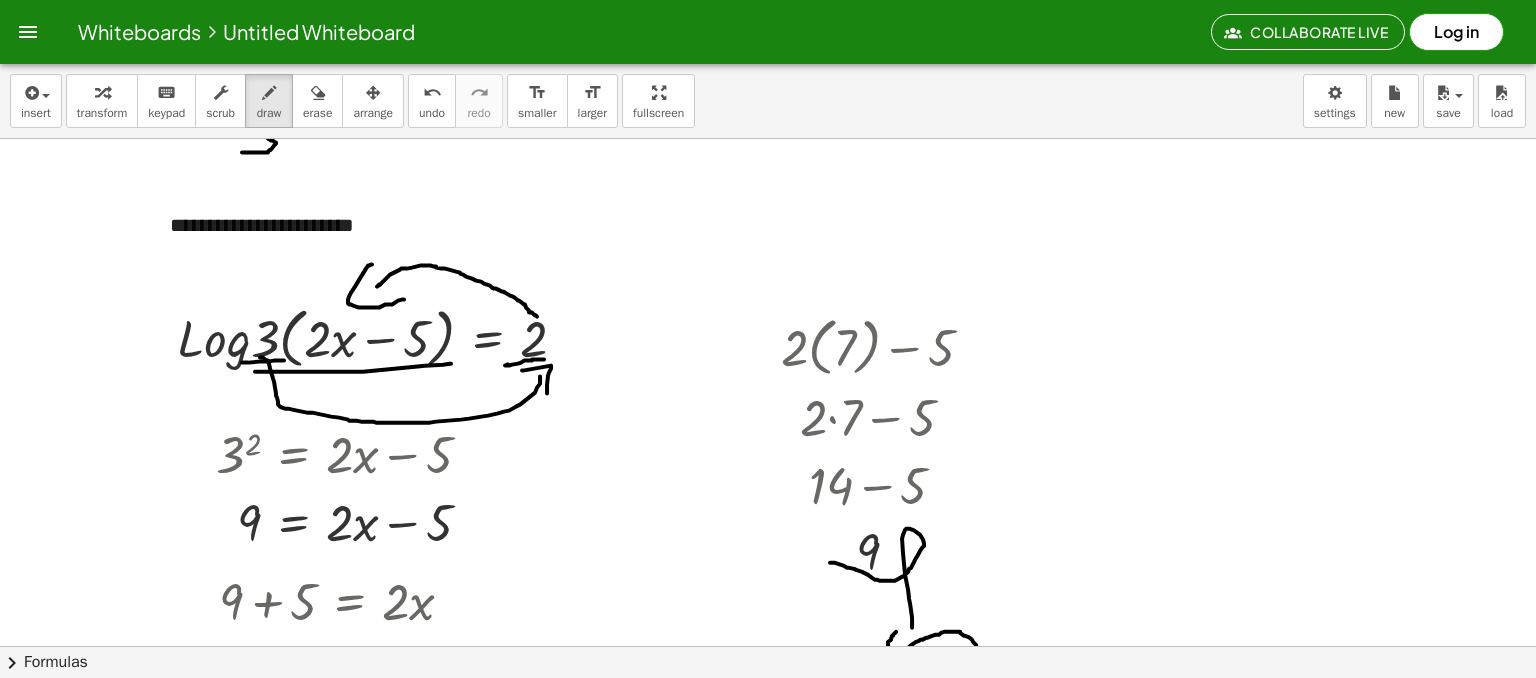 scroll, scrollTop: 0, scrollLeft: 0, axis: both 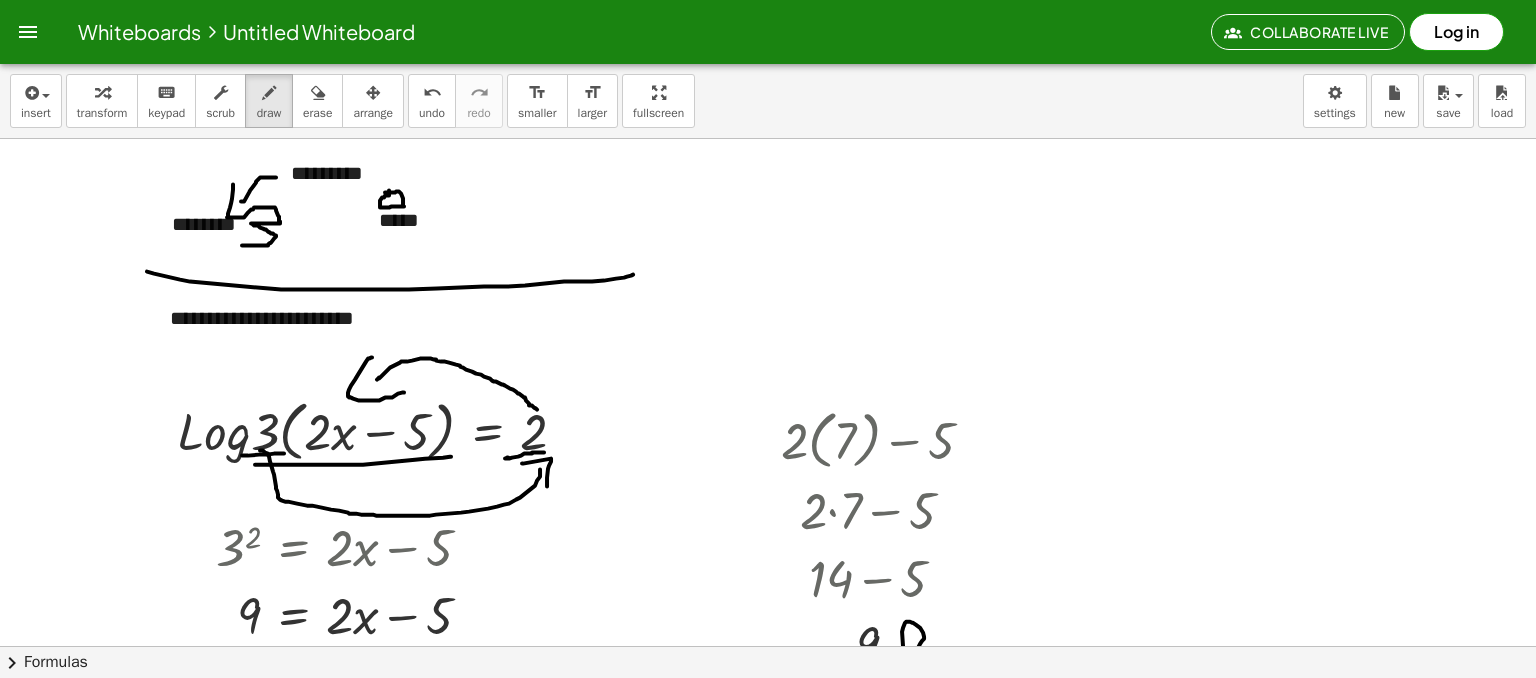 drag, startPoint x: 147, startPoint y: 271, endPoint x: 634, endPoint y: 274, distance: 487.00925 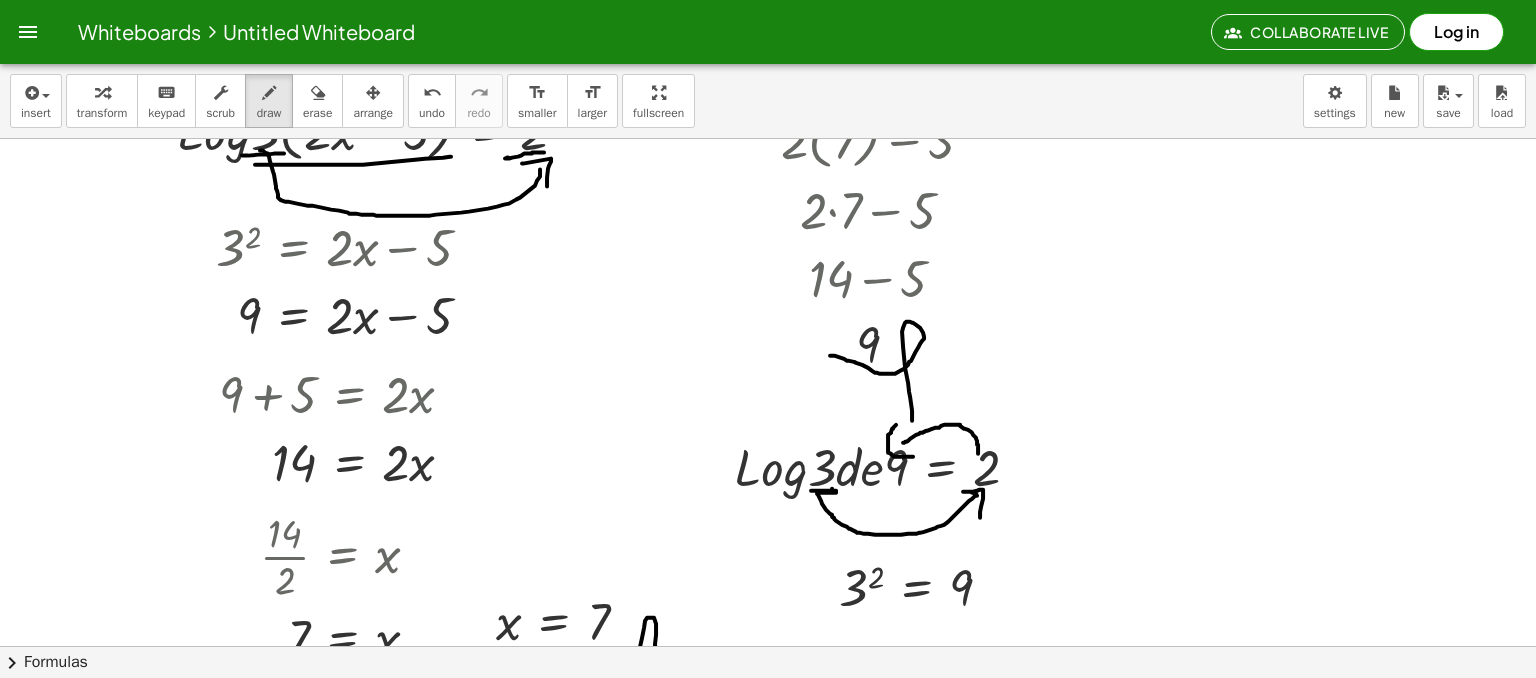 scroll, scrollTop: 200, scrollLeft: 0, axis: vertical 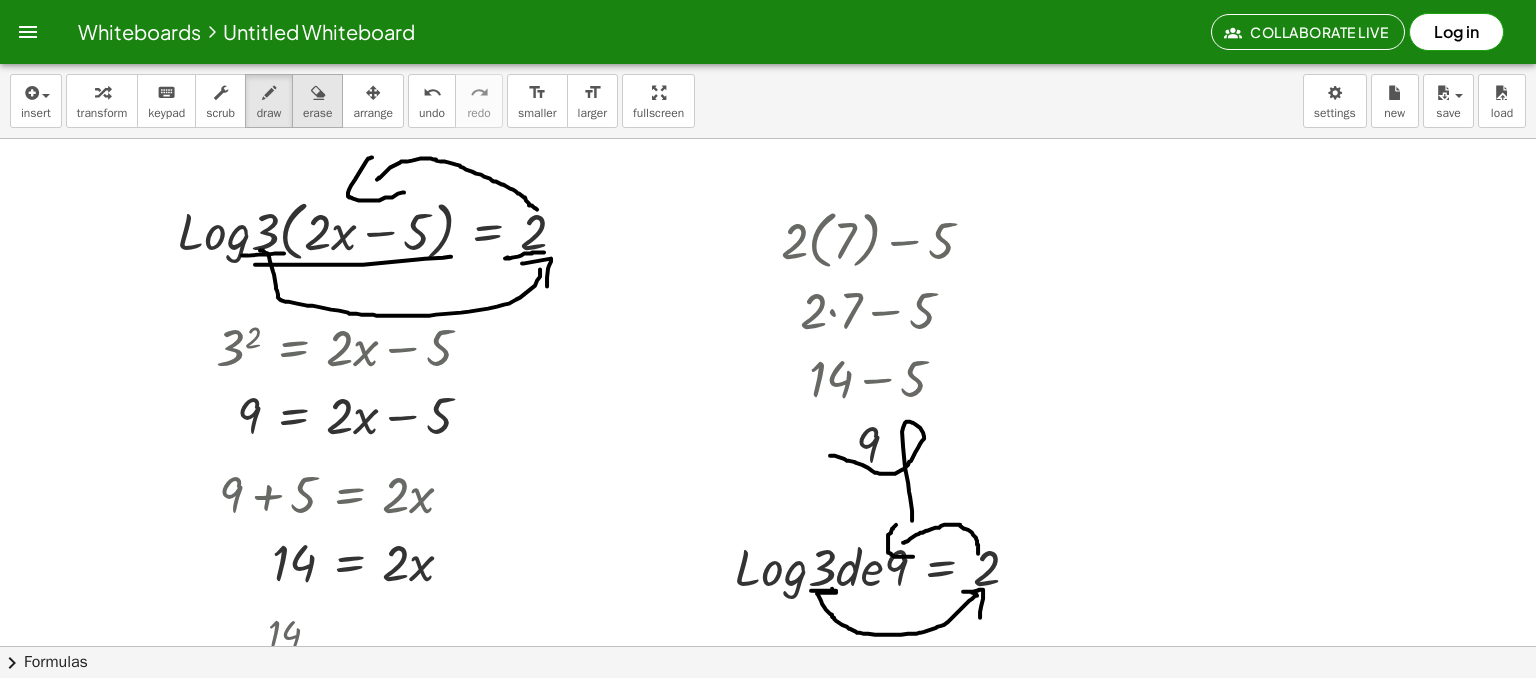 click on "erase" at bounding box center (317, 113) 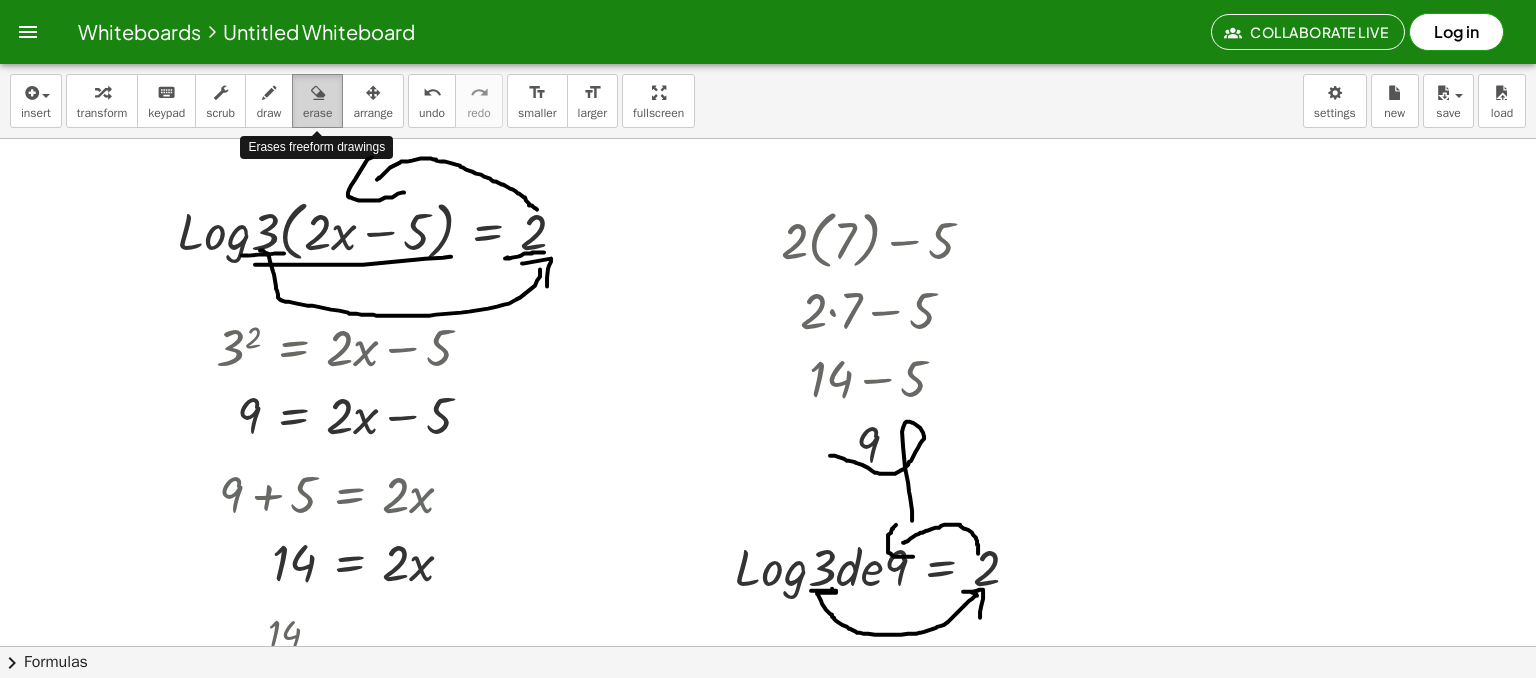 click on "erase" at bounding box center [317, 113] 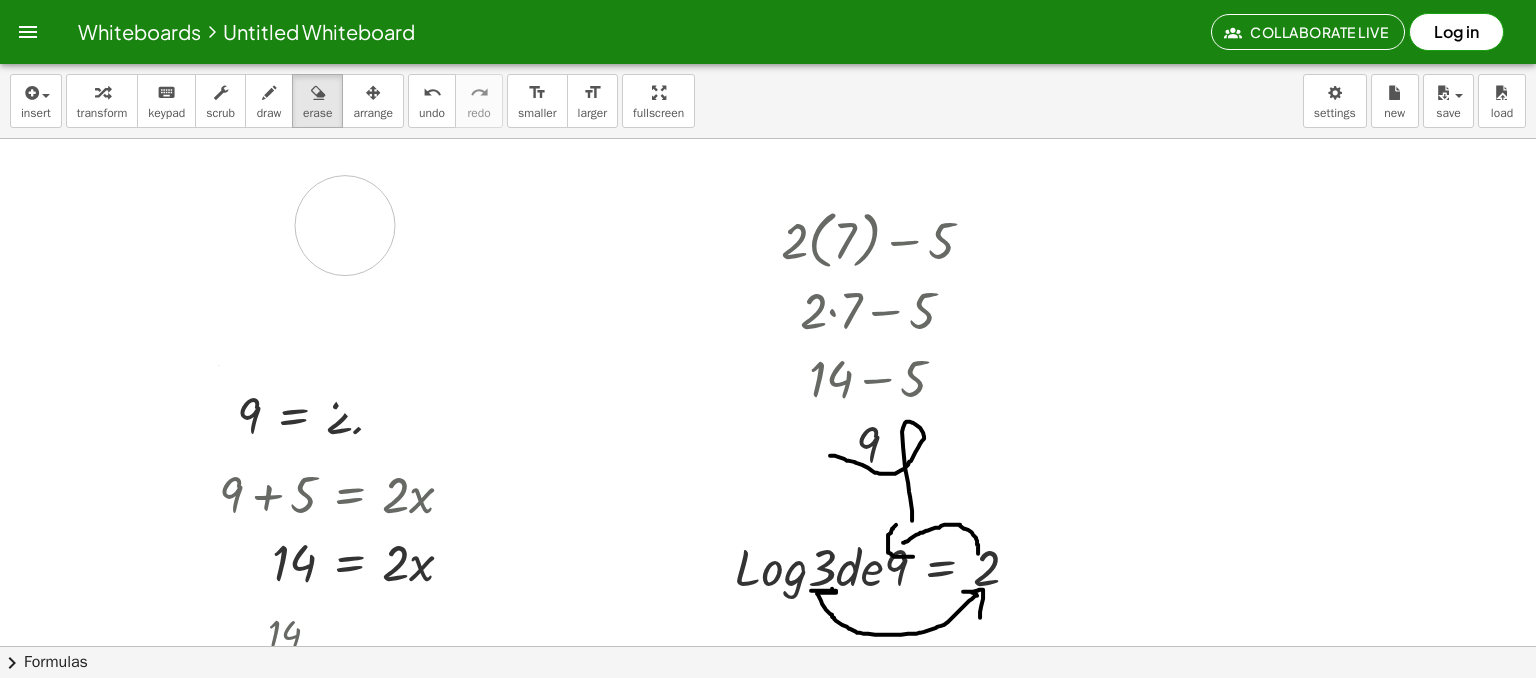 drag, startPoint x: 235, startPoint y: 224, endPoint x: 260, endPoint y: 197, distance: 36.796738 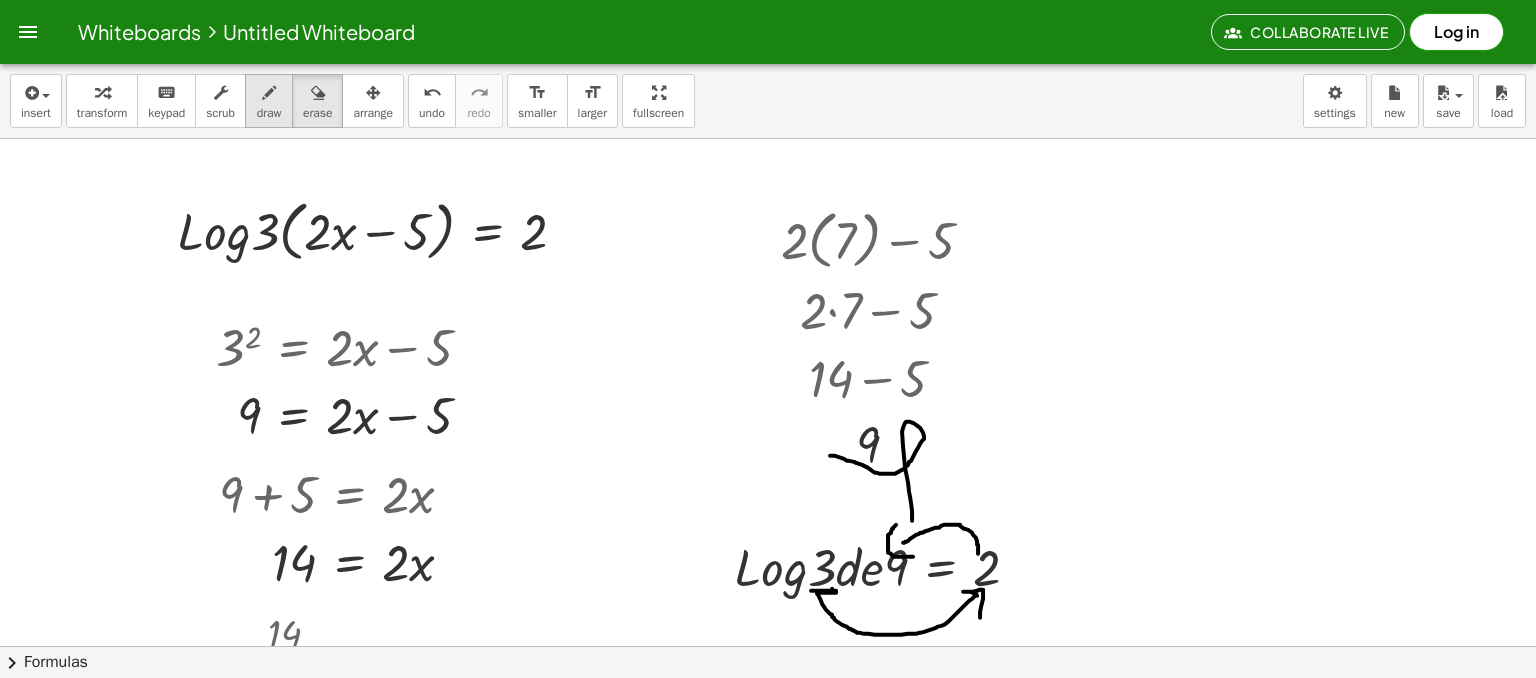 drag, startPoint x: 260, startPoint y: 117, endPoint x: 276, endPoint y: 125, distance: 17.888544 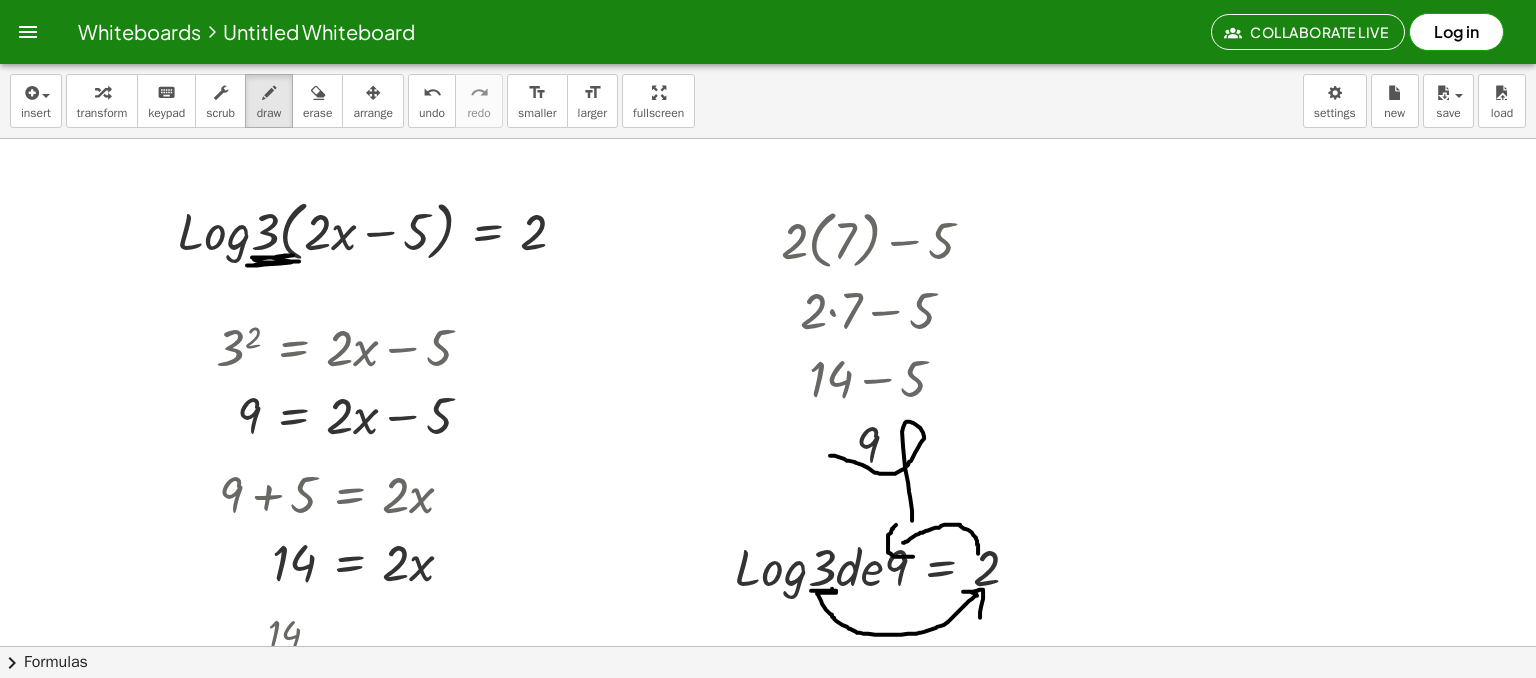 drag, startPoint x: 264, startPoint y: 257, endPoint x: 252, endPoint y: 257, distance: 12 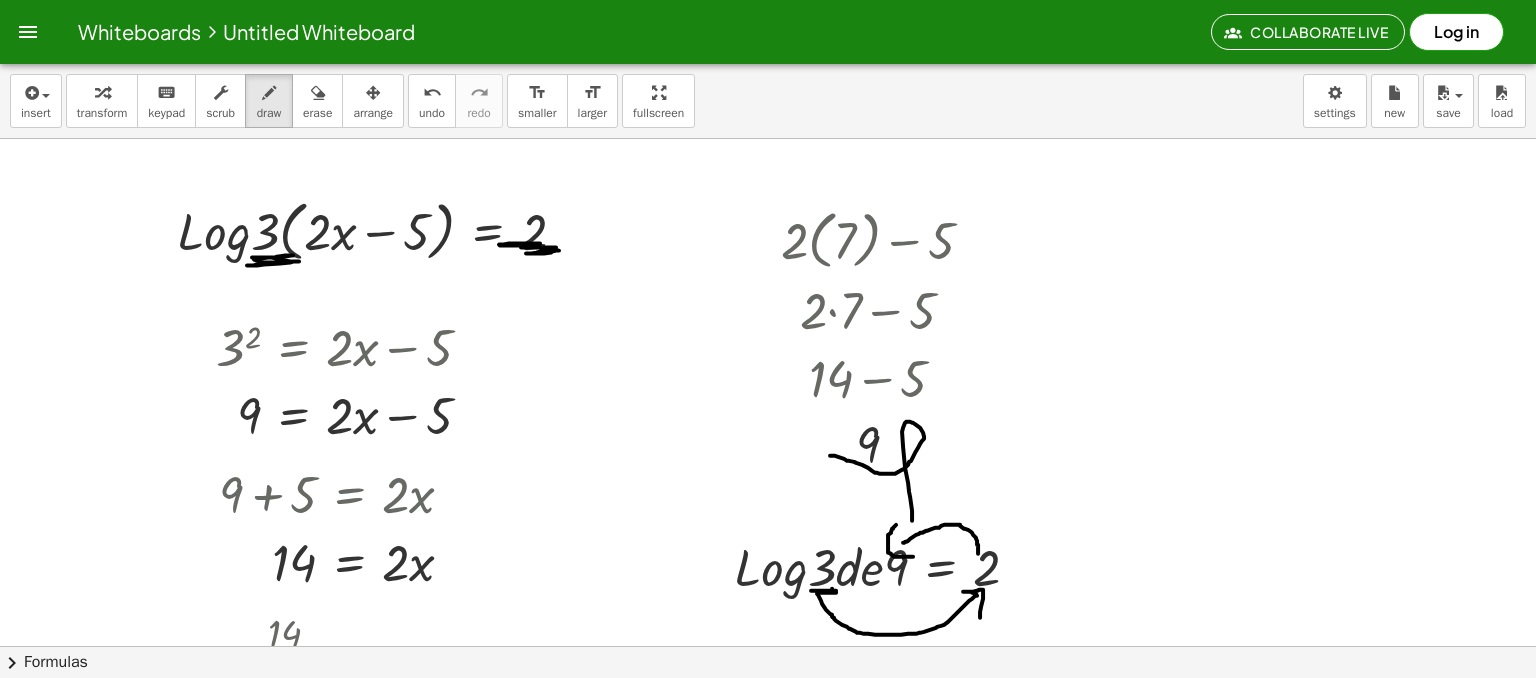 drag, startPoint x: 521, startPoint y: 247, endPoint x: 531, endPoint y: 239, distance: 12.806249 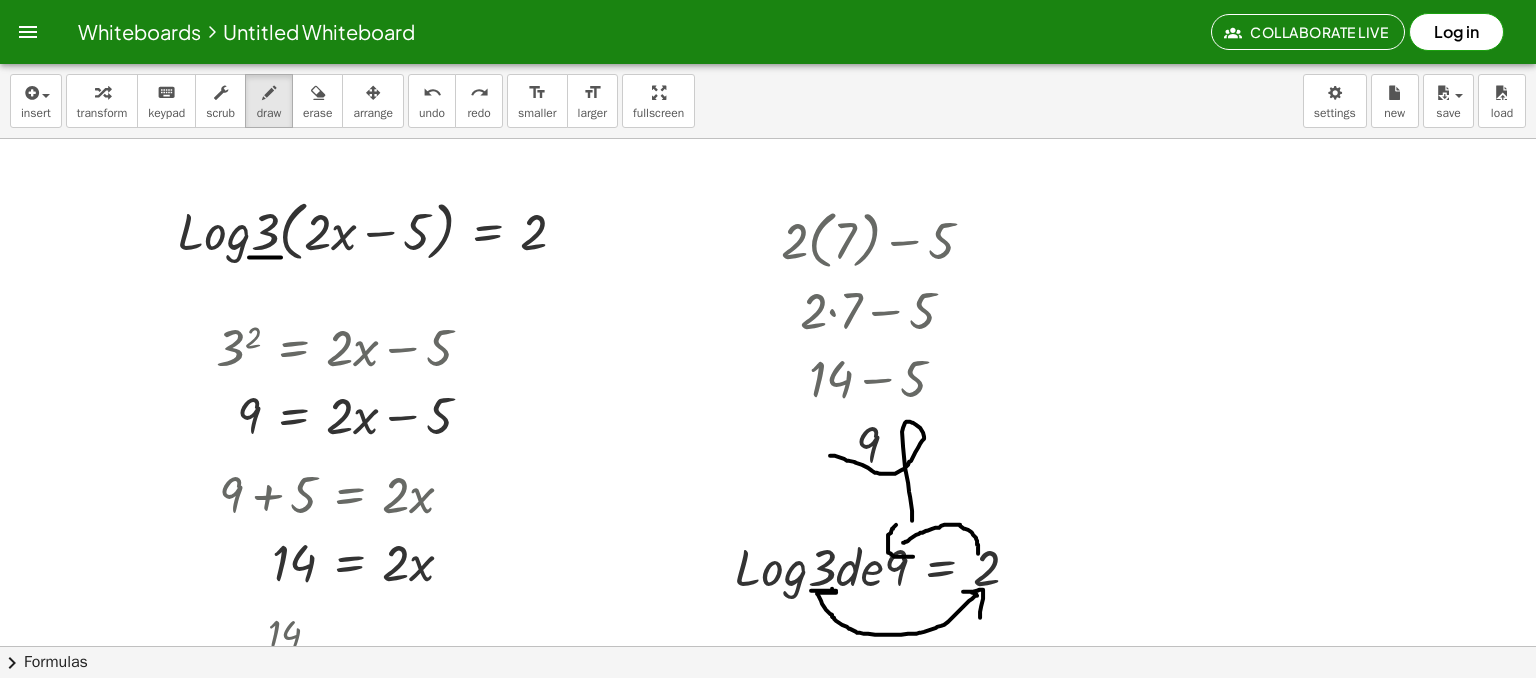 drag, startPoint x: 249, startPoint y: 257, endPoint x: 277, endPoint y: 257, distance: 28 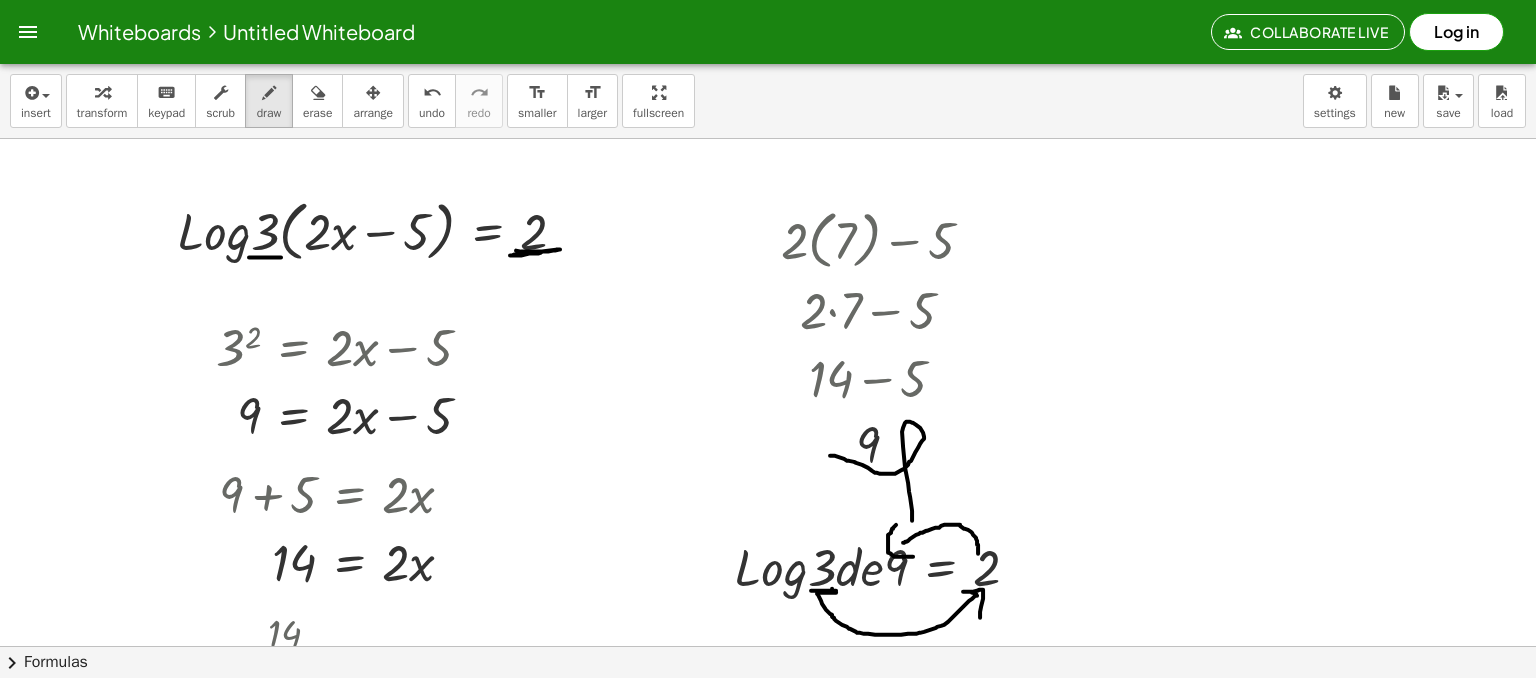 drag, startPoint x: 516, startPoint y: 250, endPoint x: 508, endPoint y: 220, distance: 31.04835 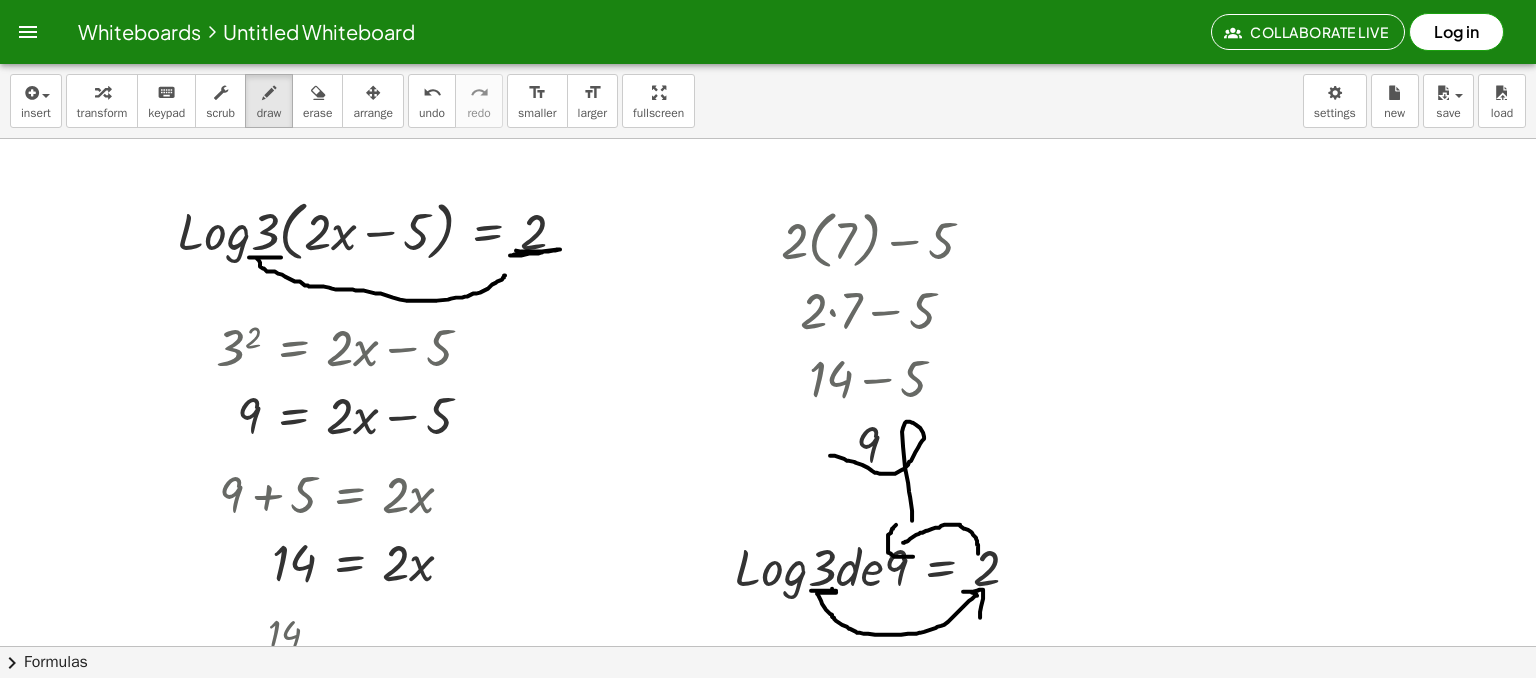drag, startPoint x: 257, startPoint y: 258, endPoint x: 505, endPoint y: 275, distance: 248.58199 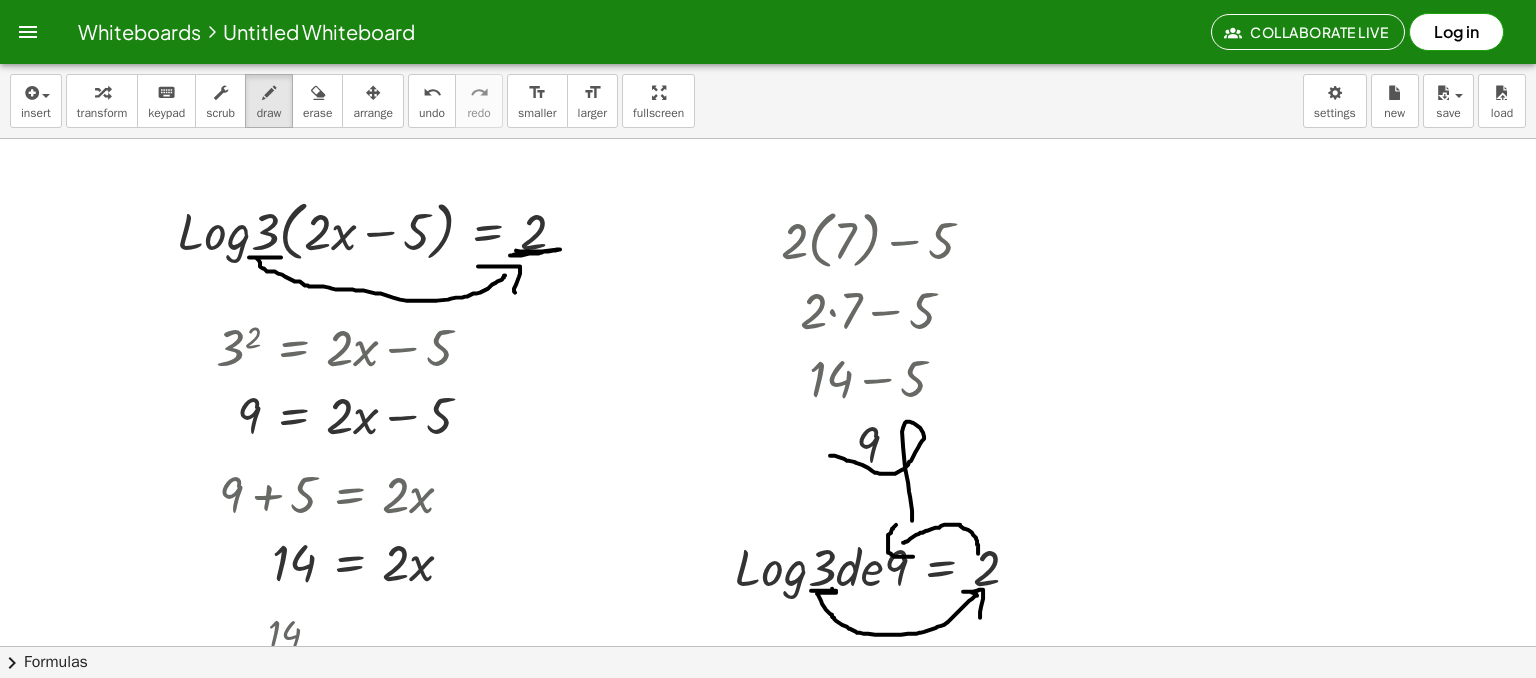 drag, startPoint x: 484, startPoint y: 266, endPoint x: 516, endPoint y: 294, distance: 42.520584 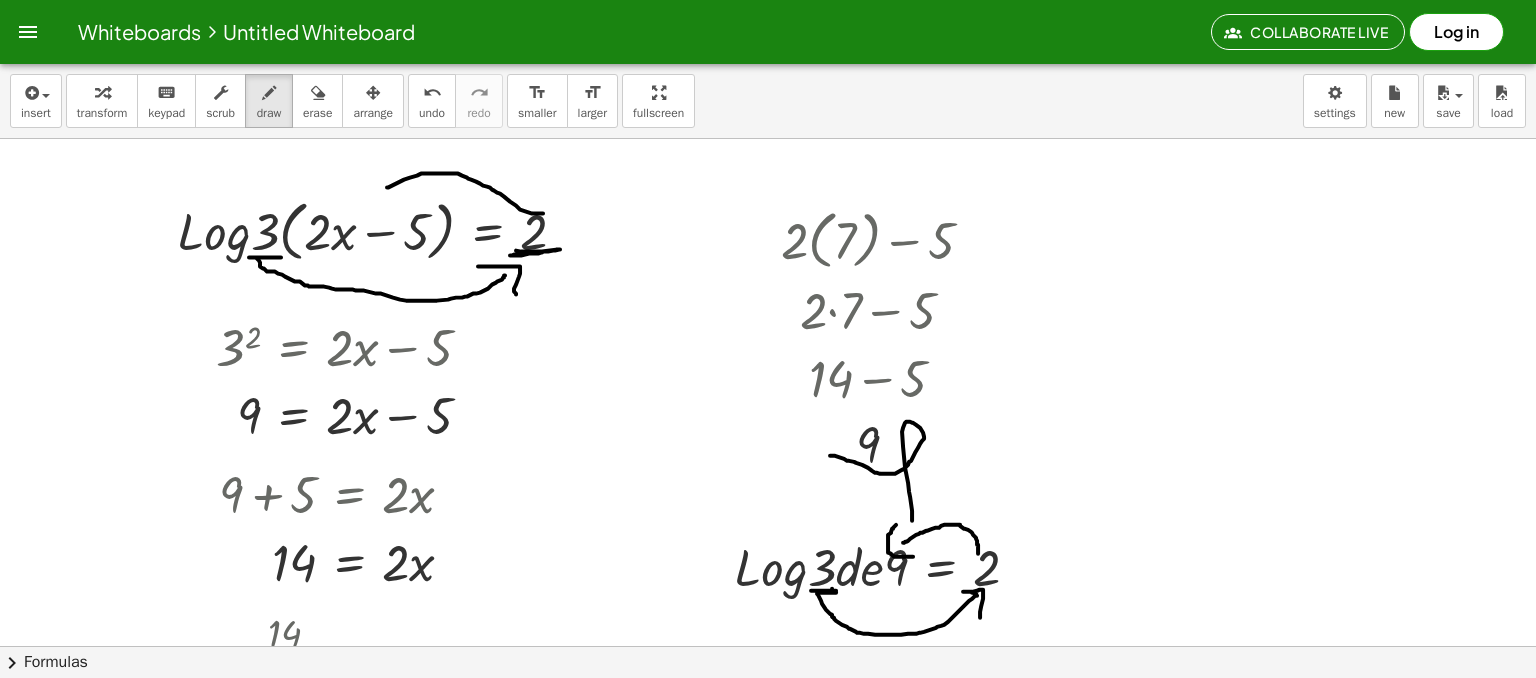 drag, startPoint x: 543, startPoint y: 213, endPoint x: 387, endPoint y: 187, distance: 158.15182 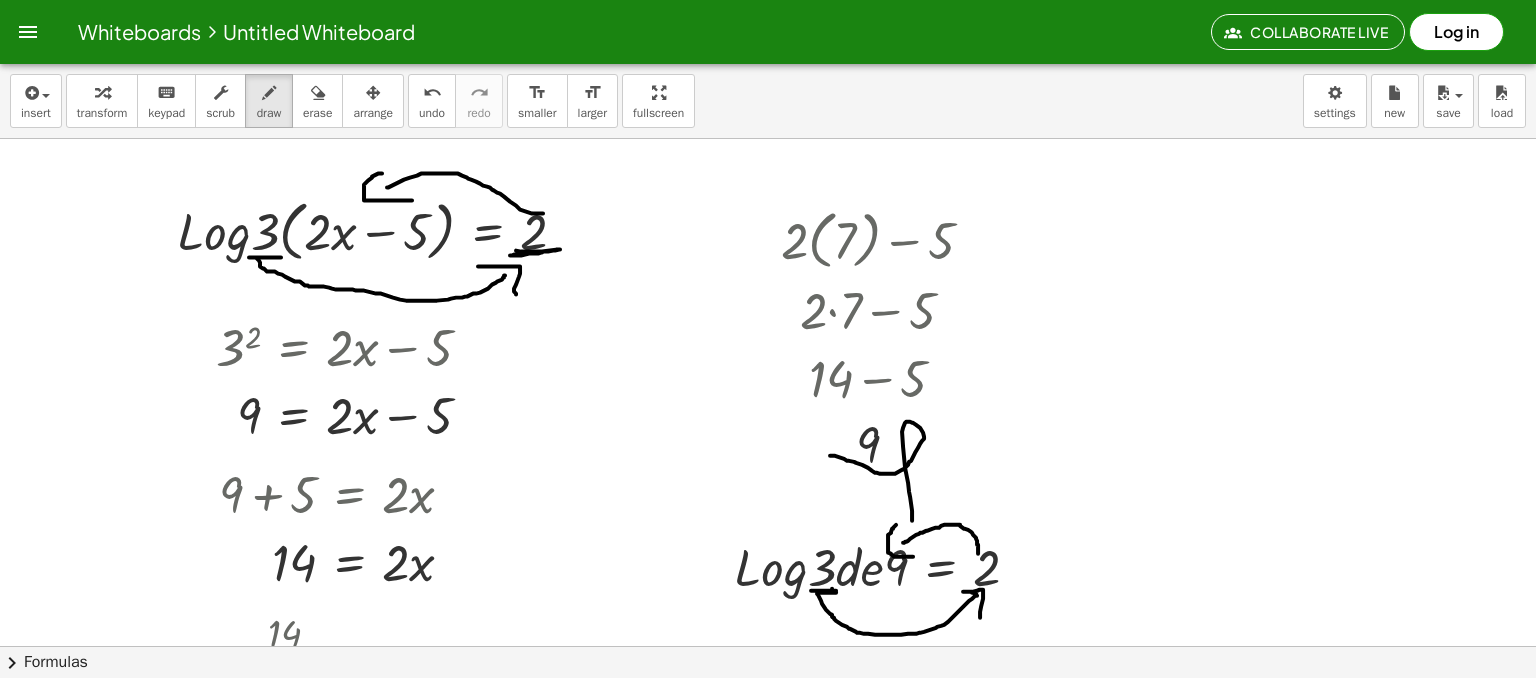 drag, startPoint x: 380, startPoint y: 173, endPoint x: 412, endPoint y: 200, distance: 41.868843 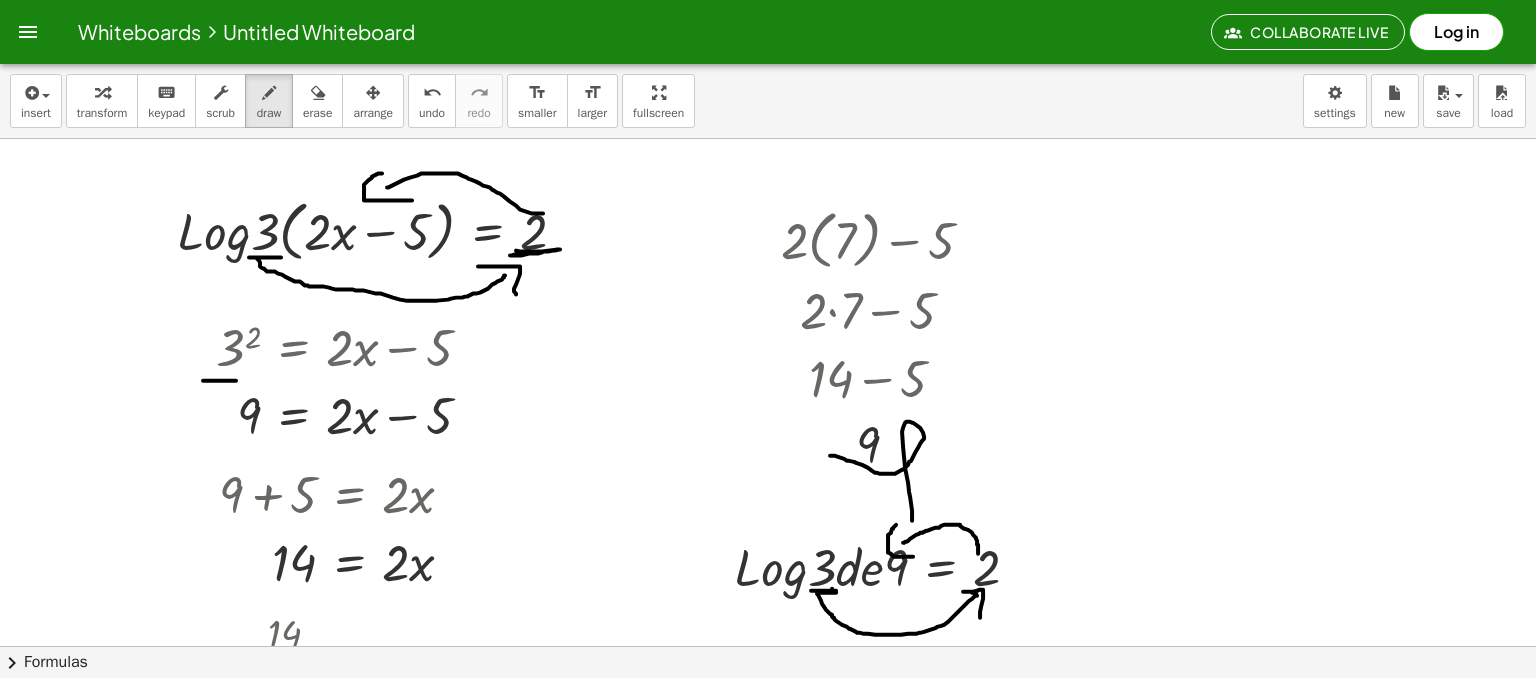 drag, startPoint x: 213, startPoint y: 380, endPoint x: 229, endPoint y: 373, distance: 17.464249 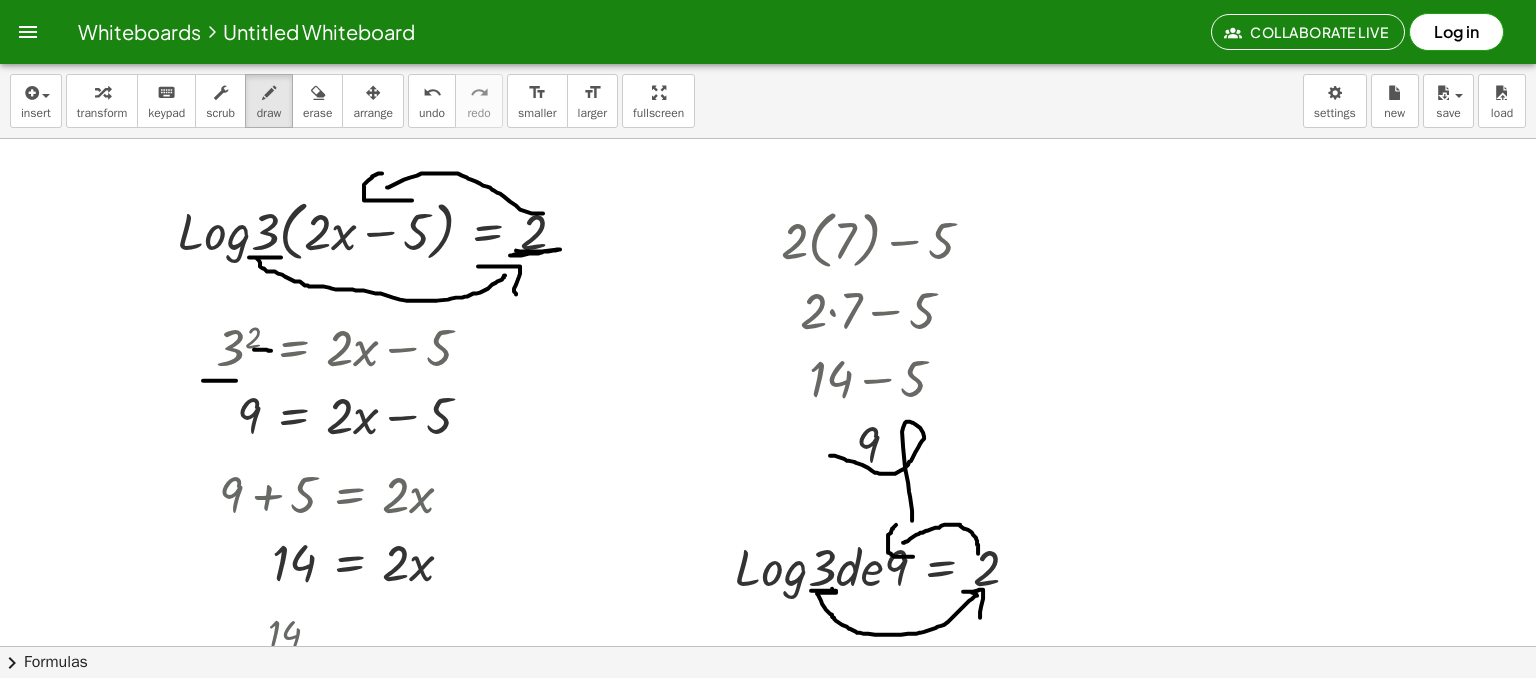 click at bounding box center [768, 1460] 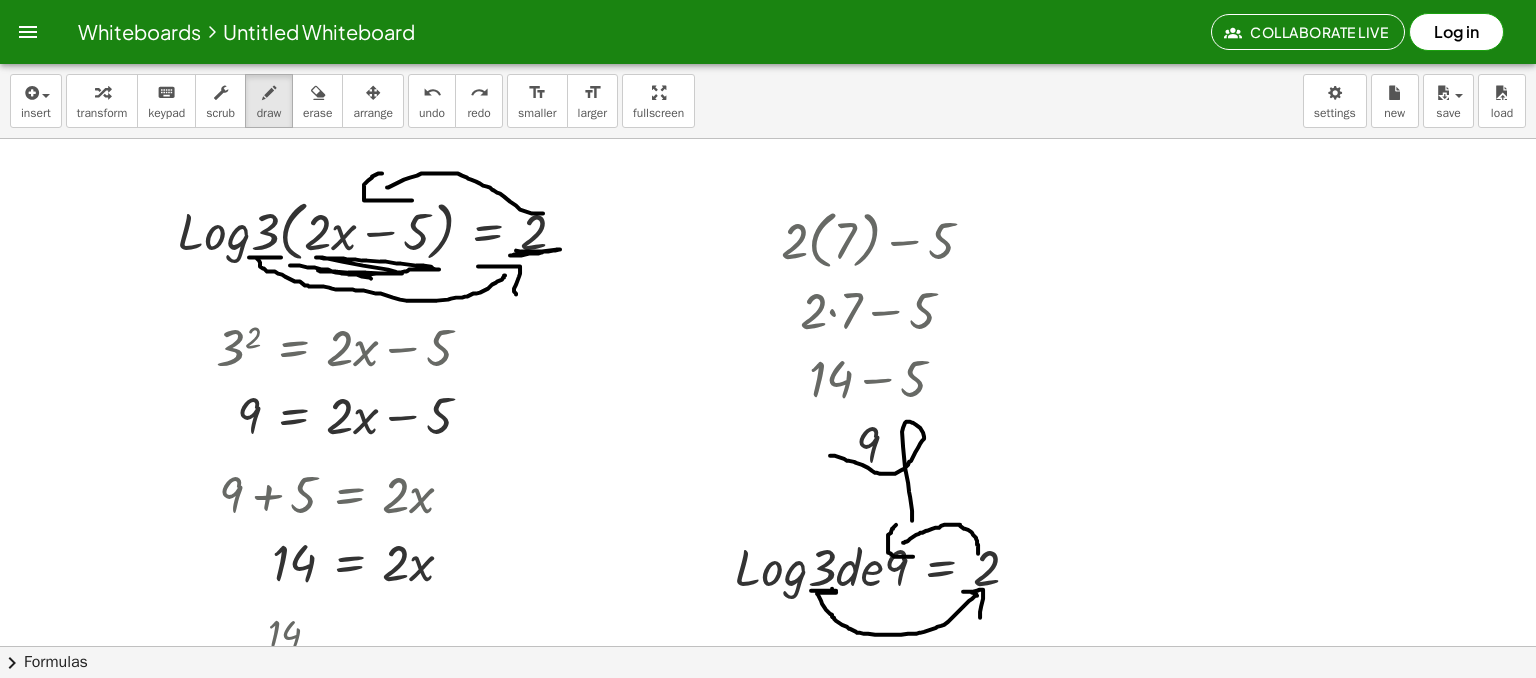 drag, startPoint x: 290, startPoint y: 265, endPoint x: 308, endPoint y: 253, distance: 21.633308 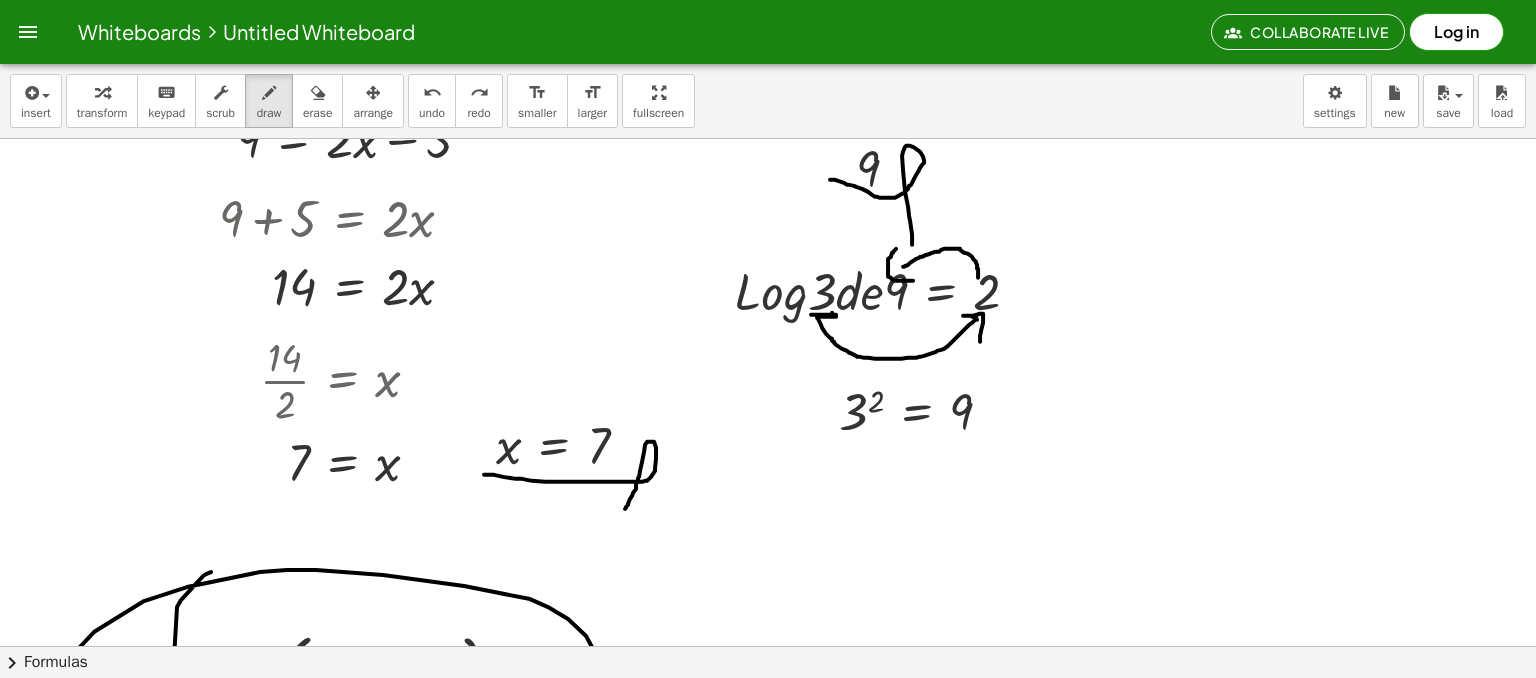 scroll, scrollTop: 600, scrollLeft: 0, axis: vertical 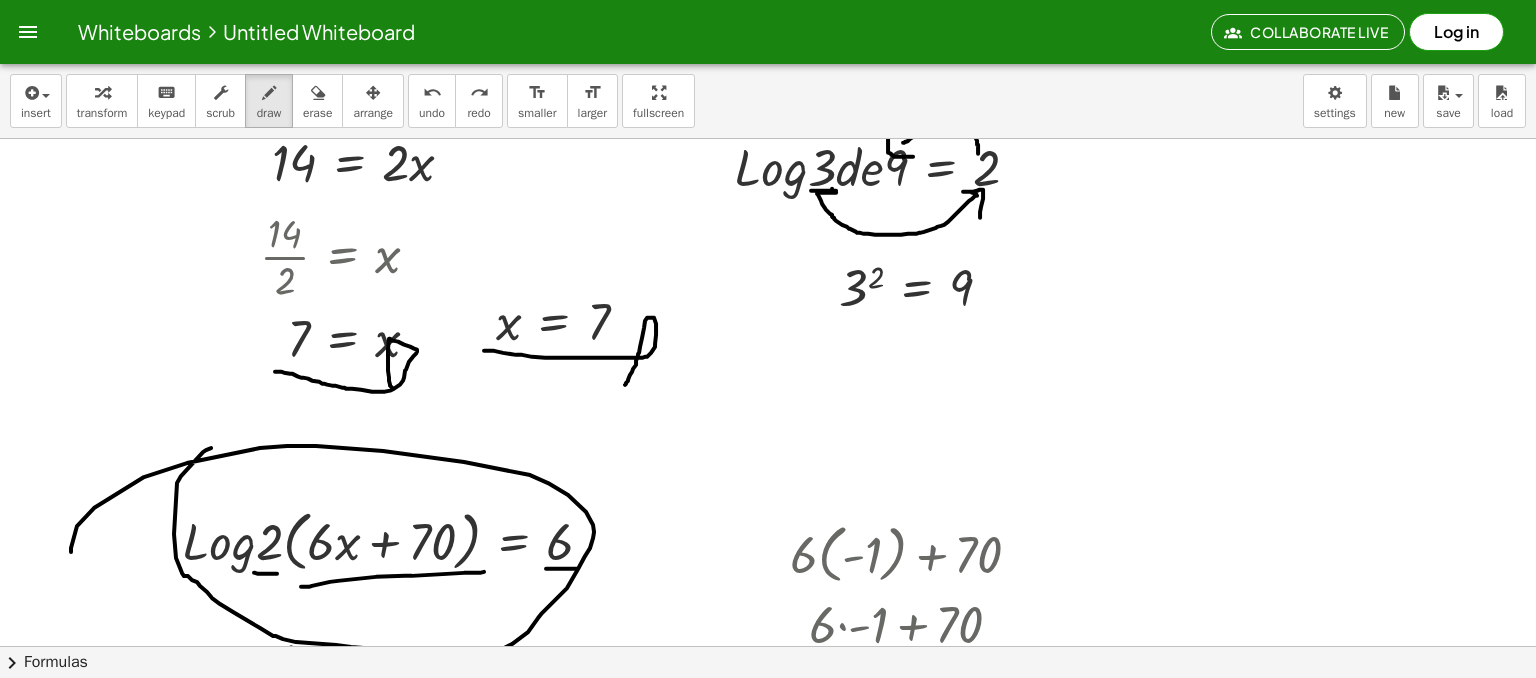 drag, startPoint x: 275, startPoint y: 371, endPoint x: 392, endPoint y: 389, distance: 118.37652 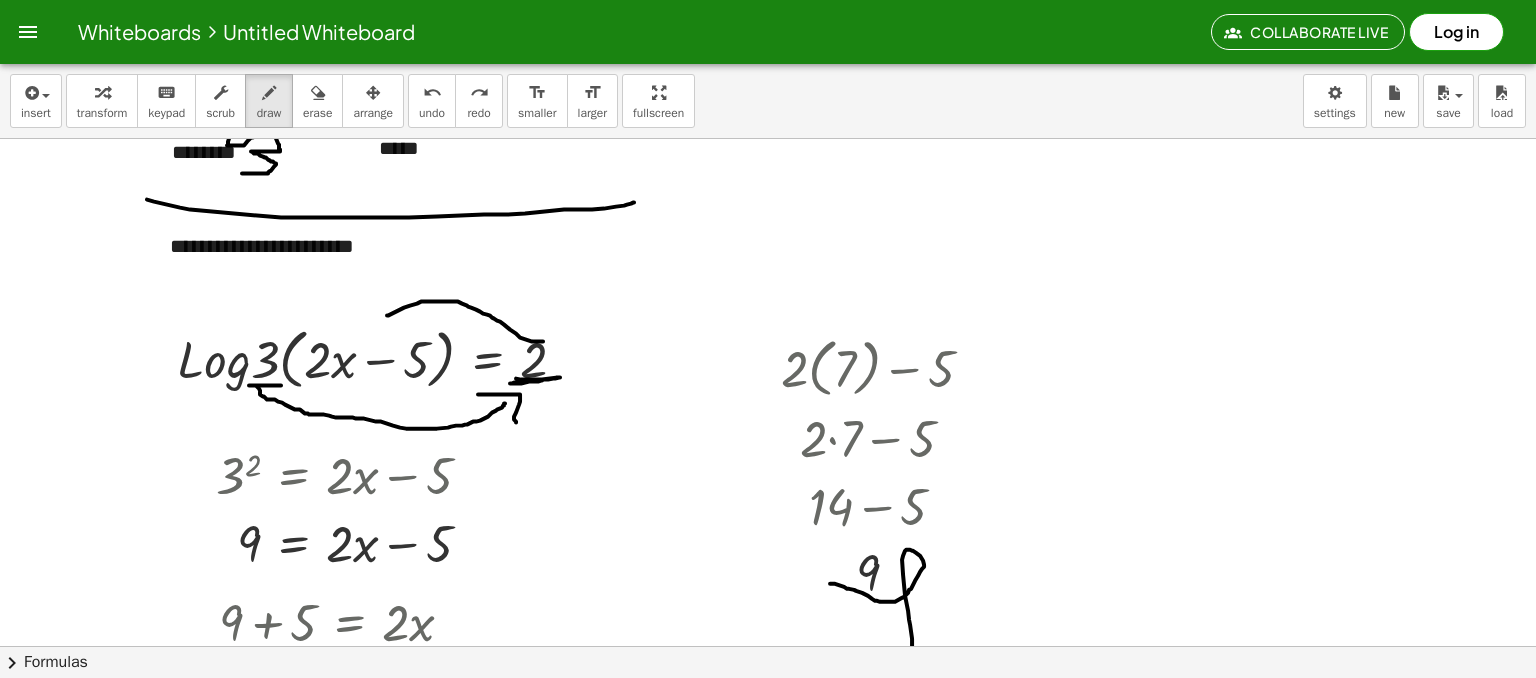 scroll, scrollTop: 100, scrollLeft: 0, axis: vertical 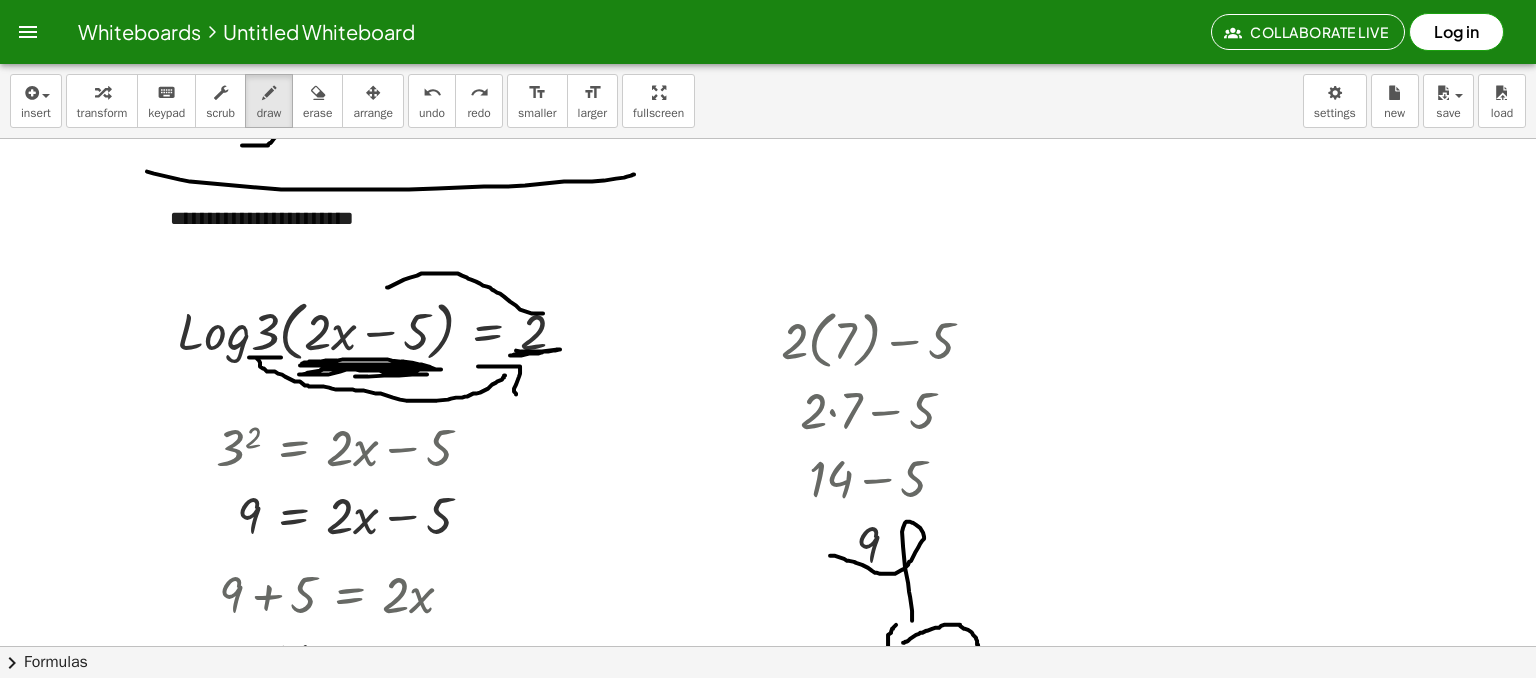 drag, startPoint x: 300, startPoint y: 365, endPoint x: 355, endPoint y: 376, distance: 56.089214 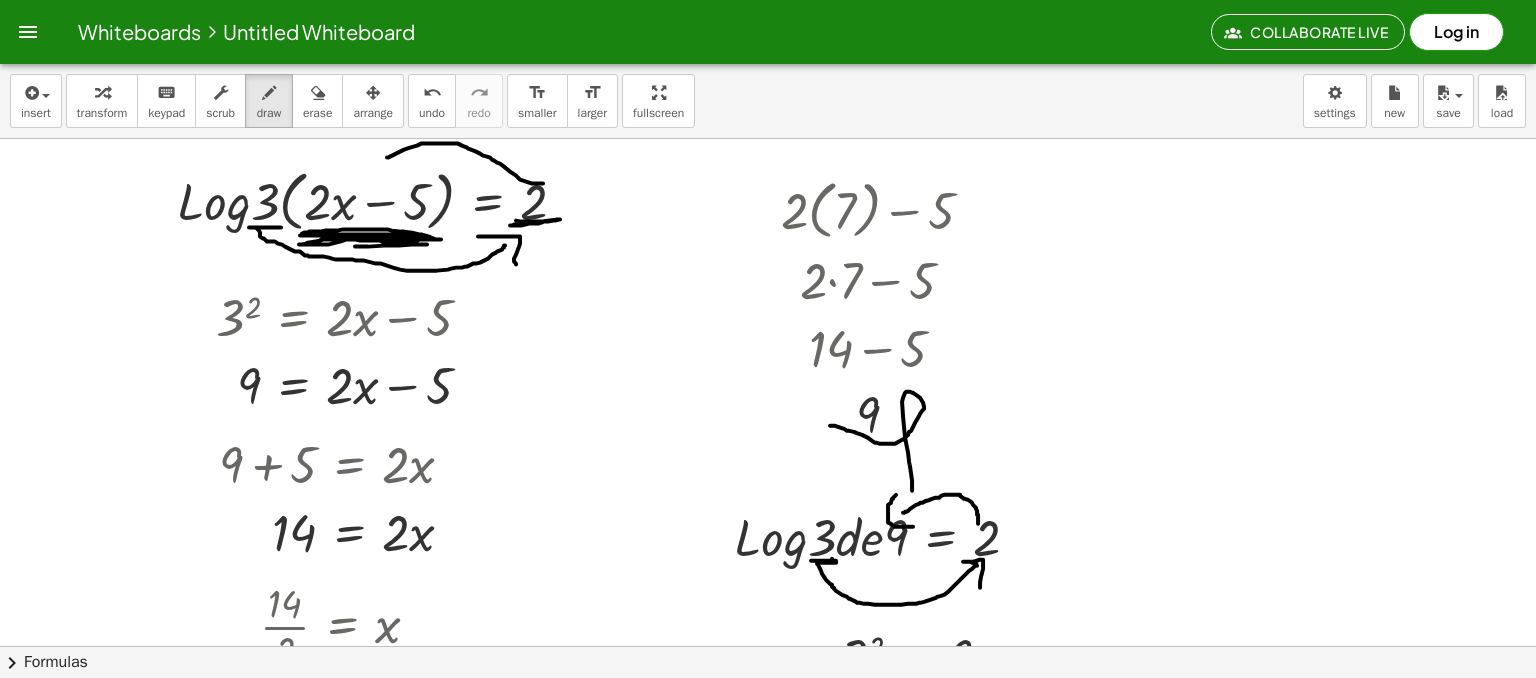 scroll, scrollTop: 200, scrollLeft: 0, axis: vertical 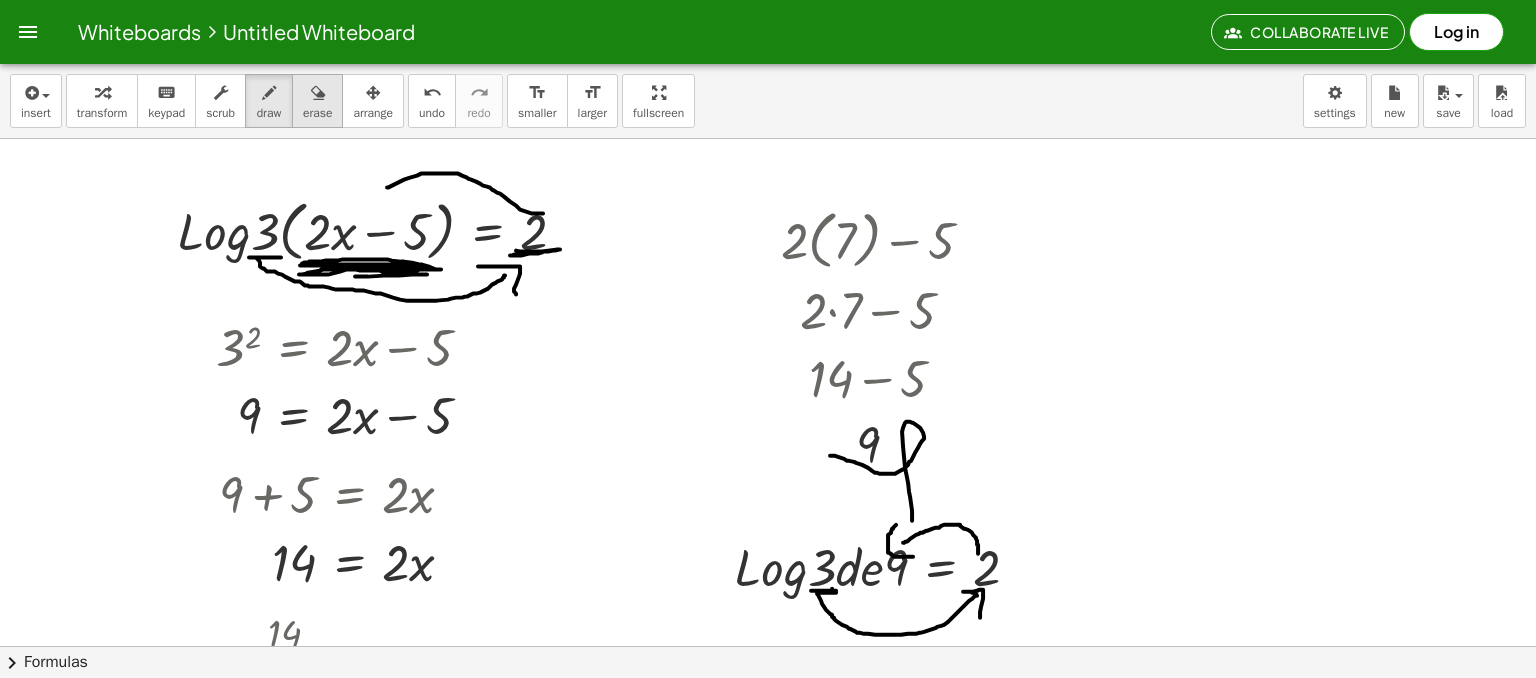 click on "erase" at bounding box center (317, 113) 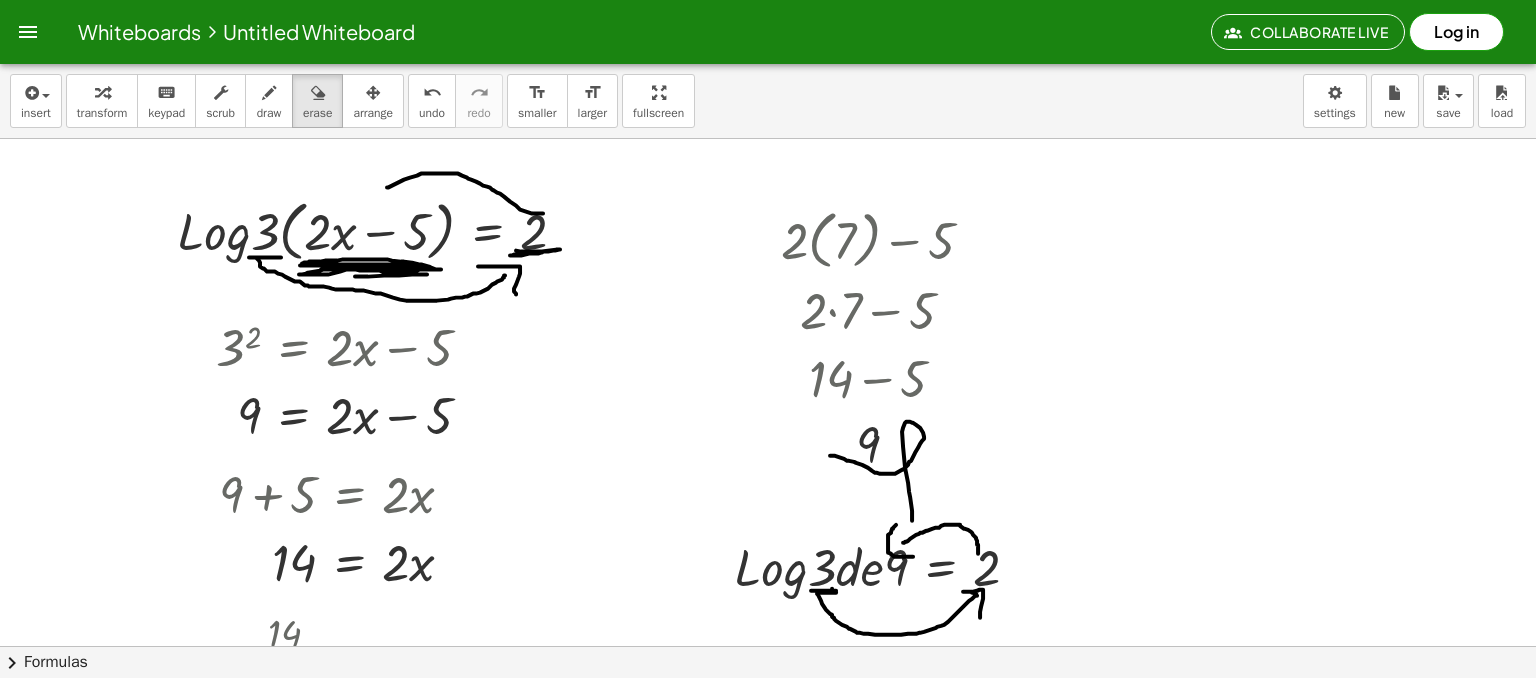 scroll, scrollTop: 400, scrollLeft: 0, axis: vertical 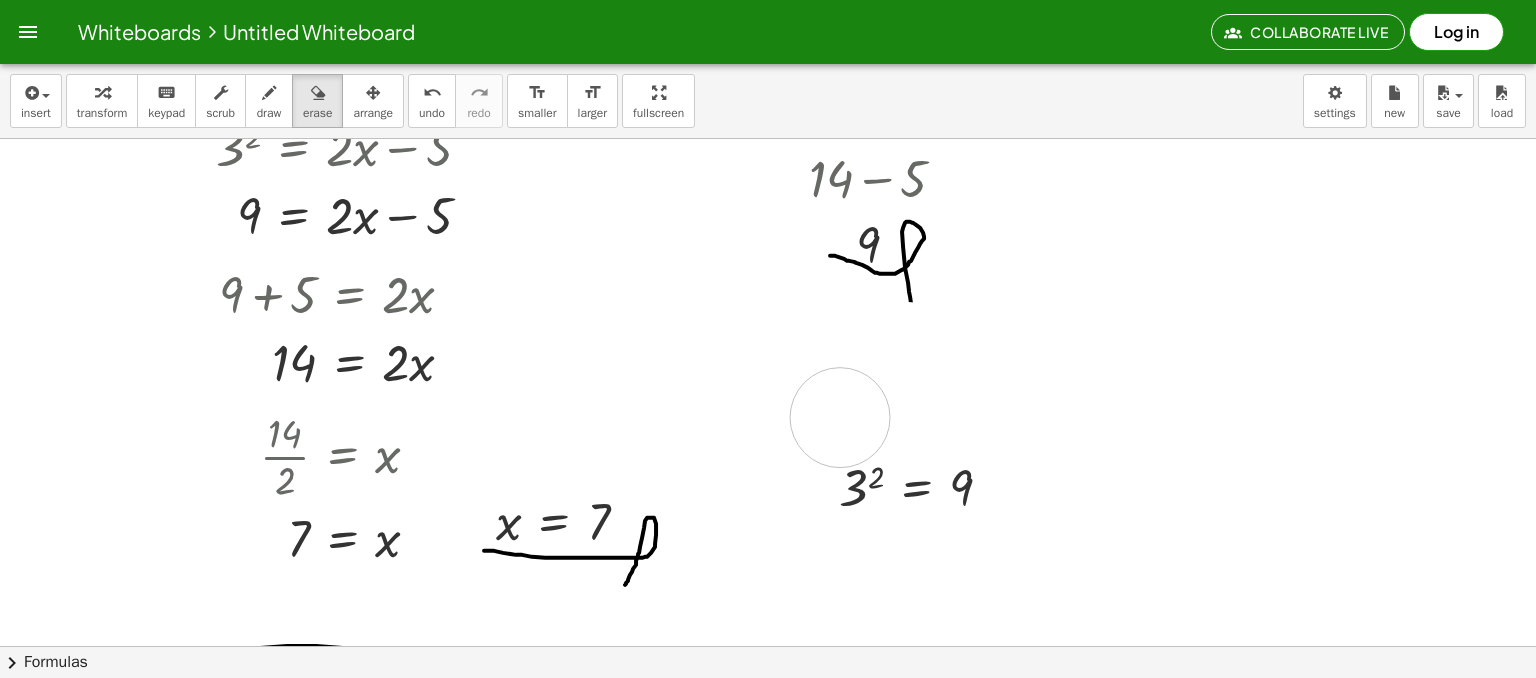 drag, startPoint x: 754, startPoint y: 374, endPoint x: 838, endPoint y: 418, distance: 94.82616 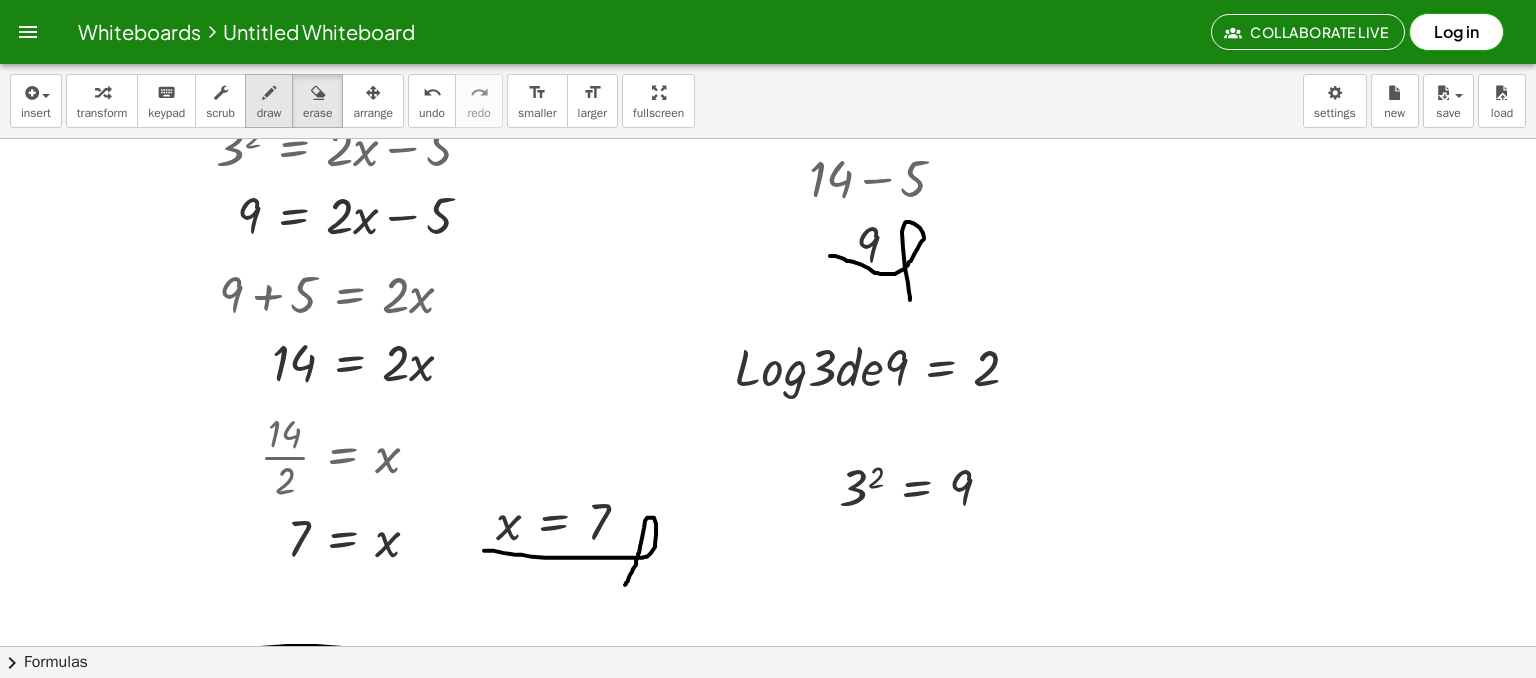 click on "draw" at bounding box center (269, 101) 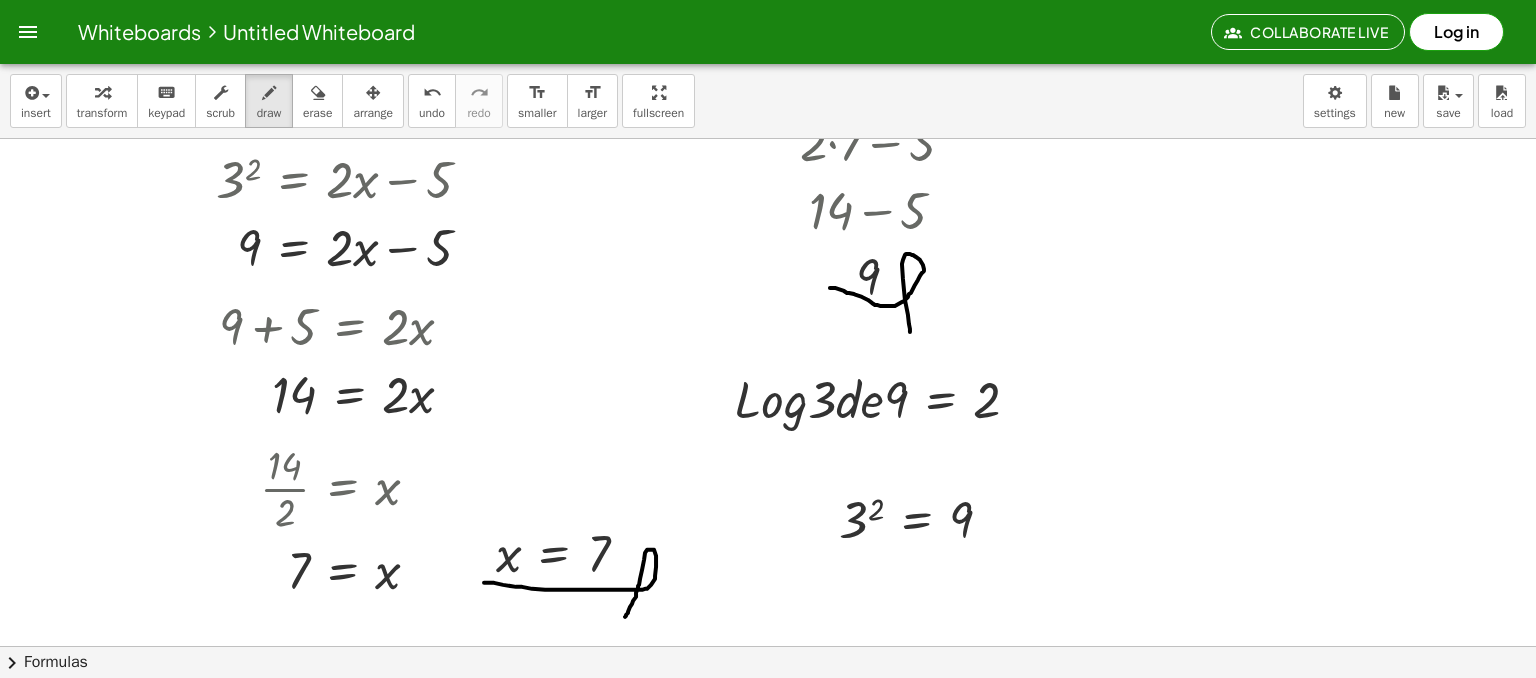 scroll, scrollTop: 400, scrollLeft: 0, axis: vertical 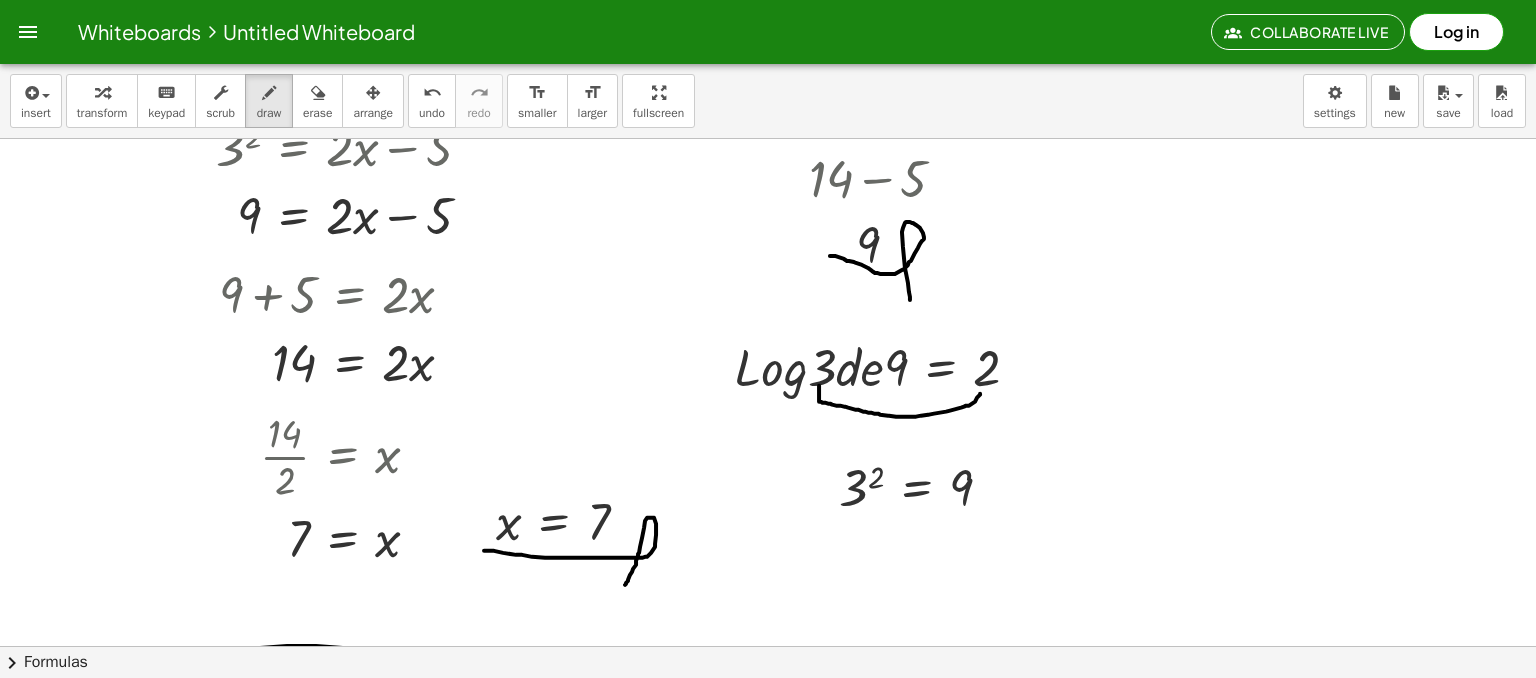drag, startPoint x: 819, startPoint y: 385, endPoint x: 964, endPoint y: 389, distance: 145.05516 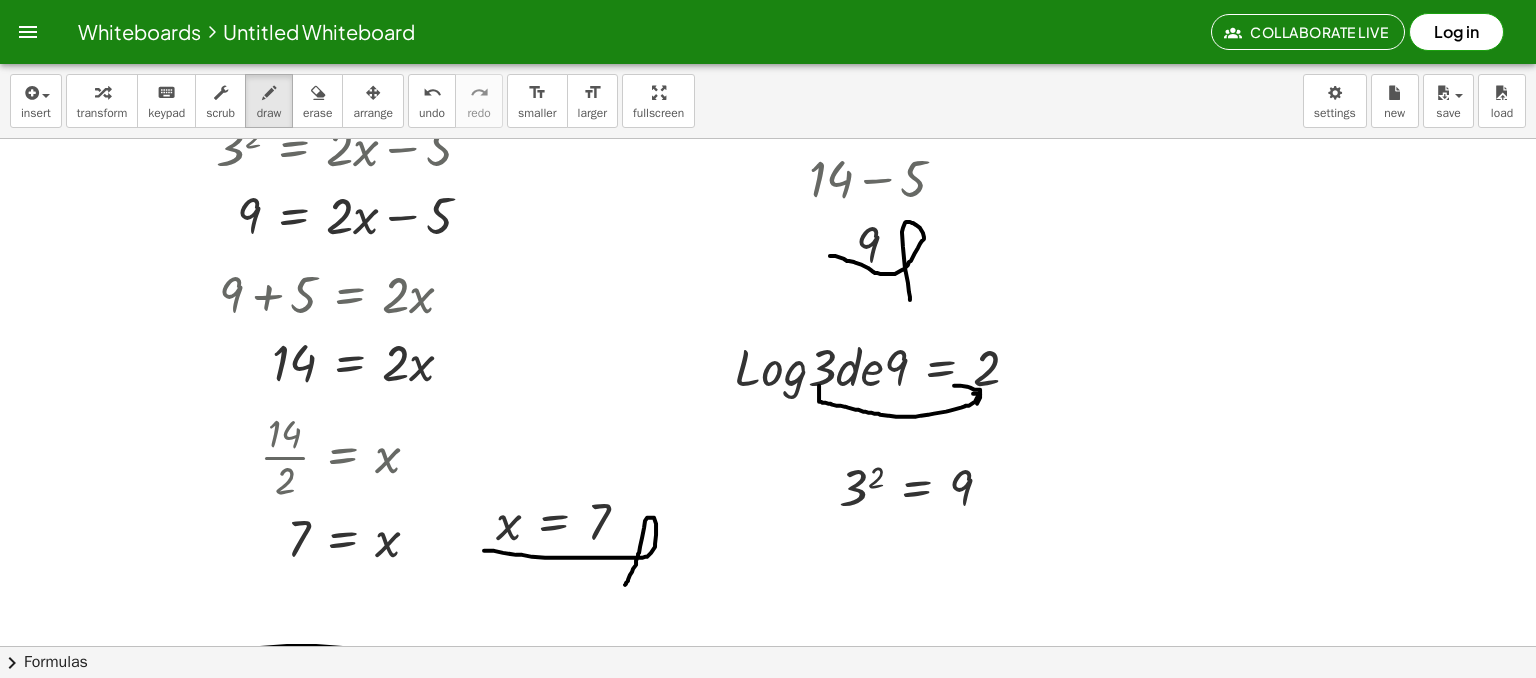 drag, startPoint x: 954, startPoint y: 385, endPoint x: 974, endPoint y: 421, distance: 41.18252 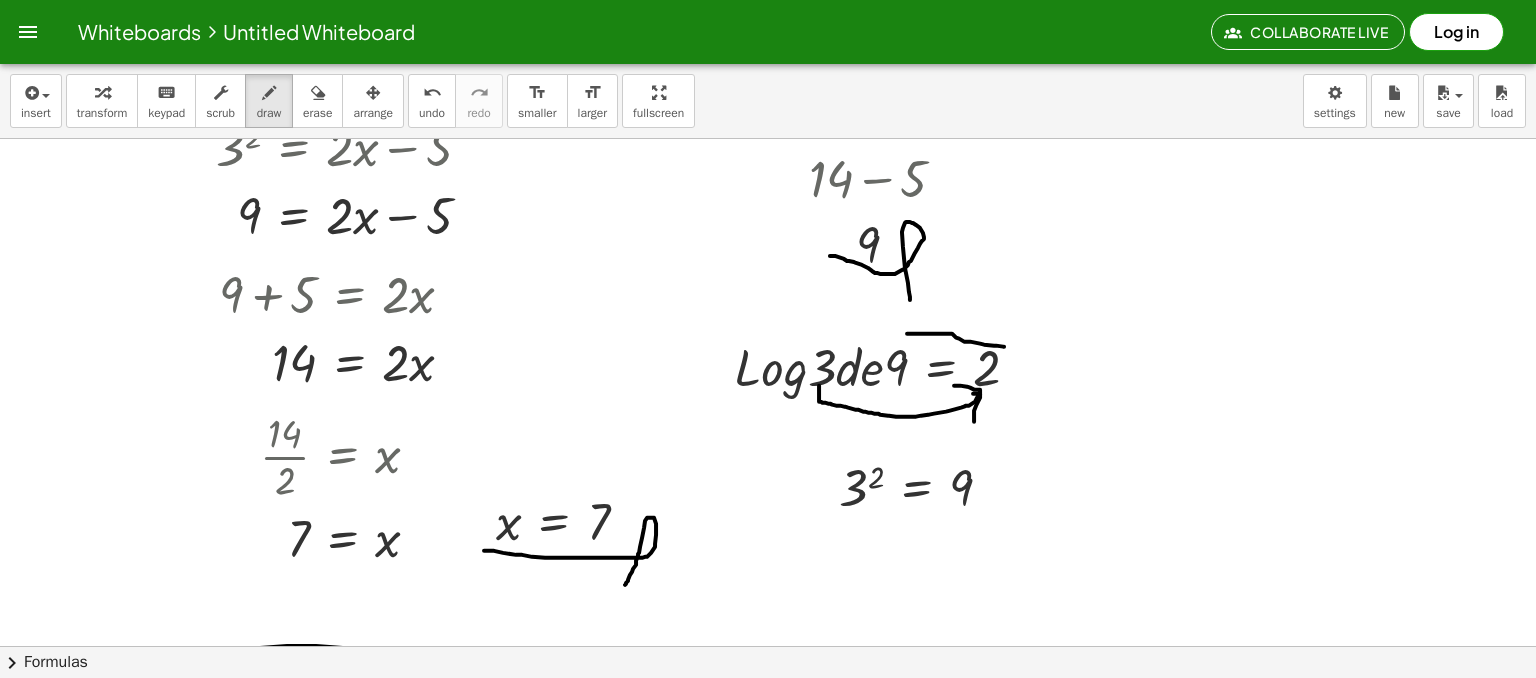 drag, startPoint x: 1004, startPoint y: 346, endPoint x: 902, endPoint y: 339, distance: 102.239914 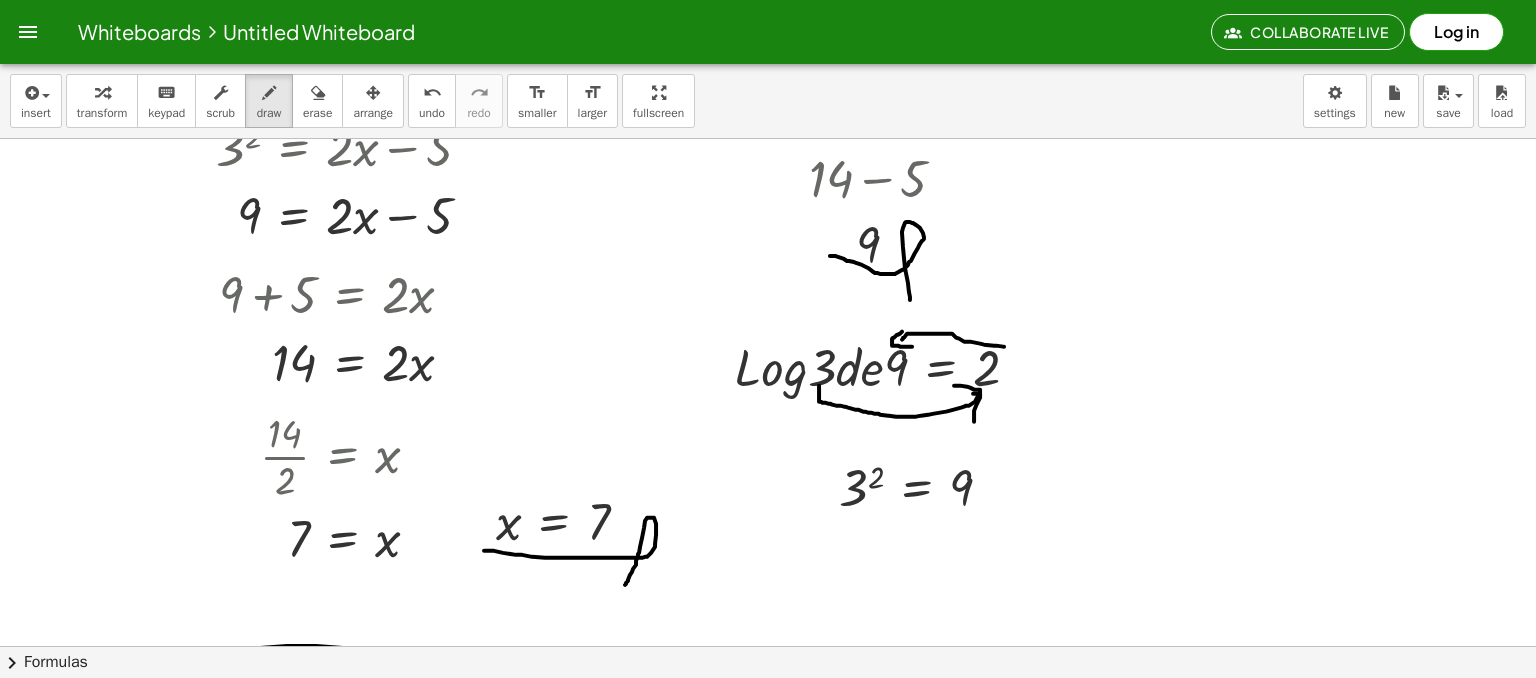 drag, startPoint x: 898, startPoint y: 334, endPoint x: 912, endPoint y: 346, distance: 18.439089 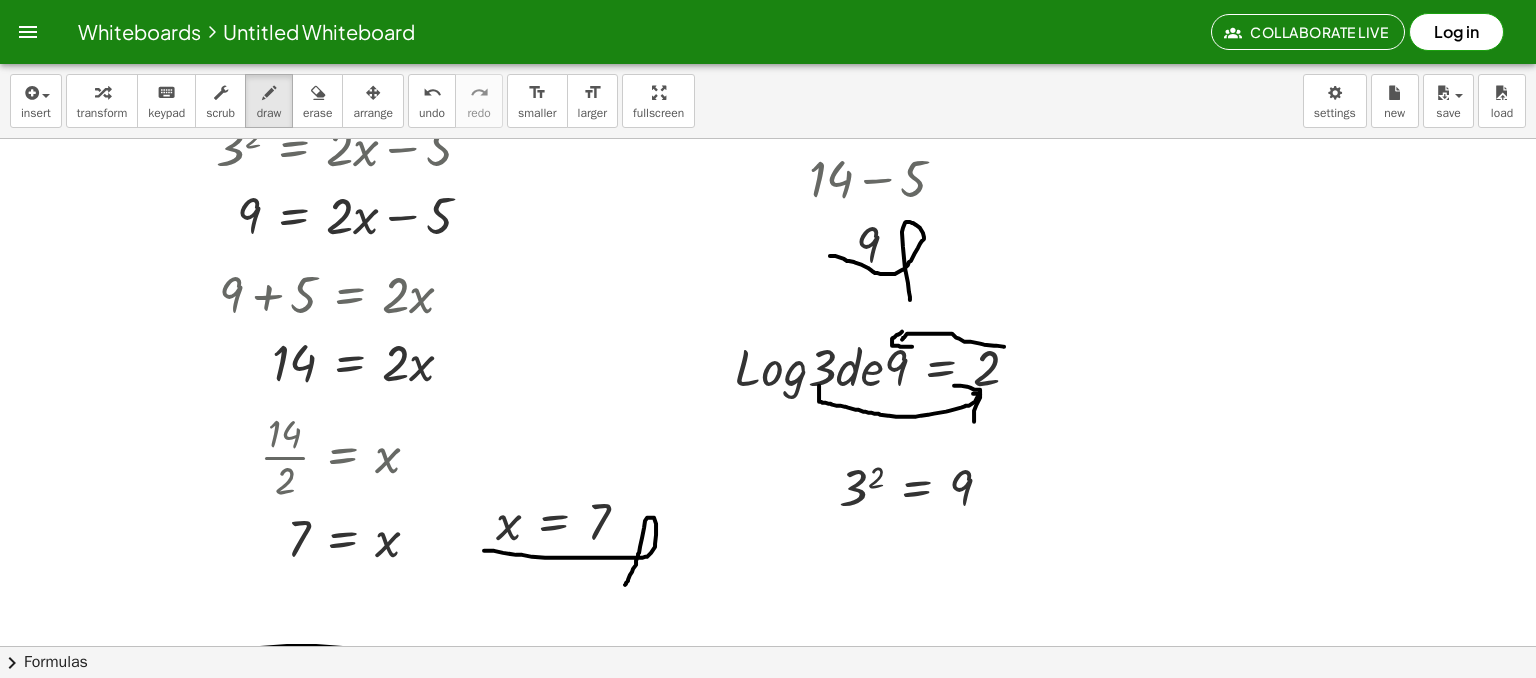 scroll, scrollTop: 500, scrollLeft: 0, axis: vertical 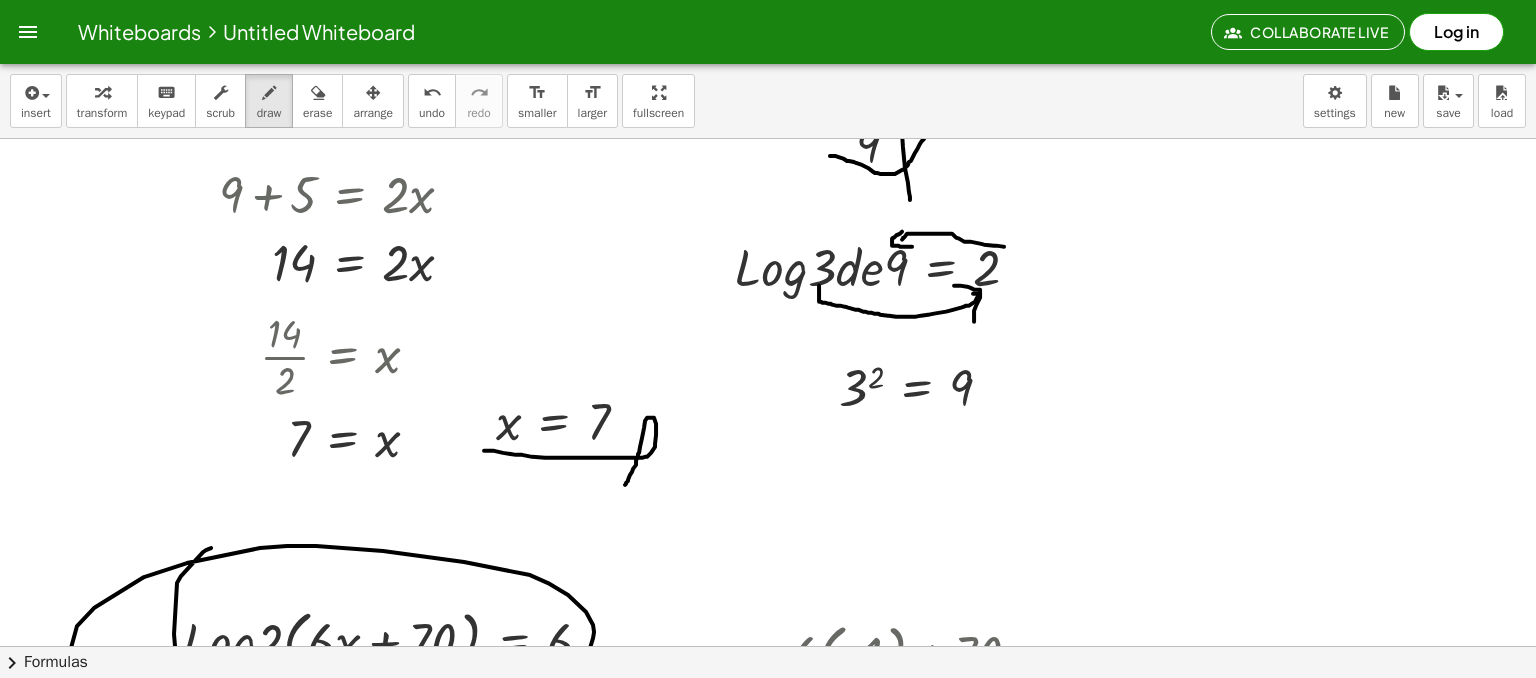 click on "transform" at bounding box center [102, 113] 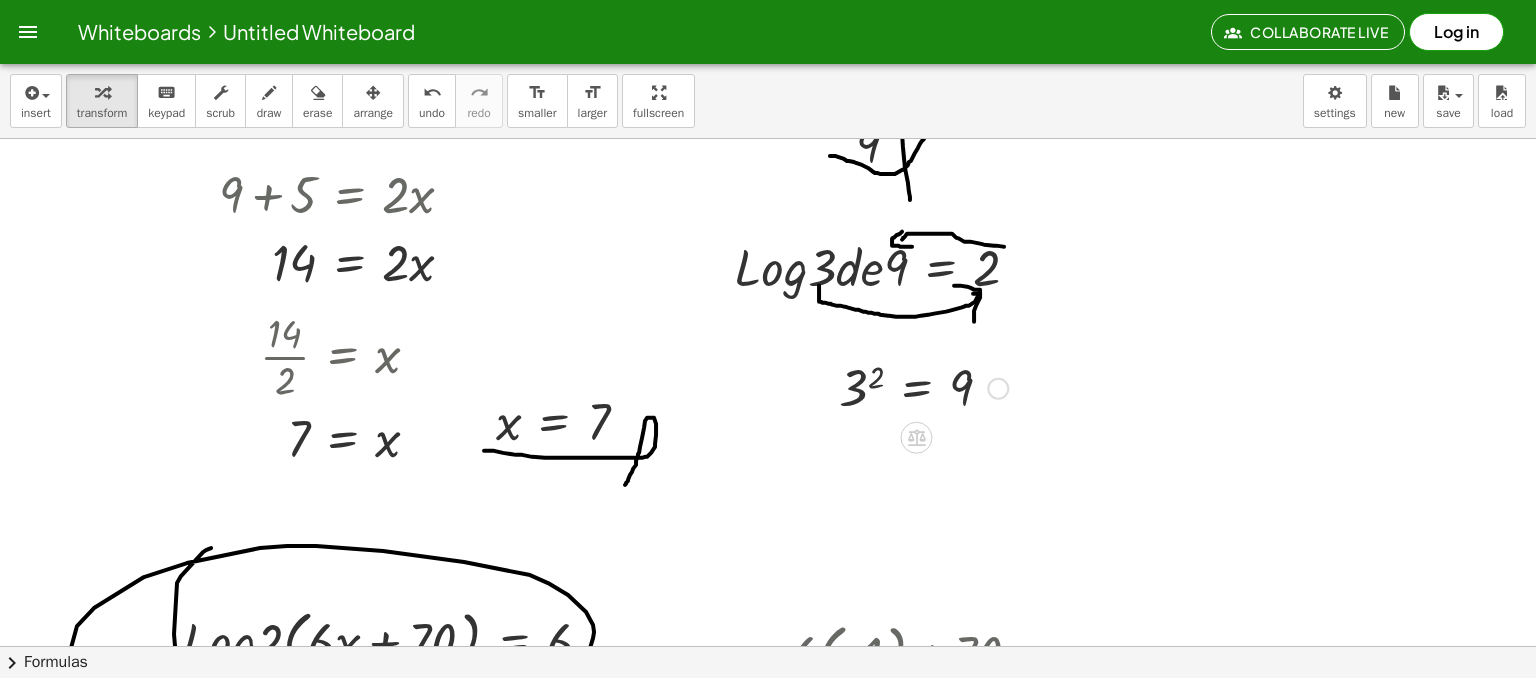 click at bounding box center [923, 387] 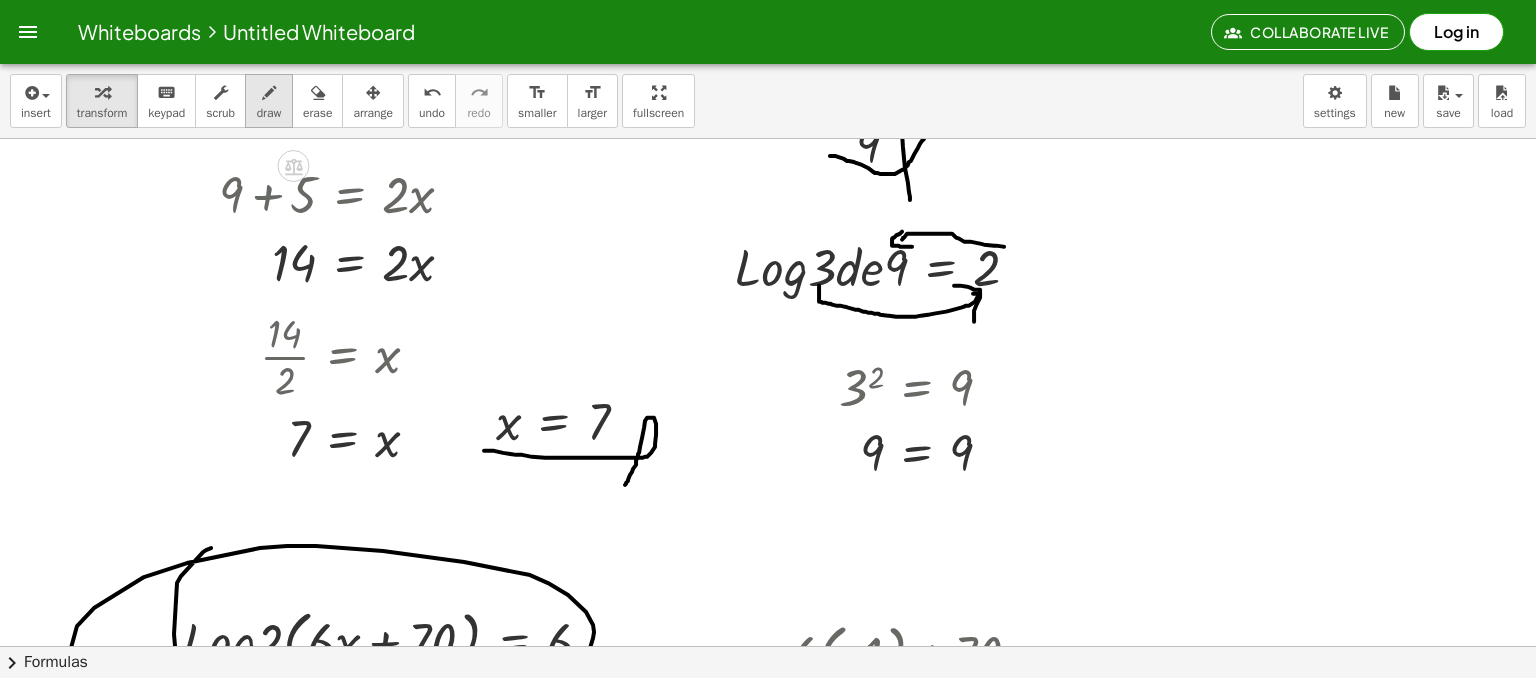 click on "draw" at bounding box center (269, 113) 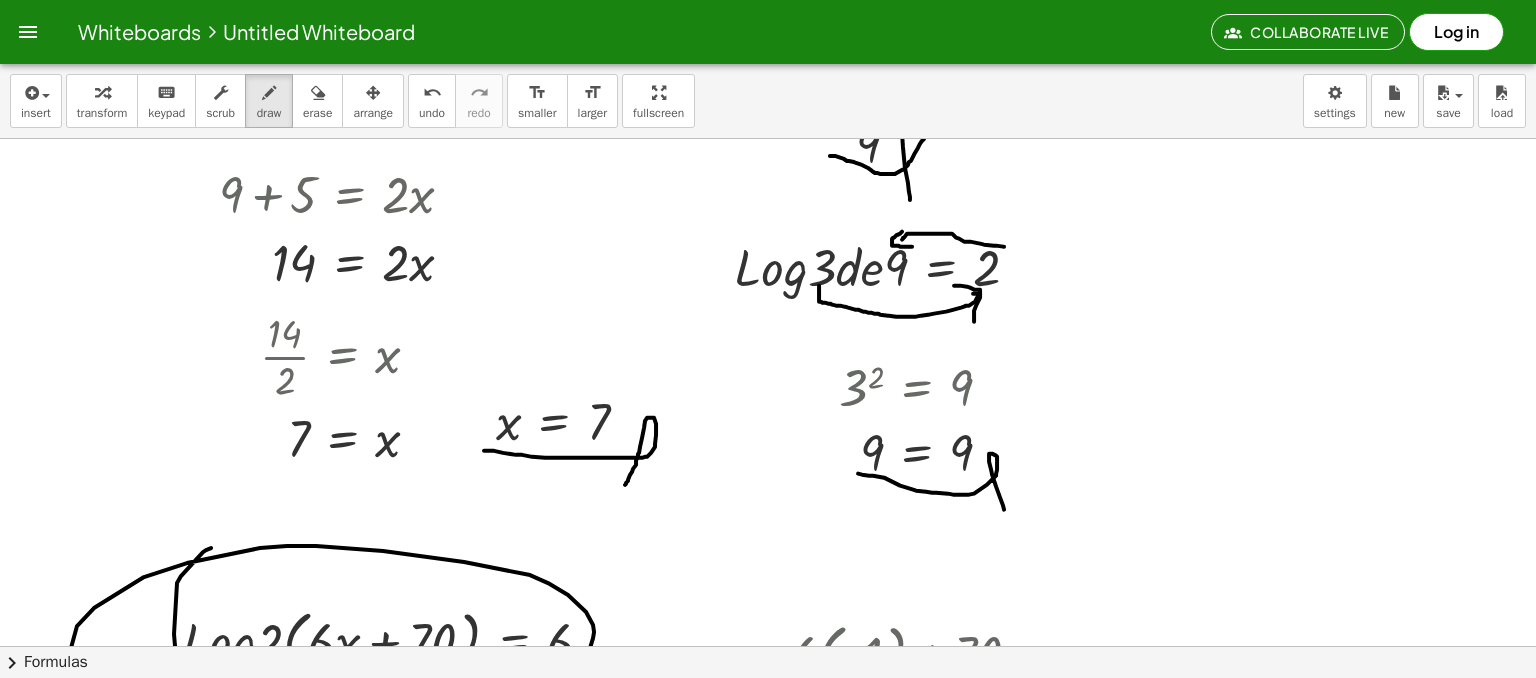 drag, startPoint x: 858, startPoint y: 473, endPoint x: 1004, endPoint y: 509, distance: 150.37286 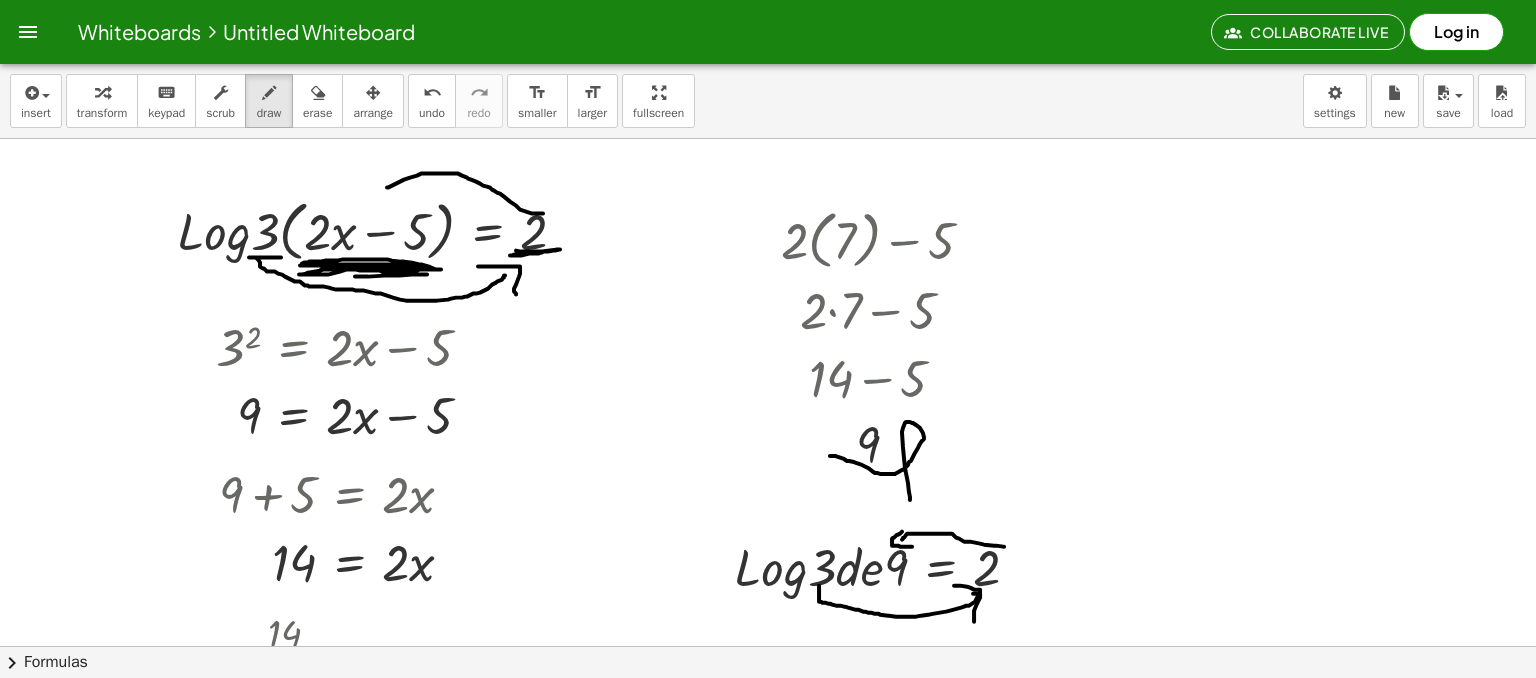 scroll, scrollTop: 100, scrollLeft: 0, axis: vertical 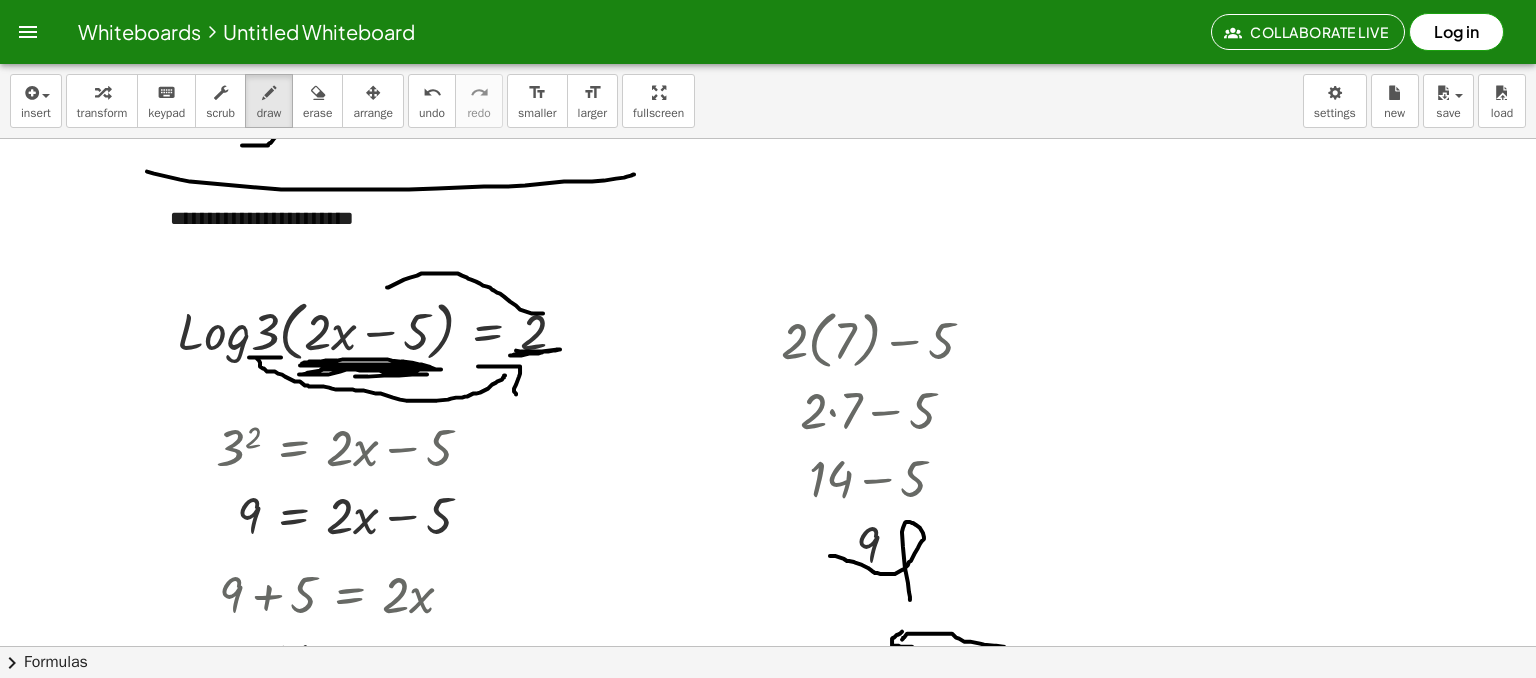 click on "erase" at bounding box center (317, 101) 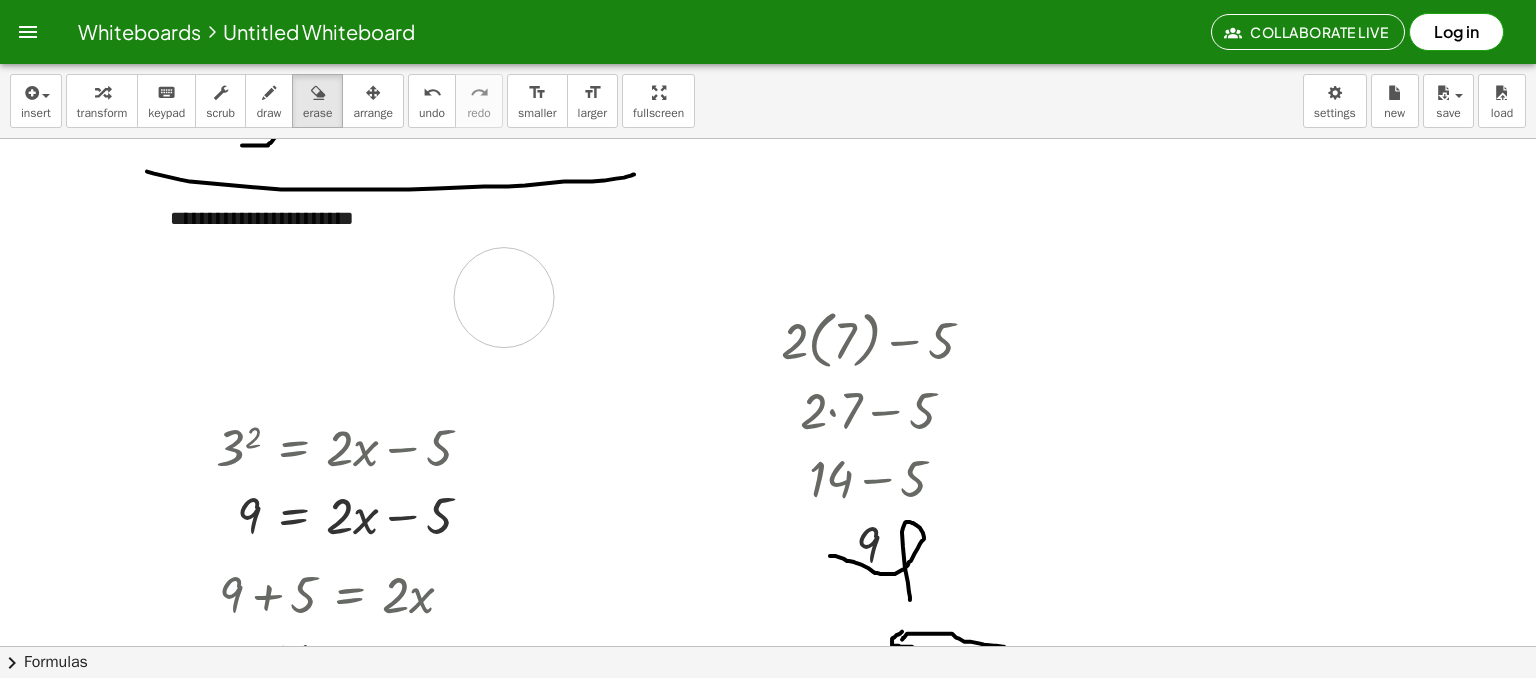 drag, startPoint x: 377, startPoint y: 346, endPoint x: 504, endPoint y: 297, distance: 136.12494 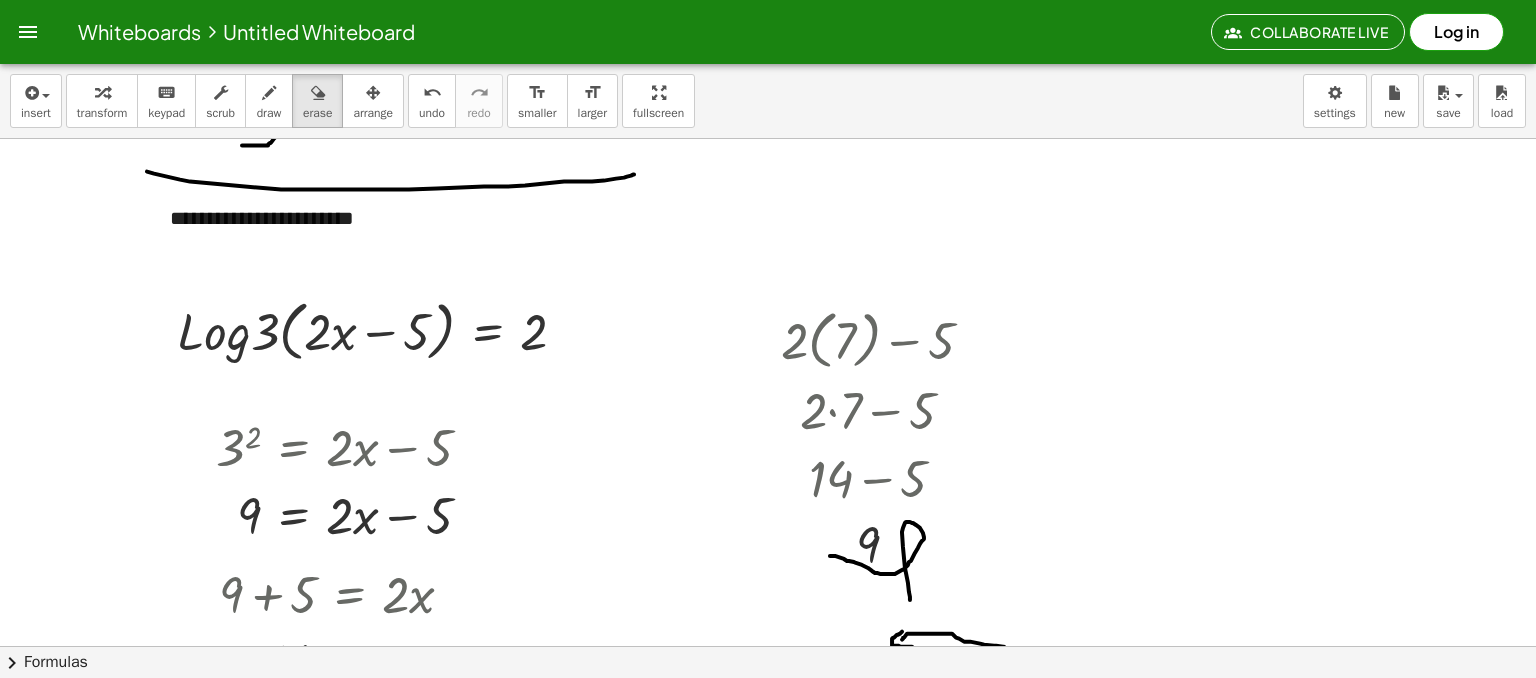 scroll, scrollTop: 0, scrollLeft: 0, axis: both 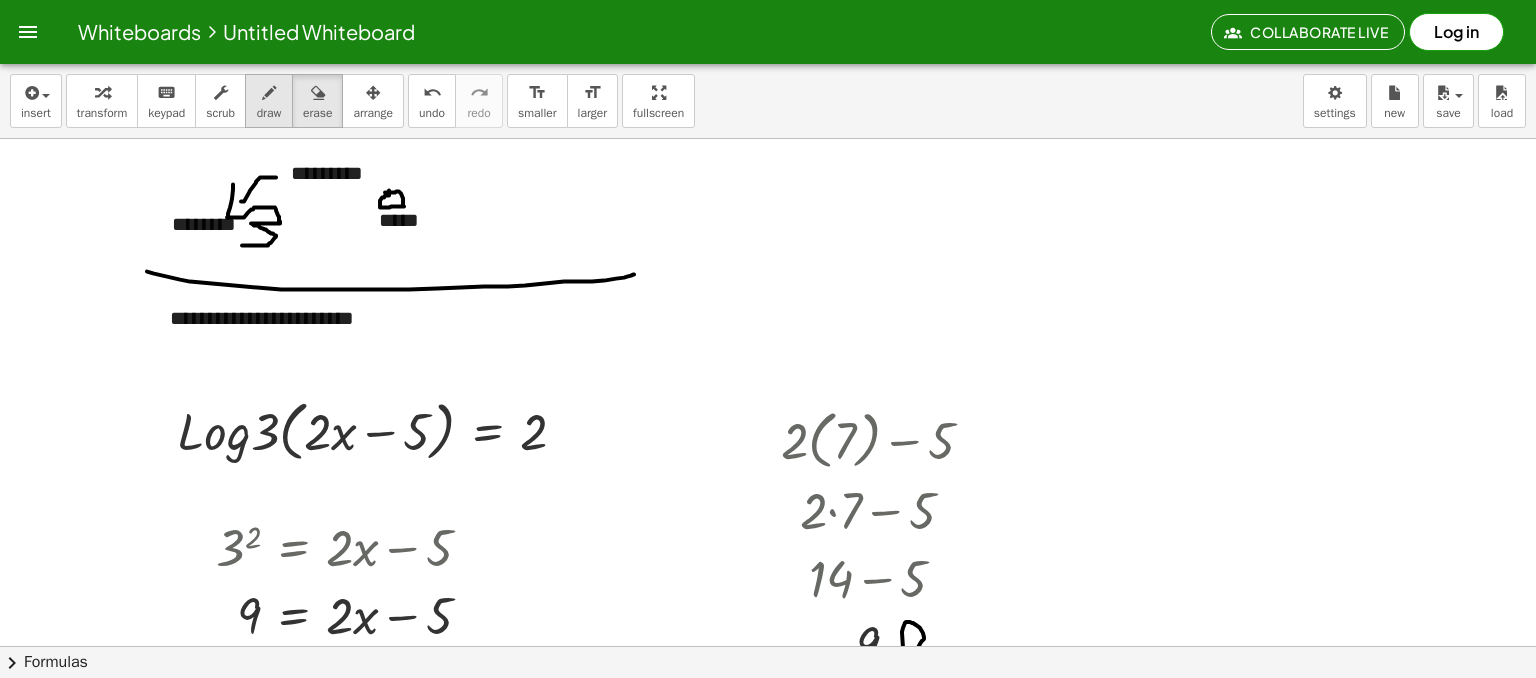click at bounding box center (269, 93) 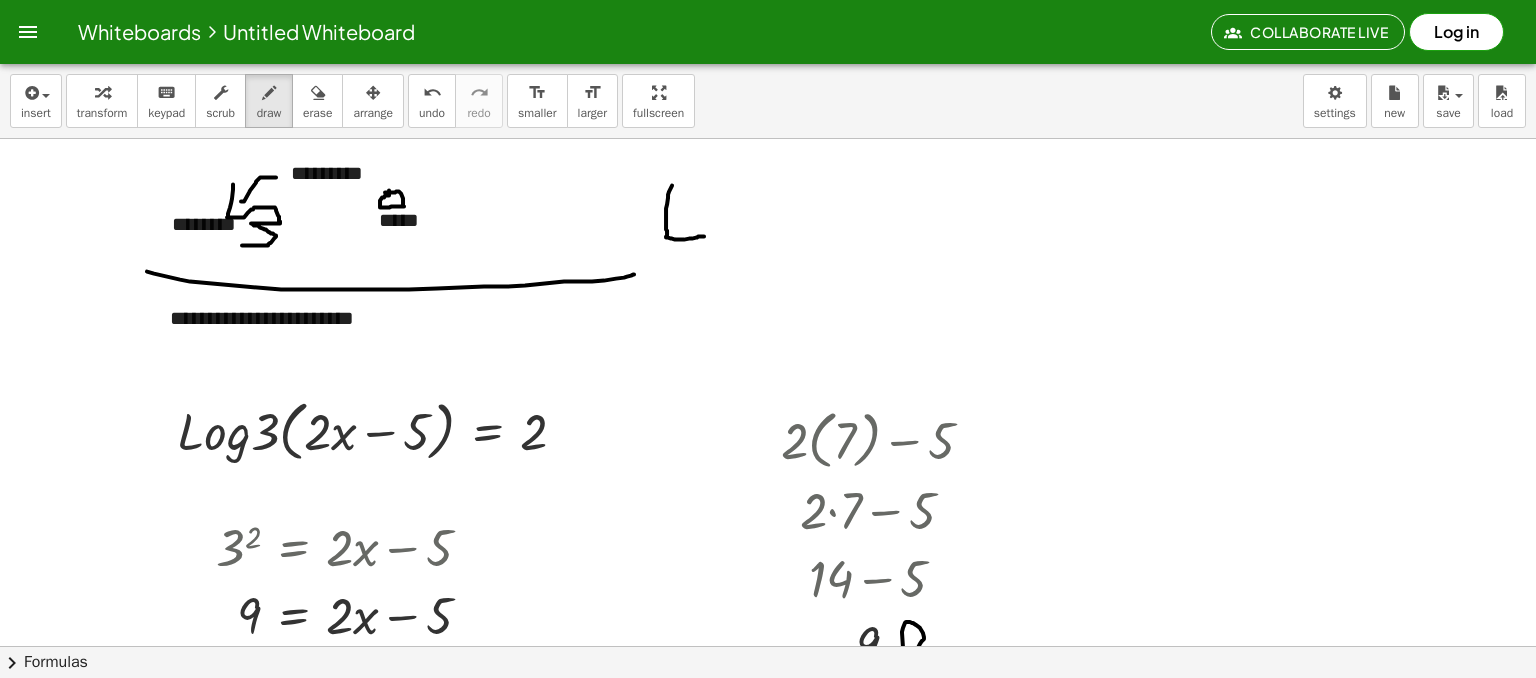 drag, startPoint x: 672, startPoint y: 185, endPoint x: 704, endPoint y: 236, distance: 60.207973 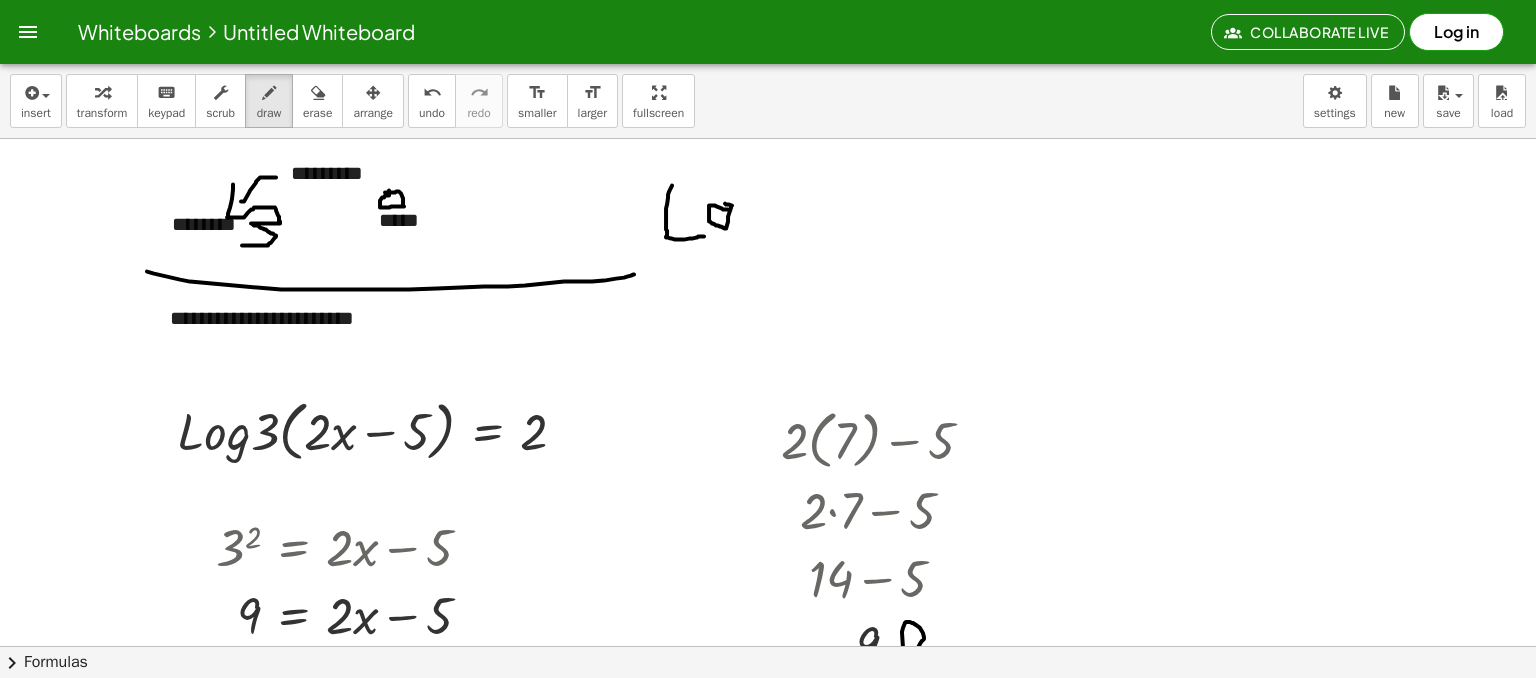 click at bounding box center (768, 1660) 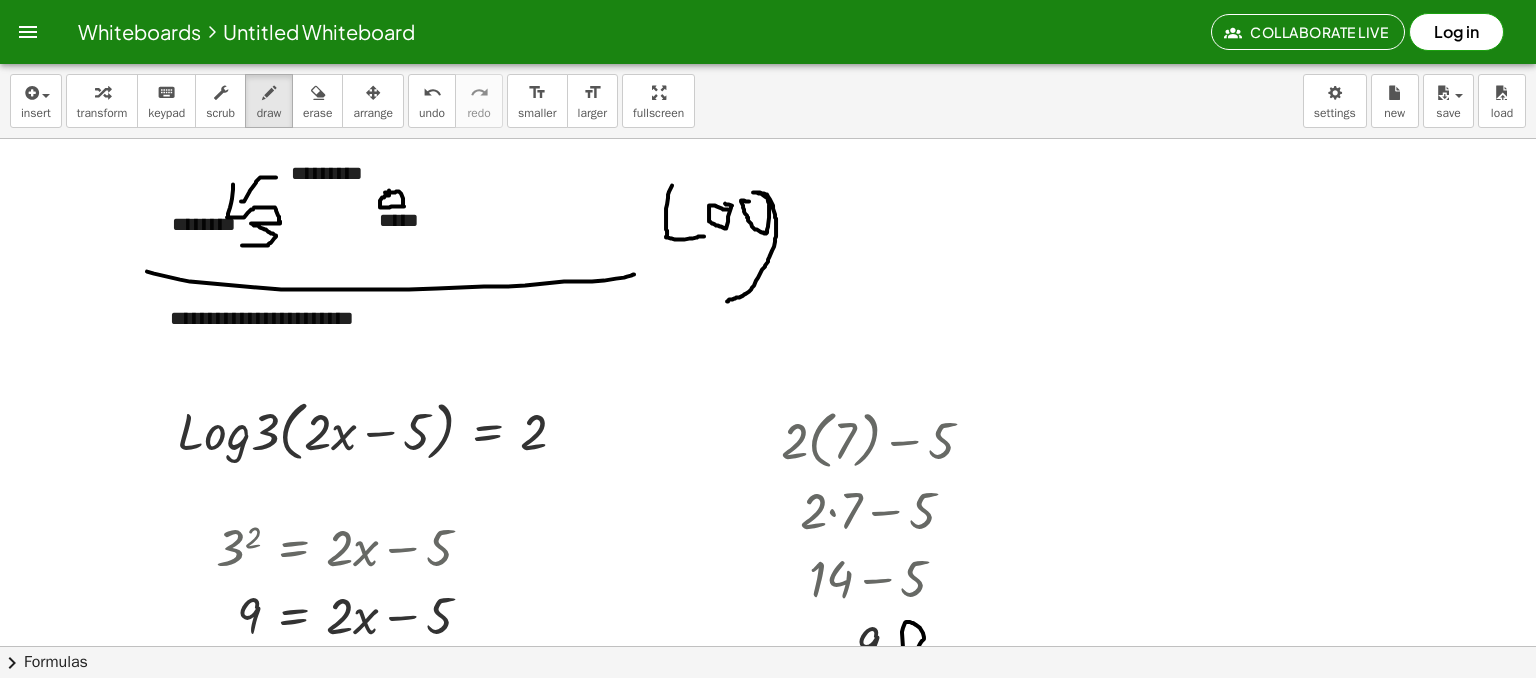 drag, startPoint x: 749, startPoint y: 201, endPoint x: 727, endPoint y: 301, distance: 102.3914 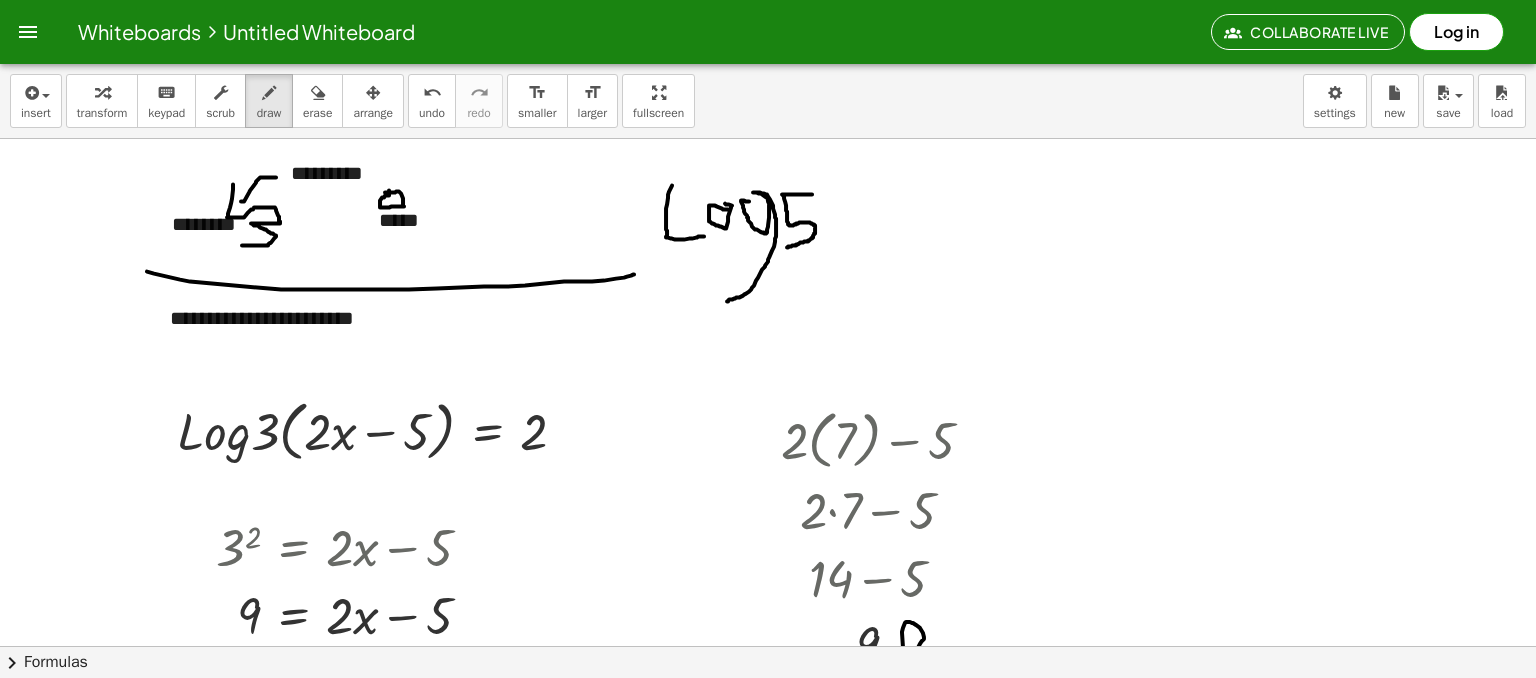 drag, startPoint x: 812, startPoint y: 194, endPoint x: 787, endPoint y: 247, distance: 58.60034 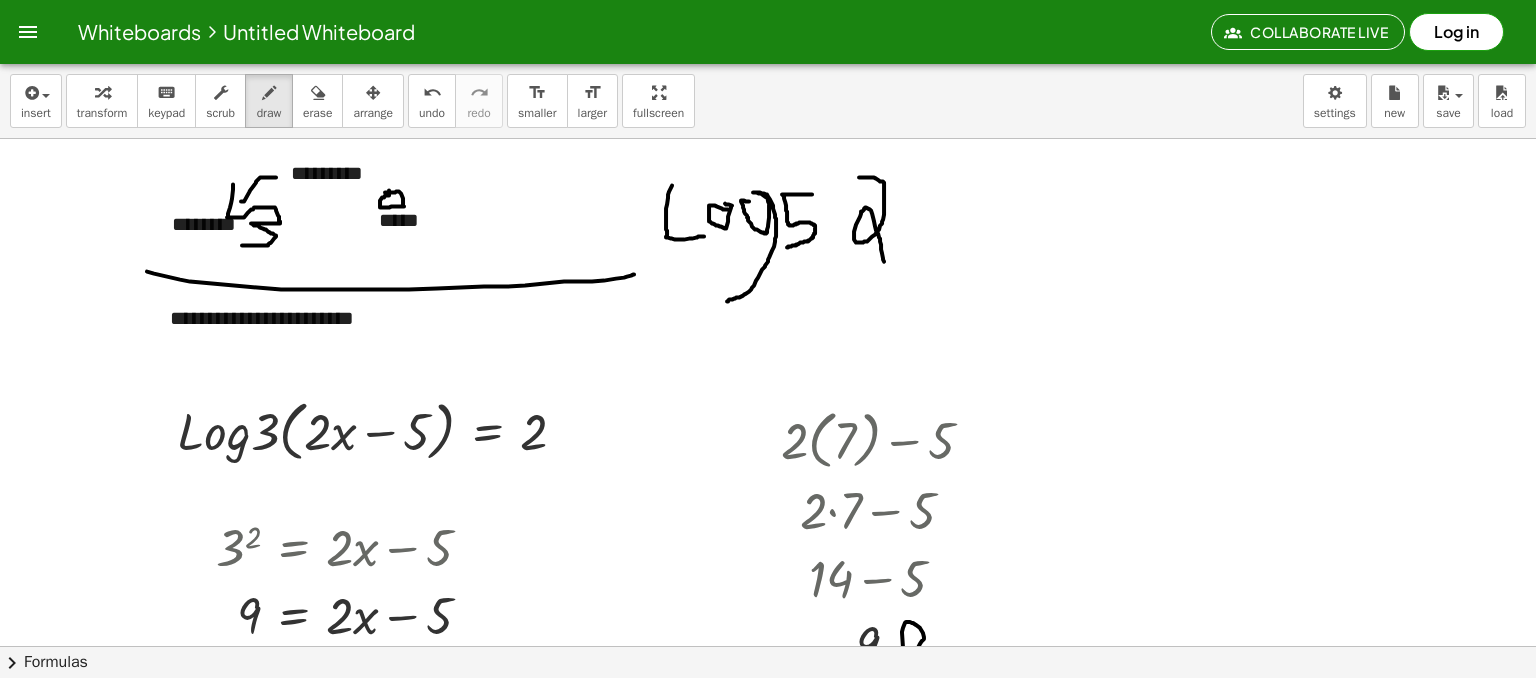 drag, startPoint x: 859, startPoint y: 177, endPoint x: 884, endPoint y: 261, distance: 87.64131 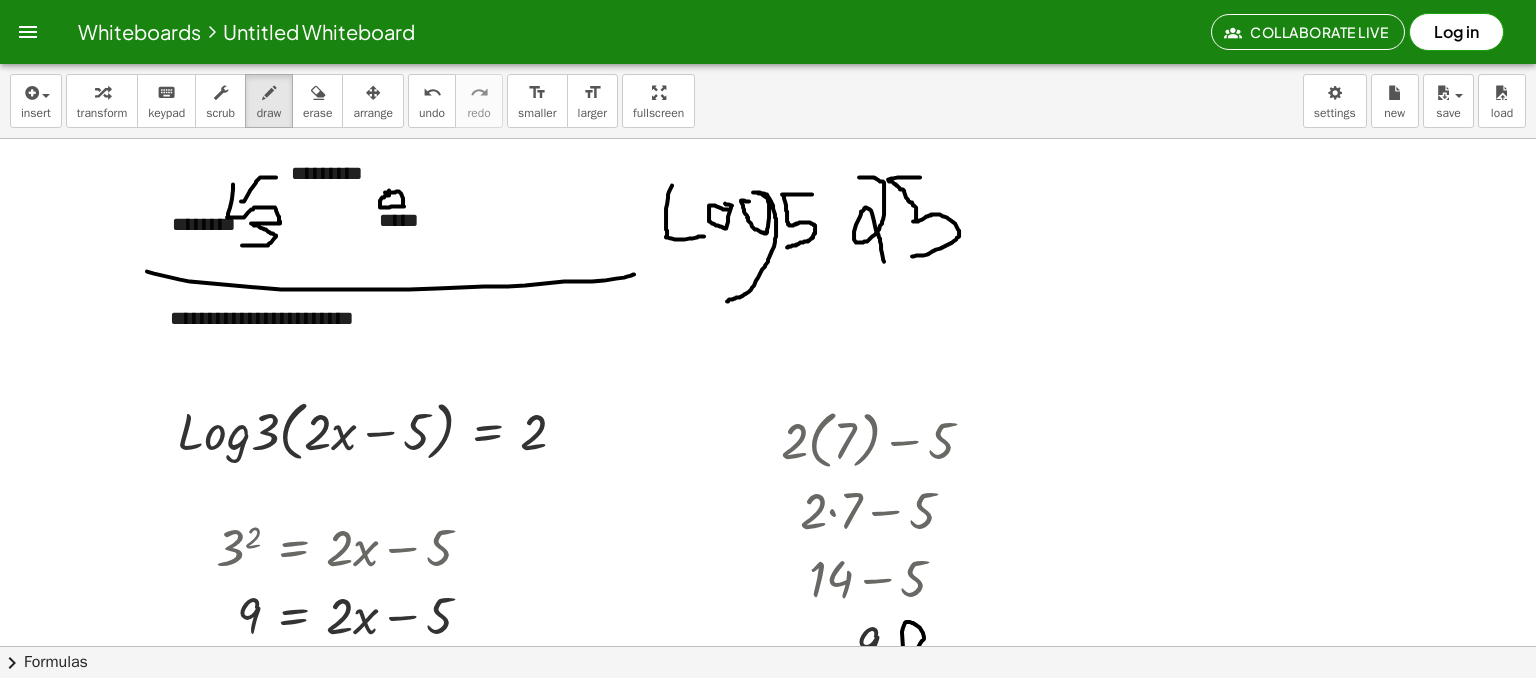 drag, startPoint x: 920, startPoint y: 177, endPoint x: 967, endPoint y: 200, distance: 52.3259 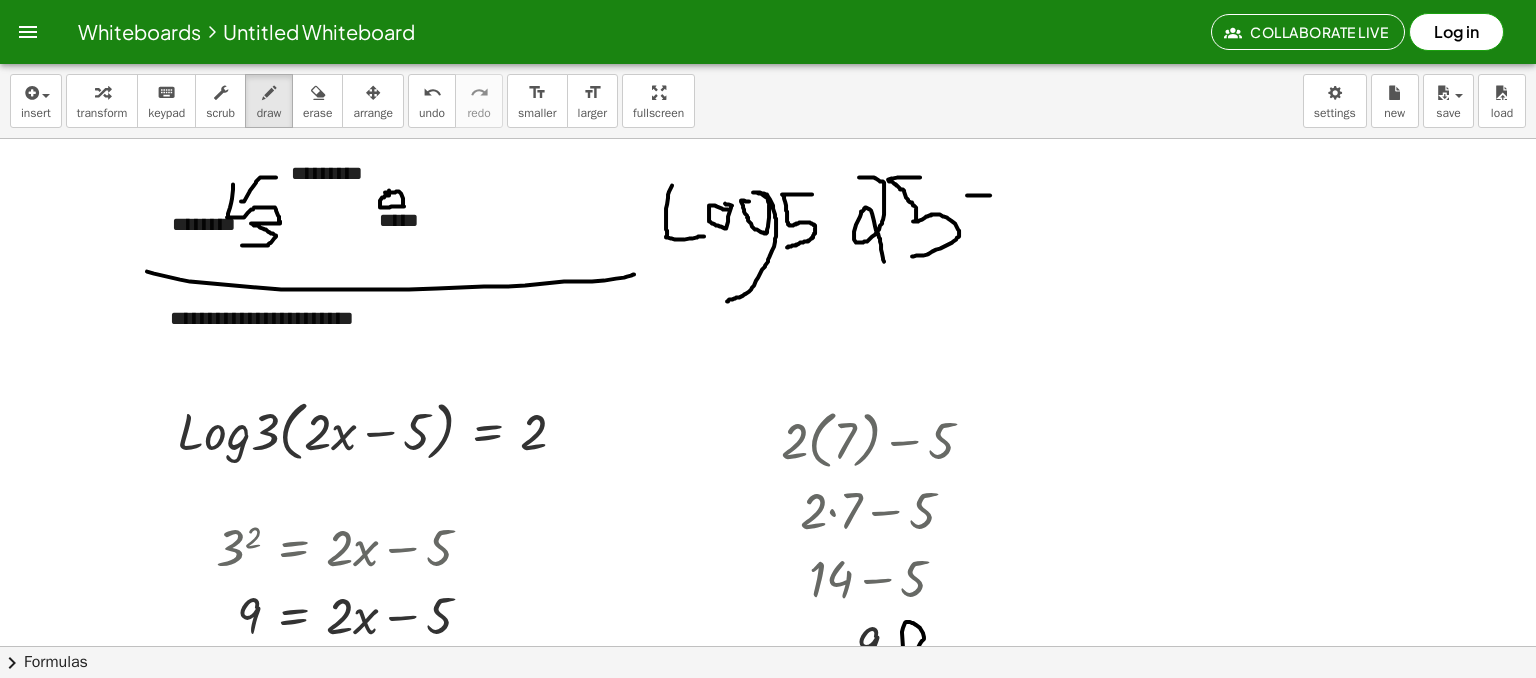 drag, startPoint x: 967, startPoint y: 195, endPoint x: 990, endPoint y: 195, distance: 23 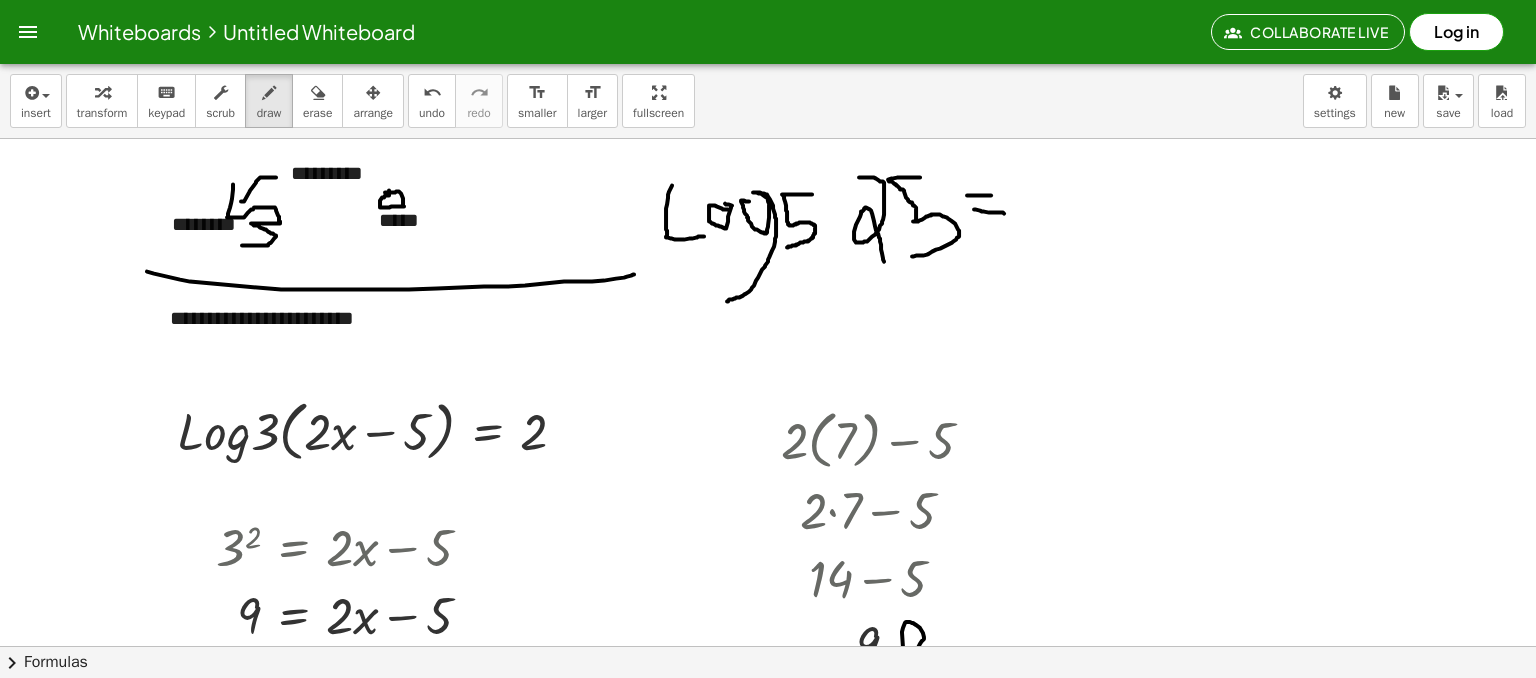 drag, startPoint x: 974, startPoint y: 209, endPoint x: 1004, endPoint y: 213, distance: 30.265491 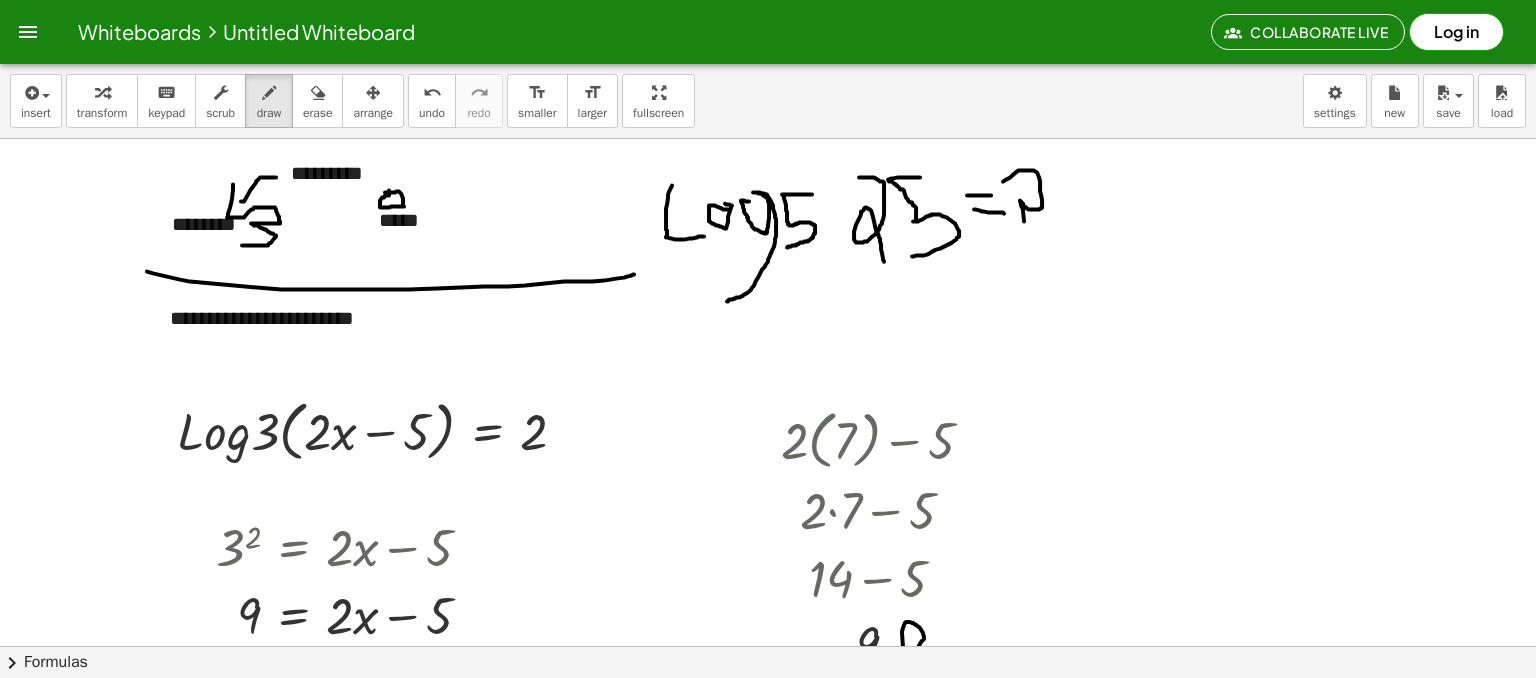 drag, startPoint x: 1003, startPoint y: 181, endPoint x: 1026, endPoint y: 234, distance: 57.77543 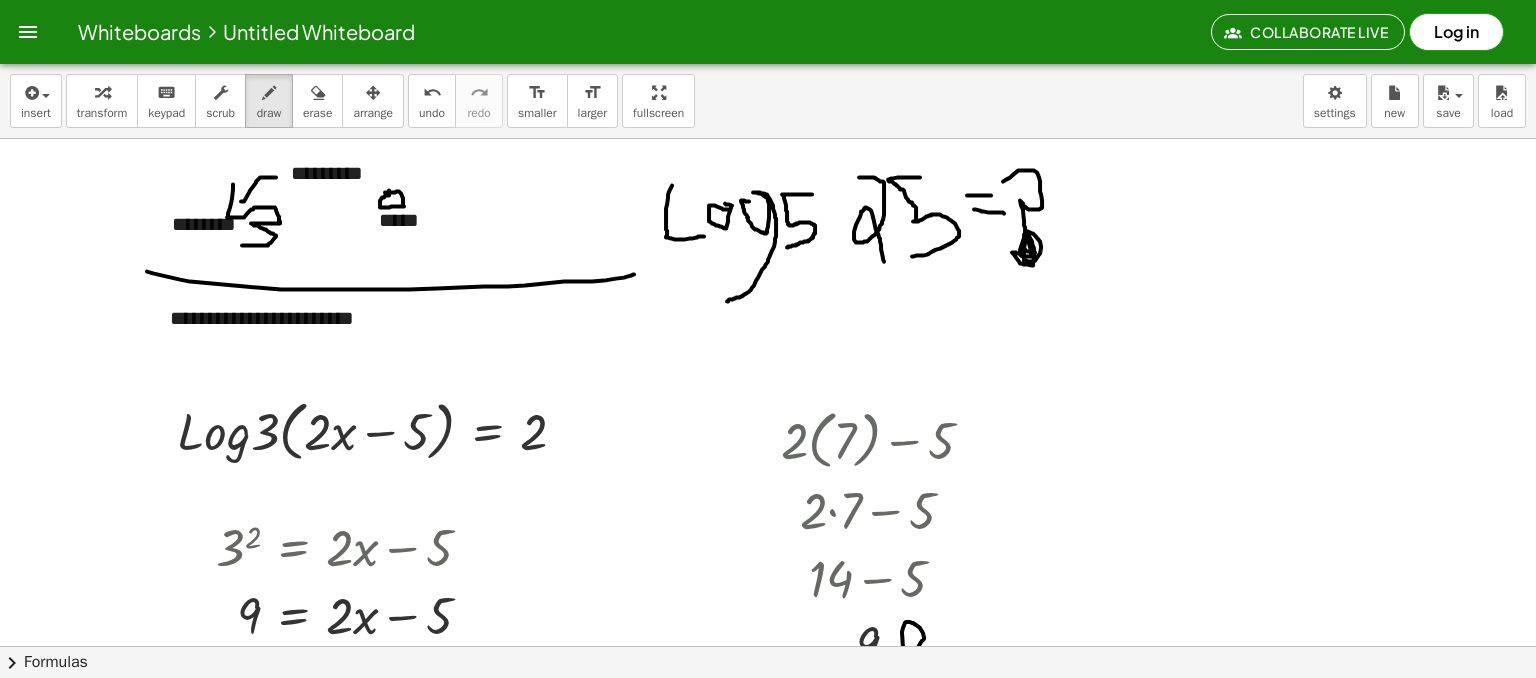 drag, startPoint x: 1016, startPoint y: 252, endPoint x: 1031, endPoint y: 233, distance: 24.207438 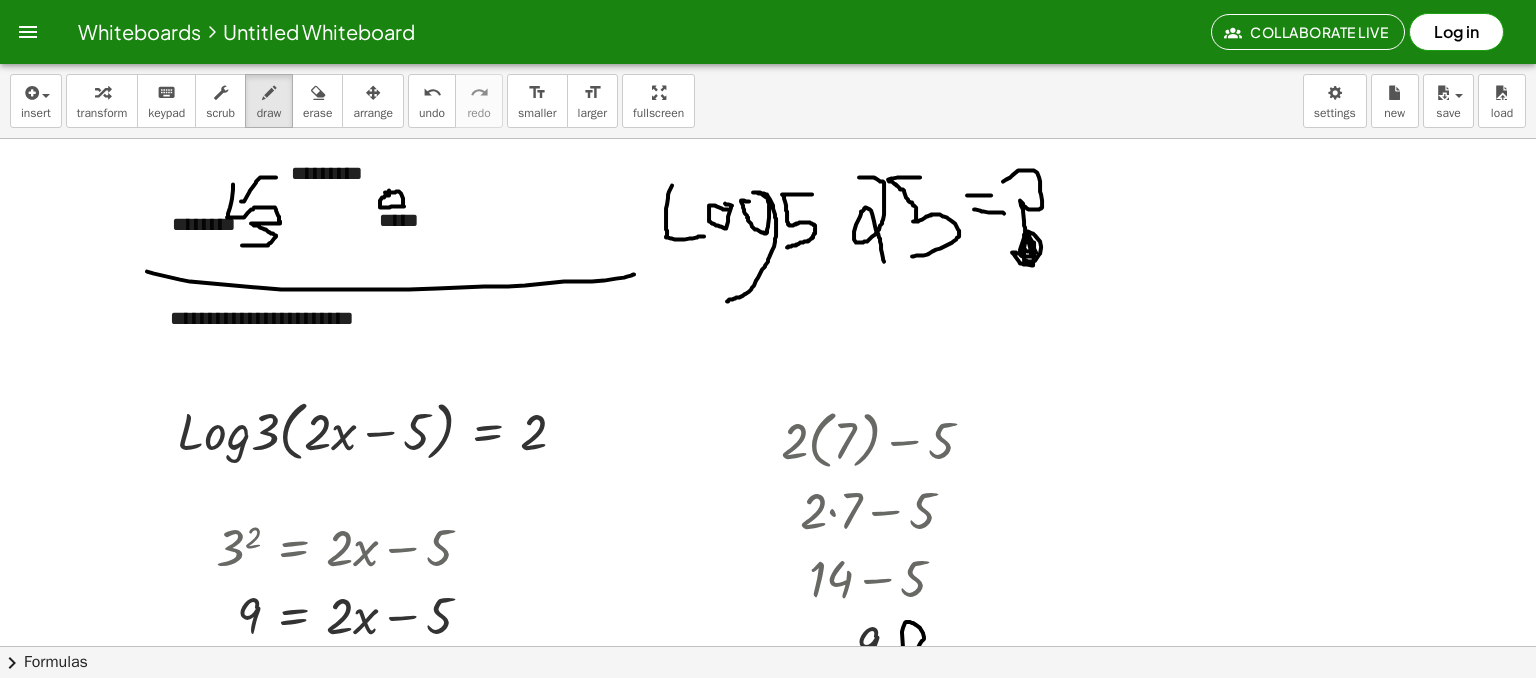 click at bounding box center (768, 1660) 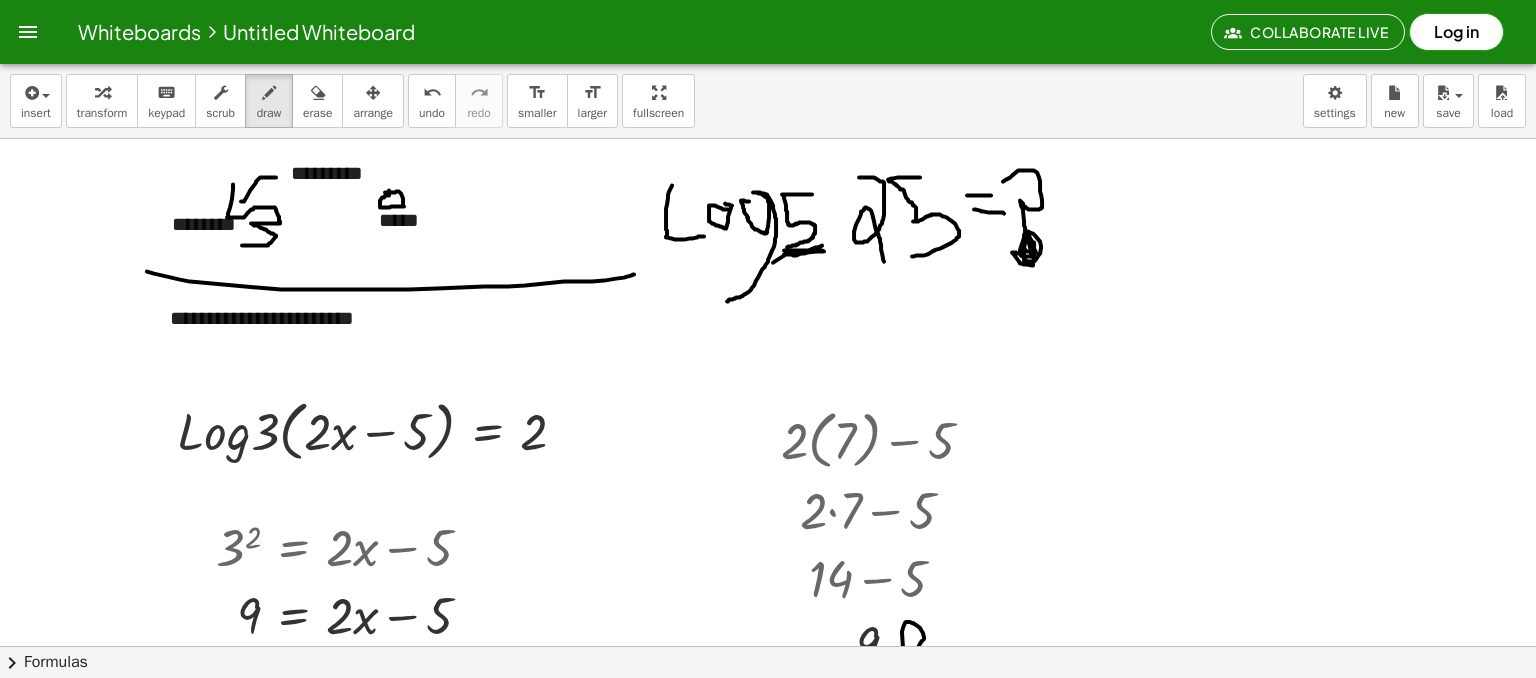 drag, startPoint x: 784, startPoint y: 254, endPoint x: 822, endPoint y: 245, distance: 39.051247 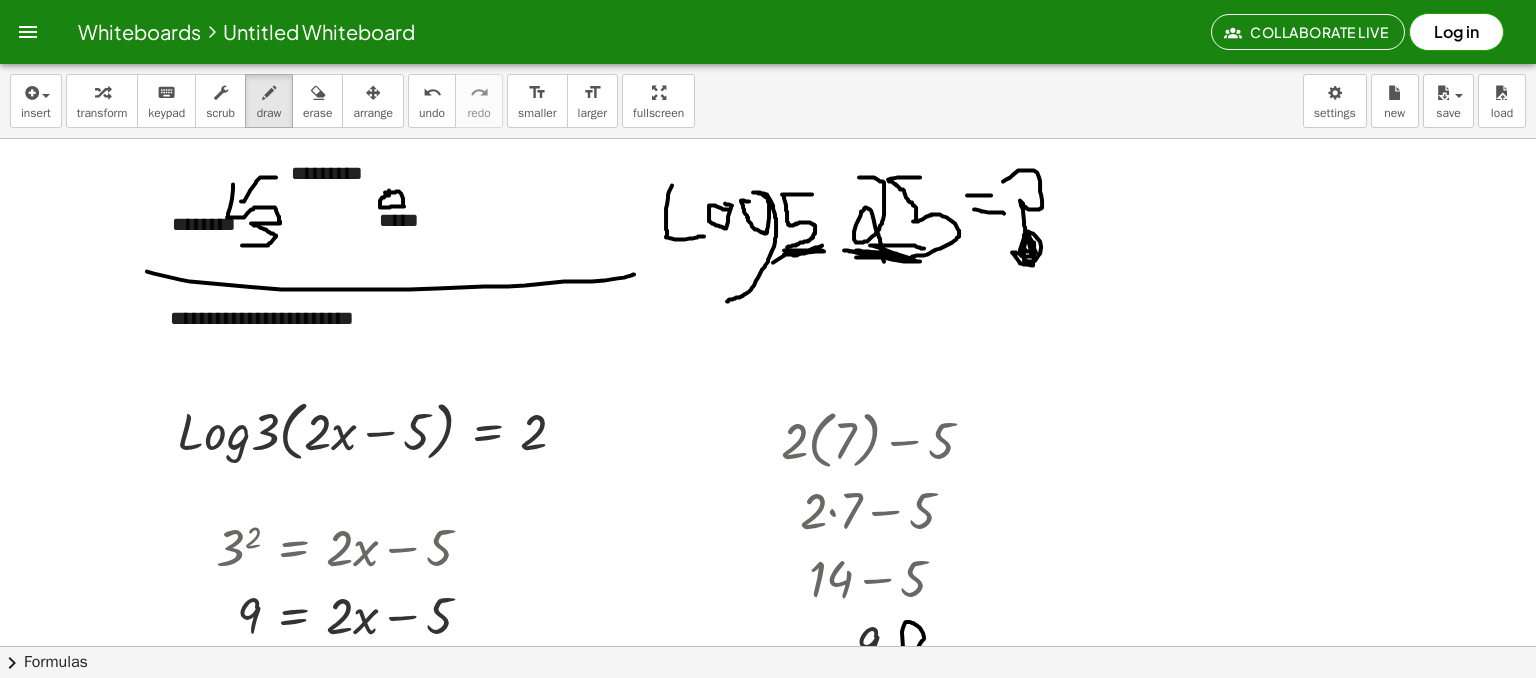 drag, startPoint x: 860, startPoint y: 257, endPoint x: 920, endPoint y: 248, distance: 60.671246 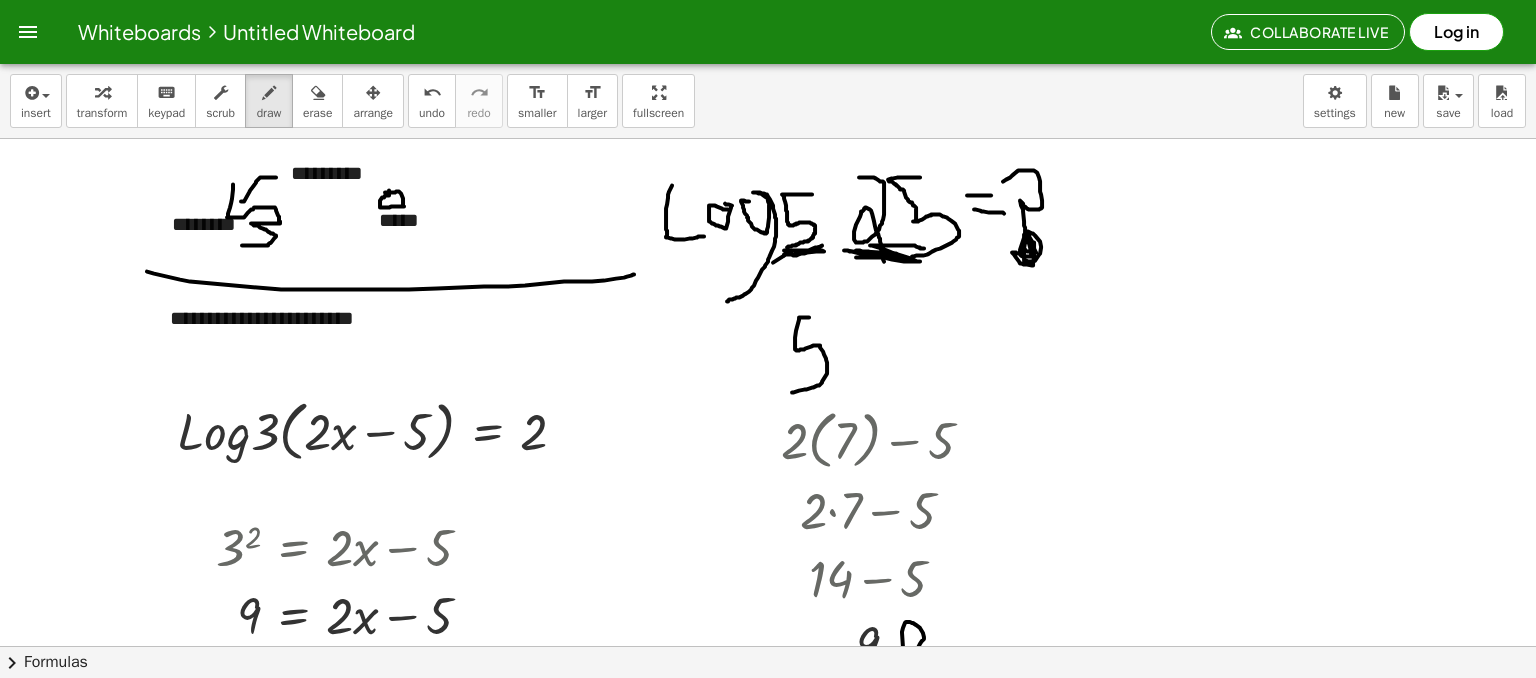 drag, startPoint x: 809, startPoint y: 317, endPoint x: 792, endPoint y: 392, distance: 76.902534 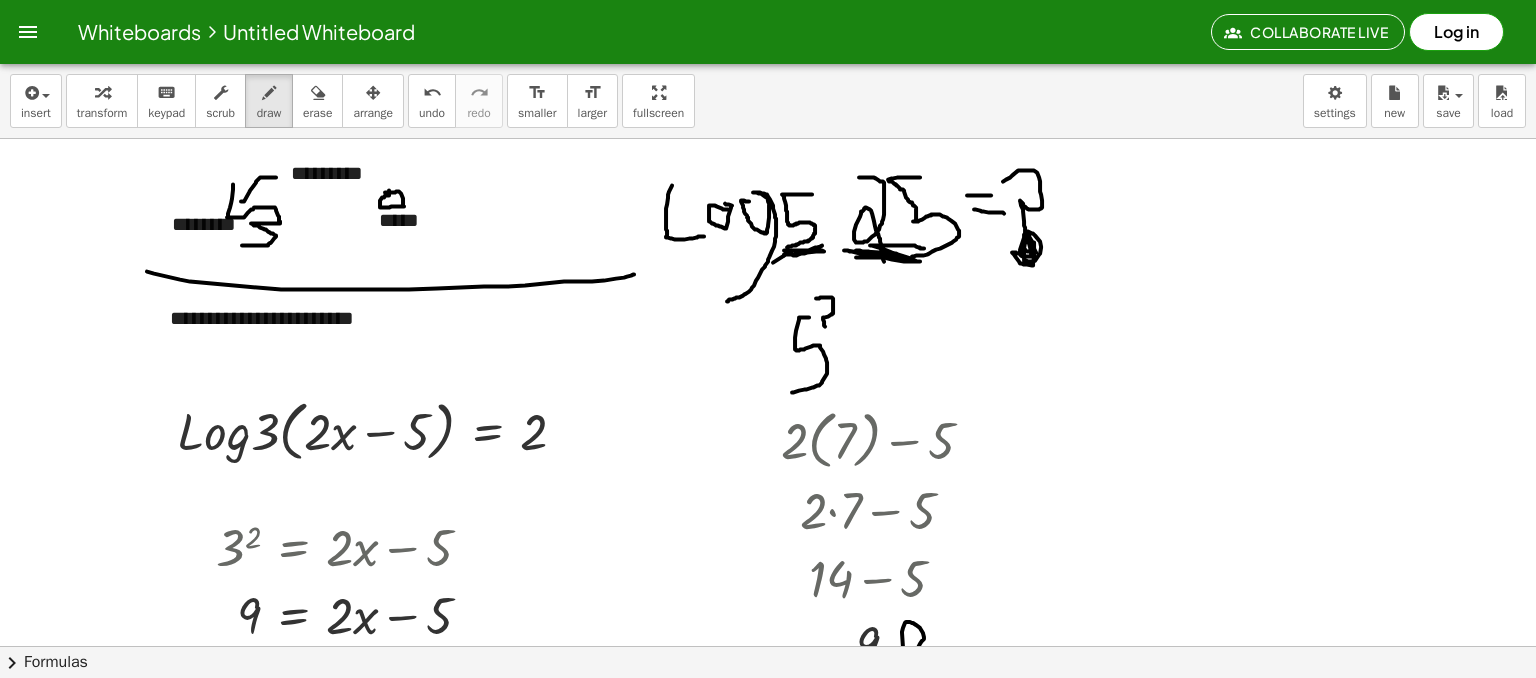 drag, startPoint x: 816, startPoint y: 298, endPoint x: 825, endPoint y: 326, distance: 29.410883 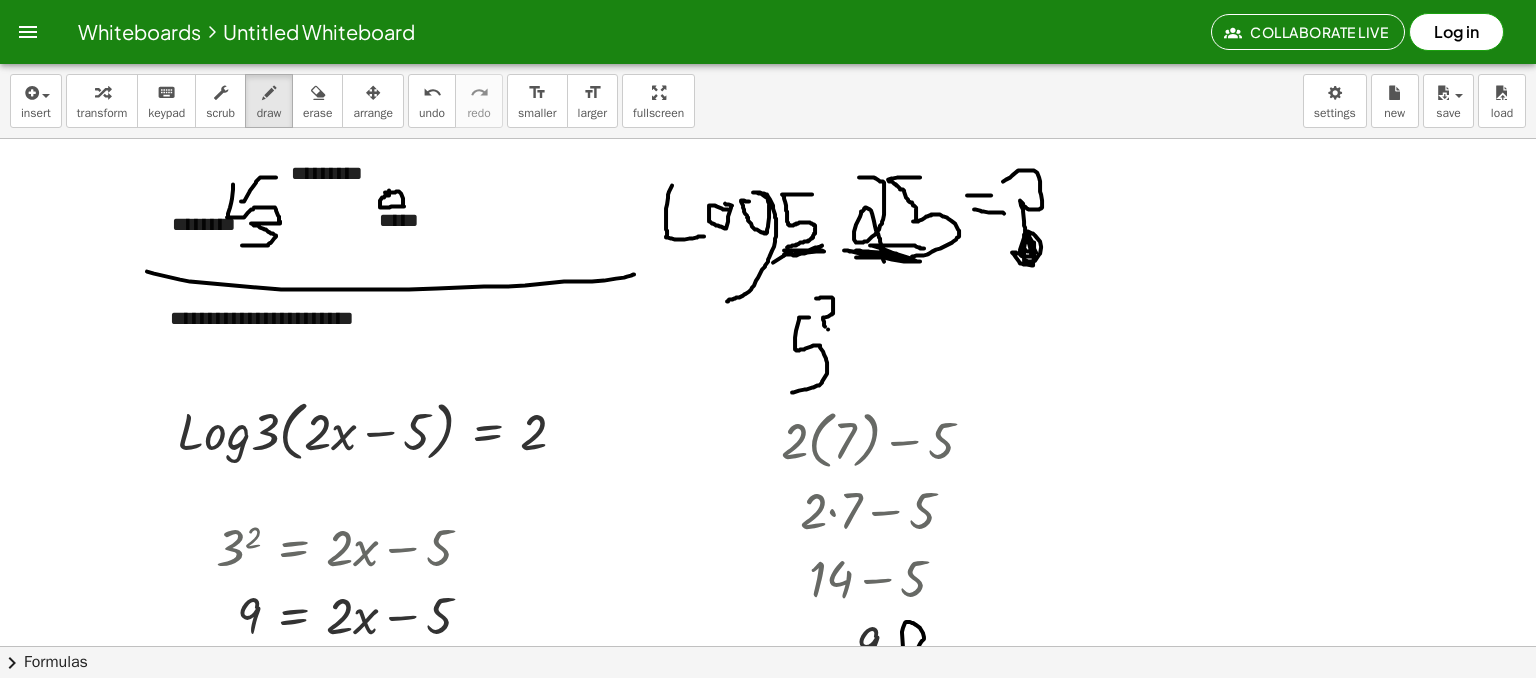click at bounding box center [768, 1660] 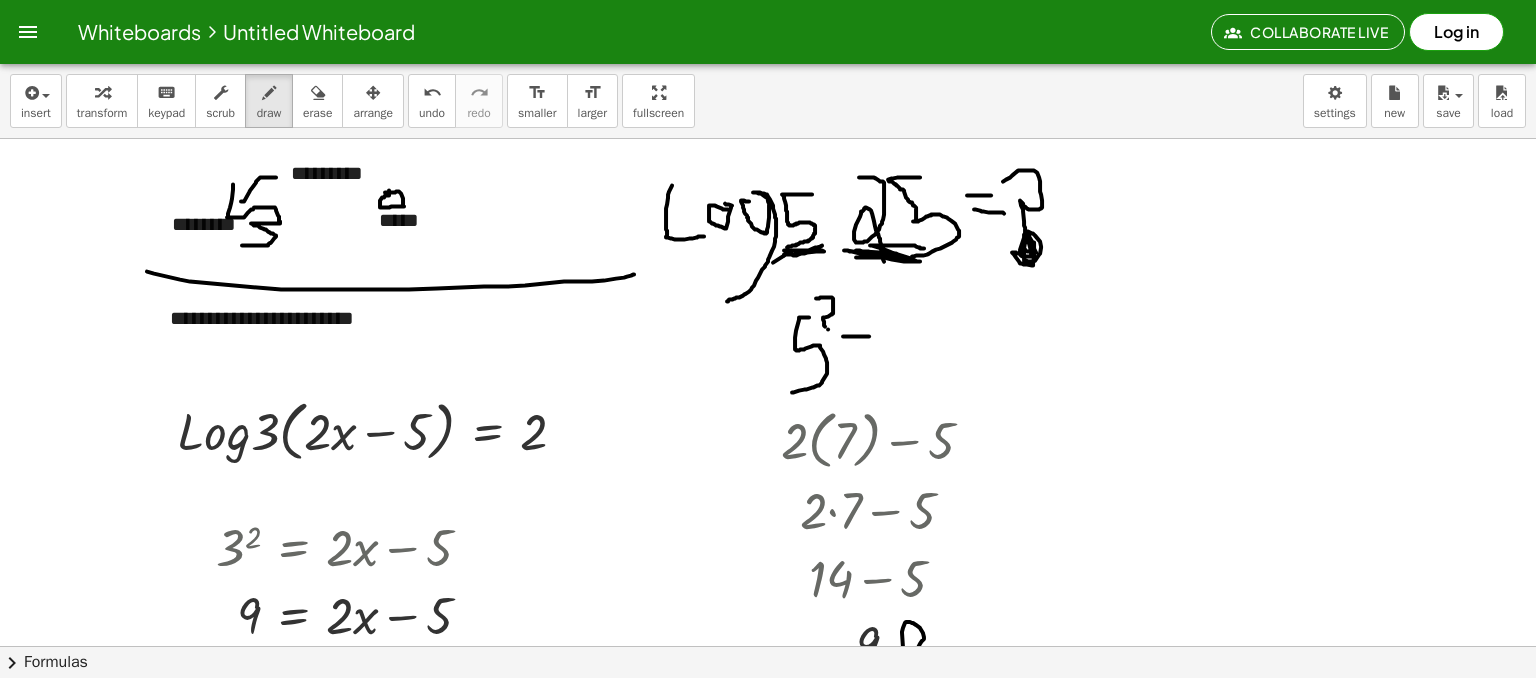 drag, startPoint x: 844, startPoint y: 336, endPoint x: 869, endPoint y: 336, distance: 25 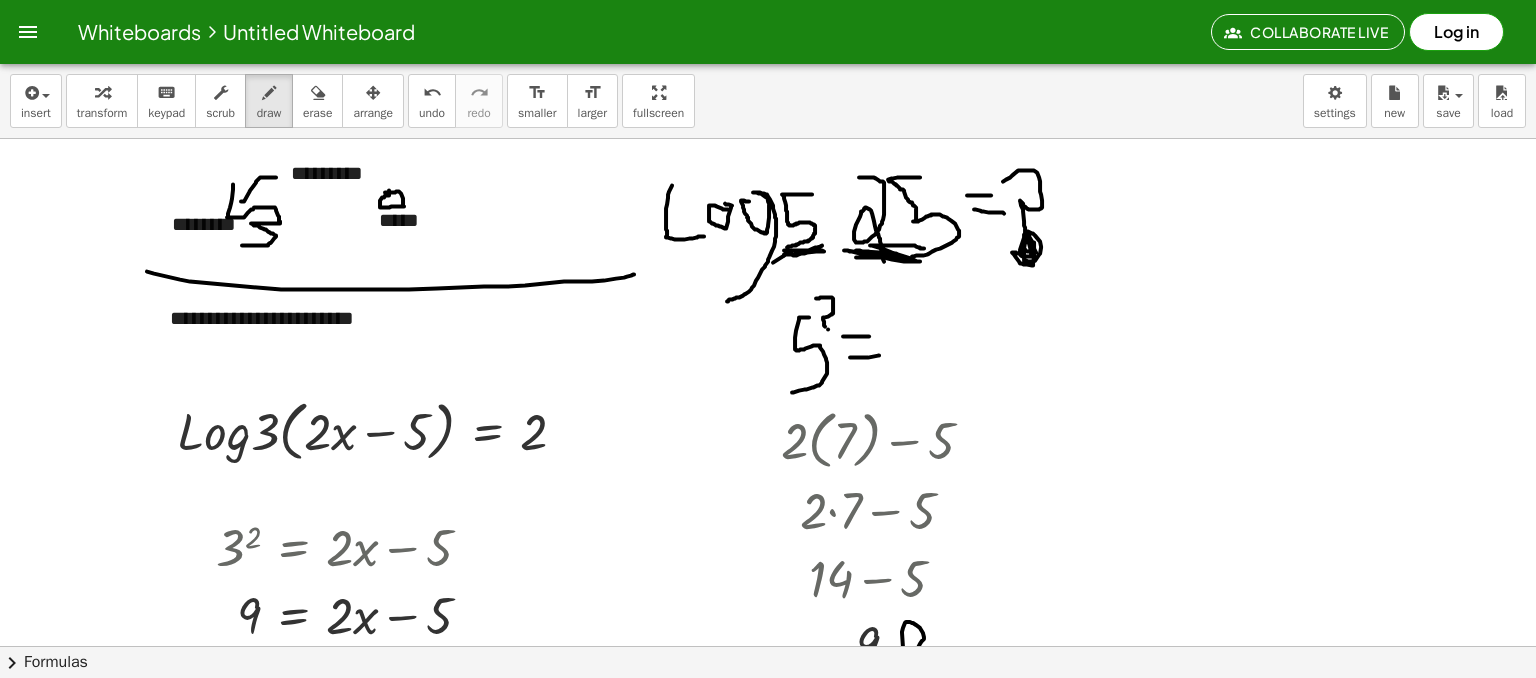 drag, startPoint x: 850, startPoint y: 357, endPoint x: 881, endPoint y: 355, distance: 31.06445 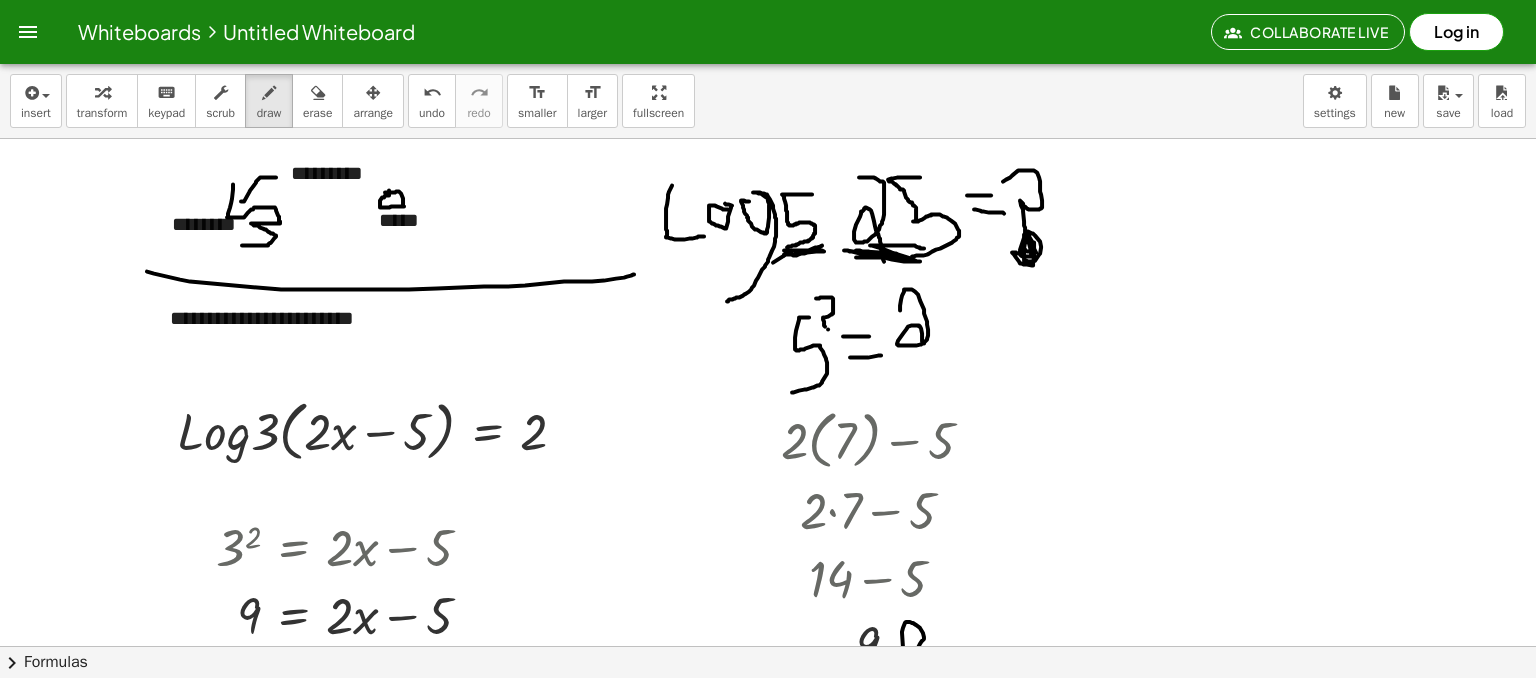 drag, startPoint x: 900, startPoint y: 310, endPoint x: 923, endPoint y: 354, distance: 49.648766 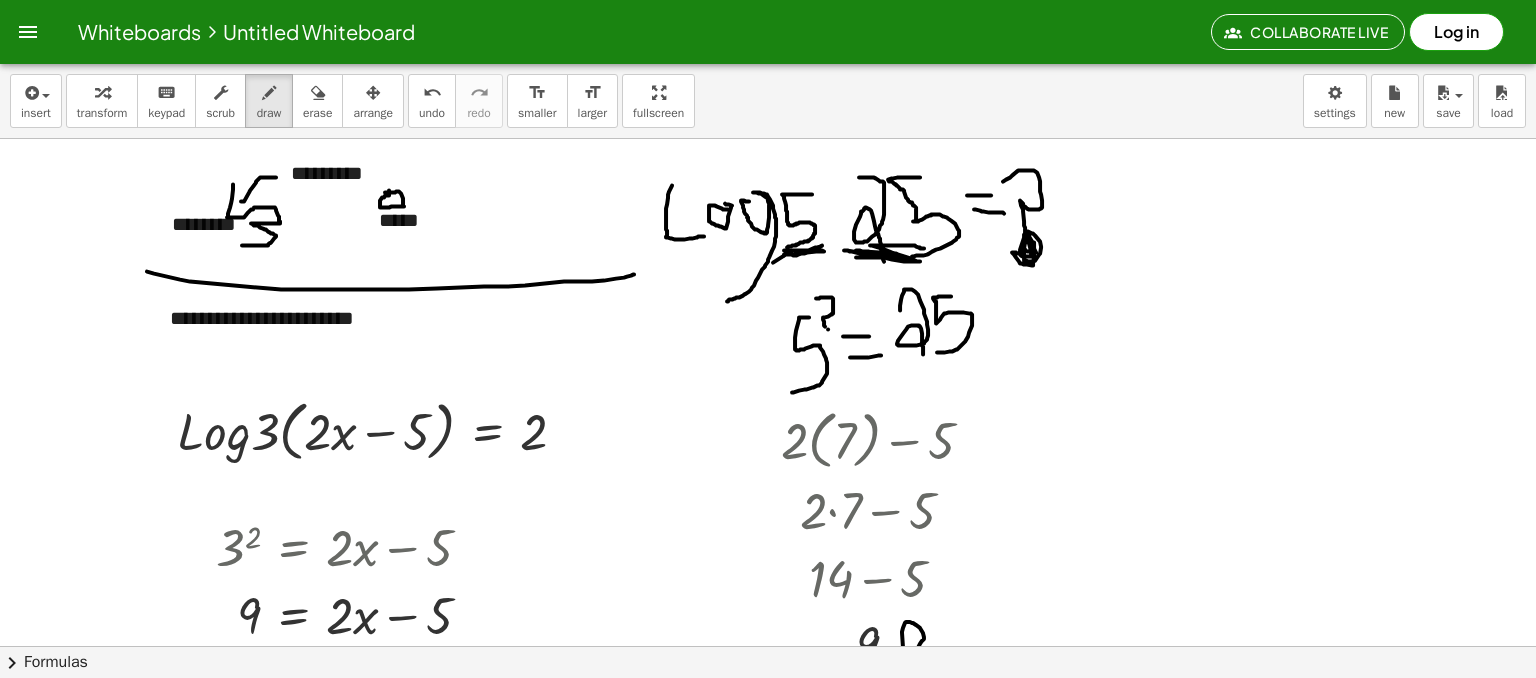 drag, startPoint x: 951, startPoint y: 296, endPoint x: 937, endPoint y: 352, distance: 57.72348 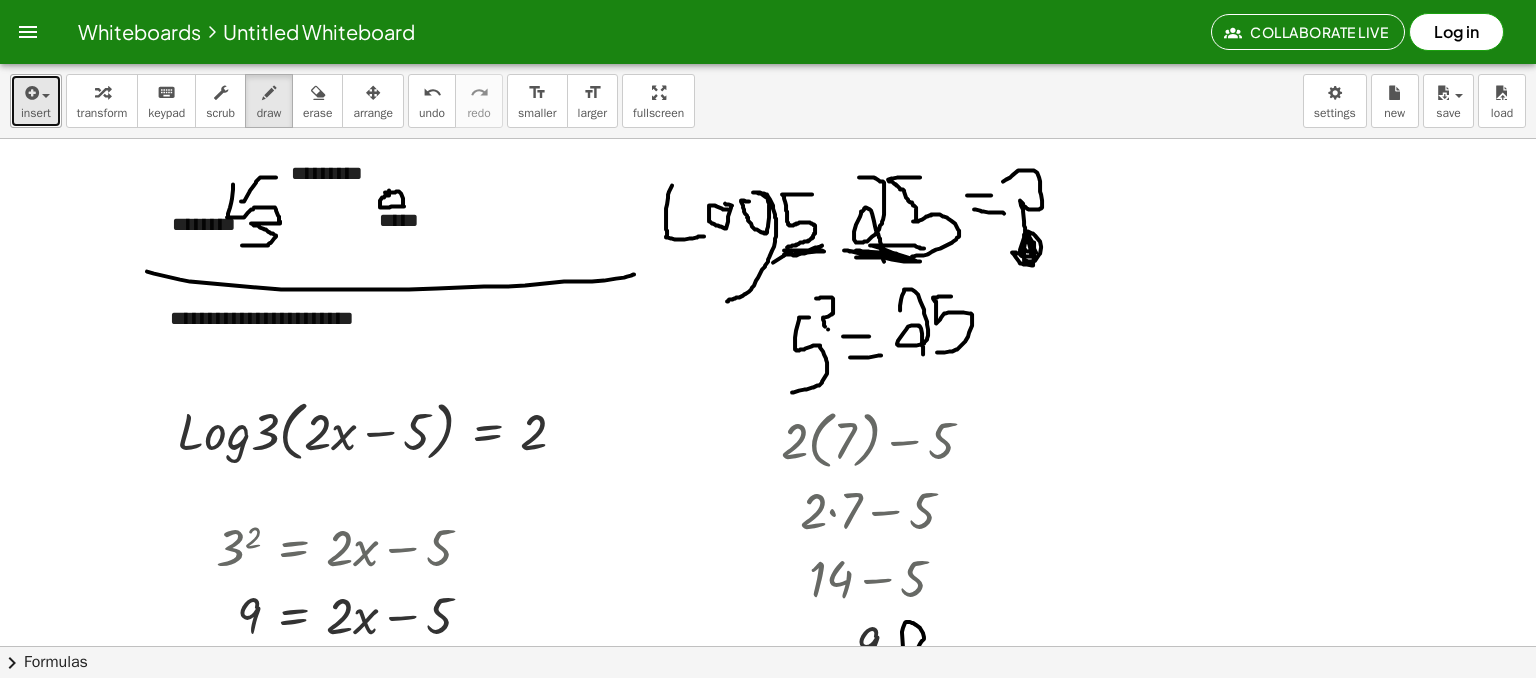 click at bounding box center (30, 93) 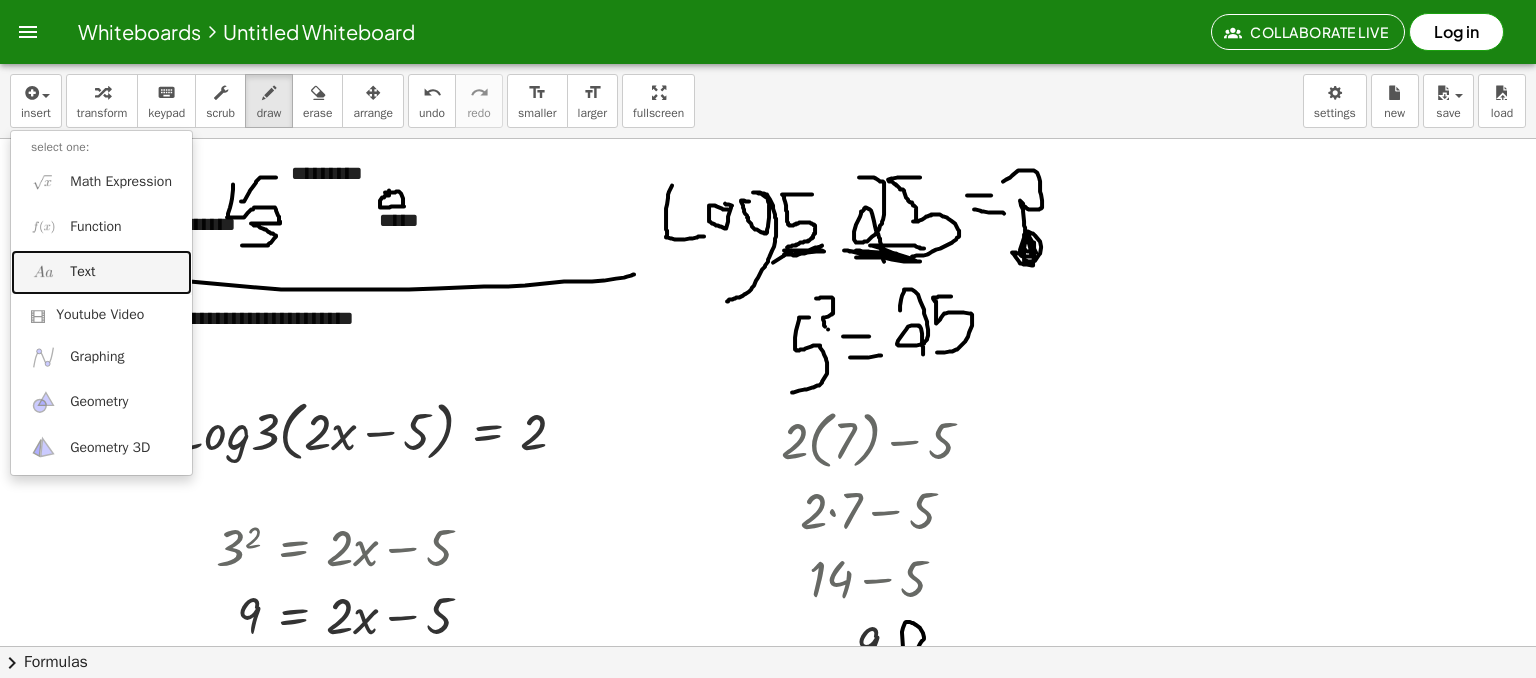 click on "Text" at bounding box center [101, 272] 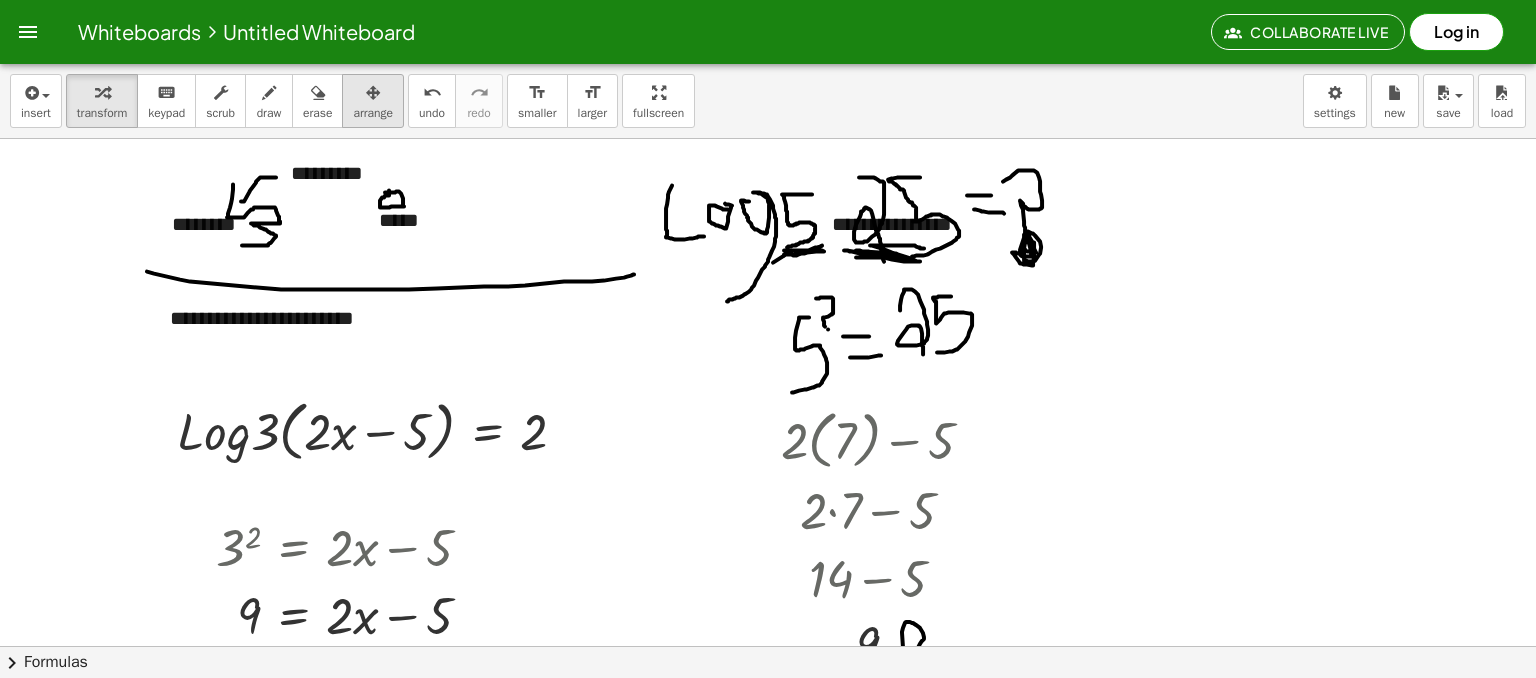 click on "arrange" at bounding box center [373, 113] 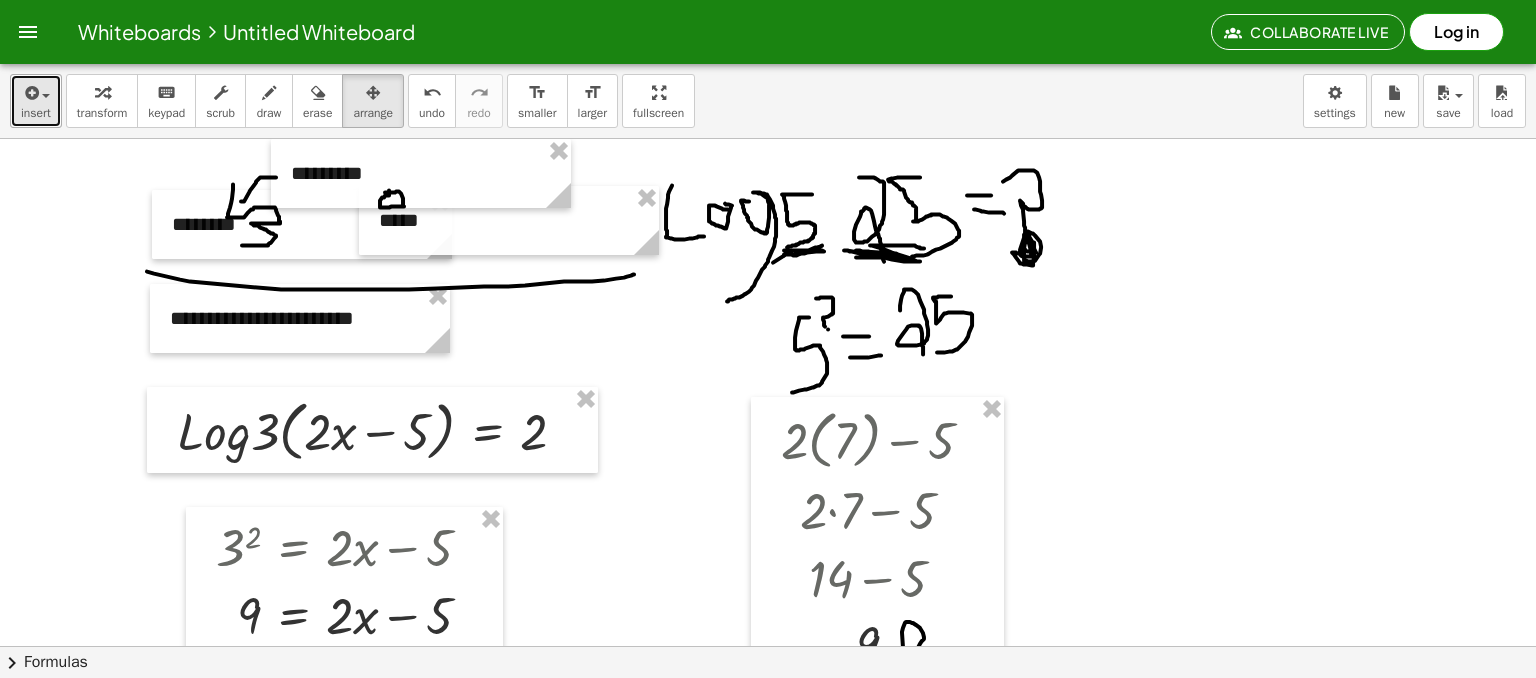 click on "insert" at bounding box center [36, 113] 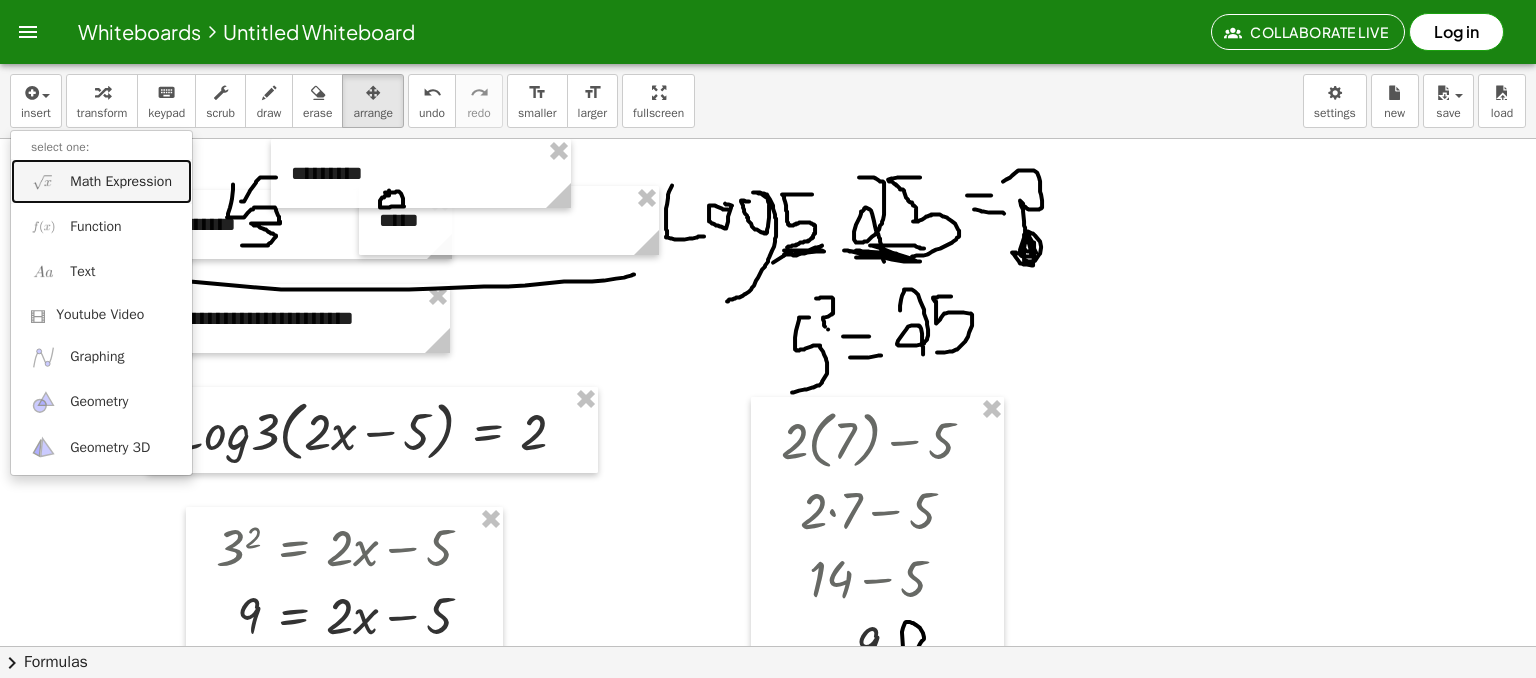 click on "Math Expression" at bounding box center [121, 182] 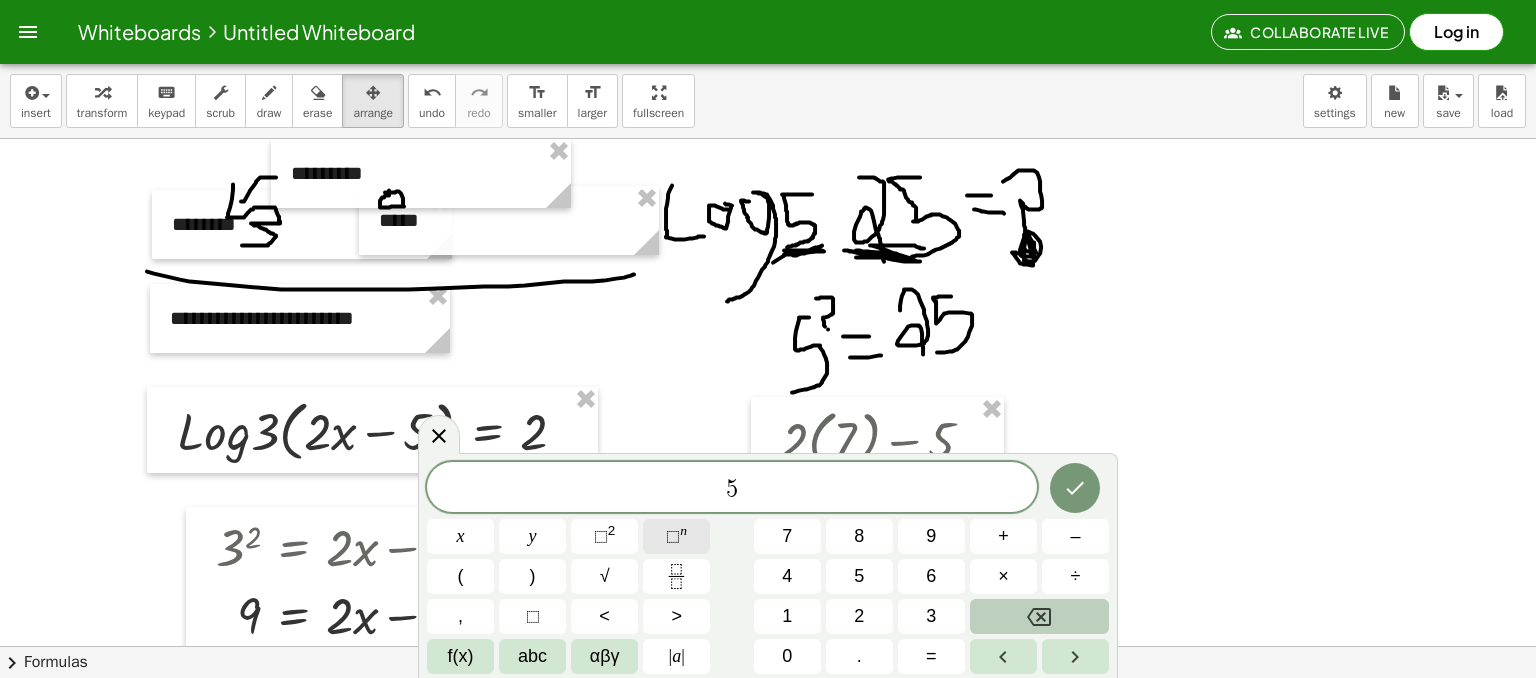 click on "⬚" at bounding box center (673, 536) 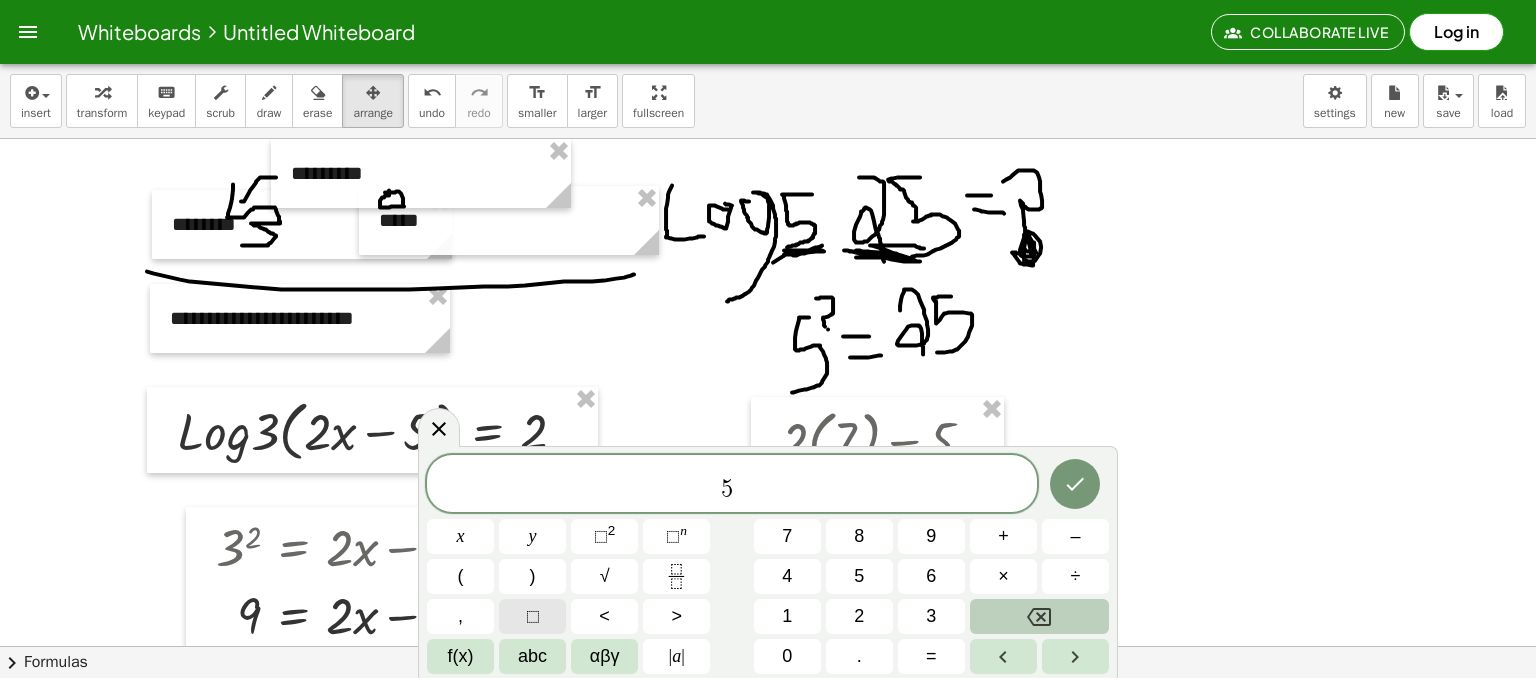 click on "⬚" at bounding box center (532, 616) 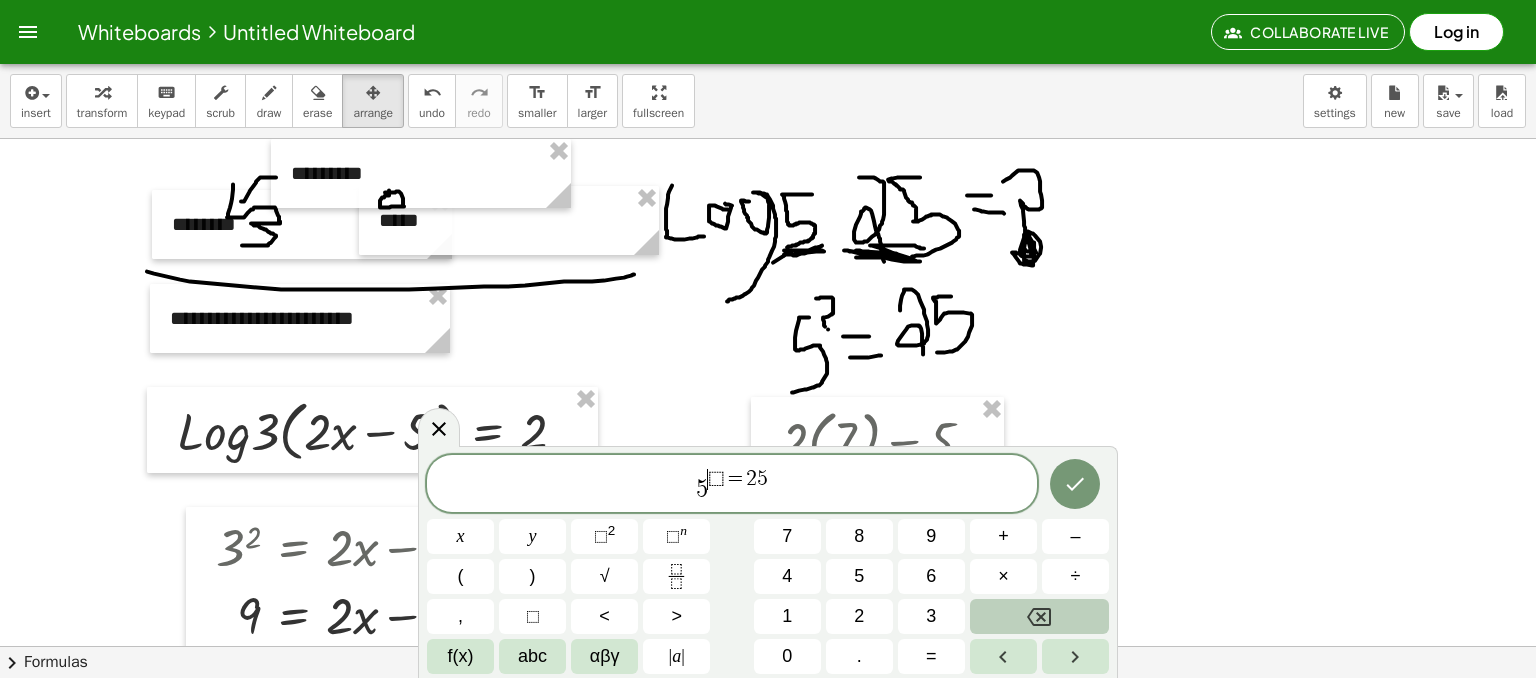 click on "⬚" at bounding box center [716, 479] 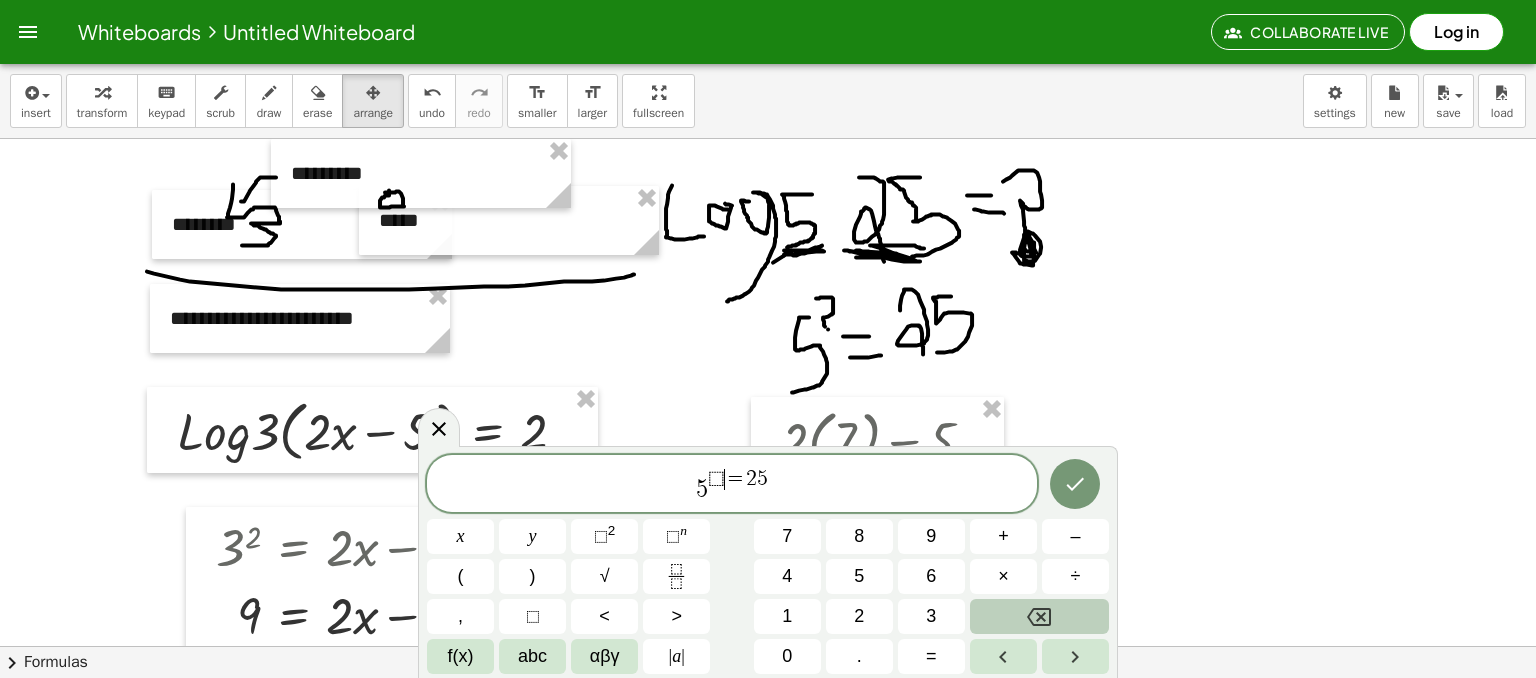 click on "⬚" at bounding box center [716, 479] 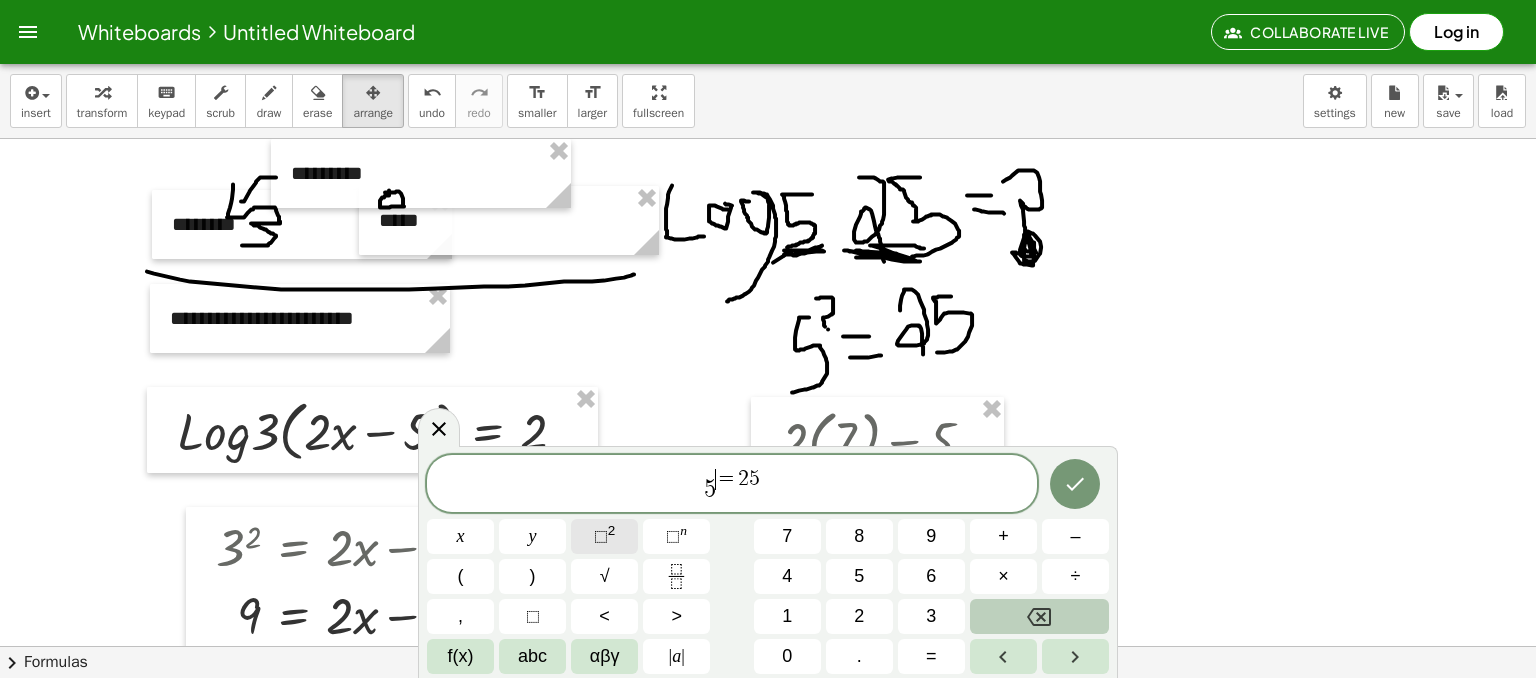 click on "2" at bounding box center (612, 530) 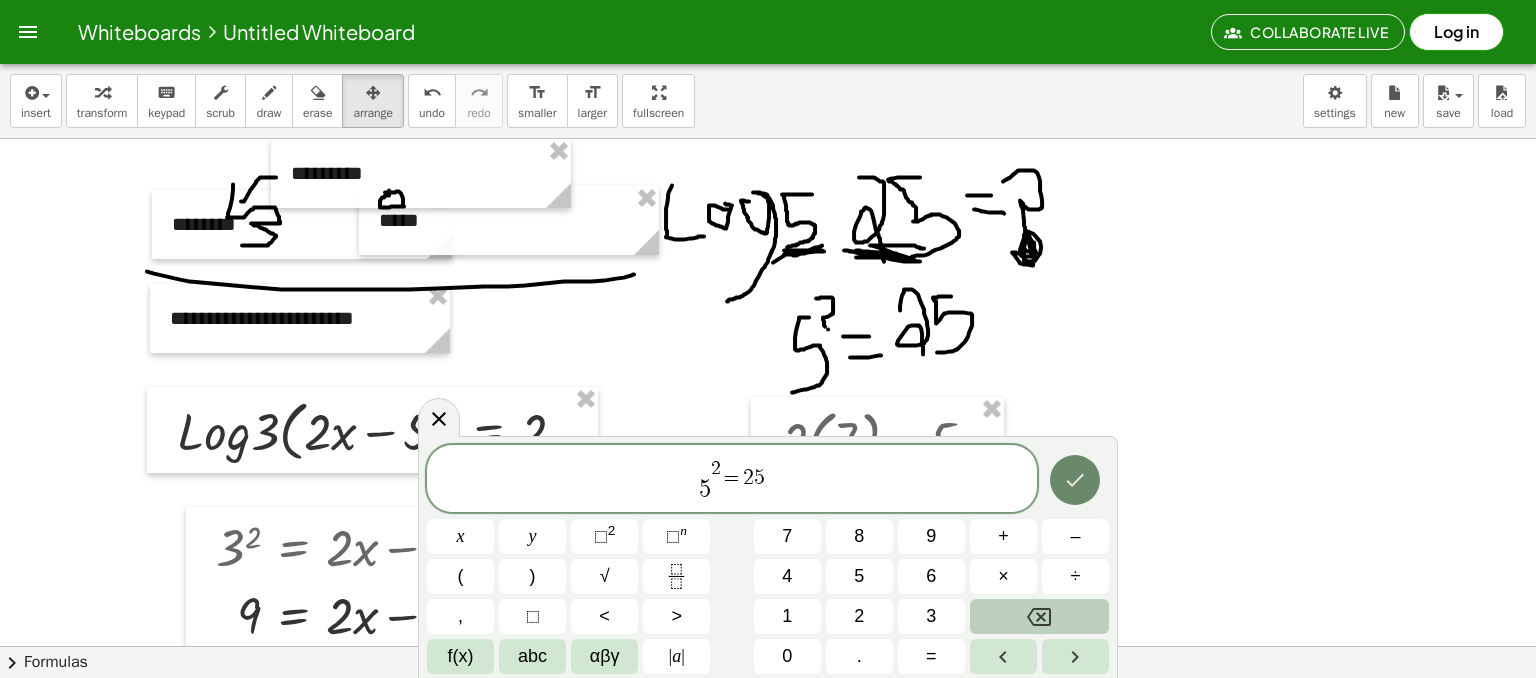 click 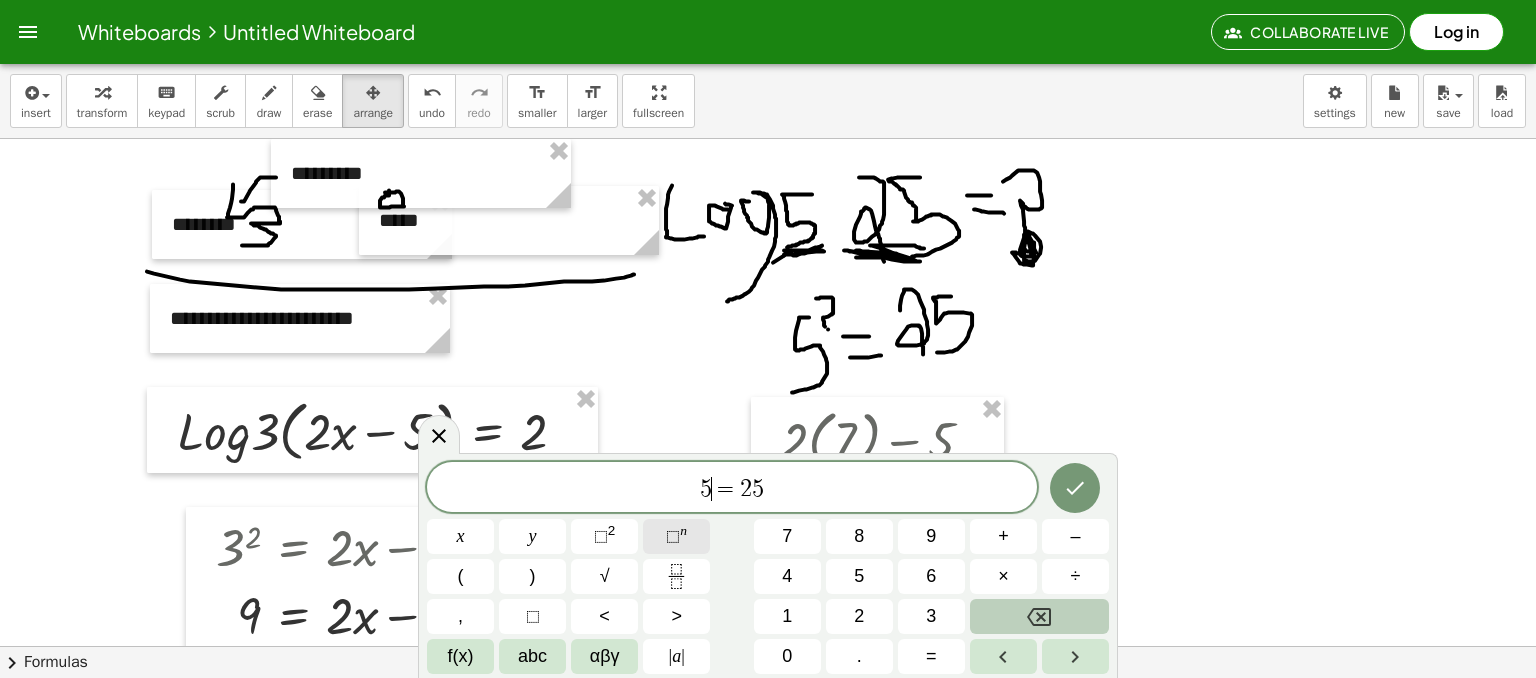 click on "⬚" at bounding box center [673, 536] 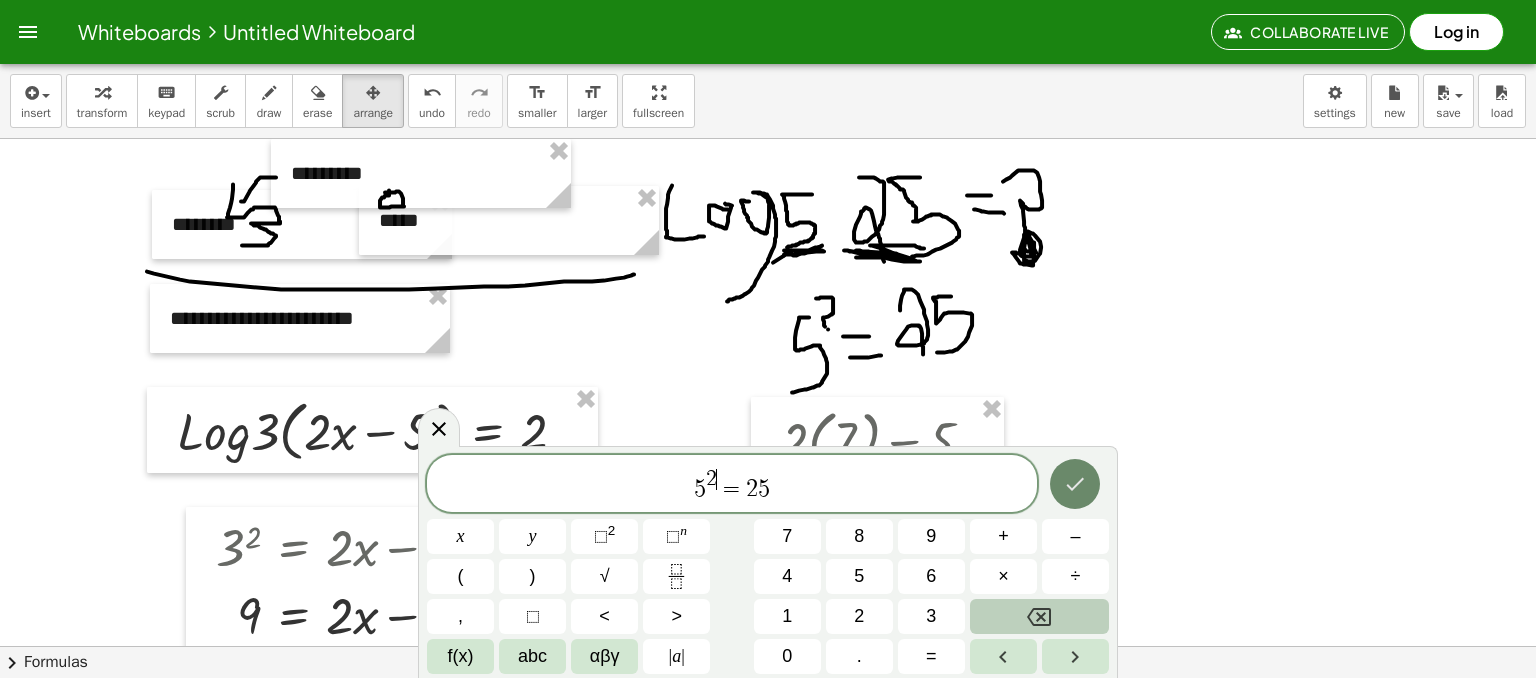 click 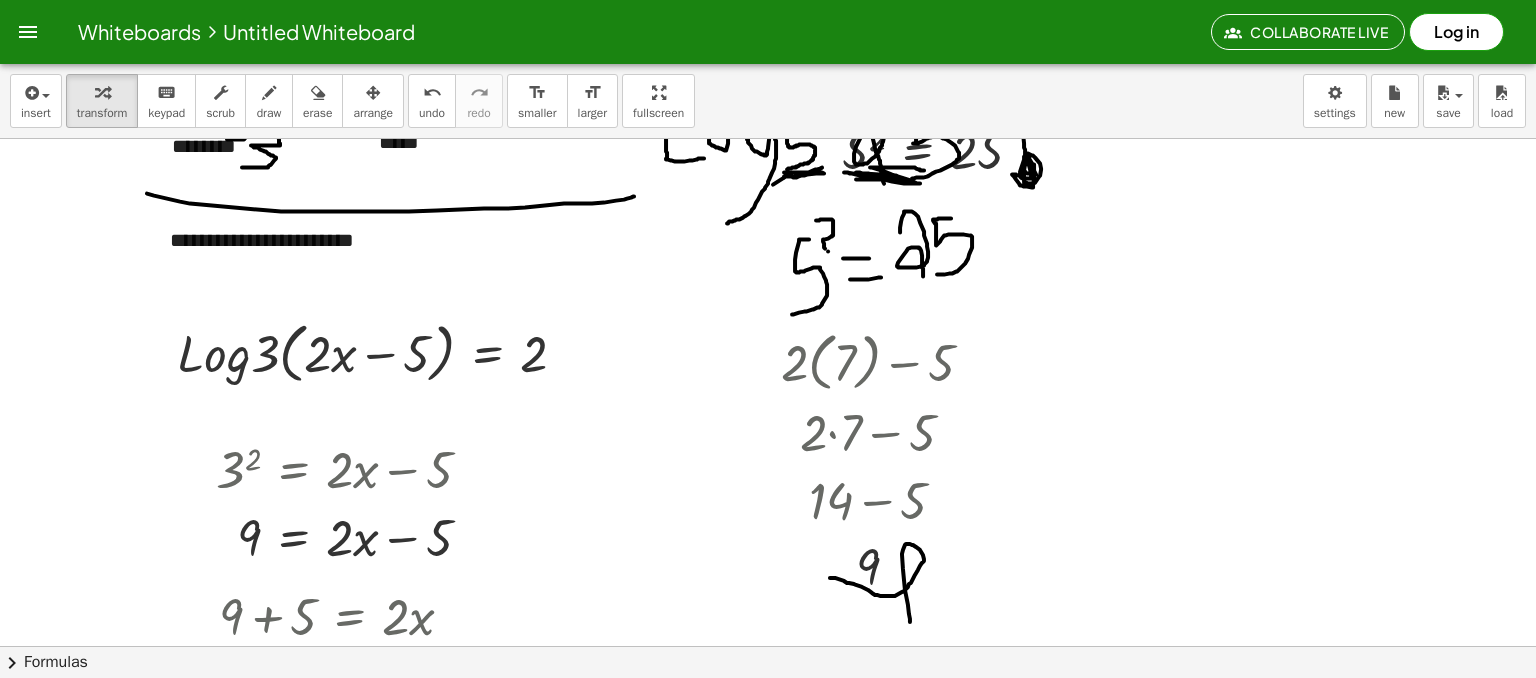 scroll, scrollTop: 100, scrollLeft: 0, axis: vertical 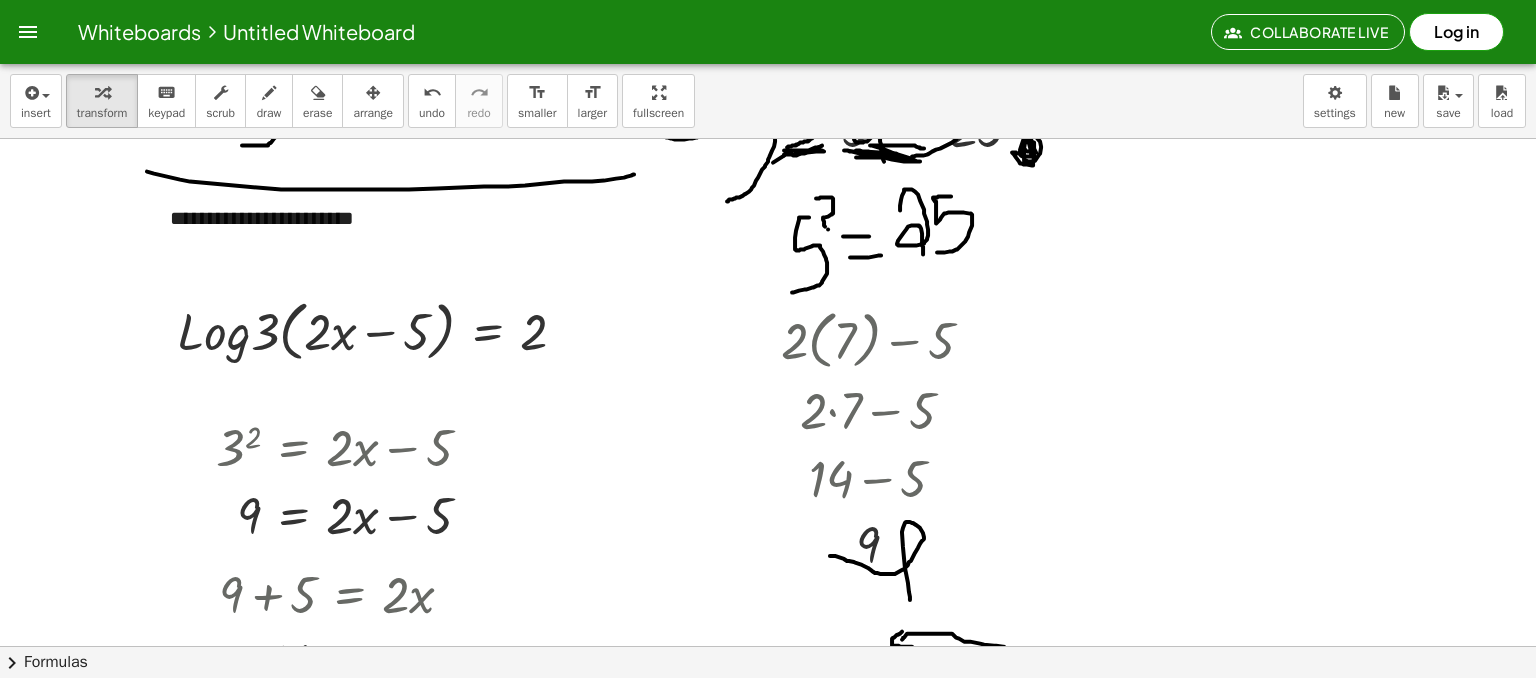 drag, startPoint x: 787, startPoint y: 288, endPoint x: 978, endPoint y: 283, distance: 191.06543 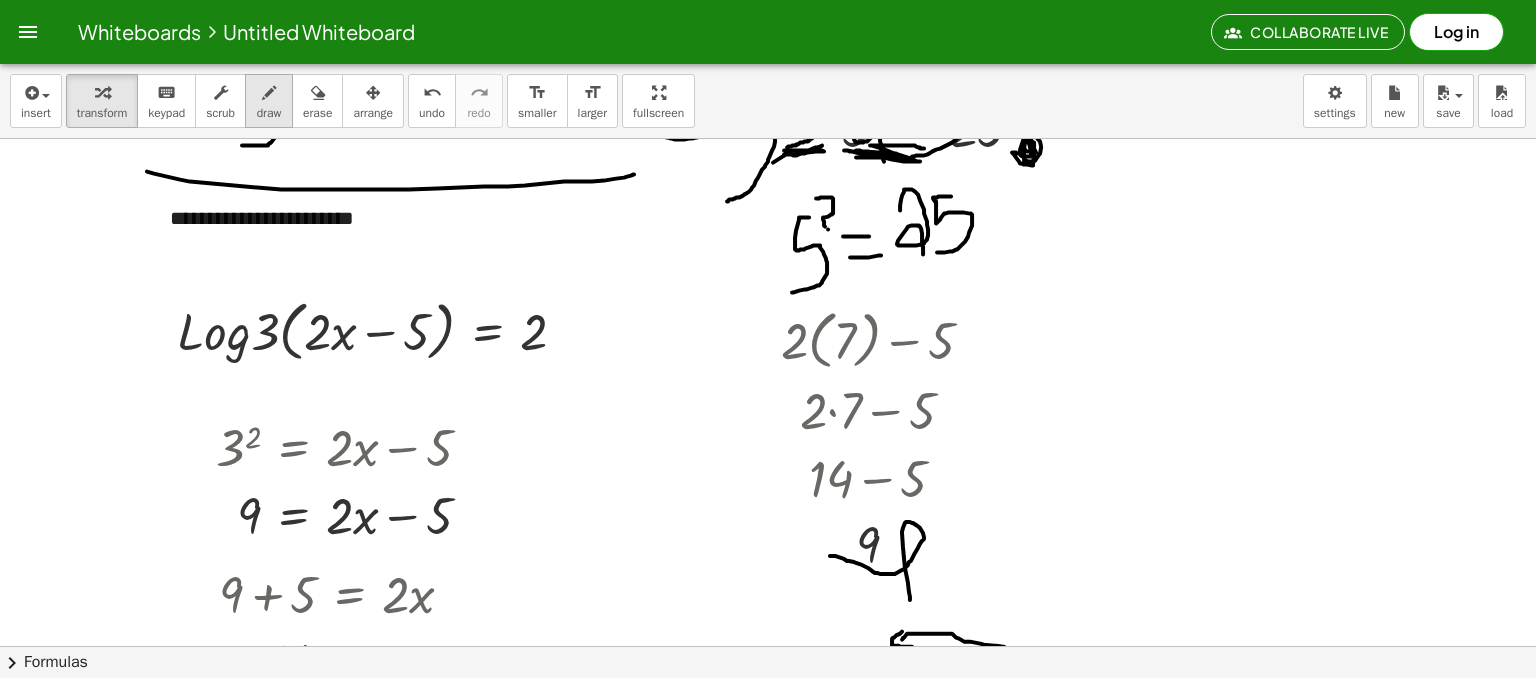 click on "draw" at bounding box center [269, 113] 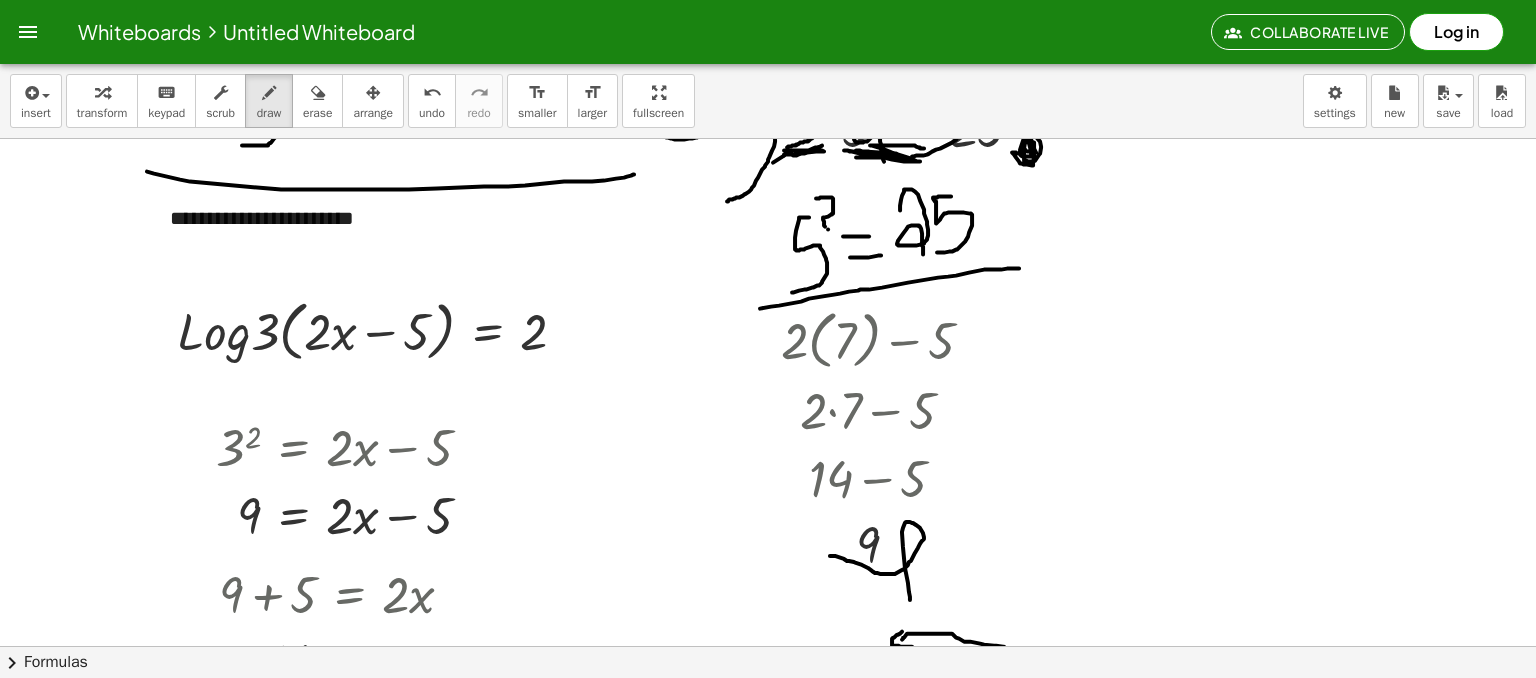 drag, startPoint x: 760, startPoint y: 308, endPoint x: 1019, endPoint y: 268, distance: 262.0706 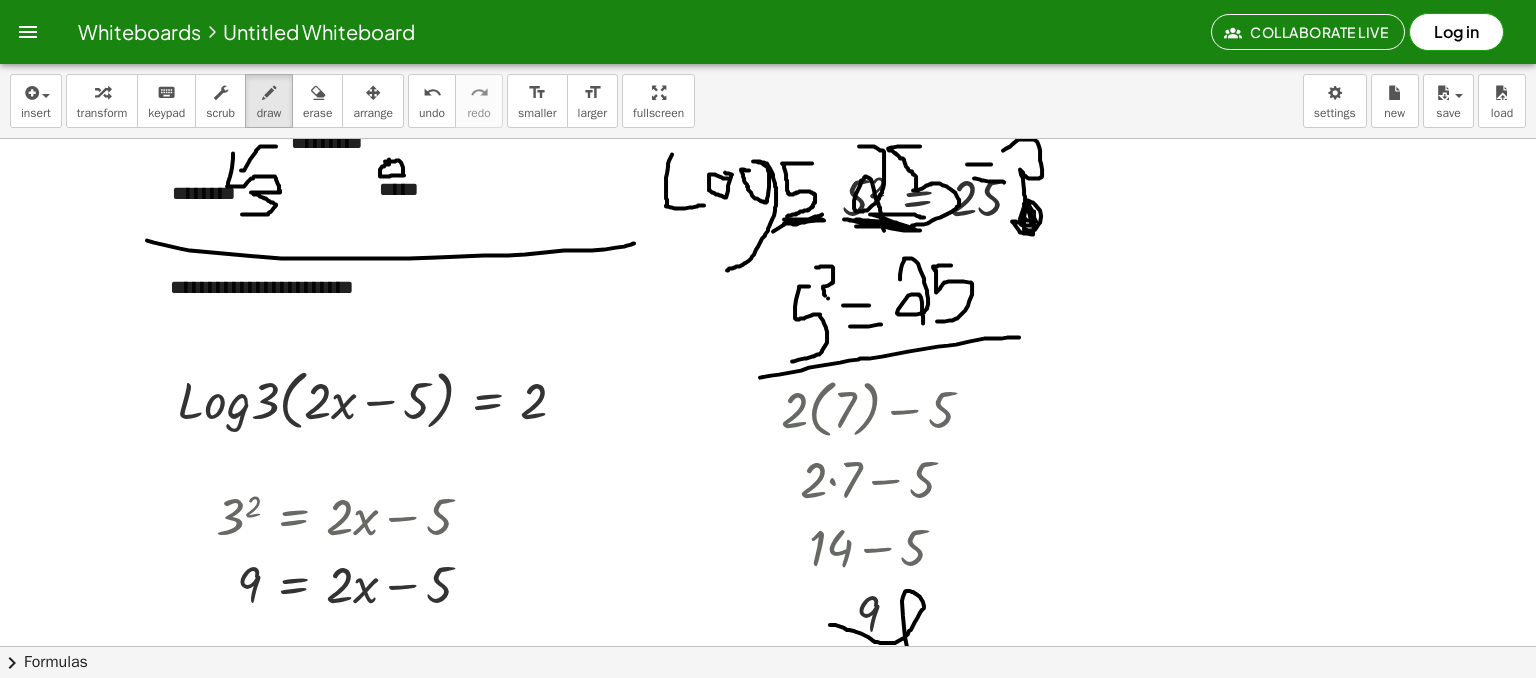 scroll, scrollTop: 0, scrollLeft: 0, axis: both 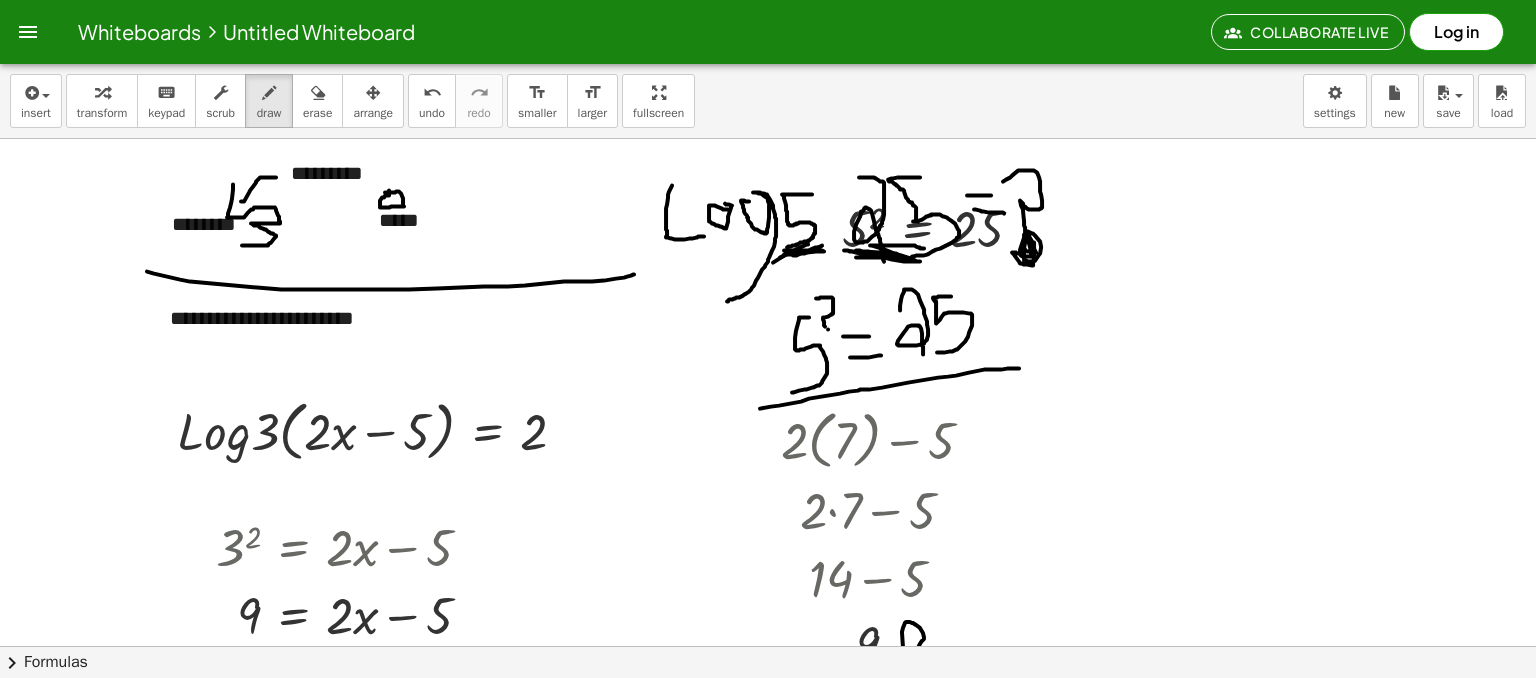 drag, startPoint x: 780, startPoint y: 257, endPoint x: 808, endPoint y: 244, distance: 30.870699 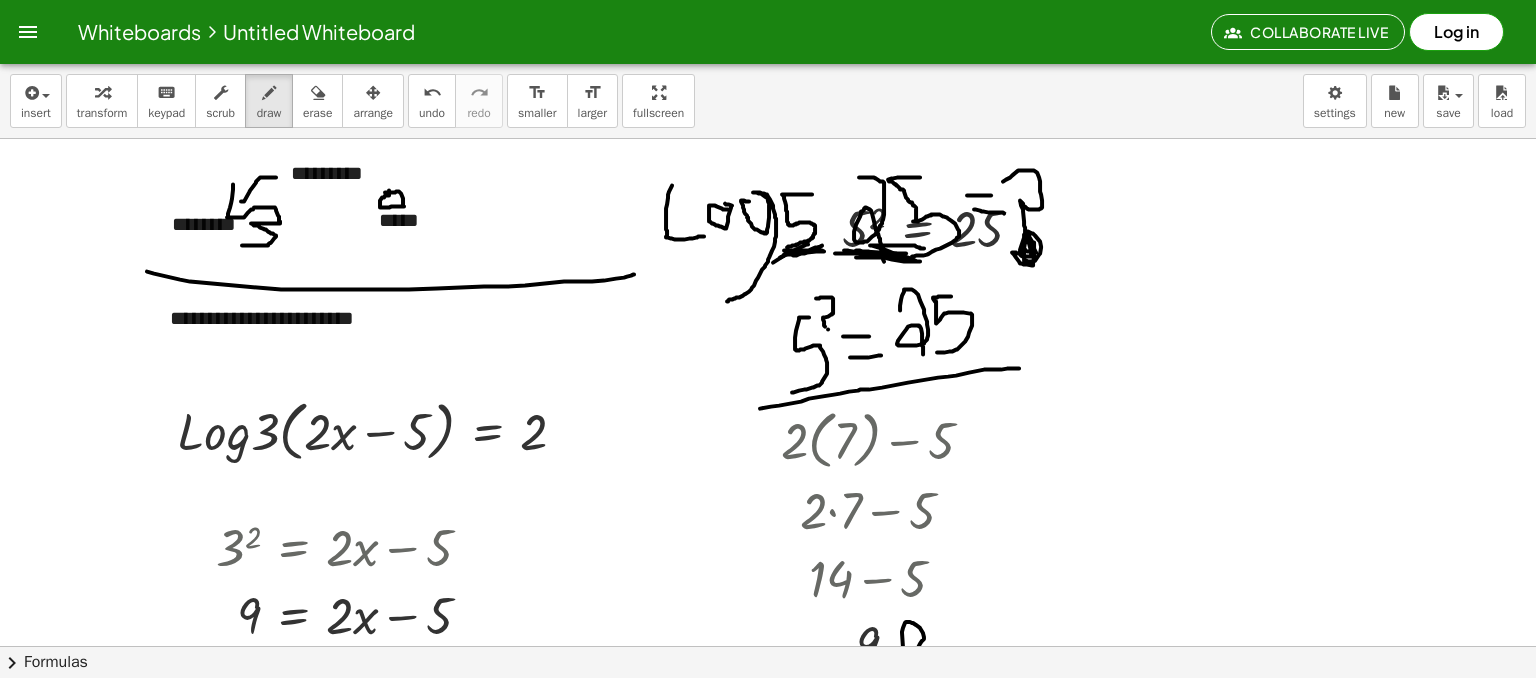 drag, startPoint x: 835, startPoint y: 253, endPoint x: 906, endPoint y: 253, distance: 71 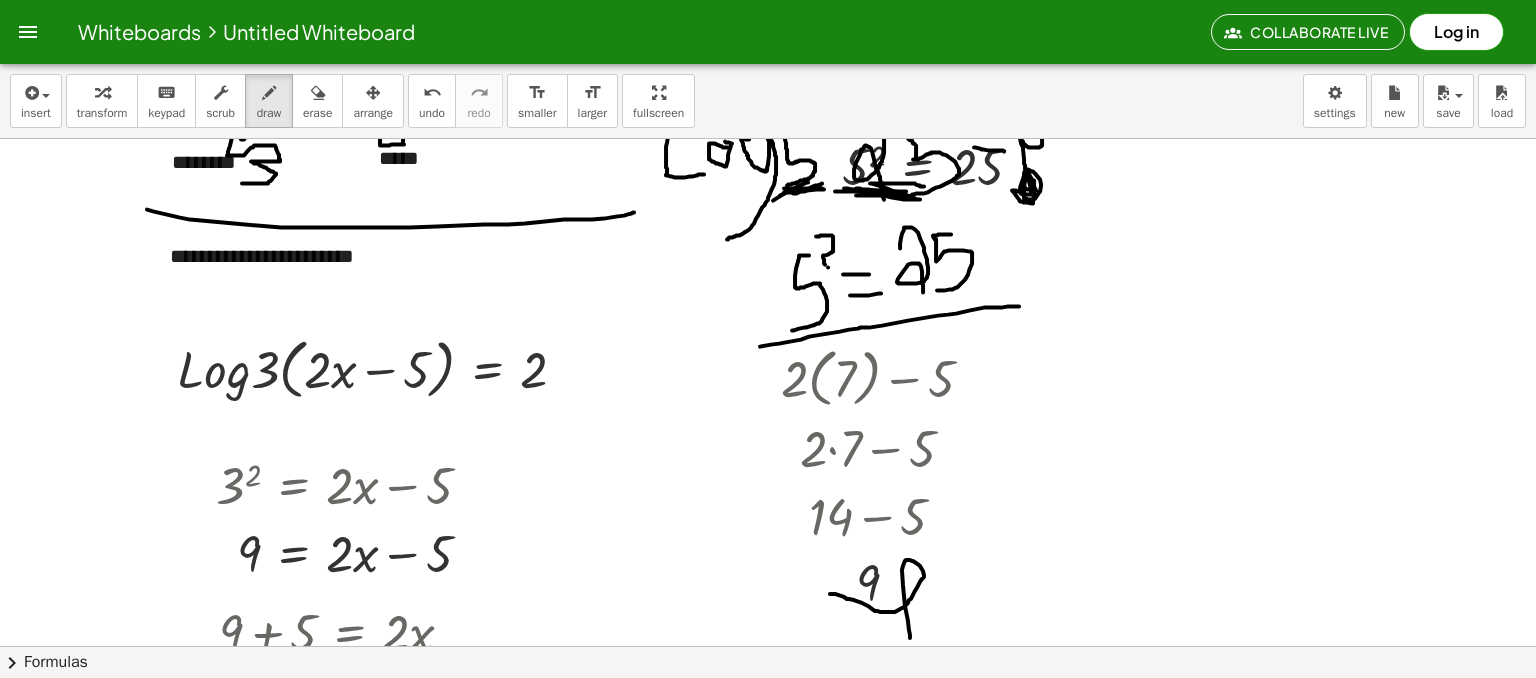 scroll, scrollTop: 100, scrollLeft: 0, axis: vertical 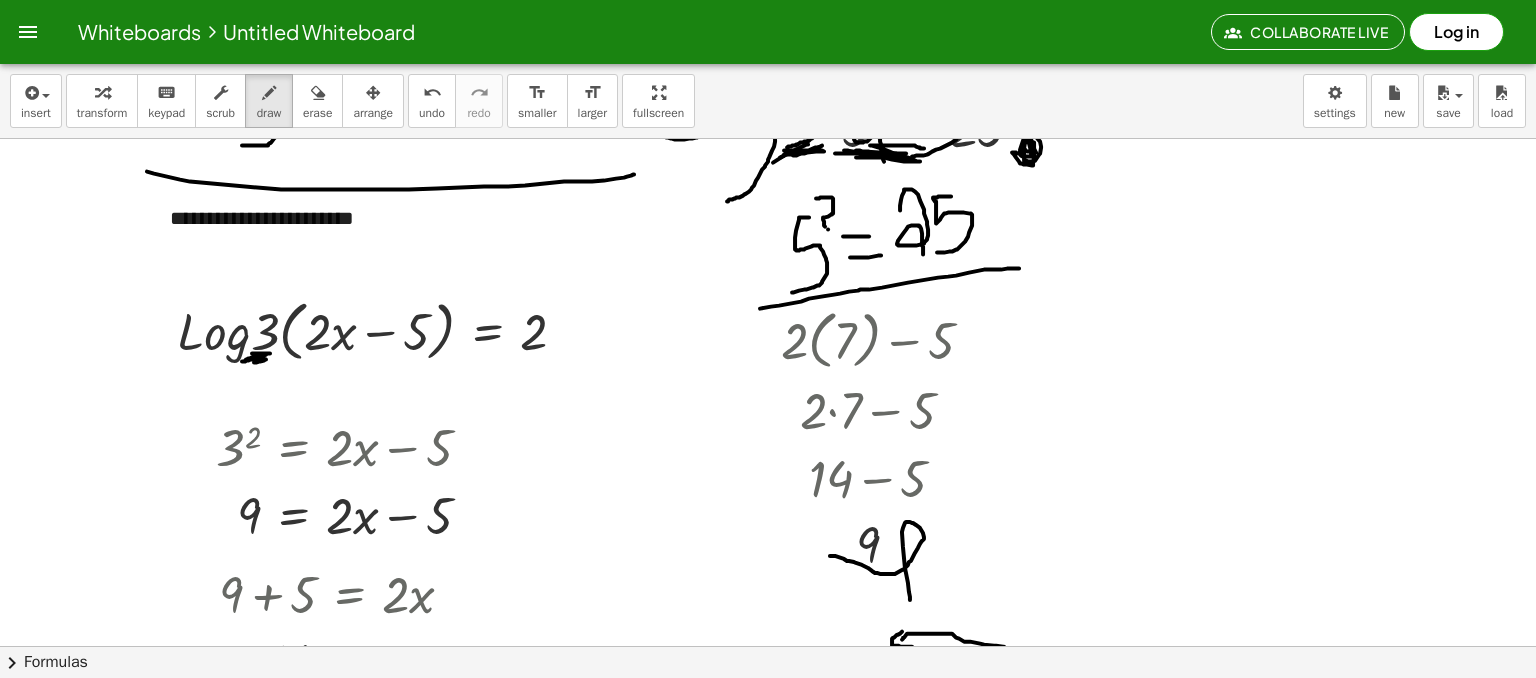 click at bounding box center (768, 1560) 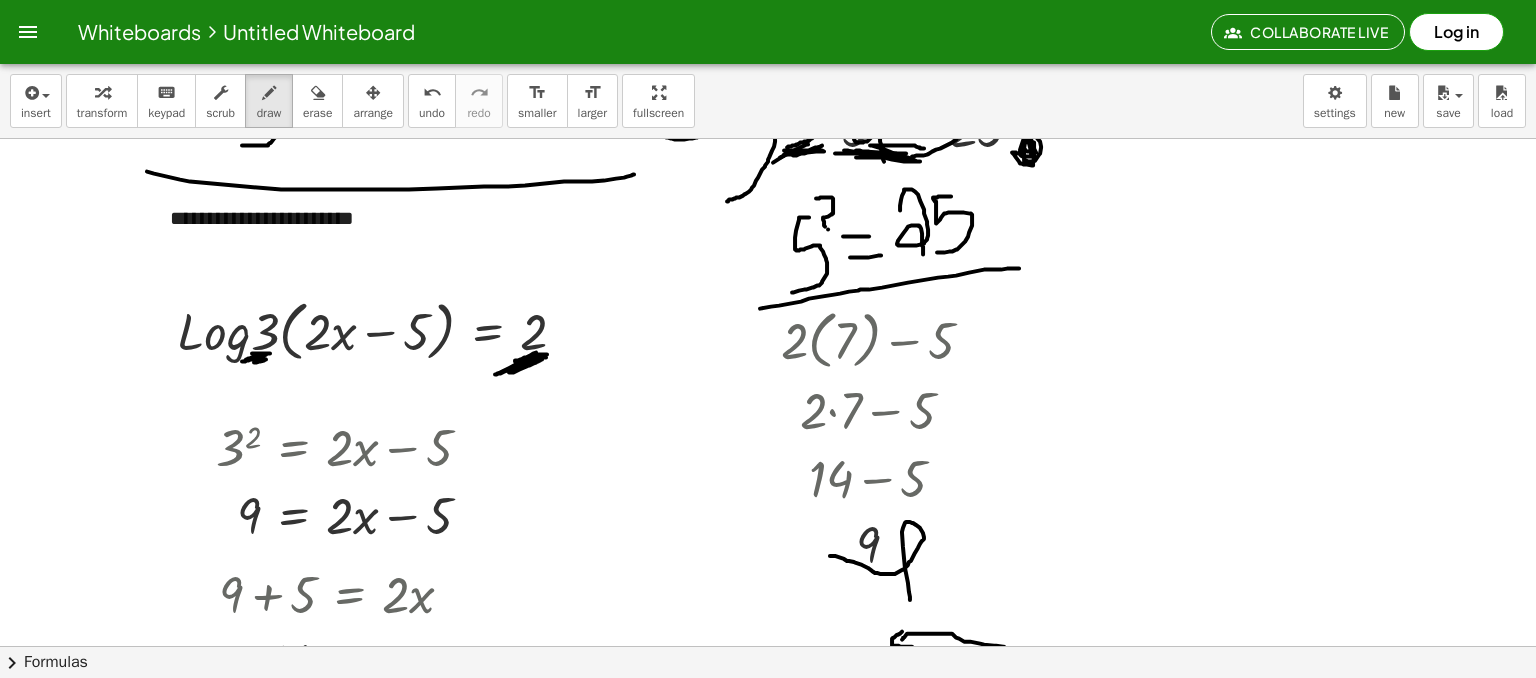 drag, startPoint x: 536, startPoint y: 352, endPoint x: 523, endPoint y: 364, distance: 17.691807 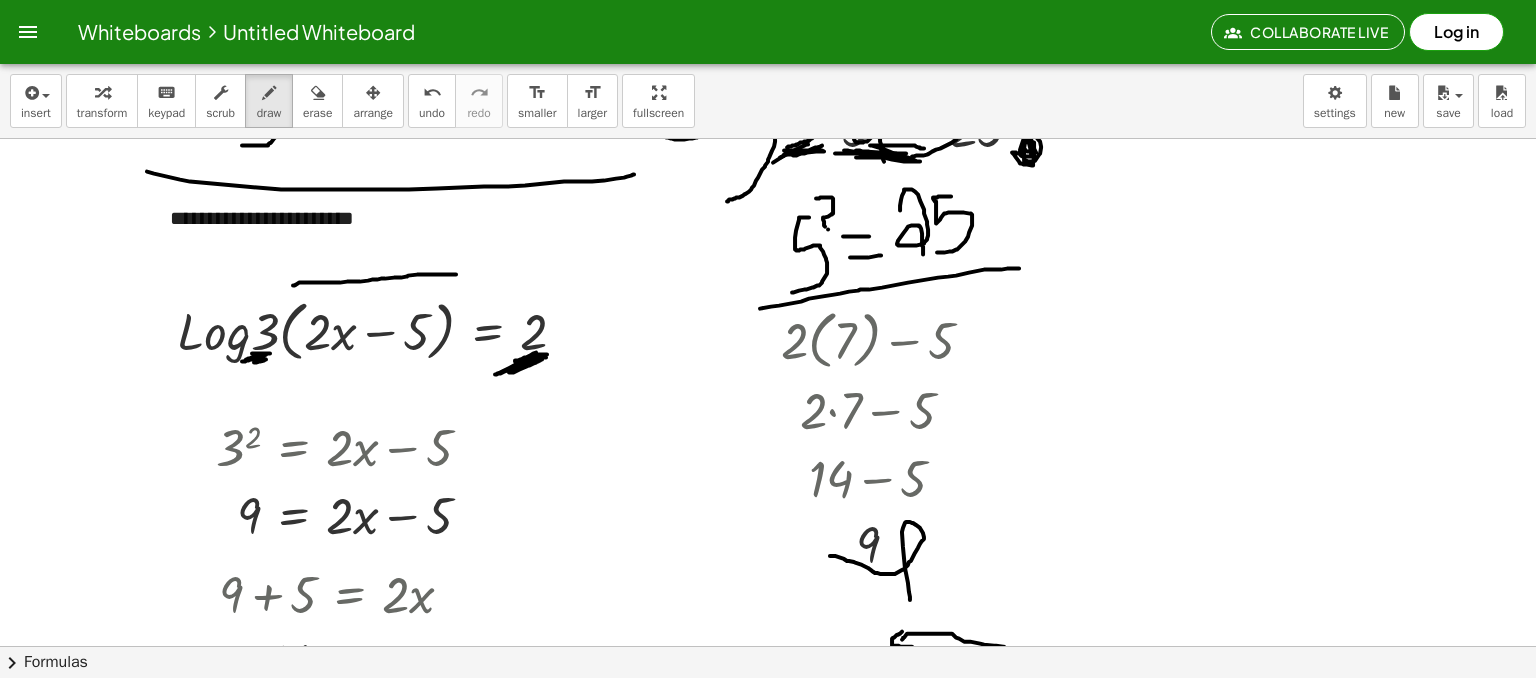 drag, startPoint x: 293, startPoint y: 285, endPoint x: 456, endPoint y: 274, distance: 163.37074 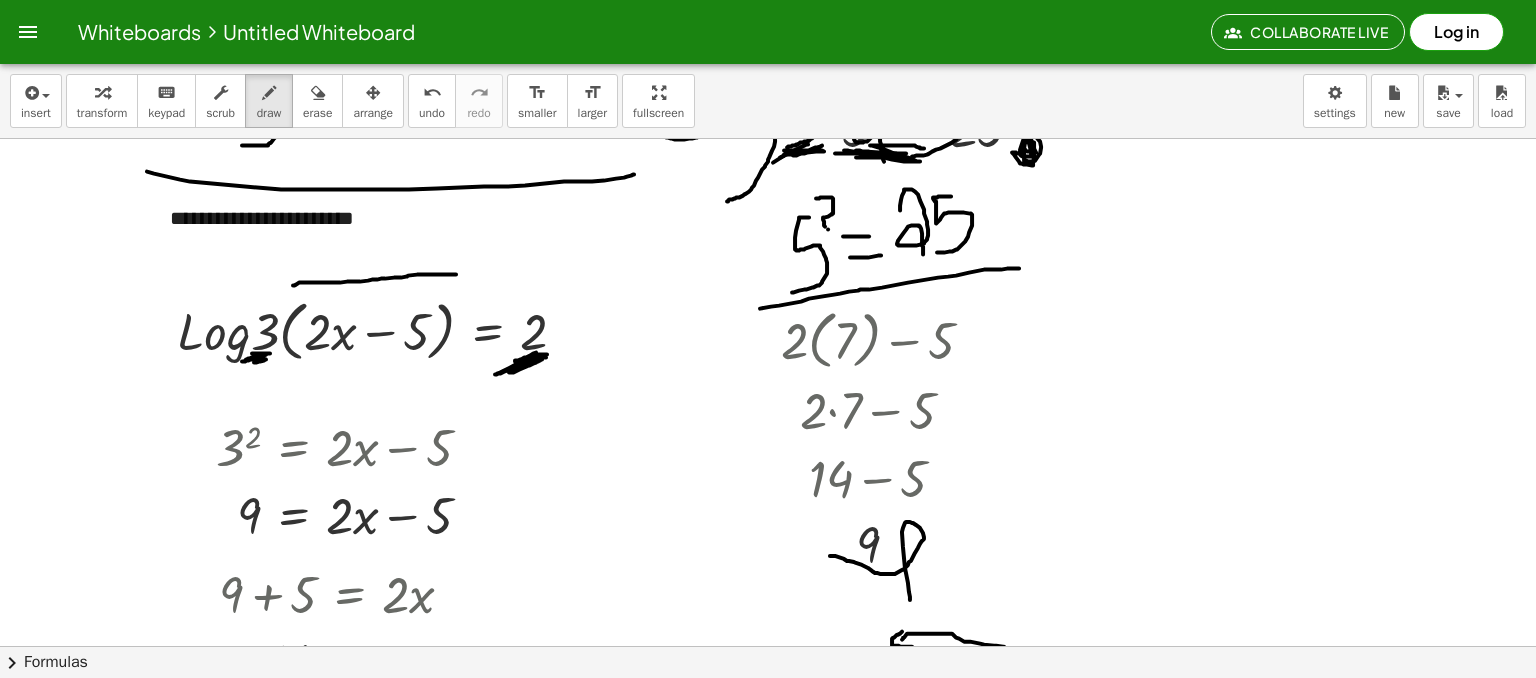 scroll, scrollTop: 200, scrollLeft: 0, axis: vertical 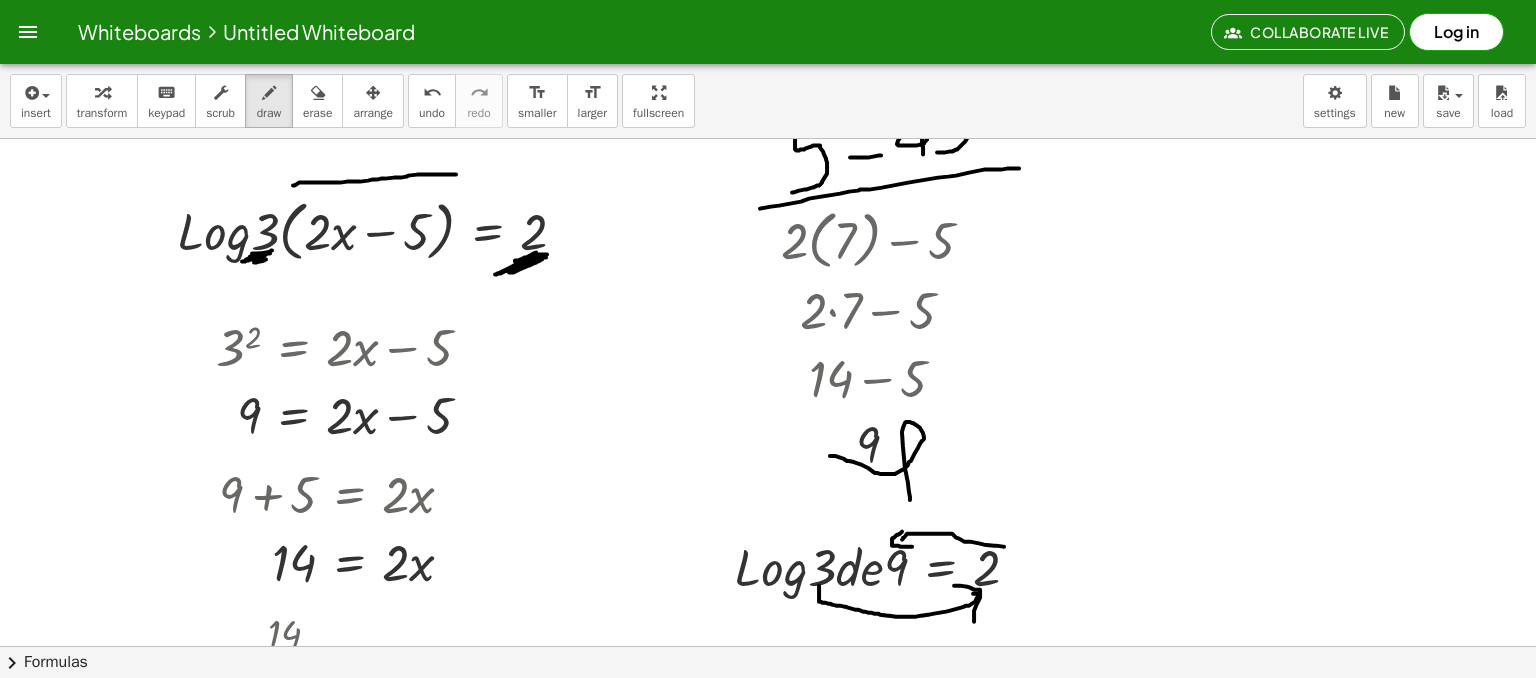 drag, startPoint x: 250, startPoint y: 256, endPoint x: 272, endPoint y: 250, distance: 22.803509 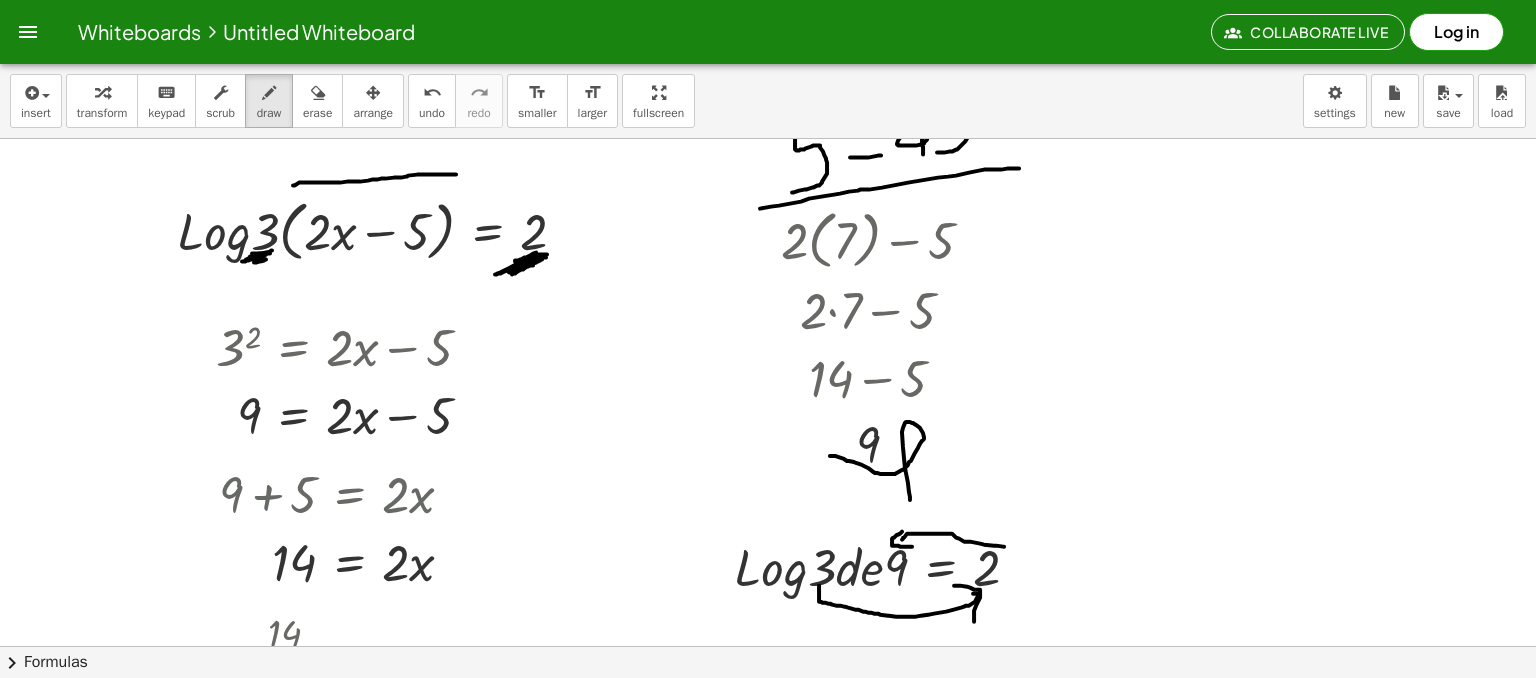 drag, startPoint x: 512, startPoint y: 274, endPoint x: 533, endPoint y: 265, distance: 22.847319 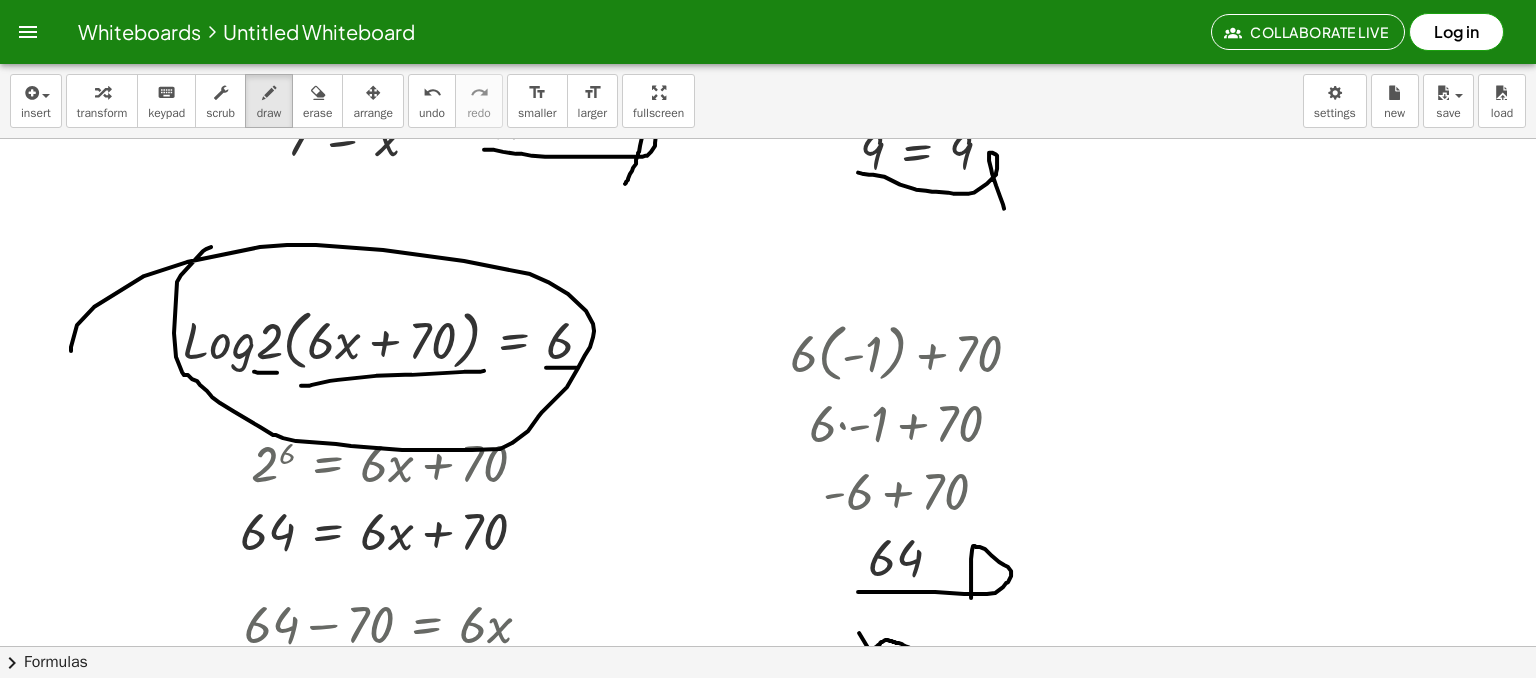 scroll, scrollTop: 900, scrollLeft: 0, axis: vertical 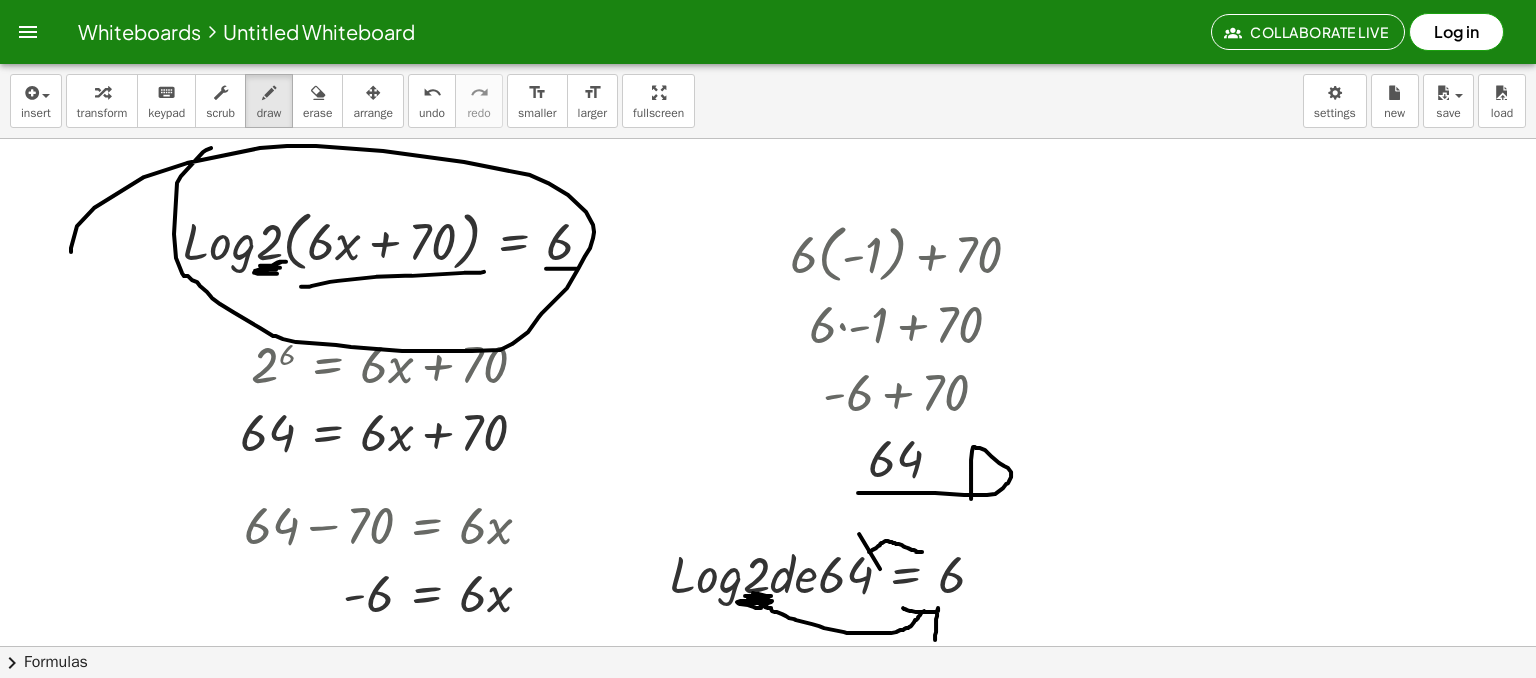 drag, startPoint x: 255, startPoint y: 270, endPoint x: 269, endPoint y: 269, distance: 14.035668 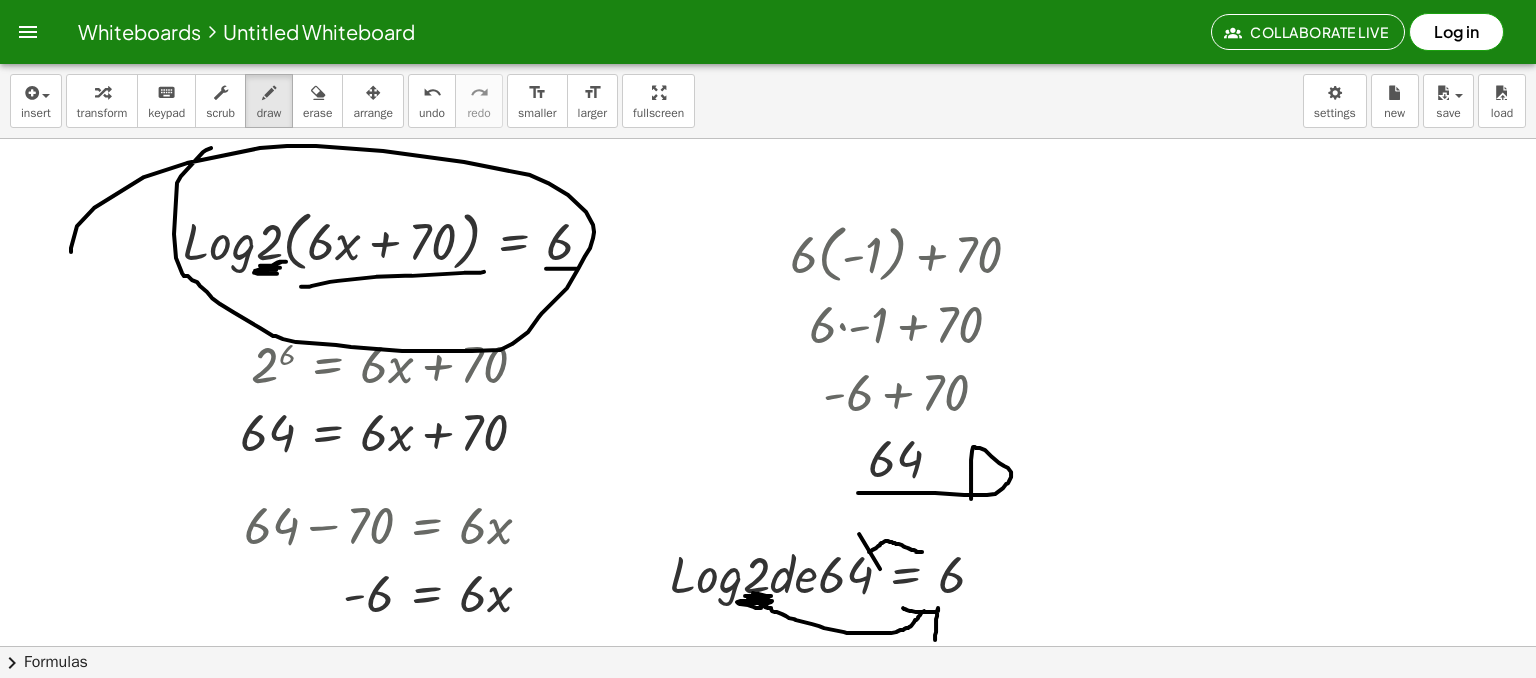 drag, startPoint x: 259, startPoint y: 271, endPoint x: 276, endPoint y: 269, distance: 17.117243 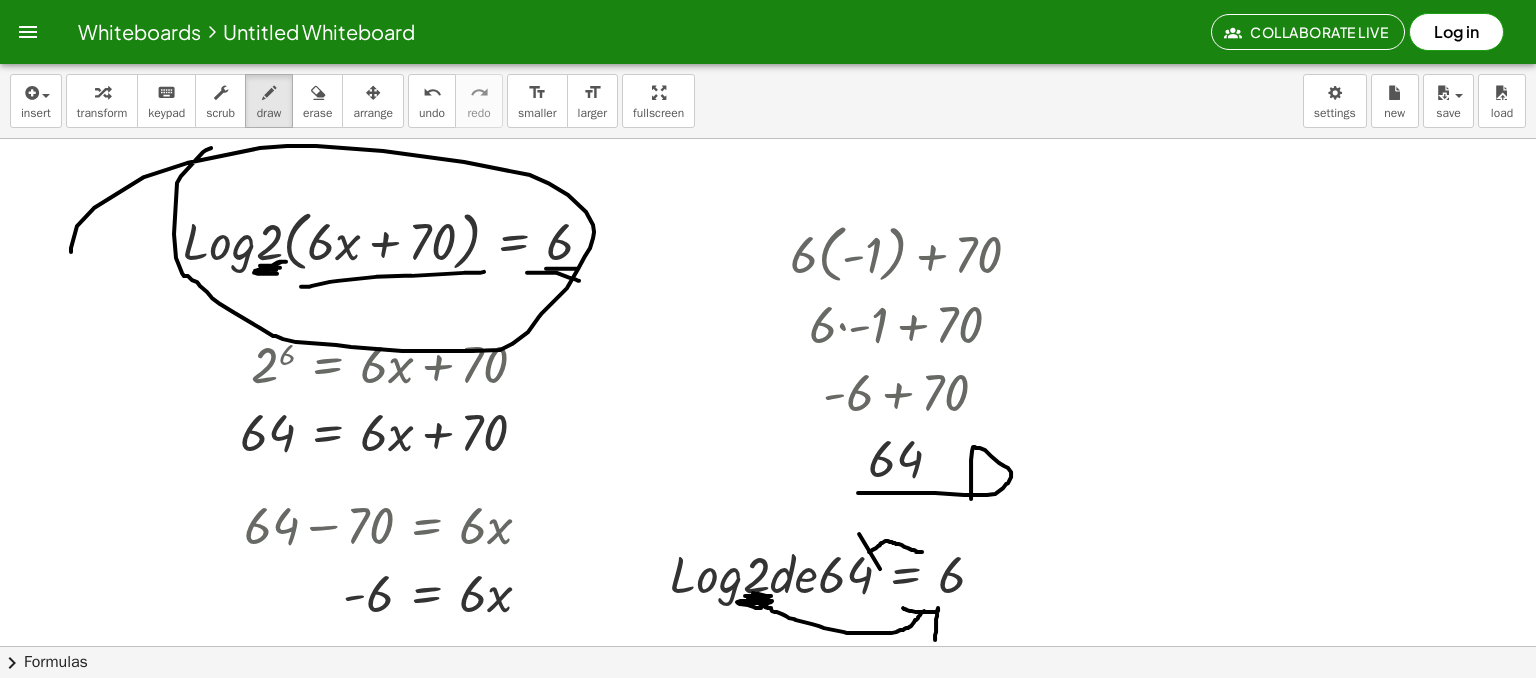 drag, startPoint x: 527, startPoint y: 272, endPoint x: 579, endPoint y: 280, distance: 52.611786 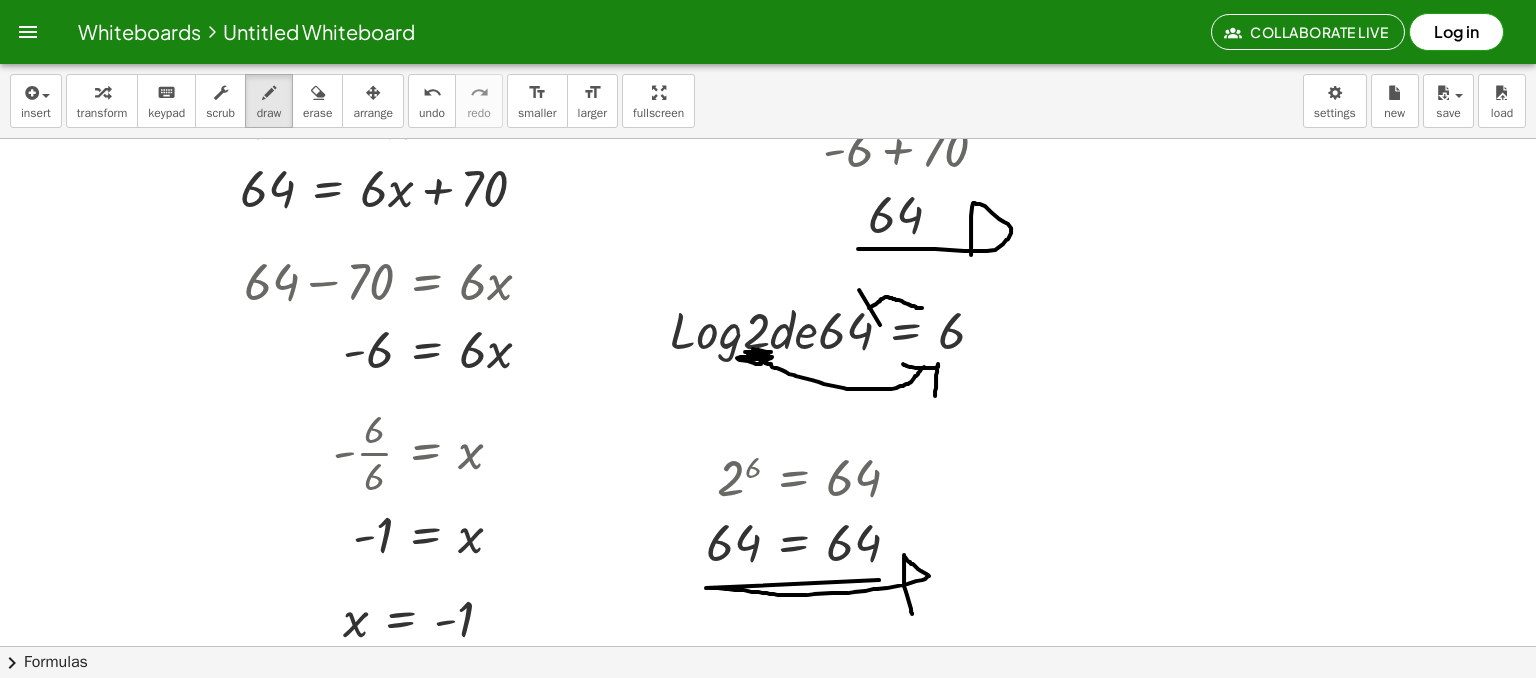 scroll, scrollTop: 1200, scrollLeft: 0, axis: vertical 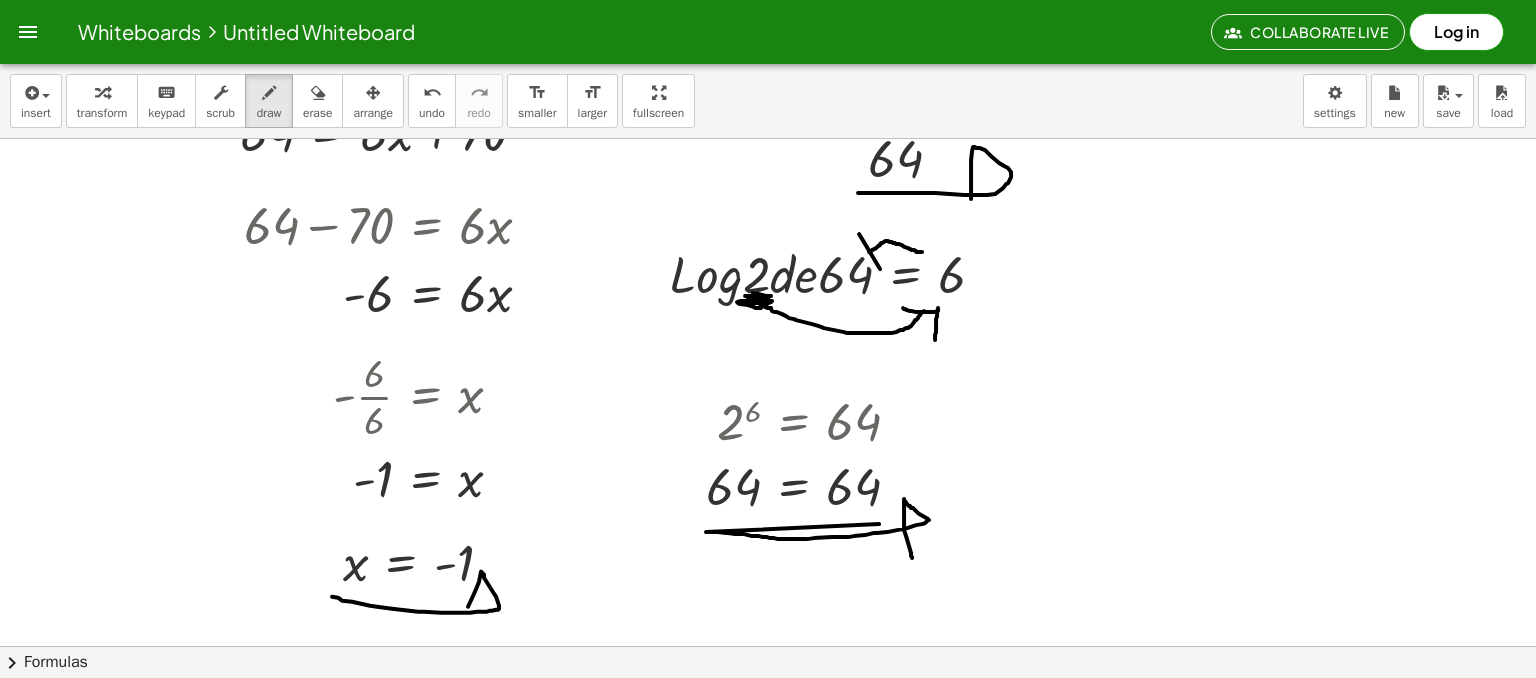 drag, startPoint x: 332, startPoint y: 596, endPoint x: 464, endPoint y: 612, distance: 132.96616 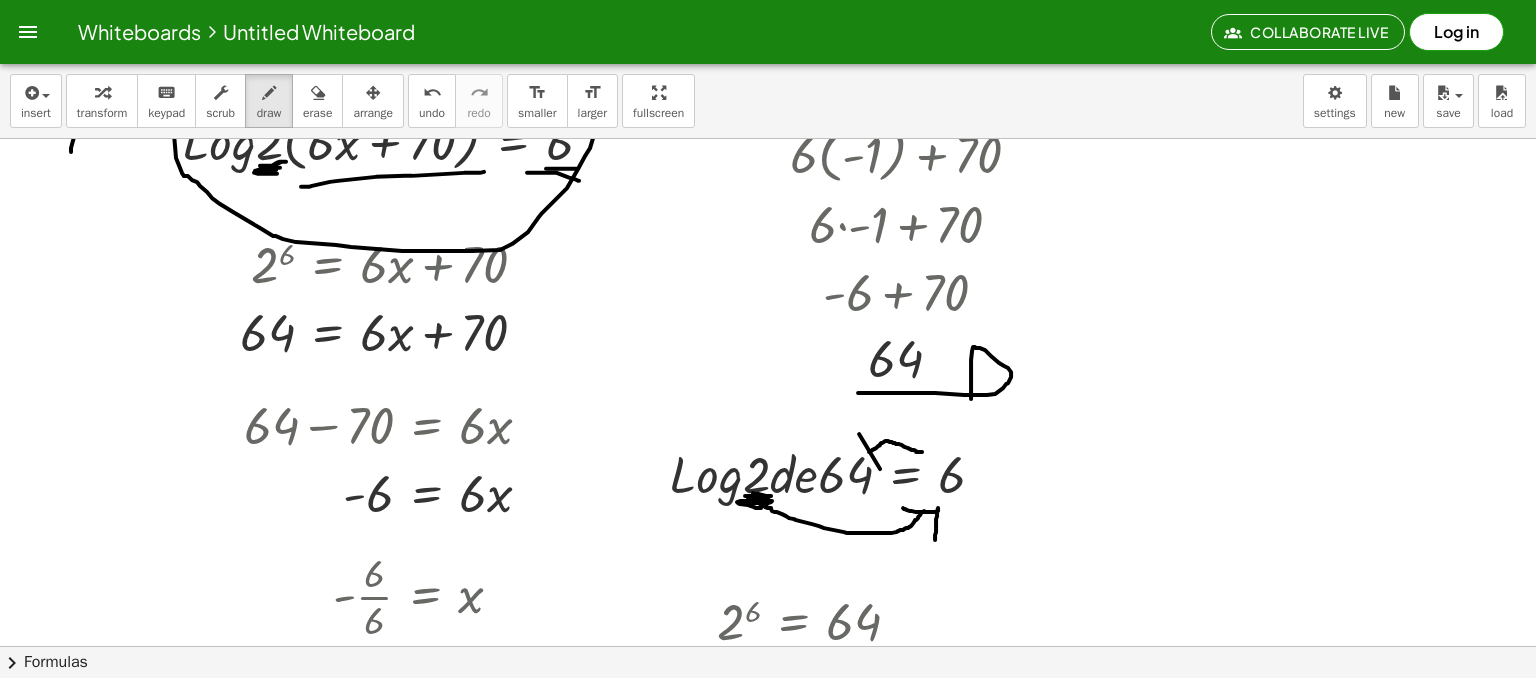scroll, scrollTop: 800, scrollLeft: 0, axis: vertical 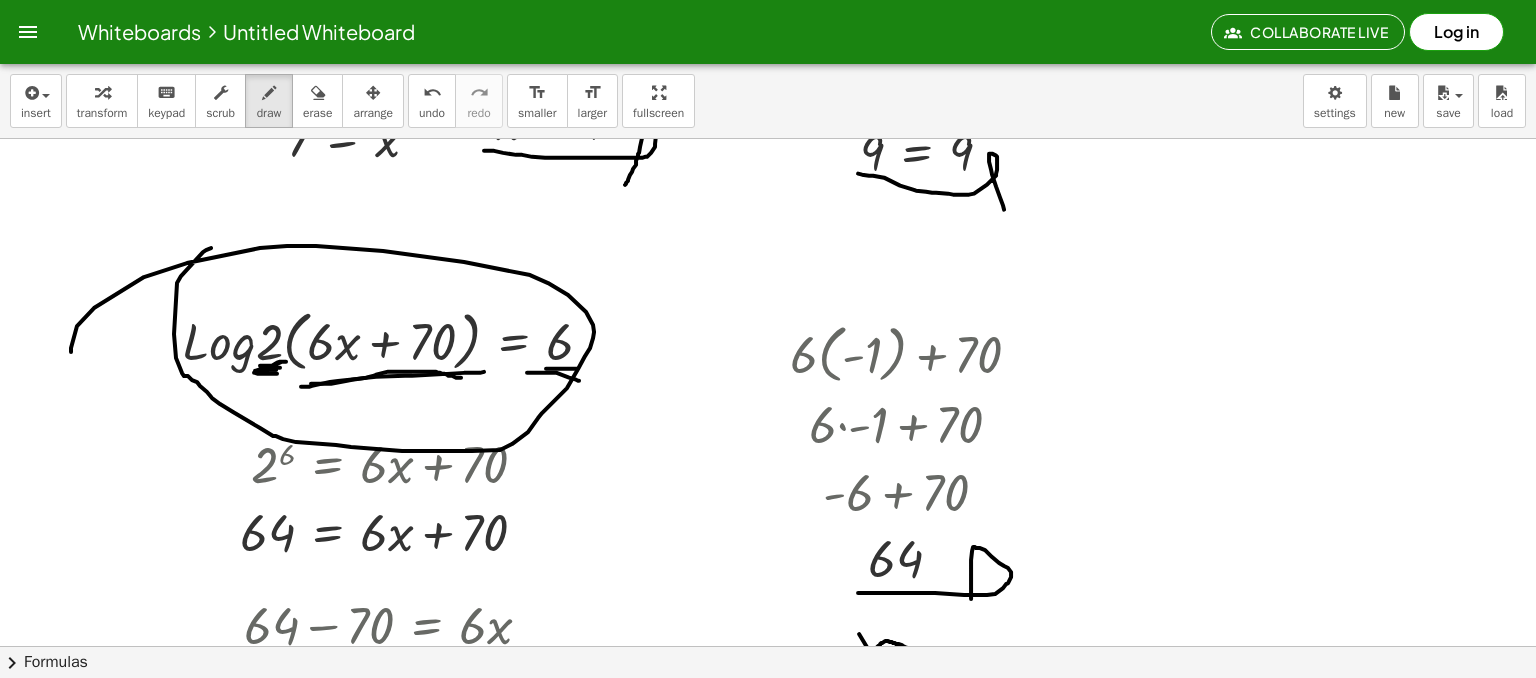 drag, startPoint x: 311, startPoint y: 383, endPoint x: 461, endPoint y: 377, distance: 150.11995 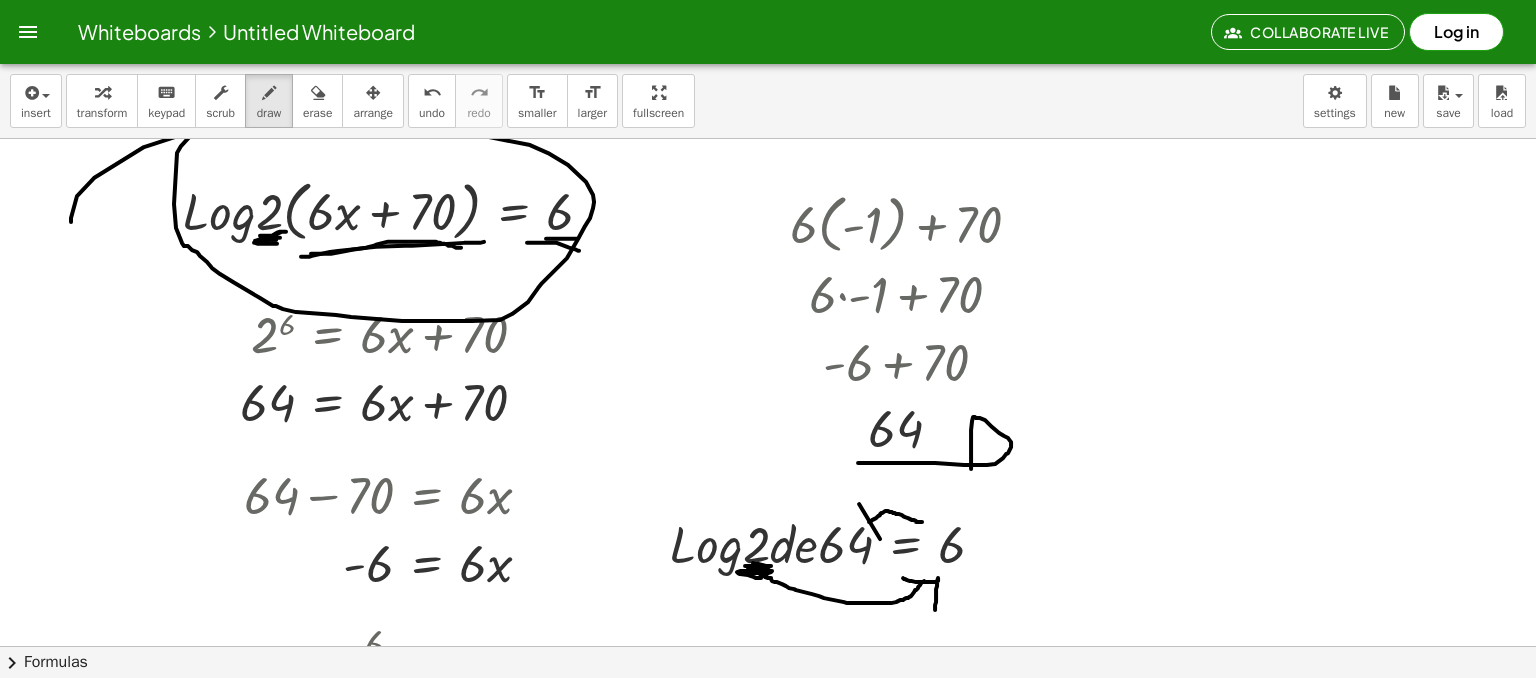 scroll, scrollTop: 900, scrollLeft: 0, axis: vertical 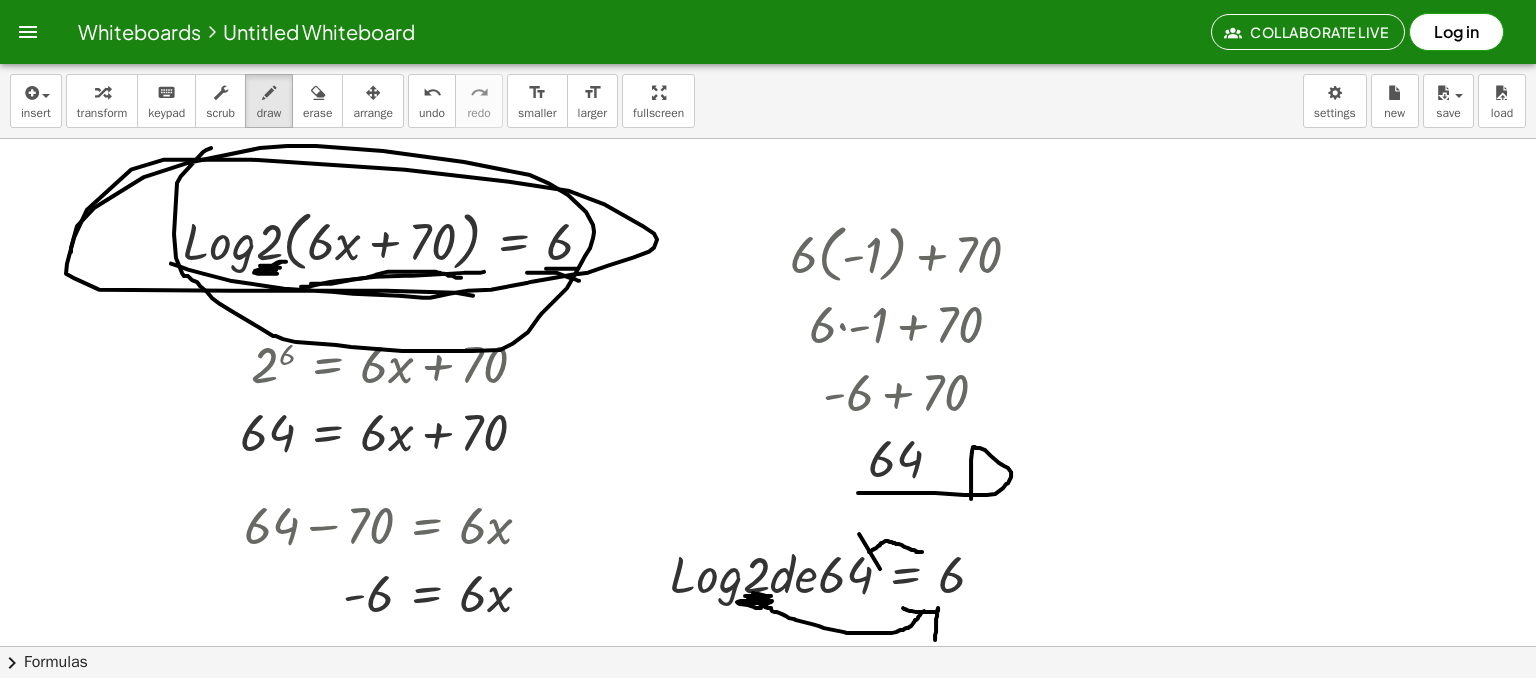 drag, startPoint x: 203, startPoint y: 273, endPoint x: 473, endPoint y: 295, distance: 270.8948 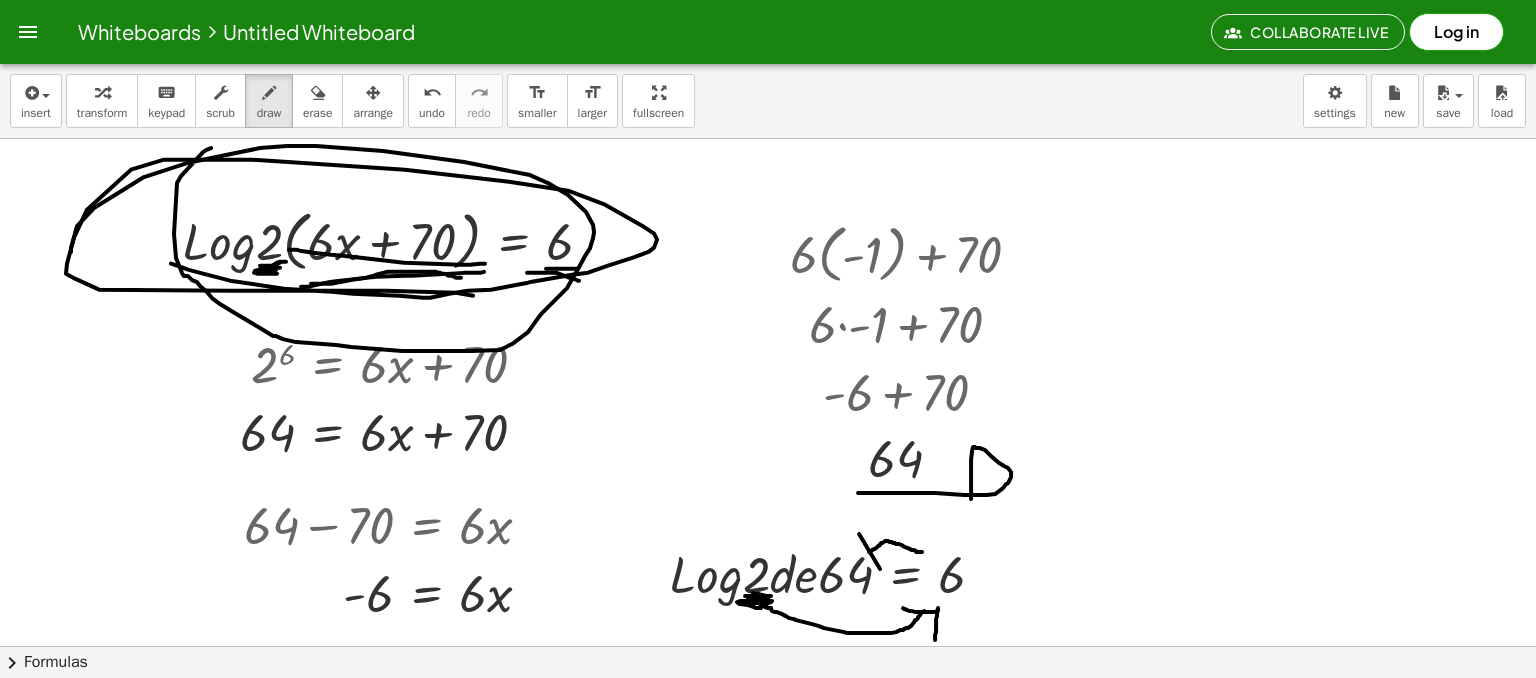 drag, startPoint x: 289, startPoint y: 249, endPoint x: 485, endPoint y: 263, distance: 196.49936 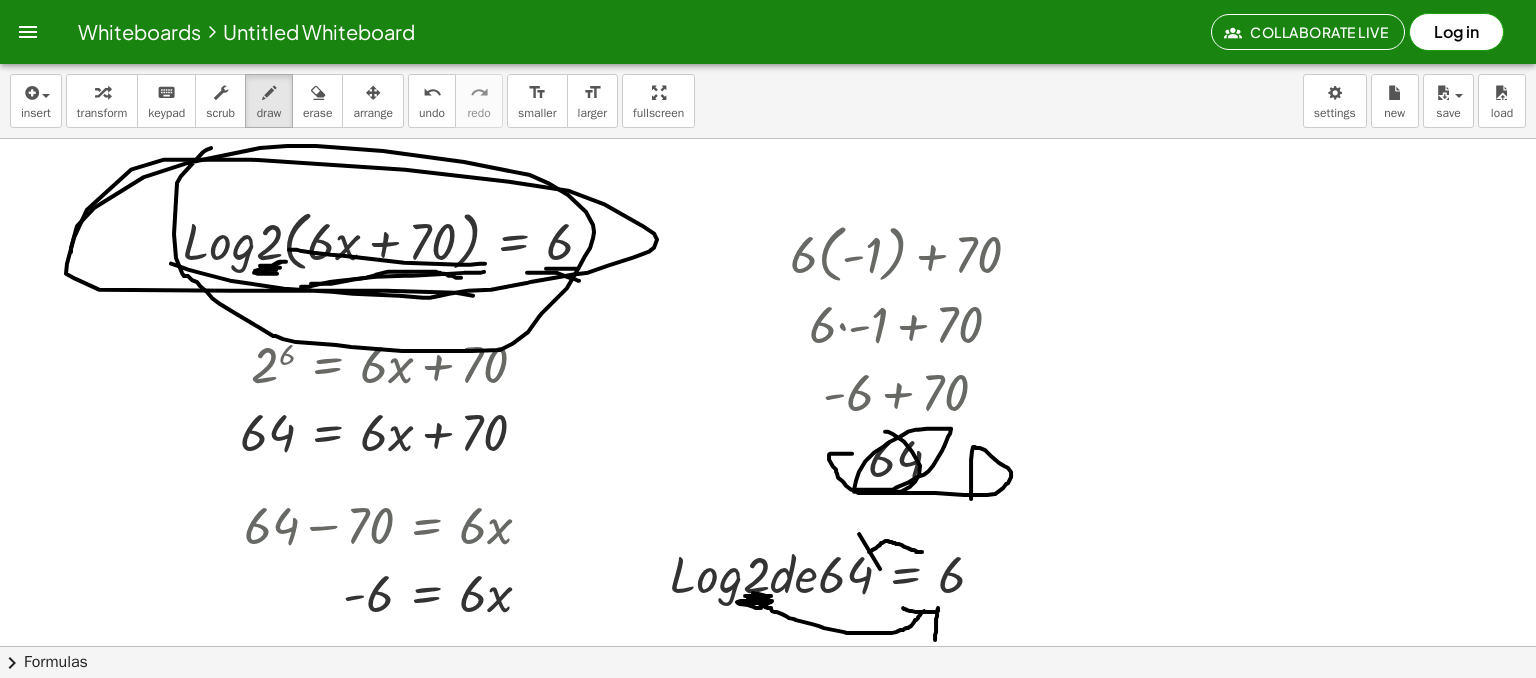 drag, startPoint x: 843, startPoint y: 453, endPoint x: 882, endPoint y: 431, distance: 44.777225 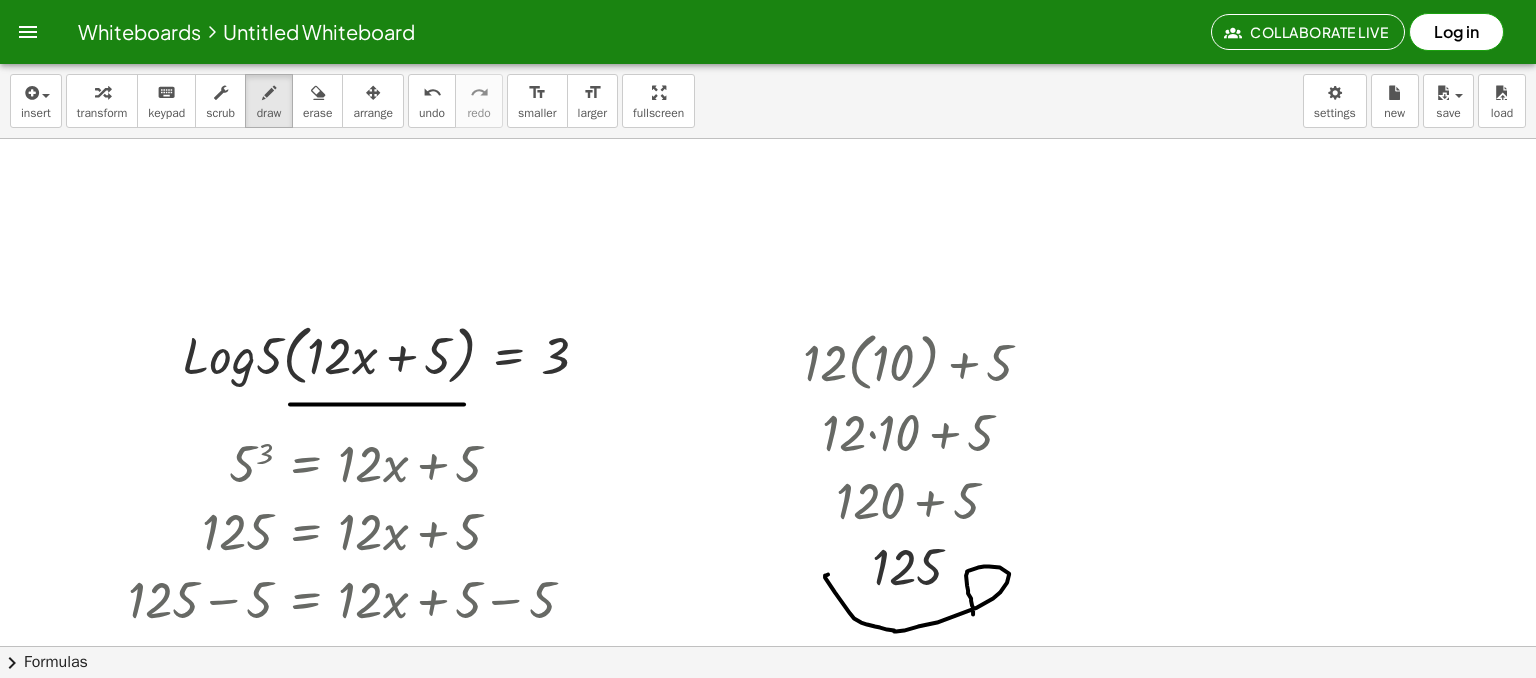 scroll, scrollTop: 1700, scrollLeft: 0, axis: vertical 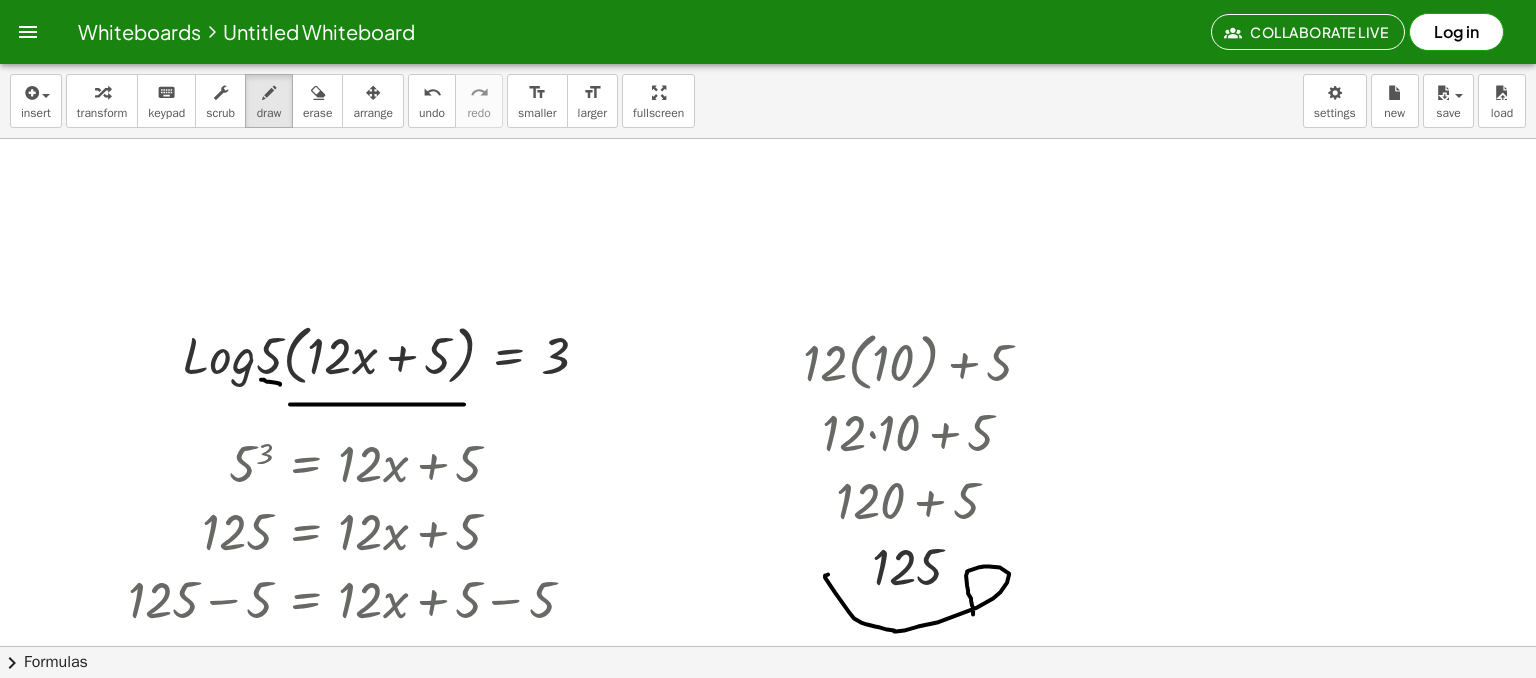 drag, startPoint x: 261, startPoint y: 379, endPoint x: 280, endPoint y: 384, distance: 19.646883 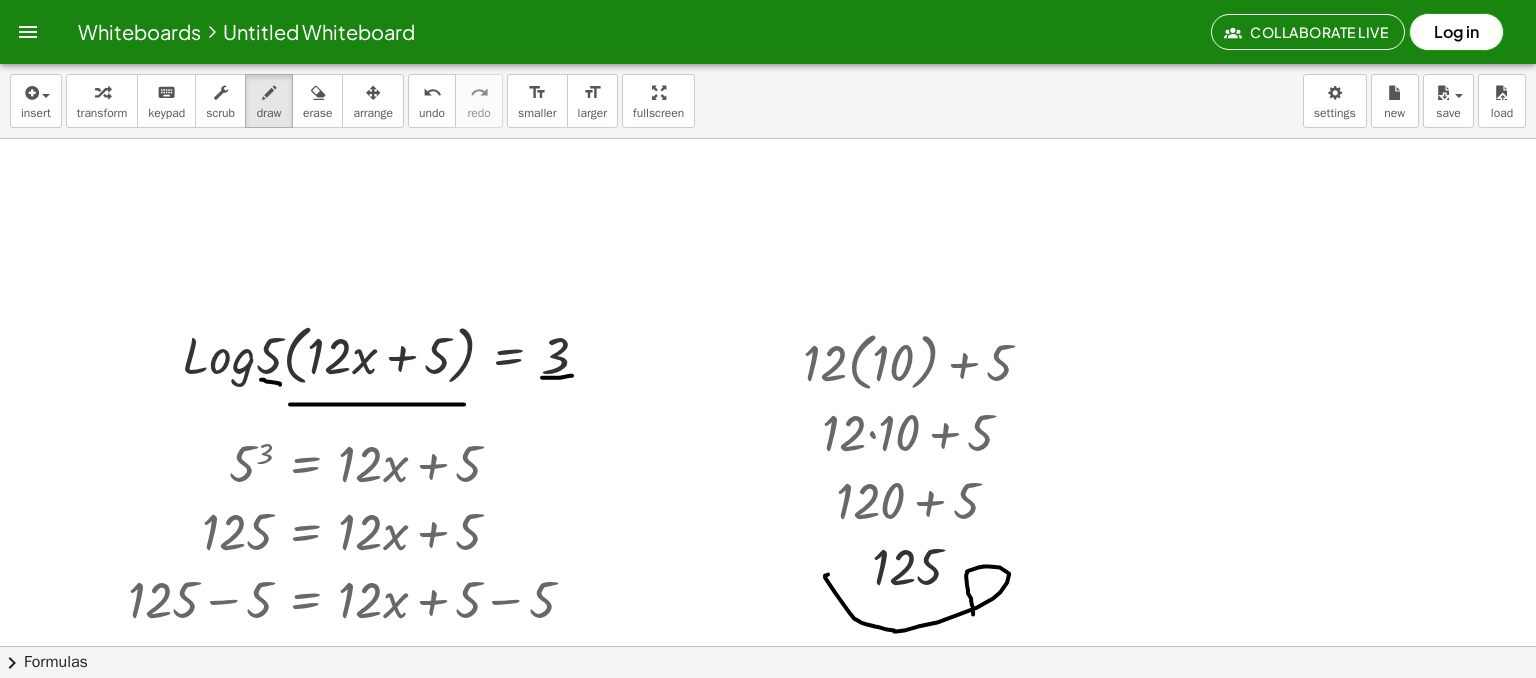drag, startPoint x: 544, startPoint y: 377, endPoint x: 468, endPoint y: 361, distance: 77.665955 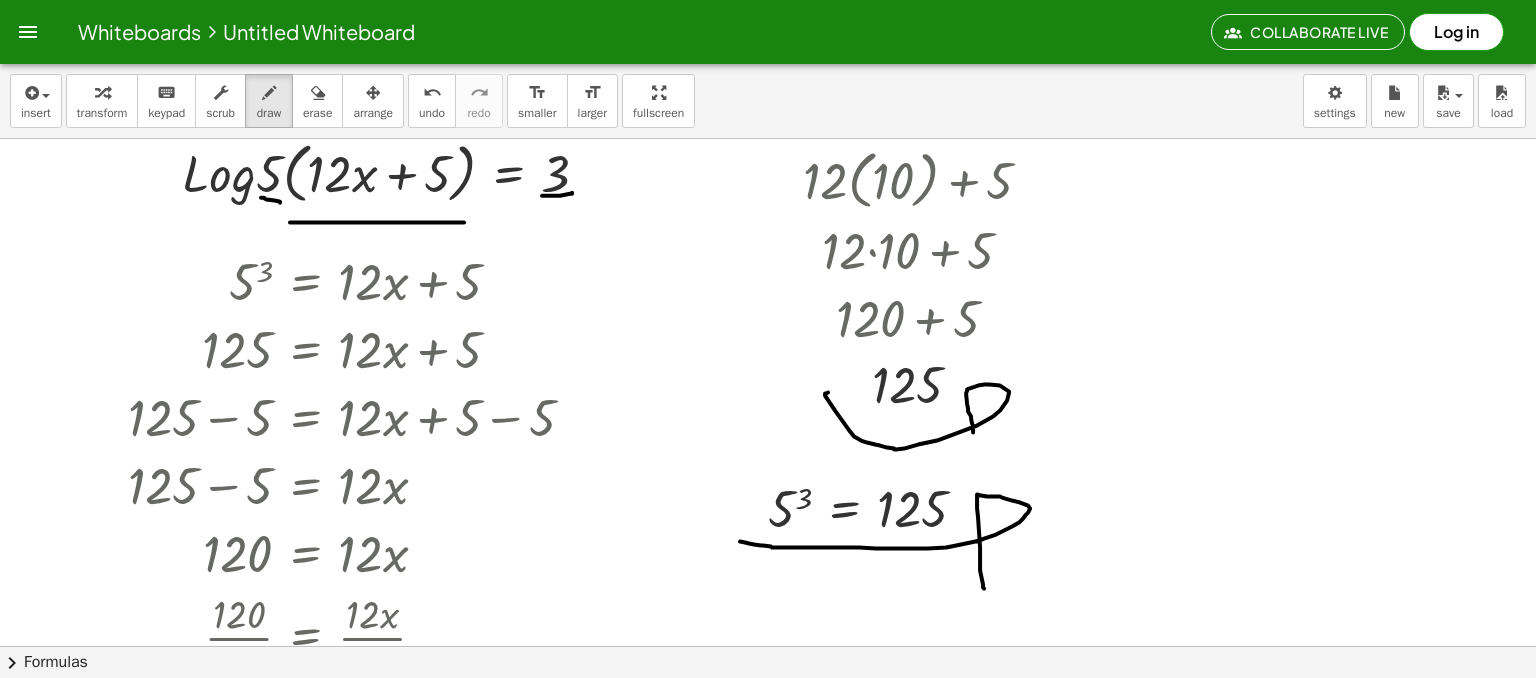 scroll, scrollTop: 1900, scrollLeft: 0, axis: vertical 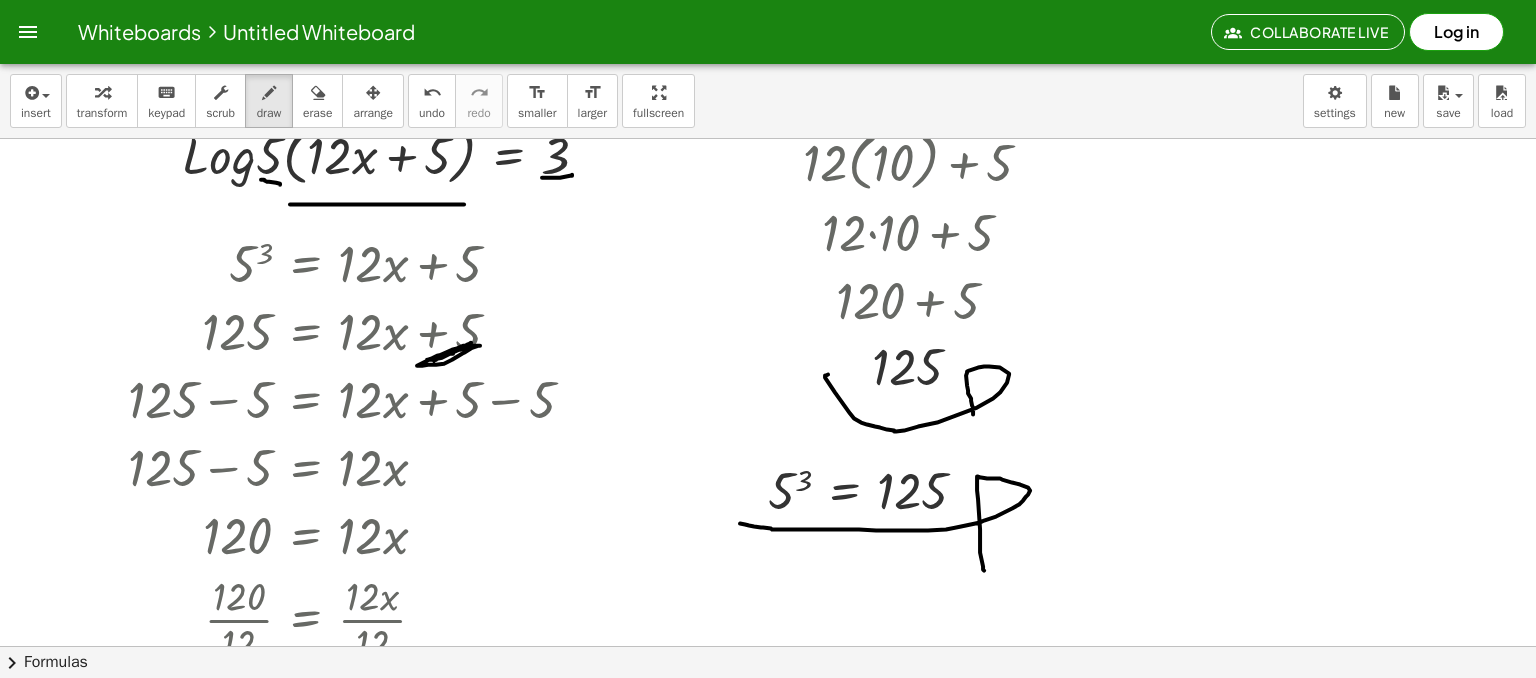 drag, startPoint x: 434, startPoint y: 360, endPoint x: 453, endPoint y: 353, distance: 20.248457 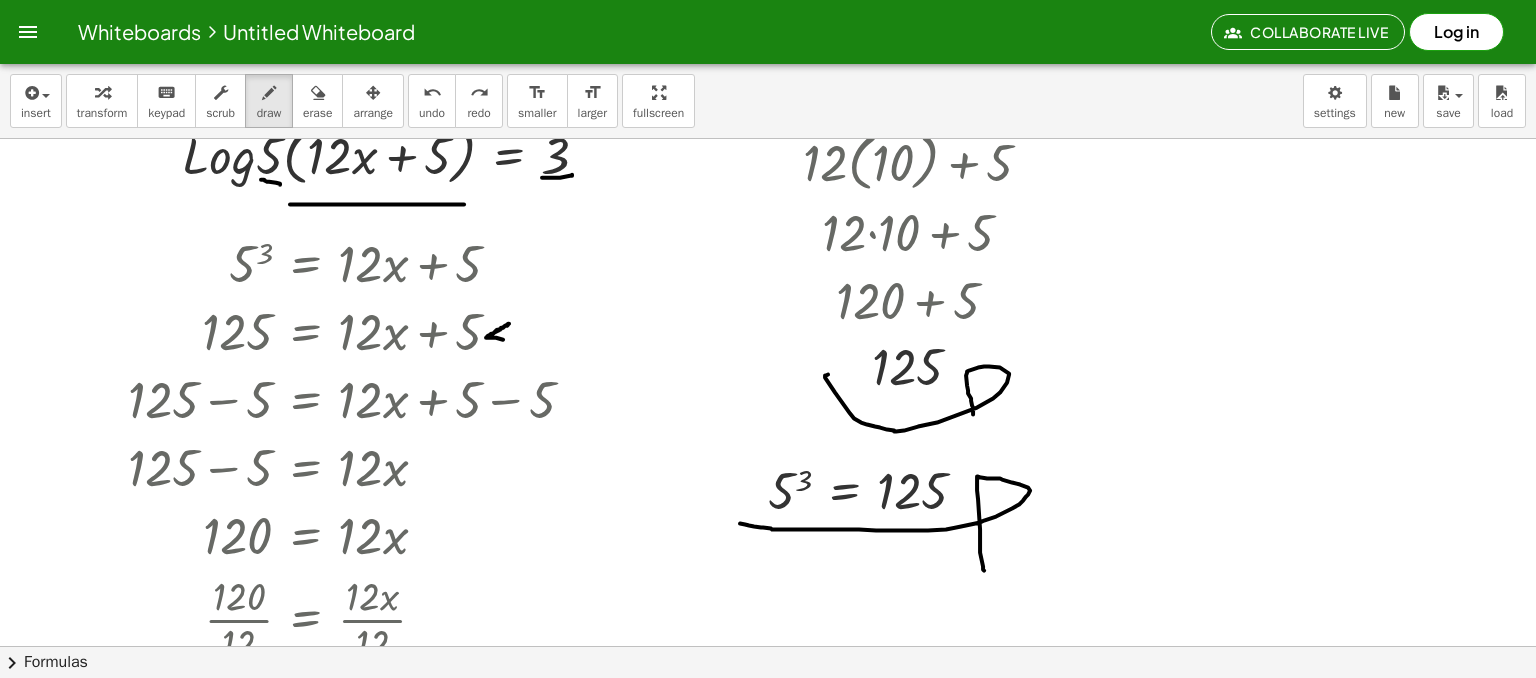 drag, startPoint x: 488, startPoint y: 336, endPoint x: 506, endPoint y: 340, distance: 18.439089 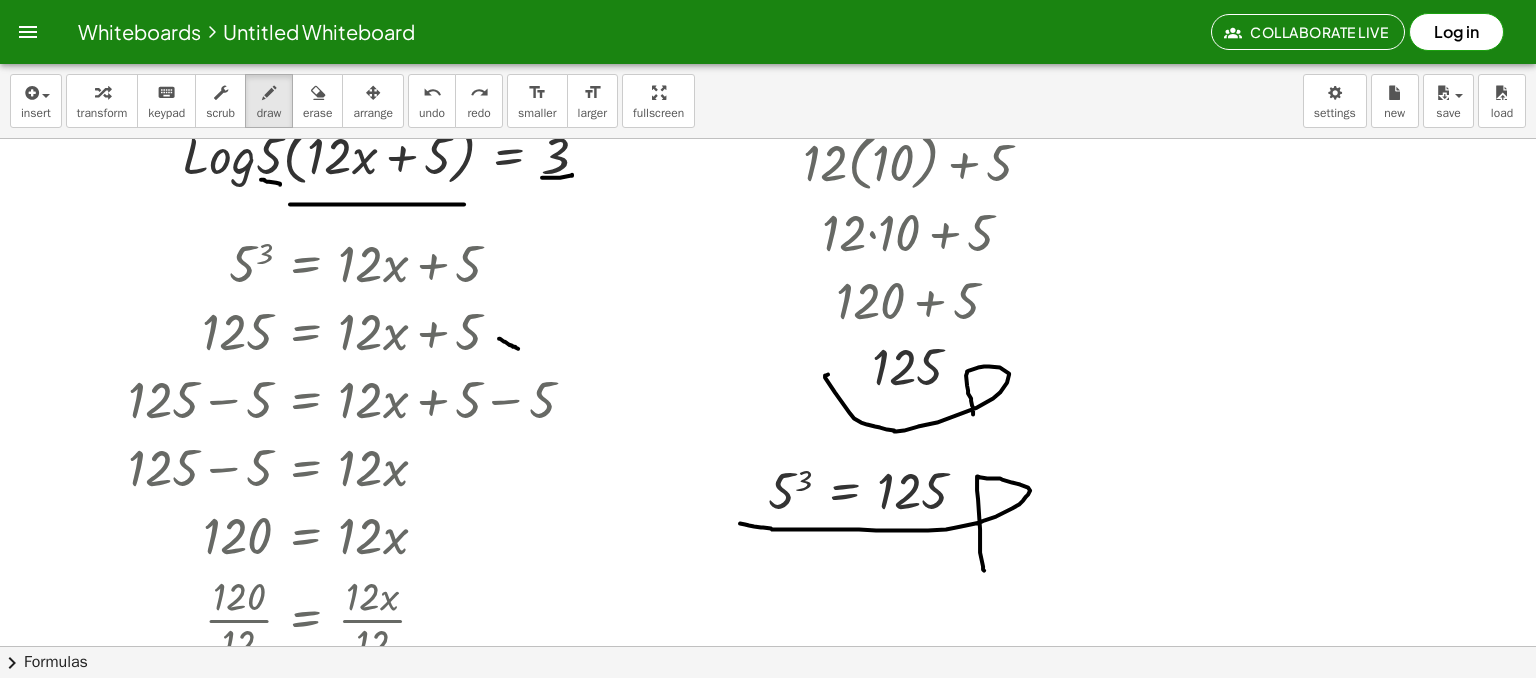 drag, startPoint x: 499, startPoint y: 338, endPoint x: 521, endPoint y: 345, distance: 23.086792 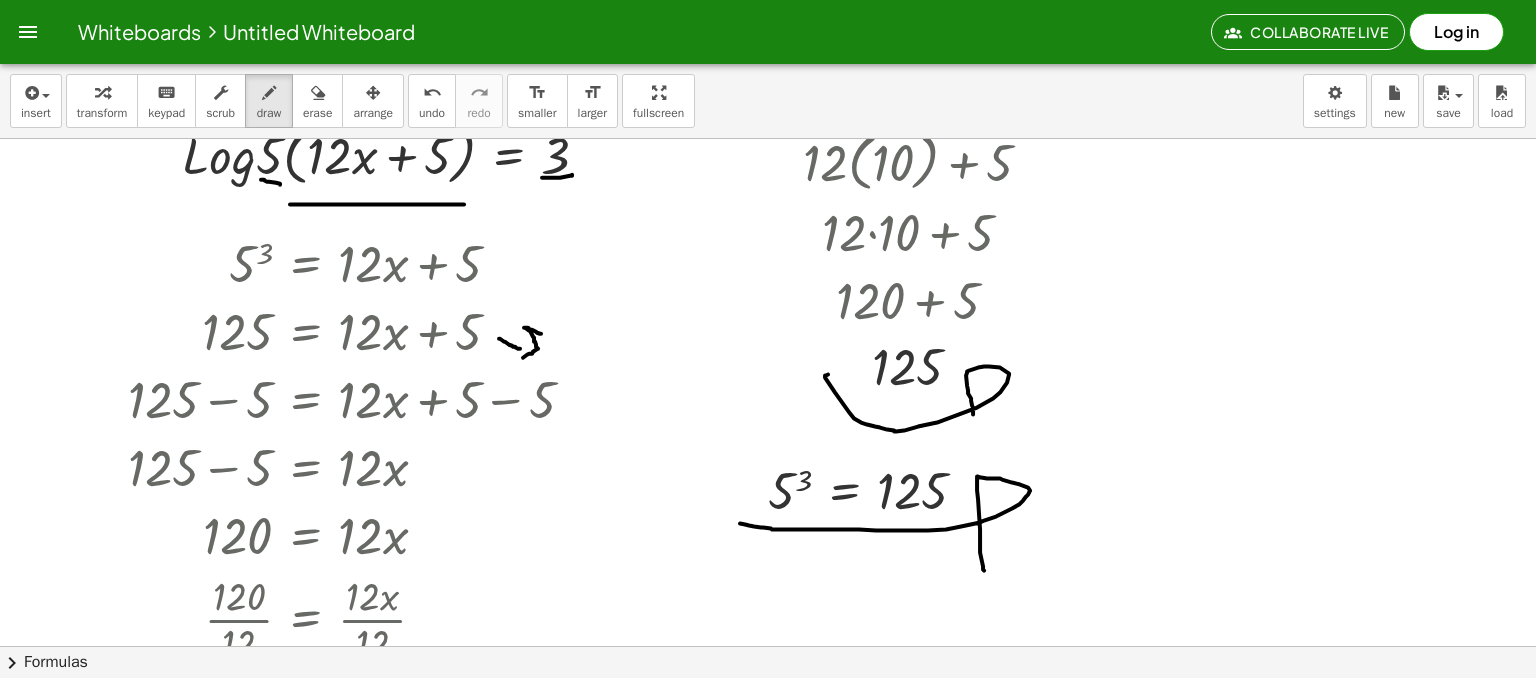 drag, startPoint x: 541, startPoint y: 333, endPoint x: 517, endPoint y: 347, distance: 27.784887 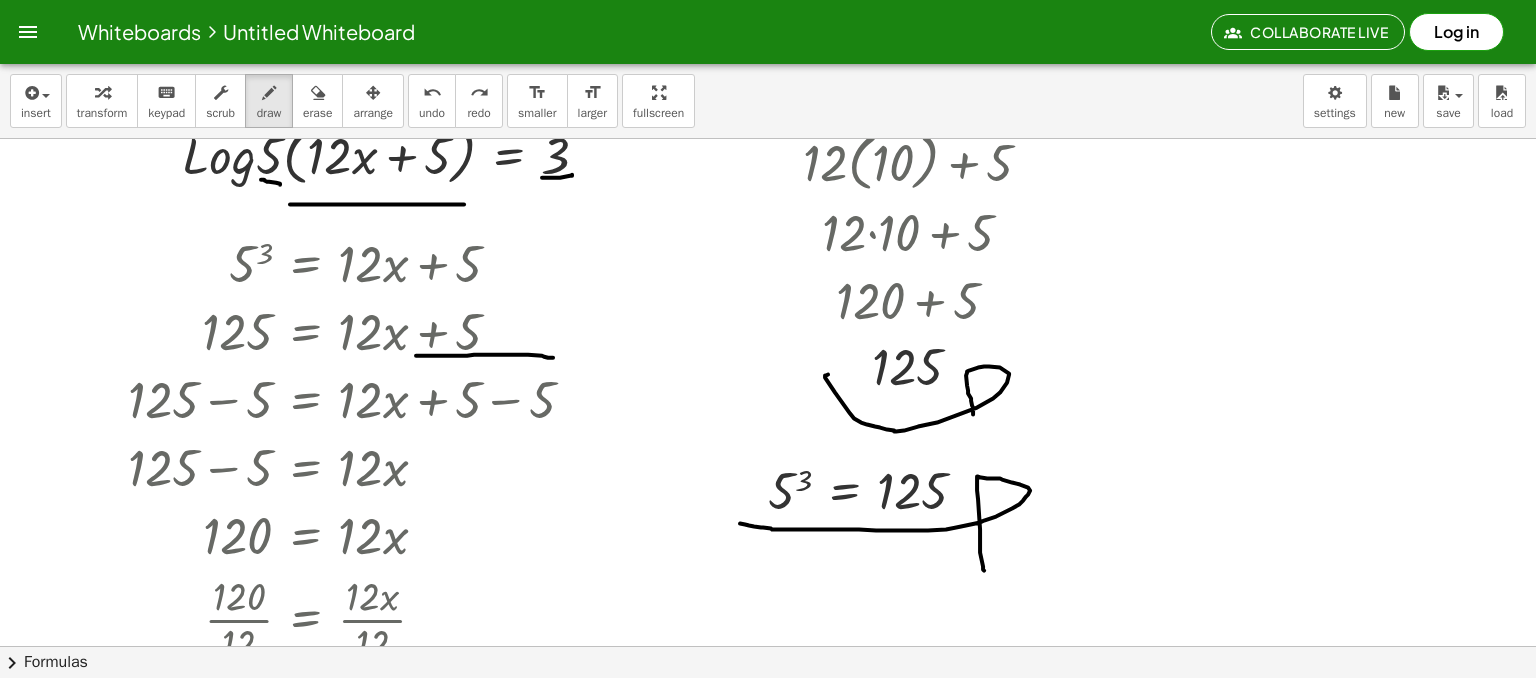 drag, startPoint x: 416, startPoint y: 355, endPoint x: 553, endPoint y: 357, distance: 137.0146 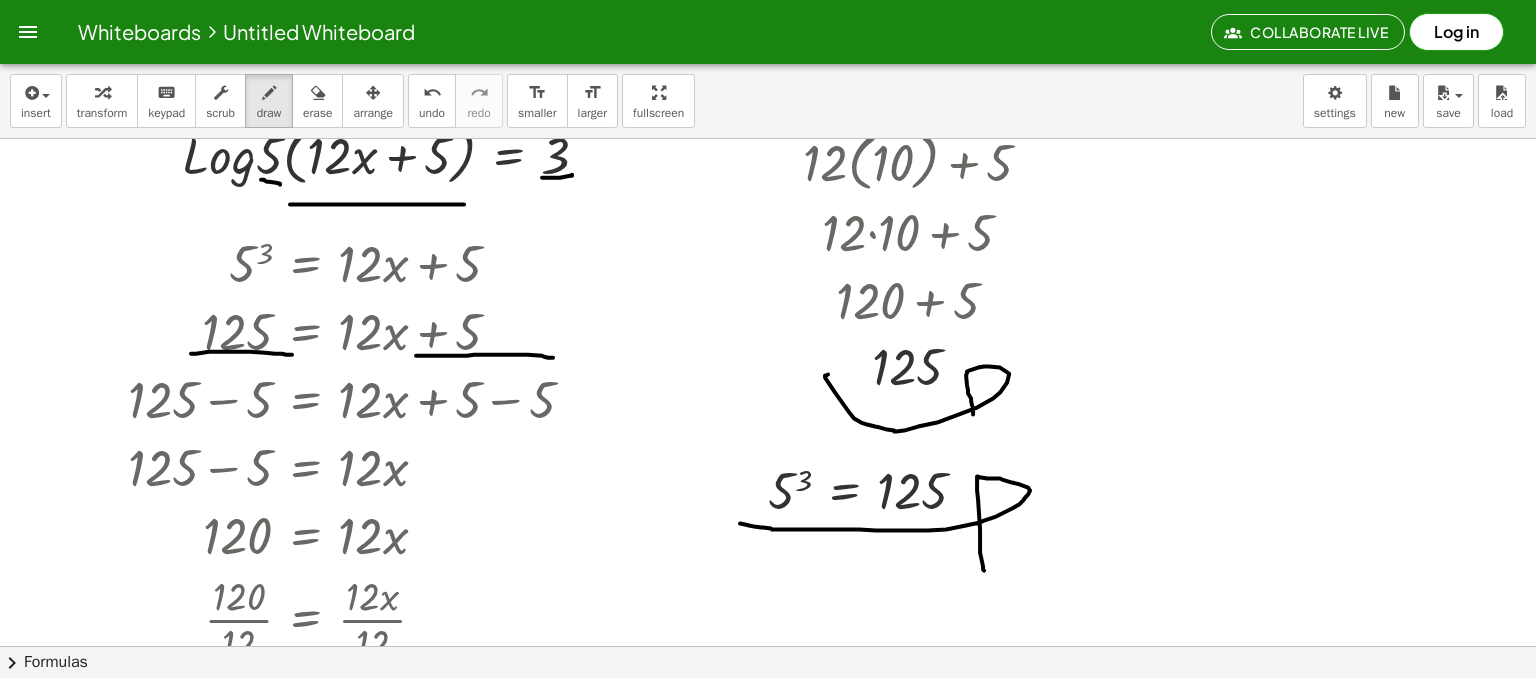 drag, startPoint x: 292, startPoint y: 354, endPoint x: 191, endPoint y: 353, distance: 101.00495 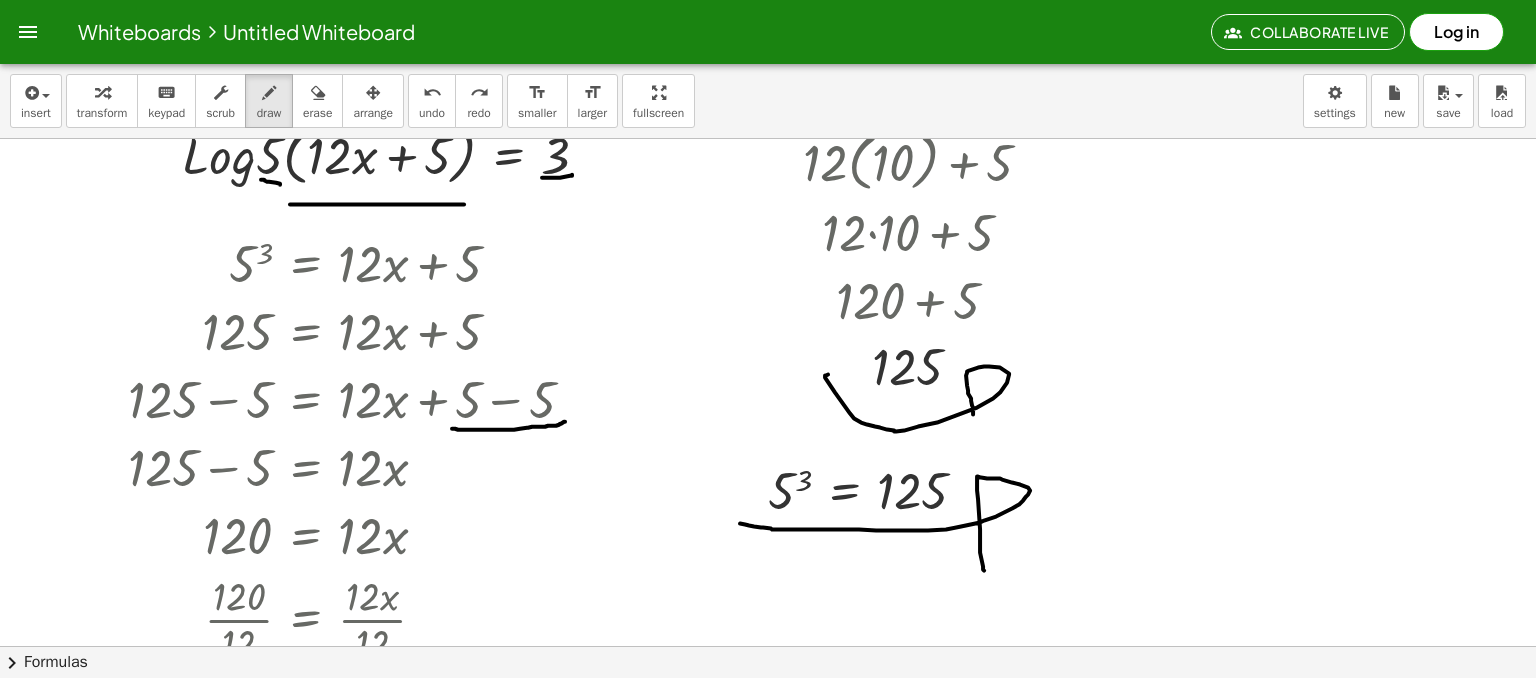 drag, startPoint x: 452, startPoint y: 428, endPoint x: 566, endPoint y: 421, distance: 114.21471 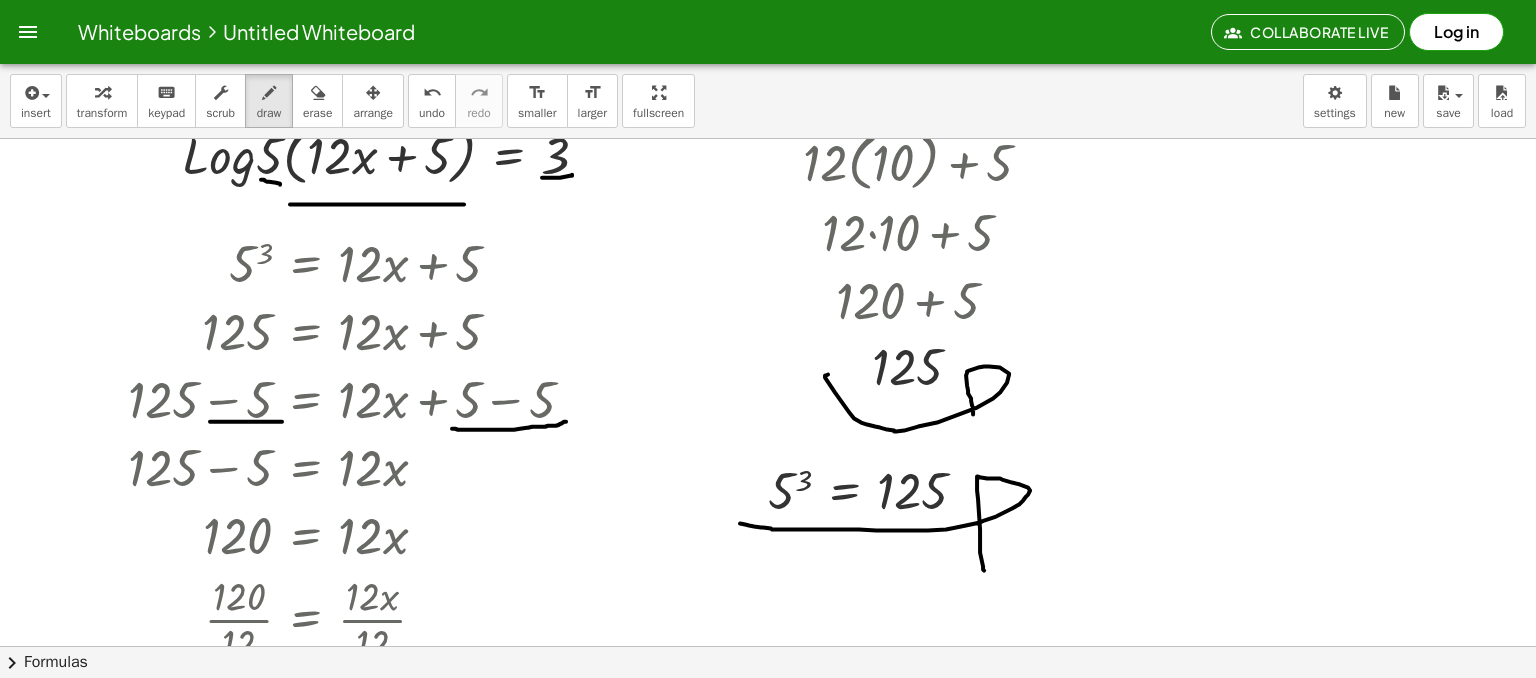 drag, startPoint x: 210, startPoint y: 421, endPoint x: 282, endPoint y: 421, distance: 72 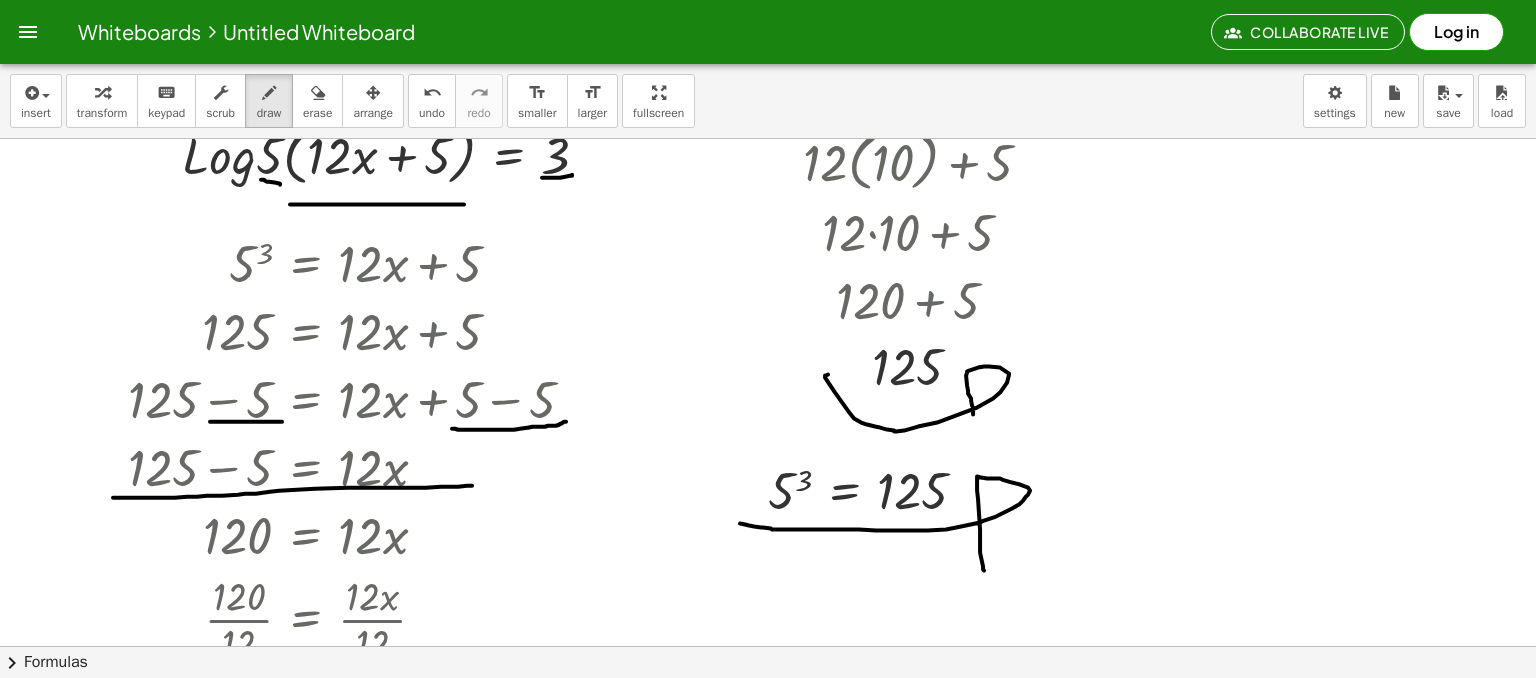 drag, startPoint x: 113, startPoint y: 497, endPoint x: 472, endPoint y: 485, distance: 359.2005 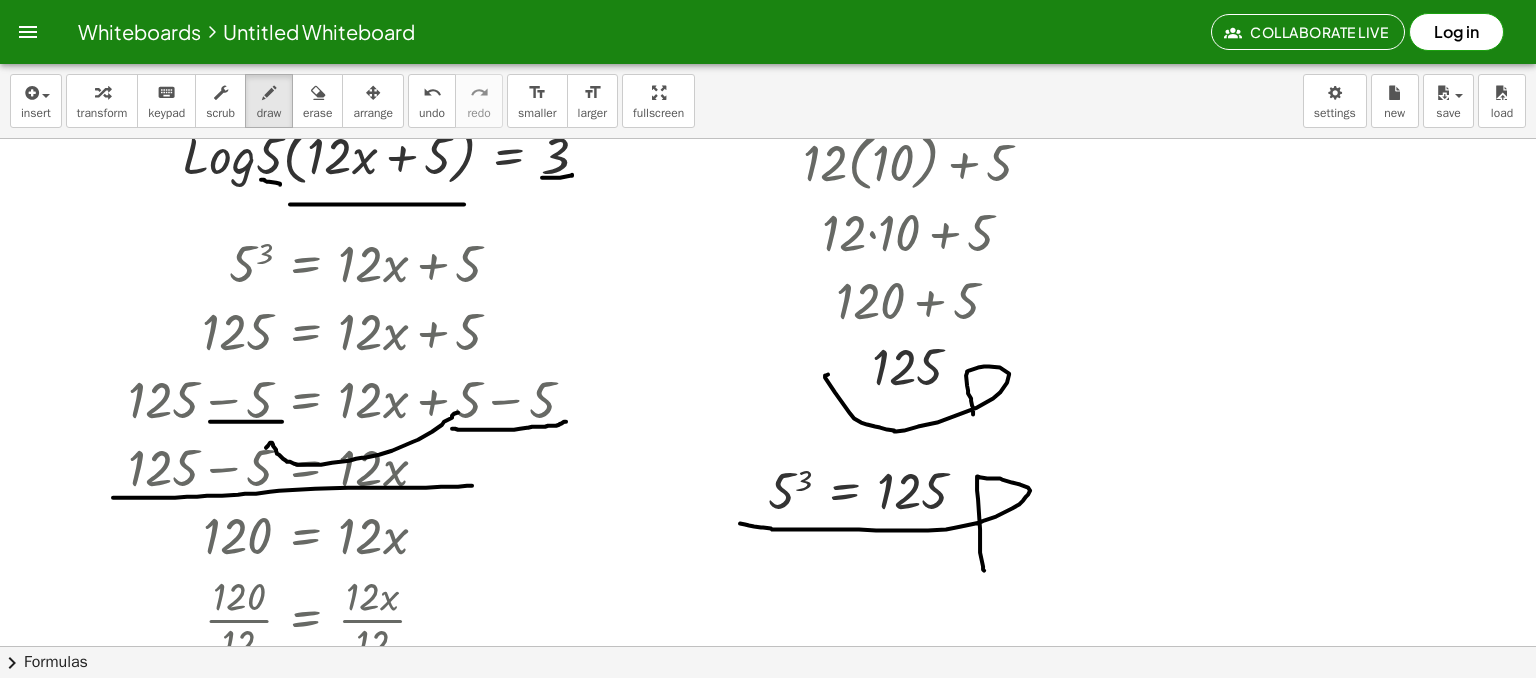 drag, startPoint x: 458, startPoint y: 412, endPoint x: 263, endPoint y: 451, distance: 198.86176 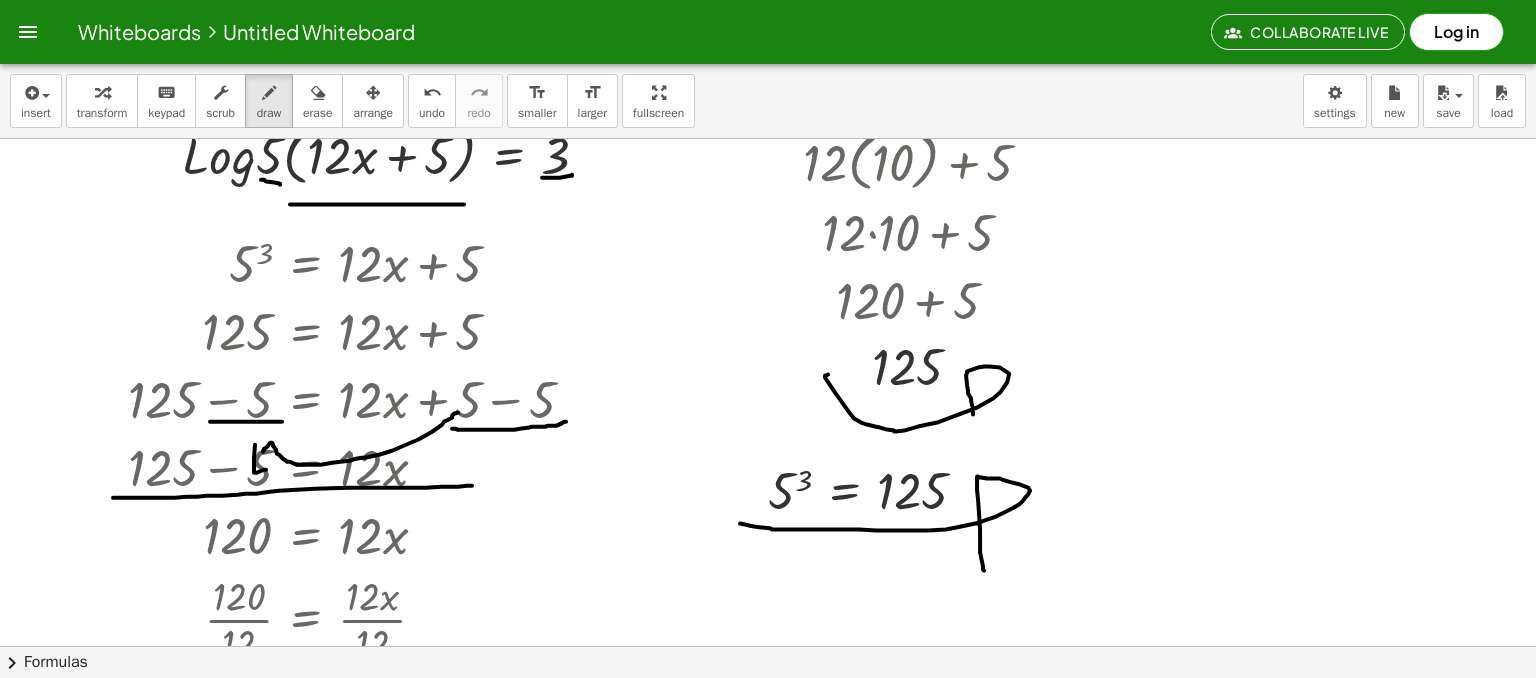 drag, startPoint x: 254, startPoint y: 462, endPoint x: 268, endPoint y: 468, distance: 15.231546 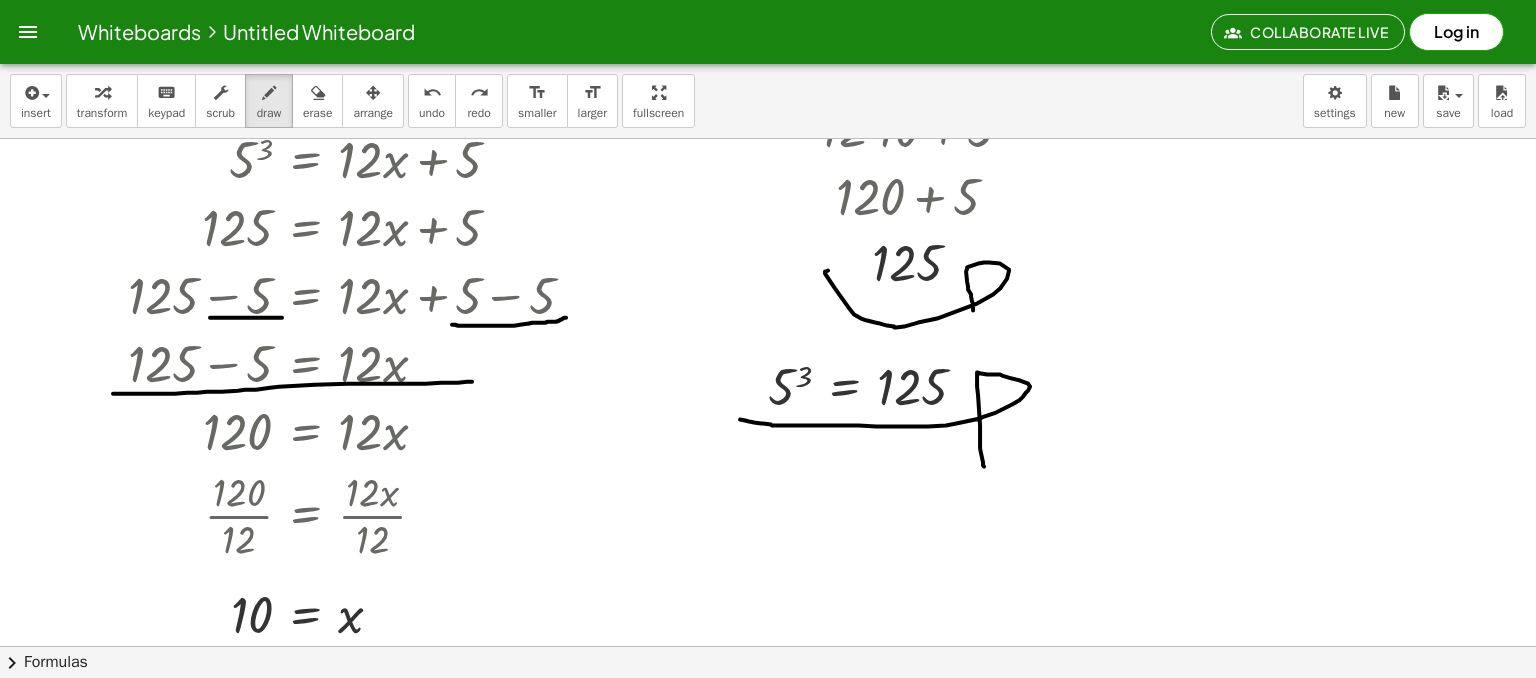 scroll, scrollTop: 1900, scrollLeft: 0, axis: vertical 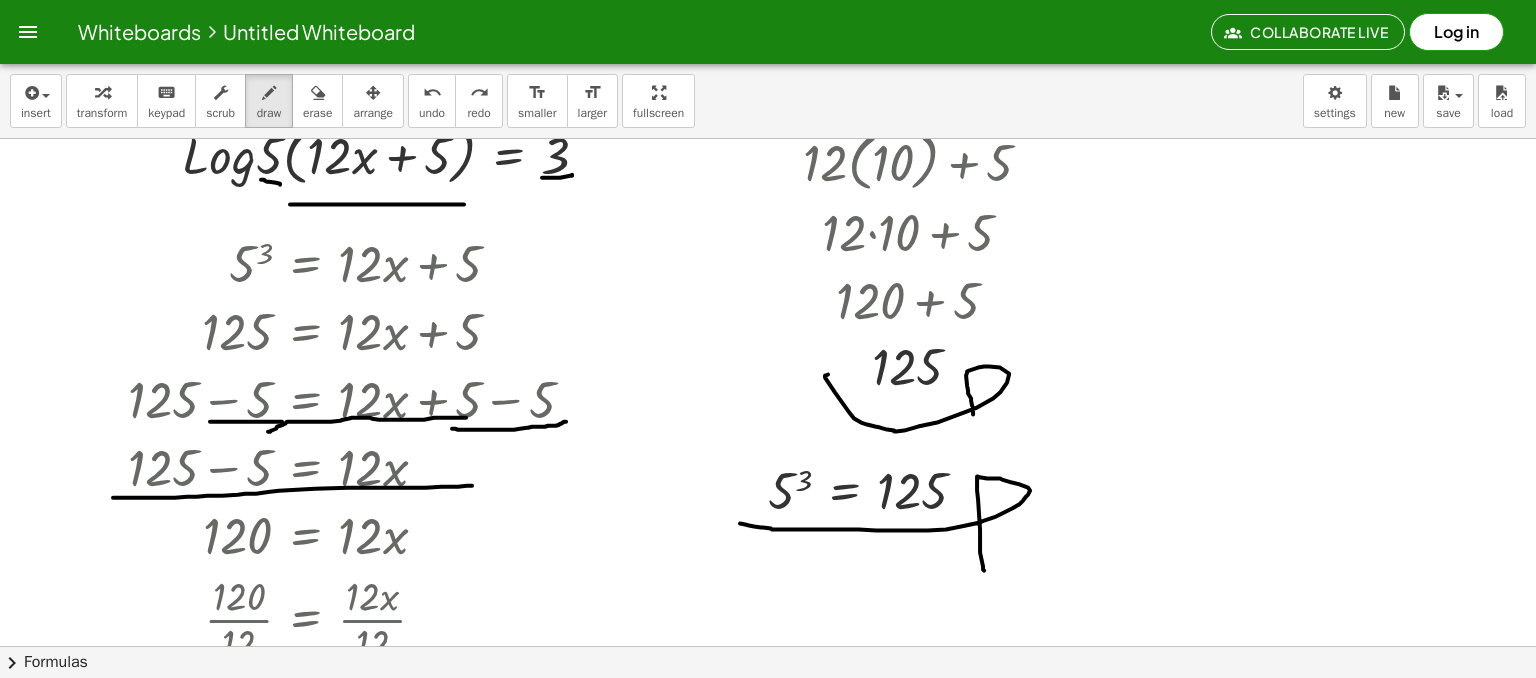 drag, startPoint x: 465, startPoint y: 417, endPoint x: 268, endPoint y: 433, distance: 197.64868 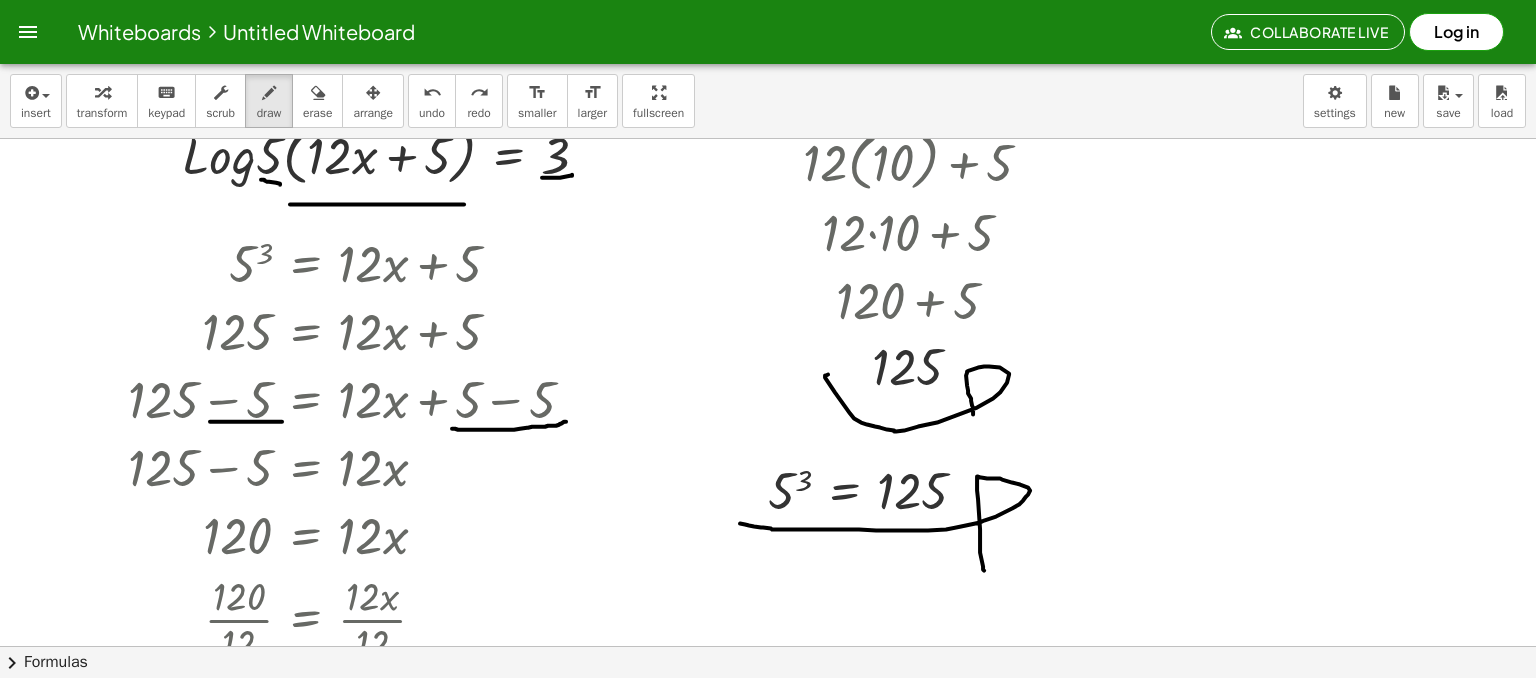 scroll, scrollTop: 2000, scrollLeft: 0, axis: vertical 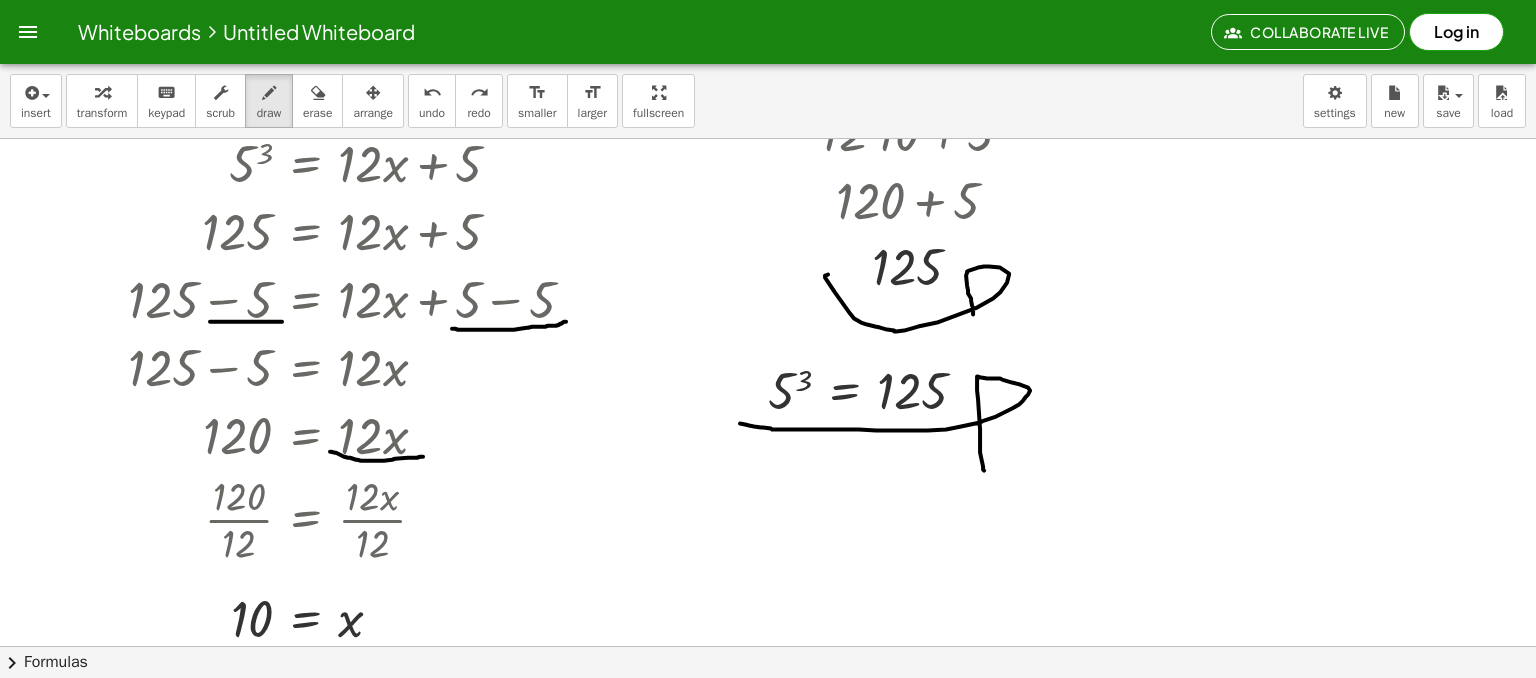 drag, startPoint x: 330, startPoint y: 451, endPoint x: 423, endPoint y: 456, distance: 93.13431 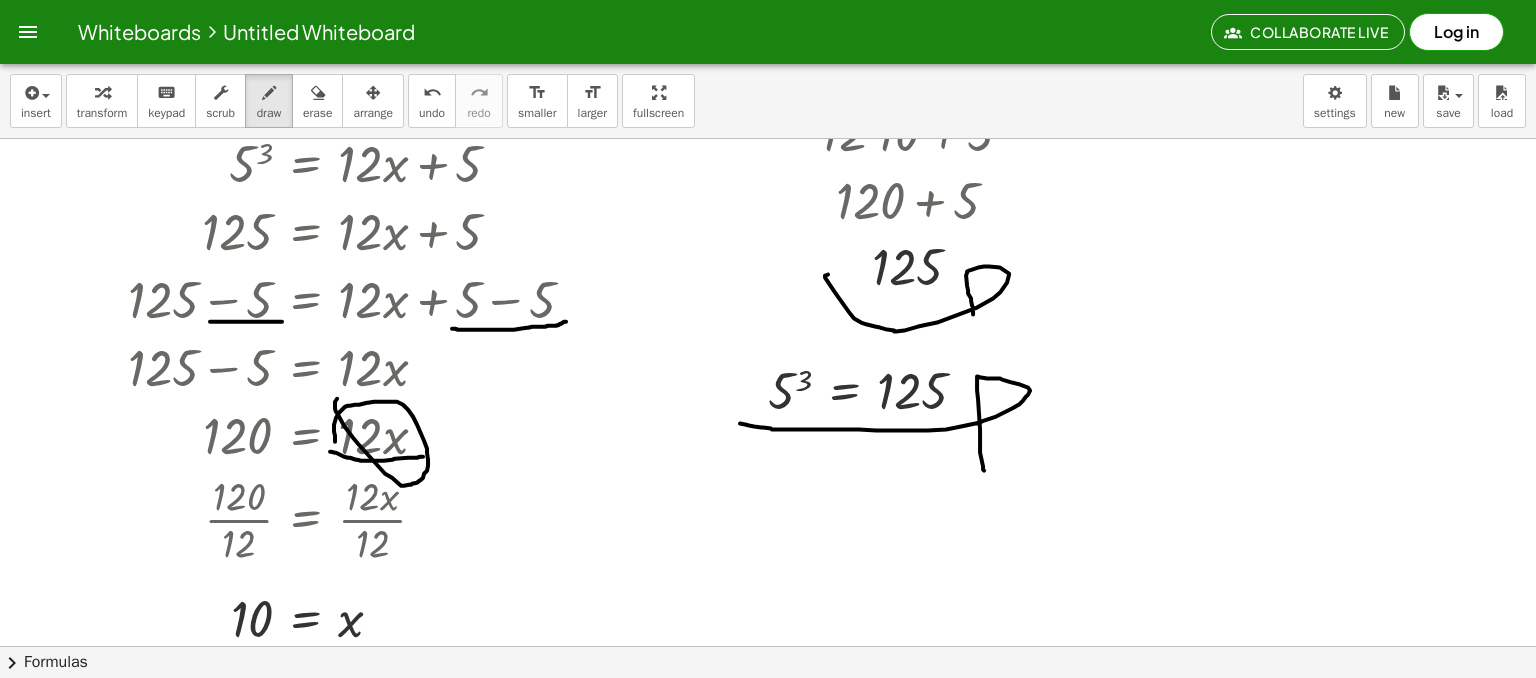 drag, startPoint x: 335, startPoint y: 441, endPoint x: 347, endPoint y: 394, distance: 48.507732 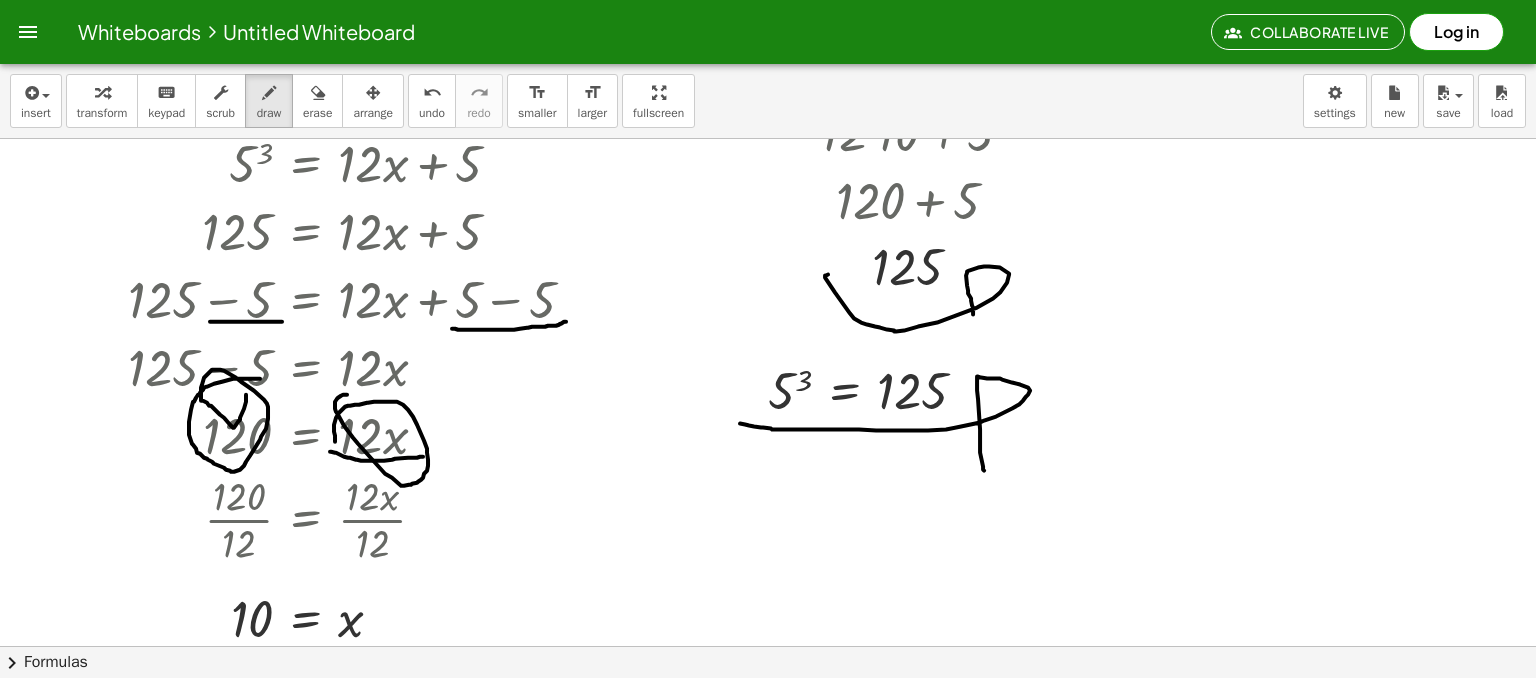 drag, startPoint x: 240, startPoint y: 378, endPoint x: 244, endPoint y: 390, distance: 12.649111 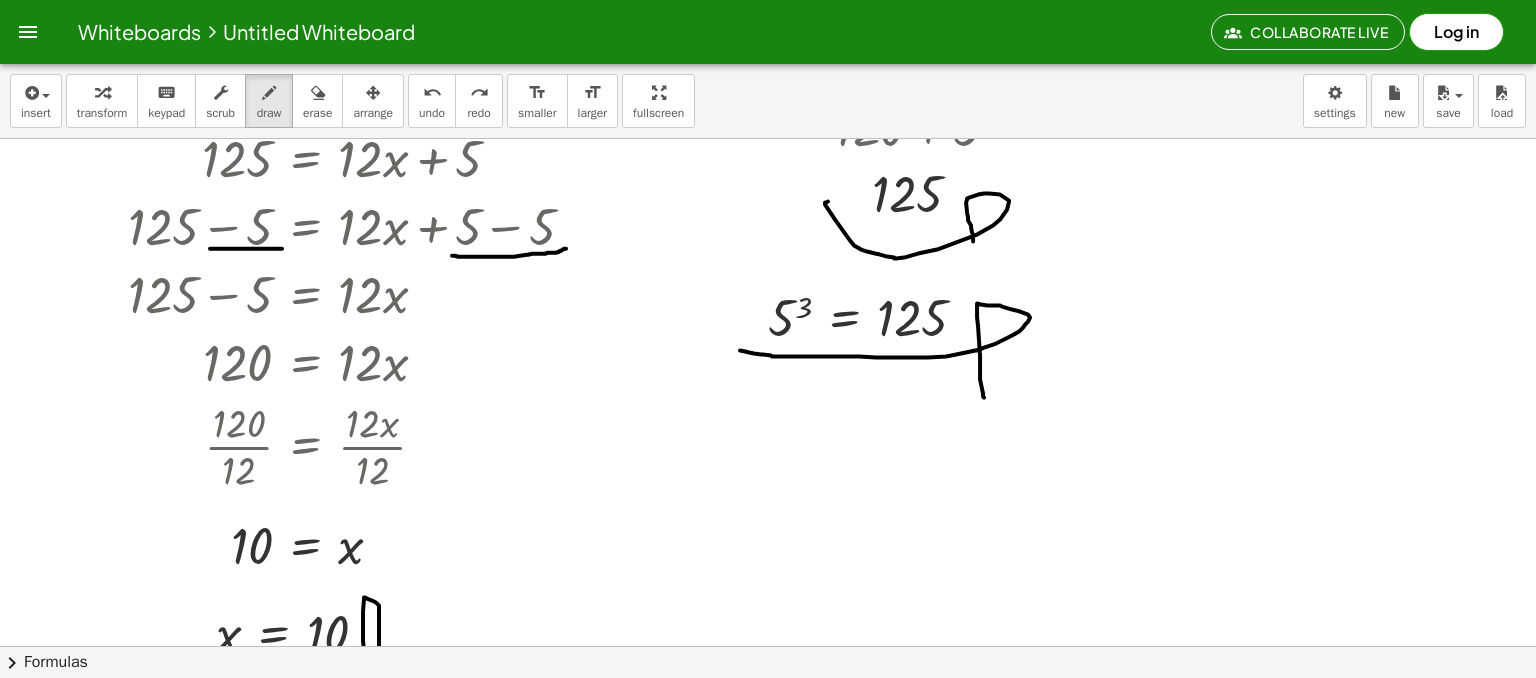 scroll, scrollTop: 2100, scrollLeft: 0, axis: vertical 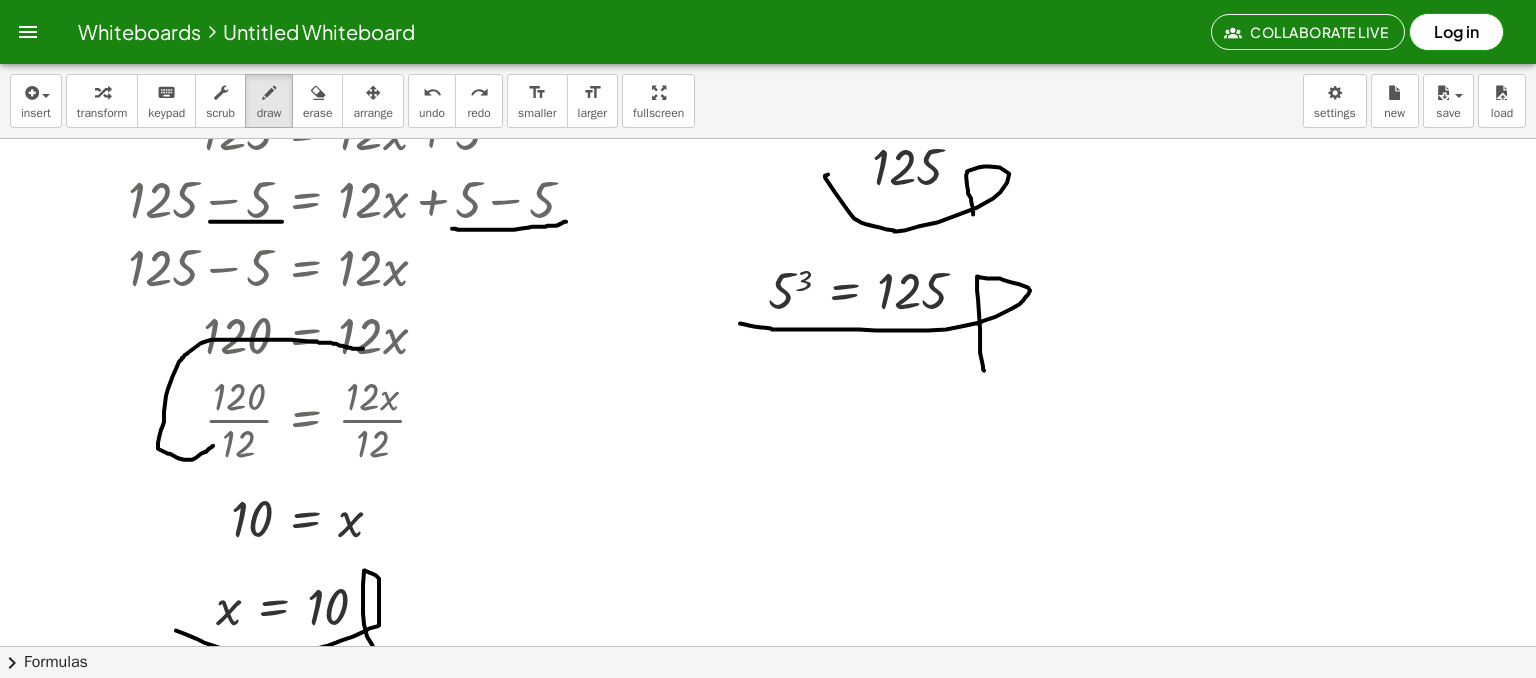 drag, startPoint x: 363, startPoint y: 348, endPoint x: 204, endPoint y: 439, distance: 183.19934 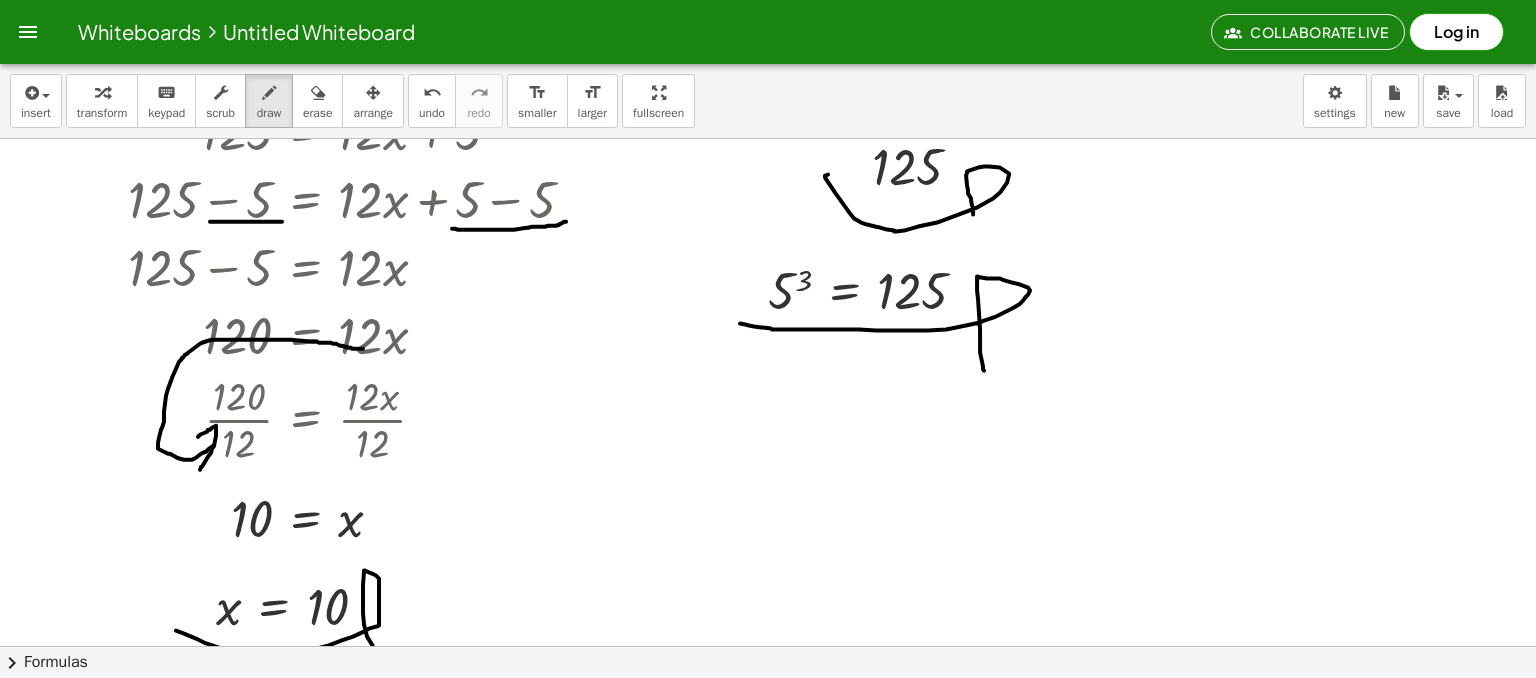 drag, startPoint x: 198, startPoint y: 436, endPoint x: 200, endPoint y: 469, distance: 33.06055 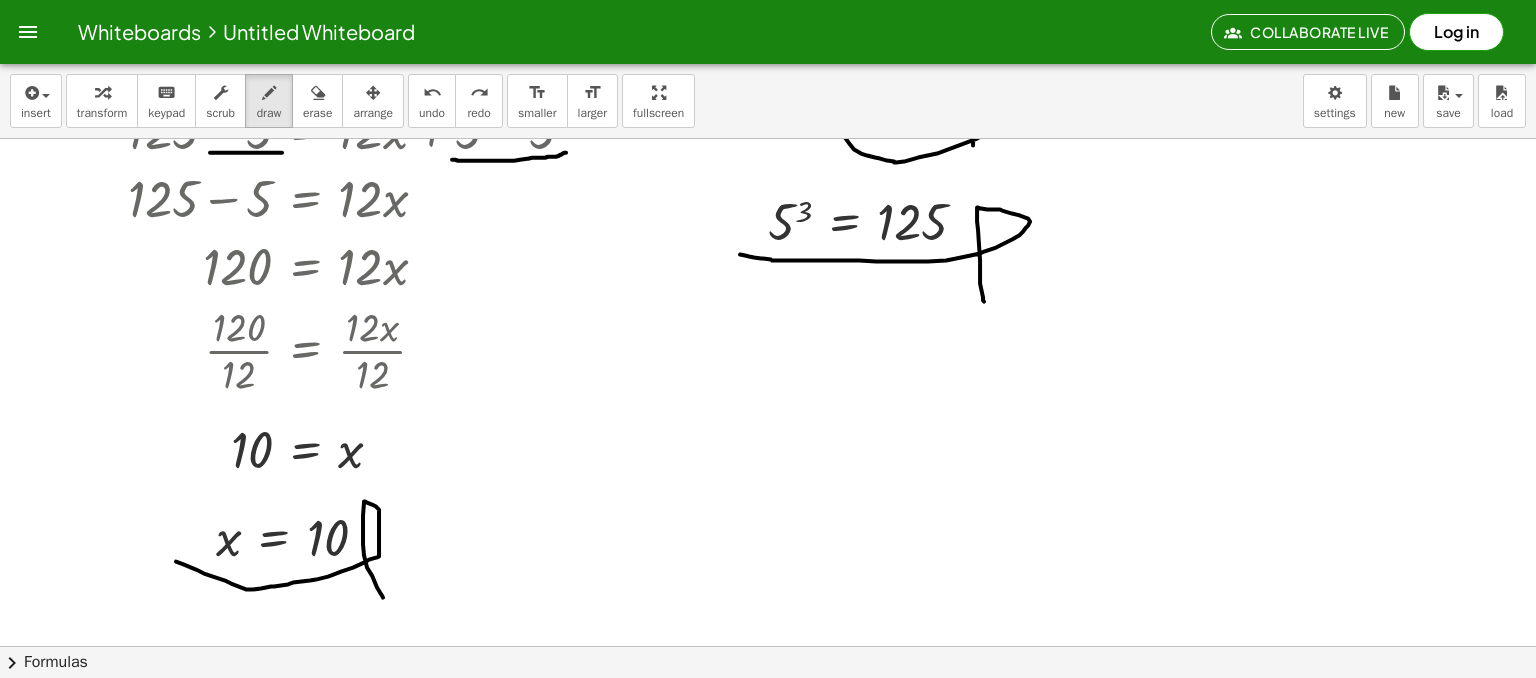 scroll, scrollTop: 2200, scrollLeft: 0, axis: vertical 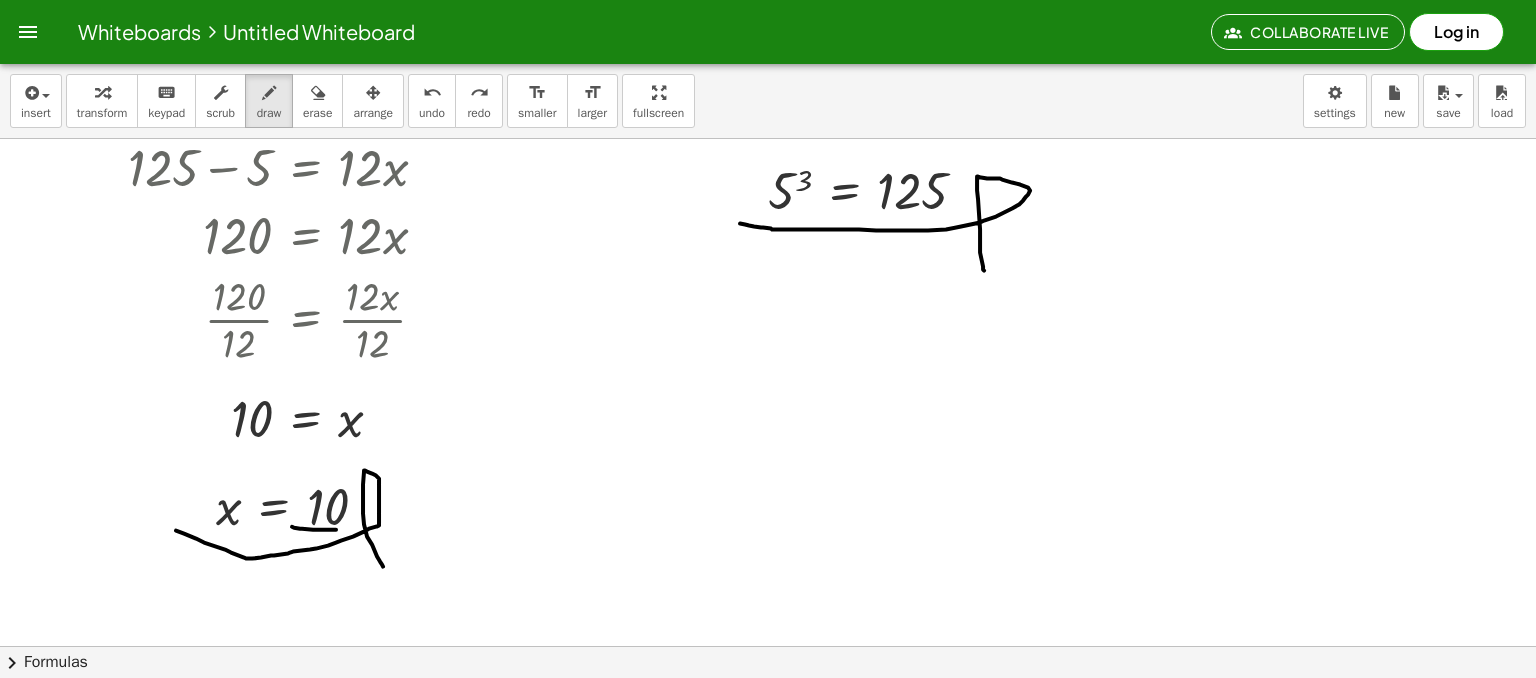 drag, startPoint x: 292, startPoint y: 526, endPoint x: 367, endPoint y: 531, distance: 75.16648 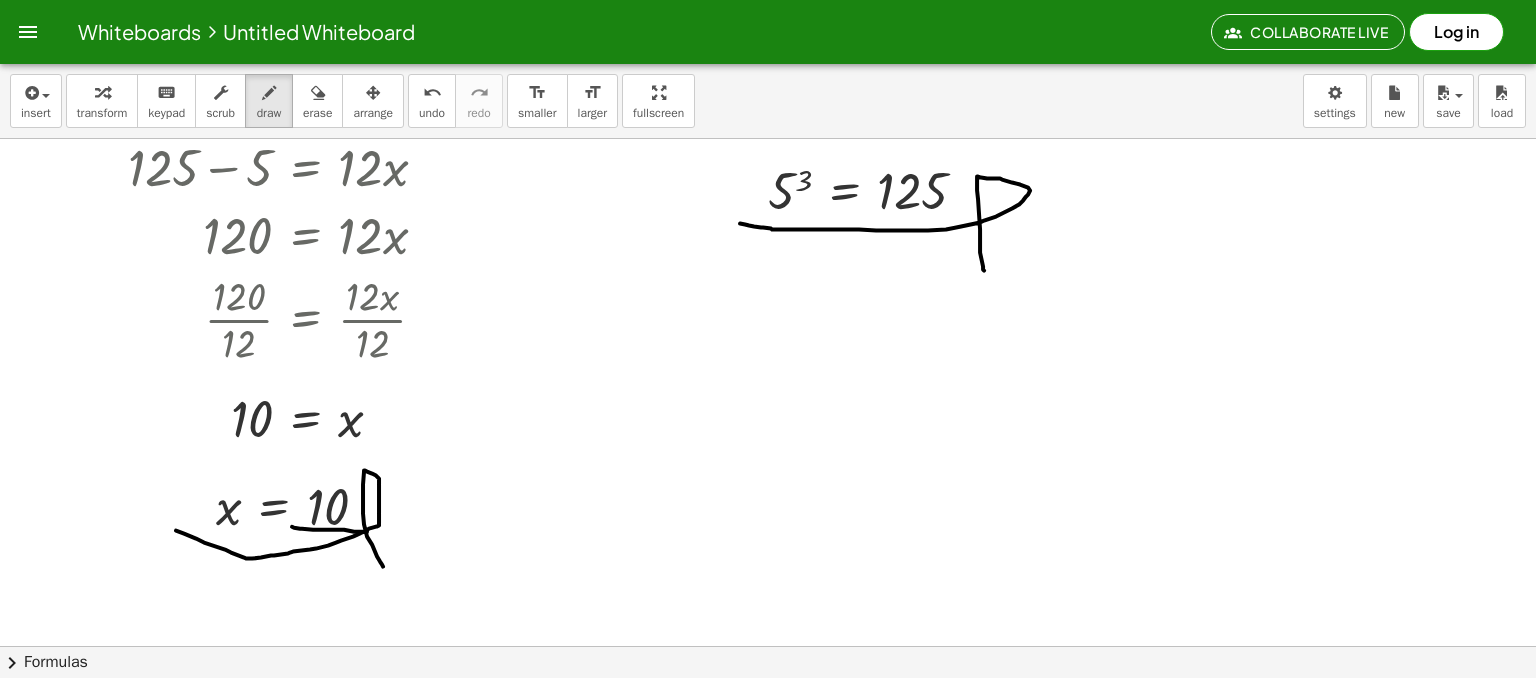 scroll, scrollTop: 1800, scrollLeft: 0, axis: vertical 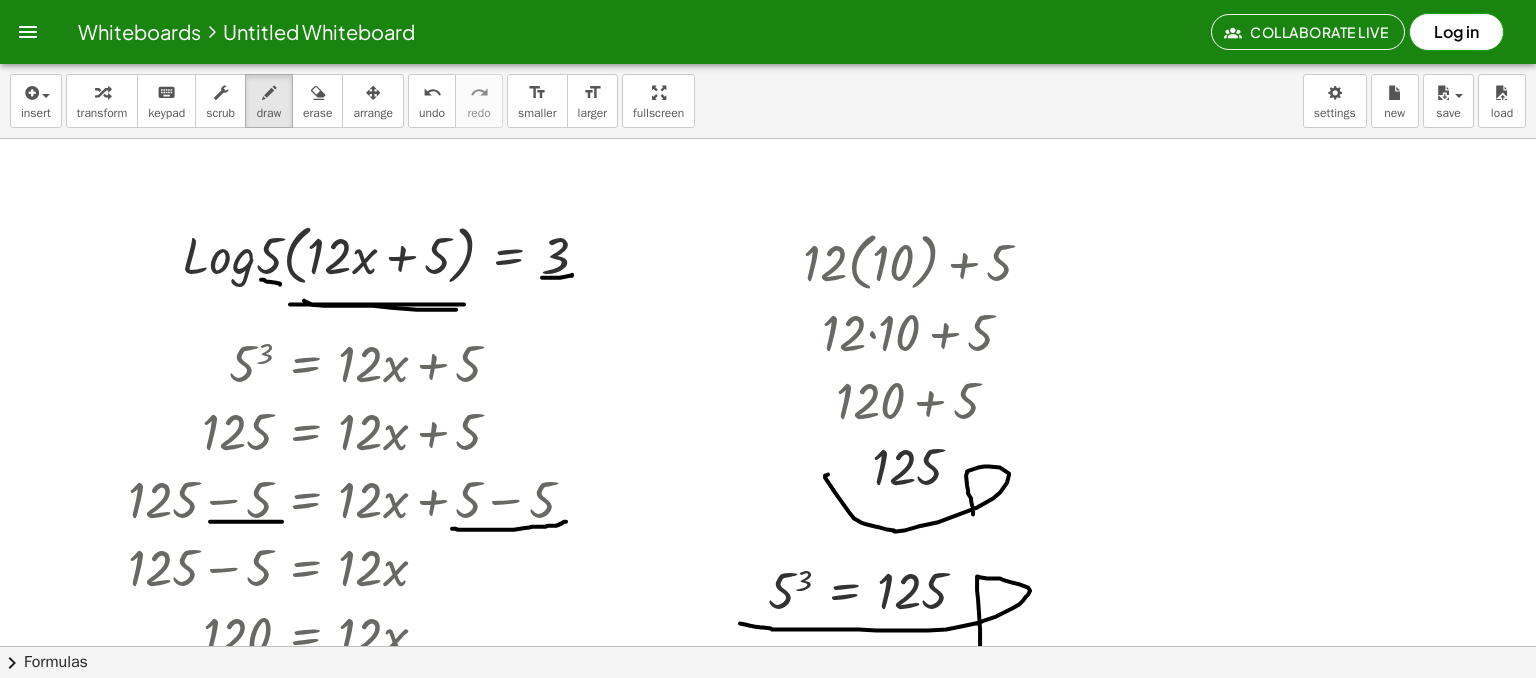 drag, startPoint x: 304, startPoint y: 300, endPoint x: 461, endPoint y: 309, distance: 157.25775 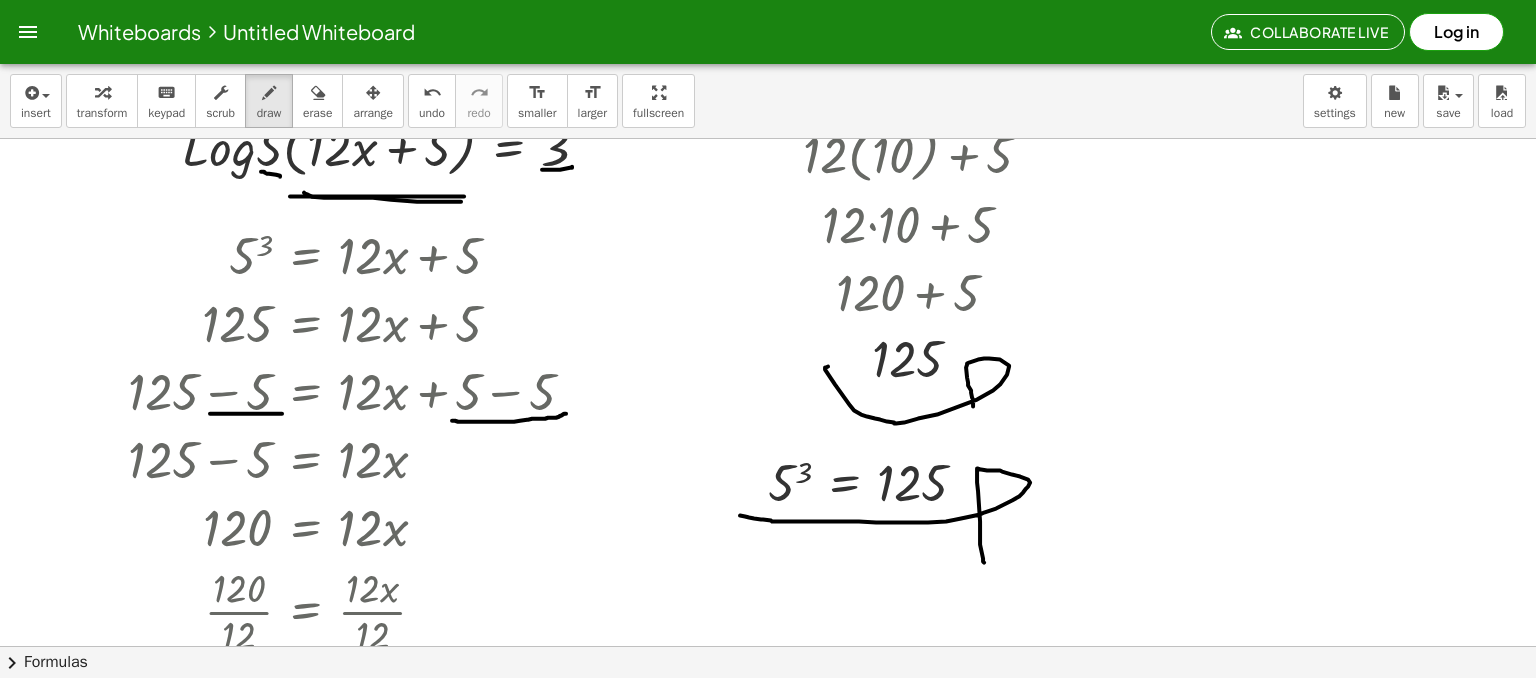 scroll, scrollTop: 1700, scrollLeft: 0, axis: vertical 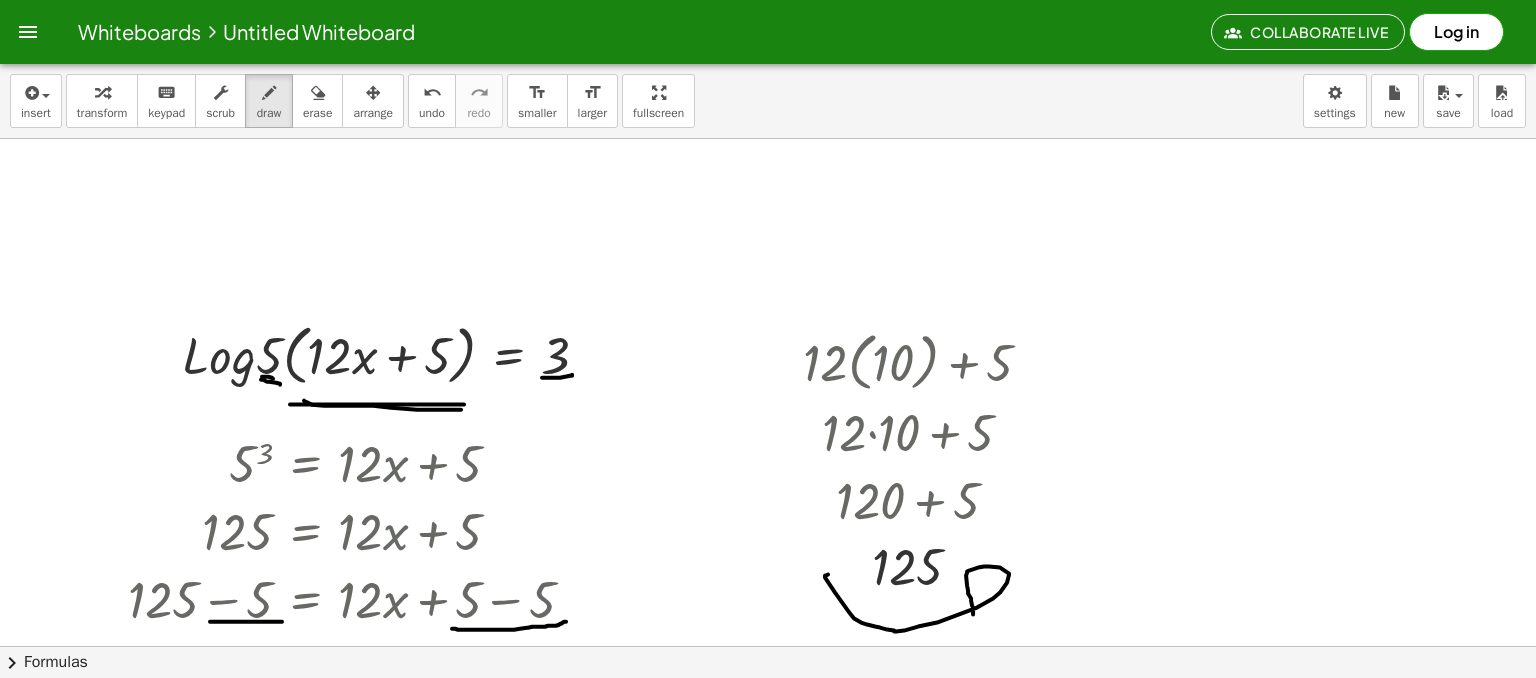 drag, startPoint x: 262, startPoint y: 376, endPoint x: 273, endPoint y: 378, distance: 11.18034 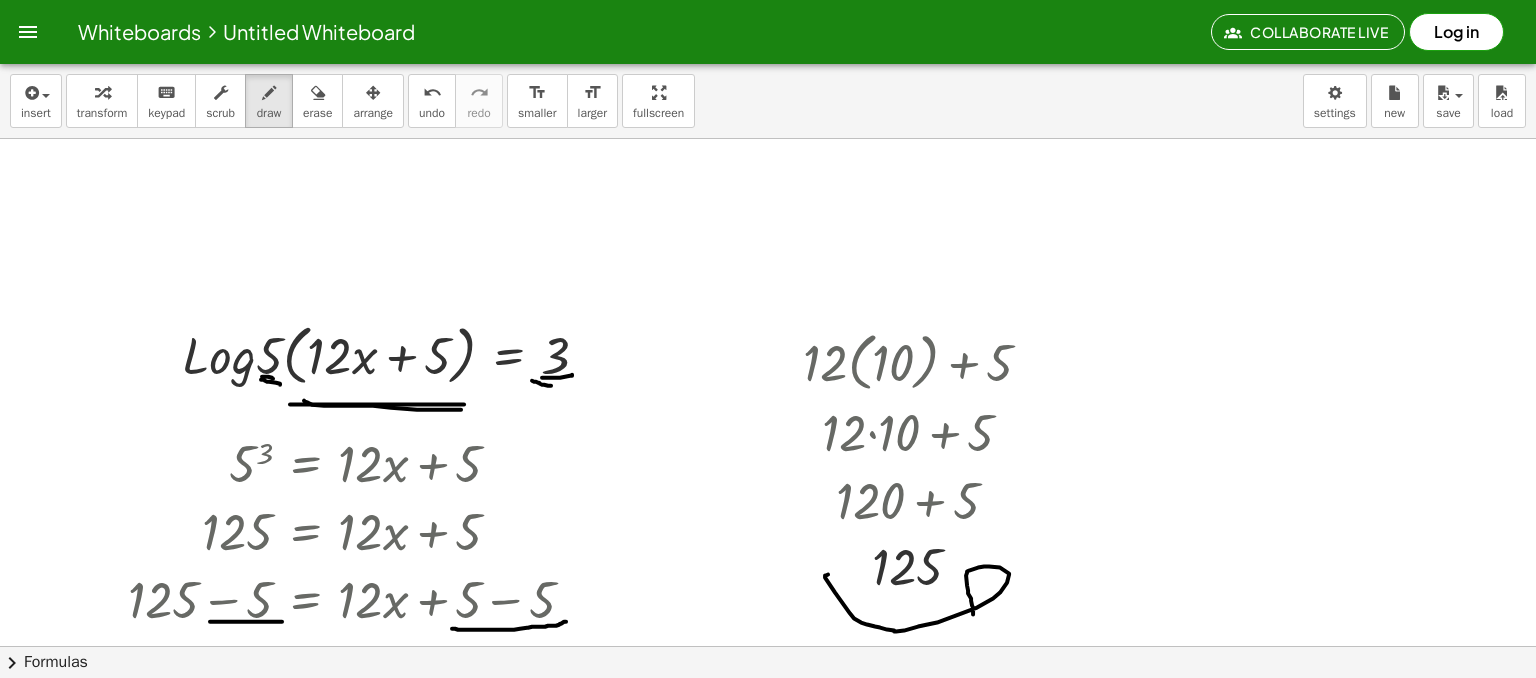 drag, startPoint x: 532, startPoint y: 380, endPoint x: 551, endPoint y: 385, distance: 19.646883 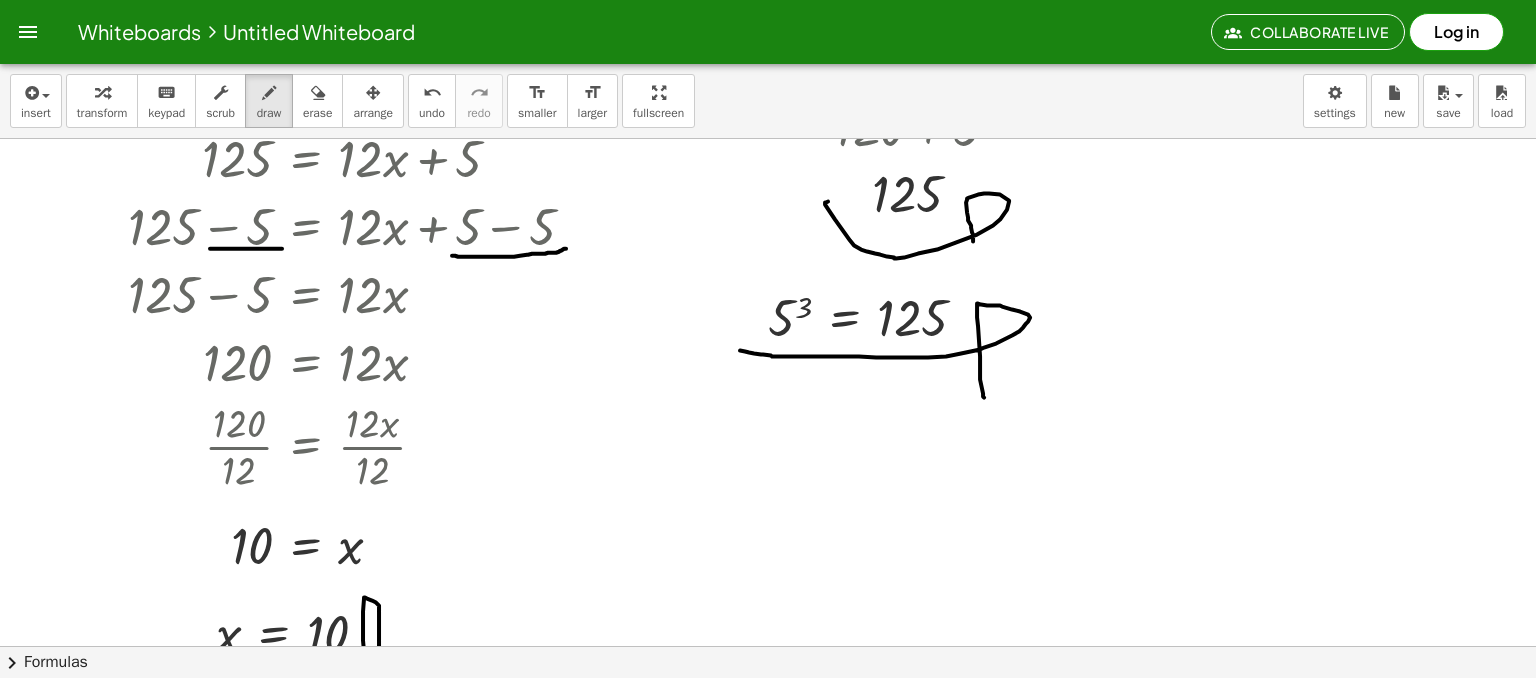 scroll, scrollTop: 2100, scrollLeft: 0, axis: vertical 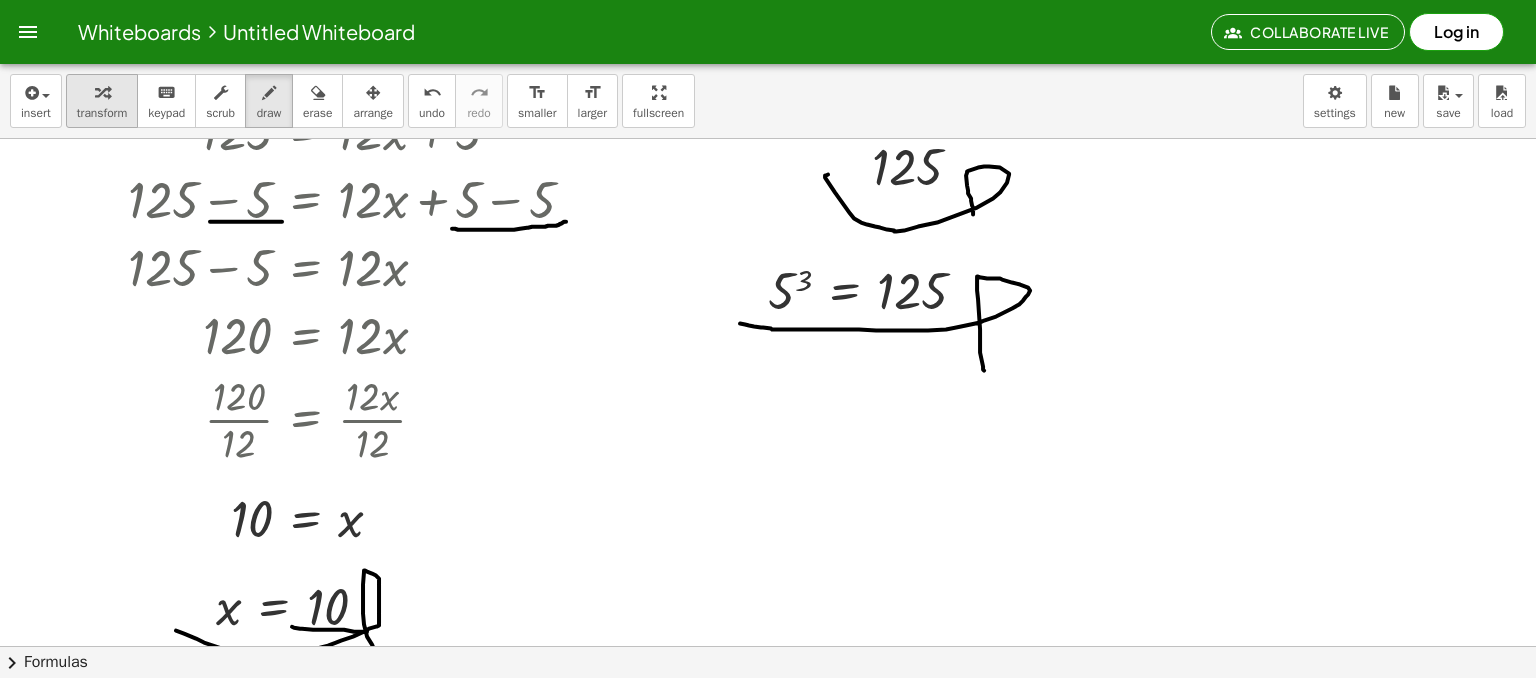 click at bounding box center [102, 92] 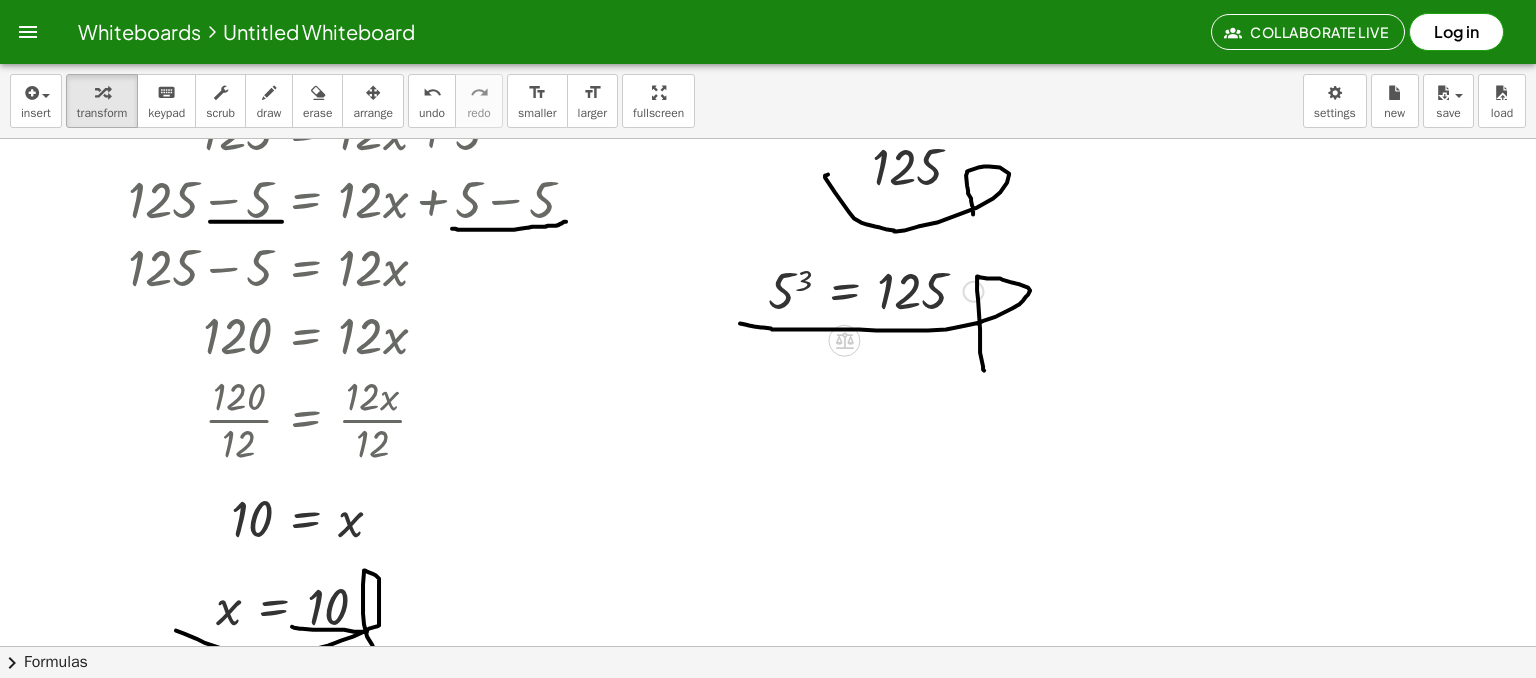 click at bounding box center (875, 290) 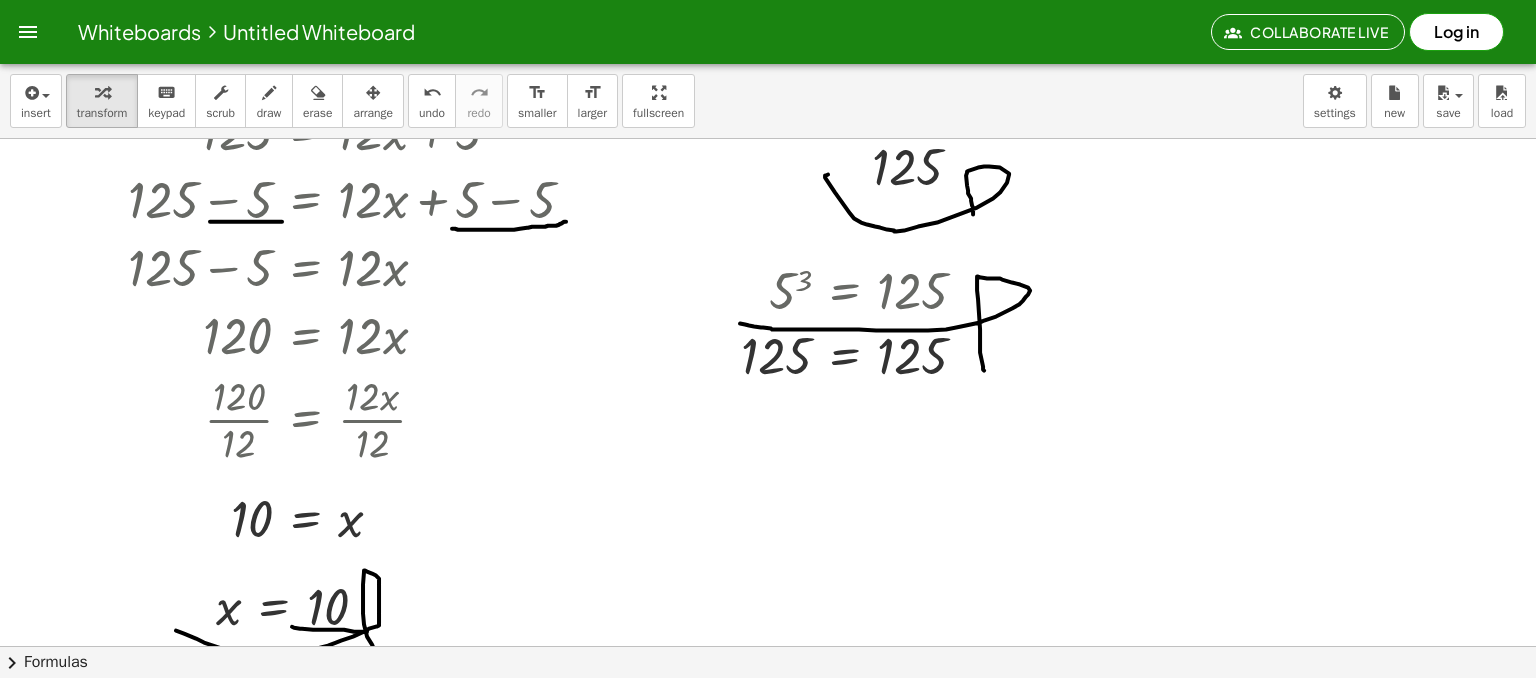 click on "draw" at bounding box center (269, 113) 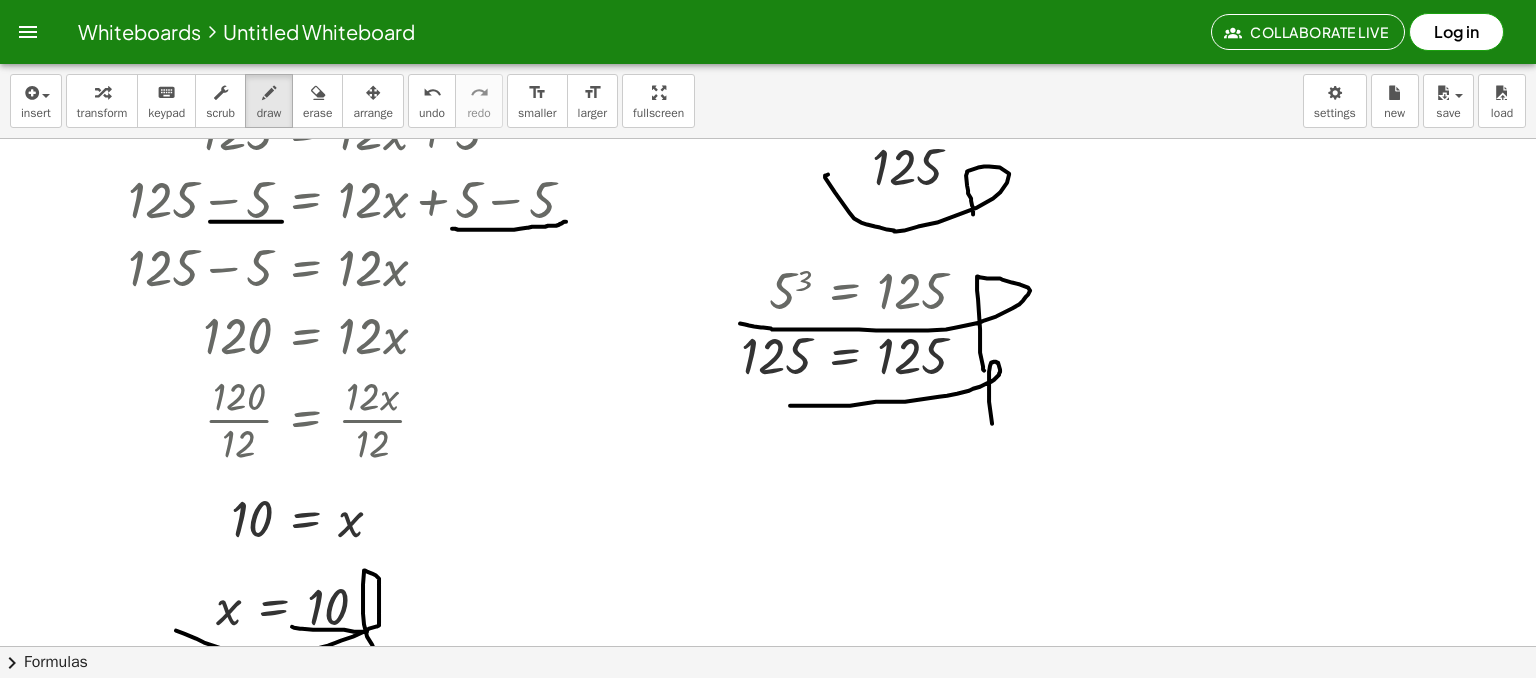 drag, startPoint x: 809, startPoint y: 405, endPoint x: 992, endPoint y: 428, distance: 184.4397 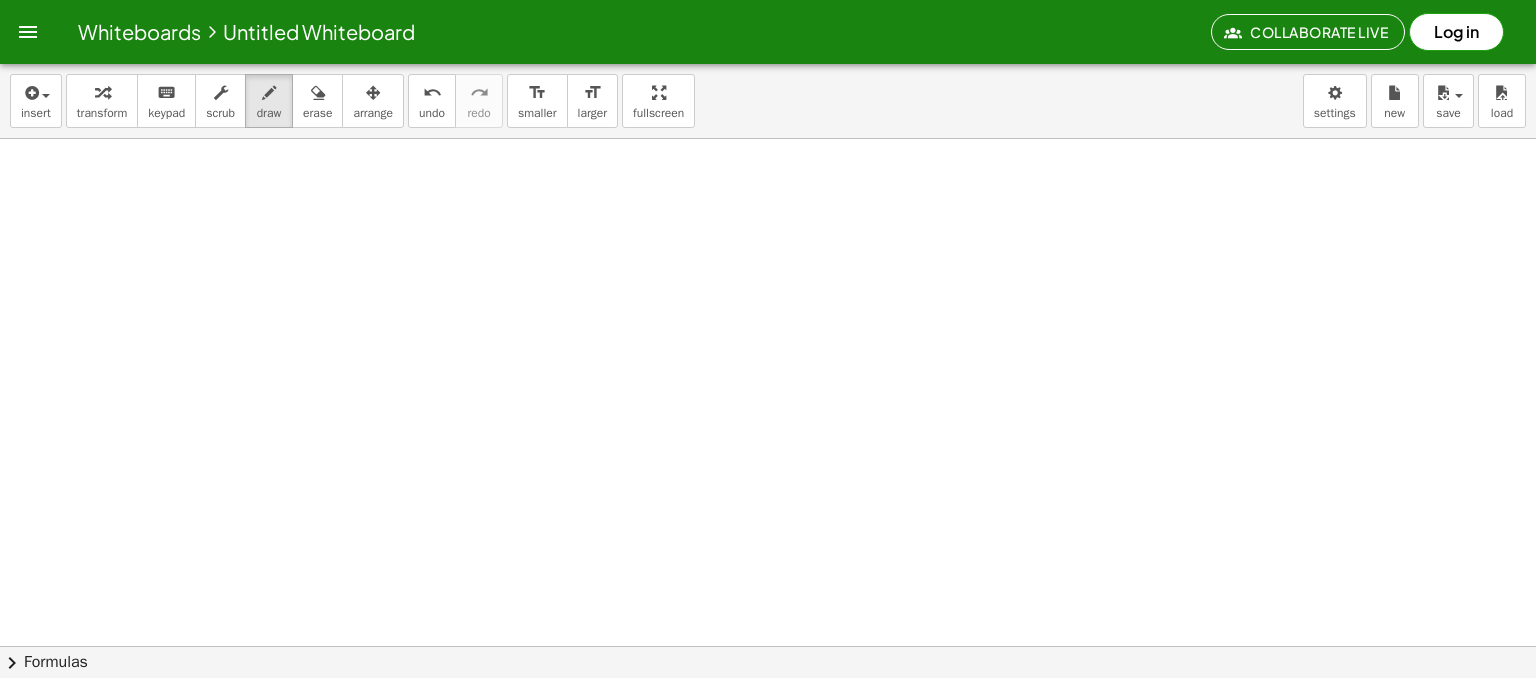 scroll, scrollTop: 2736, scrollLeft: 0, axis: vertical 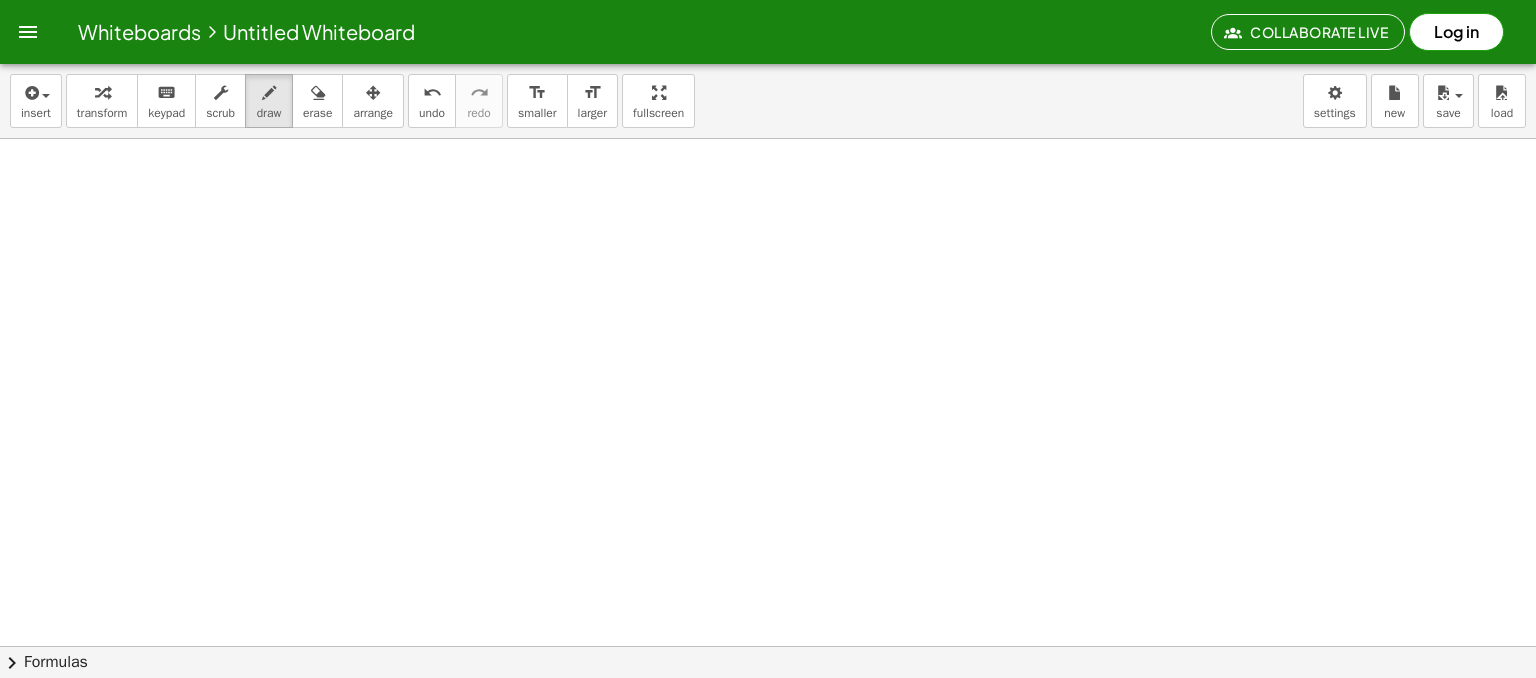 click on "insert select one: Math Expression Function Text Youtube Video Graphing Geometry Geometry 3D transform keyboard keypad scrub draw erase arrange undo undo redo redo format_size smaller format_size larger fullscreen load   save new settings" at bounding box center [768, 101] 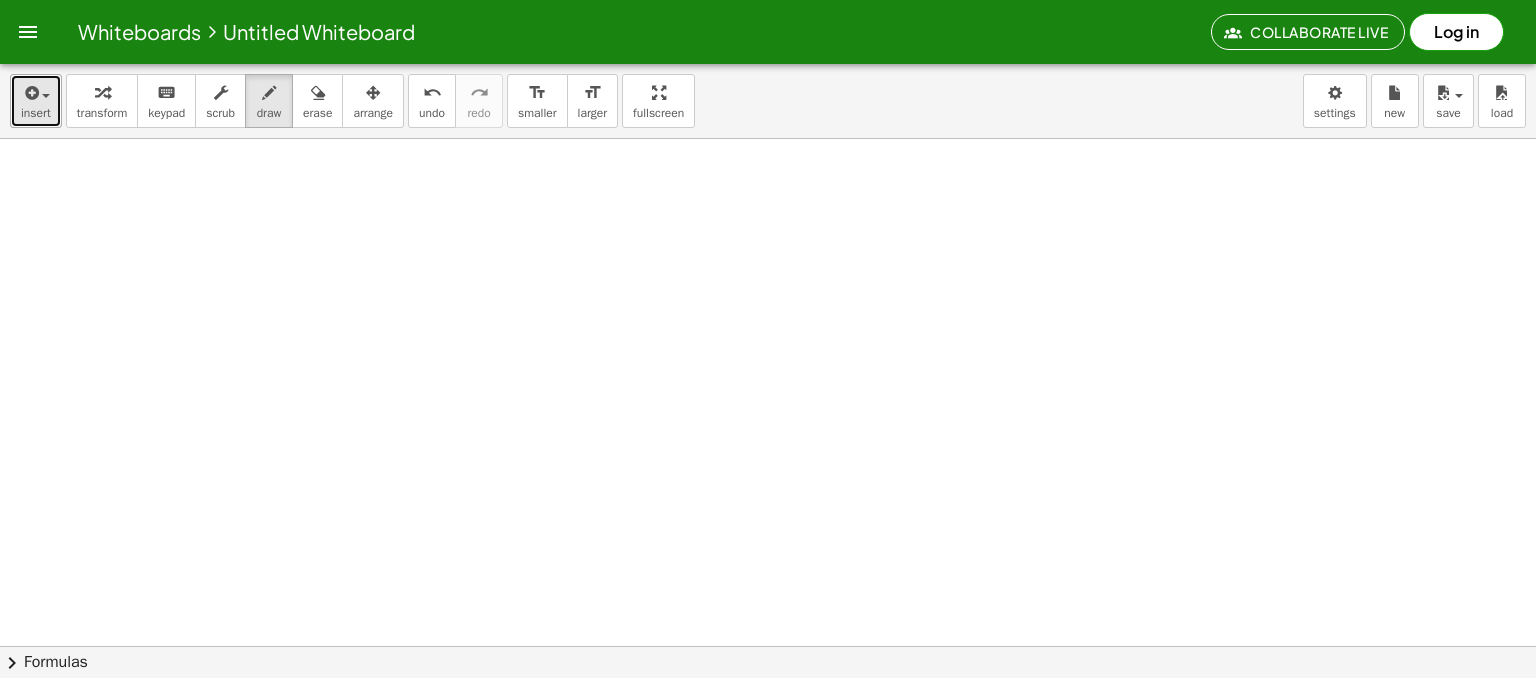 click at bounding box center [30, 93] 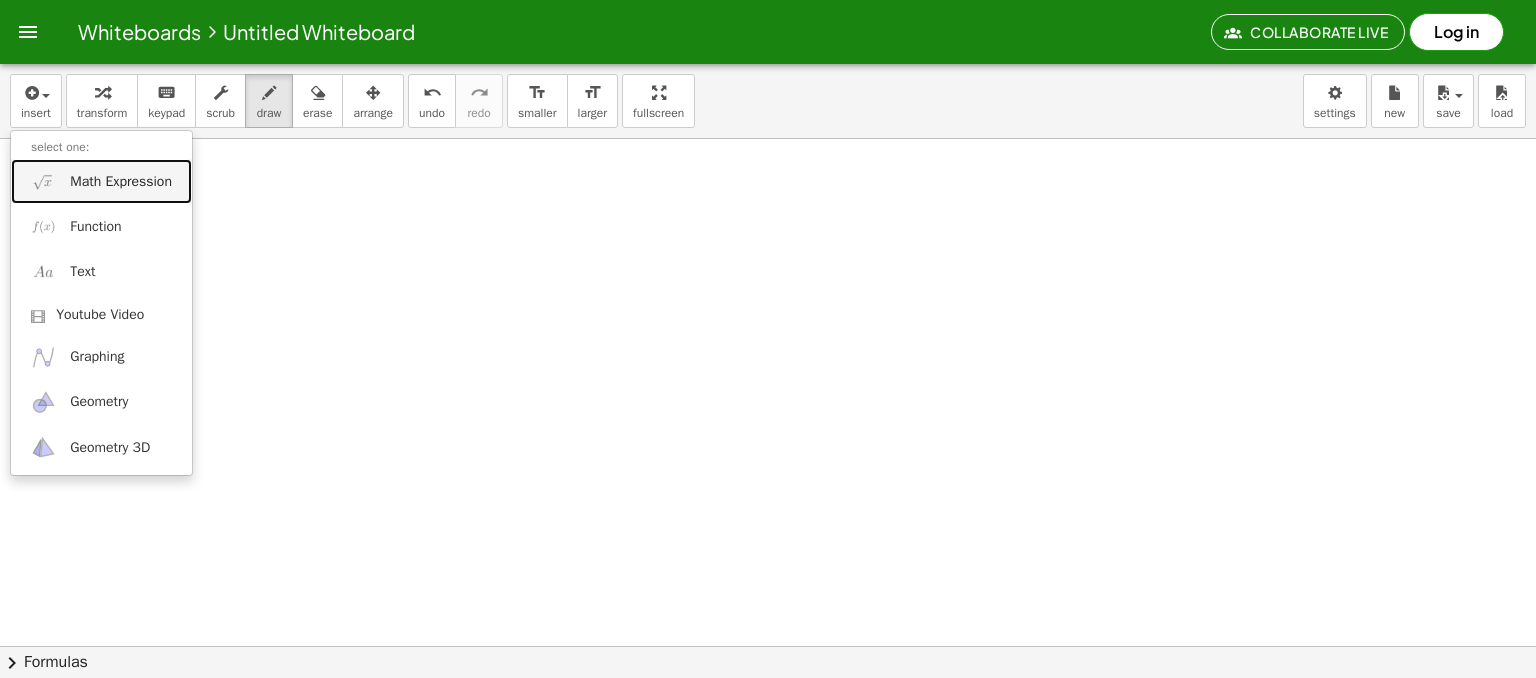 click on "Math Expression" at bounding box center [121, 182] 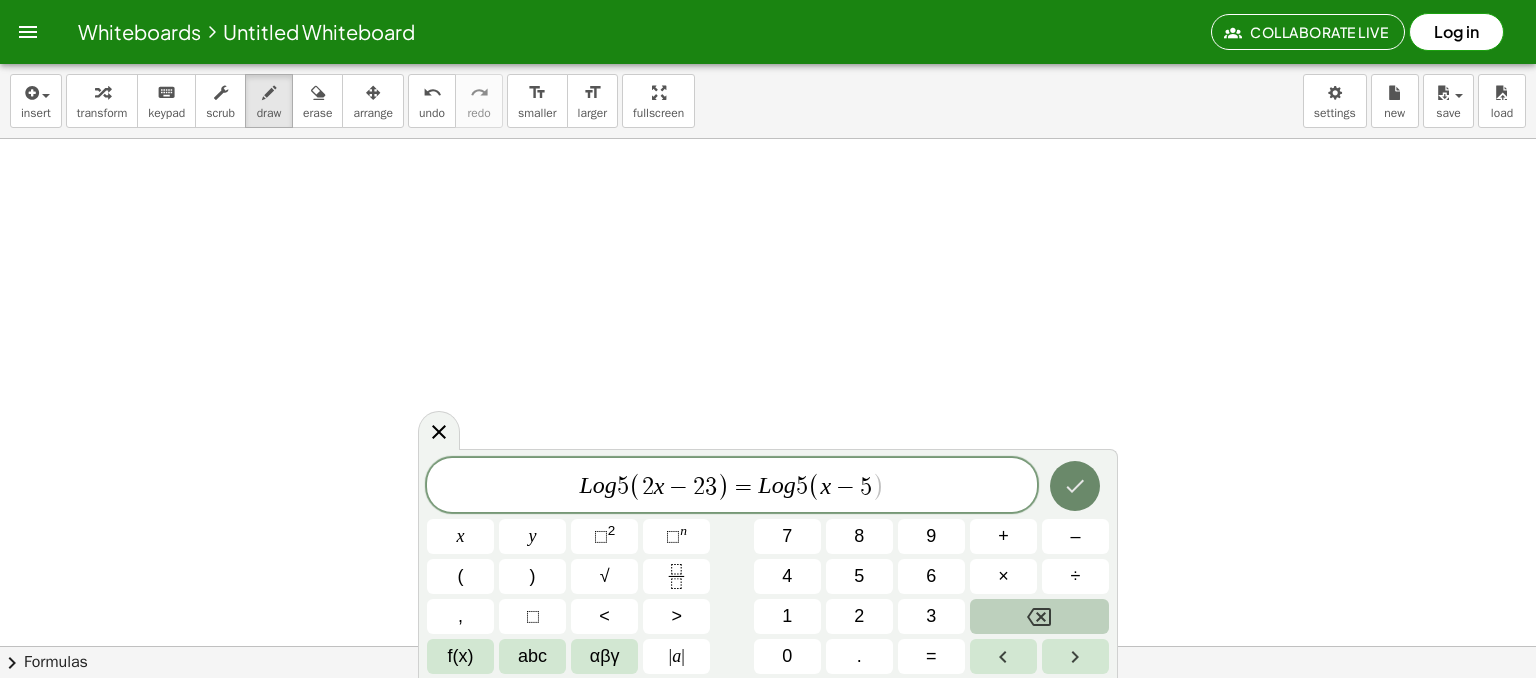 click 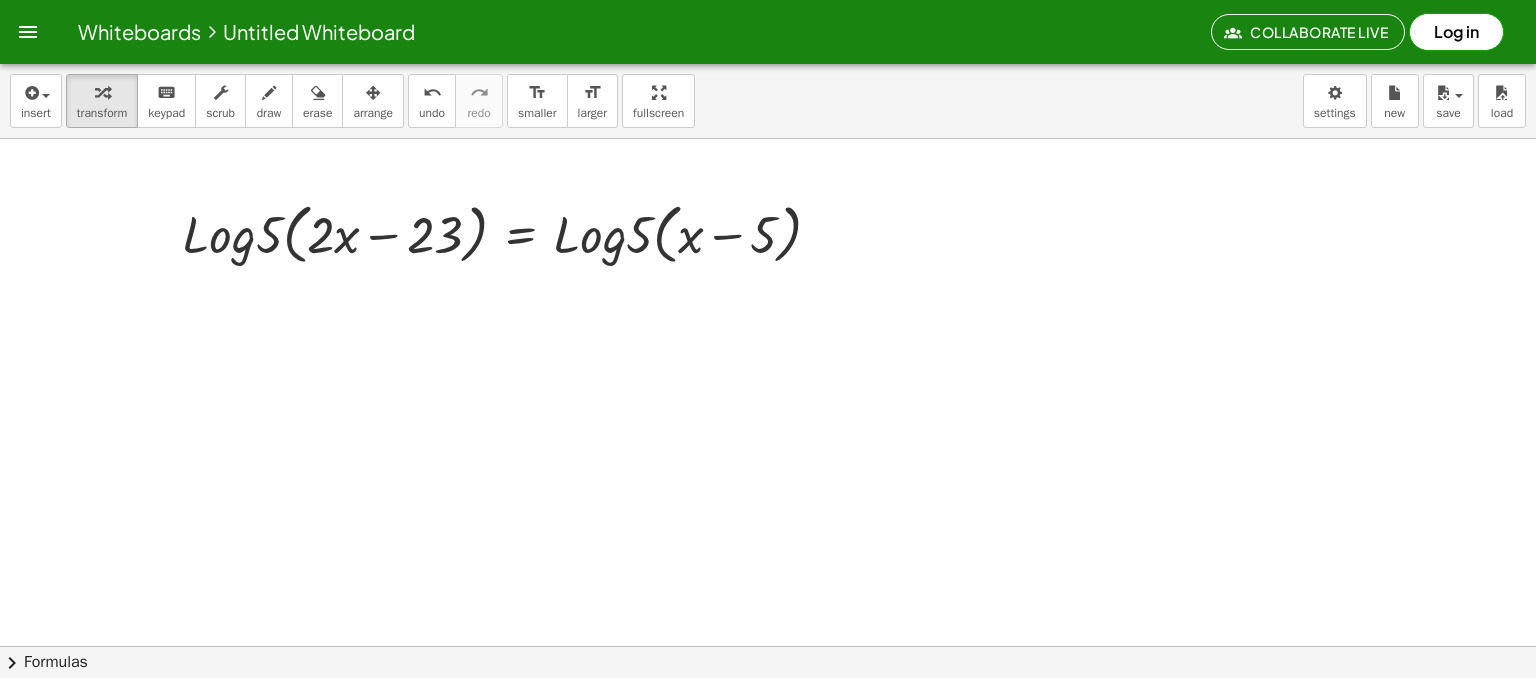 click at bounding box center [269, 93] 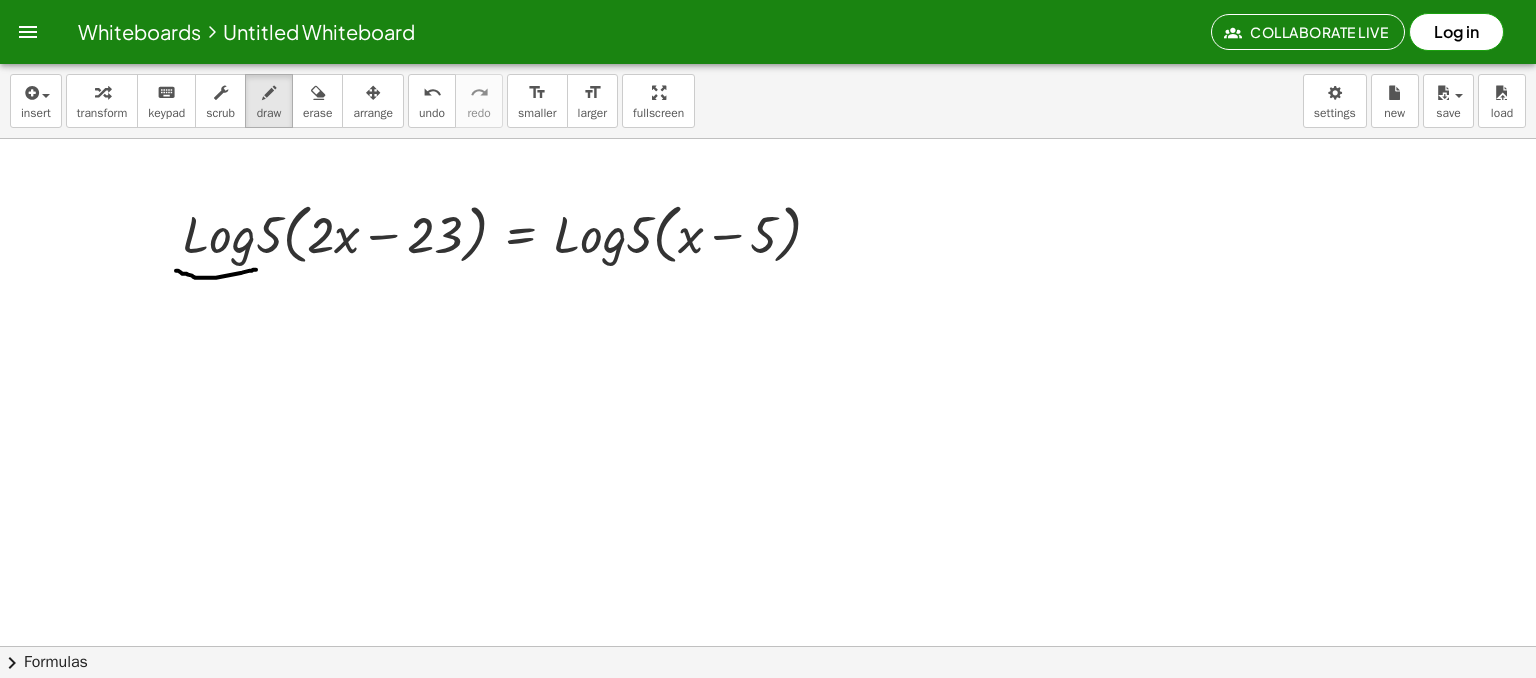 drag, startPoint x: 176, startPoint y: 270, endPoint x: 256, endPoint y: 269, distance: 80.00625 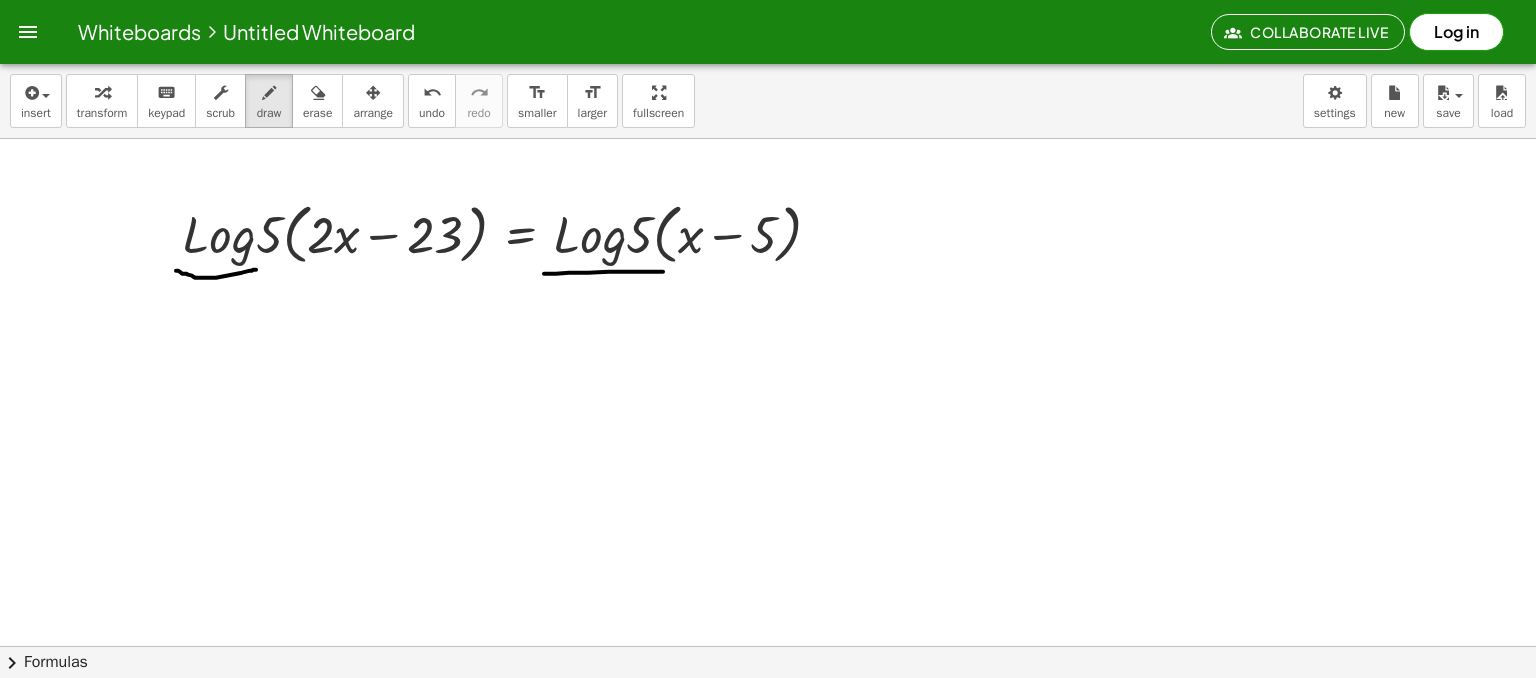 drag, startPoint x: 544, startPoint y: 273, endPoint x: 665, endPoint y: 271, distance: 121.016525 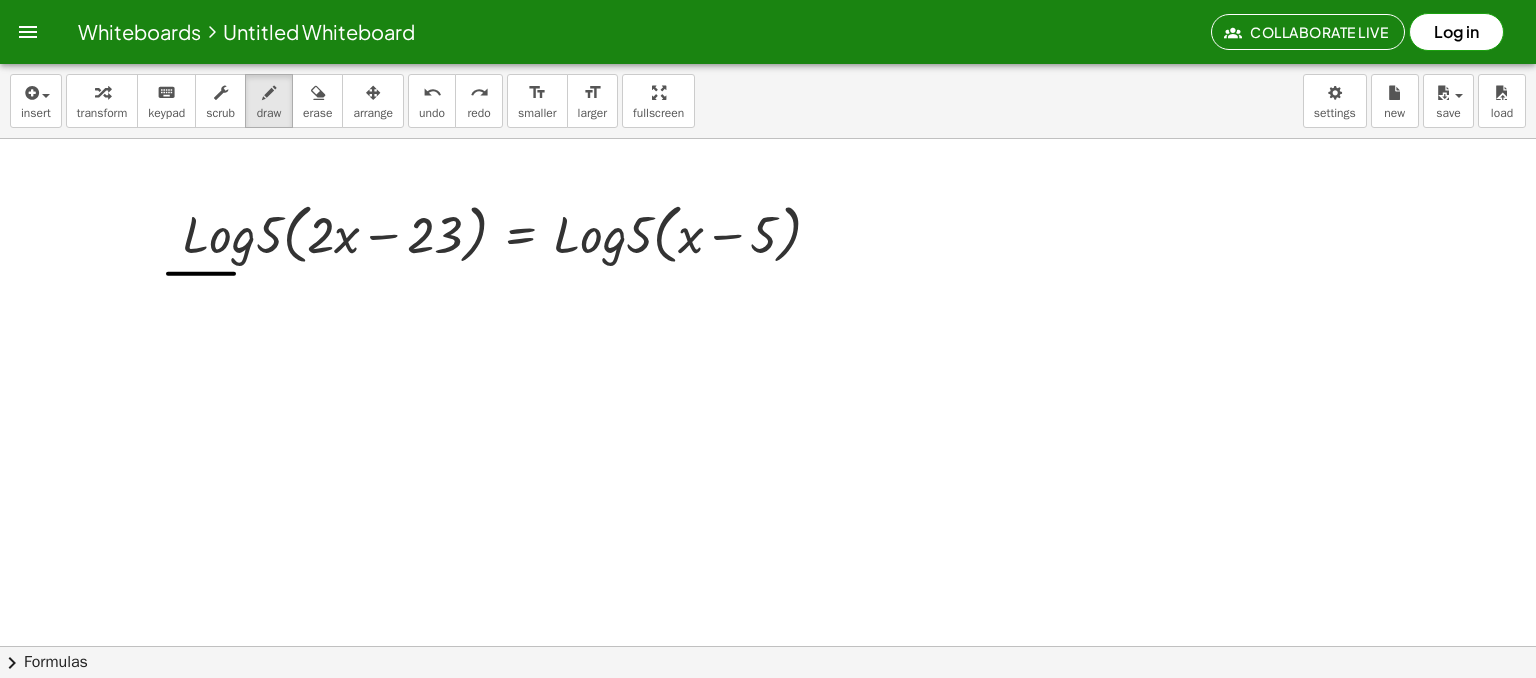 drag, startPoint x: 168, startPoint y: 273, endPoint x: 277, endPoint y: 273, distance: 109 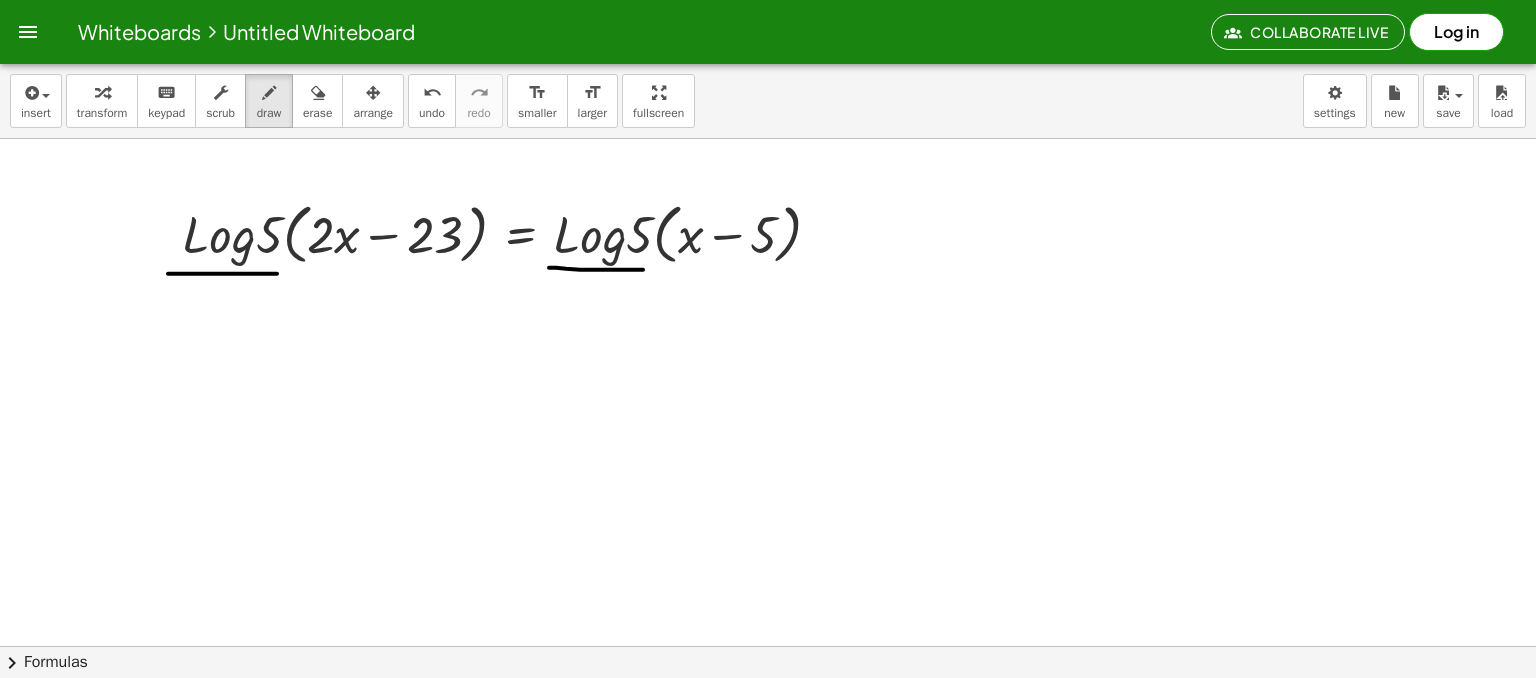 drag, startPoint x: 549, startPoint y: 267, endPoint x: 643, endPoint y: 269, distance: 94.02127 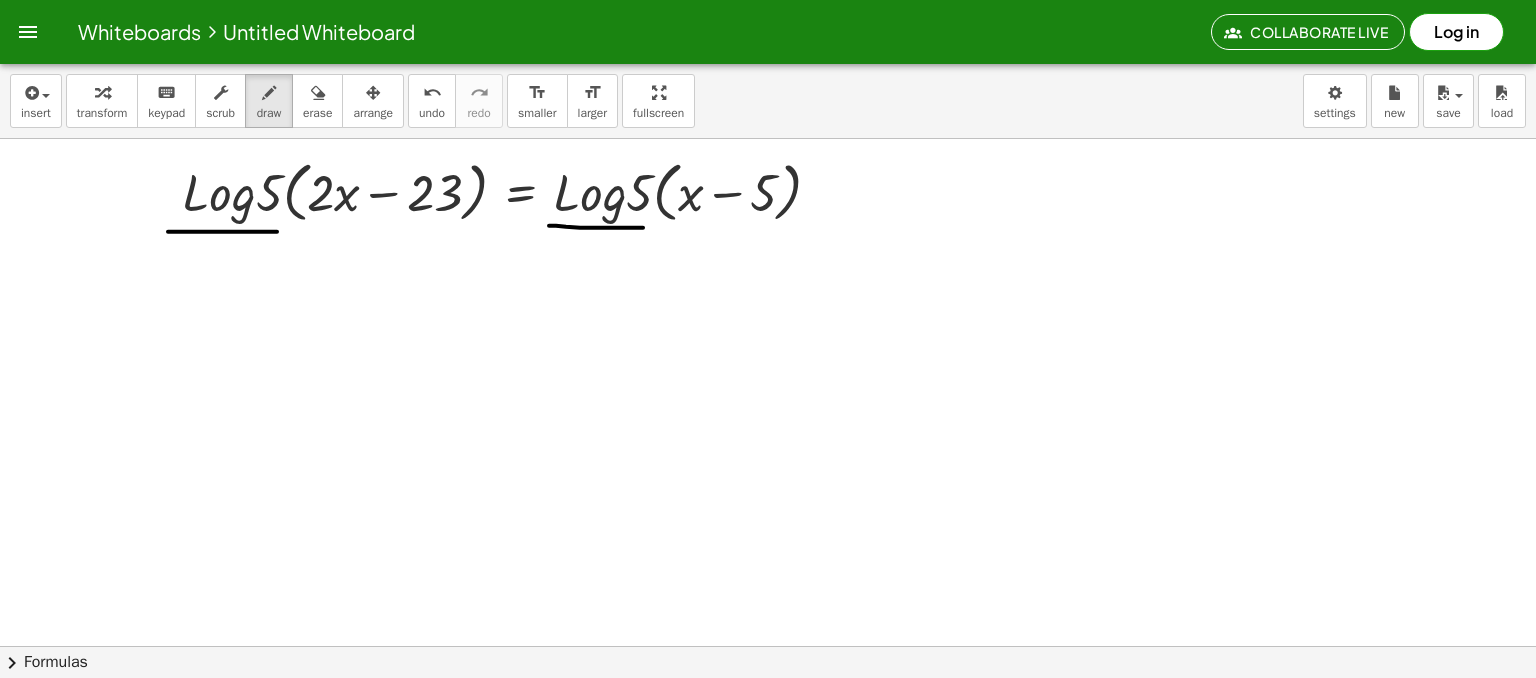 scroll, scrollTop: 2736, scrollLeft: 0, axis: vertical 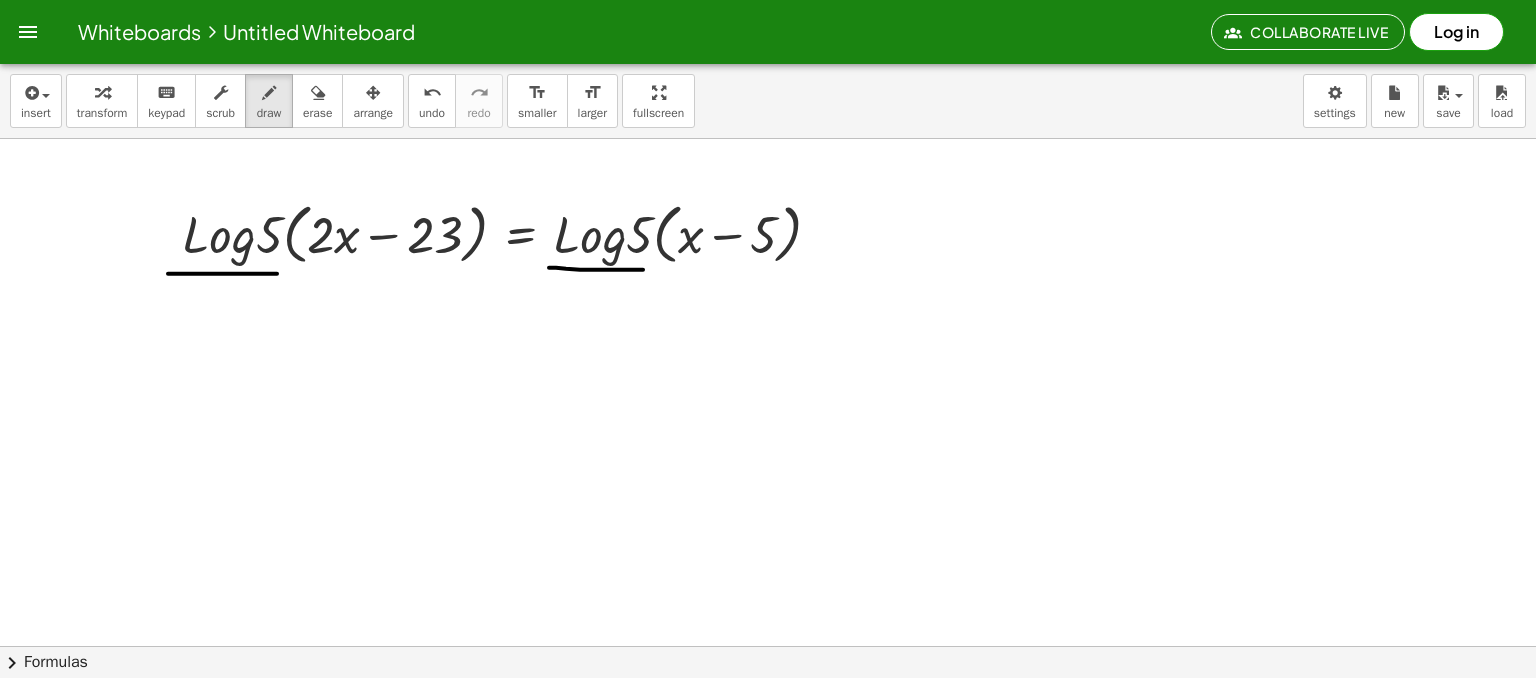 click at bounding box center [768, -822] 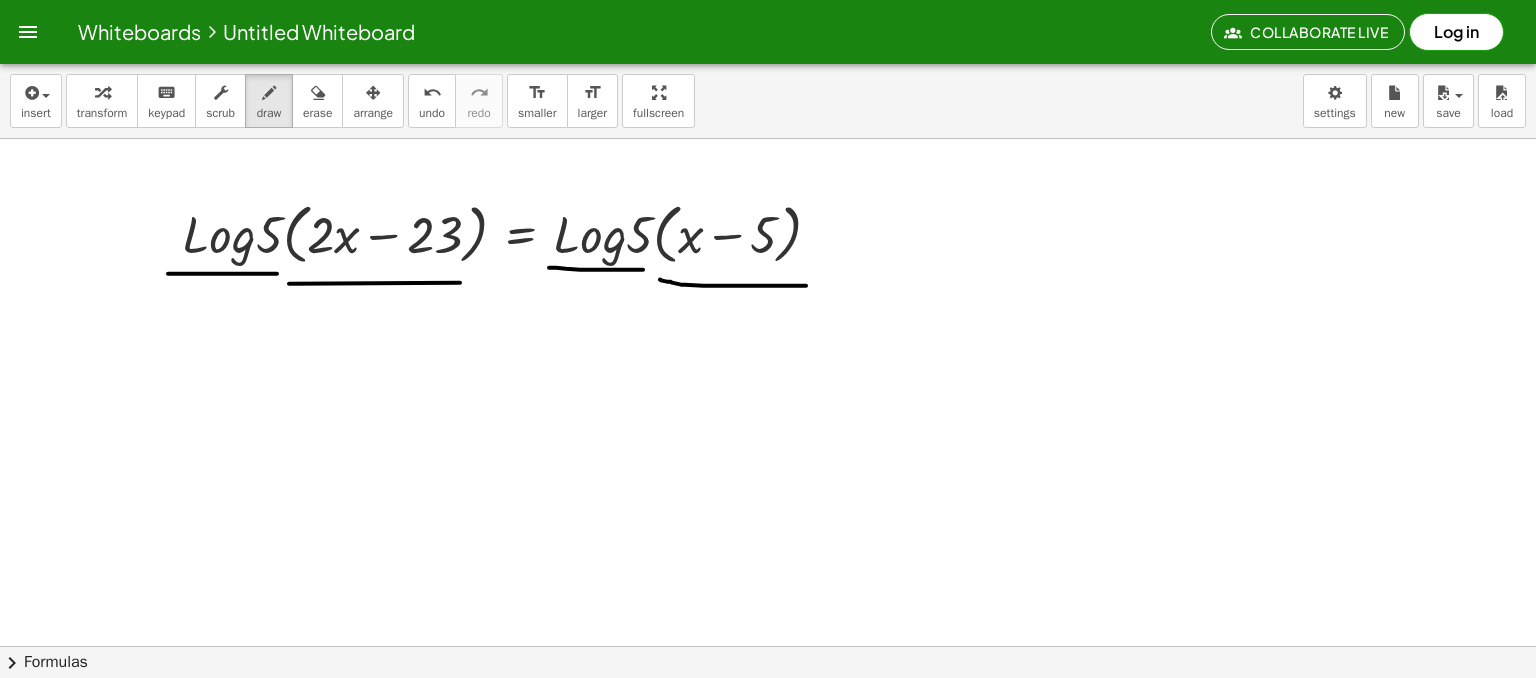 drag, startPoint x: 660, startPoint y: 279, endPoint x: 807, endPoint y: 285, distance: 147.12239 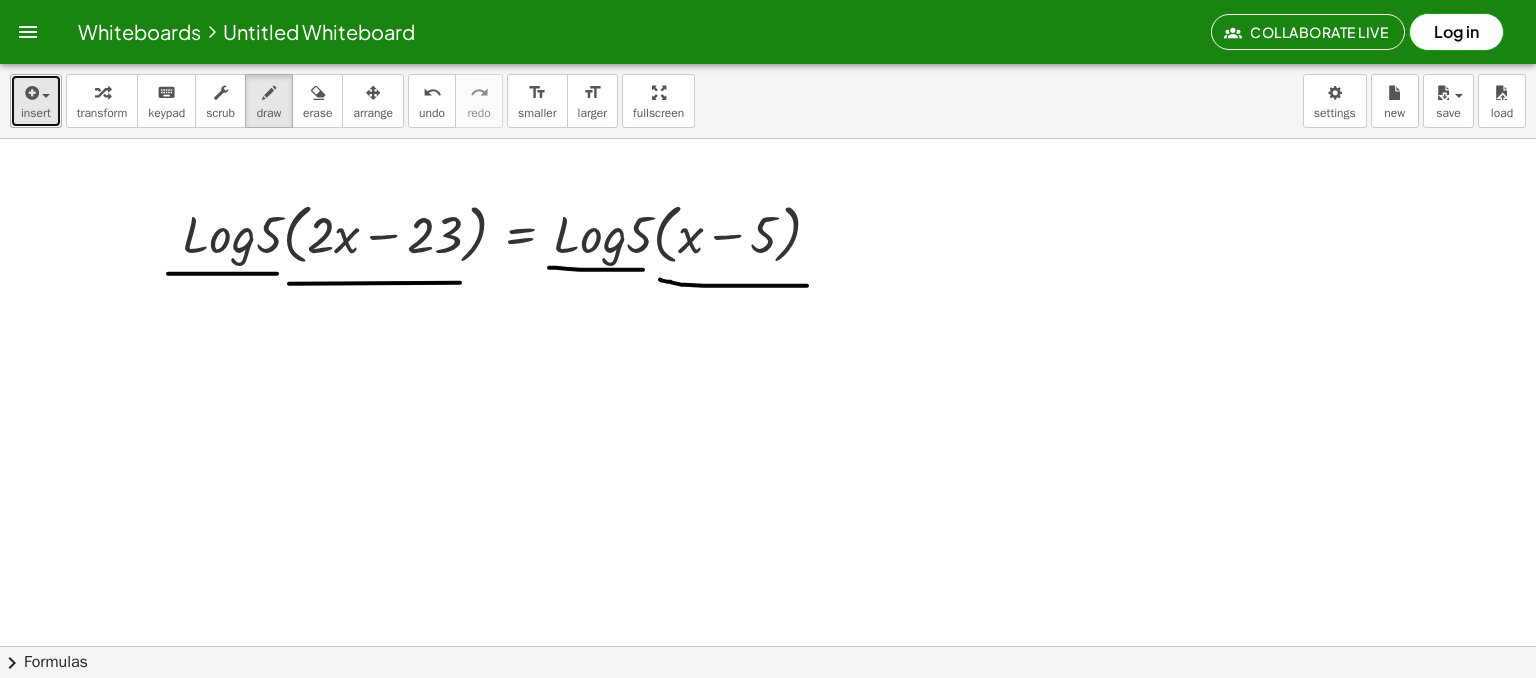 click at bounding box center [30, 93] 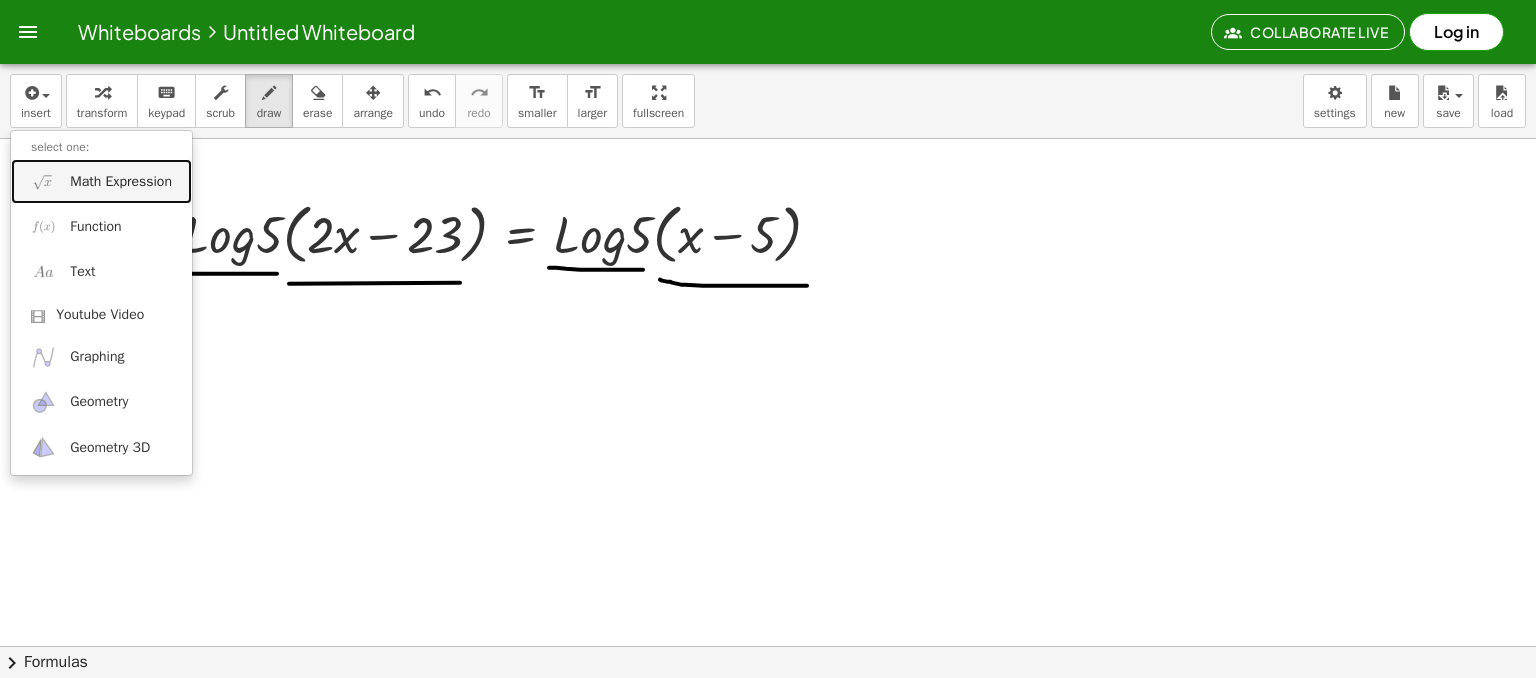 click on "Math Expression" at bounding box center [101, 181] 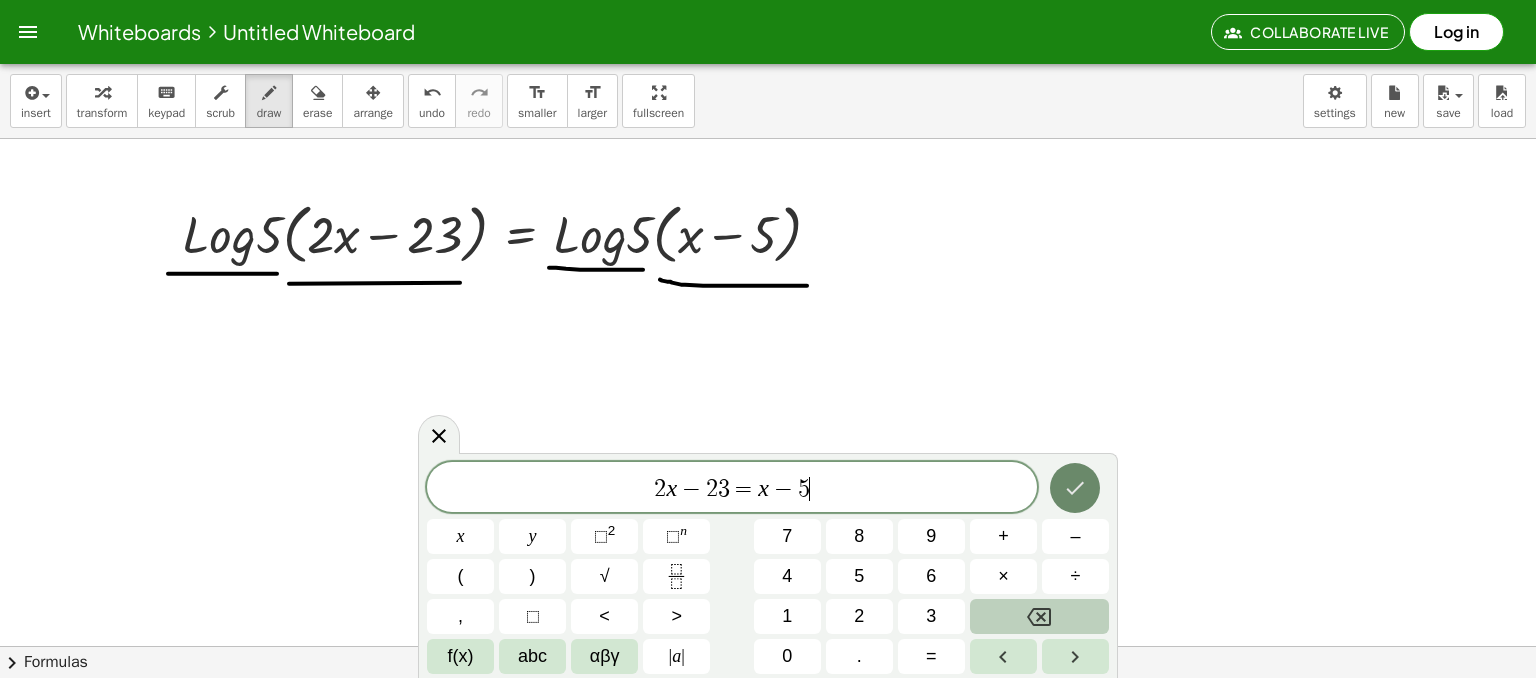 click 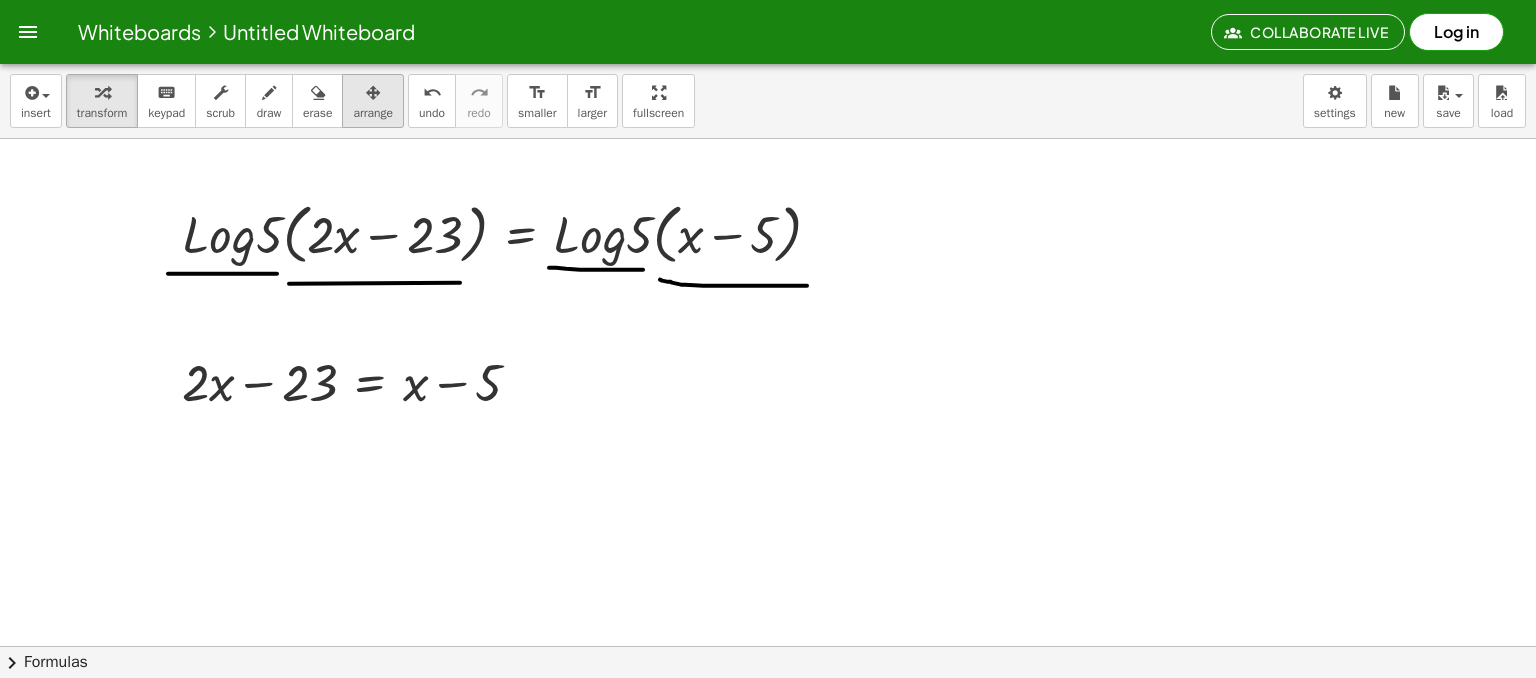 click on "arrange" at bounding box center [373, 113] 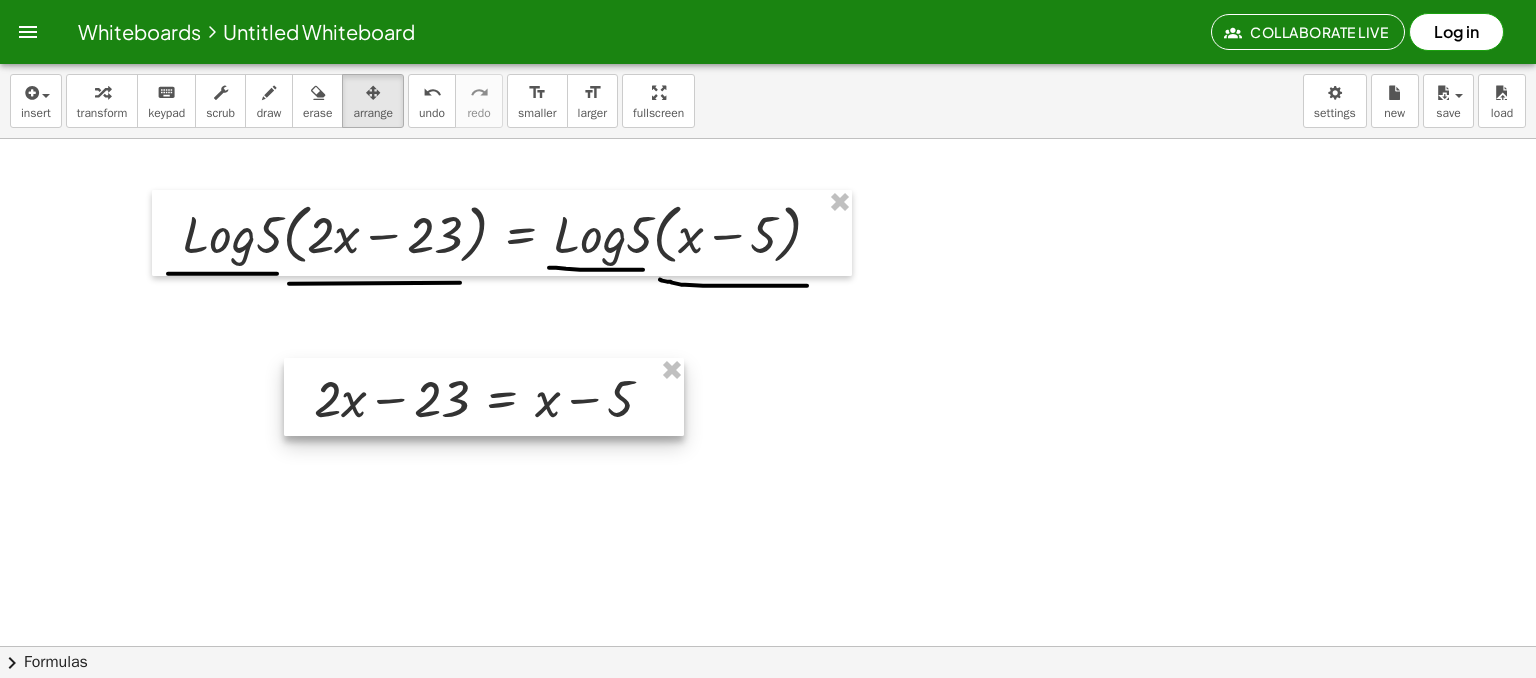 click at bounding box center [484, 397] 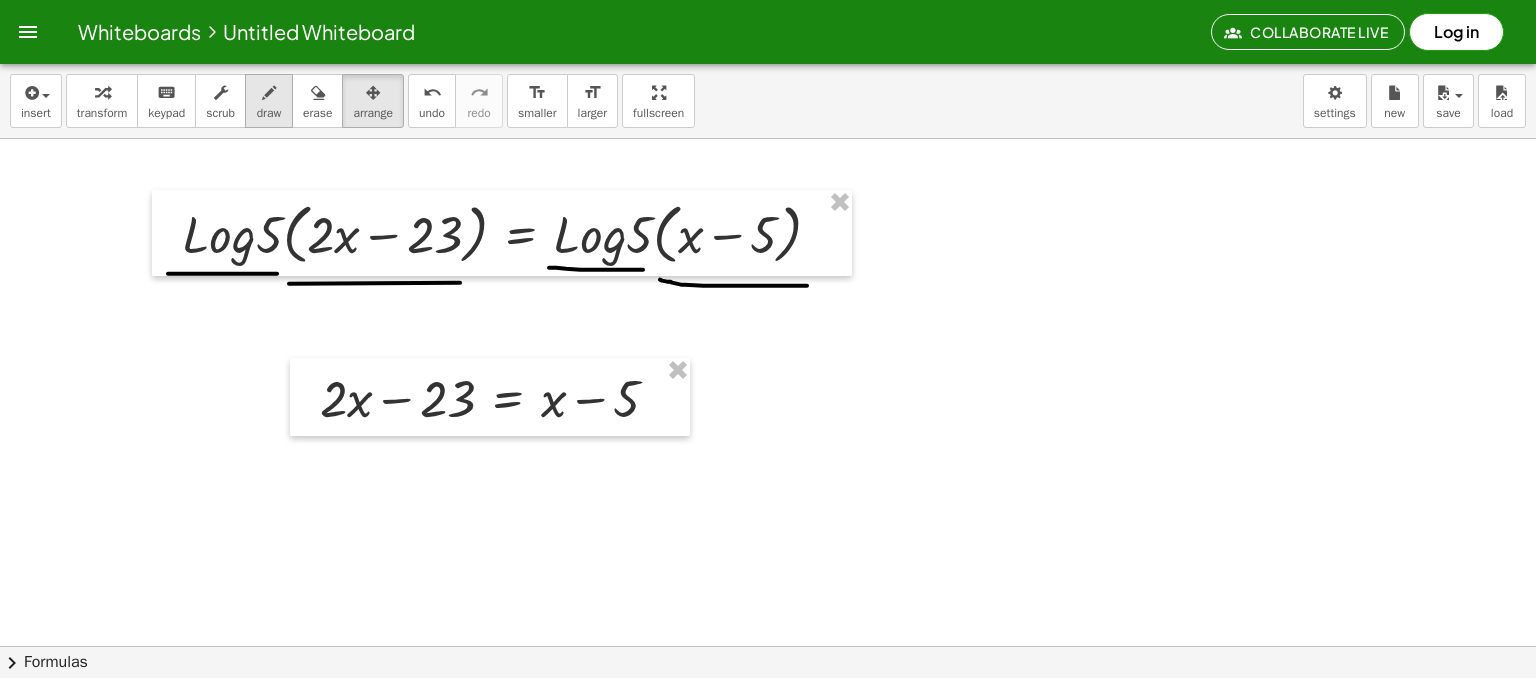 click on "draw" at bounding box center (269, 113) 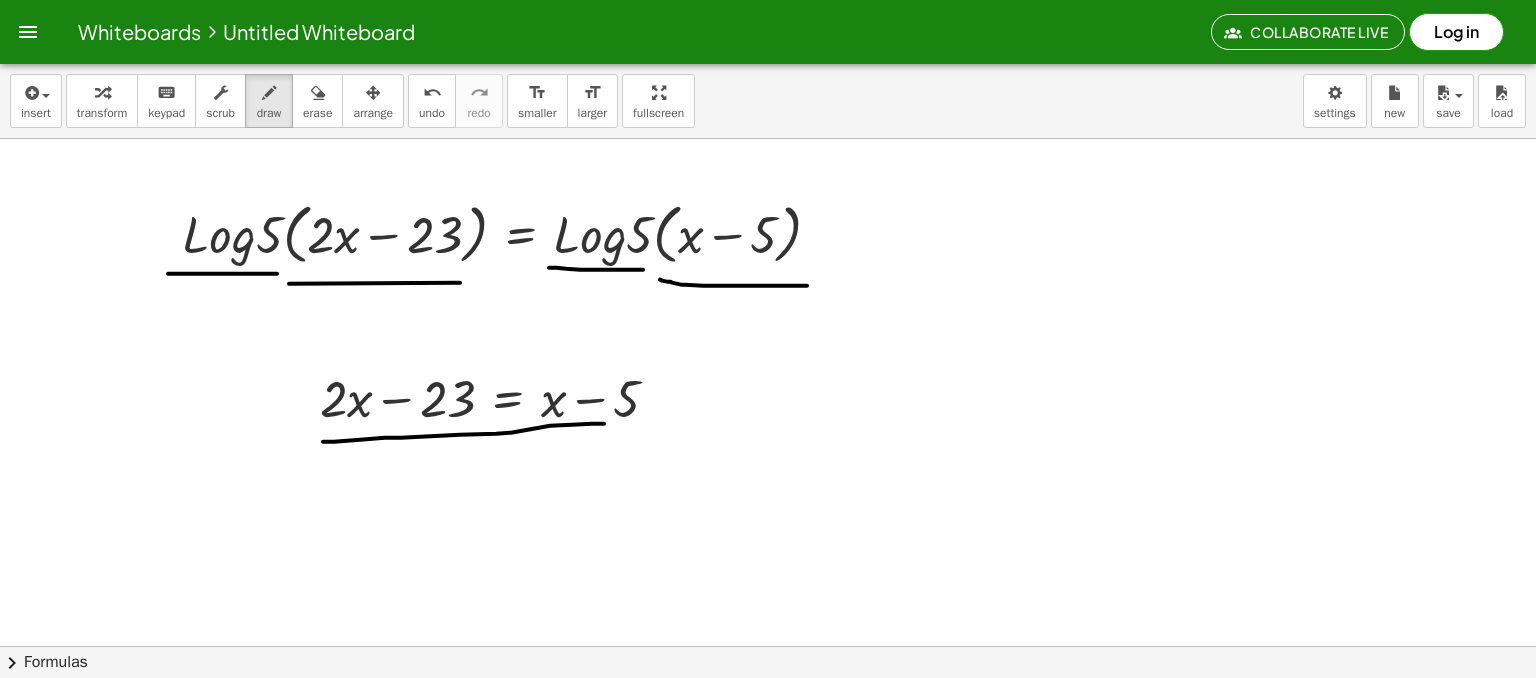 drag, startPoint x: 323, startPoint y: 441, endPoint x: 604, endPoint y: 423, distance: 281.57593 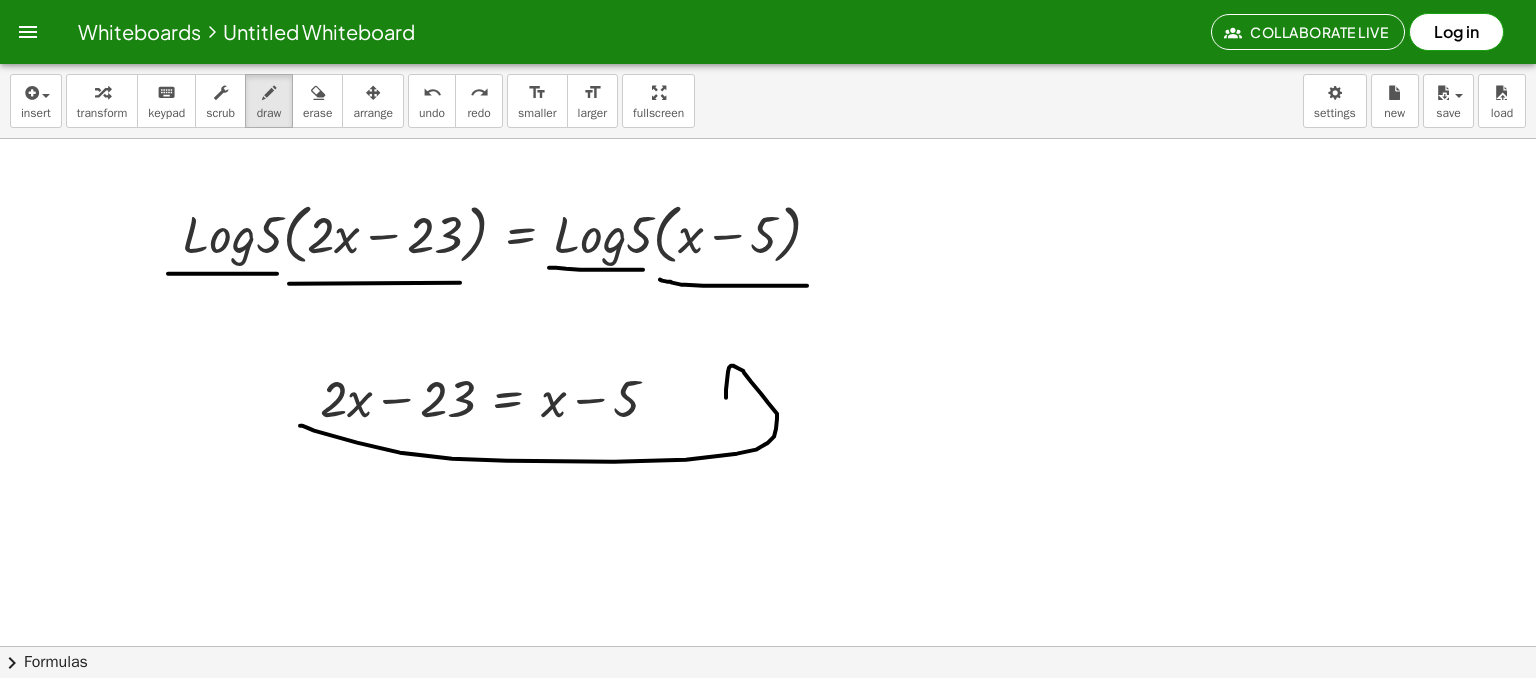 drag, startPoint x: 300, startPoint y: 425, endPoint x: 752, endPoint y: 461, distance: 453.43137 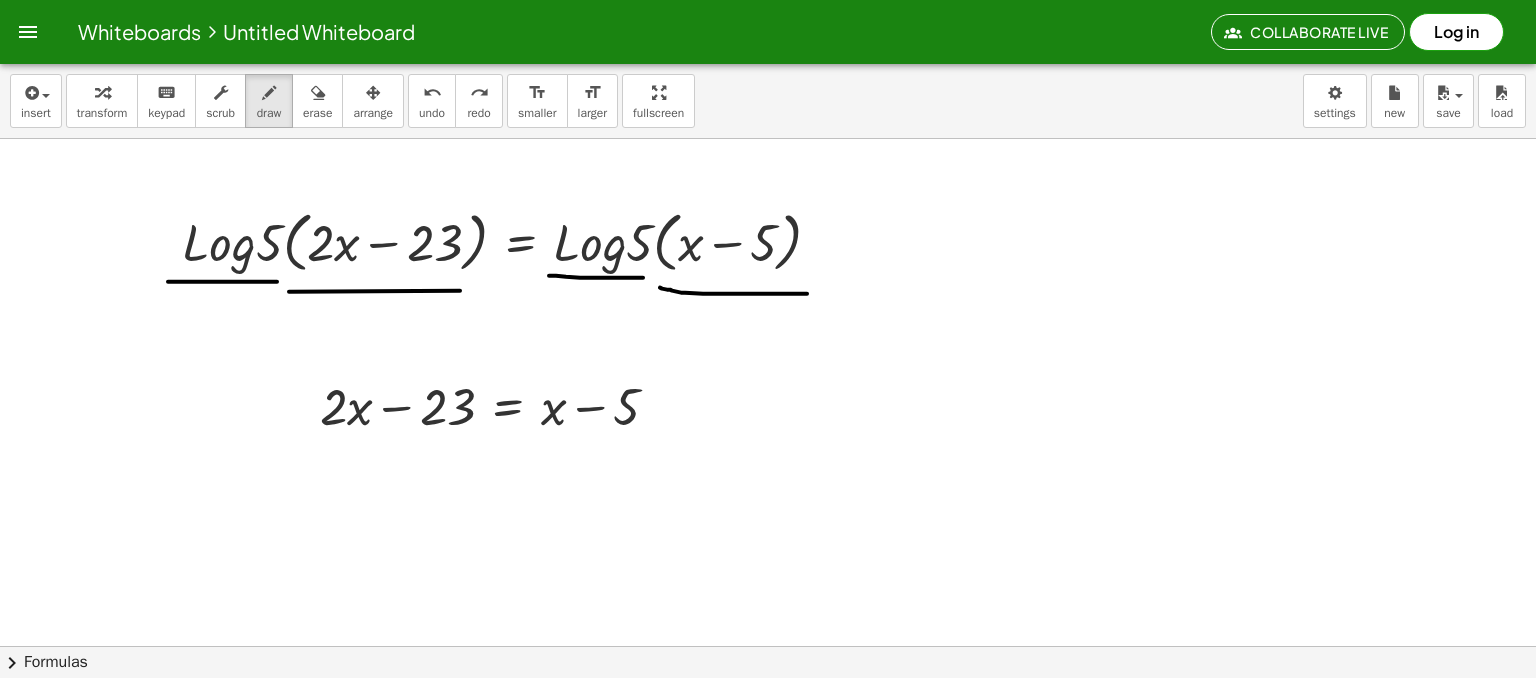 scroll, scrollTop: 2736, scrollLeft: 0, axis: vertical 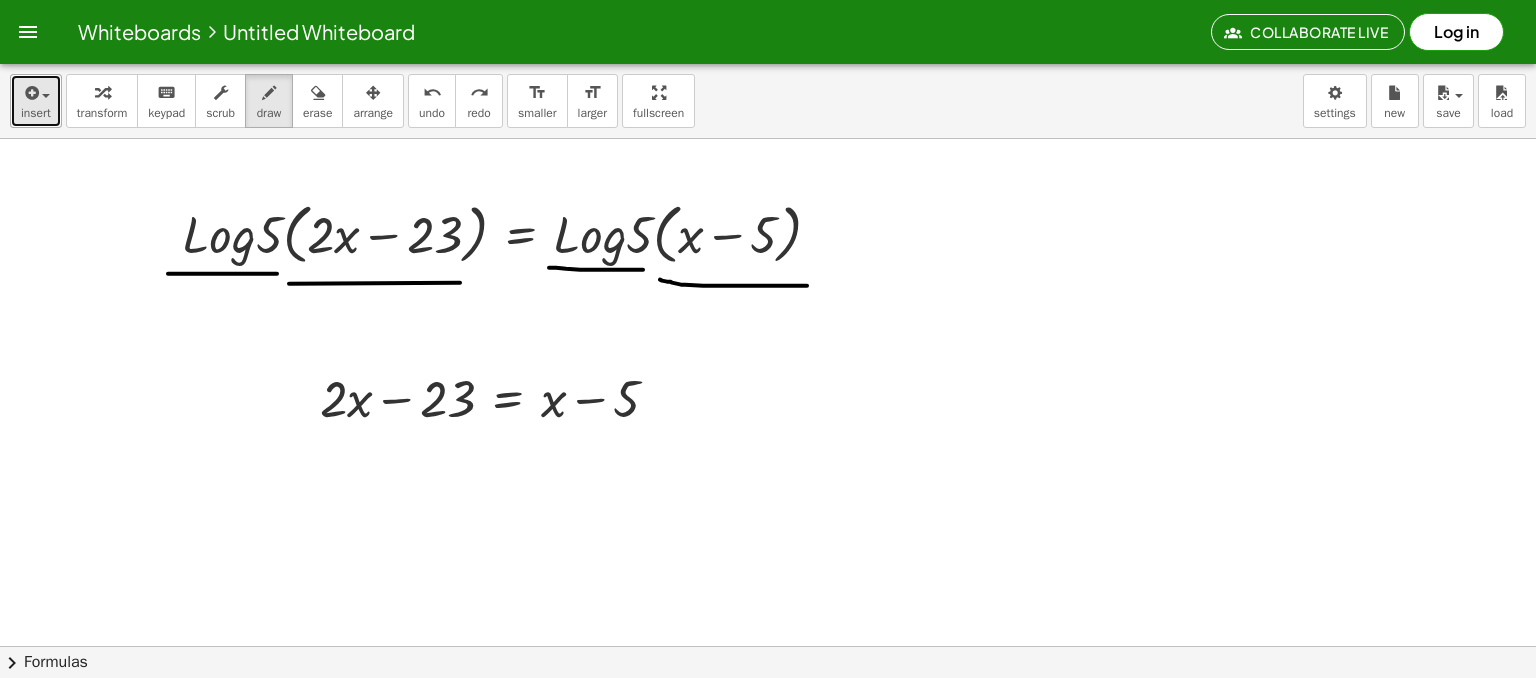 click on "insert" at bounding box center [36, 101] 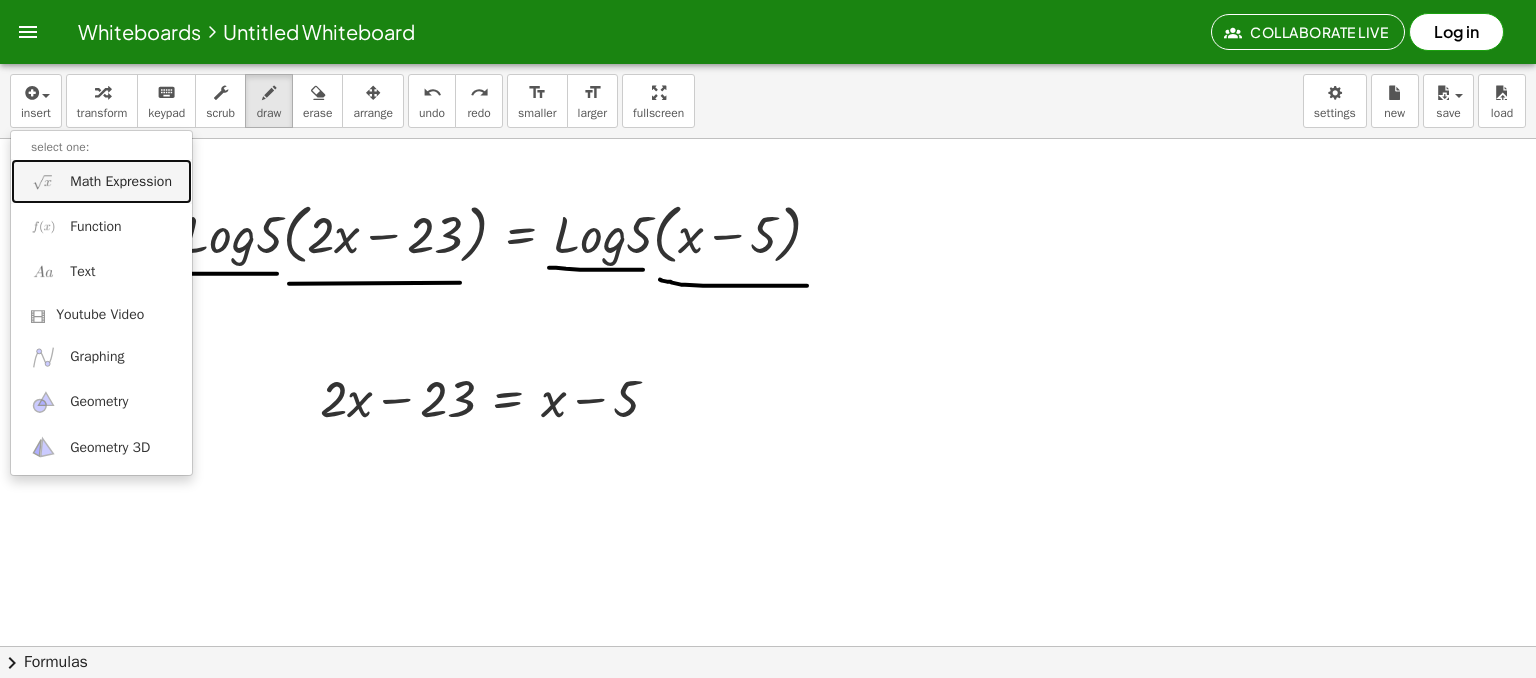 click on "Math Expression" at bounding box center (121, 182) 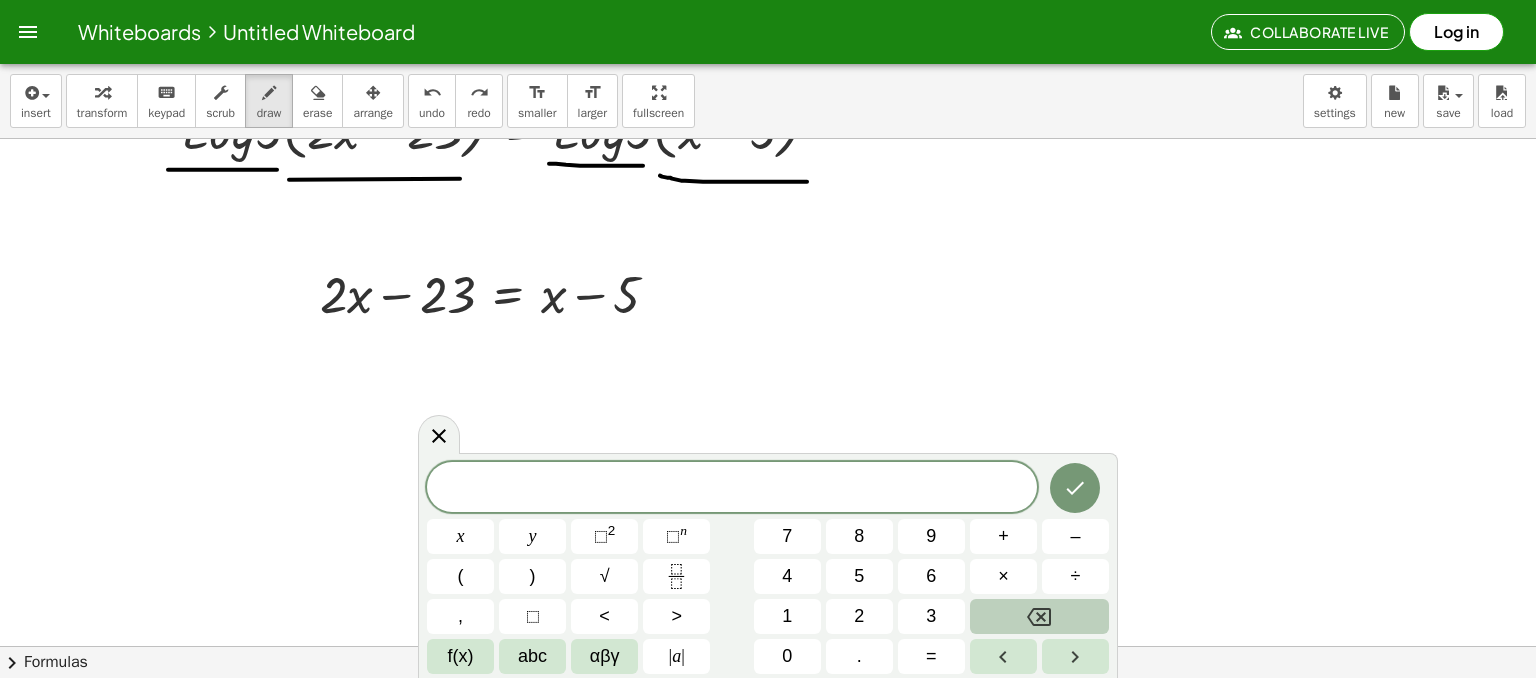 scroll, scrollTop: 2936, scrollLeft: 0, axis: vertical 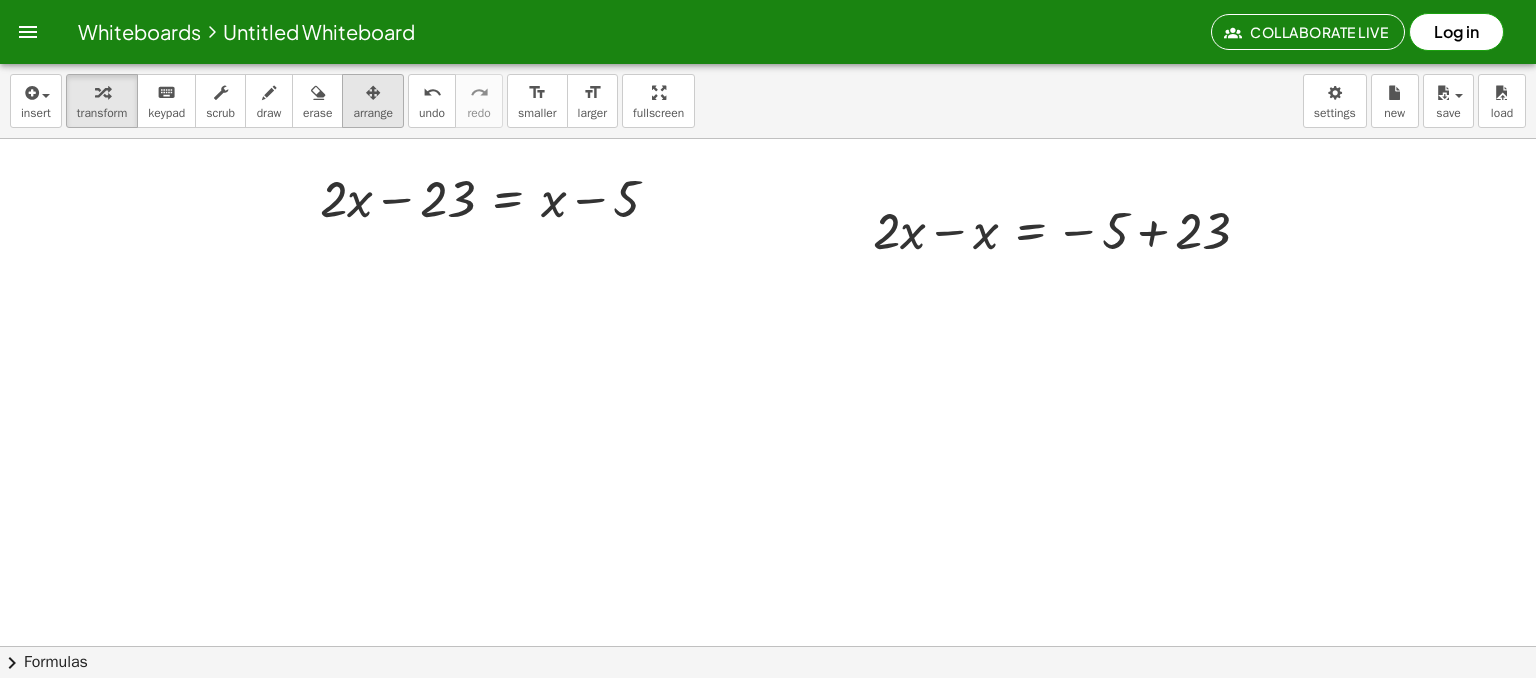 click on "arrange" at bounding box center (373, 101) 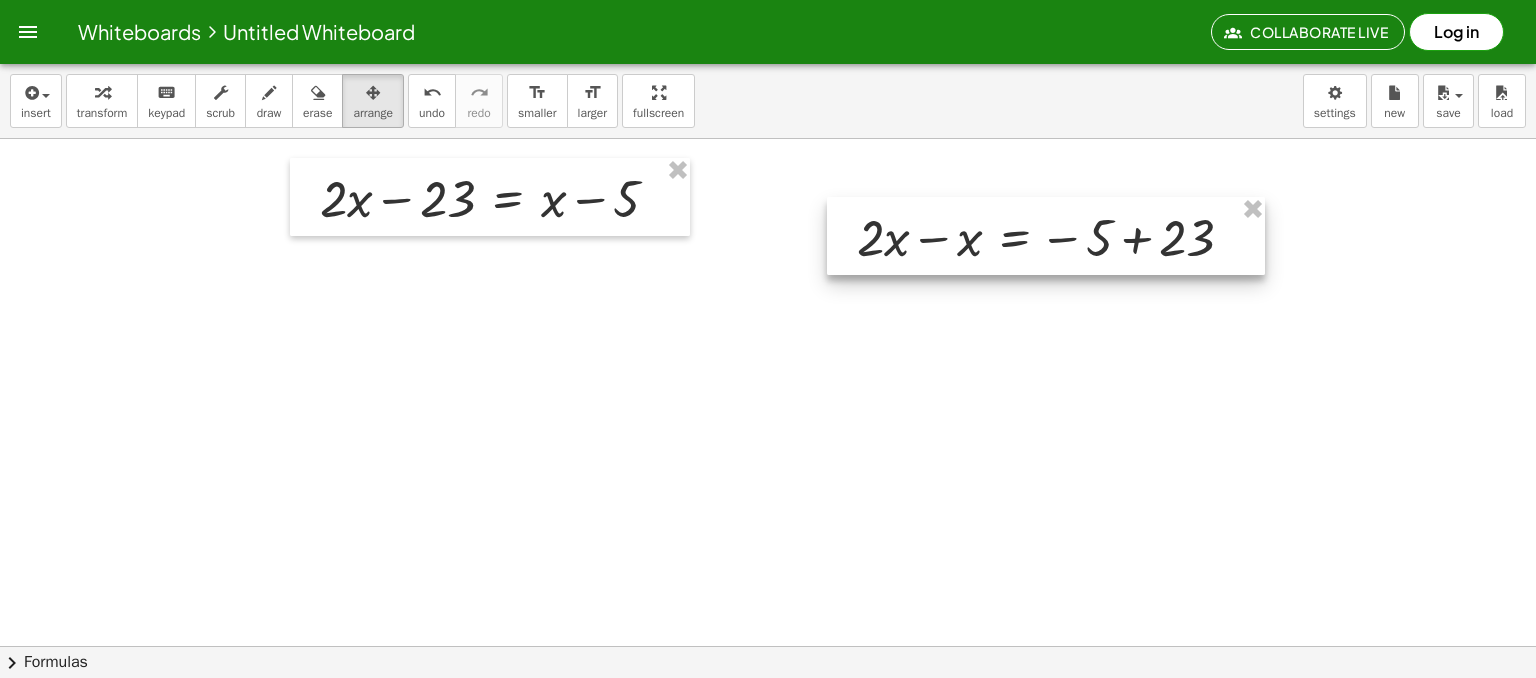 click at bounding box center [1046, 236] 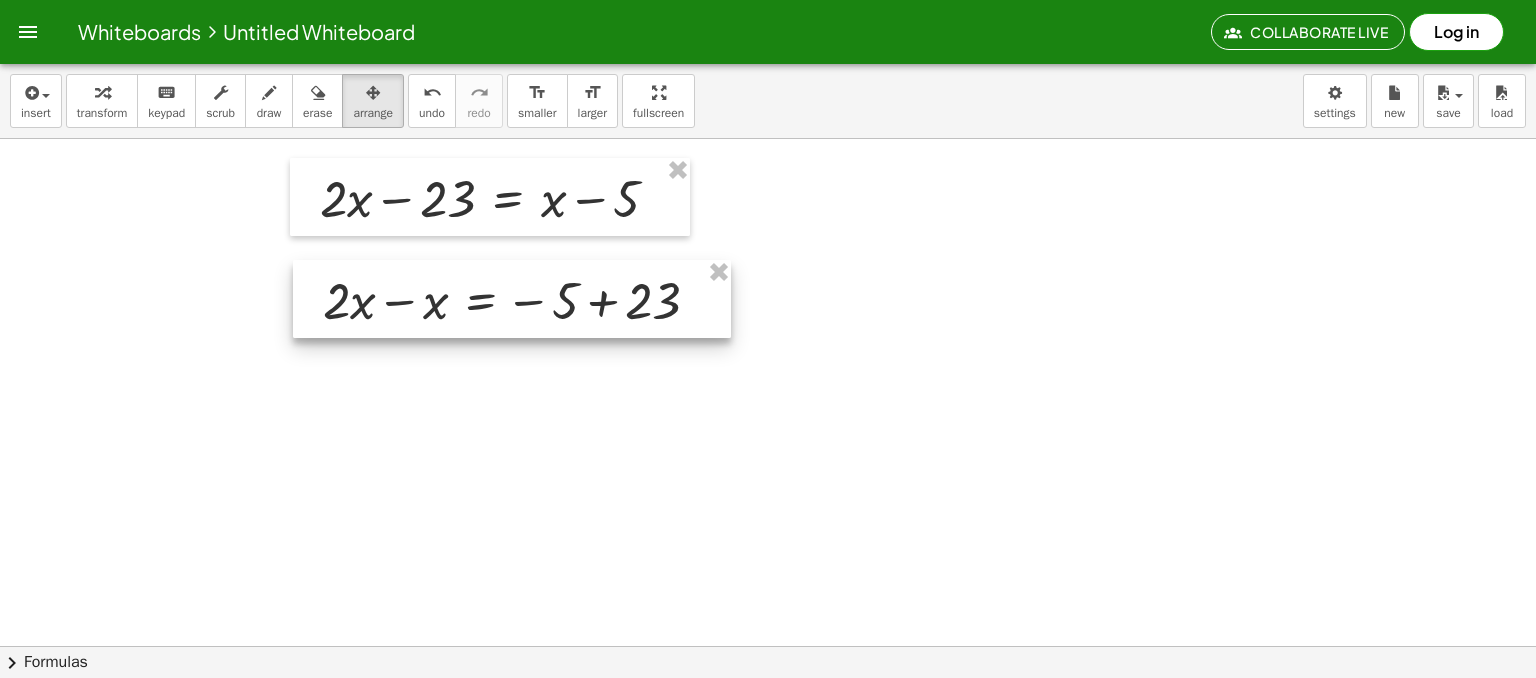 drag, startPoint x: 860, startPoint y: 321, endPoint x: 647, endPoint y: 310, distance: 213.28384 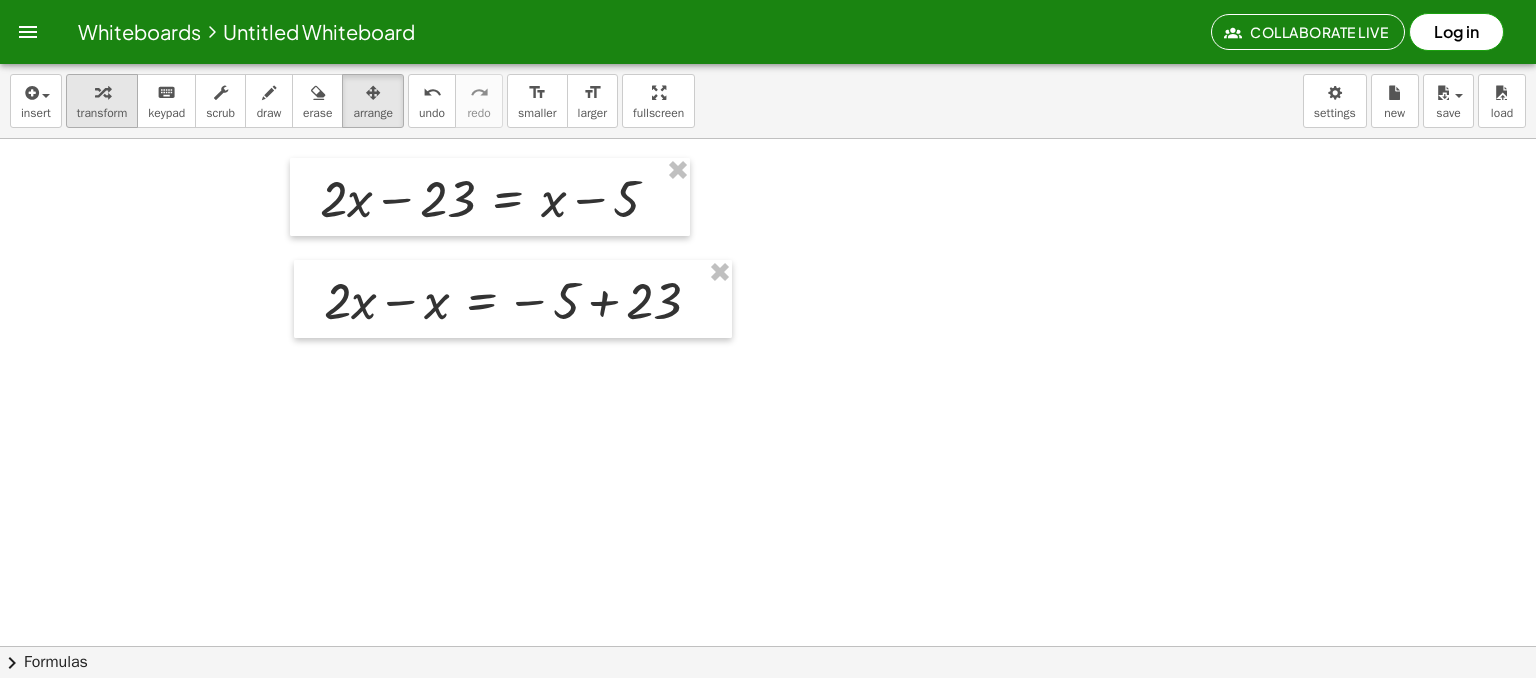 click at bounding box center [102, 92] 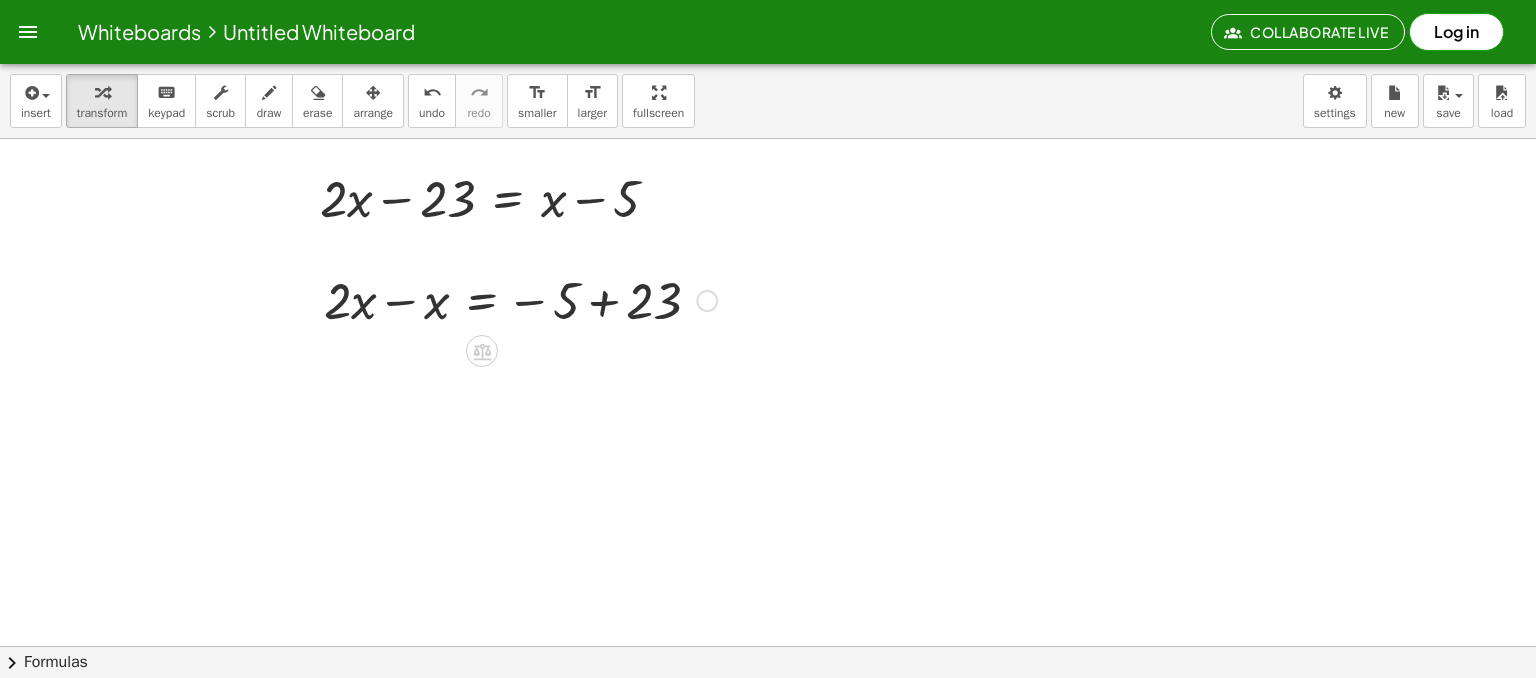 drag, startPoint x: 394, startPoint y: 305, endPoint x: 427, endPoint y: 318, distance: 35.468296 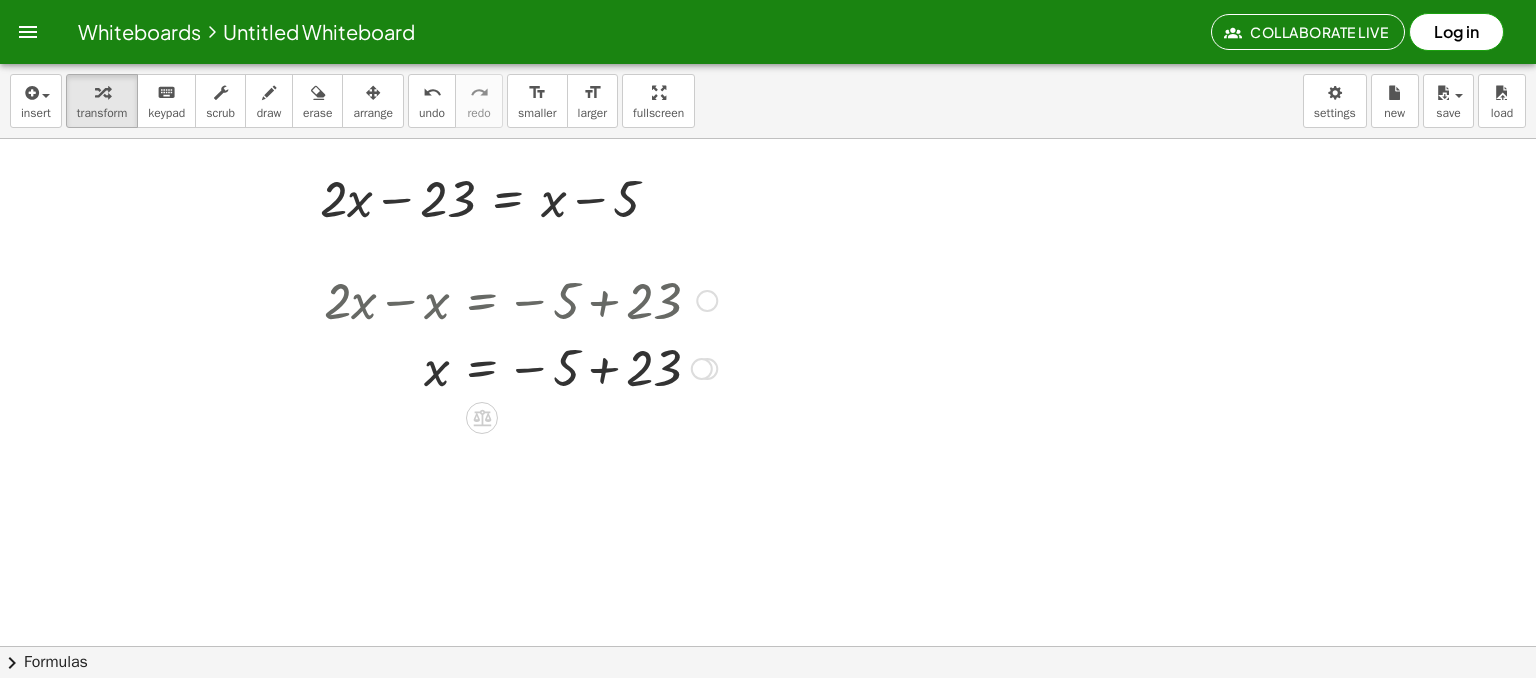 click at bounding box center (520, 367) 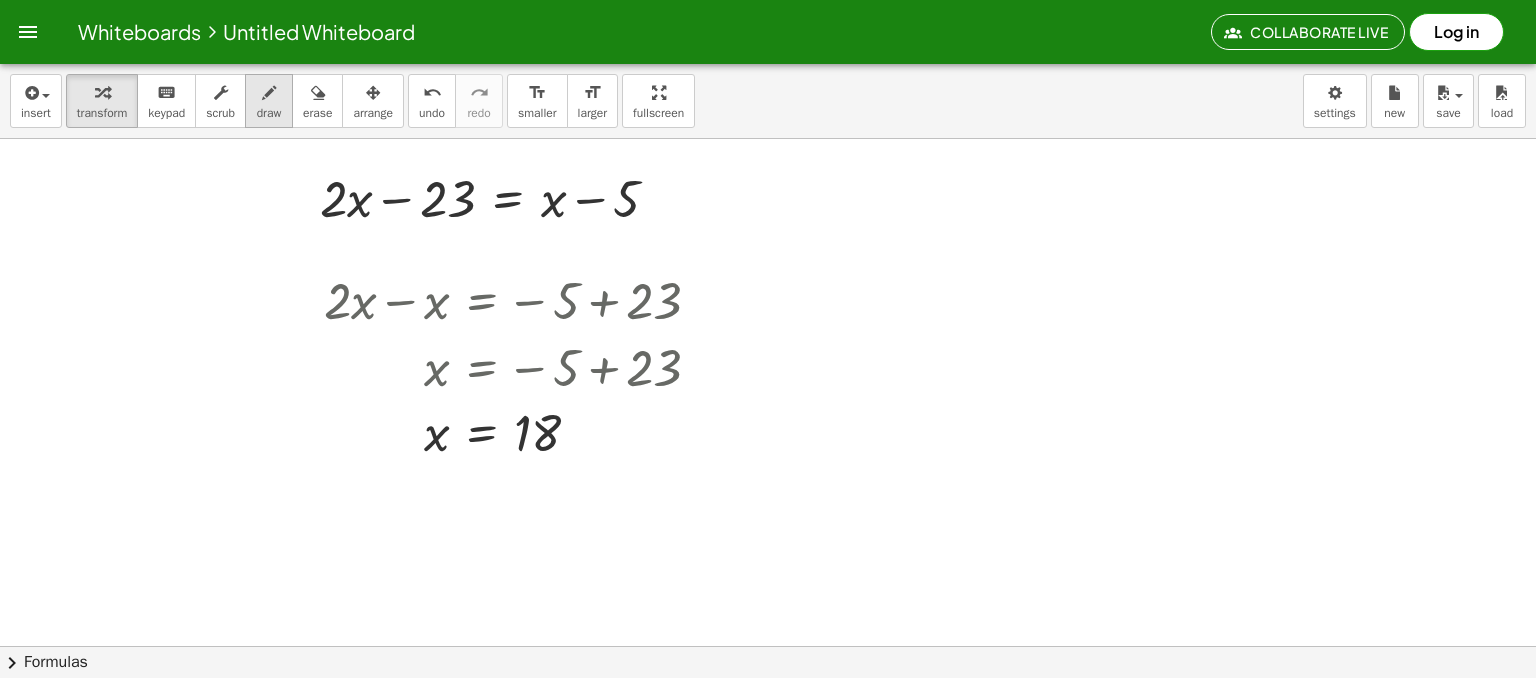 click on "draw" at bounding box center (269, 113) 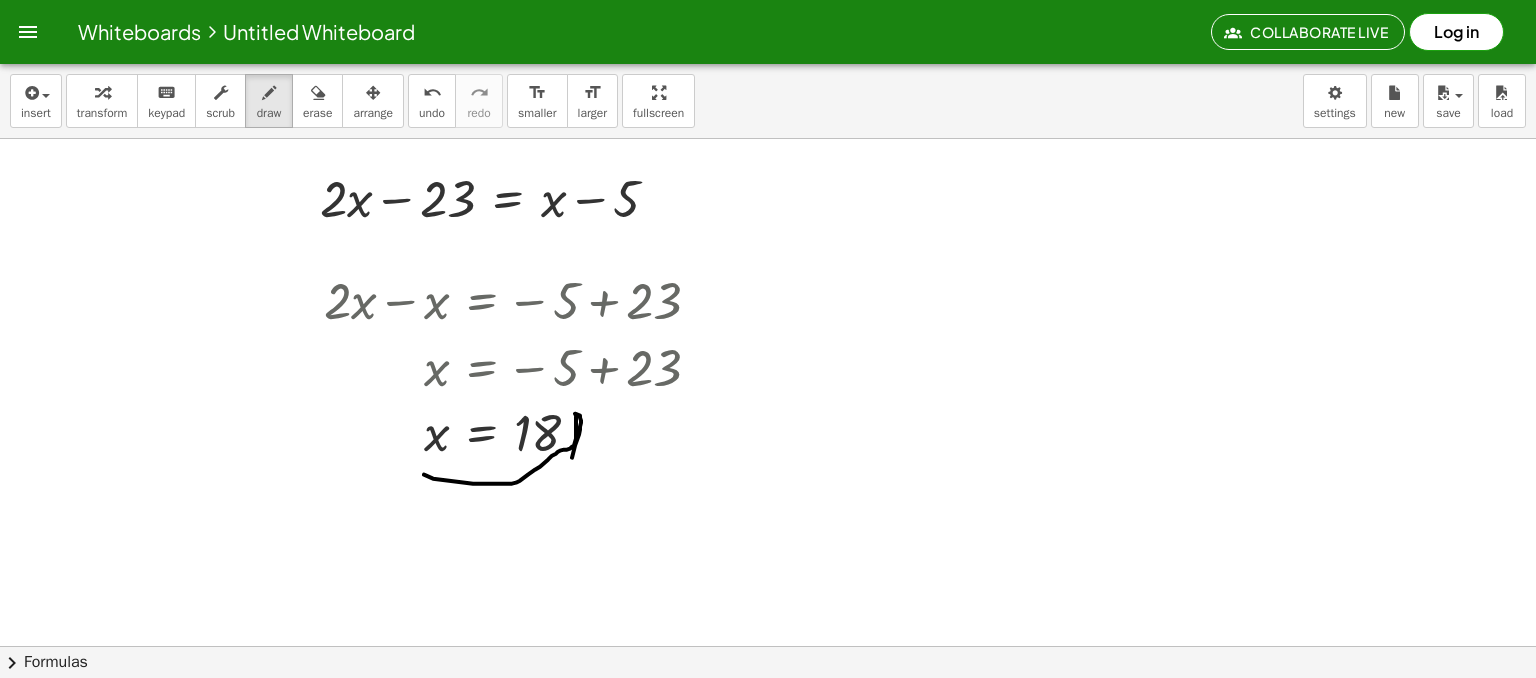 drag, startPoint x: 433, startPoint y: 478, endPoint x: 569, endPoint y: 489, distance: 136.44412 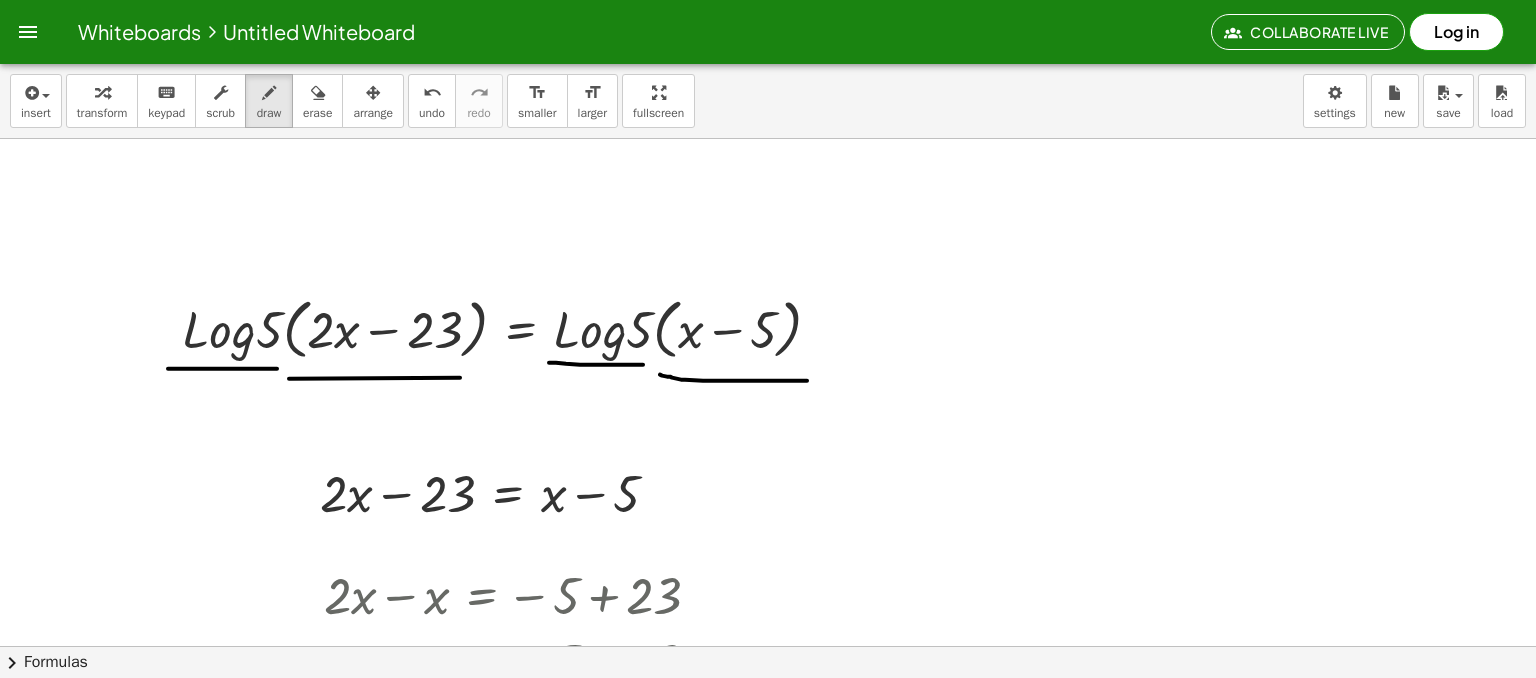 scroll, scrollTop: 2636, scrollLeft: 0, axis: vertical 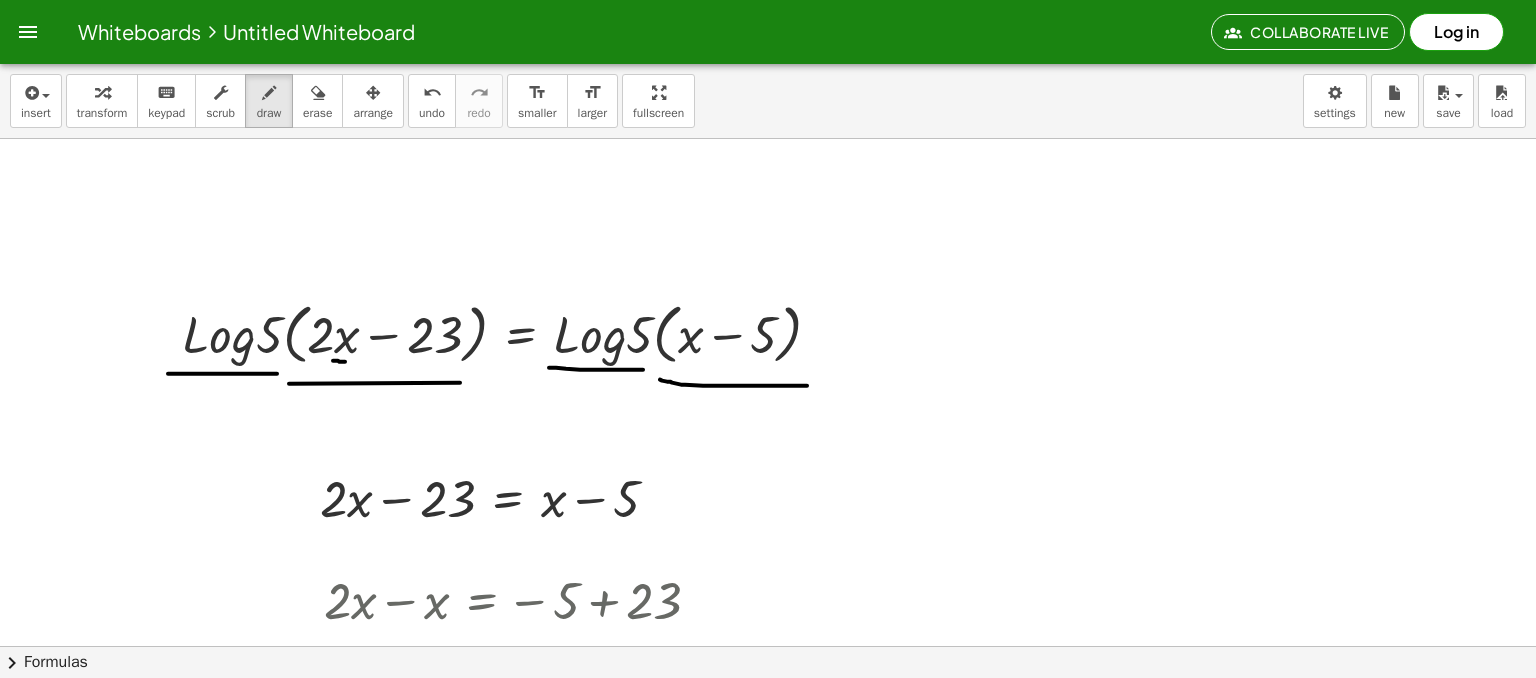 drag, startPoint x: 333, startPoint y: 360, endPoint x: 348, endPoint y: 361, distance: 15.033297 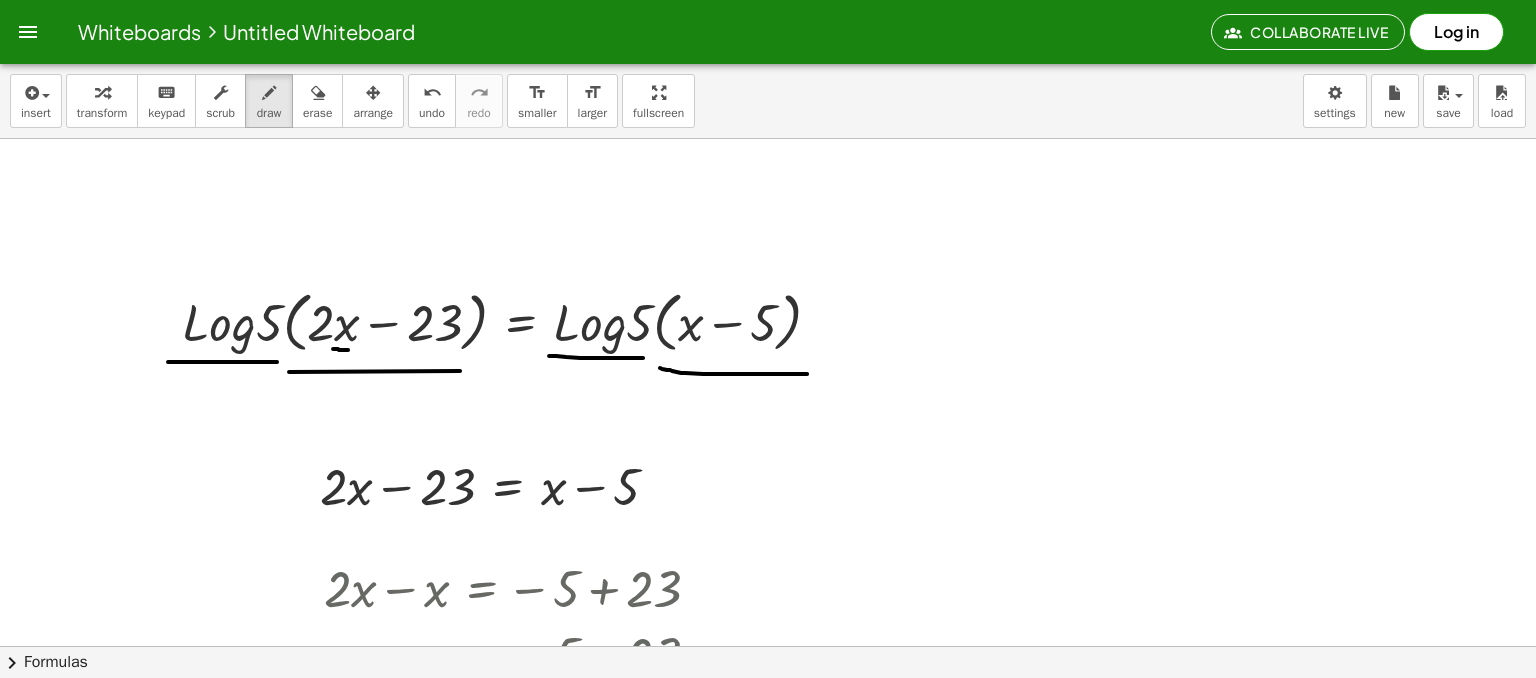 scroll, scrollTop: 2643, scrollLeft: 0, axis: vertical 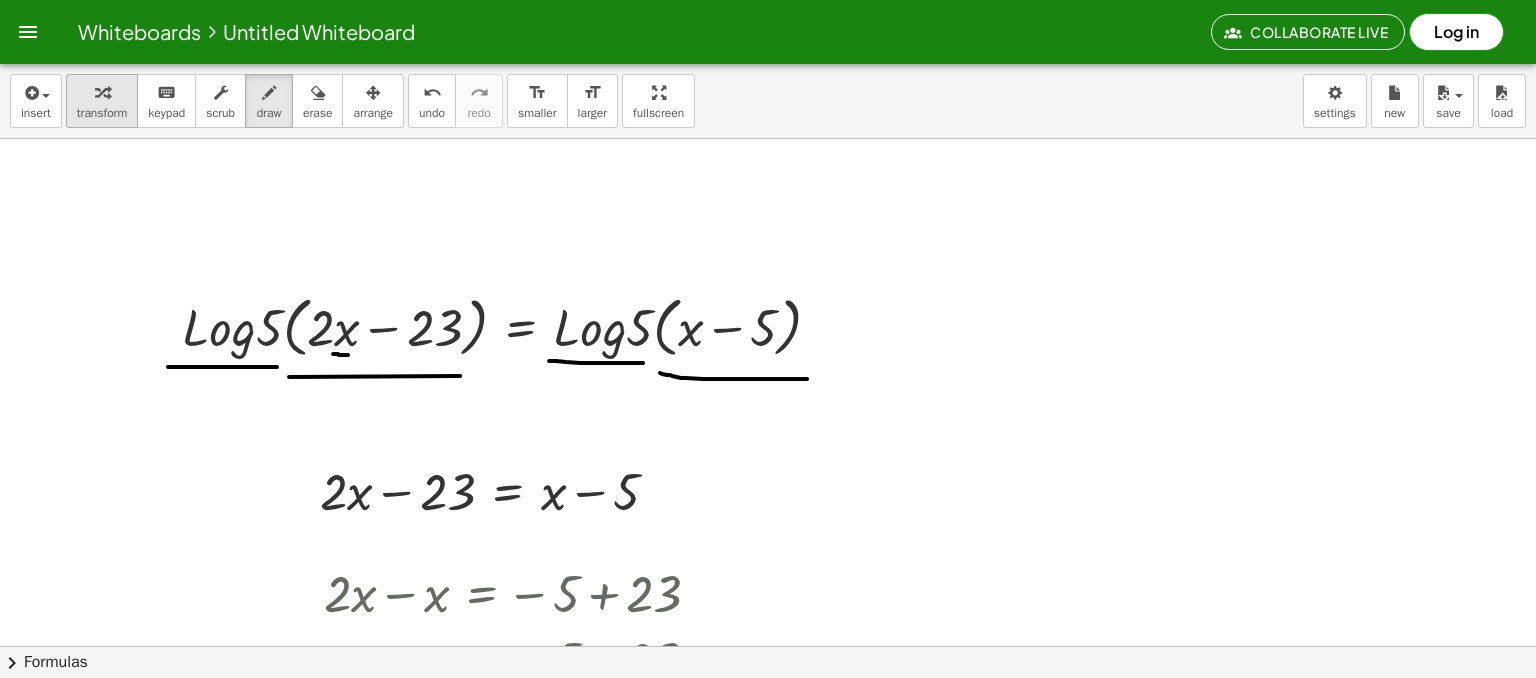click on "transform" at bounding box center (102, 113) 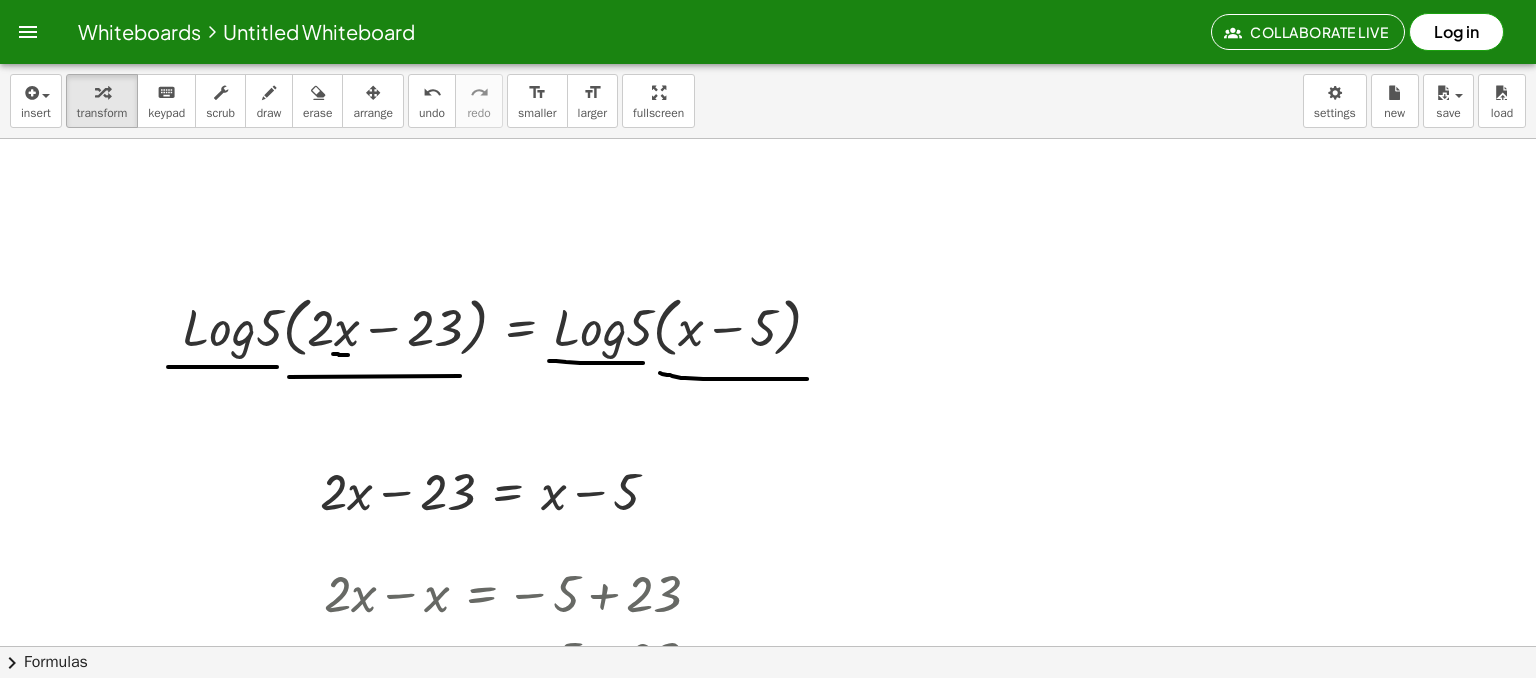 click at bounding box center (102, 92) 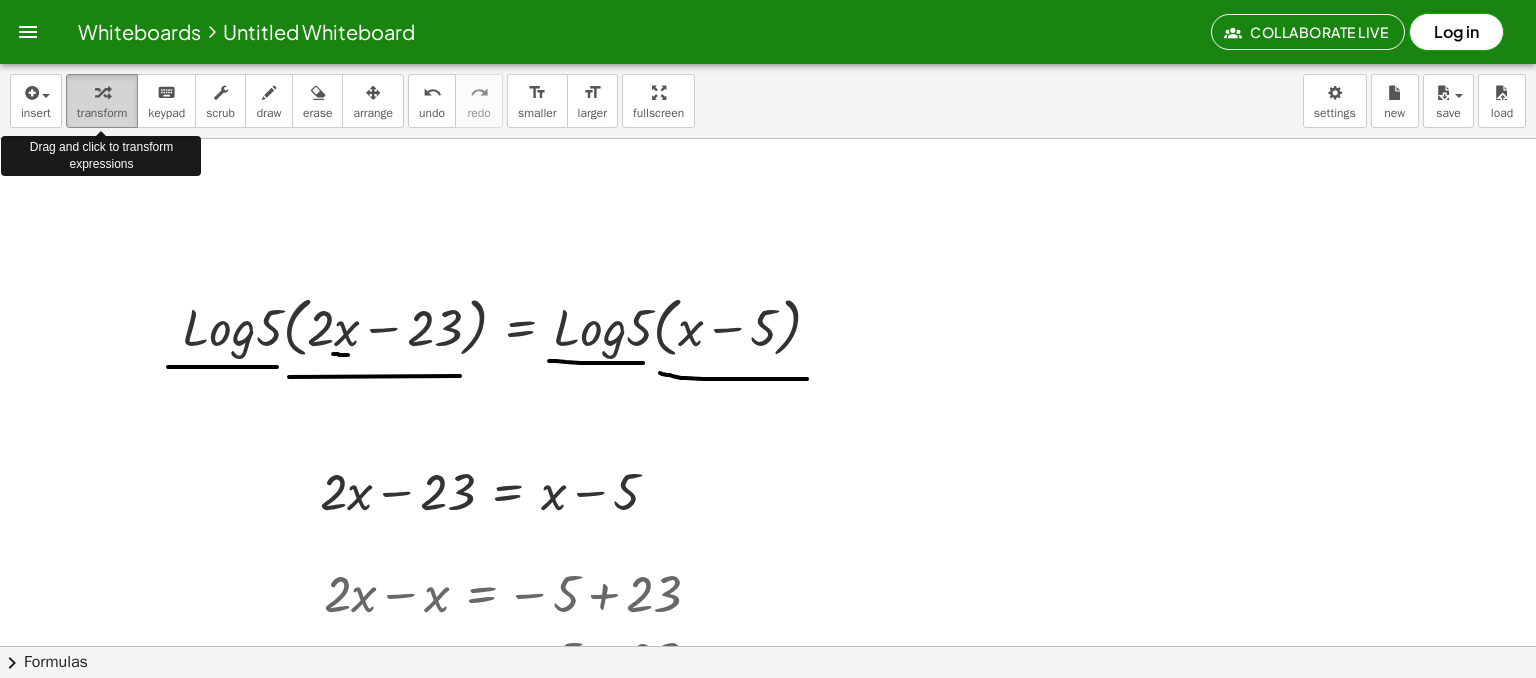 click on "transform" at bounding box center [102, 113] 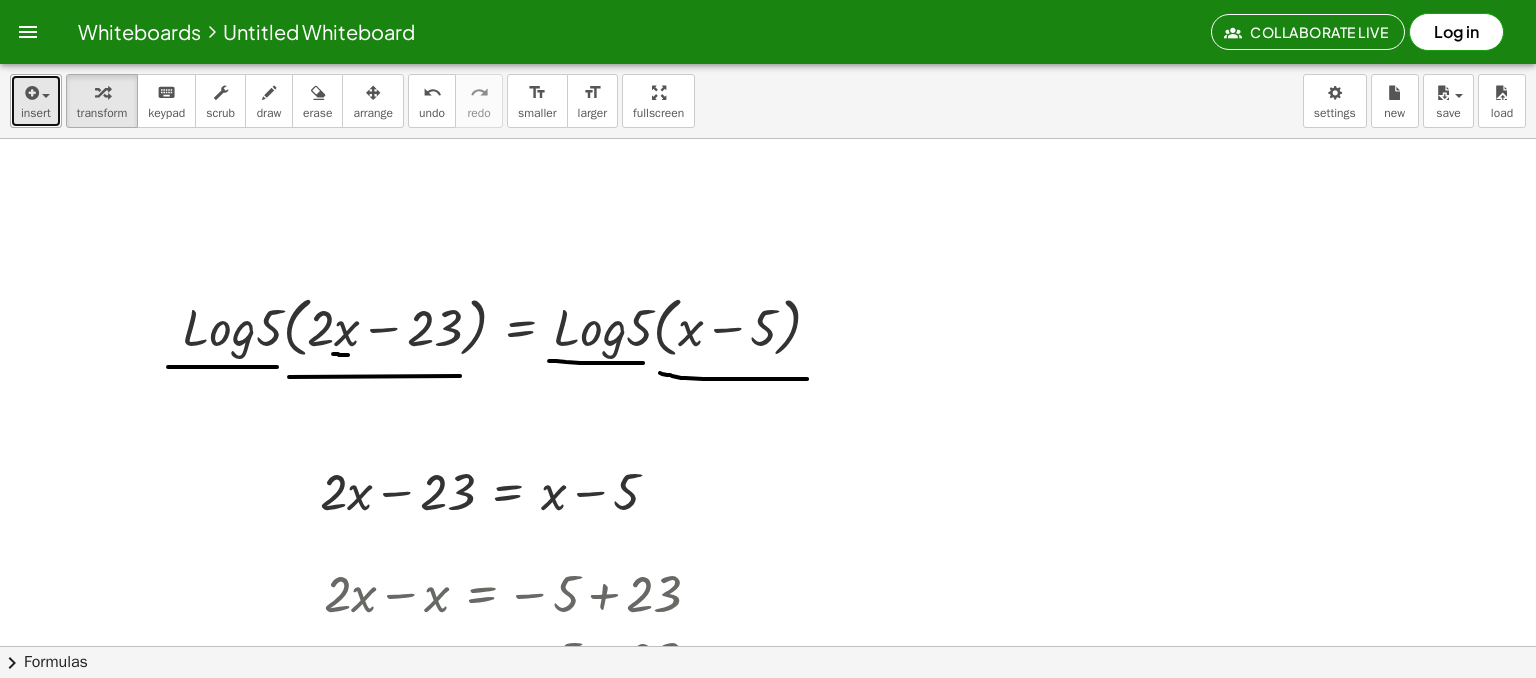 click at bounding box center (46, 96) 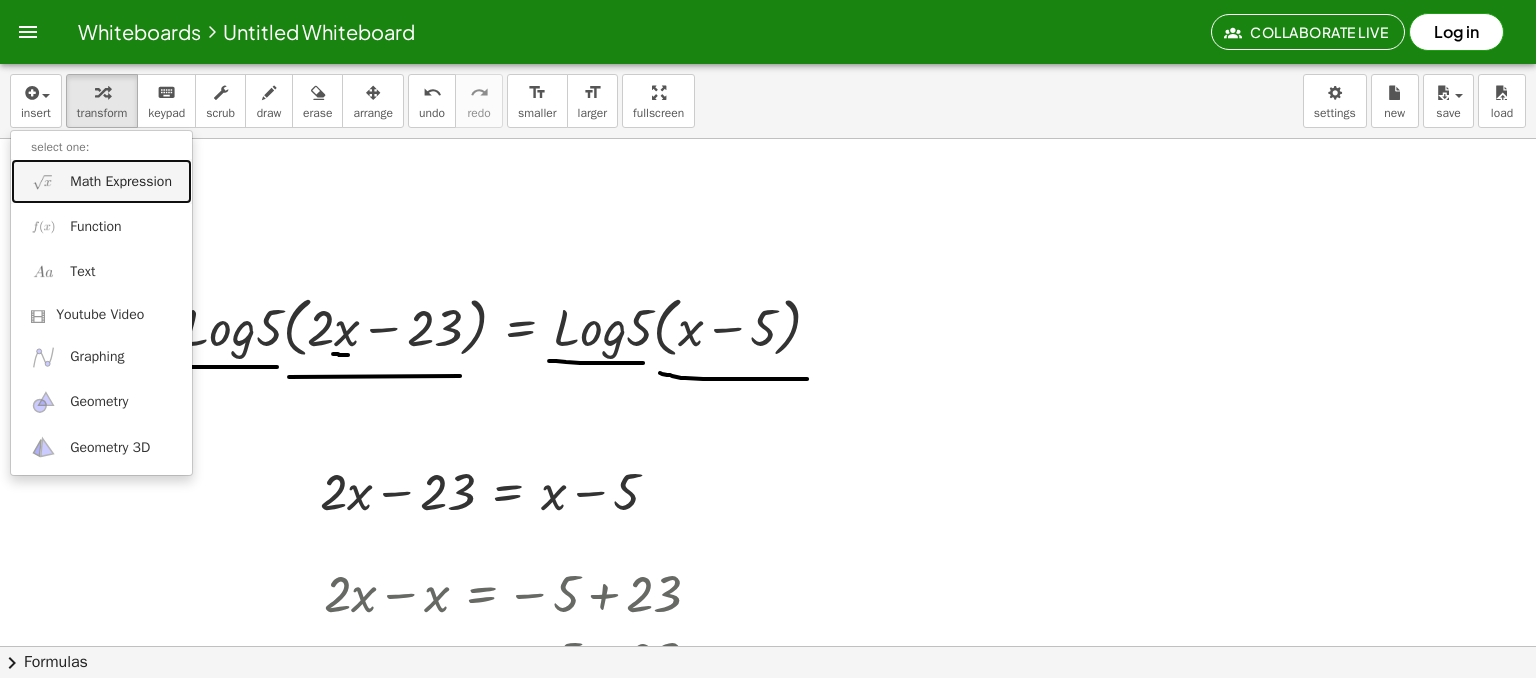 click on "Math Expression" at bounding box center [101, 181] 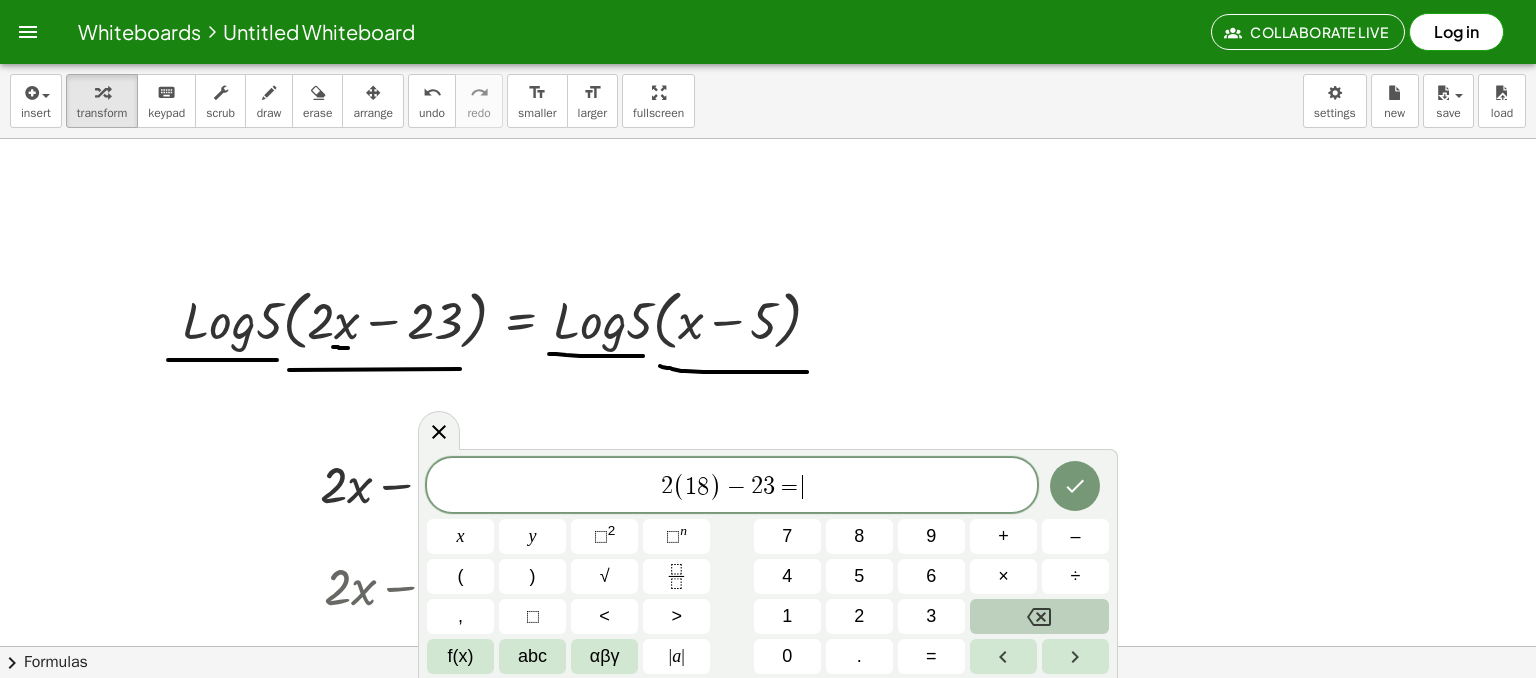 scroll, scrollTop: 2643, scrollLeft: 0, axis: vertical 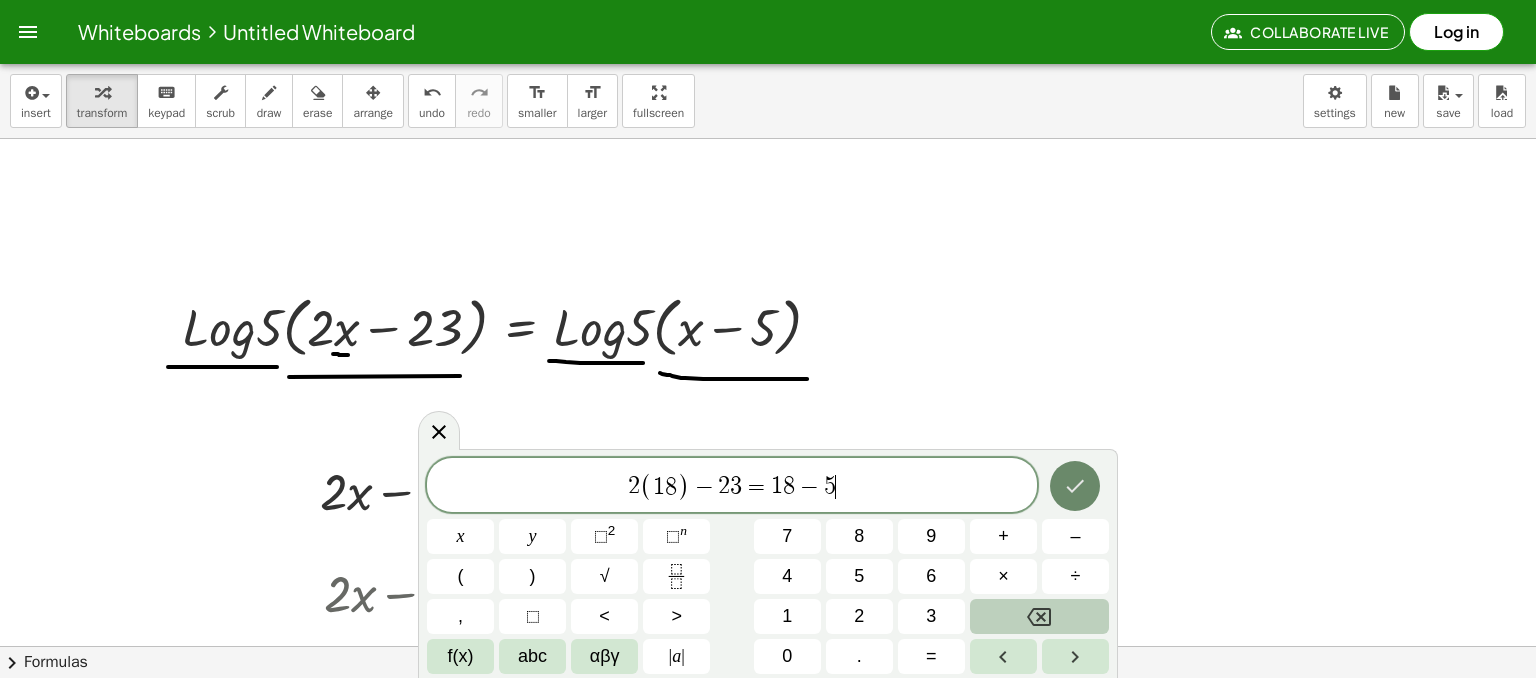 click 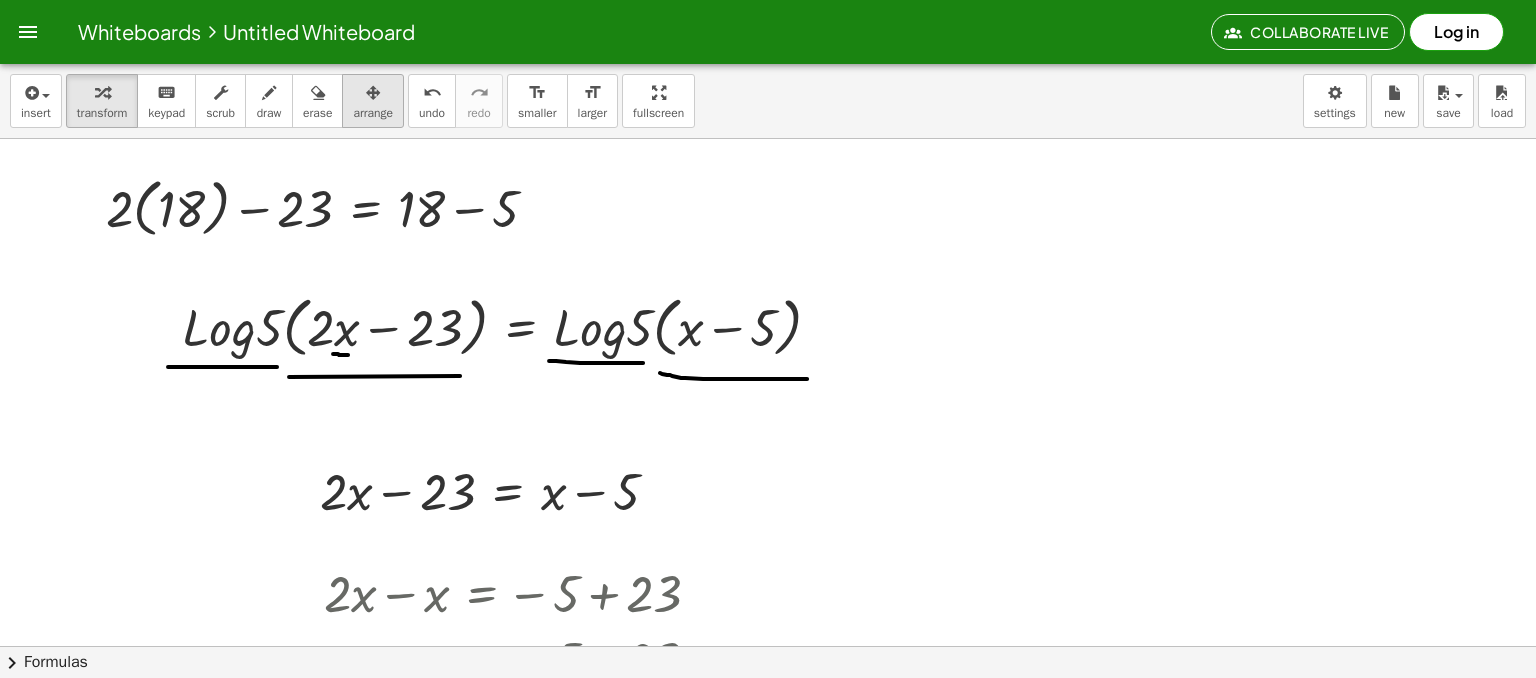 click on "arrange" at bounding box center (373, 101) 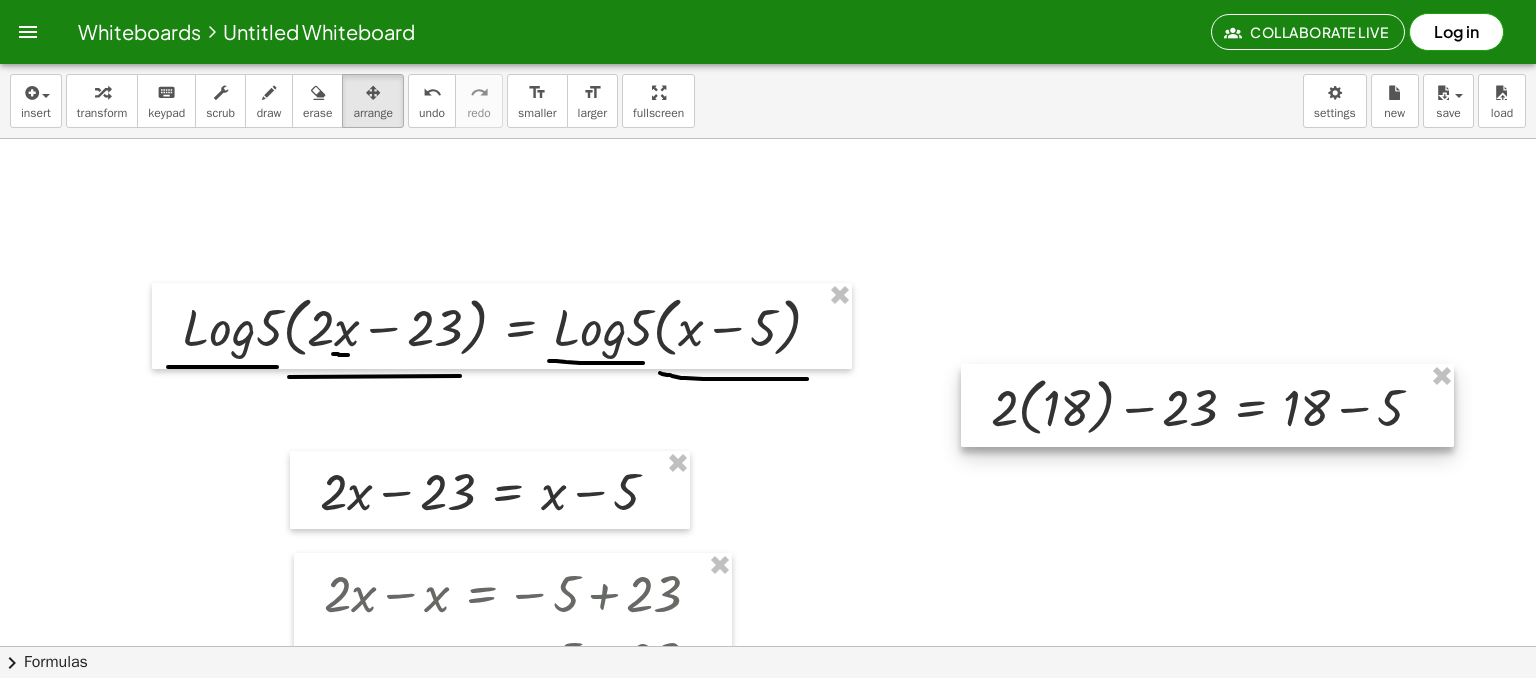 drag, startPoint x: 345, startPoint y: 216, endPoint x: 1212, endPoint y: 424, distance: 891.6014 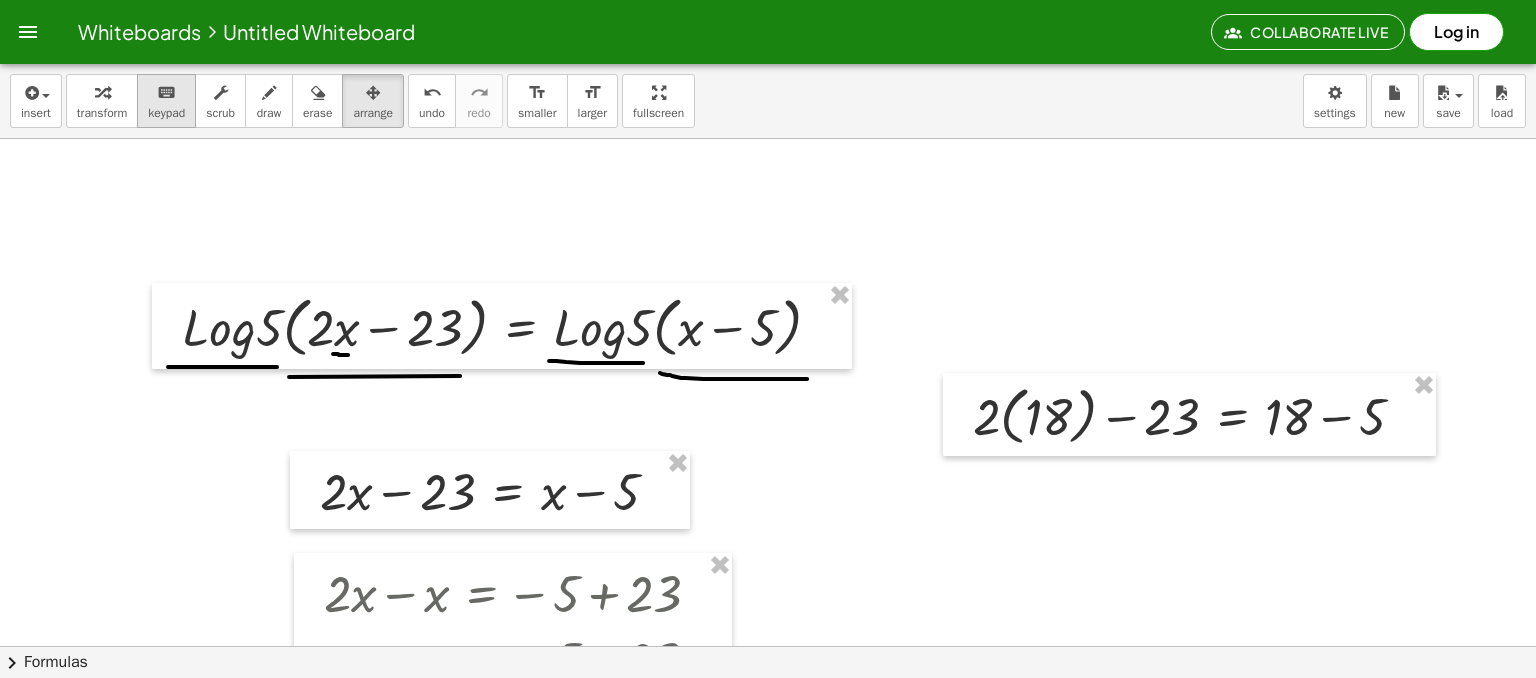 click at bounding box center [269, 92] 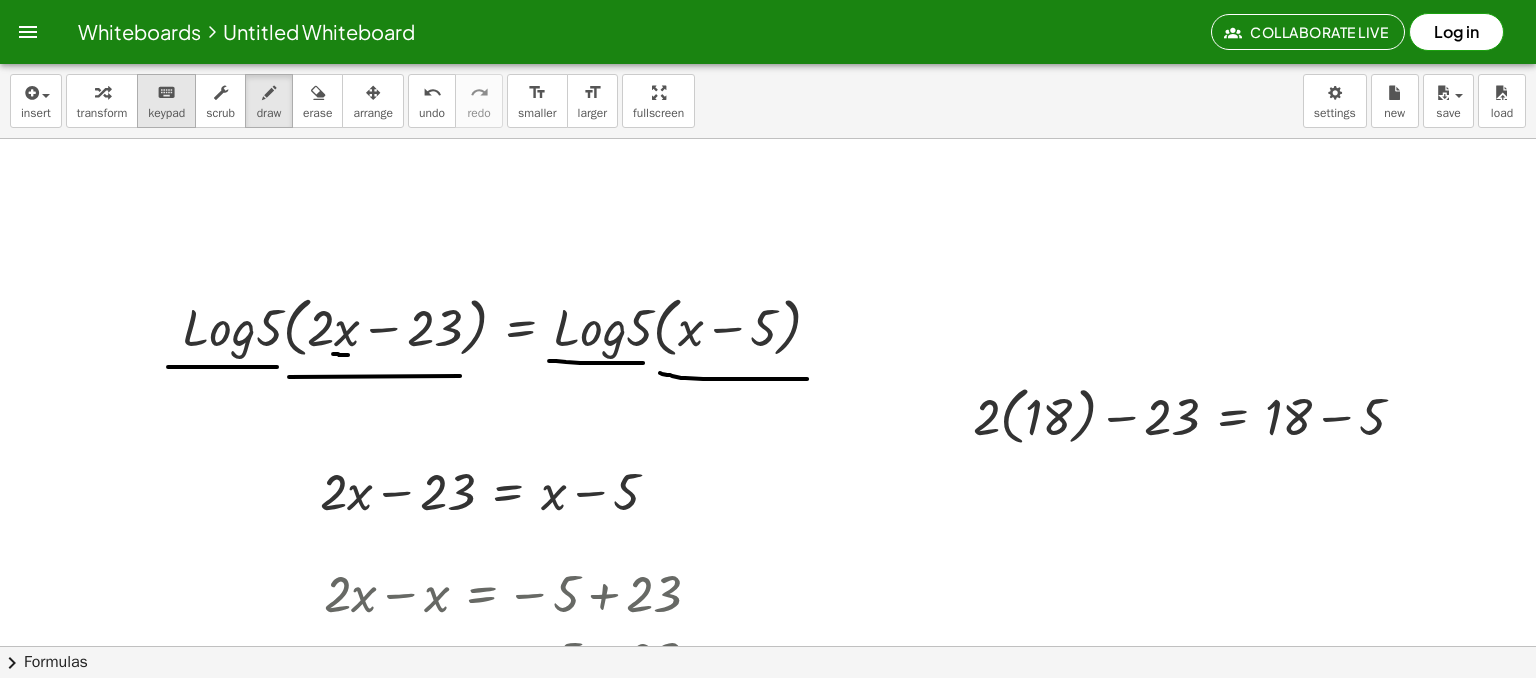 click on "keyboard keypad" at bounding box center [166, 101] 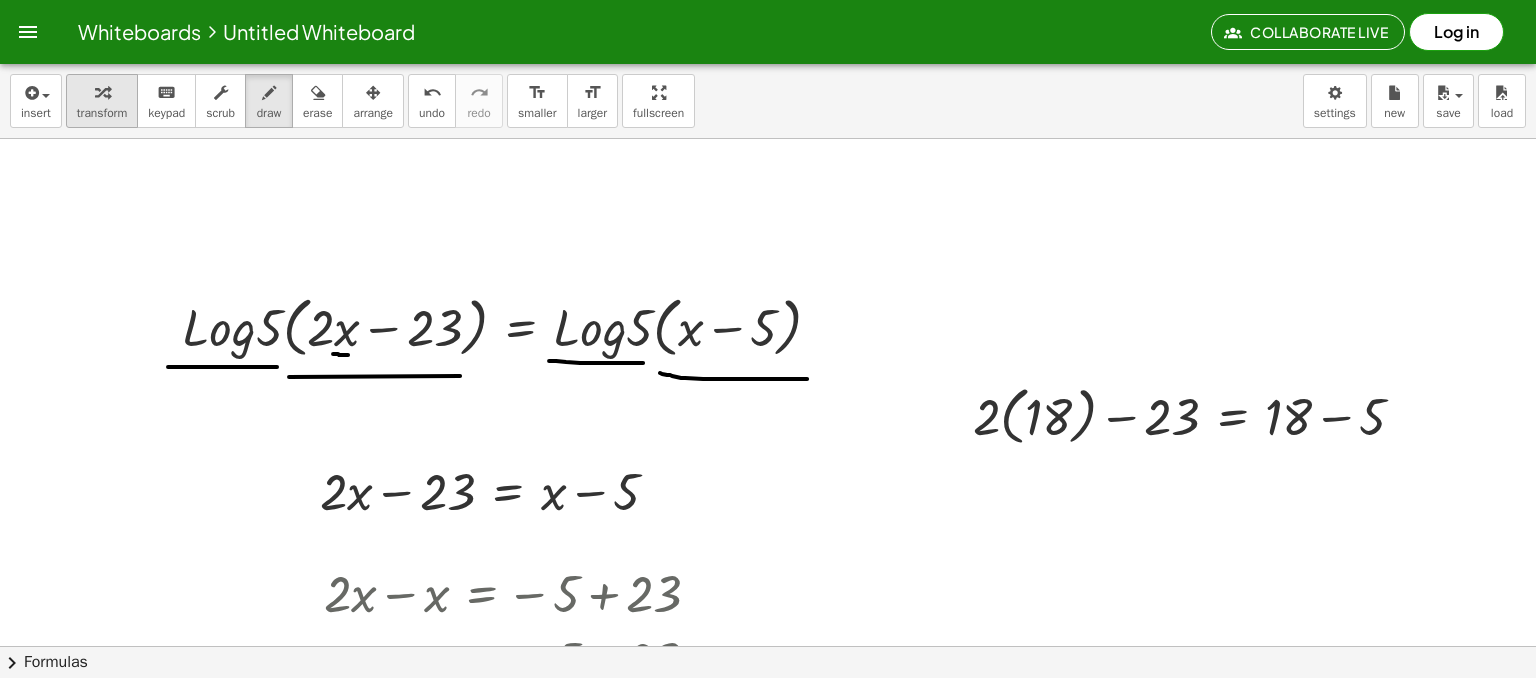 click at bounding box center [102, 92] 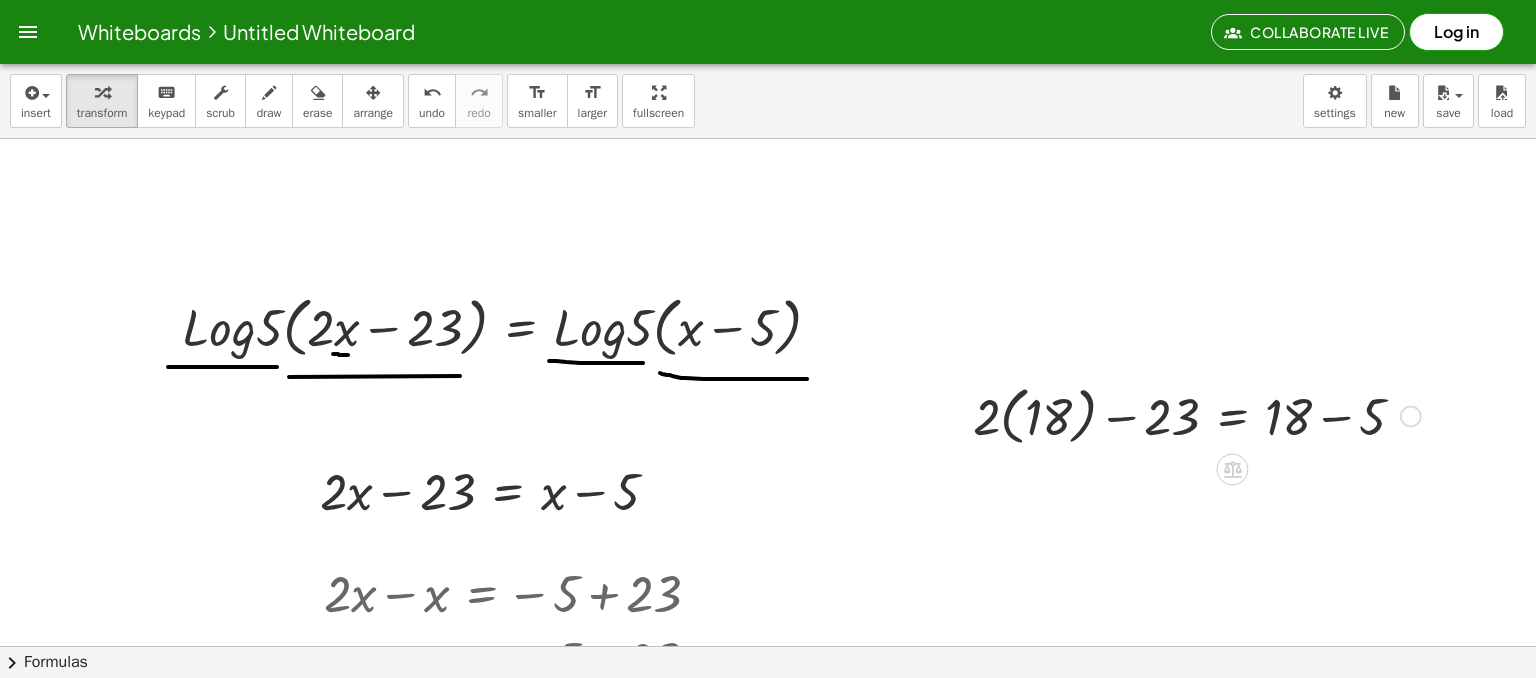 click at bounding box center [1197, 414] 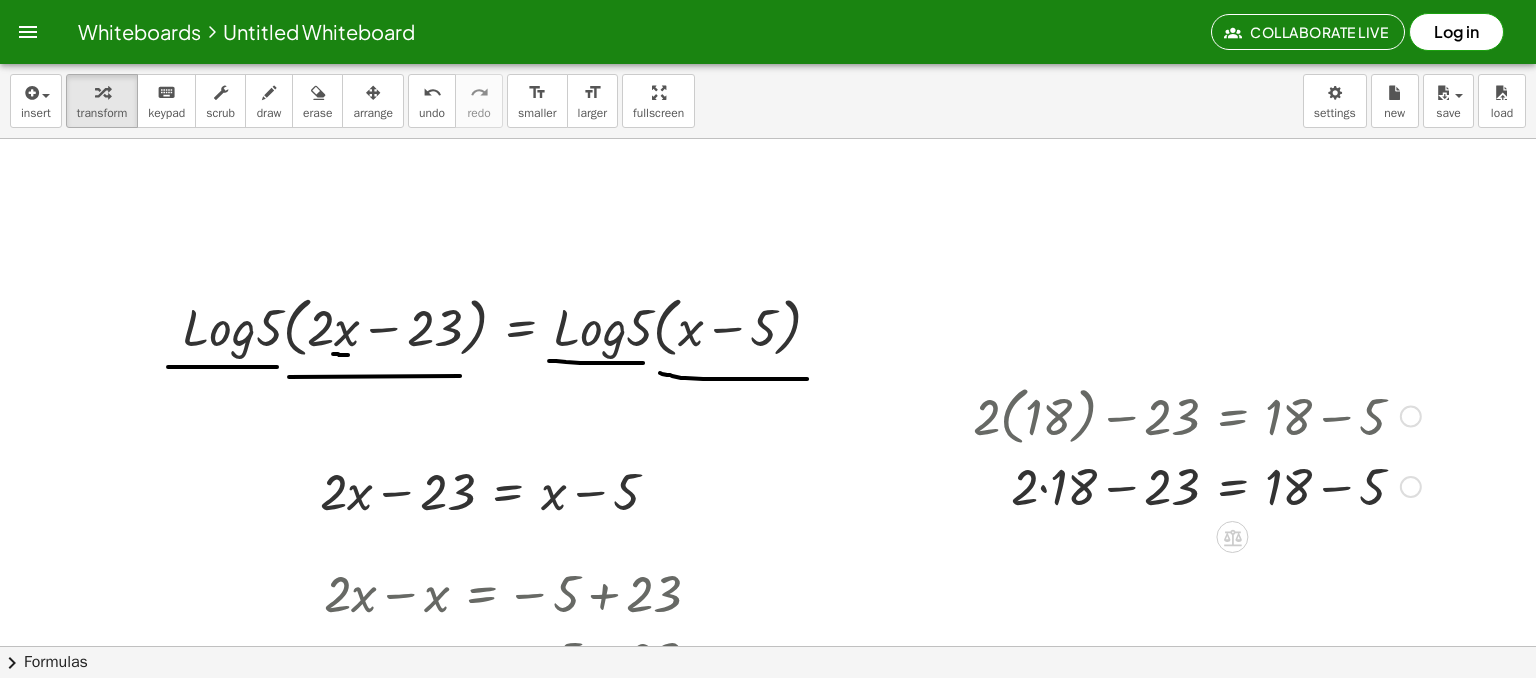 click at bounding box center [1197, 485] 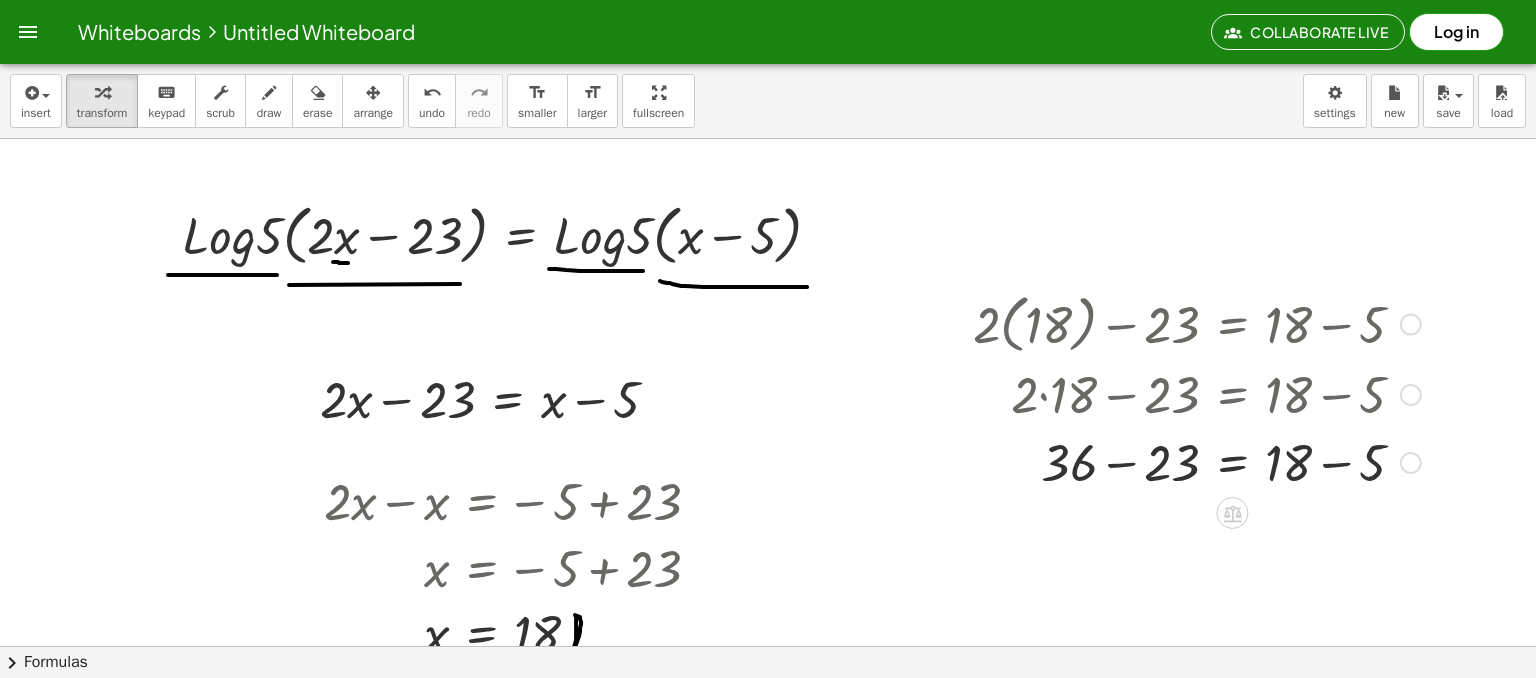 scroll, scrollTop: 2743, scrollLeft: 0, axis: vertical 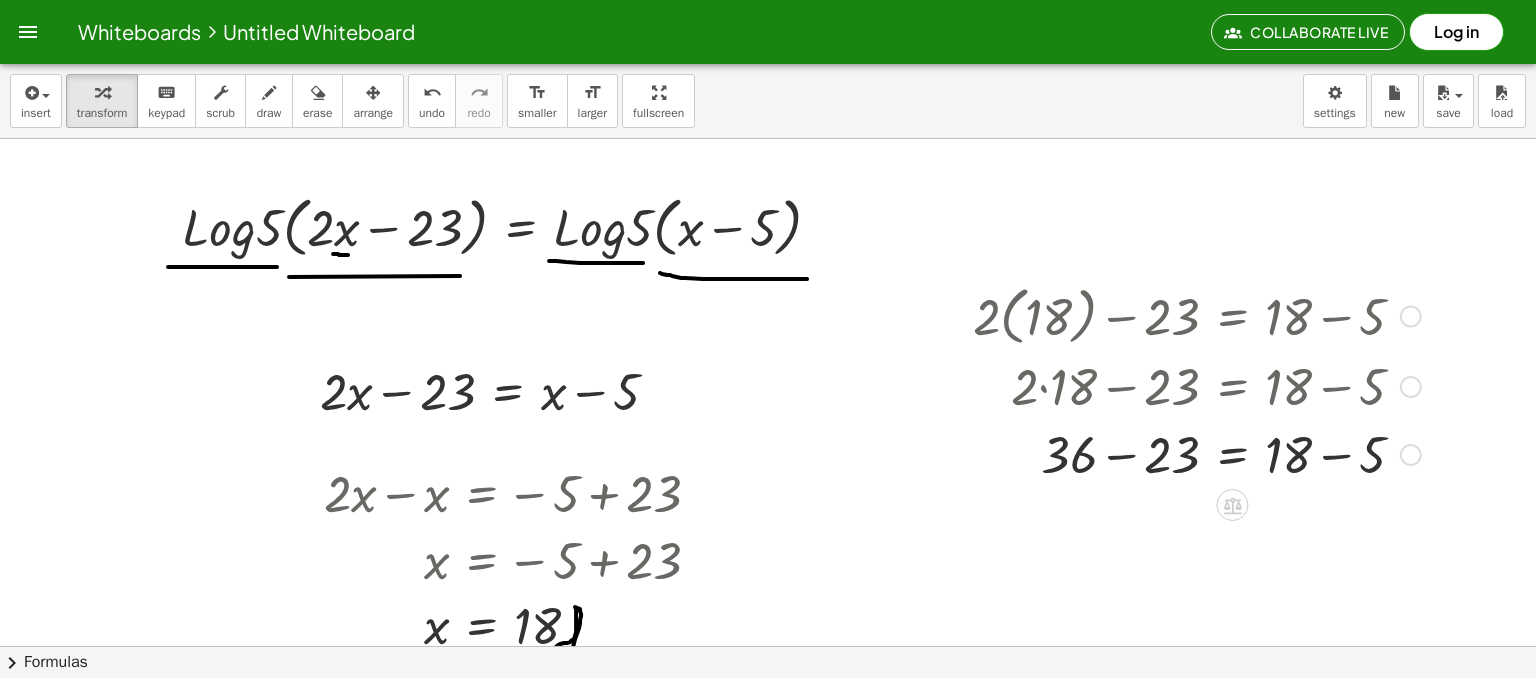 click at bounding box center [1197, 453] 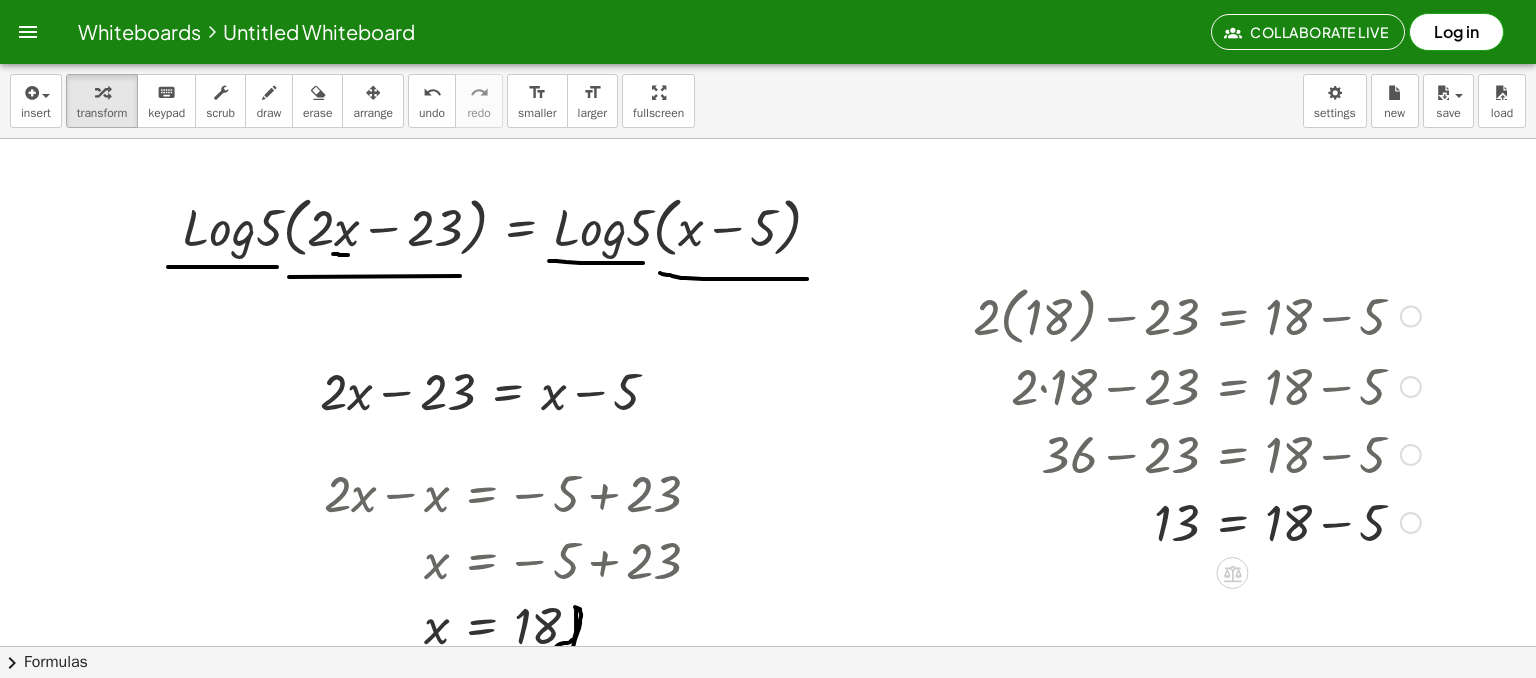 scroll, scrollTop: 2843, scrollLeft: 0, axis: vertical 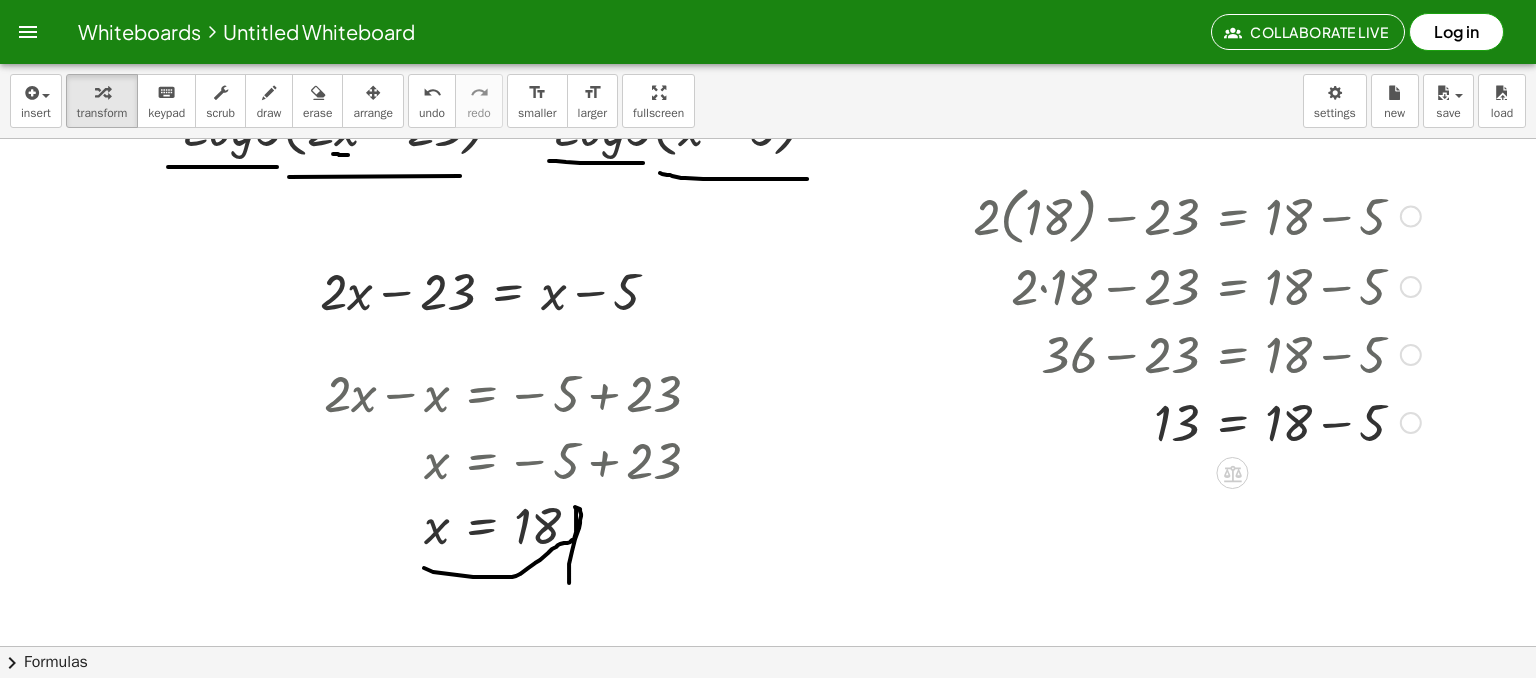 click at bounding box center [1197, 421] 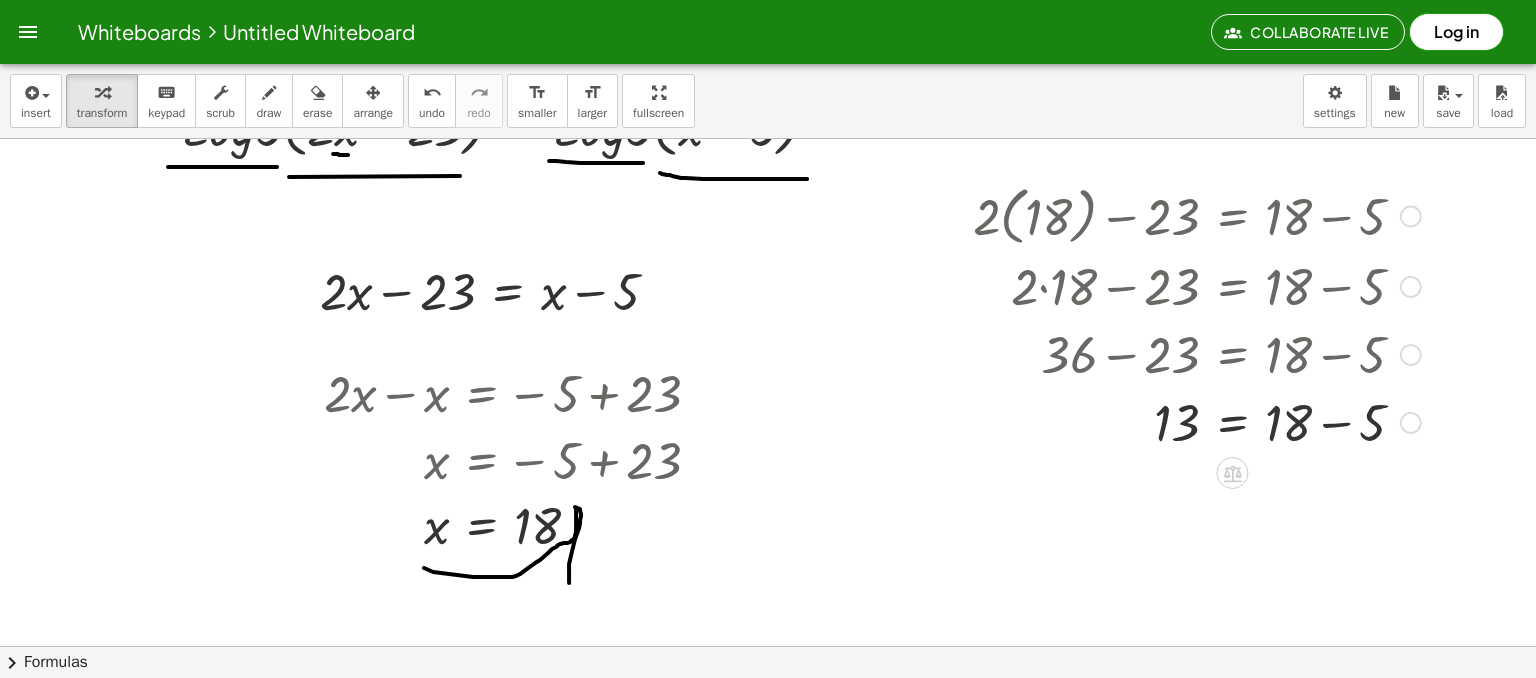 click at bounding box center [1197, 421] 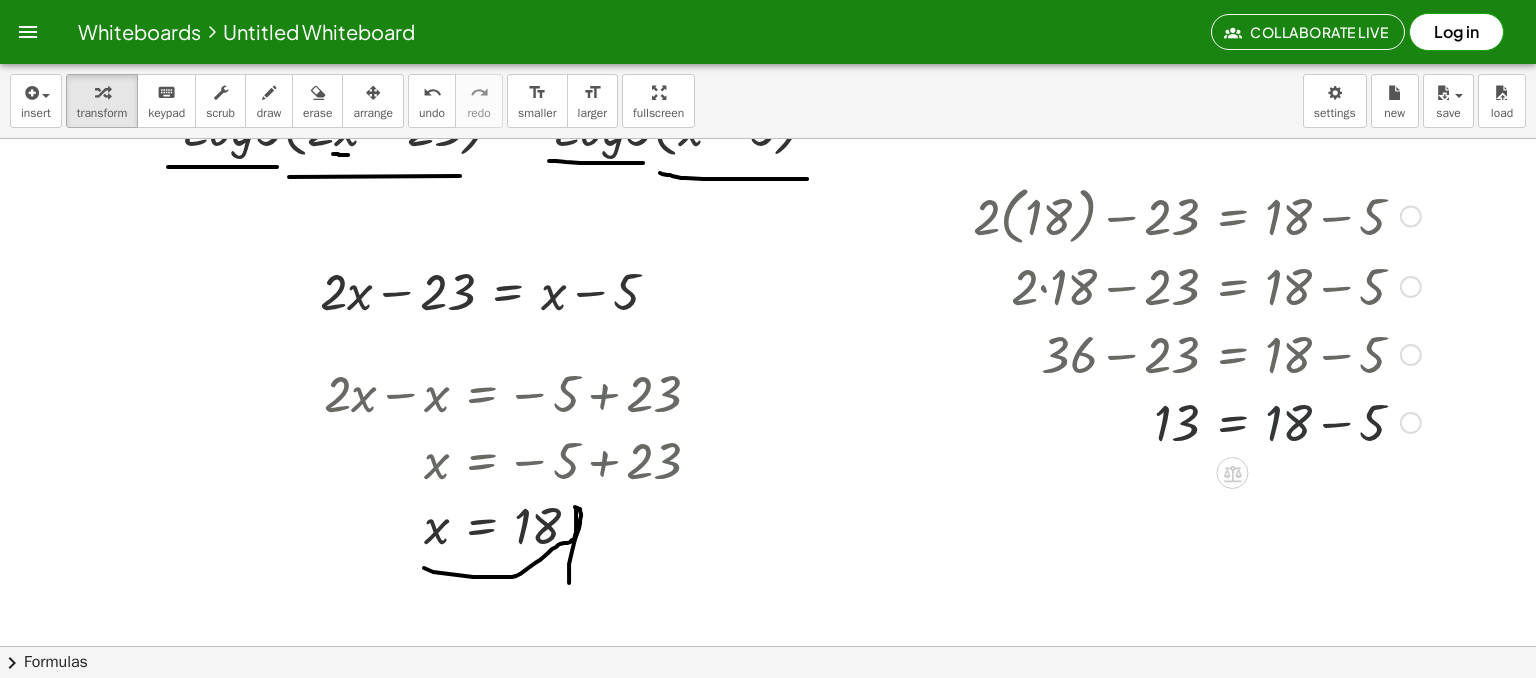 click at bounding box center (1197, 421) 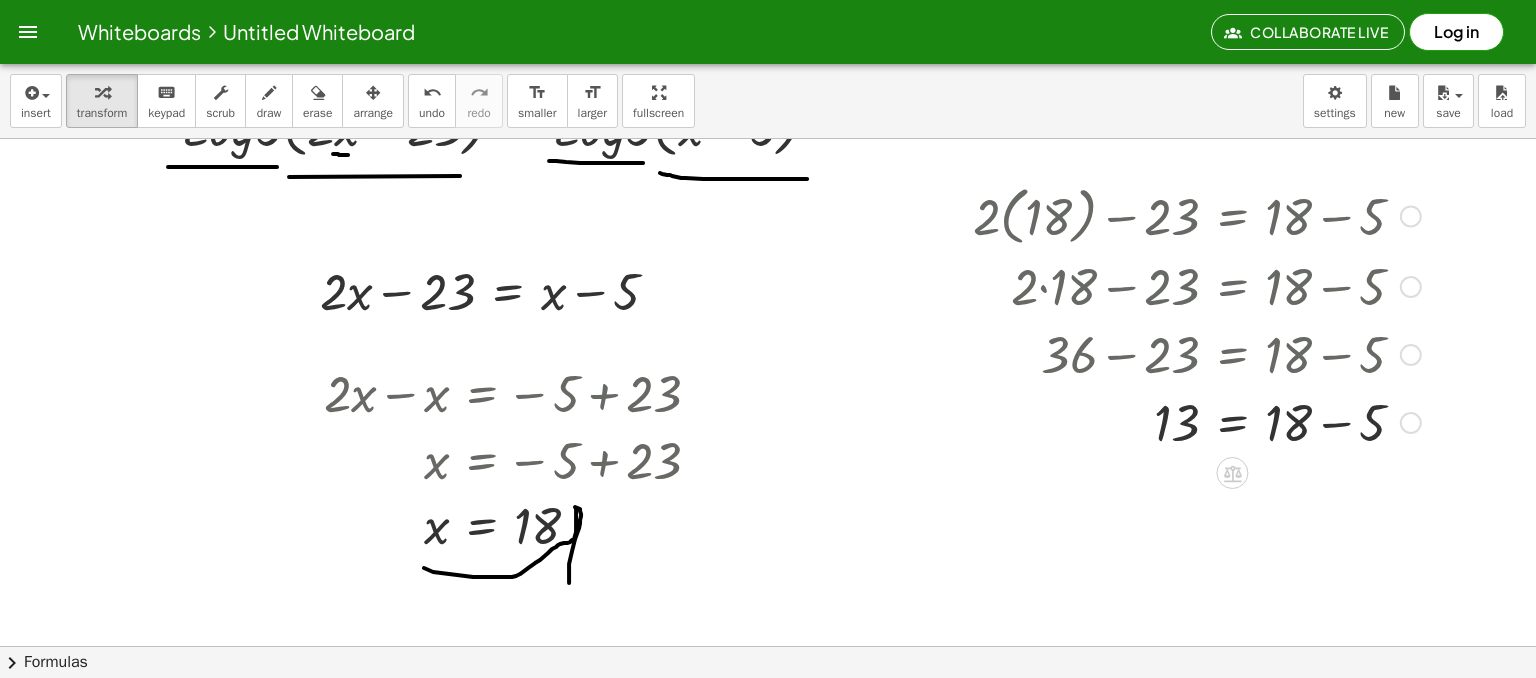 click at bounding box center [1197, 421] 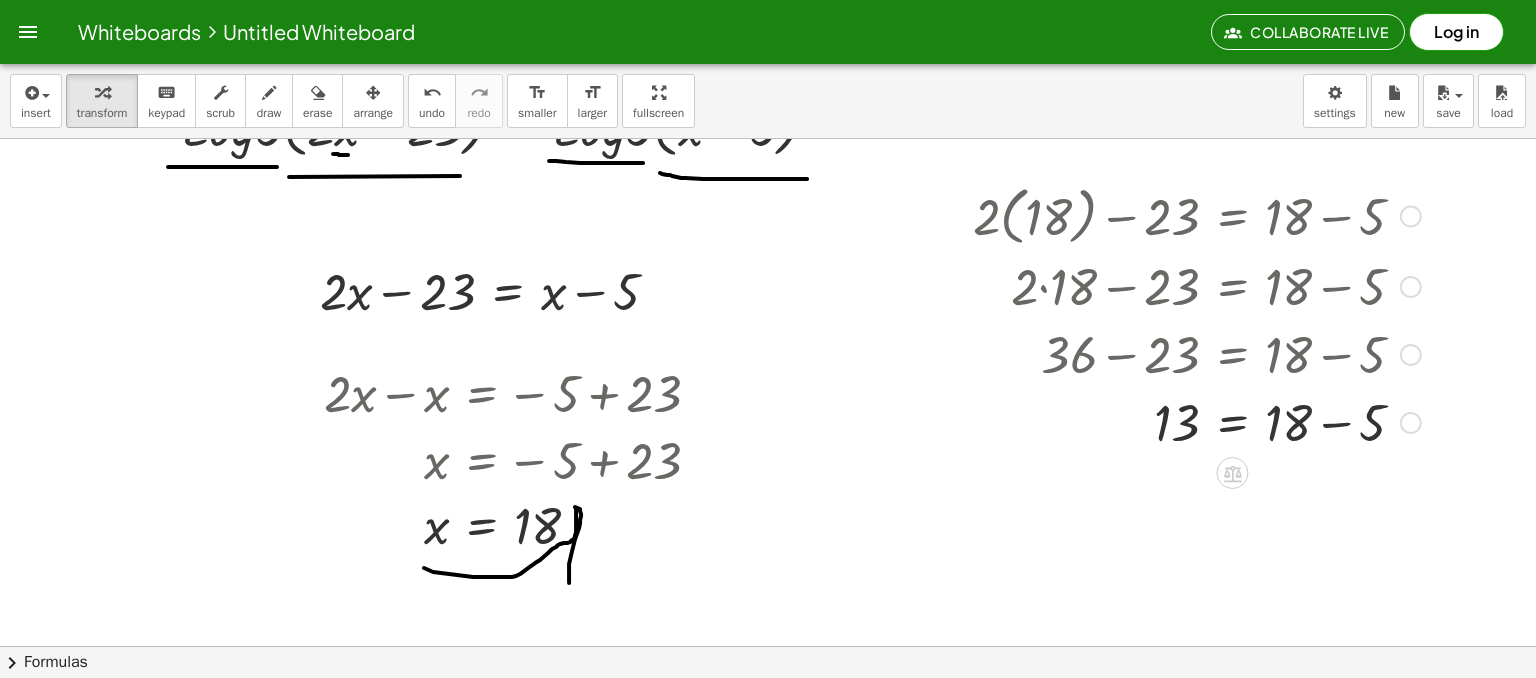 click at bounding box center (1197, 421) 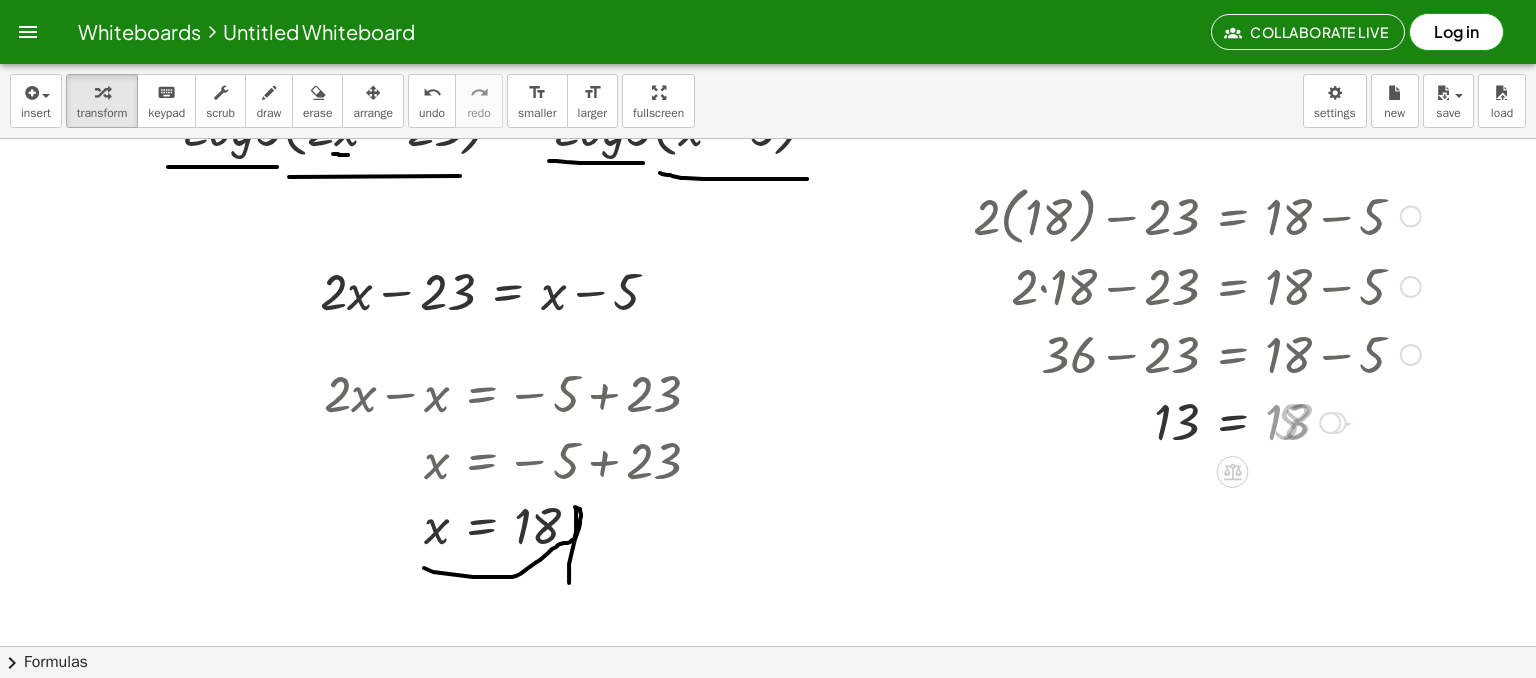 click at bounding box center [1197, 421] 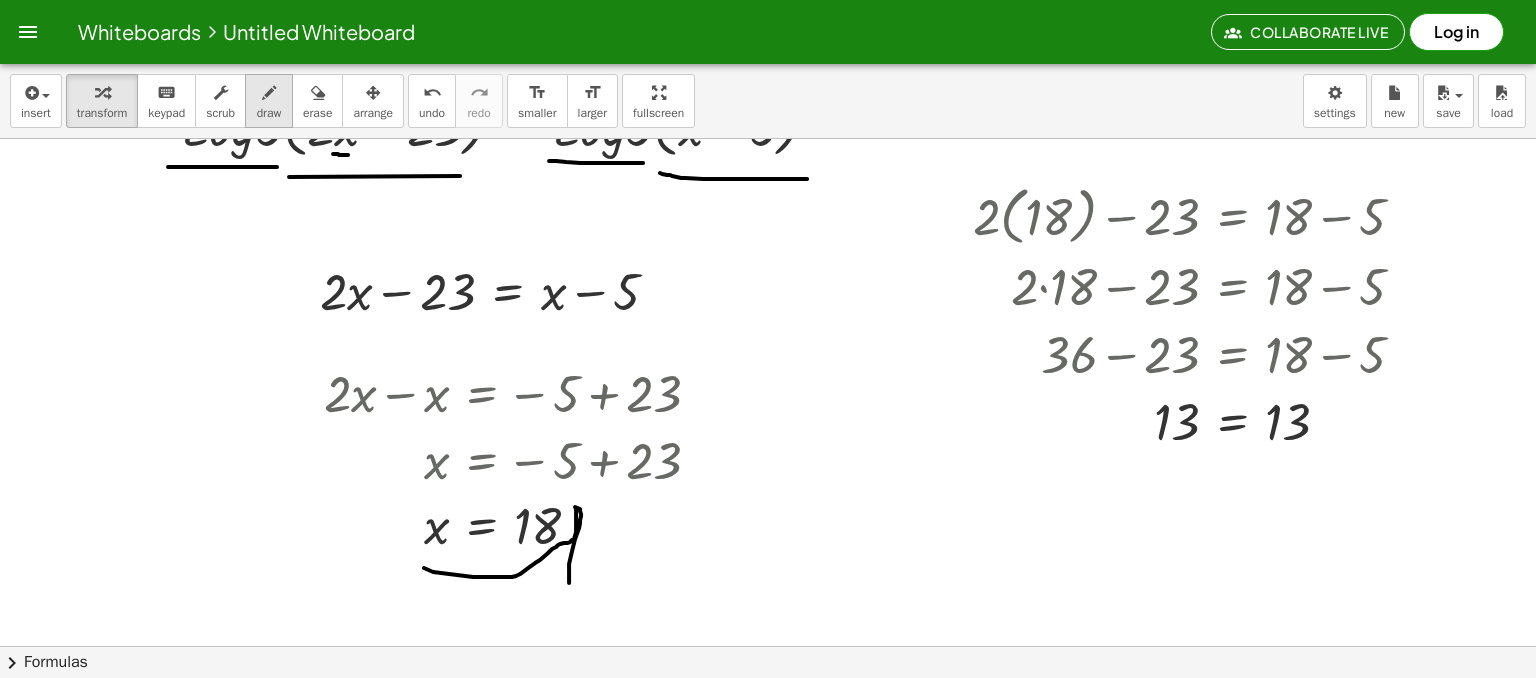 click on "draw" at bounding box center [269, 113] 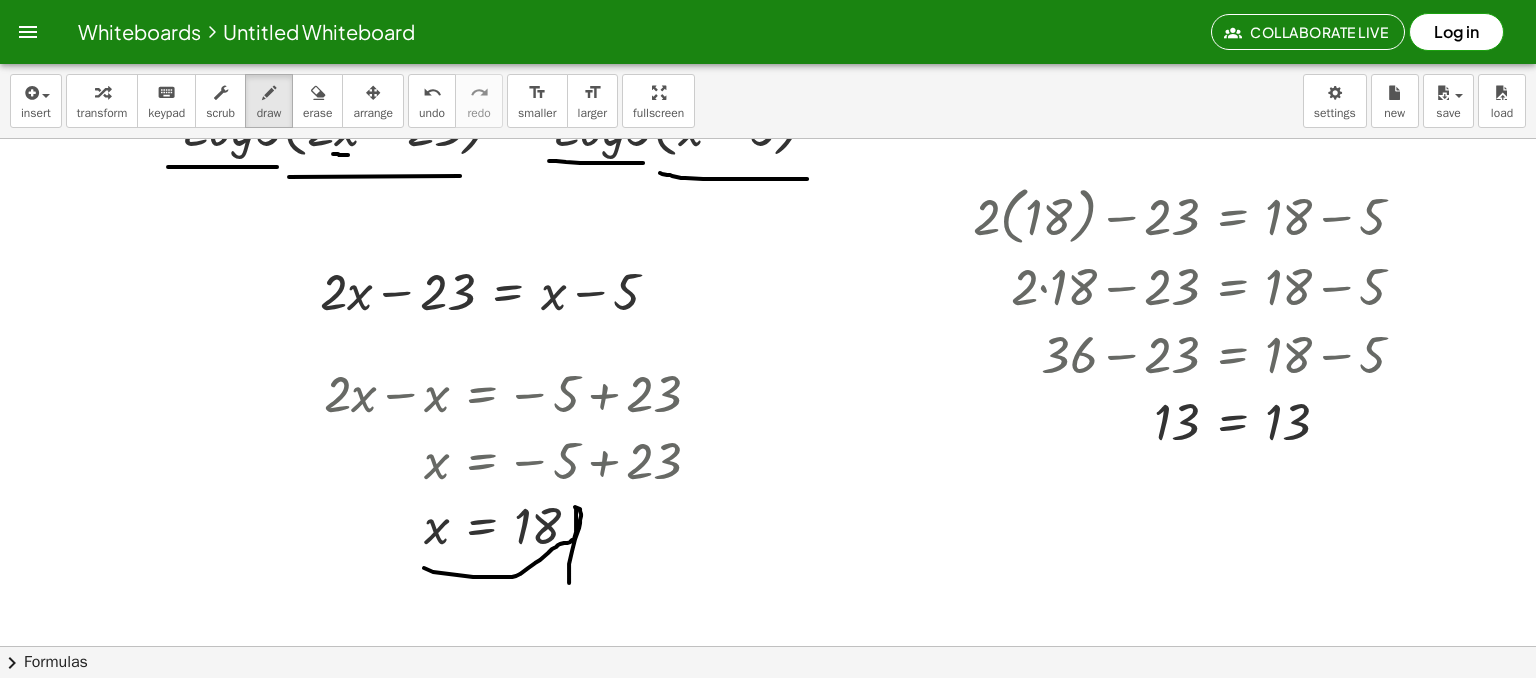 drag, startPoint x: 1139, startPoint y: 441, endPoint x: 1270, endPoint y: 473, distance: 134.85178 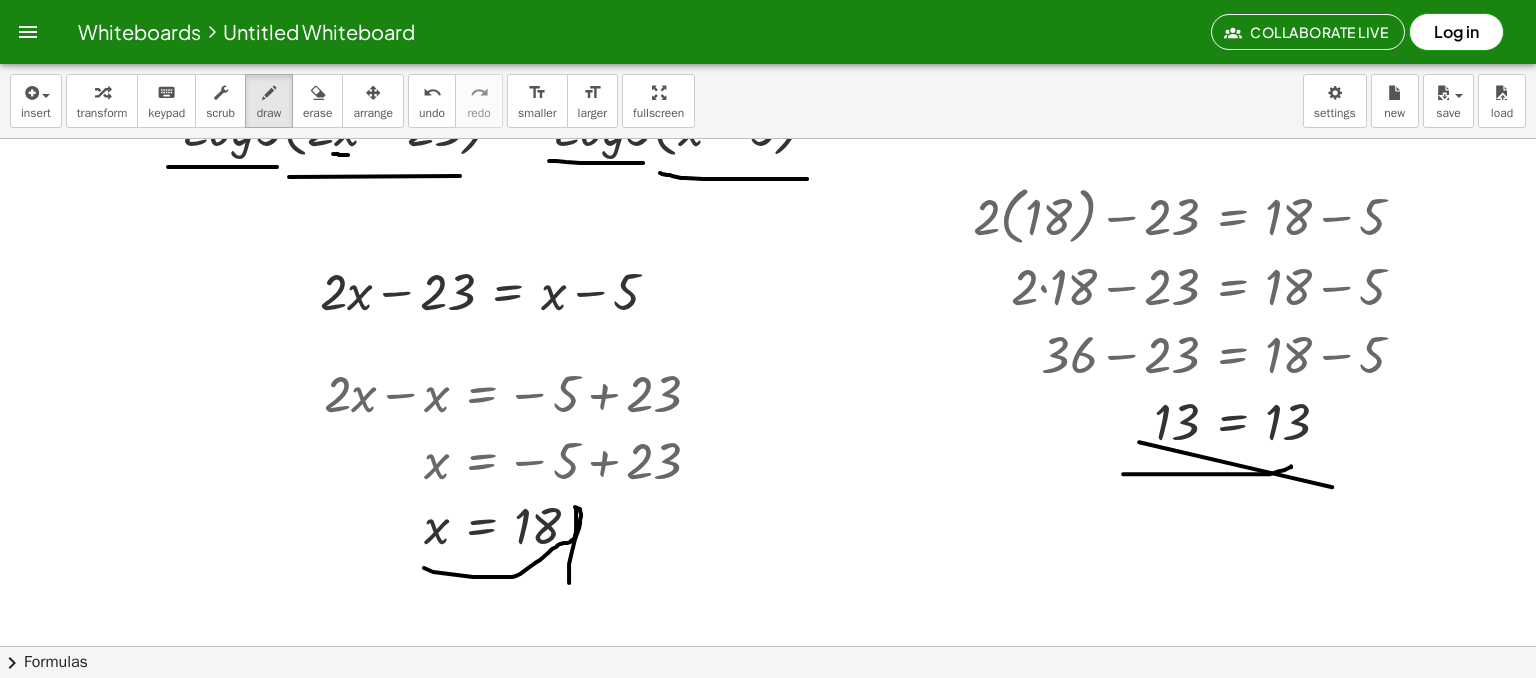 drag, startPoint x: 1270, startPoint y: 473, endPoint x: 1291, endPoint y: 465, distance: 22.472204 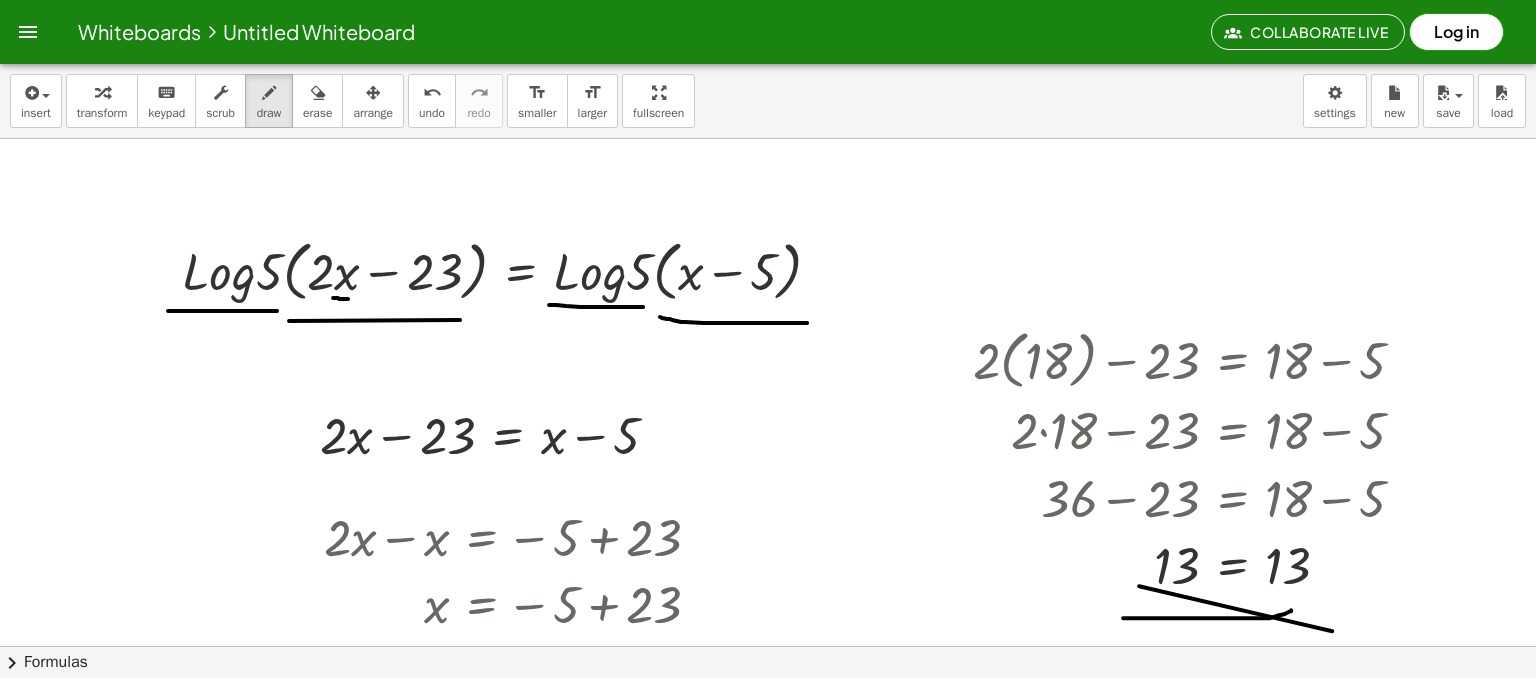 scroll, scrollTop: 2643, scrollLeft: 0, axis: vertical 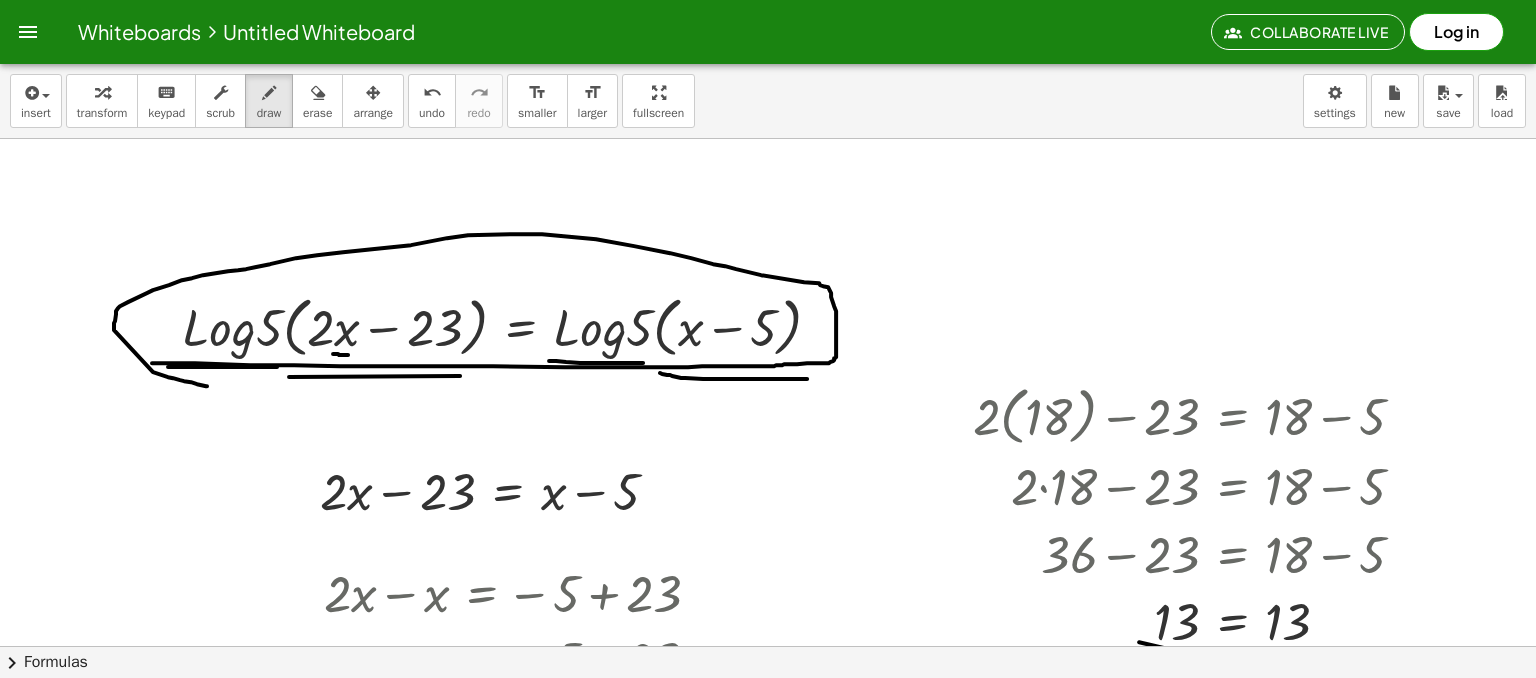 drag, startPoint x: 152, startPoint y: 362, endPoint x: 208, endPoint y: 385, distance: 60.53924 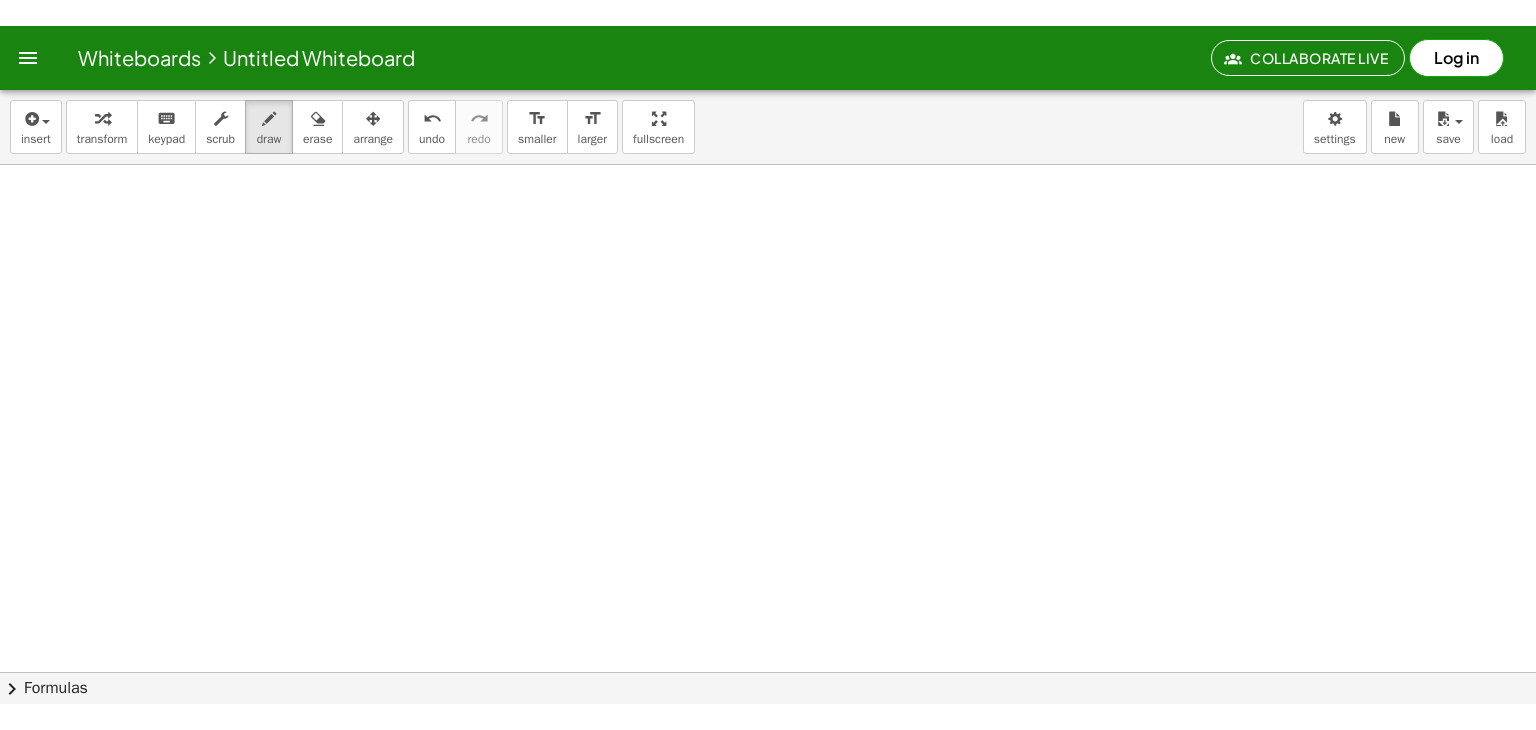 scroll, scrollTop: 3443, scrollLeft: 0, axis: vertical 